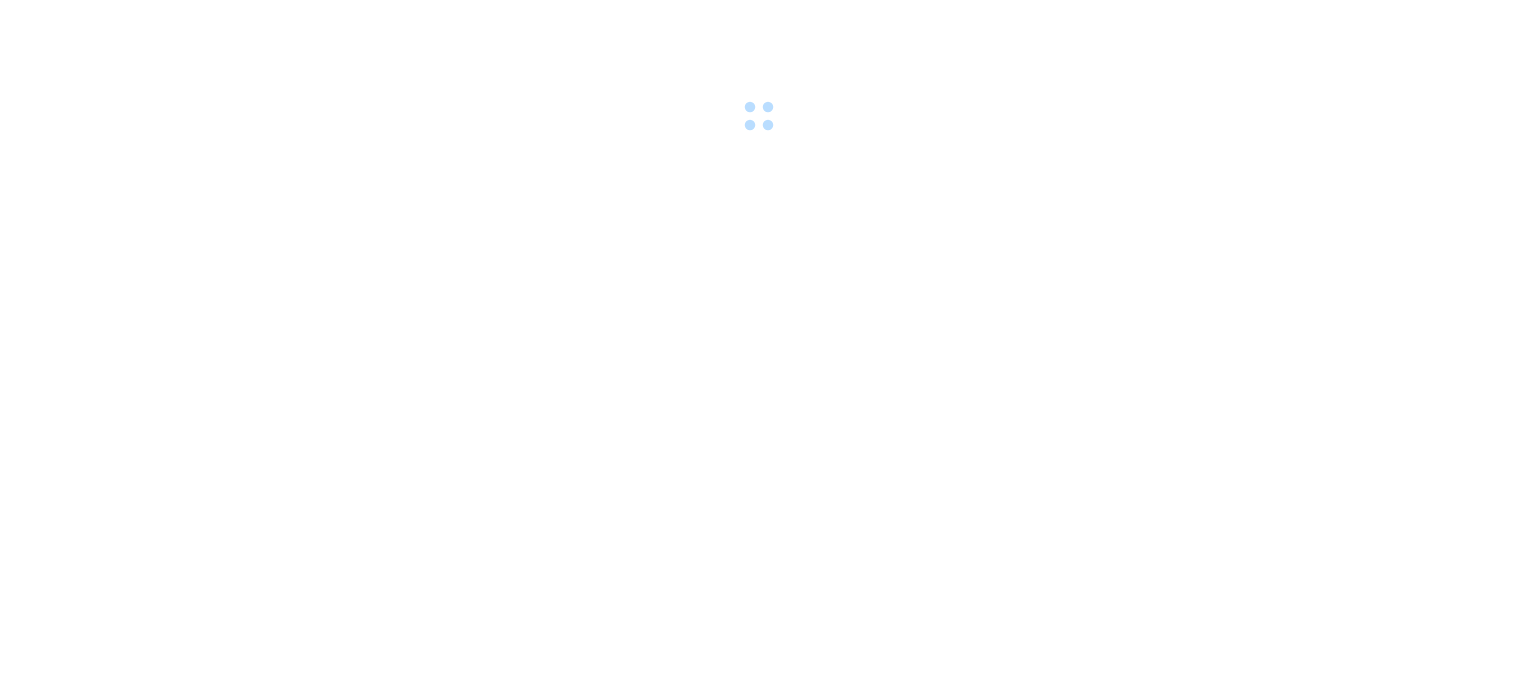 scroll, scrollTop: 0, scrollLeft: 0, axis: both 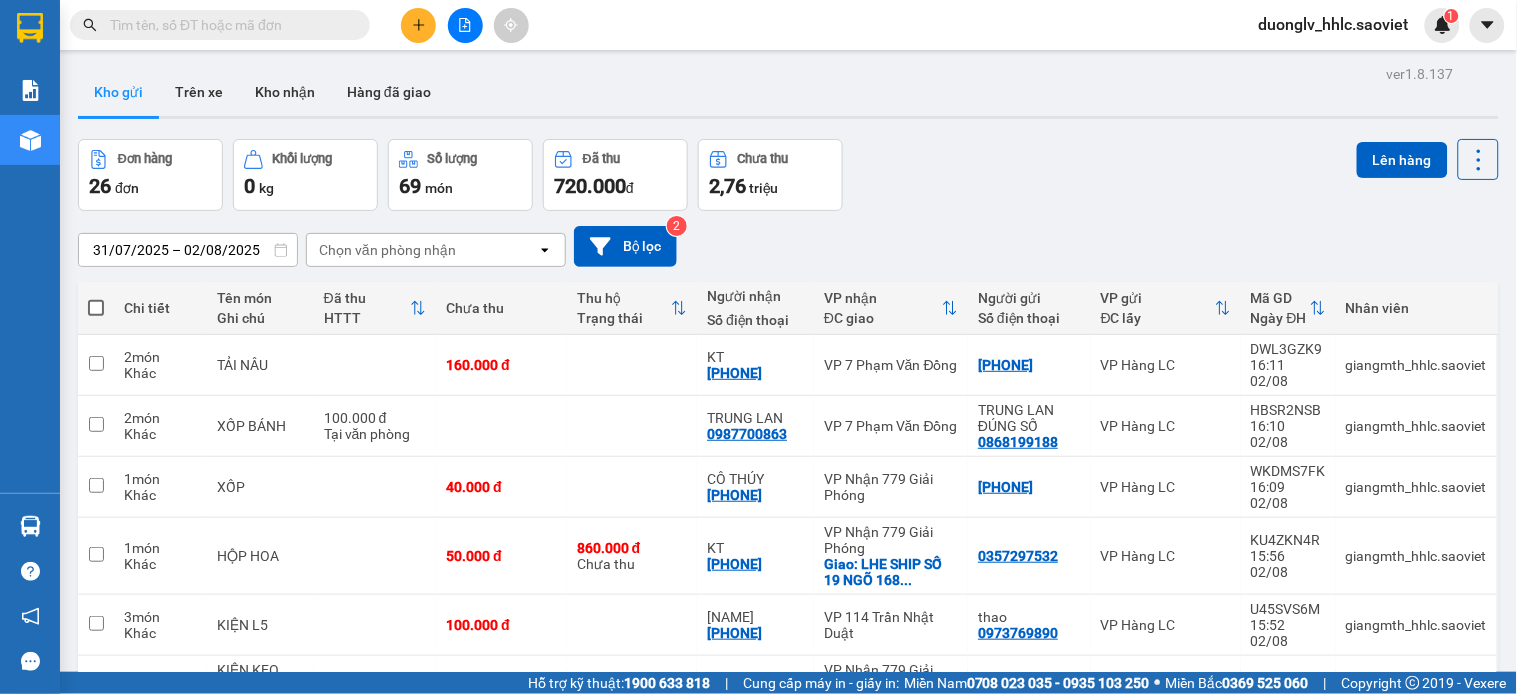 click at bounding box center [228, 25] 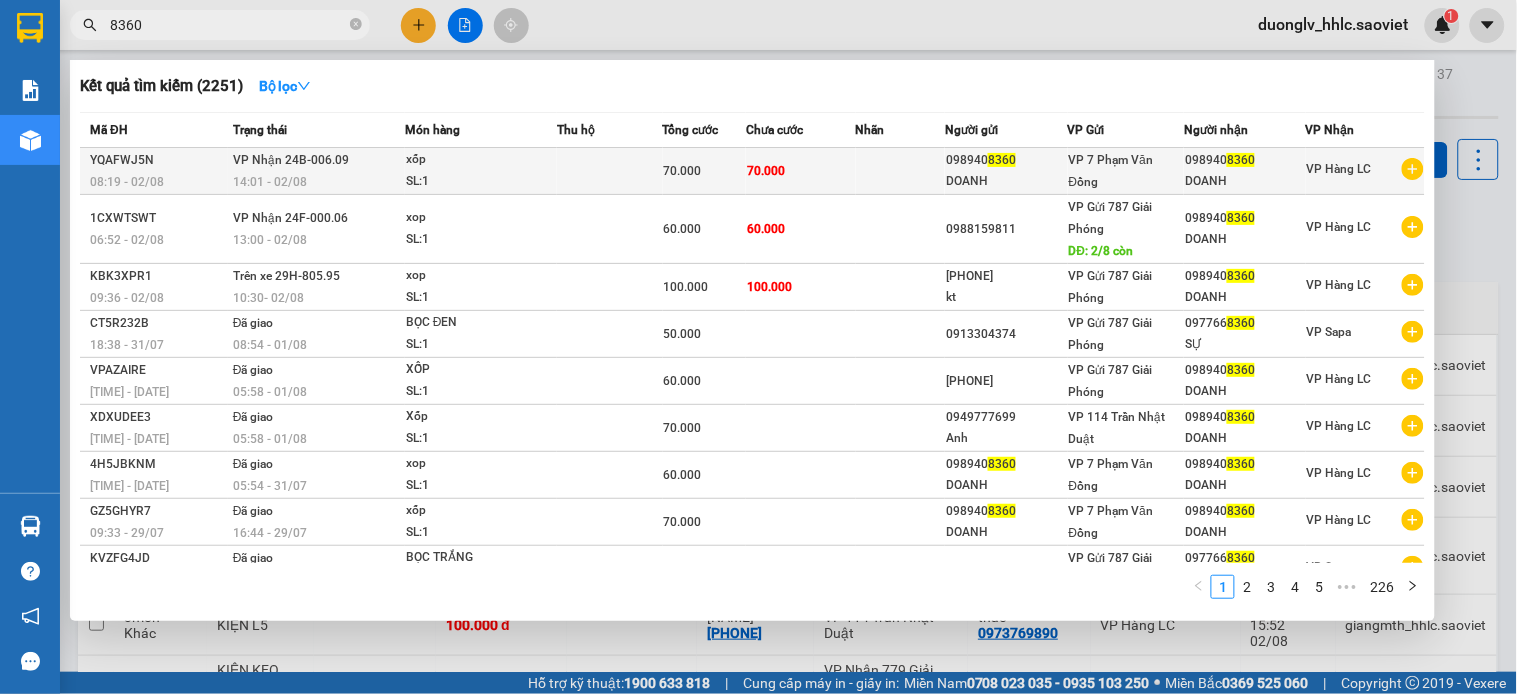 type on "8360" 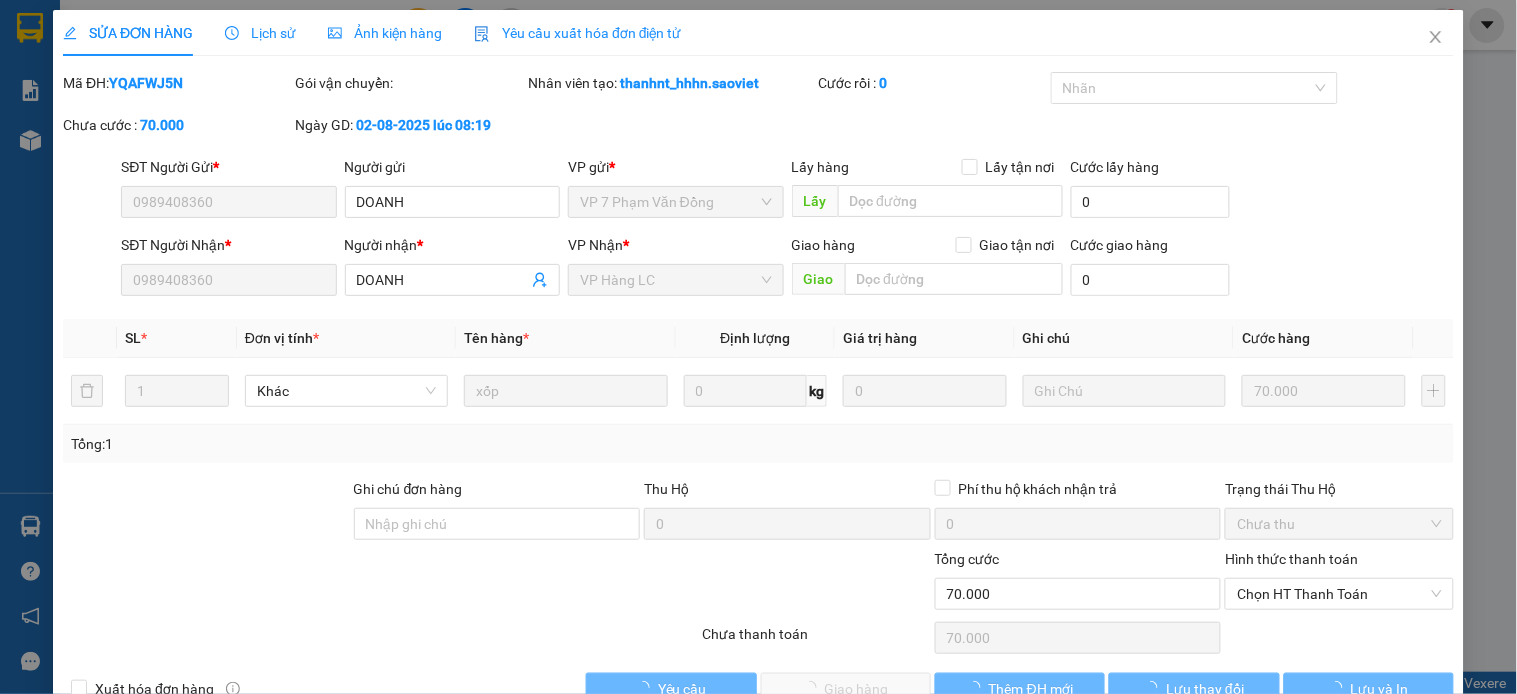 type on "0989408360" 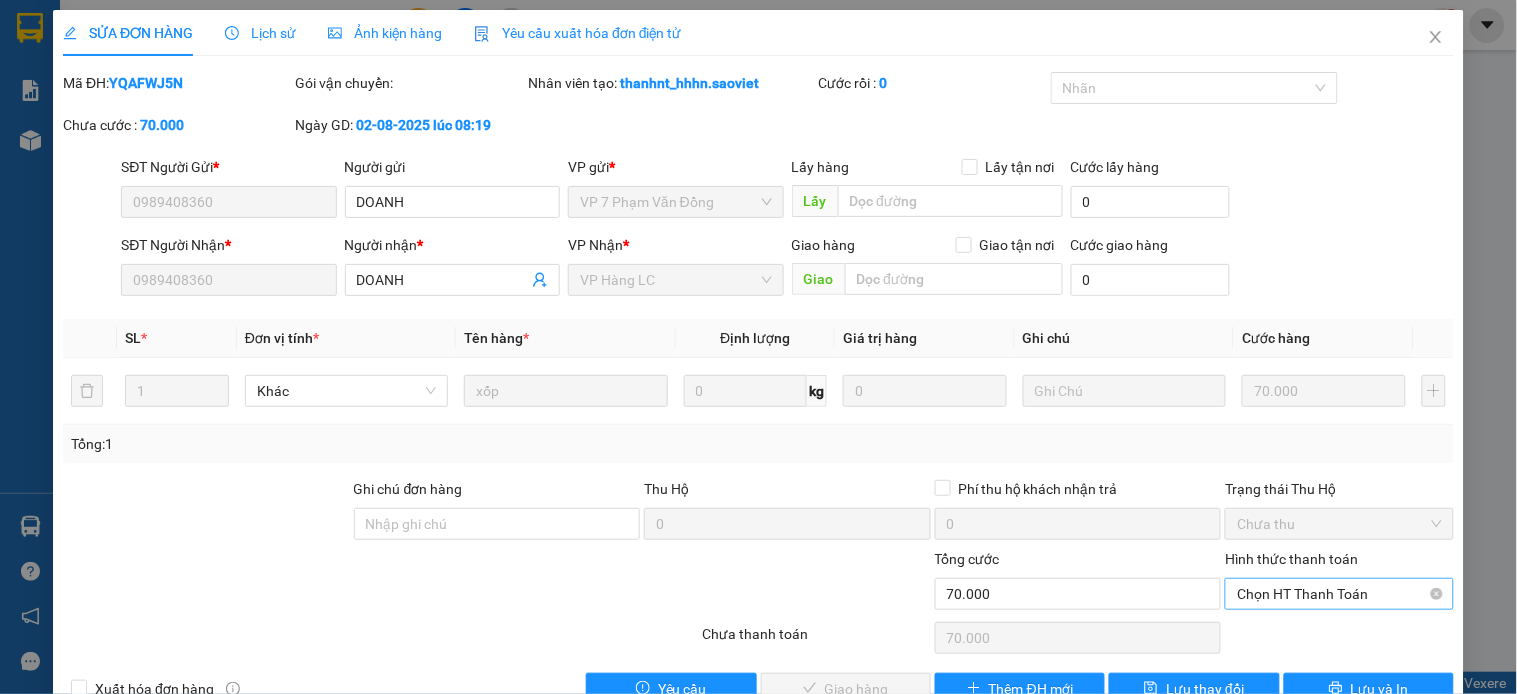 click on "Chọn HT Thanh Toán" at bounding box center (1339, 594) 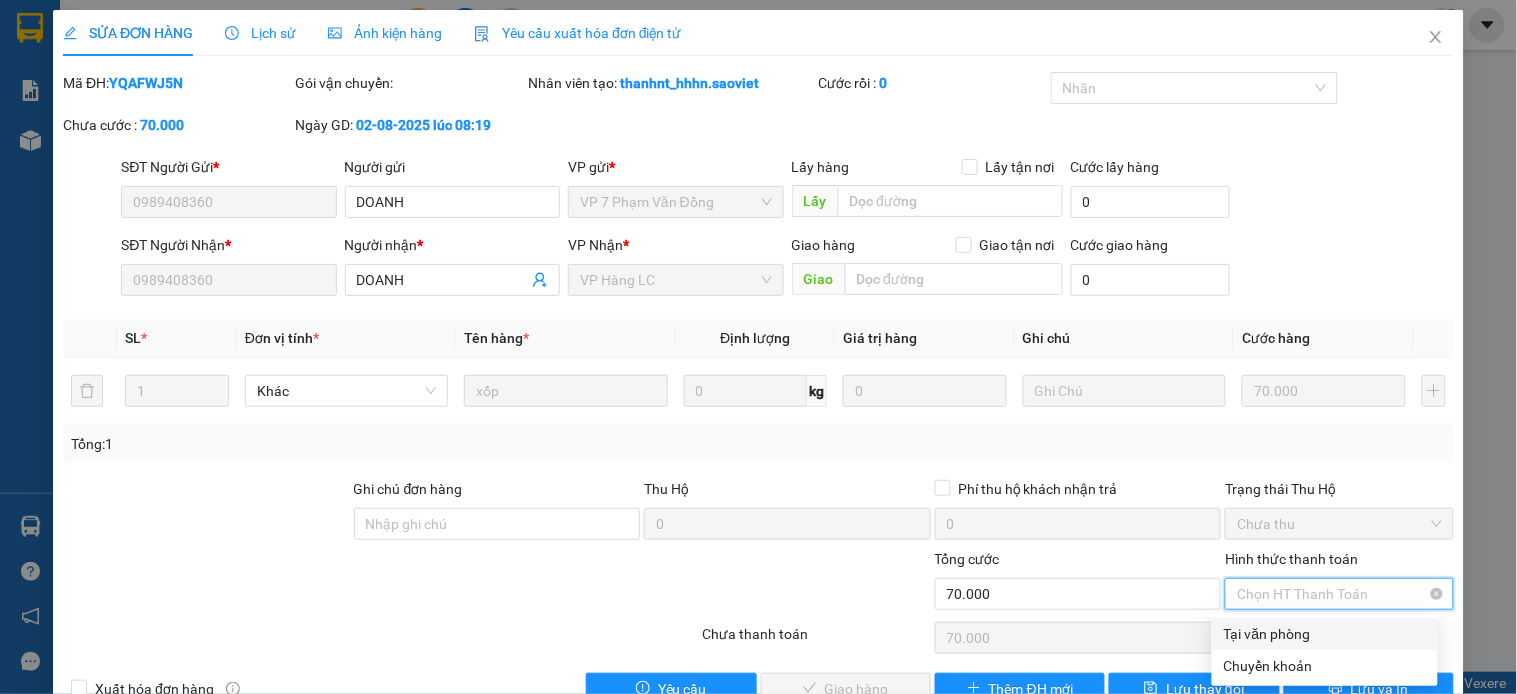 scroll, scrollTop: 50, scrollLeft: 0, axis: vertical 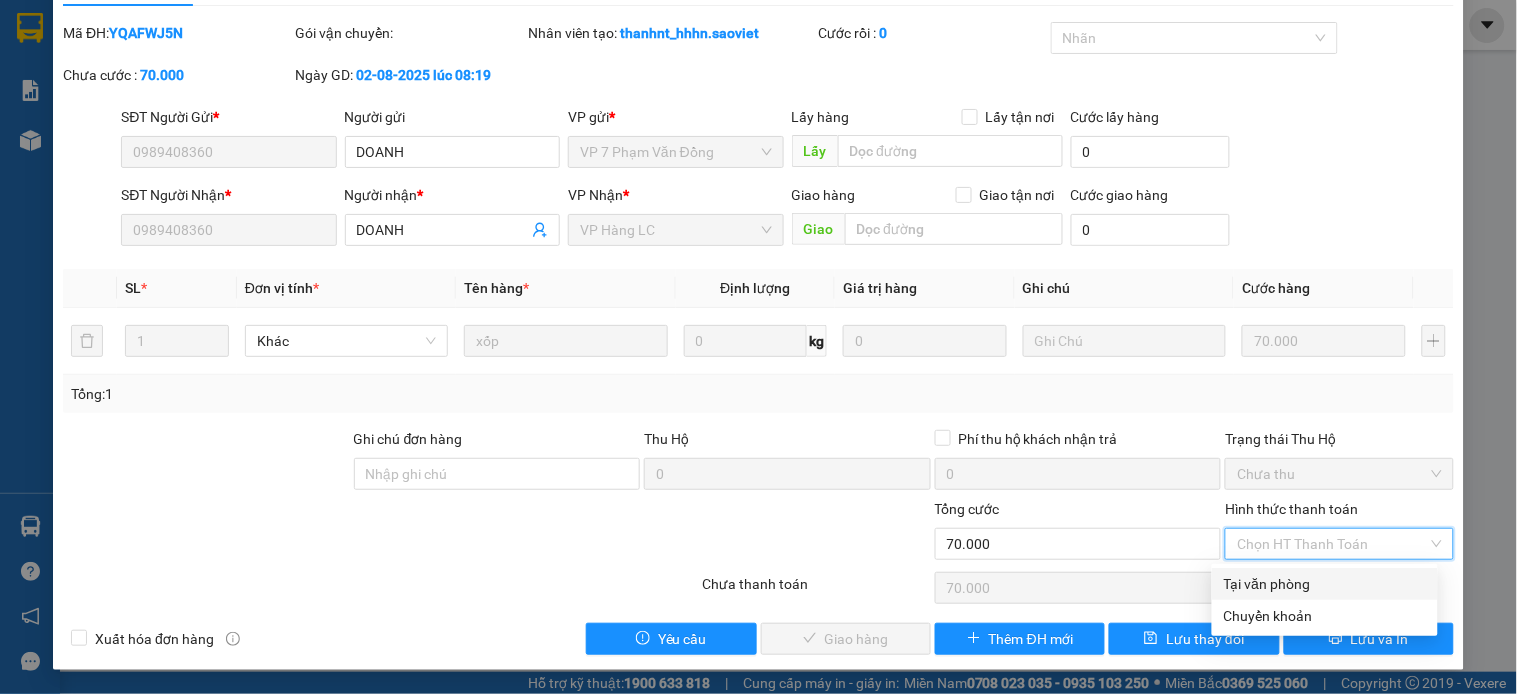 click on "Tại văn phòng" at bounding box center (1325, 584) 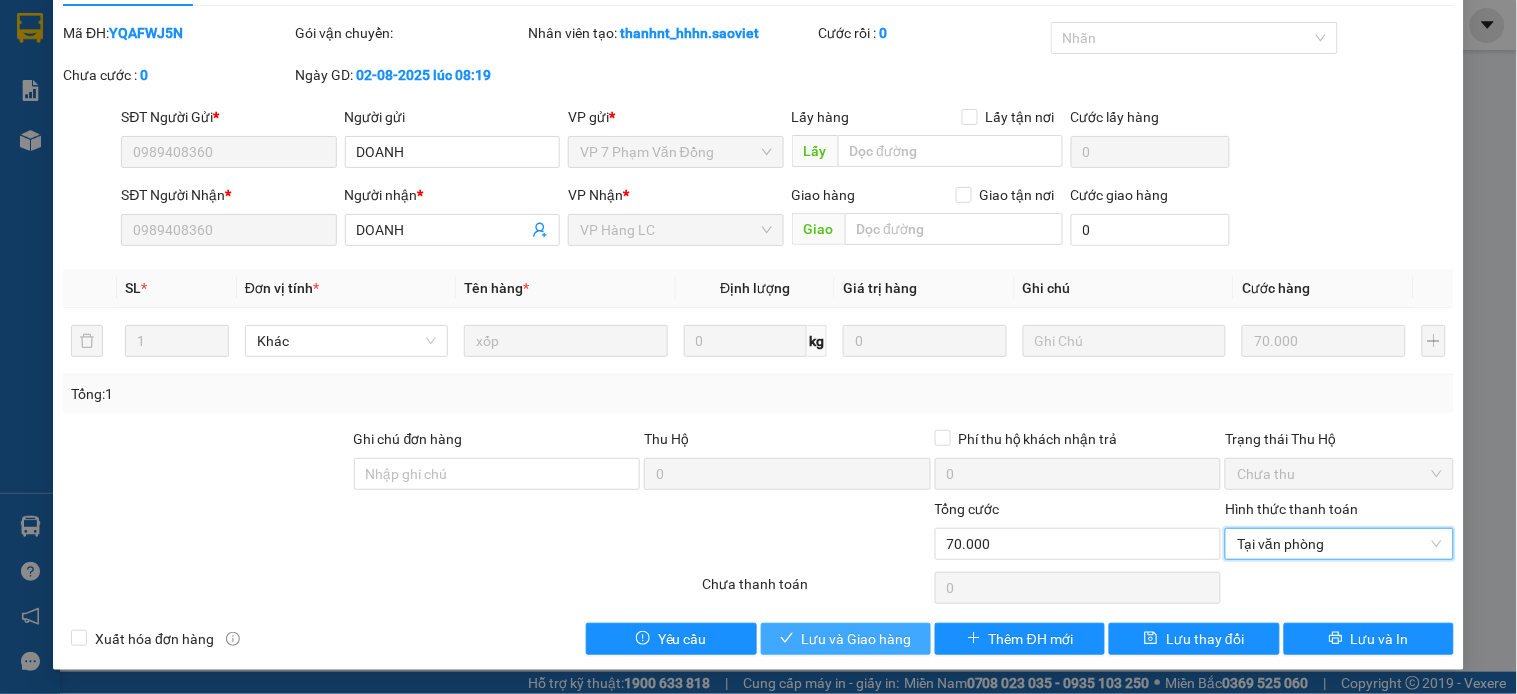 drag, startPoint x: 855, startPoint y: 645, endPoint x: 901, endPoint y: 631, distance: 48.08326 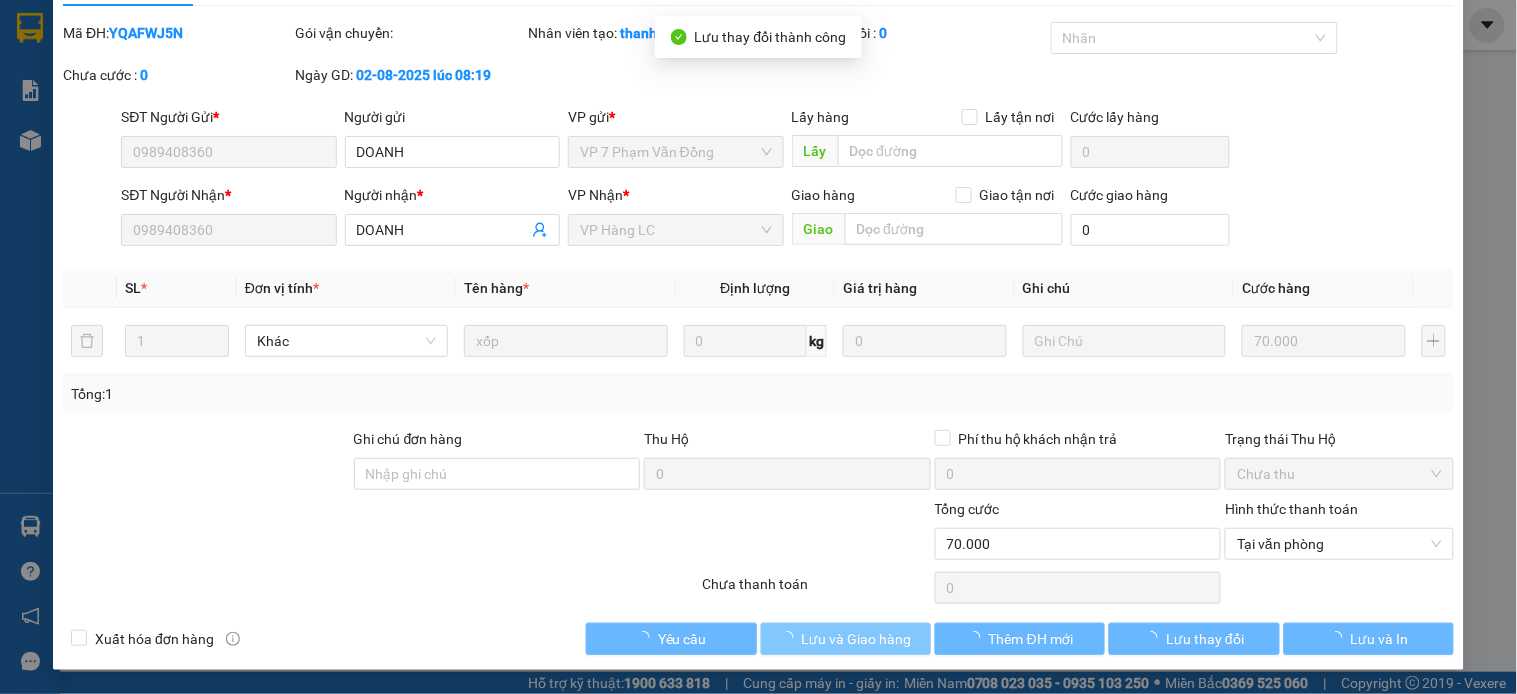 scroll, scrollTop: 0, scrollLeft: 0, axis: both 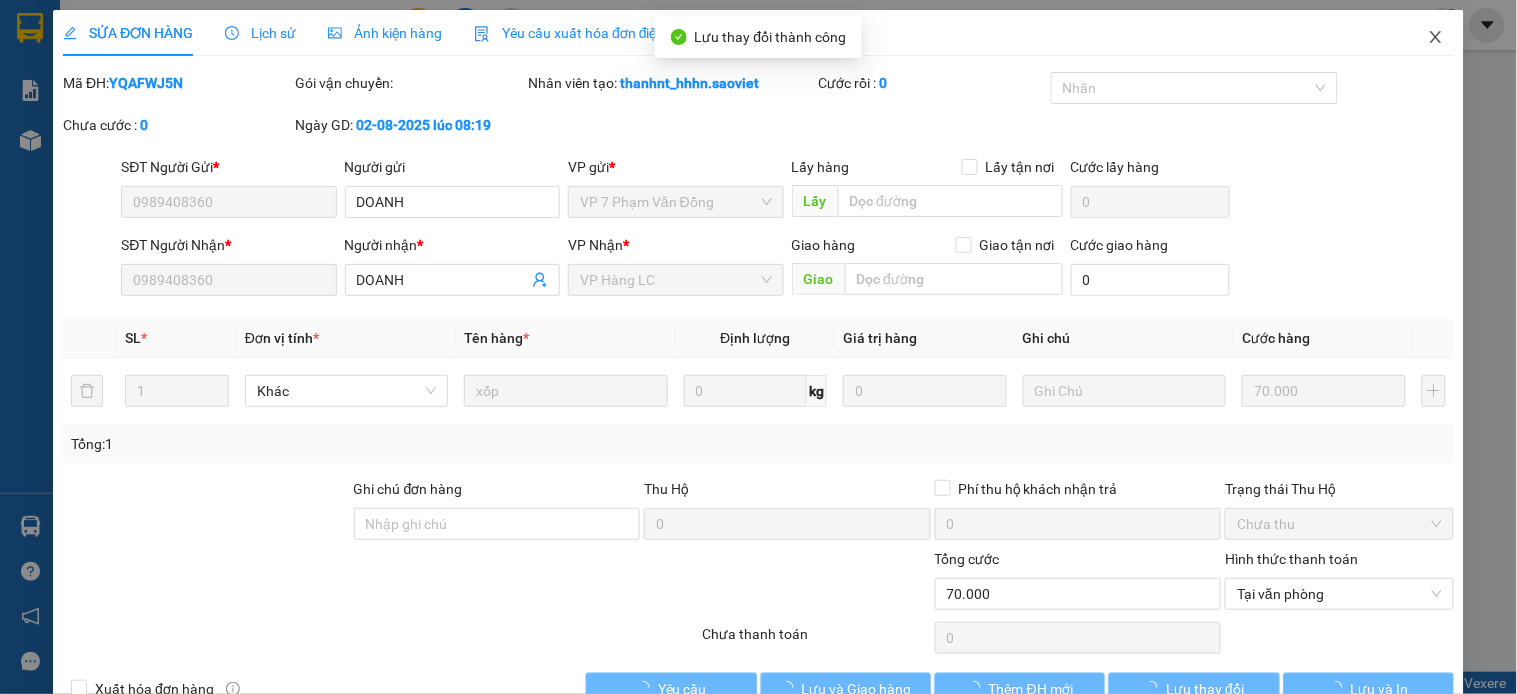 drag, startPoint x: 1400, startPoint y: 40, endPoint x: 288, endPoint y: 54, distance: 1112.0881 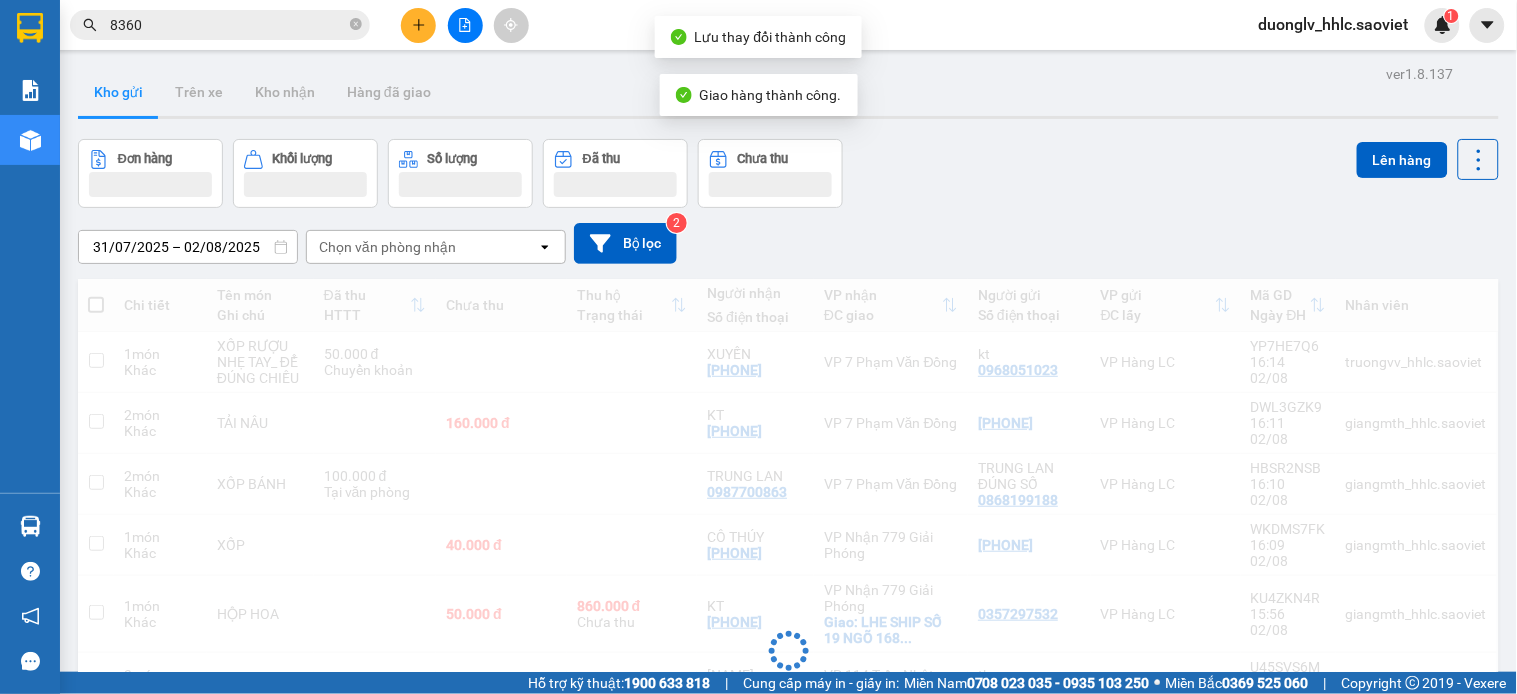 click on "8360" at bounding box center [228, 25] 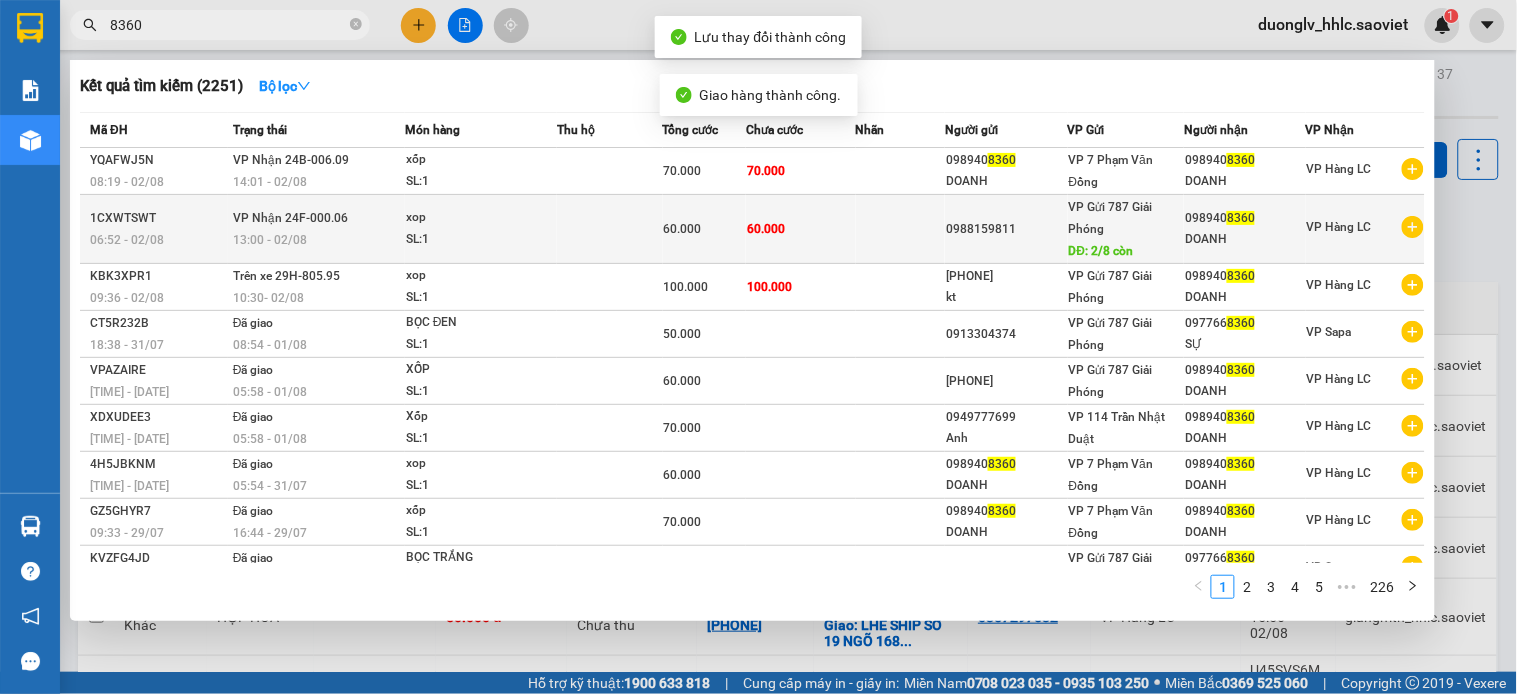 click on "60.000" at bounding box center [705, 229] 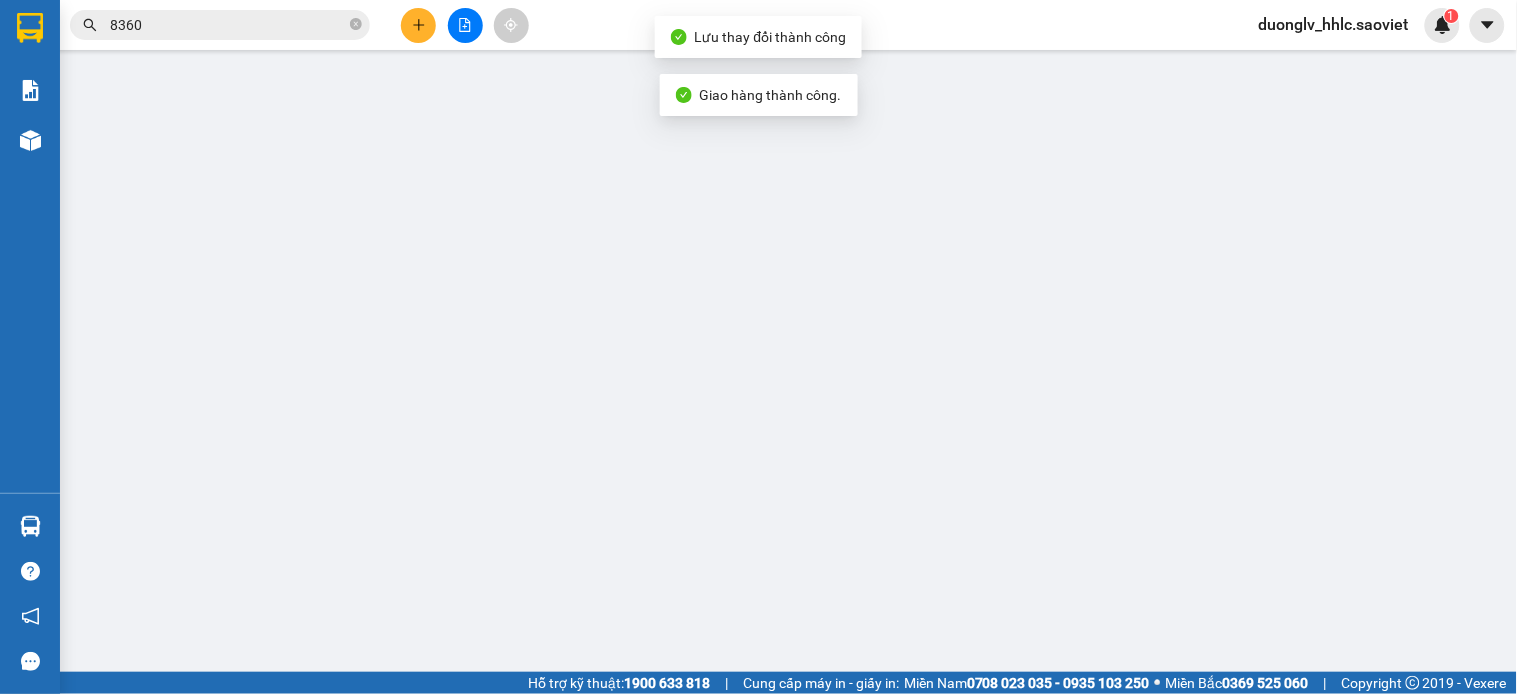 type on "0988159811" 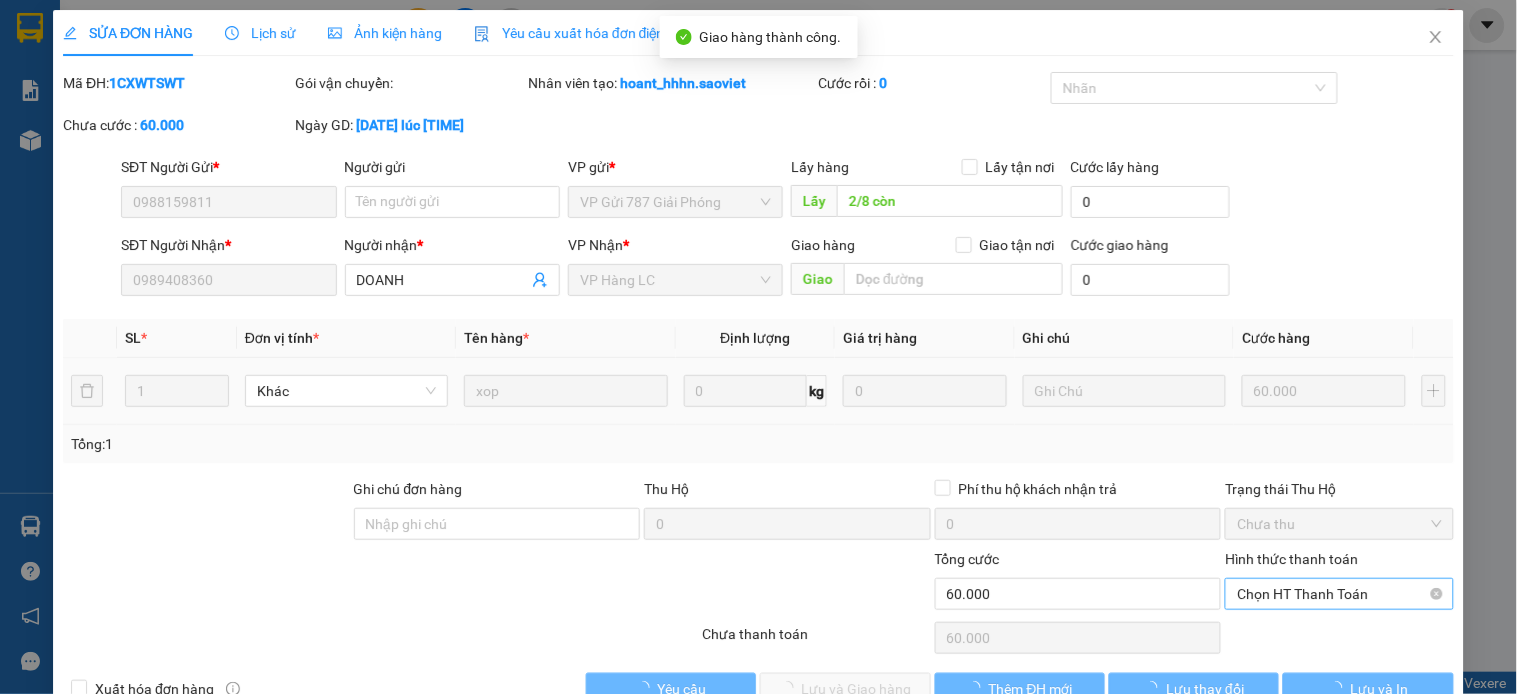 scroll, scrollTop: 0, scrollLeft: 0, axis: both 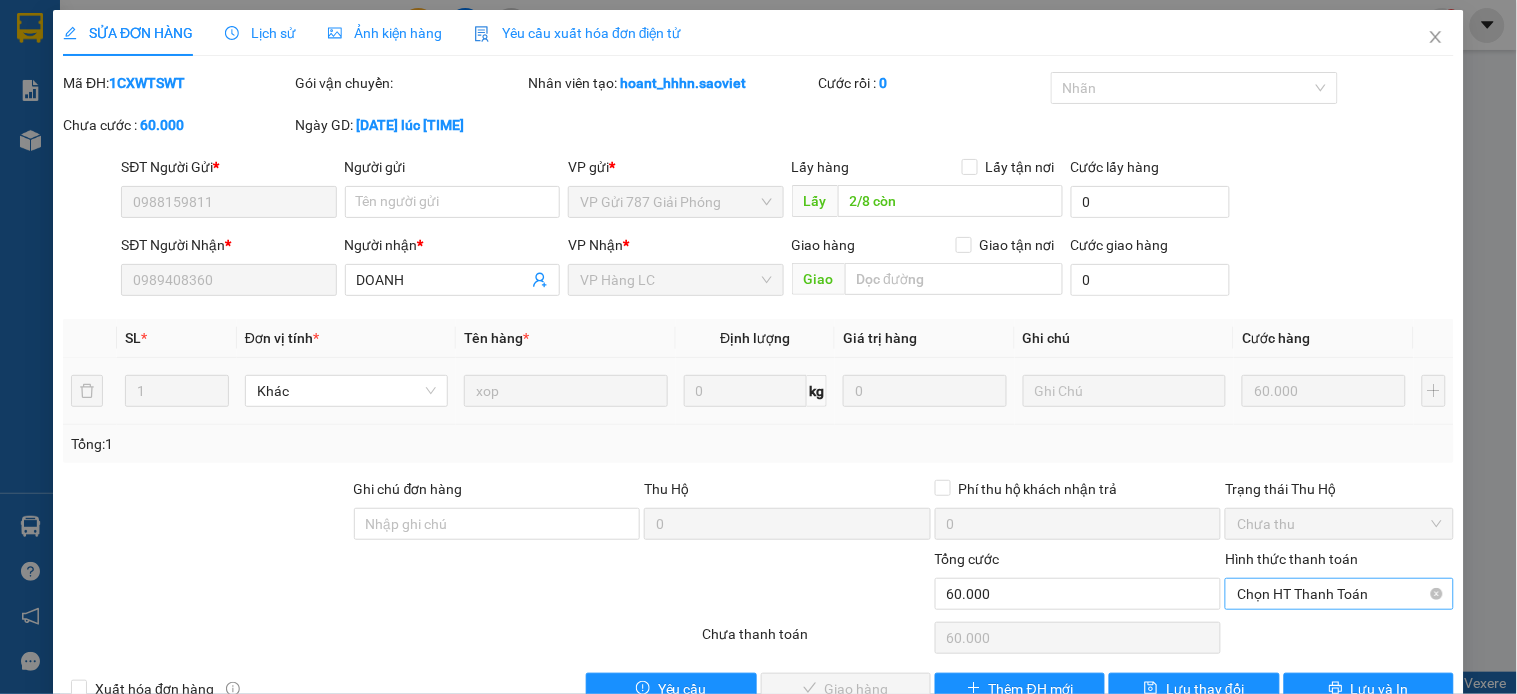 click on "Chọn HT Thanh Toán" at bounding box center [1339, 594] 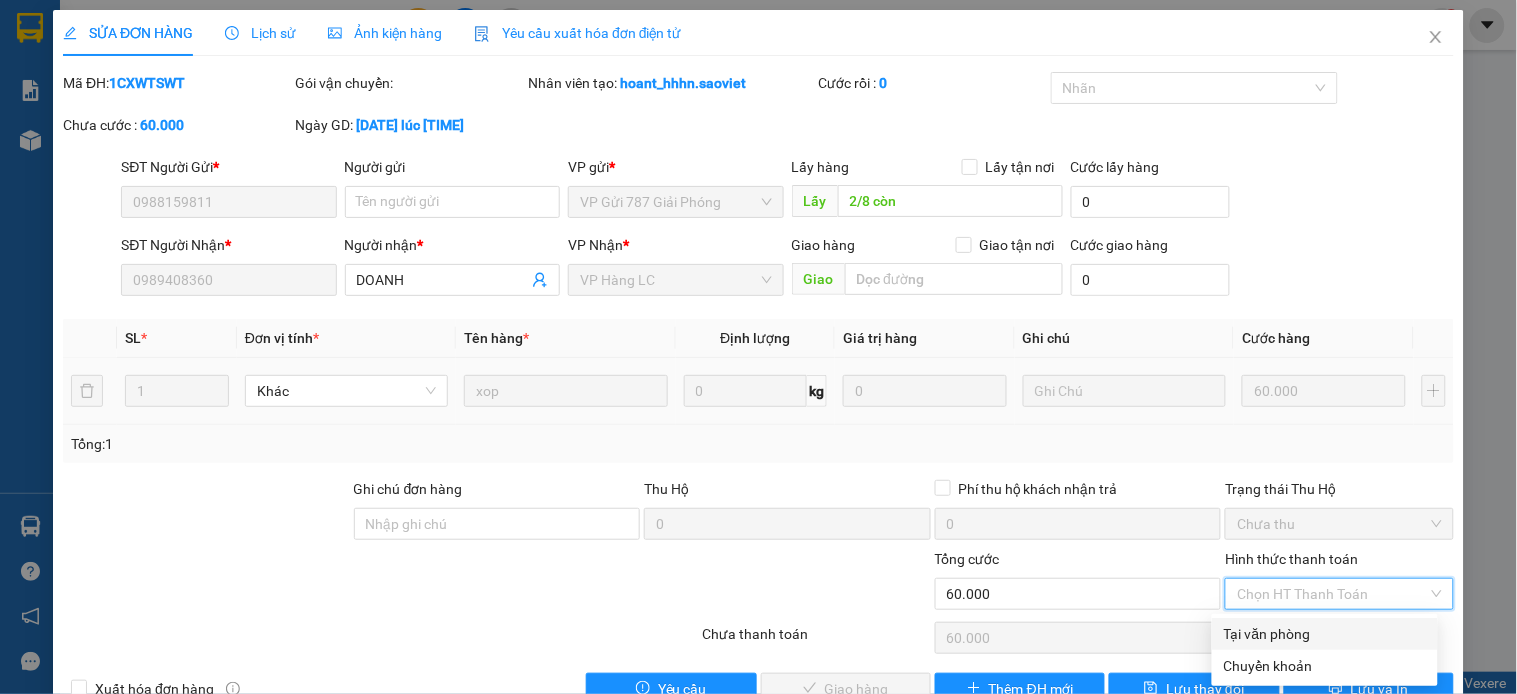 click on "Tại văn phòng" at bounding box center [1325, 634] 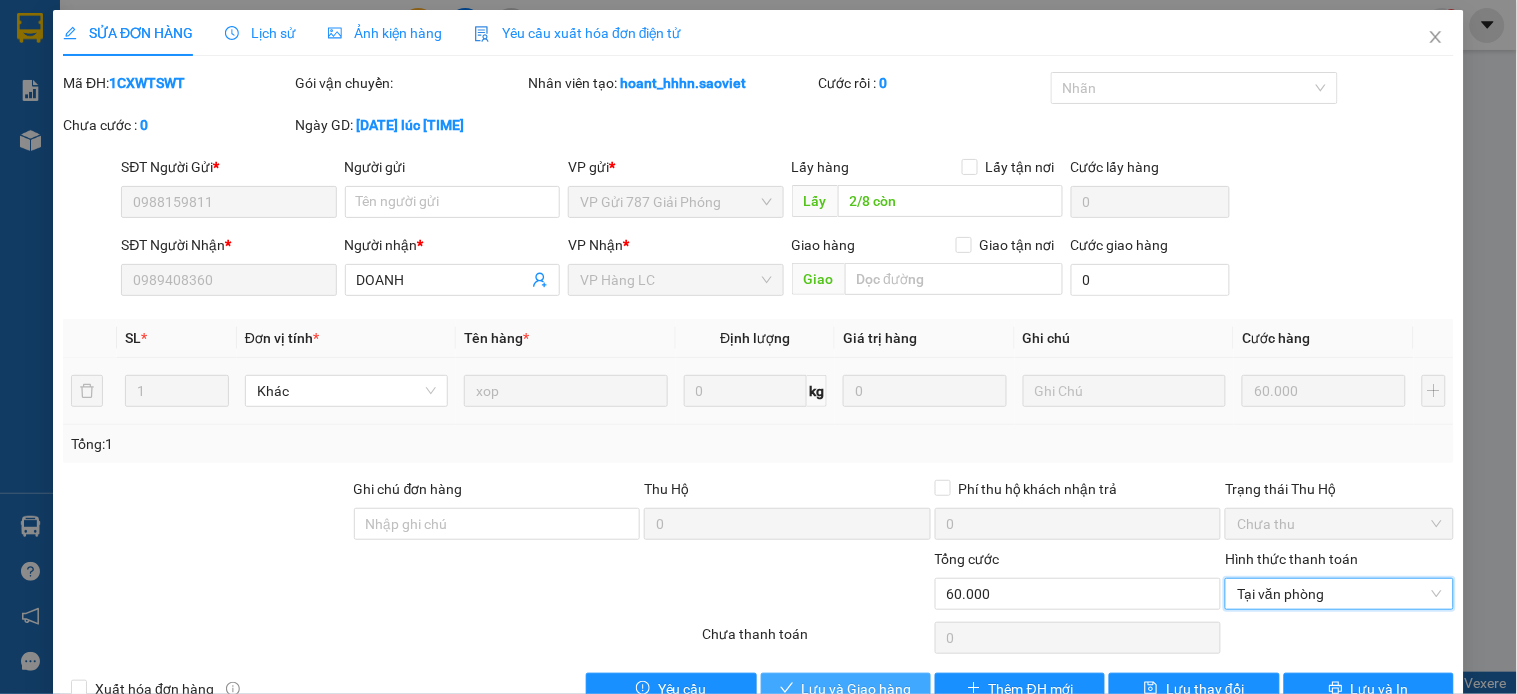 click on "Lưu và Giao hàng" at bounding box center [857, 689] 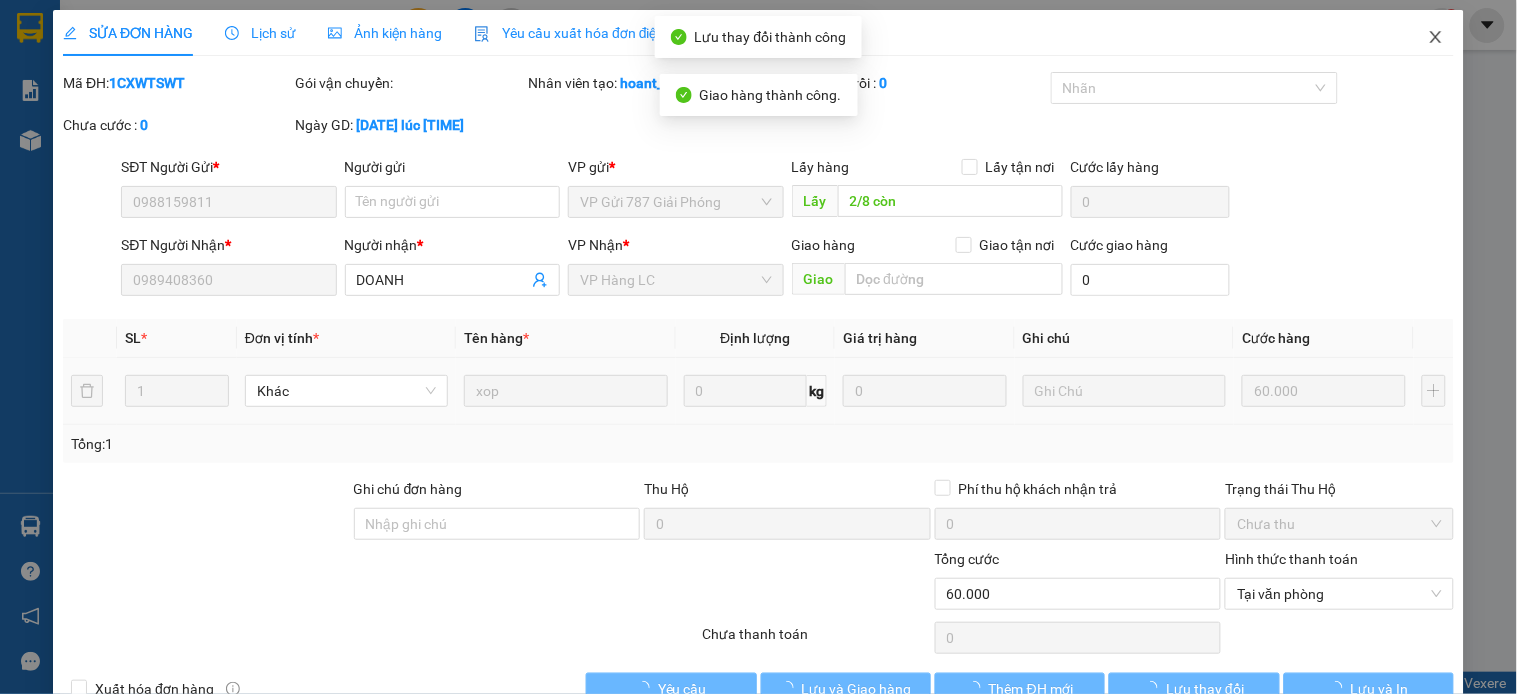 click 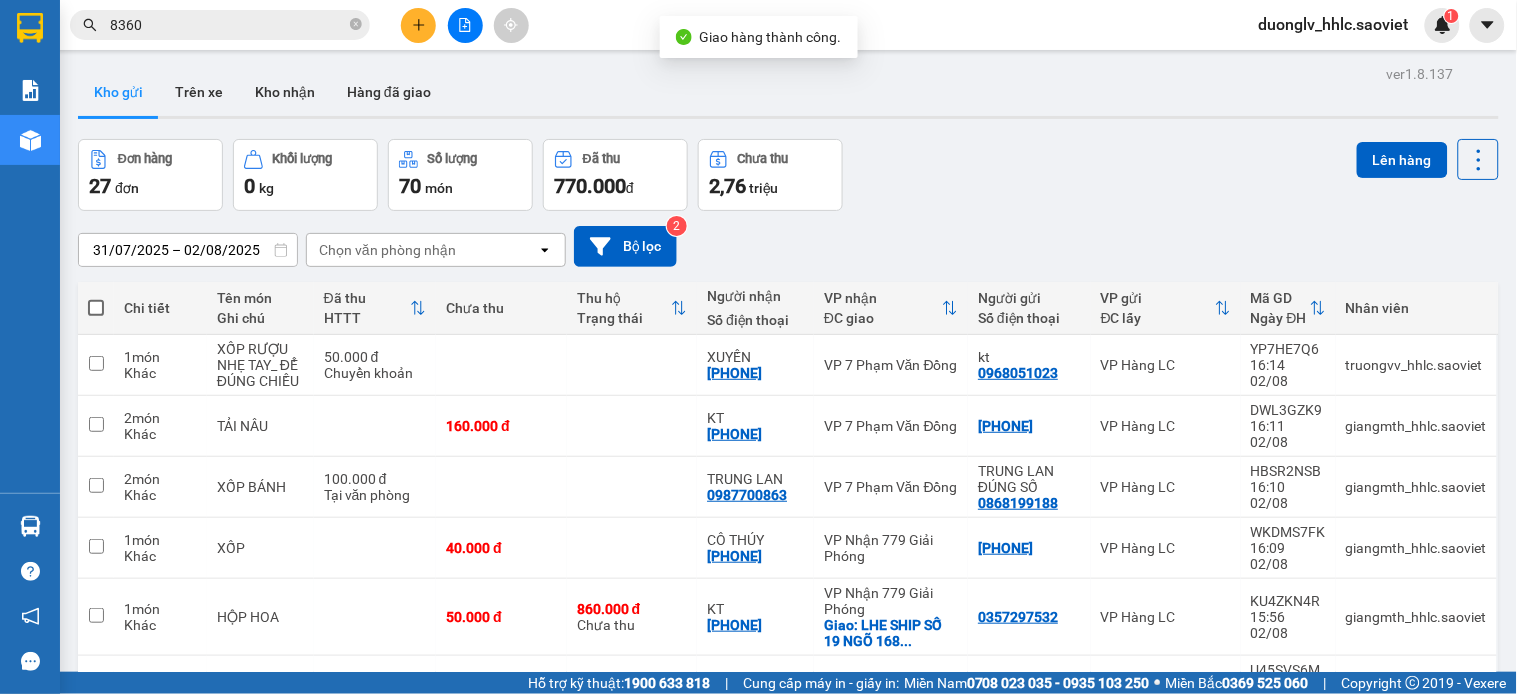 click on "Đơn hàng 27 đơn" at bounding box center (150, 175) 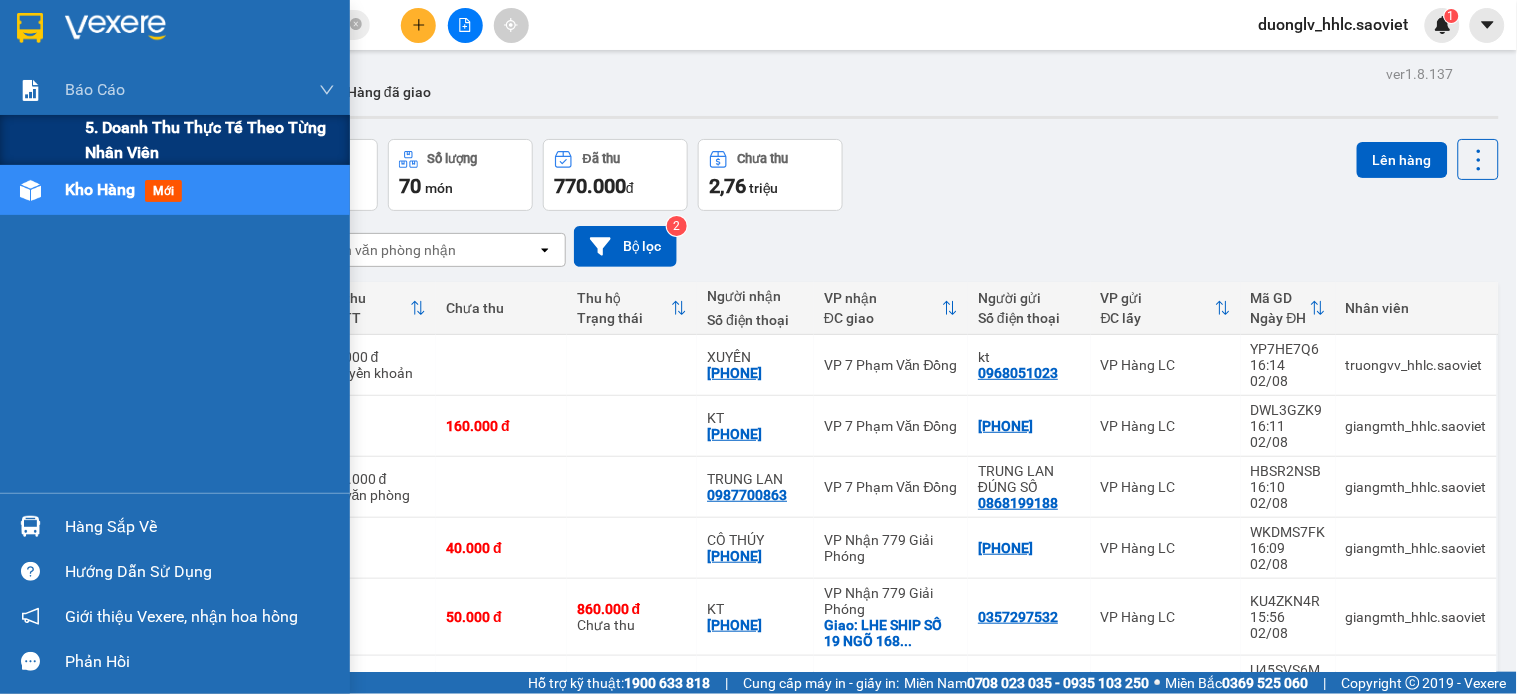 click on "5. Doanh thu thực tế theo từng nhân viên" at bounding box center (210, 140) 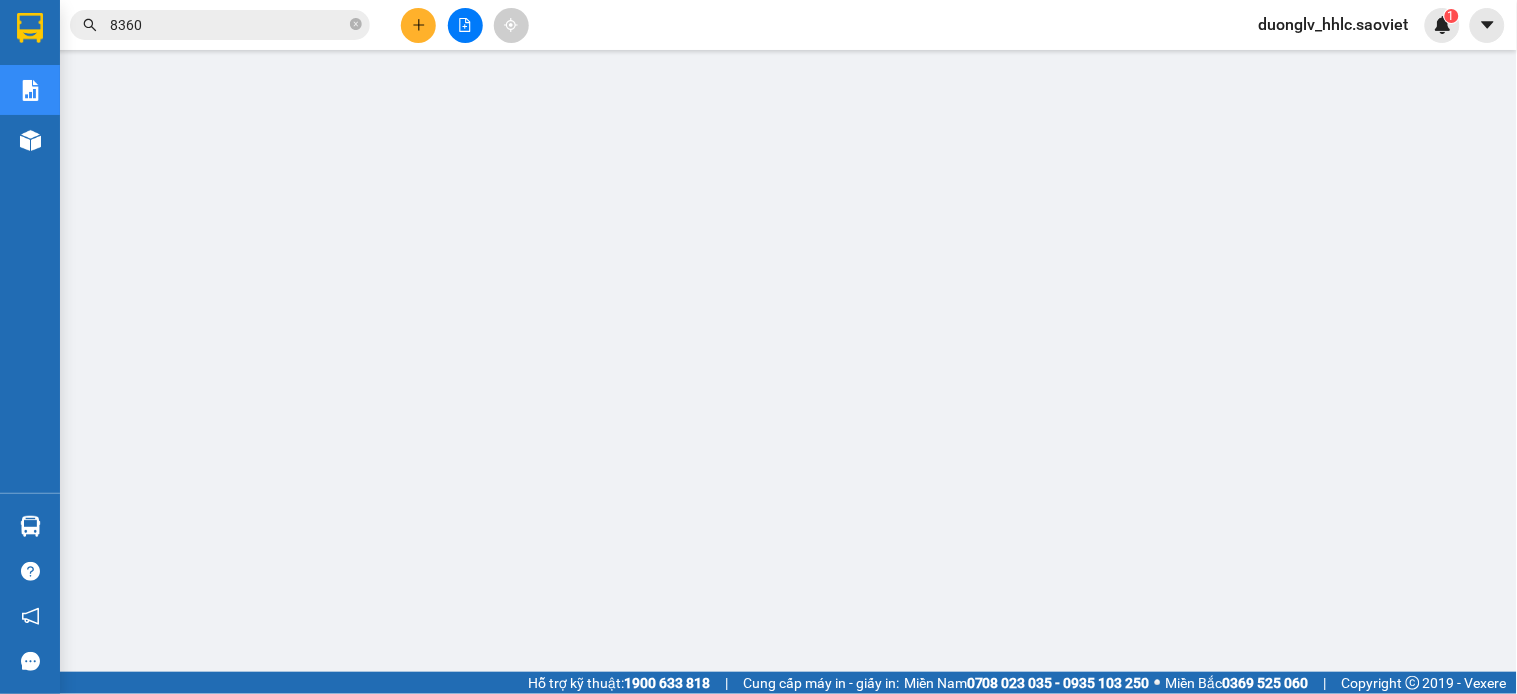 click at bounding box center [465, 25] 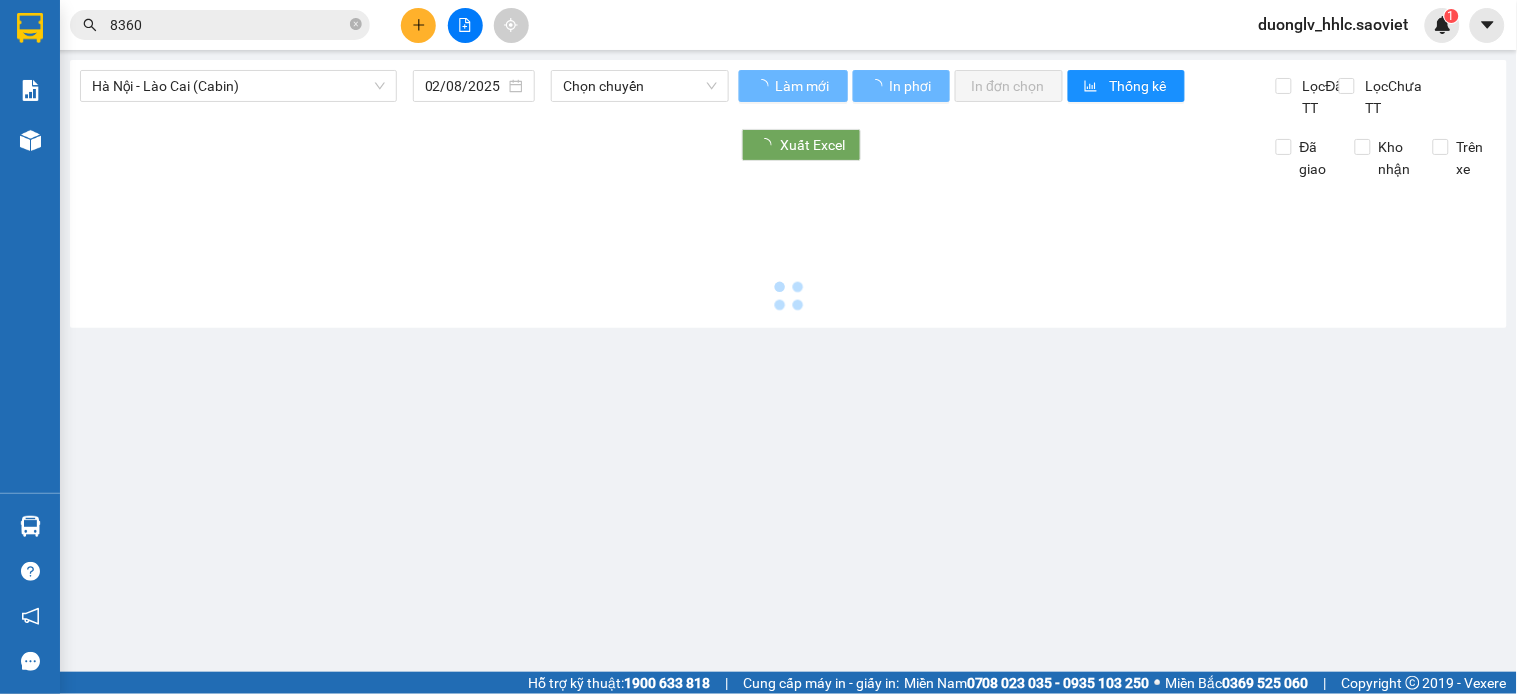 drag, startPoint x: 272, startPoint y: 61, endPoint x: 242, endPoint y: 67, distance: 30.594116 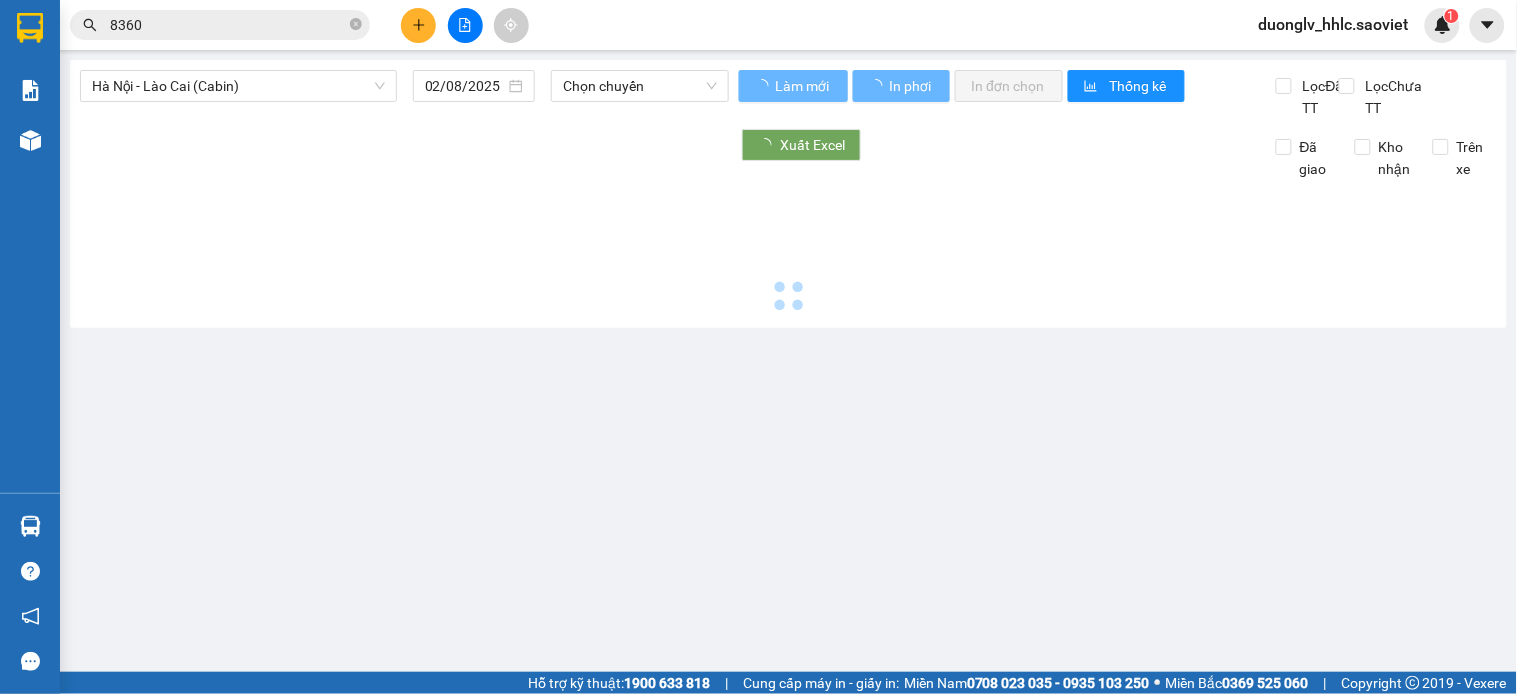 click on "Hà Nội - Lào Cai (Cabin) 02/08/2025 Chọn chuyến Làm mới In phơi In đơn chọn Thống kê Lọc  Đã TT Lọc  Chưa TT Xuất Excel Đã giao Kho nhận Trên xe Sao Việt   19006746   Số 779 Giải Phóng VP Hàng LC  -  16:15 - 02/08/2025 Tuyến:  Hà Nội - Lào Cai (Cabin) Chuyến:   ( - 02/08/2025) STT Mã GD Người gửi Người nhận VP Gửi ĐC Giao SL Đã TT Chưa TT Thu hộ Tên hàng Ghi chú Nhân viên Ký nhận Đã TT :   0  VNĐ Chưa TT :   0  VNĐ Thu hộ:  0  VNĐ VP Gửi (Ký & ghi rõ họ tên) Tài xế (Ký & ghi rõ họ tên) VP Nhận (Ký & ghi rõ họ tên) Thanh tra (Ký & ghi rõ họ tên) Sao Việt   19006746   Số 779 Giải Phóng VP Hàng LC  -  16:15 - 02/08/2025 Tuyến:  Hà Nội - Lào Cai (Cabin) Chuyến:   ( - 02/08/2025) STT Mã GD Người gửi Người nhận VP Gửi ĐC Giao SL Đã TT Chưa TT Thu hộ Tên hàng Ghi chú Nhân viên Ký nhận Đã TT :   0  VNĐ Chưa TT :   0  VNĐ Thu hộ:  0  VNĐ VP Gửi Tài xế" at bounding box center [788, 194] 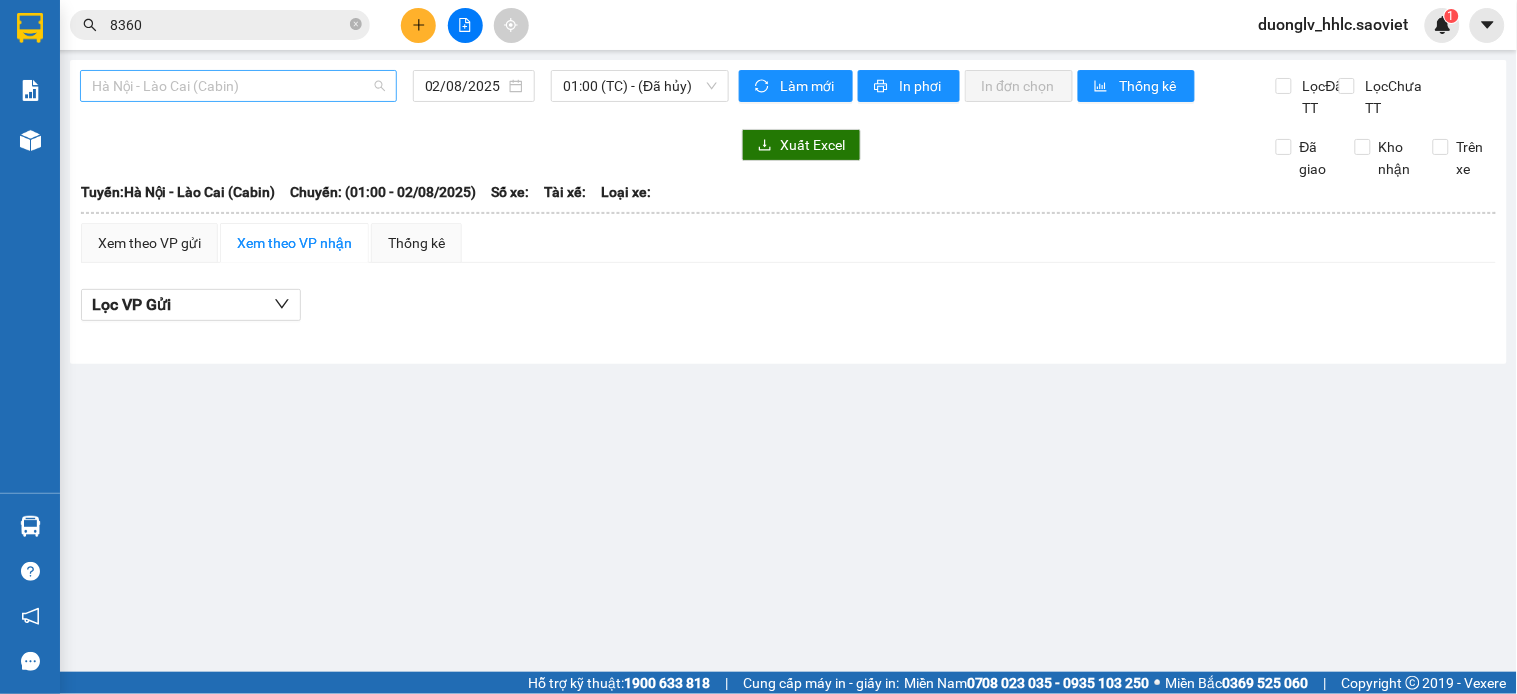 click on "Hà Nội - Lào Cai (Cabin)" at bounding box center (238, 86) 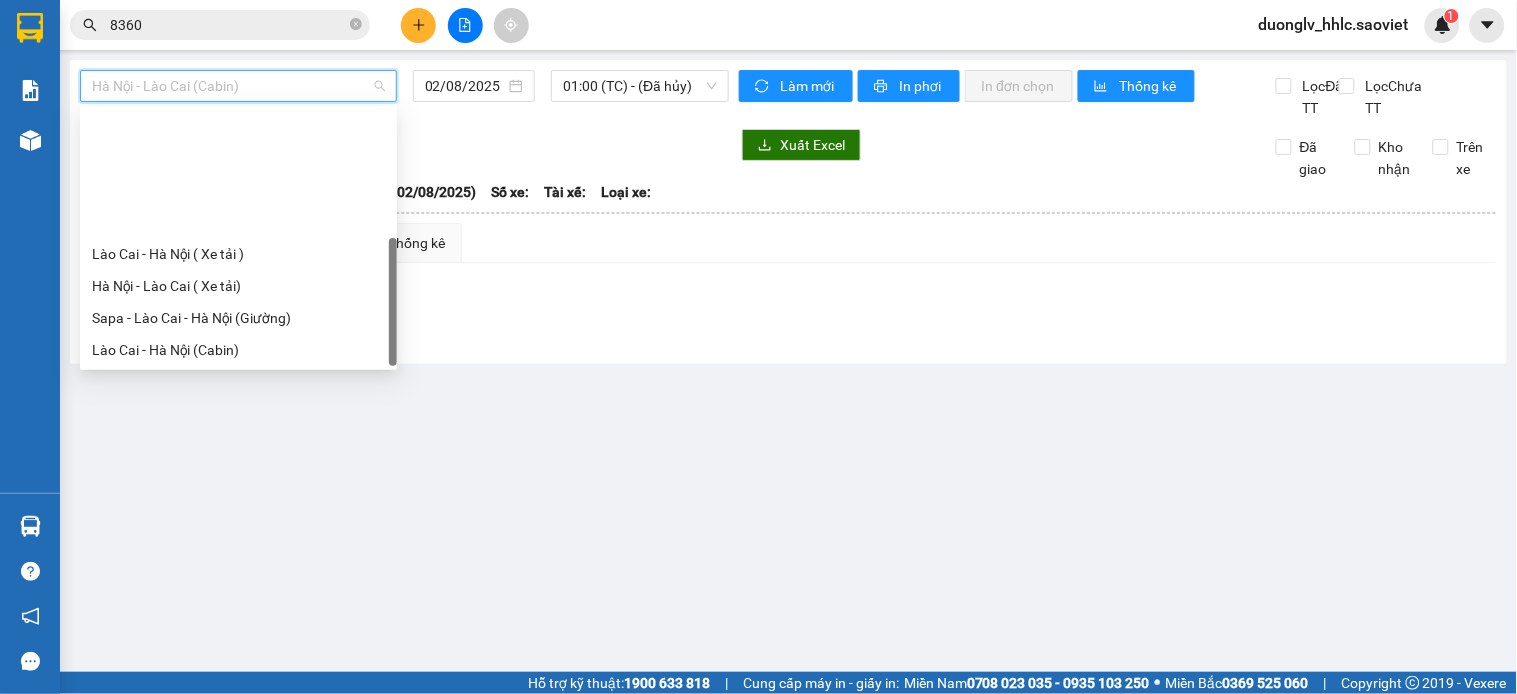 scroll, scrollTop: 160, scrollLeft: 0, axis: vertical 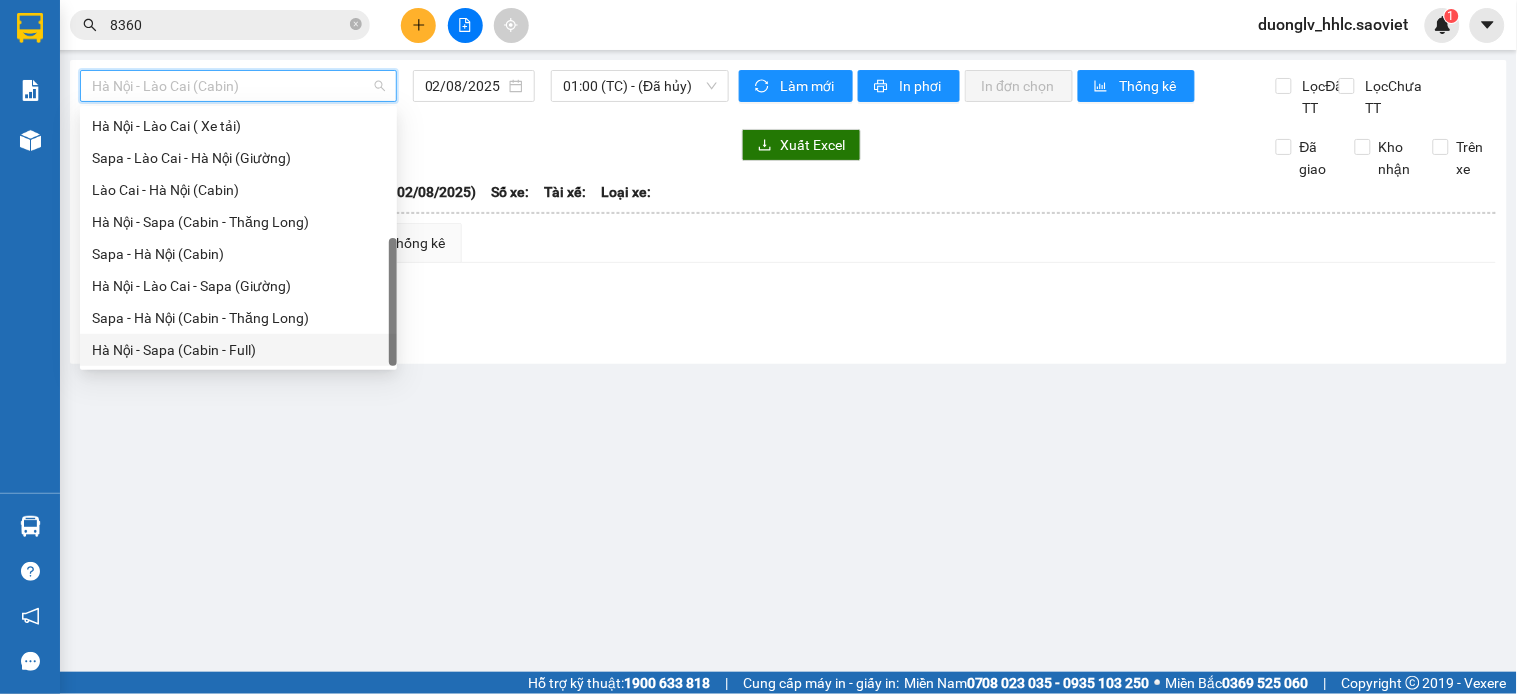 click on "Hà Nội - Sapa (Cabin - Full)" at bounding box center [238, 350] 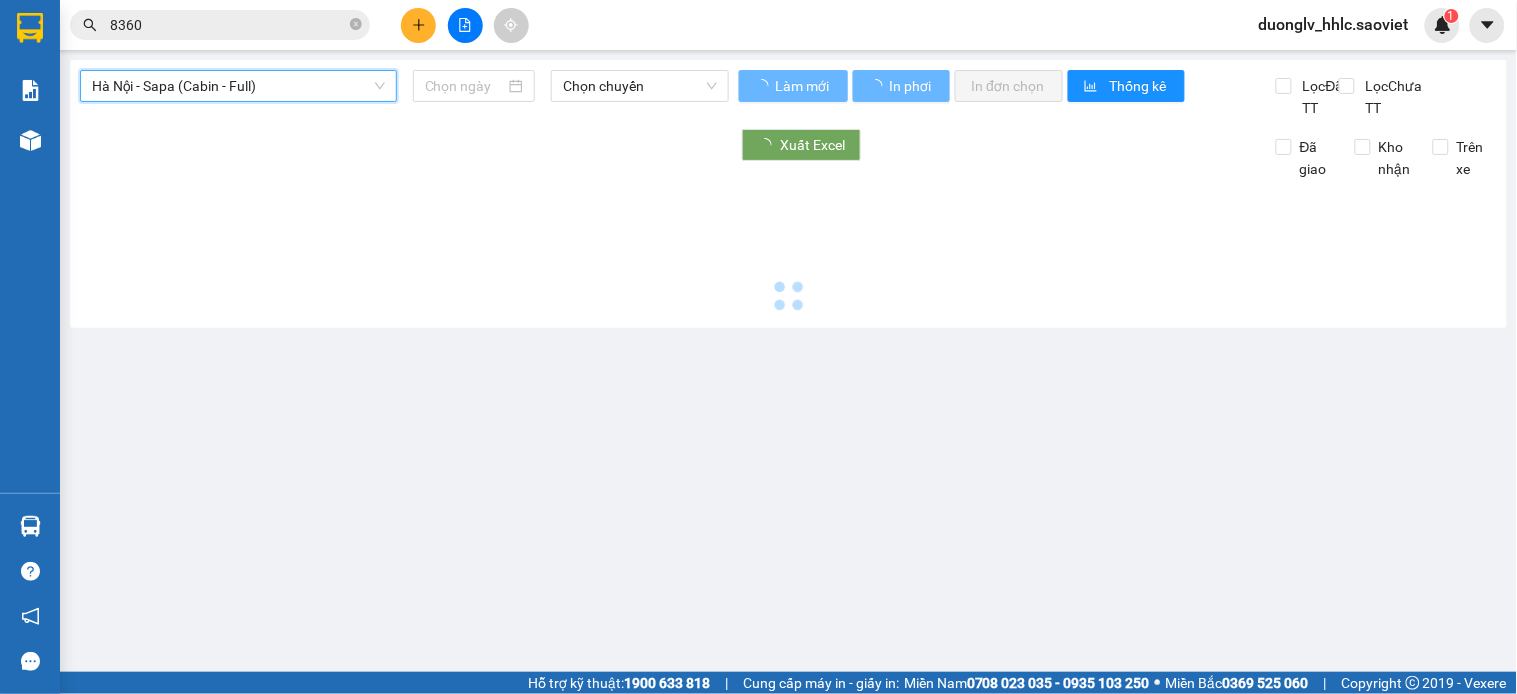 type on "02/08/2025" 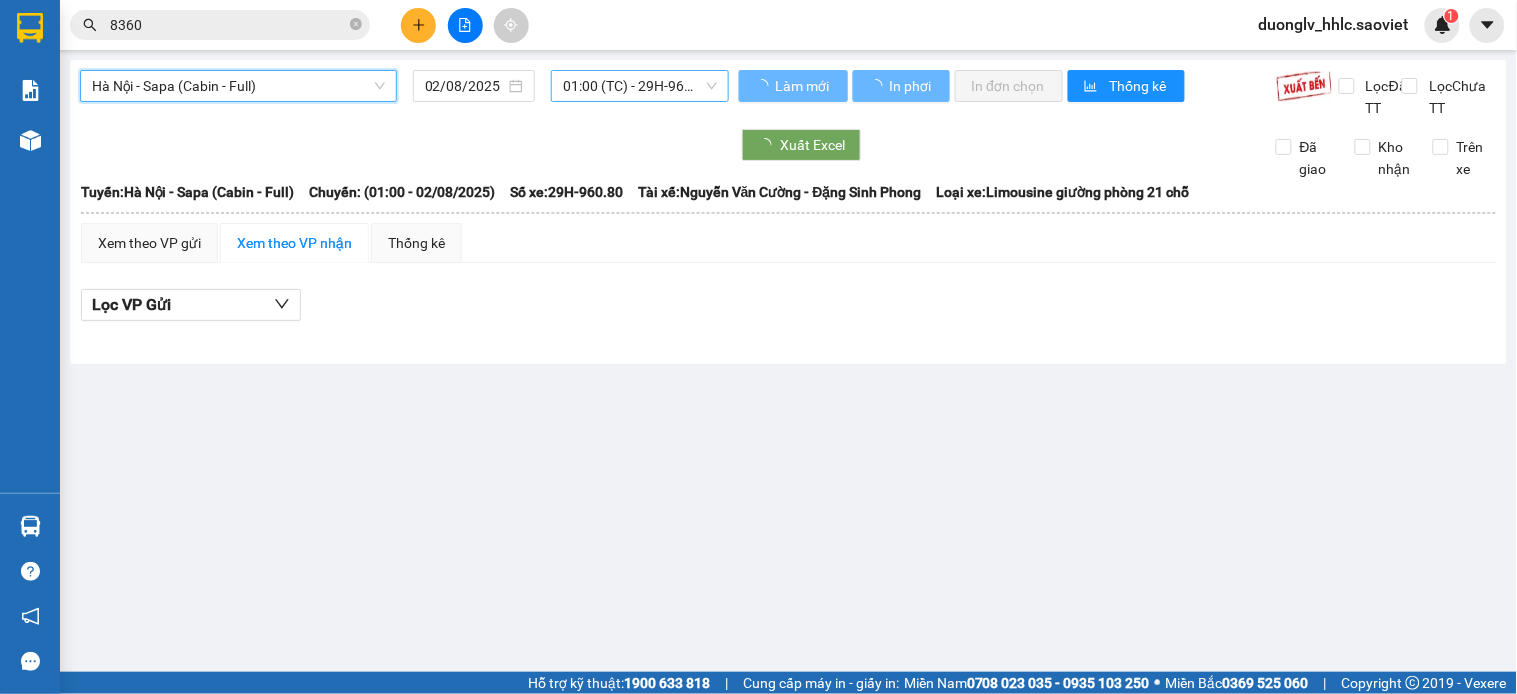 click on "01:00   (TC)   - 29H-960.80  - (Đã hủy)" at bounding box center (640, 86) 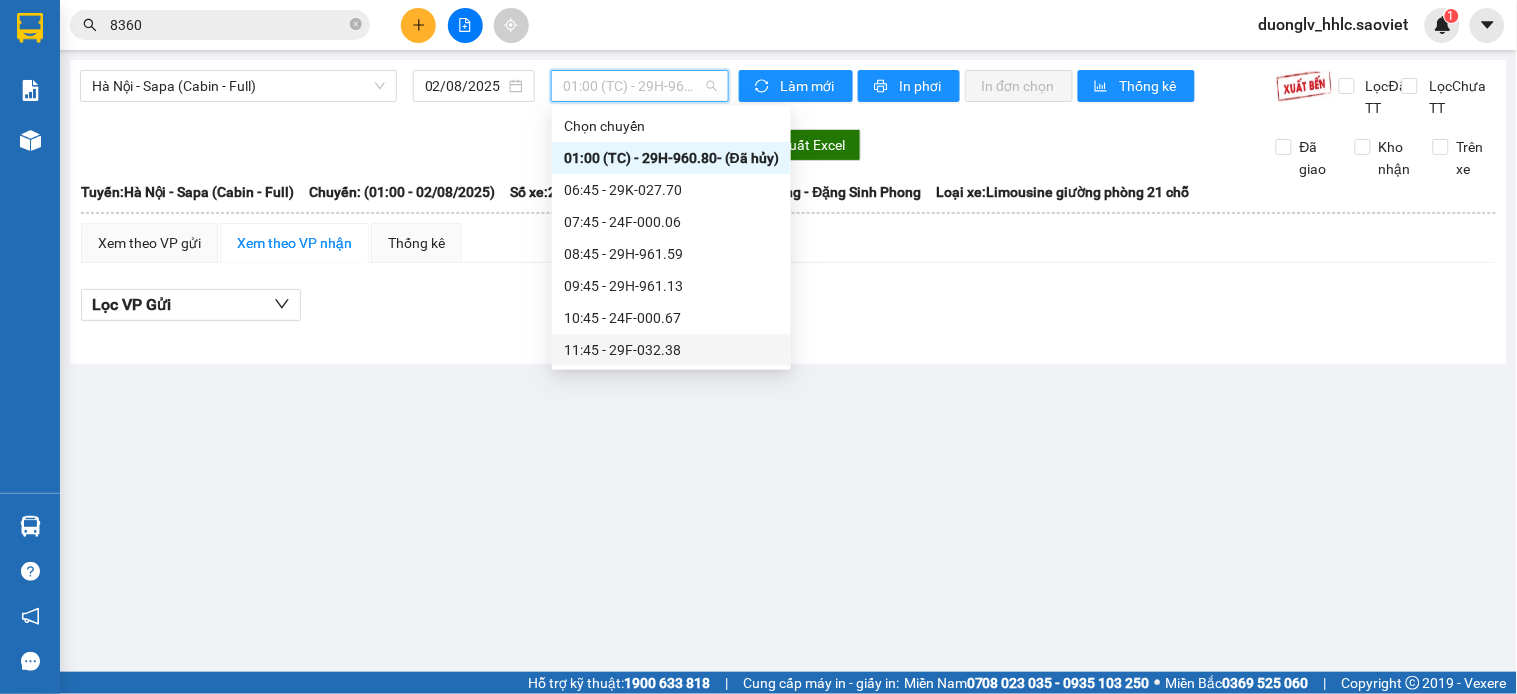 click on "11:45     - 29F-032.38" at bounding box center [671, 350] 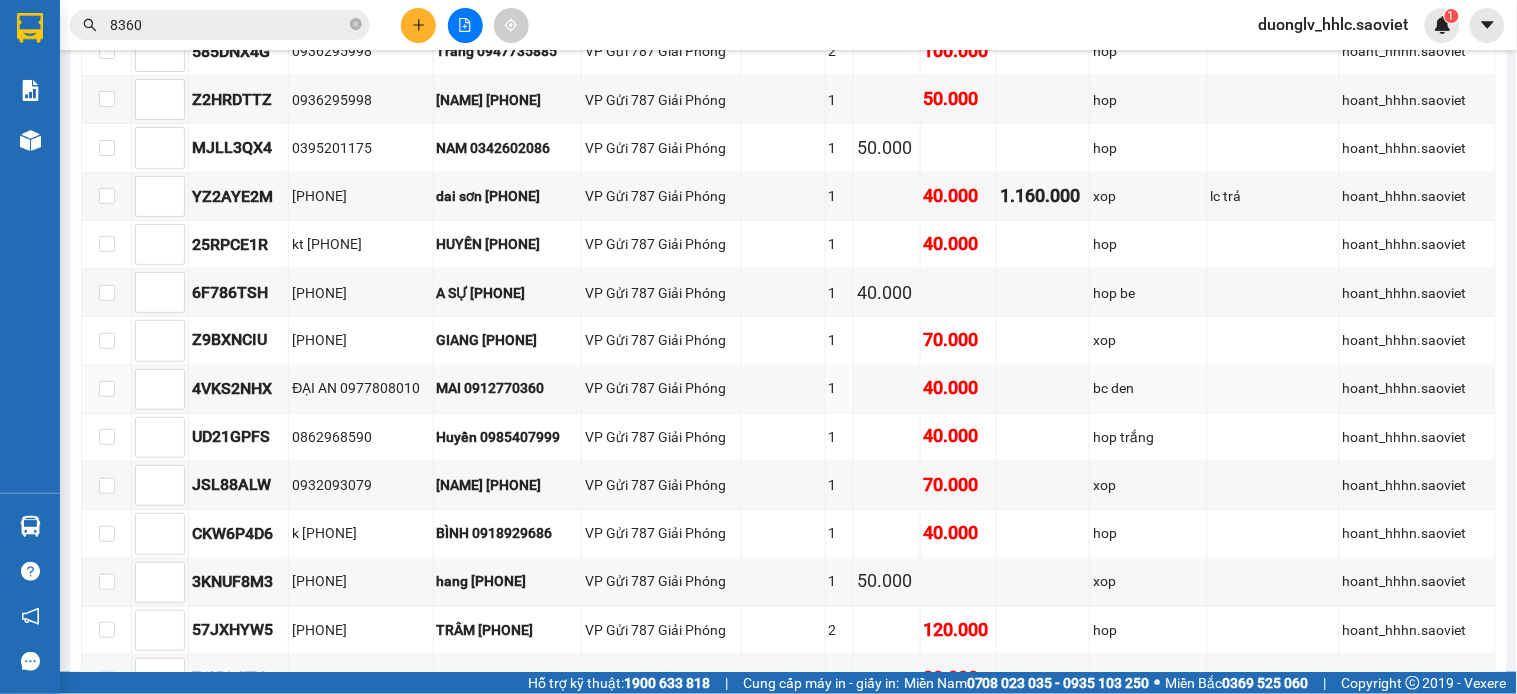 scroll, scrollTop: 1216, scrollLeft: 0, axis: vertical 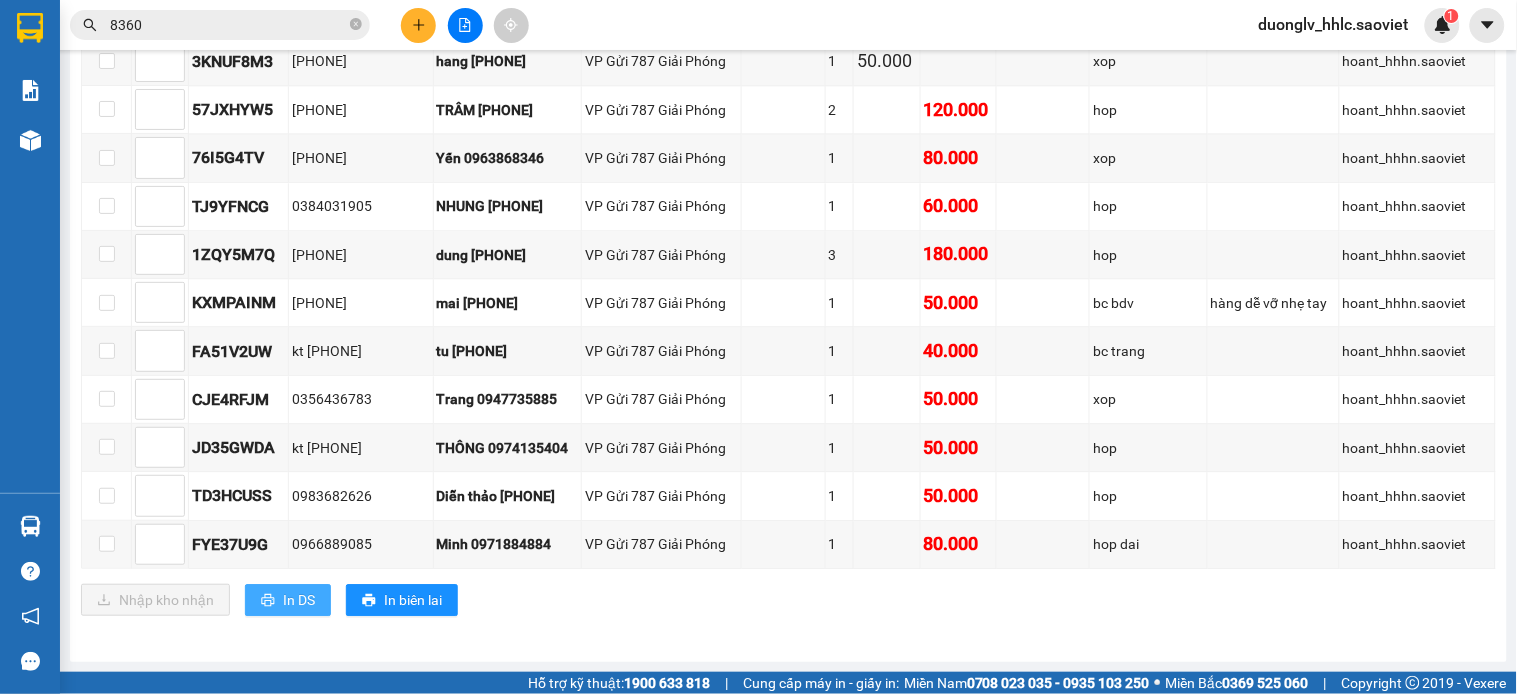 click on "In DS" at bounding box center [299, 600] 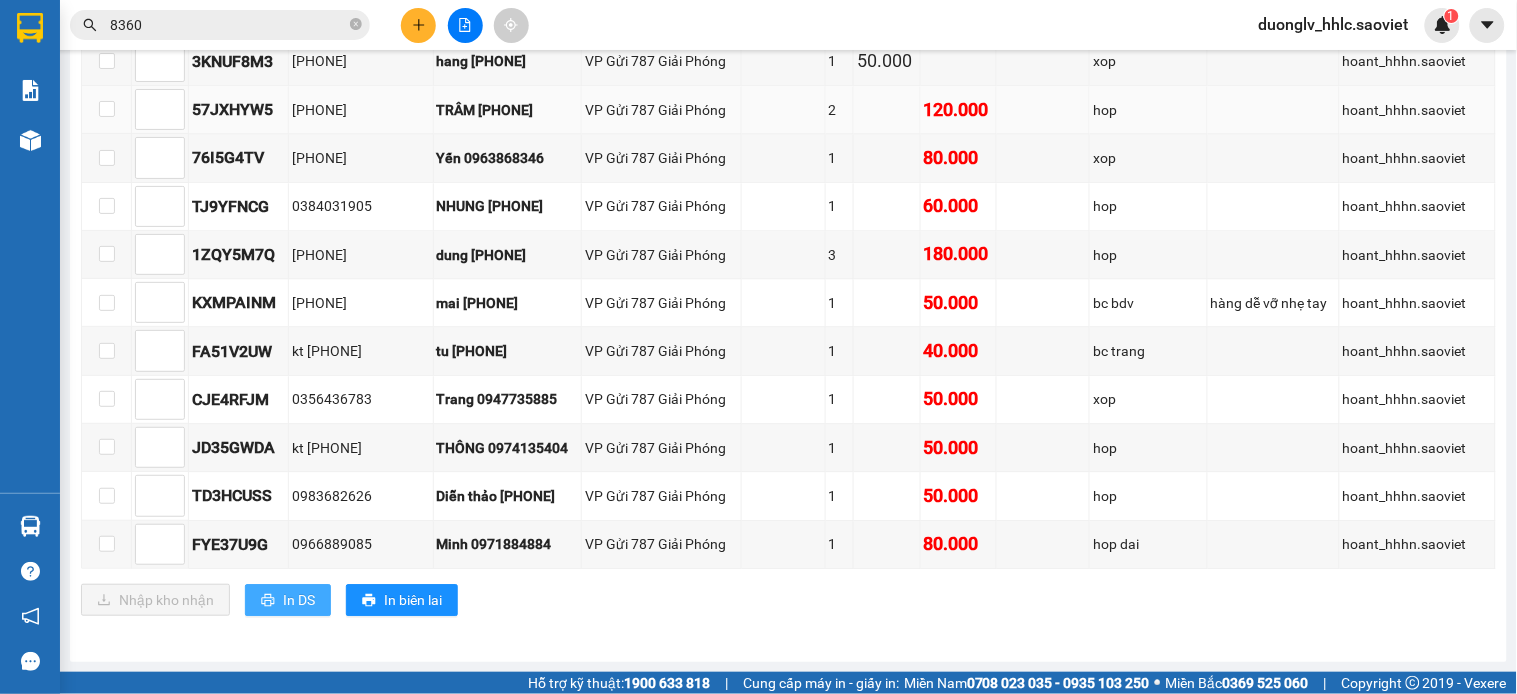 scroll, scrollTop: 0, scrollLeft: 0, axis: both 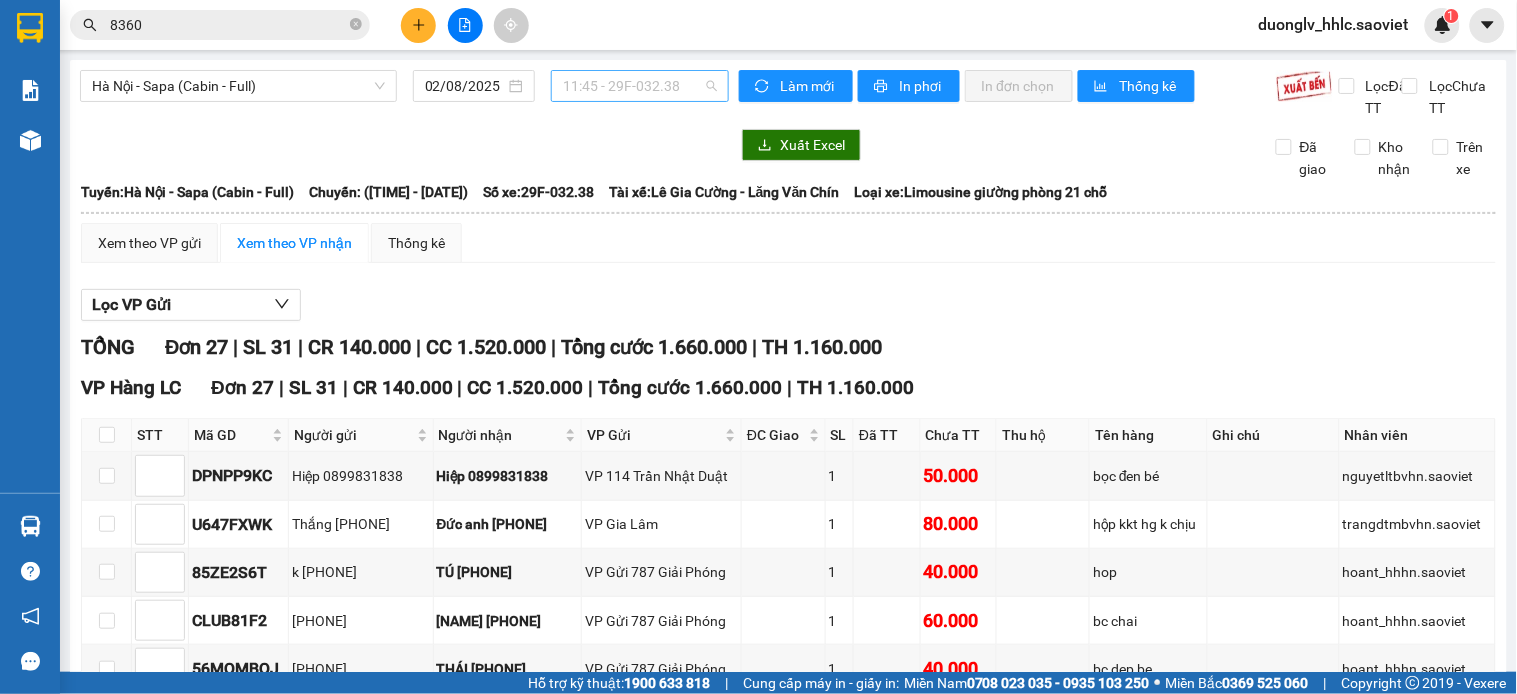 click on "11:45     - 29F-032.38" at bounding box center (640, 86) 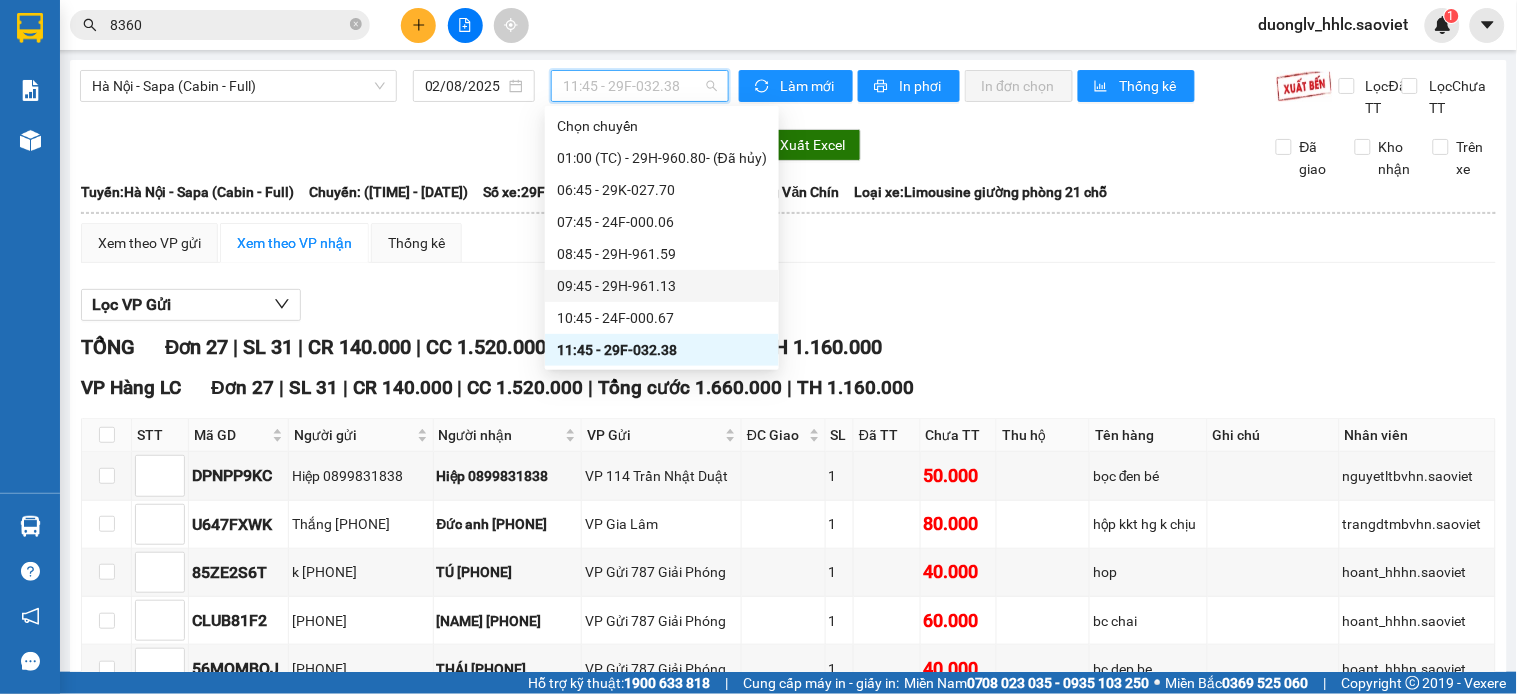 scroll, scrollTop: 111, scrollLeft: 0, axis: vertical 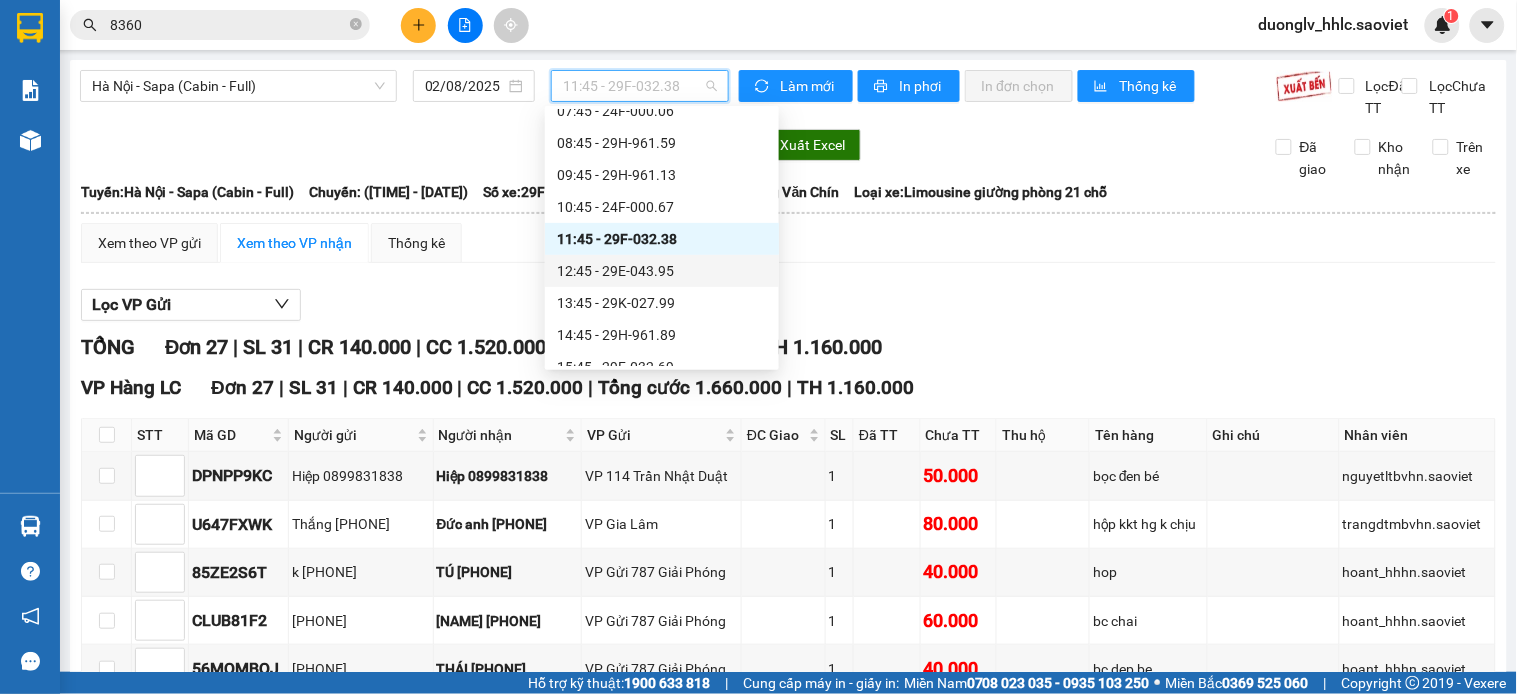 click on "12:45     - 29E-043.95" at bounding box center (662, 271) 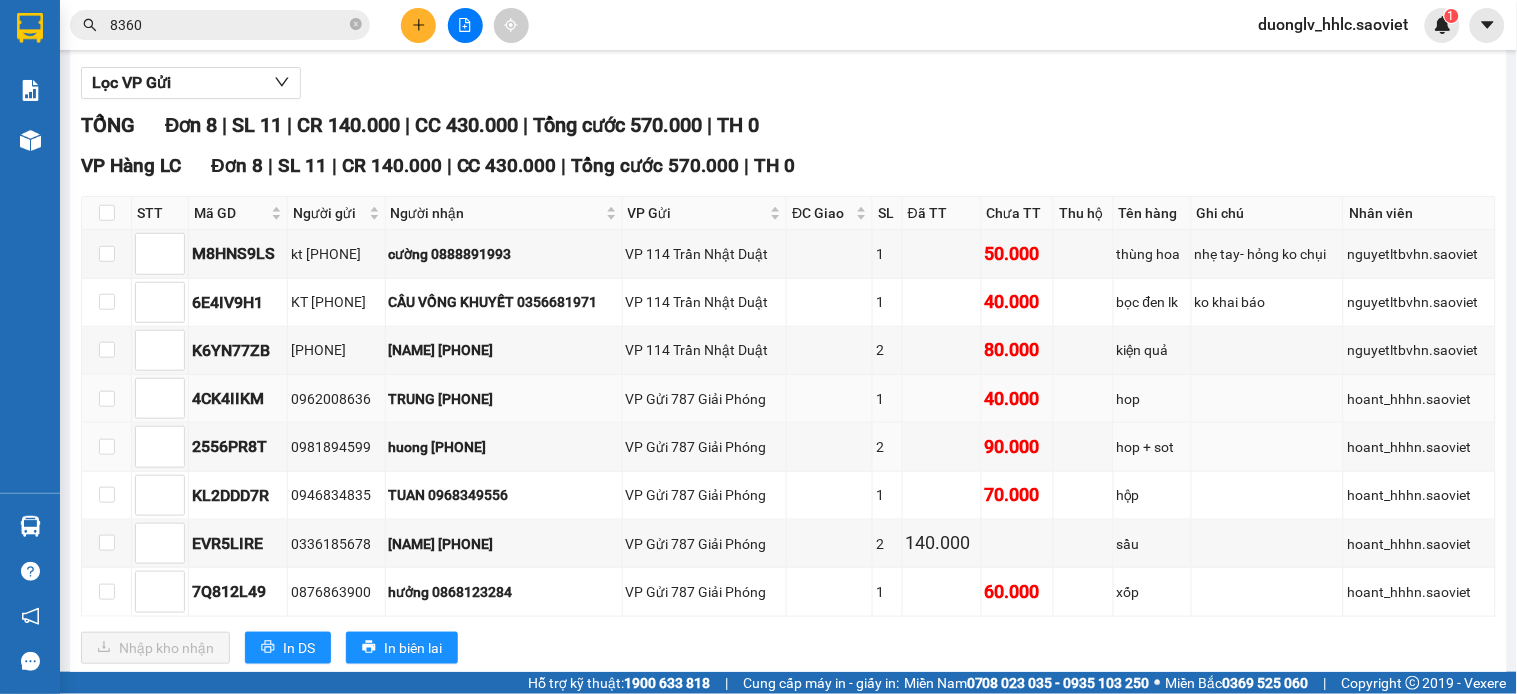 scroll, scrollTop: 294, scrollLeft: 0, axis: vertical 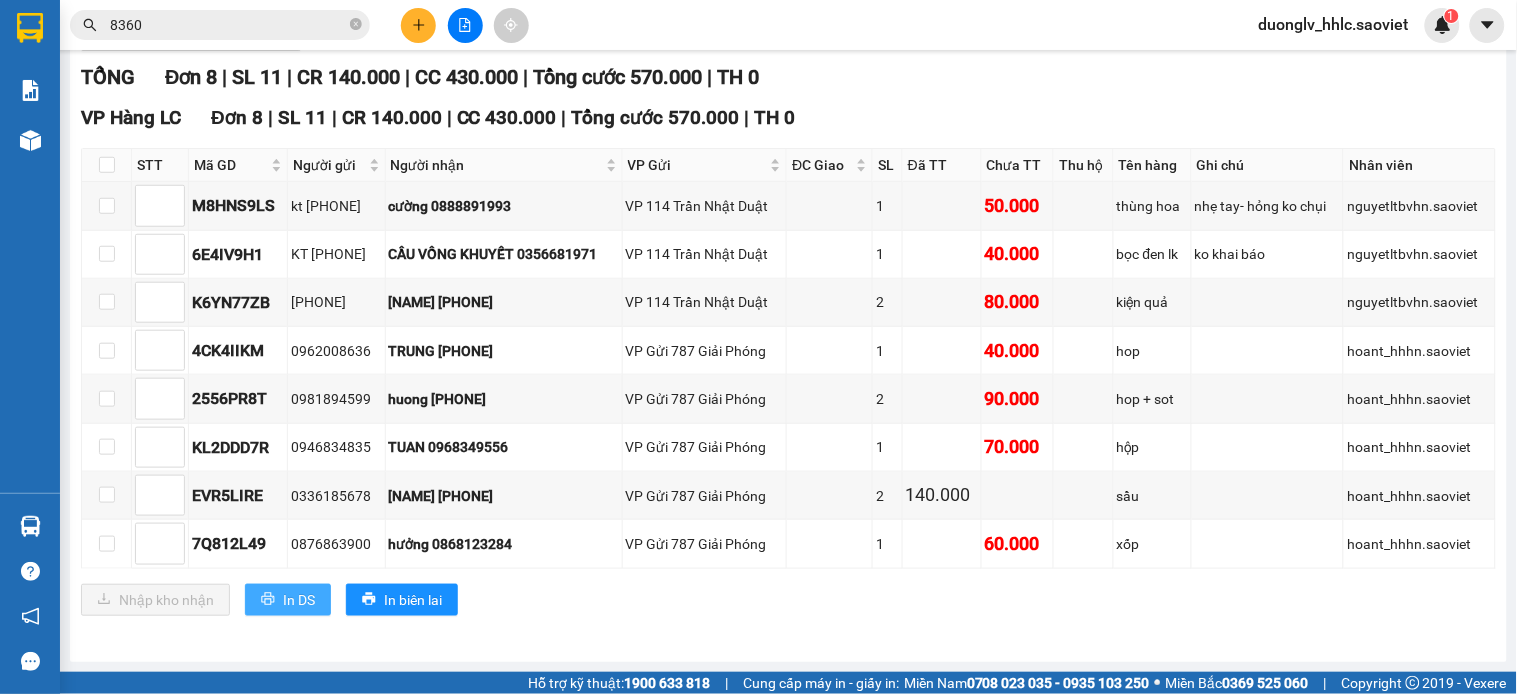 click on "In DS" at bounding box center [299, 600] 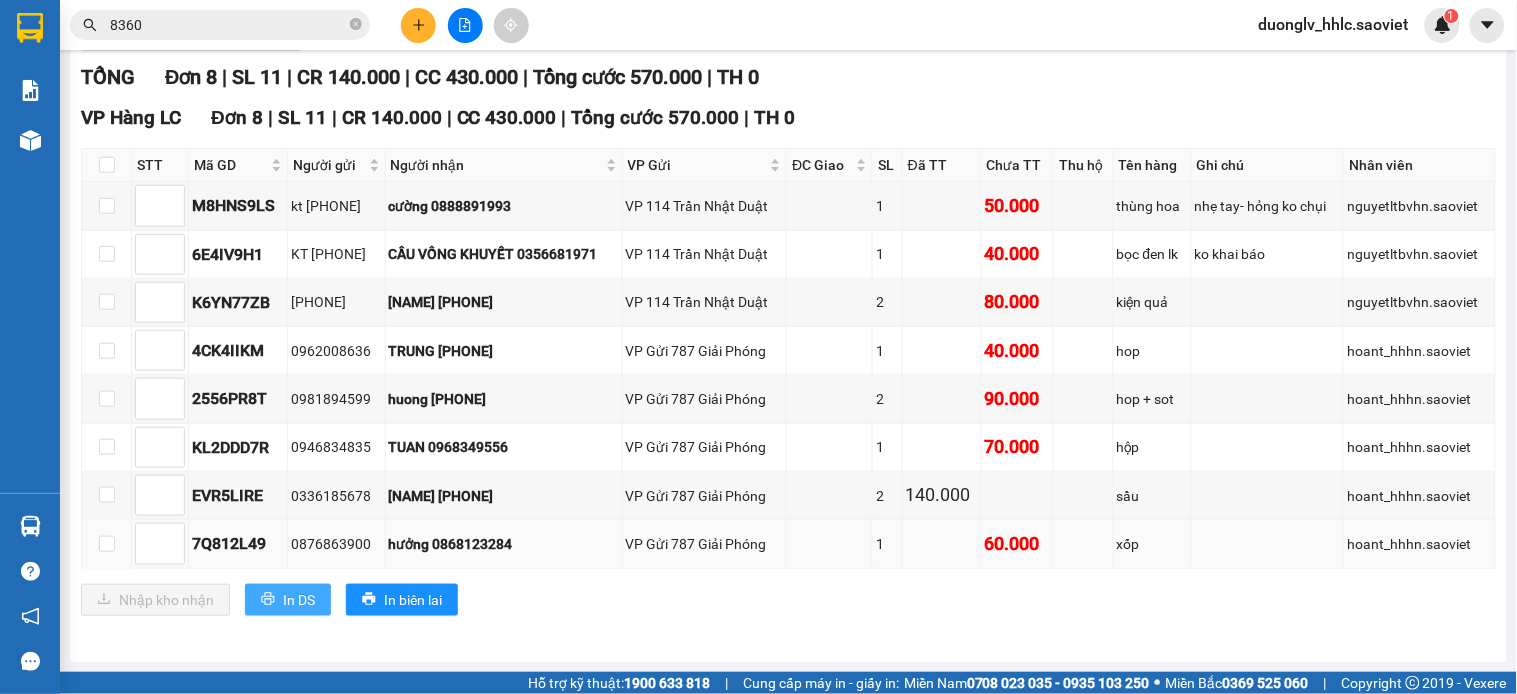 scroll, scrollTop: 0, scrollLeft: 0, axis: both 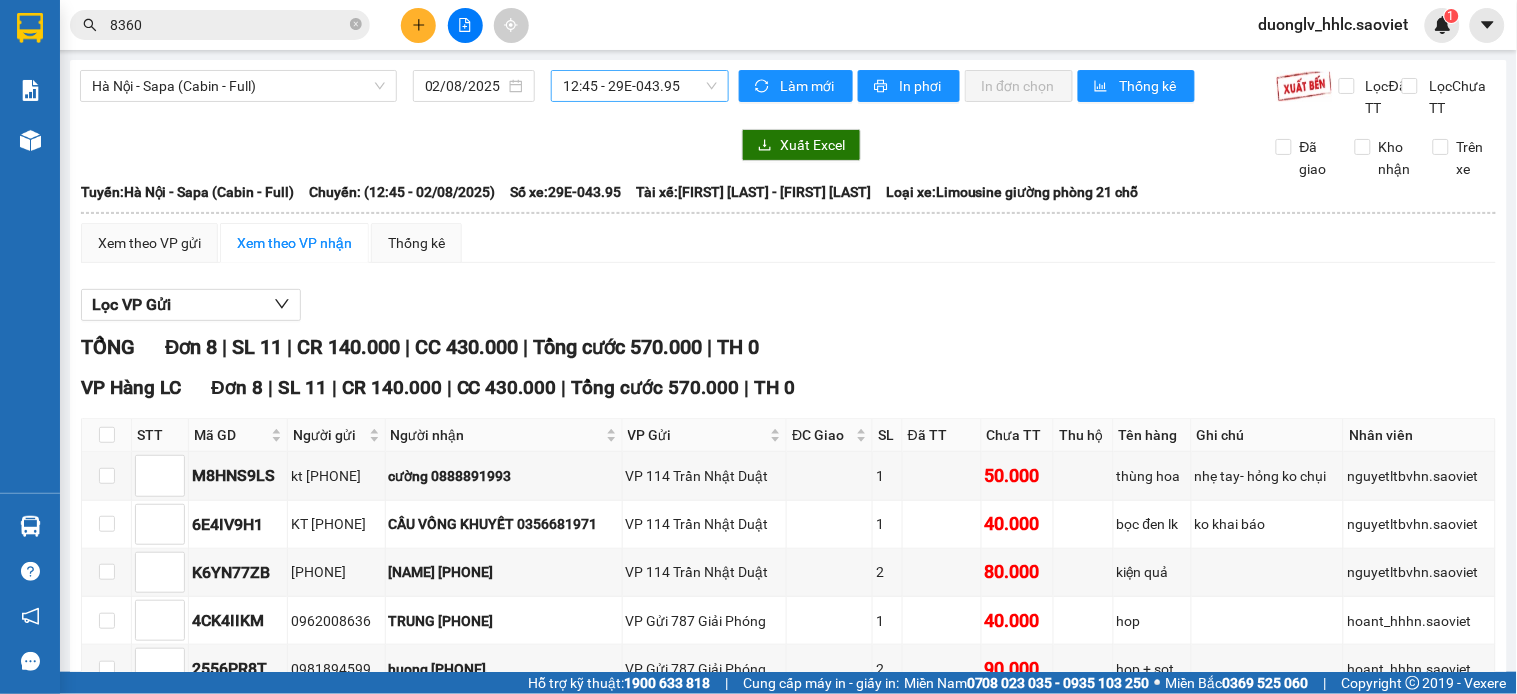 click on "12:45     - 29E-043.95" at bounding box center [640, 86] 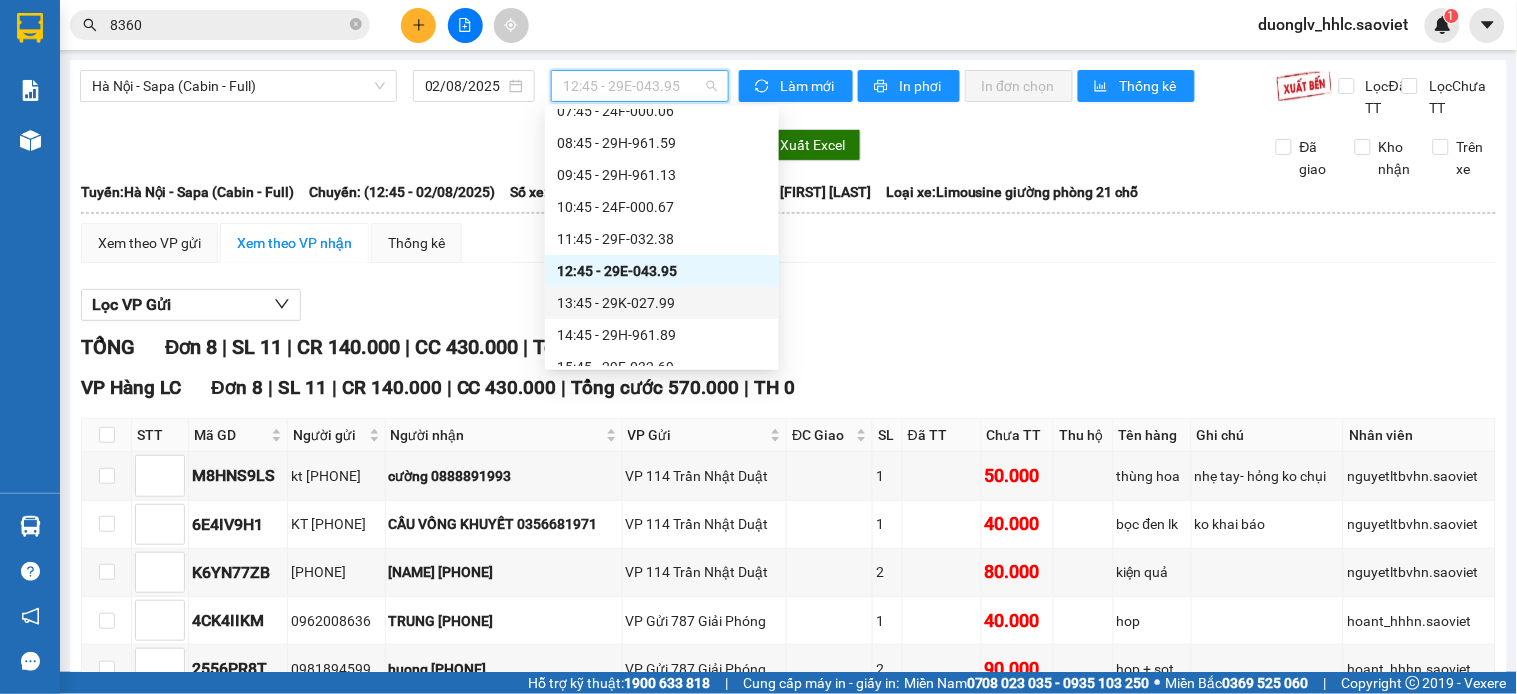 click on "13:45     - 29K-027.99" at bounding box center [662, 303] 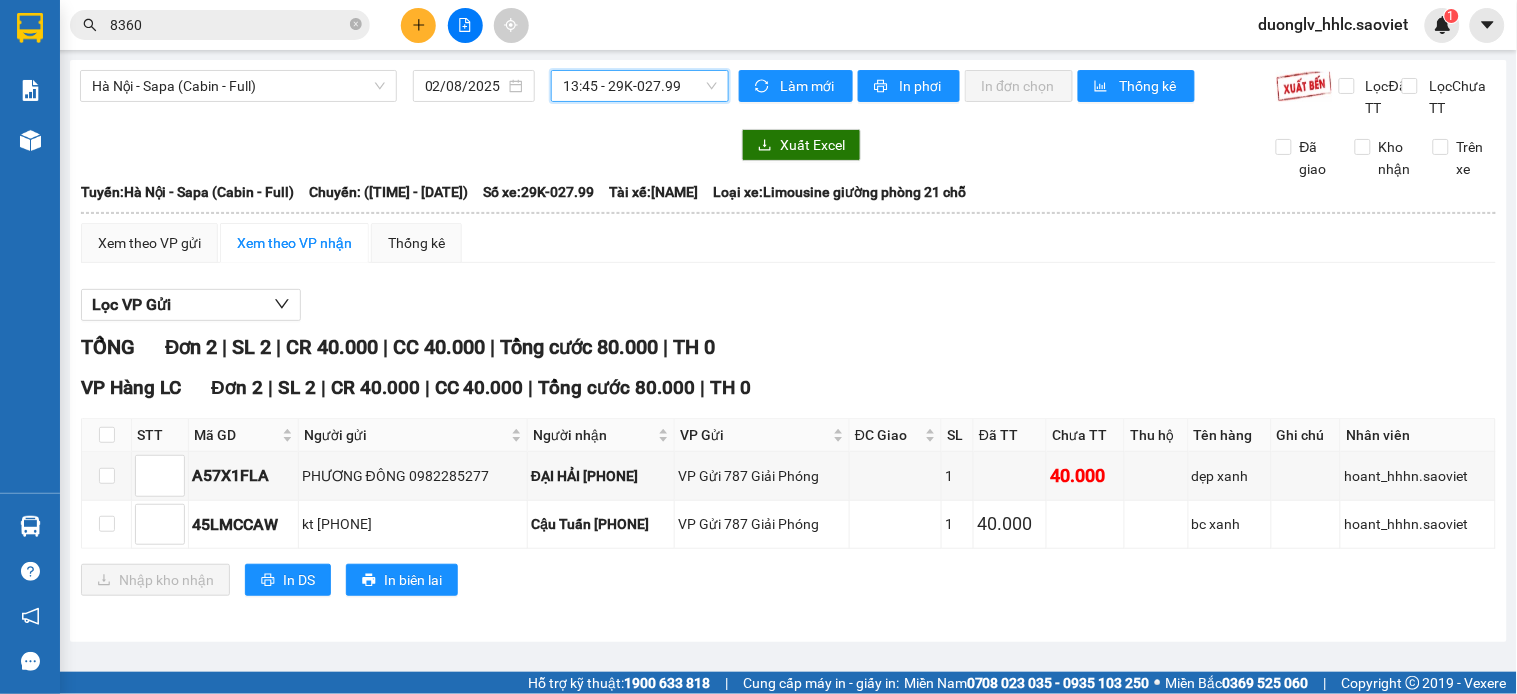 scroll, scrollTop: 2, scrollLeft: 0, axis: vertical 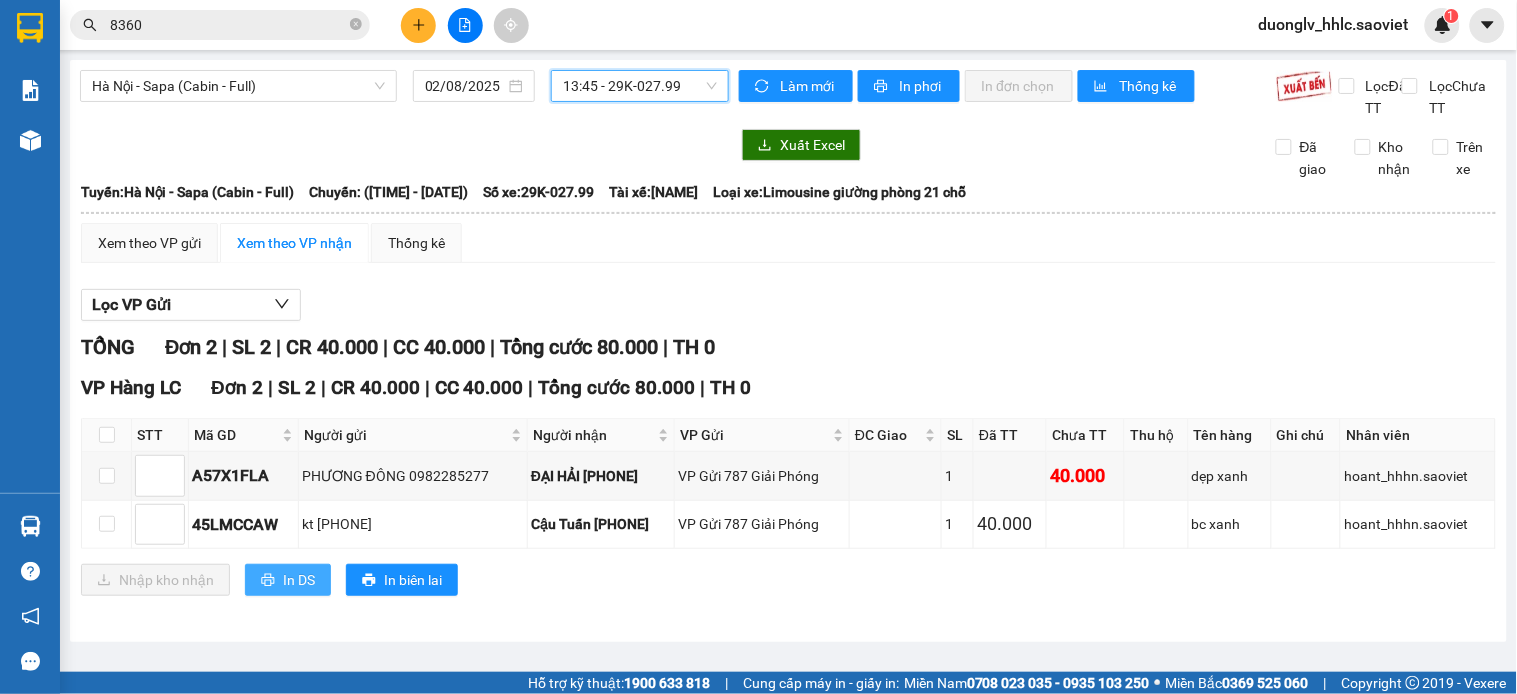 click on "In DS" at bounding box center [288, 580] 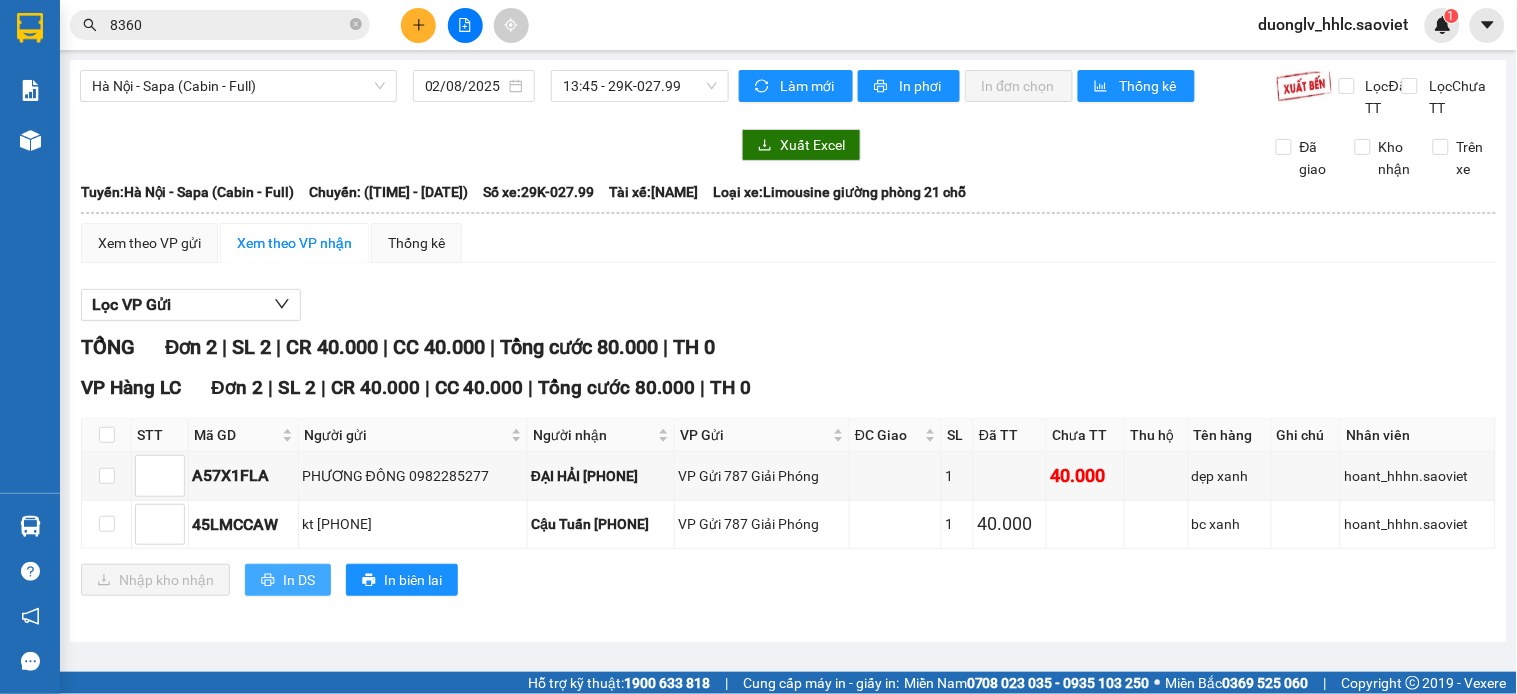 scroll, scrollTop: 0, scrollLeft: 0, axis: both 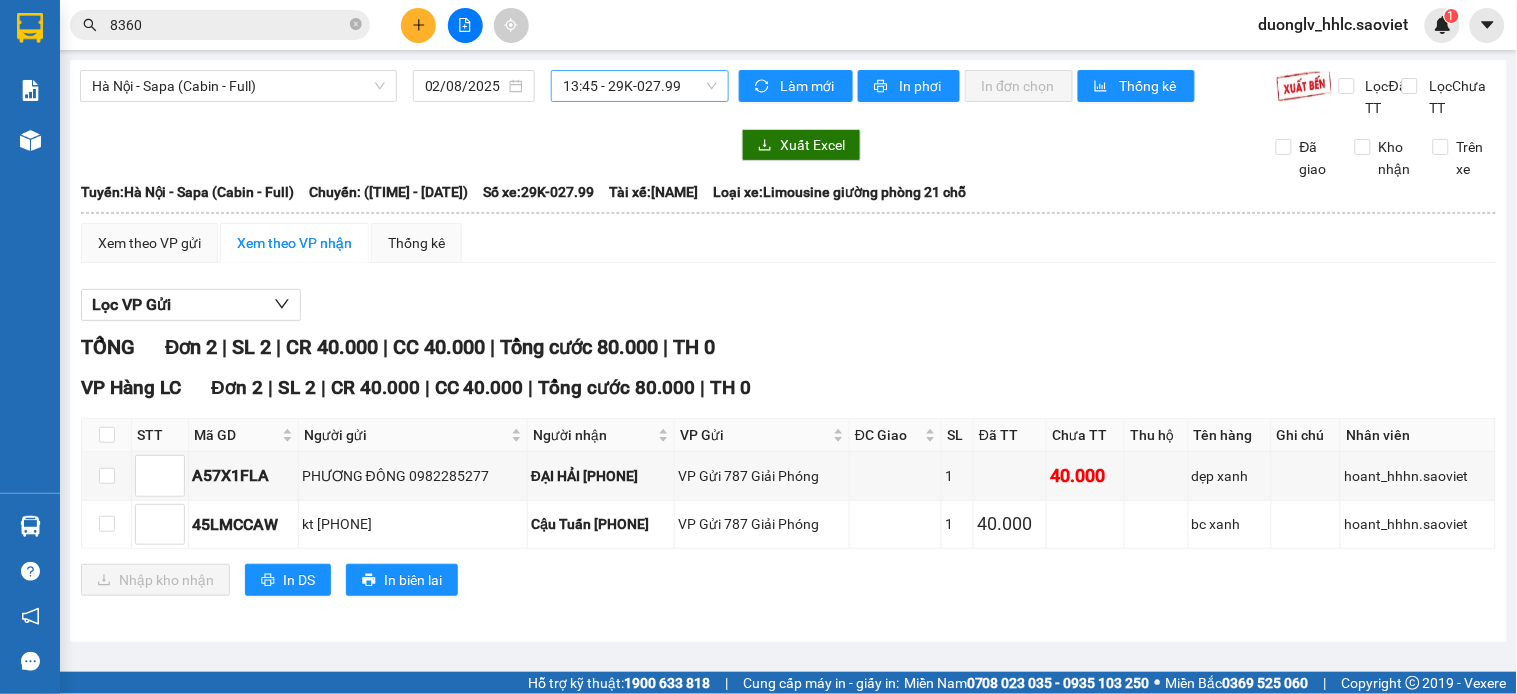 click on "13:45     - 29K-027.99" at bounding box center [640, 86] 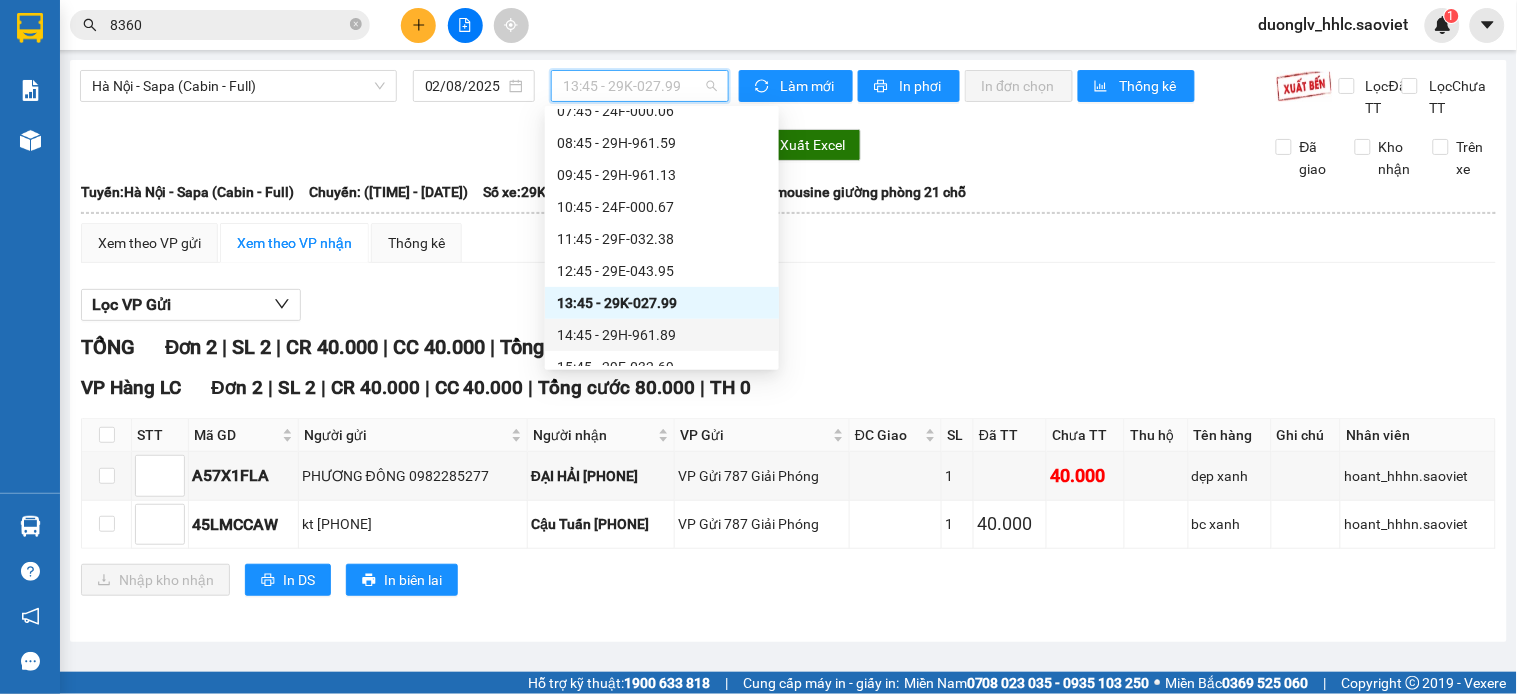 click on "14:45     - 29H-961.89" at bounding box center (662, 335) 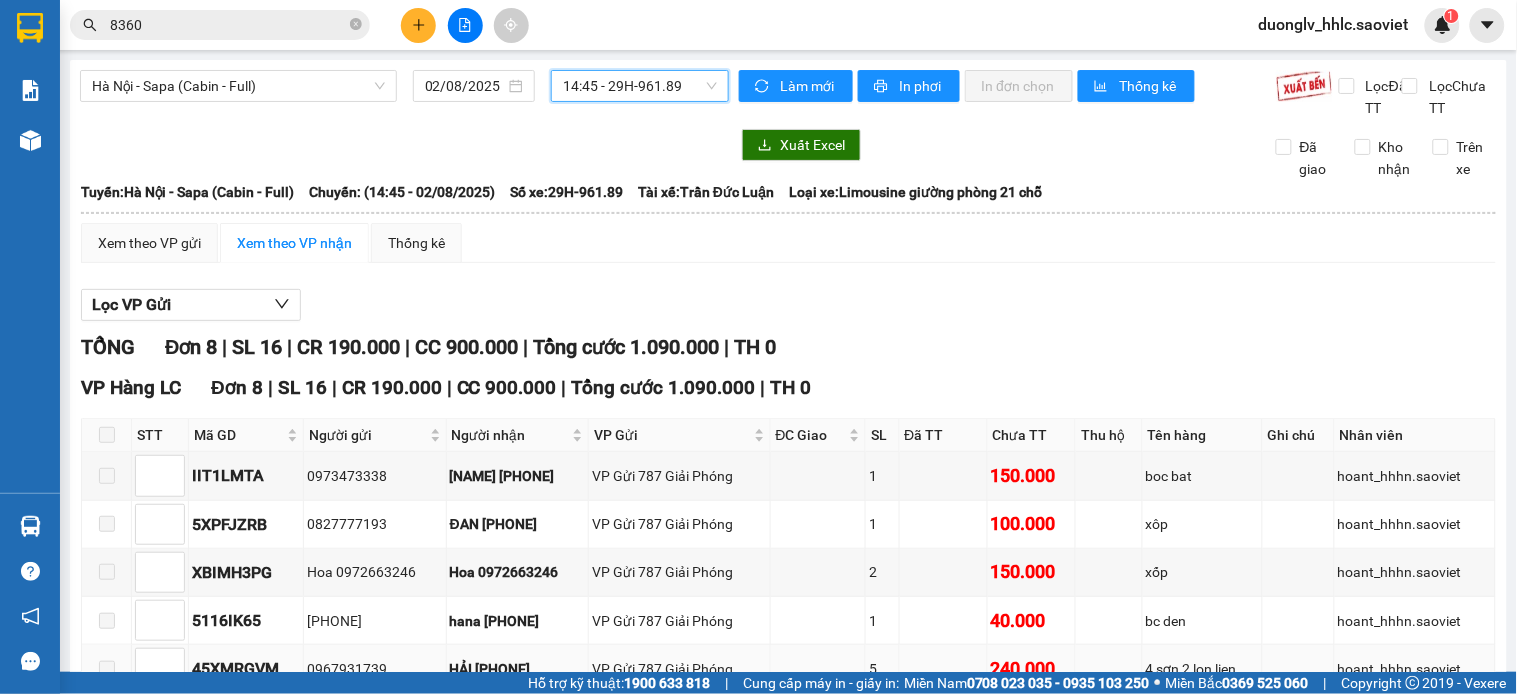scroll, scrollTop: 294, scrollLeft: 0, axis: vertical 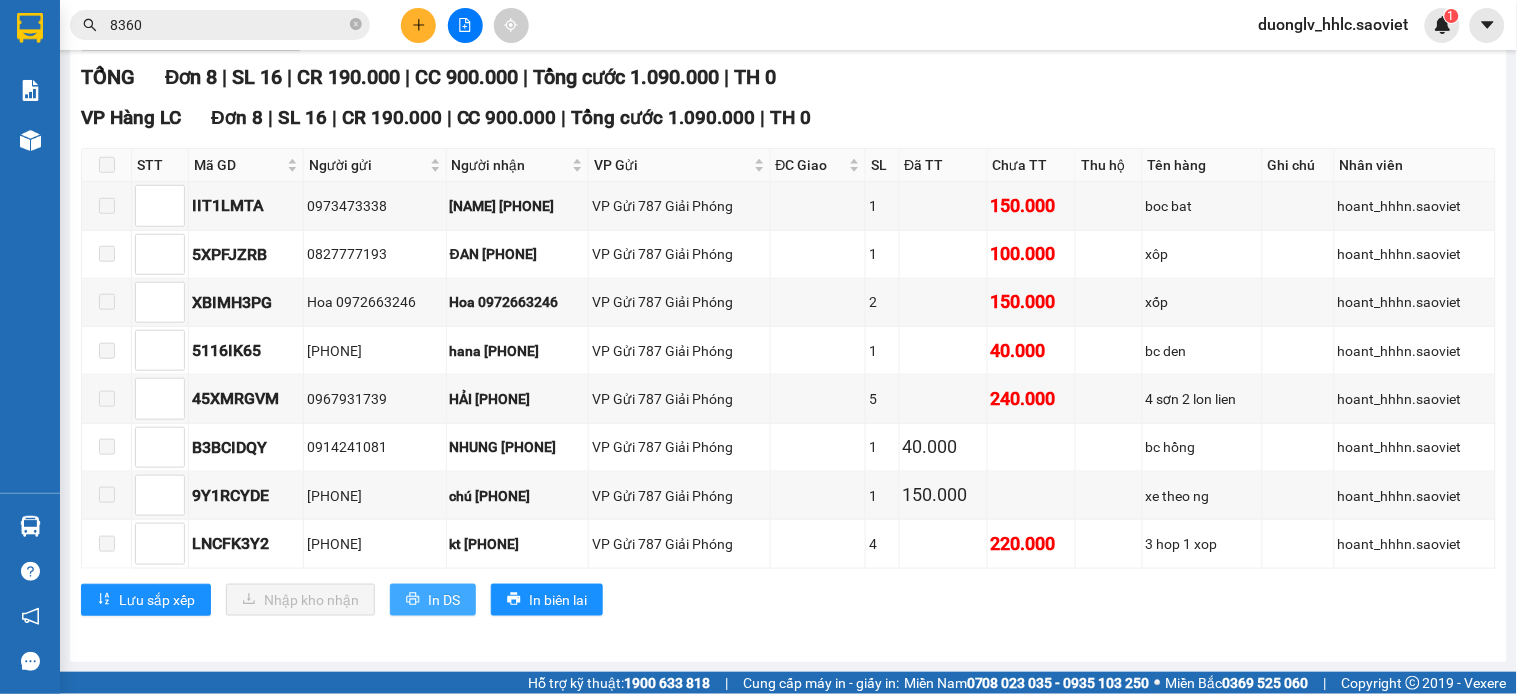click on "In DS" at bounding box center (433, 600) 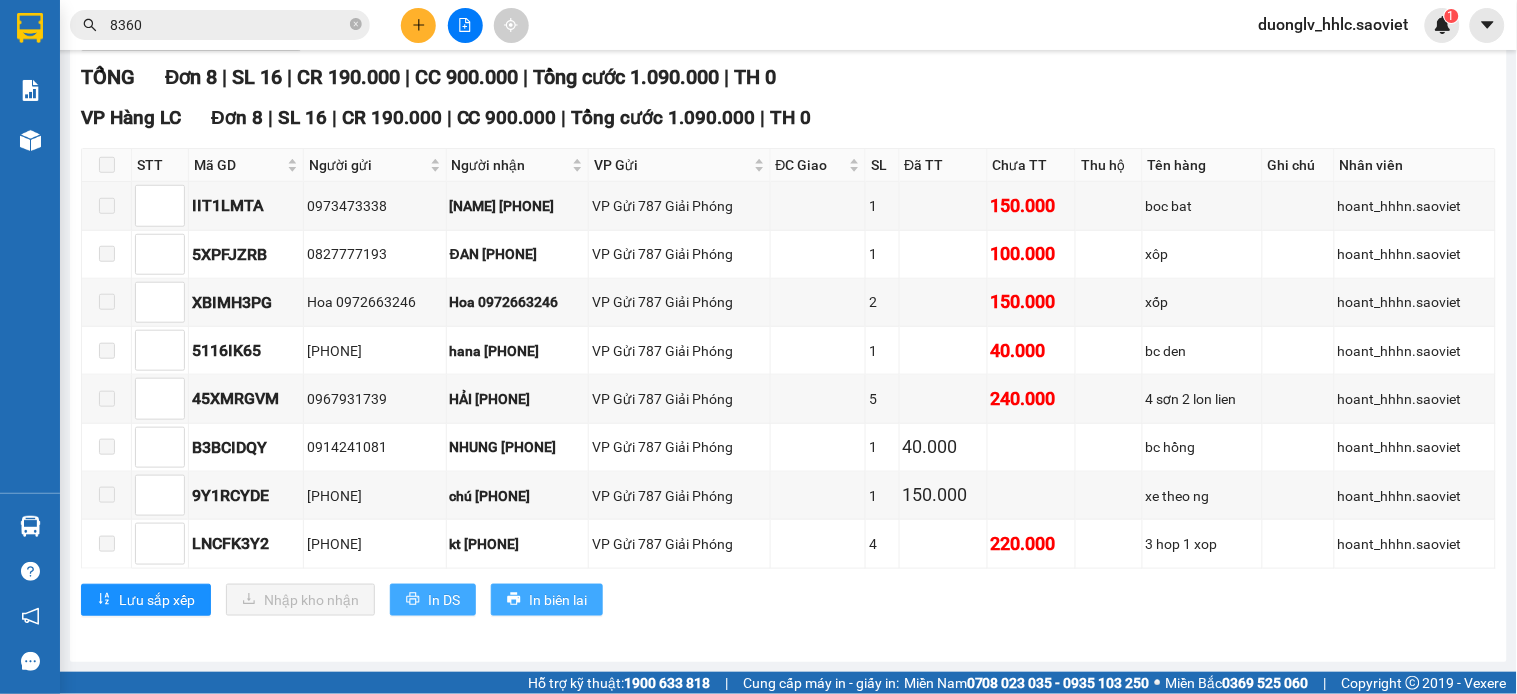 scroll, scrollTop: 0, scrollLeft: 0, axis: both 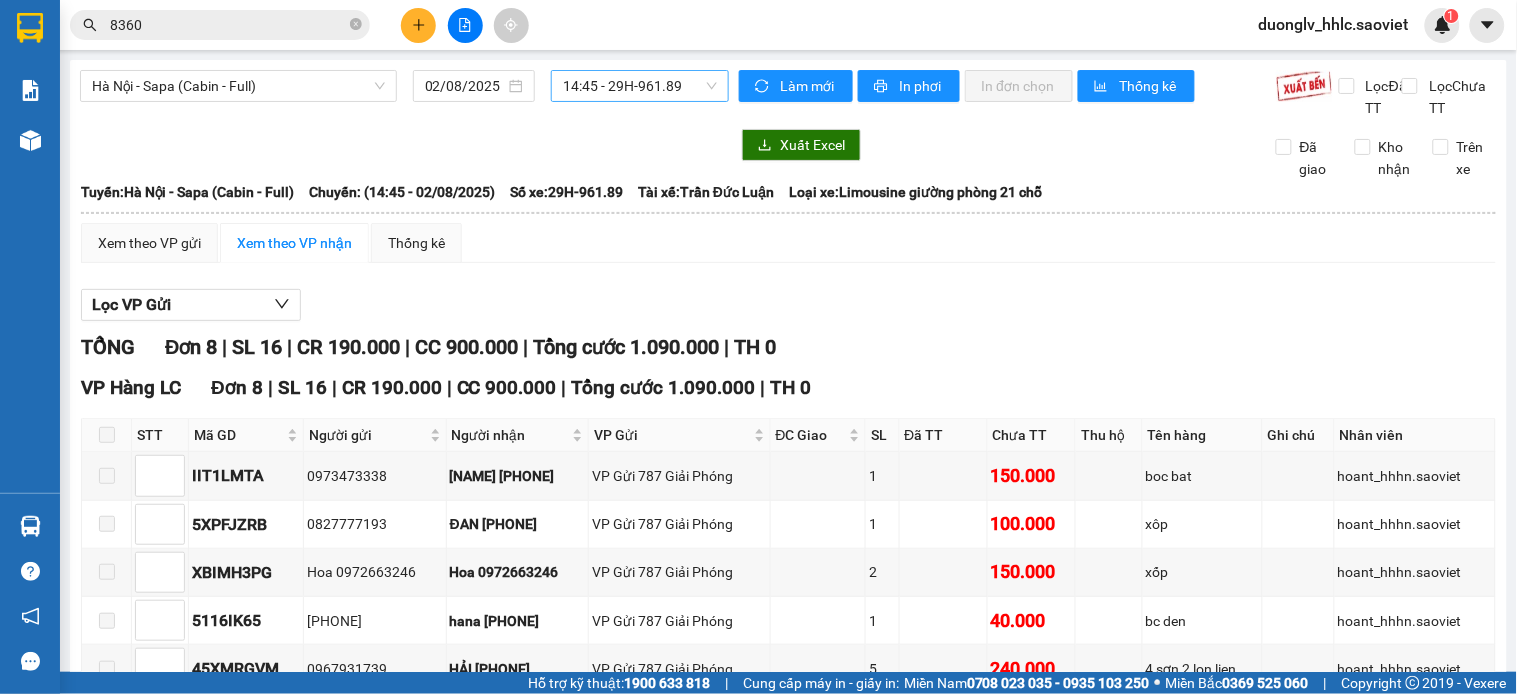 click on "14:45     - 29H-961.89" at bounding box center (640, 86) 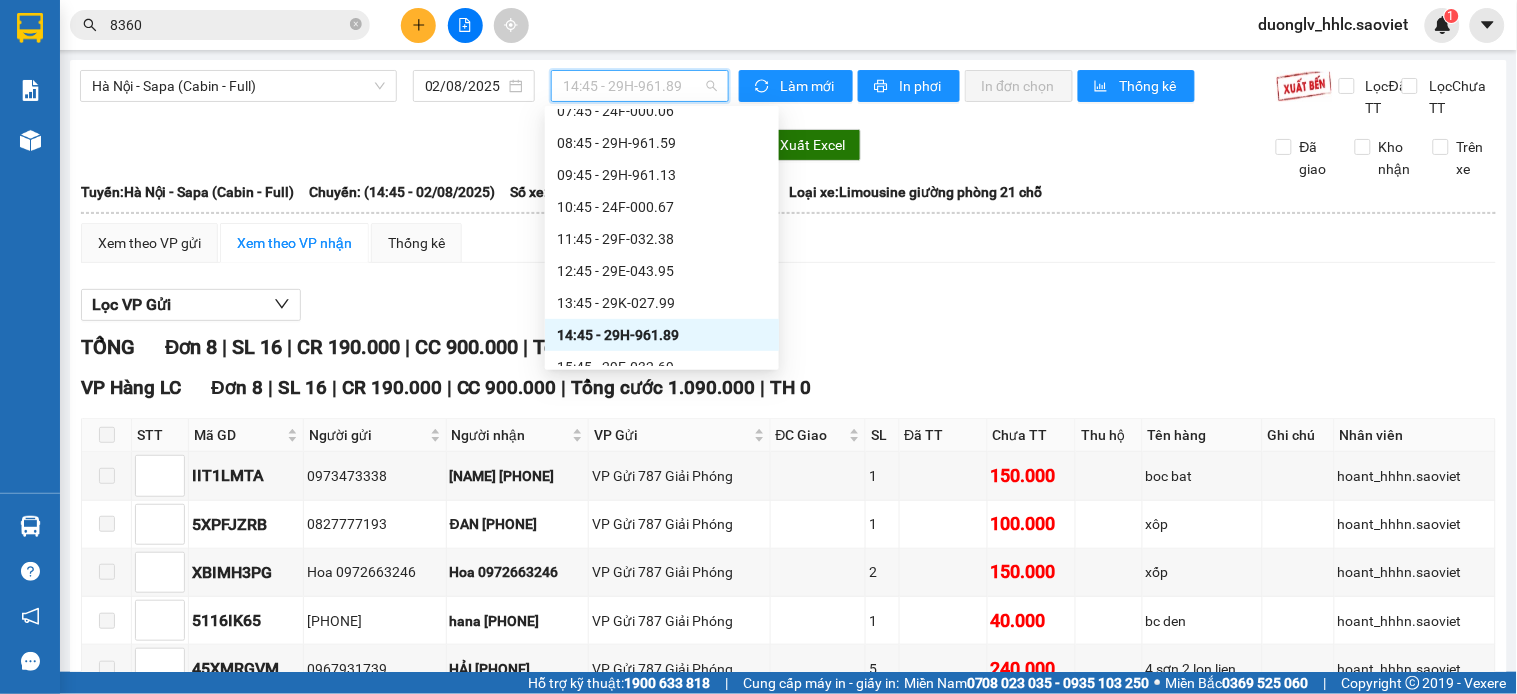 scroll, scrollTop: 222, scrollLeft: 0, axis: vertical 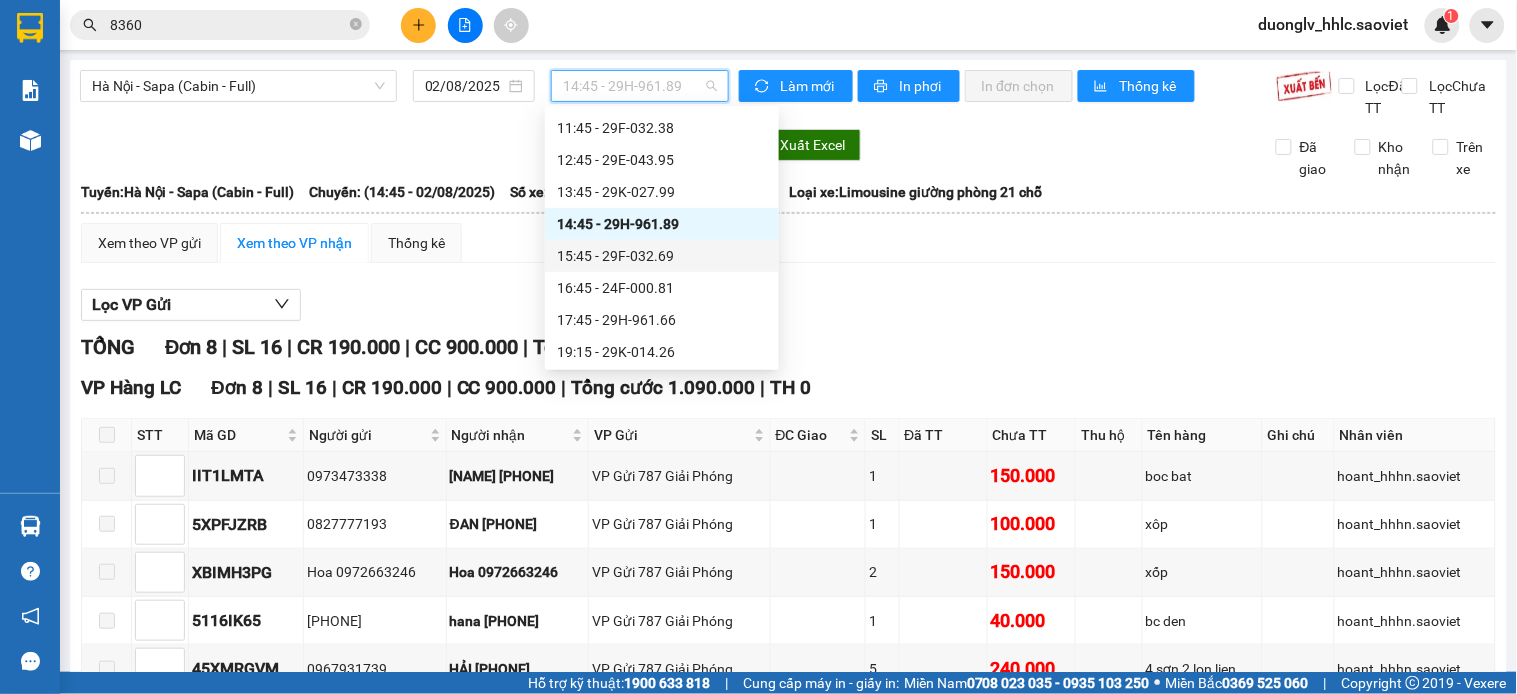 click on "Lọc VP Gửi" at bounding box center (788, 305) 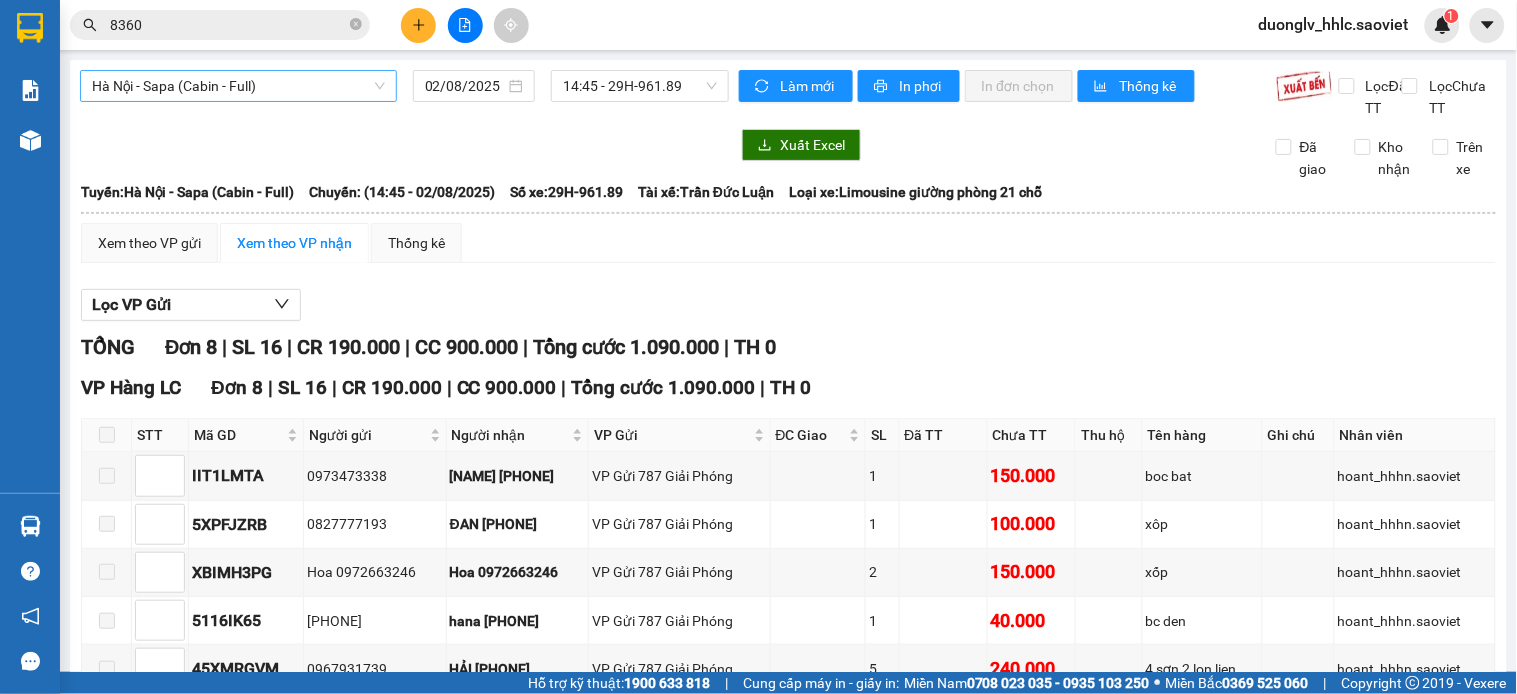 click on "Hà Nội - Sapa (Cabin - Full)" at bounding box center [238, 86] 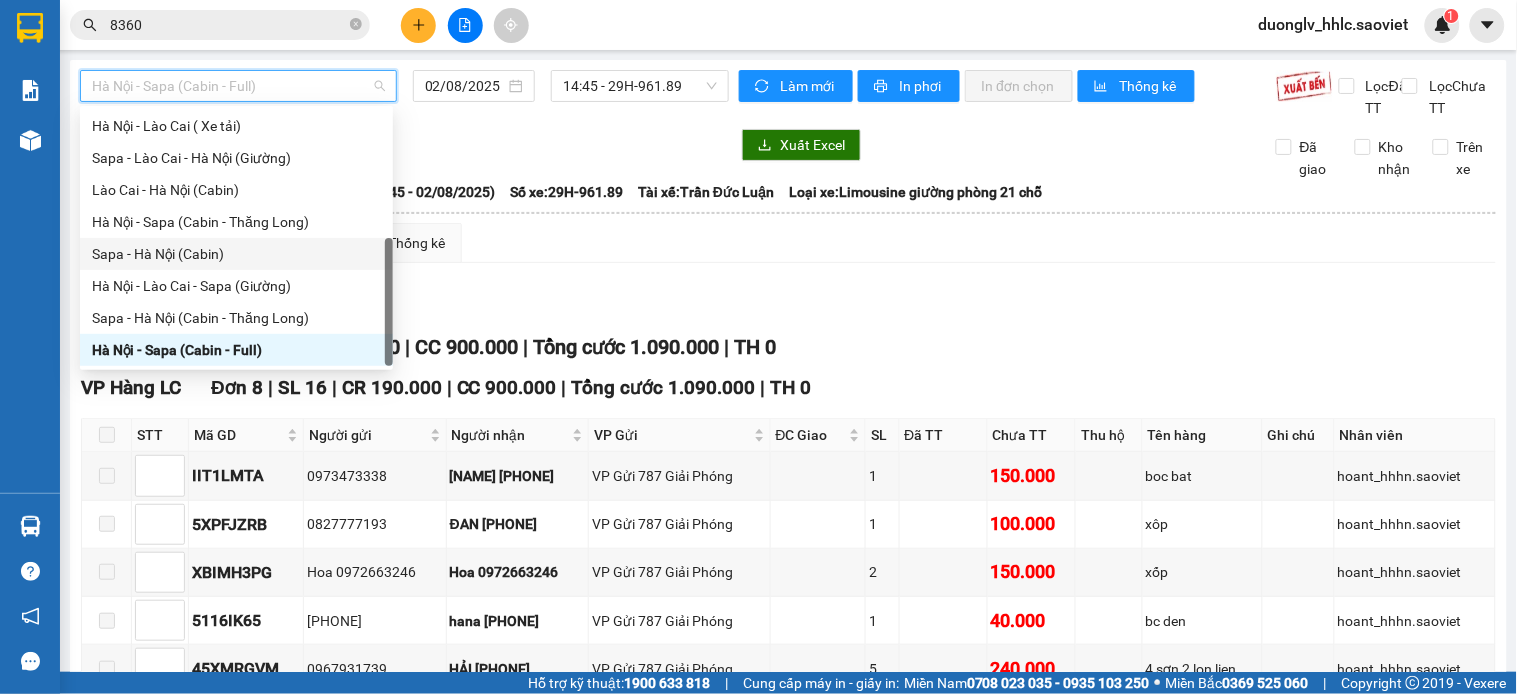 scroll, scrollTop: 0, scrollLeft: 0, axis: both 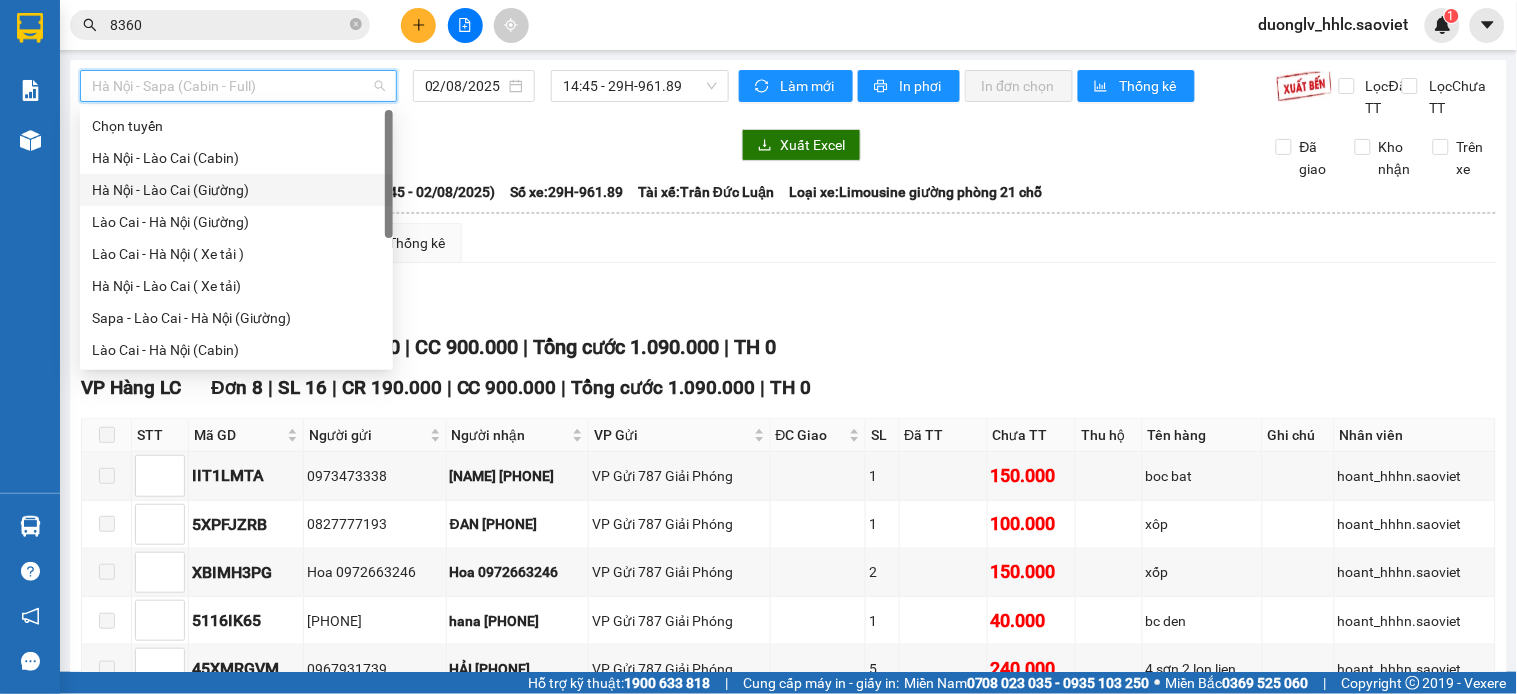 click on "Hà Nội - Lào Cai (Giường)" at bounding box center (236, 190) 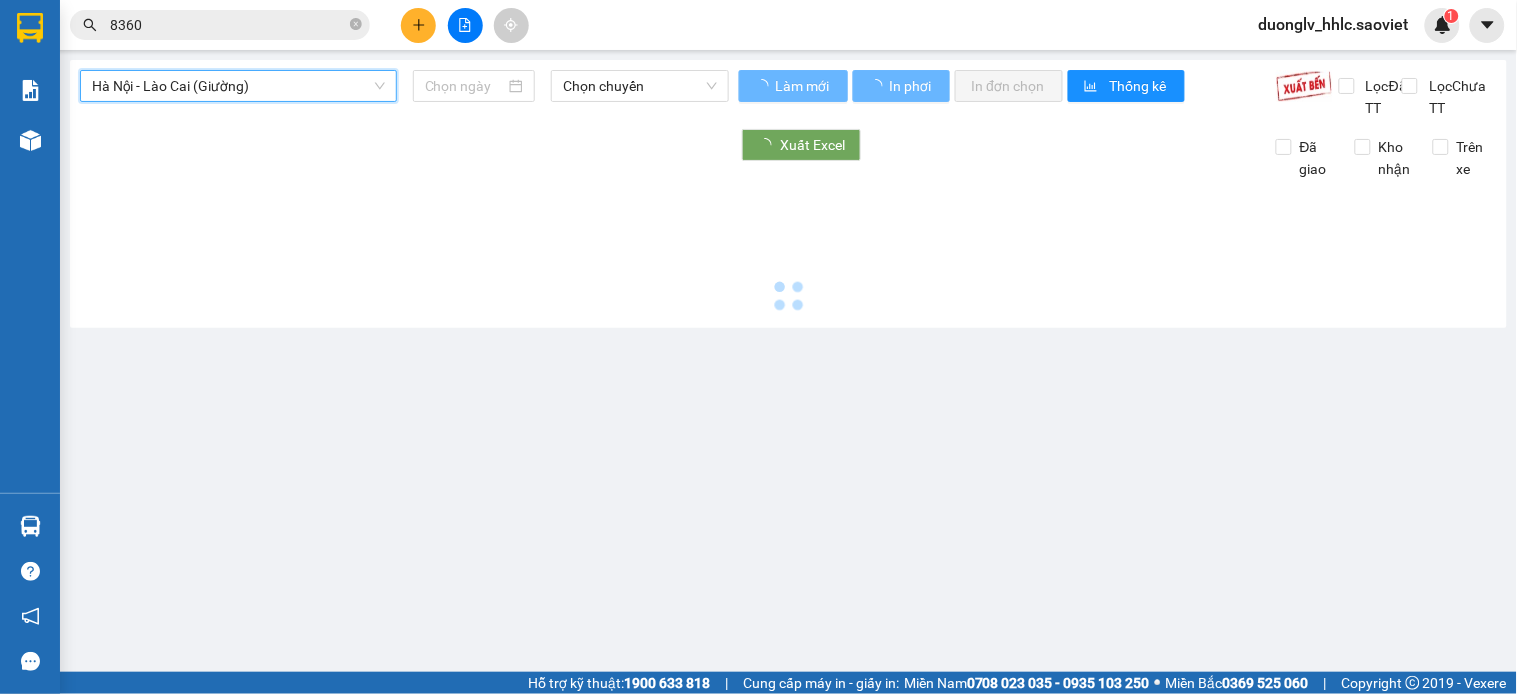 type on "02/08/2025" 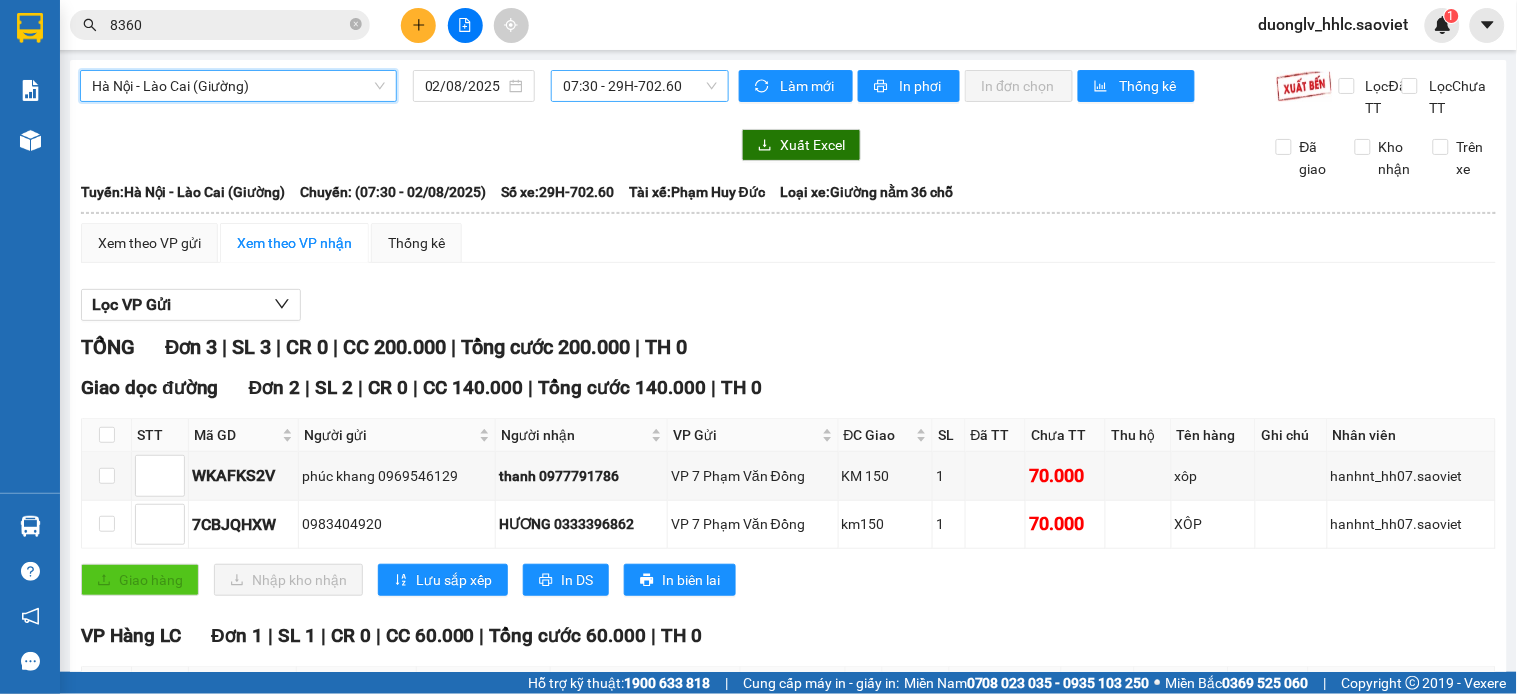 click on "07:30     - 29H-702.60" at bounding box center [640, 86] 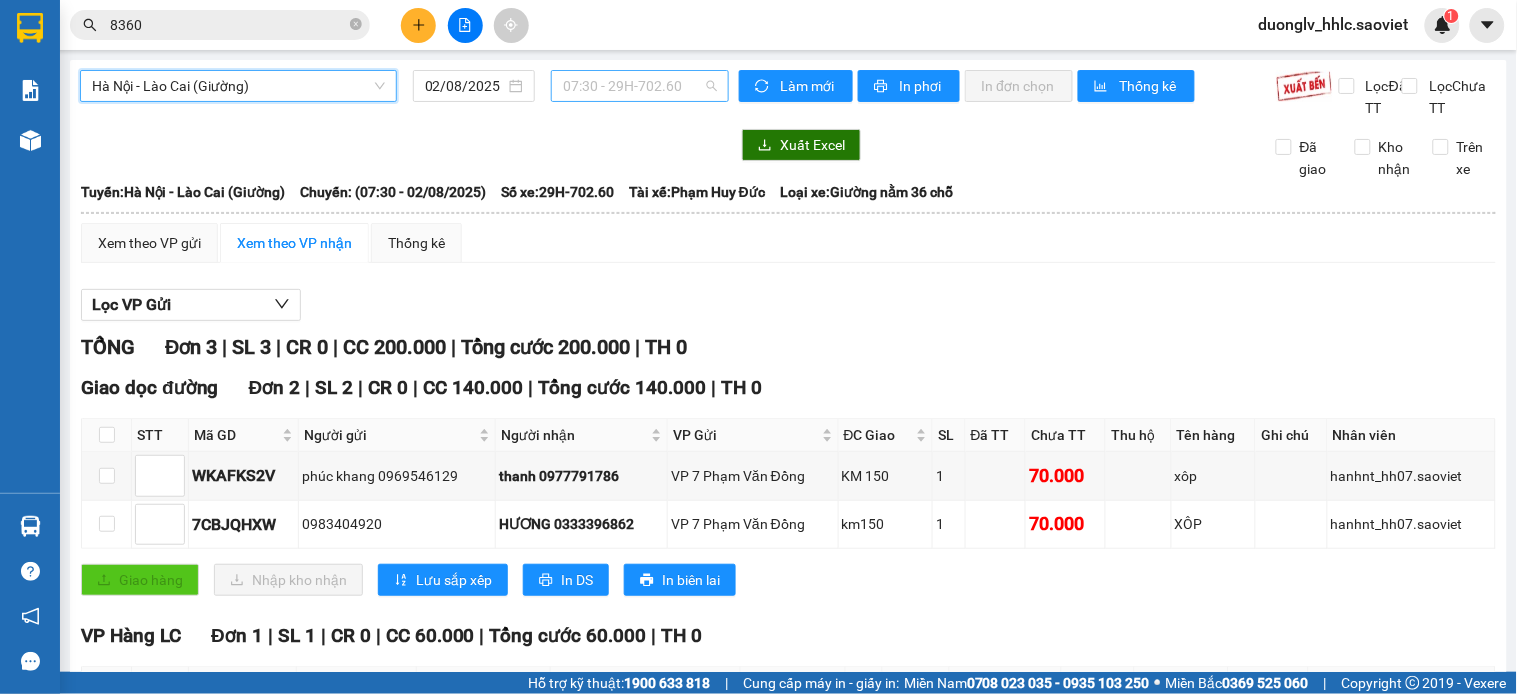 scroll, scrollTop: 31, scrollLeft: 0, axis: vertical 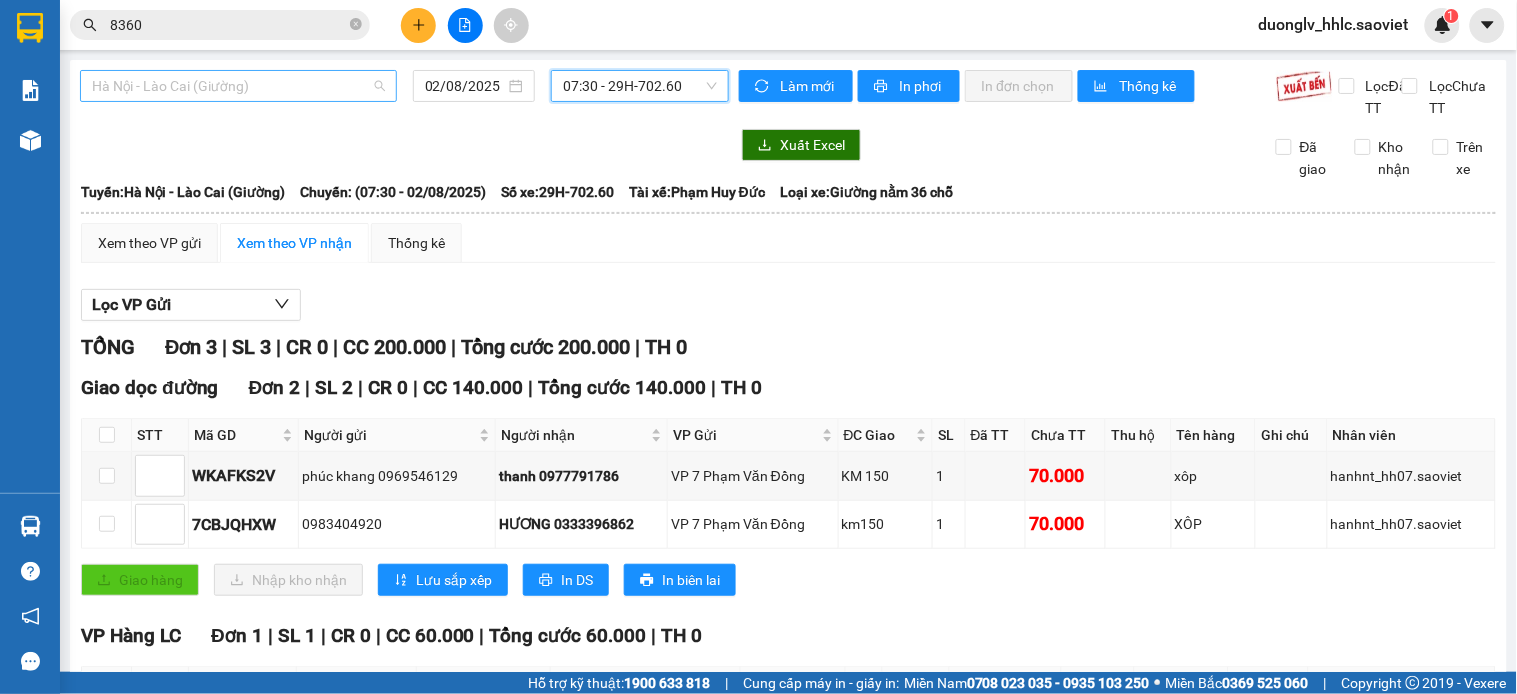 drag, startPoint x: 251, startPoint y: 91, endPoint x: 243, endPoint y: 225, distance: 134.23859 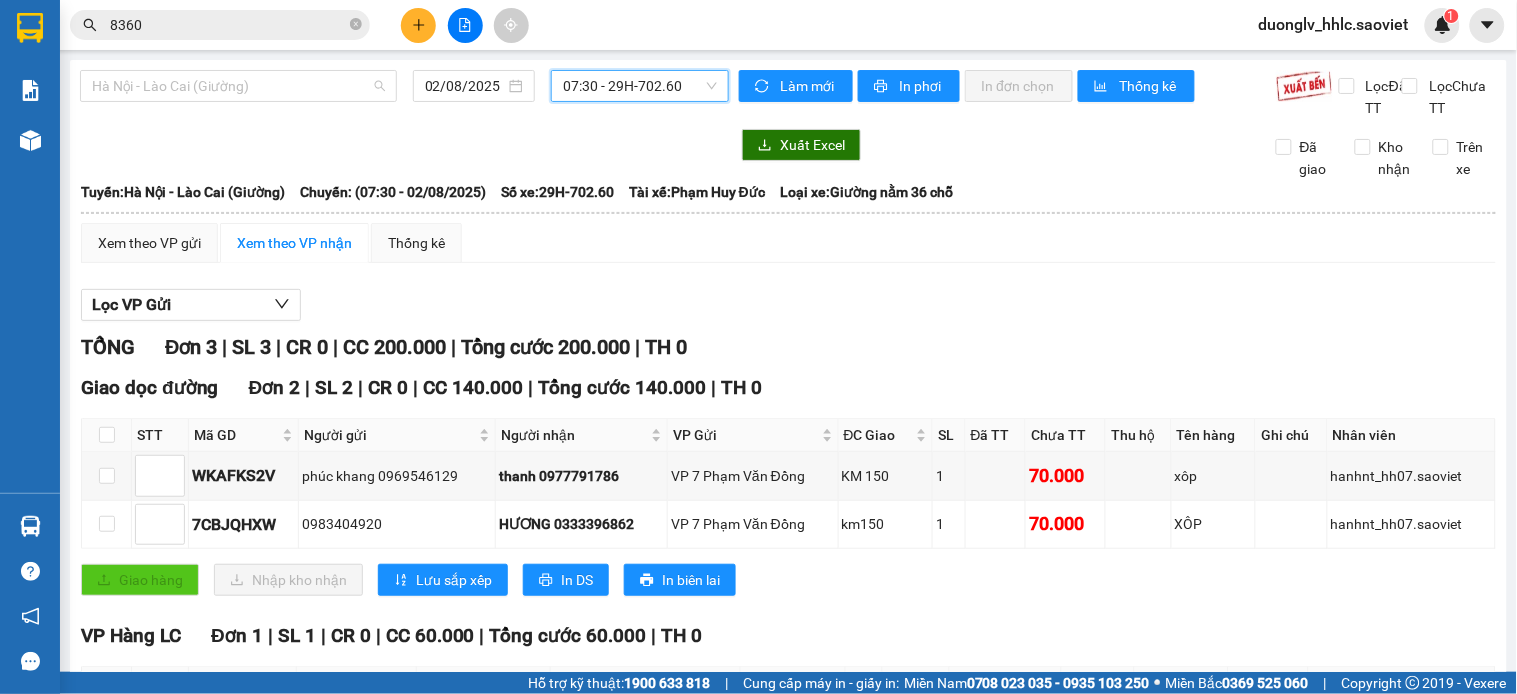 click on "Hà Nội - Lào Cai (Giường)" at bounding box center (238, 86) 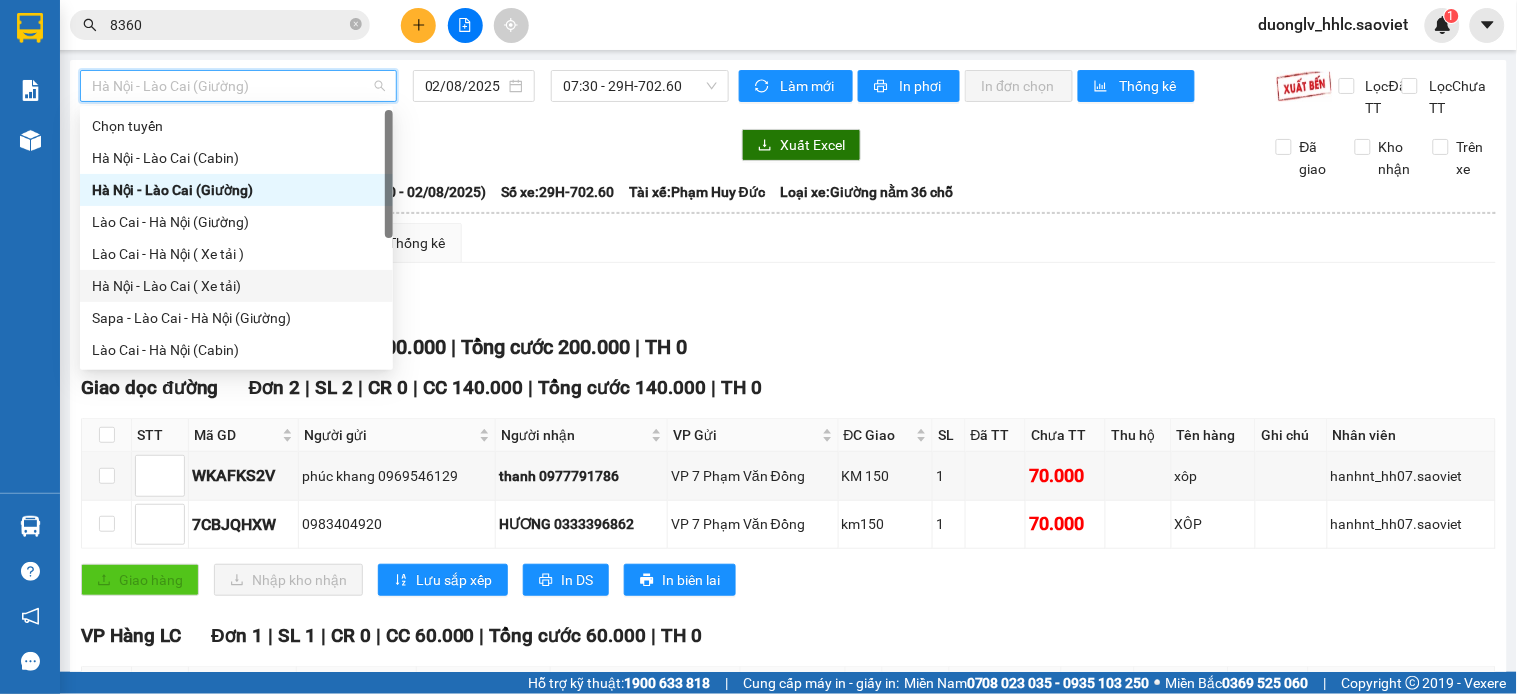 scroll, scrollTop: 160, scrollLeft: 0, axis: vertical 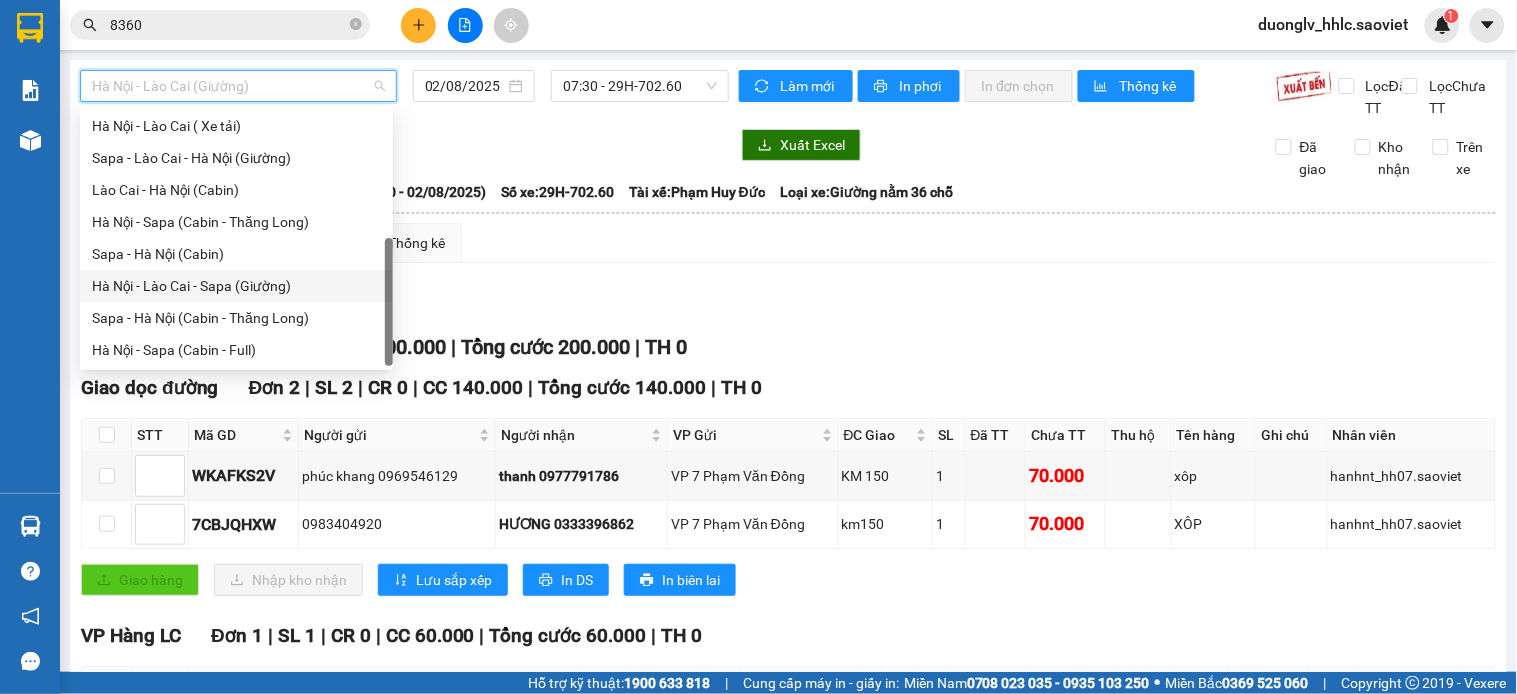 click on "Hà Nội - Lào Cai - Sapa (Giường)" at bounding box center (236, 286) 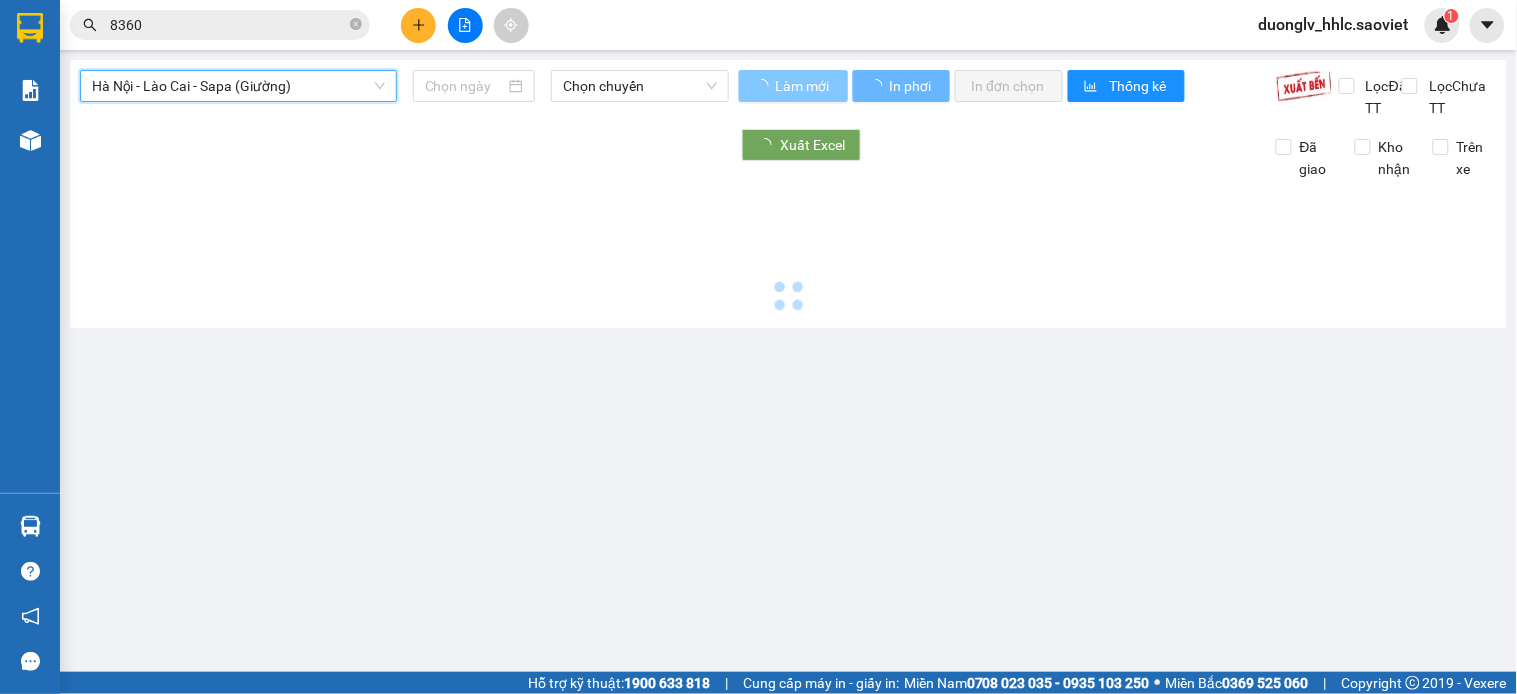 type on "02/08/2025" 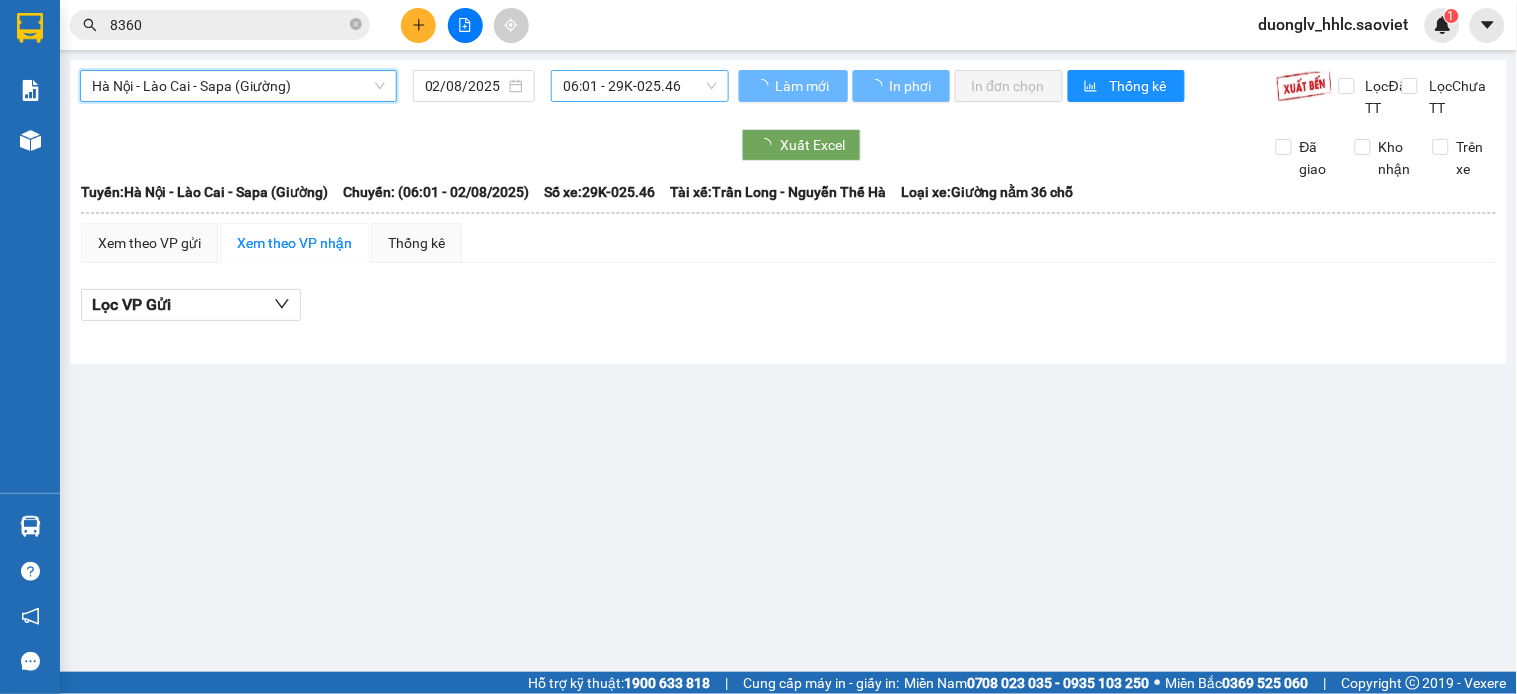 click on "06:01     - 29K-025.46" at bounding box center [640, 86] 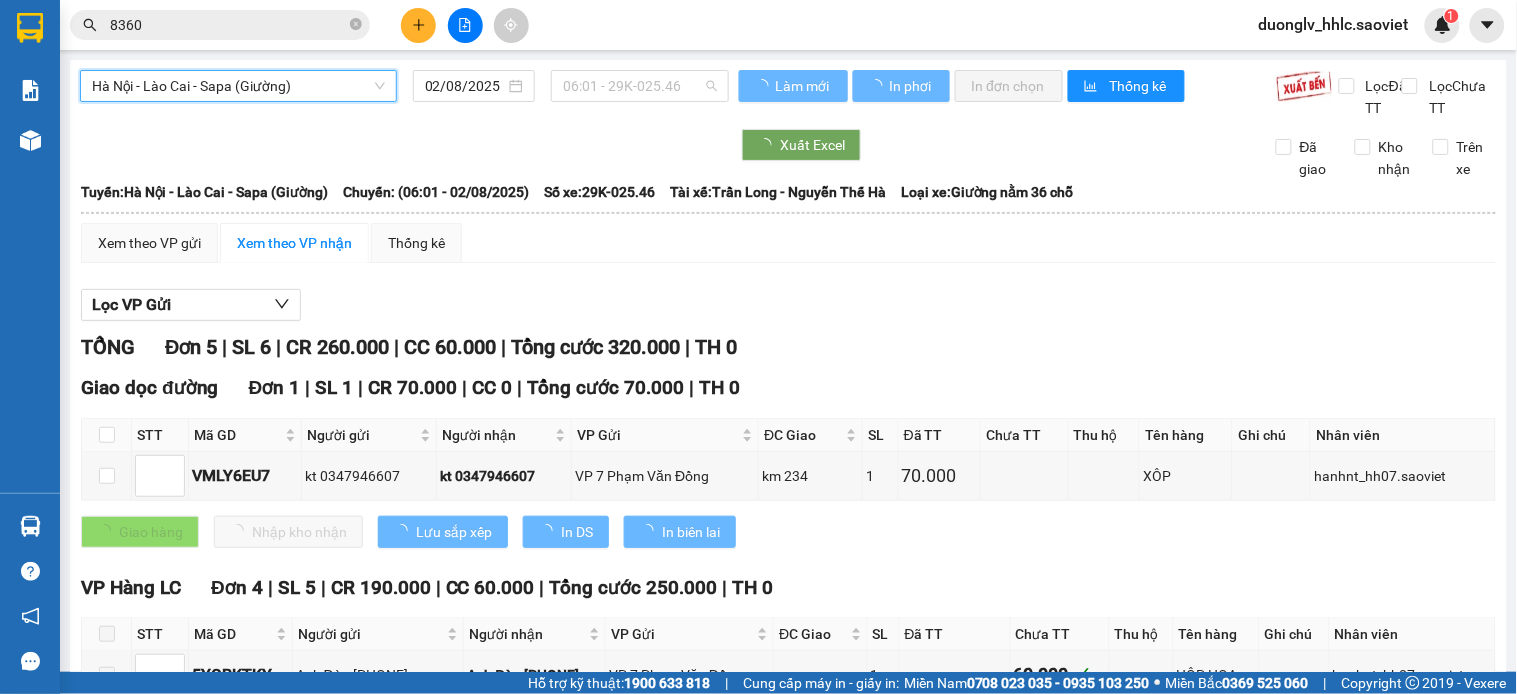 scroll, scrollTop: 0, scrollLeft: 0, axis: both 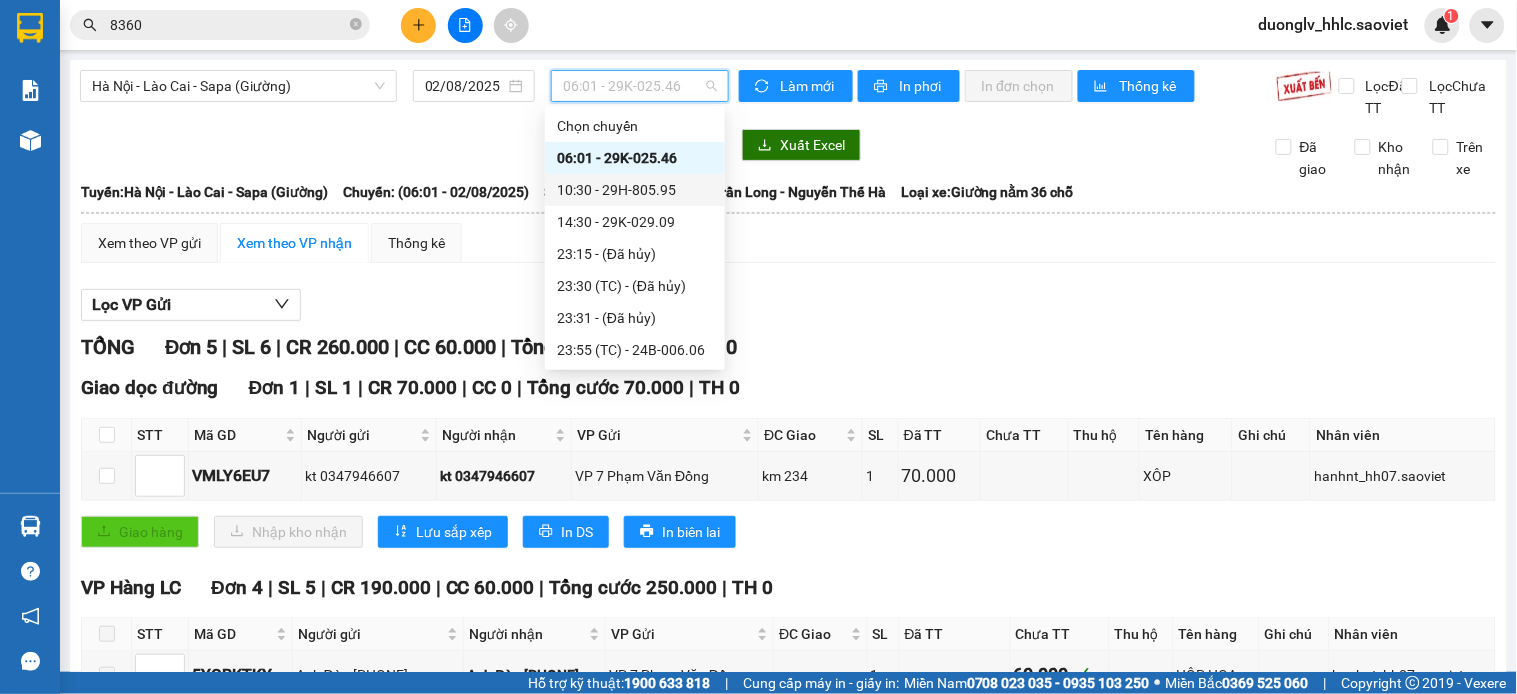 click on "10:30     - 29H-805.95" at bounding box center [635, 190] 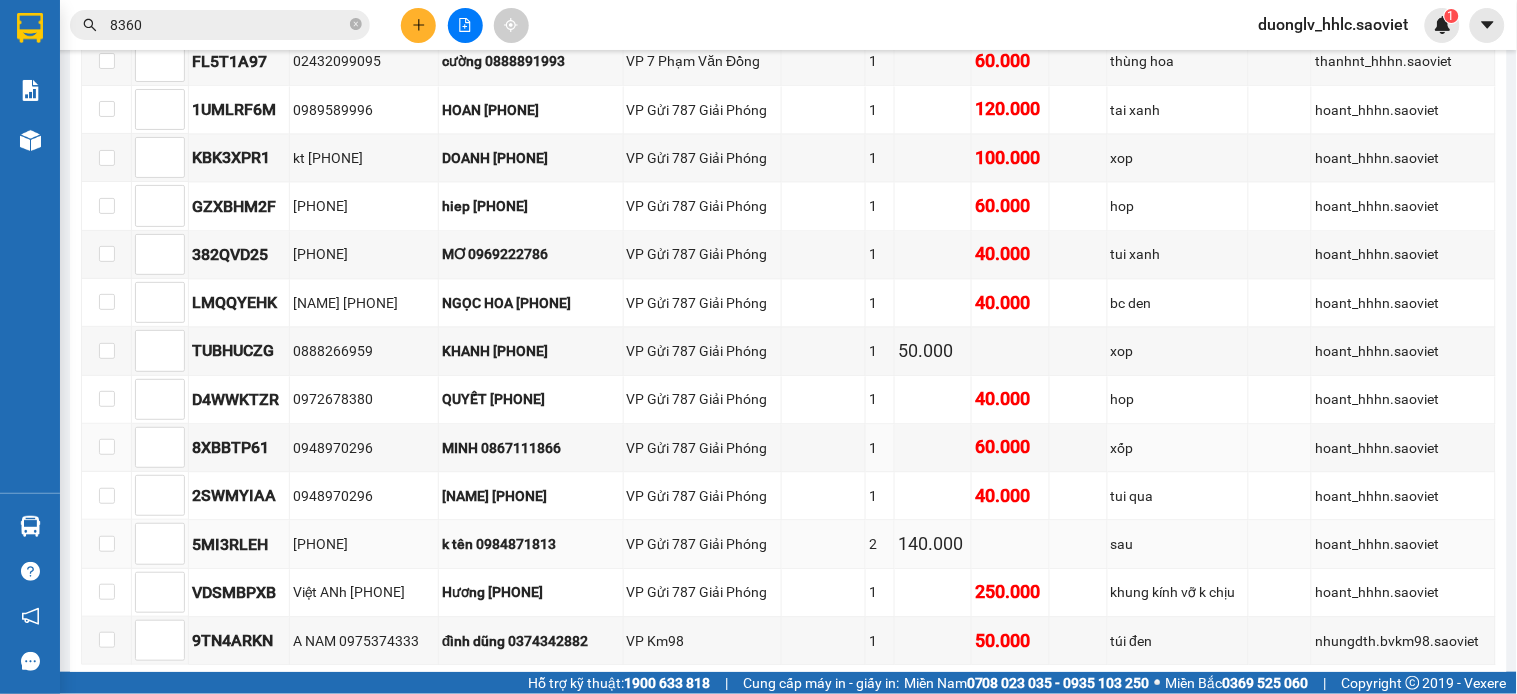 scroll, scrollTop: 1125, scrollLeft: 0, axis: vertical 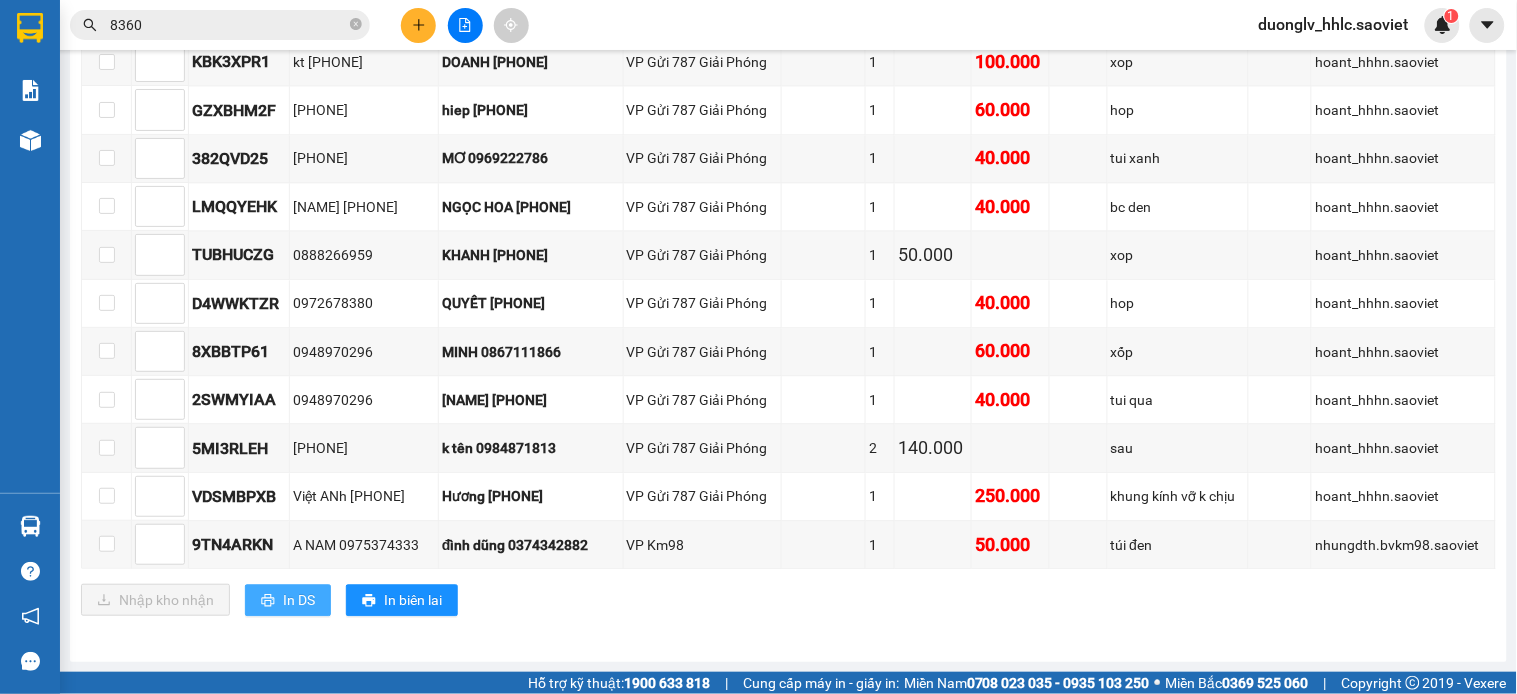 click on "In DS" at bounding box center [288, 600] 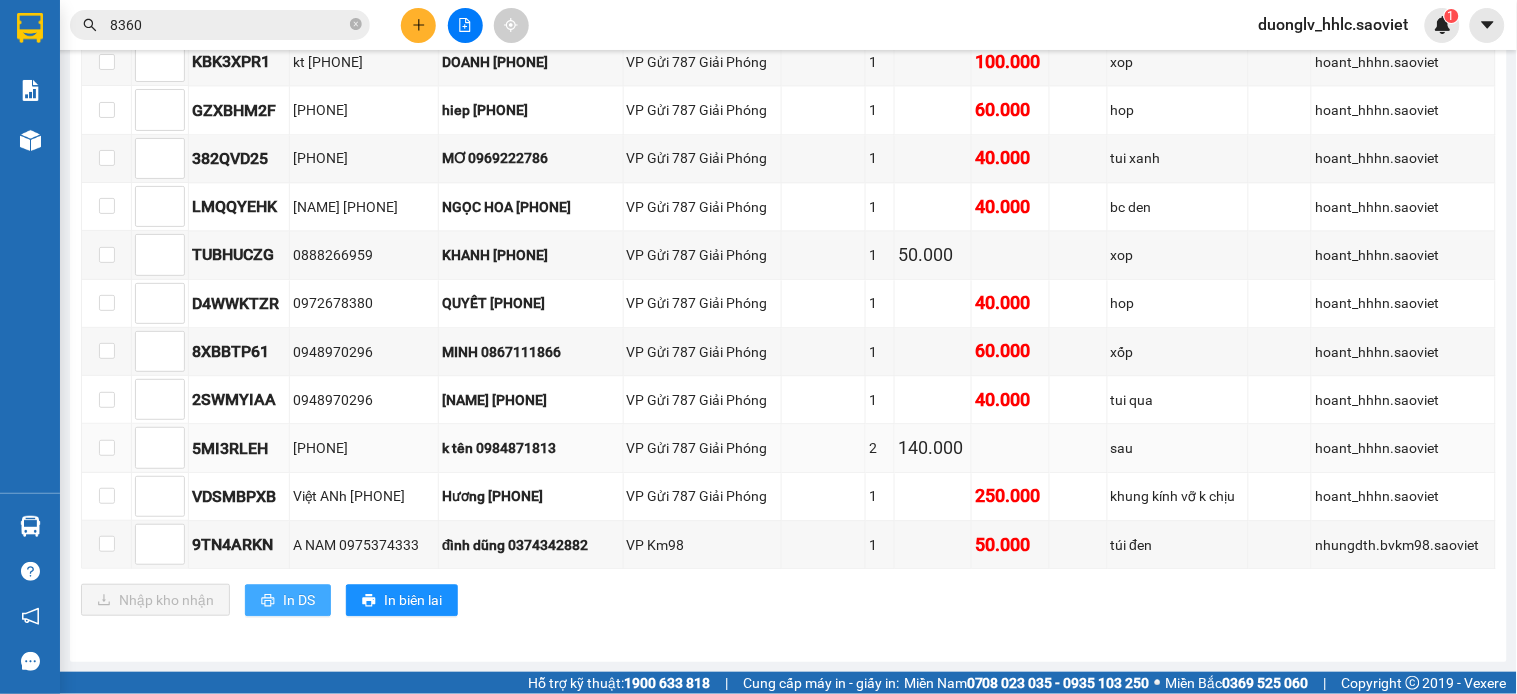 scroll, scrollTop: 0, scrollLeft: 0, axis: both 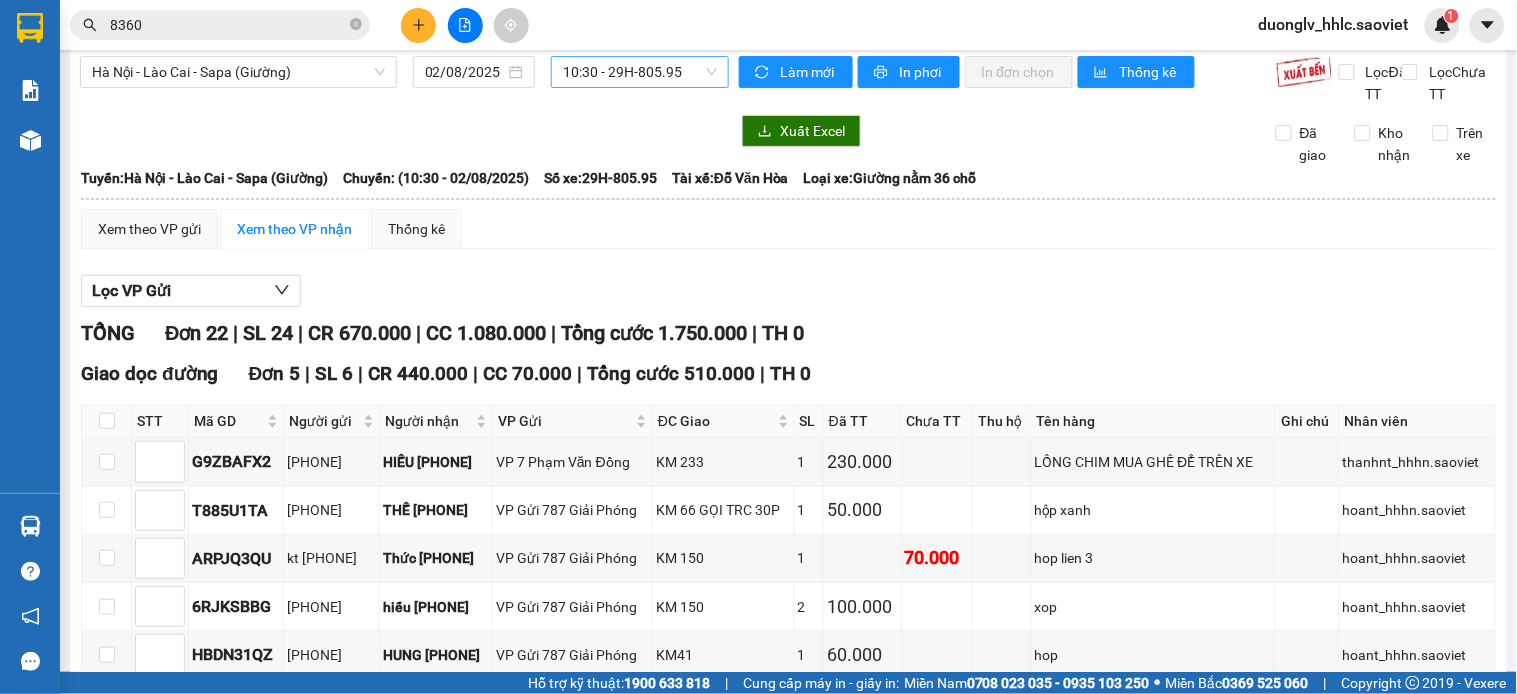 click on "10:30     - 29H-805.95" at bounding box center [640, 72] 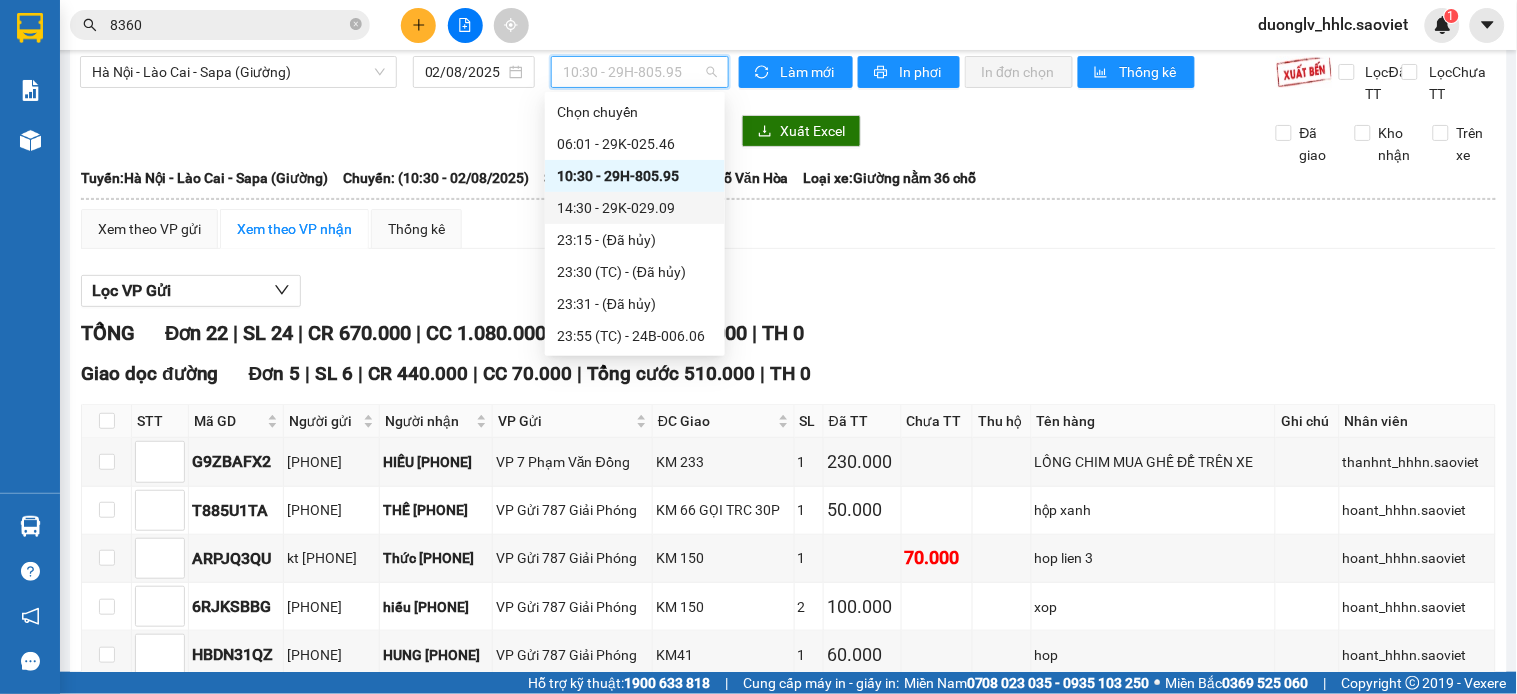 click on "14:30     - 29K-029.09" at bounding box center [635, 208] 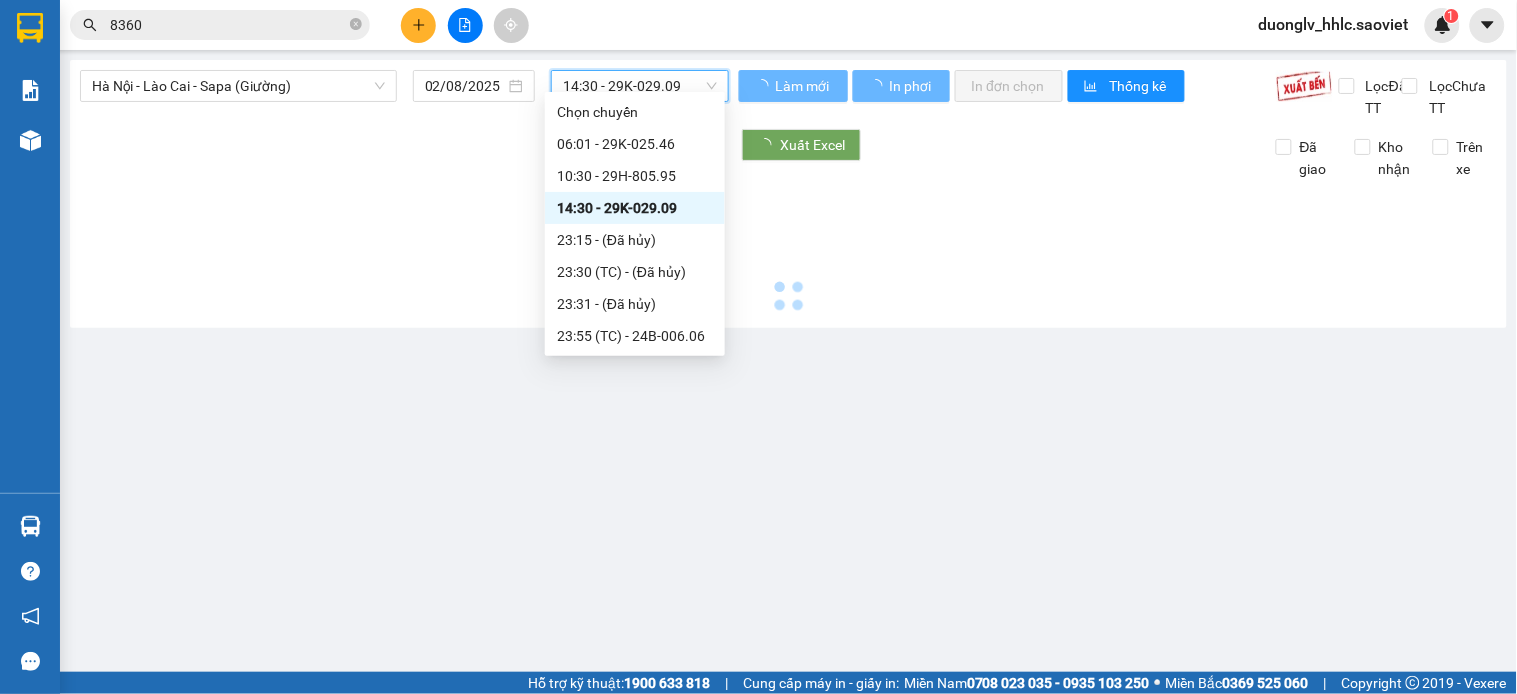 scroll, scrollTop: 0, scrollLeft: 0, axis: both 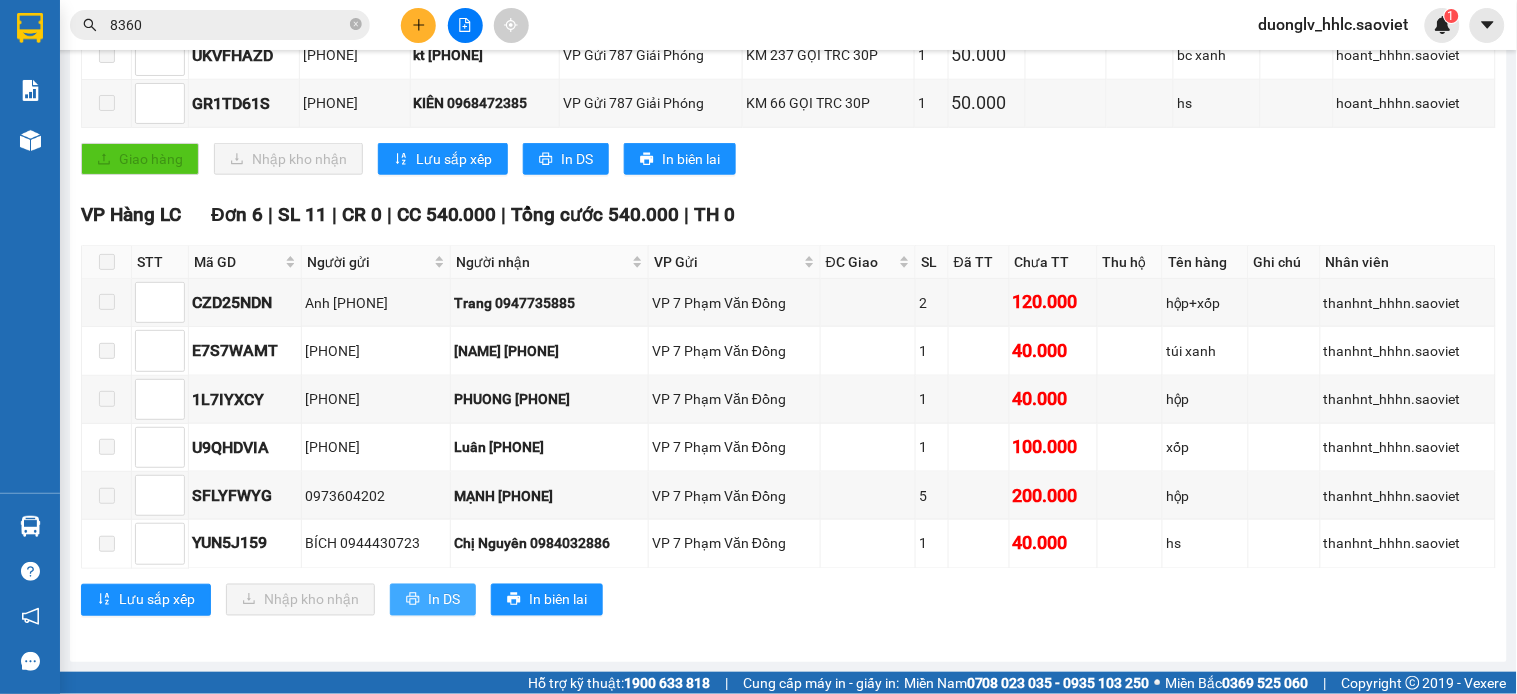 click on "In DS" at bounding box center [444, 600] 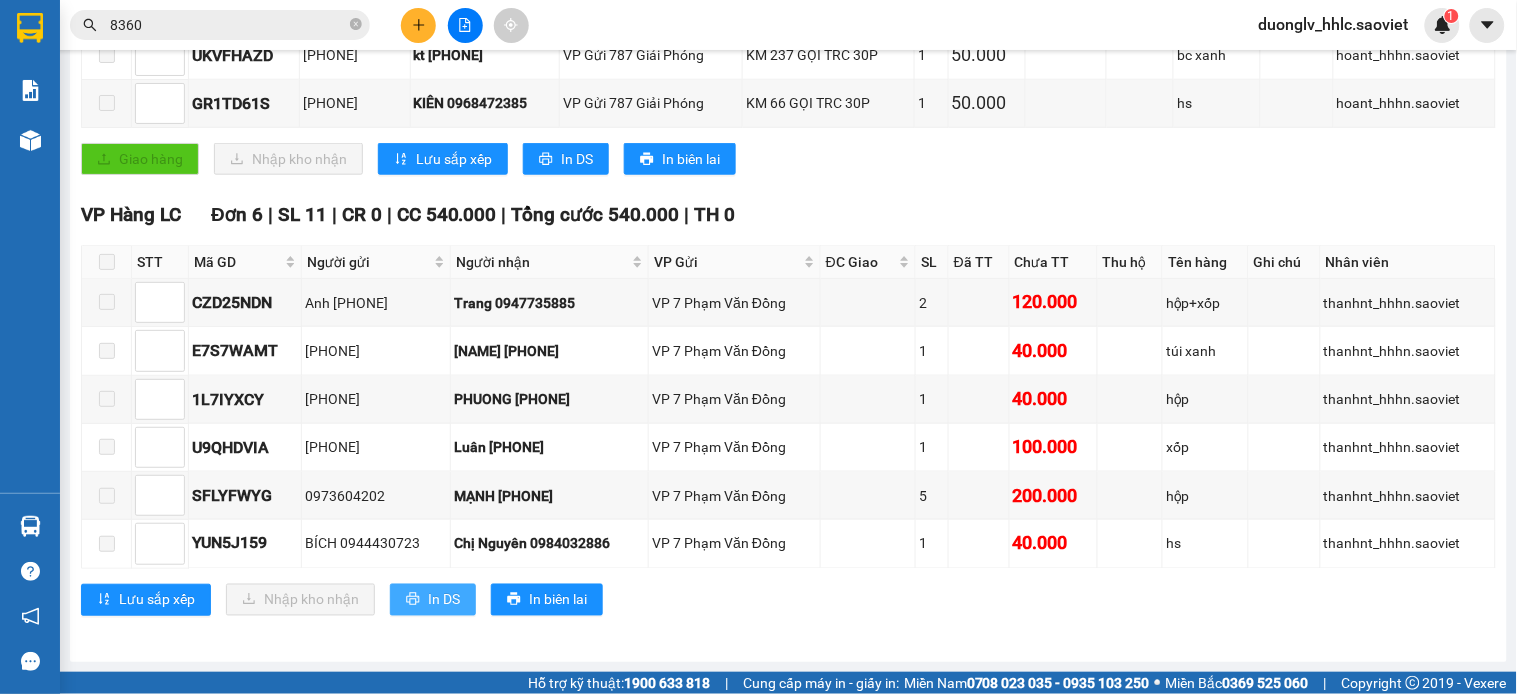 scroll, scrollTop: 0, scrollLeft: 0, axis: both 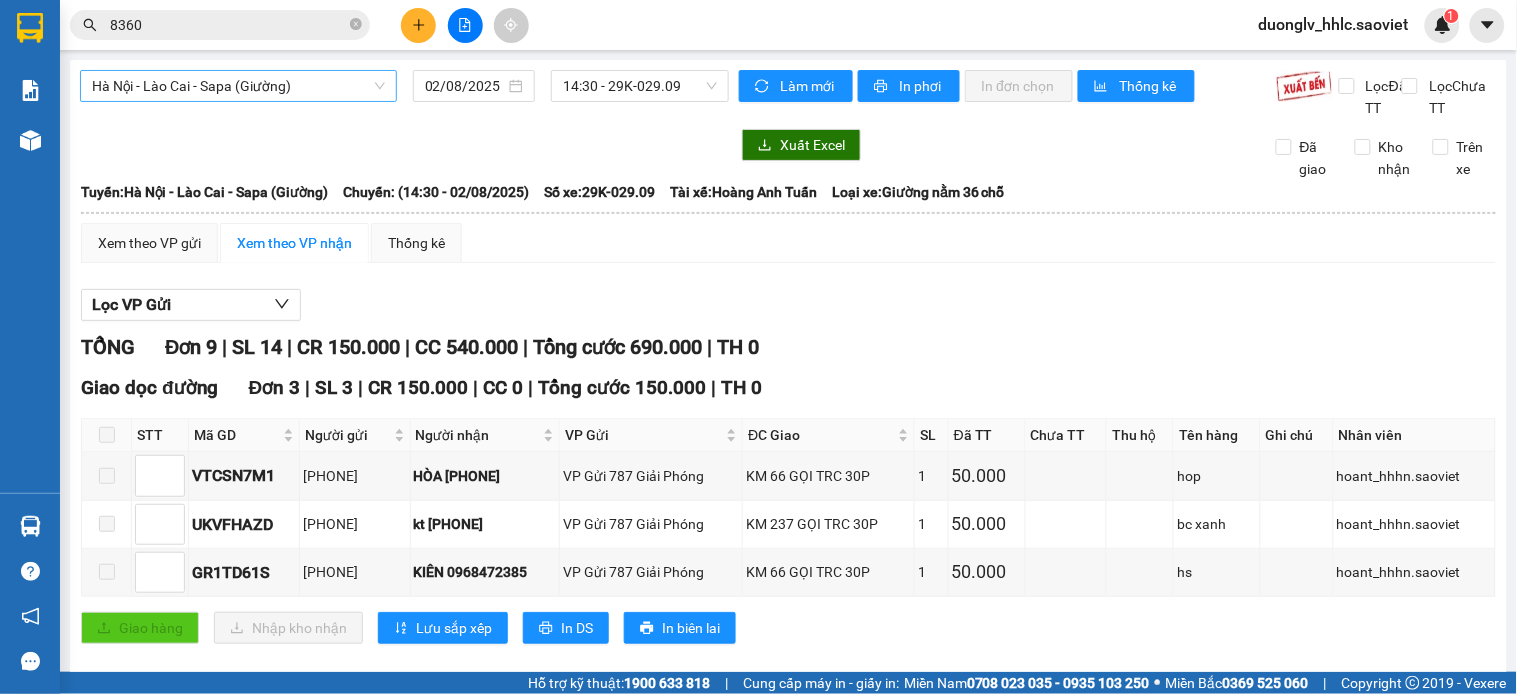 click on "Hà Nội - Lào Cai - Sapa (Giường)" at bounding box center (238, 86) 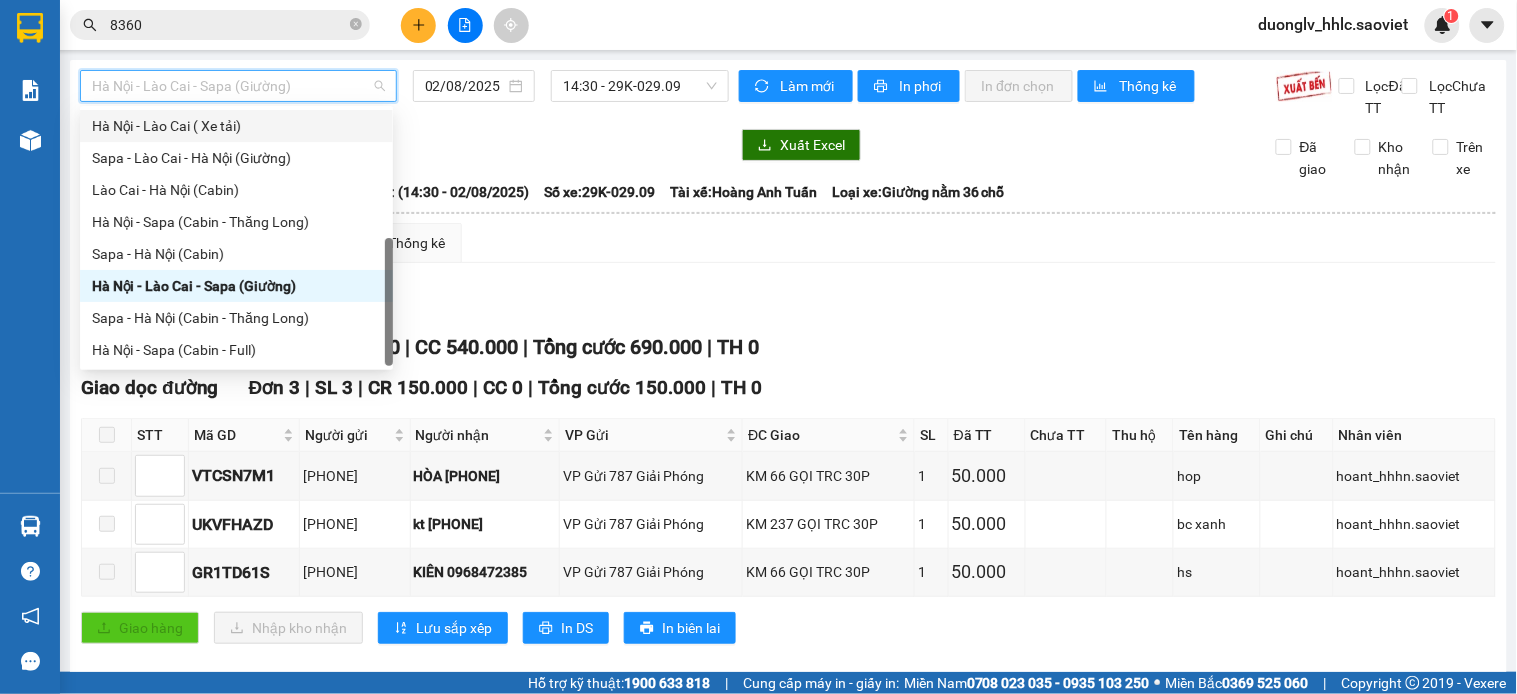 scroll, scrollTop: 0, scrollLeft: 0, axis: both 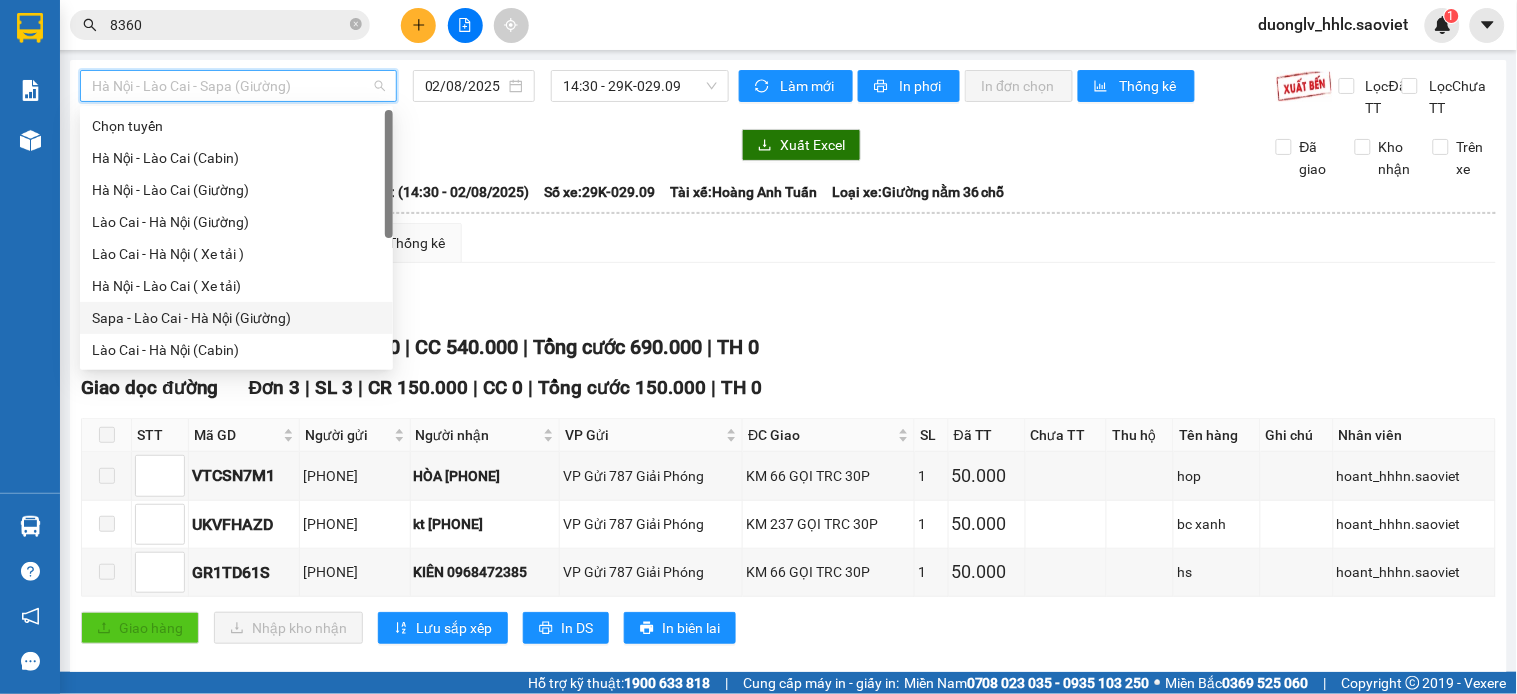click on "Hà Nội - Lào Cai (Cabin)" at bounding box center [236, 158] 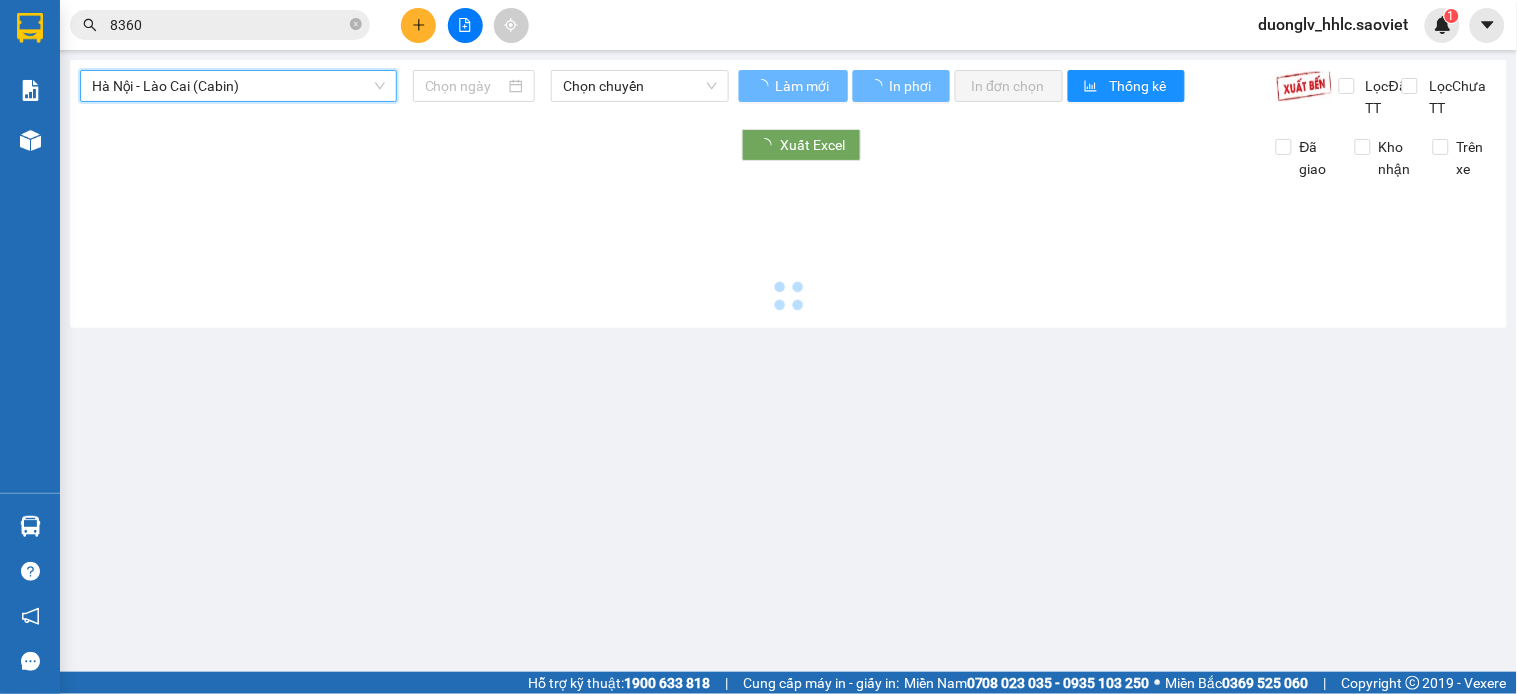 type on "02/08/2025" 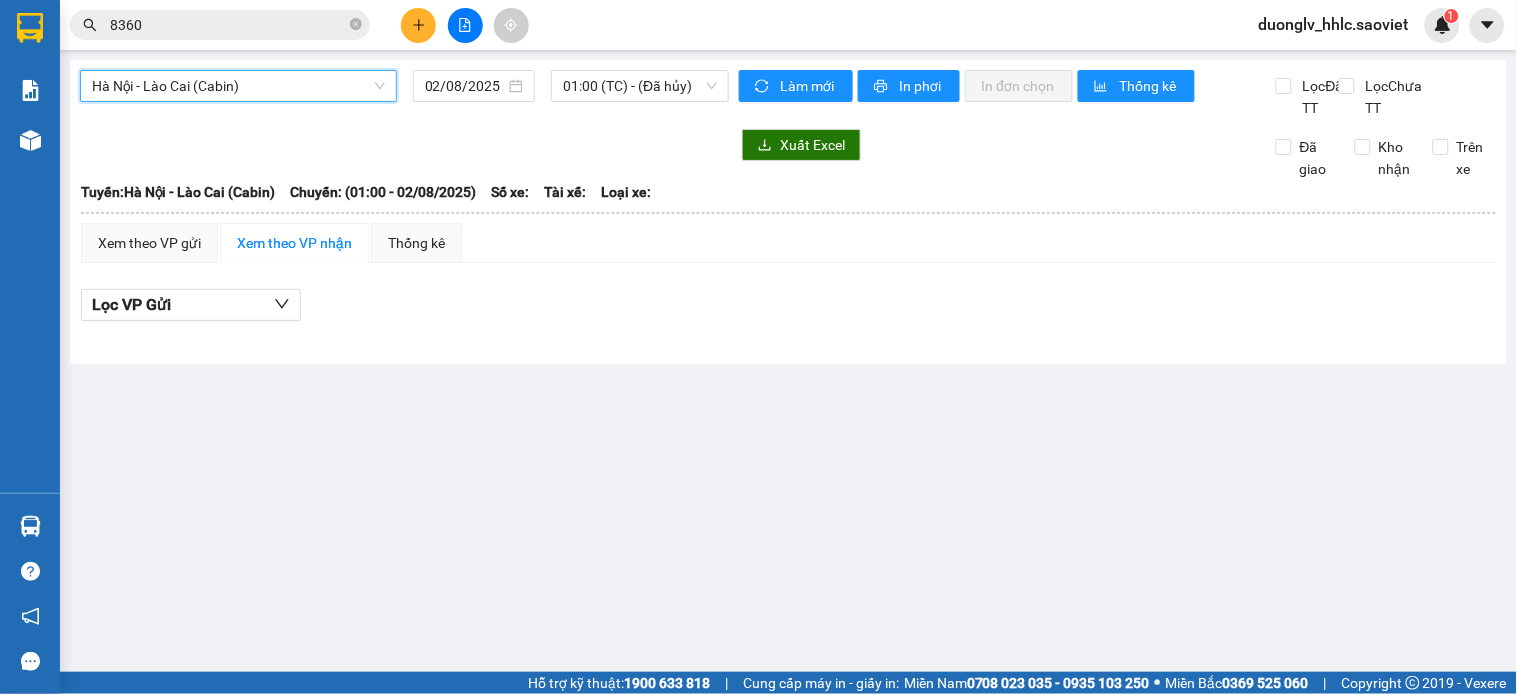 click on "Hà Nội - Lào Cai (Cabin)" at bounding box center (238, 86) 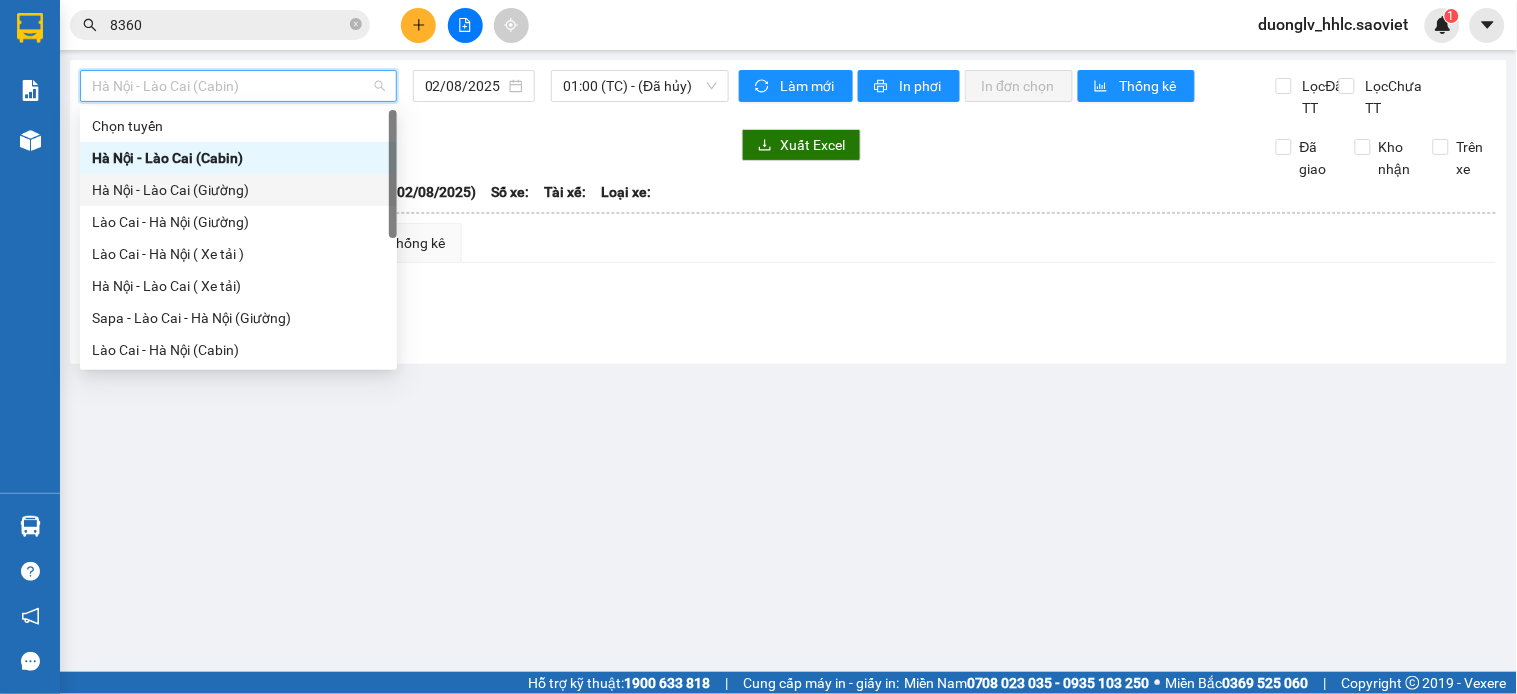 click on "Hà Nội - Lào Cai (Giường)" at bounding box center (238, 190) 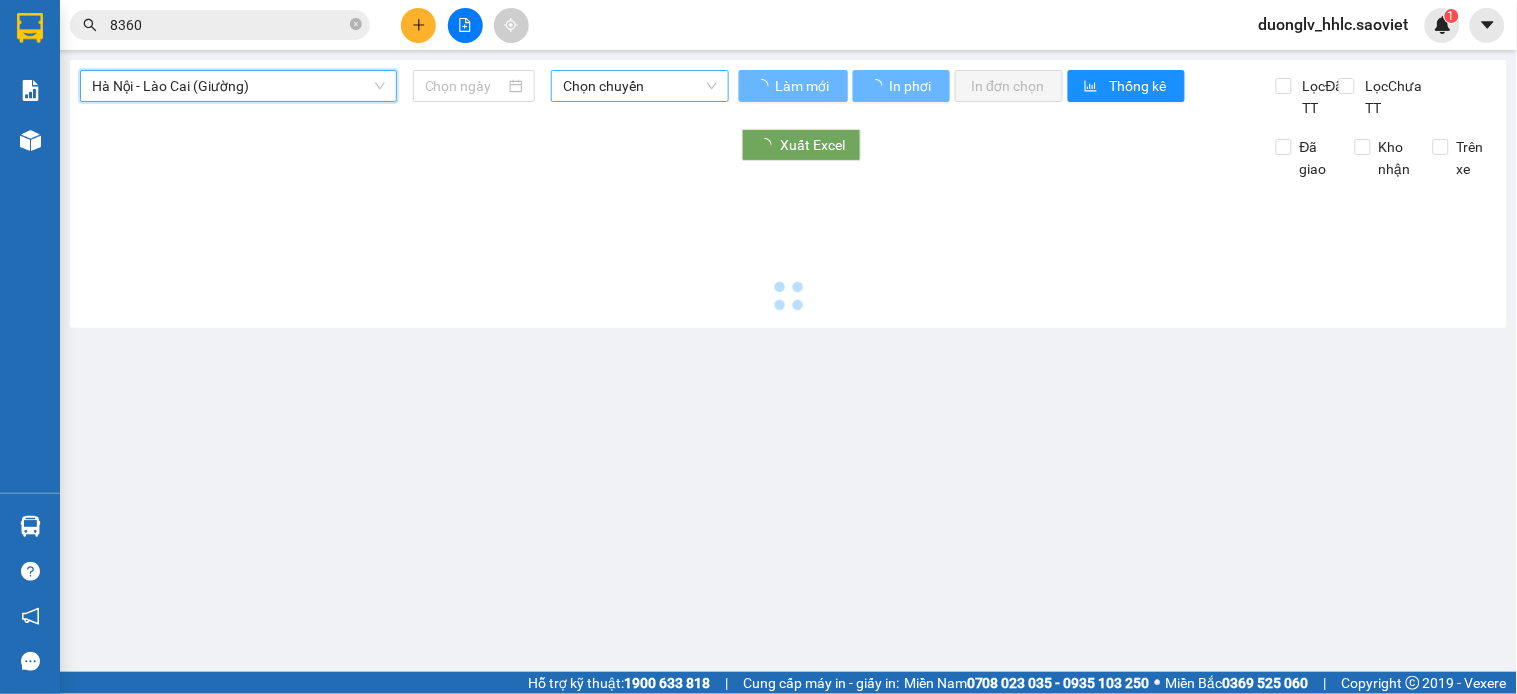 type on "02/08/2025" 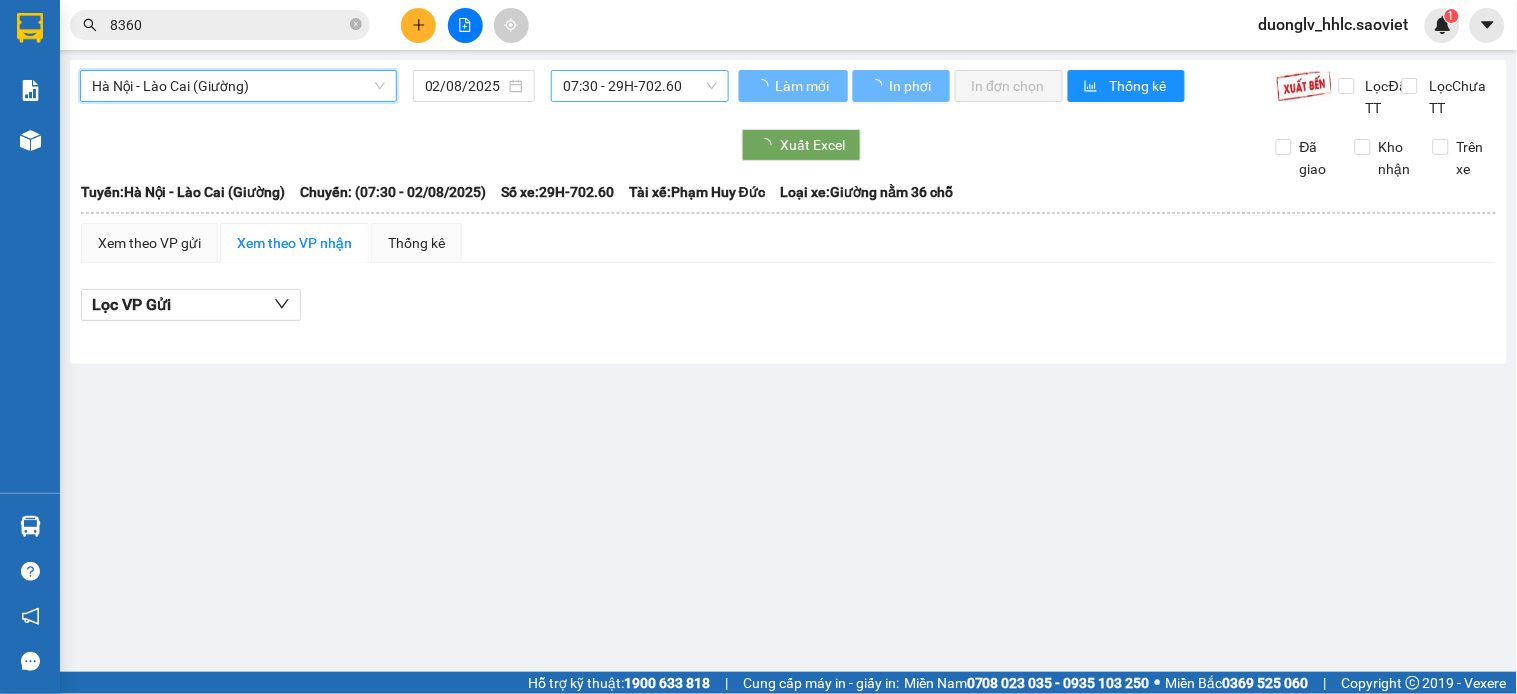 click on "07:30     - 29H-702.60" at bounding box center (640, 86) 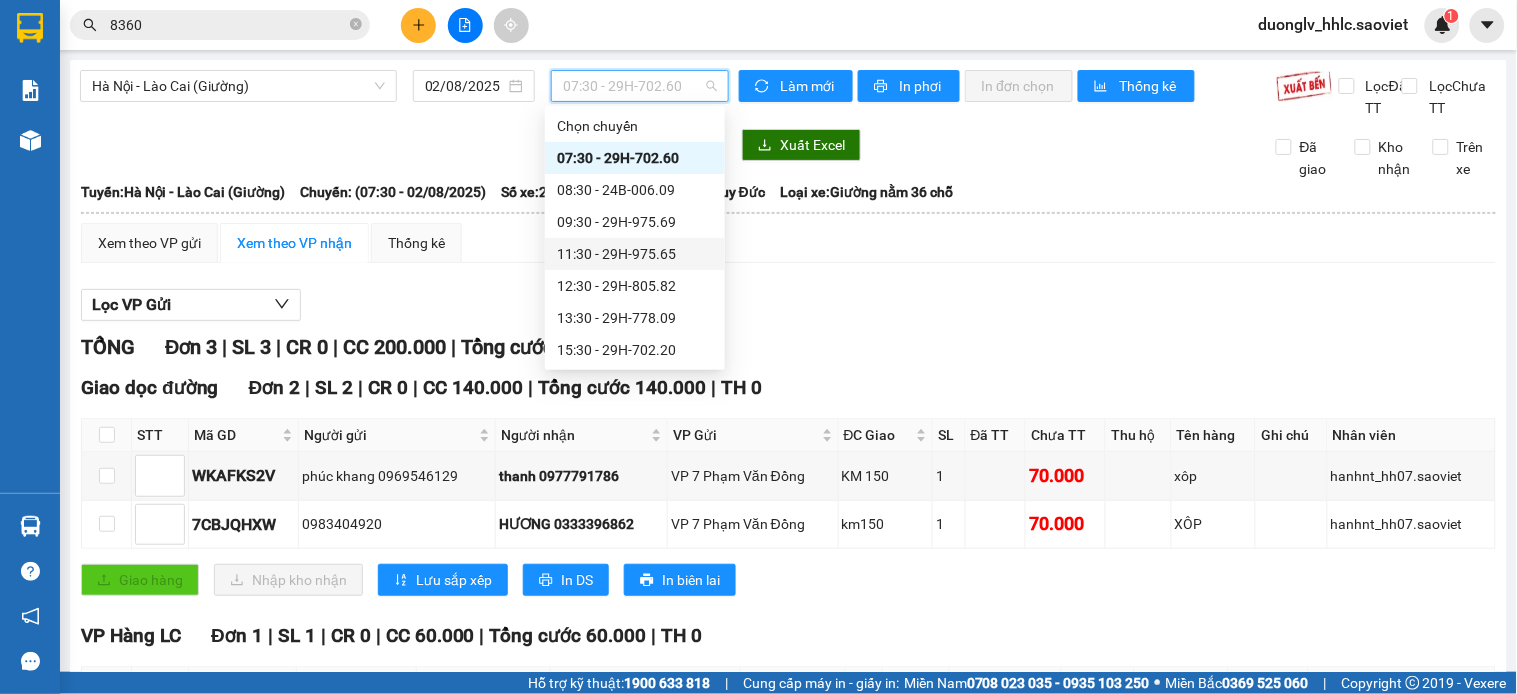 click on "11:30     - 29H-975.65" at bounding box center [635, 254] 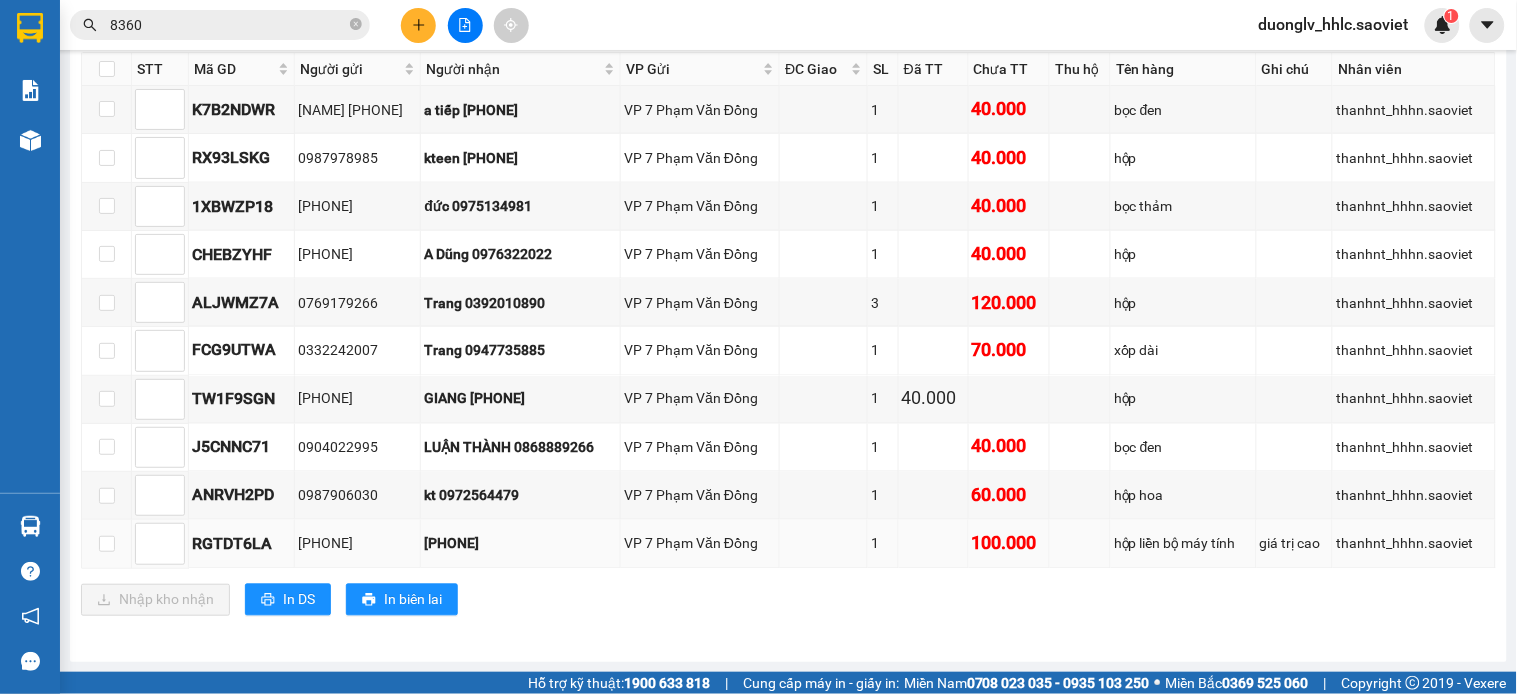 scroll, scrollTop: 687, scrollLeft: 0, axis: vertical 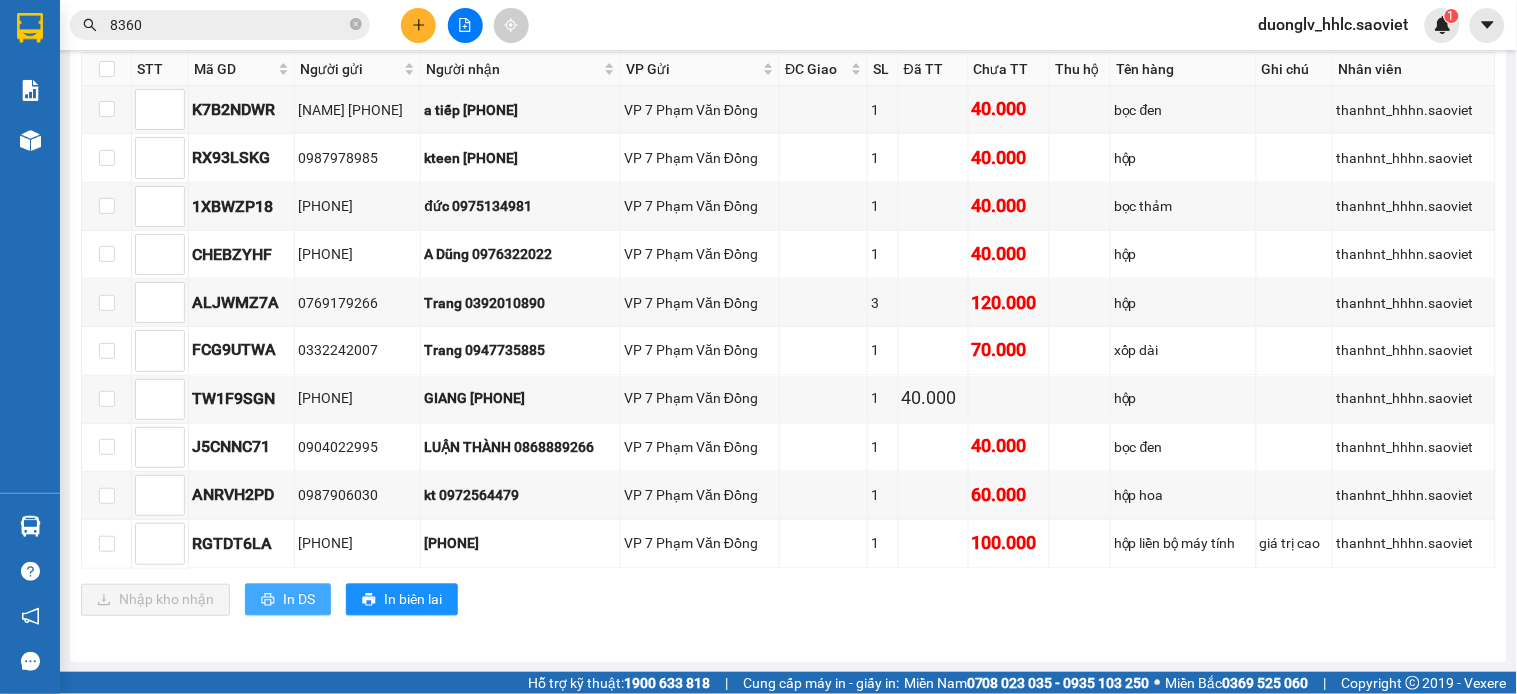 click on "In DS" at bounding box center [288, 600] 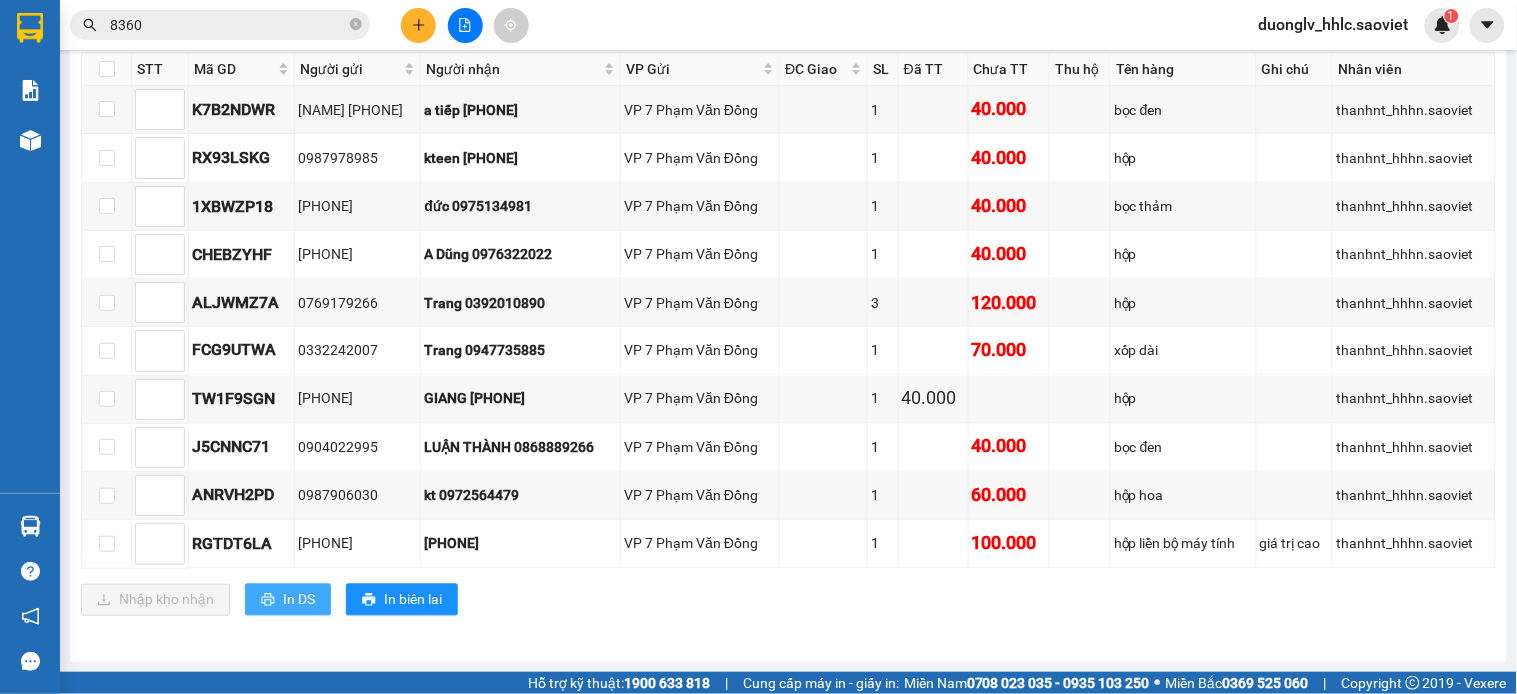 scroll, scrollTop: 0, scrollLeft: 0, axis: both 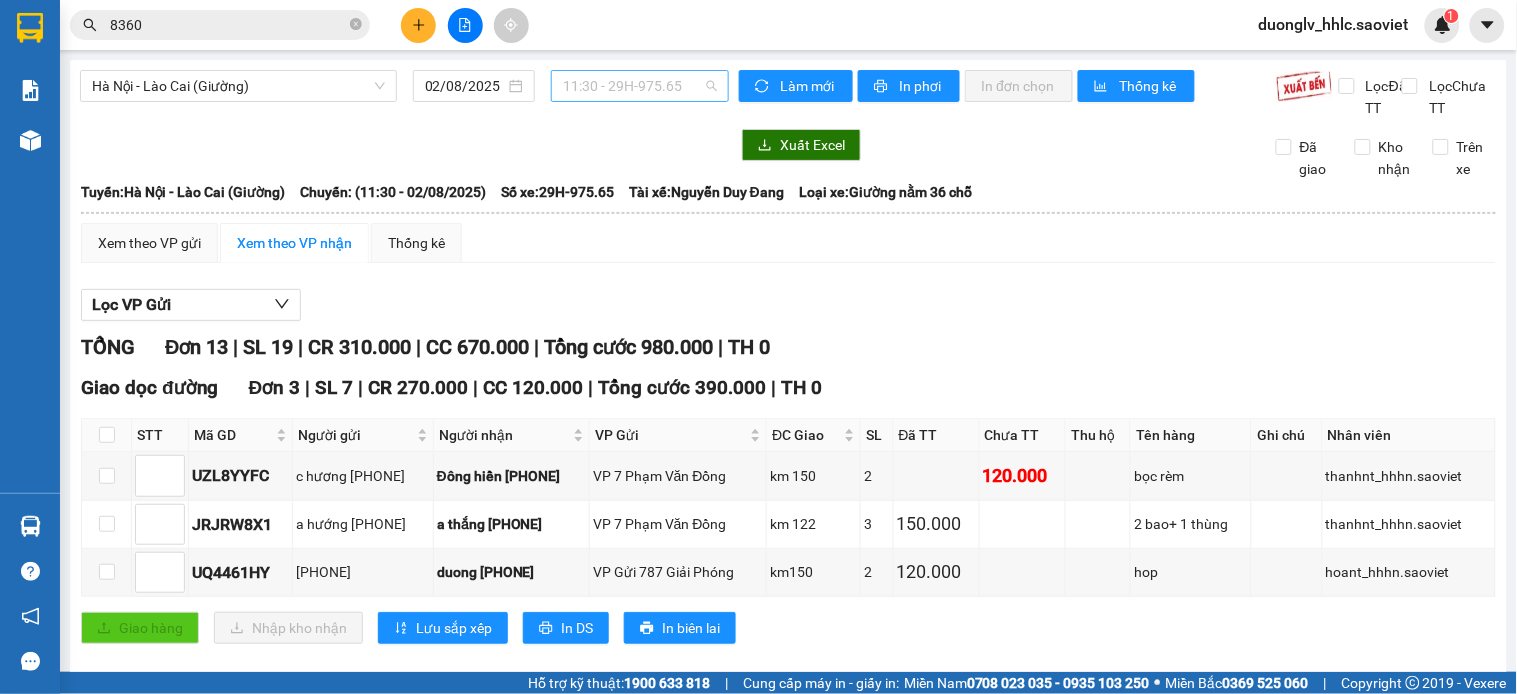 click on "11:30     - 29H-975.65" at bounding box center (640, 86) 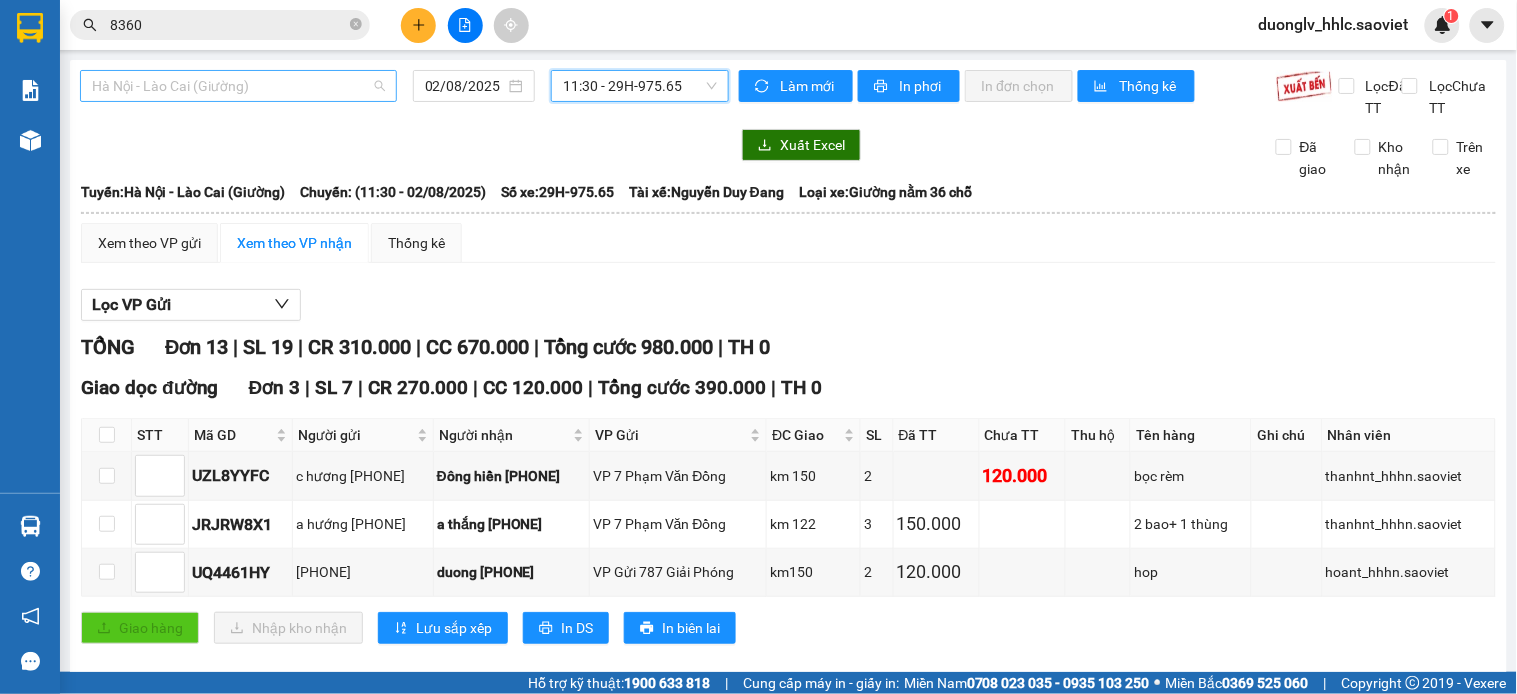 click on "Hà Nội - Lào Cai (Giường)" at bounding box center [238, 86] 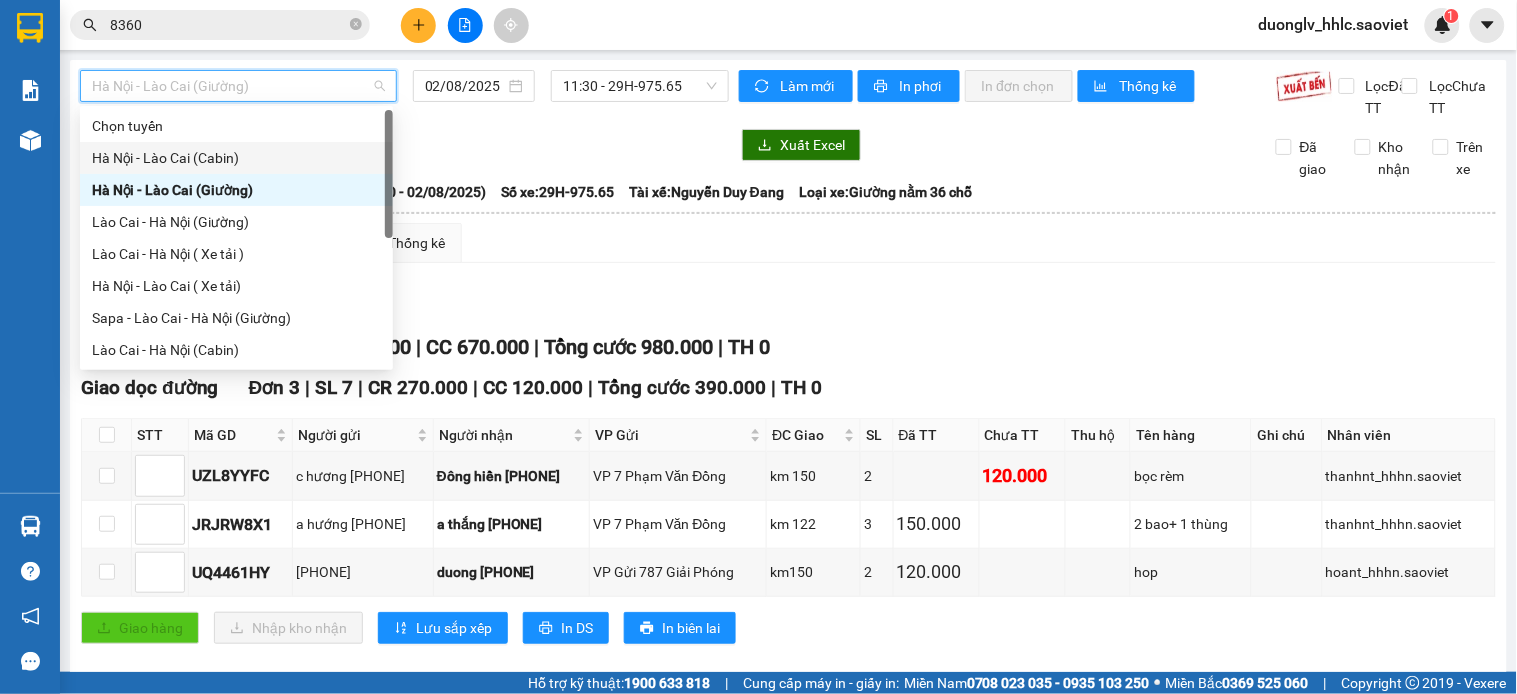 scroll, scrollTop: 160, scrollLeft: 0, axis: vertical 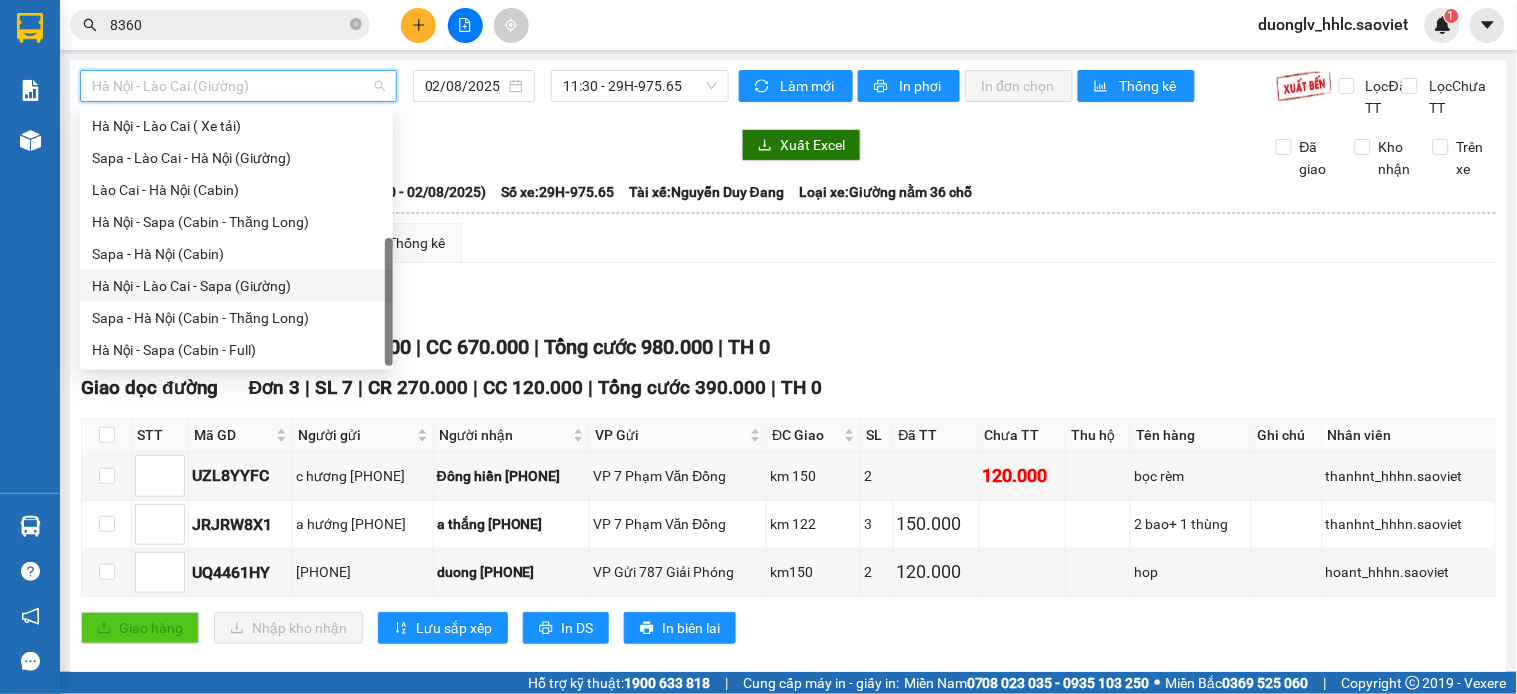 click on "Hà Nội - Lào Cai - Sapa (Giường)" at bounding box center (236, 286) 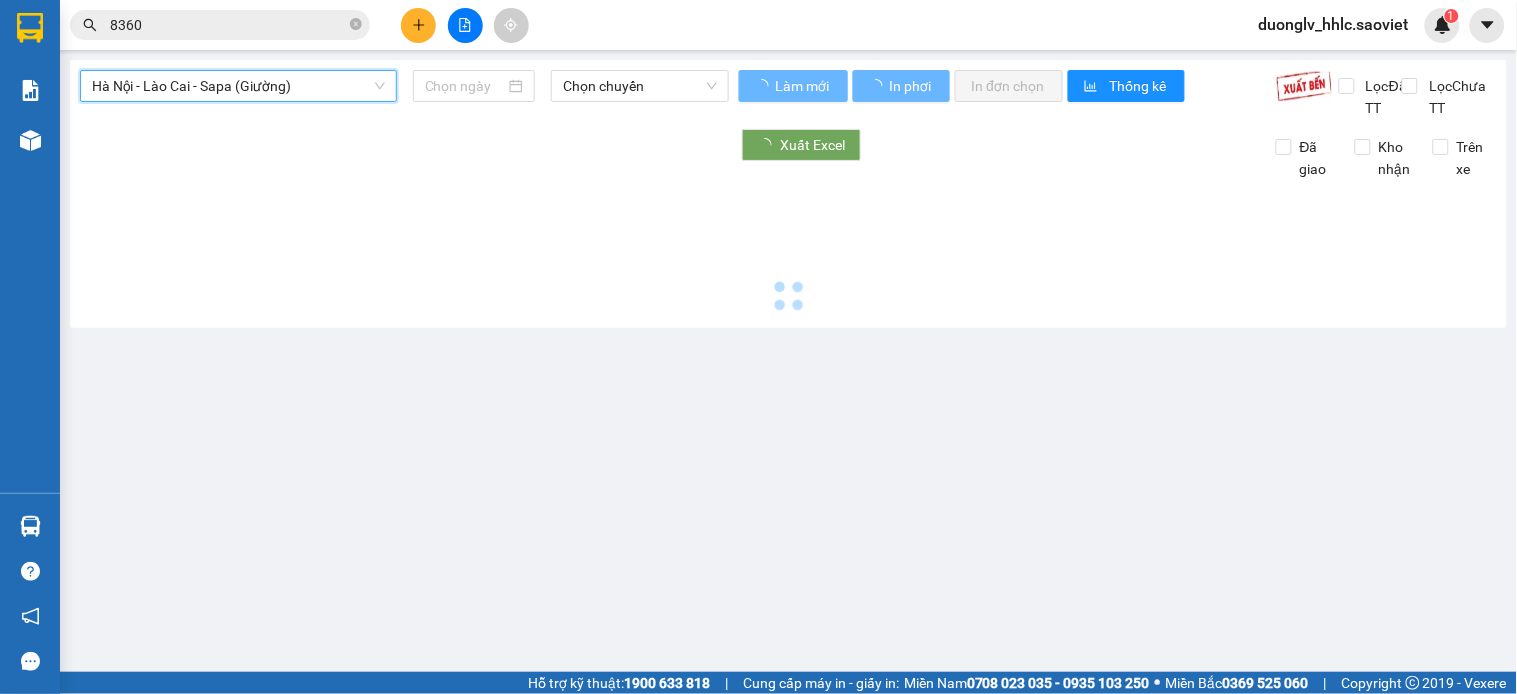 type on "02/08/2025" 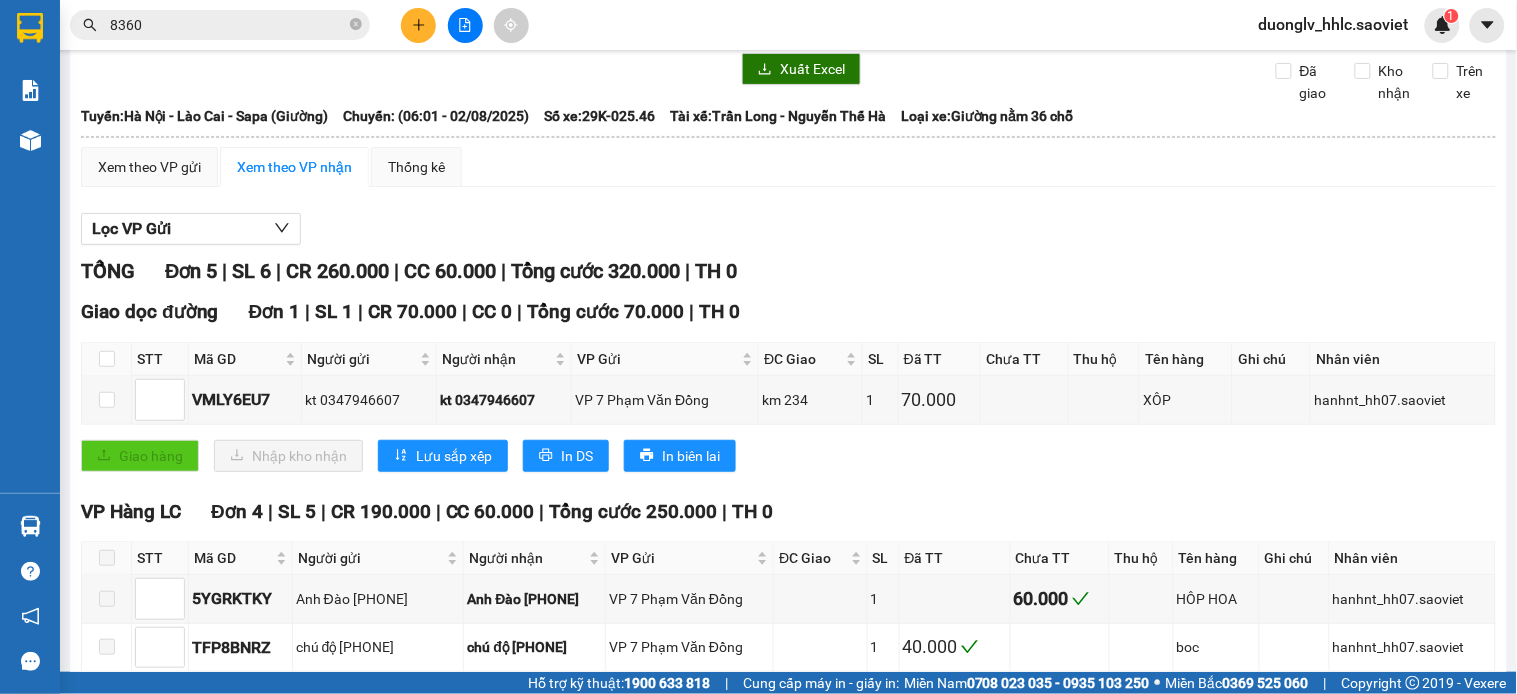 scroll, scrollTop: 0, scrollLeft: 0, axis: both 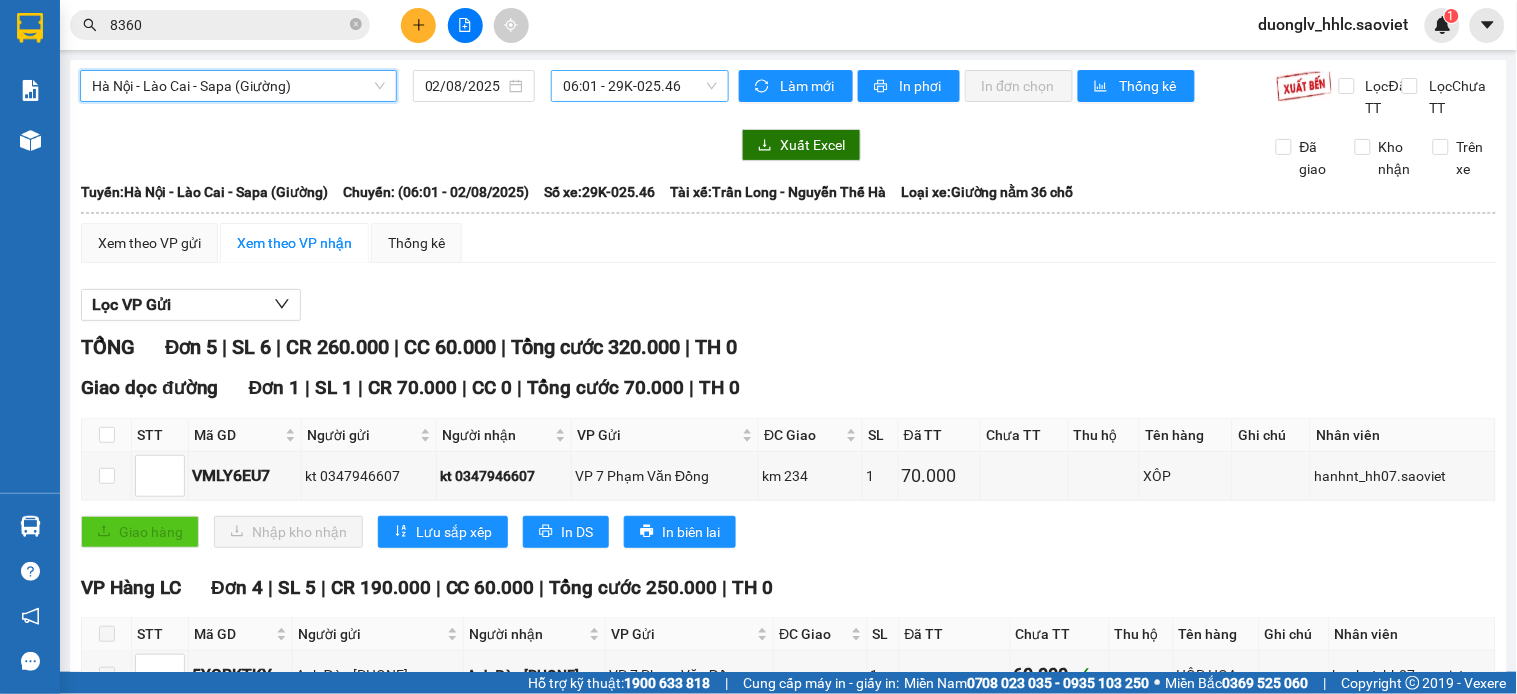 click on "06:01     - 29K-025.46" at bounding box center [640, 86] 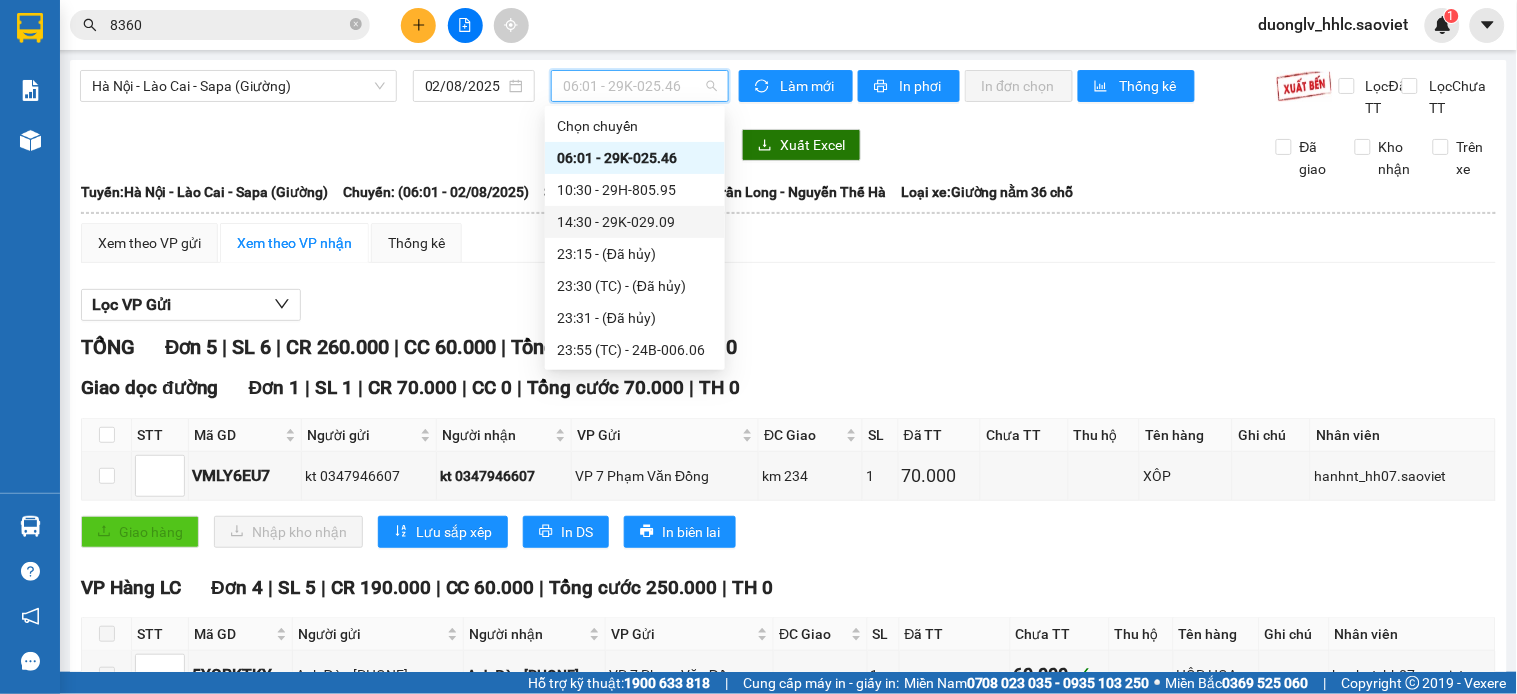 click on "14:30     - 29K-029.09" at bounding box center [635, 222] 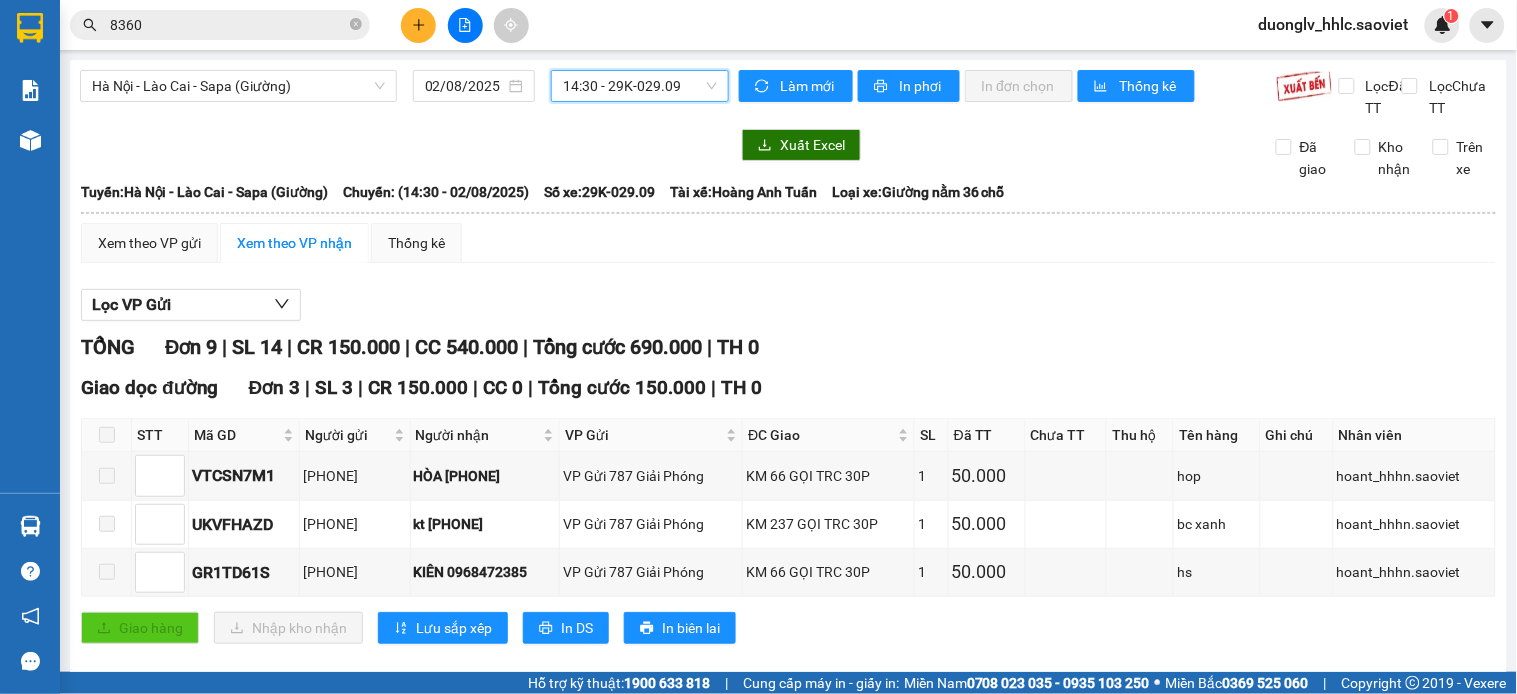 click on "14:30     - 29K-029.09" at bounding box center [640, 86] 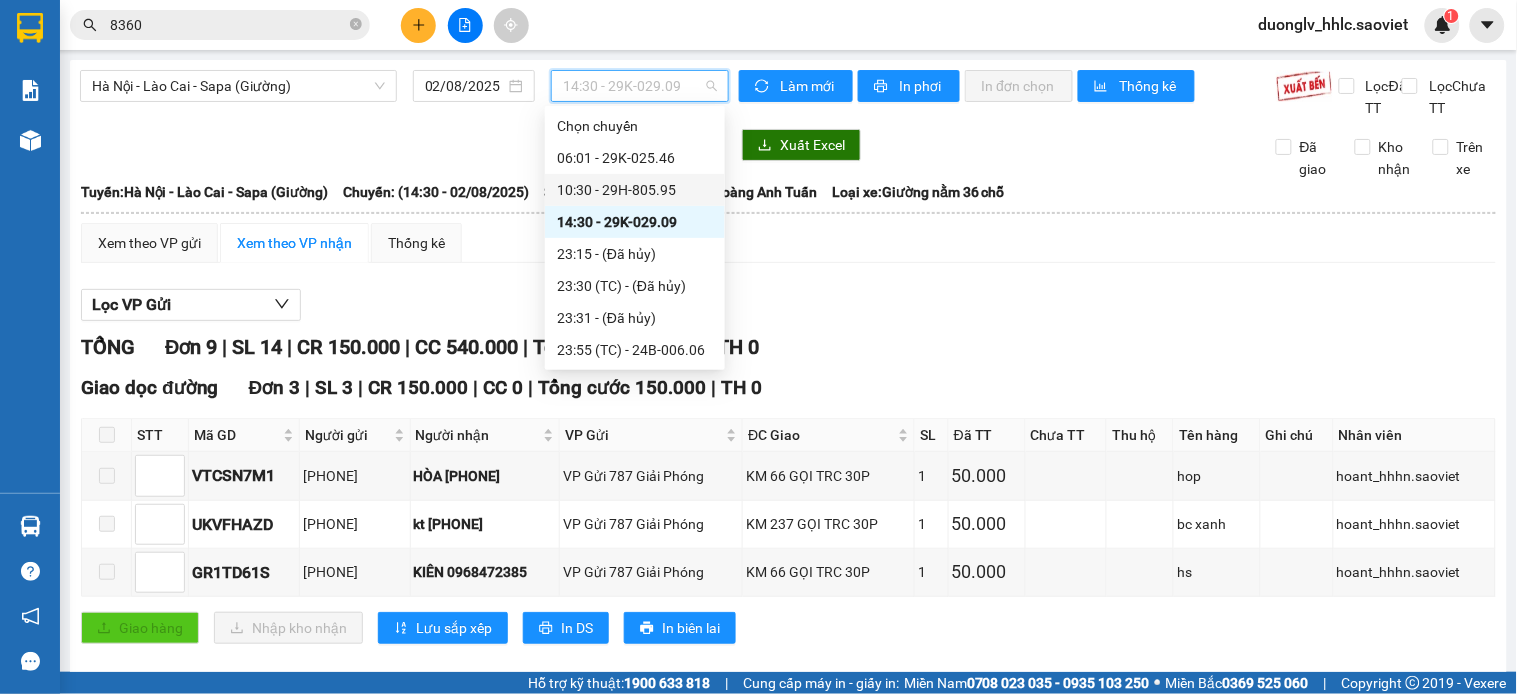 click on "10:30     - 29H-805.95" at bounding box center [635, 190] 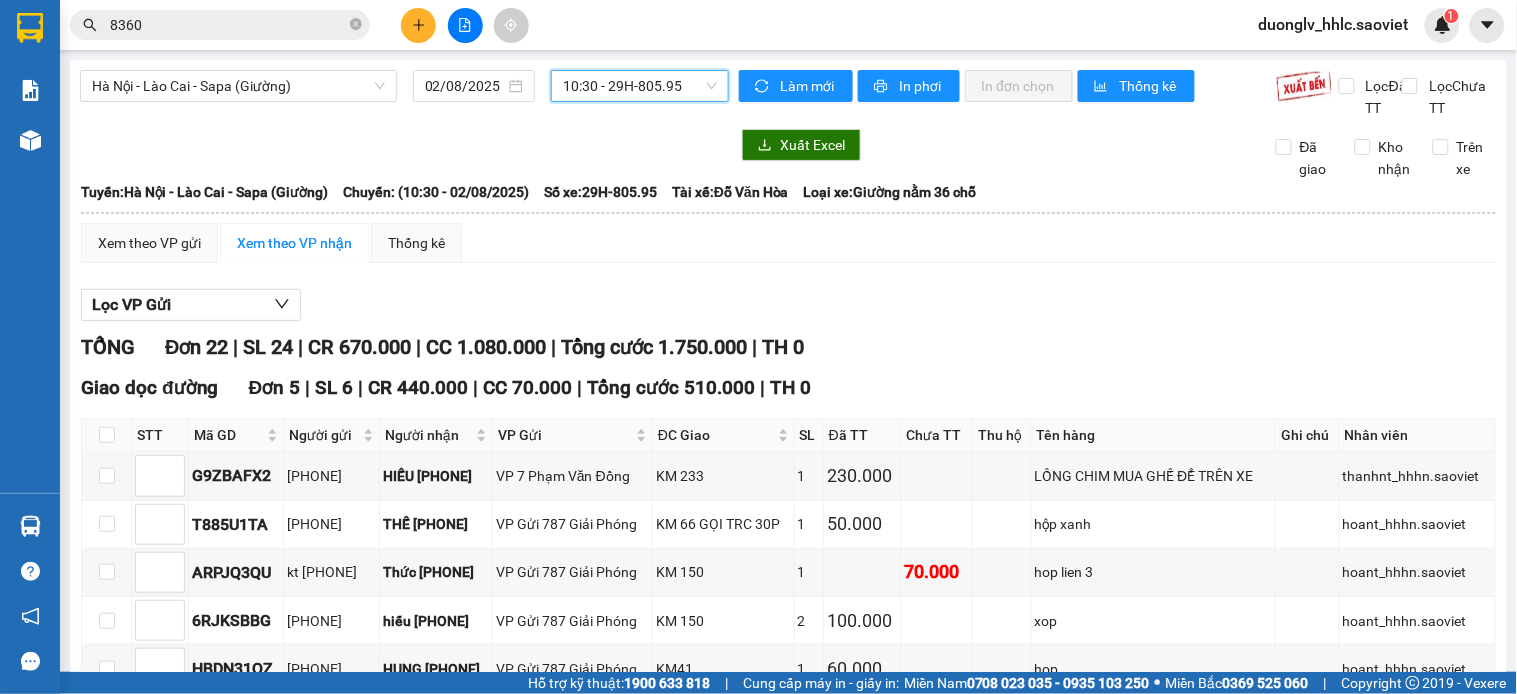 scroll, scrollTop: 555, scrollLeft: 0, axis: vertical 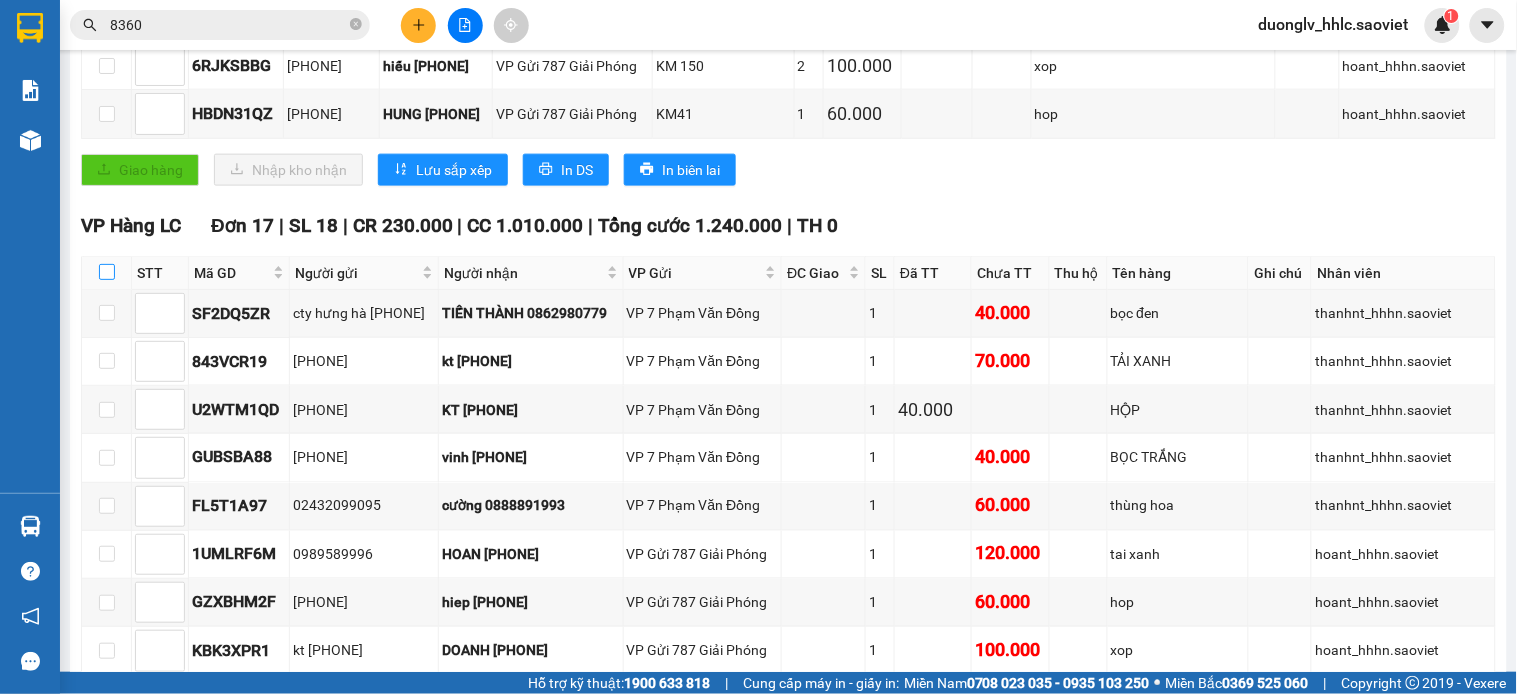 click at bounding box center (107, 272) 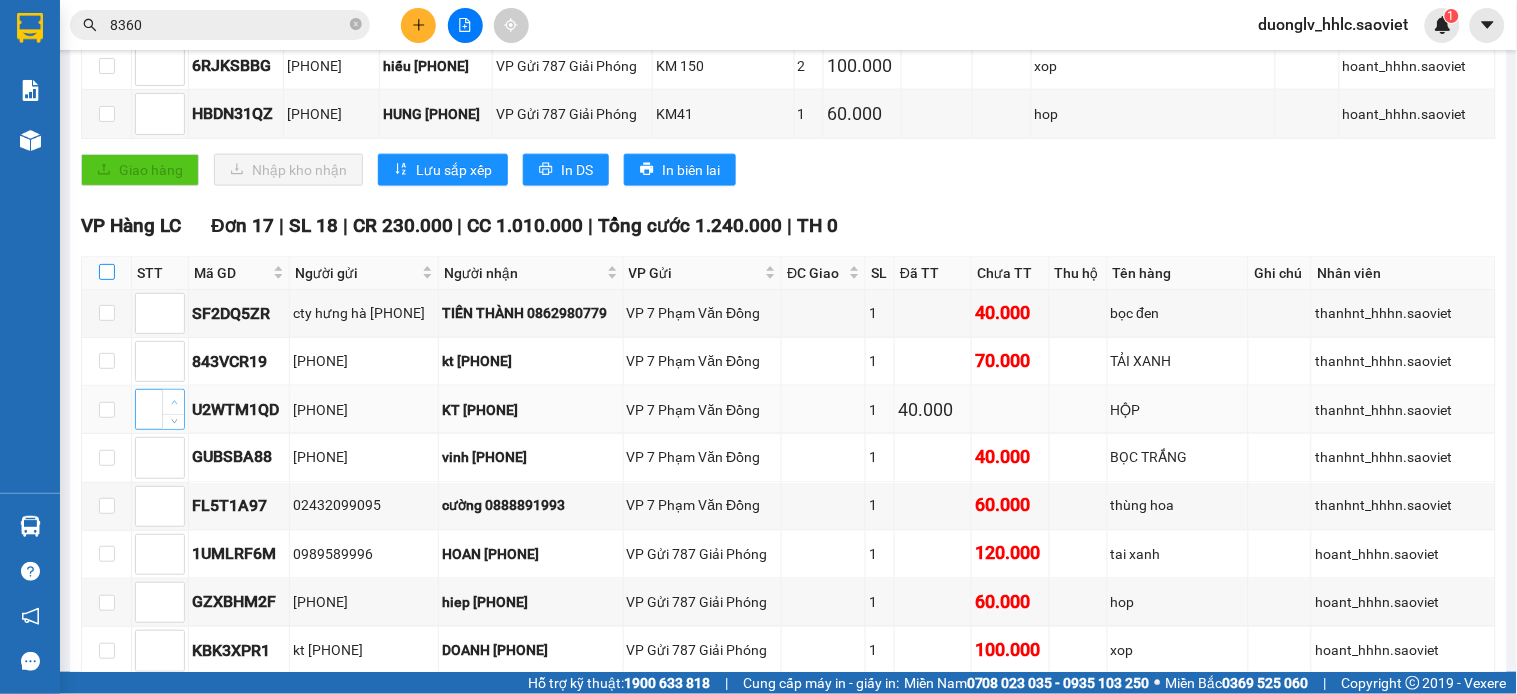 checkbox on "true" 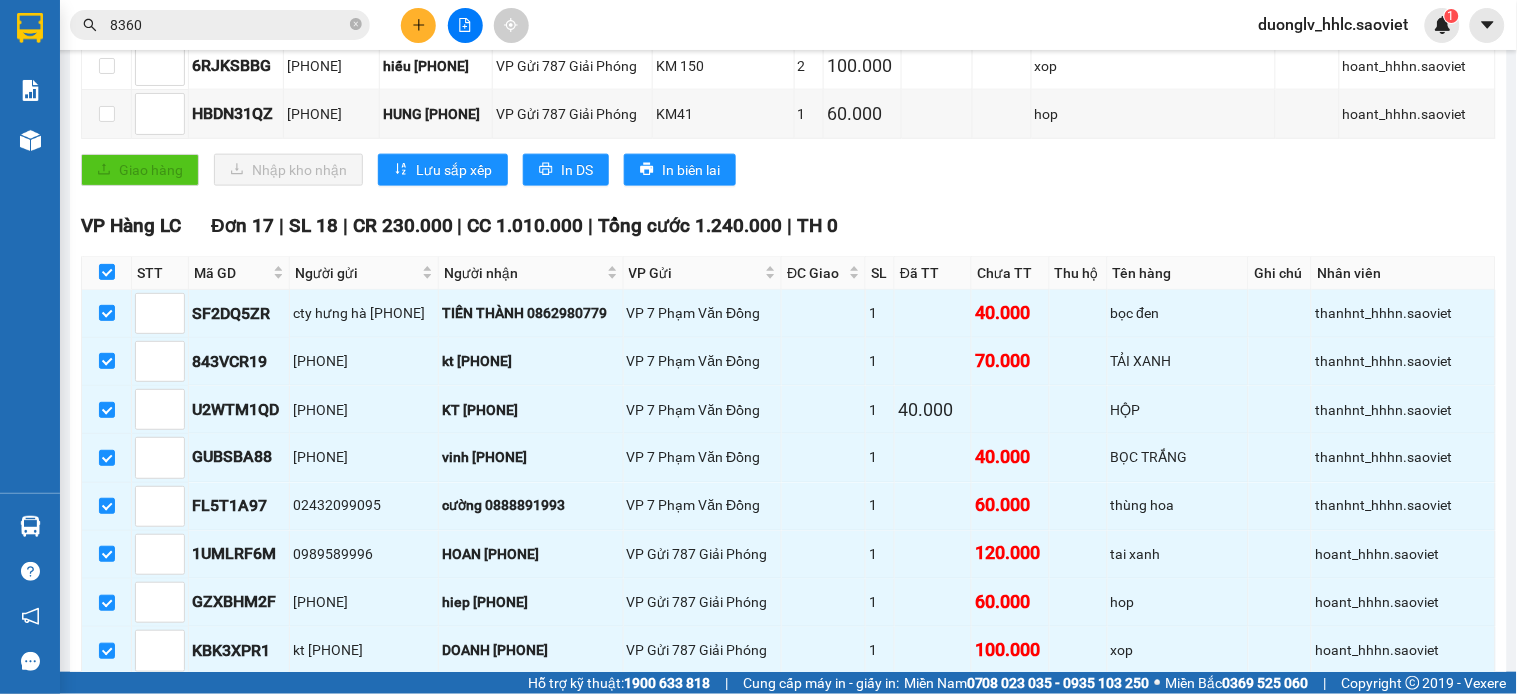 scroll, scrollTop: 1125, scrollLeft: 0, axis: vertical 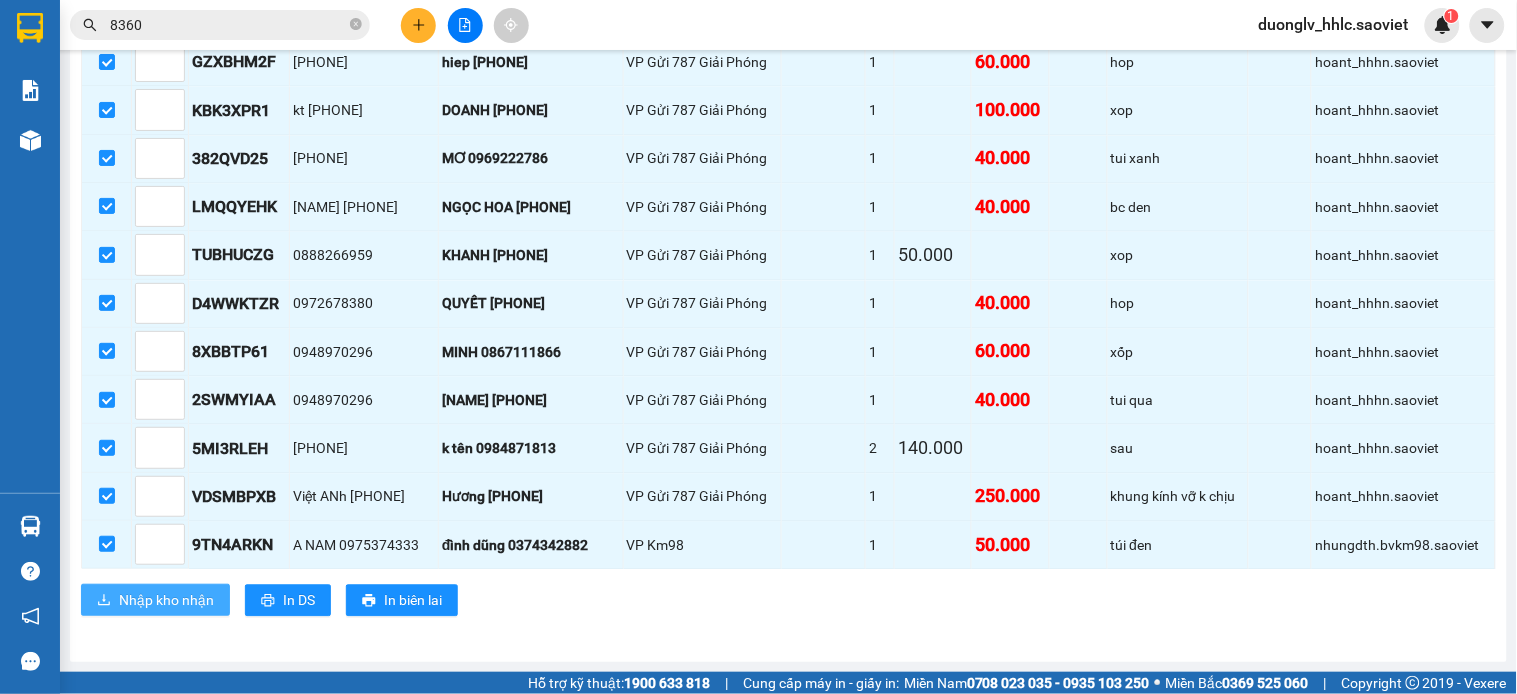 click on "Nhập kho nhận" at bounding box center [166, 600] 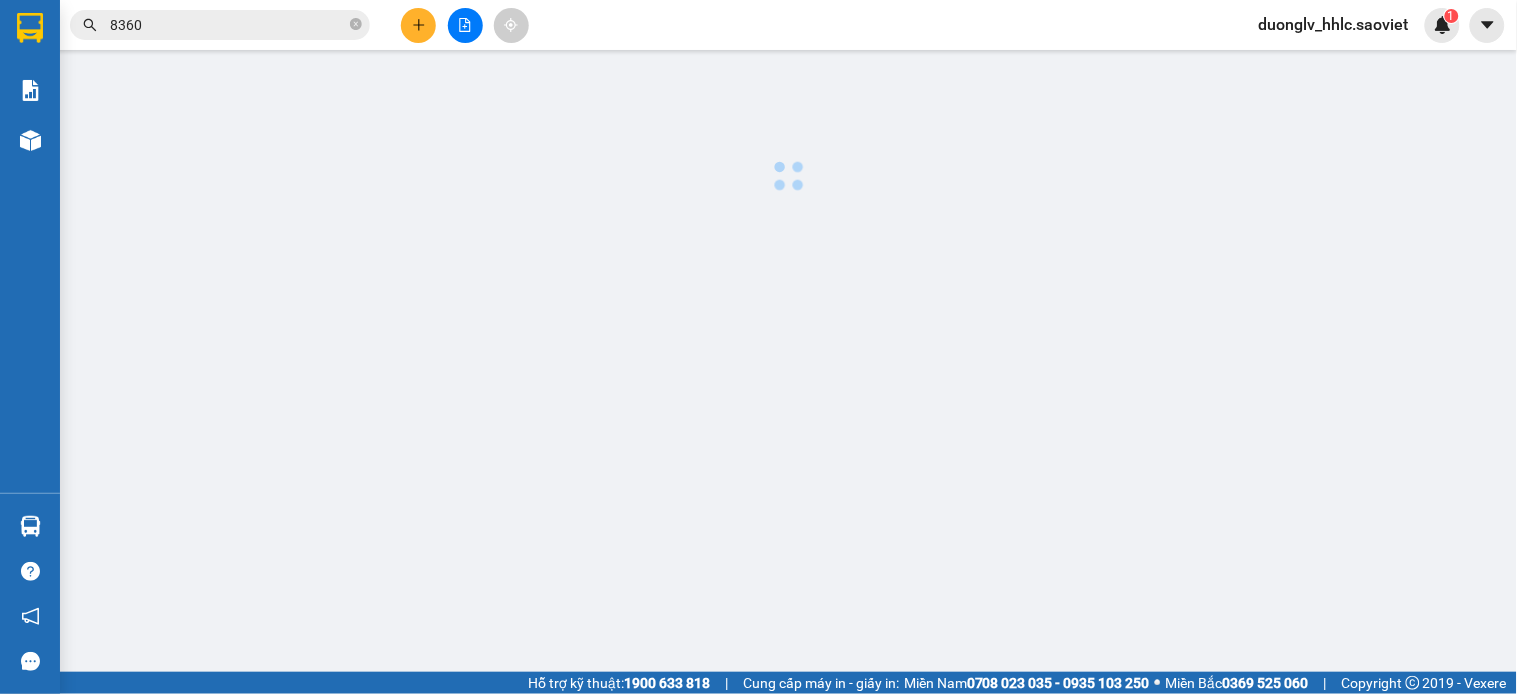 scroll, scrollTop: 0, scrollLeft: 0, axis: both 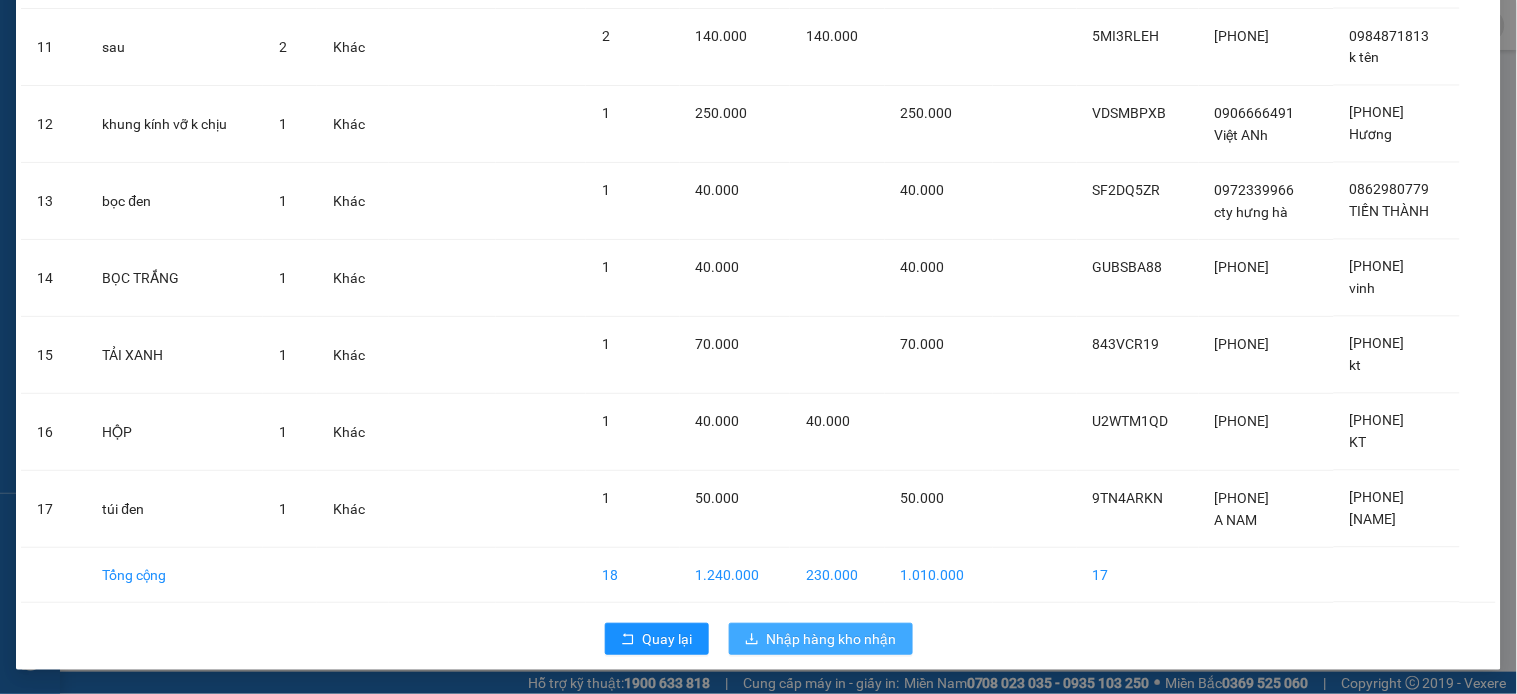 click on "Nhập hàng kho nhận" at bounding box center [832, 639] 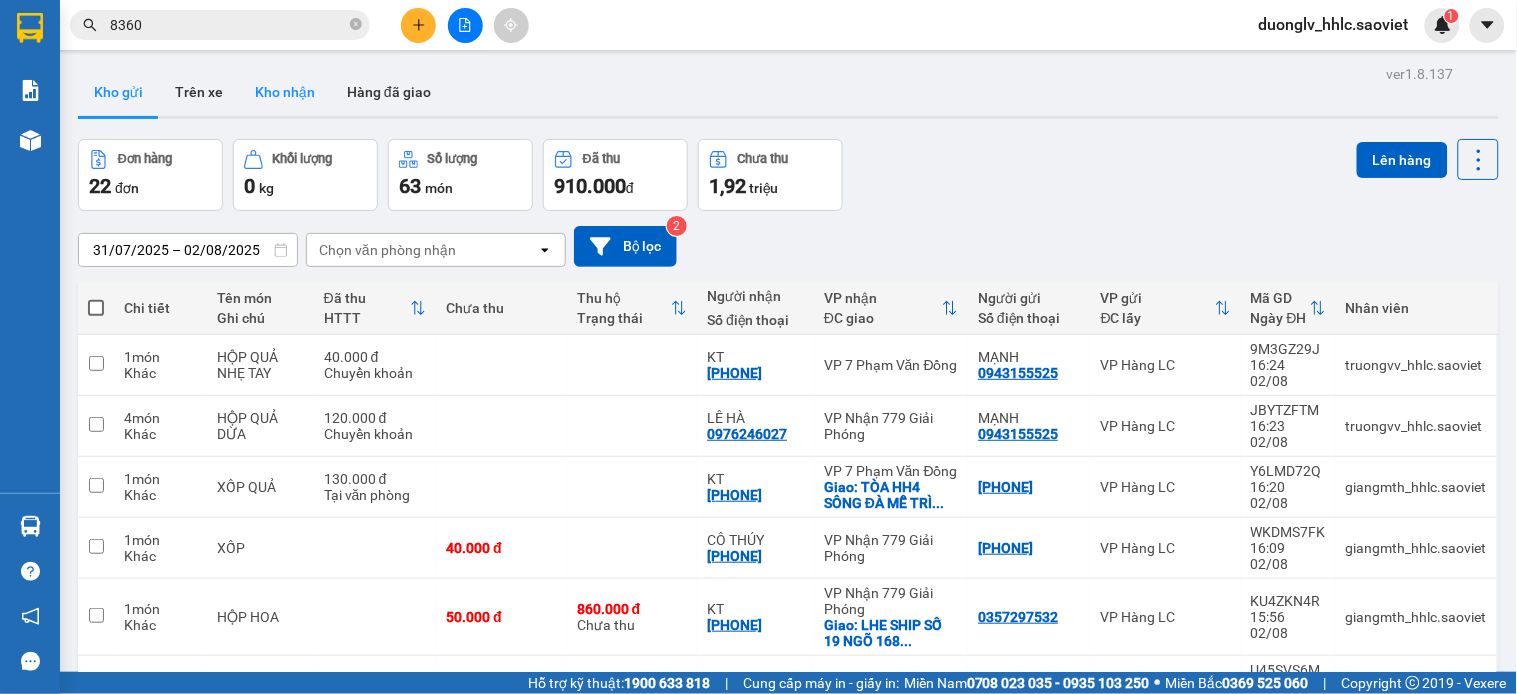 click on "Kho nhận" at bounding box center [285, 92] 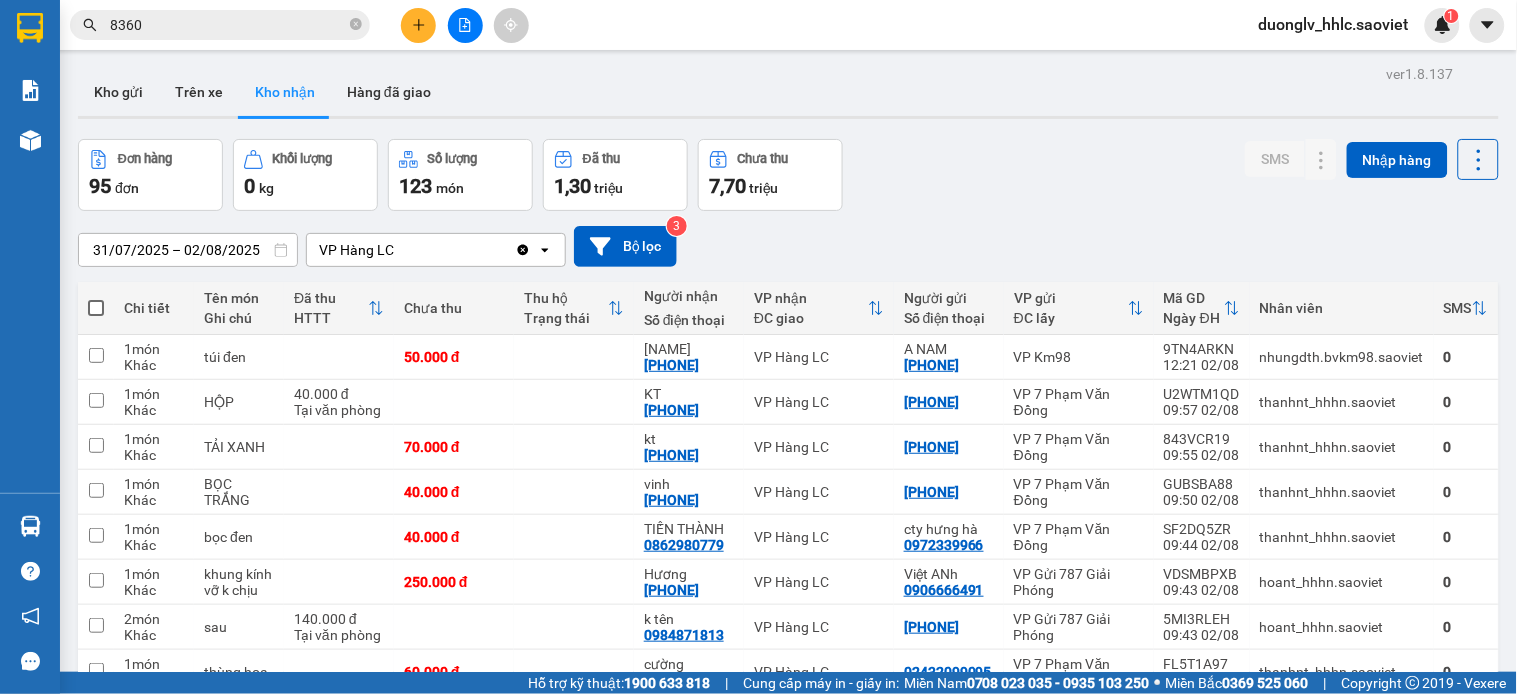 click on "VP Hàng LC" at bounding box center (819, 357) 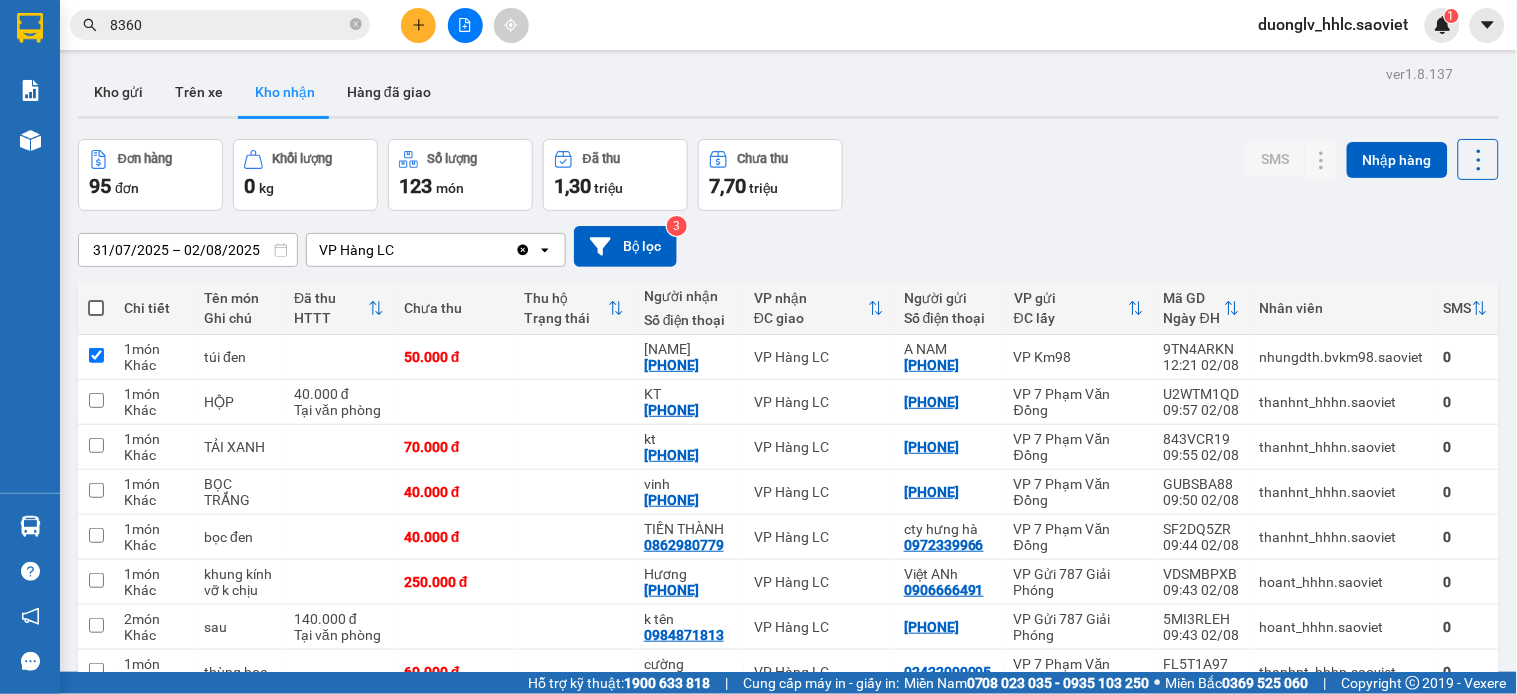 checkbox on "true" 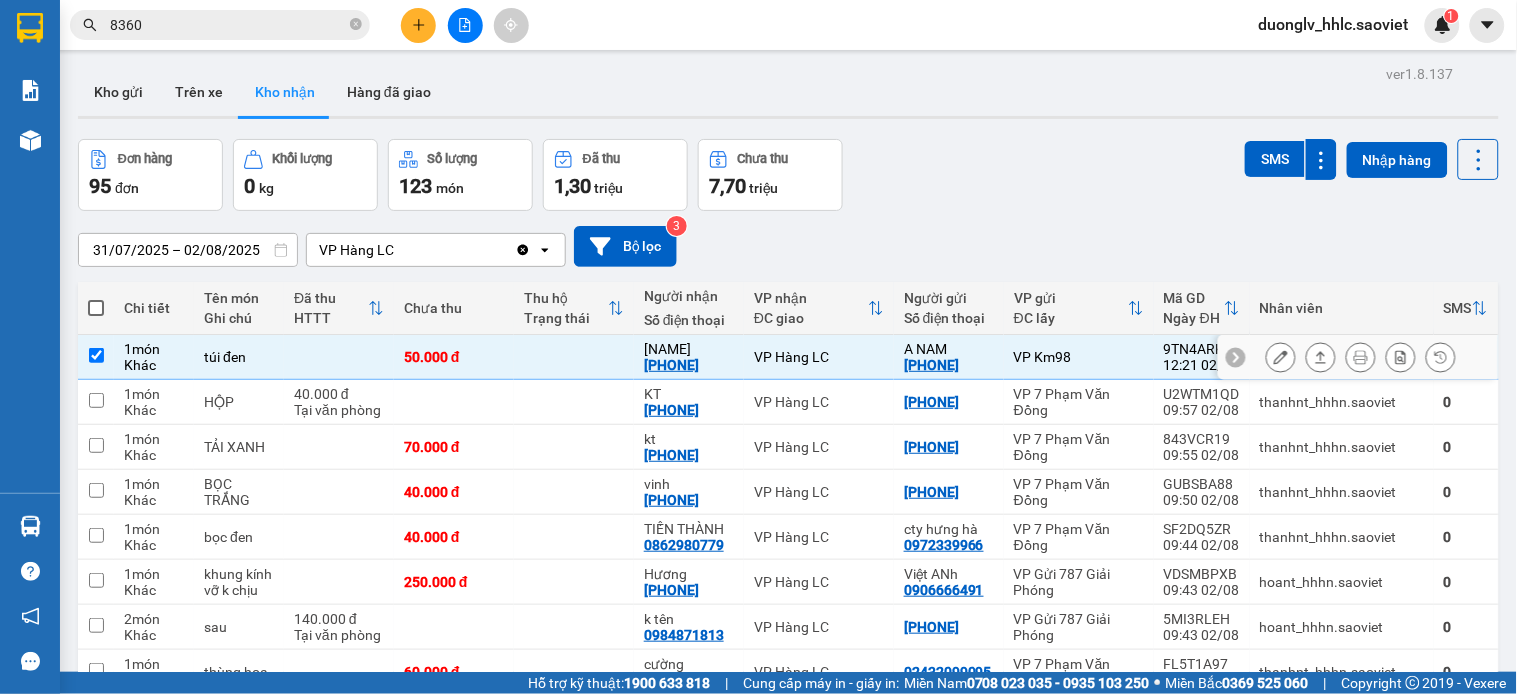 click on "VP Hàng LC" at bounding box center [819, 402] 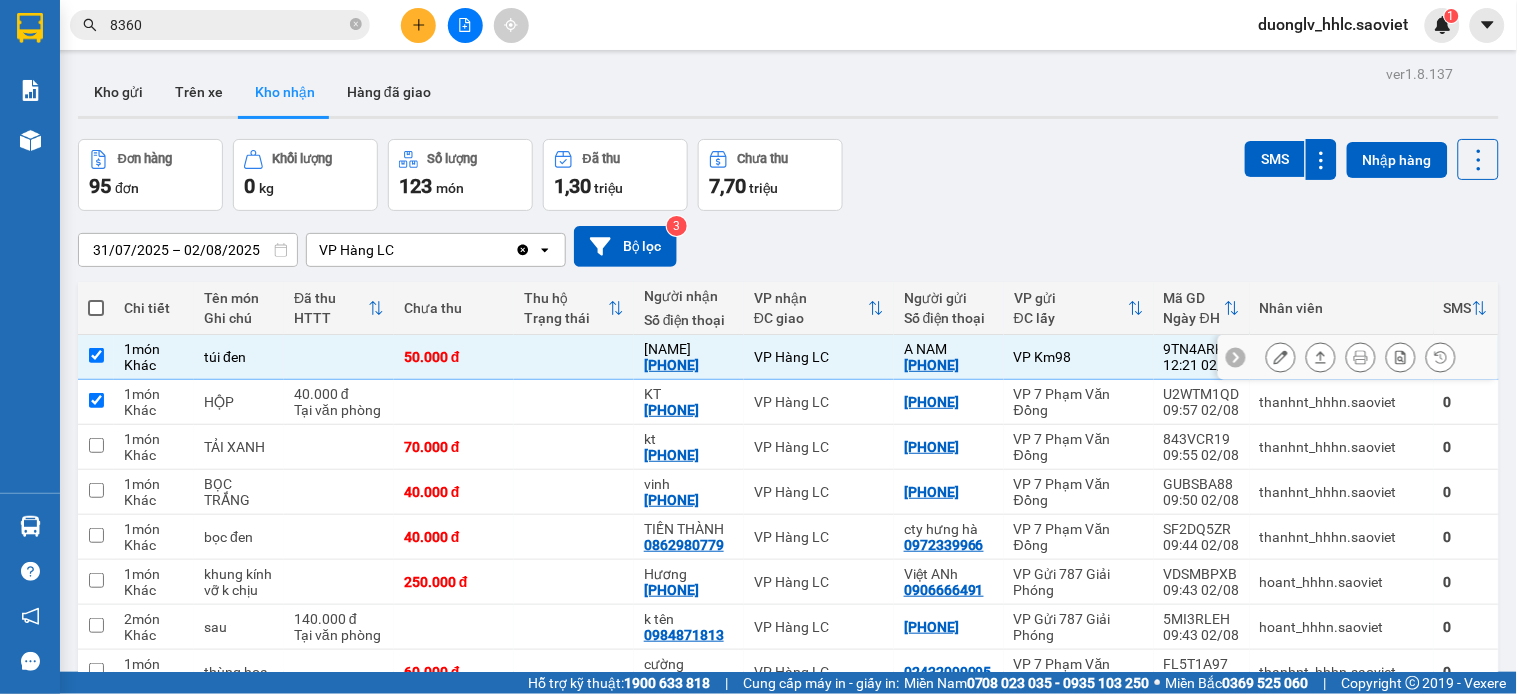 checkbox on "true" 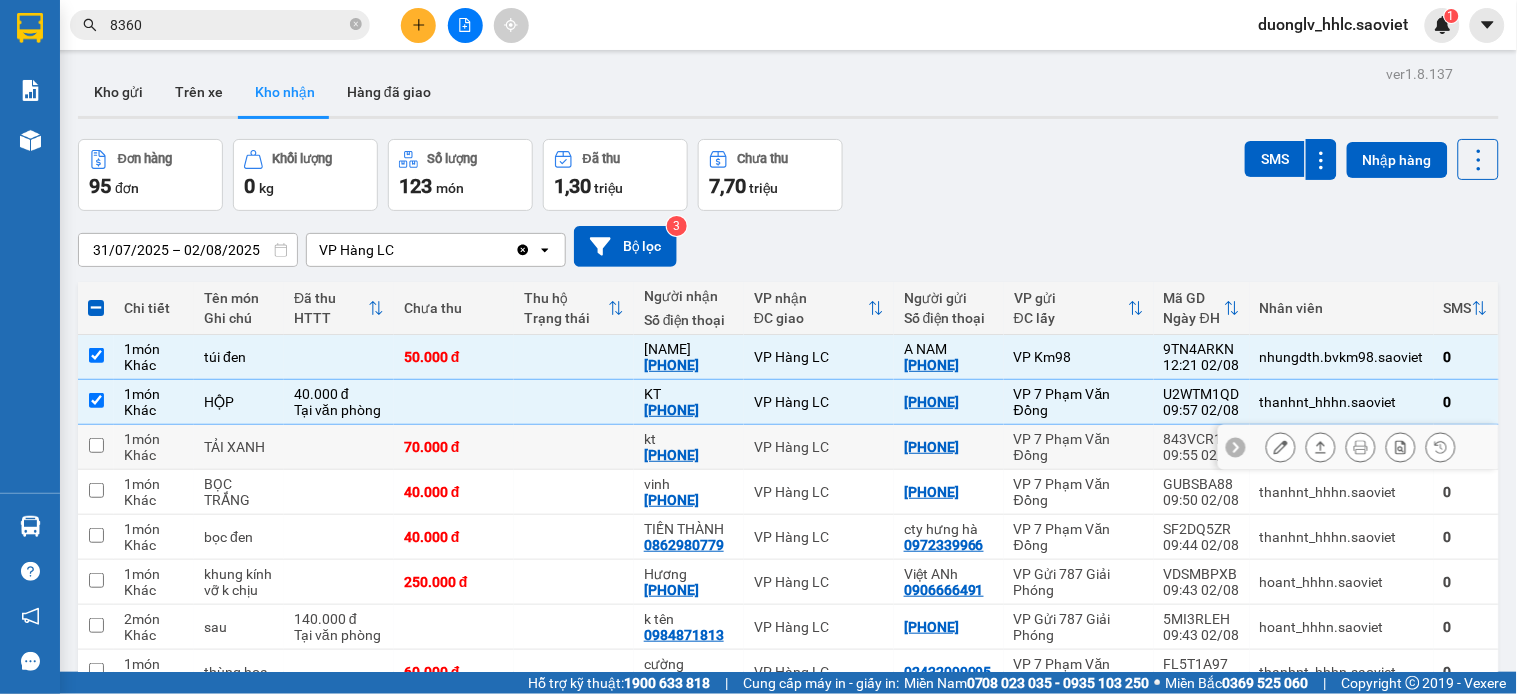 drag, startPoint x: 801, startPoint y: 436, endPoint x: 804, endPoint y: 447, distance: 11.401754 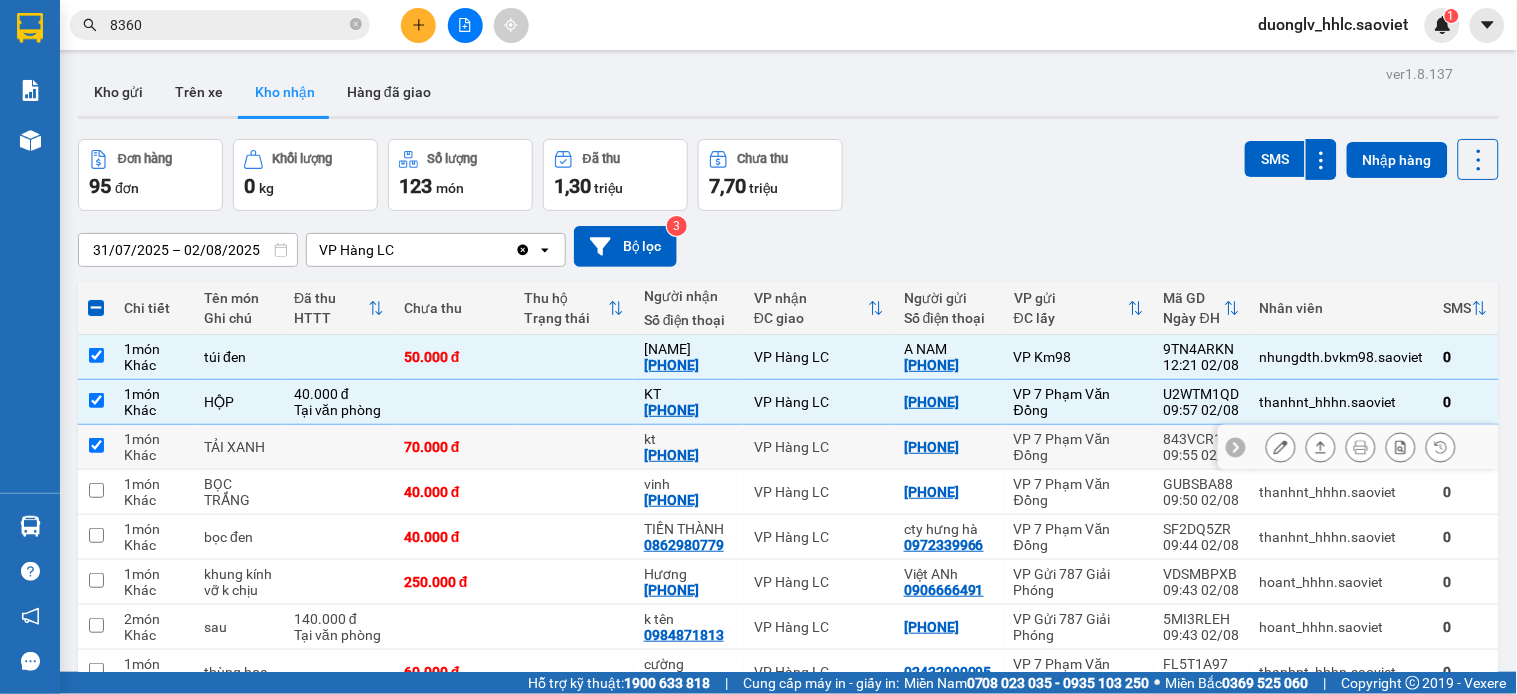 checkbox on "true" 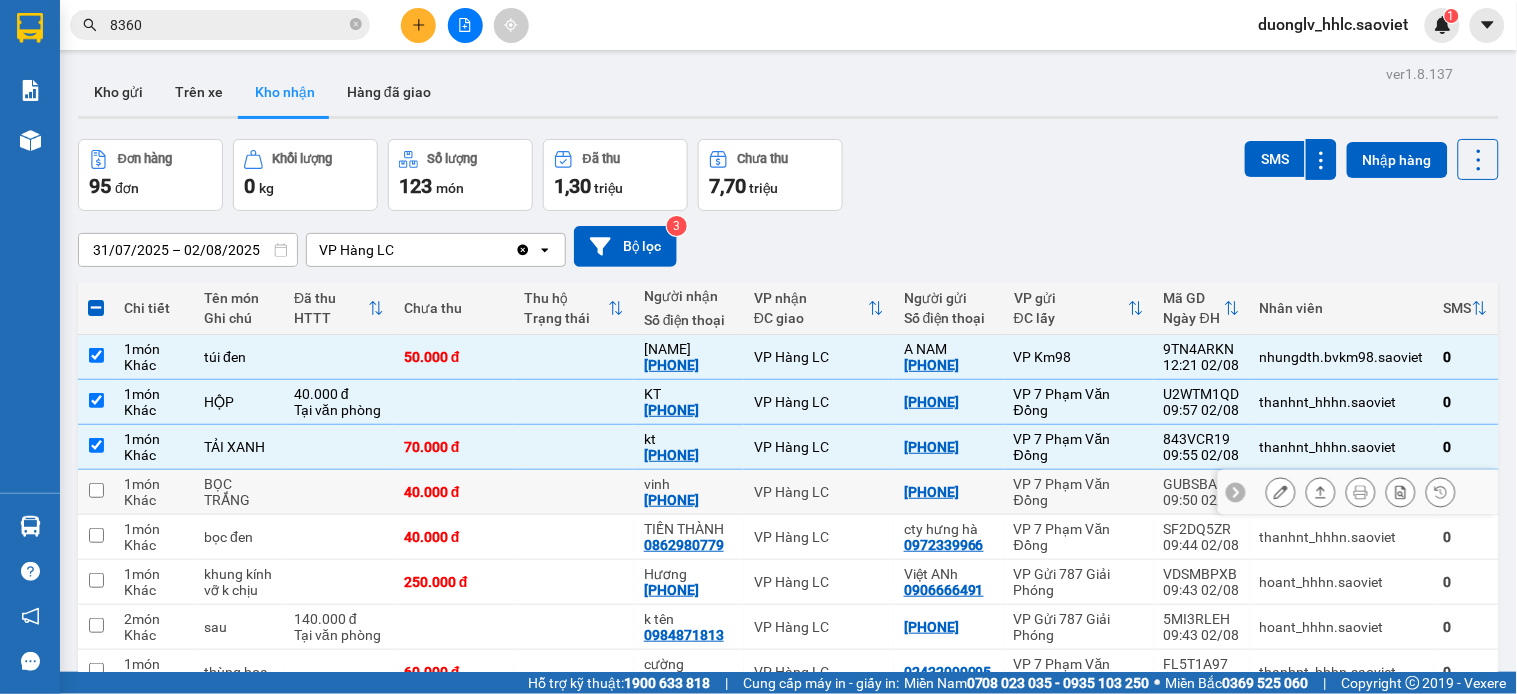 drag, startPoint x: 812, startPoint y: 493, endPoint x: 805, endPoint y: 453, distance: 40.60788 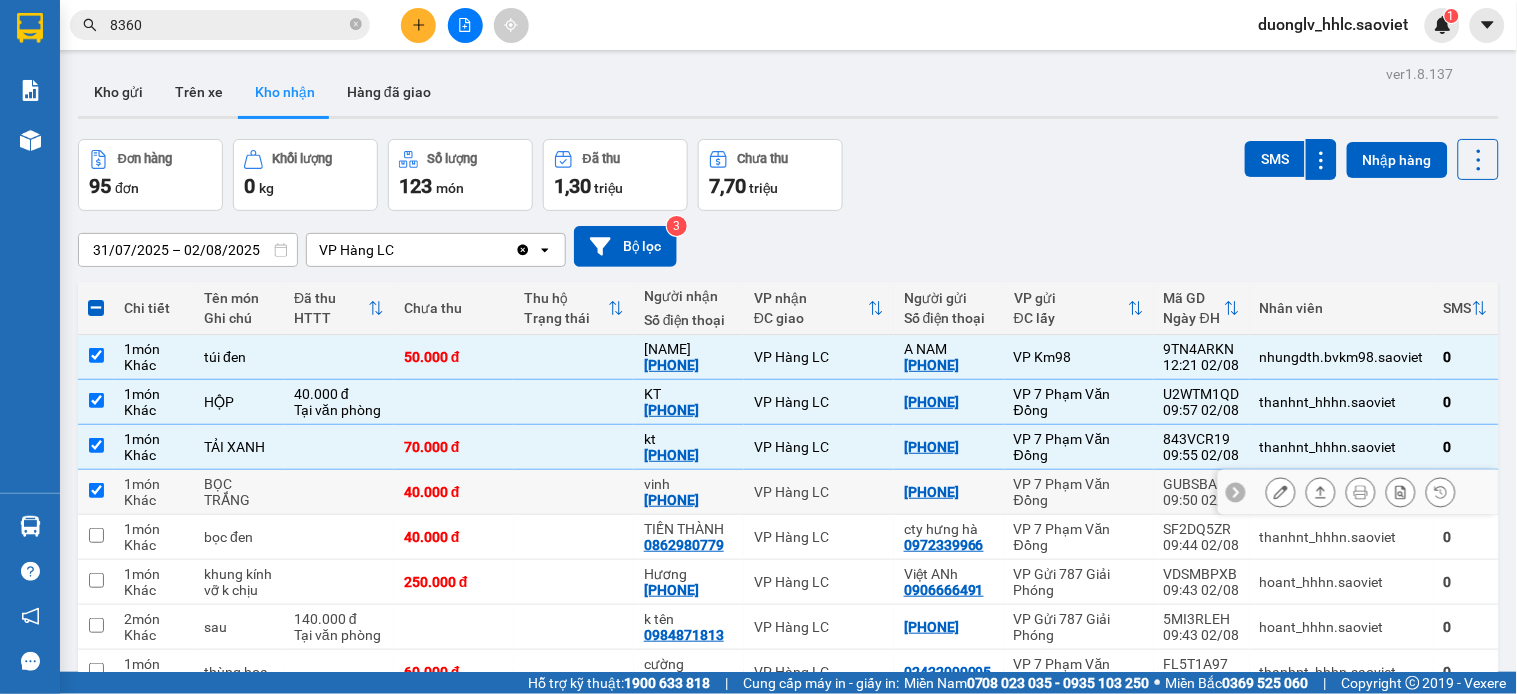 checkbox on "true" 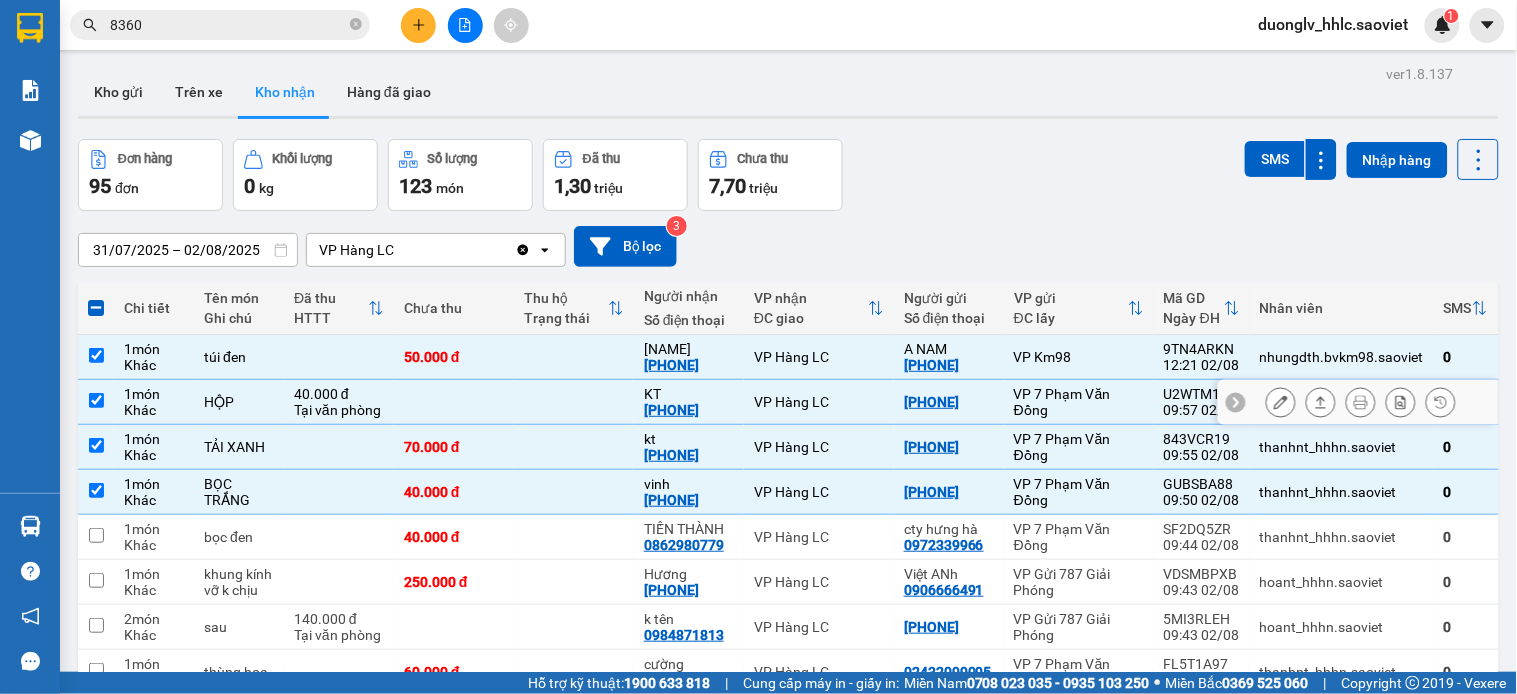 scroll, scrollTop: 204, scrollLeft: 0, axis: vertical 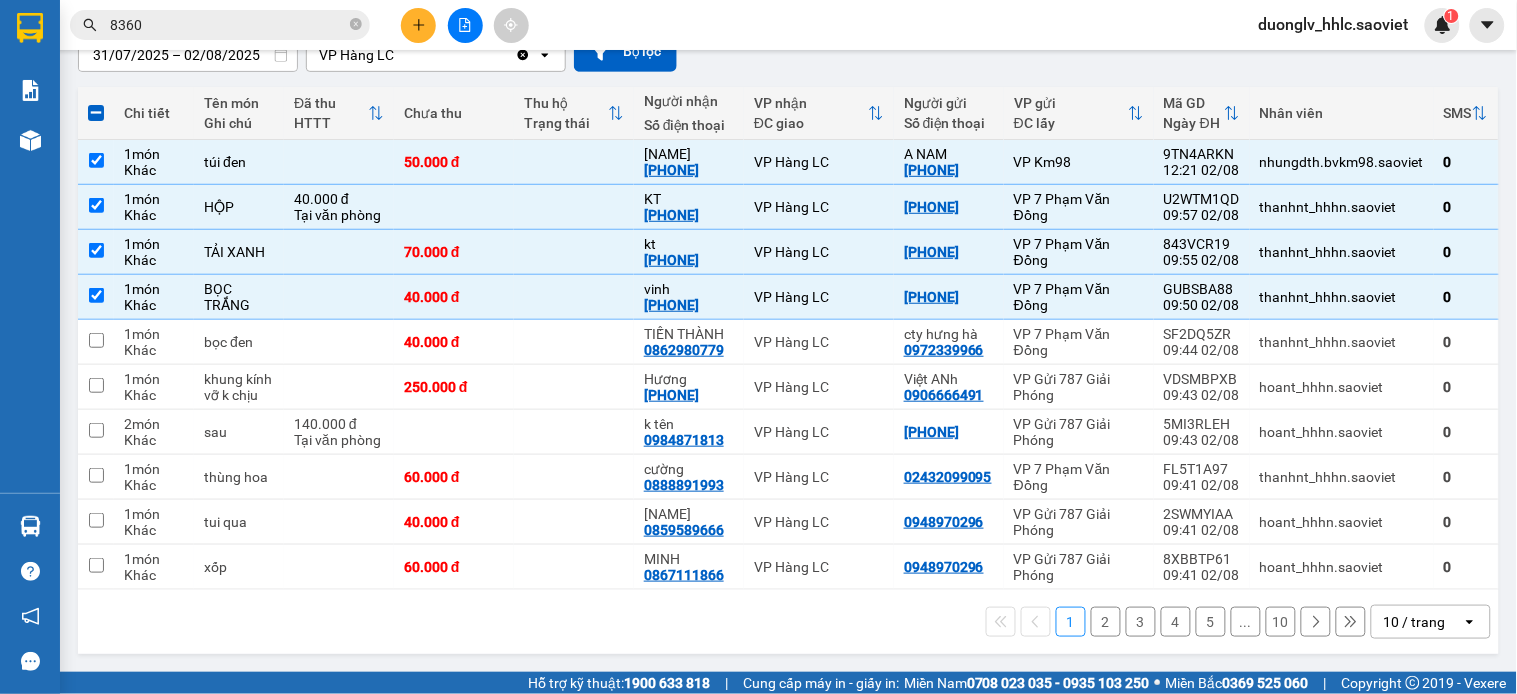 click on "open" at bounding box center (1476, 622) 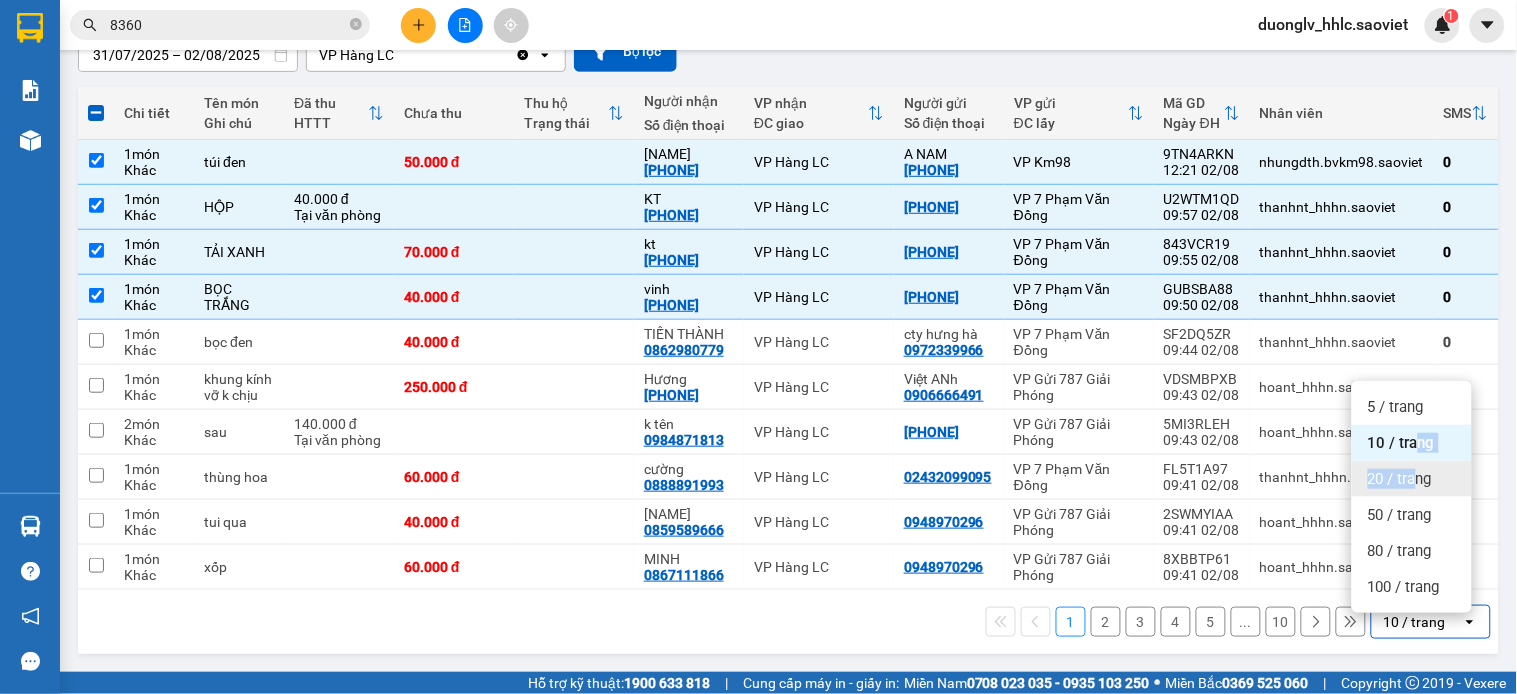 drag, startPoint x: 1414, startPoint y: 448, endPoint x: 1414, endPoint y: 467, distance: 19 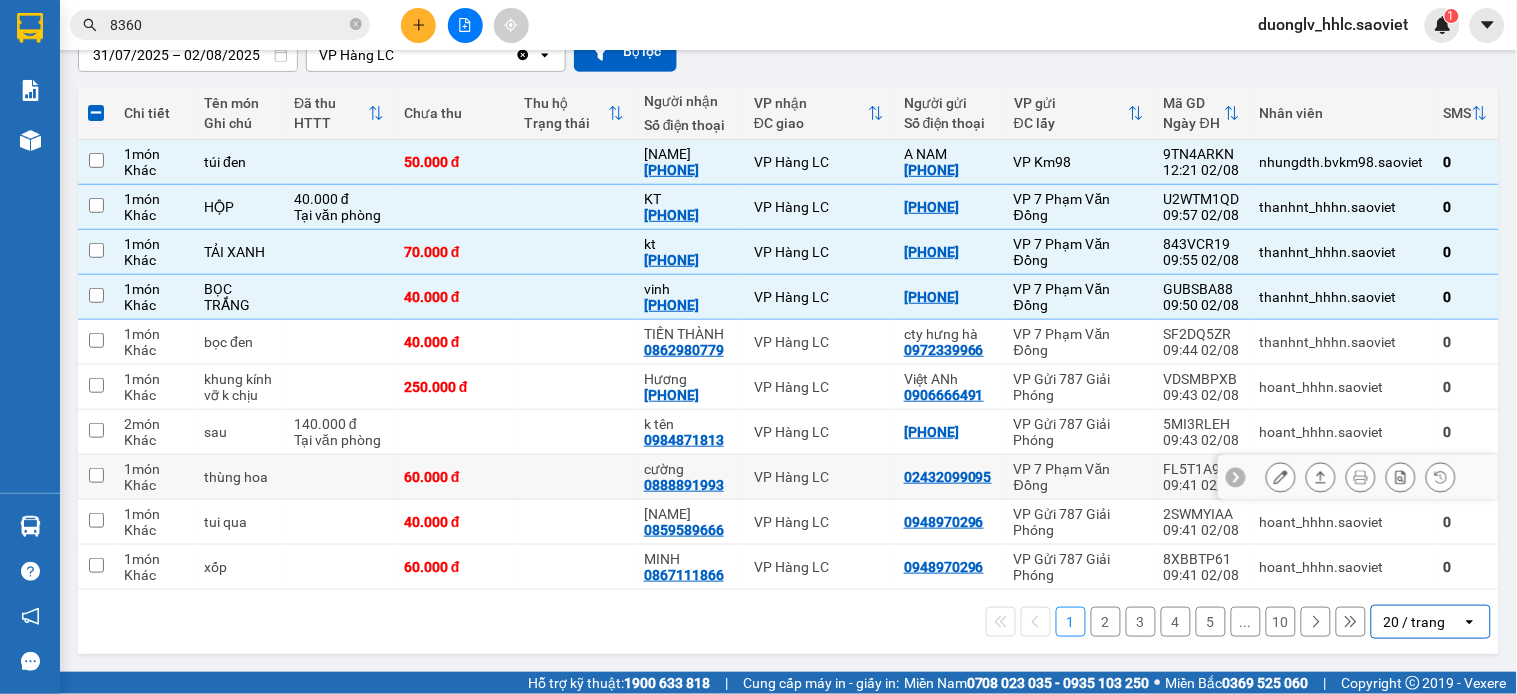 checkbox on "false" 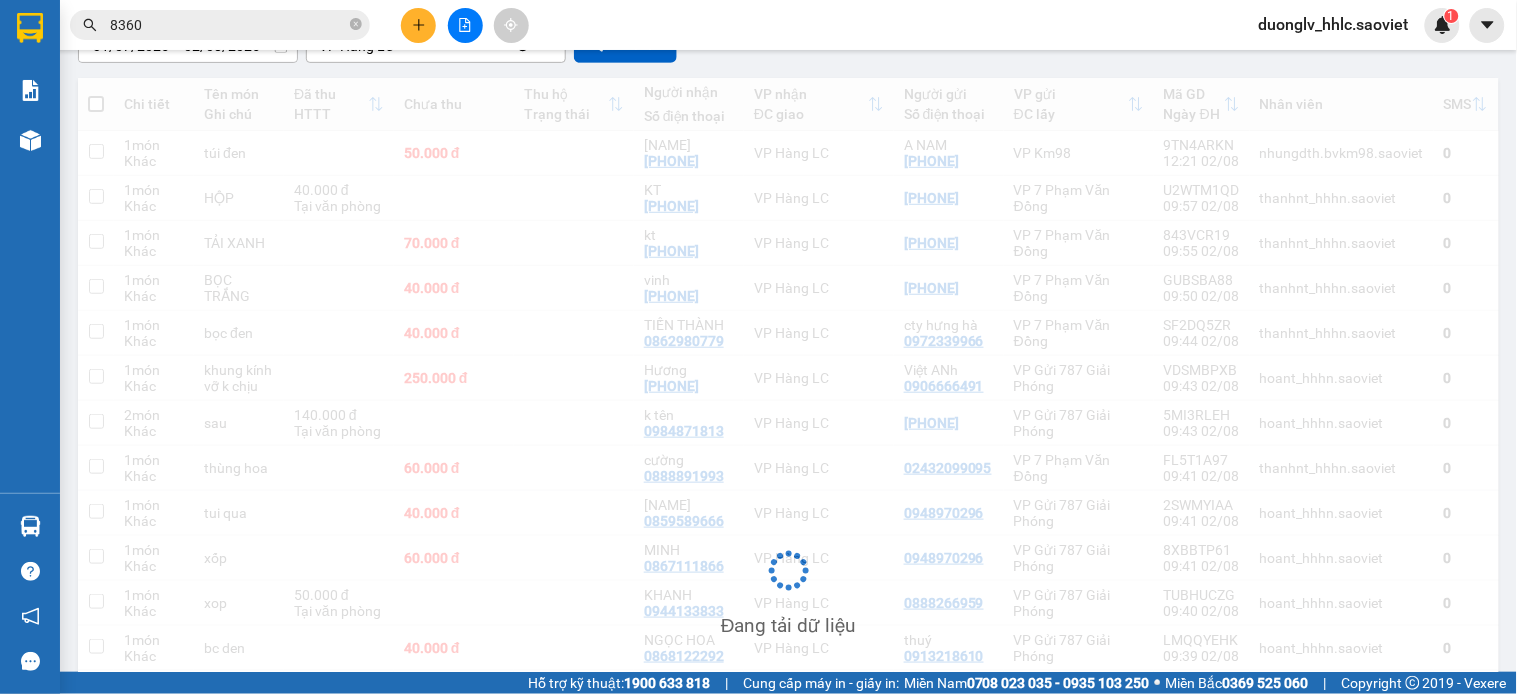 scroll, scrollTop: 204, scrollLeft: 0, axis: vertical 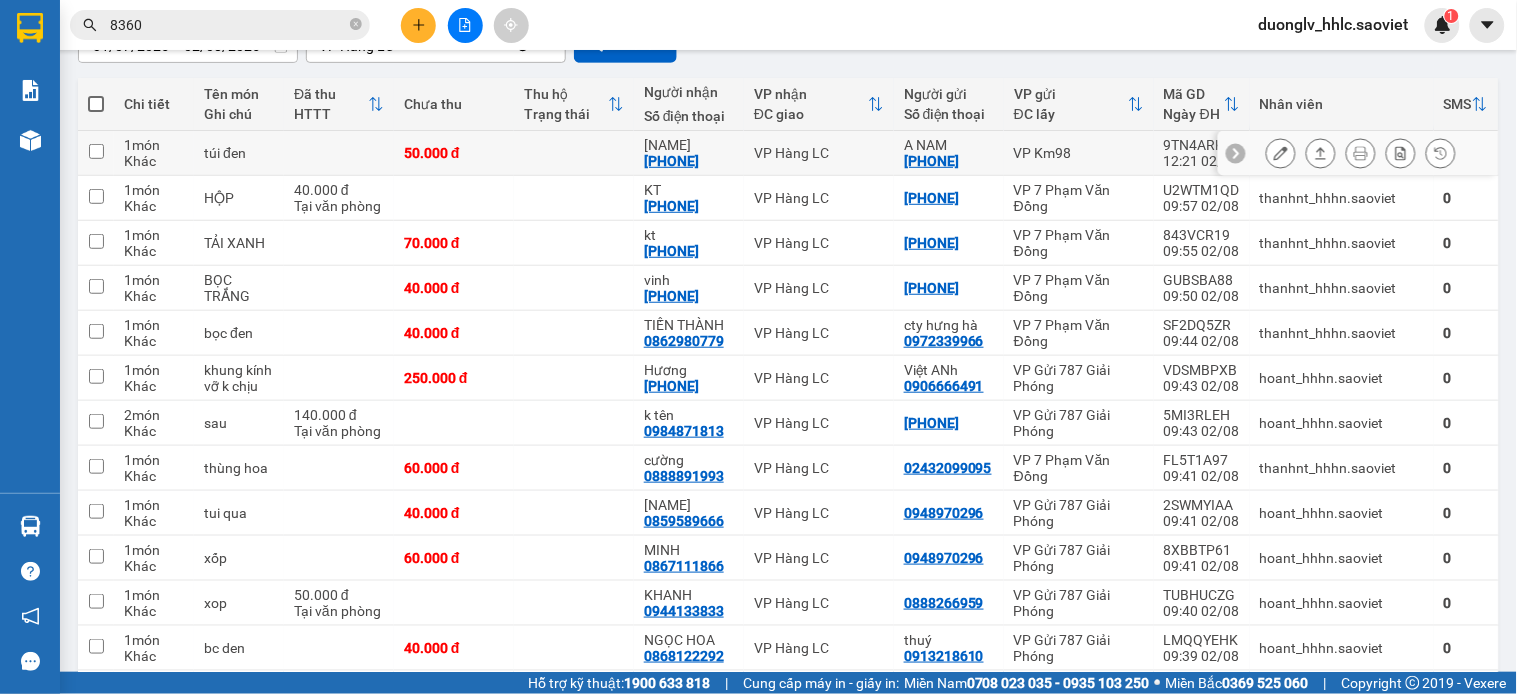 click on "VP Hàng LC" at bounding box center [819, 153] 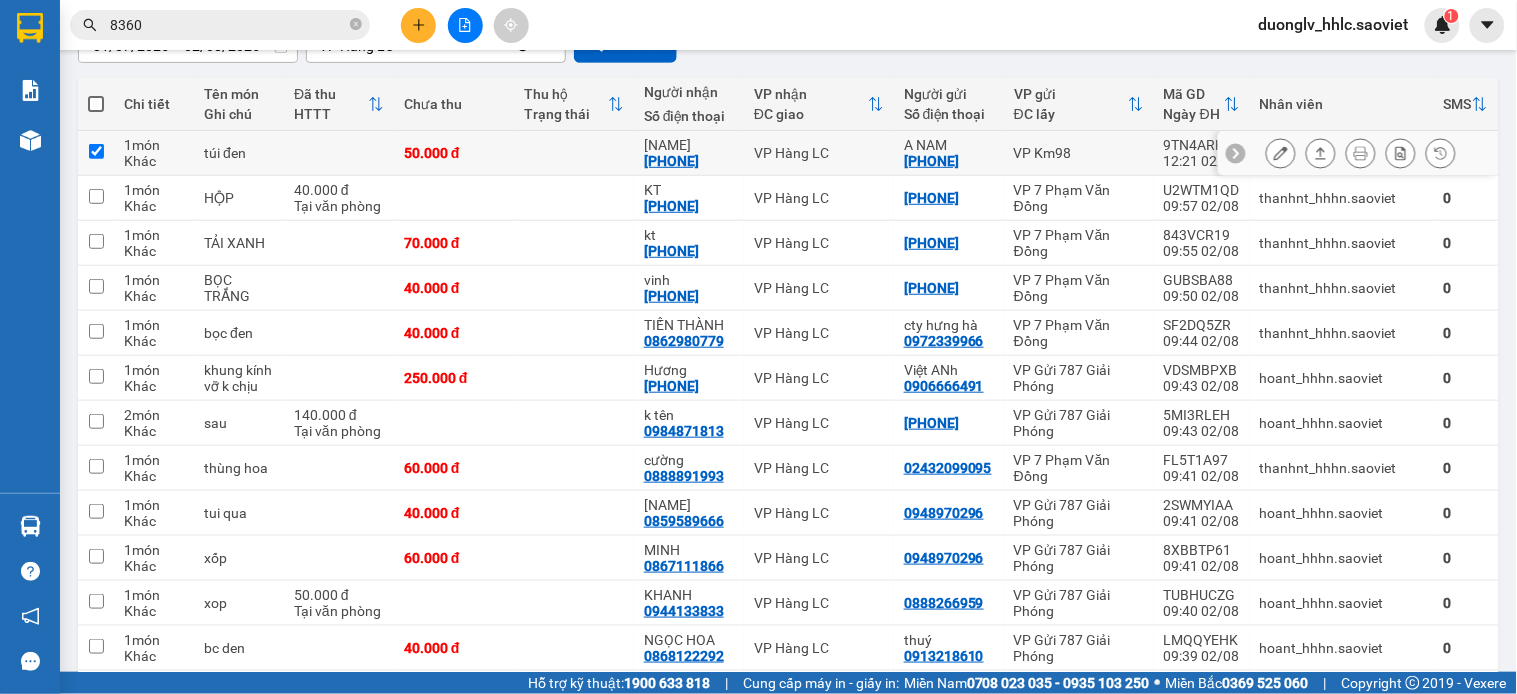 checkbox on "true" 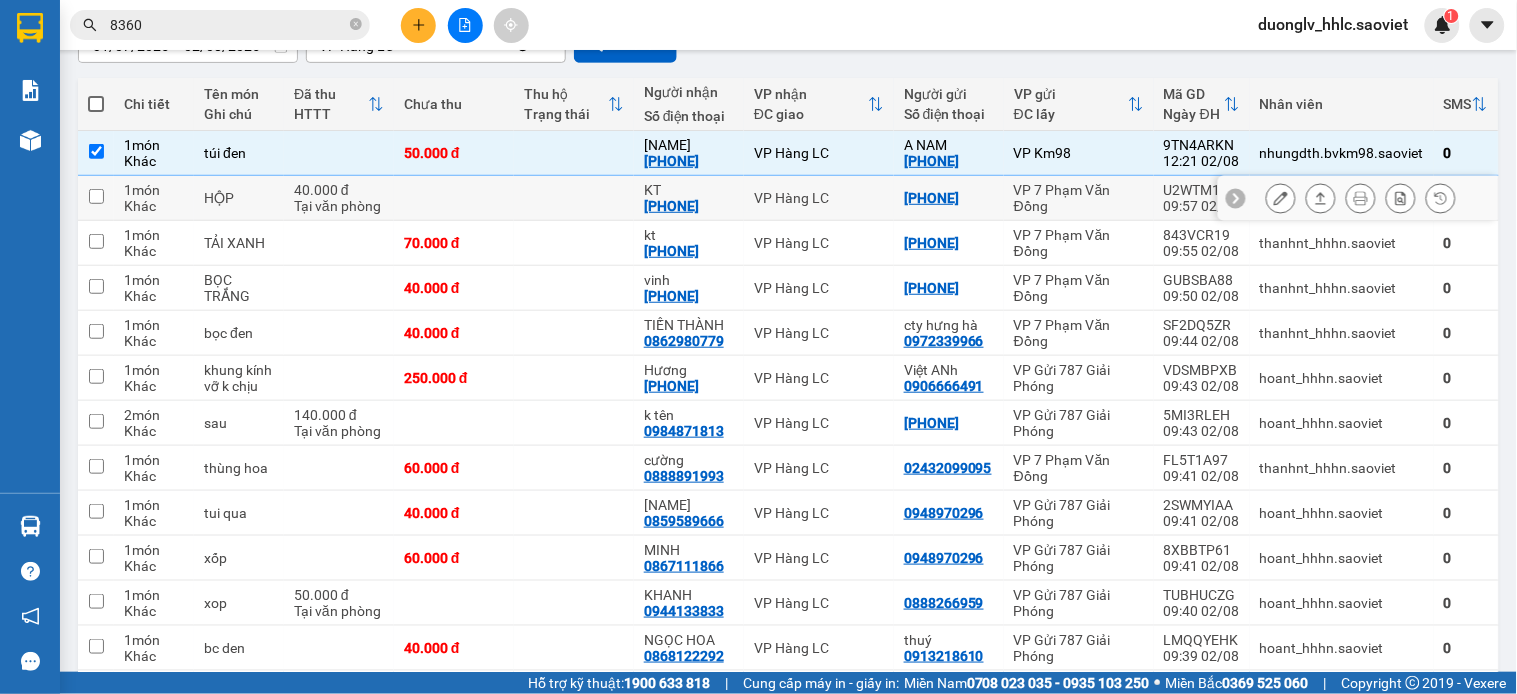 drag, startPoint x: 847, startPoint y: 201, endPoint x: 854, endPoint y: 220, distance: 20.248457 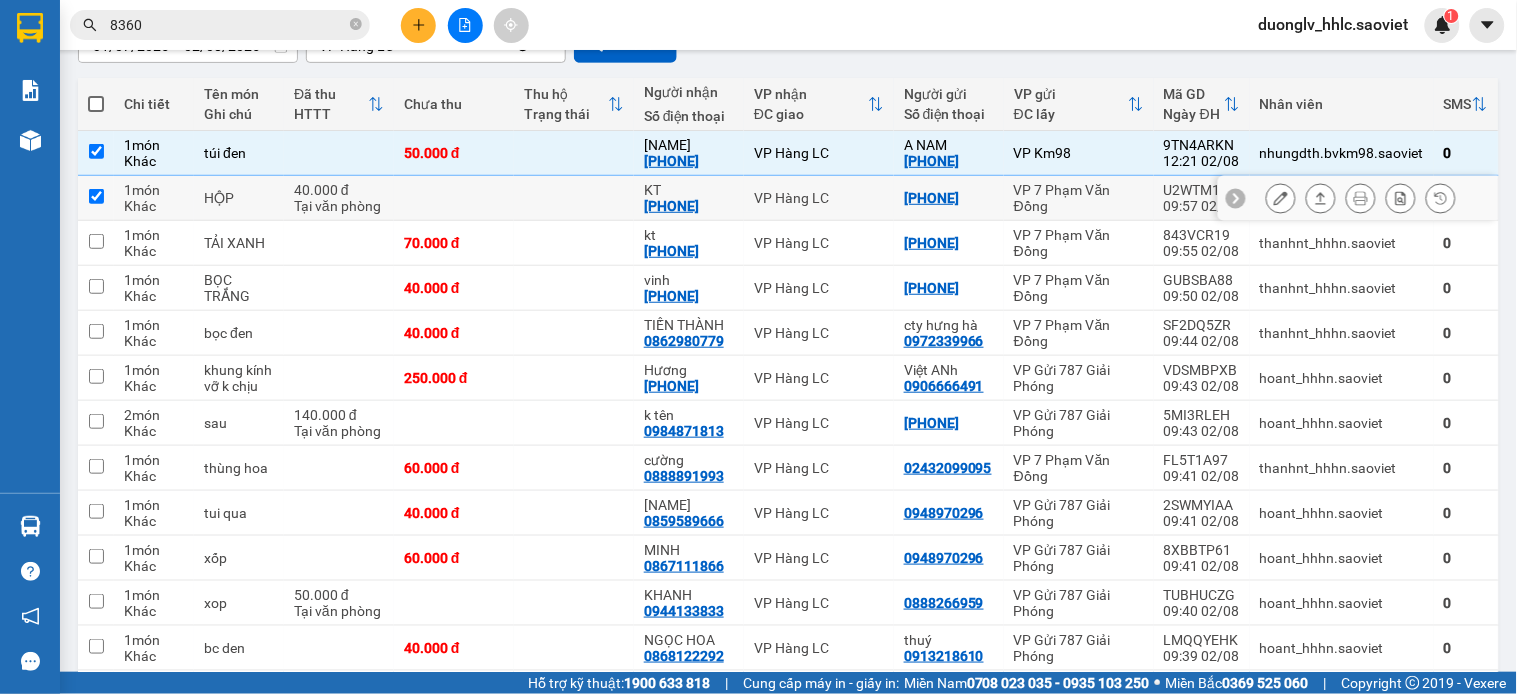 checkbox on "true" 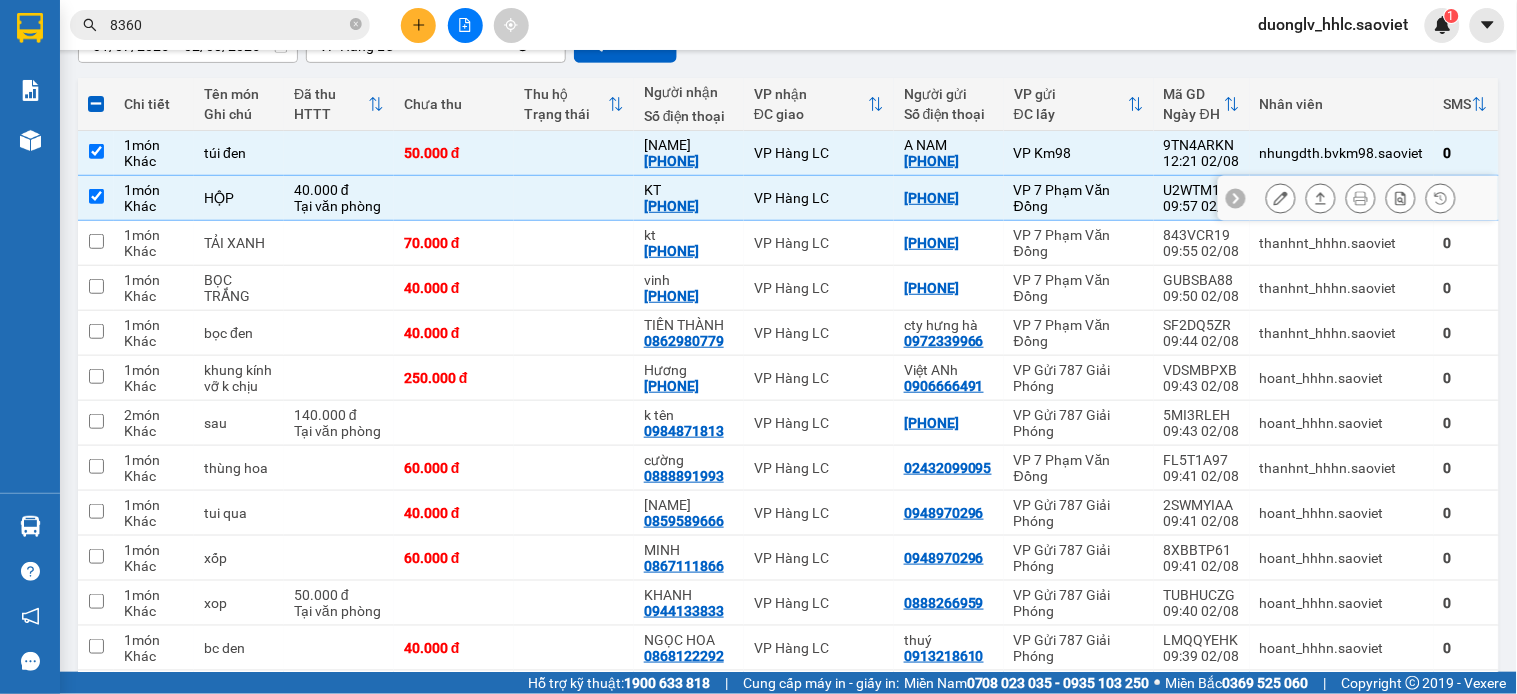click on "VP Hàng LC" at bounding box center [819, 243] 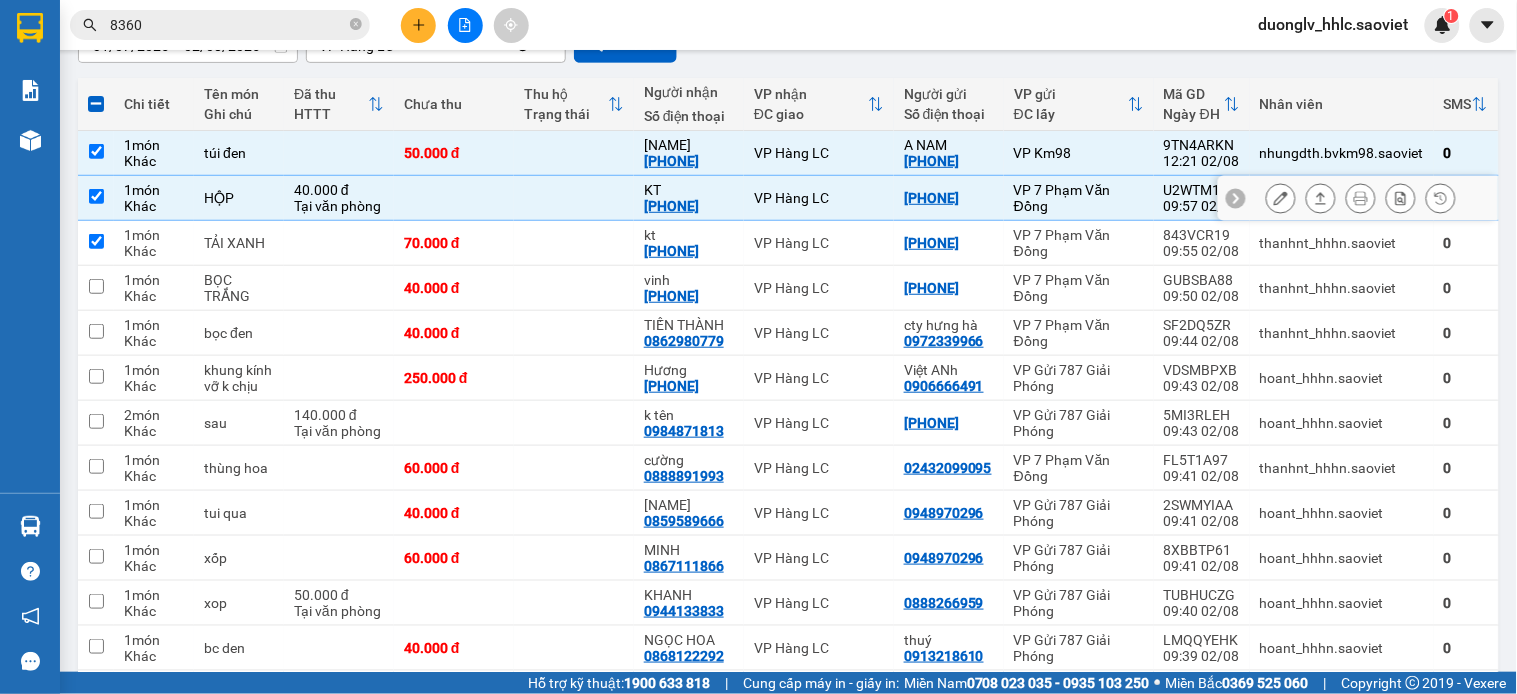 checkbox on "true" 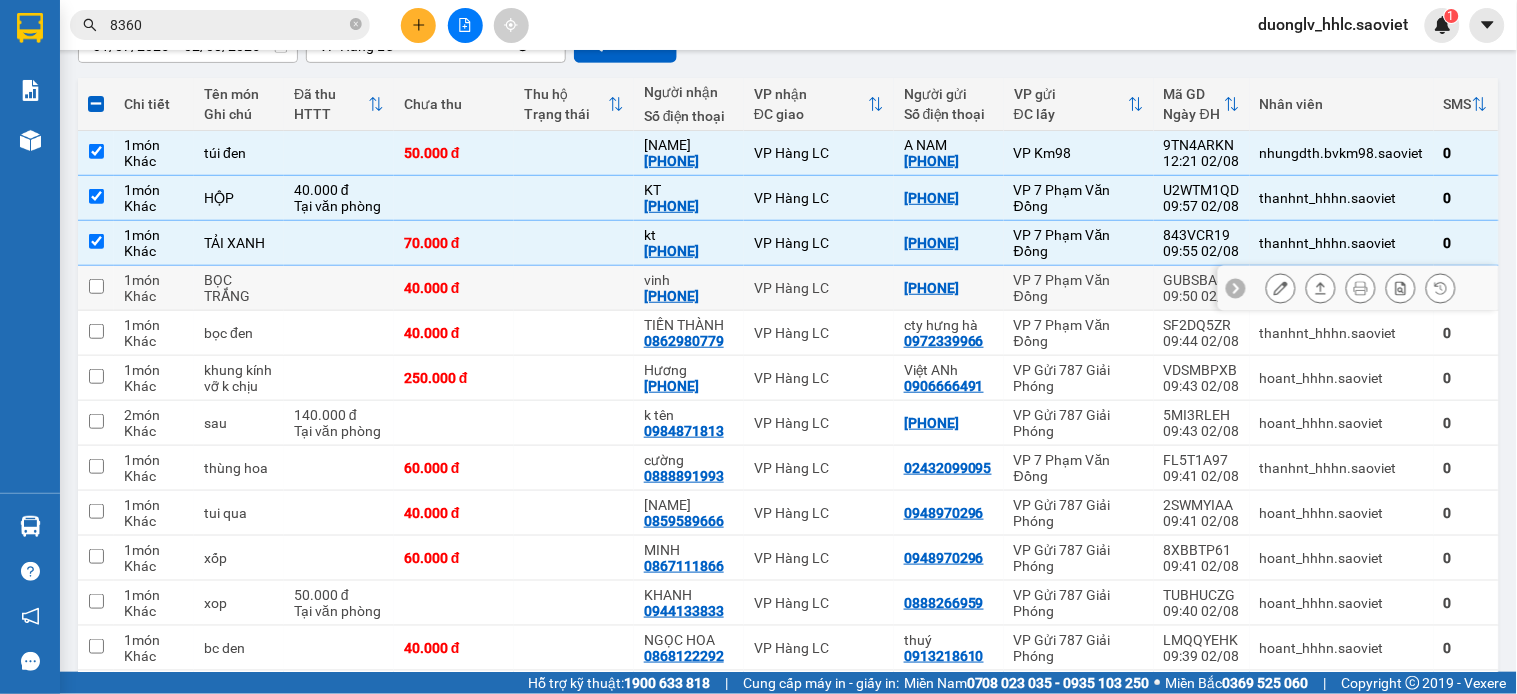 click on "VP Hàng LC" at bounding box center [819, 288] 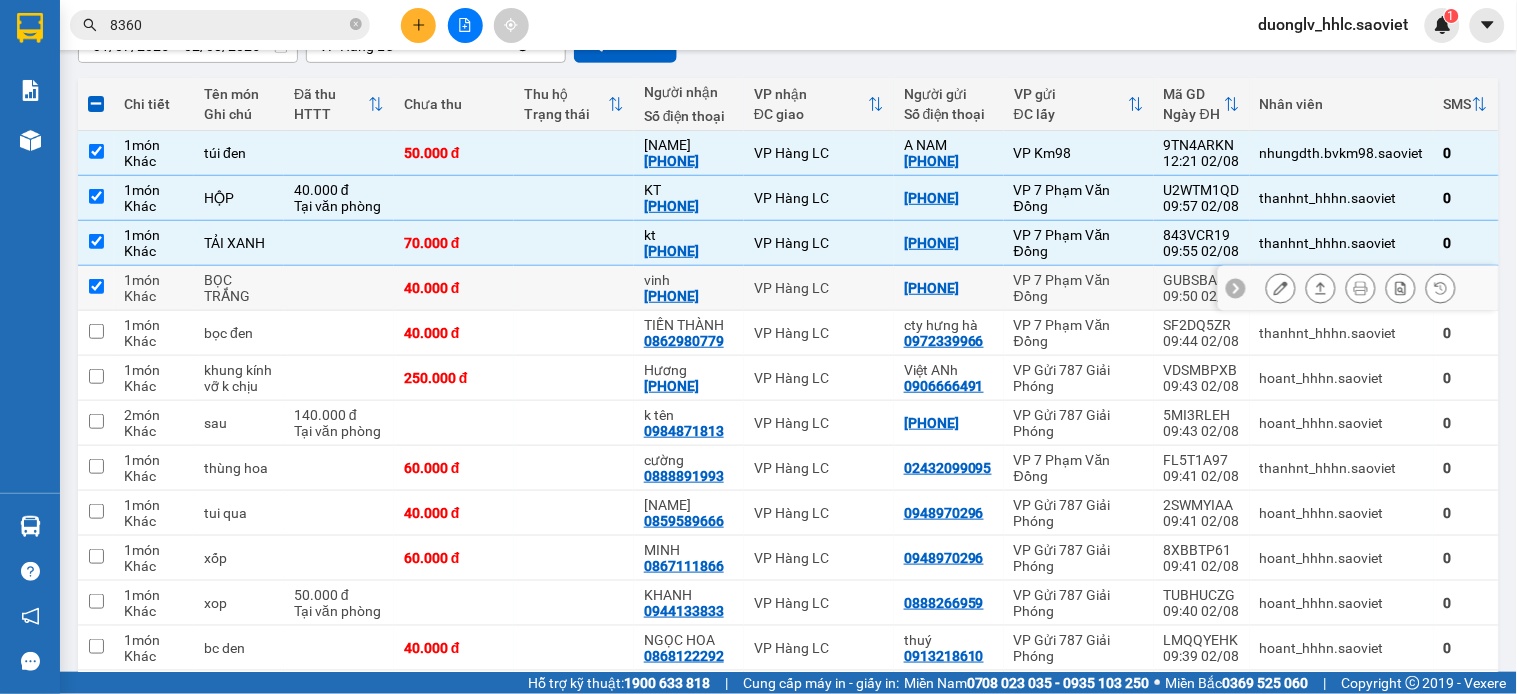 checkbox on "true" 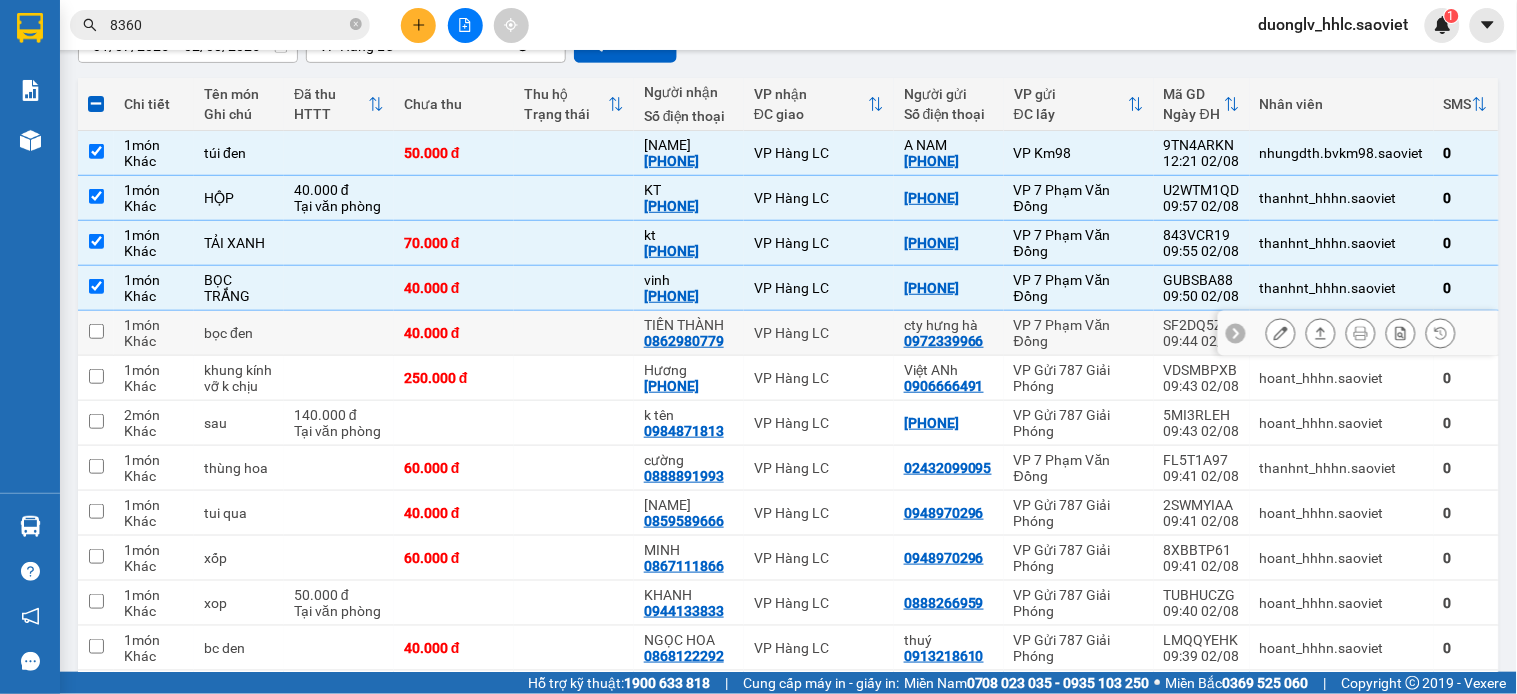 click on "VP Hàng LC" at bounding box center [819, 333] 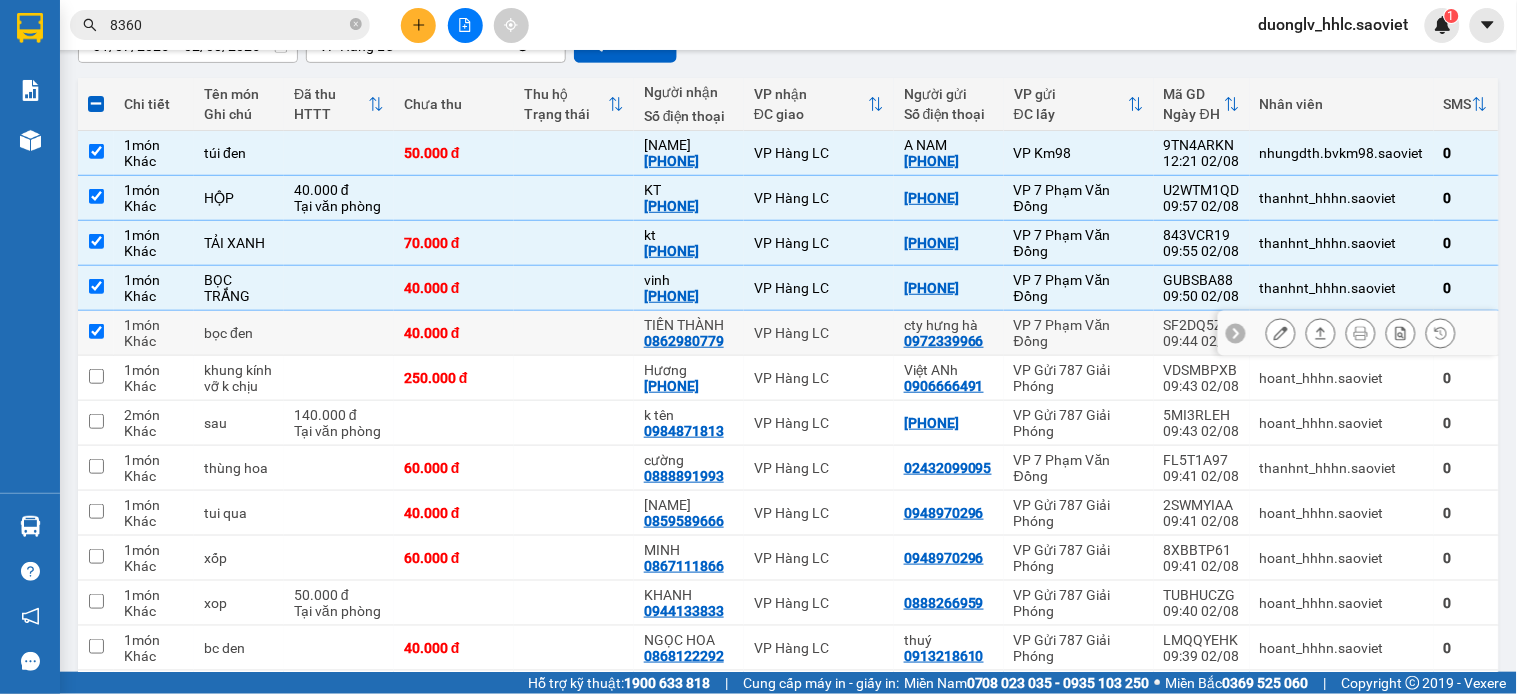 checkbox on "true" 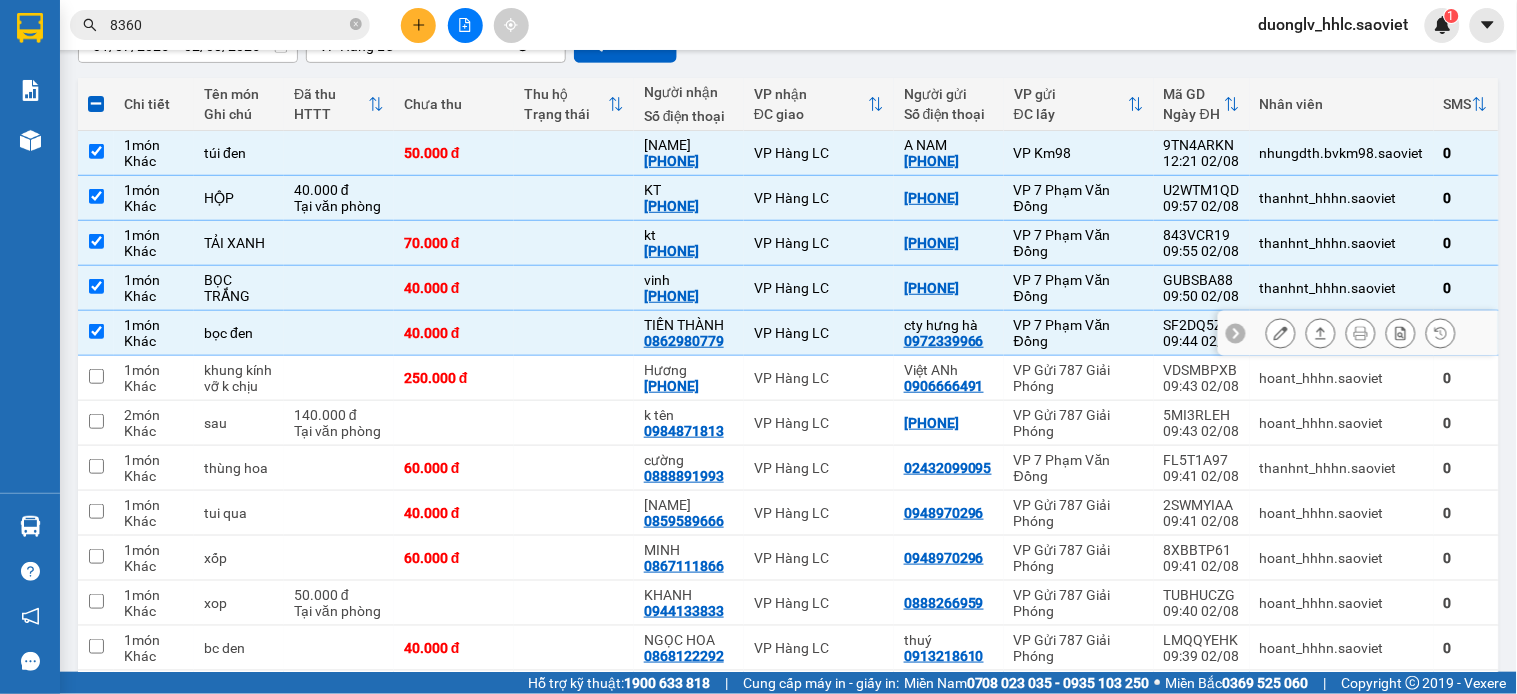 click on "VP Hàng LC" at bounding box center (819, 378) 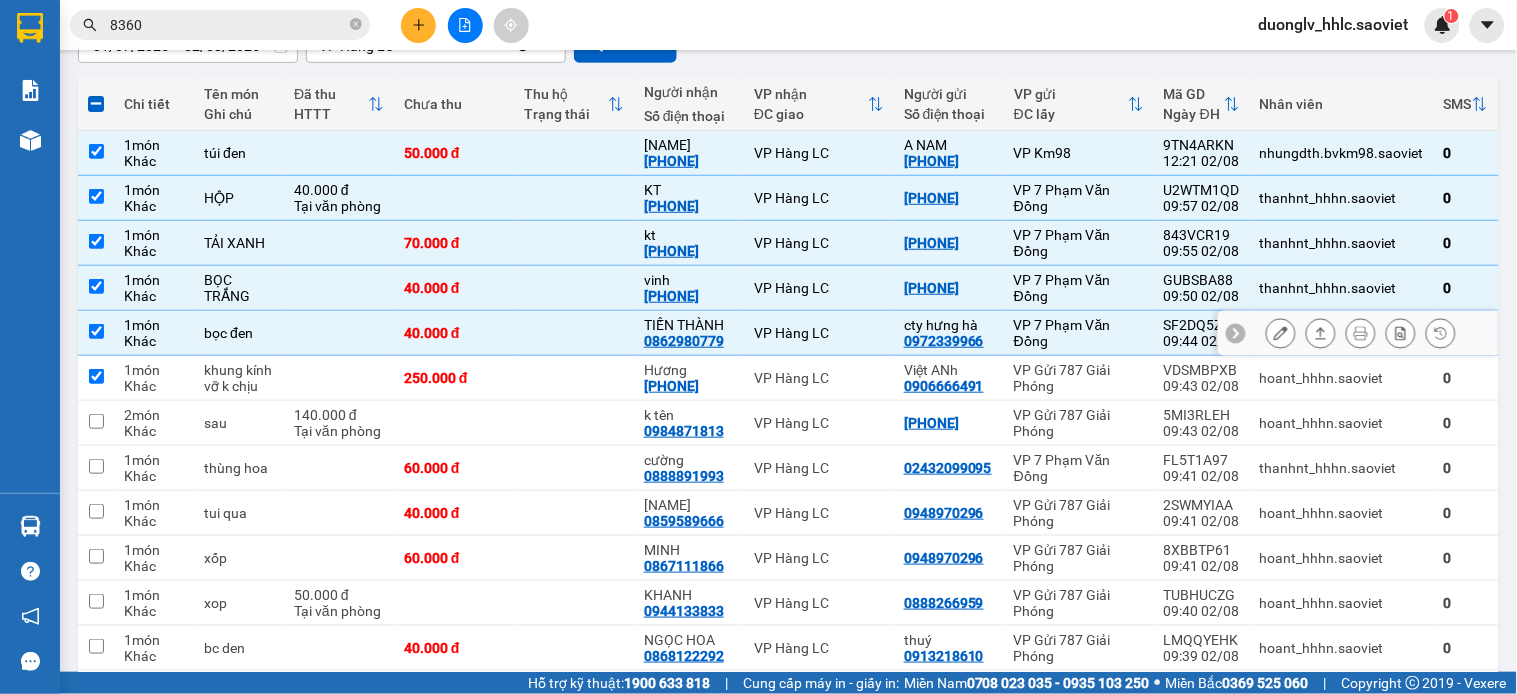 checkbox on "true" 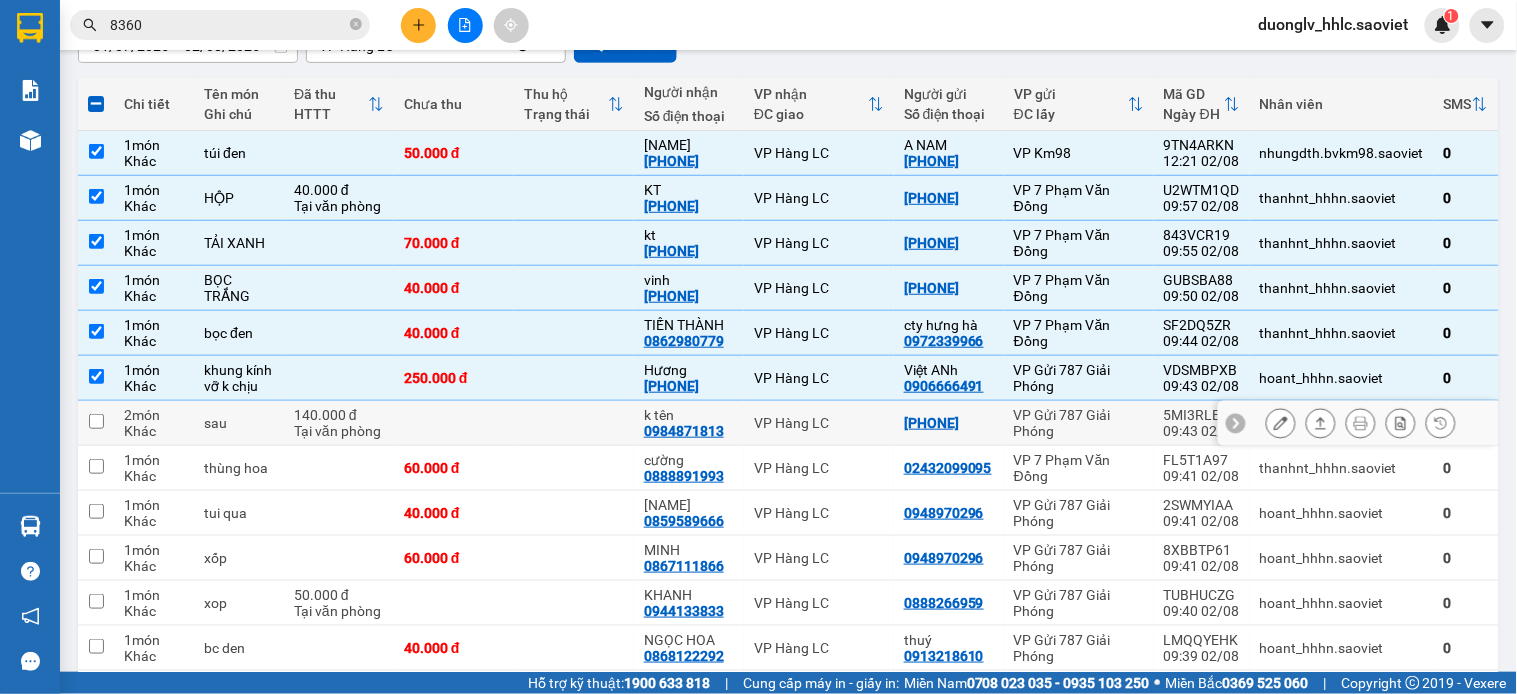 click on "VP Hàng LC" at bounding box center [819, 423] 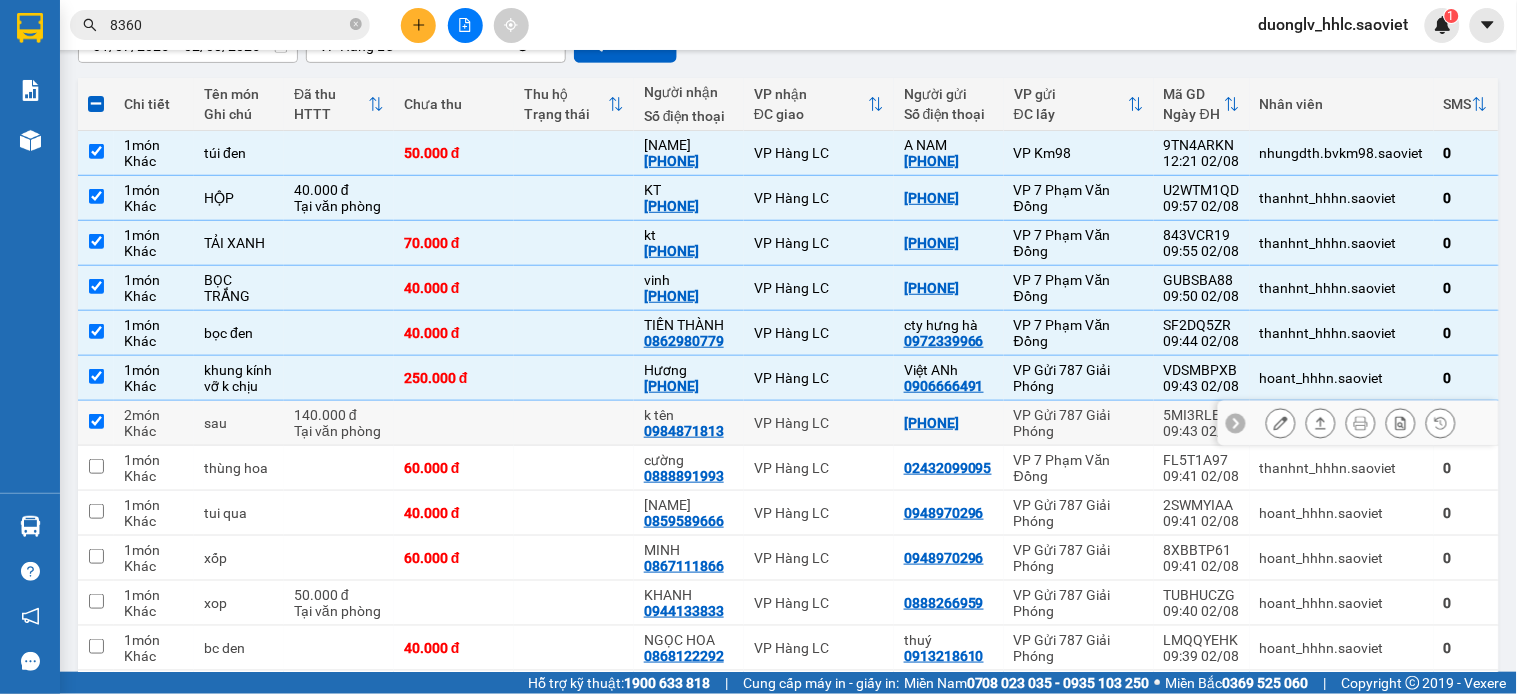 checkbox on "true" 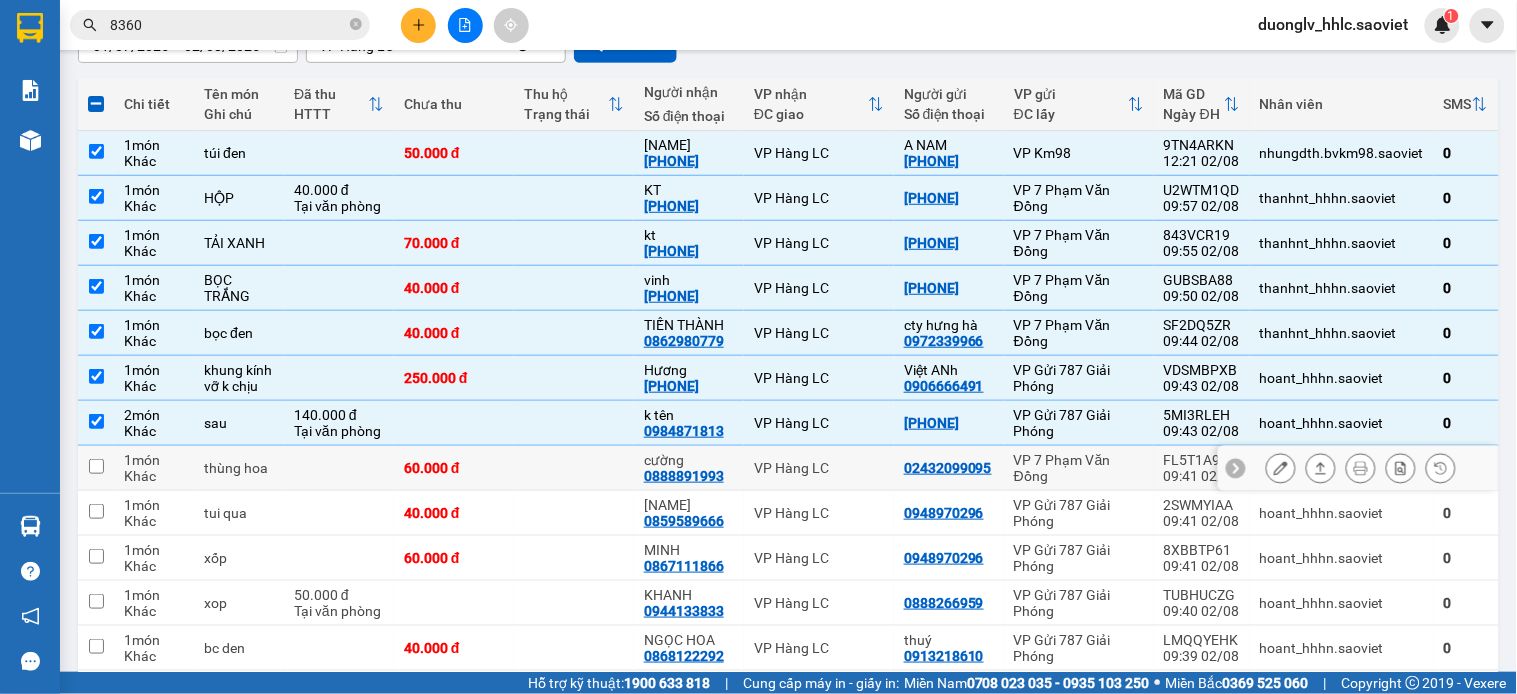 click on "VP Hàng LC" at bounding box center [819, 468] 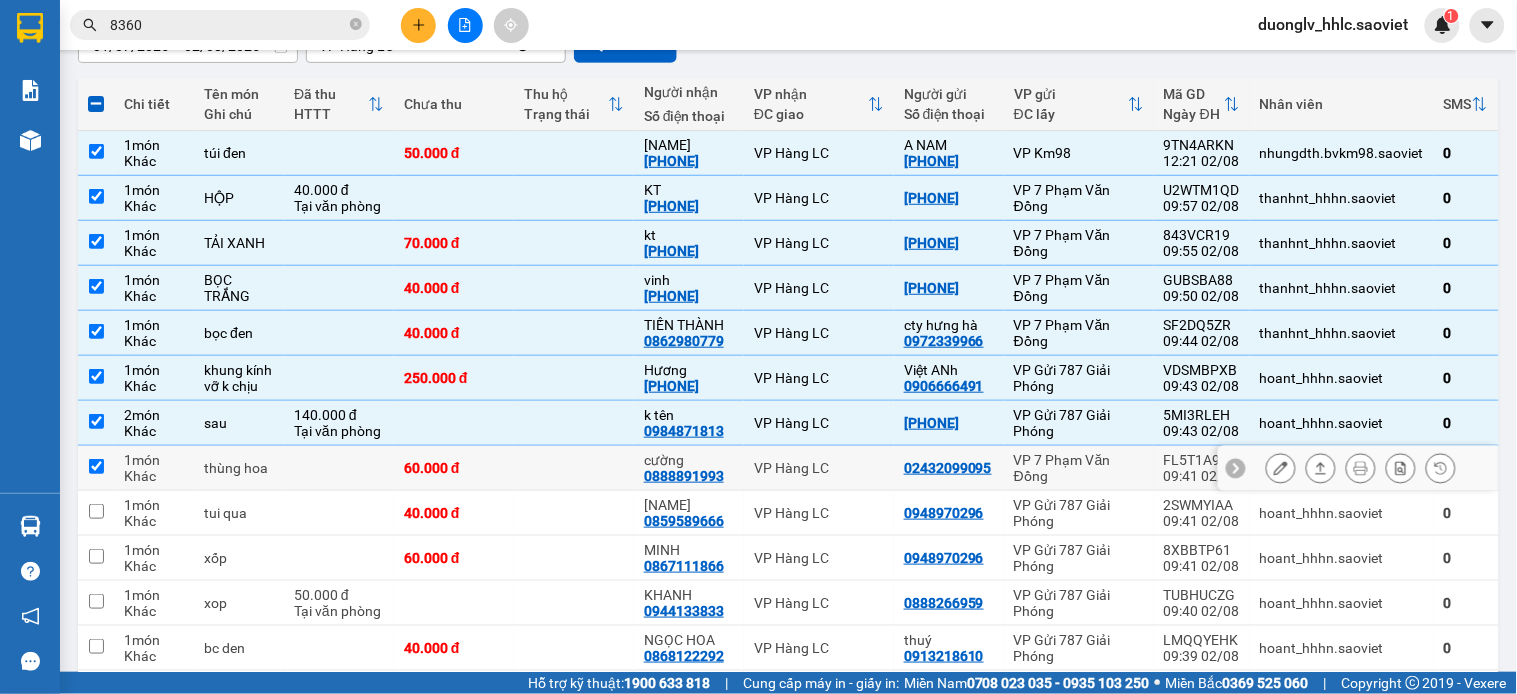 checkbox on "true" 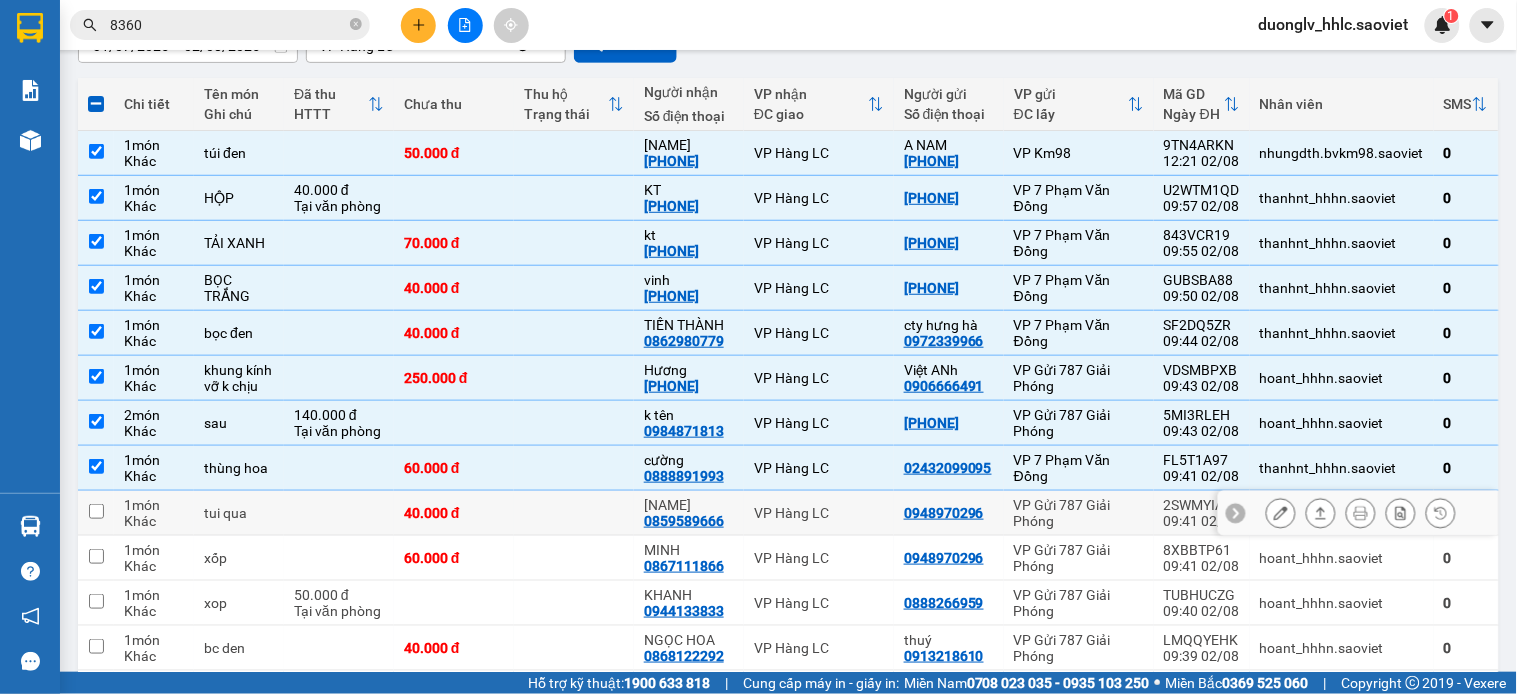 drag, startPoint x: 853, startPoint y: 510, endPoint x: 852, endPoint y: 538, distance: 28.01785 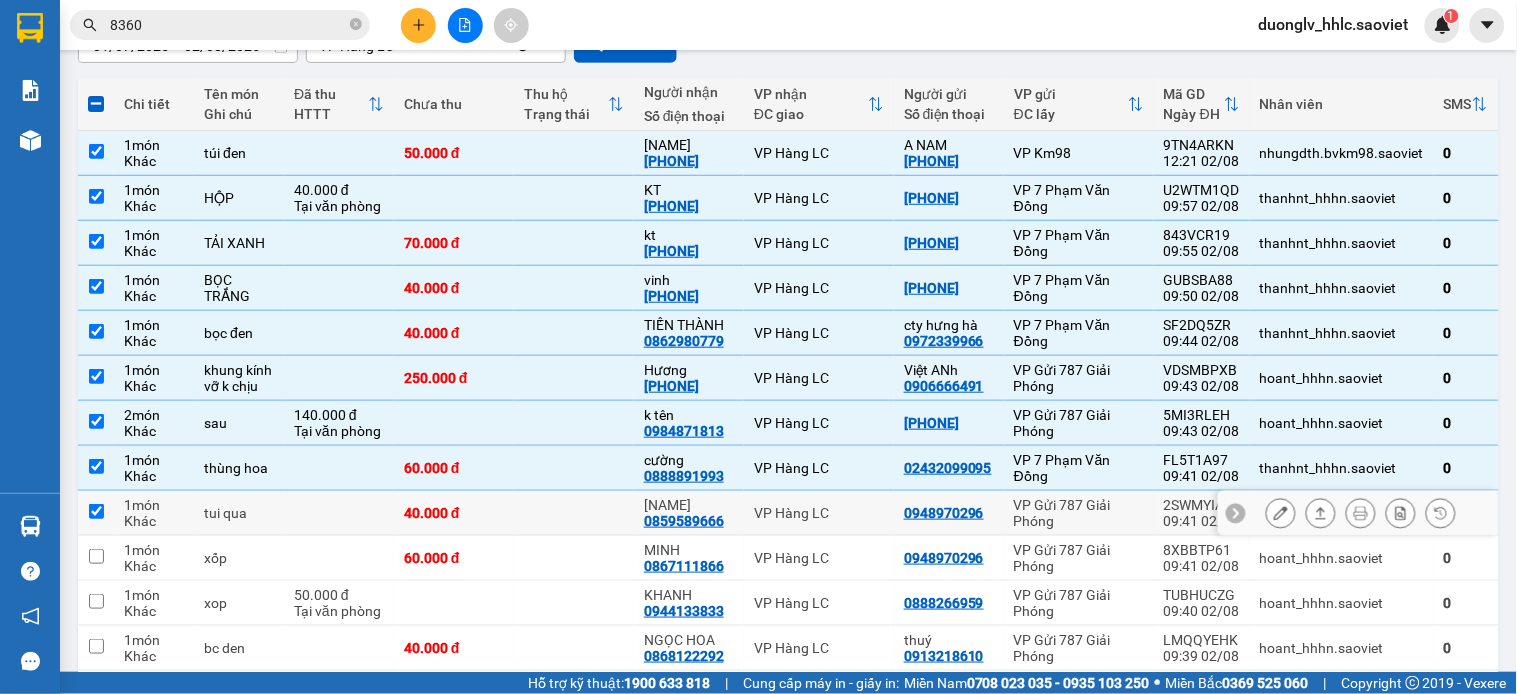 checkbox on "true" 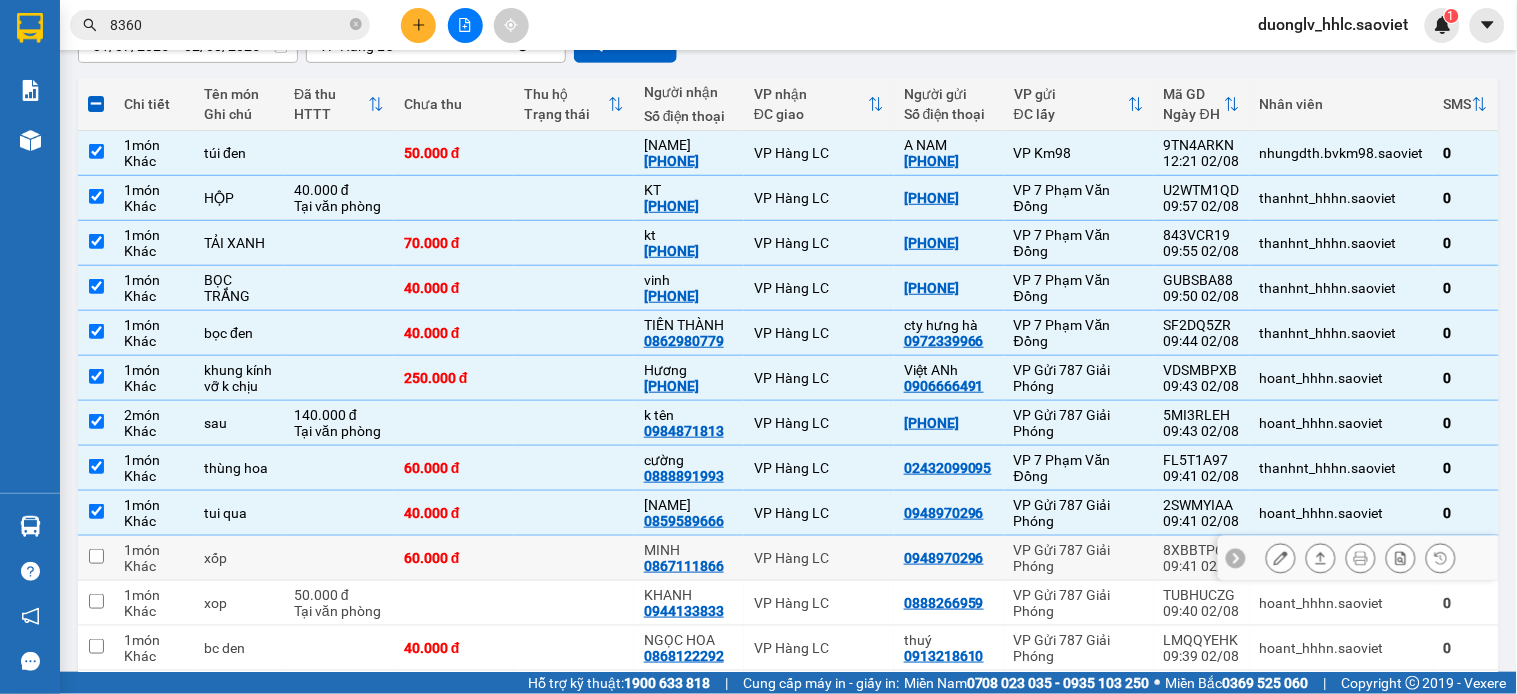 drag, startPoint x: 844, startPoint y: 565, endPoint x: 834, endPoint y: 498, distance: 67.74216 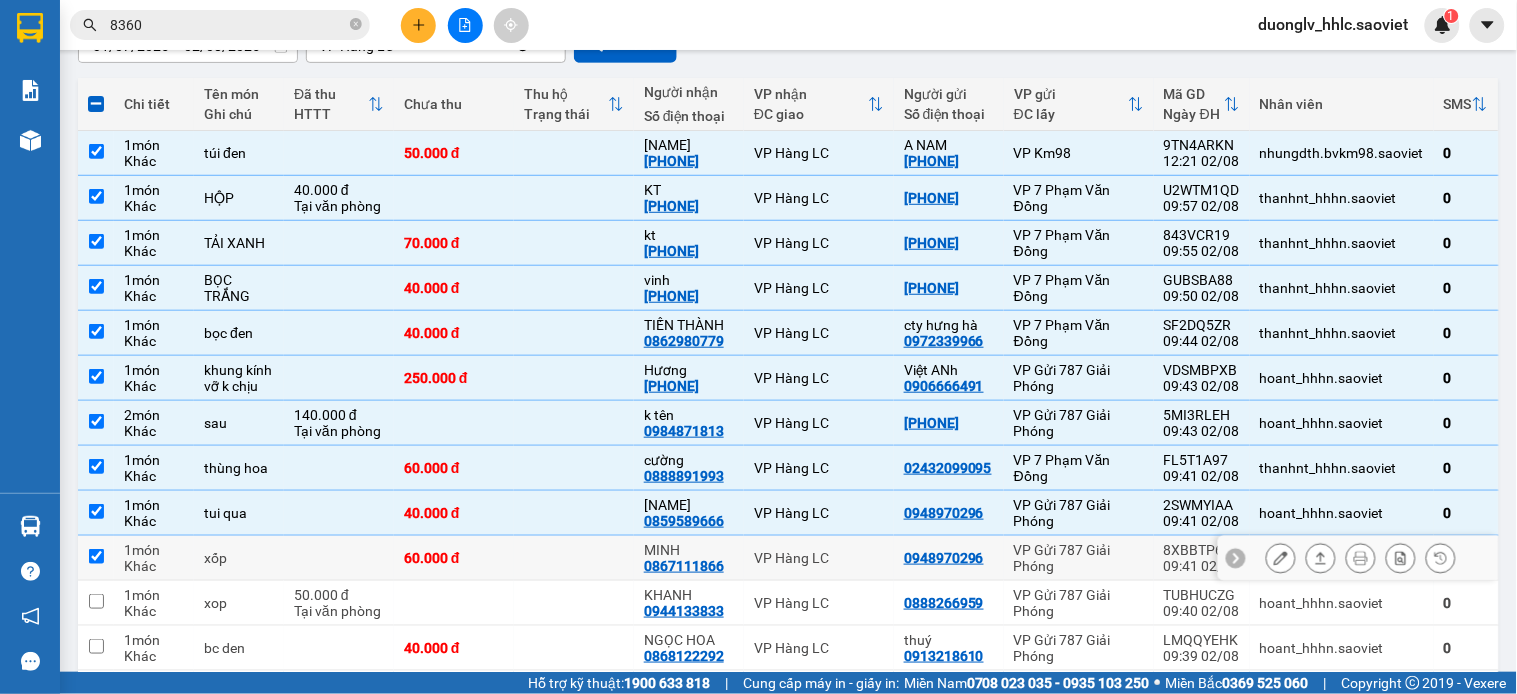 checkbox on "true" 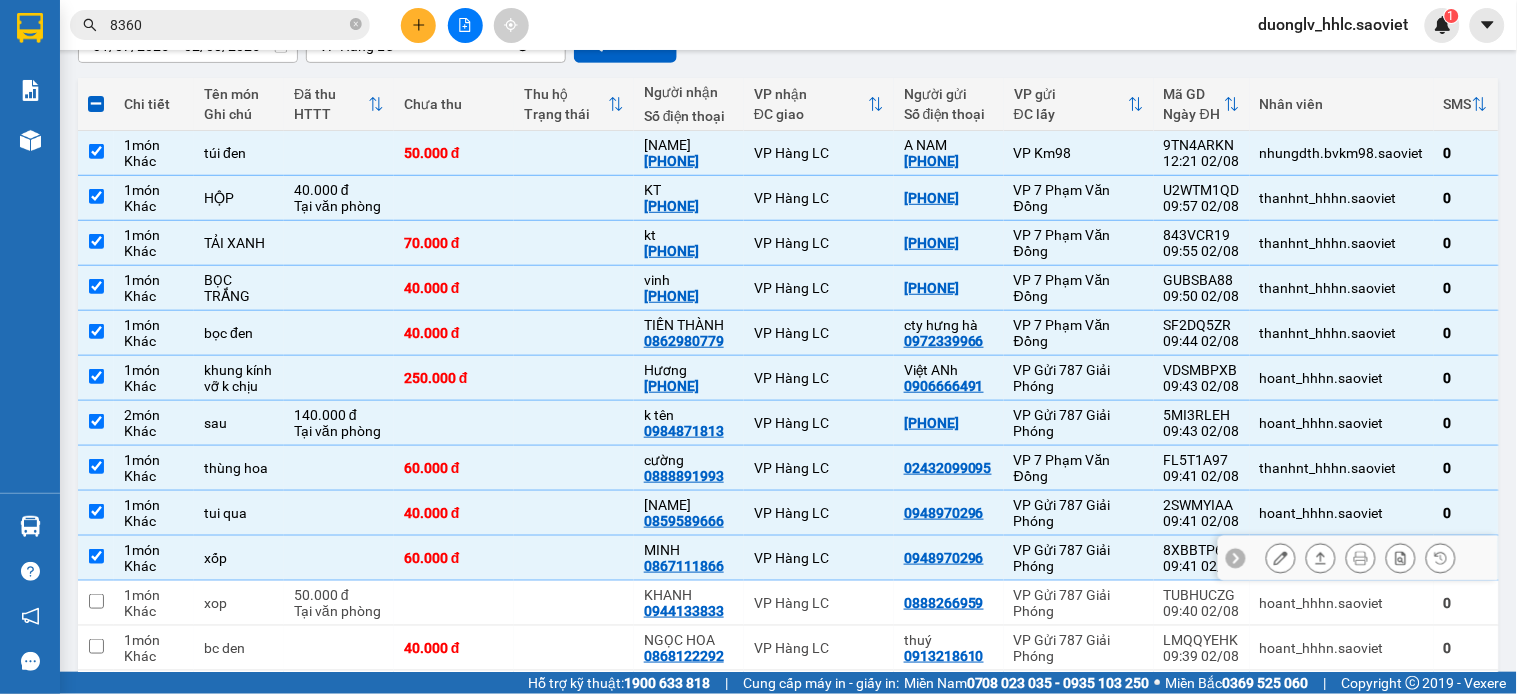 scroll, scrollTop: 537, scrollLeft: 0, axis: vertical 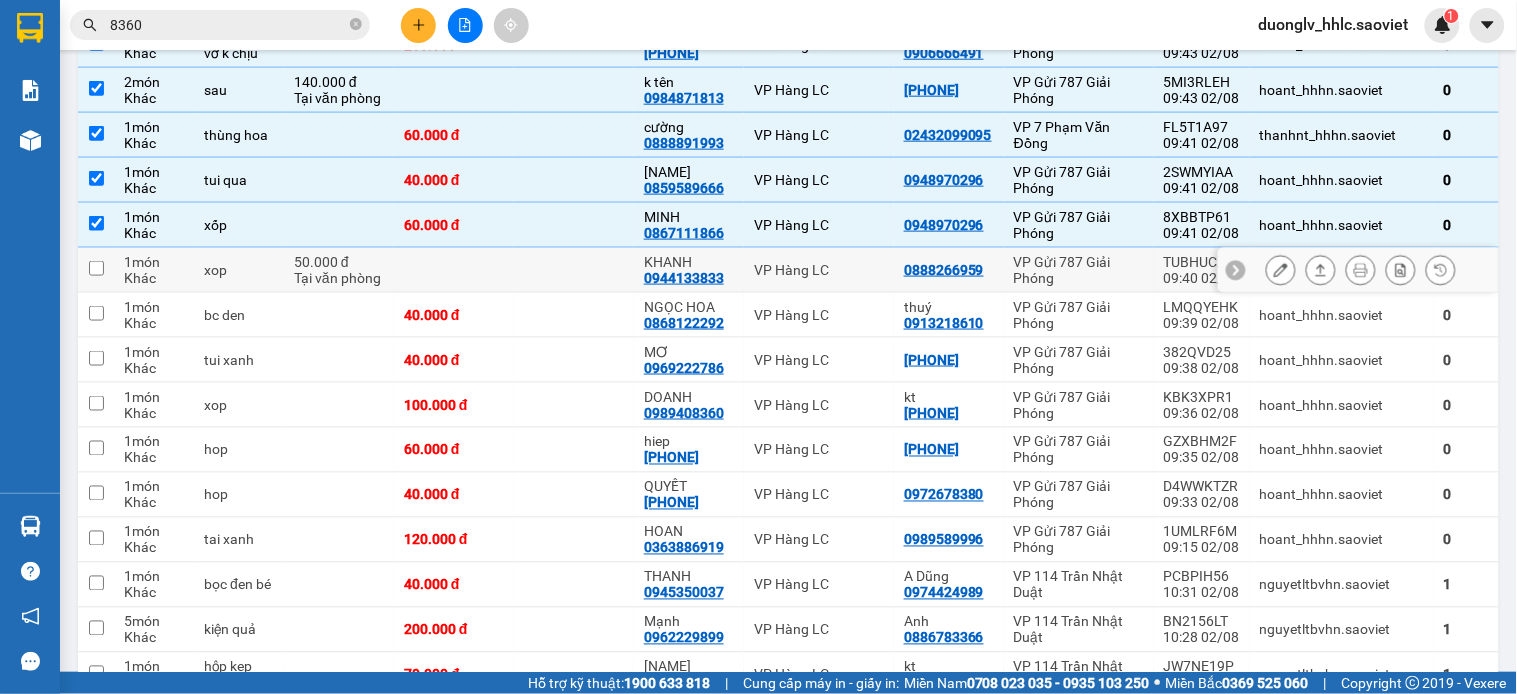 drag, startPoint x: 821, startPoint y: 268, endPoint x: 832, endPoint y: 268, distance: 11 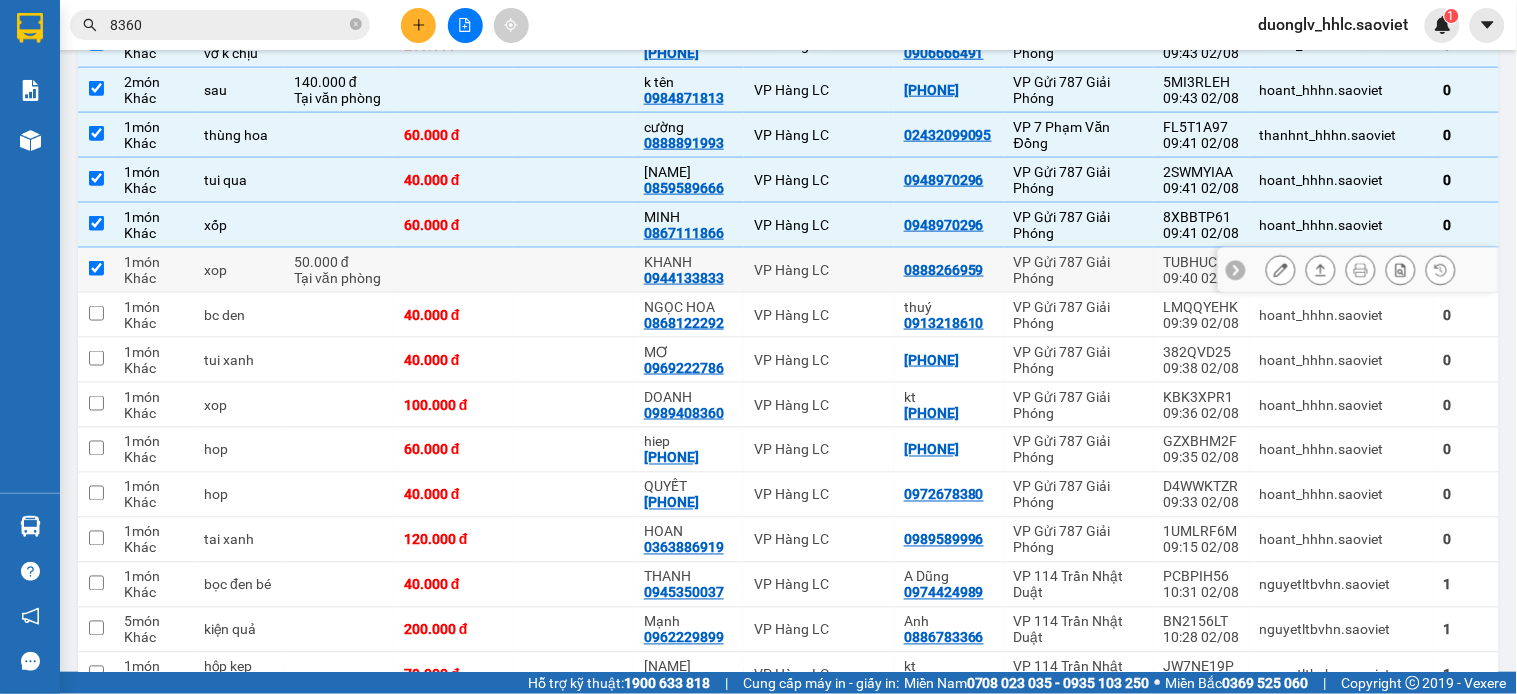 checkbox on "true" 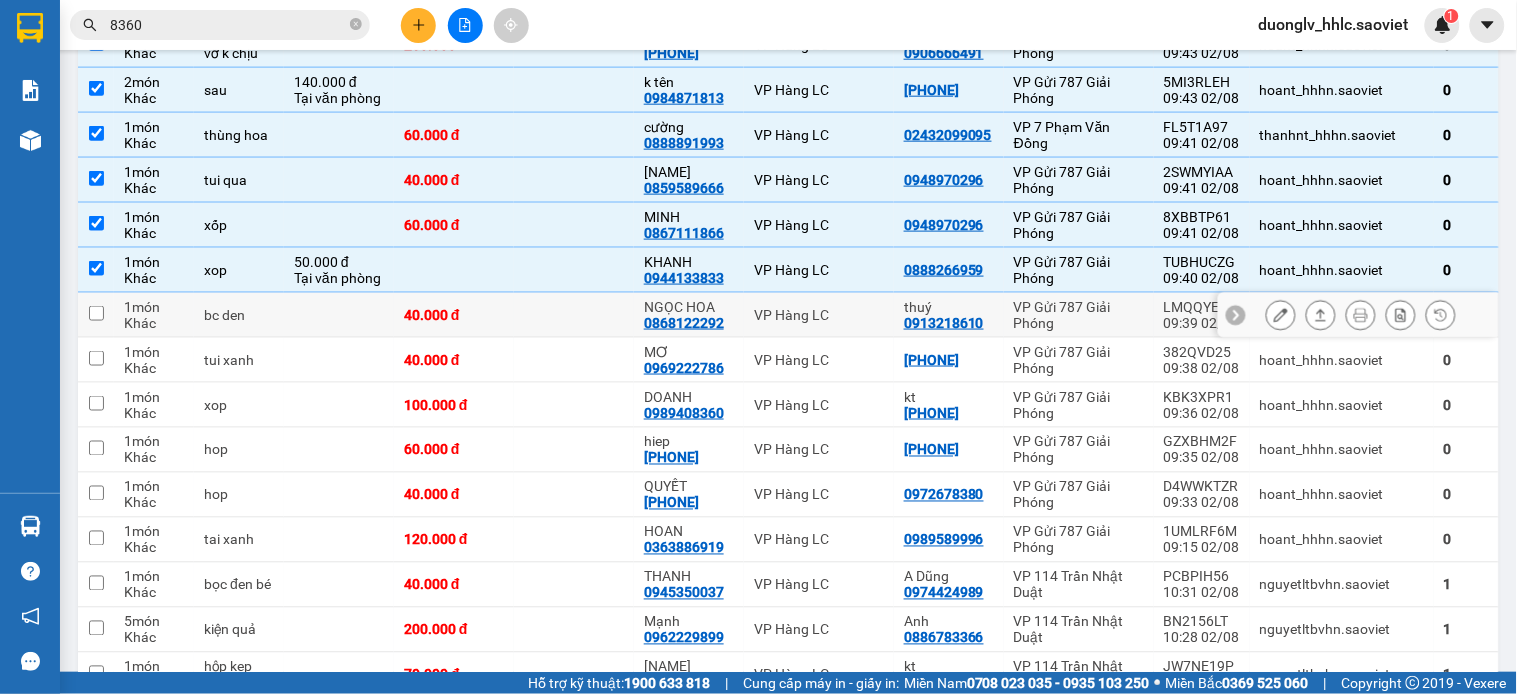 click on "VP Hàng LC" at bounding box center (819, 315) 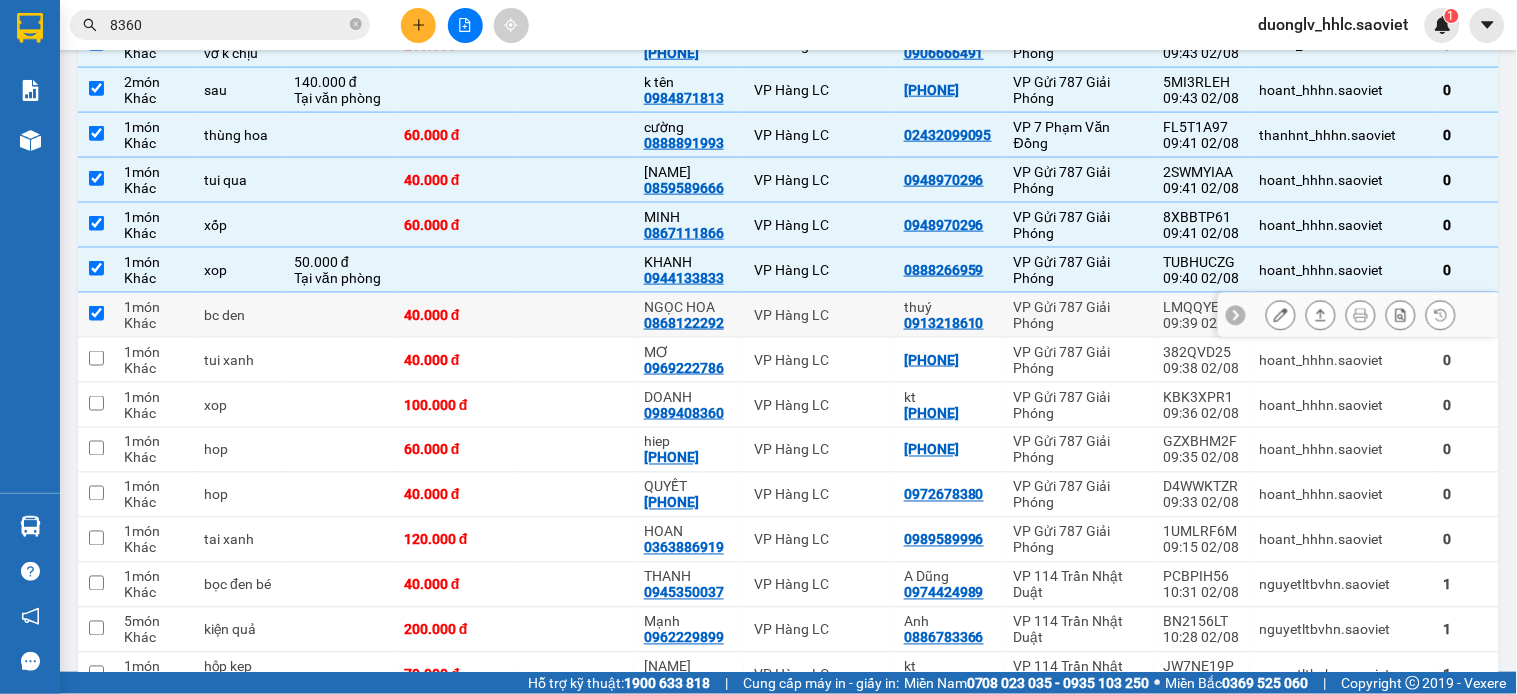 checkbox on "true" 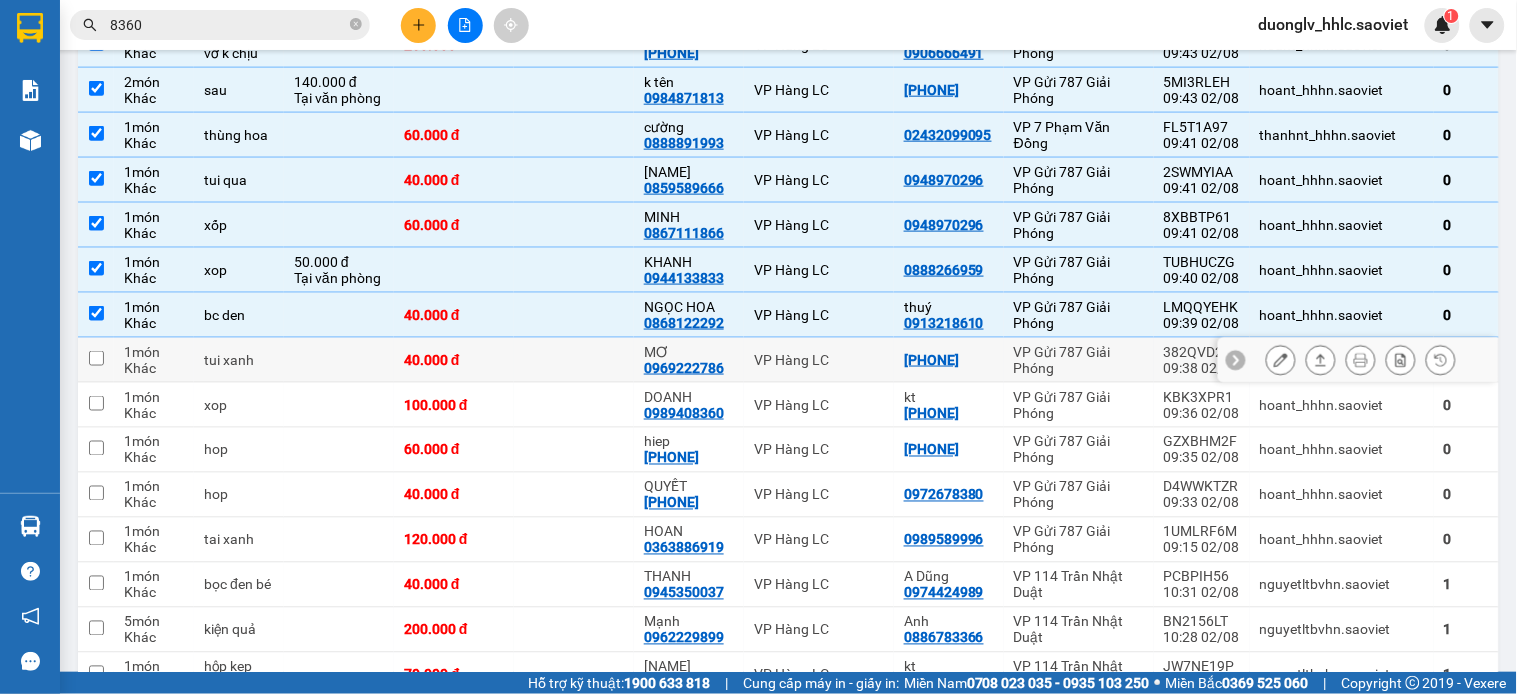 click on "VP Hàng LC" at bounding box center (819, 360) 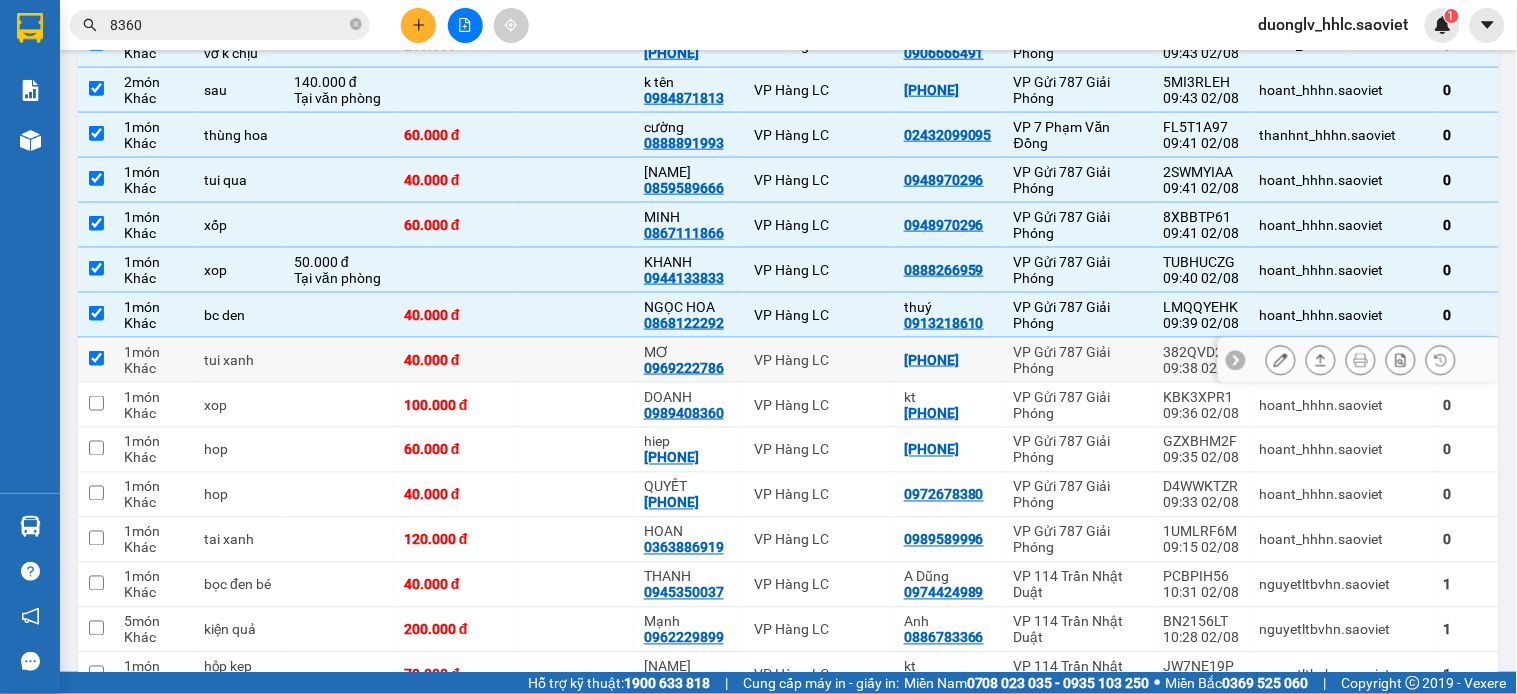 checkbox on "true" 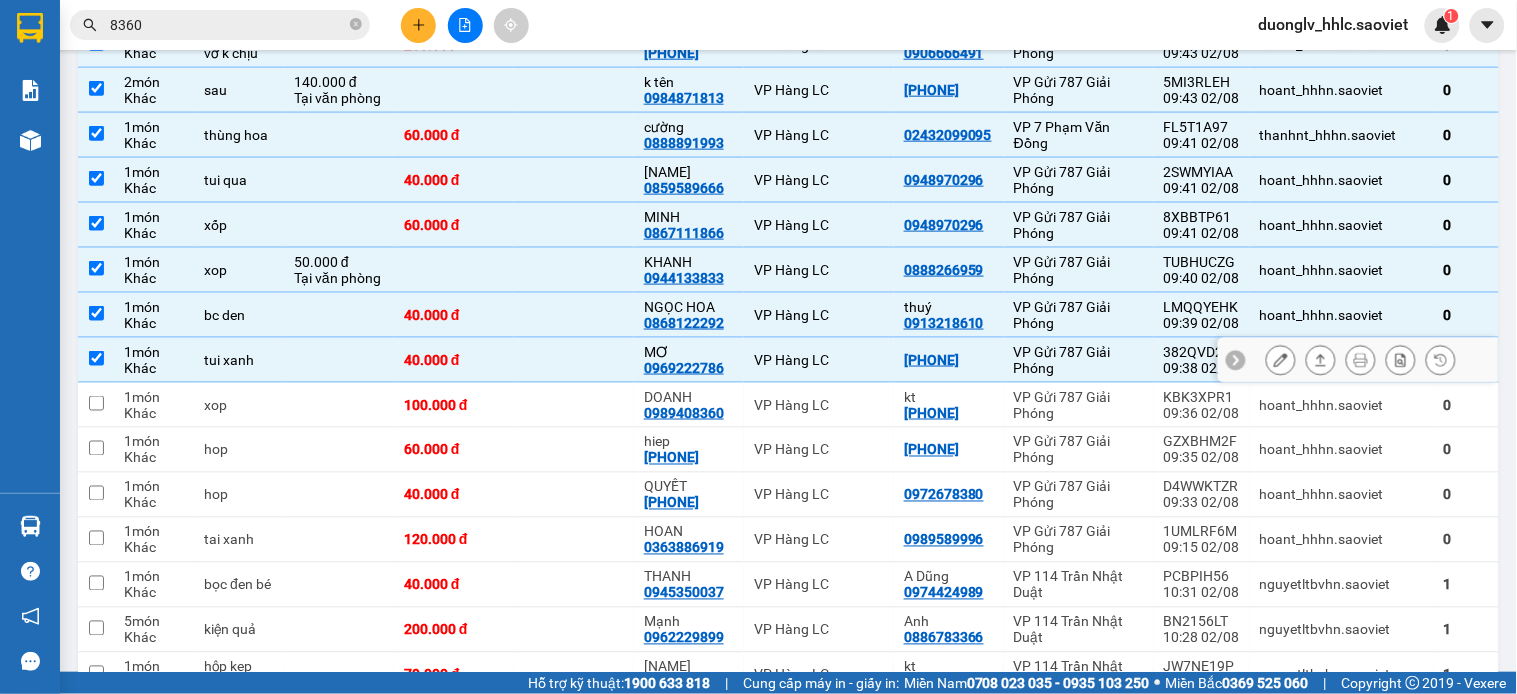 click on "VP Hàng LC" at bounding box center [819, 405] 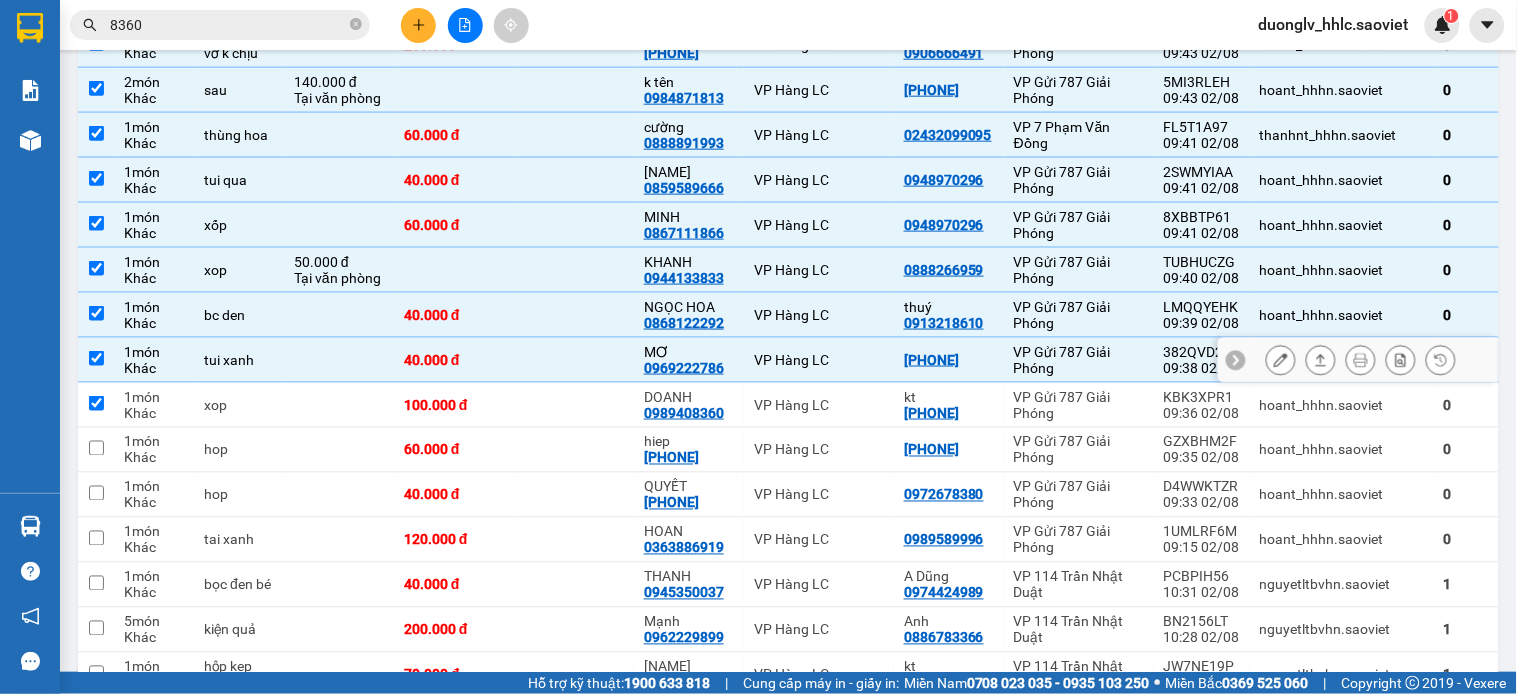checkbox on "true" 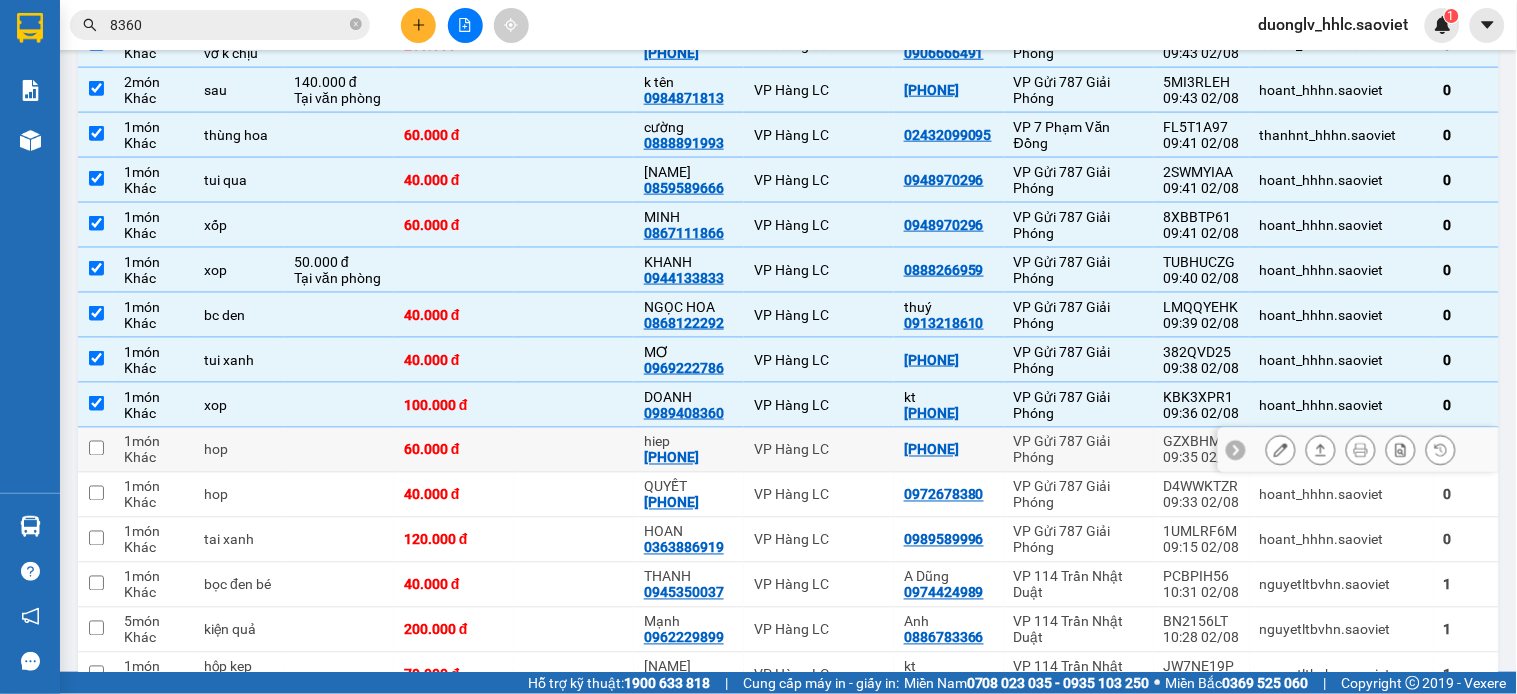 click on "VP Hàng LC" at bounding box center [819, 450] 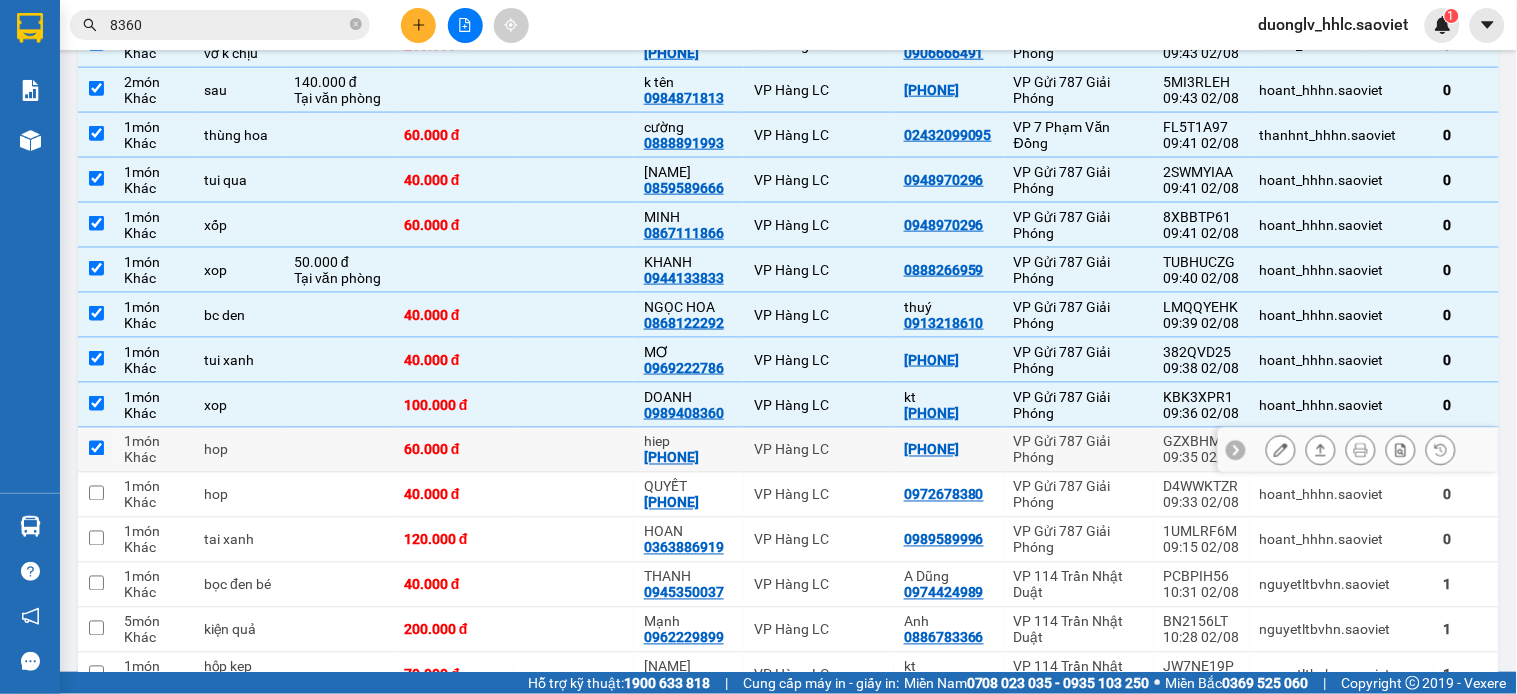 checkbox on "true" 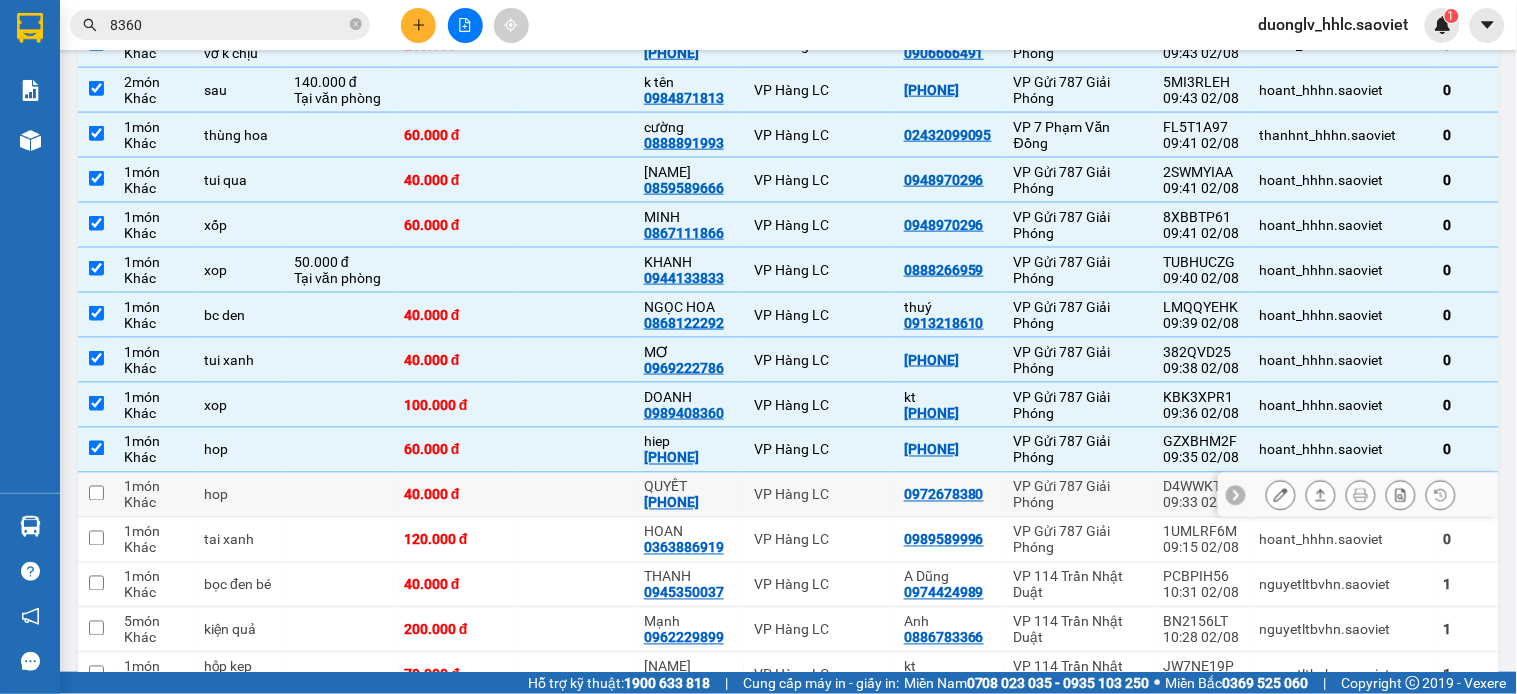 click on "VP Hàng LC" at bounding box center (819, 495) 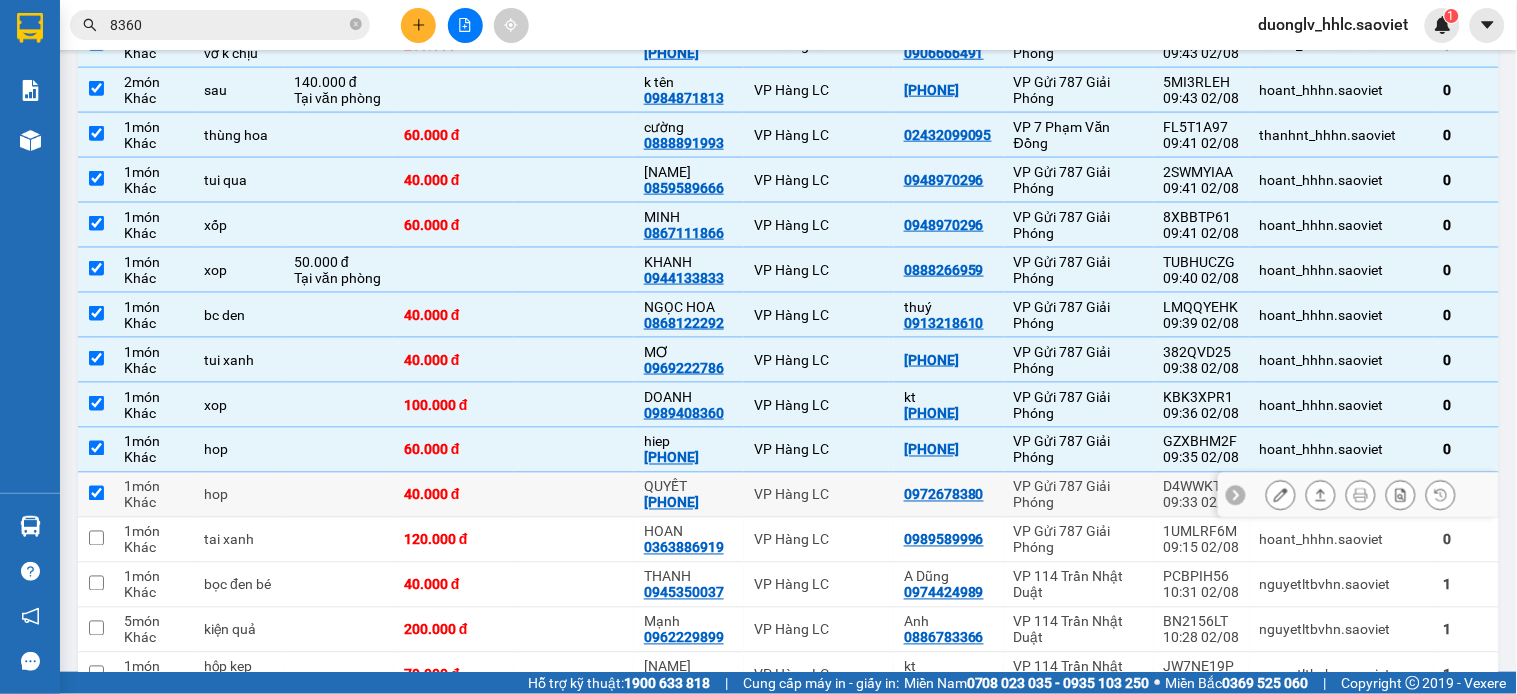 checkbox on "true" 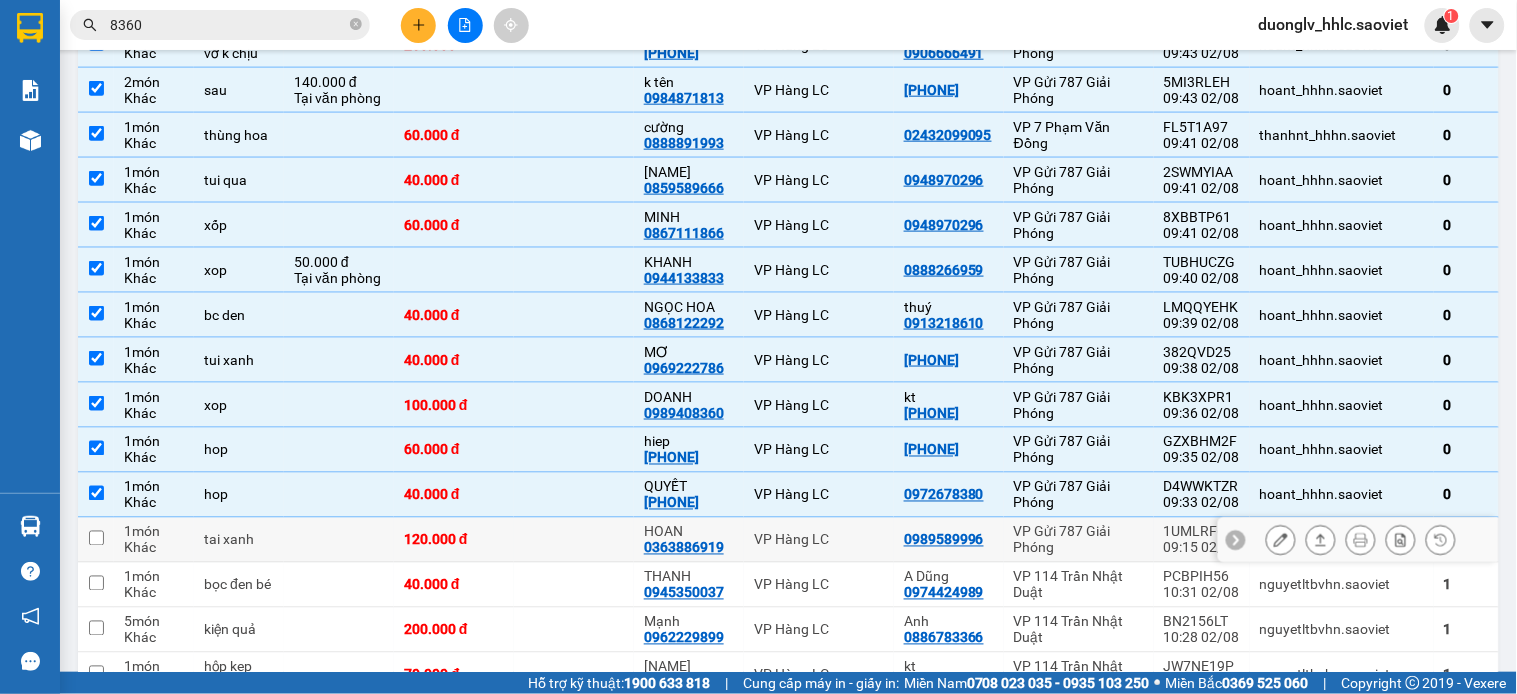 click on "VP Hàng LC" at bounding box center [819, 540] 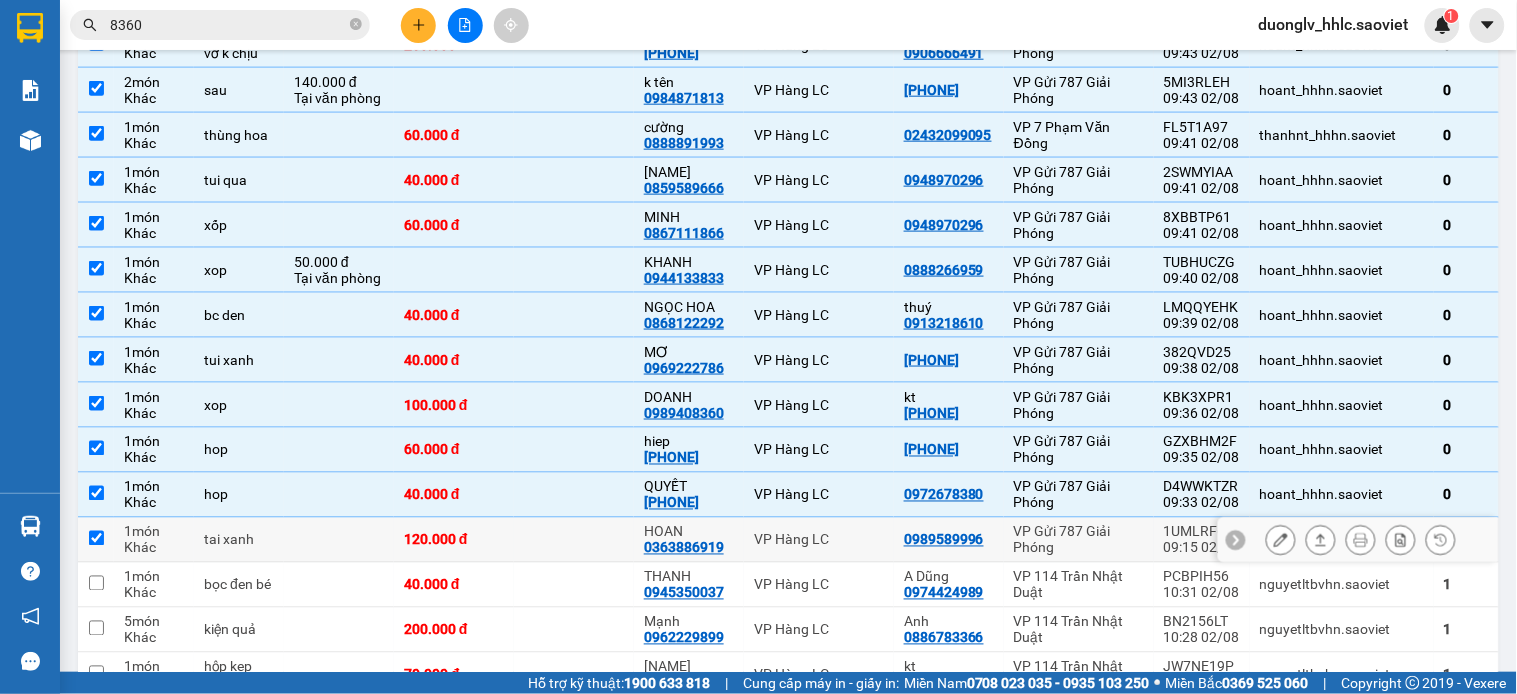 checkbox on "true" 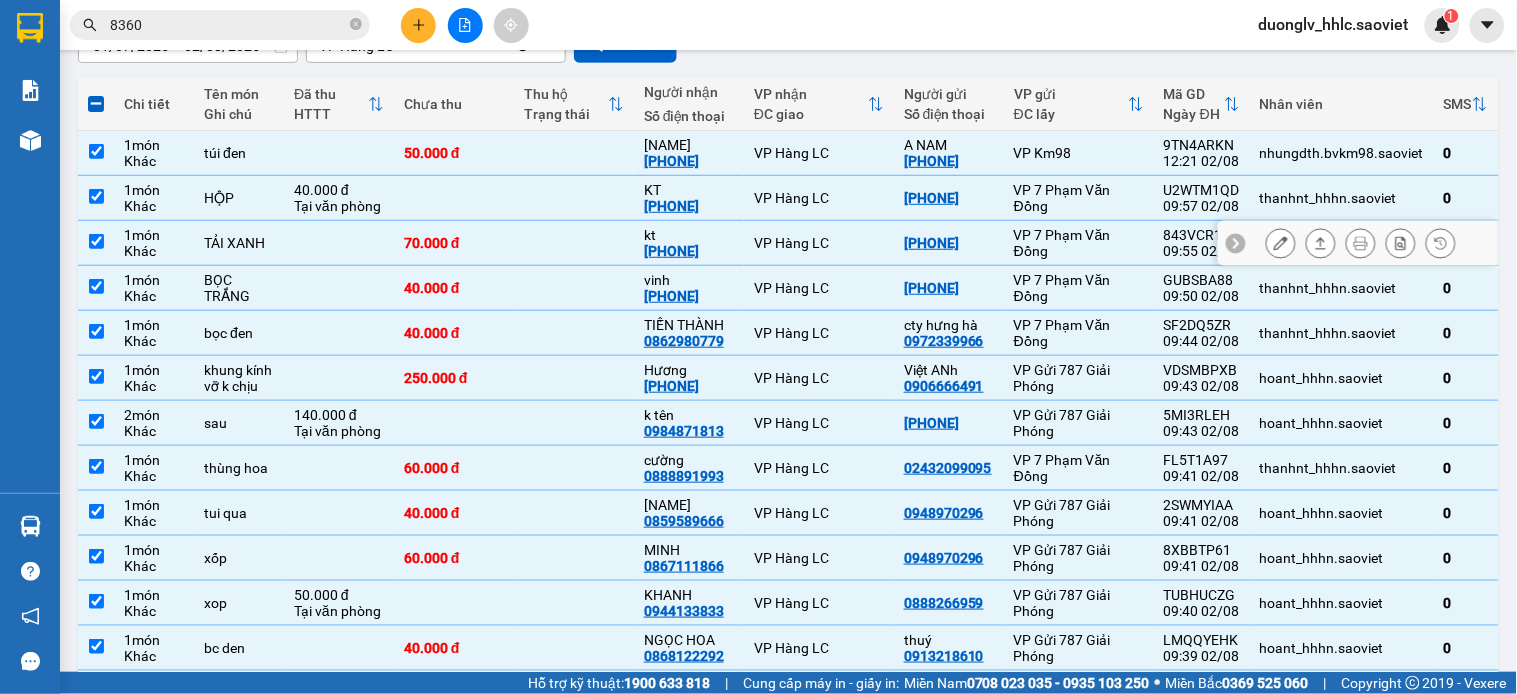 scroll, scrollTop: 0, scrollLeft: 0, axis: both 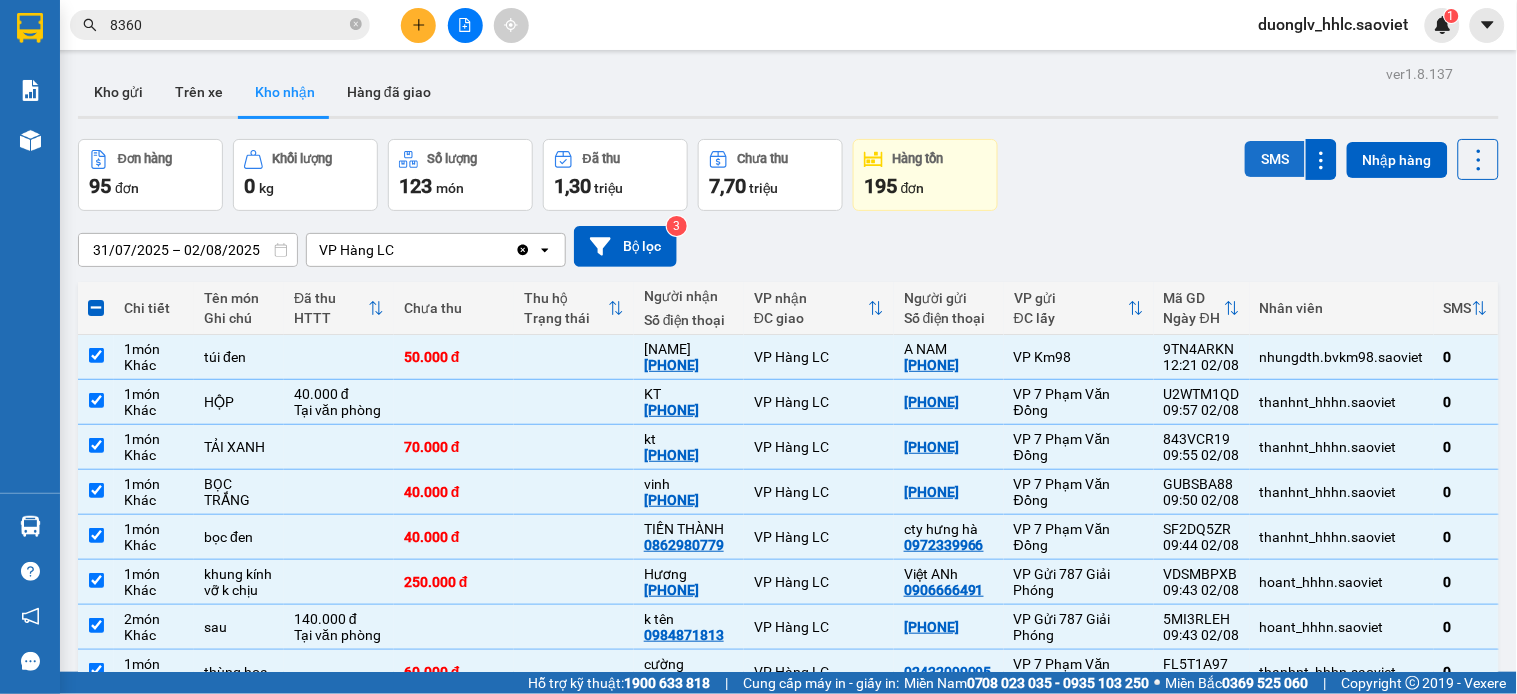 click on "SMS" at bounding box center (1275, 159) 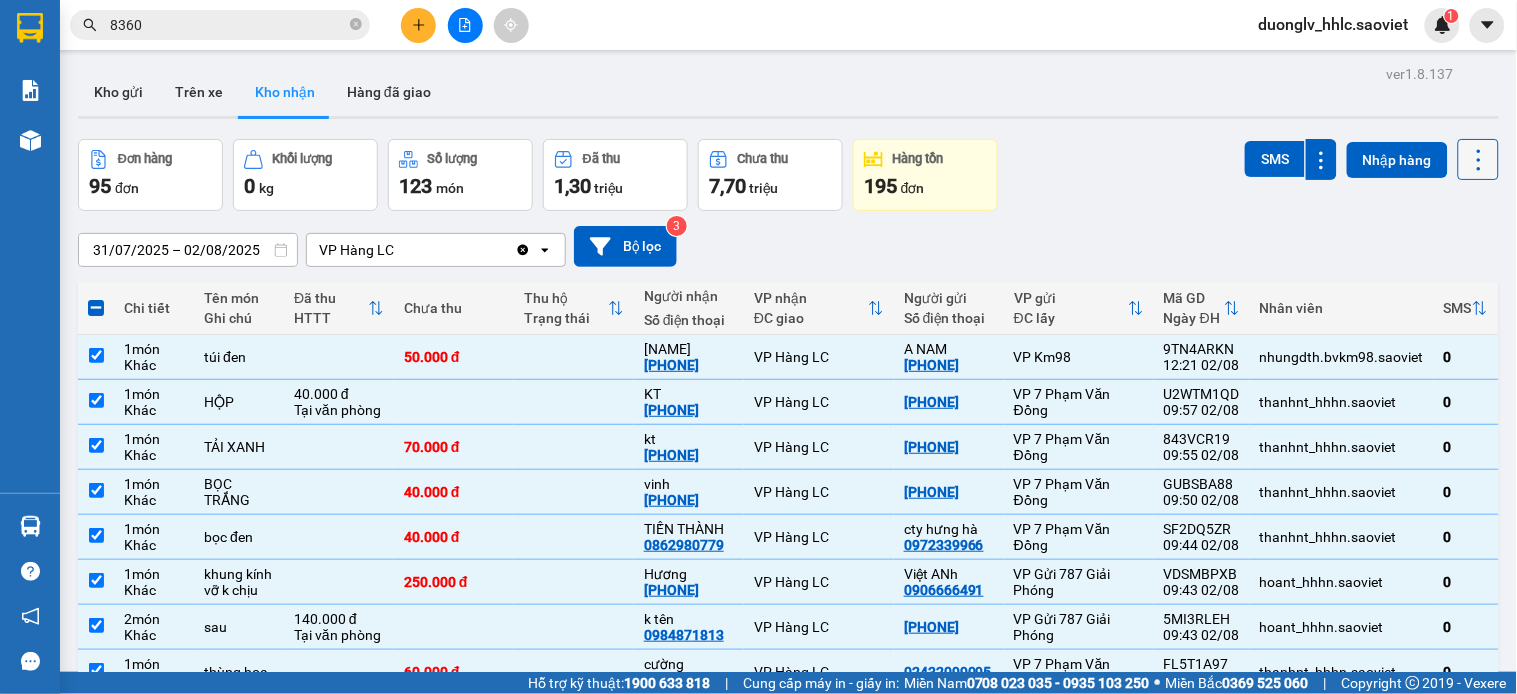 click 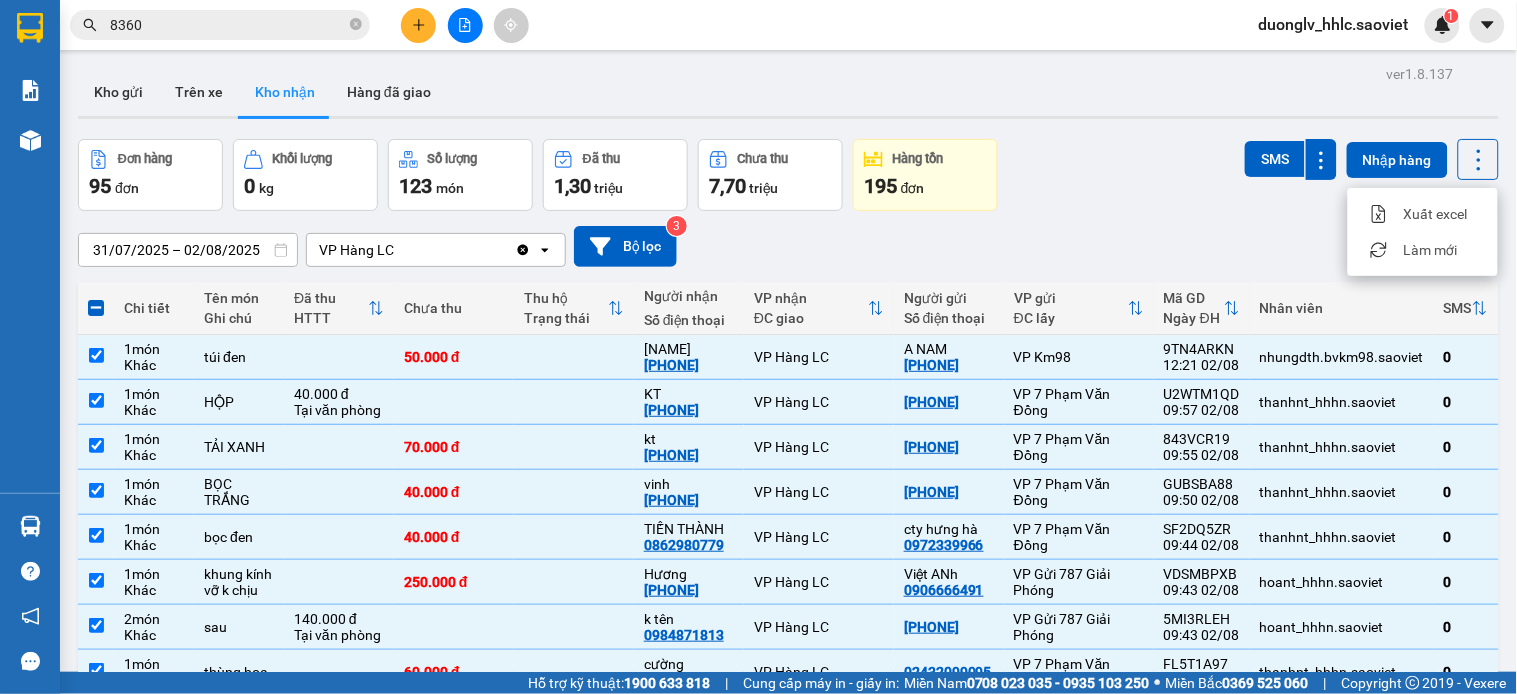 click on "Làm mới" at bounding box center [1423, 250] 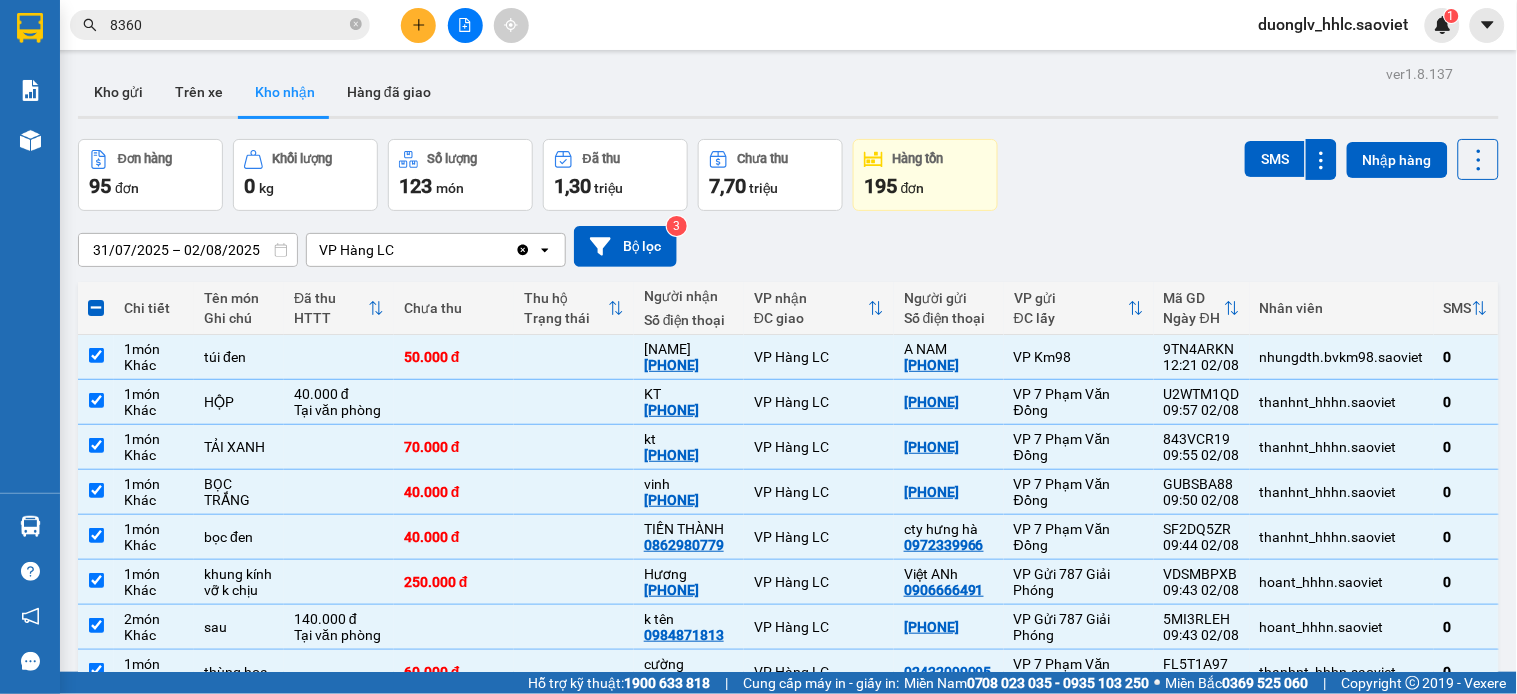 click on "8360" at bounding box center (228, 25) 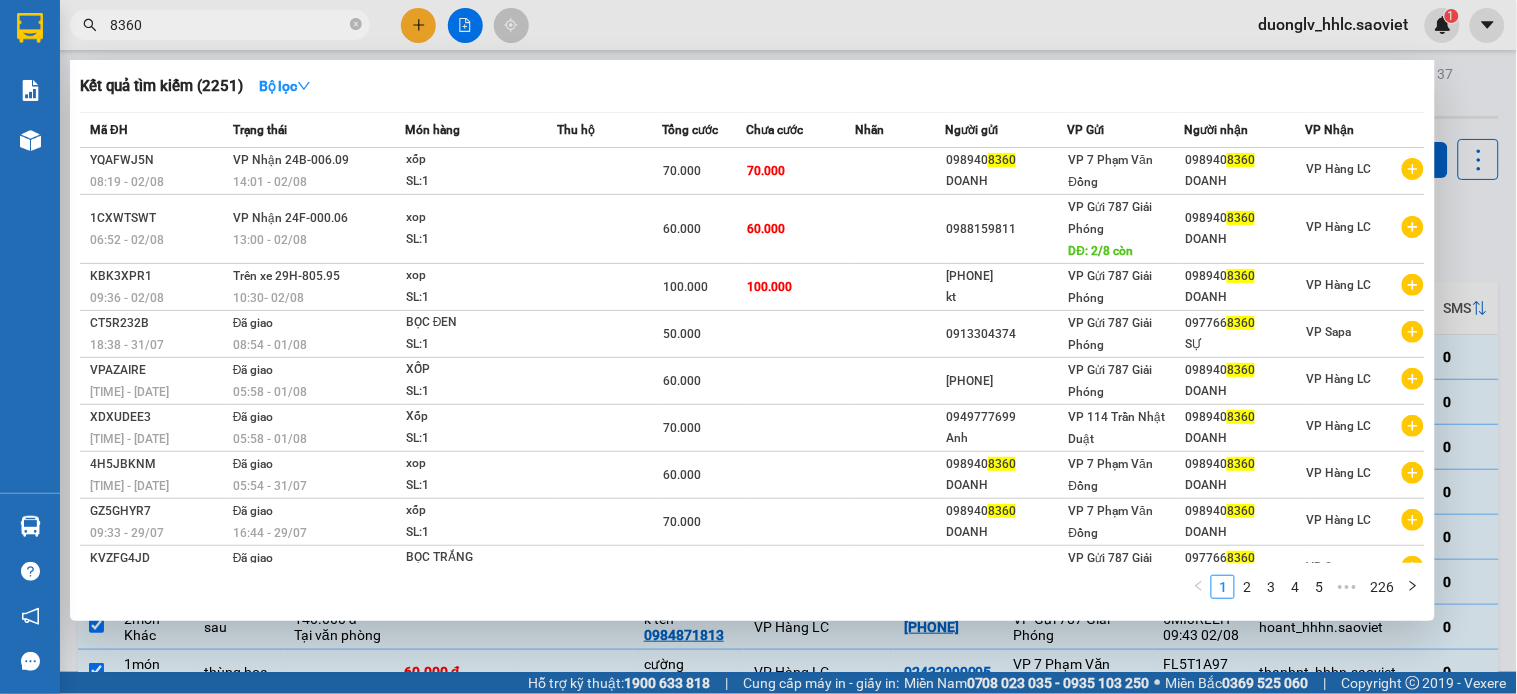 click on "8360" at bounding box center [228, 25] 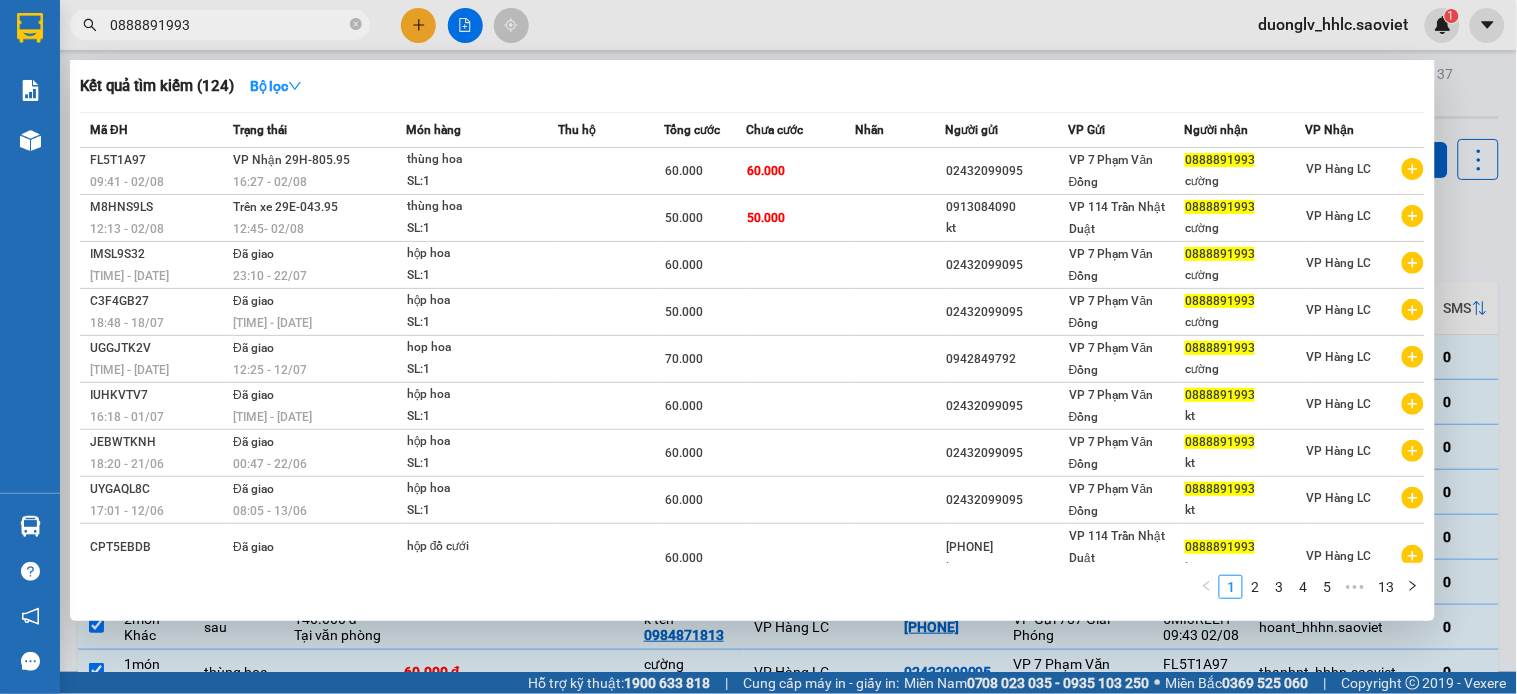 type on "0888891993" 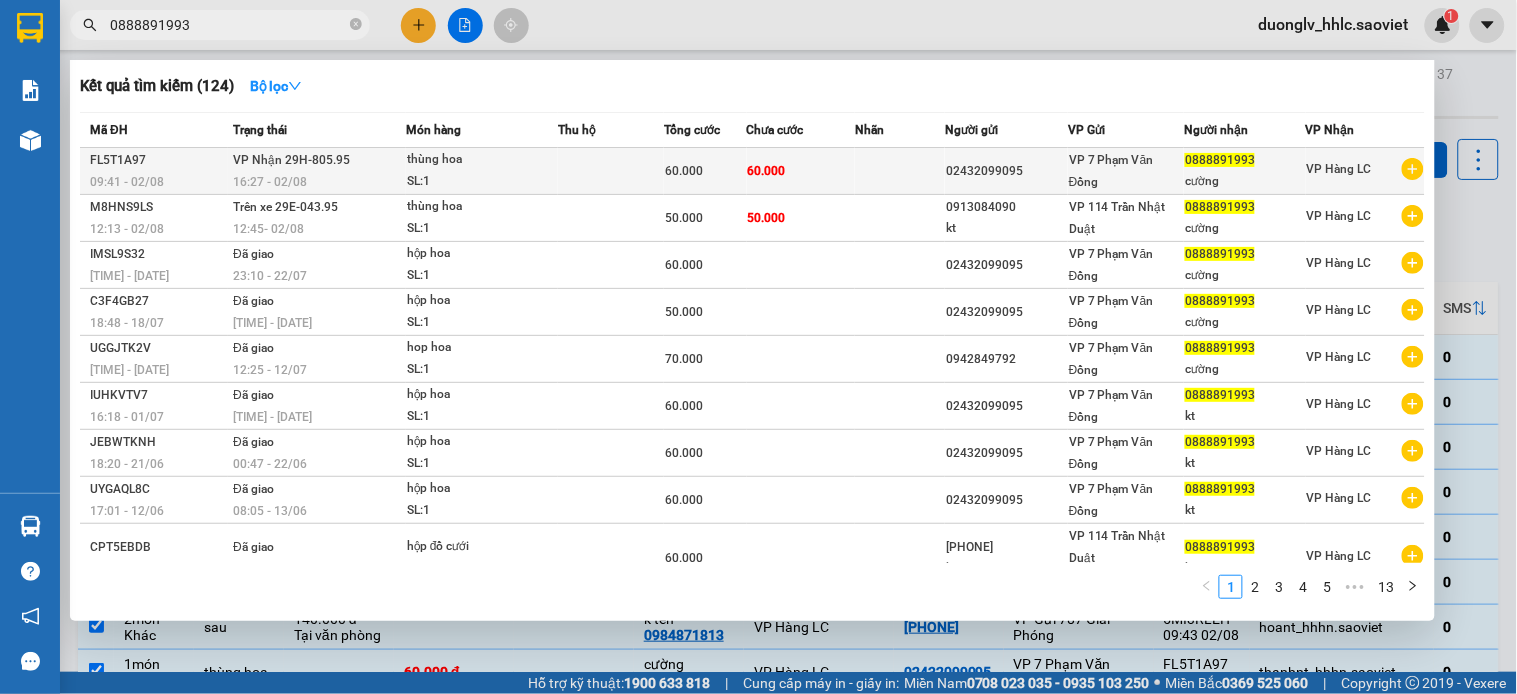 click on "60.000" at bounding box center [767, 171] 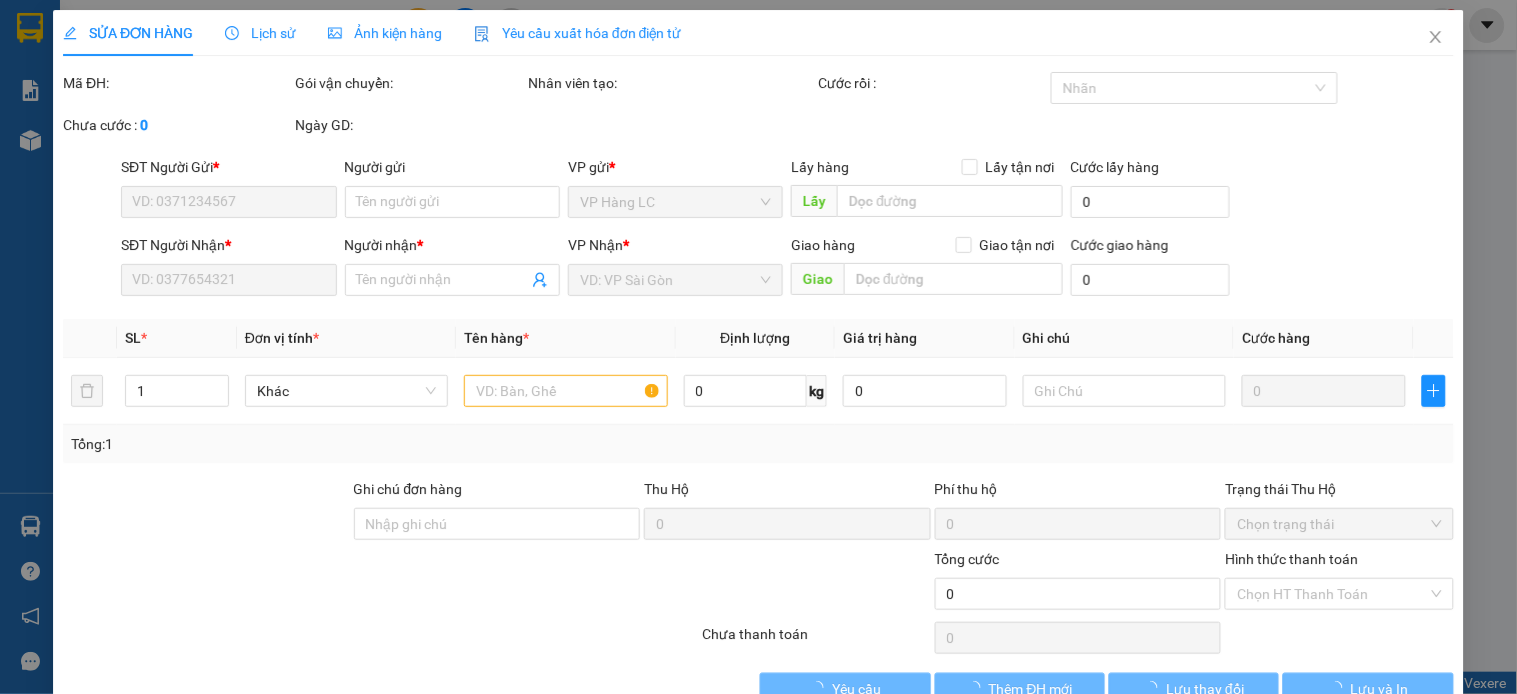 type on "02432099095" 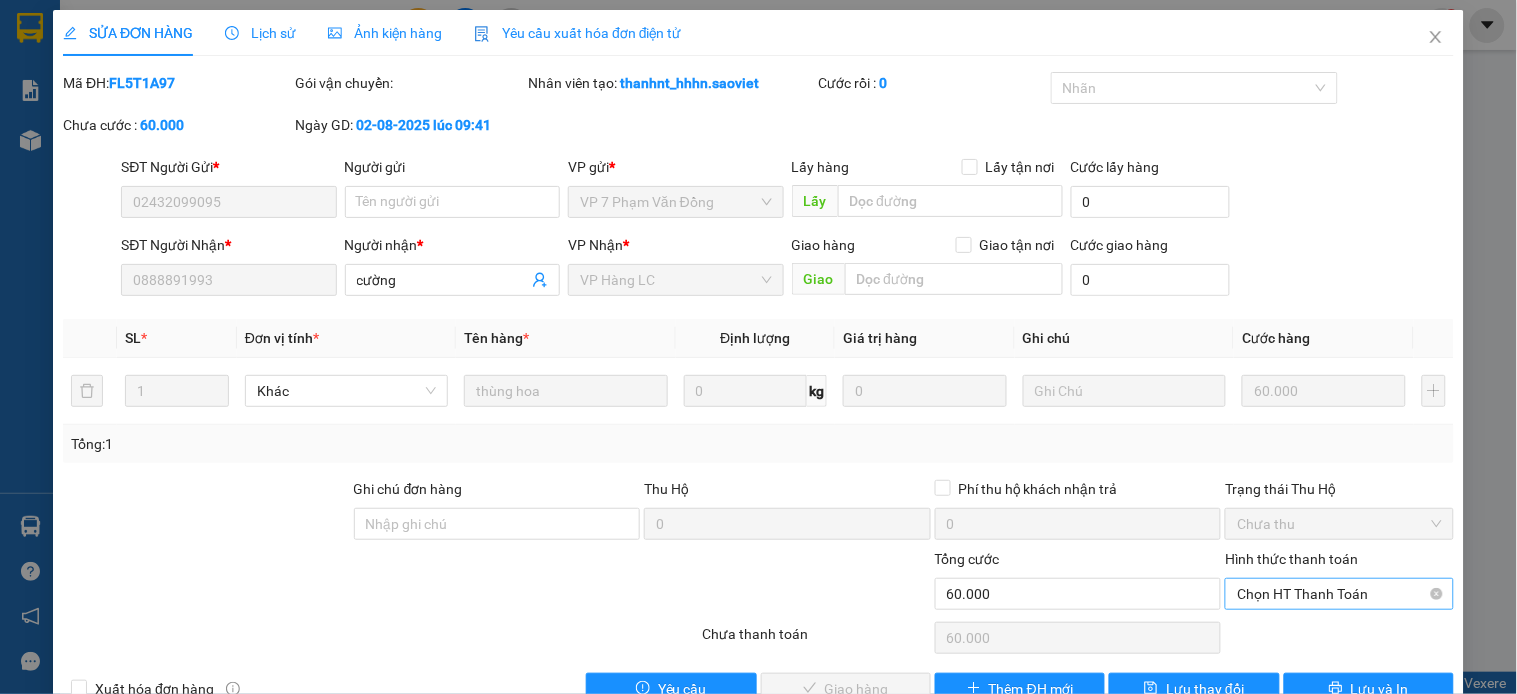 scroll, scrollTop: 50, scrollLeft: 0, axis: vertical 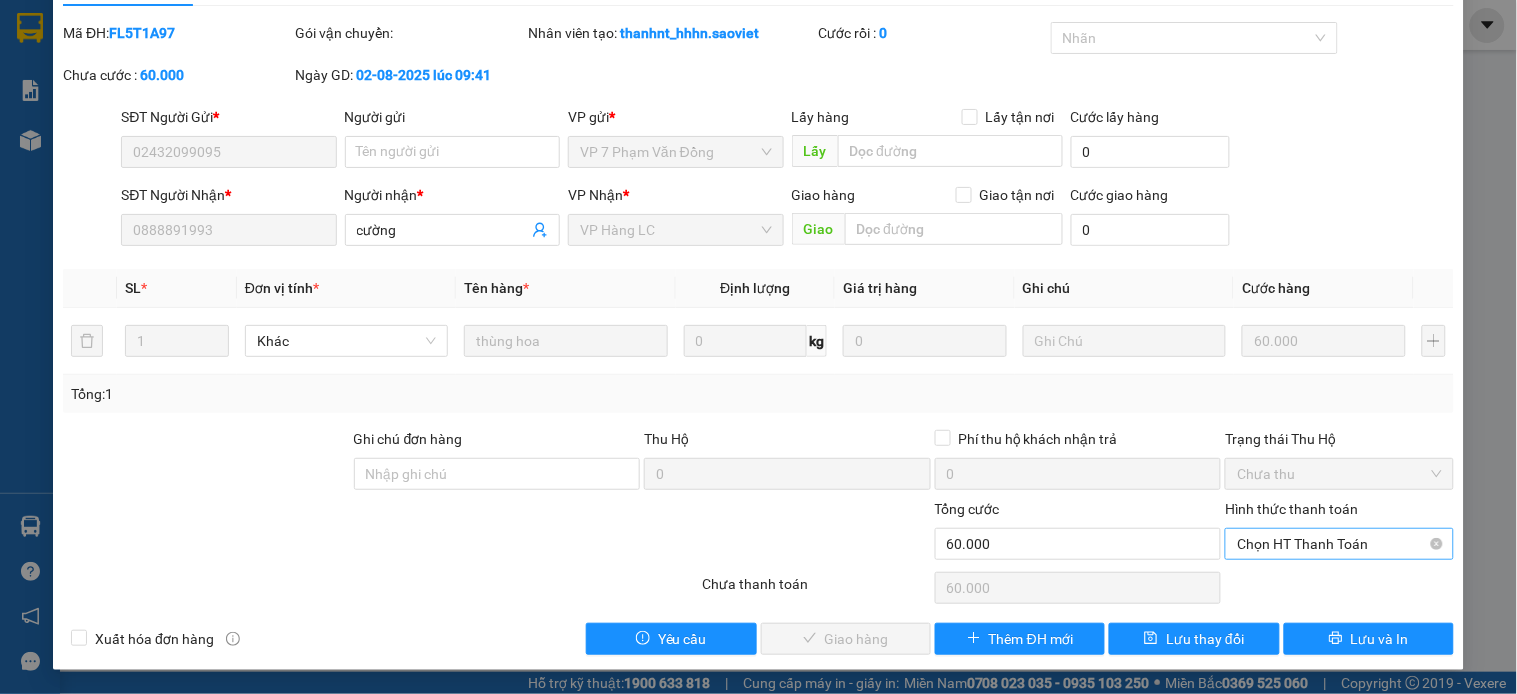 click on "Chọn HT Thanh Toán" at bounding box center (1339, 544) 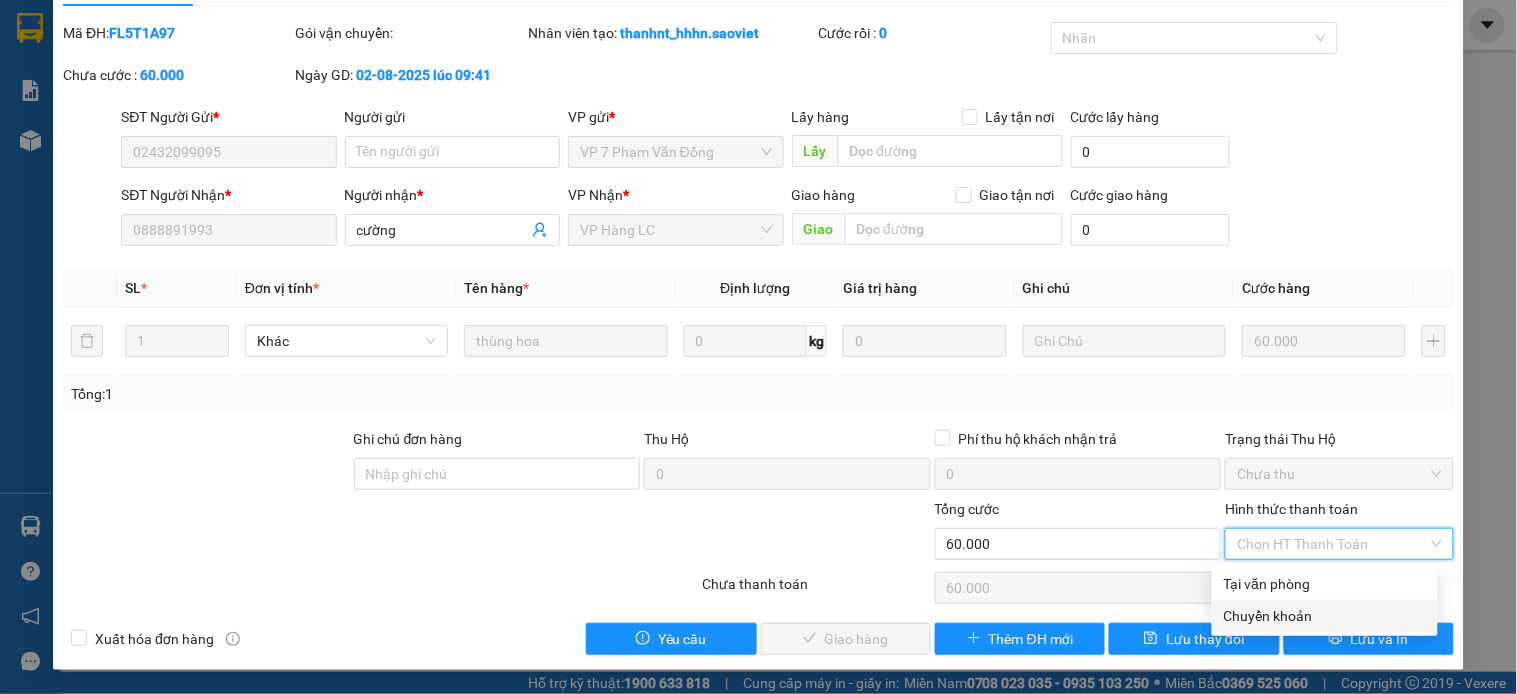 click on "Chuyển khoản" at bounding box center [1325, 616] 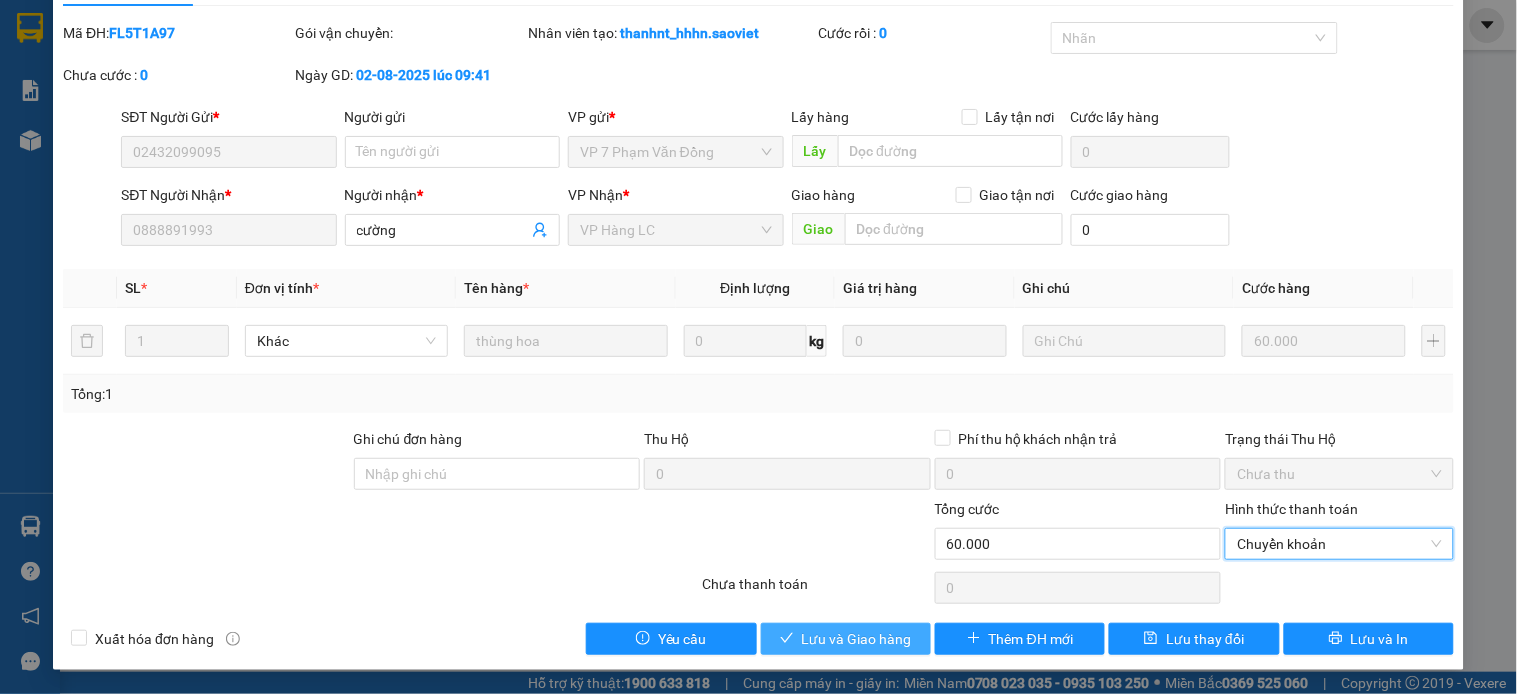 click on "Lưu và Giao hàng" at bounding box center [857, 639] 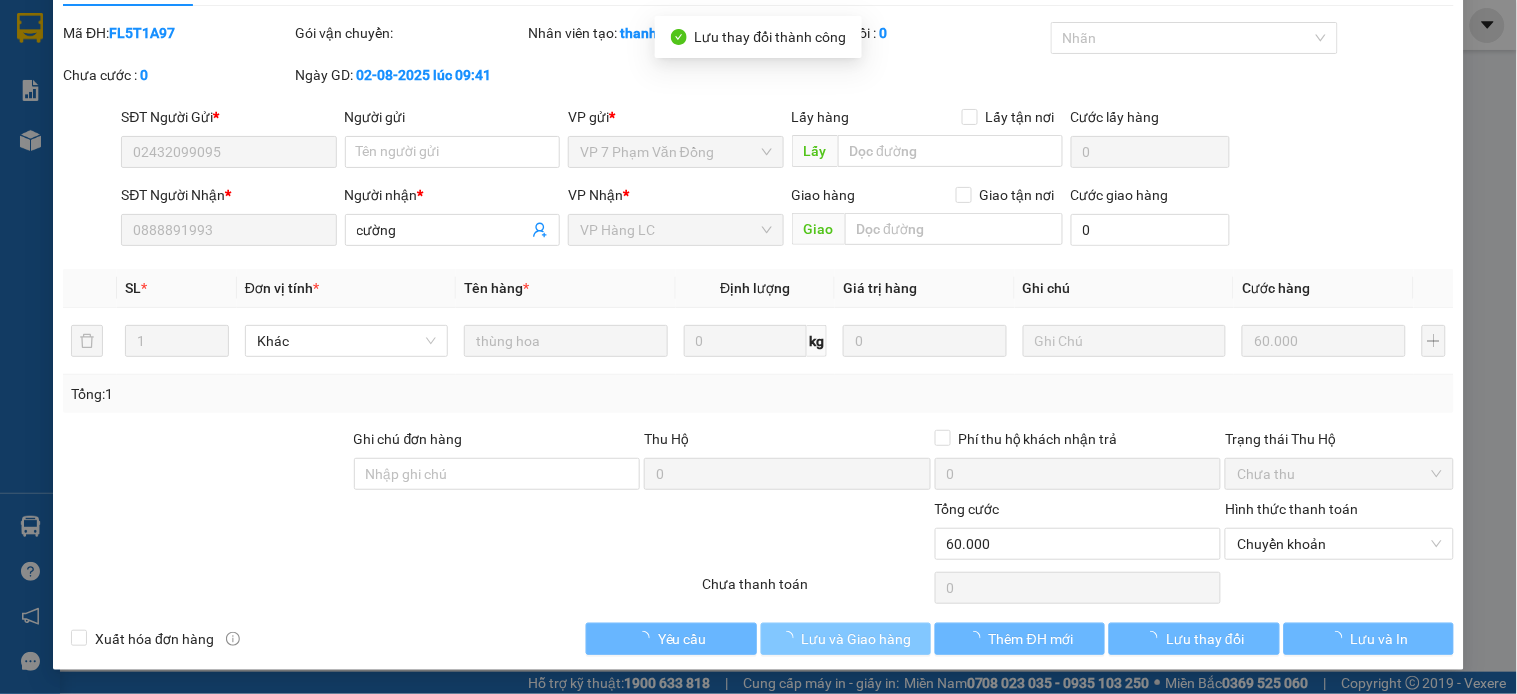 scroll, scrollTop: 0, scrollLeft: 0, axis: both 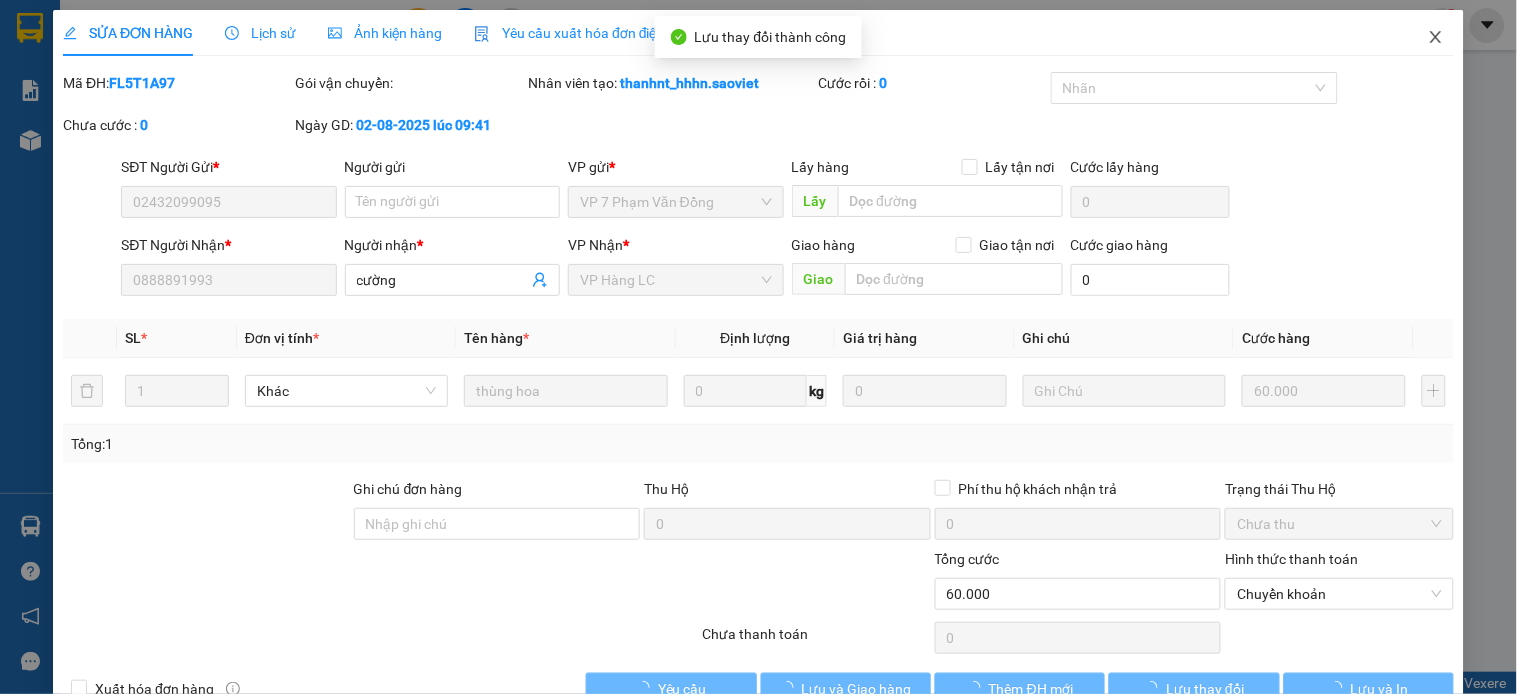 click 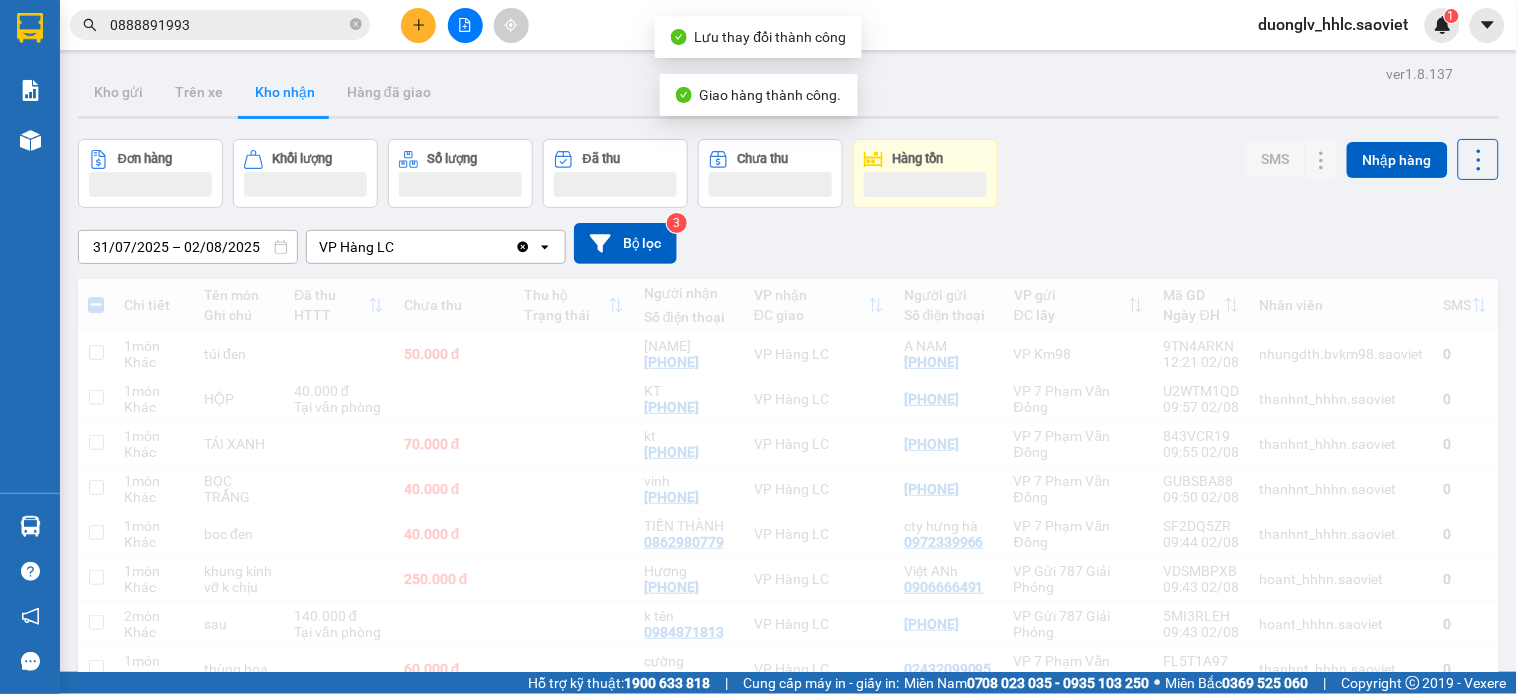 click on "0888891993" at bounding box center (228, 25) 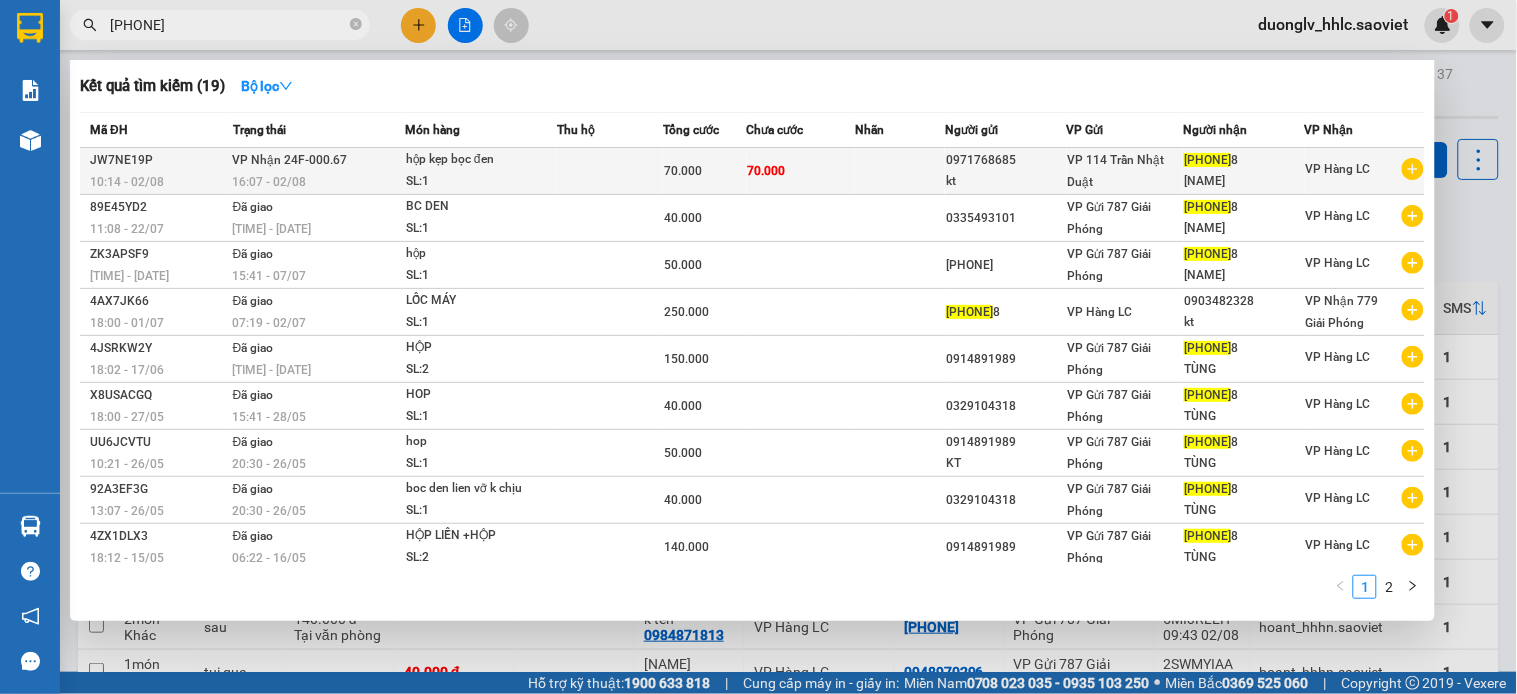 type on "098343188" 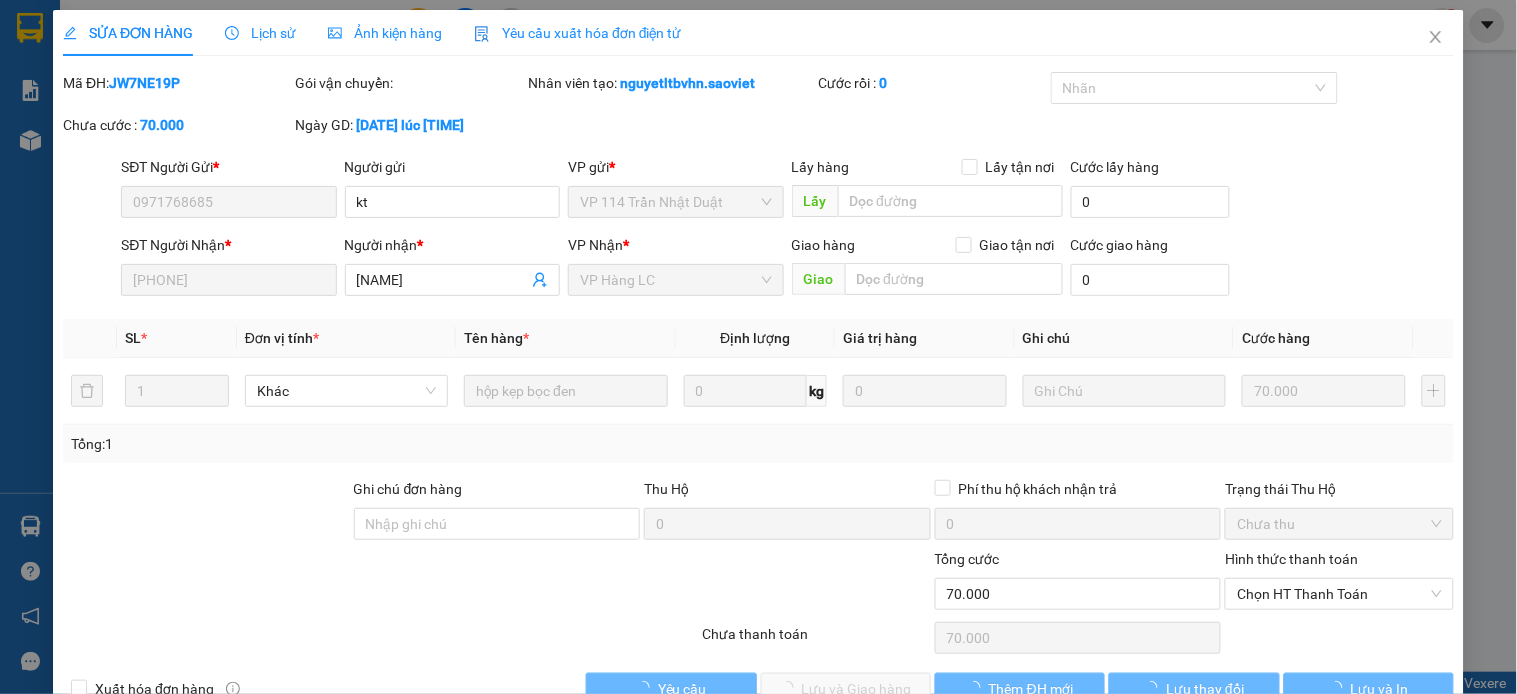 type on "0971768685" 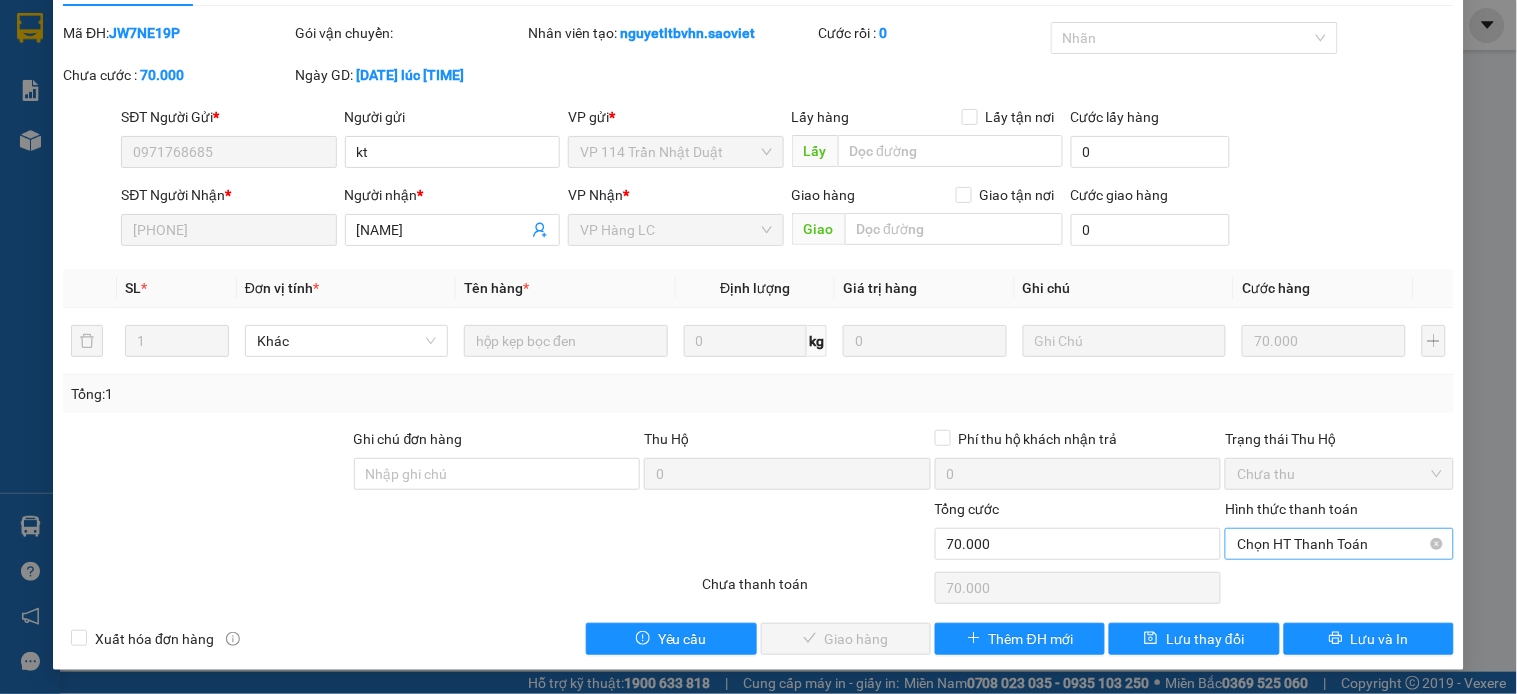 click on "Chọn HT Thanh Toán" at bounding box center [1339, 544] 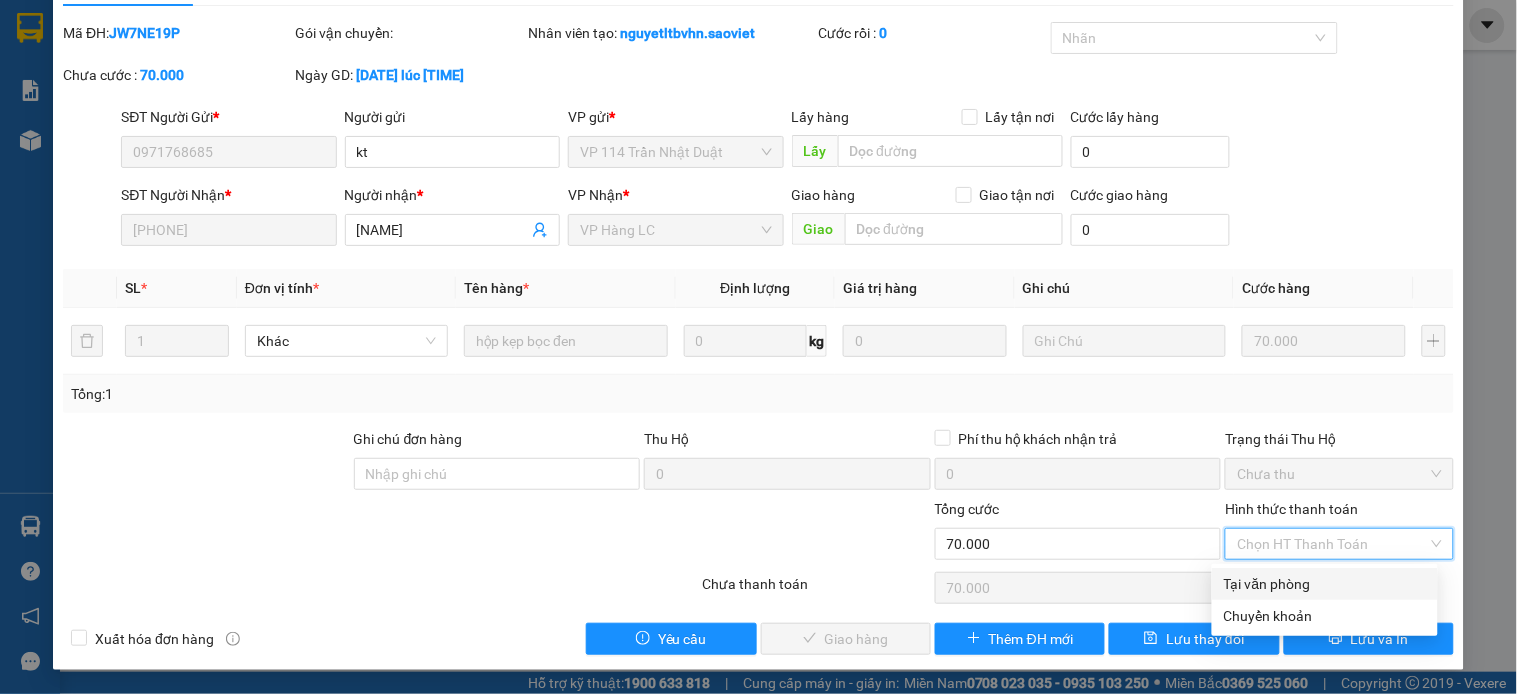 click on "Tại văn phòng" at bounding box center (1325, 584) 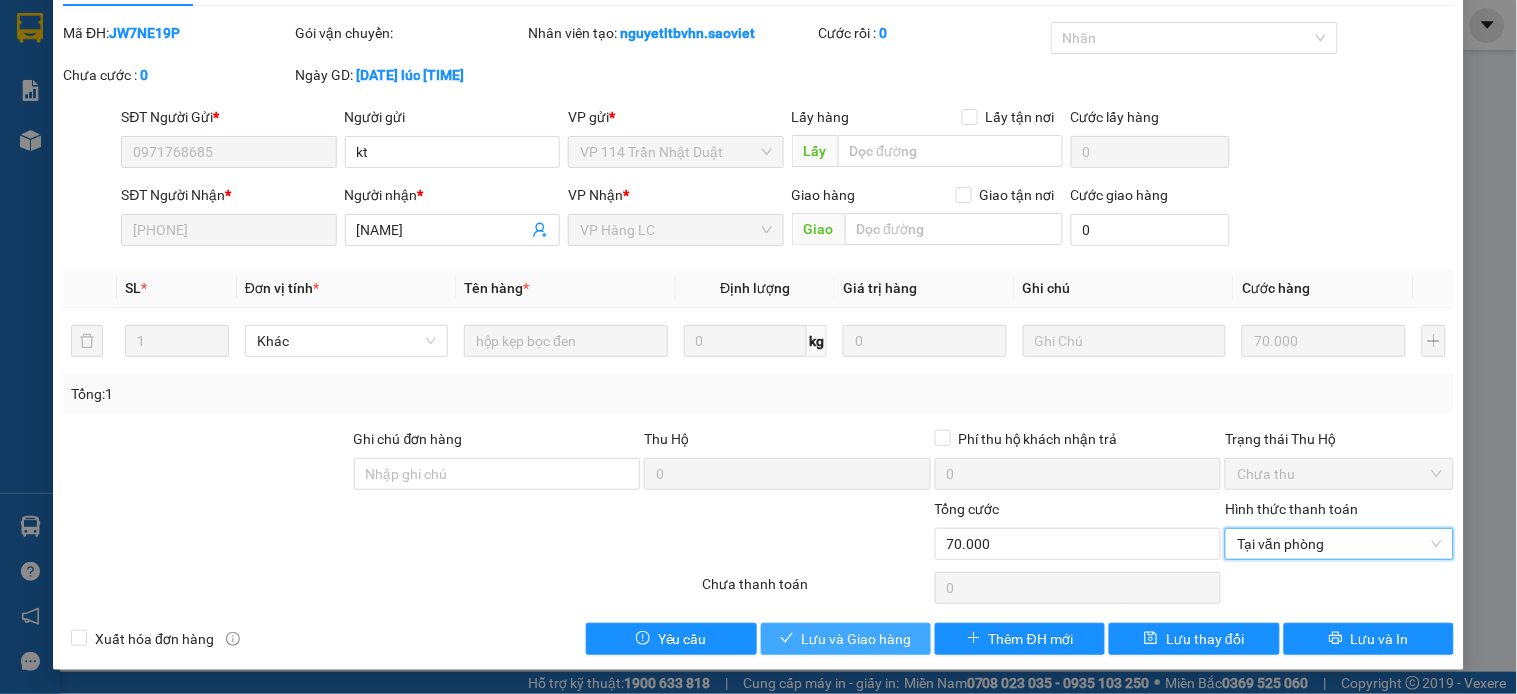 click on "Lưu và Giao hàng" at bounding box center [857, 639] 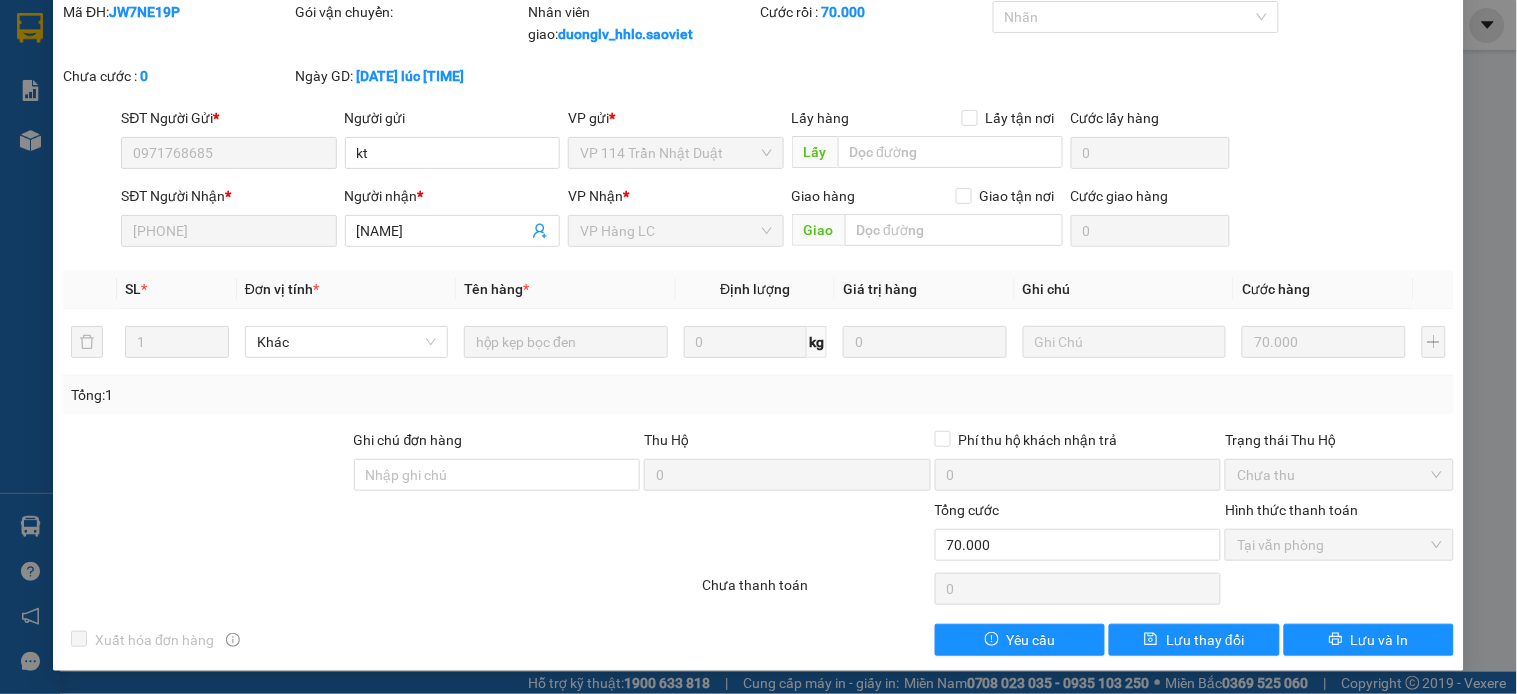 scroll, scrollTop: 0, scrollLeft: 0, axis: both 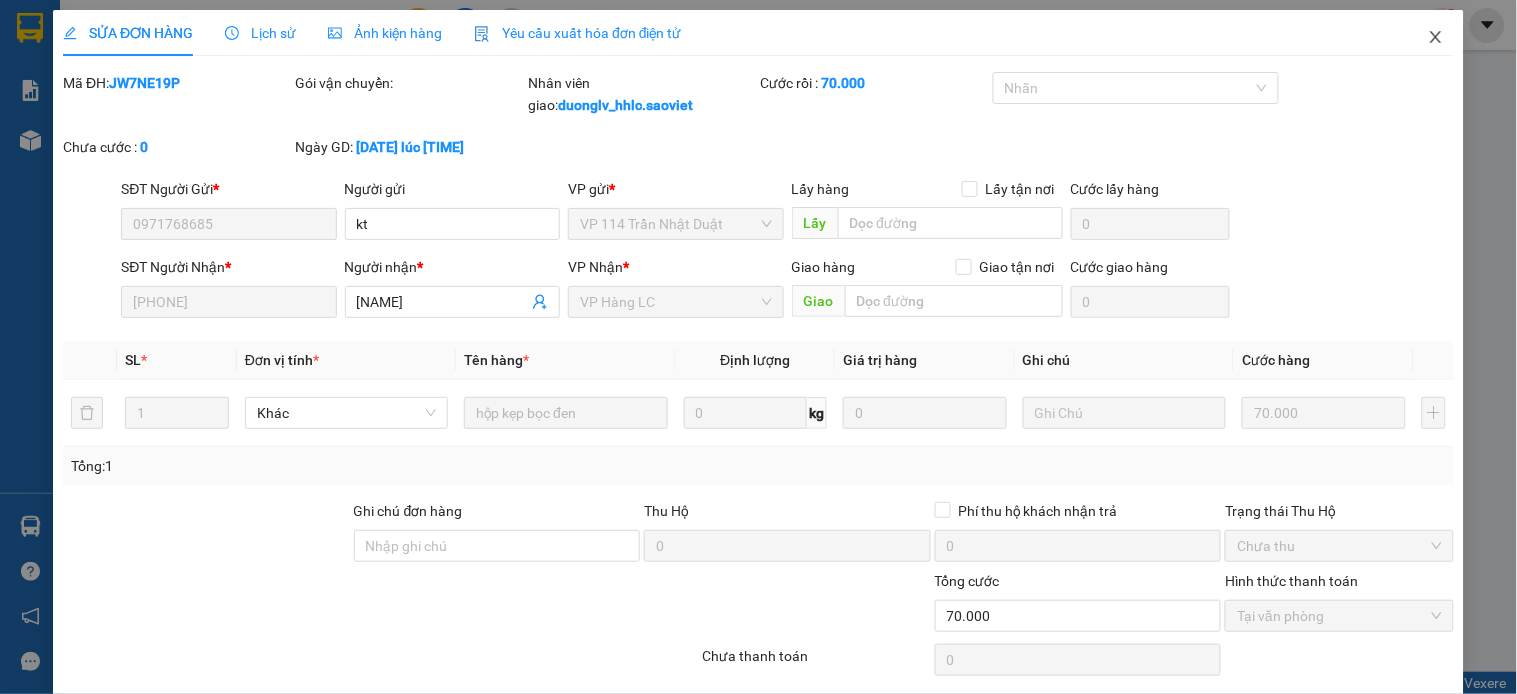 click 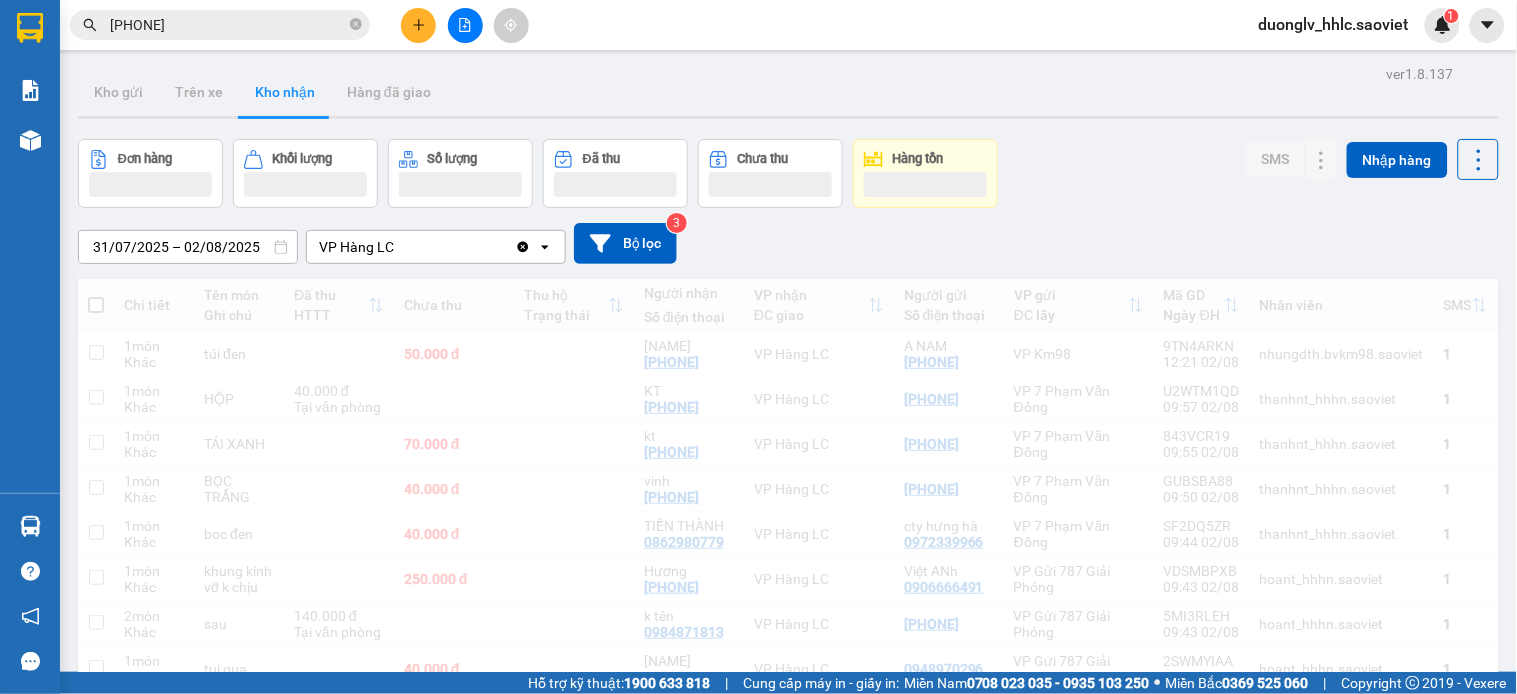 click on "098343188" at bounding box center [228, 25] 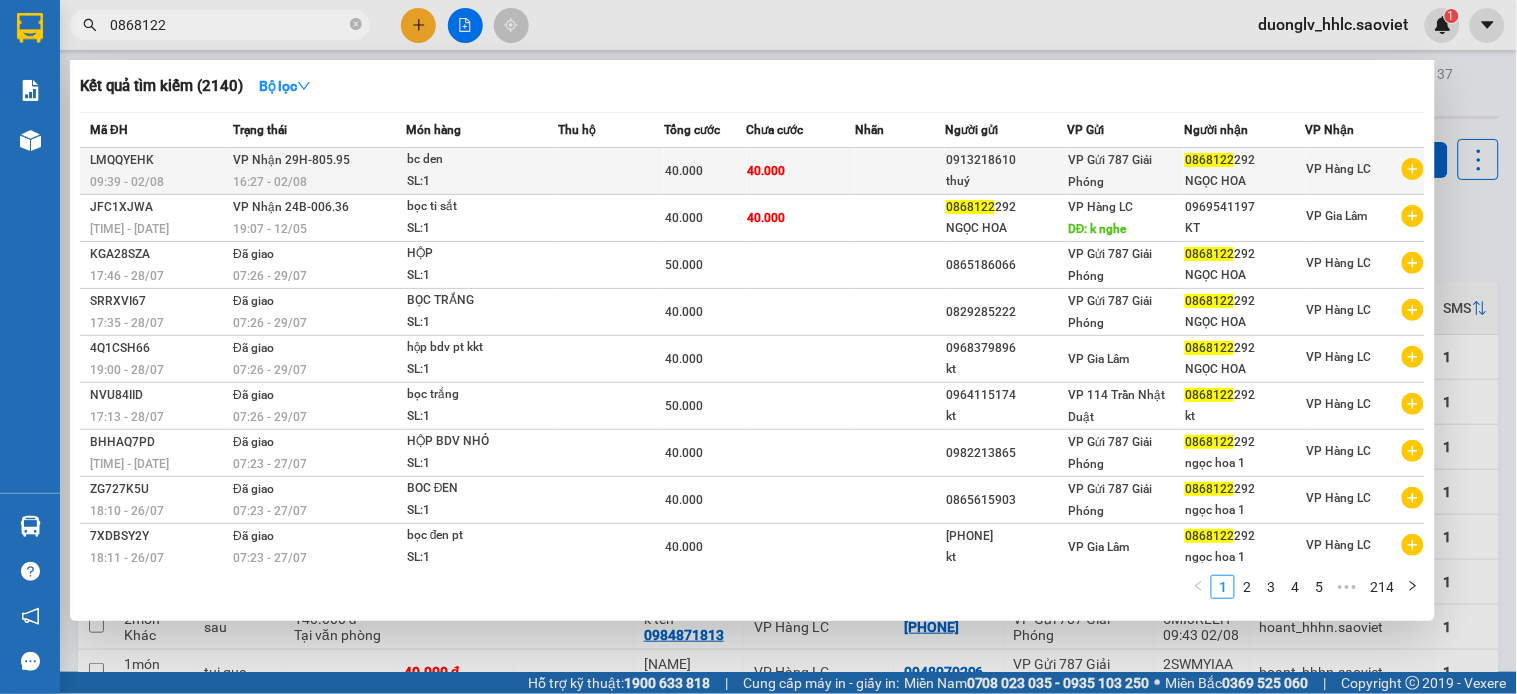 type on "0868122" 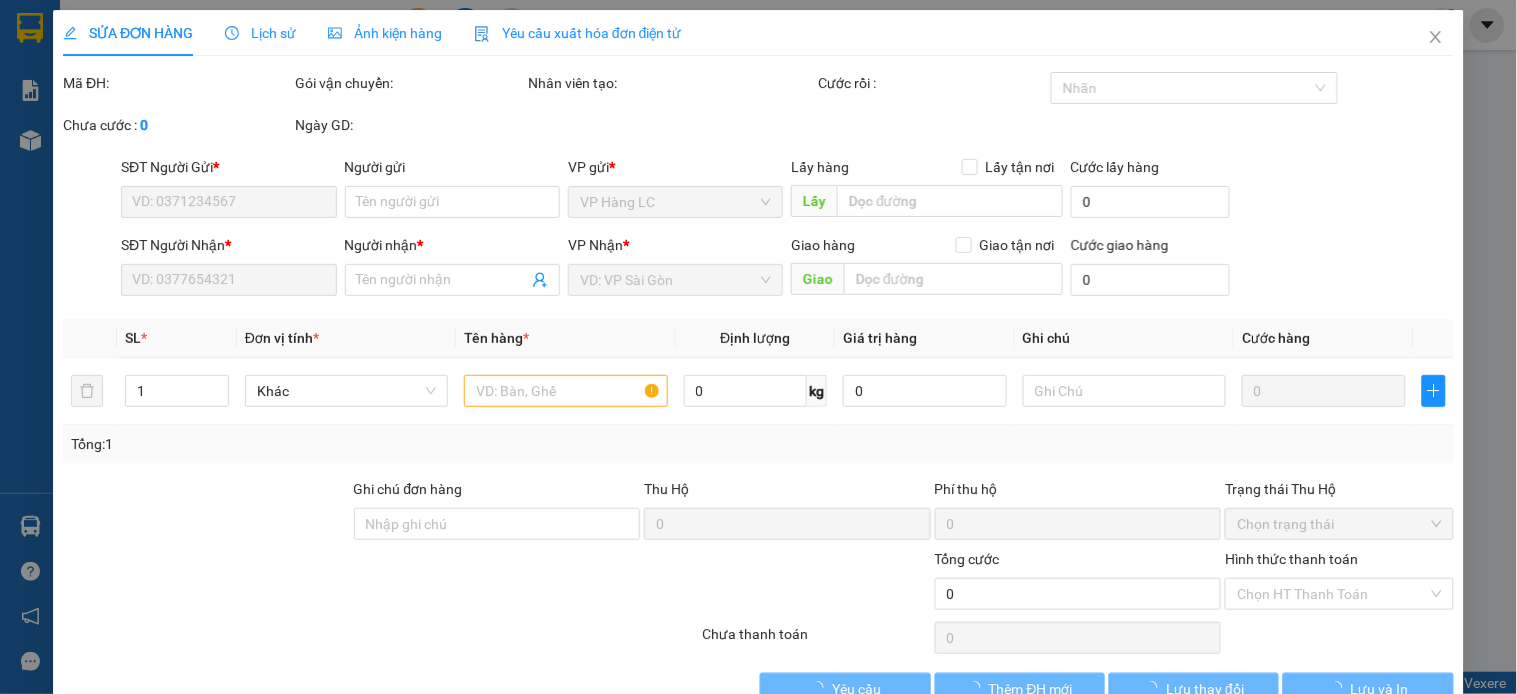type on "0913218610" 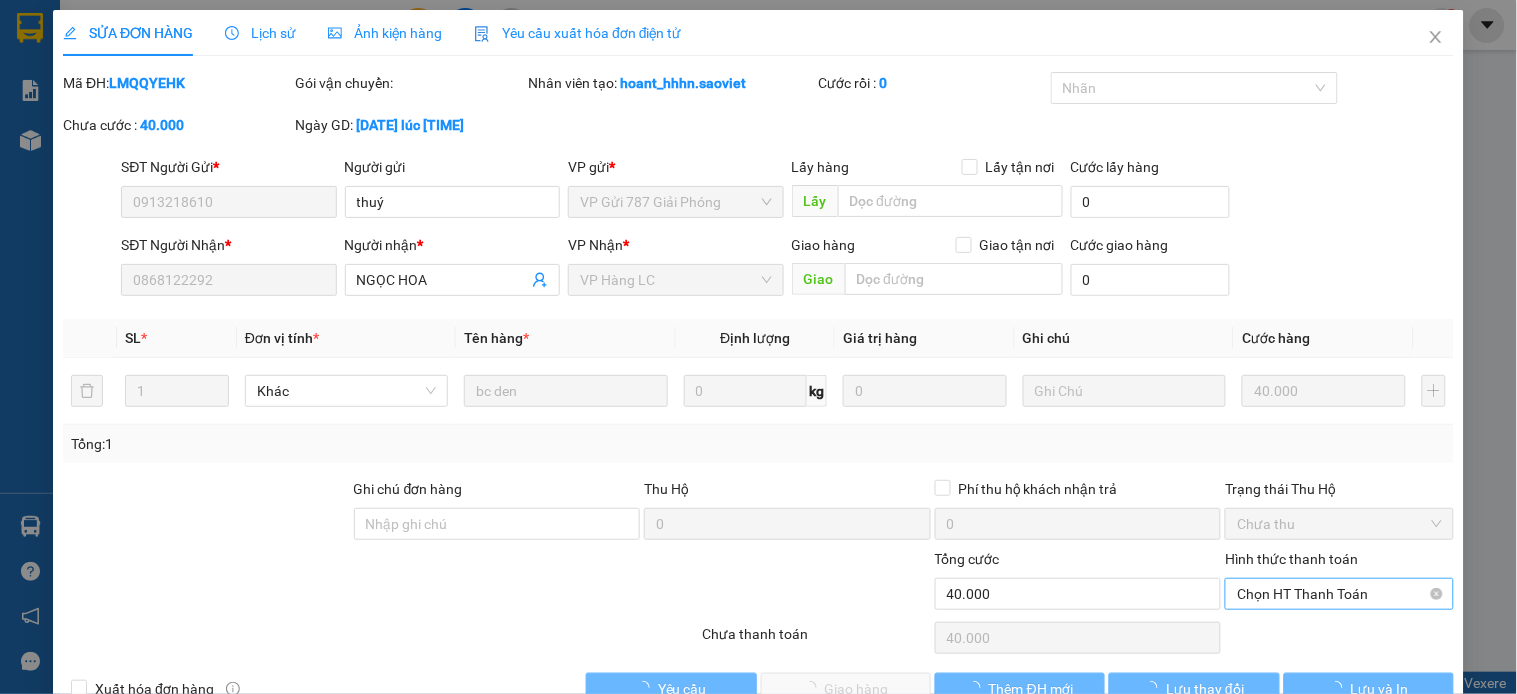 scroll, scrollTop: 40, scrollLeft: 0, axis: vertical 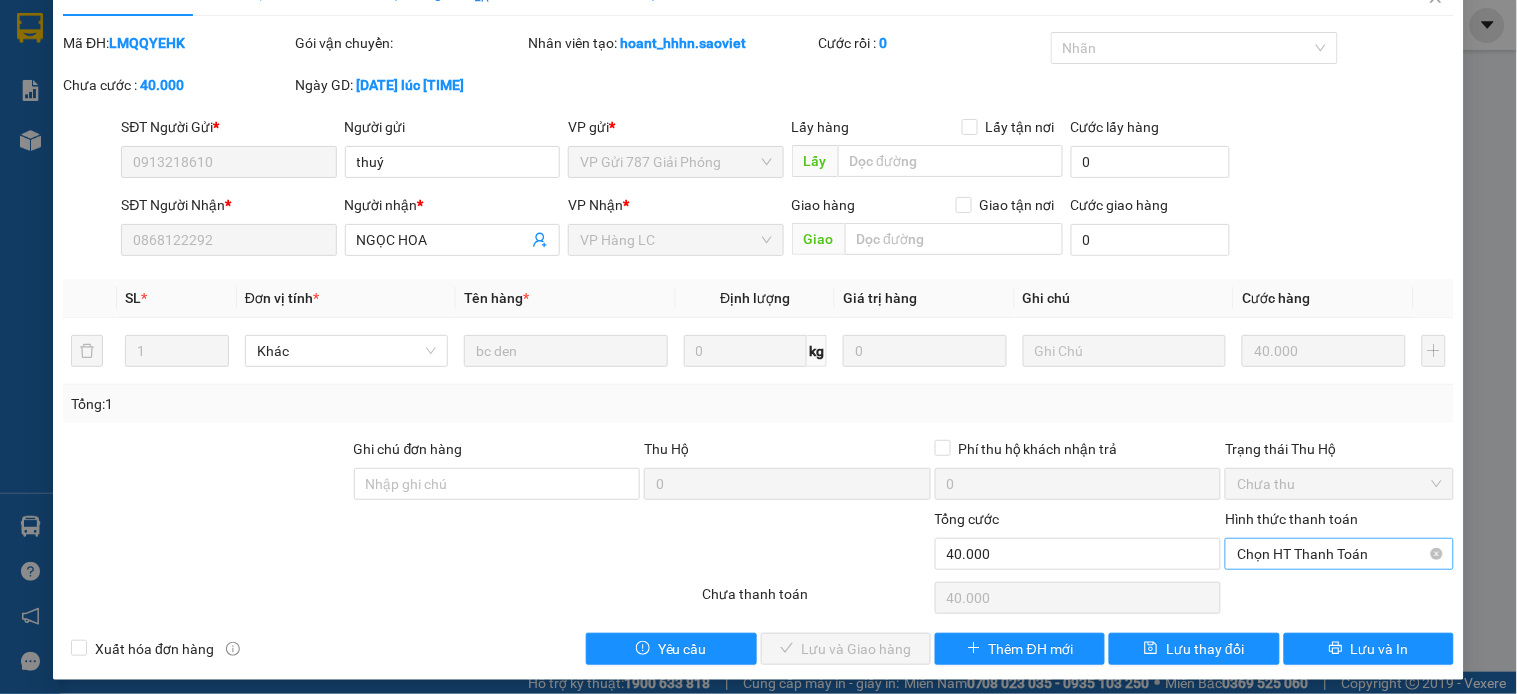click on "Chọn HT Thanh Toán" at bounding box center (1339, 554) 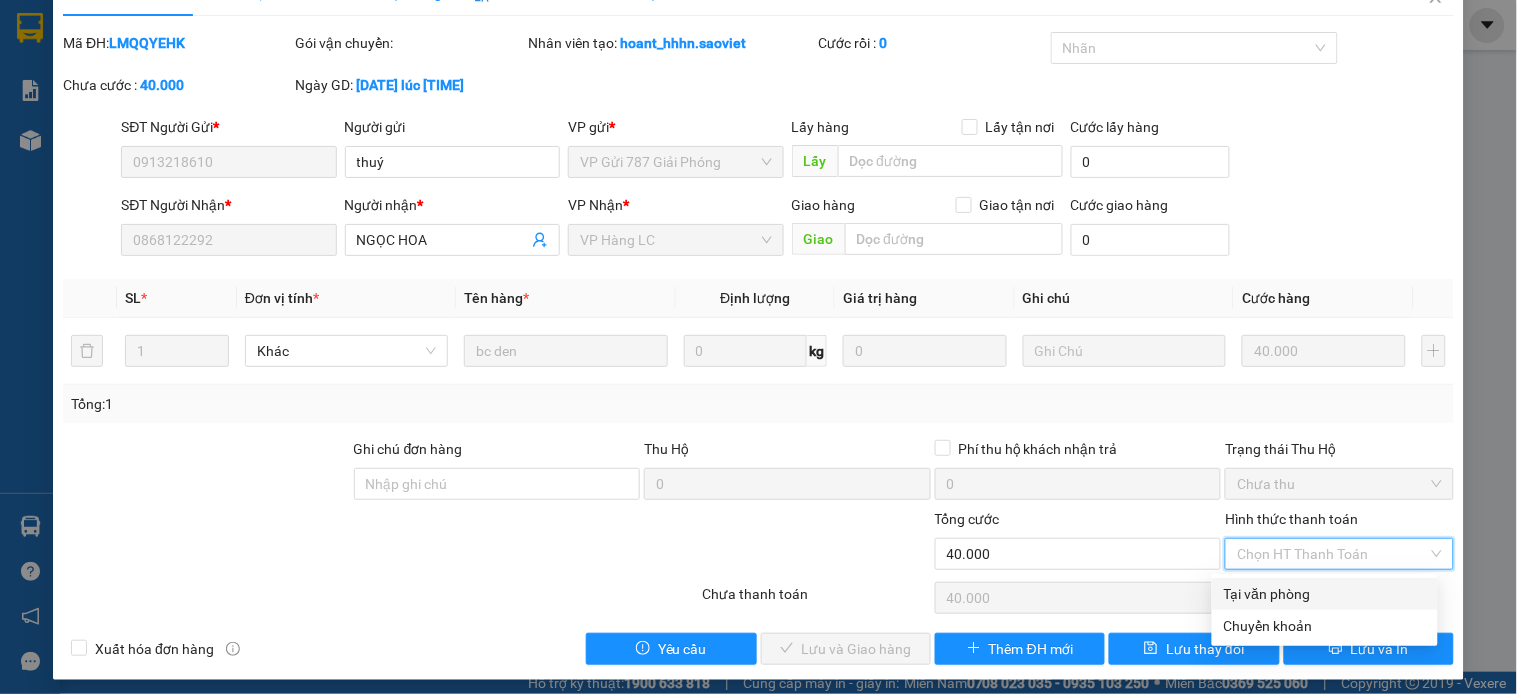 click on "Tại văn phòng" at bounding box center [1325, 594] 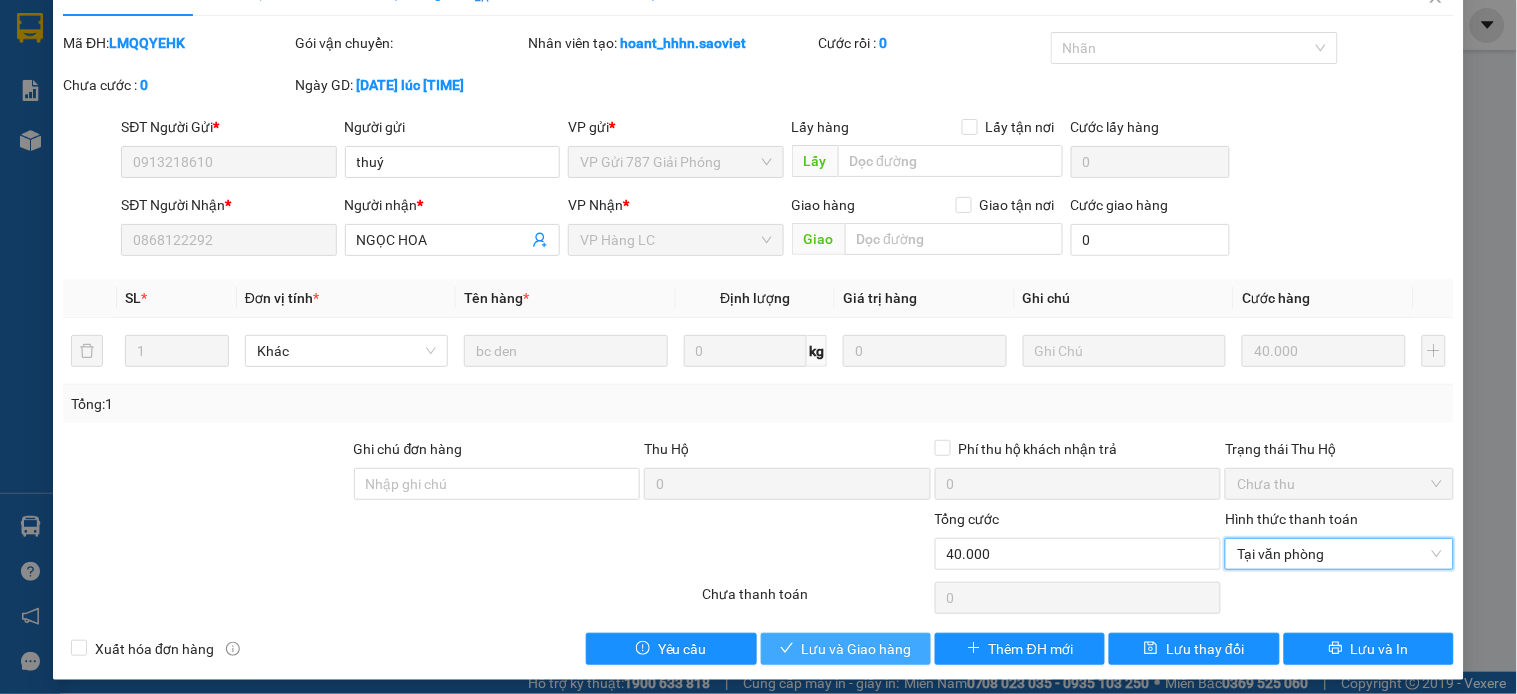 click on "Lưu và Giao hàng" at bounding box center [857, 649] 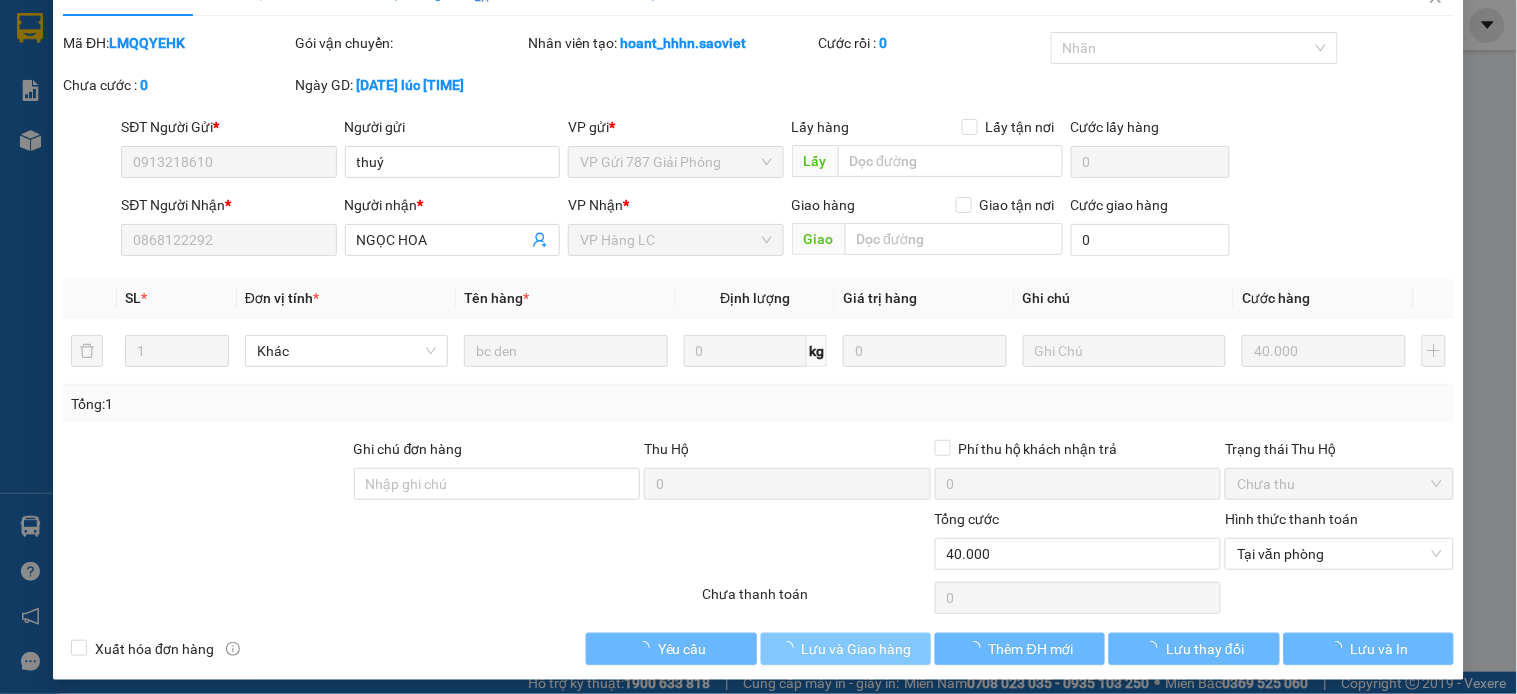 click on "Lưu và Giao hàng" at bounding box center (857, 649) 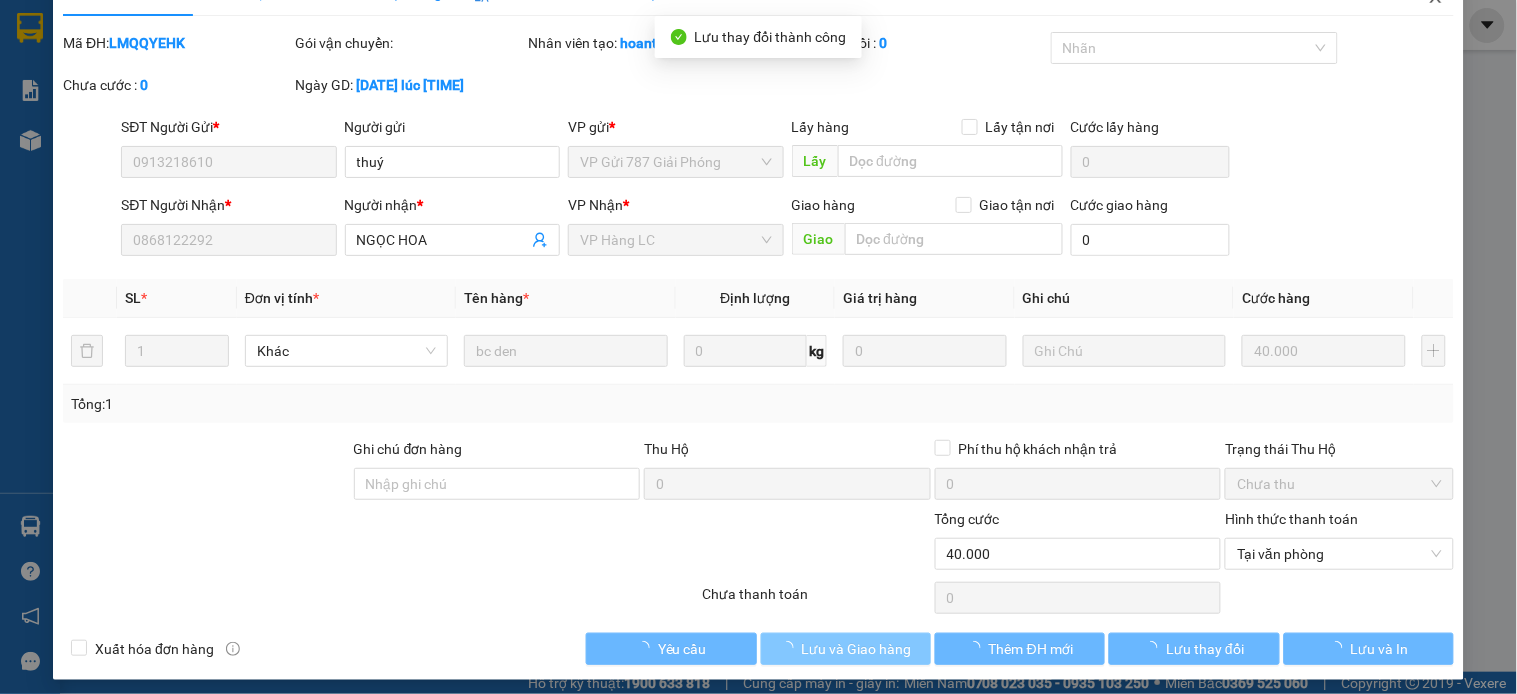 scroll, scrollTop: 0, scrollLeft: 0, axis: both 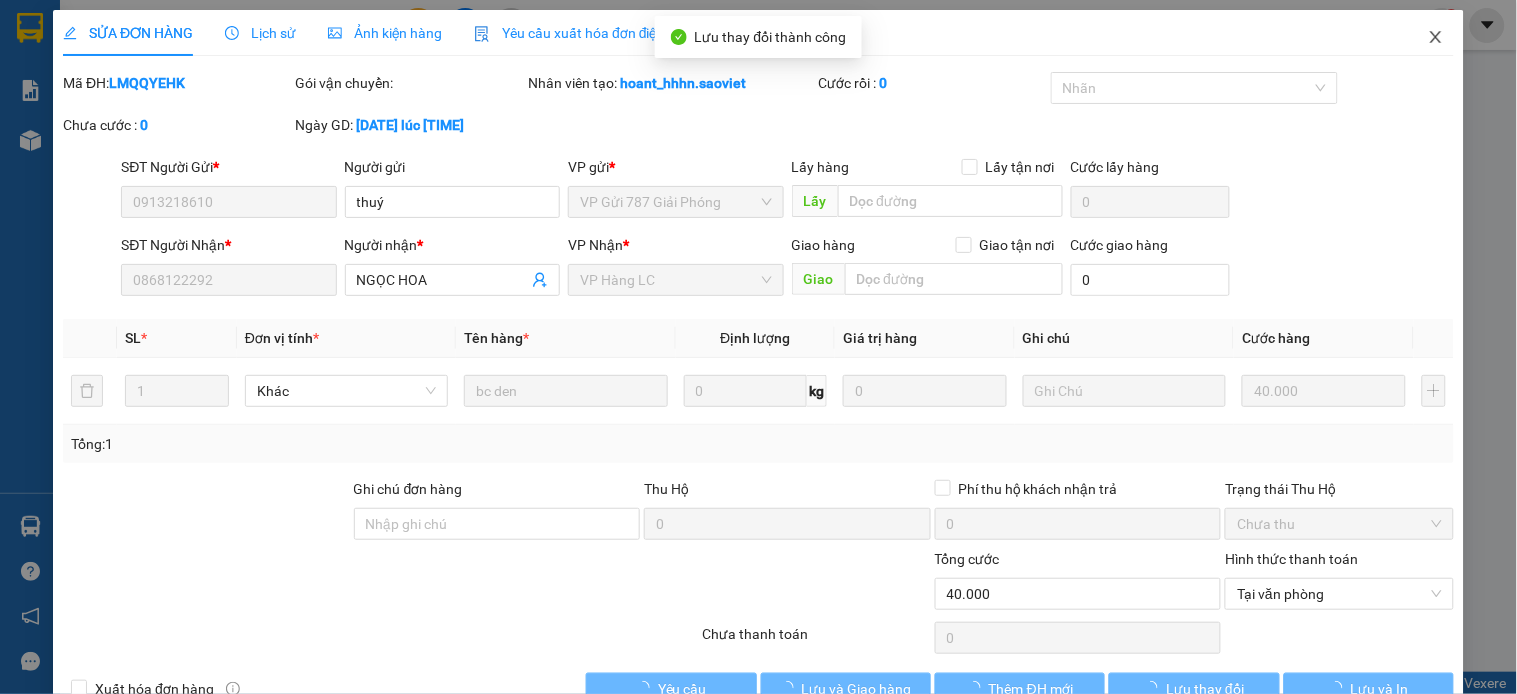 click 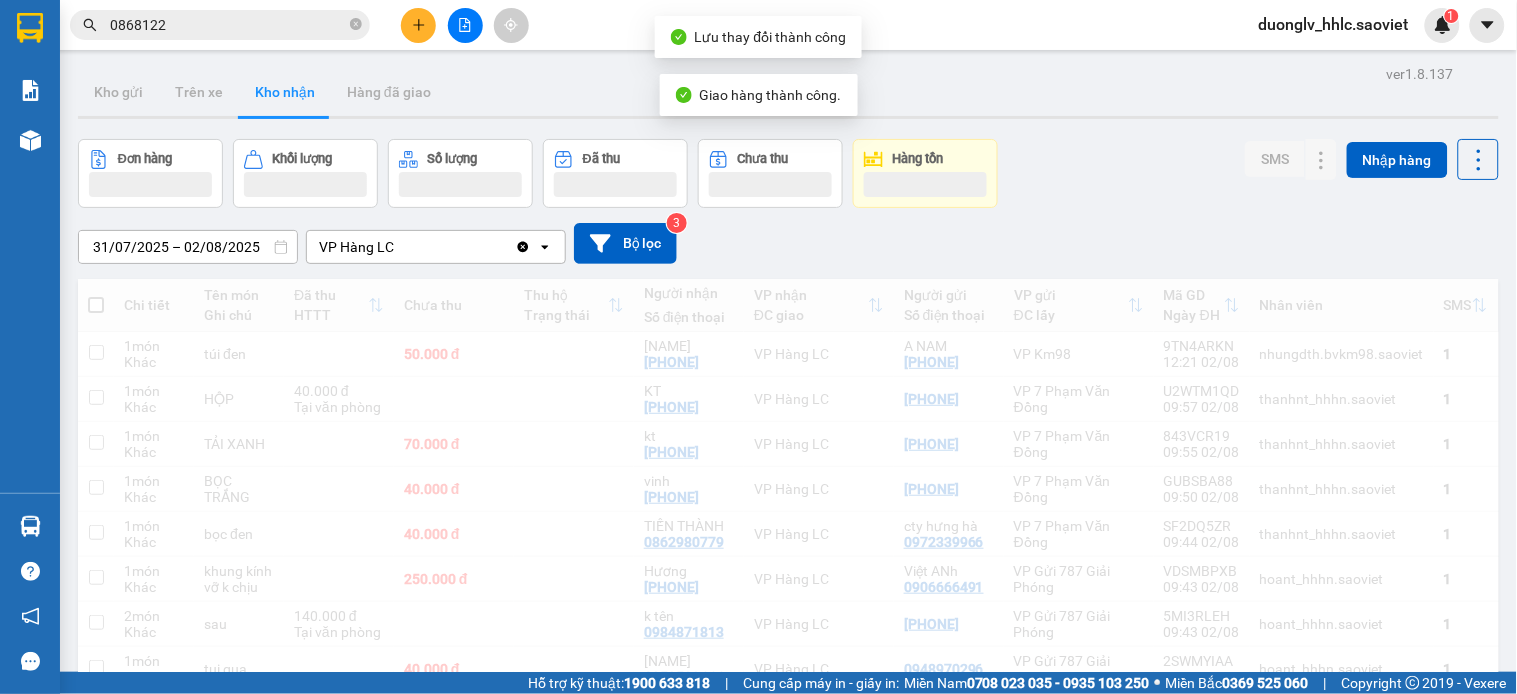 click on "0868122" at bounding box center [228, 25] 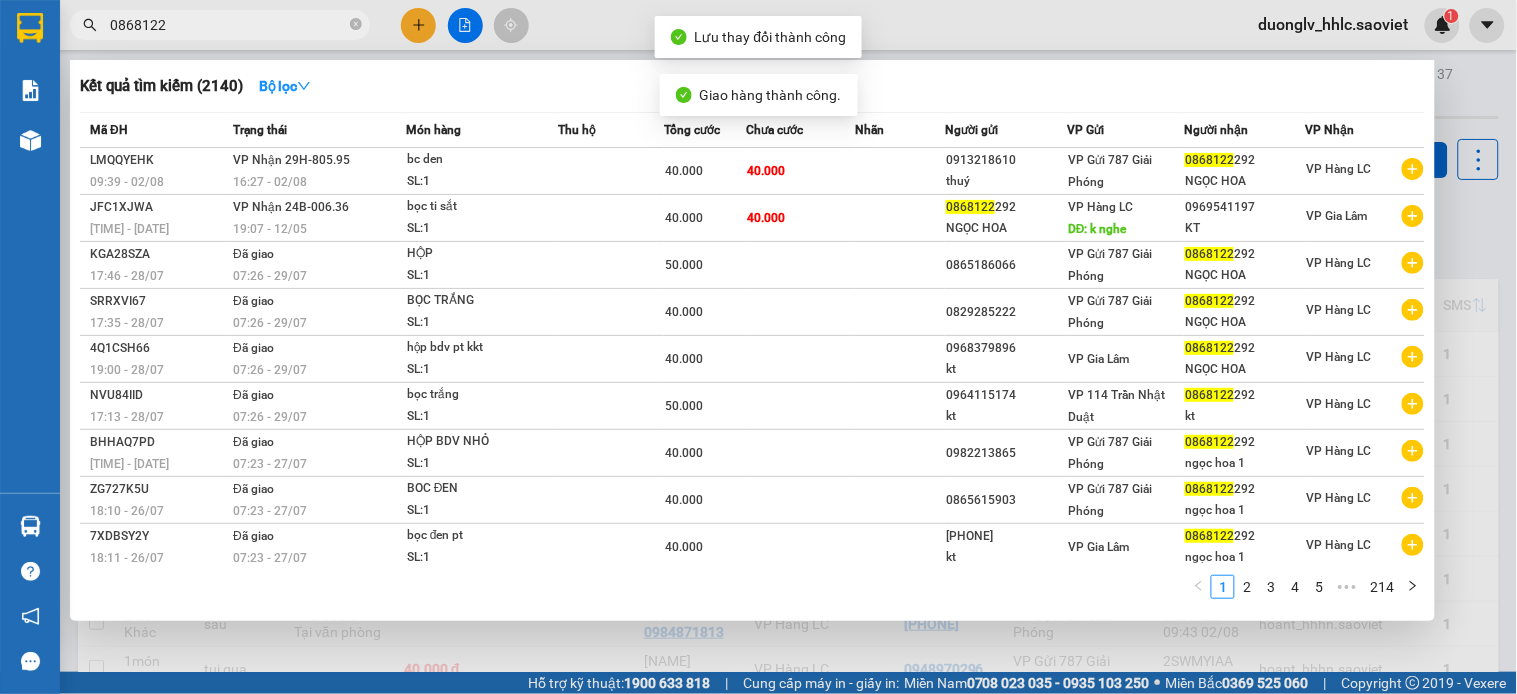 click on "0868122" at bounding box center [228, 25] 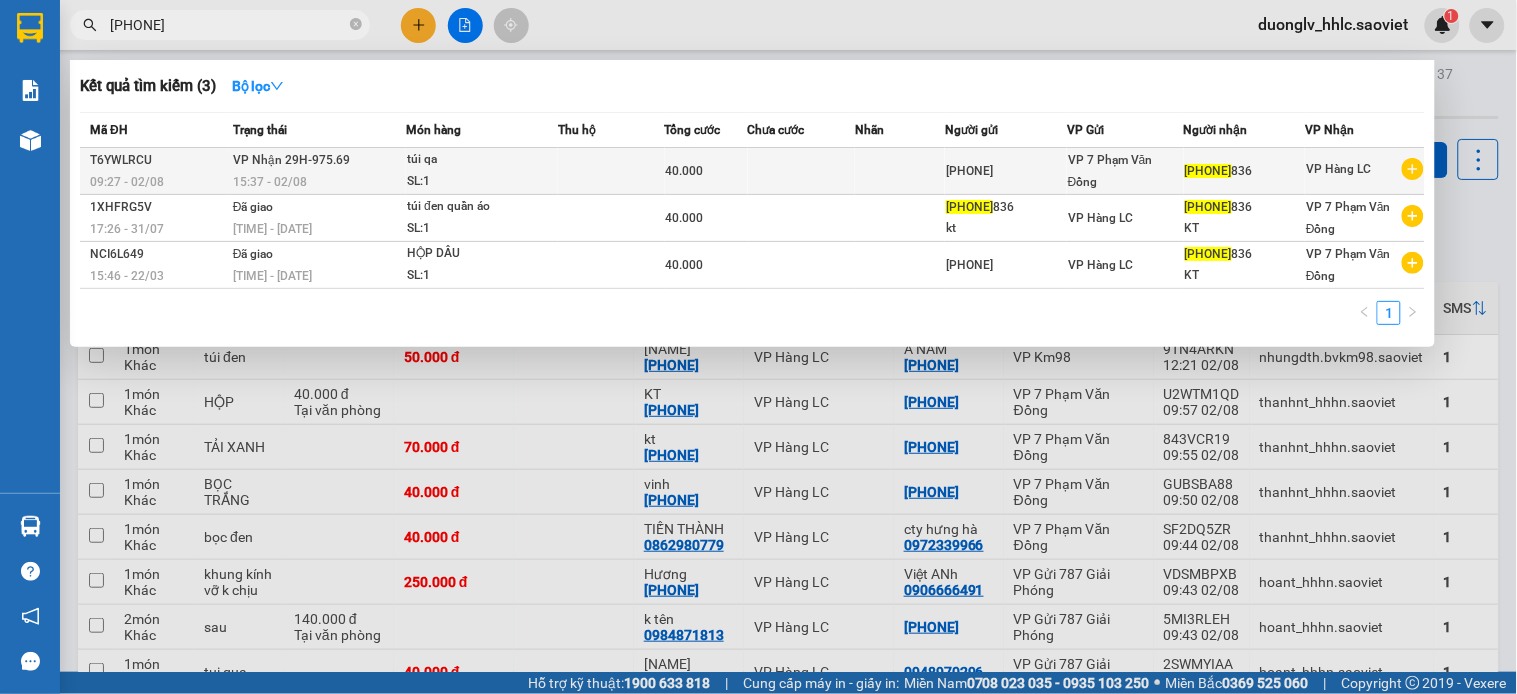 type on "0867144" 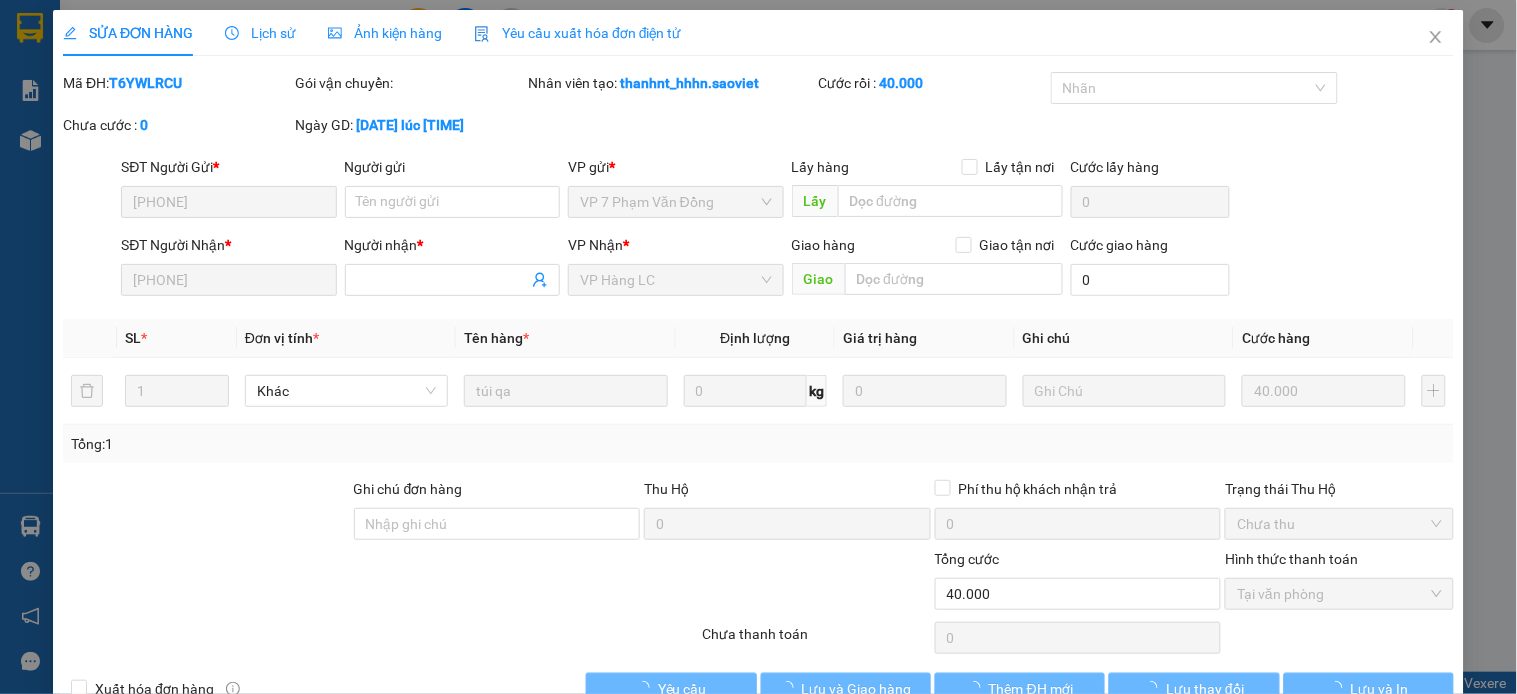 type on "0385428452" 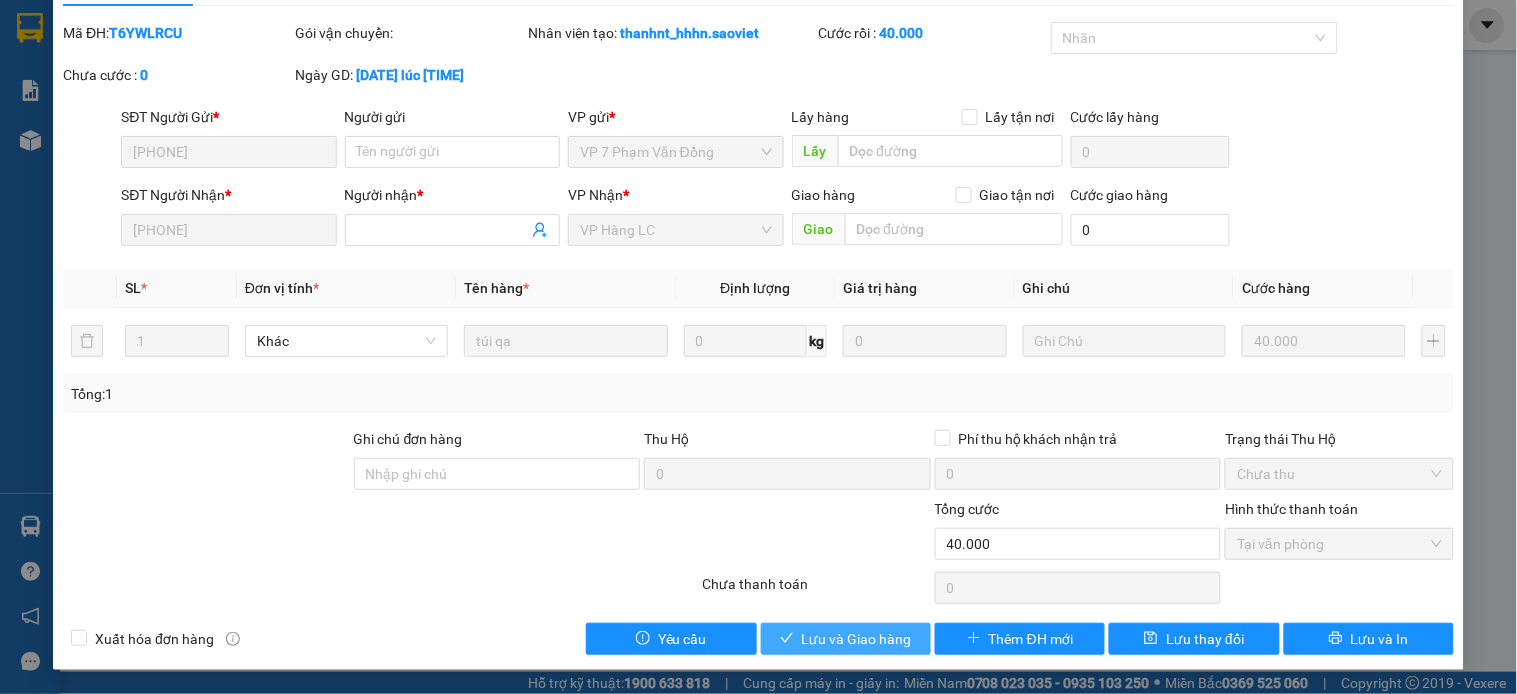 click on "Lưu và Giao hàng" at bounding box center [857, 639] 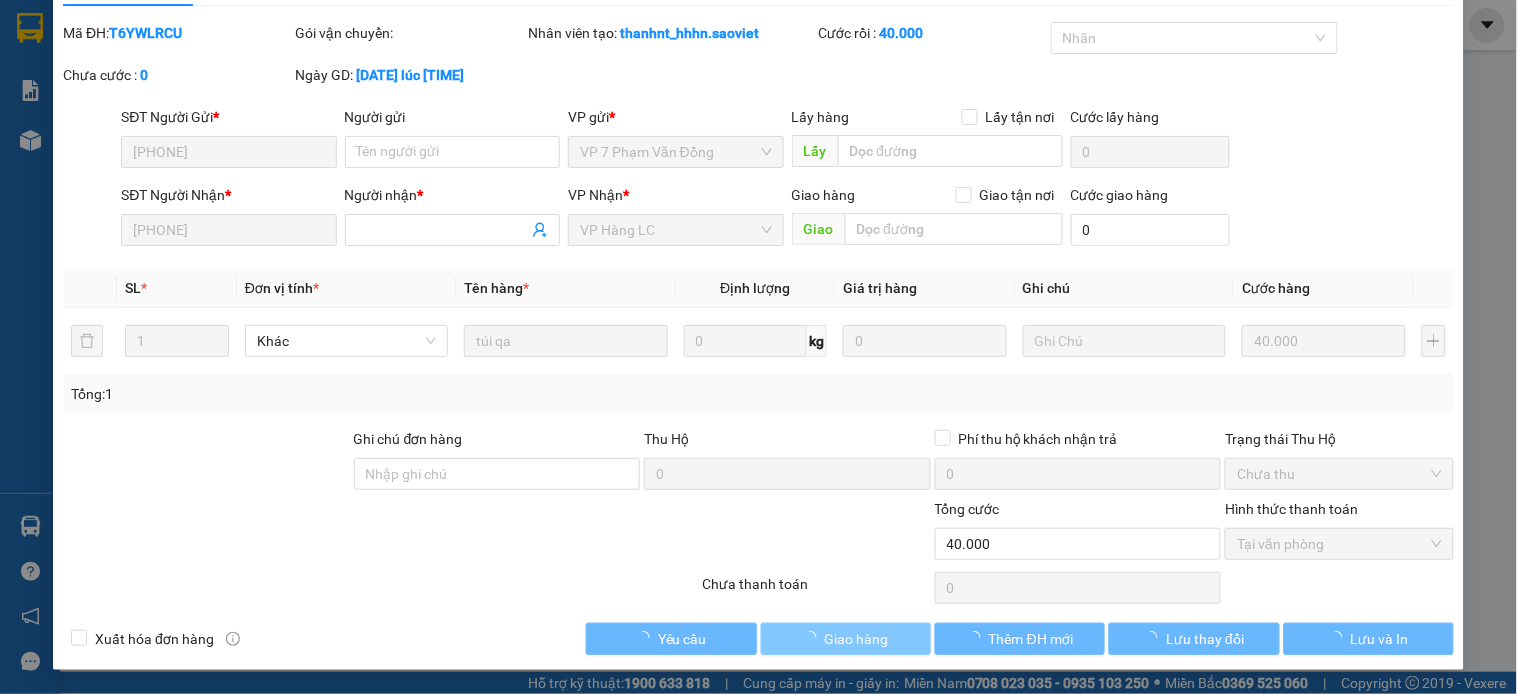 click on "Giao hàng" at bounding box center [857, 639] 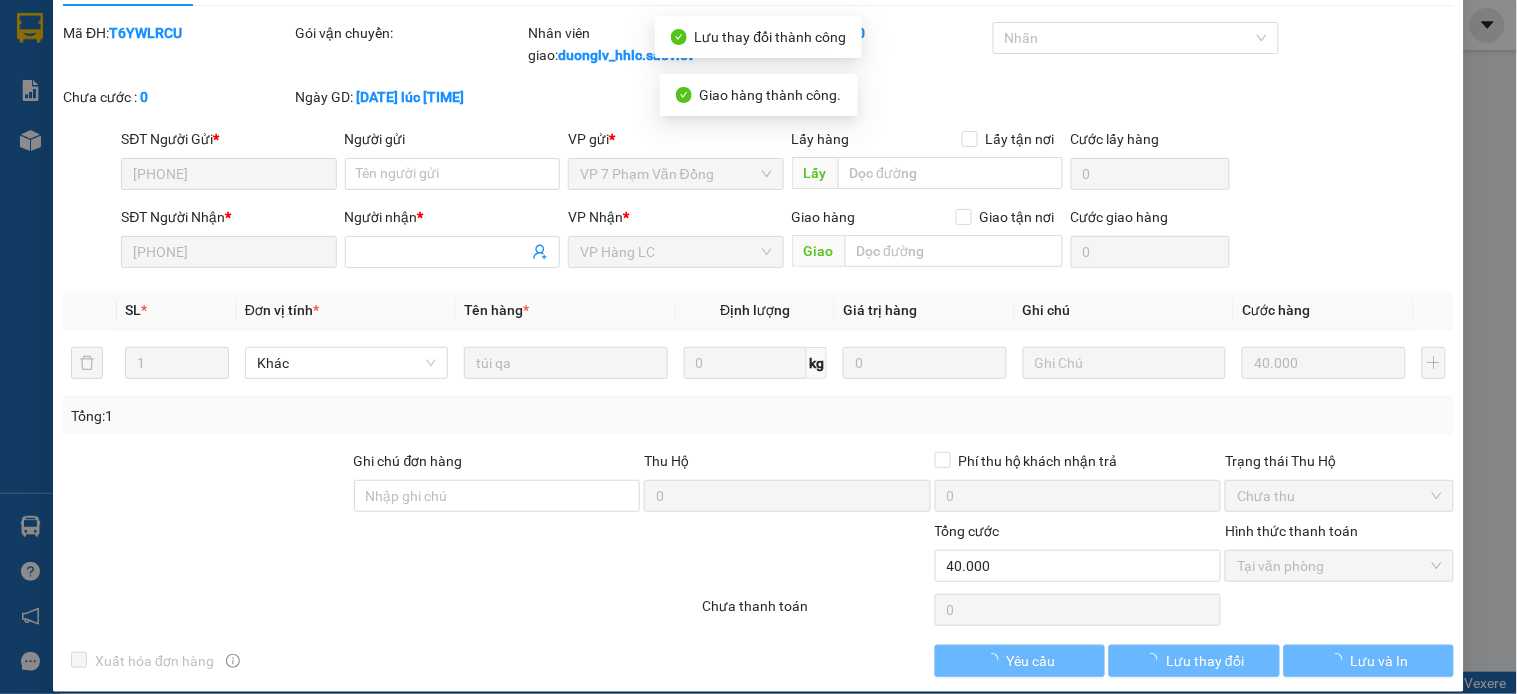 scroll, scrollTop: 0, scrollLeft: 0, axis: both 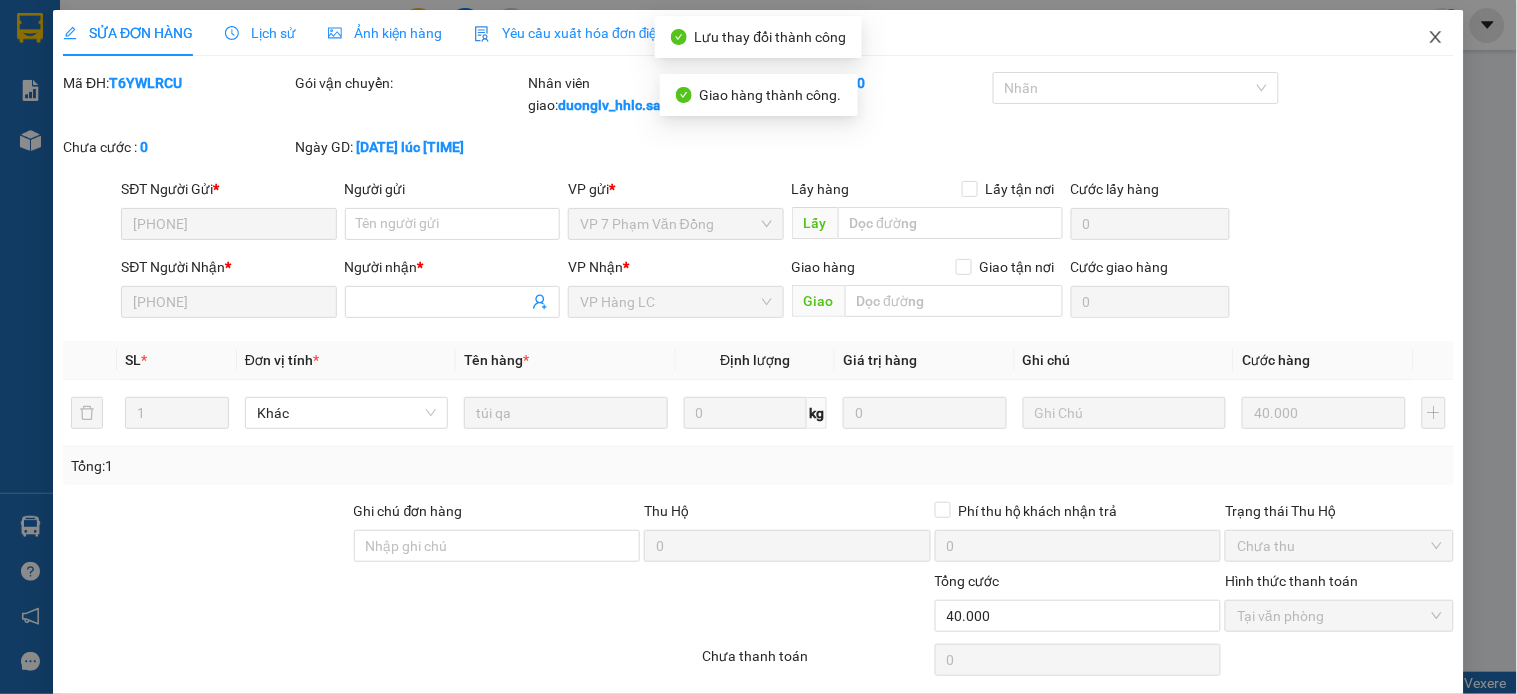 drag, startPoint x: 1418, startPoint y: 37, endPoint x: 1414, endPoint y: 56, distance: 19.416489 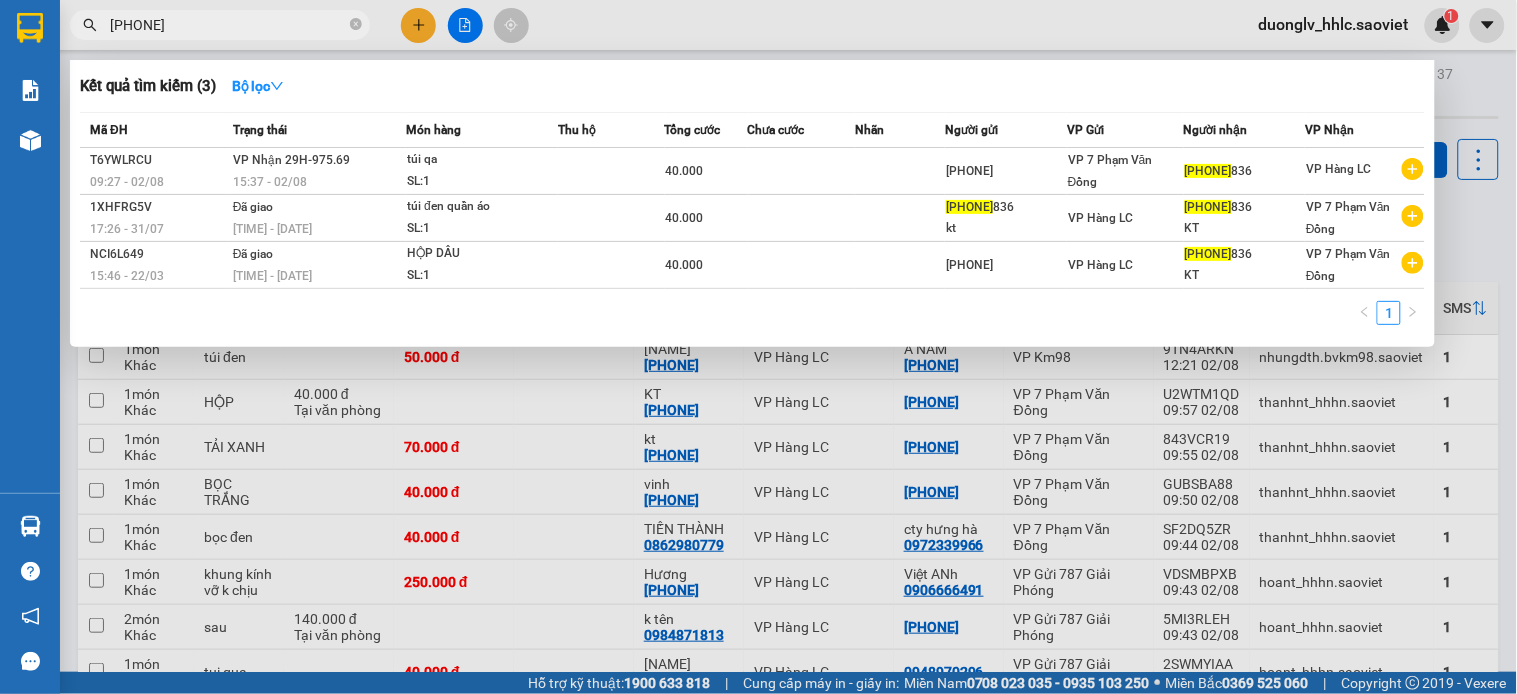click on "0867144" at bounding box center [228, 25] 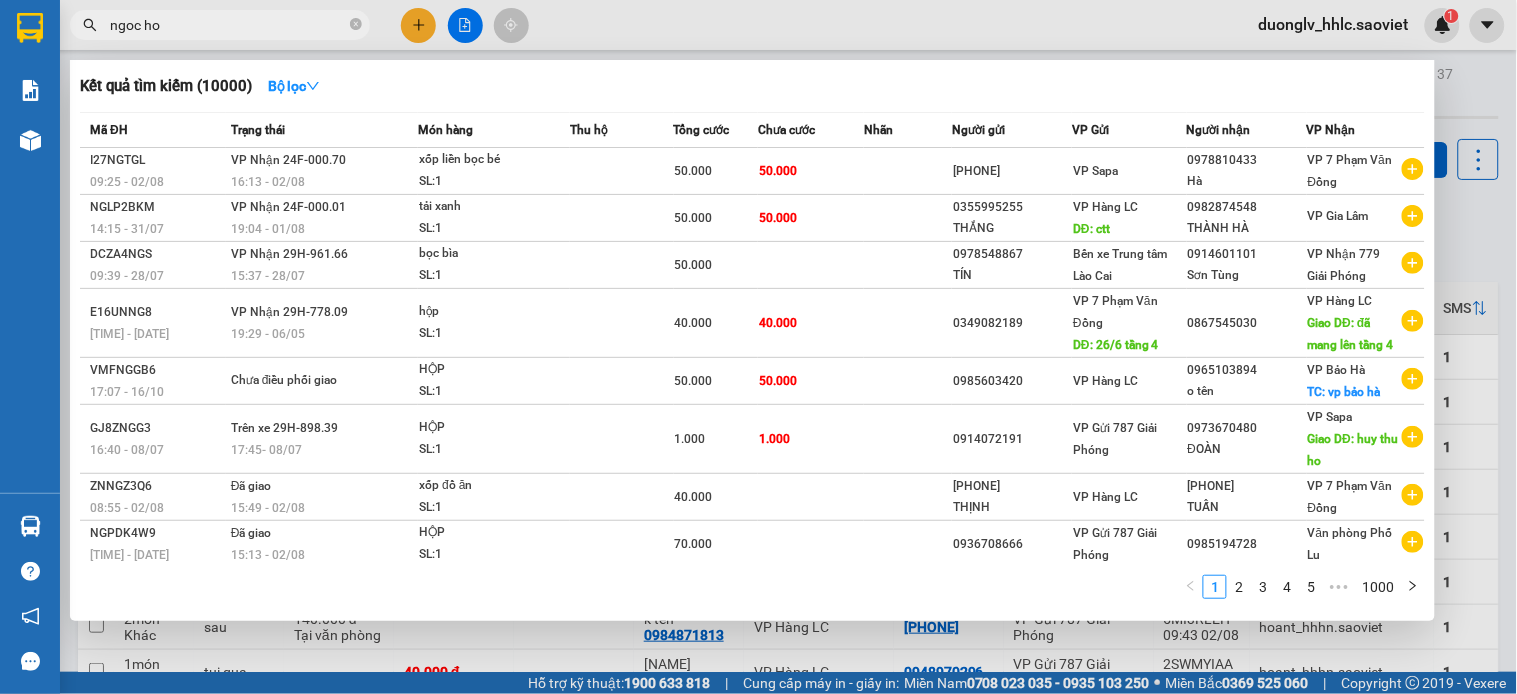 type on "ngoc hoa" 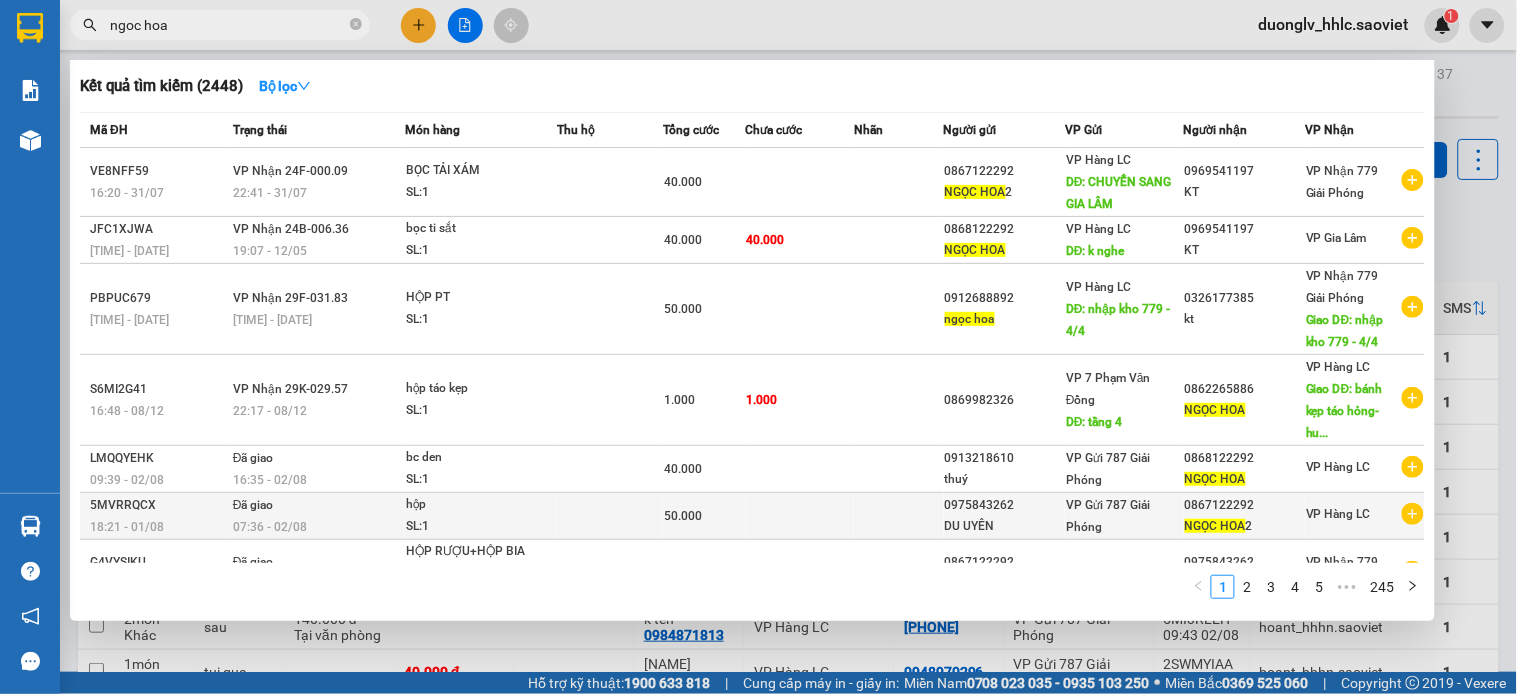 scroll, scrollTop: 188, scrollLeft: 0, axis: vertical 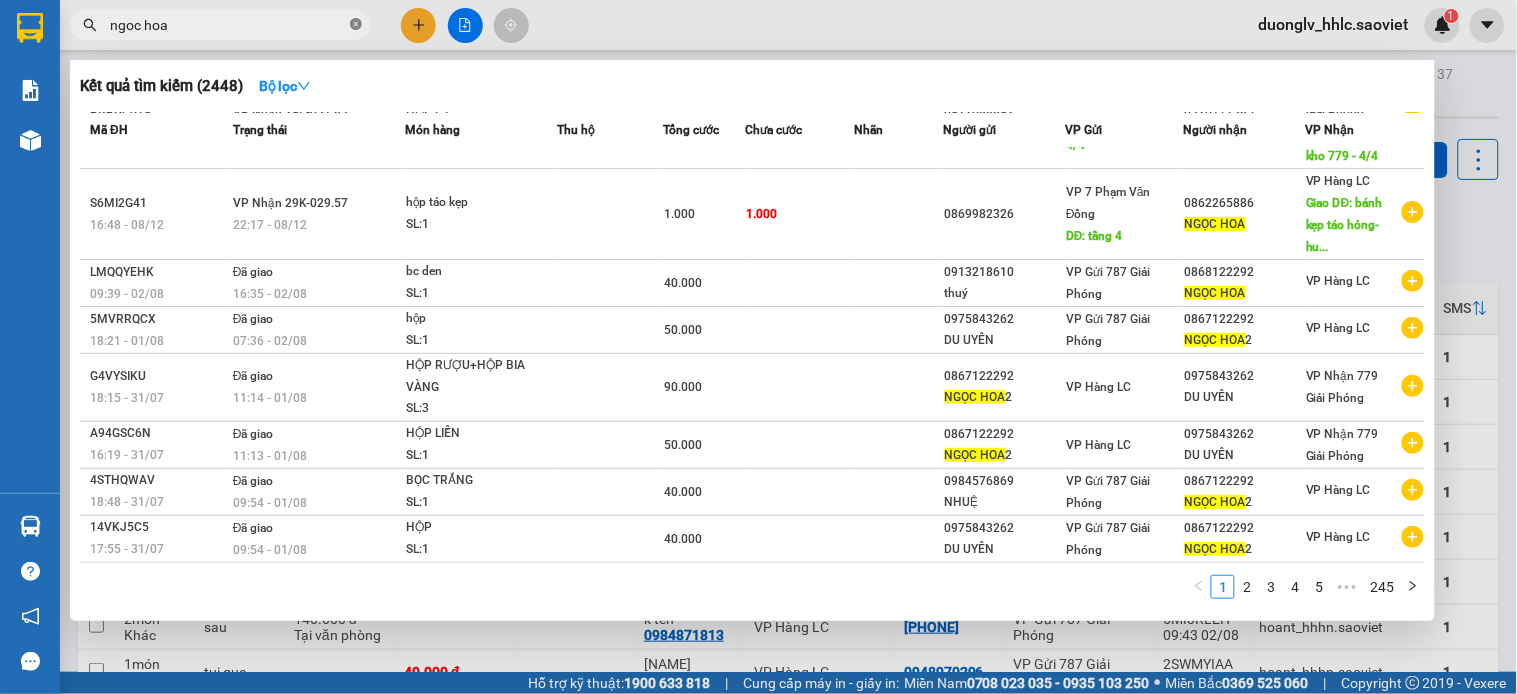click 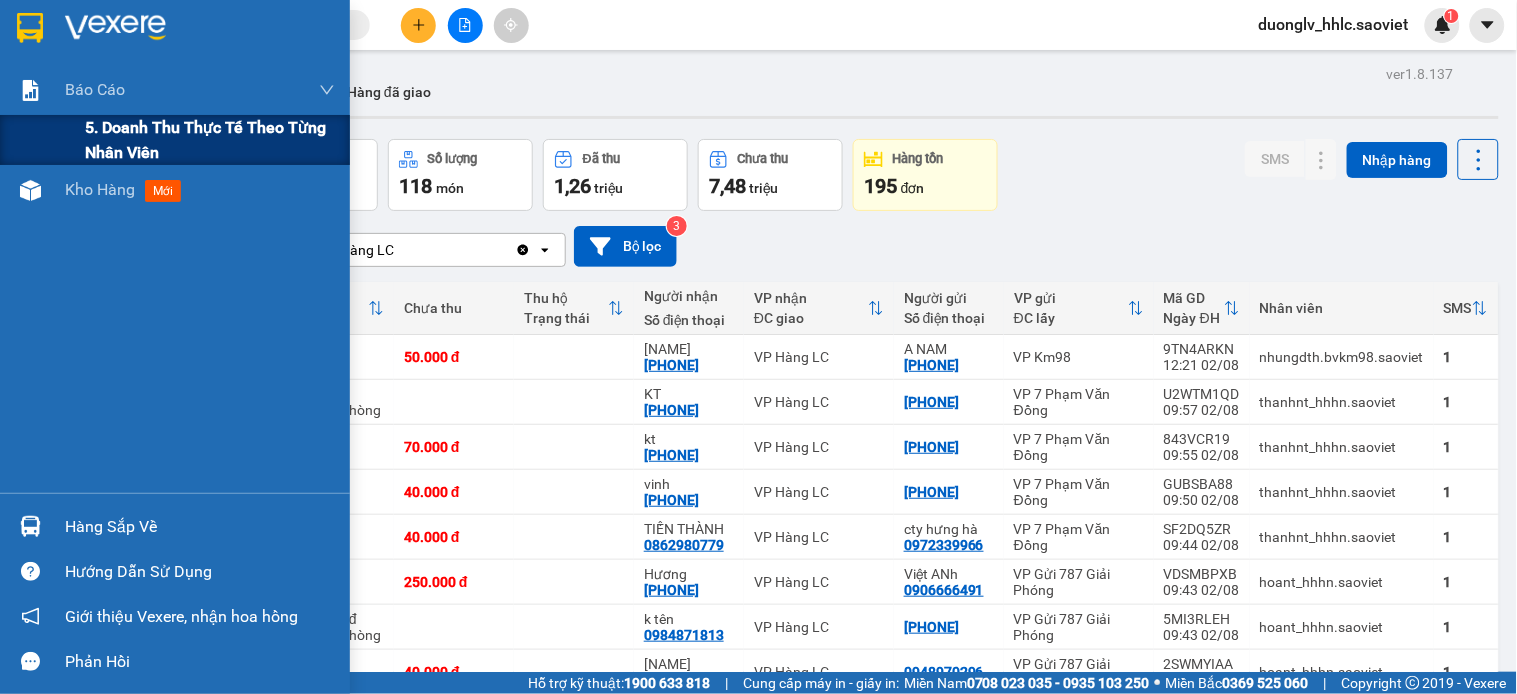 type 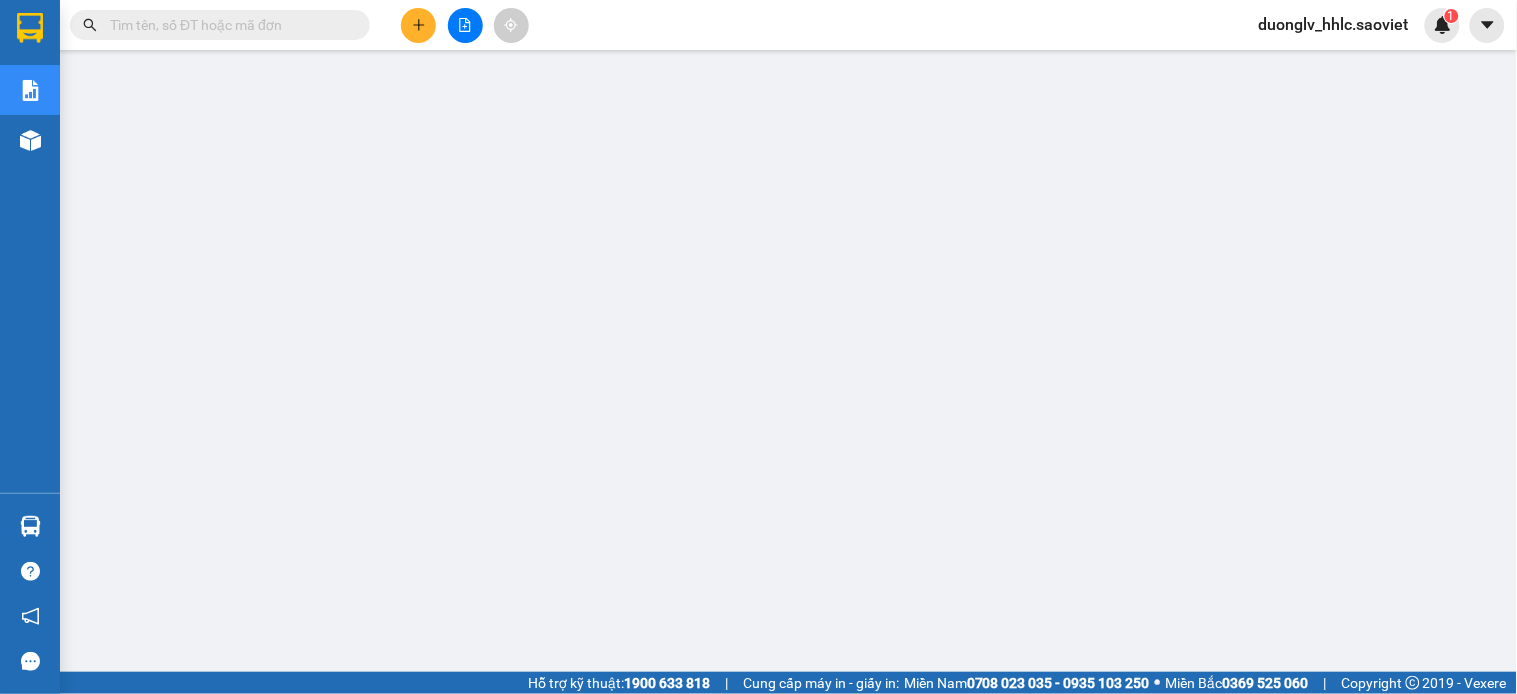 click on "duonglv_hhlc.saoviet" at bounding box center (1334, 24) 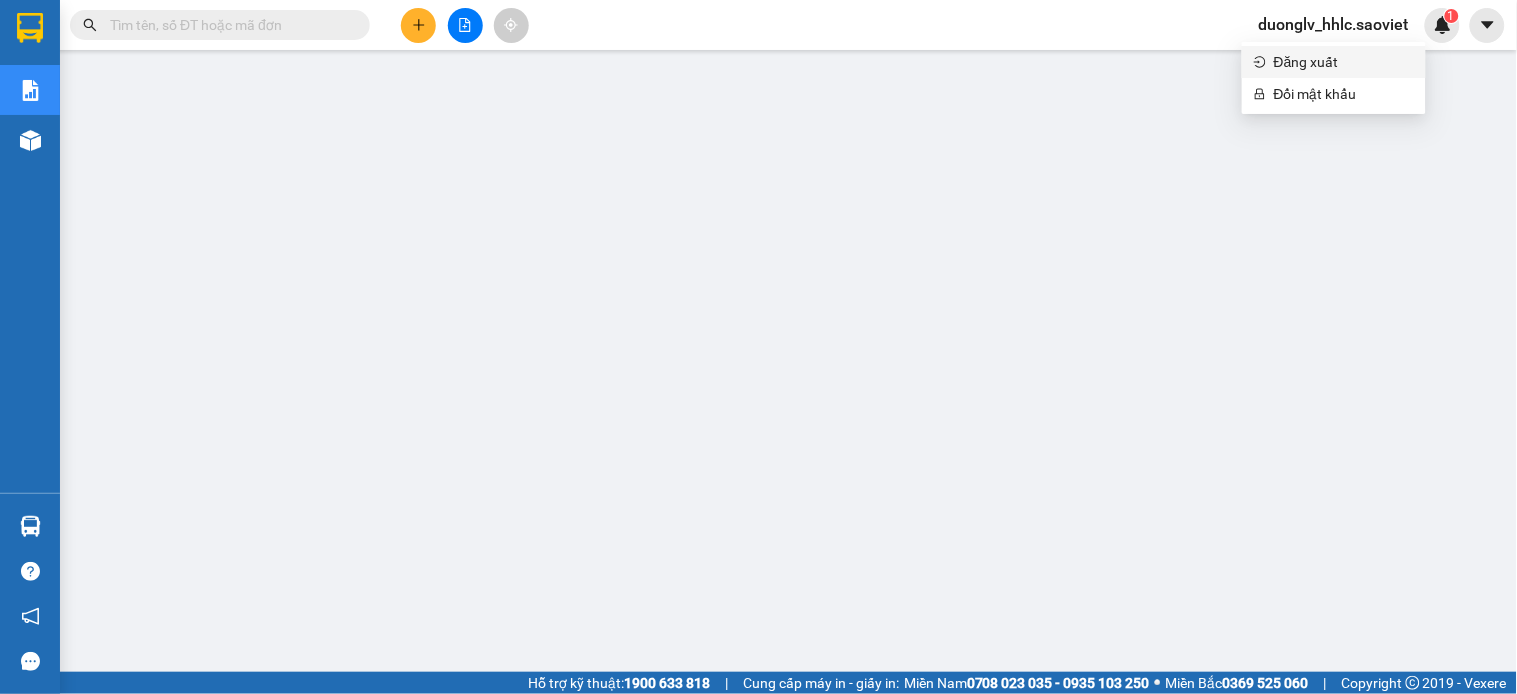 click on "Đăng xuất" at bounding box center (1344, 62) 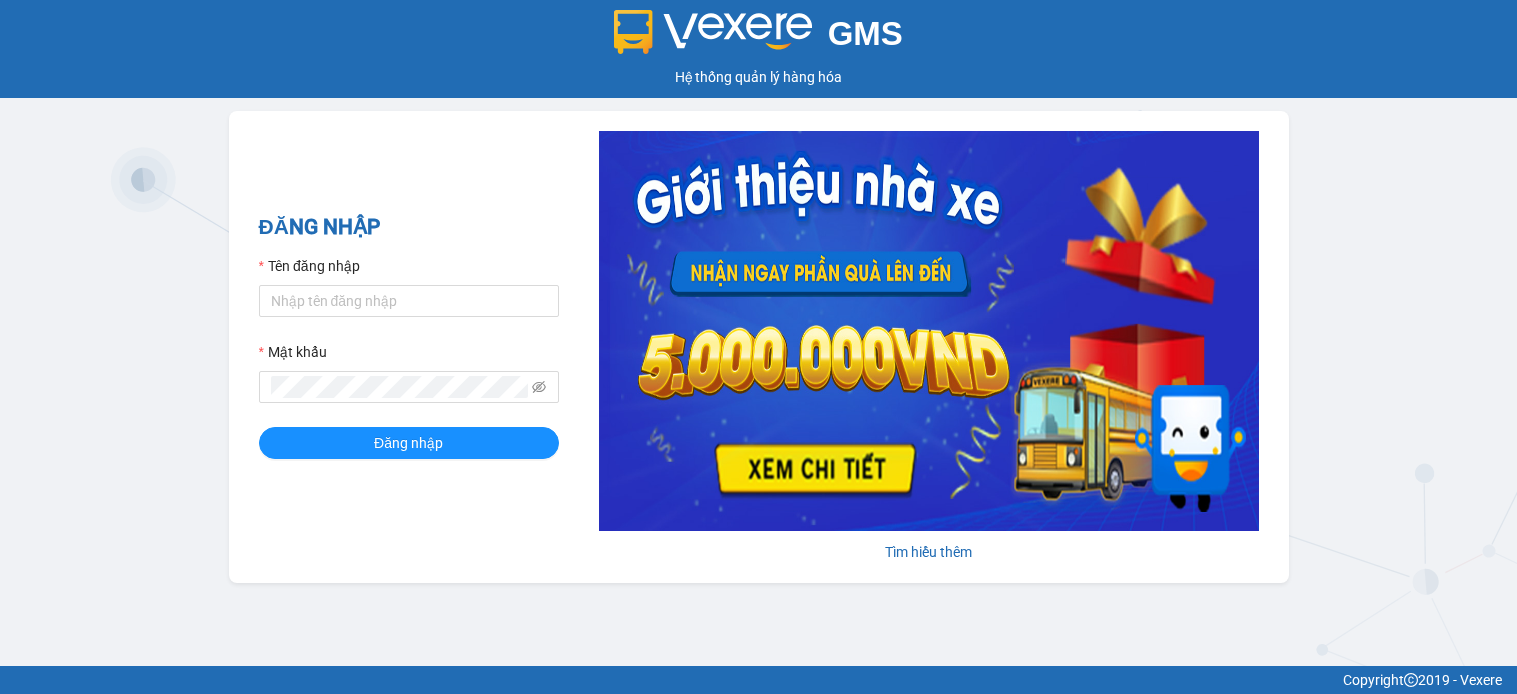 scroll, scrollTop: 0, scrollLeft: 0, axis: both 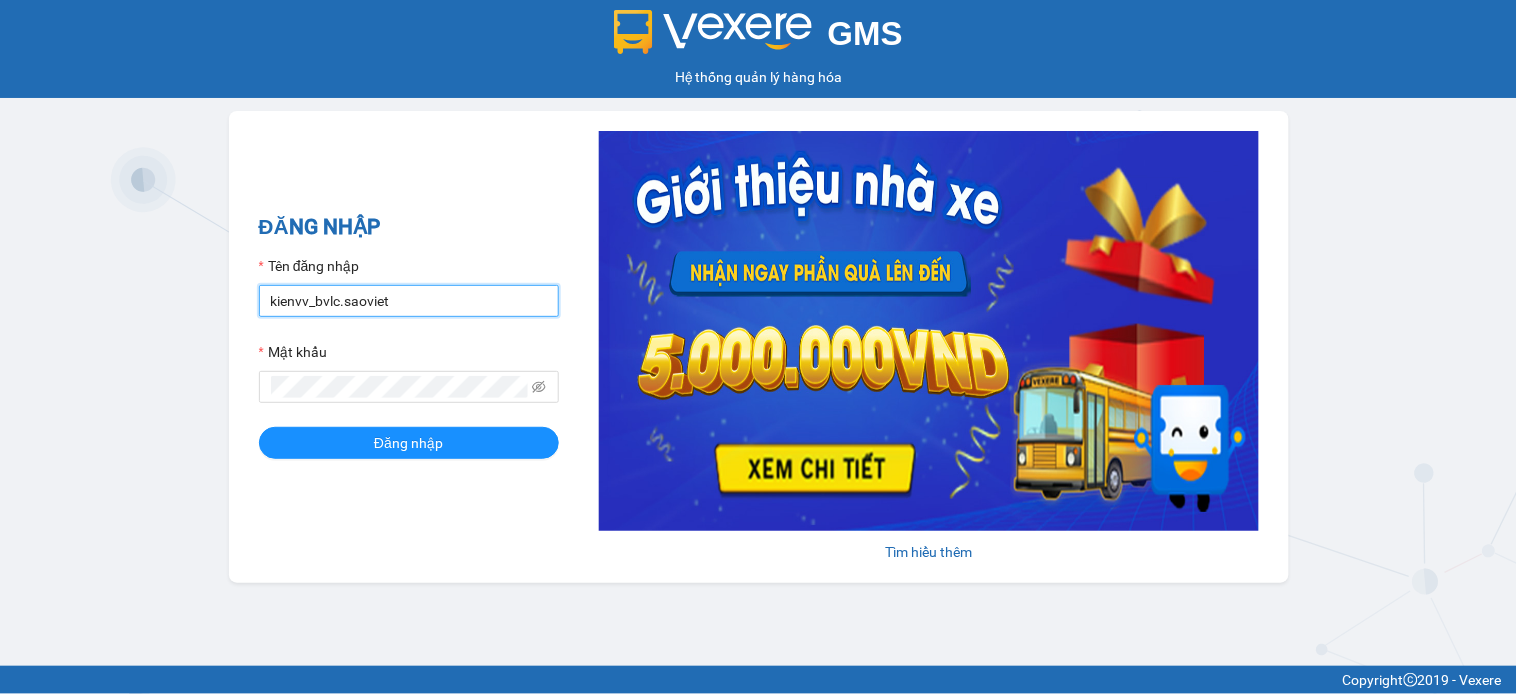 click on "kienvv_bvlc.saoviet" at bounding box center [409, 301] 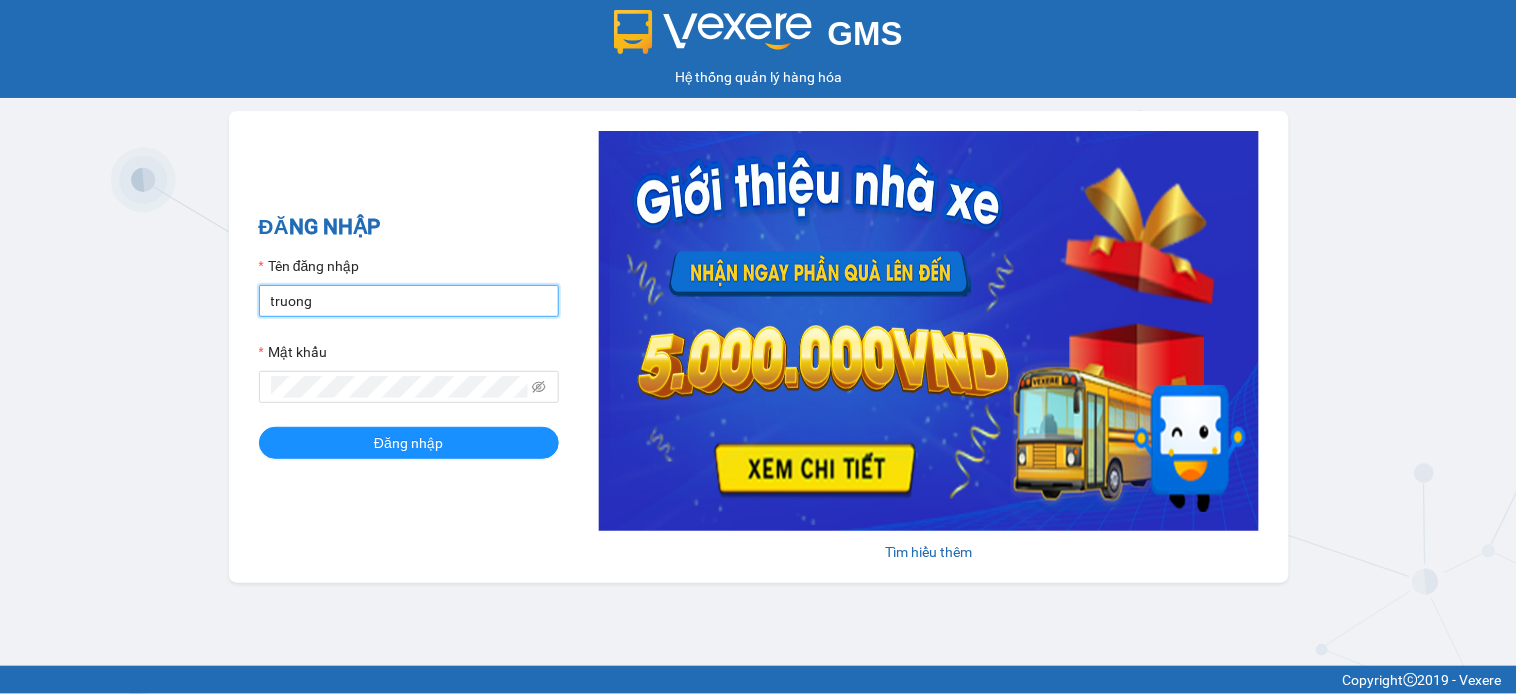 type on "truongvv_hhlc.saoviet" 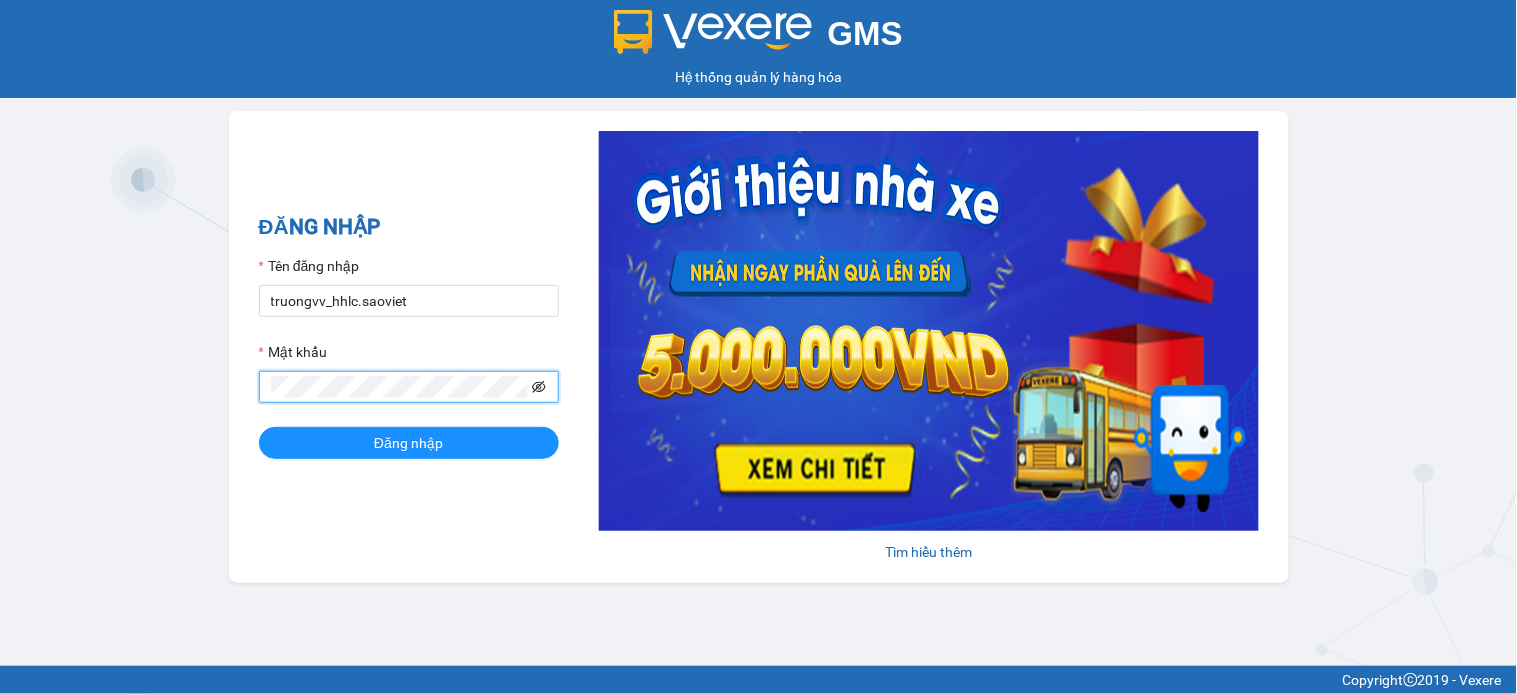 click 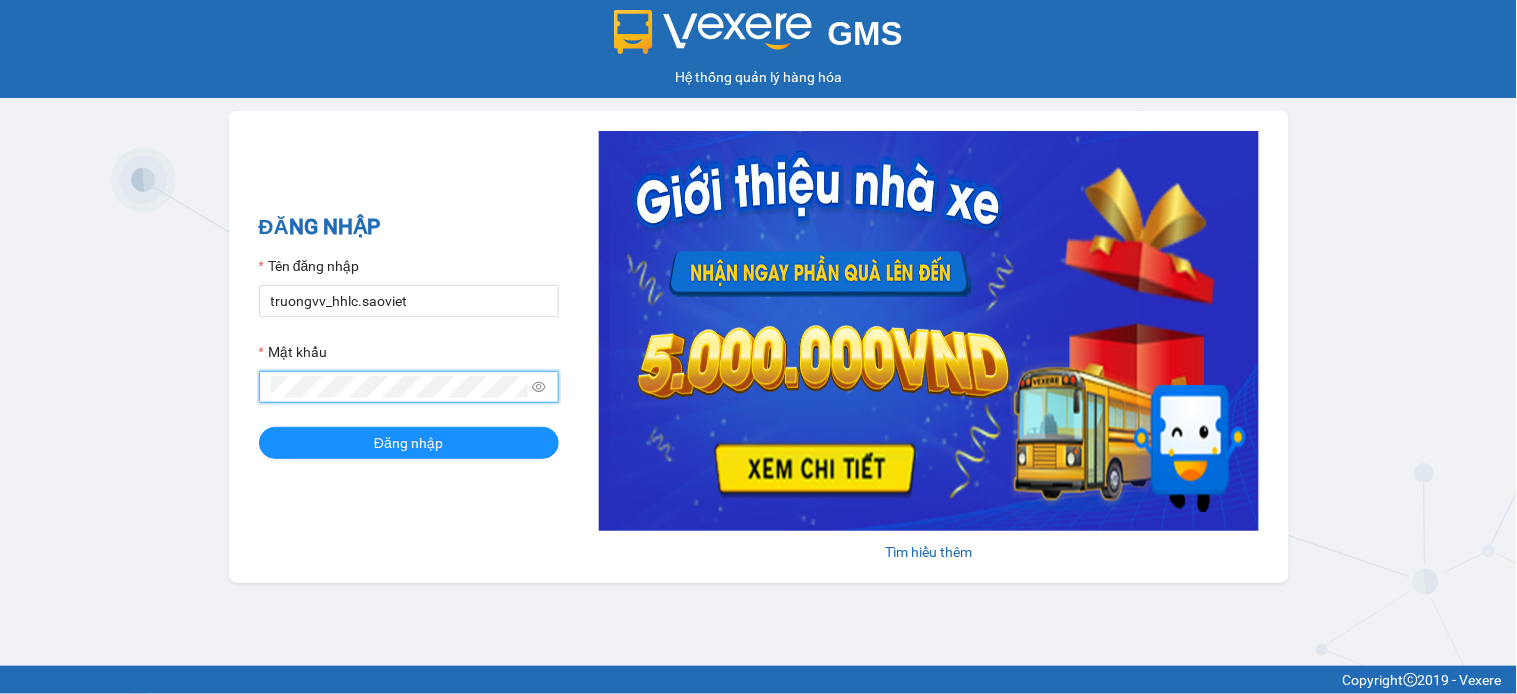 click on "Đăng nhập" at bounding box center [409, 443] 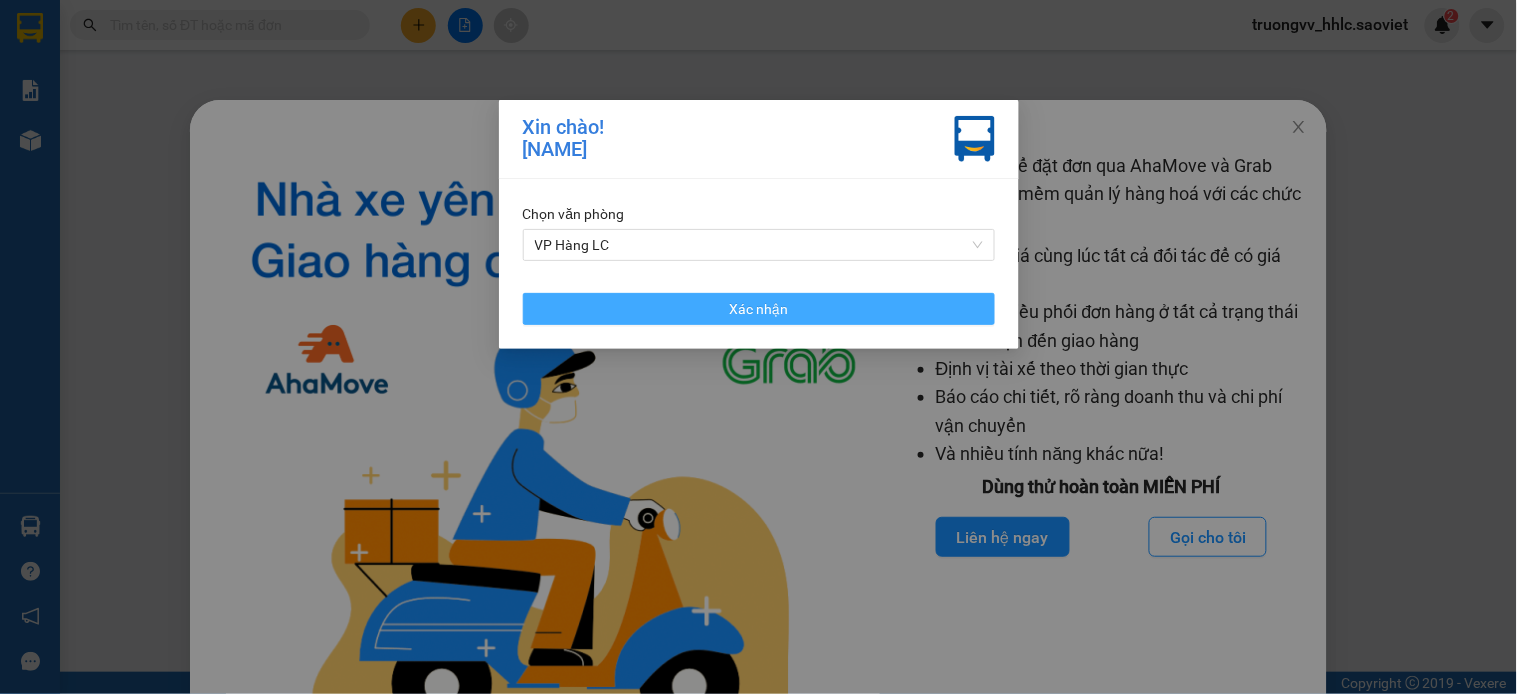 click on "Xác nhận" at bounding box center [759, 309] 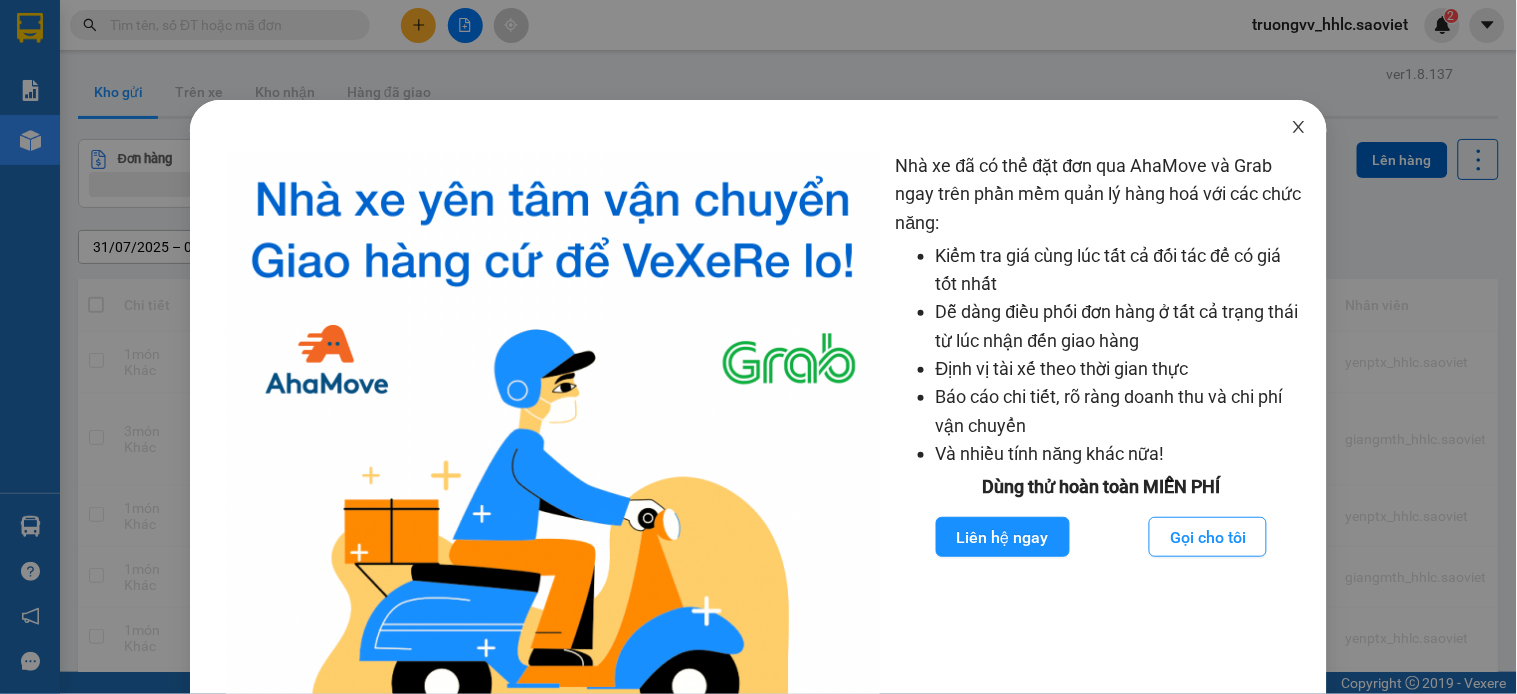 click 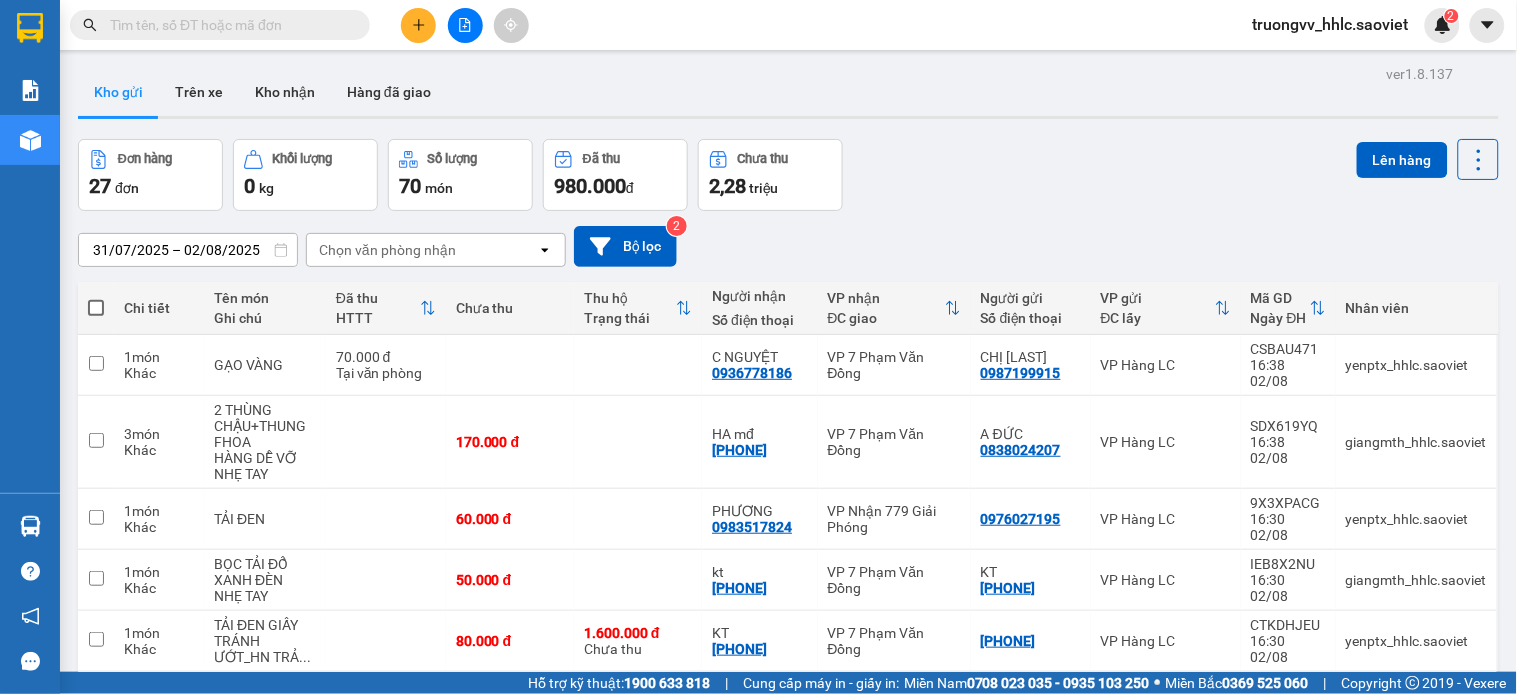click at bounding box center (220, 25) 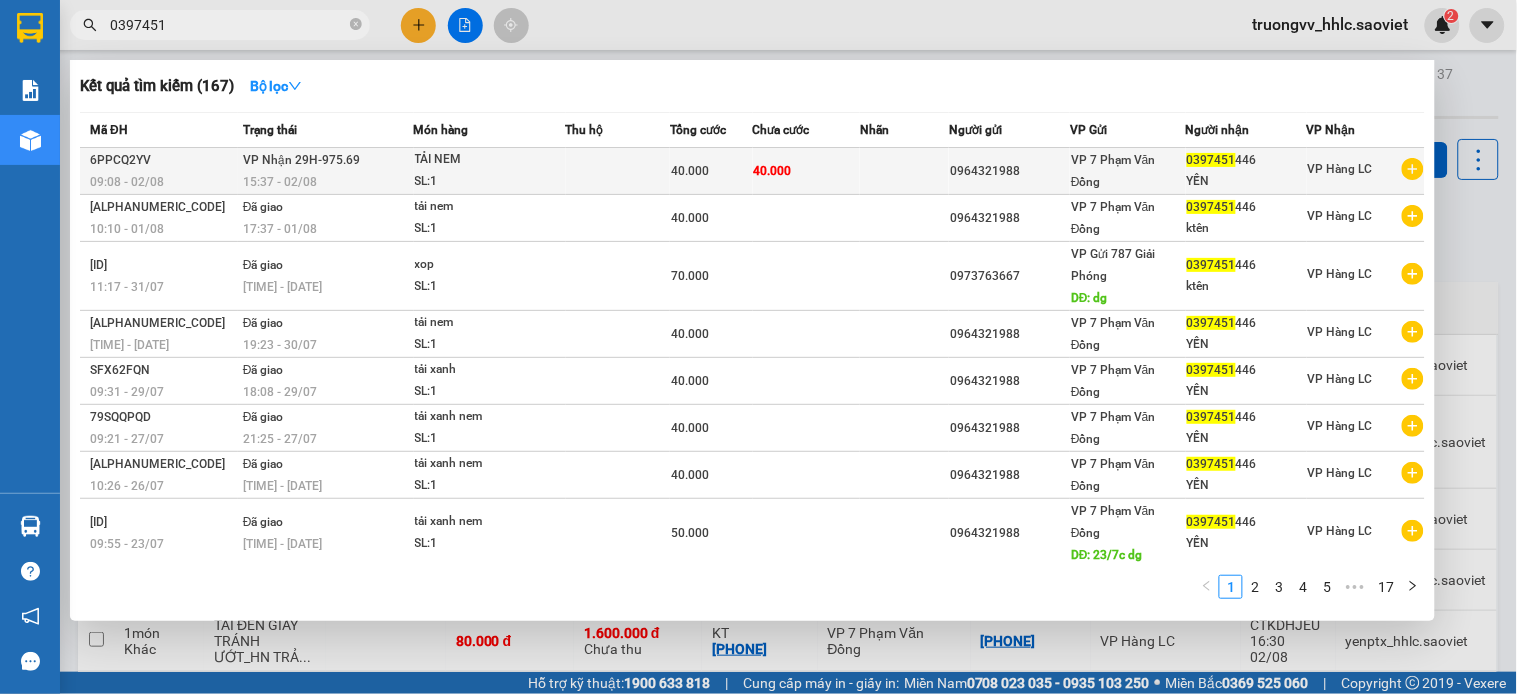 type on "0397451" 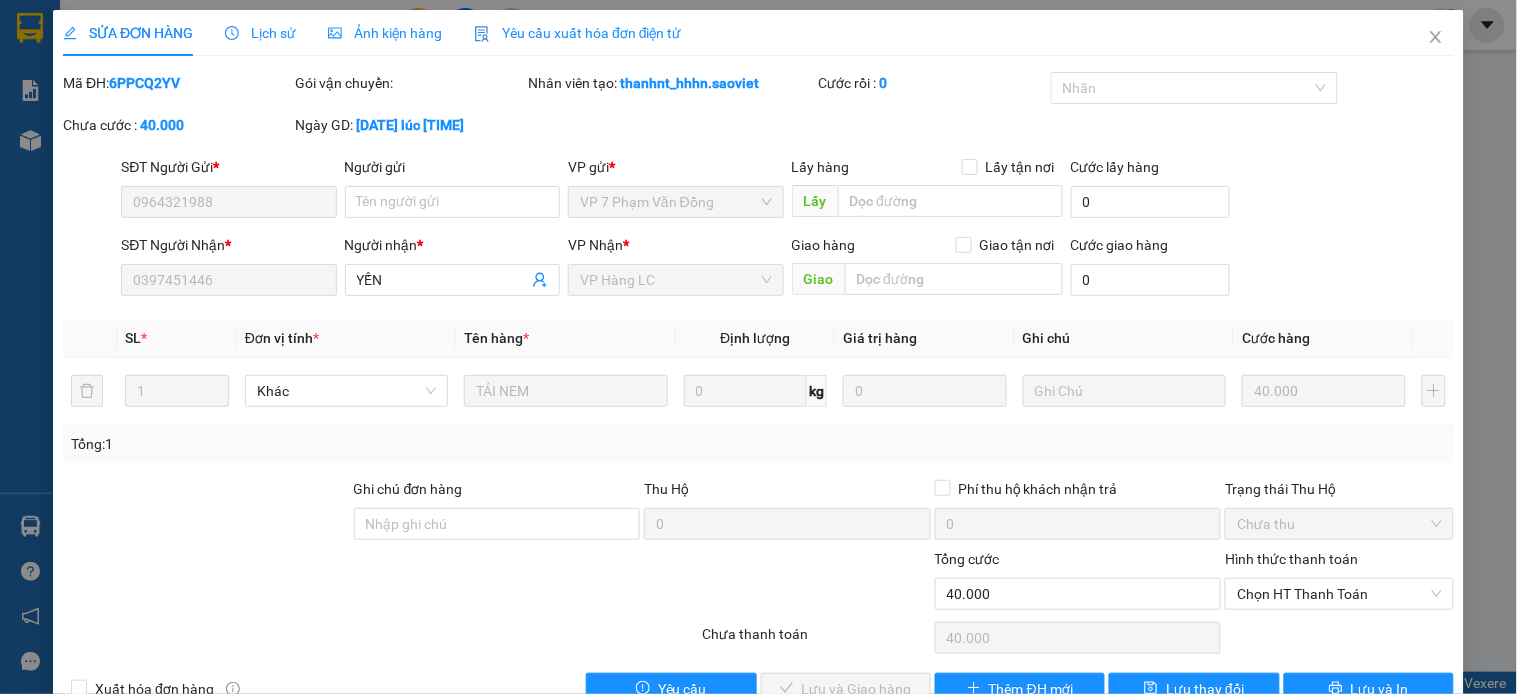 type on "0964321988" 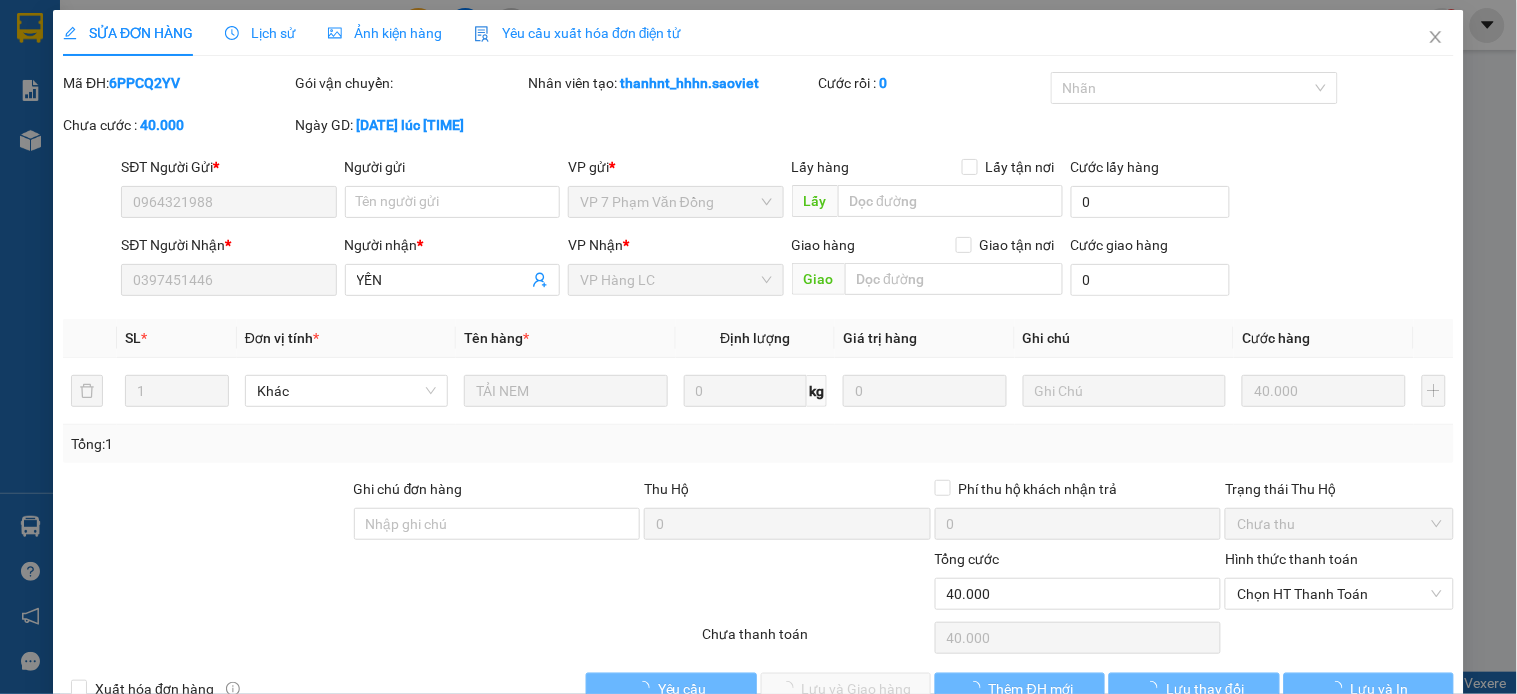 click on "Lịch sử" at bounding box center [260, 33] 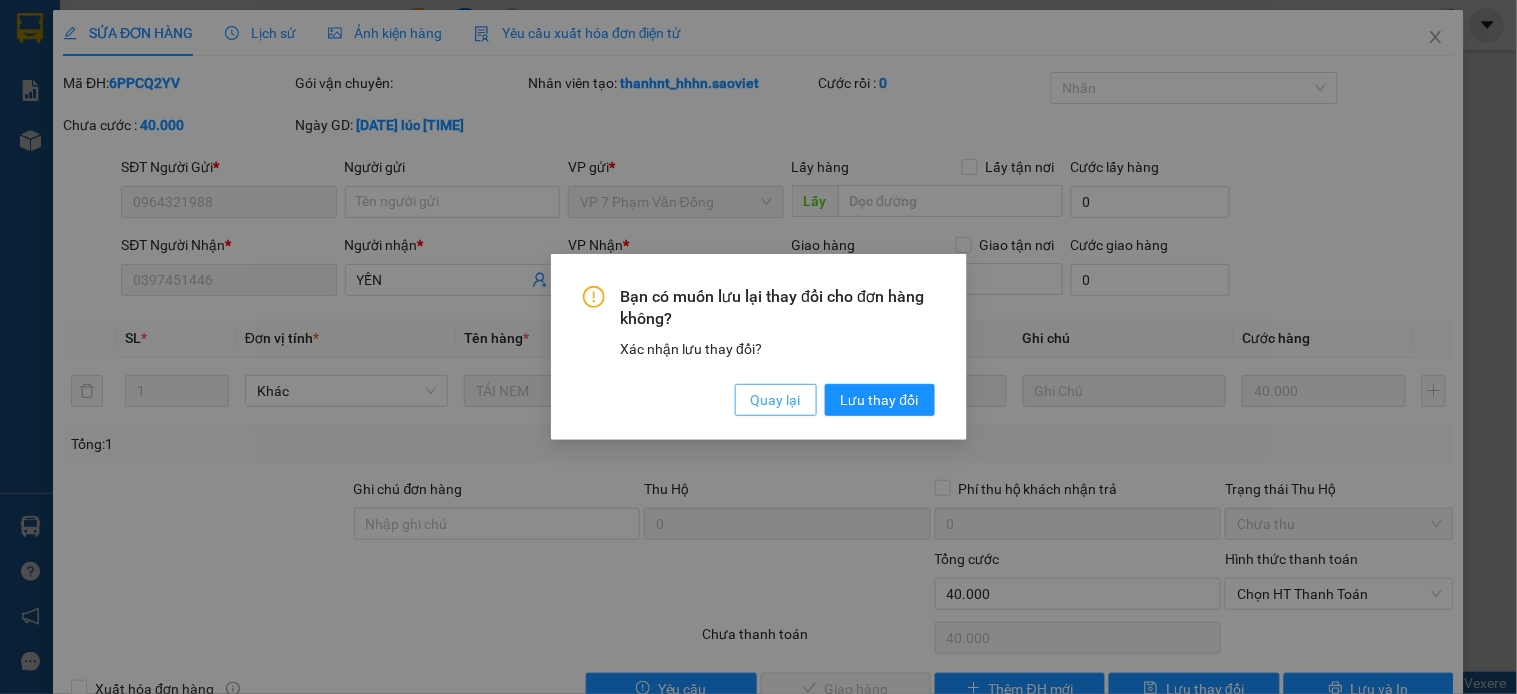 click on "Quay lại" at bounding box center [776, 400] 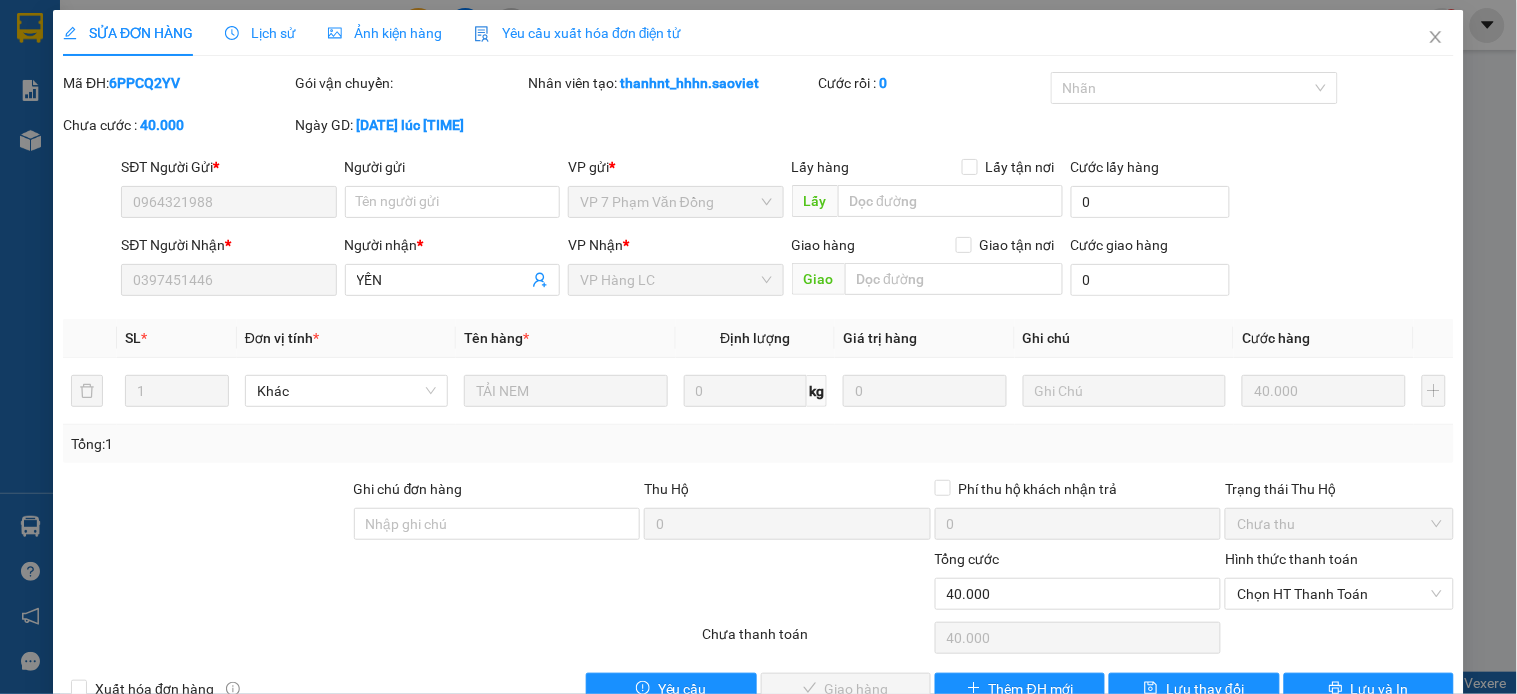 click on "Lịch sử" at bounding box center (260, 33) 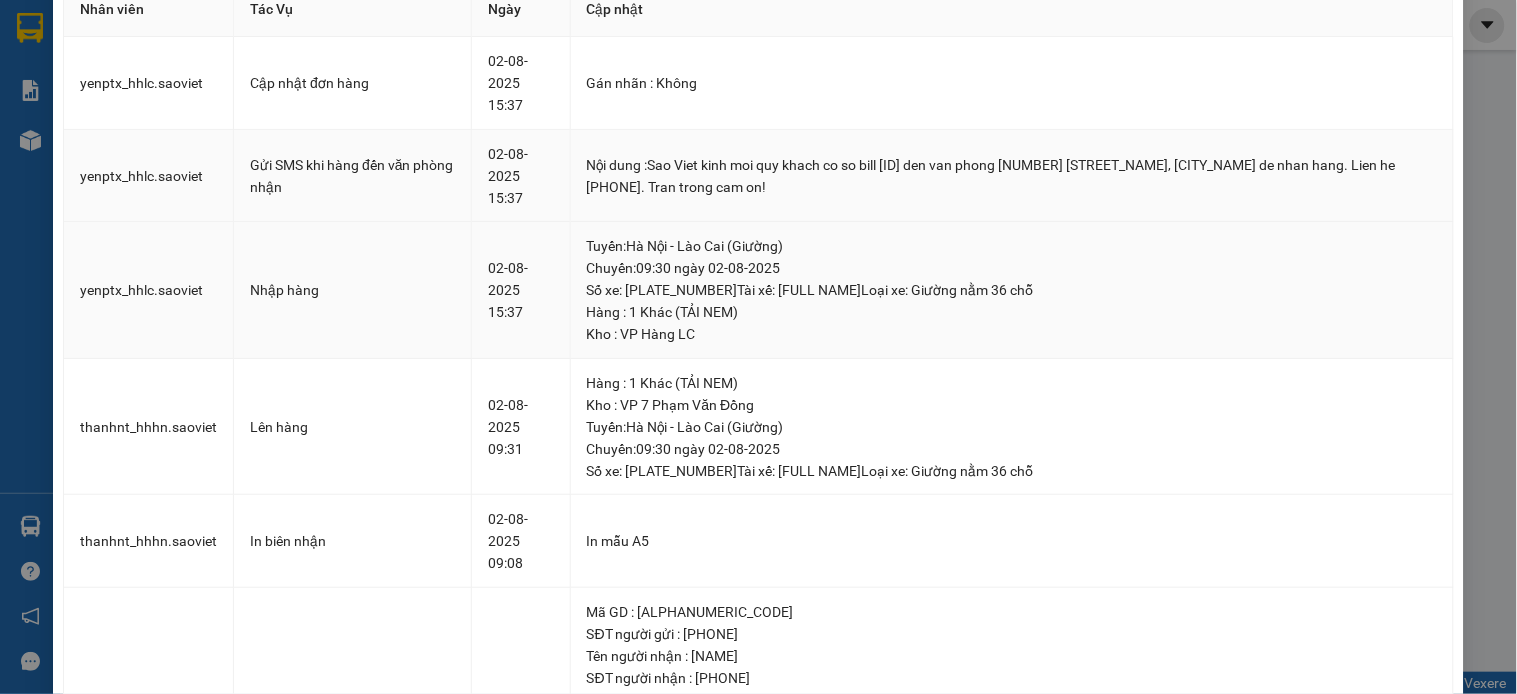 scroll, scrollTop: 0, scrollLeft: 0, axis: both 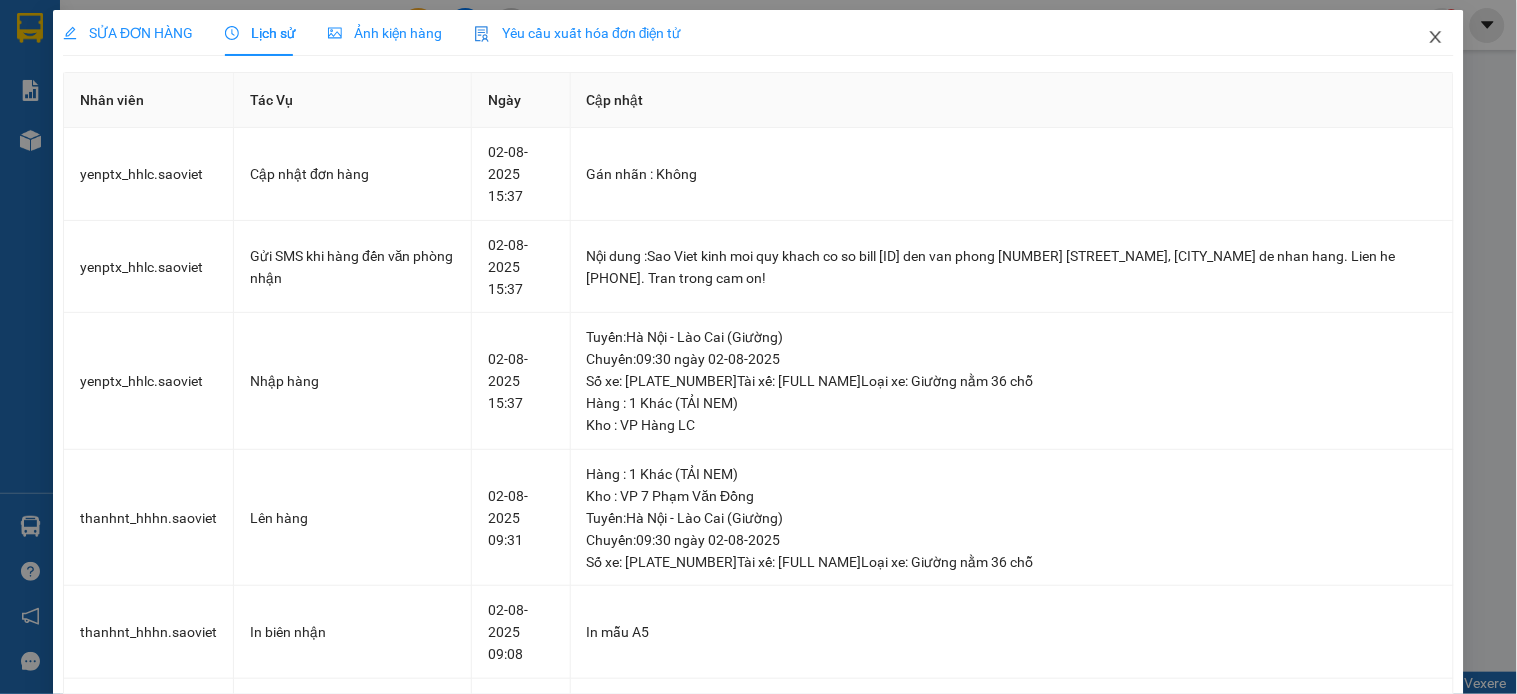 drag, startPoint x: 1417, startPoint y: 40, endPoint x: 1395, endPoint y: 40, distance: 22 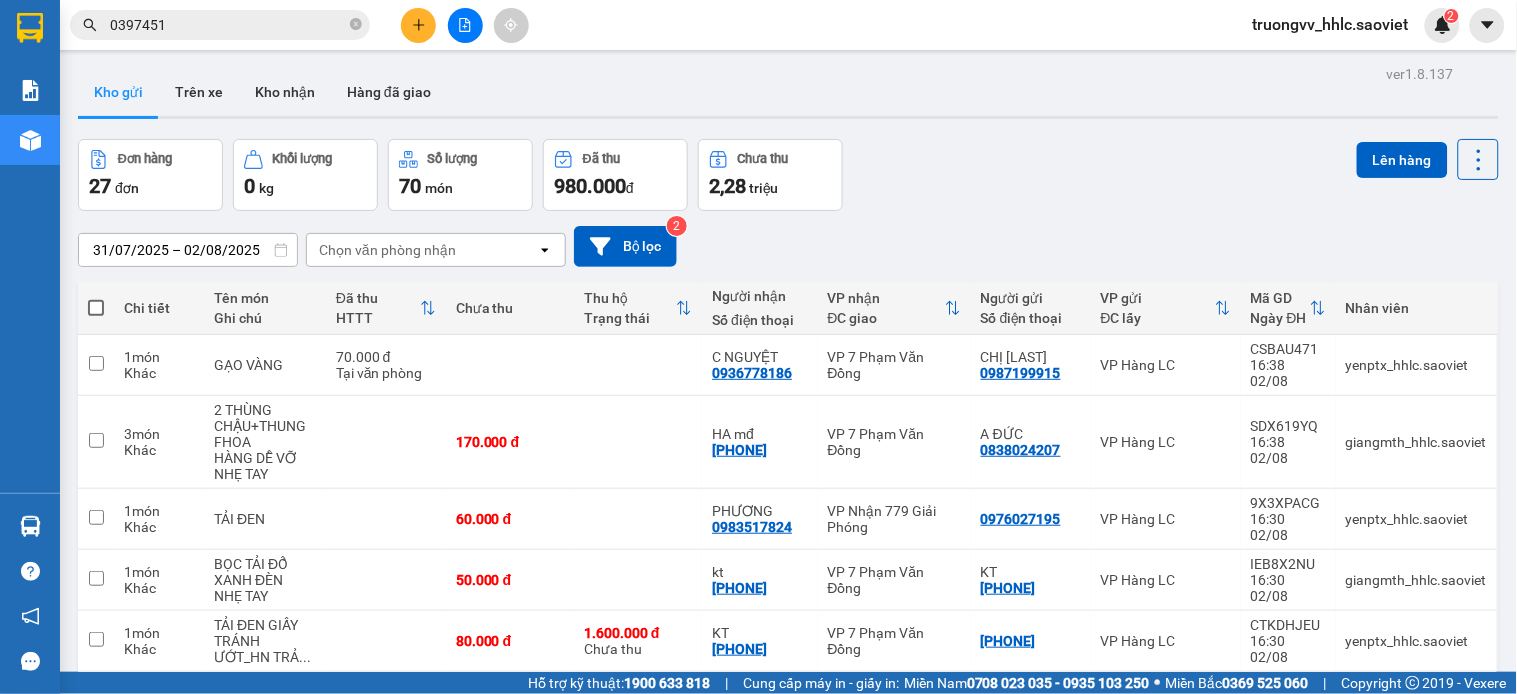 click on "0397451" at bounding box center [228, 25] 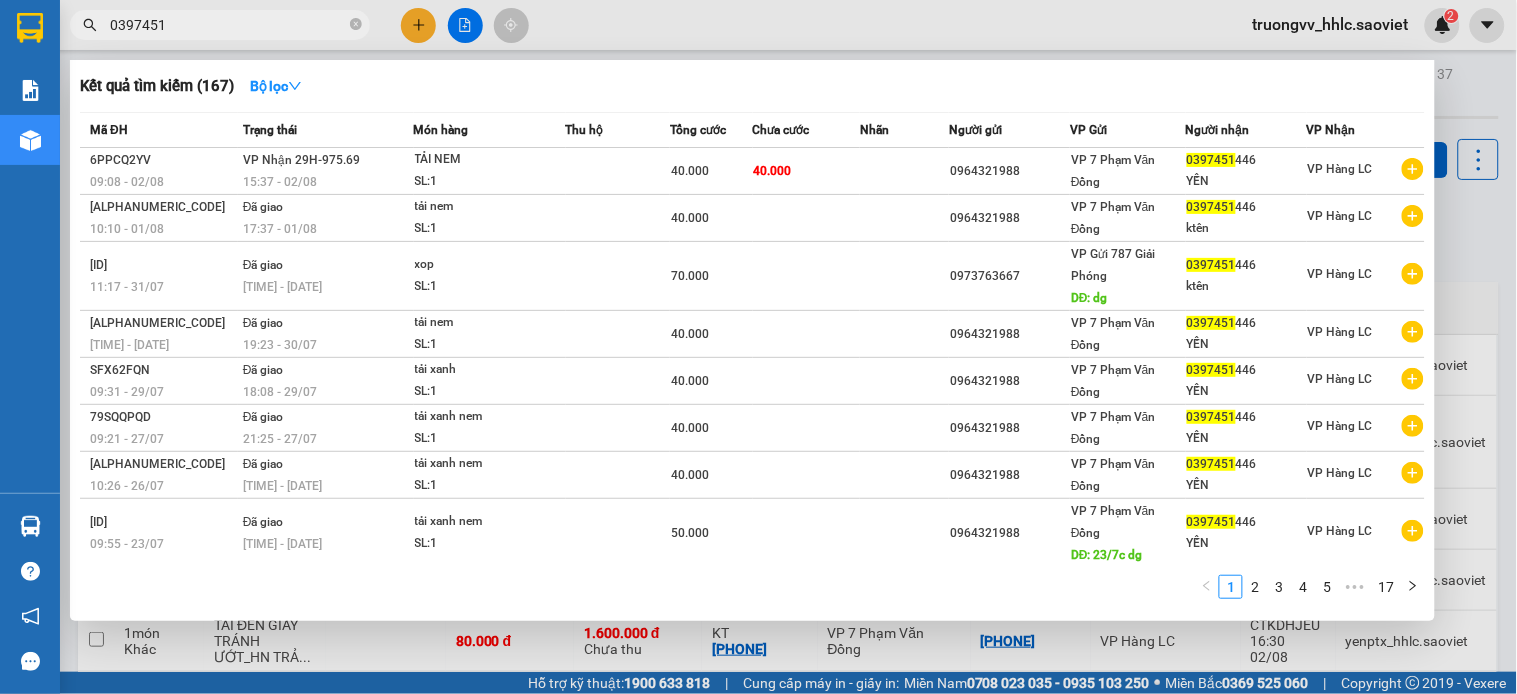 click on "0397451" at bounding box center (228, 25) 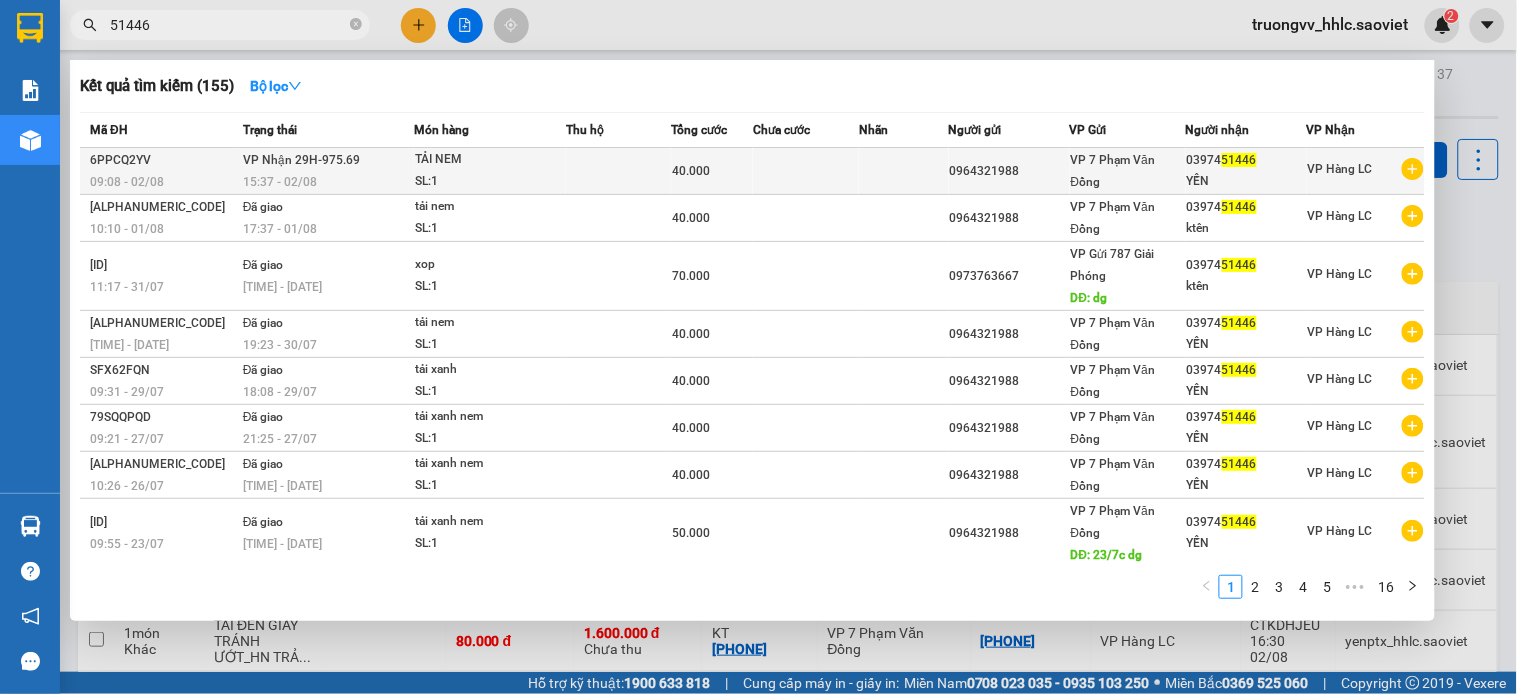 type on "51446" 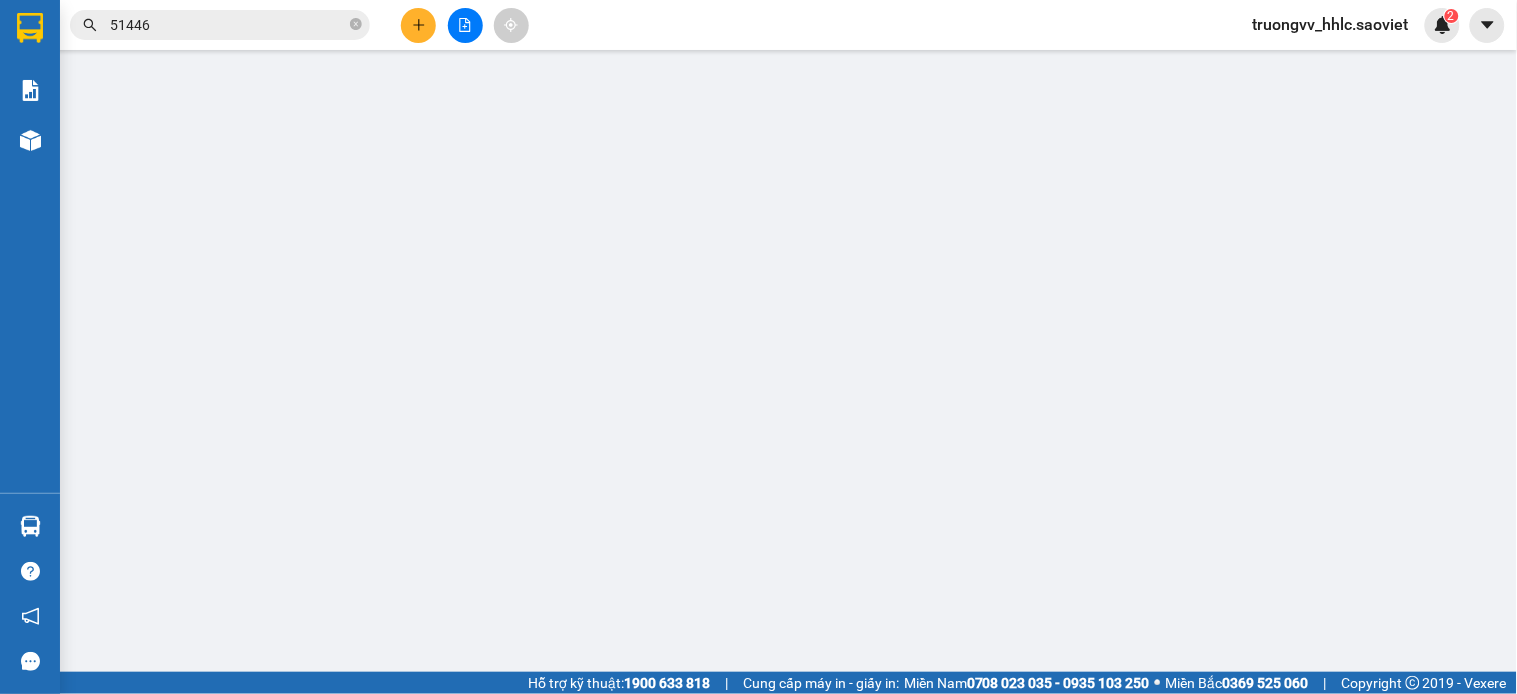 type on "0964321988" 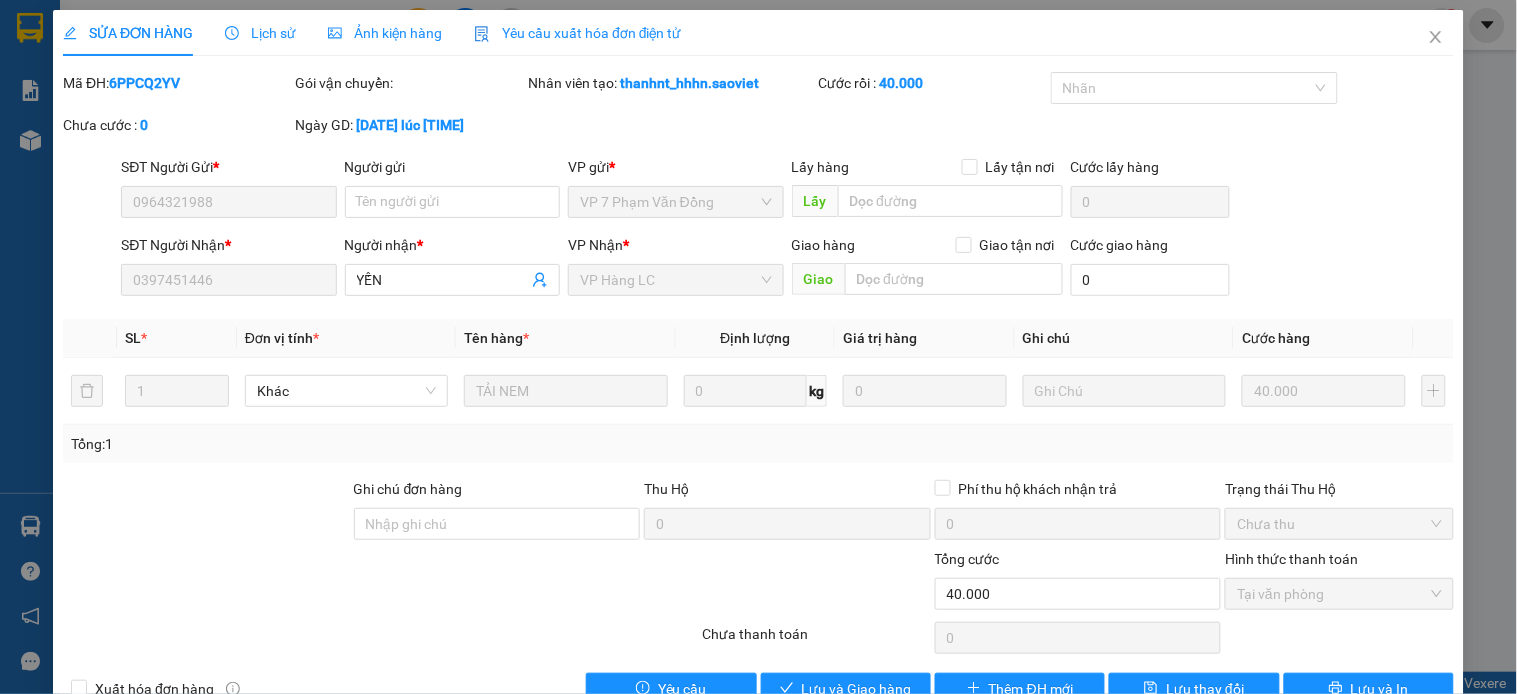 scroll, scrollTop: 50, scrollLeft: 0, axis: vertical 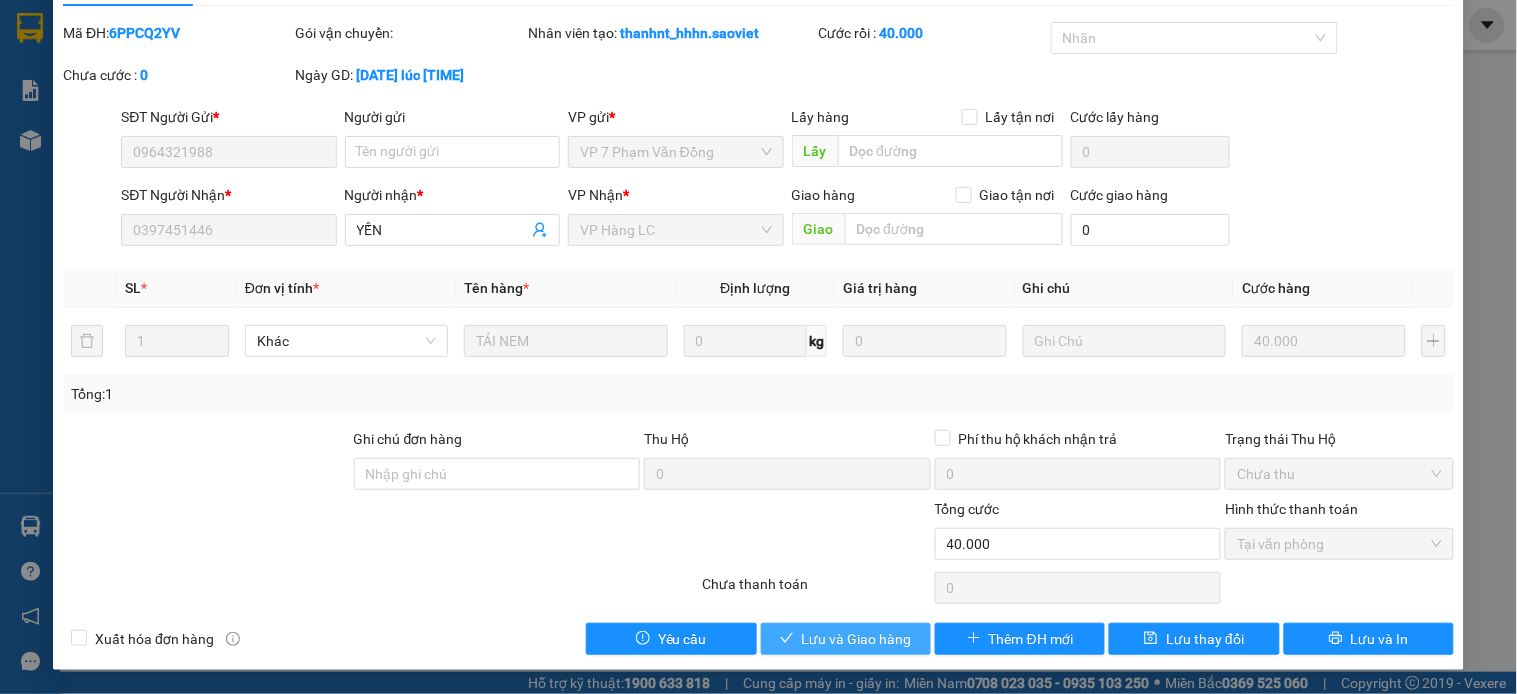 click on "Lưu và Giao hàng" at bounding box center (857, 639) 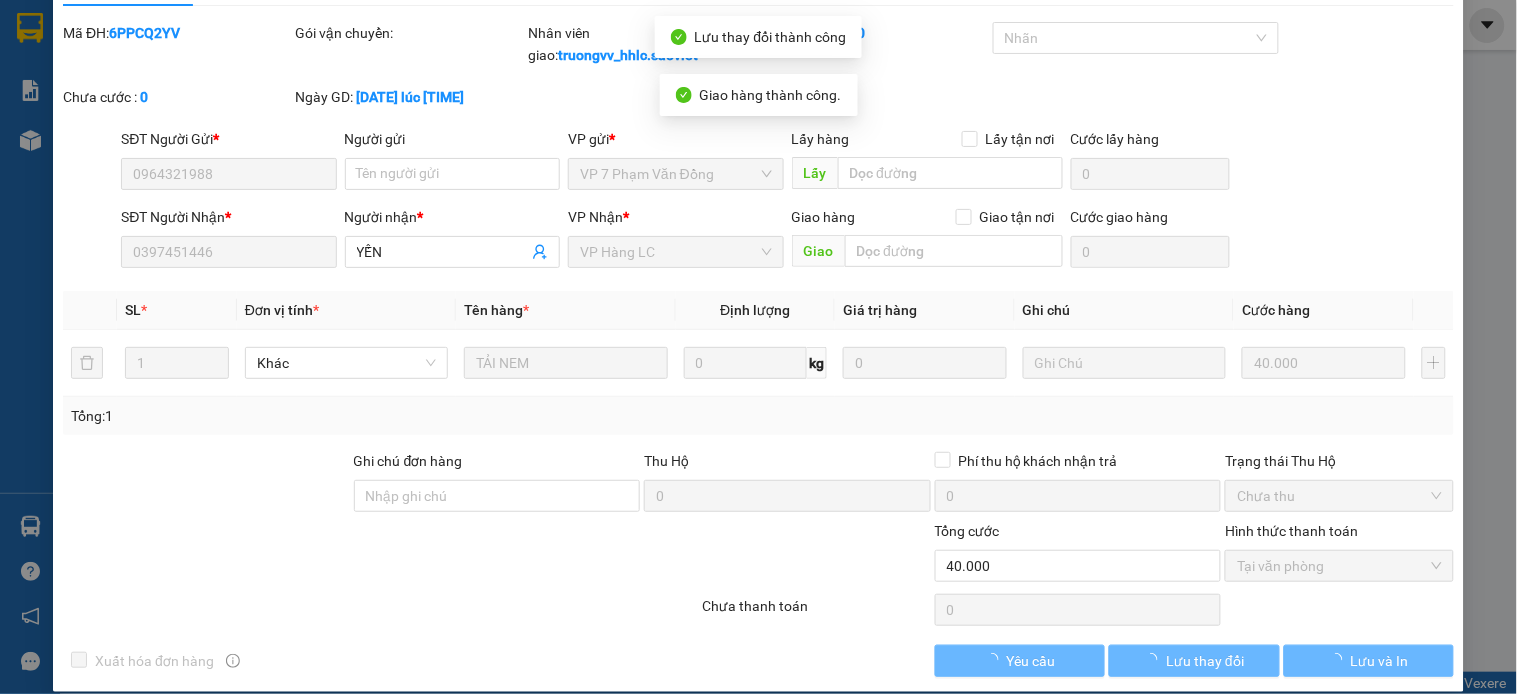 scroll, scrollTop: 0, scrollLeft: 0, axis: both 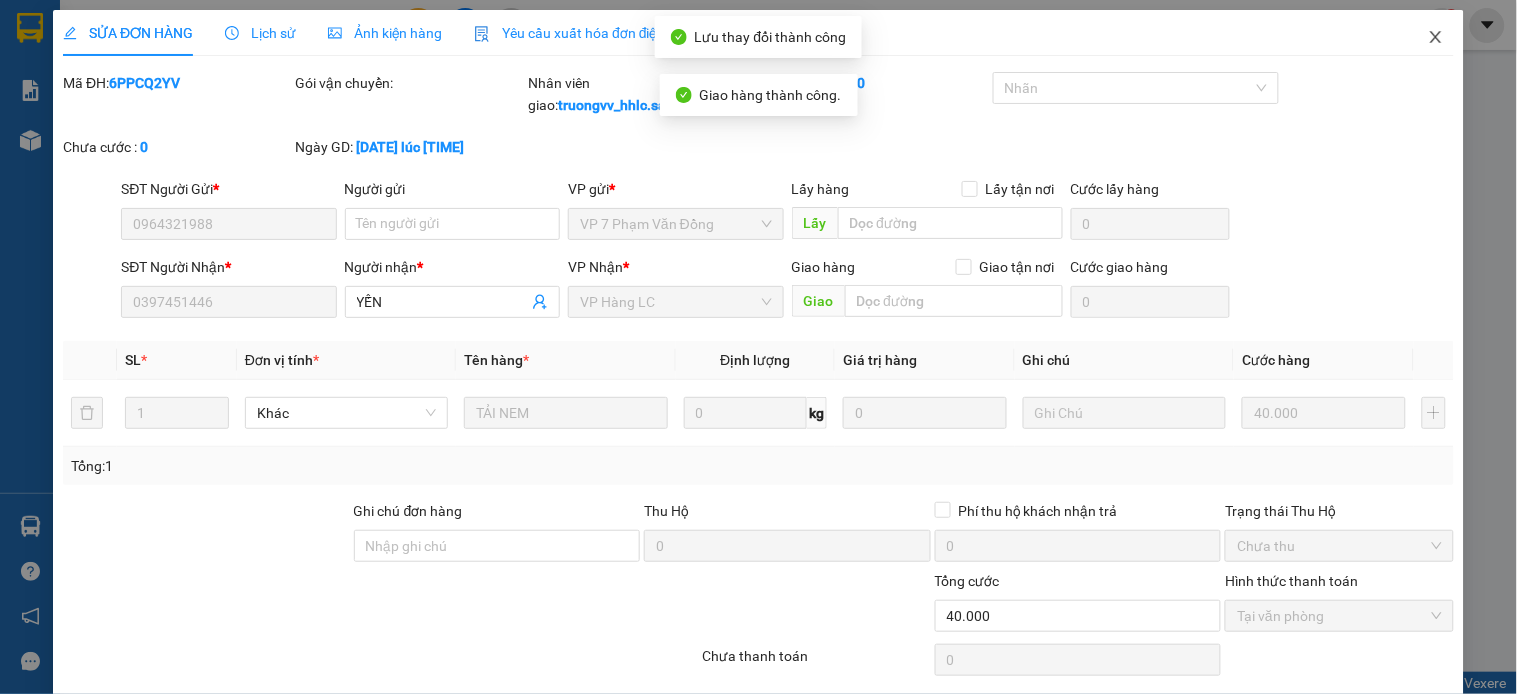 click 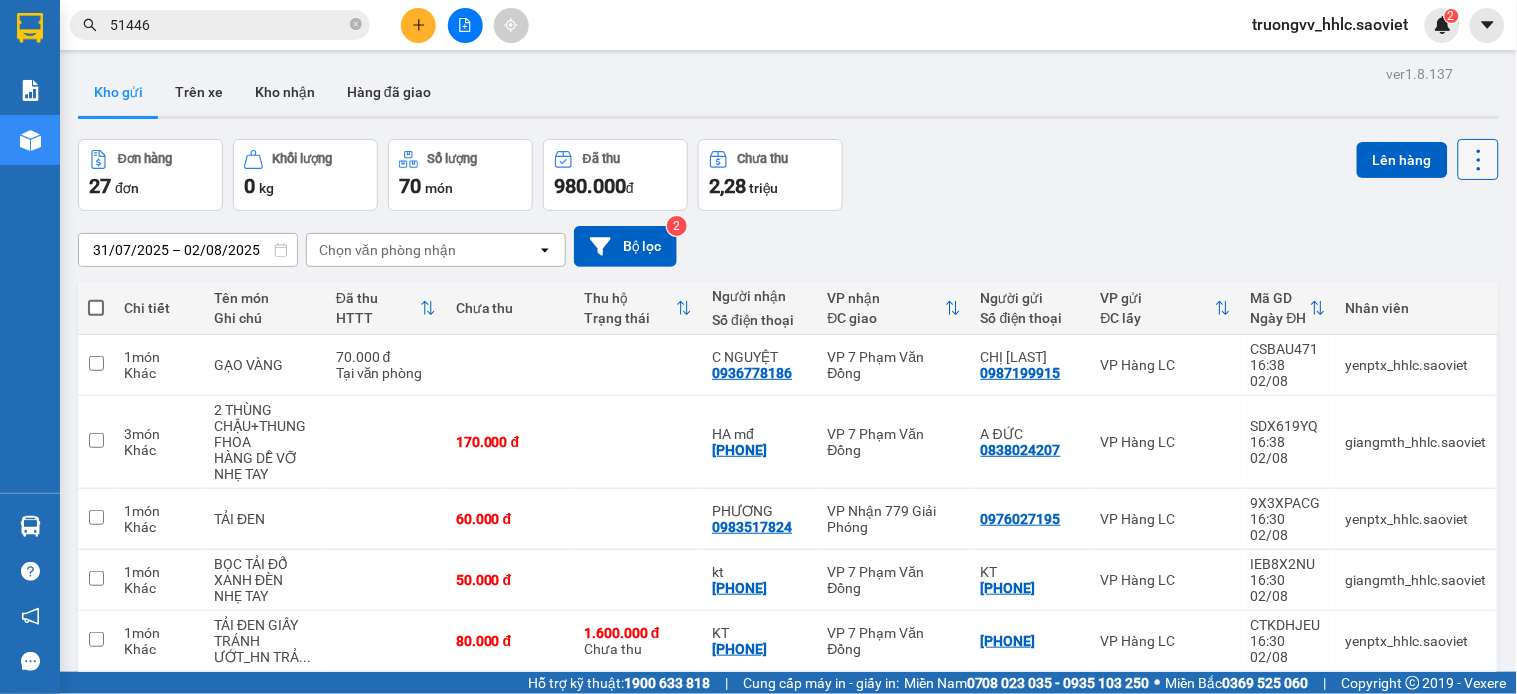 click at bounding box center [1478, 159] 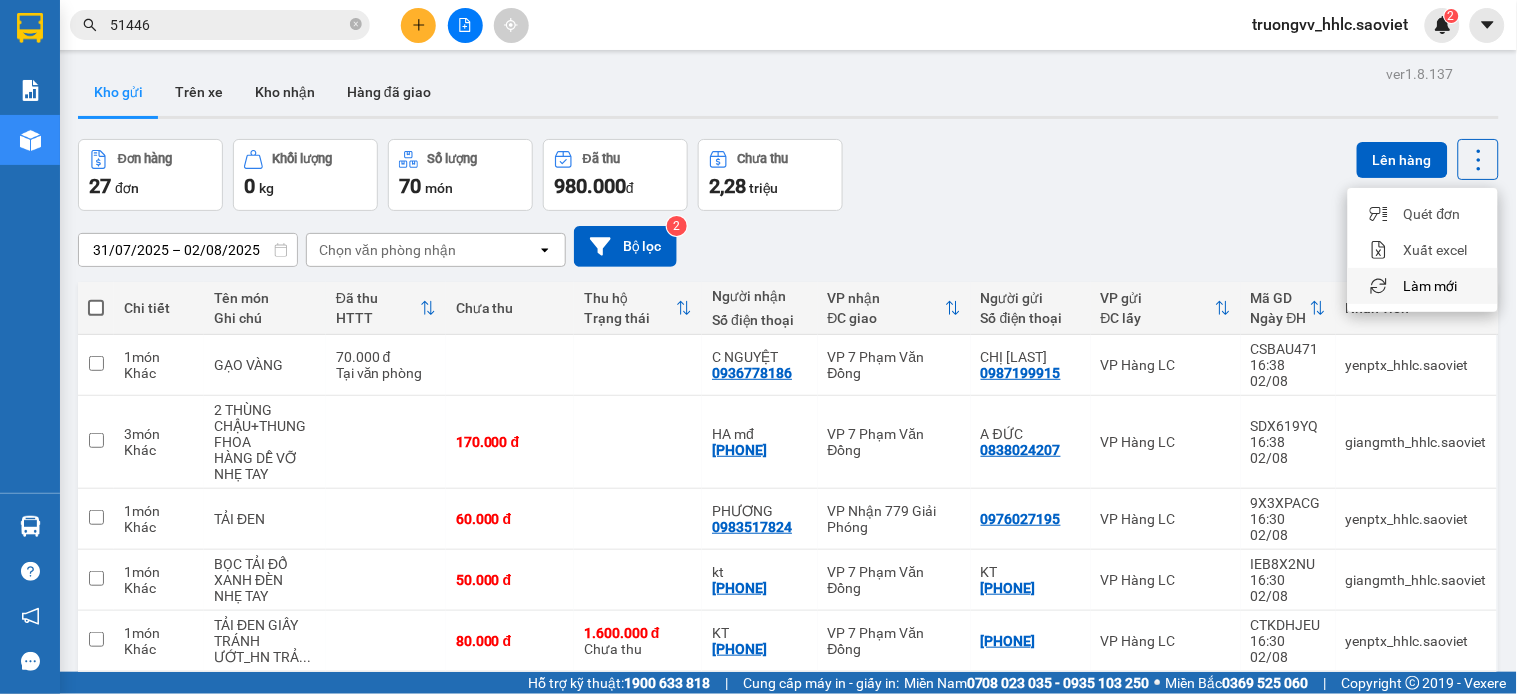 click on "Làm mới" at bounding box center (1431, 286) 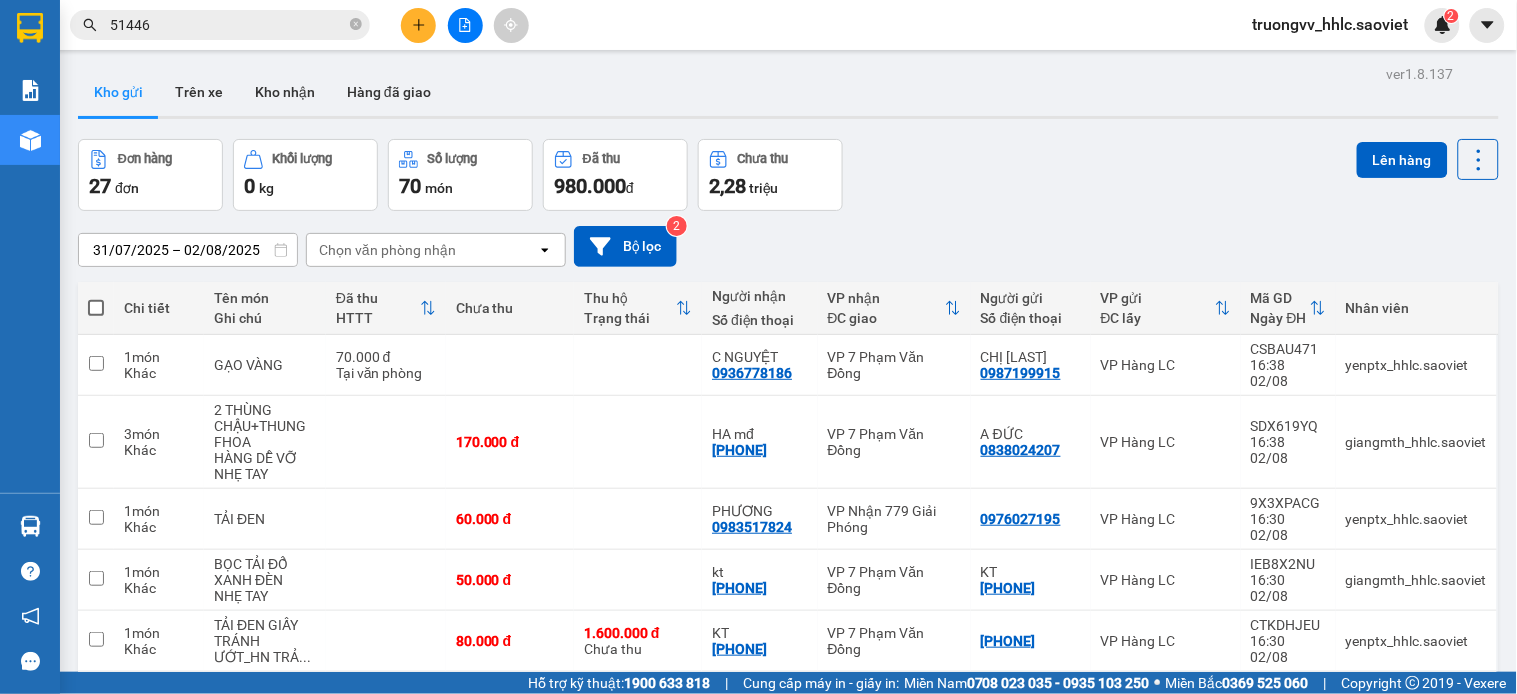 scroll, scrollTop: 324, scrollLeft: 0, axis: vertical 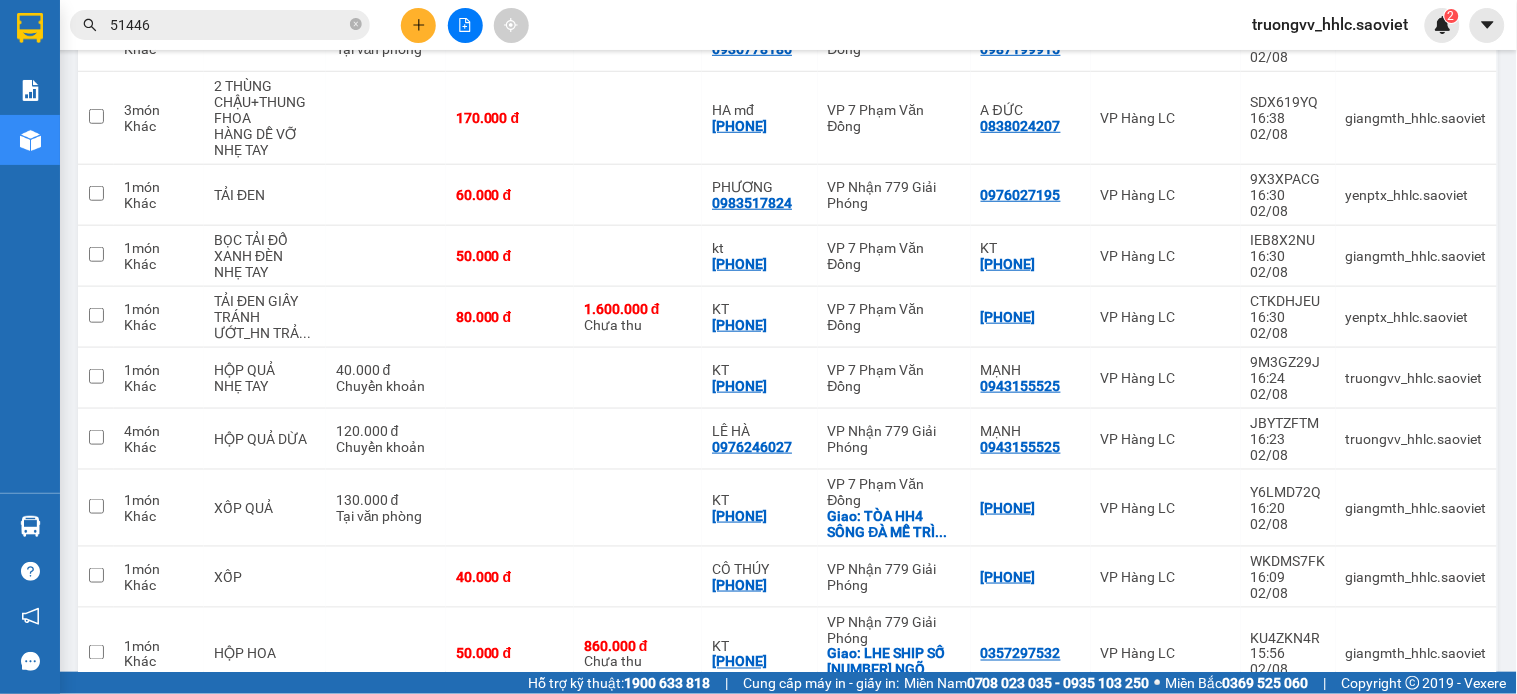 click on "10 / trang" at bounding box center [1415, 733] 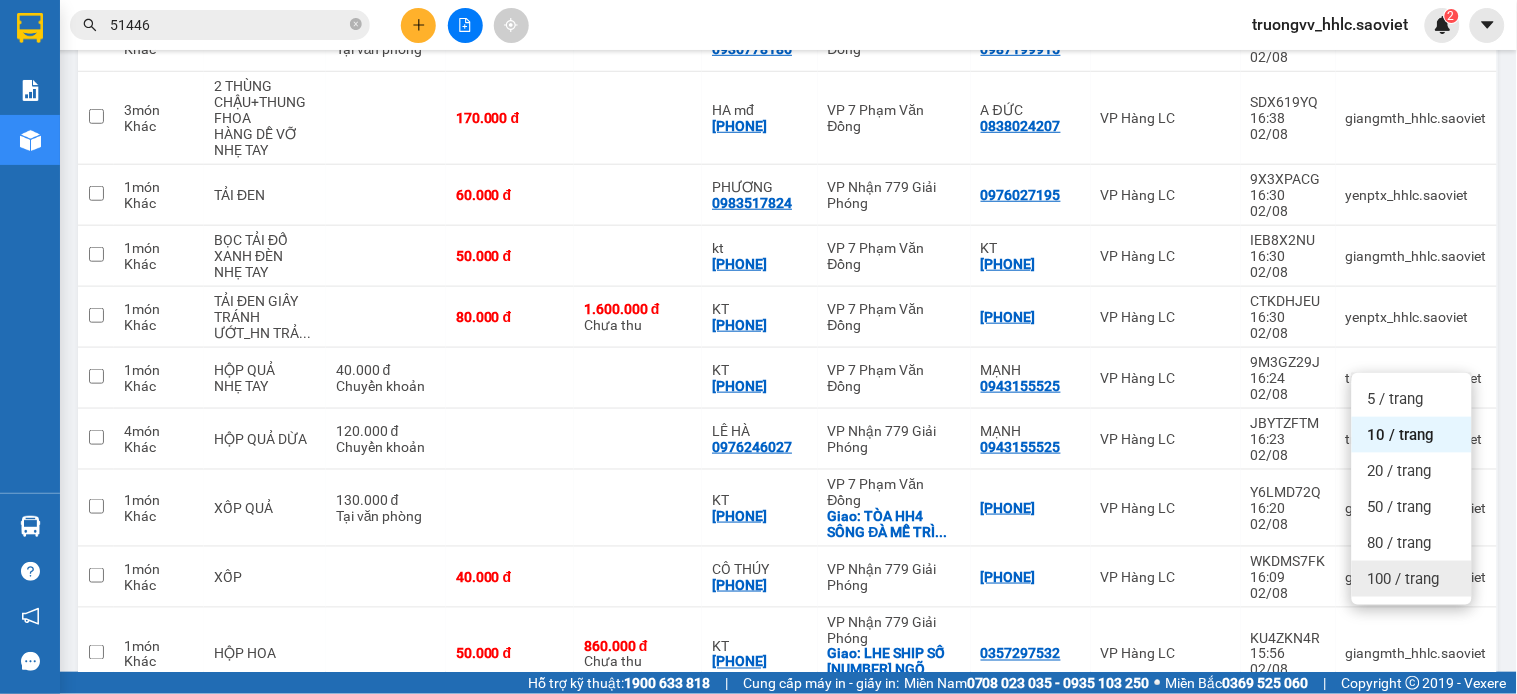 click on "100 / trang" at bounding box center (1412, 579) 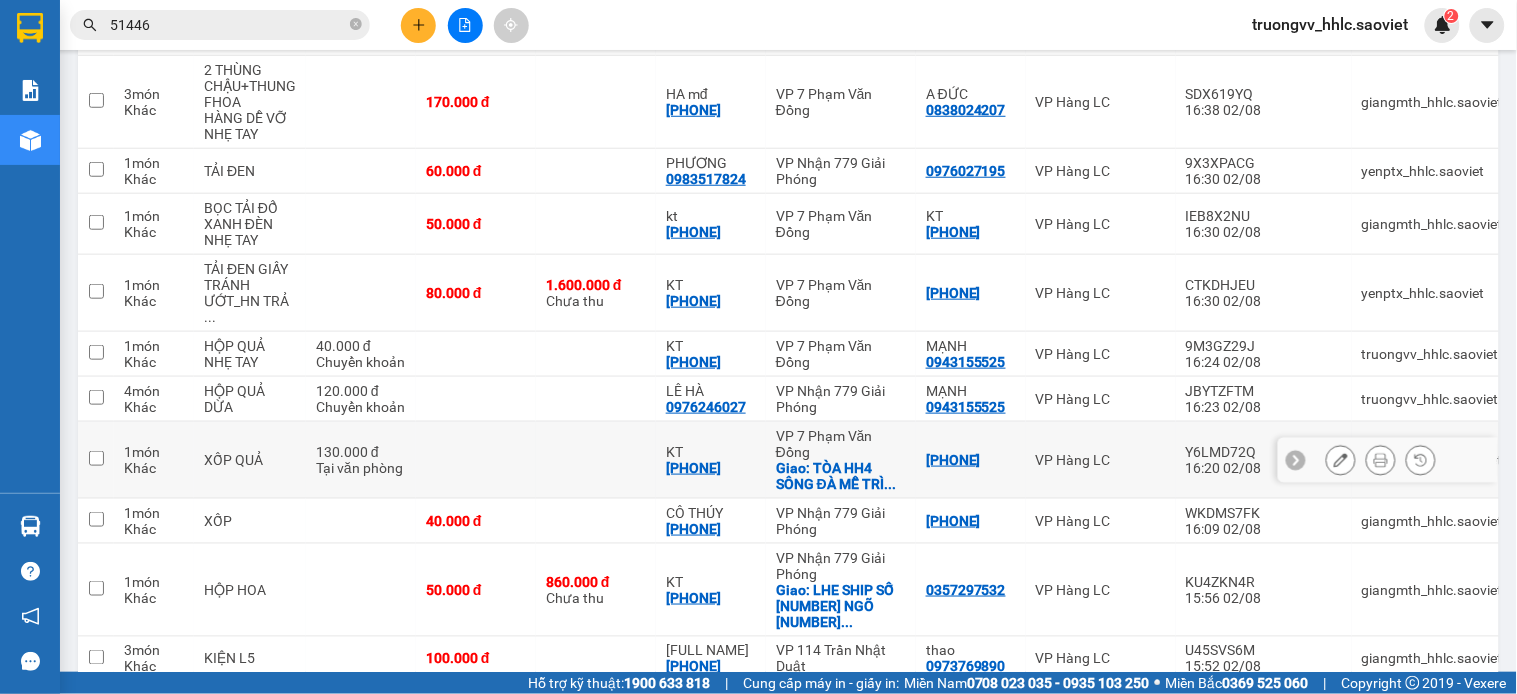 scroll, scrollTop: 0, scrollLeft: 0, axis: both 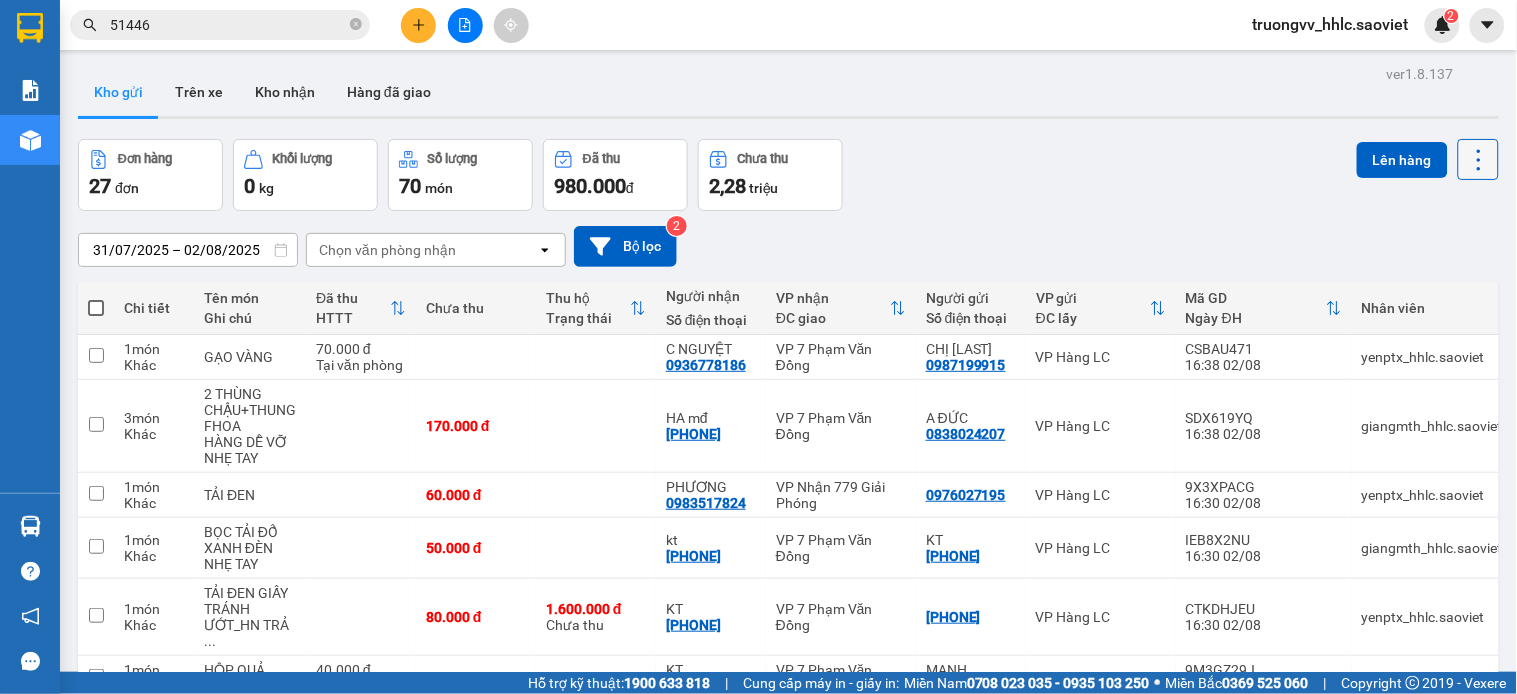 click at bounding box center [1478, 159] 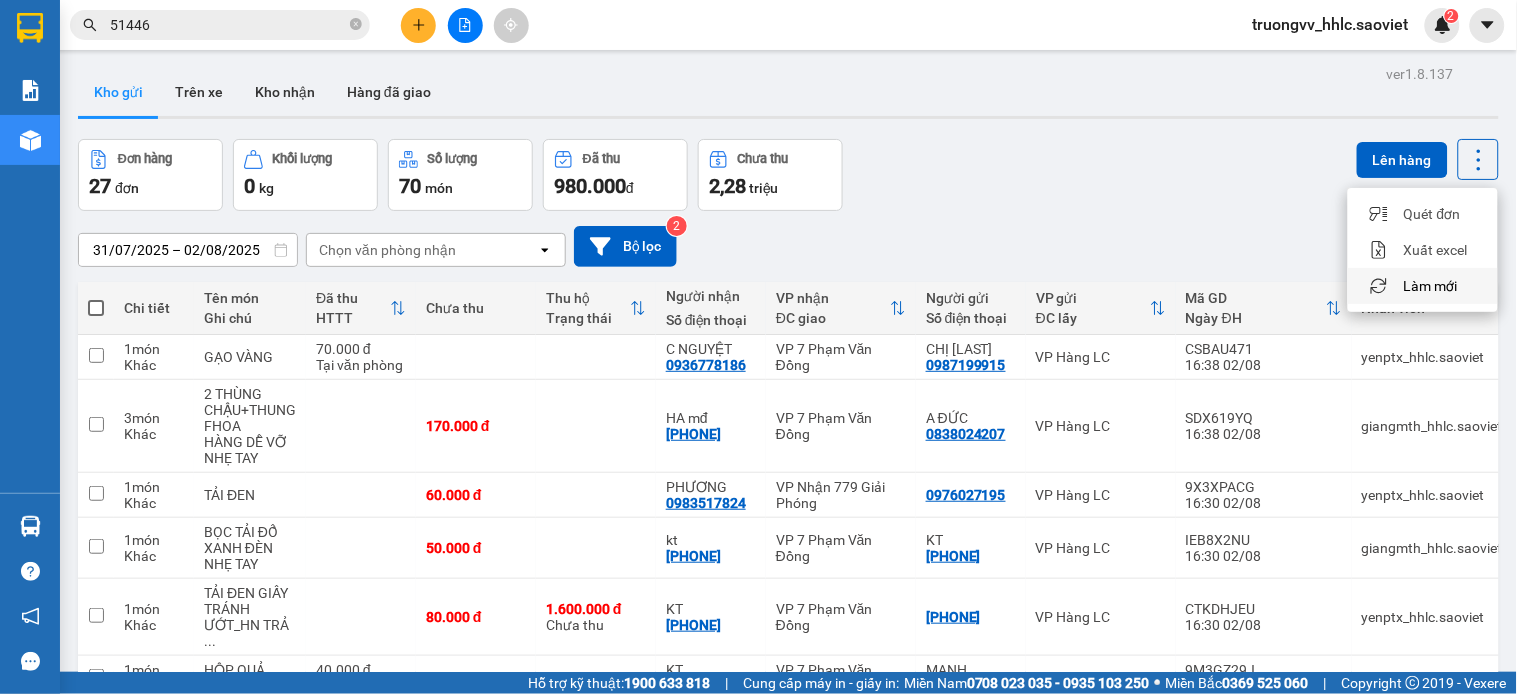 drag, startPoint x: 1447, startPoint y: 277, endPoint x: 1433, endPoint y: 274, distance: 14.3178215 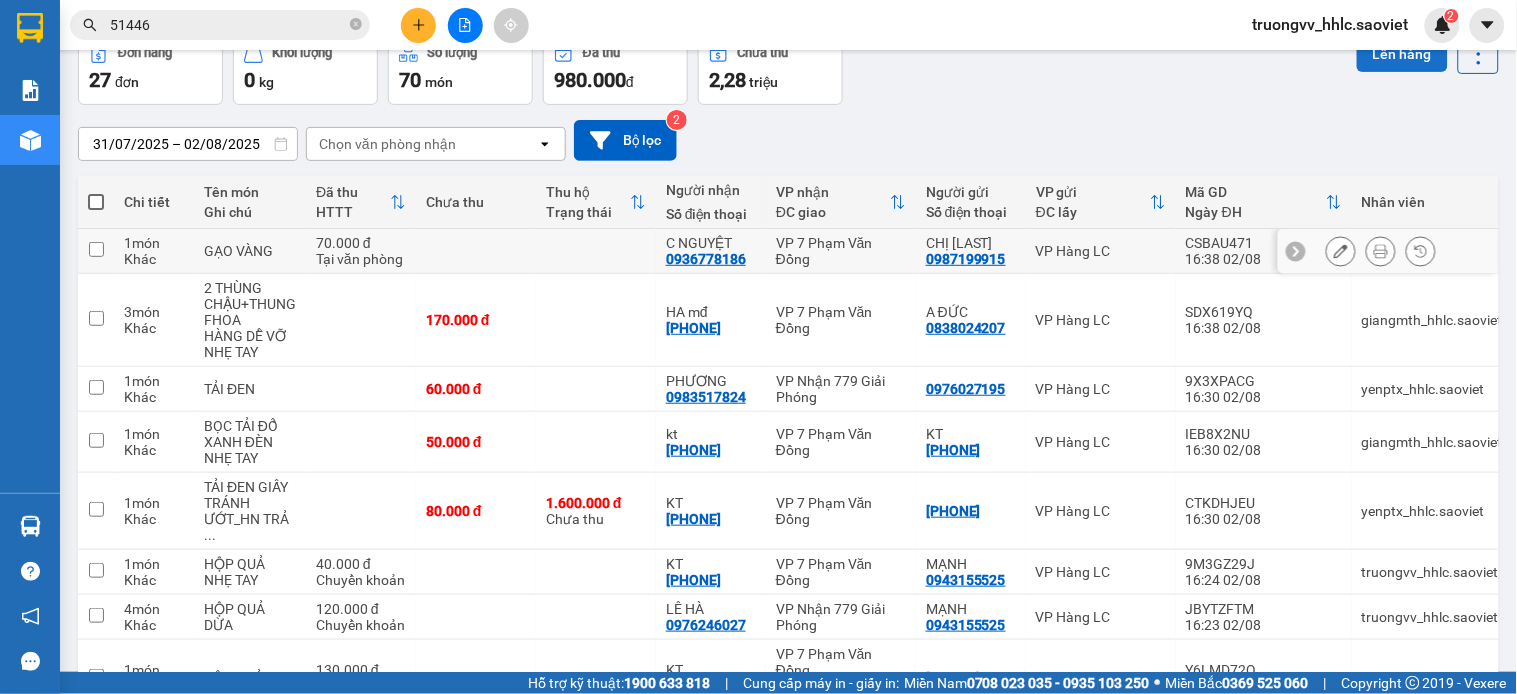 scroll, scrollTop: 0, scrollLeft: 0, axis: both 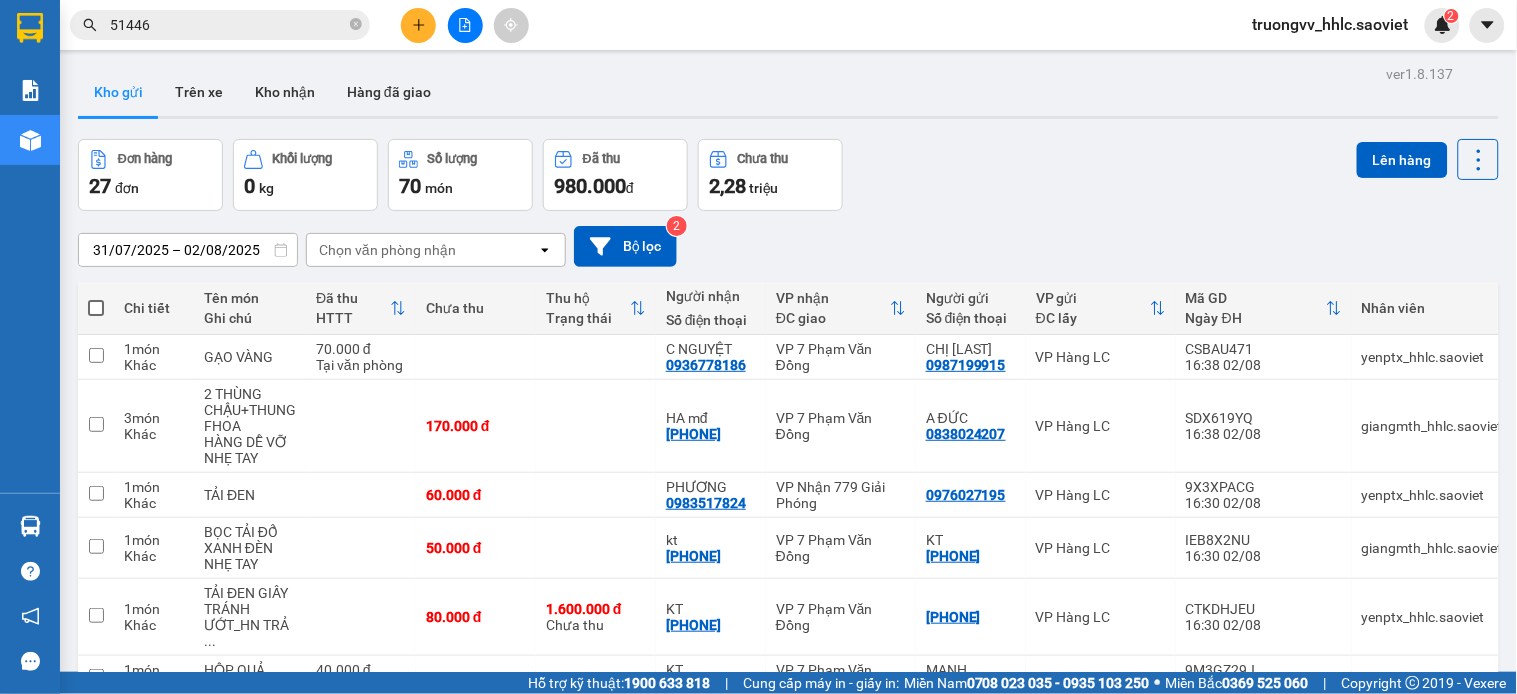 click on "51446" at bounding box center (228, 25) 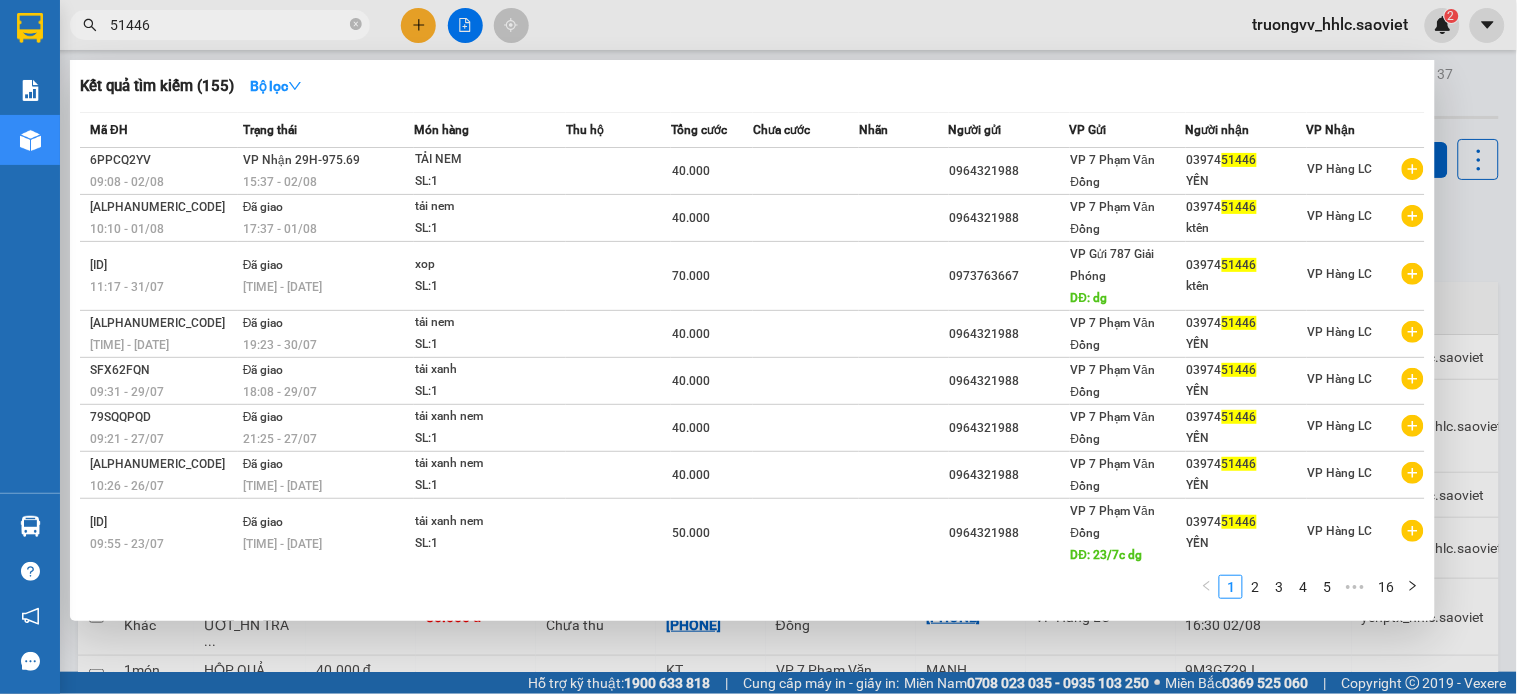 click on "51446" at bounding box center (228, 25) 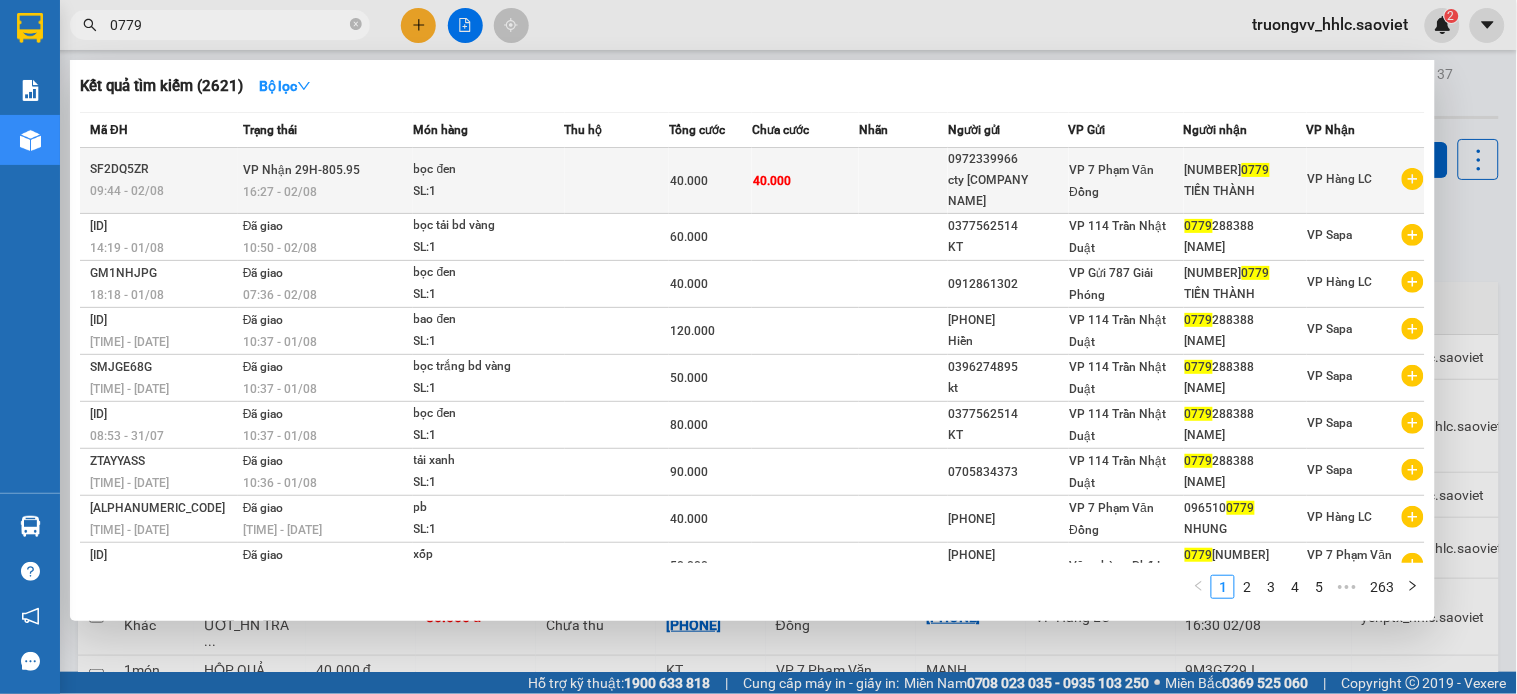 type on "0779" 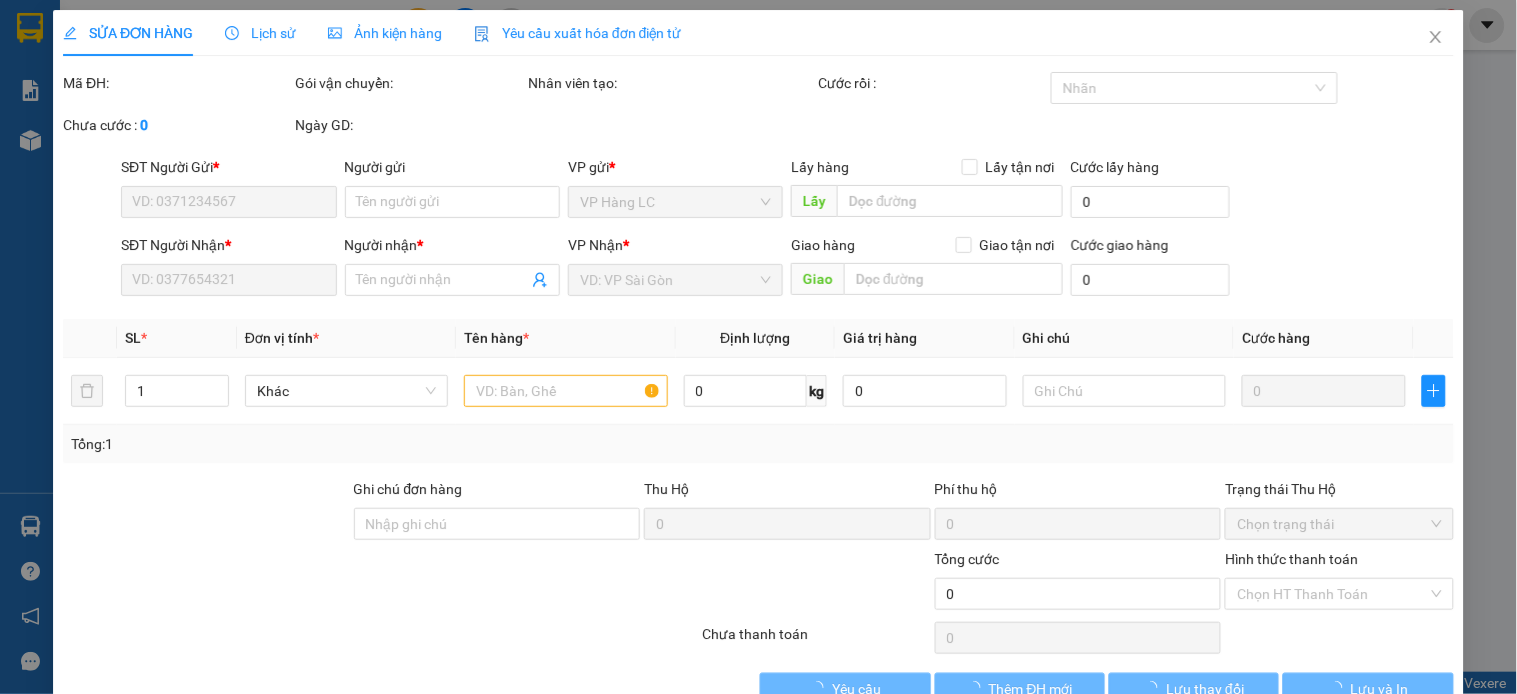 type on "0972339966" 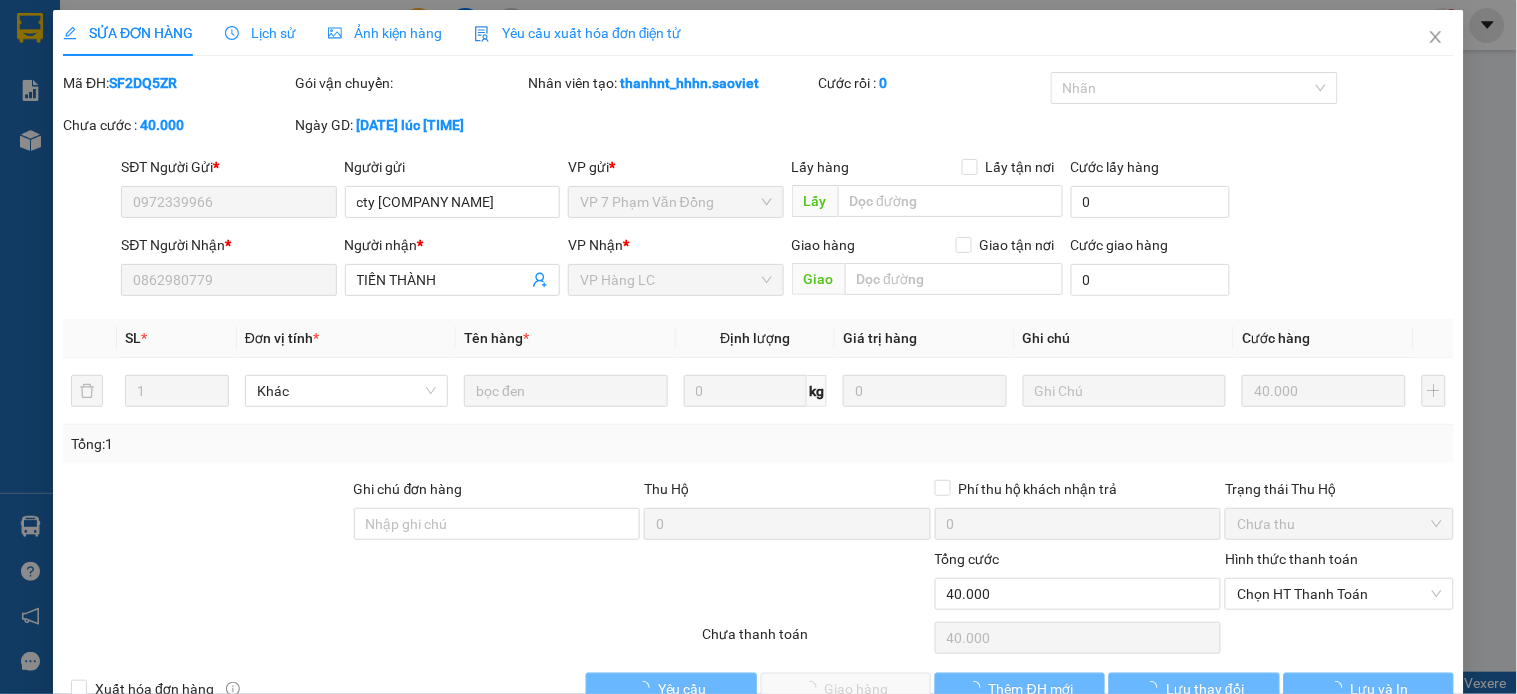 scroll, scrollTop: 0, scrollLeft: 0, axis: both 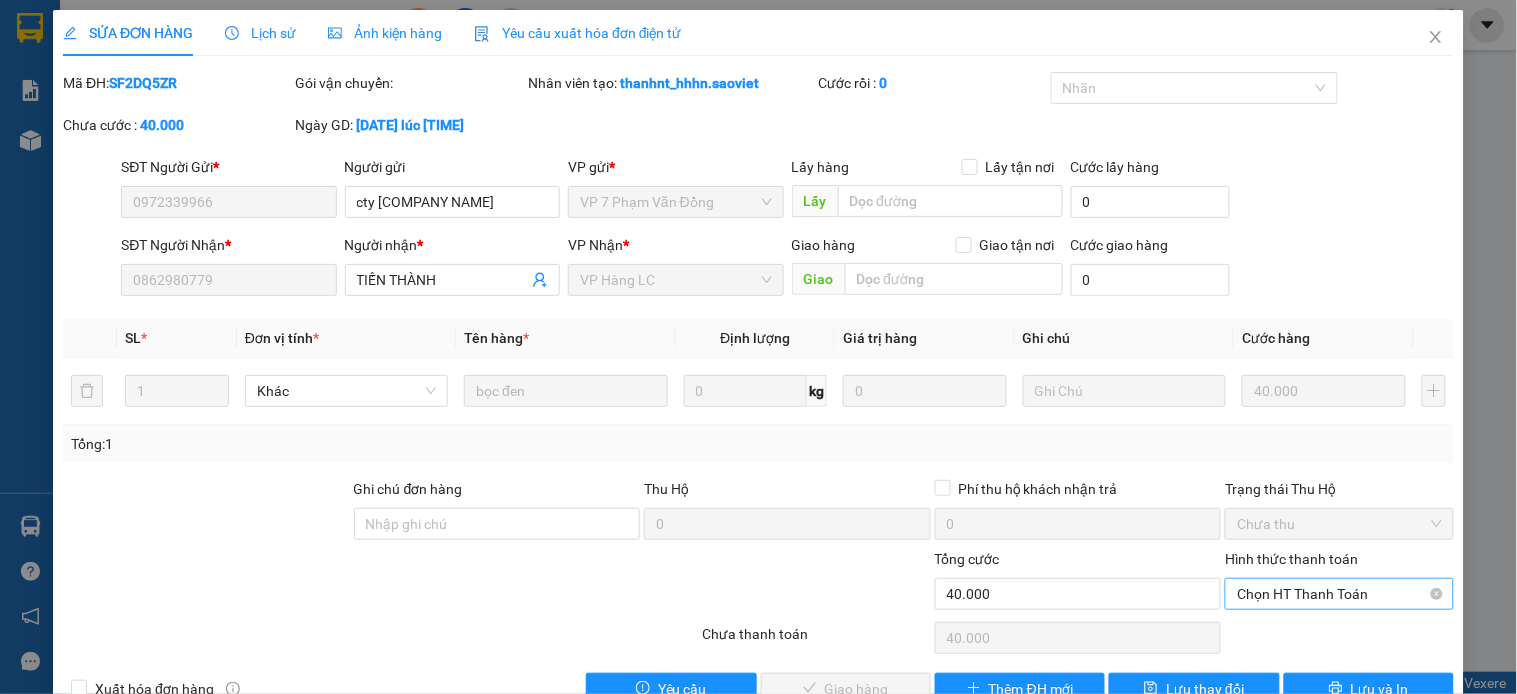 click on "Chọn HT Thanh Toán" at bounding box center [1339, 594] 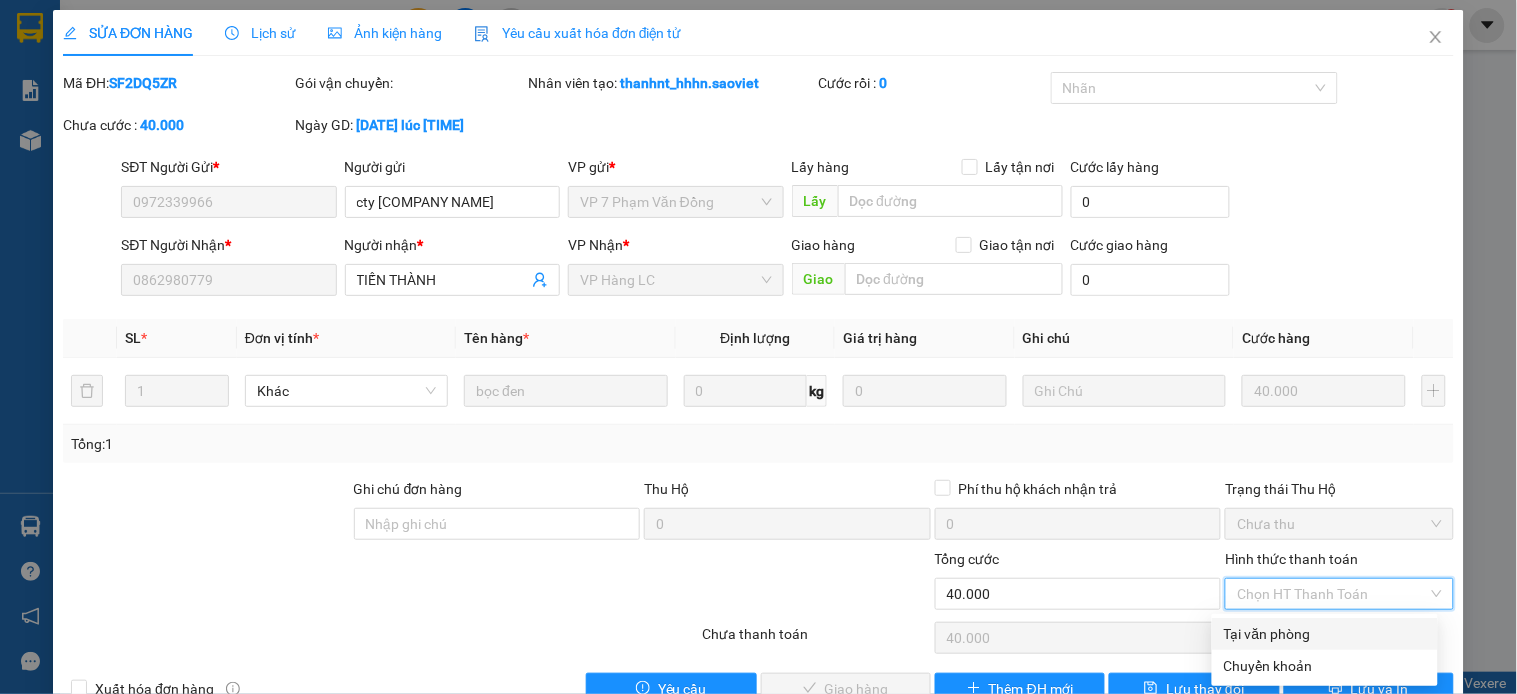 scroll, scrollTop: 50, scrollLeft: 0, axis: vertical 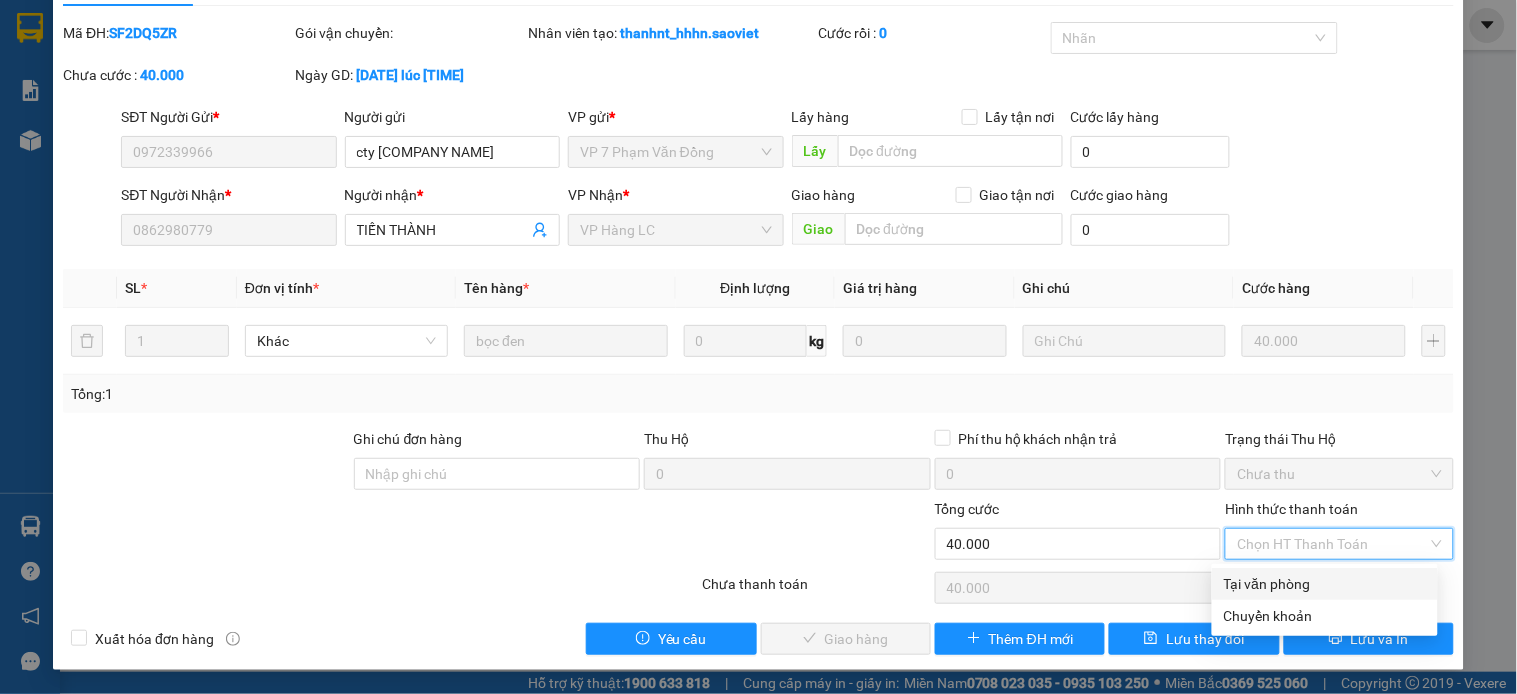 click on "Tại văn phòng" at bounding box center [1325, 584] 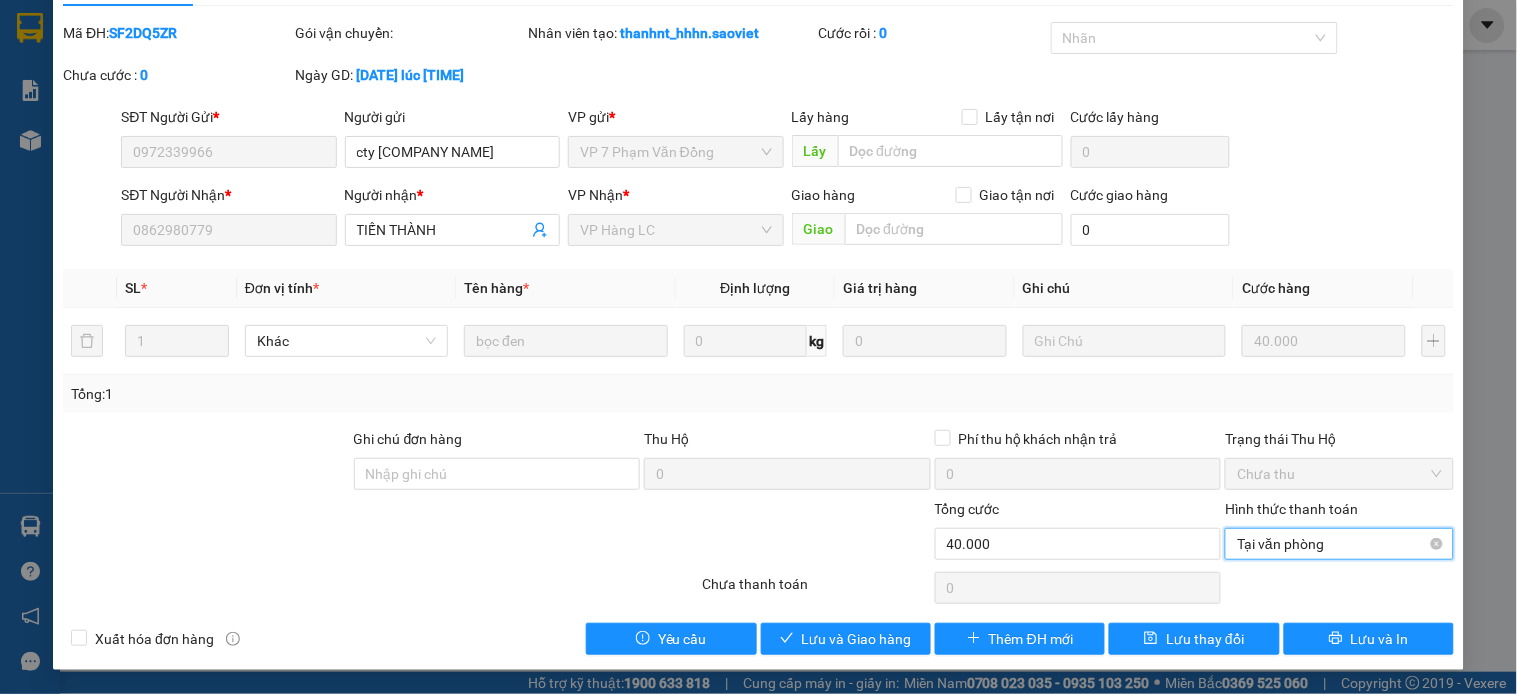click on "Tại văn phòng" at bounding box center [1339, 544] 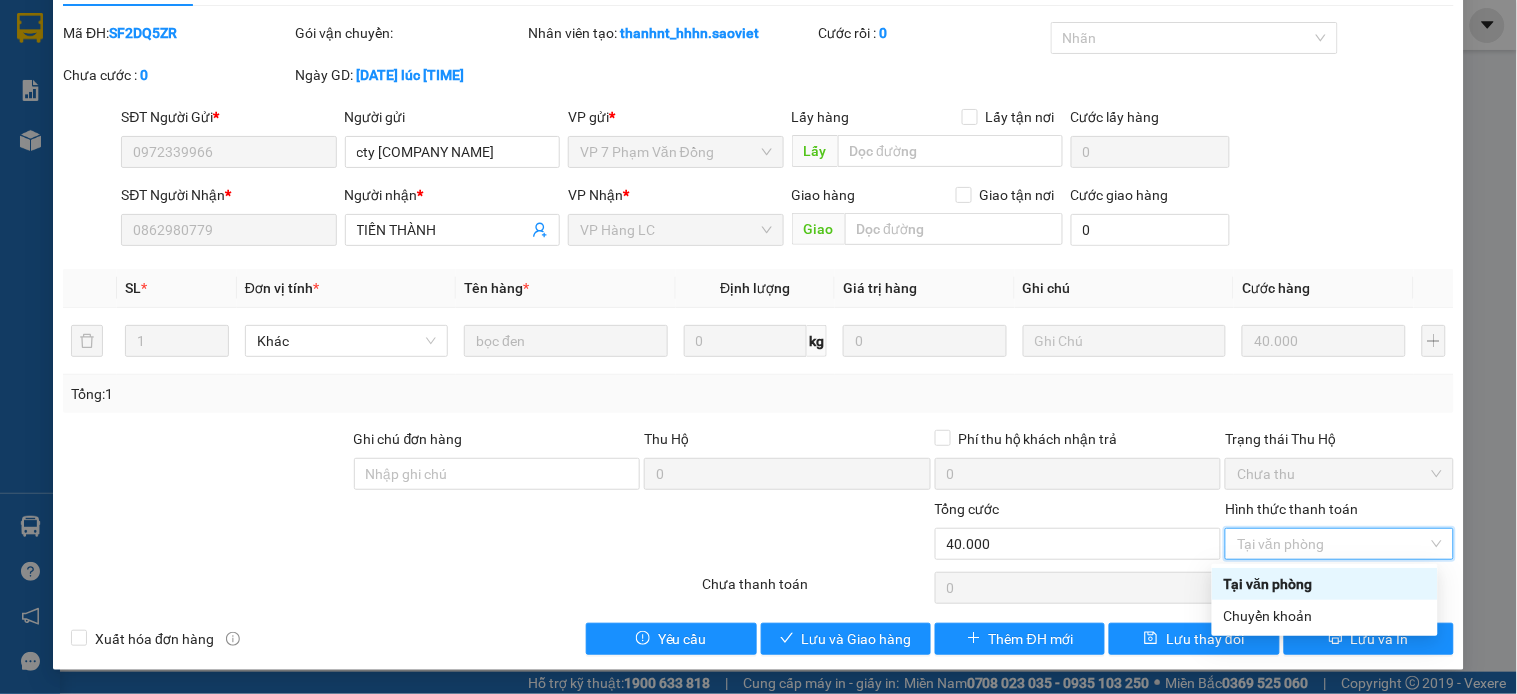 click on "Tại văn phòng" at bounding box center (1325, 584) 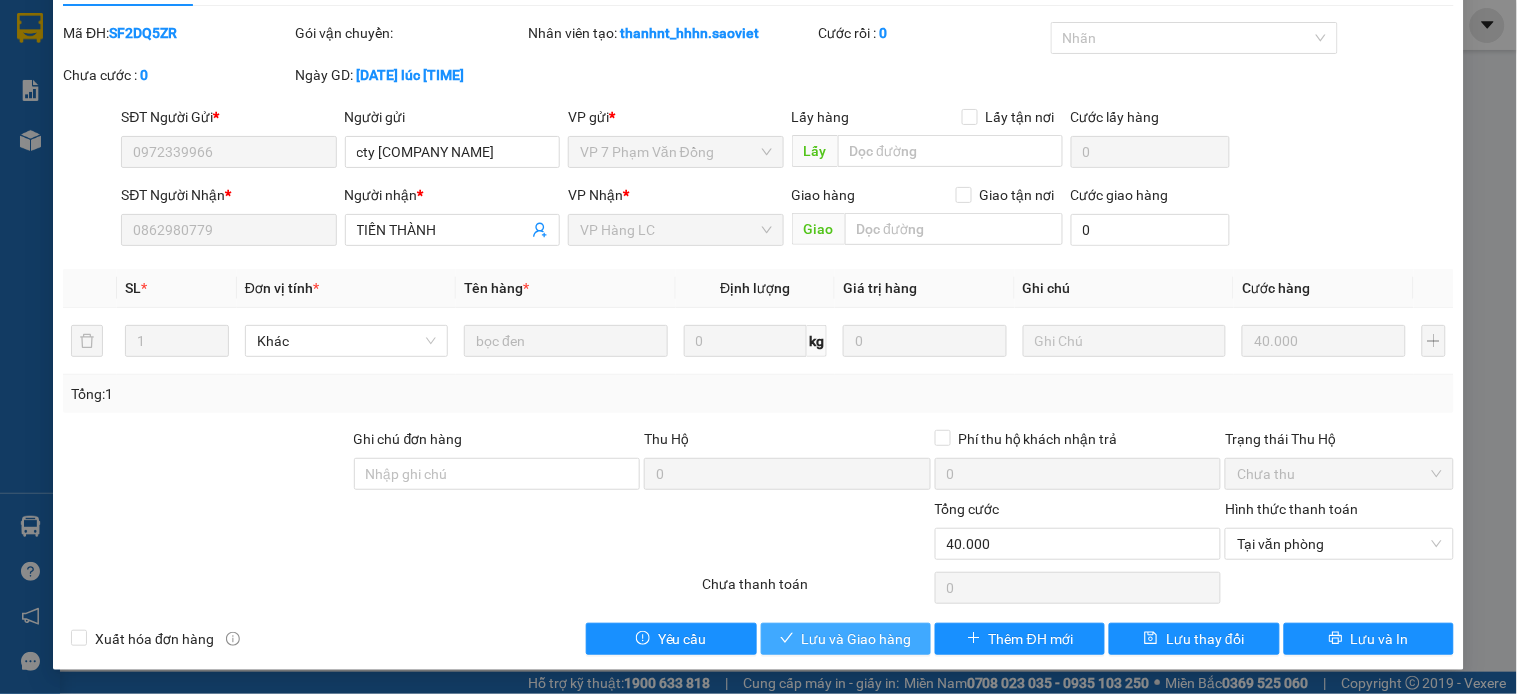 click on "Lưu và Giao hàng" at bounding box center [857, 639] 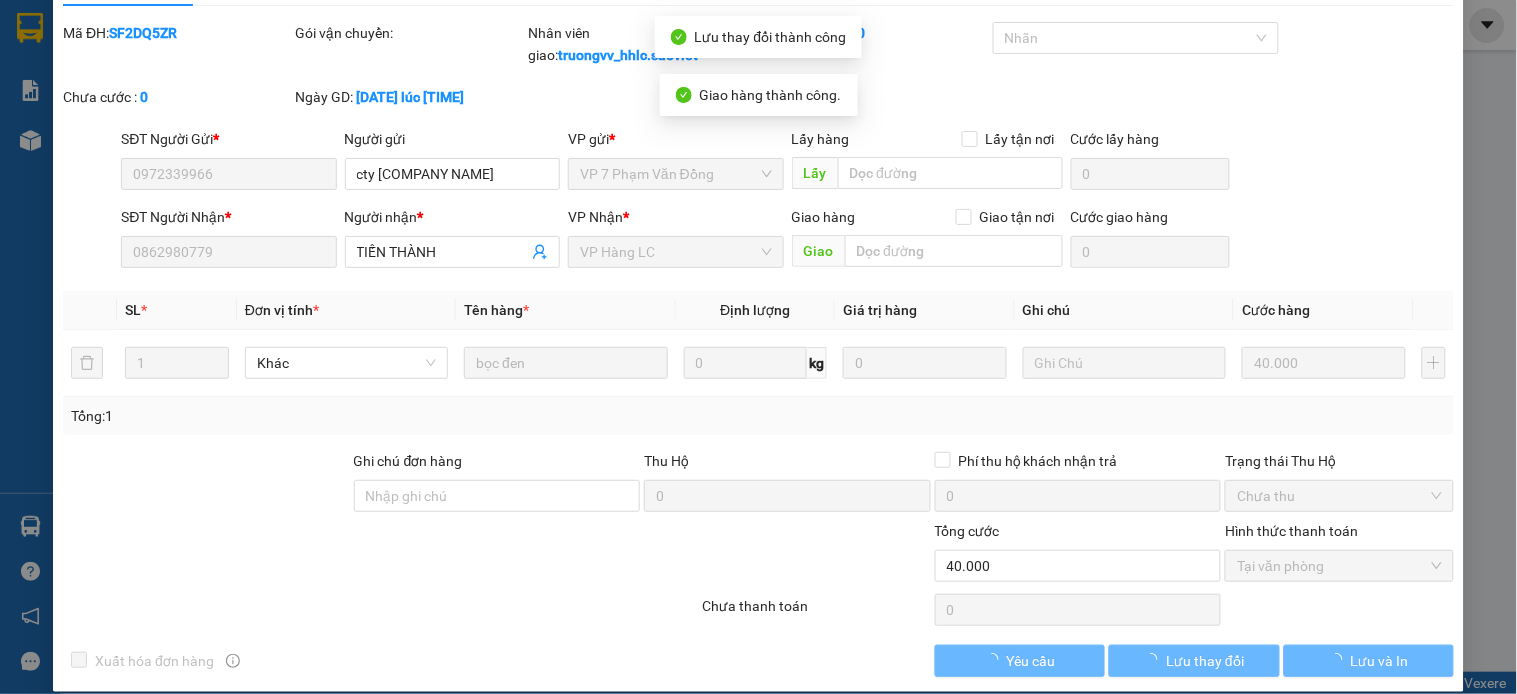 scroll, scrollTop: 0, scrollLeft: 0, axis: both 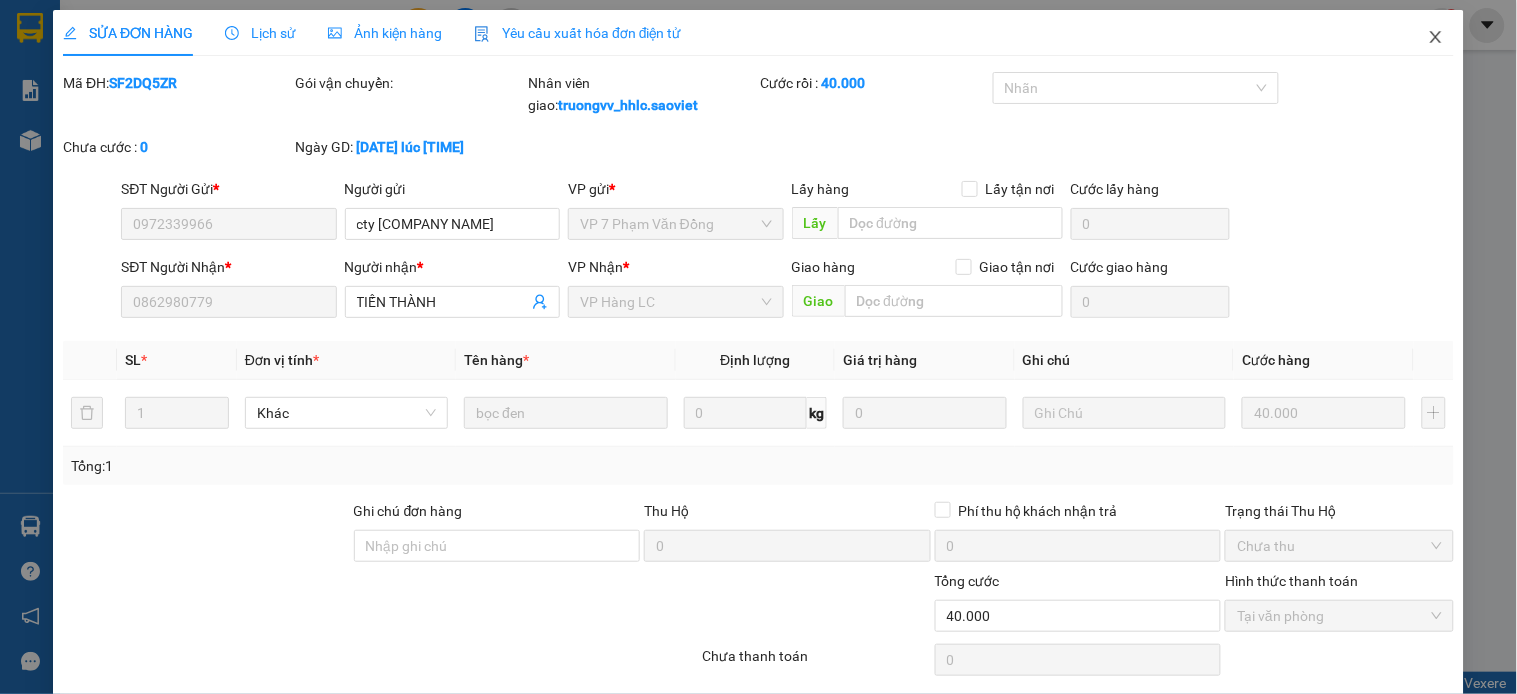 drag, startPoint x: 1412, startPoint y: 34, endPoint x: 1323, endPoint y: 42, distance: 89.358826 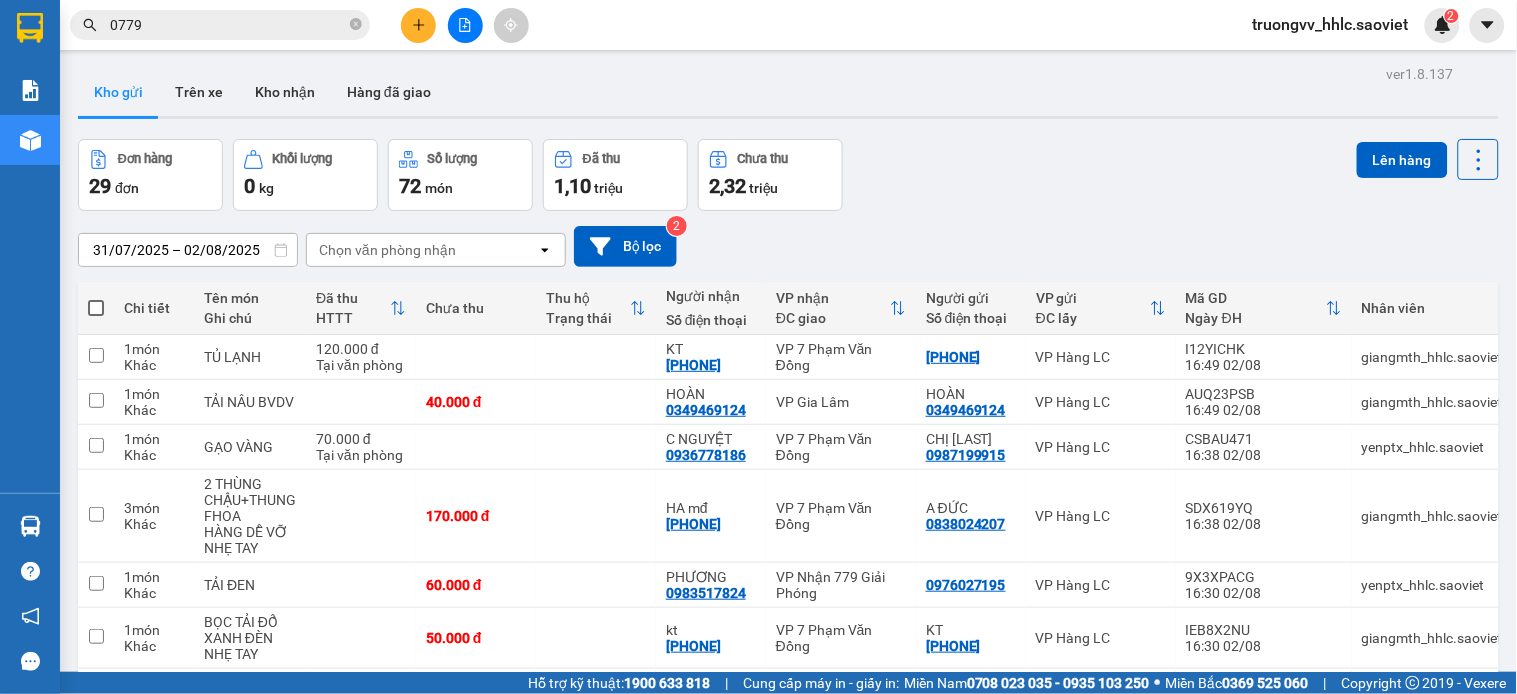 click on "0779" at bounding box center [228, 25] 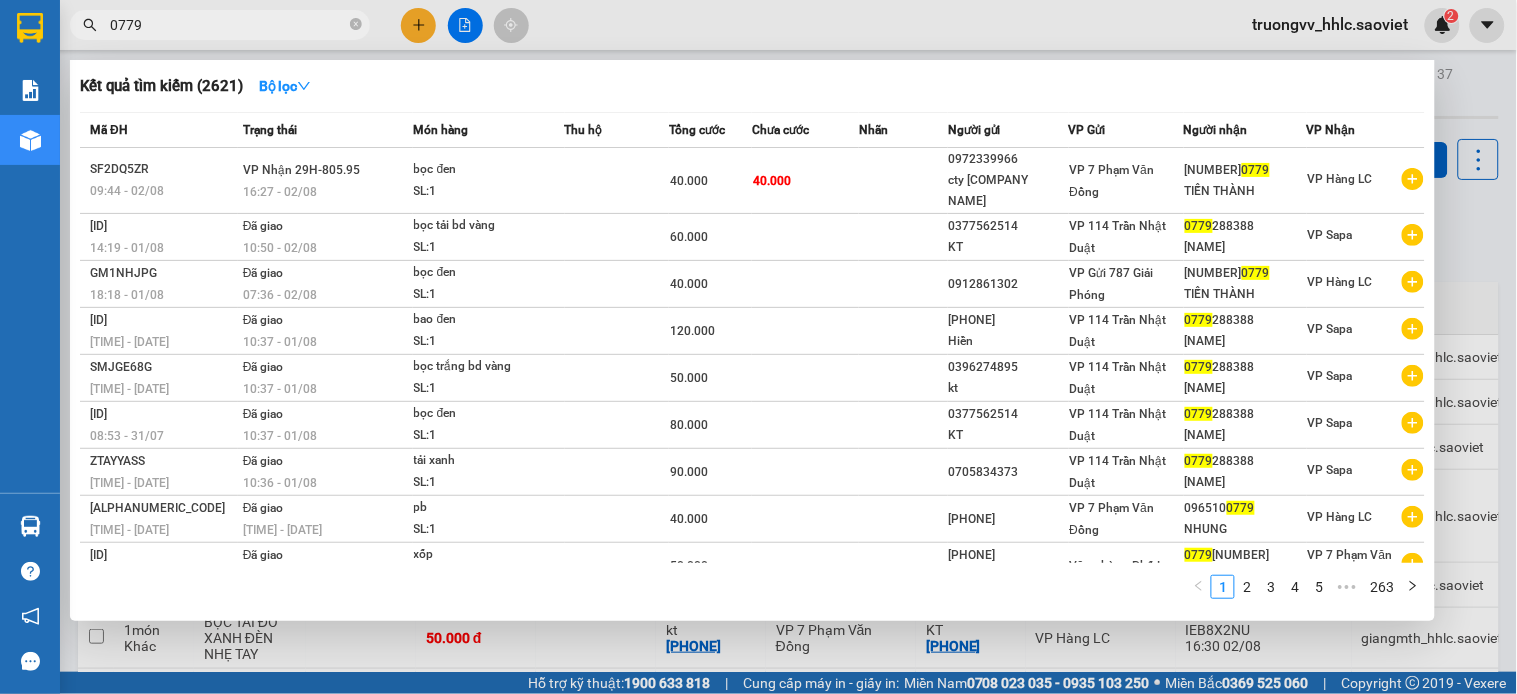 click on "0779" at bounding box center (228, 25) 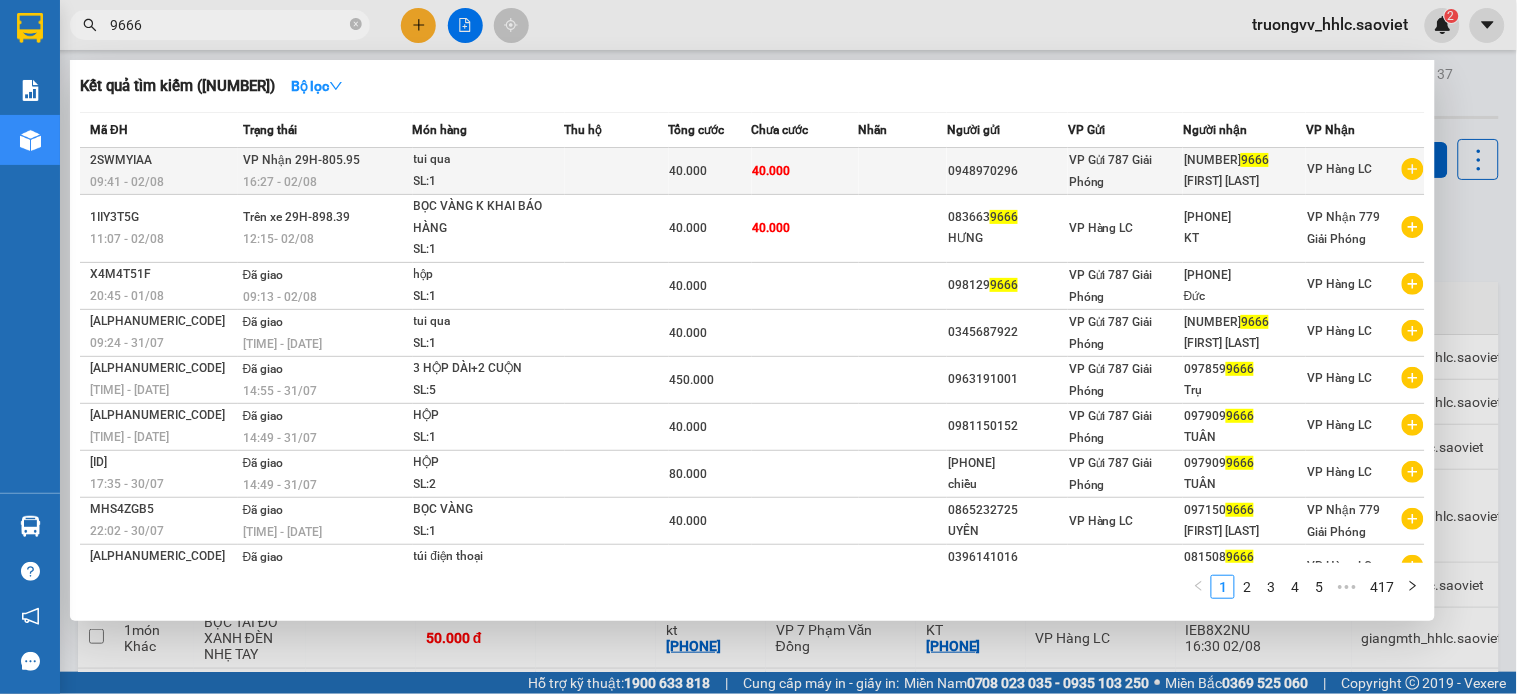 type on "9666" 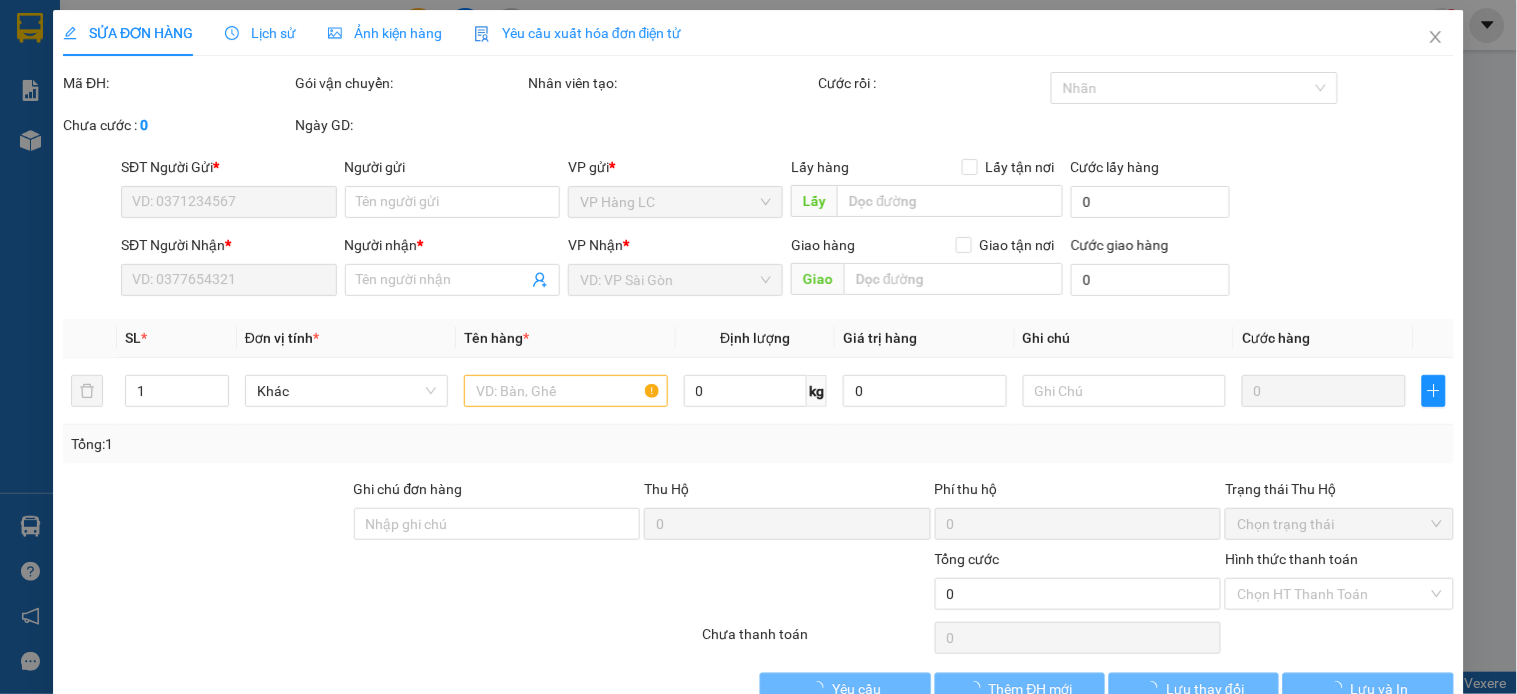 type on "0948970296" 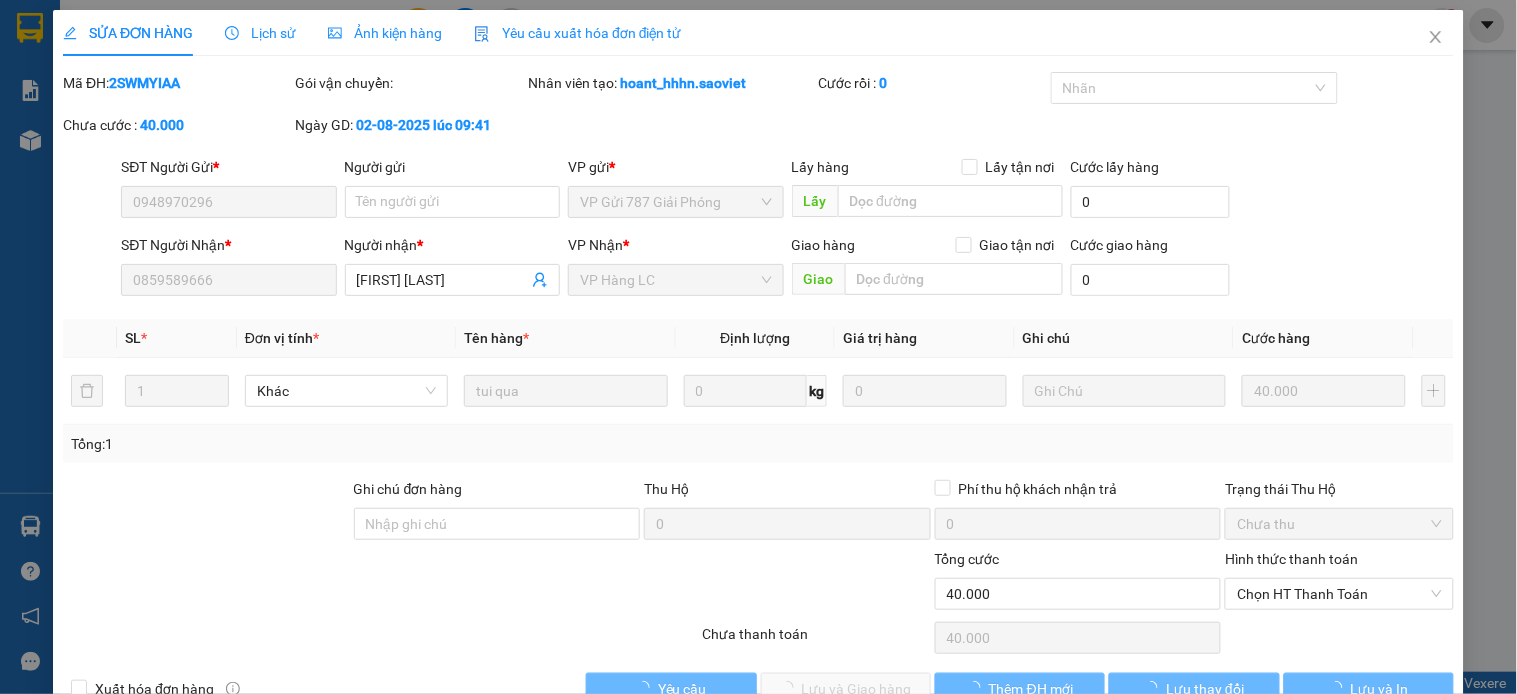 scroll, scrollTop: 50, scrollLeft: 0, axis: vertical 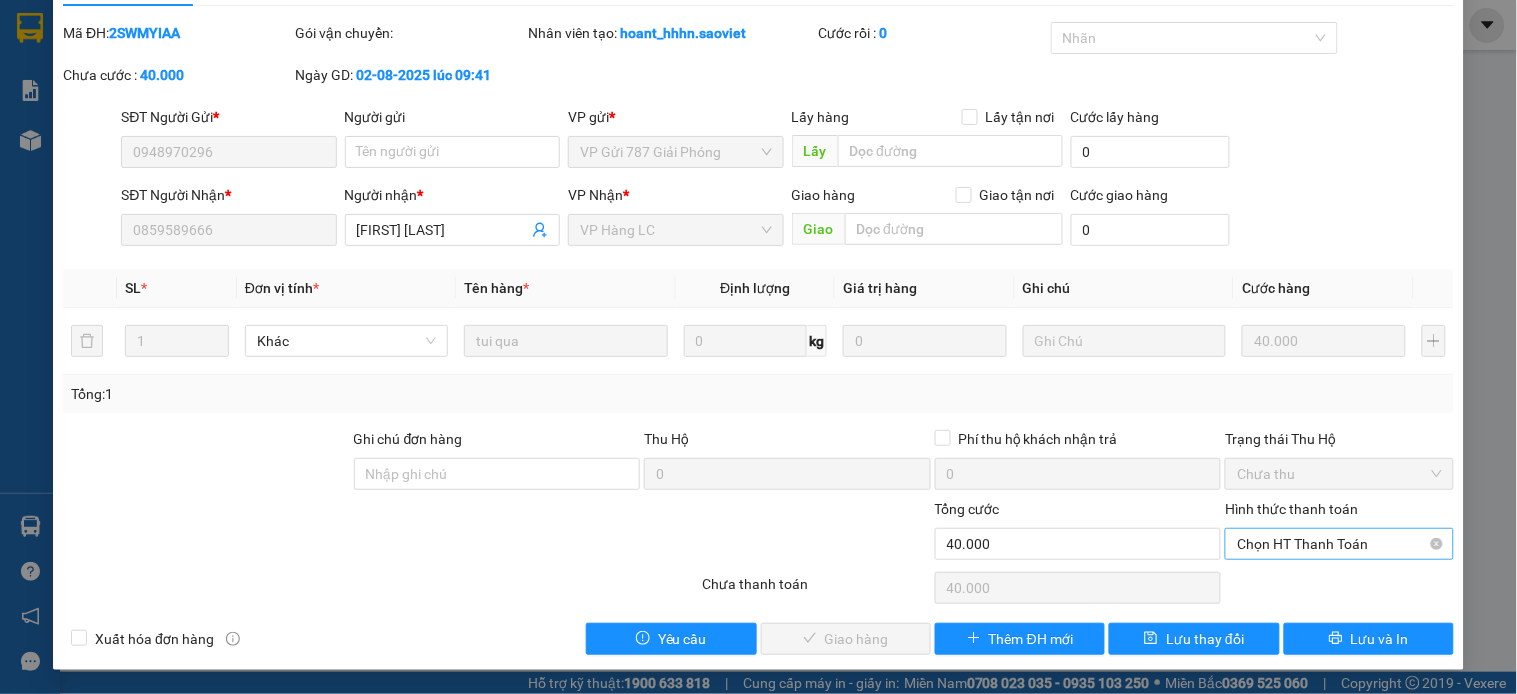 click on "Chọn HT Thanh Toán" at bounding box center [1339, 544] 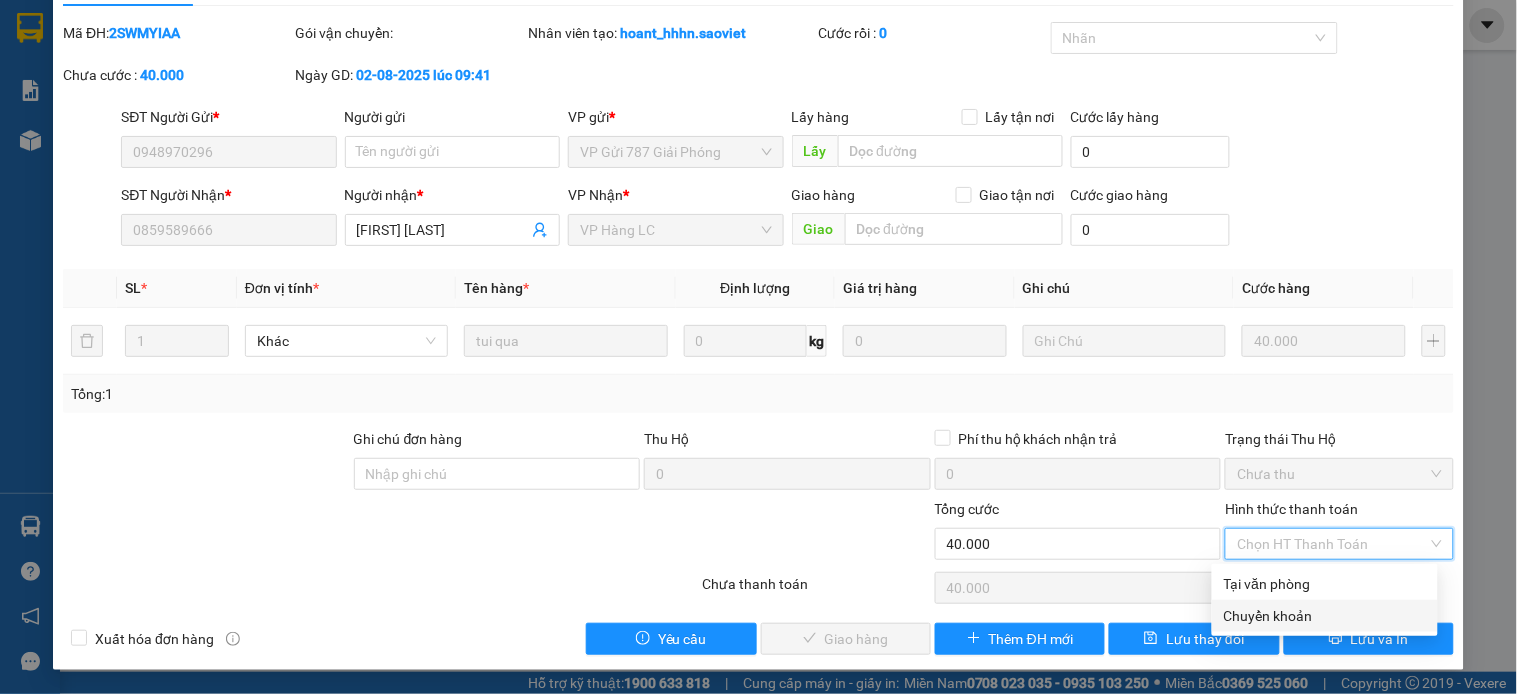 click on "Chuyển khoản" at bounding box center [1325, 616] 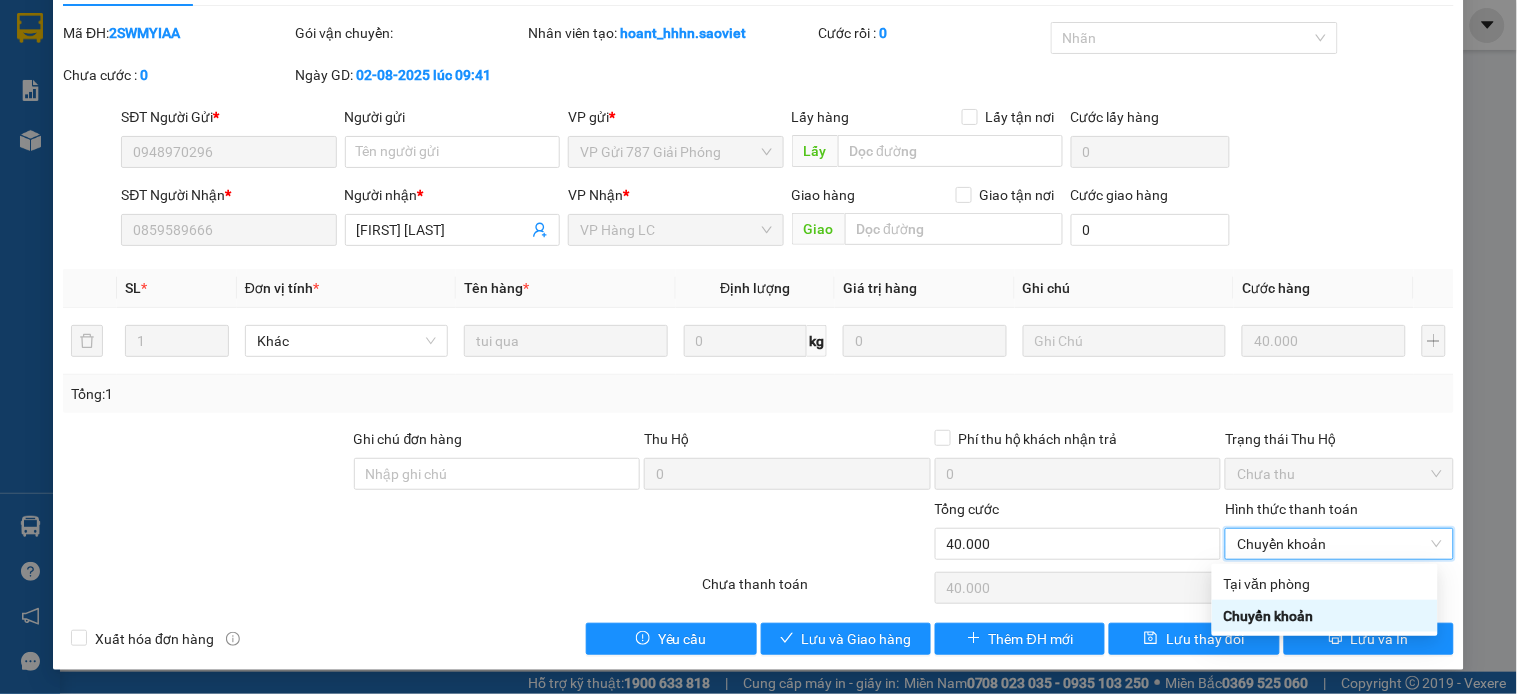 type on "0" 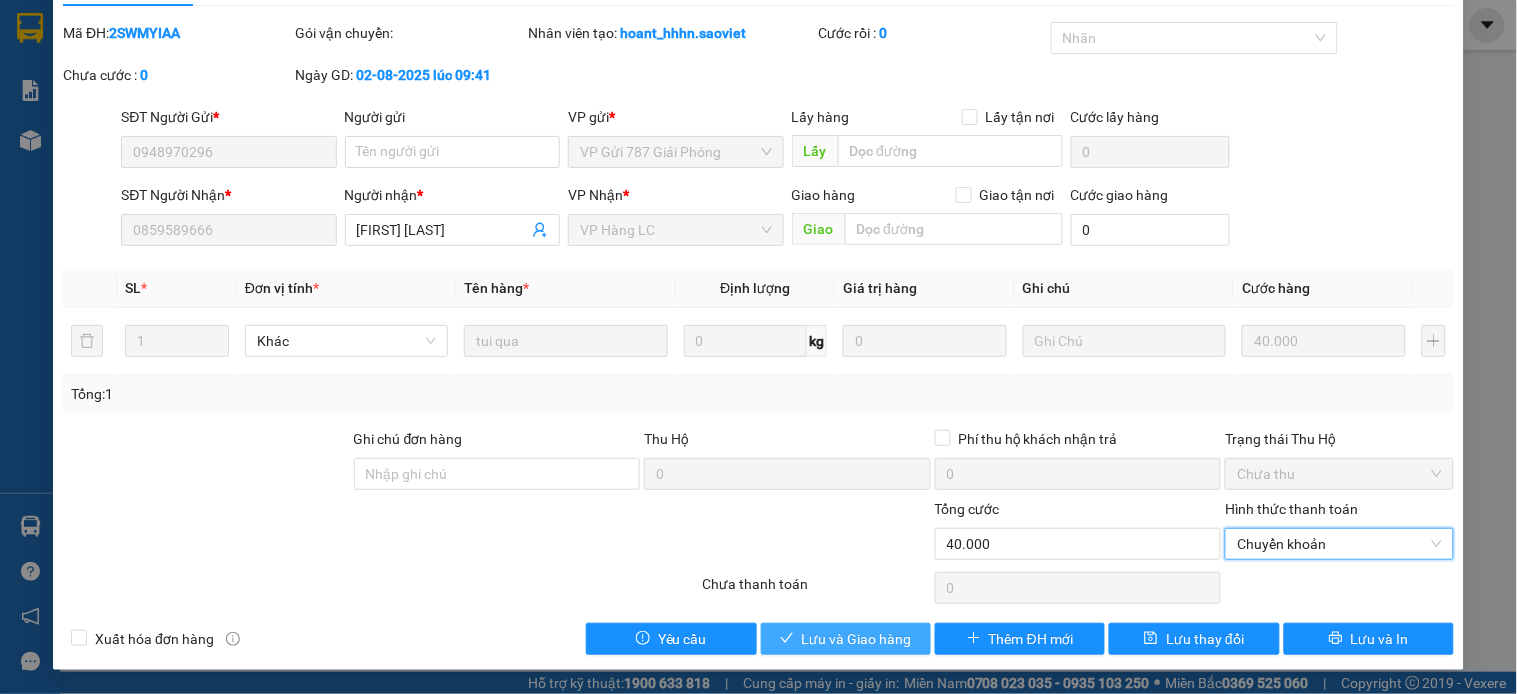 click on "Lưu và Giao hàng" at bounding box center (857, 639) 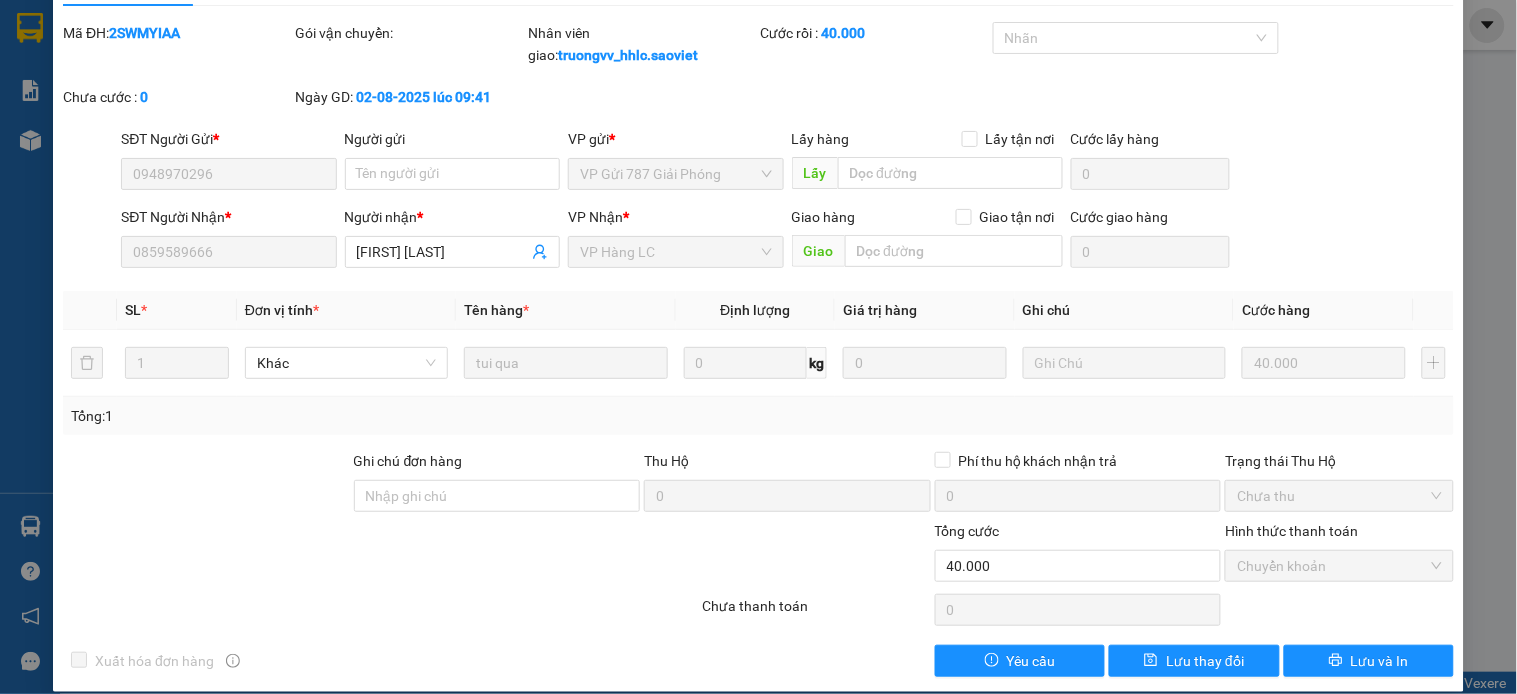 scroll, scrollTop: 0, scrollLeft: 0, axis: both 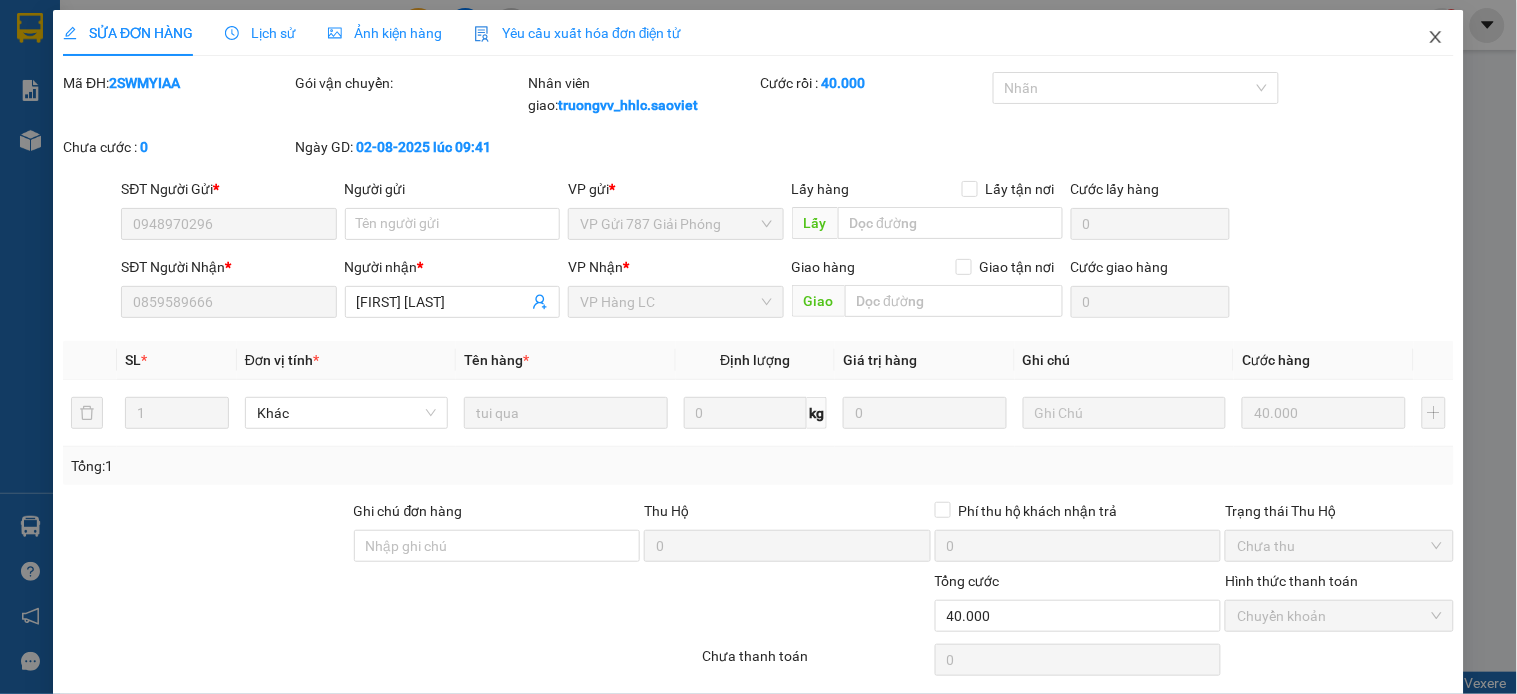 click 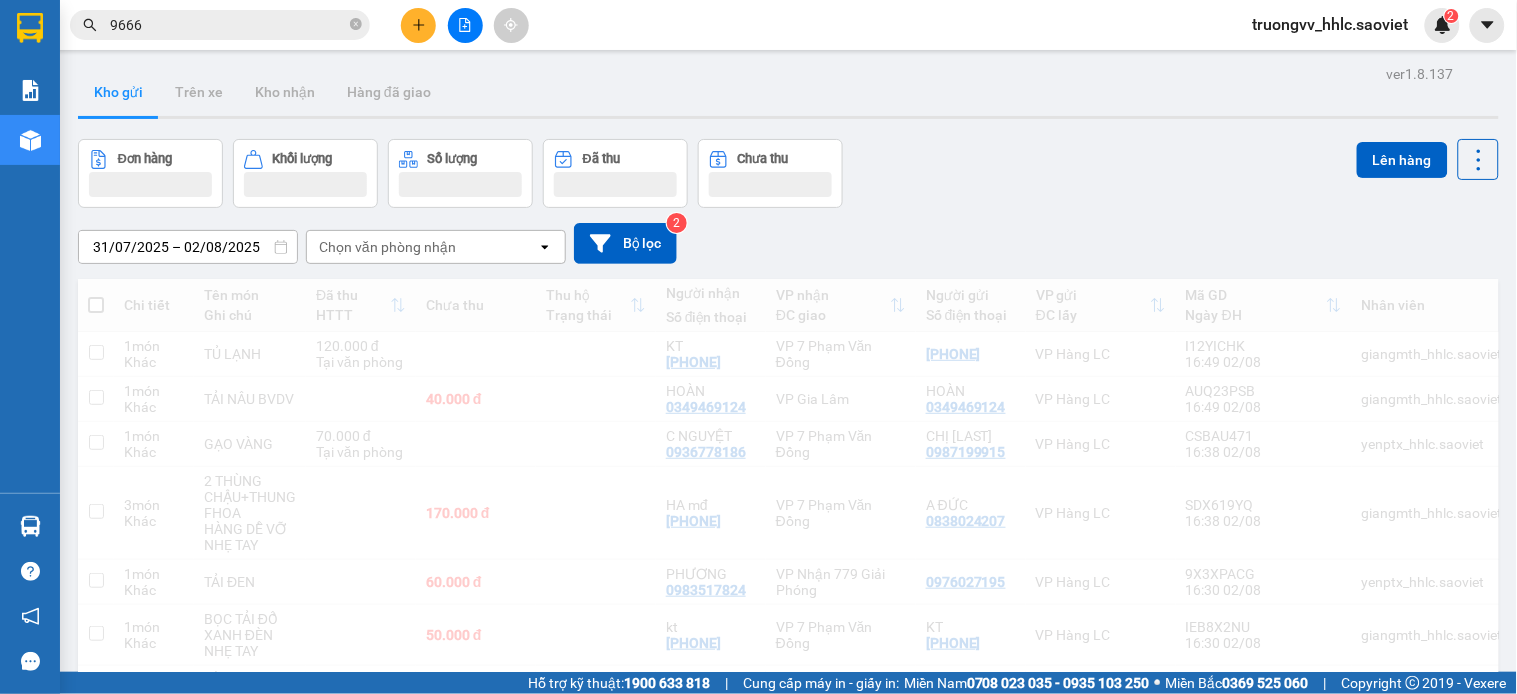 click on "9666" at bounding box center [228, 25] 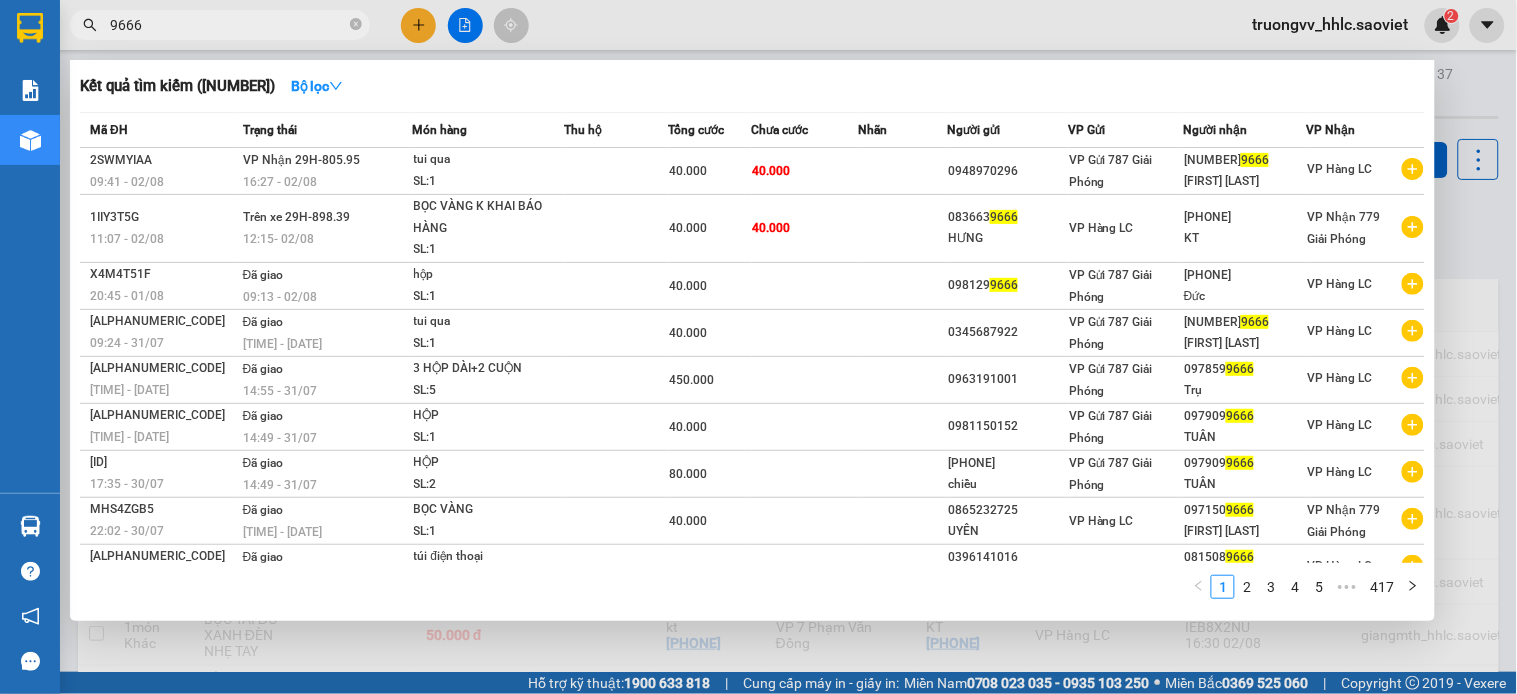 drag, startPoint x: 238, startPoint y: 27, endPoint x: 1460, endPoint y: 121, distance: 1225.6101 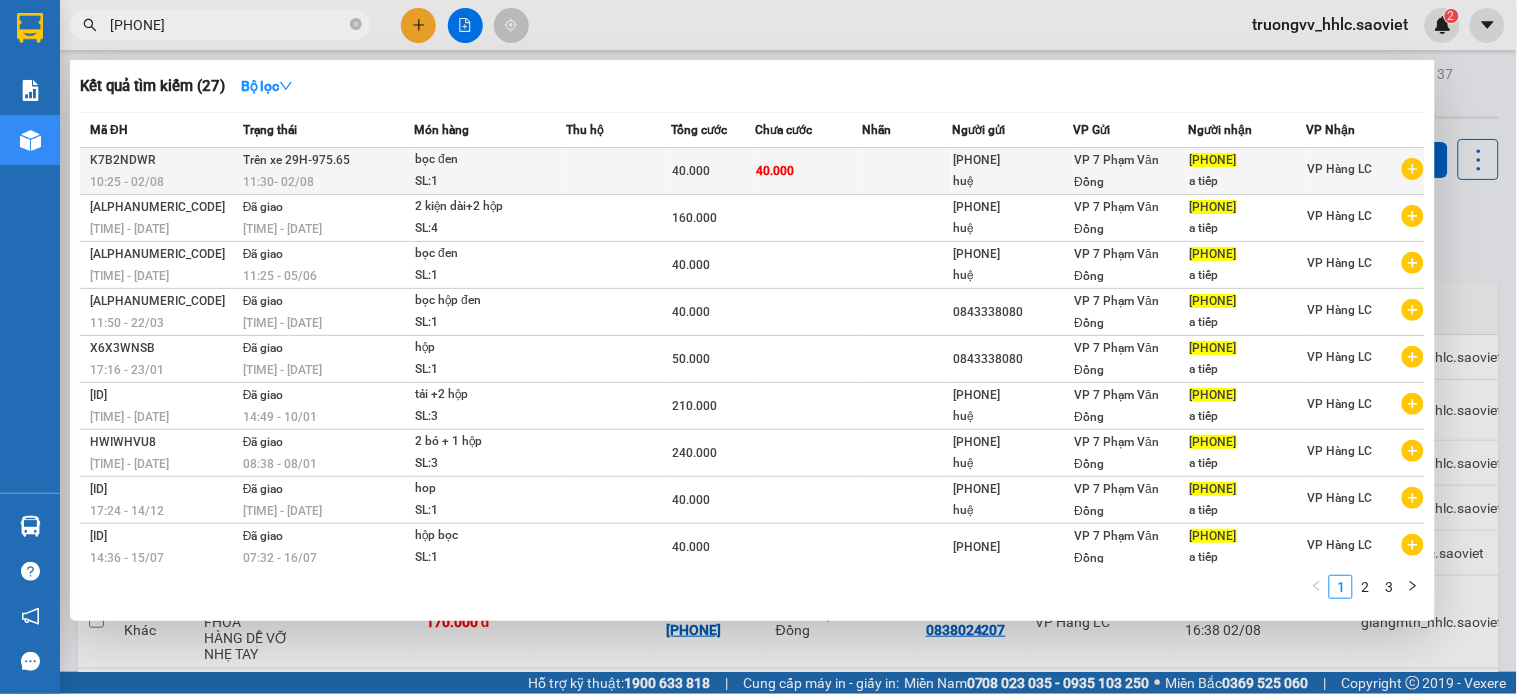 type on "0911451156" 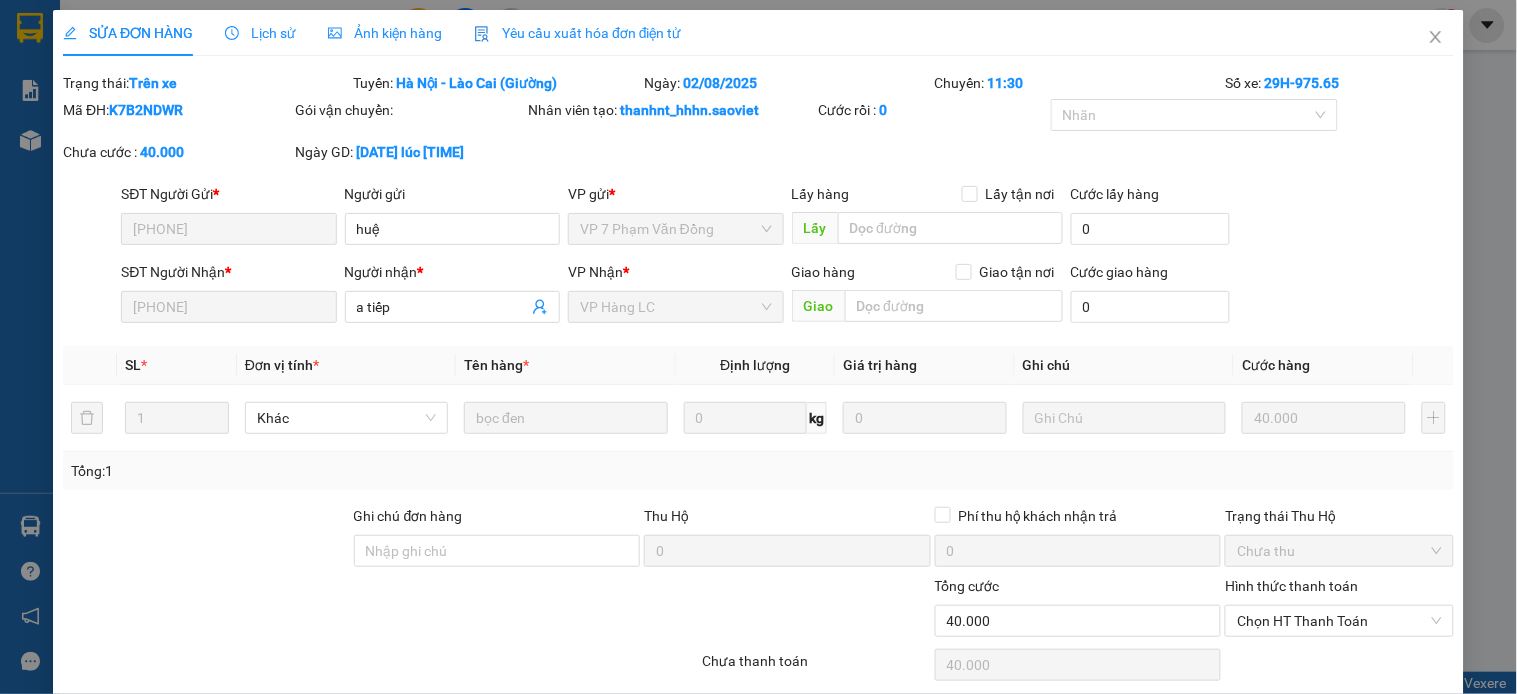 type on "0946285519" 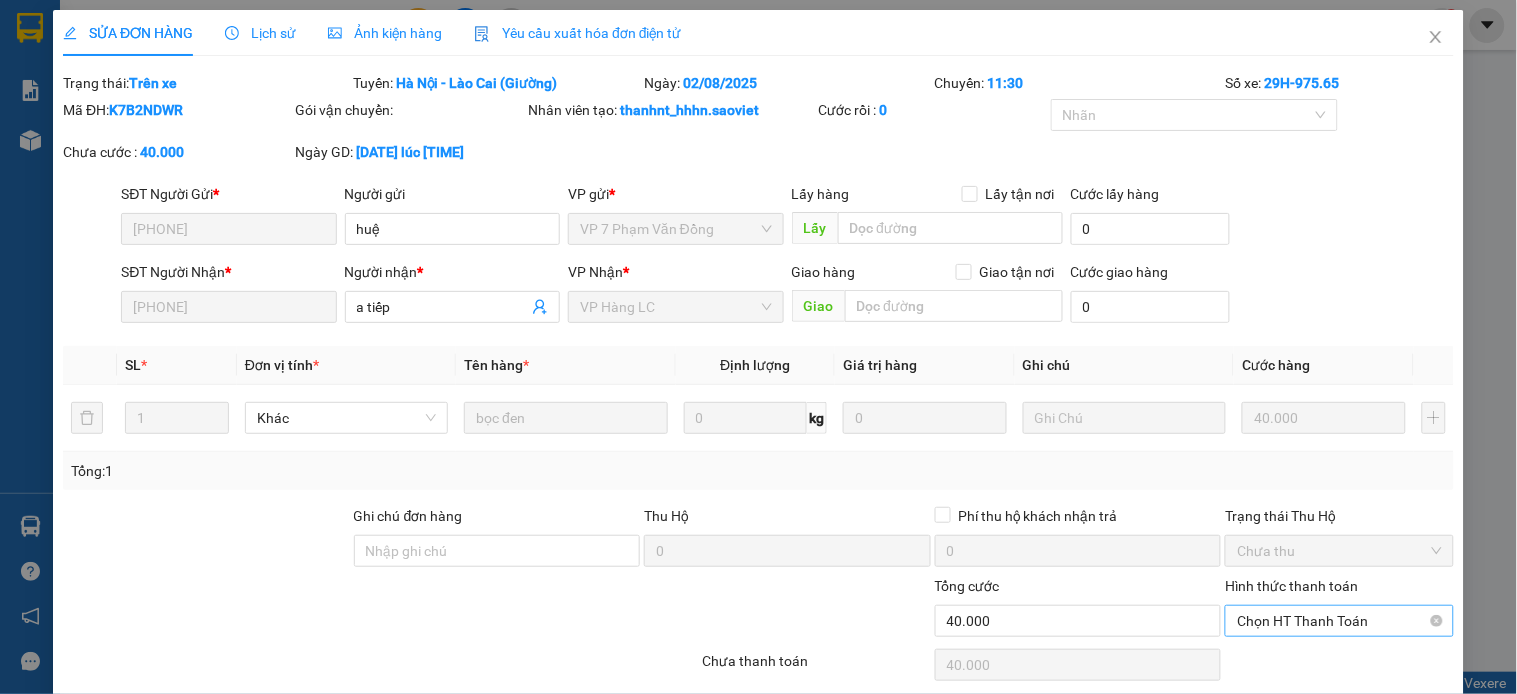 scroll, scrollTop: 76, scrollLeft: 0, axis: vertical 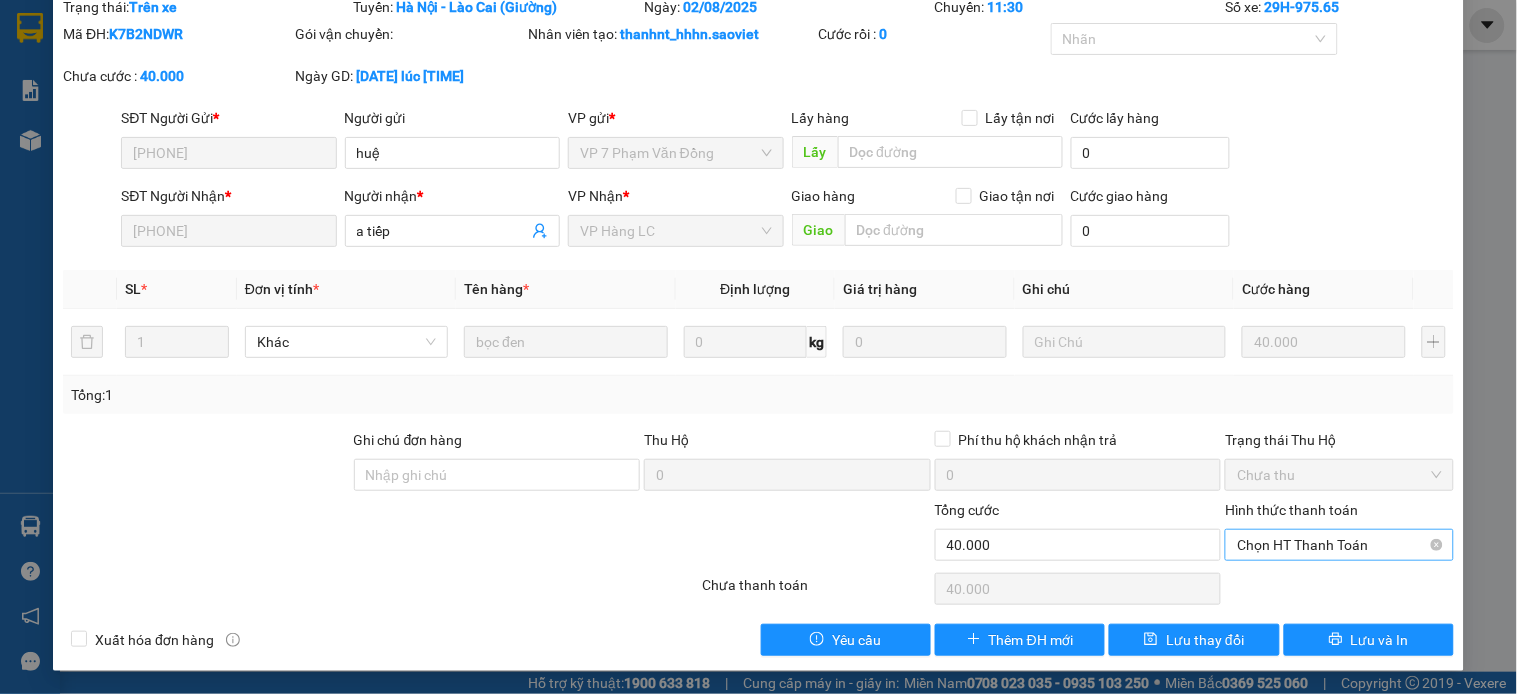 click on "Chọn HT Thanh Toán" at bounding box center (1339, 545) 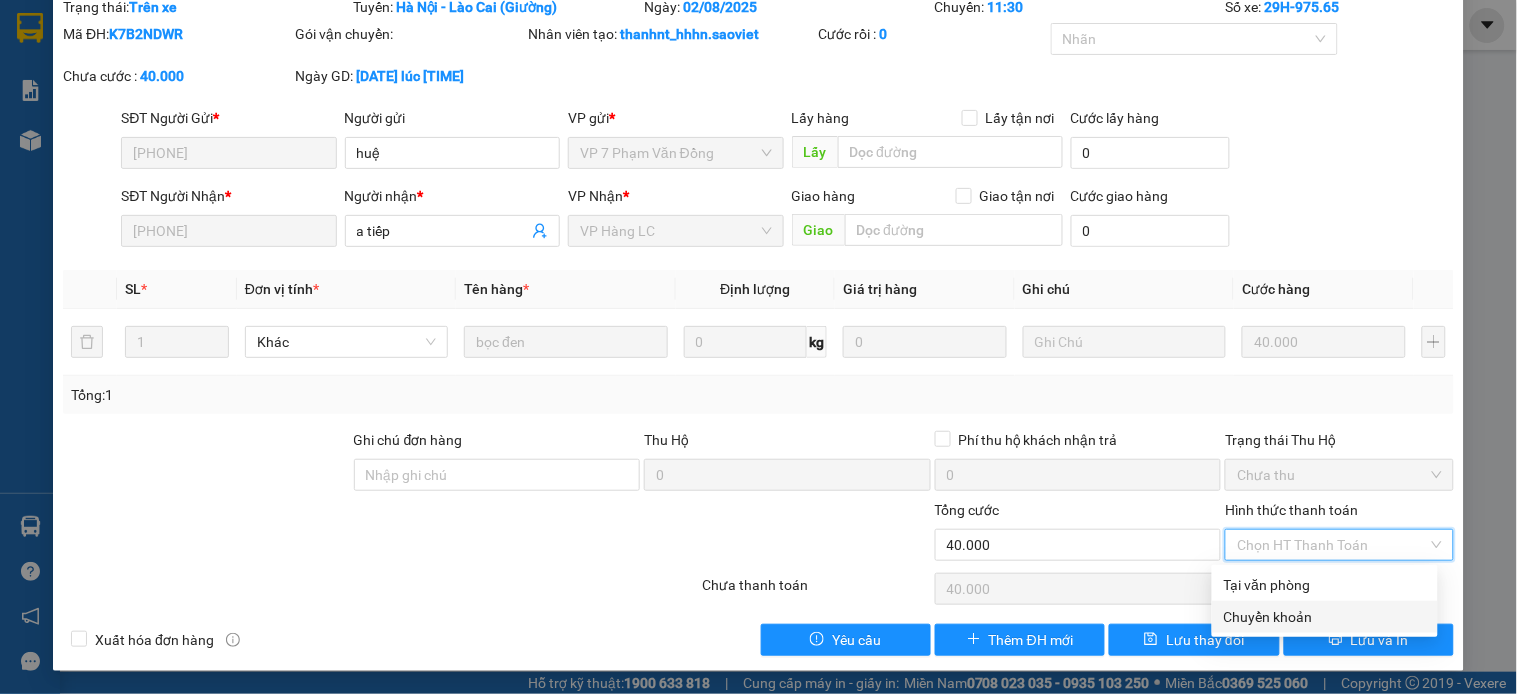 drag, startPoint x: 1277, startPoint y: 598, endPoint x: 1250, endPoint y: 585, distance: 29.966648 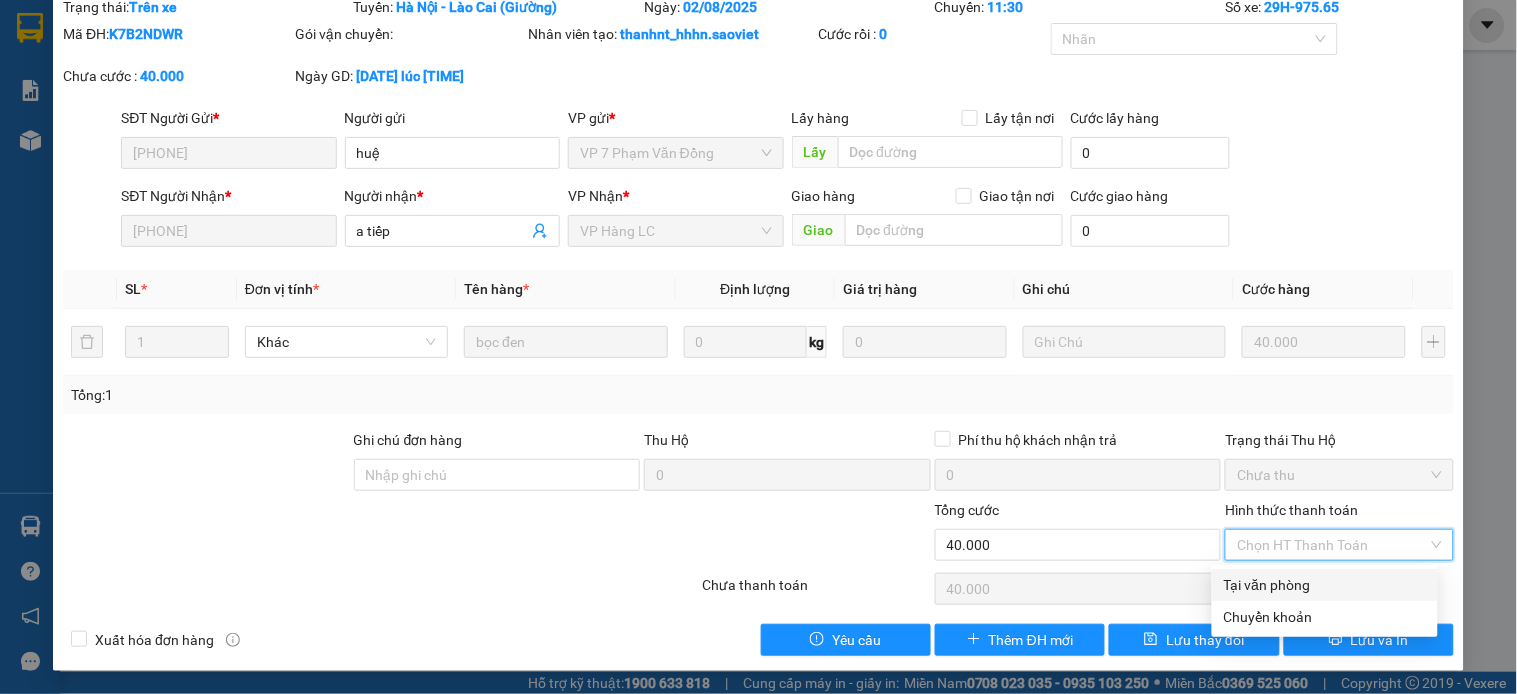 click on "Tại văn phòng" at bounding box center [1325, 585] 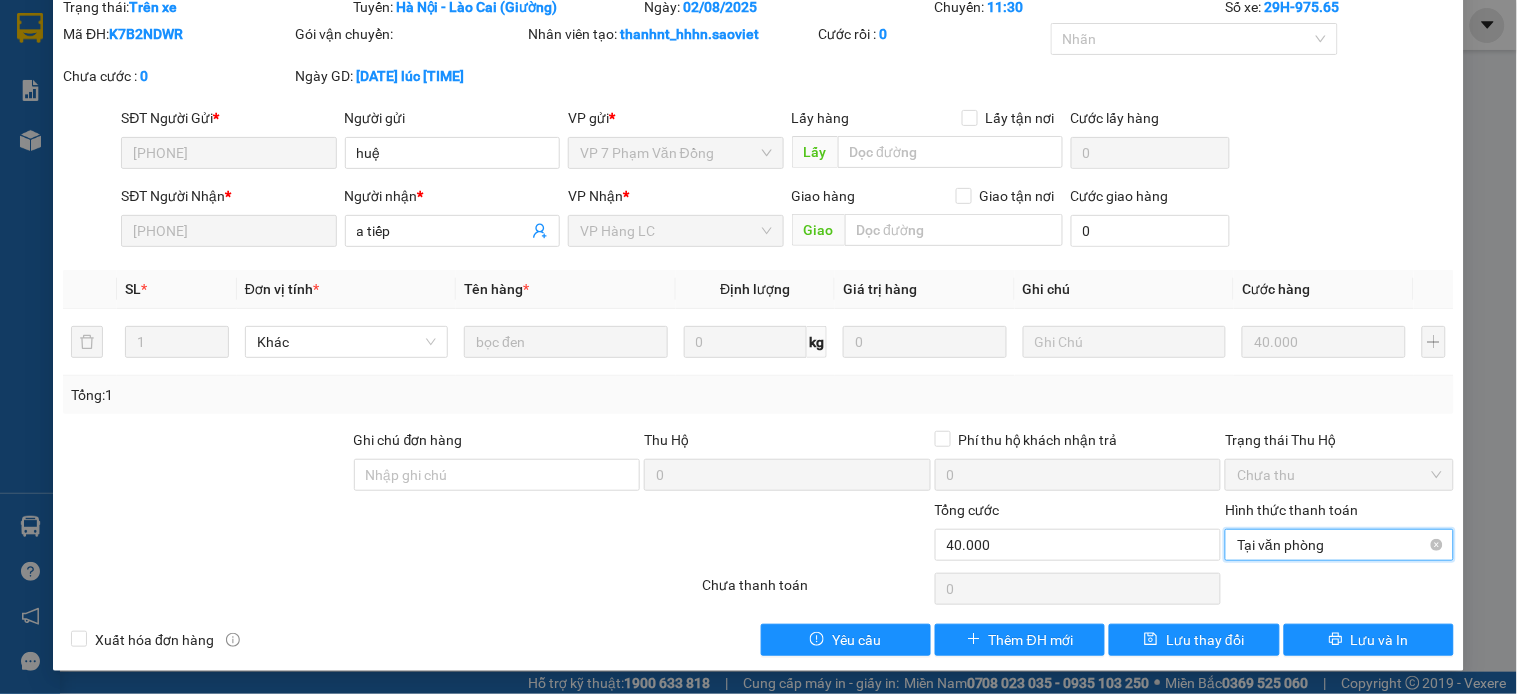 click on "Tại văn phòng" at bounding box center (1339, 545) 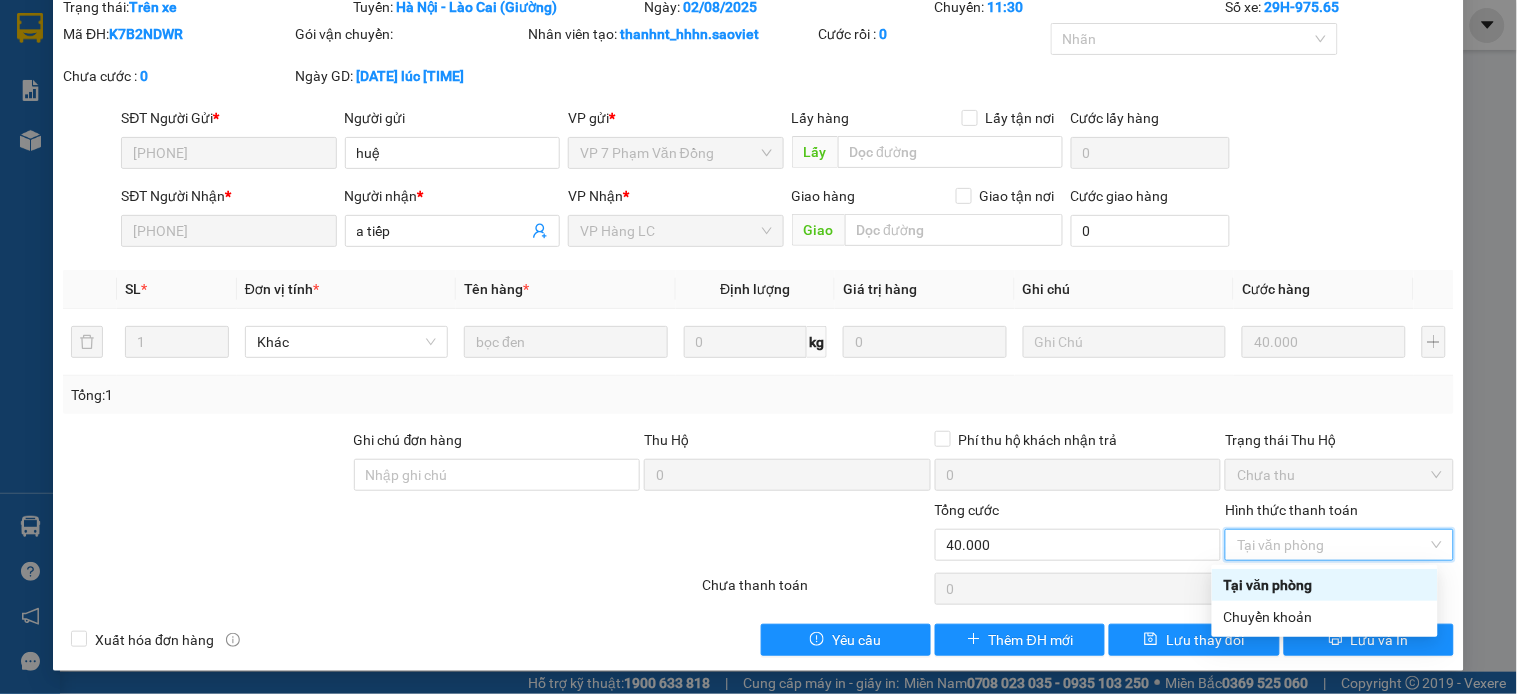 click on "Tại văn phòng" at bounding box center [1325, 585] 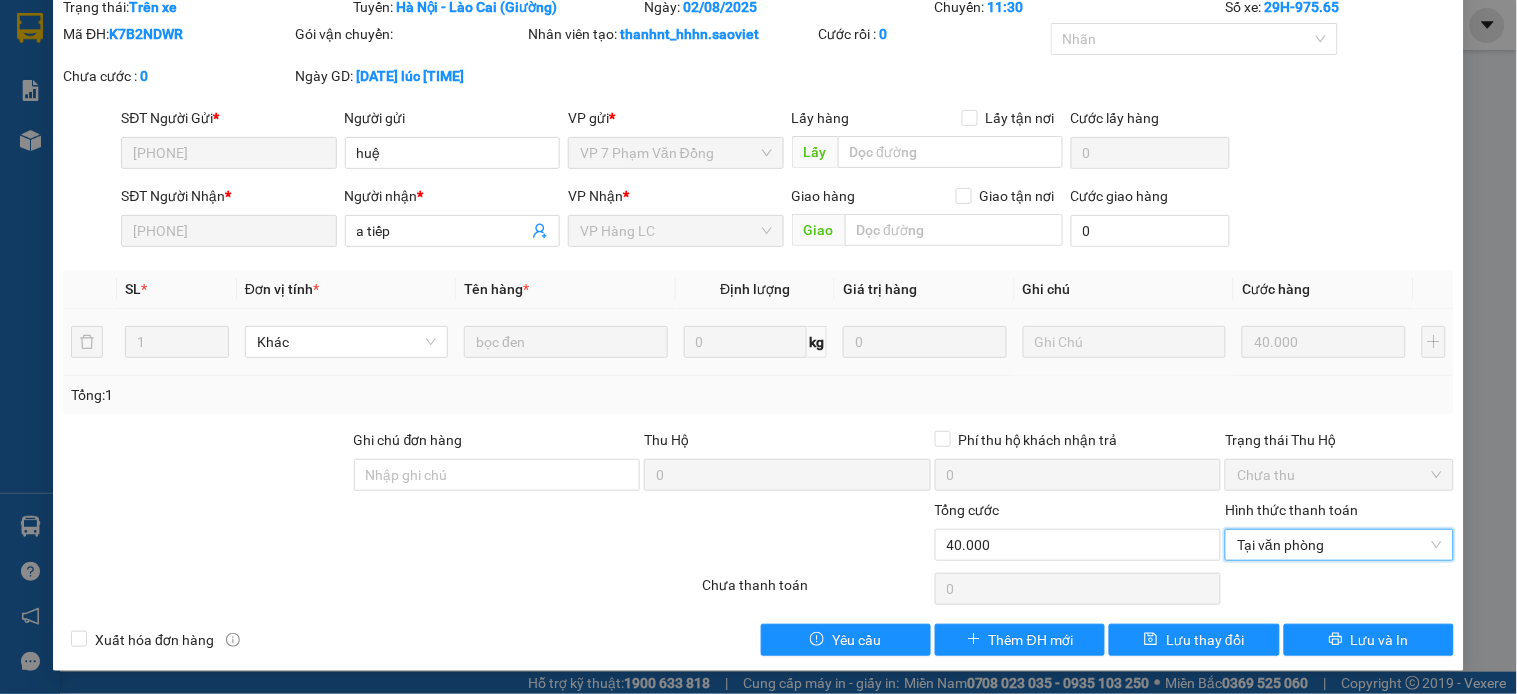 scroll, scrollTop: 0, scrollLeft: 0, axis: both 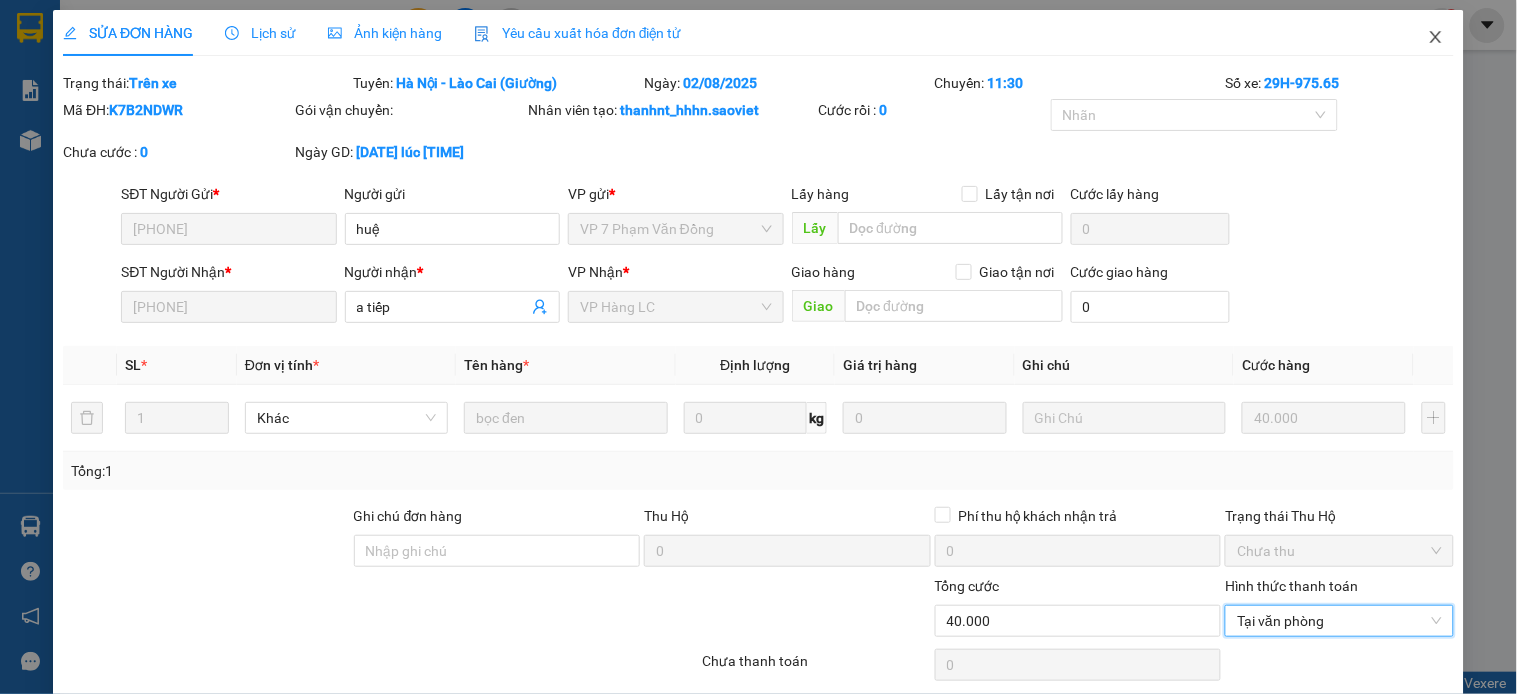 click 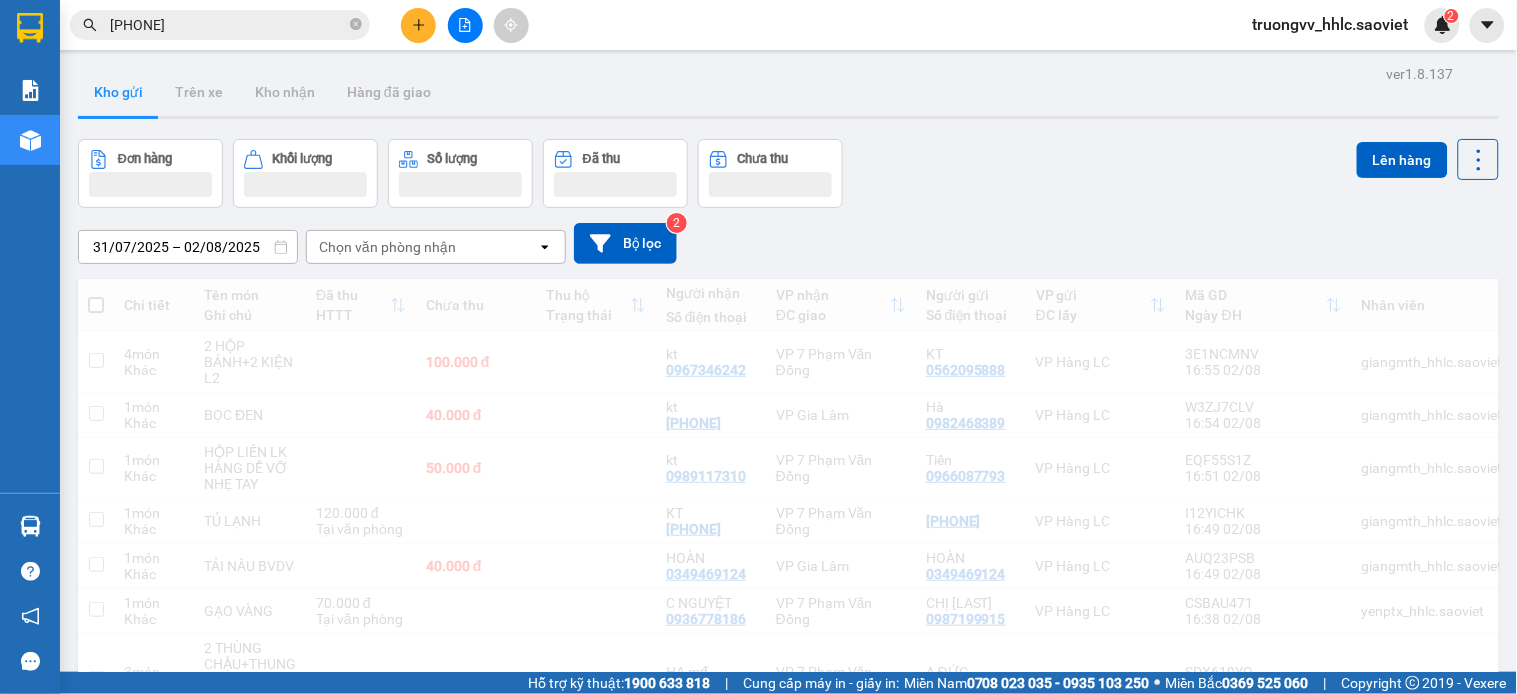 click on "0911451156" at bounding box center (228, 25) 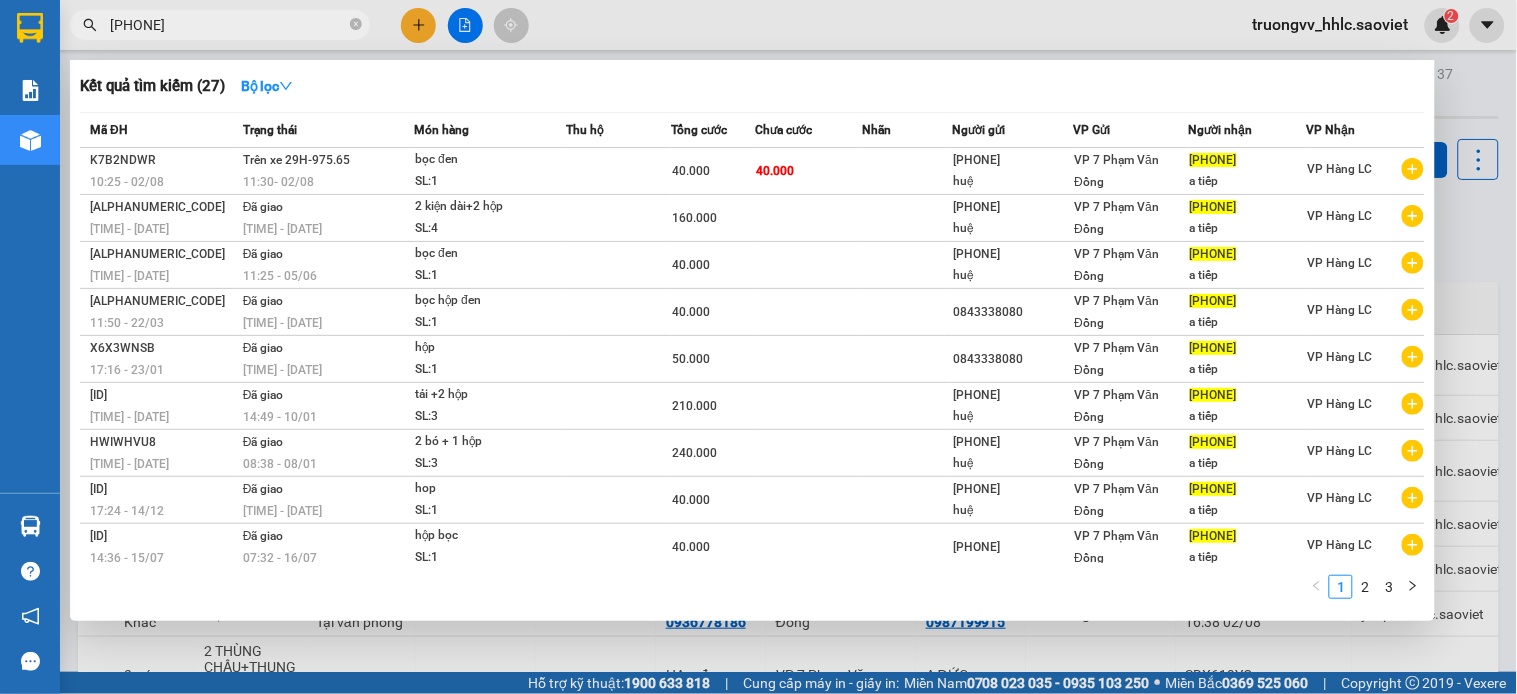 click at bounding box center (758, 347) 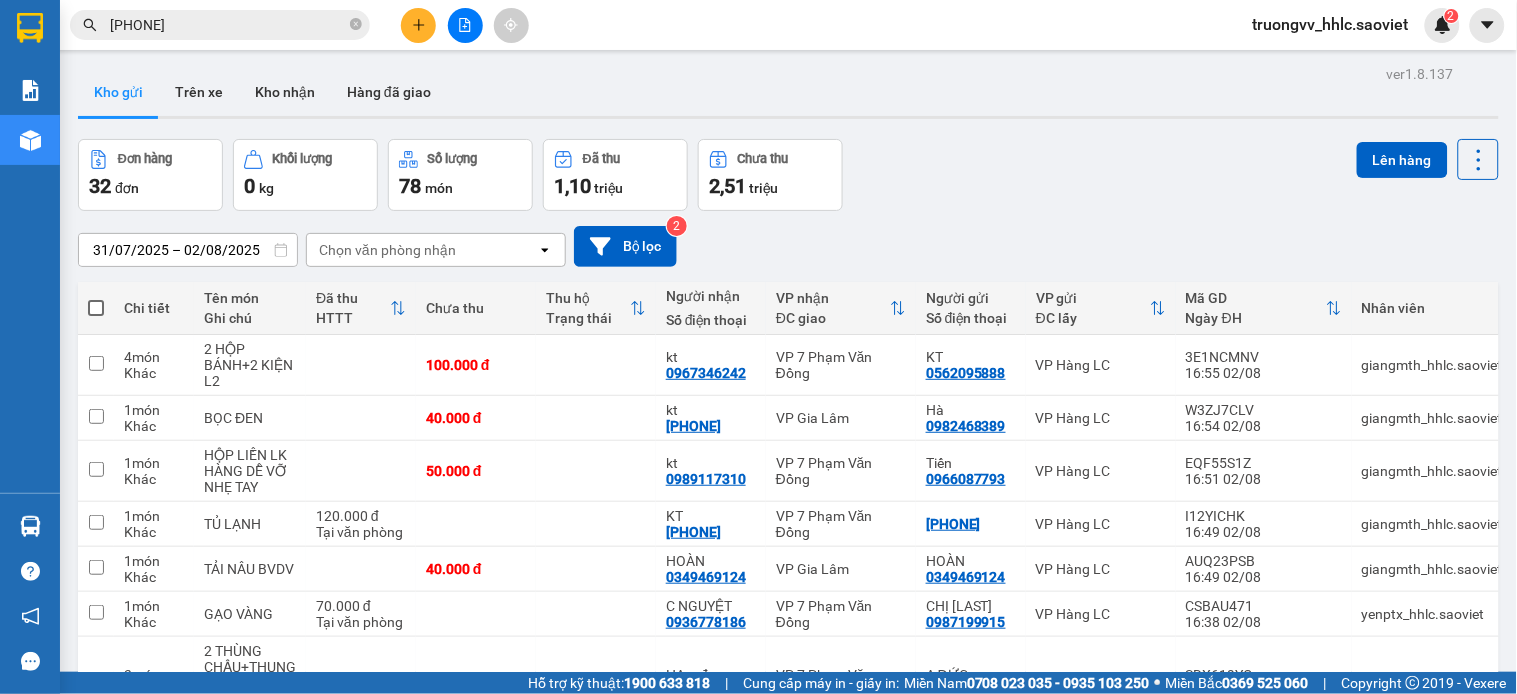 click on "Kết quả tìm kiếm ( 27 )  Bộ lọc  Mã ĐH Trạng thái Món hàng Thu hộ Tổng cước Chưa cước Nhãn Người gửi VP Gửi Người nhận VP Nhận K7B2NDWR 10:25 - 02/08 Trên xe   29H-975.65 11:30  -   02/08 bọc đen SL:  1 40.000 40.000 0946285519 huệ VP 7 Phạm Văn Đồng 0911451156 a tiếp VP Hàng LC HZWBPT1W 15:44 - 27/07 Đã giao   10:48 - 28/07 2 kiện dài+2 hộp SL:  4 160.000 0946285519 huệ VP 7 Phạm Văn Đồng 0911451156 a tiếp VP Hàng LC IHCJN4J3 10:12 - 04/06 Đã giao   11:25 - 05/06 bọc đen SL:  1 40.000 0946285519 huệ VP 7 Phạm Văn Đồng 0911451156 a tiếp VP Hàng LC DNJAEUUP 11:50 - 22/03 Đã giao   19:12 - 22/03 bọc hộp đen SL:  1 40.000 0843338080 VP 7 Phạm Văn Đồng 0911451156 a tiếp VP Hàng LC X6X3WNSB 17:16 - 23/01 Đã giao   13:06 - 24/01 hộp SL:  1 50.000 0843338080 VP 7 Phạm Văn Đồng 0911451156 a tiếp VP Hàng LC 8F2G2K5R 15:29 - 08/01 Đã giao   14:49 - 10/01 tải +2 hộp SL:  3 210.000 0946285519" at bounding box center [195, 25] 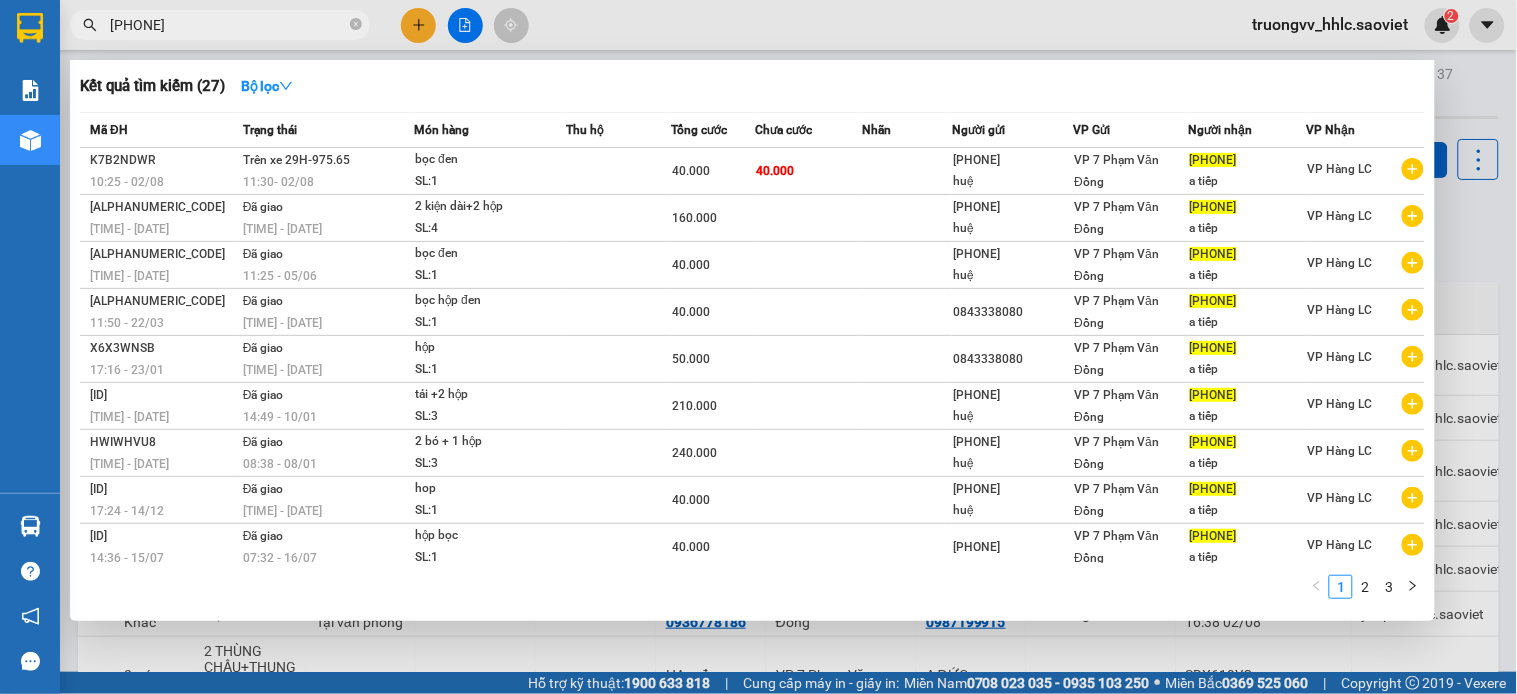 click on "0911451156" at bounding box center (228, 25) 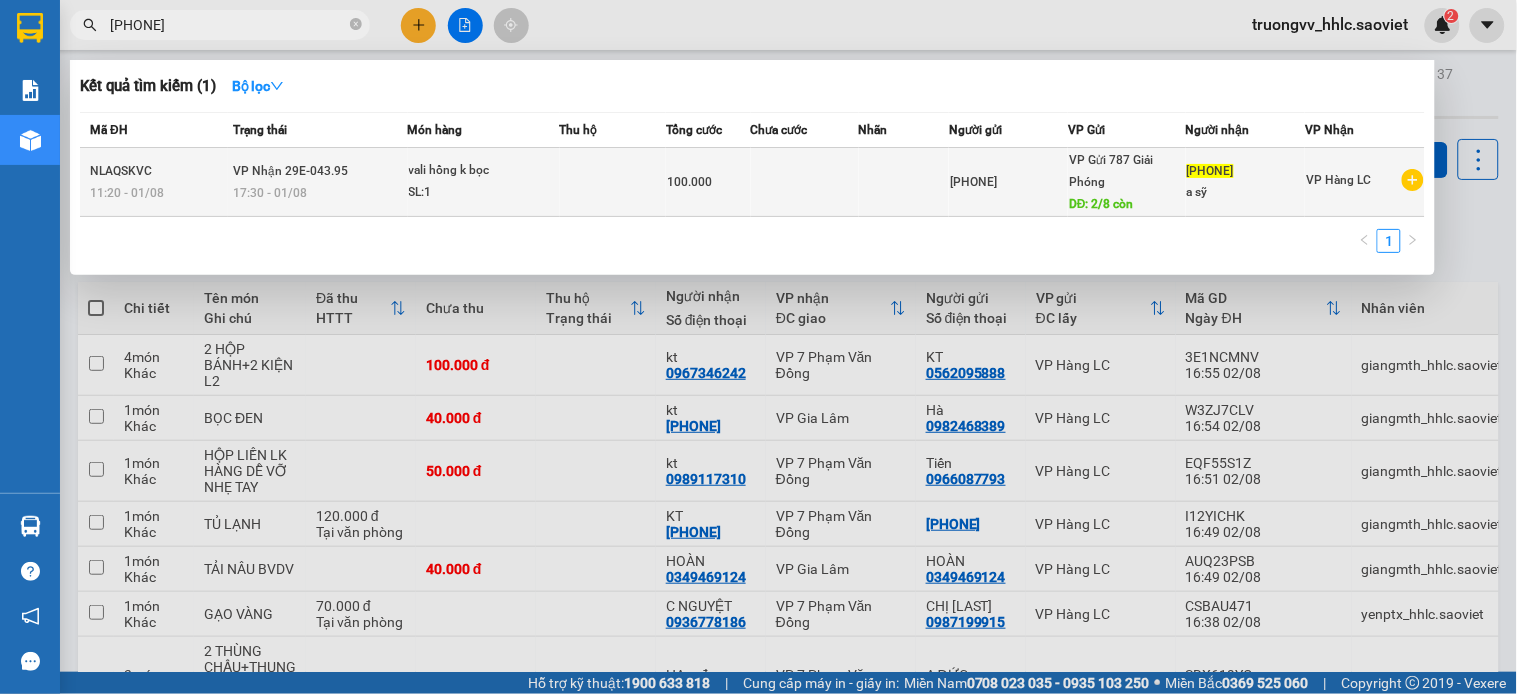 type on "0978509414" 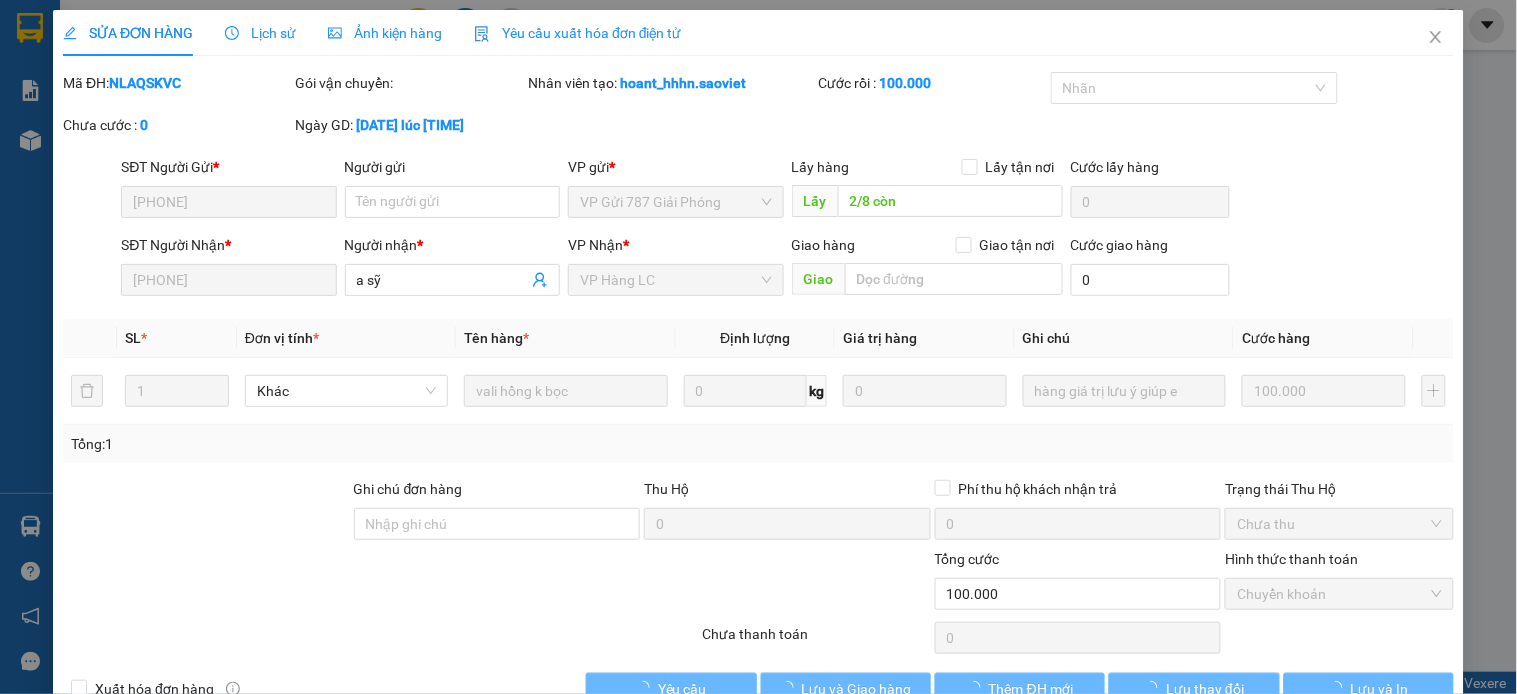 type on "0899191288" 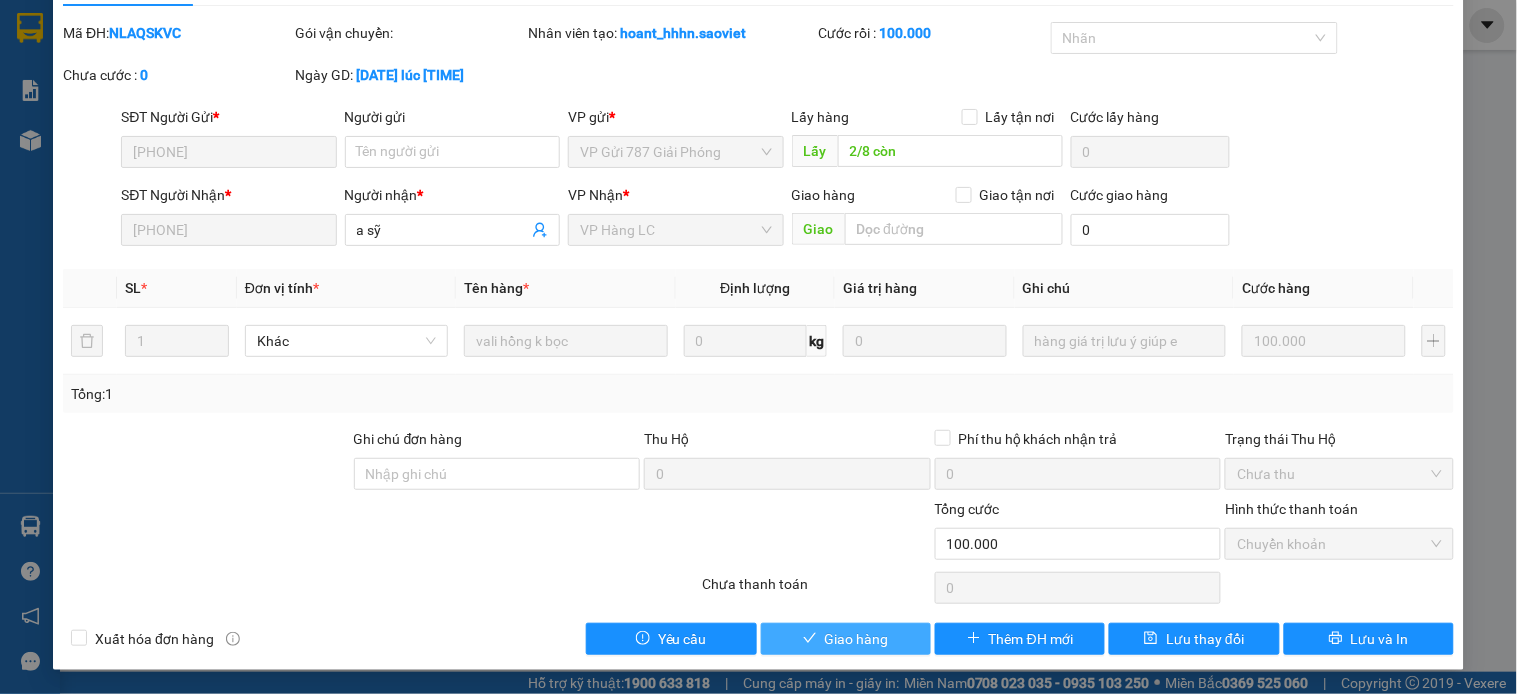click on "Giao hàng" at bounding box center [857, 639] 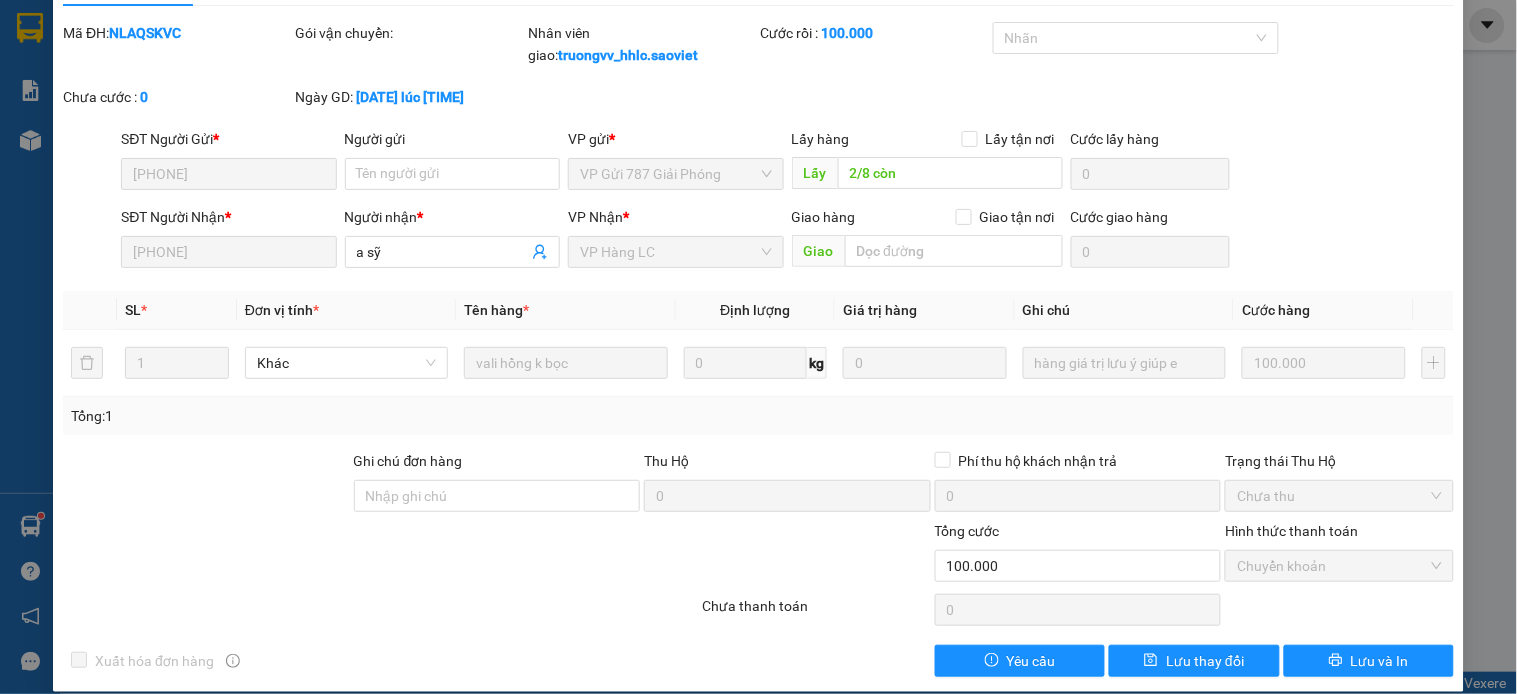scroll, scrollTop: 0, scrollLeft: 0, axis: both 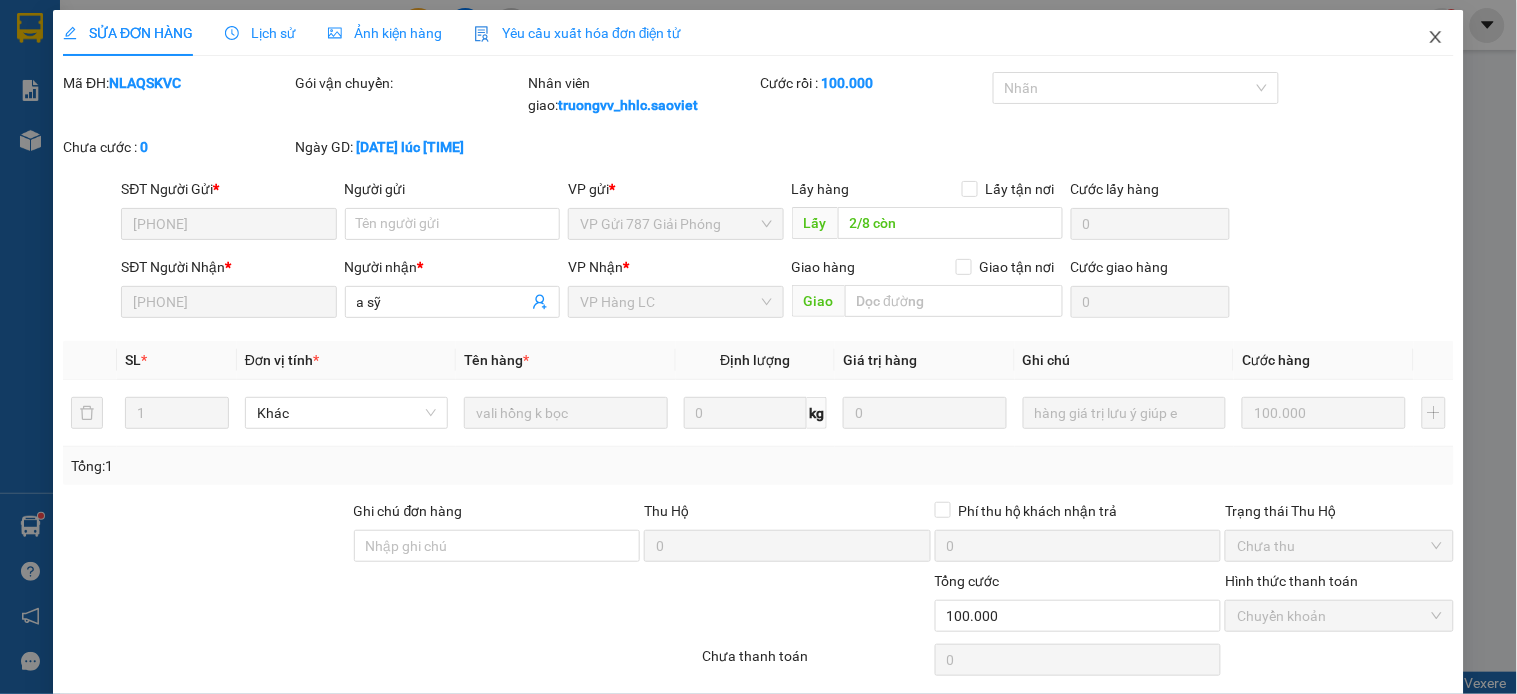 click 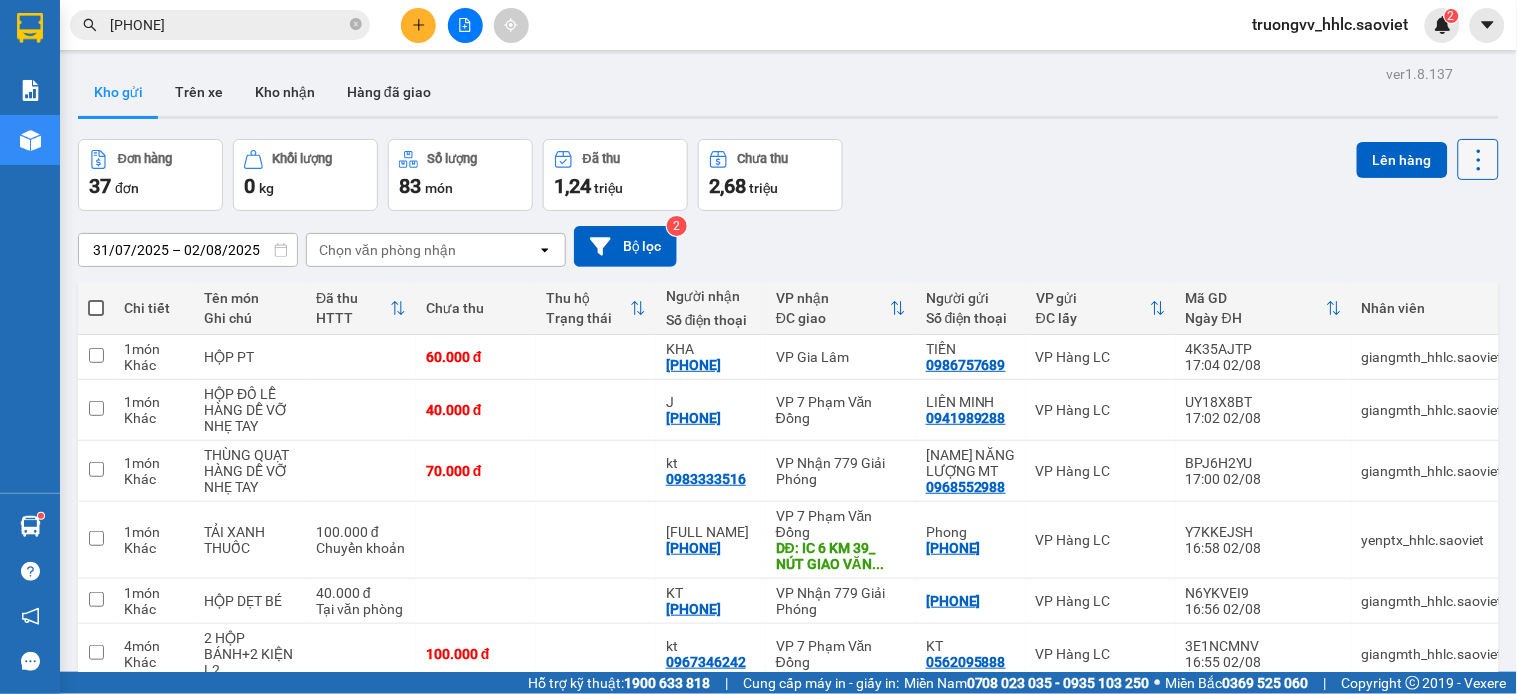drag, startPoint x: 1450, startPoint y: 148, endPoint x: 1455, endPoint y: 167, distance: 19.646883 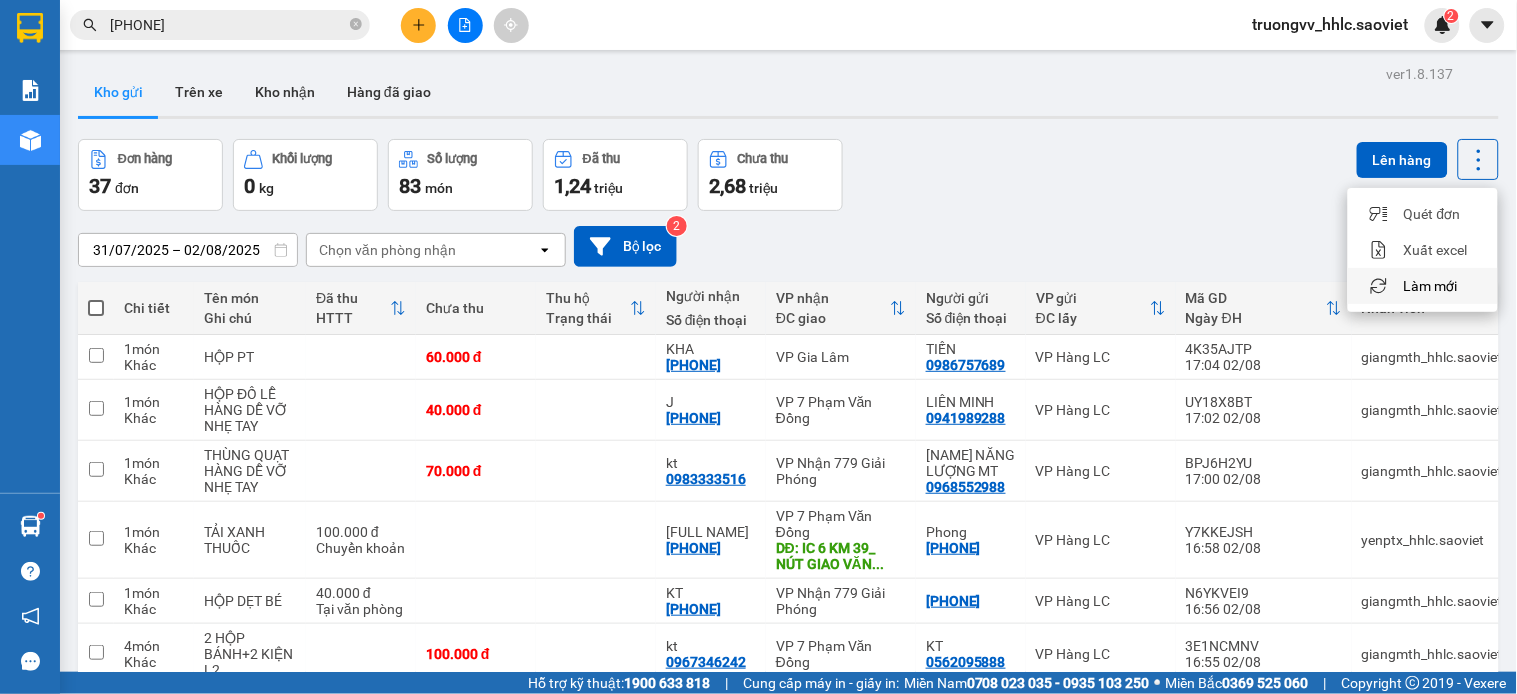 click on "Làm mới" at bounding box center [1431, 286] 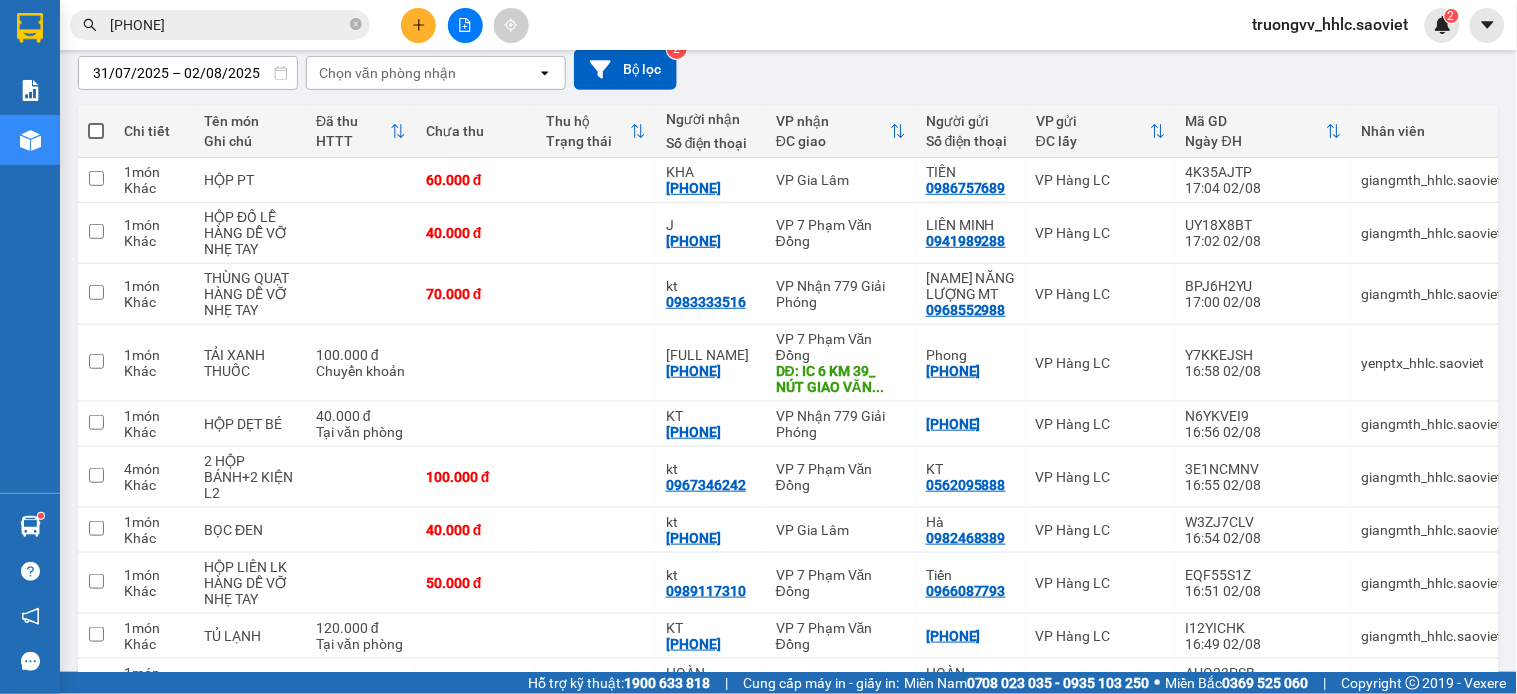 scroll, scrollTop: 0, scrollLeft: 0, axis: both 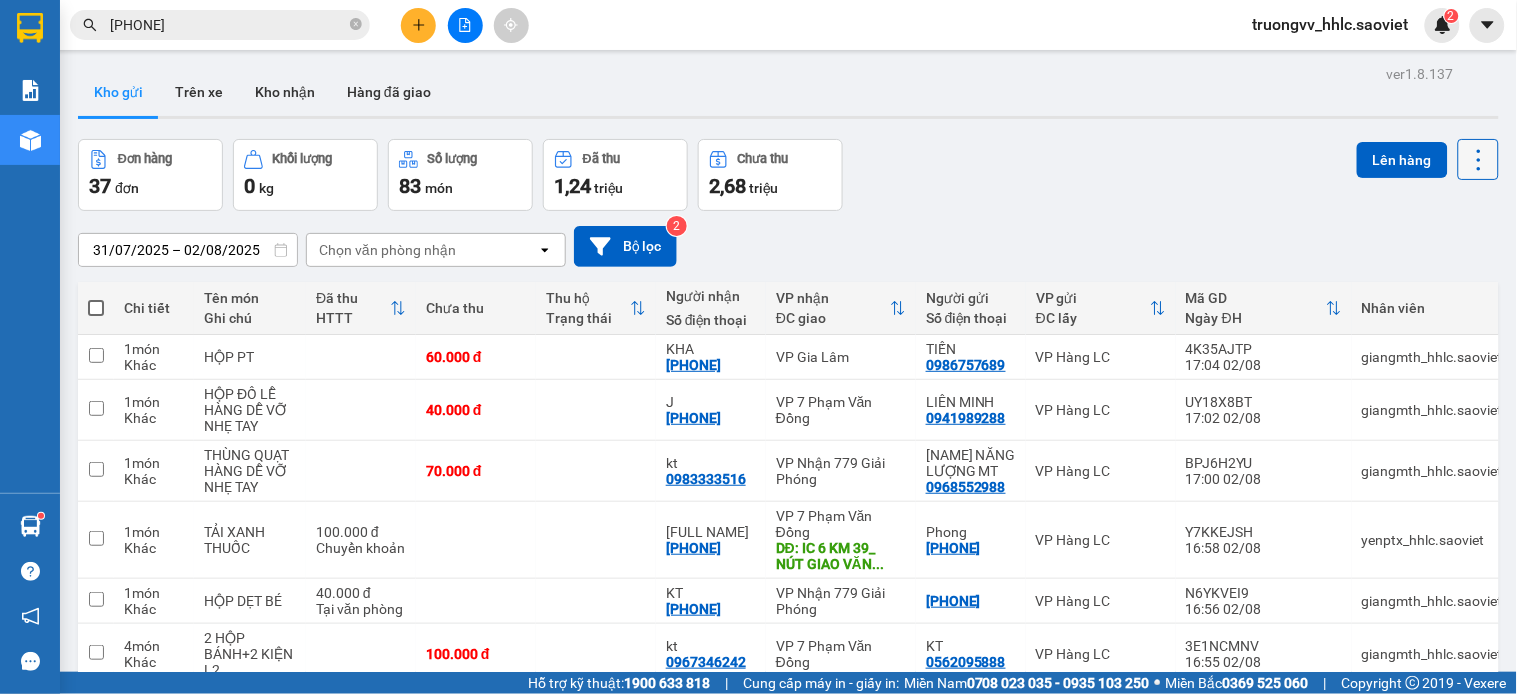 click 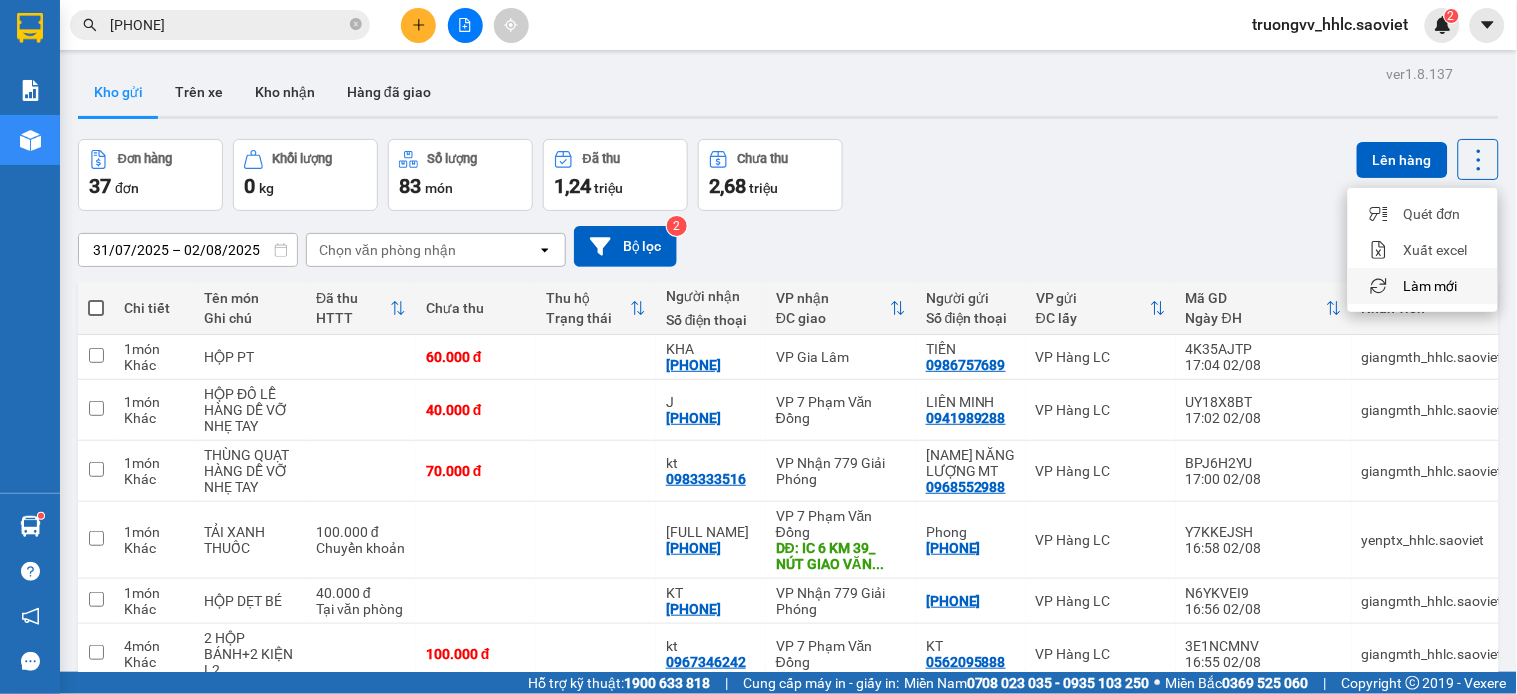 click on "Làm mới" at bounding box center [1431, 286] 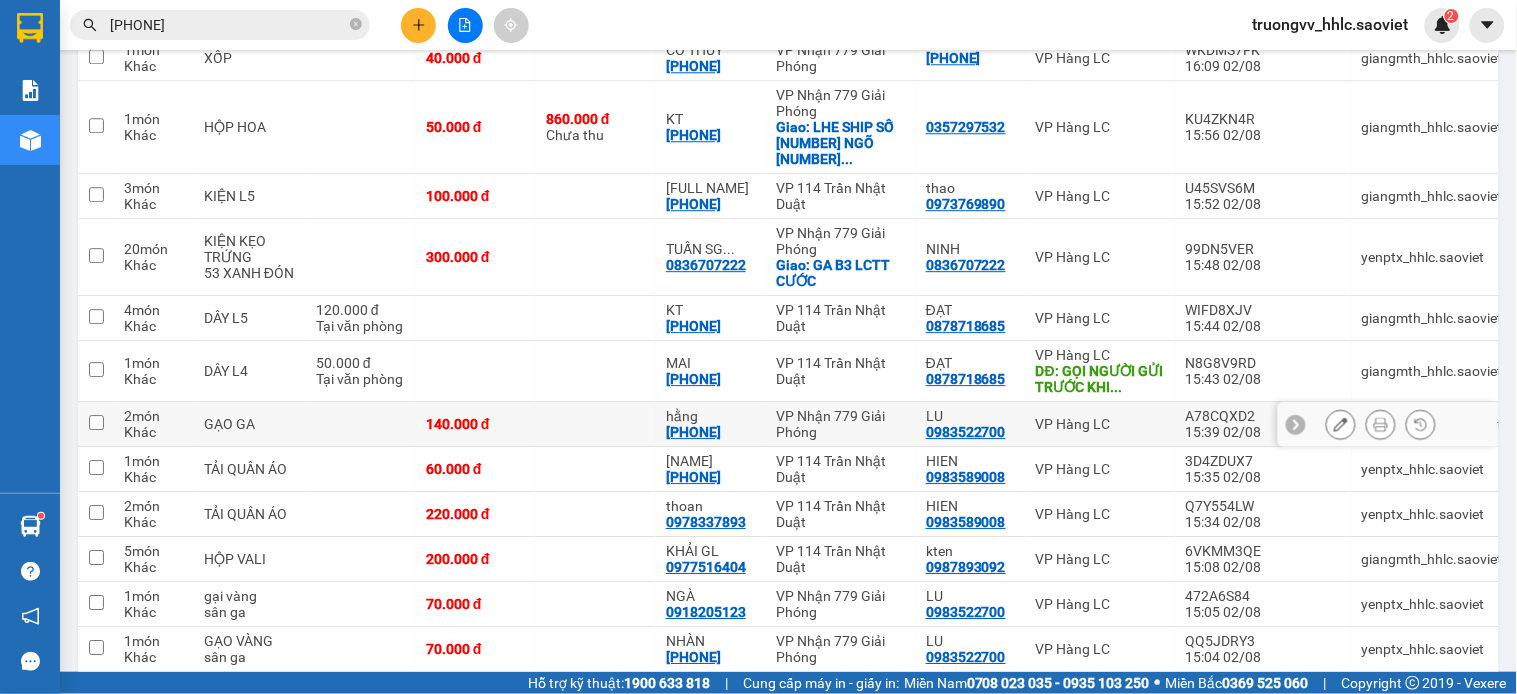 scroll, scrollTop: 1733, scrollLeft: 0, axis: vertical 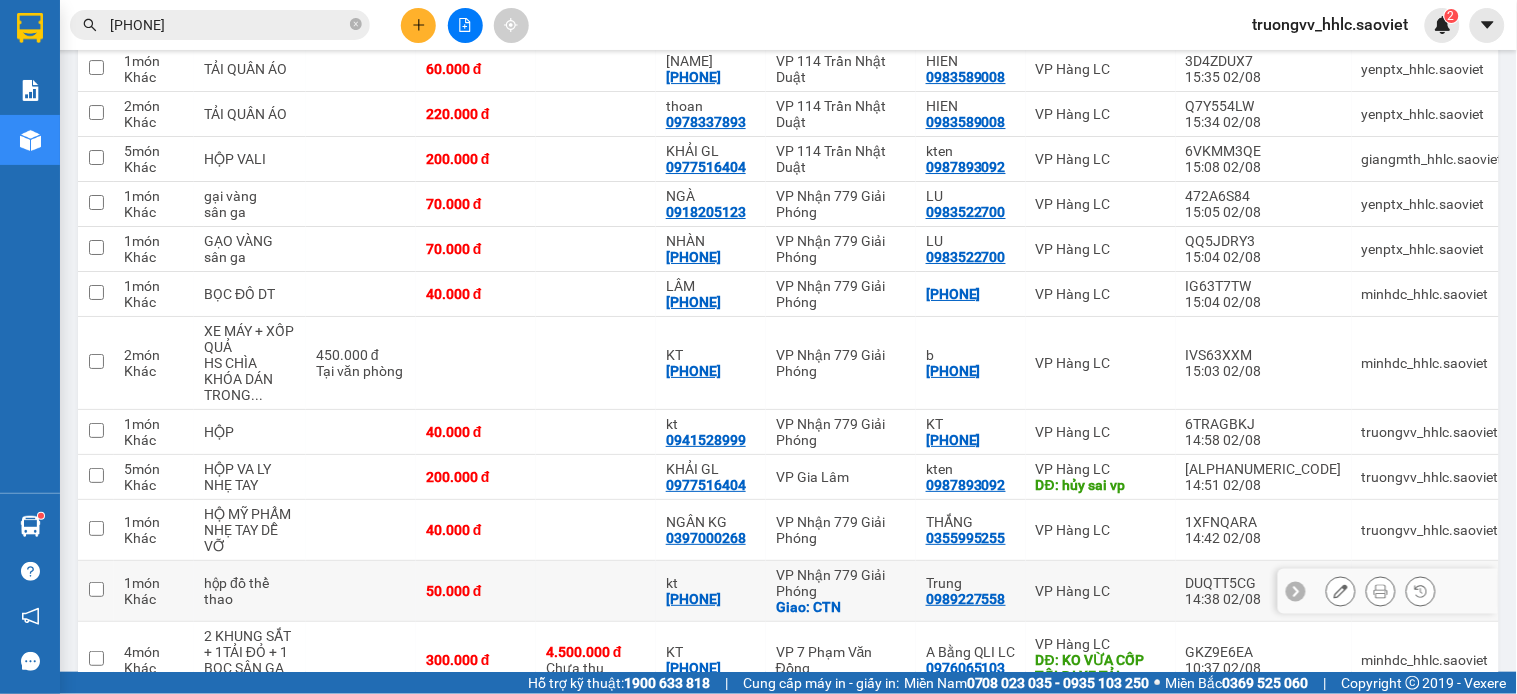 click on "50.000 đ" at bounding box center [476, 591] 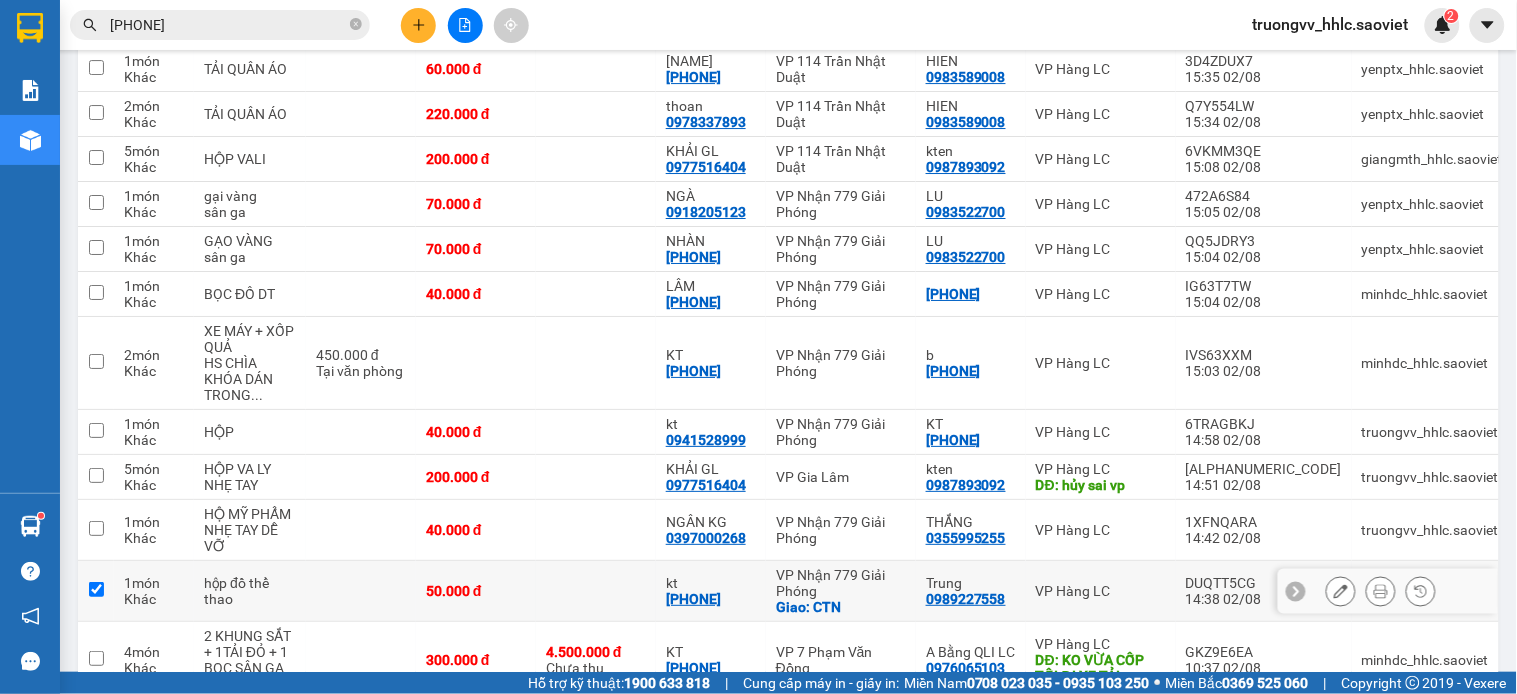 checkbox on "true" 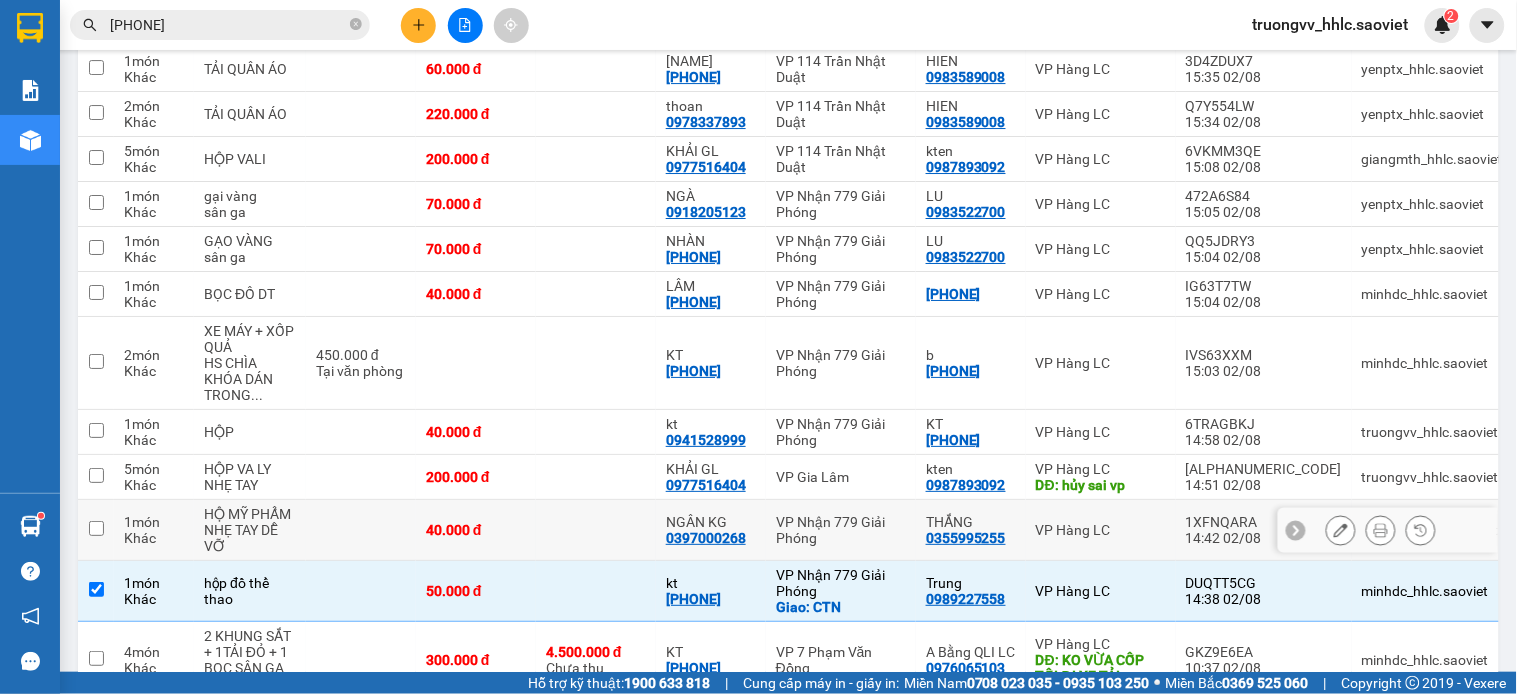 click on "40.000 đ" at bounding box center (476, 530) 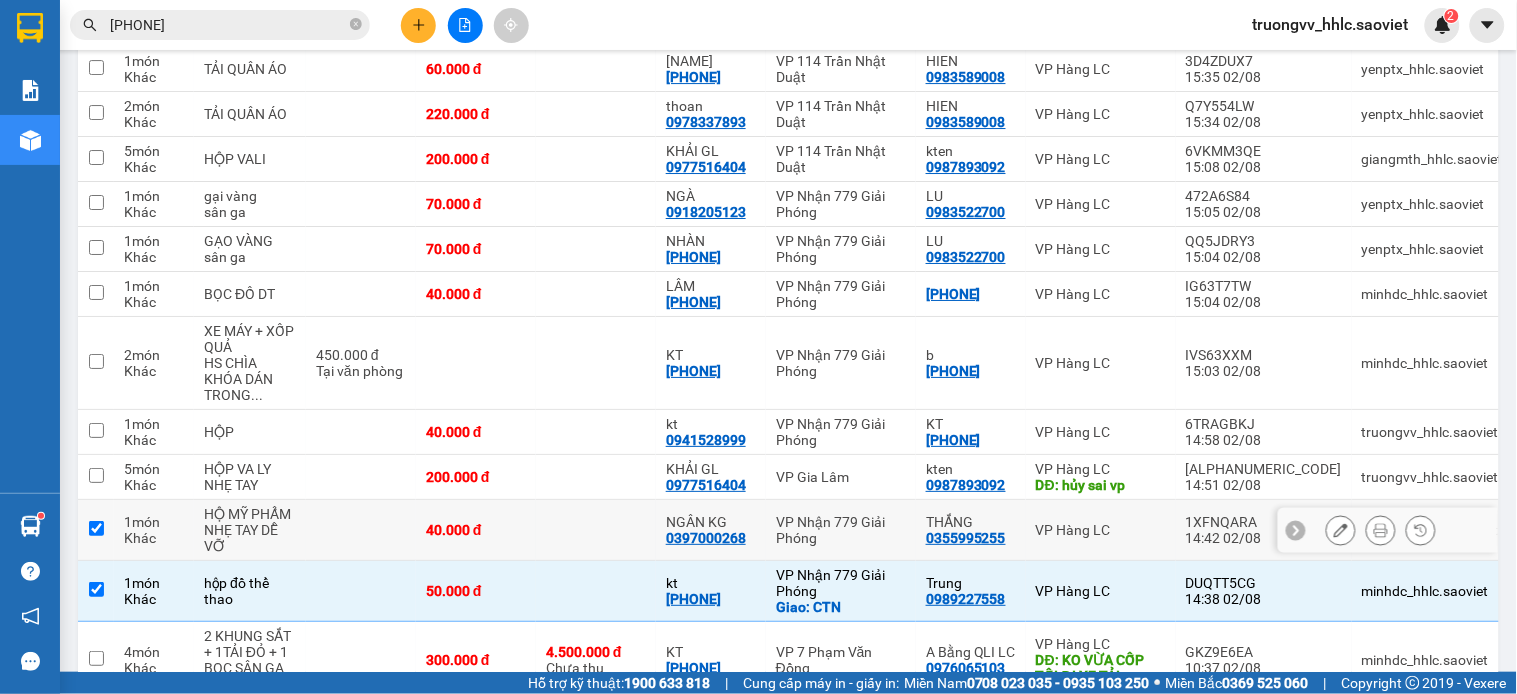checkbox on "true" 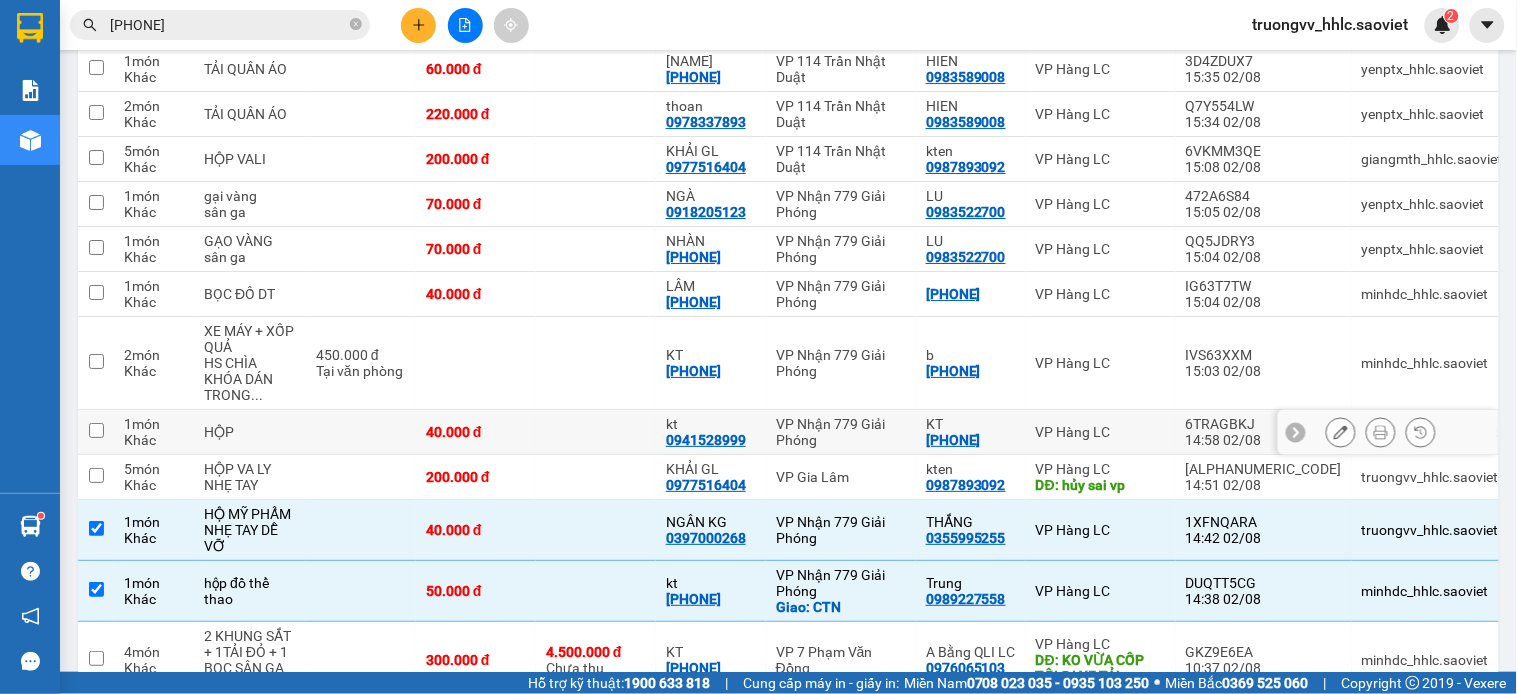 click on "40.000 đ" at bounding box center [476, 432] 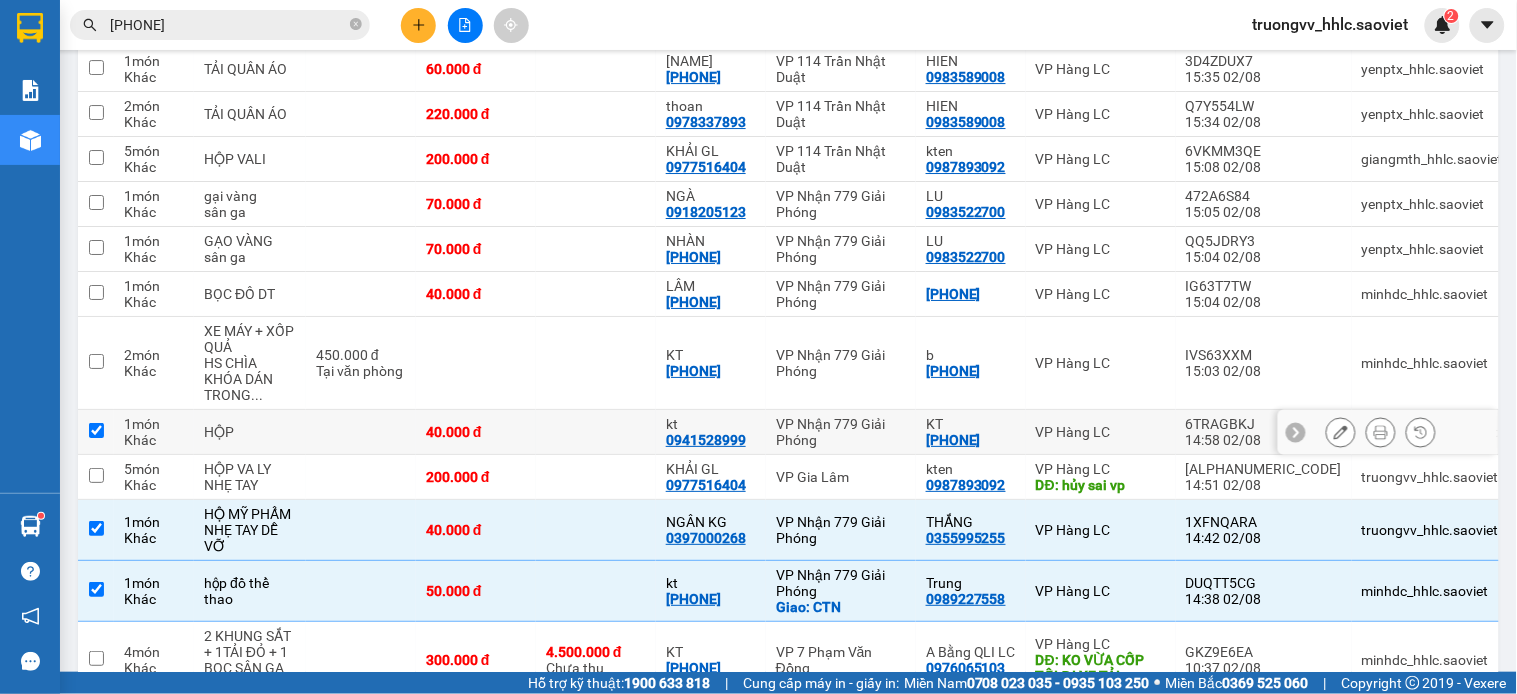 checkbox on "true" 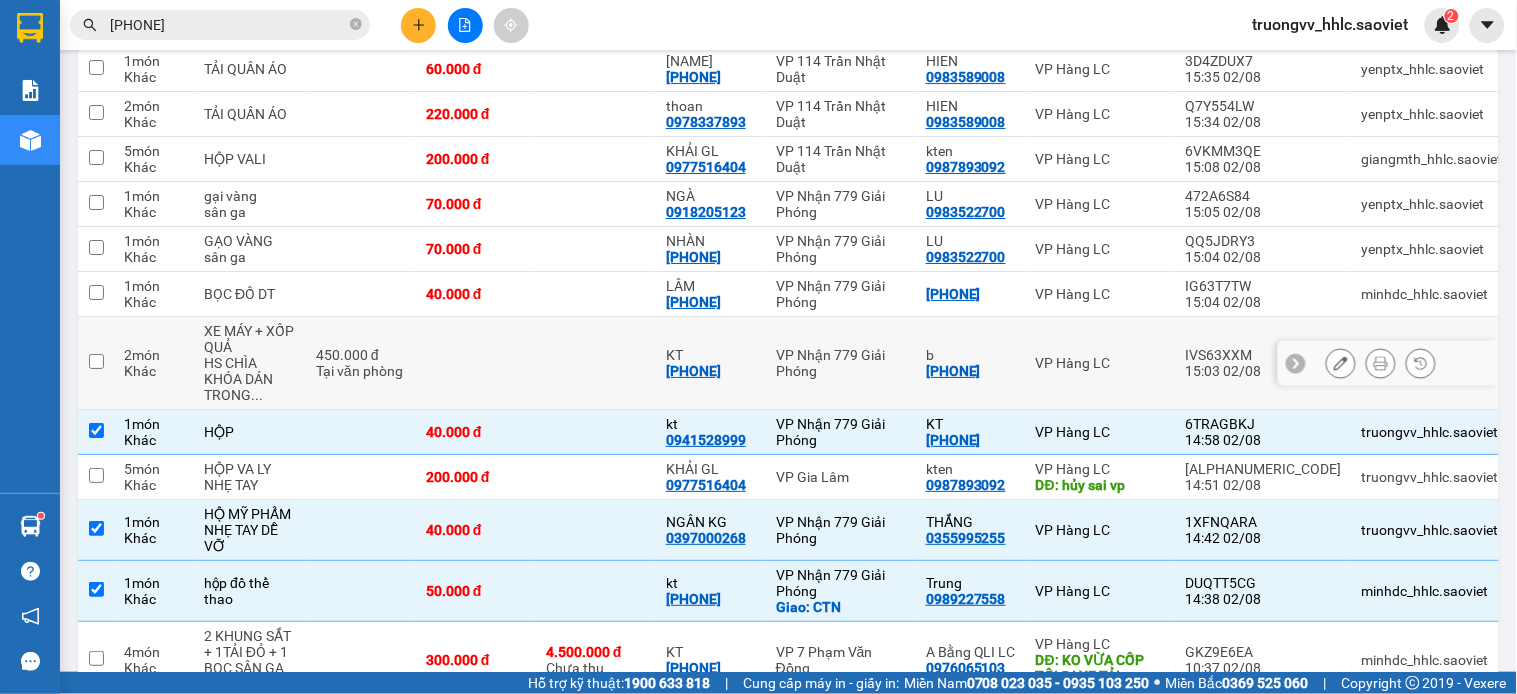 click at bounding box center (476, 363) 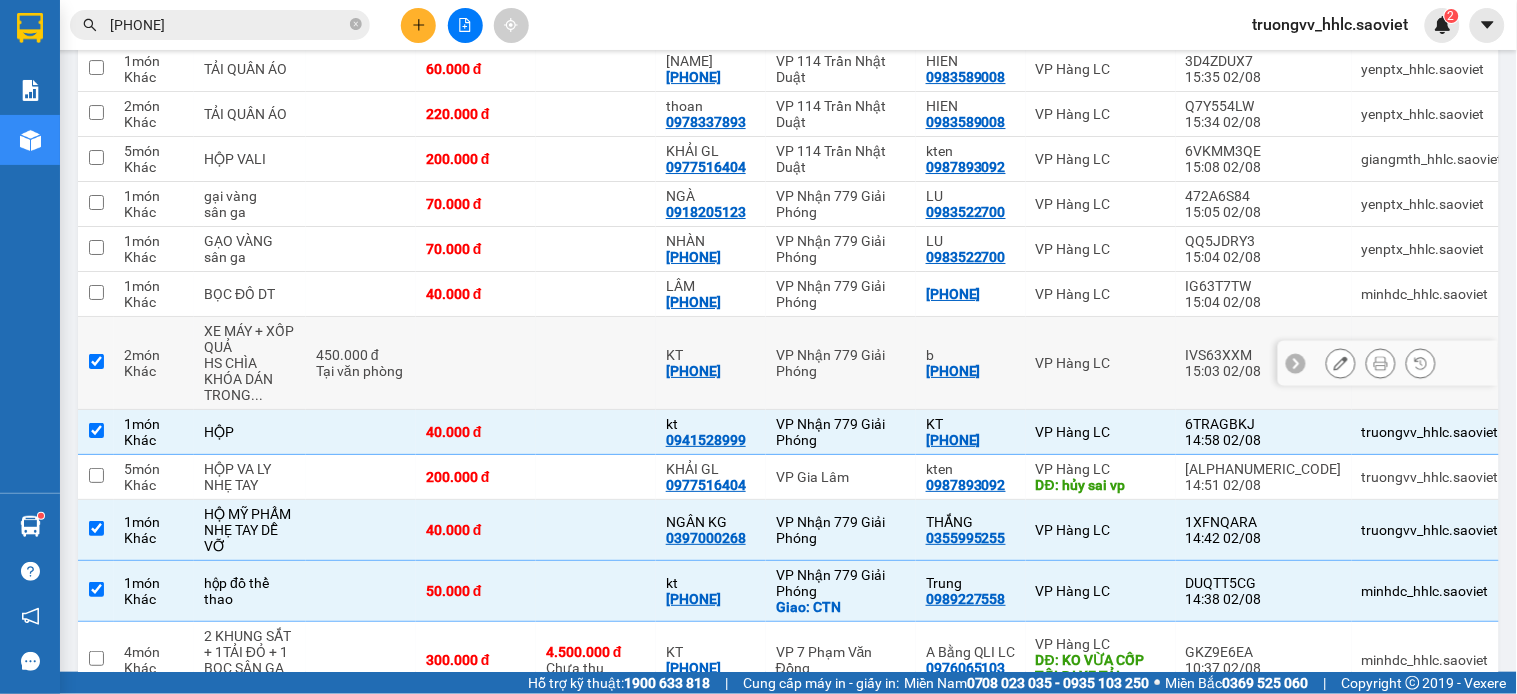 checkbox on "true" 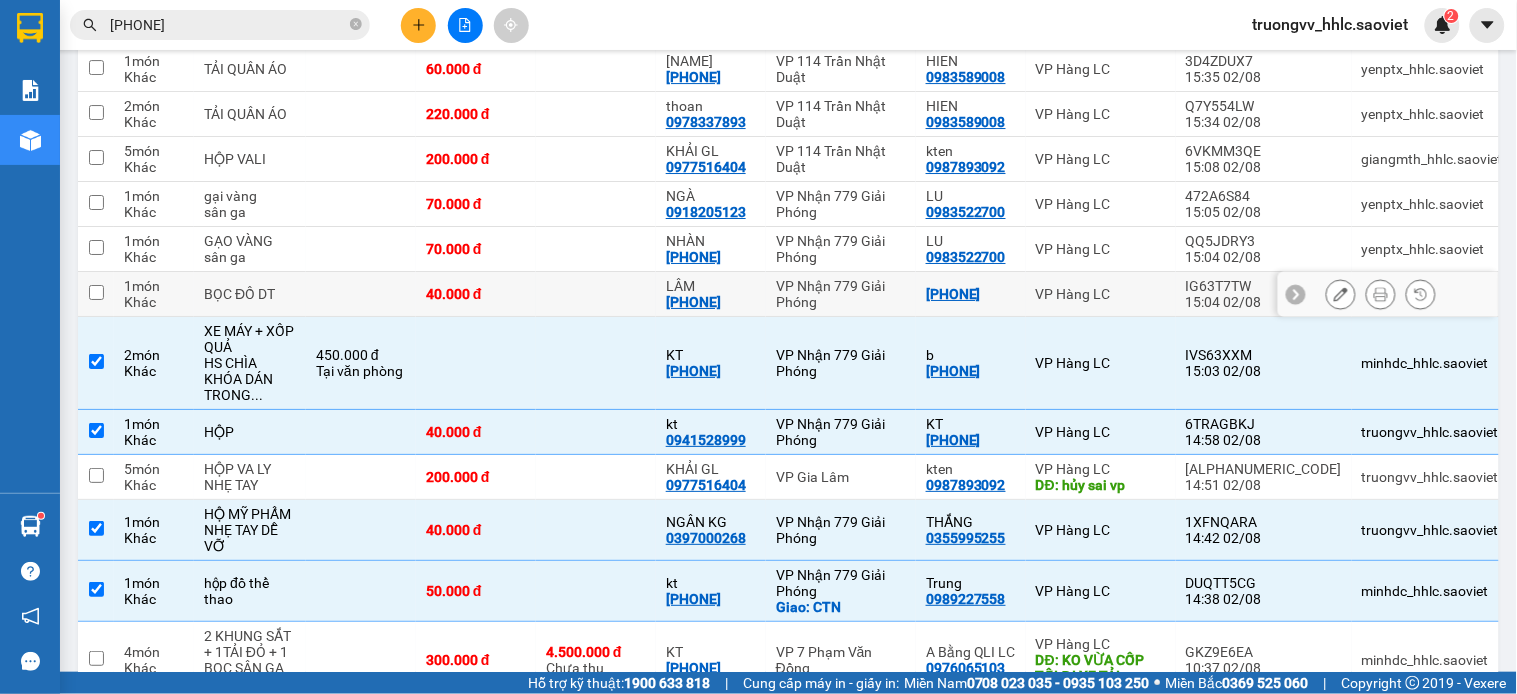 click at bounding box center (361, 294) 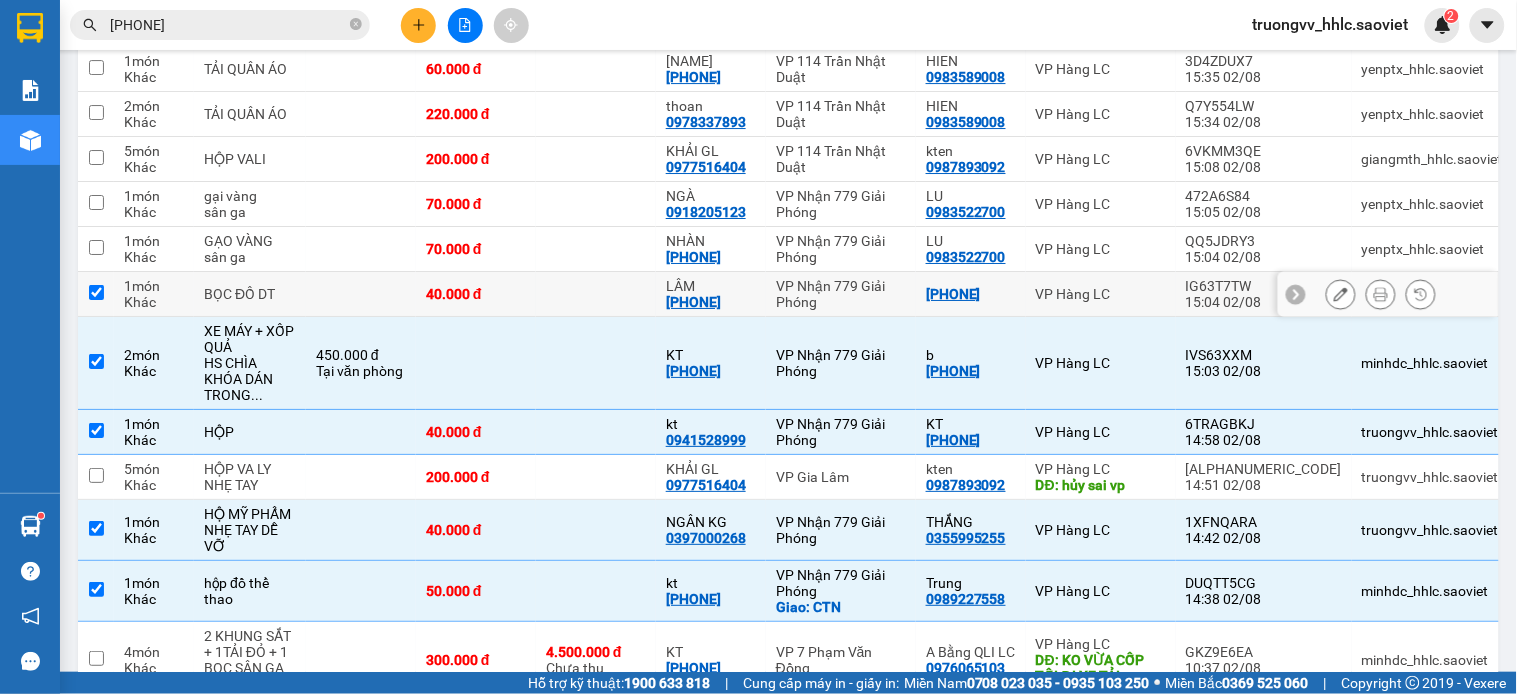 checkbox on "true" 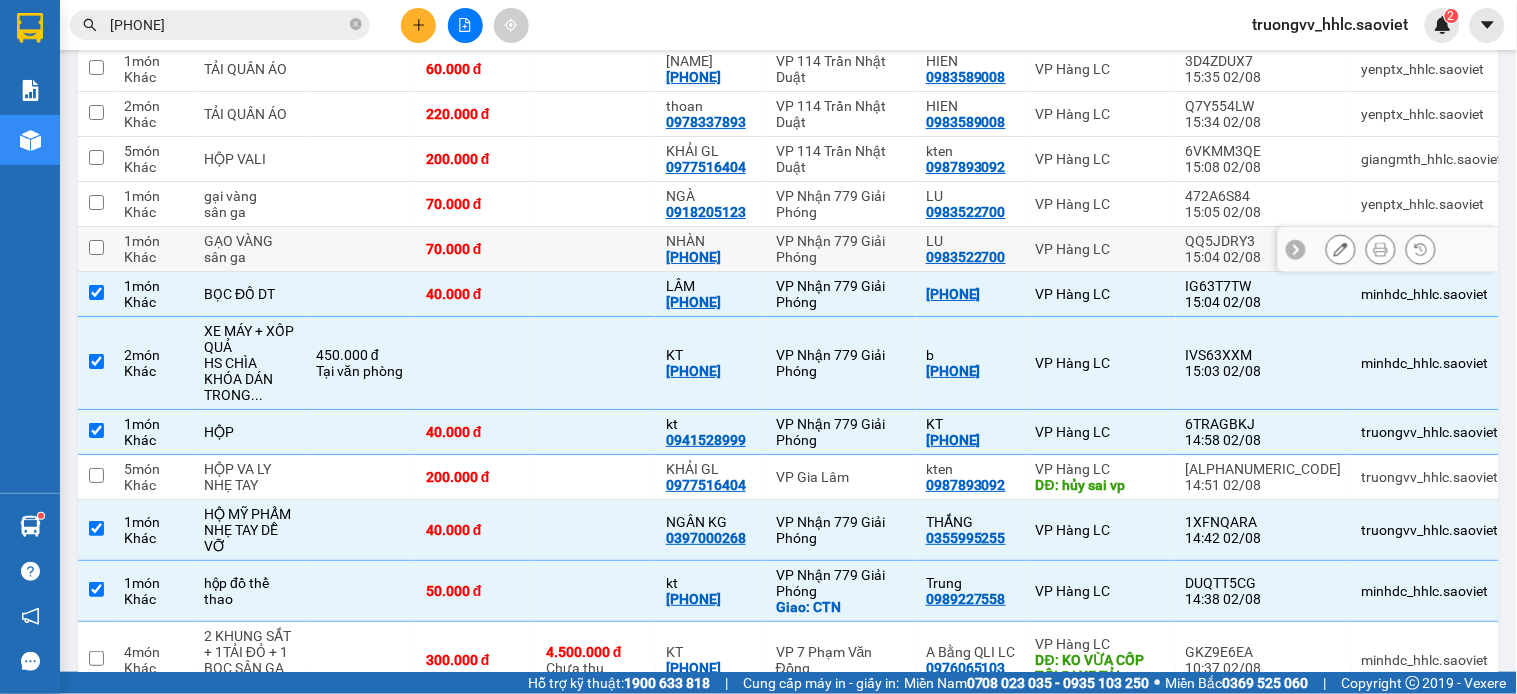 click at bounding box center (361, 249) 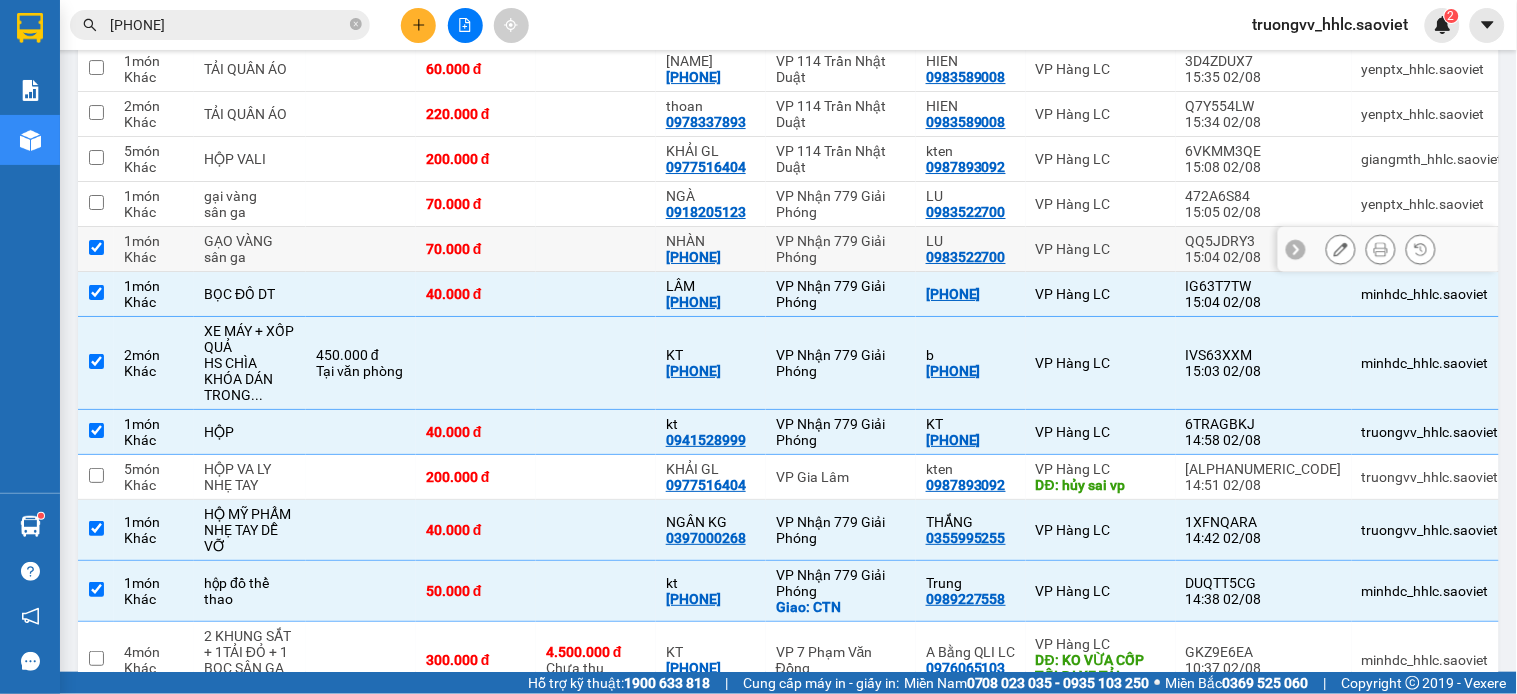 checkbox on "true" 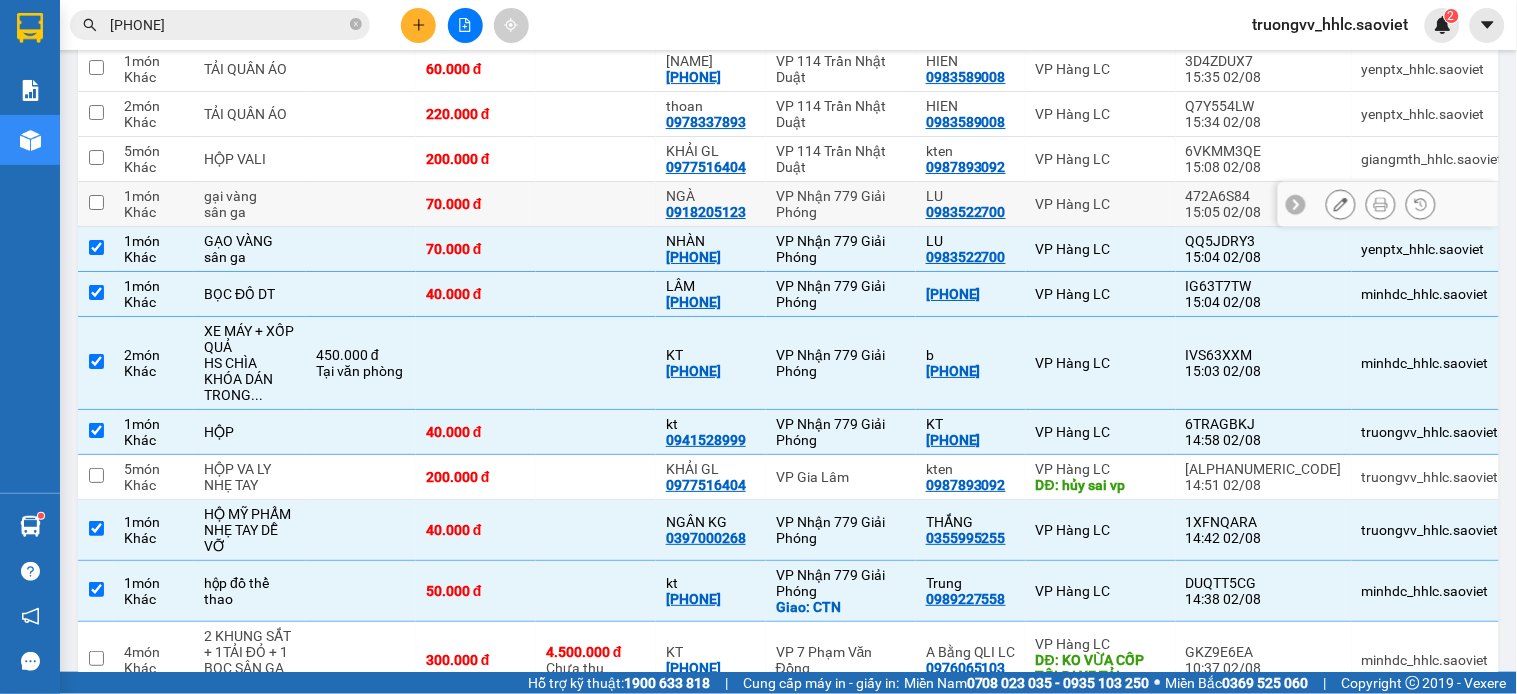 click at bounding box center [361, 204] 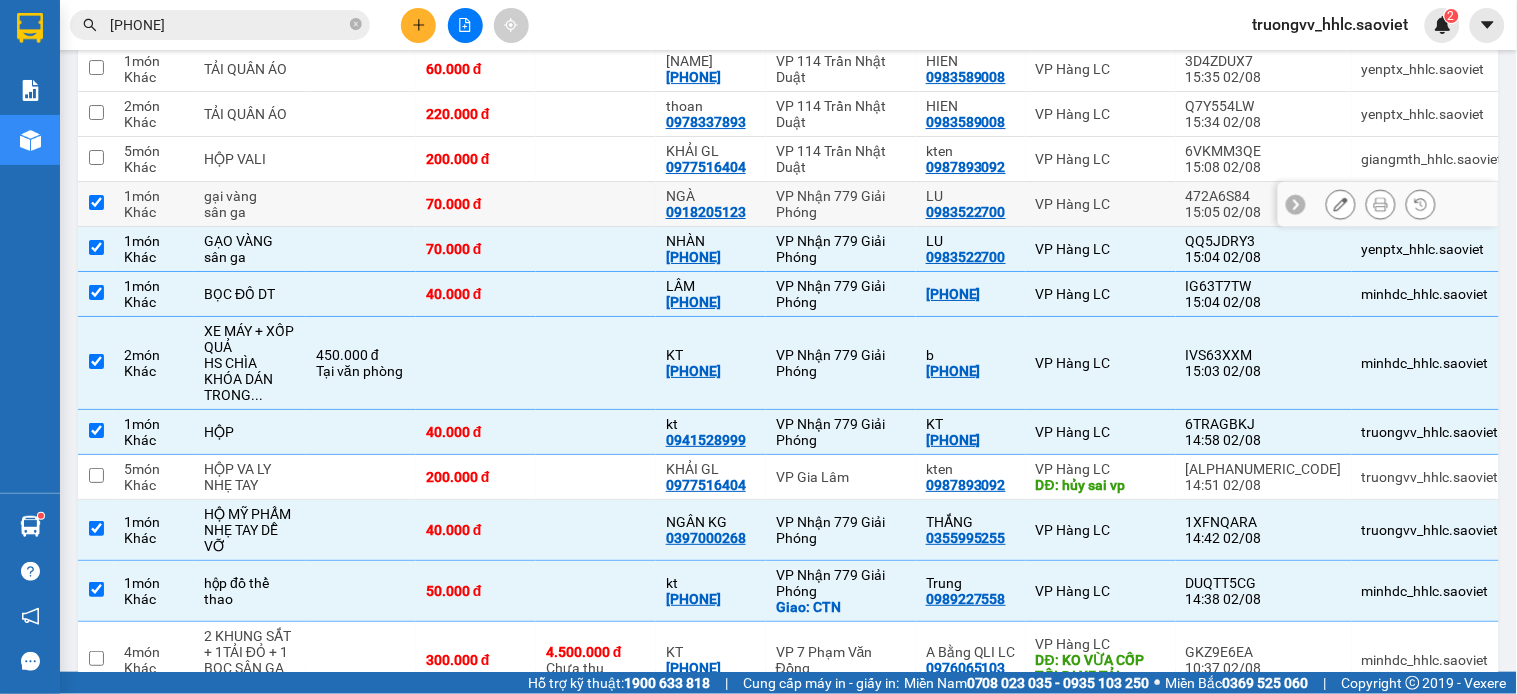 checkbox on "true" 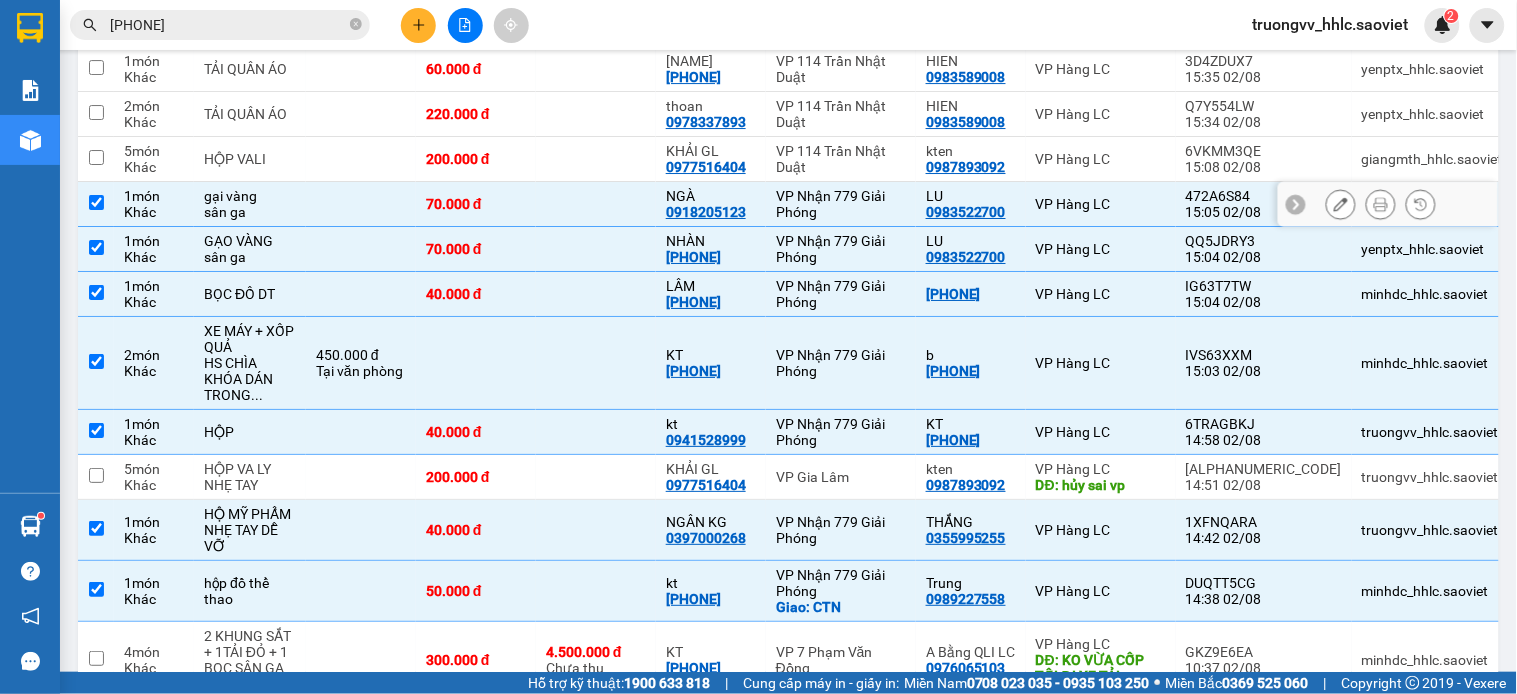scroll, scrollTop: 1511, scrollLeft: 0, axis: vertical 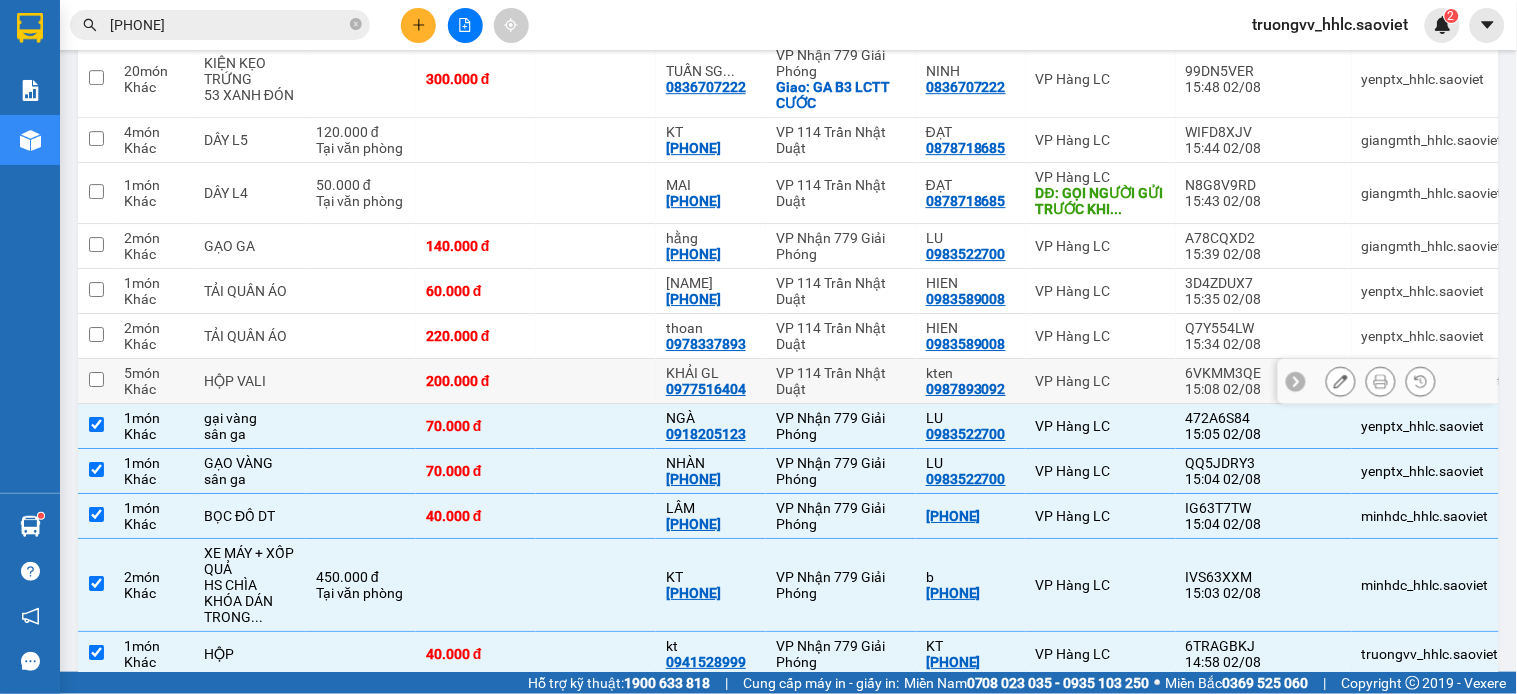 click at bounding box center (361, 381) 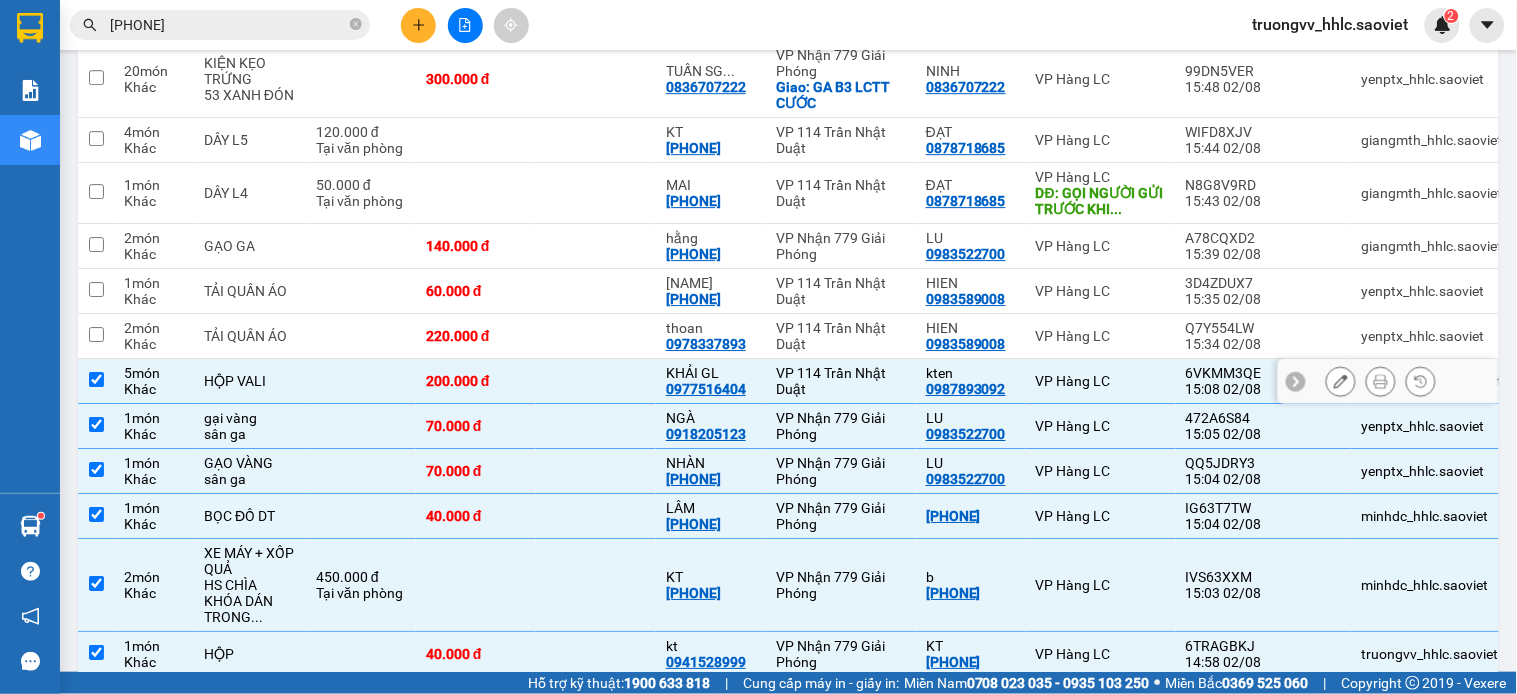 checkbox on "true" 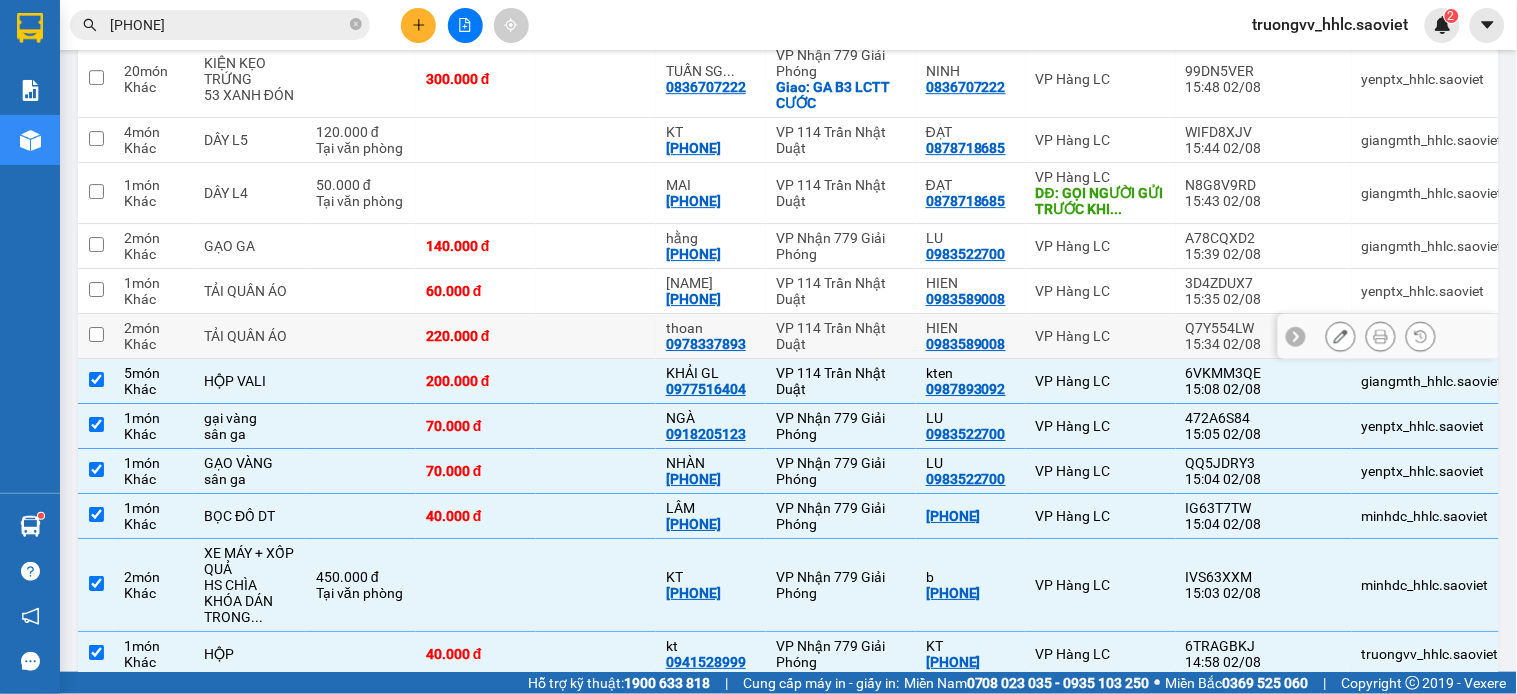 click at bounding box center [361, 336] 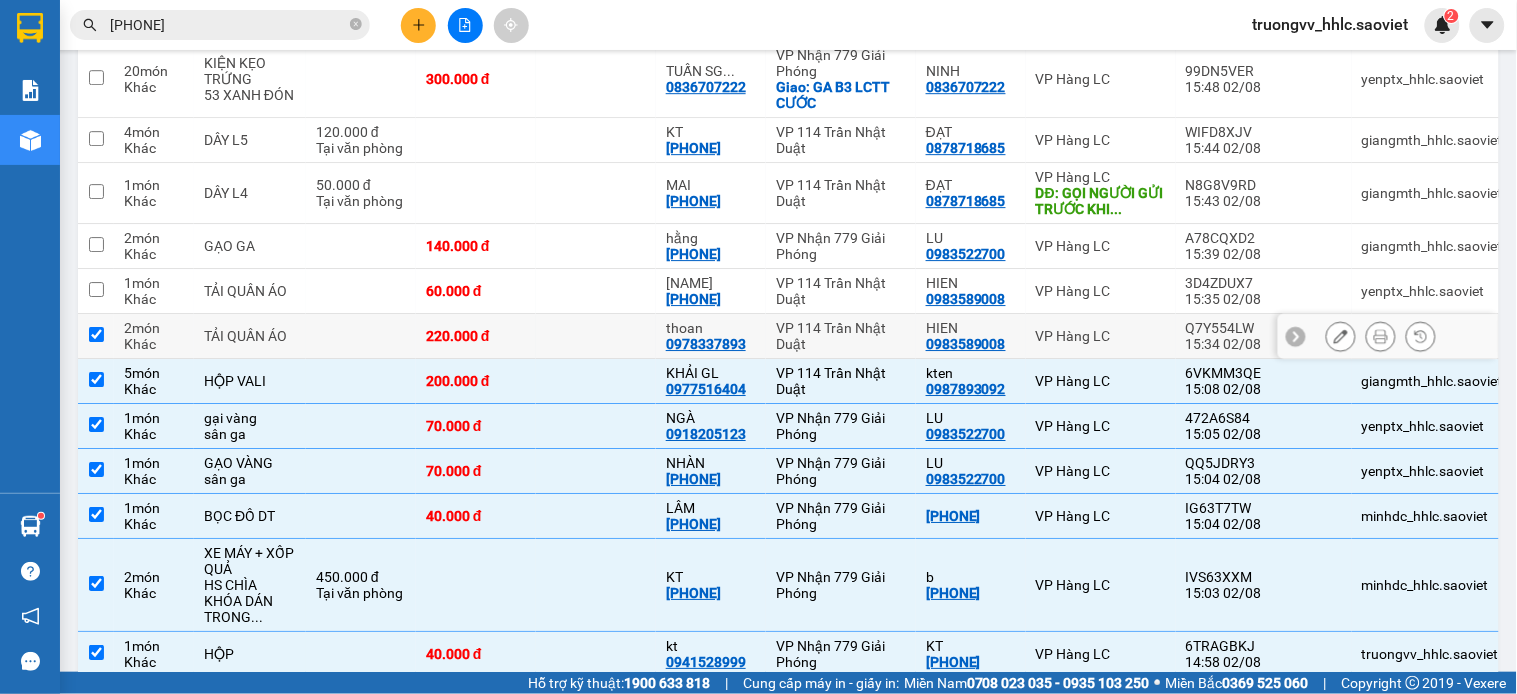 checkbox on "true" 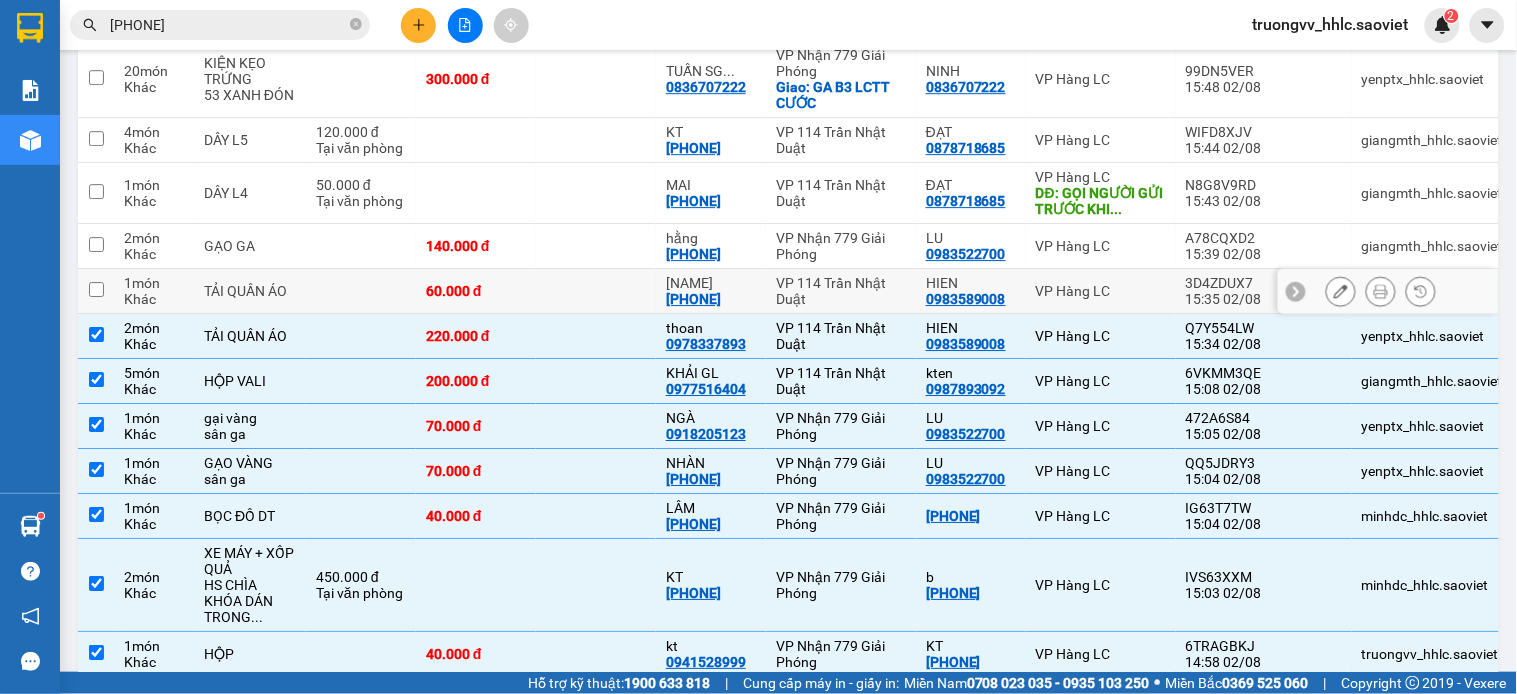 click at bounding box center (361, 291) 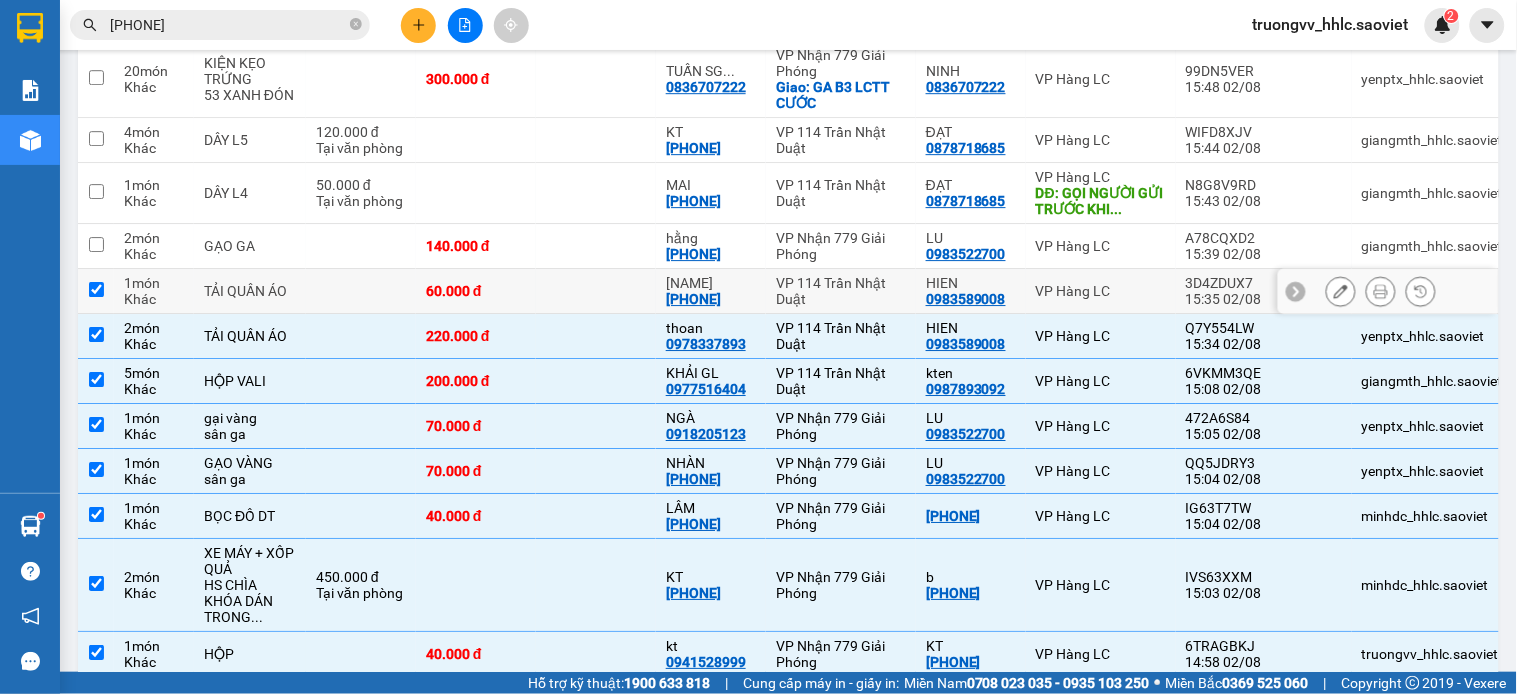 checkbox on "true" 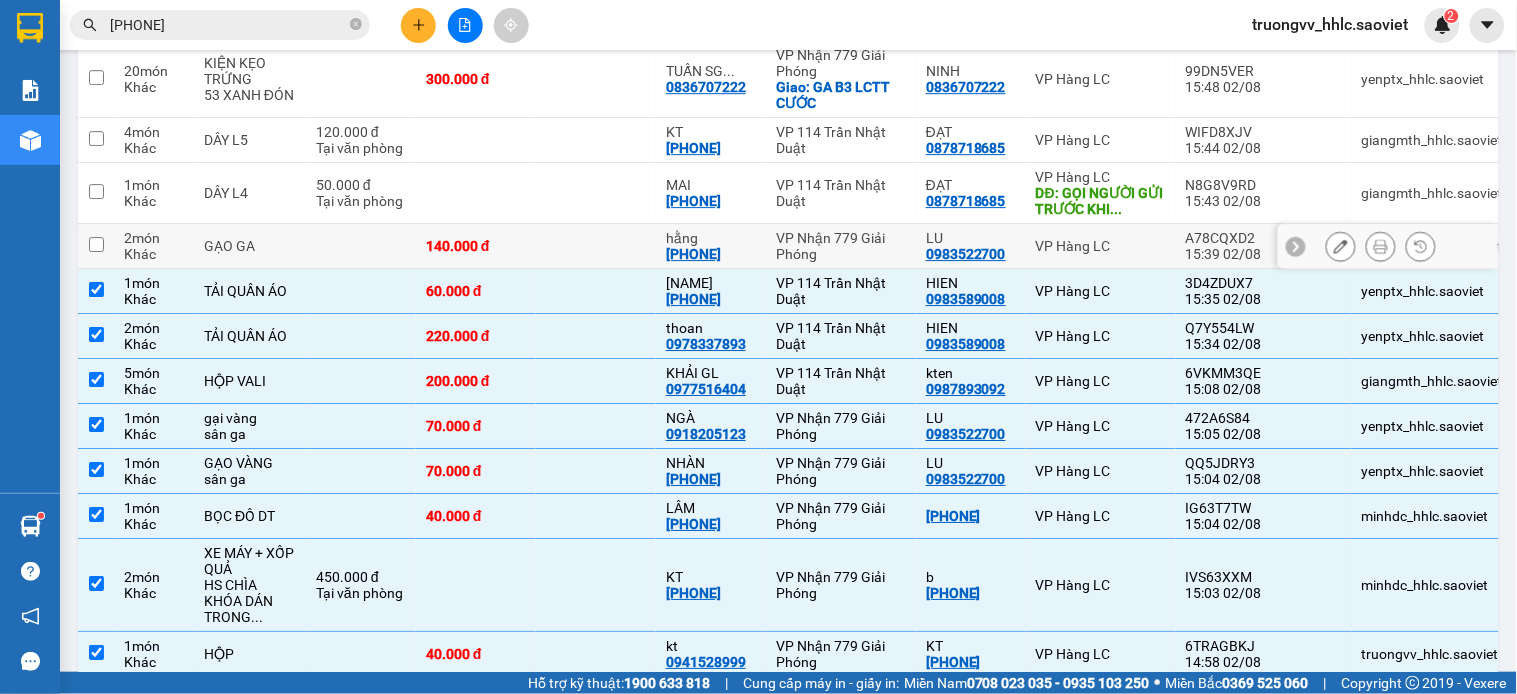 click at bounding box center [361, 246] 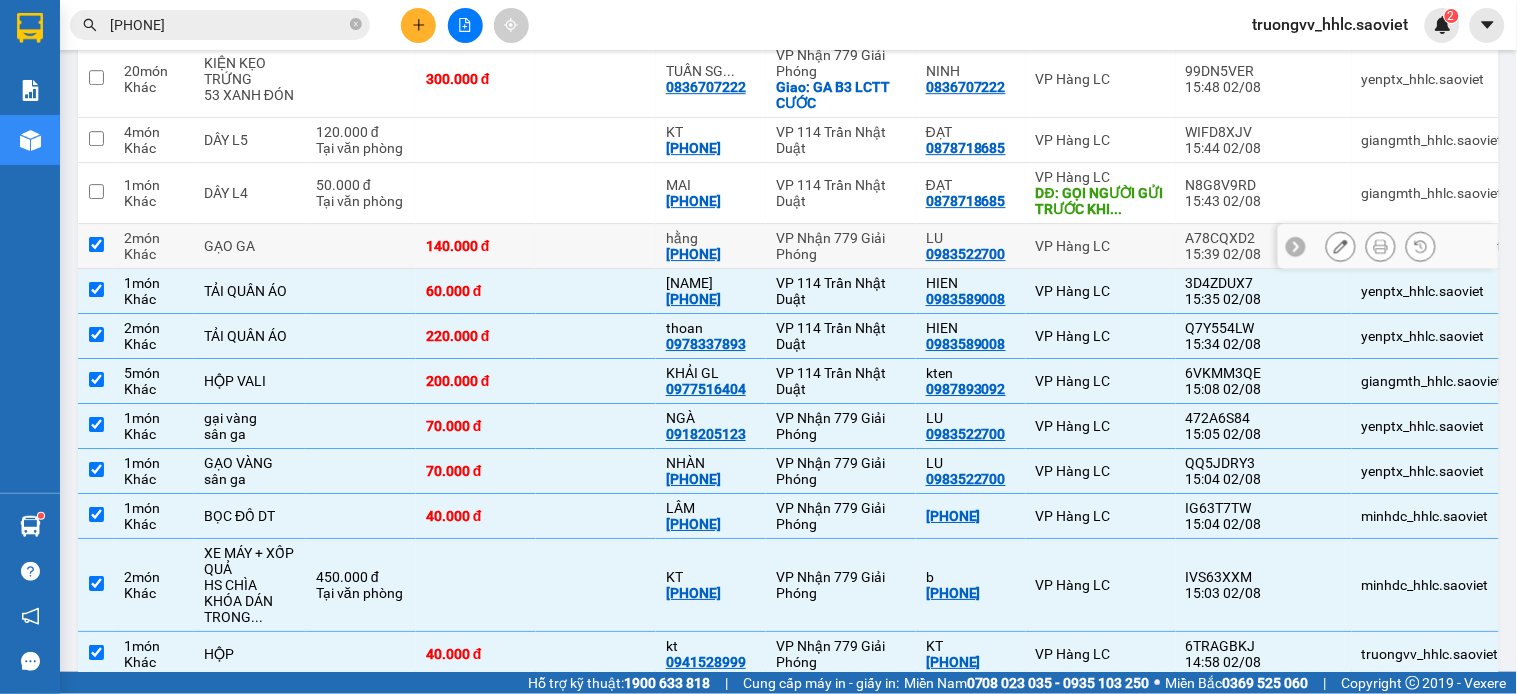 checkbox on "true" 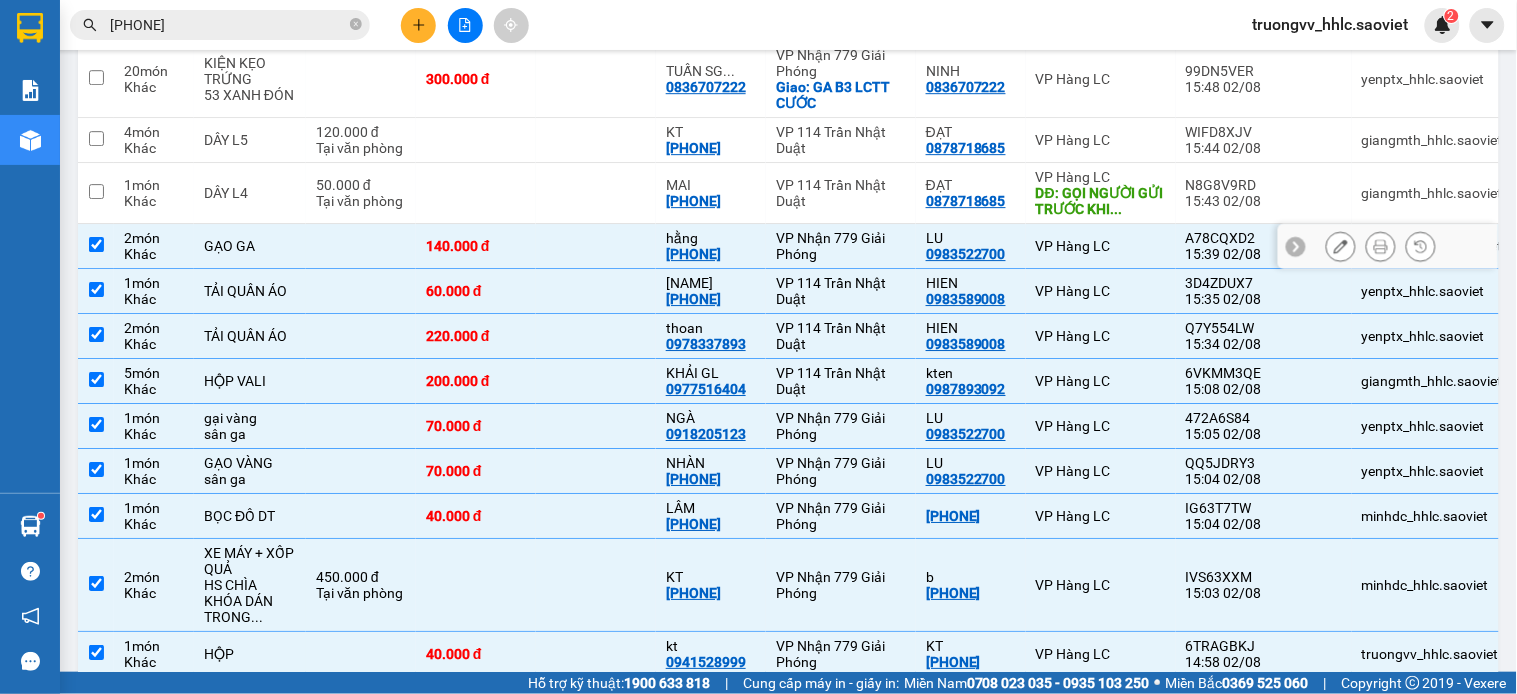 scroll, scrollTop: 1400, scrollLeft: 0, axis: vertical 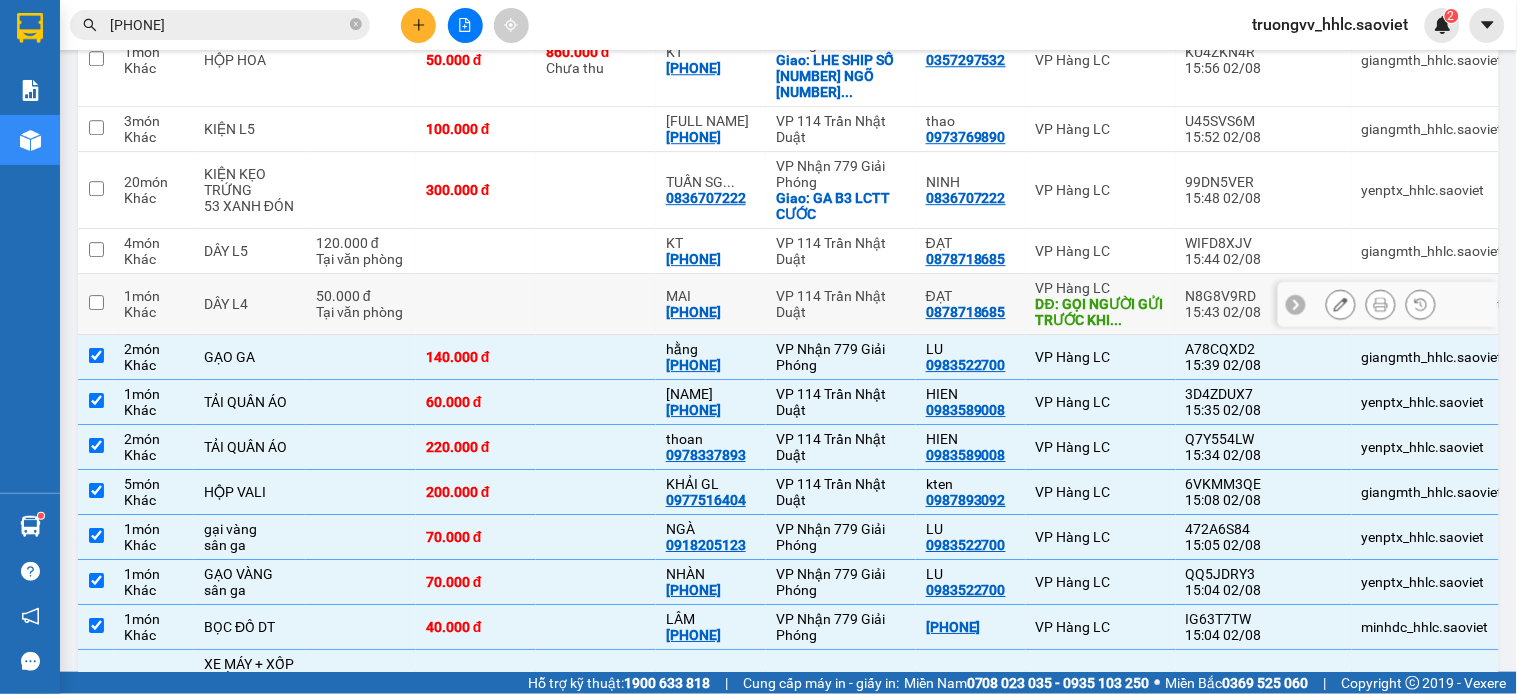 click at bounding box center [476, 304] 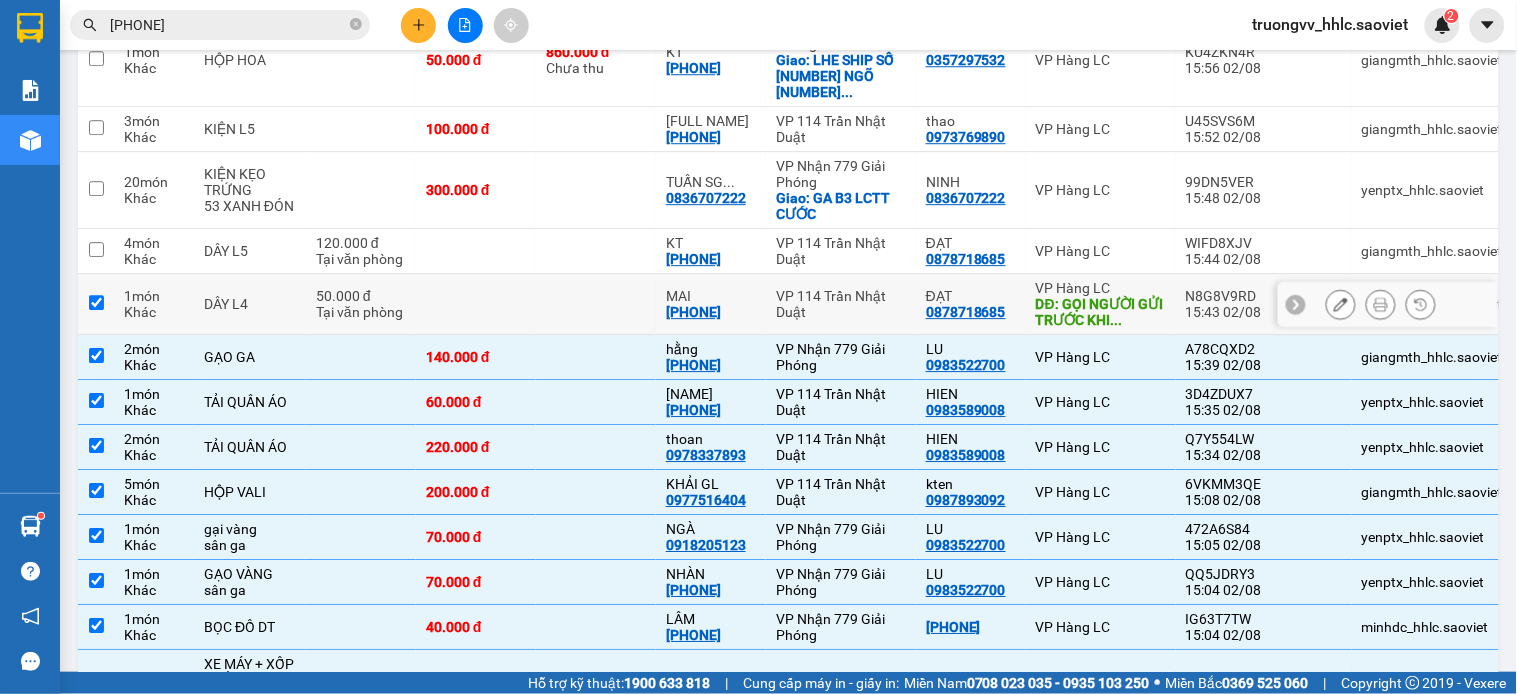 checkbox on "true" 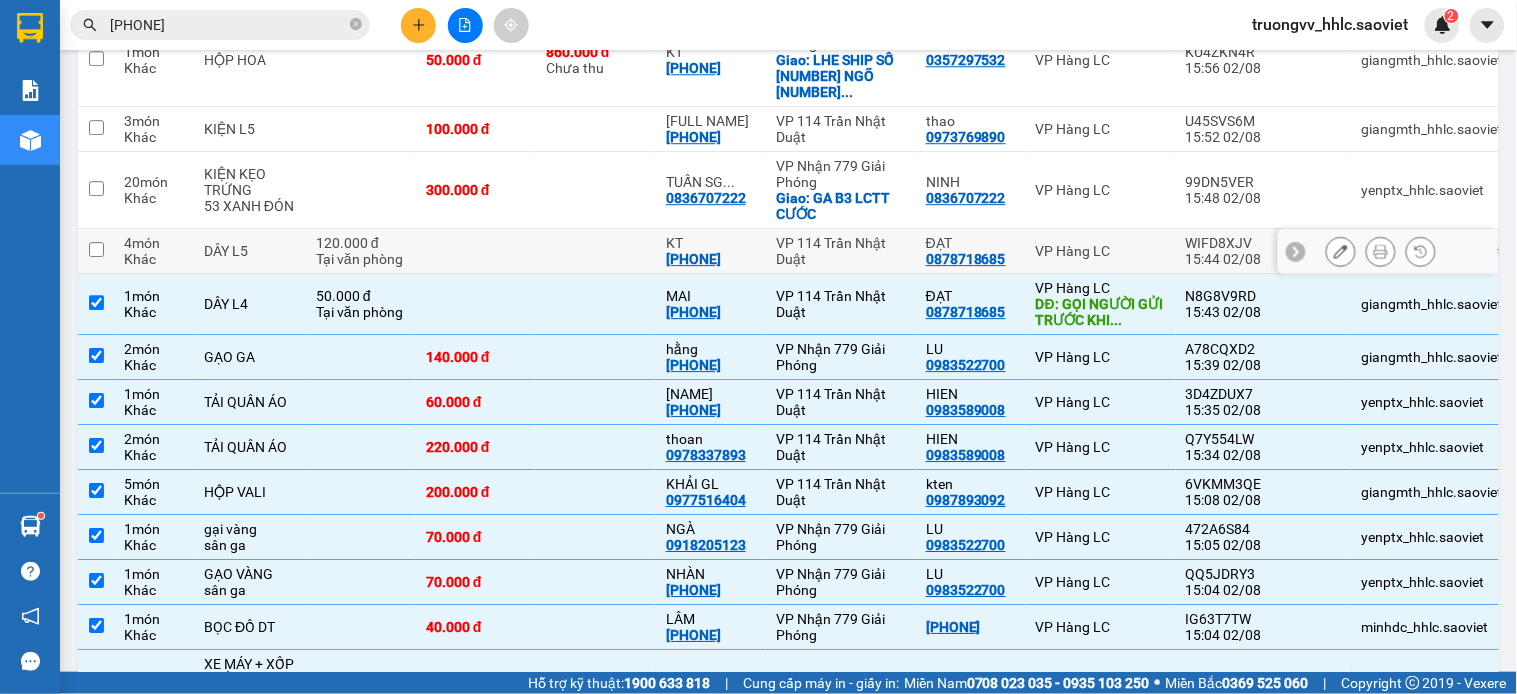 click at bounding box center (476, 251) 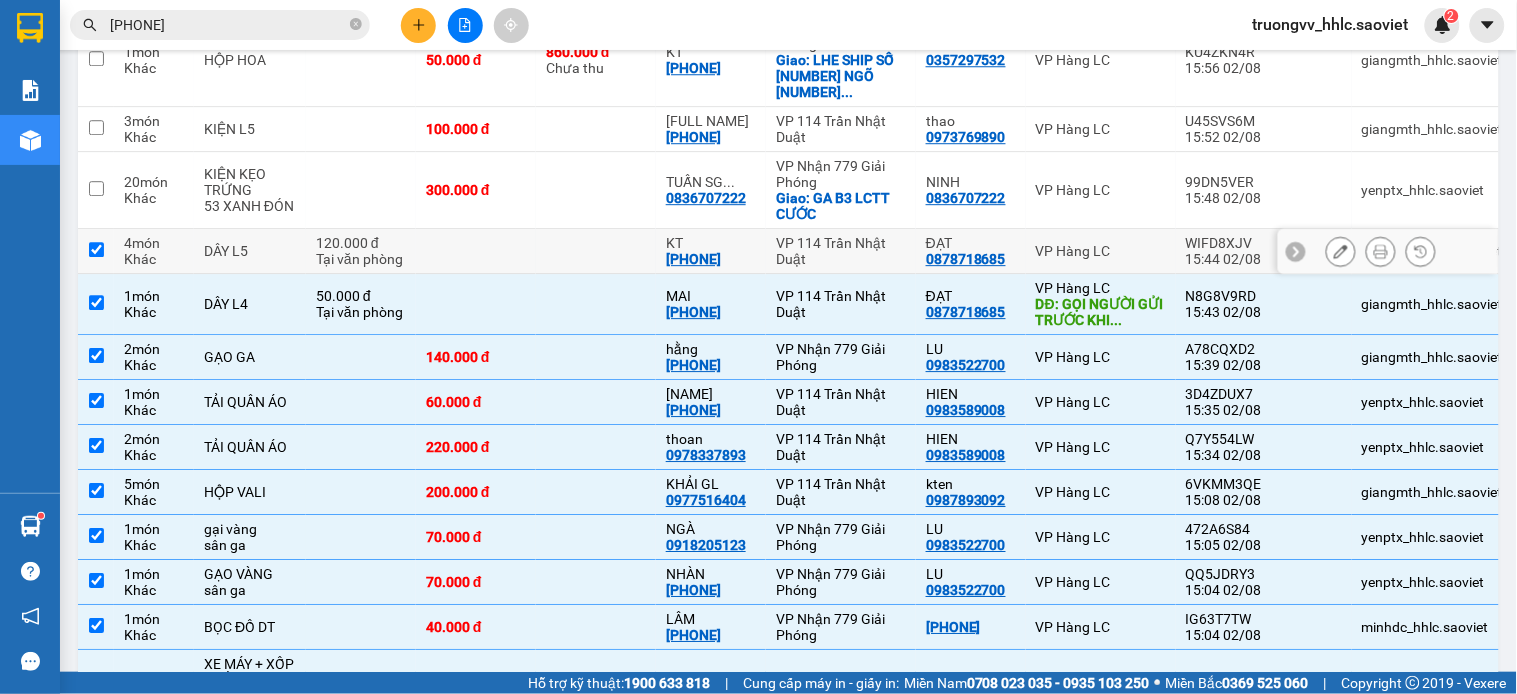 checkbox on "true" 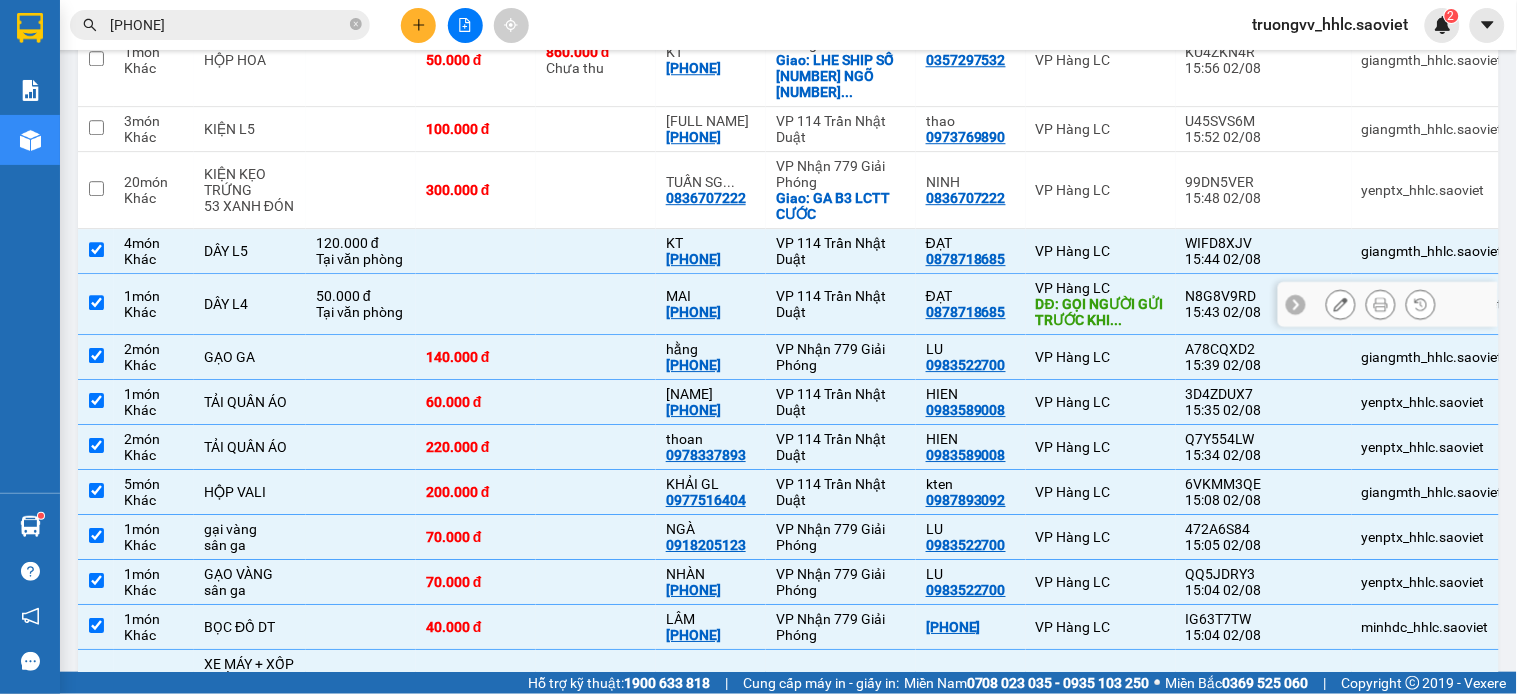 scroll, scrollTop: 1288, scrollLeft: 0, axis: vertical 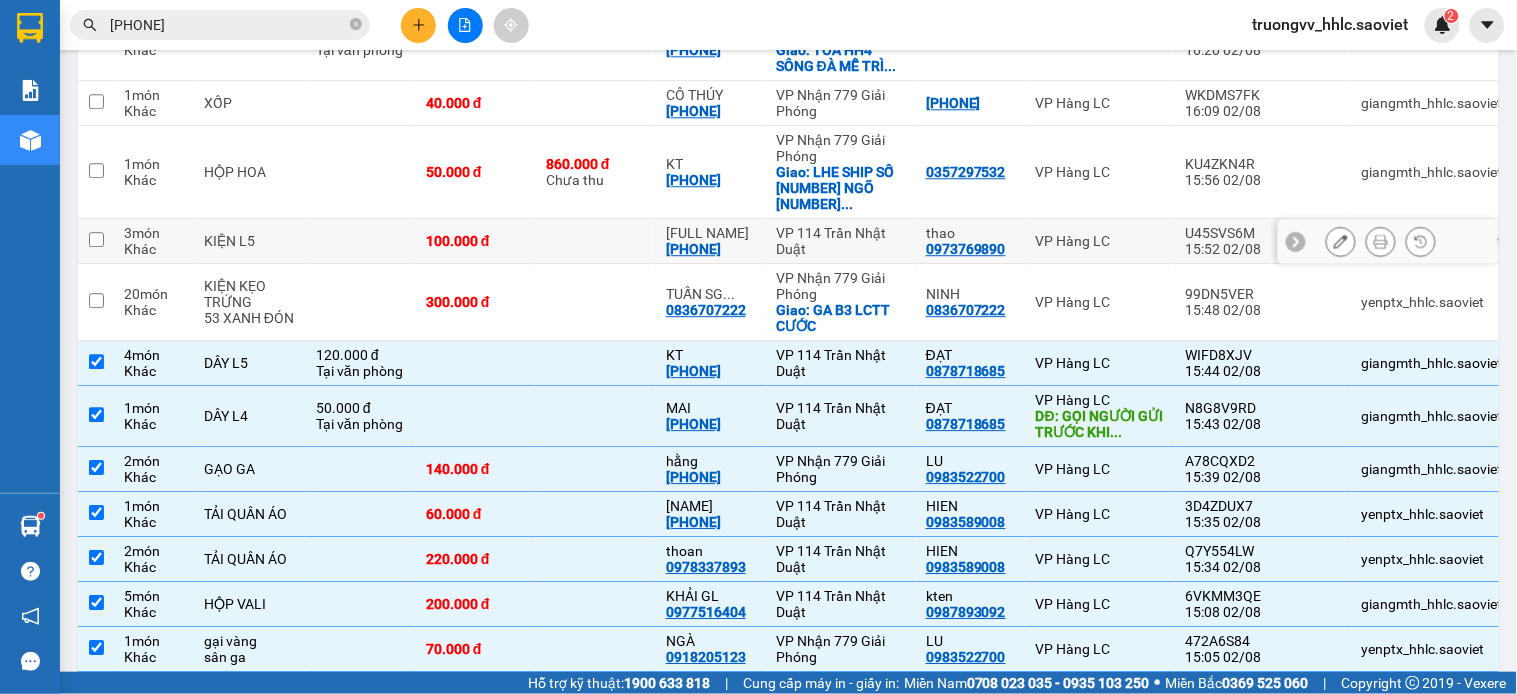 click at bounding box center [361, 241] 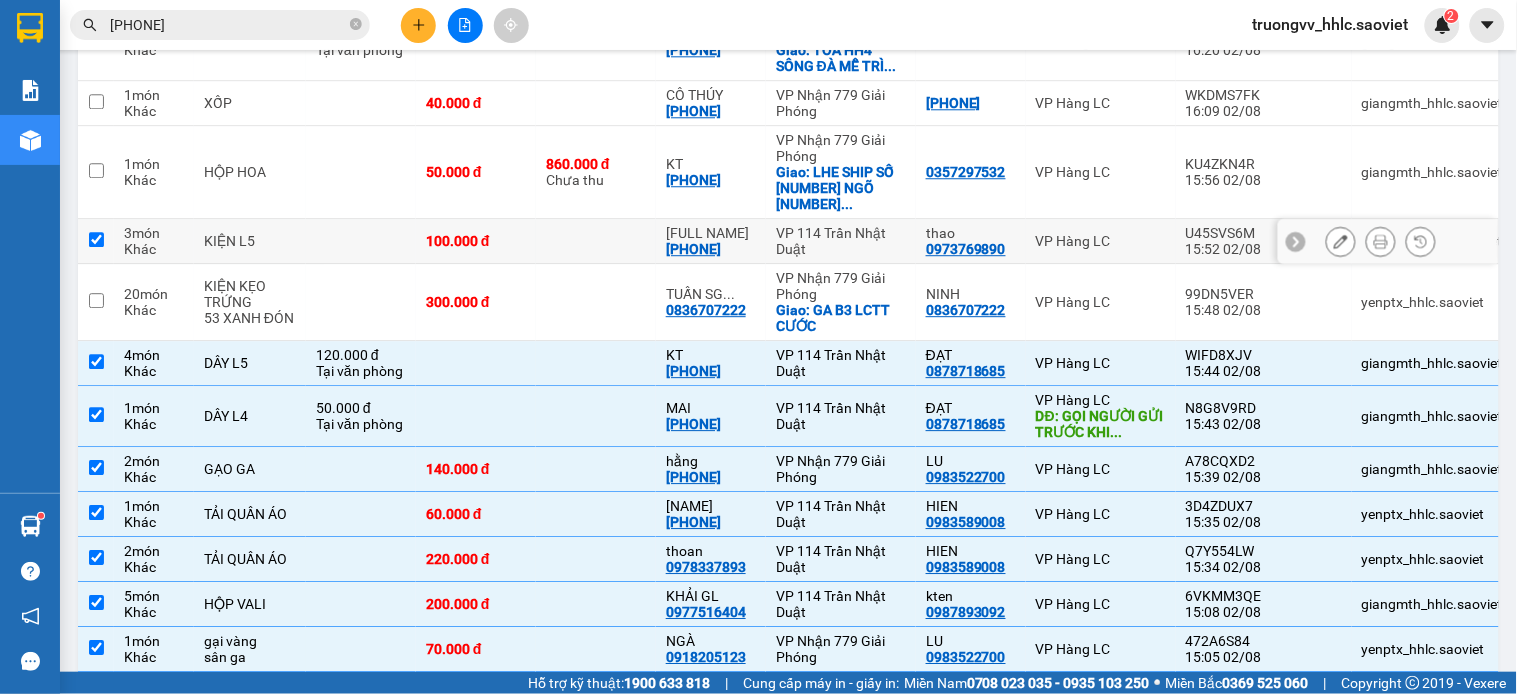 checkbox on "true" 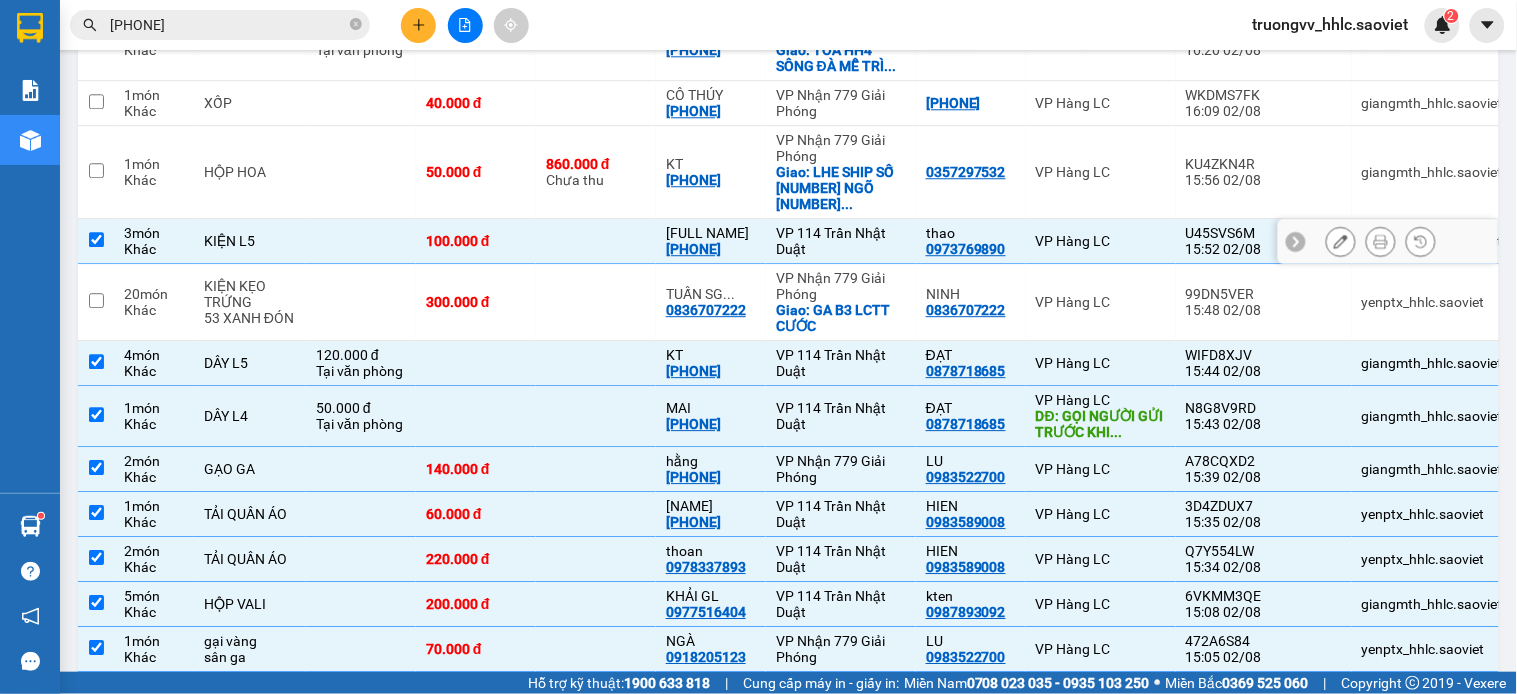 scroll, scrollTop: 1177, scrollLeft: 0, axis: vertical 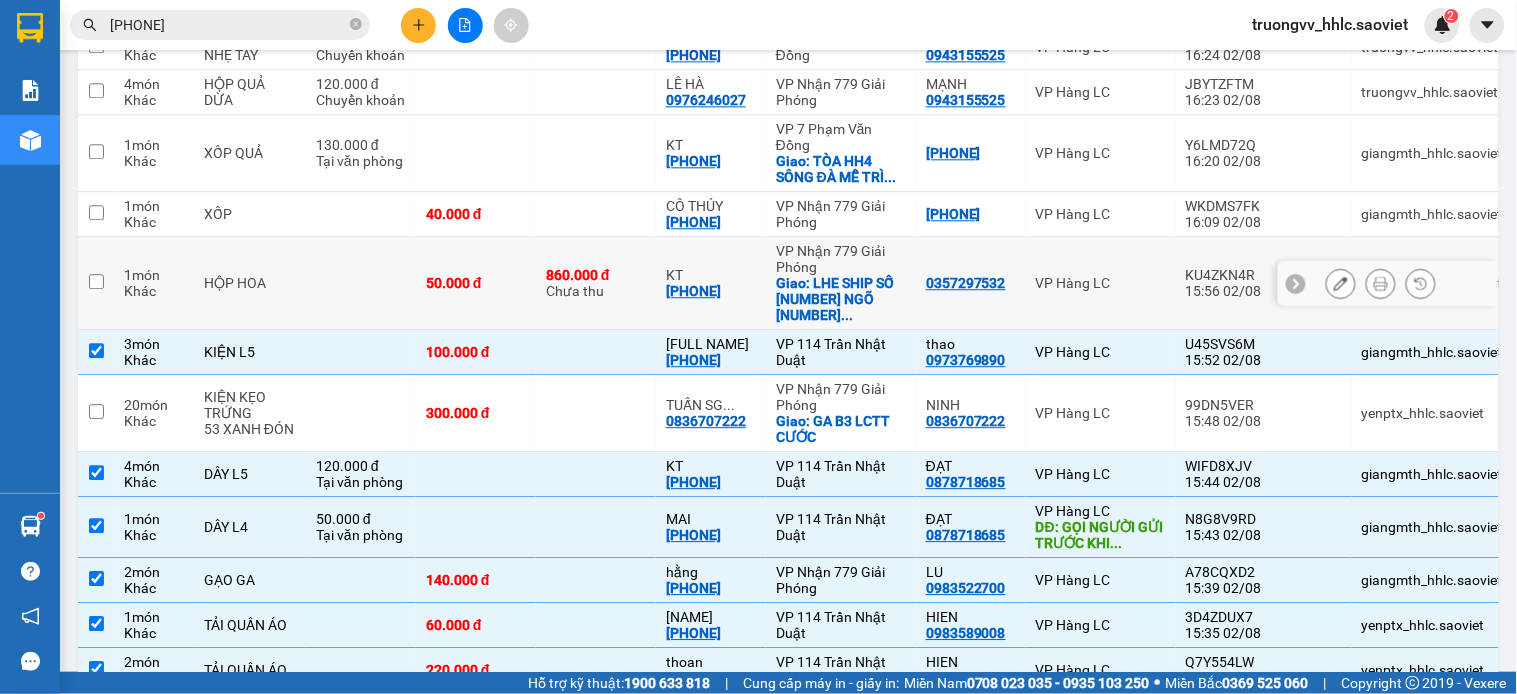 click at bounding box center [361, 283] 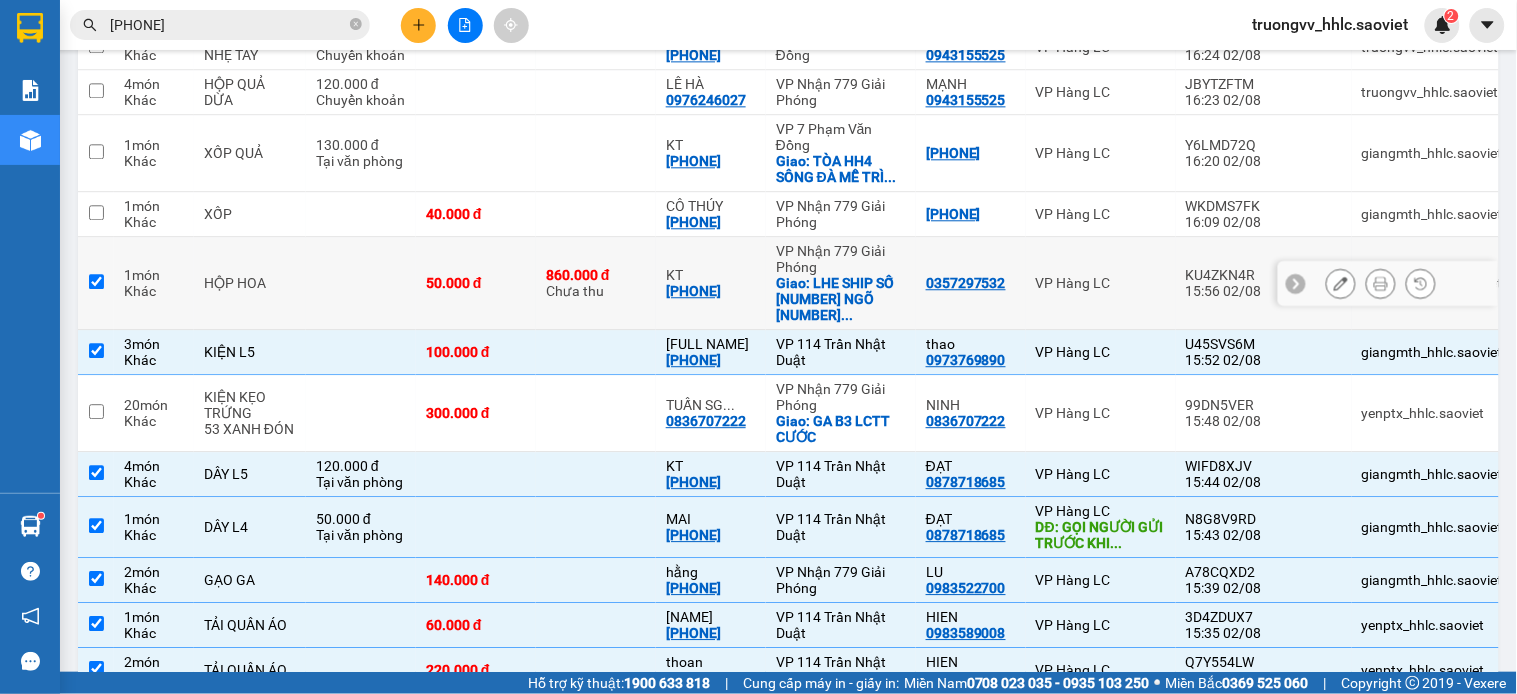 checkbox on "true" 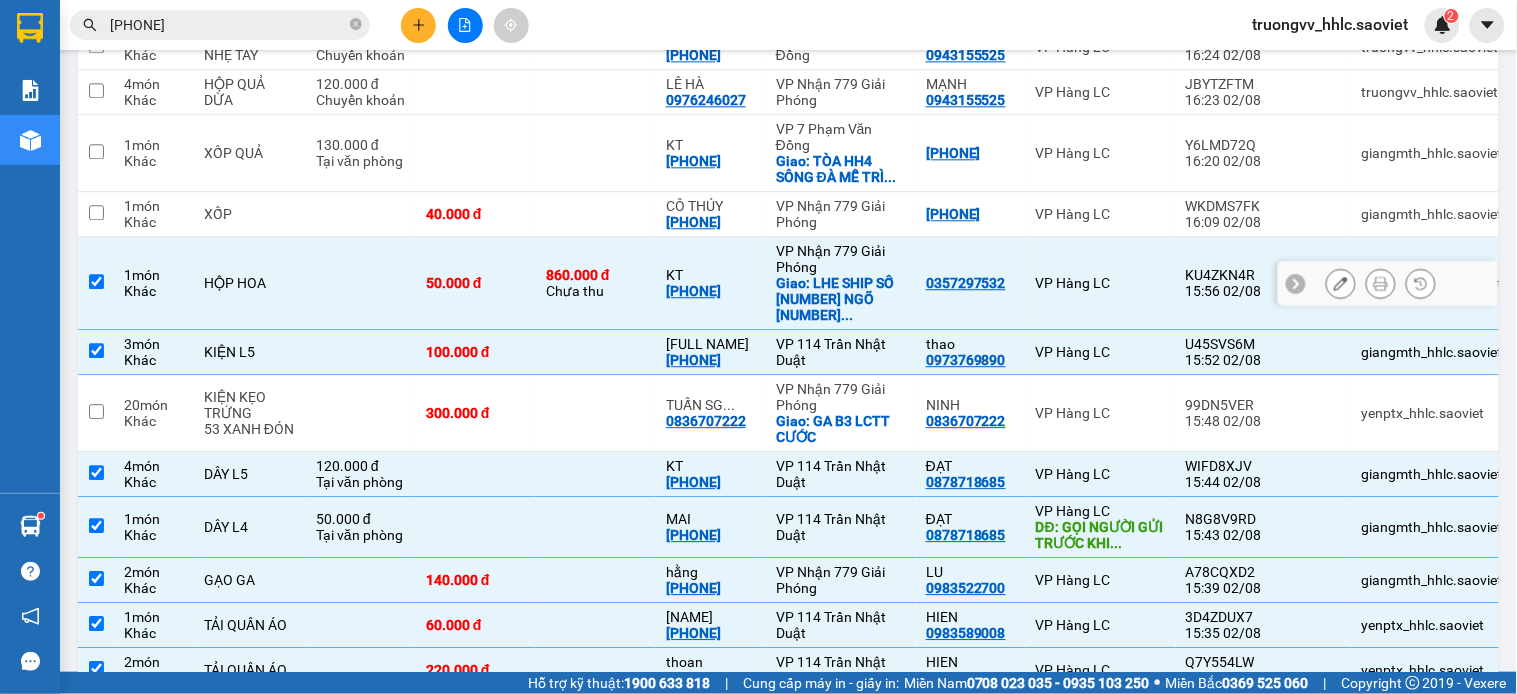 scroll, scrollTop: 1066, scrollLeft: 0, axis: vertical 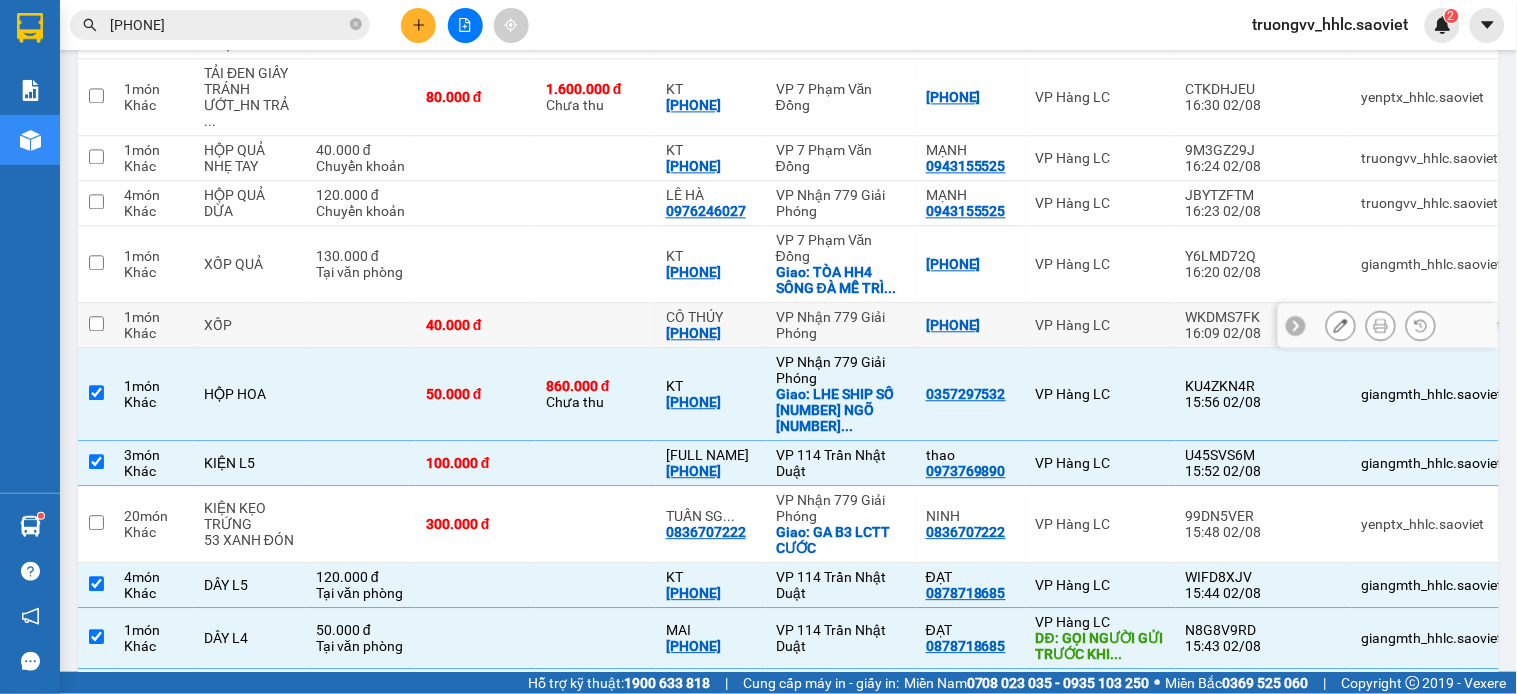 click at bounding box center [361, 325] 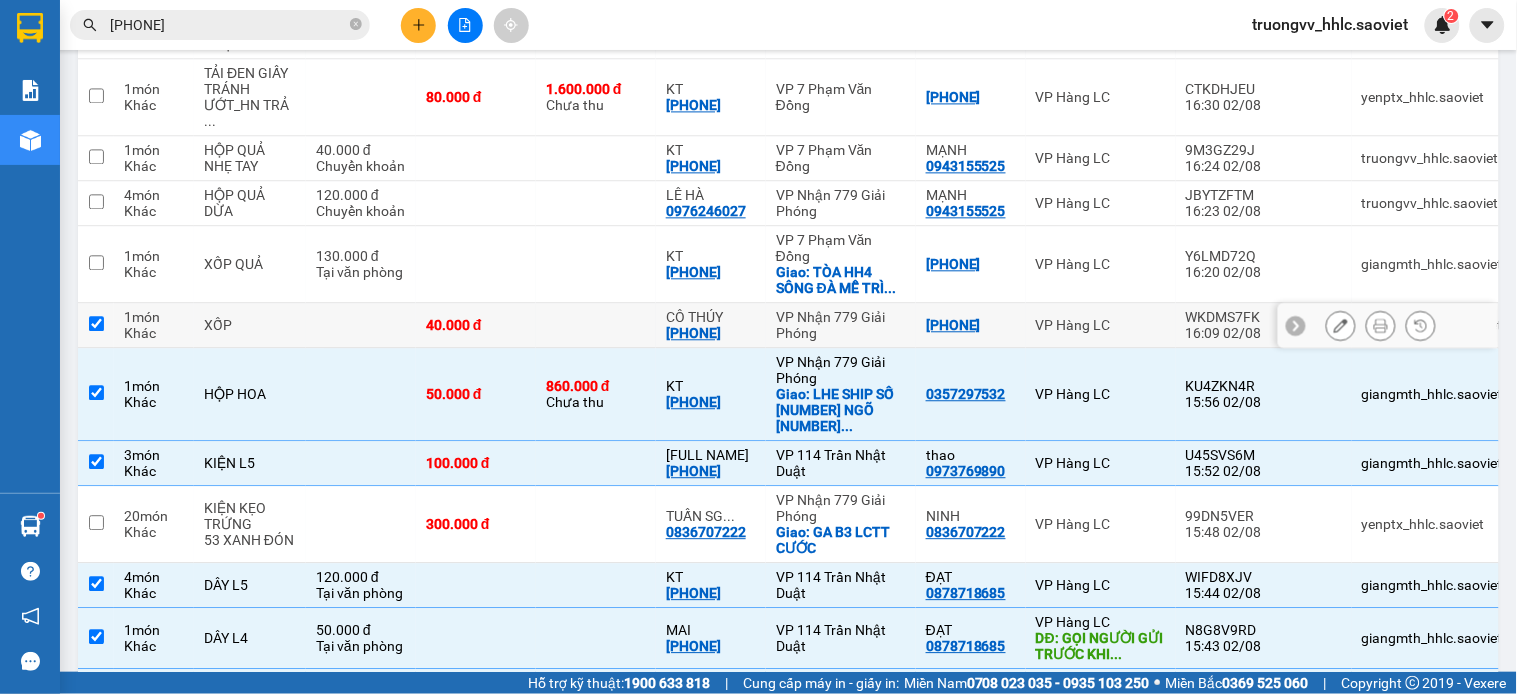 checkbox on "true" 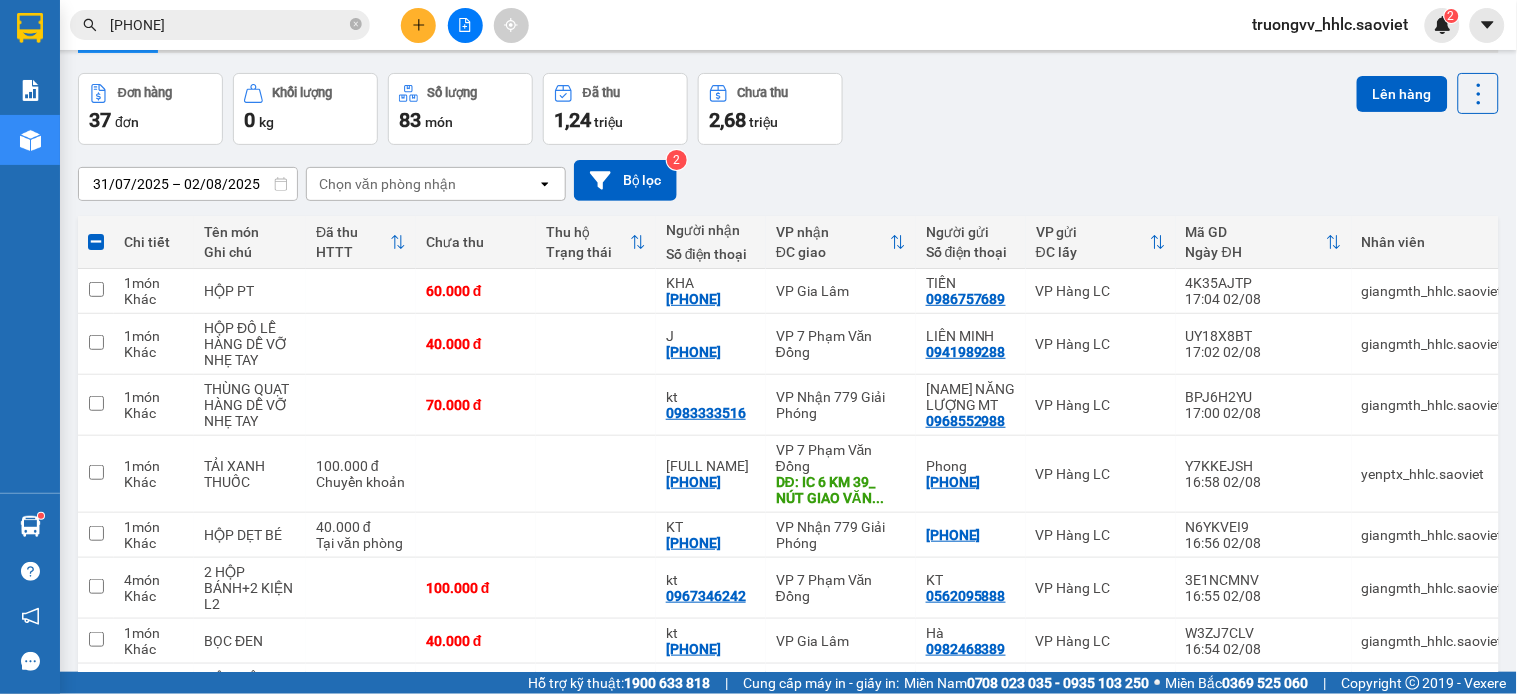 scroll, scrollTop: 0, scrollLeft: 0, axis: both 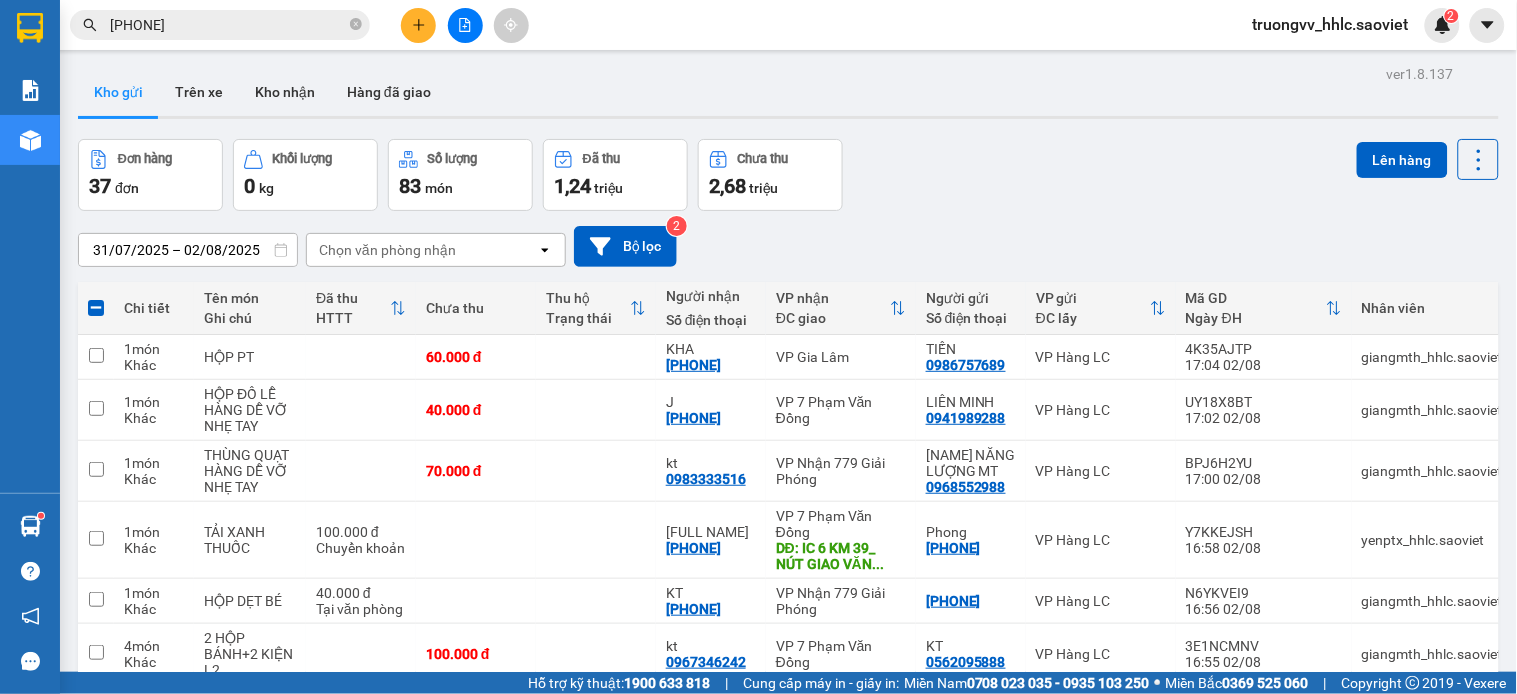 drag, startPoint x: 1385, startPoint y: 156, endPoint x: 1262, endPoint y: 157, distance: 123.00407 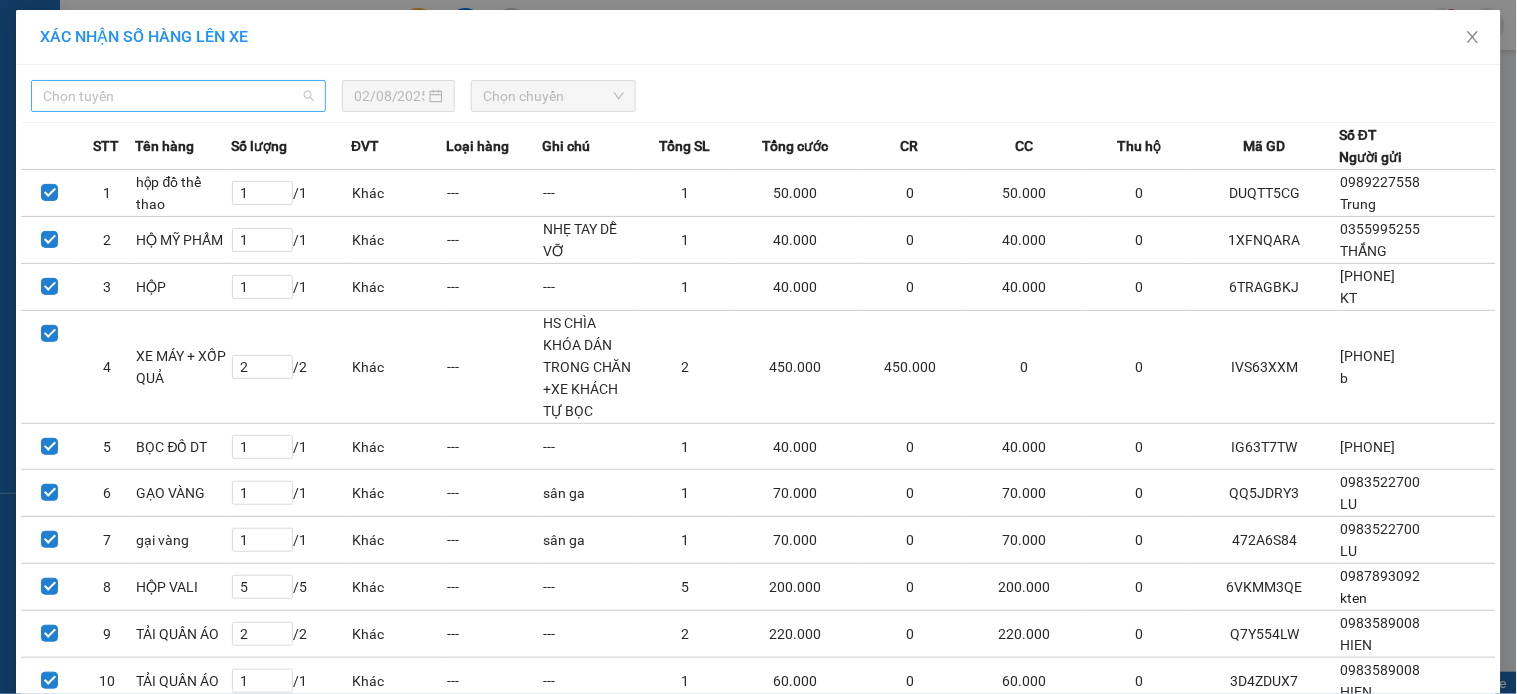 click on "Chọn tuyến" at bounding box center (178, 96) 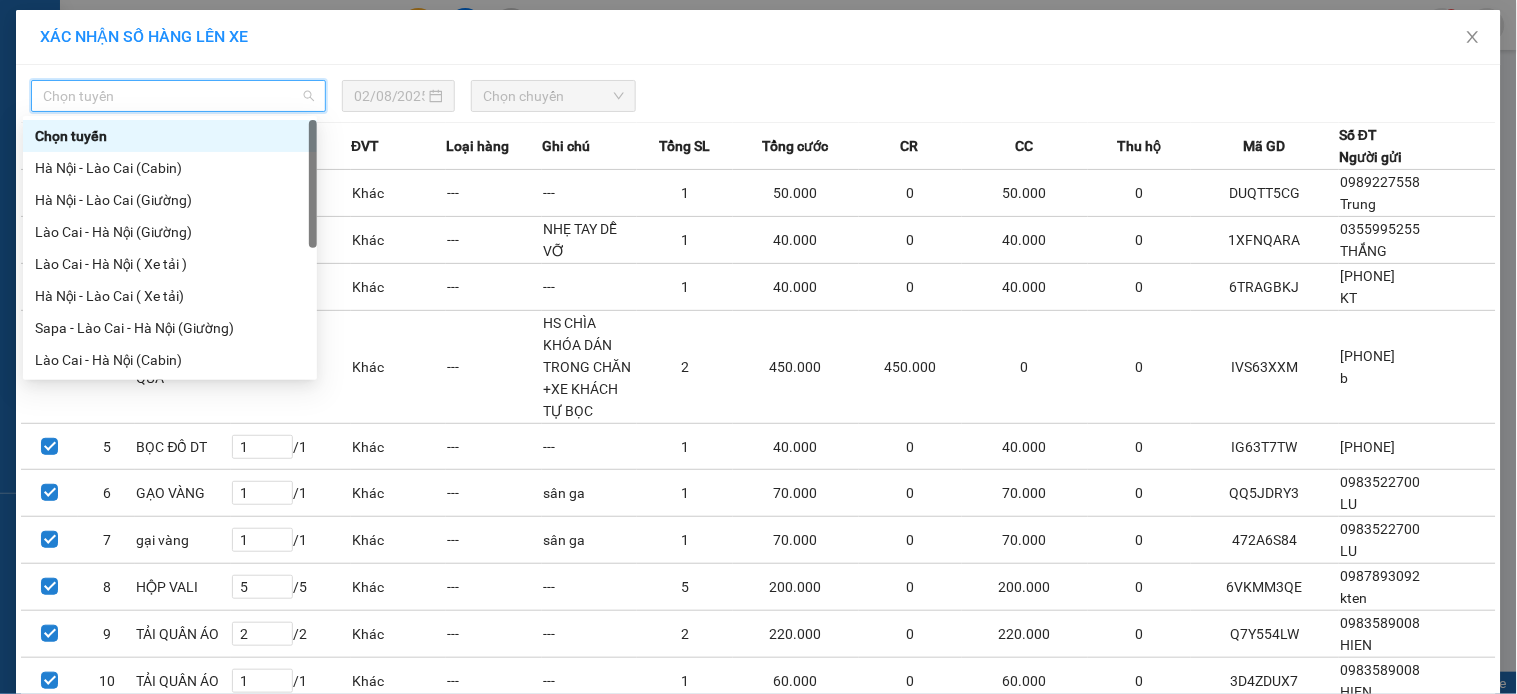scroll, scrollTop: 160, scrollLeft: 0, axis: vertical 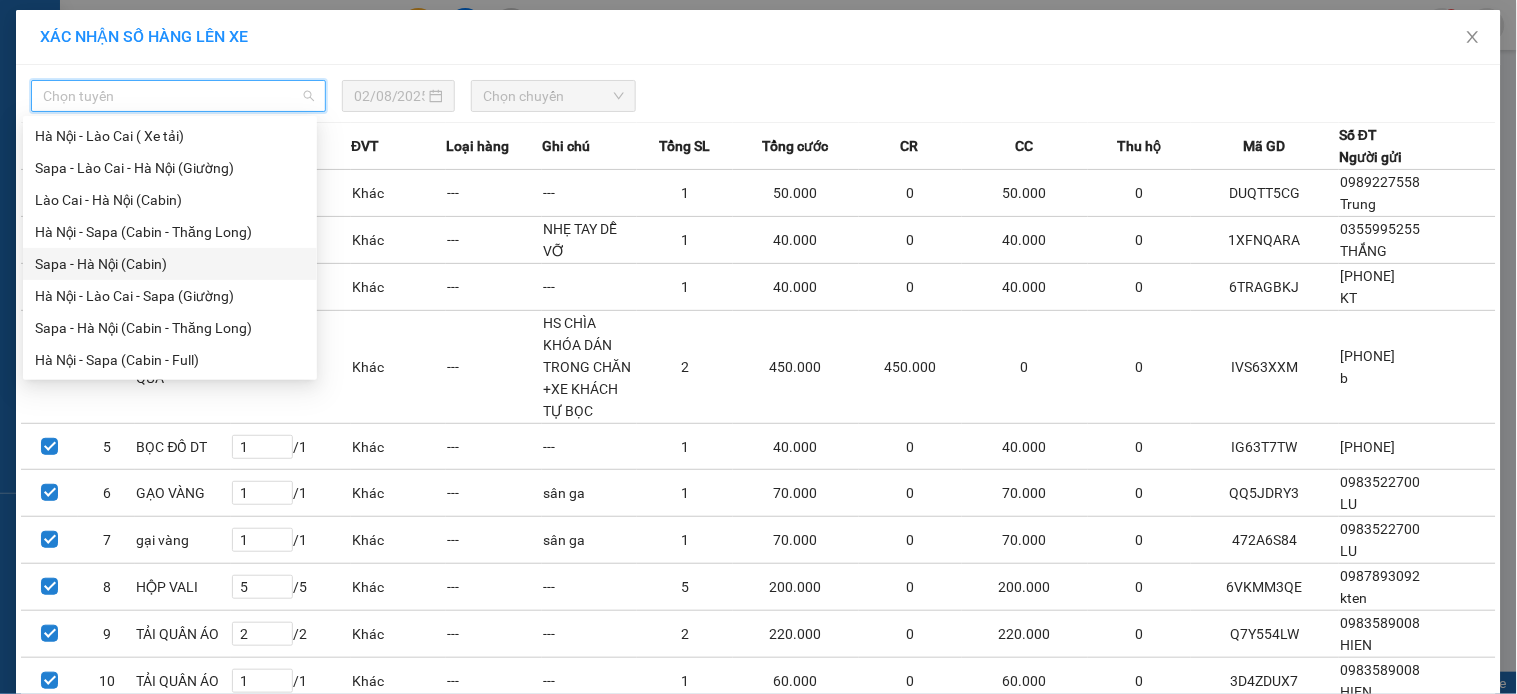 click on "Sapa - Hà Nội (Cabin)" at bounding box center [170, 264] 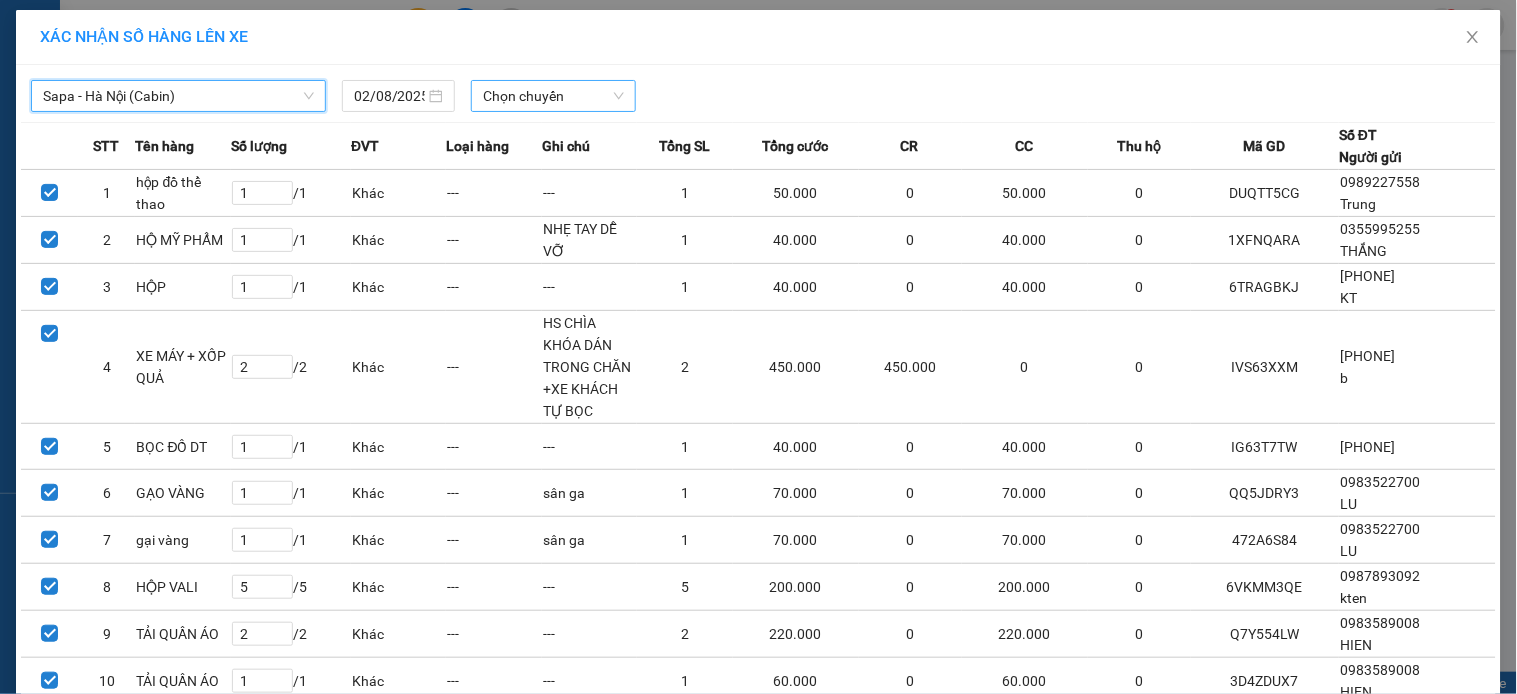 click on "Chọn chuyến" at bounding box center [553, 96] 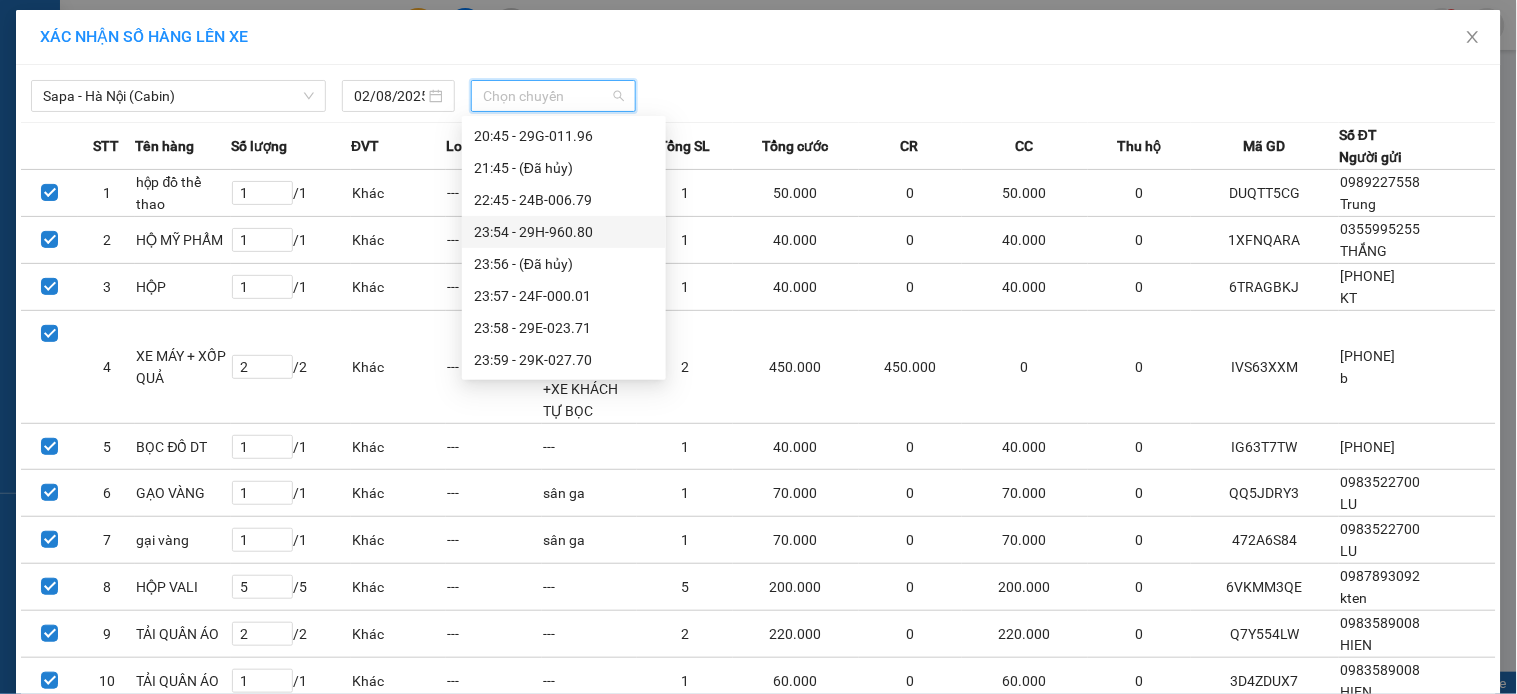 scroll, scrollTop: 625, scrollLeft: 0, axis: vertical 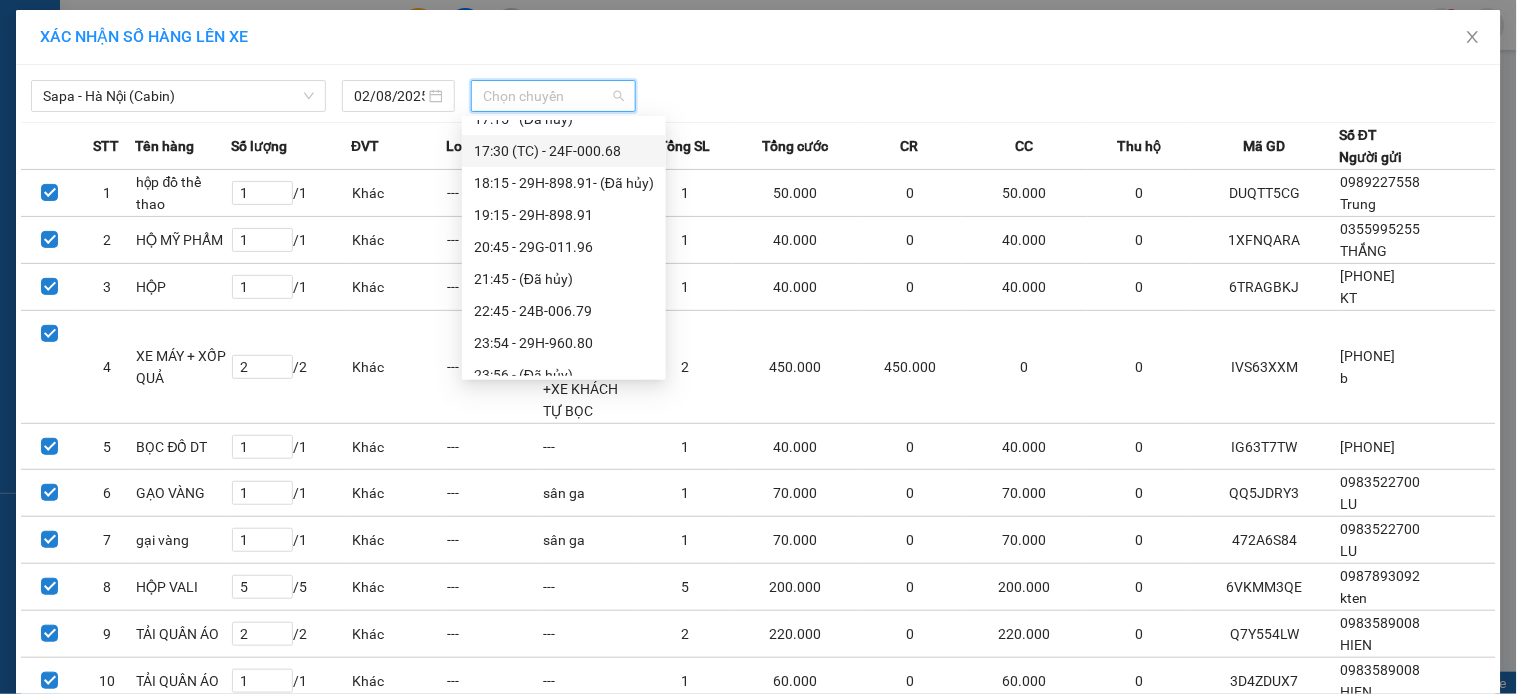 click on "17:30   (TC)   - 24F-000.68" at bounding box center [564, 151] 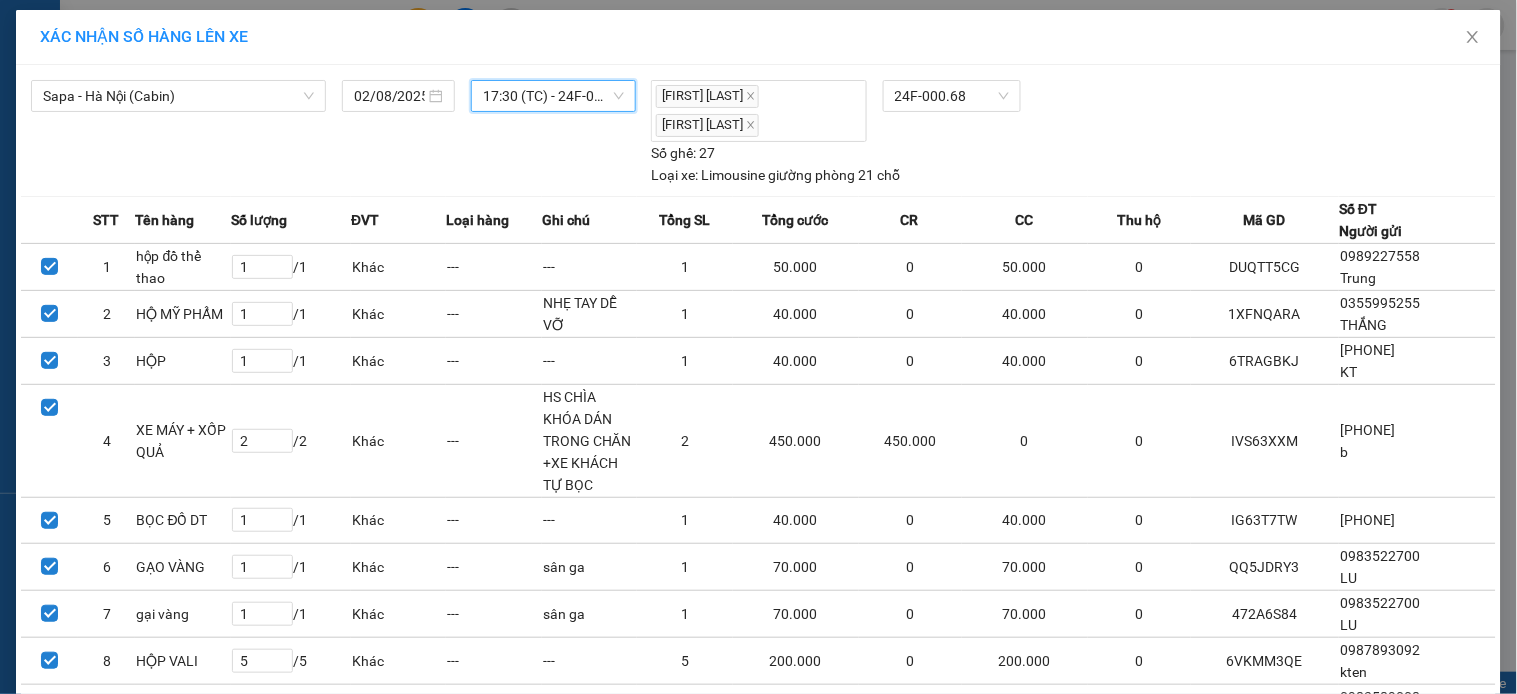 scroll, scrollTop: 502, scrollLeft: 0, axis: vertical 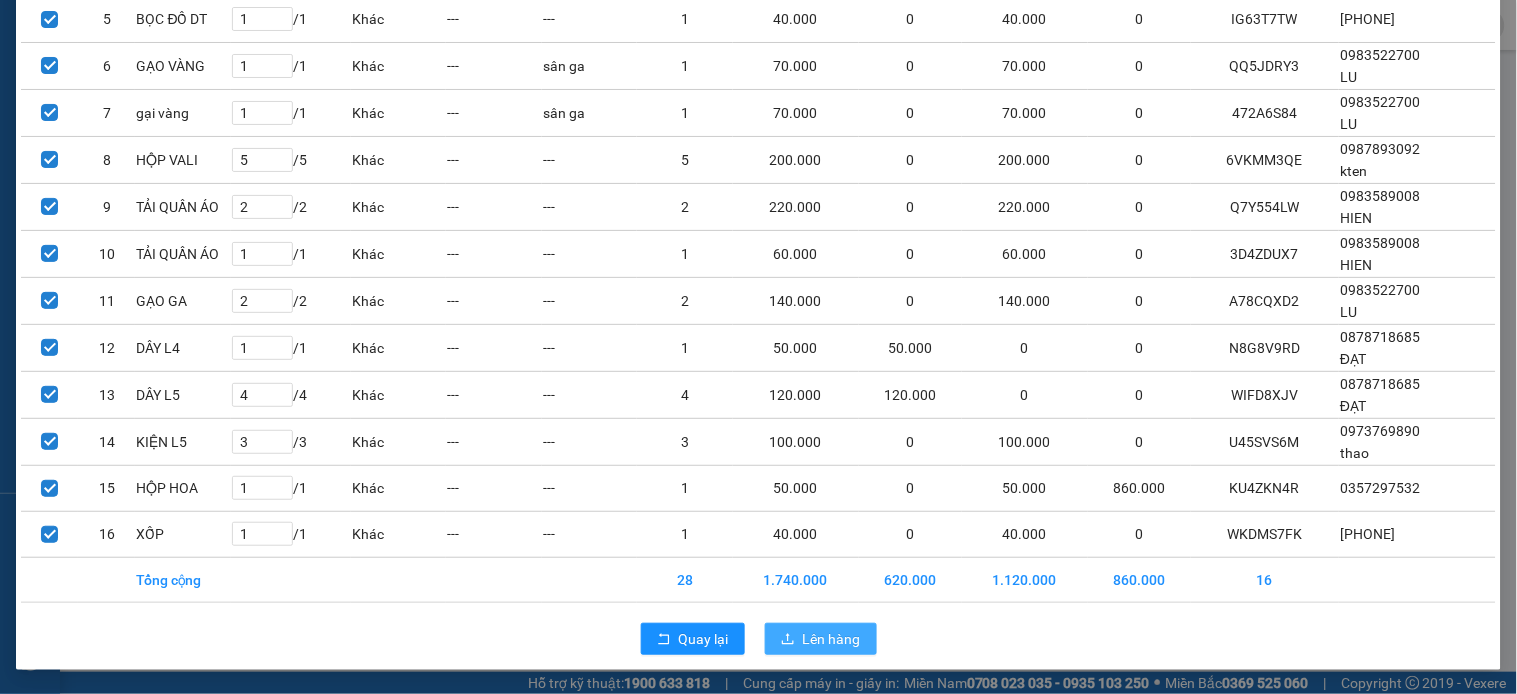 click on "Lên hàng" at bounding box center (832, 639) 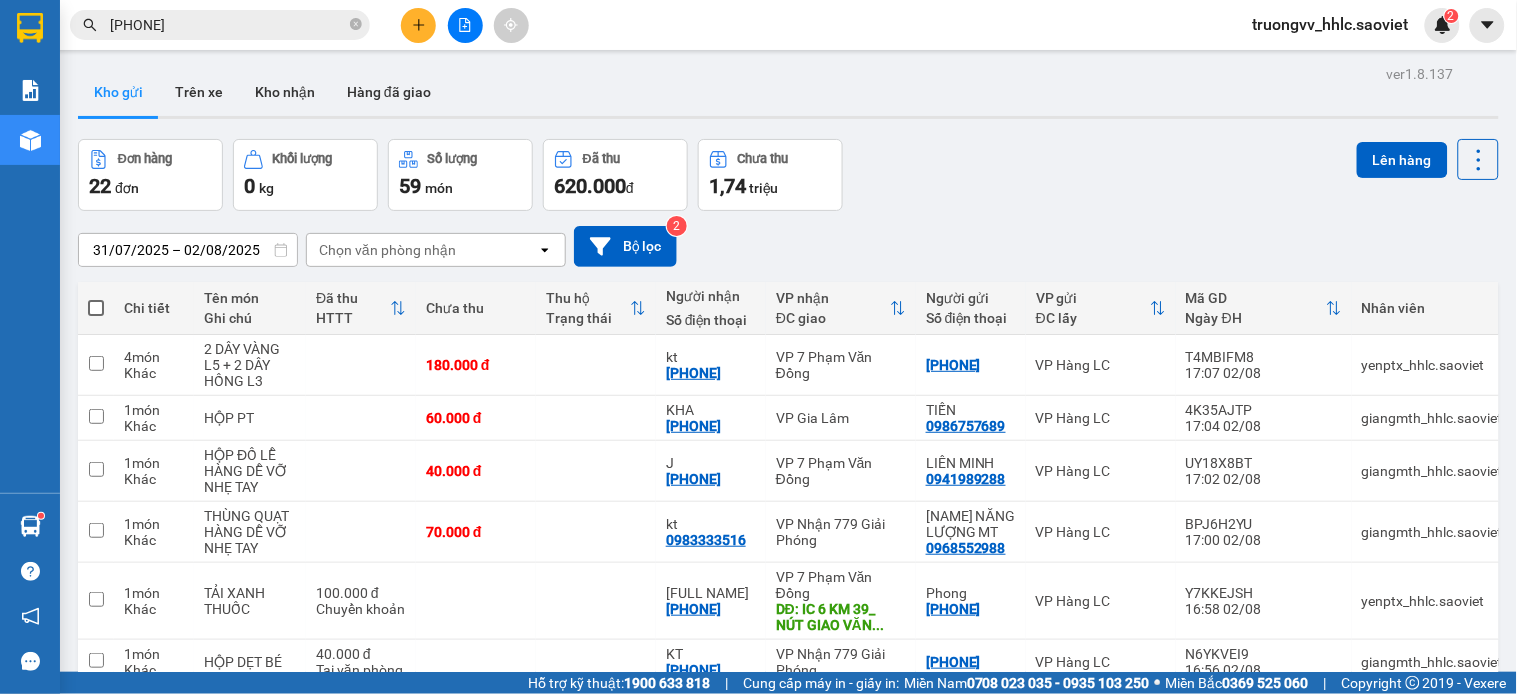 click on "0978509414" at bounding box center (228, 25) 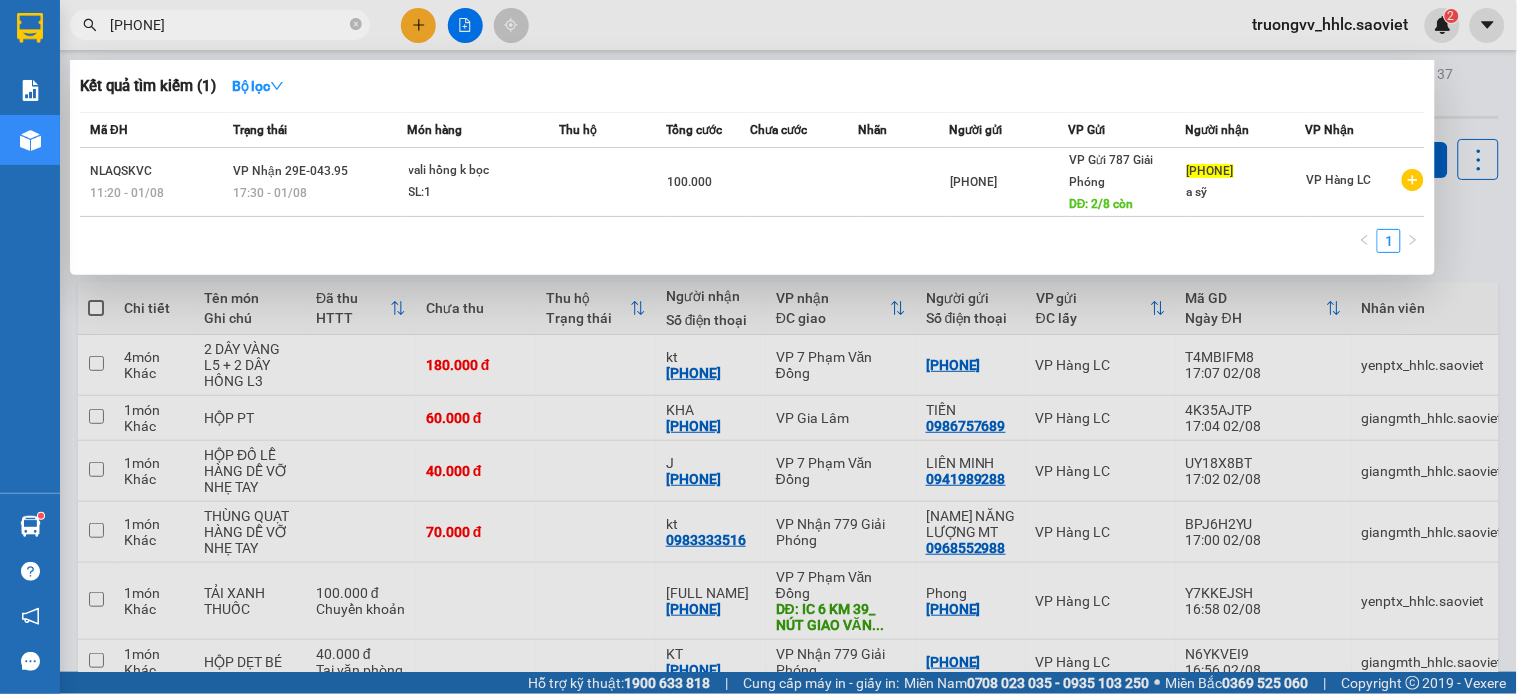 click on "0978509414" at bounding box center [228, 25] 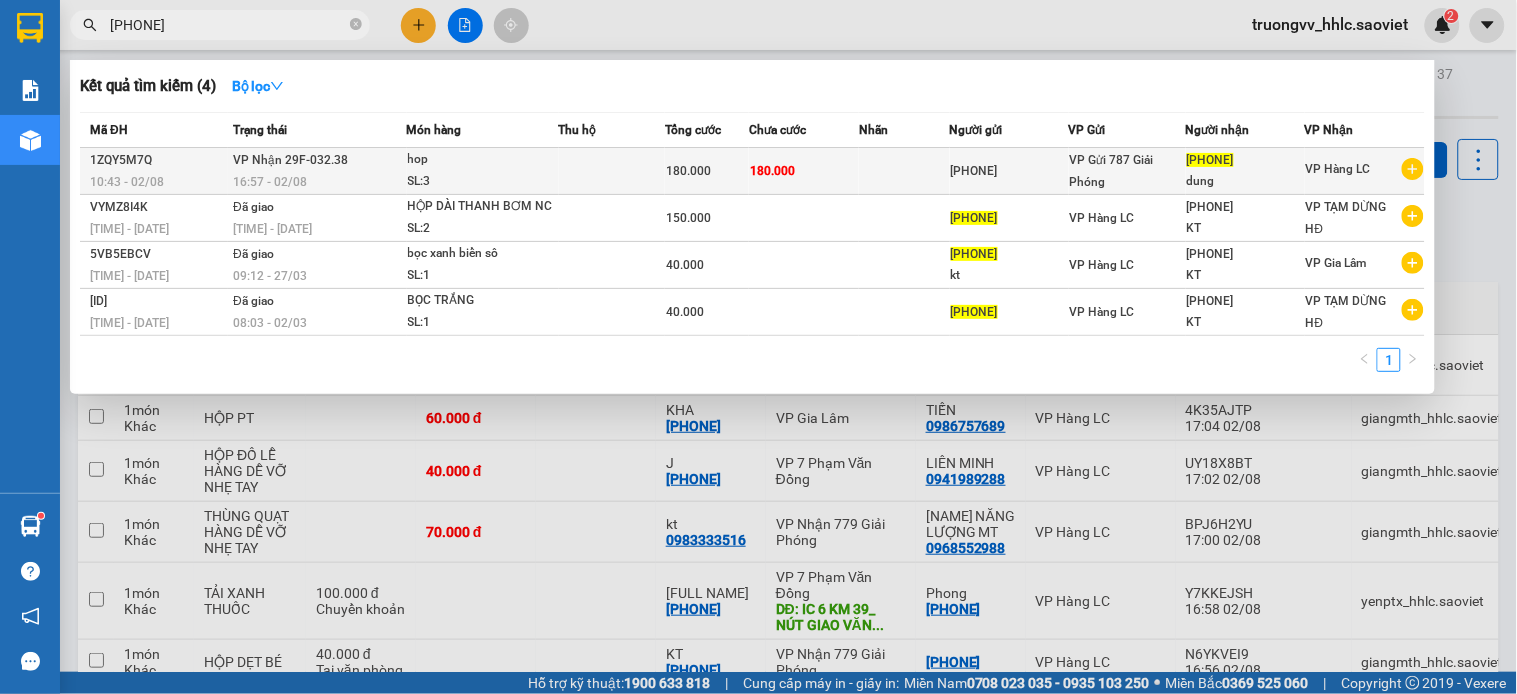 type on "0904487923" 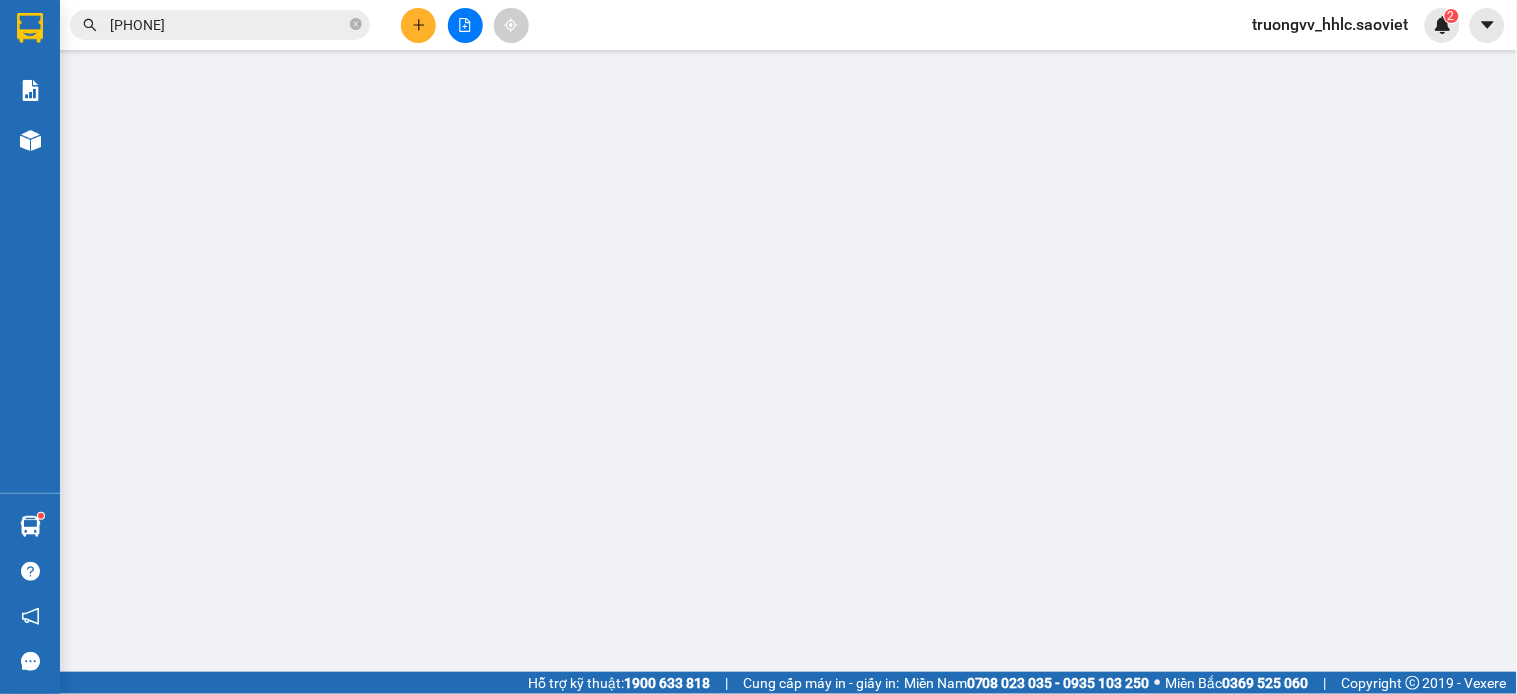 type on "0974006911" 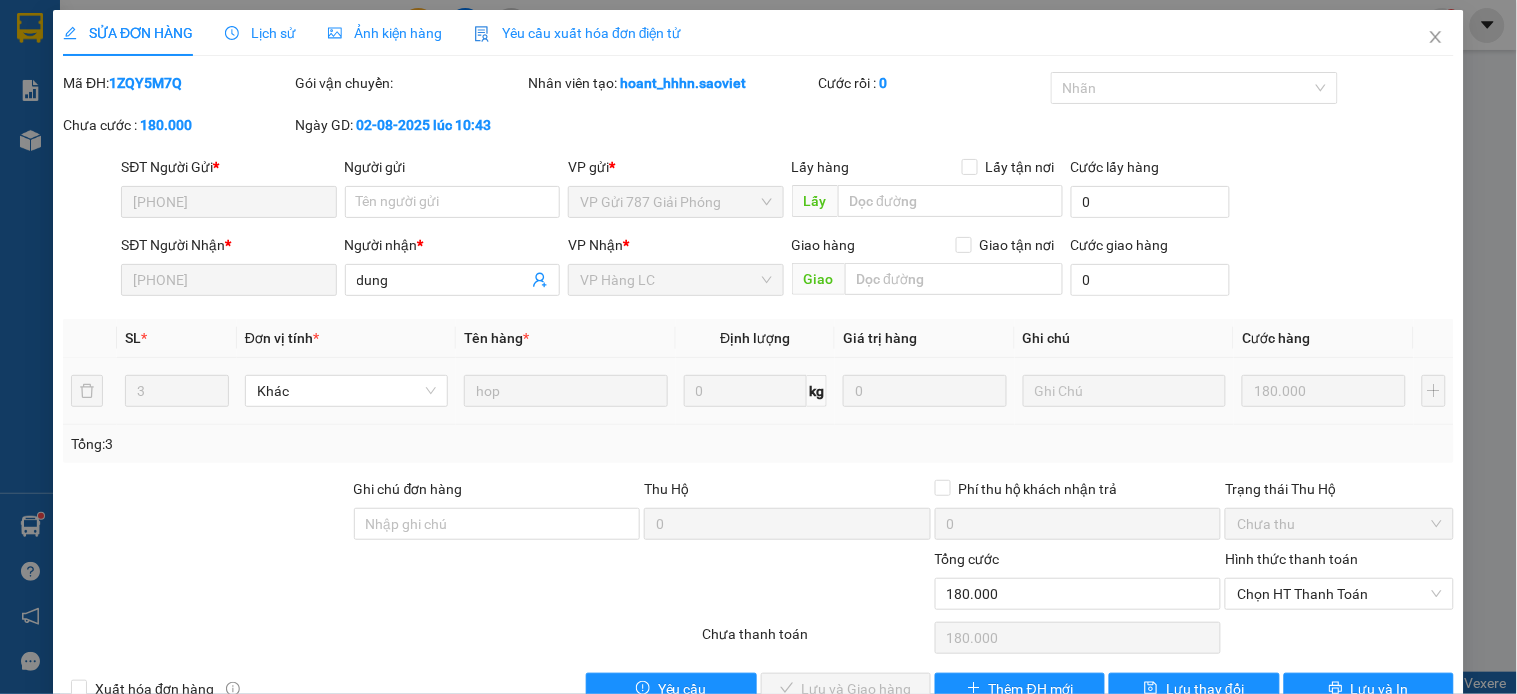 scroll, scrollTop: 50, scrollLeft: 0, axis: vertical 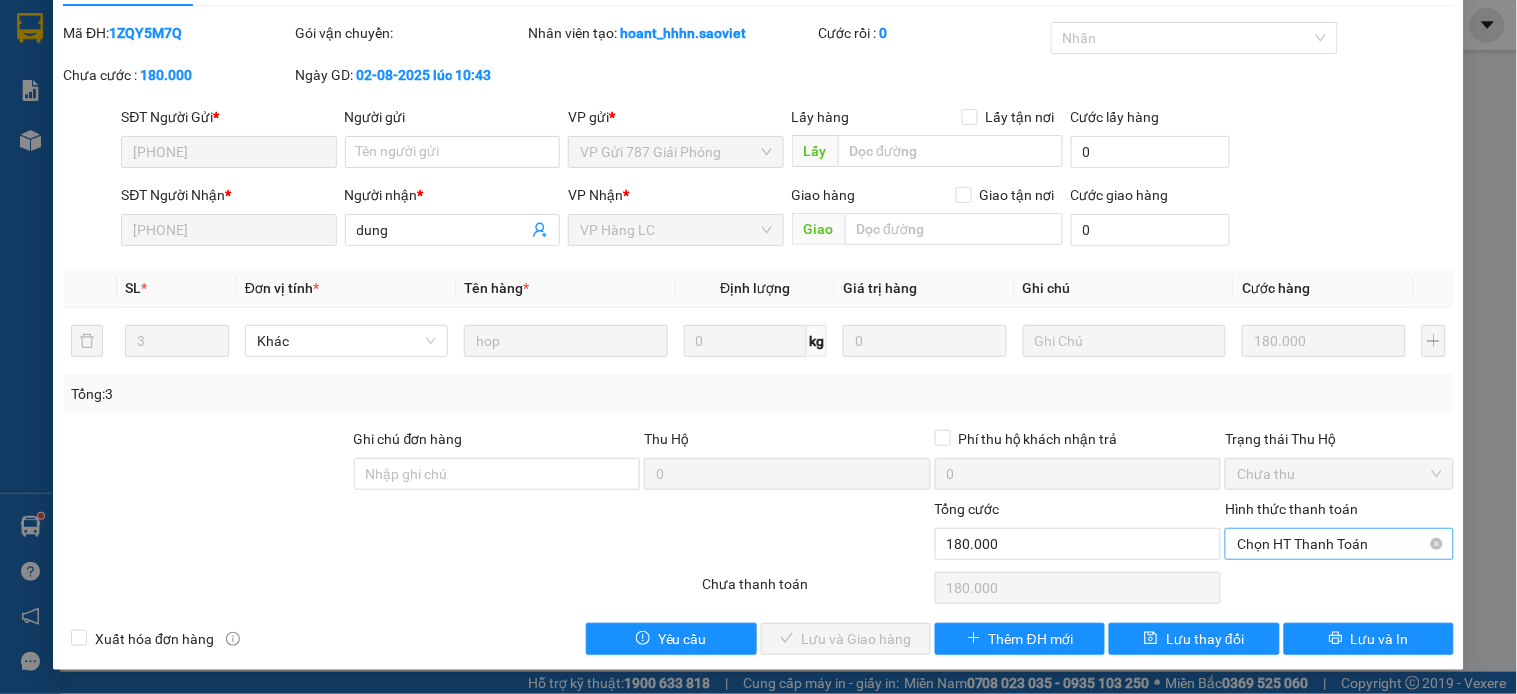 click on "Chọn HT Thanh Toán" at bounding box center (1339, 544) 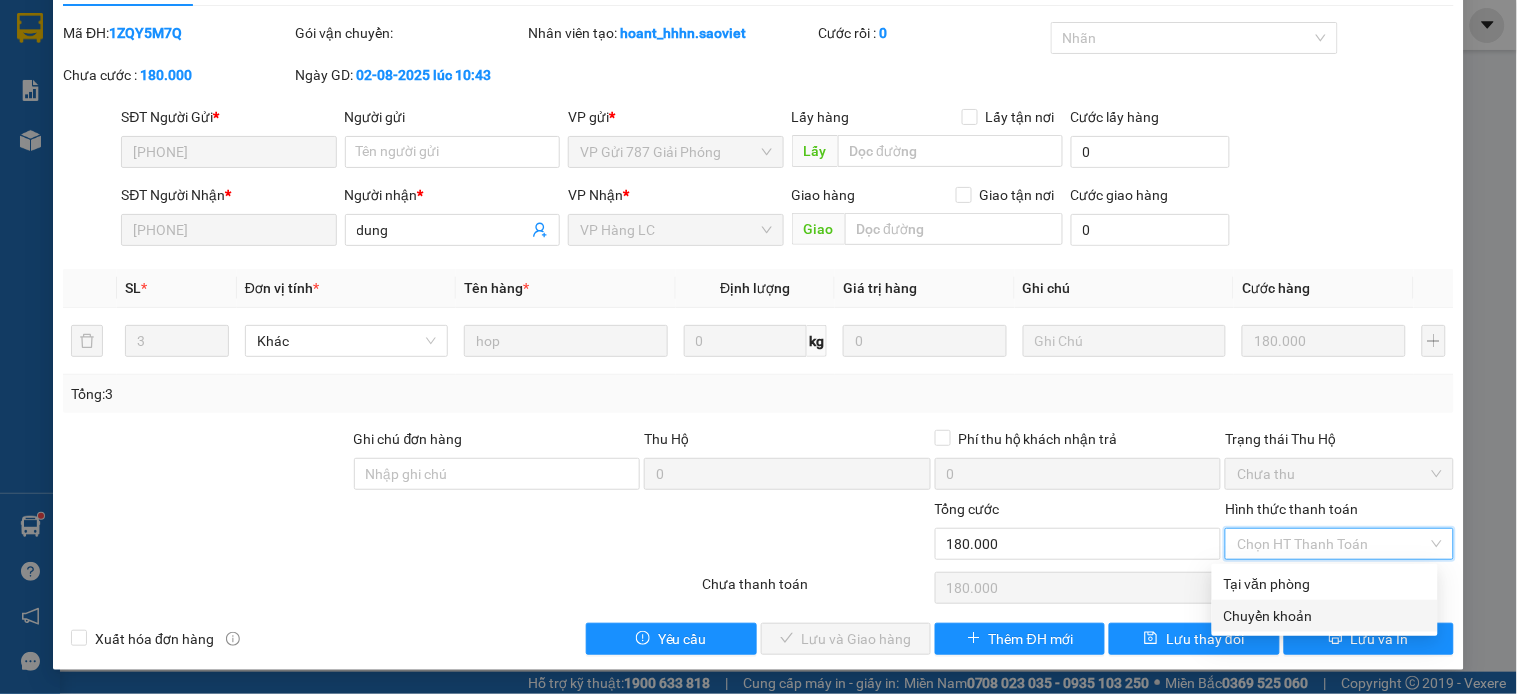 click on "Chuyển khoản" at bounding box center [1325, 616] 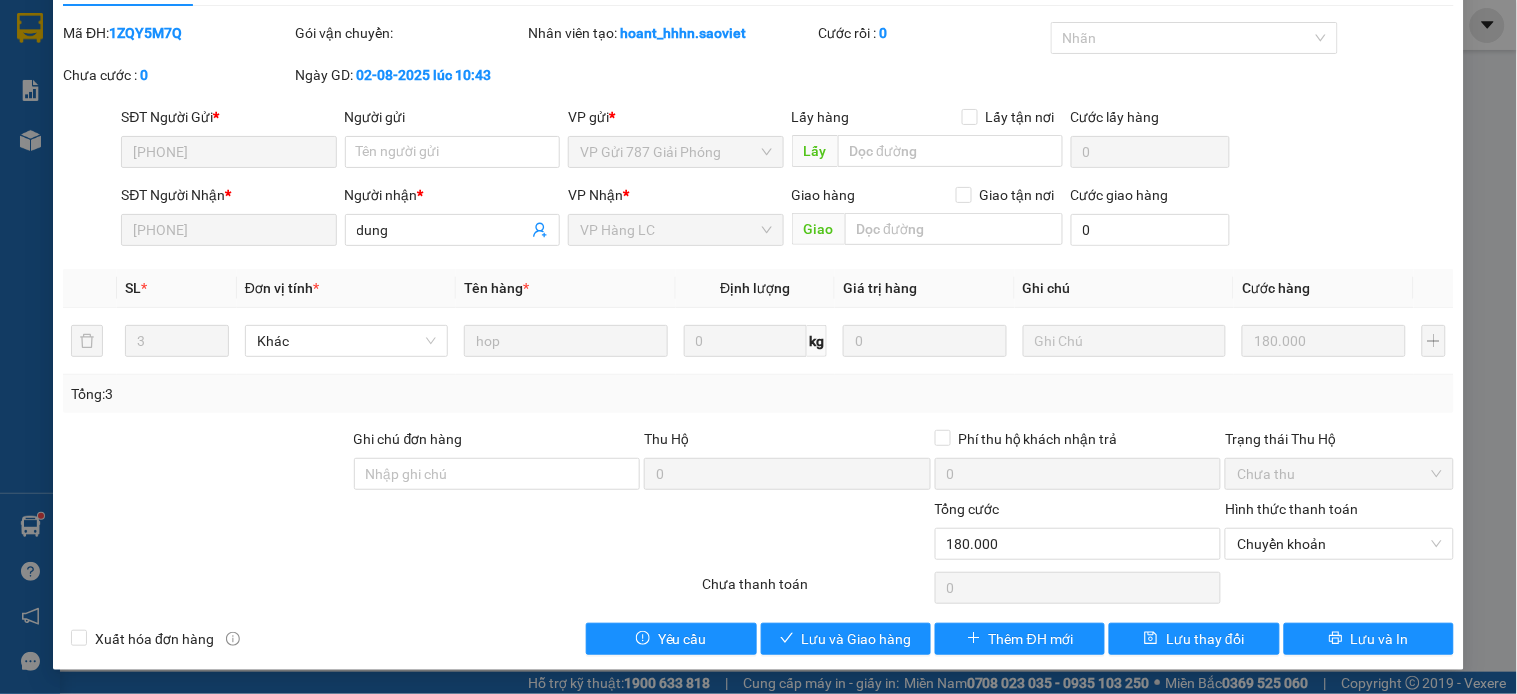 click on "SĐT Người Nhận  * 0904487923 Người nhận  * dung VP Nhận  * VP Hàng LC Giao hàng Giao tận nơi Giao Cước giao hàng 0" at bounding box center (787, 219) 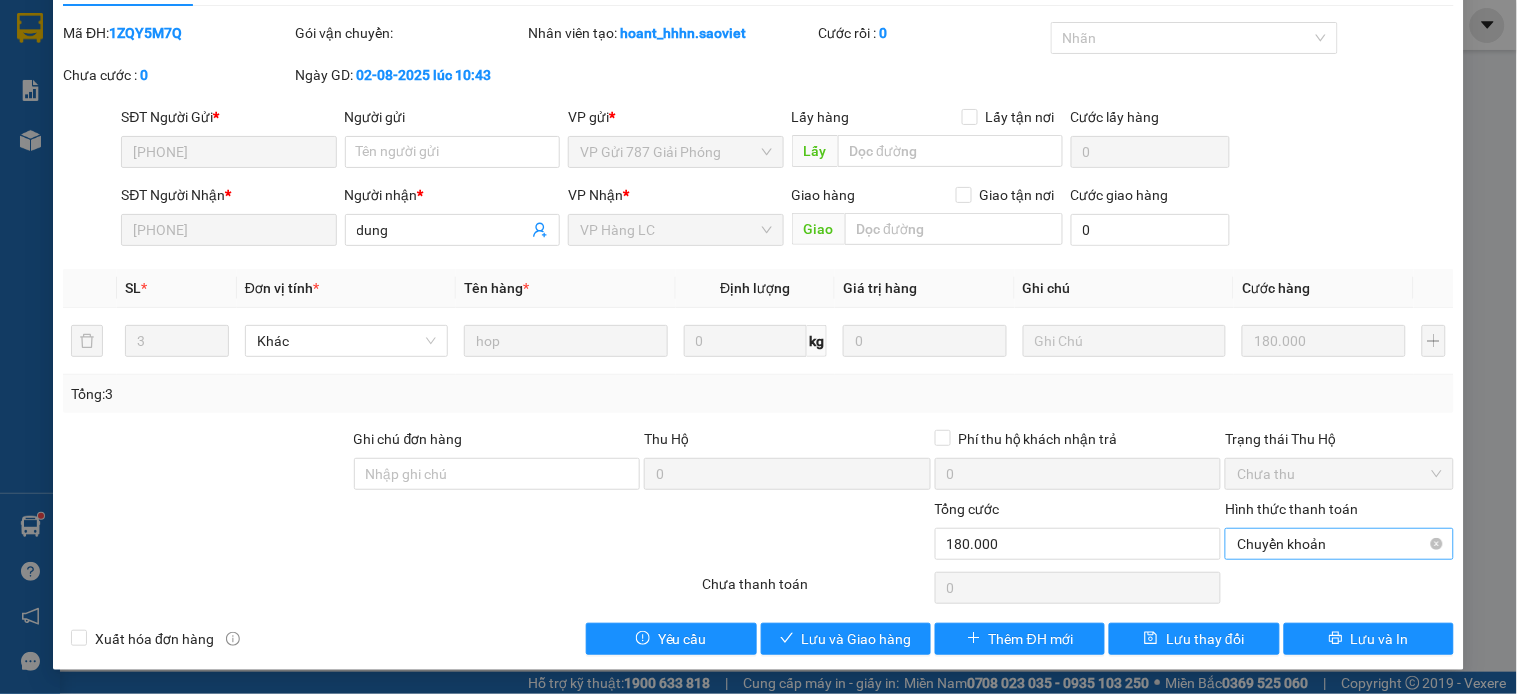 click on "Chuyển khoản" at bounding box center [1339, 544] 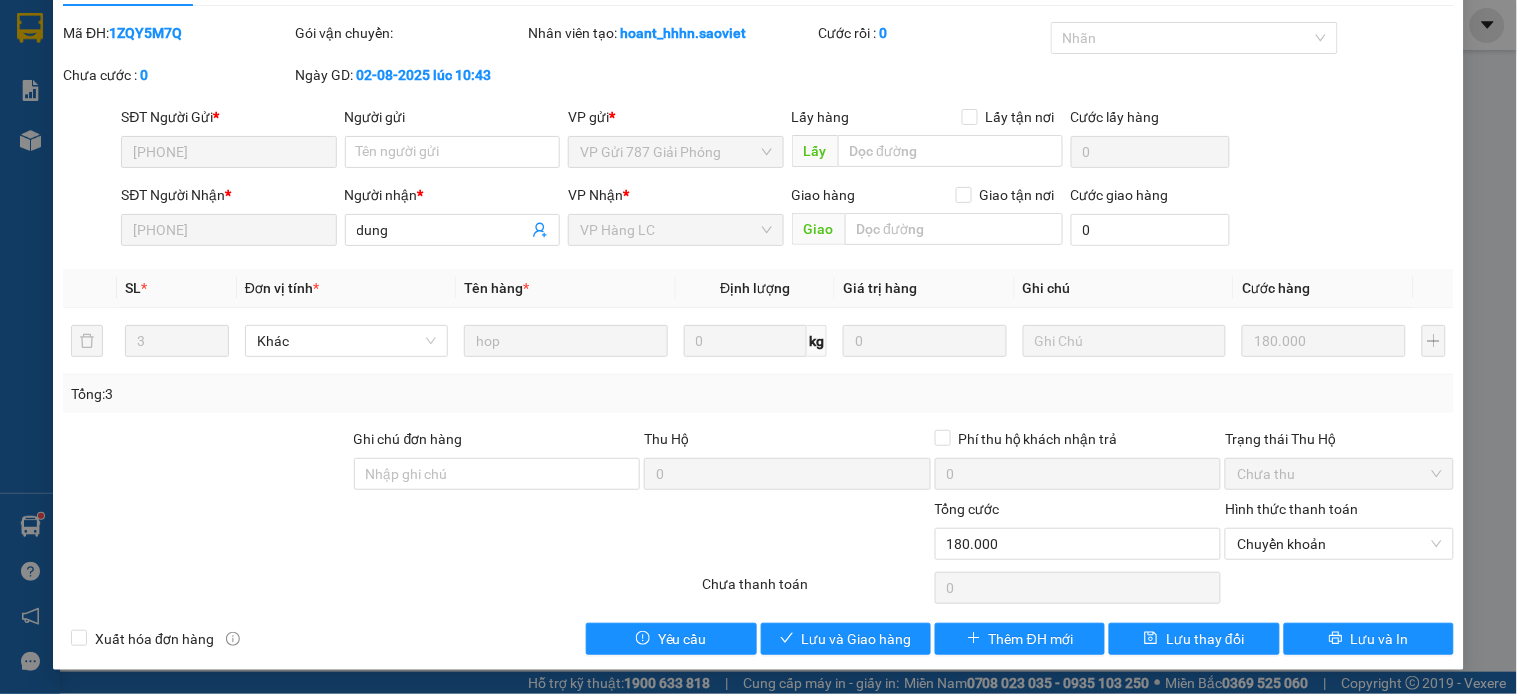 click on "SĐT Người Gửi  * 0974006911 Người gửi Tên người gửi VP gửi  * VP Gửi 787 Giải Phóng Lấy hàng Lấy tận nơi Lấy Cước lấy hàng 0" at bounding box center (787, 141) 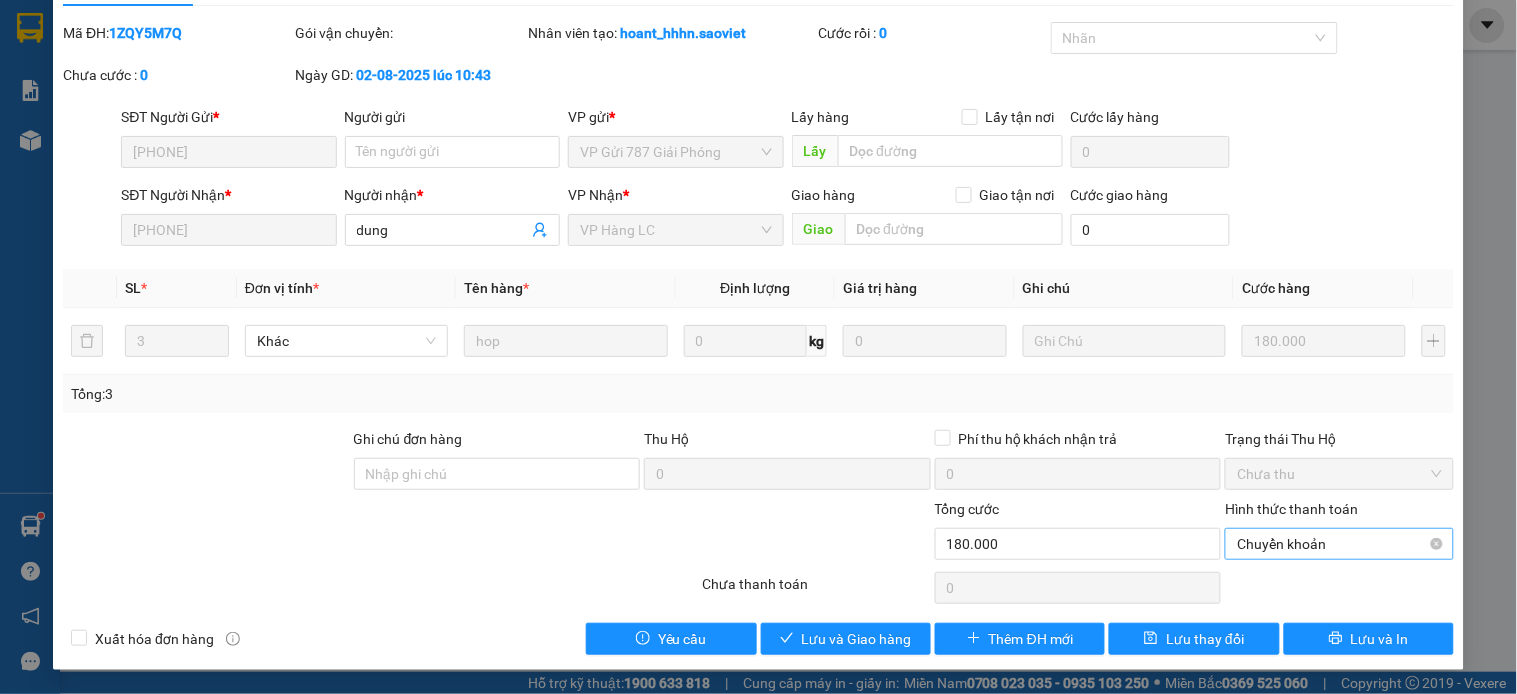 click on "Chuyển khoản" at bounding box center (1339, 544) 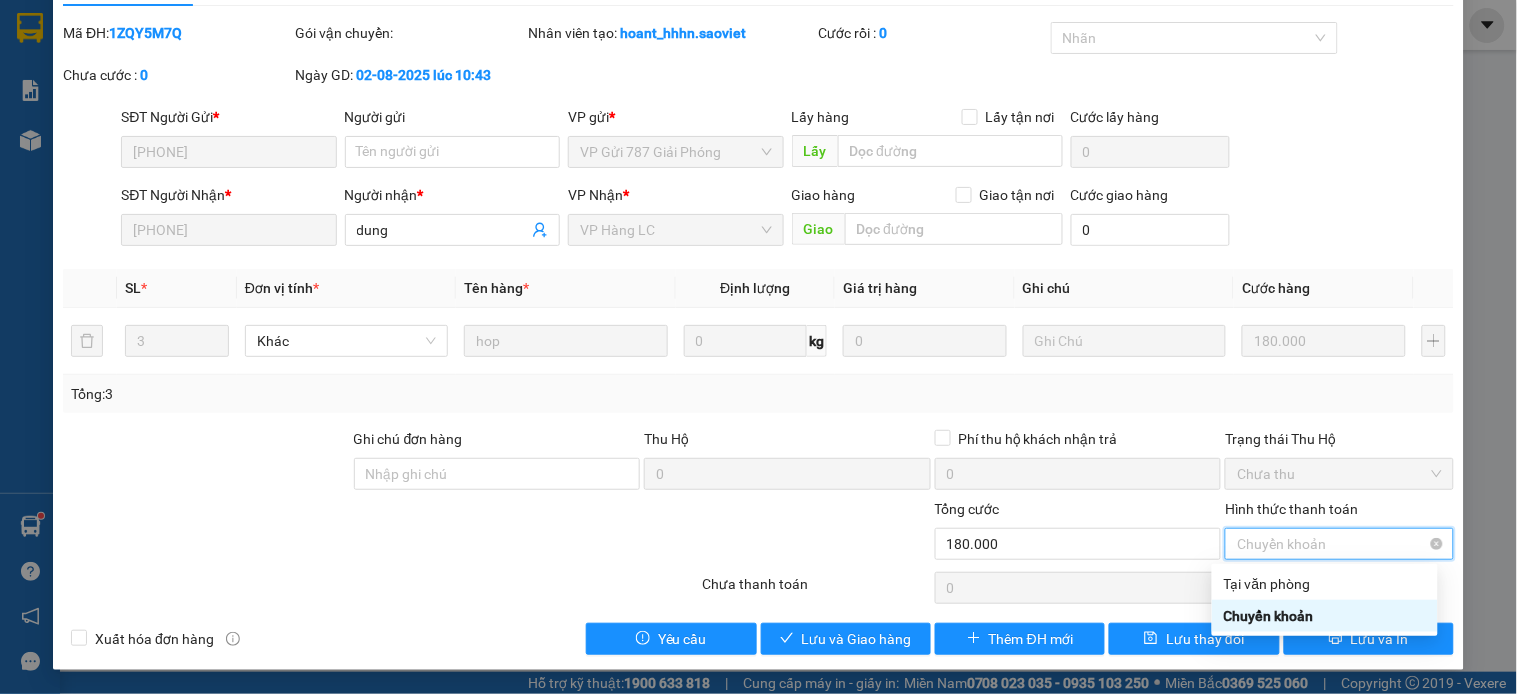 click on "Chuyển khoản" at bounding box center [1339, 544] 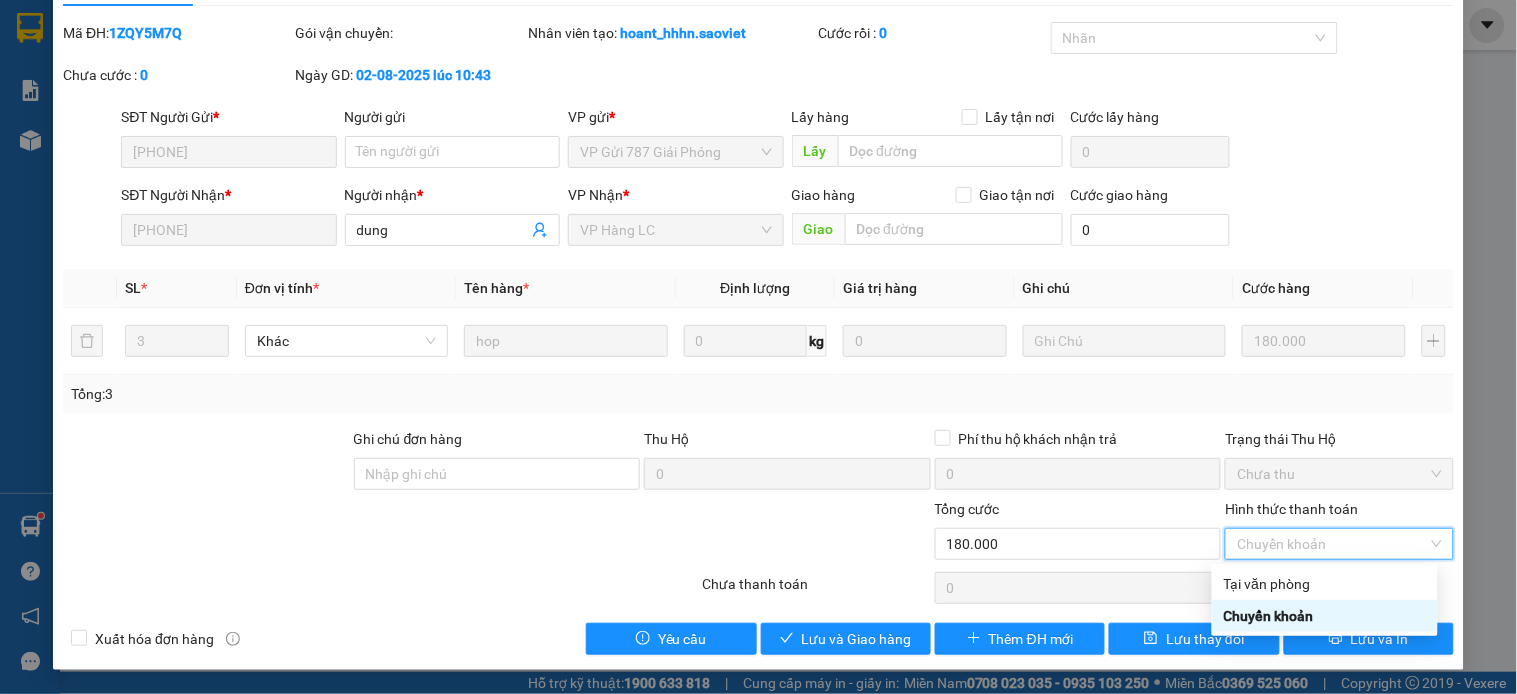click on "Chuyển khoản" at bounding box center [1325, 616] 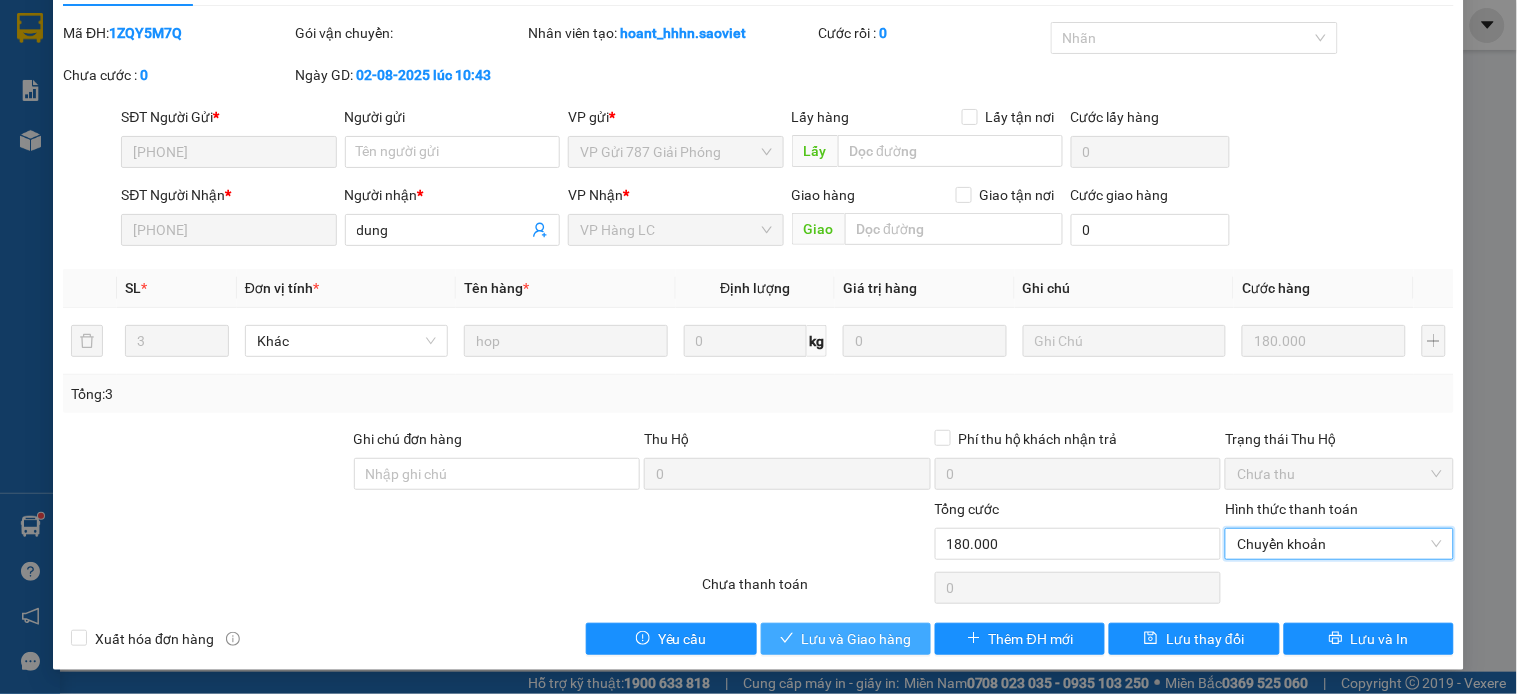 click on "Lưu và Giao hàng" at bounding box center [857, 639] 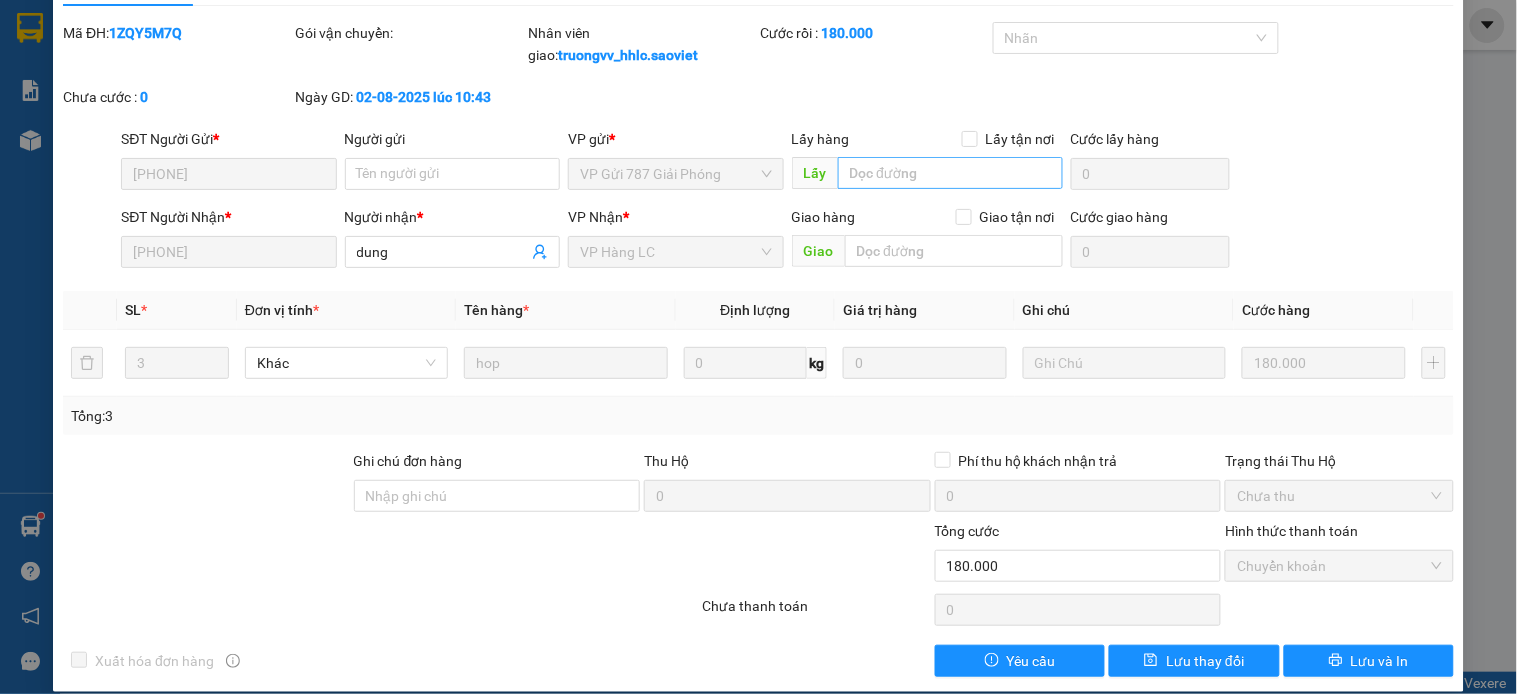 scroll, scrollTop: 0, scrollLeft: 0, axis: both 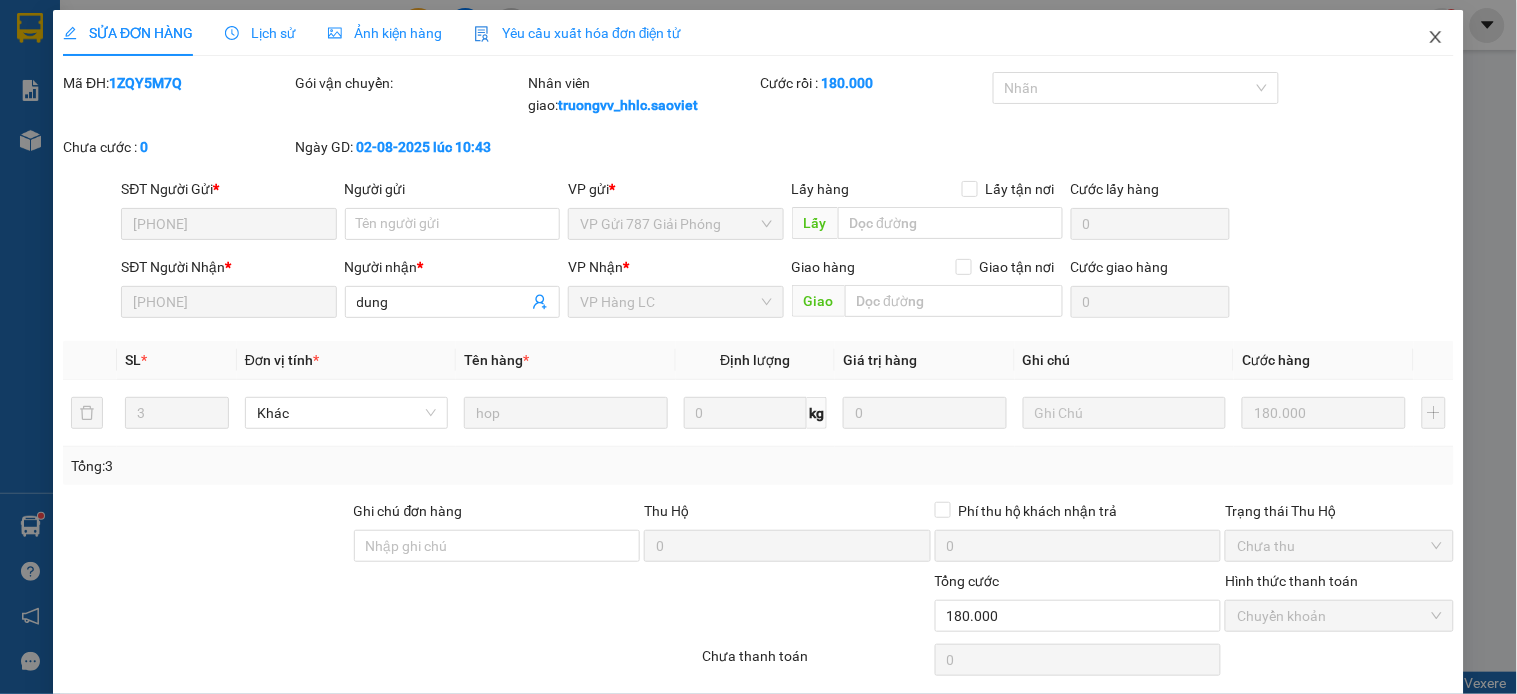 click 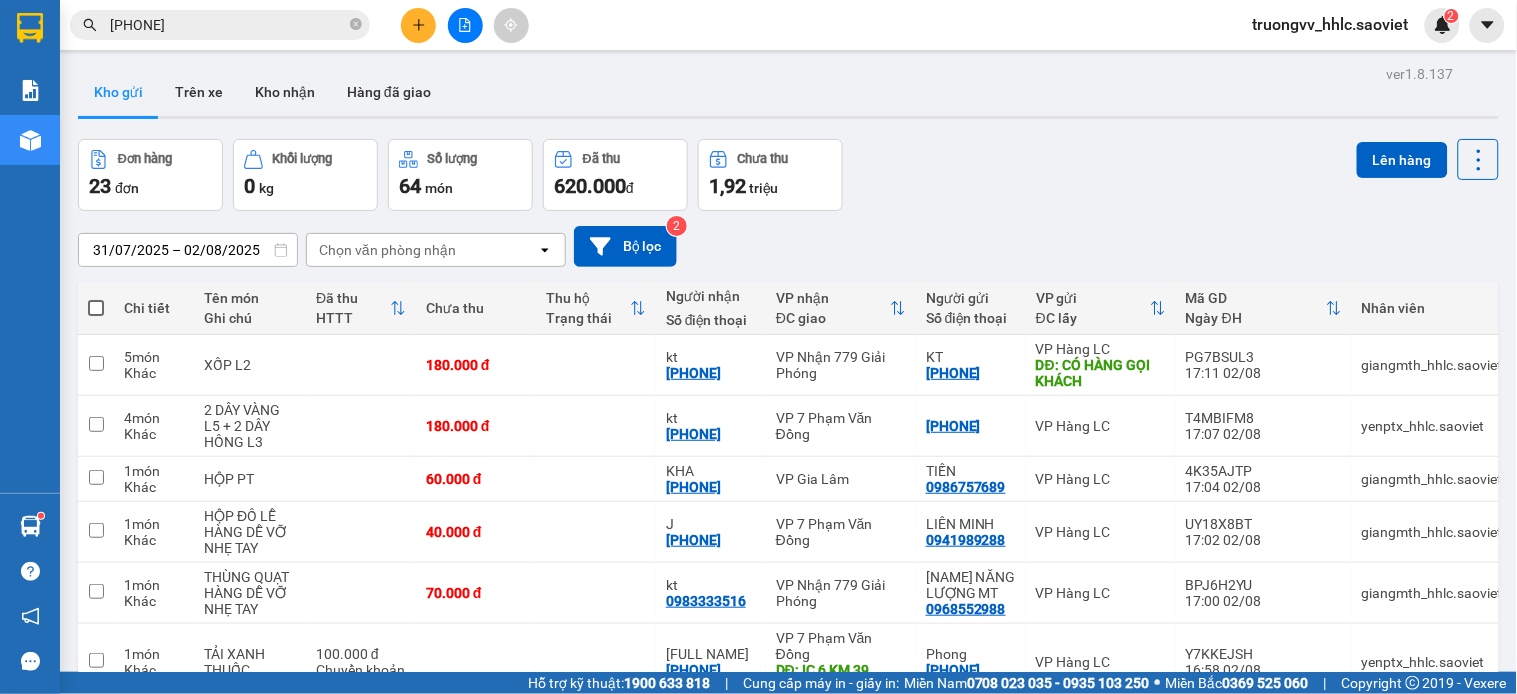 click on "0904487923" at bounding box center [228, 25] 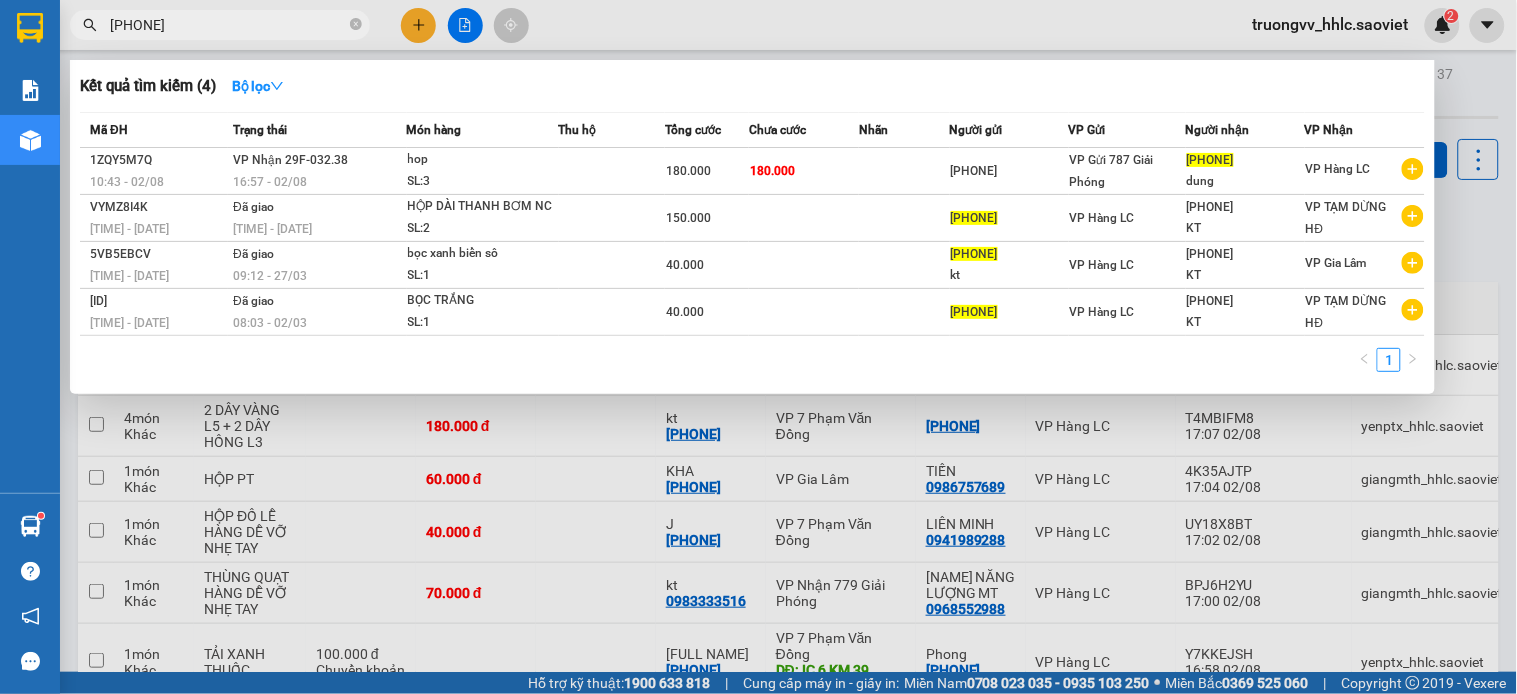 click on "0904487923" at bounding box center [228, 25] 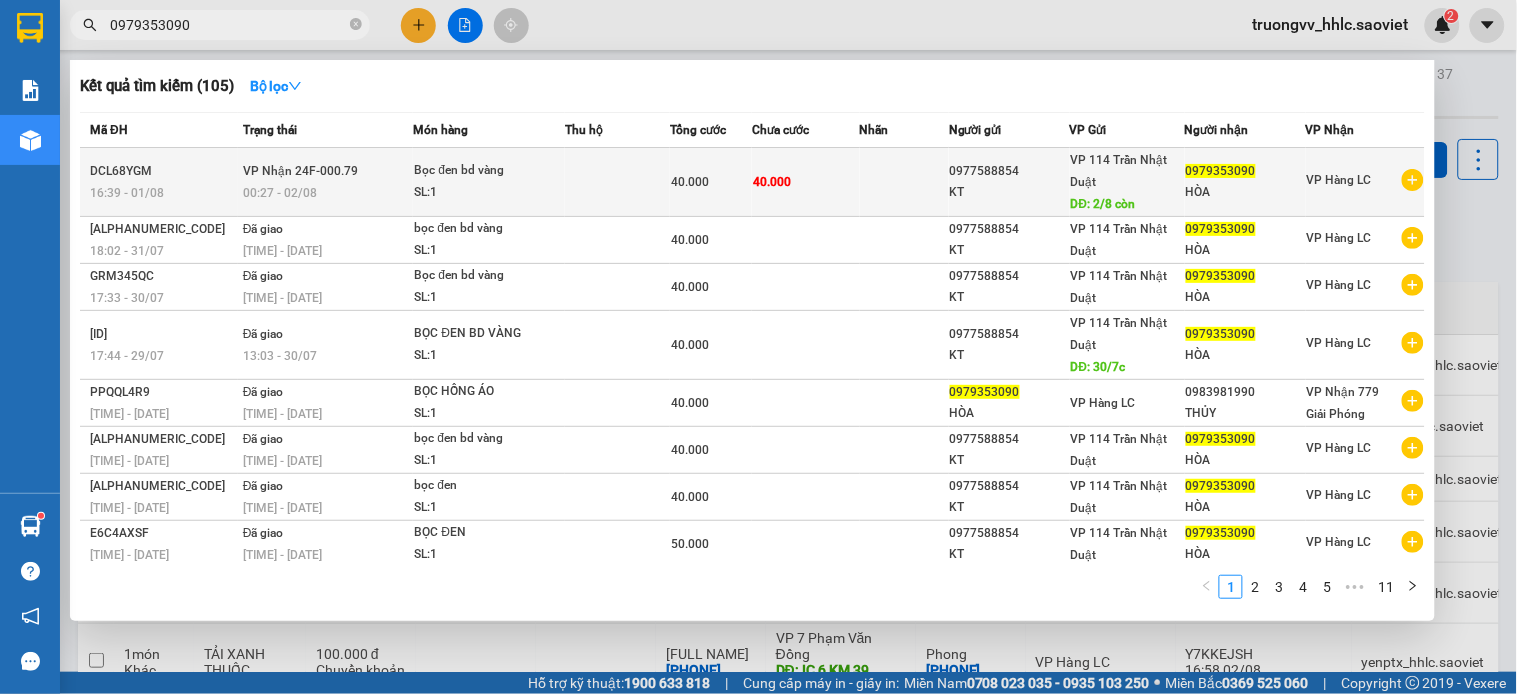 type on "0979353090" 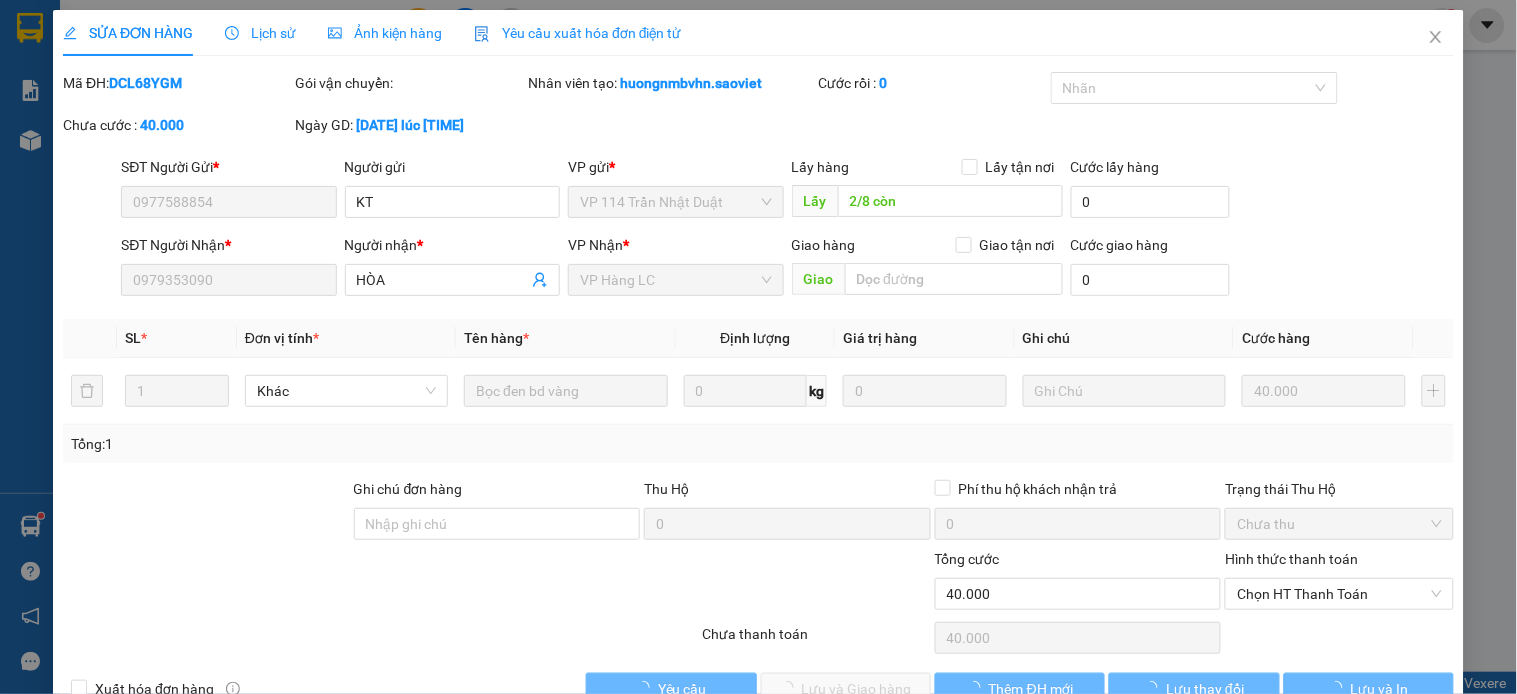 type on "0977588854" 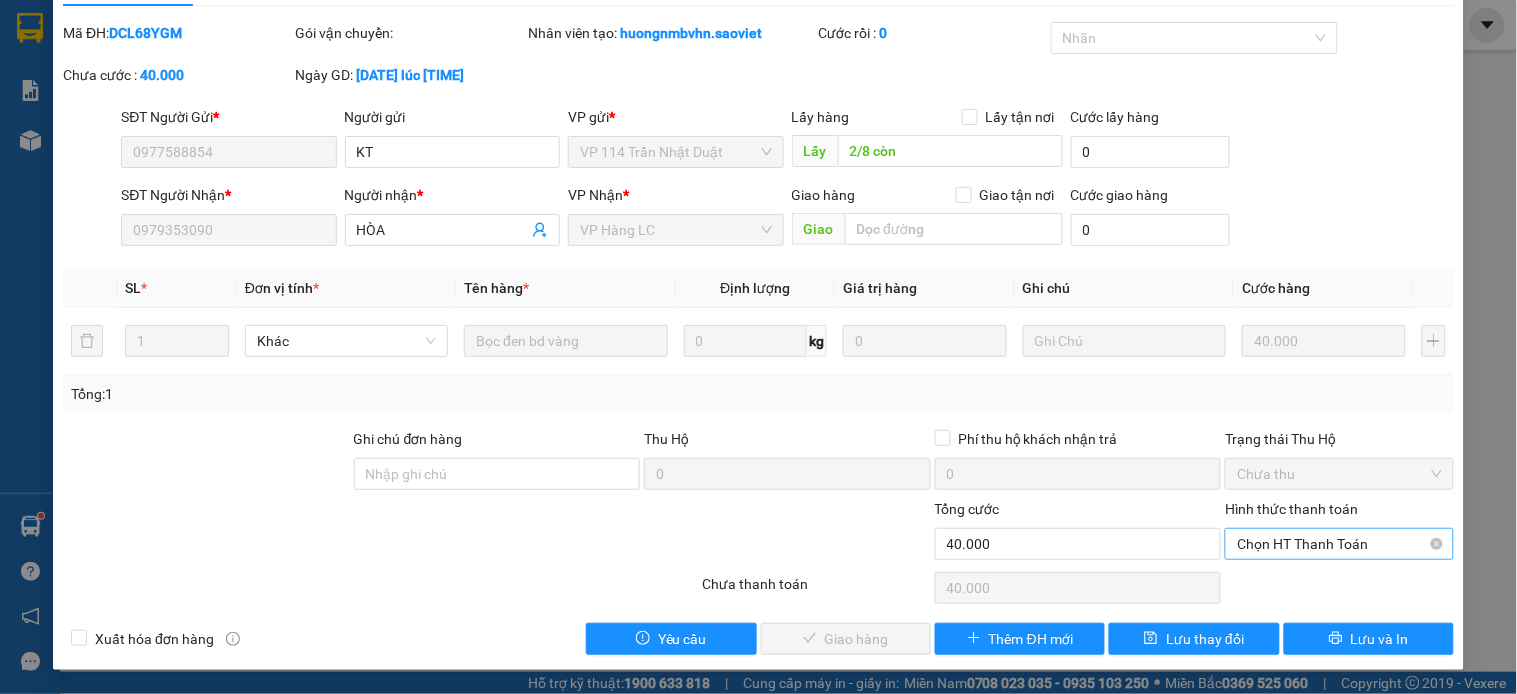 drag, startPoint x: 1256, startPoint y: 537, endPoint x: 1258, endPoint y: 558, distance: 21.095022 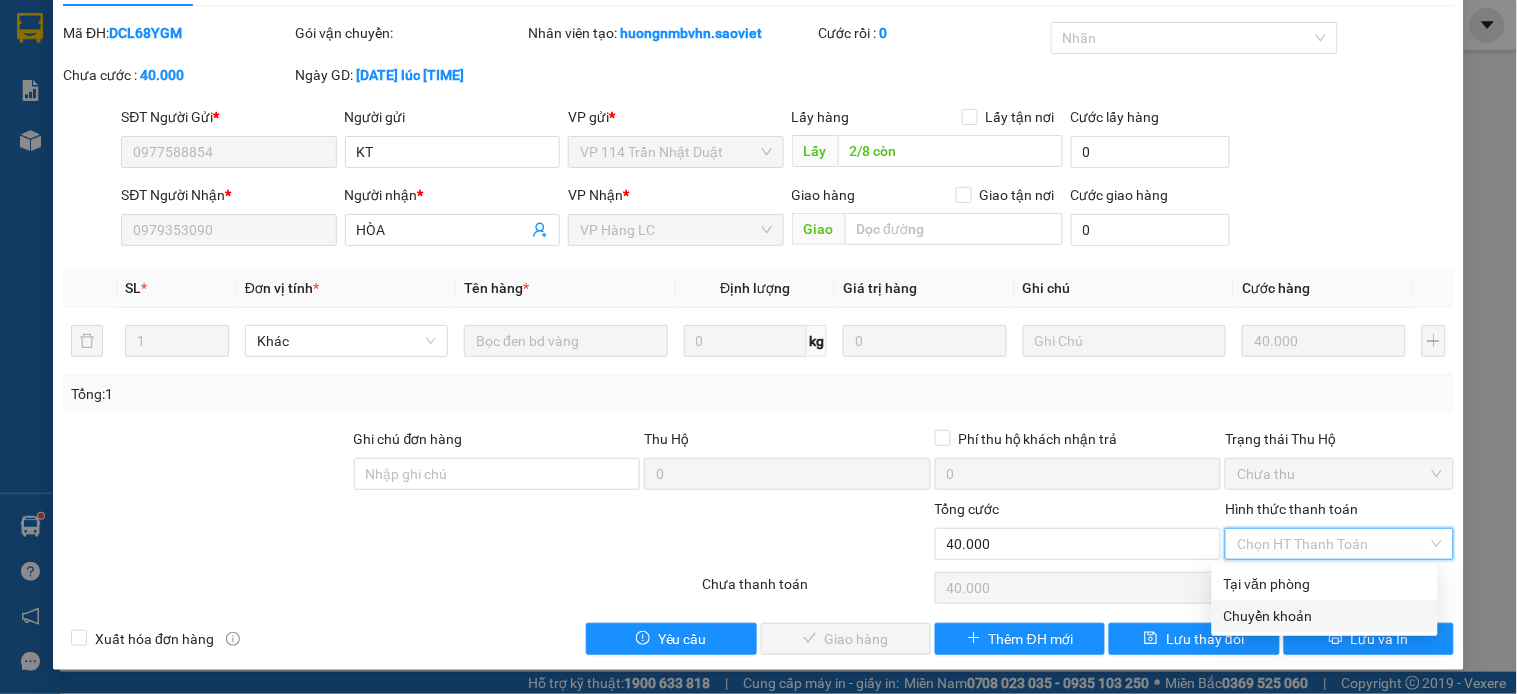 click on "Chuyển khoản" at bounding box center (1325, 616) 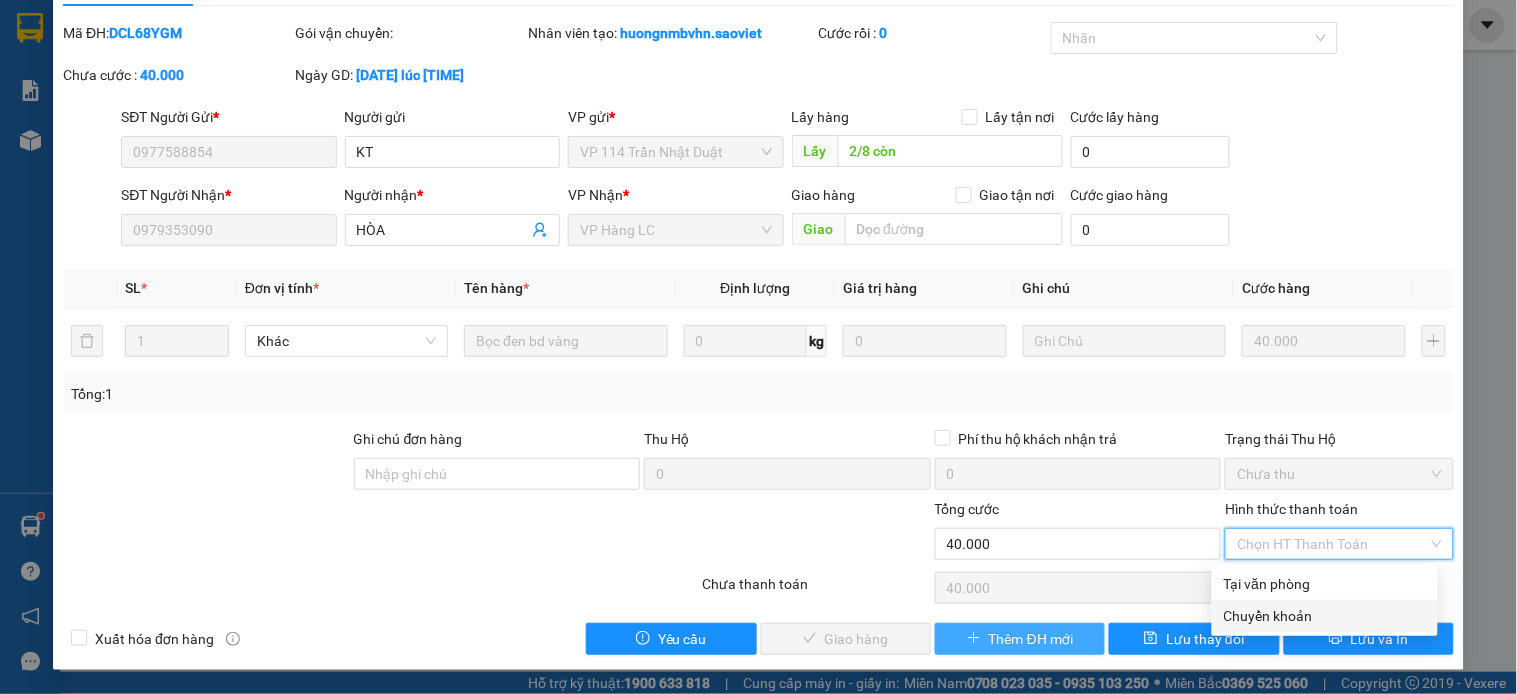 type on "0" 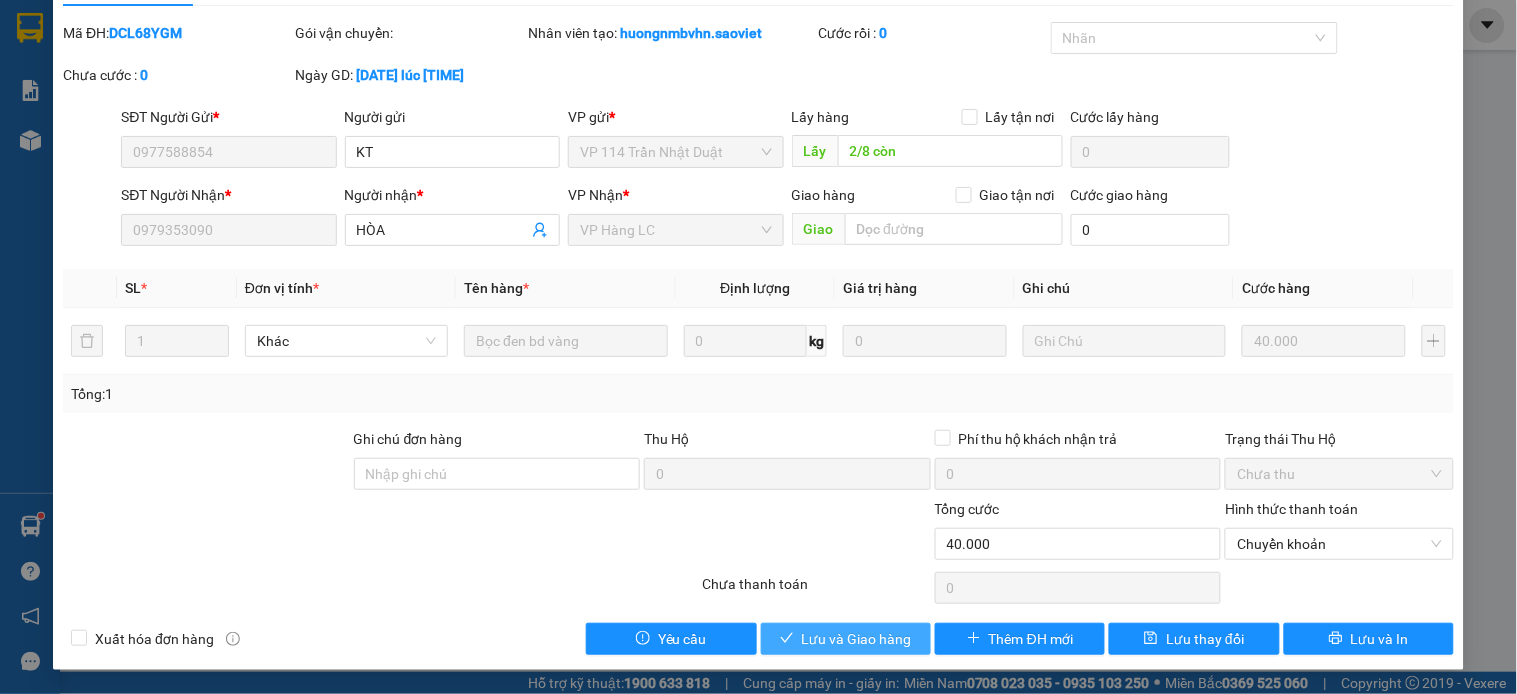 click on "Lưu và Giao hàng" at bounding box center [857, 639] 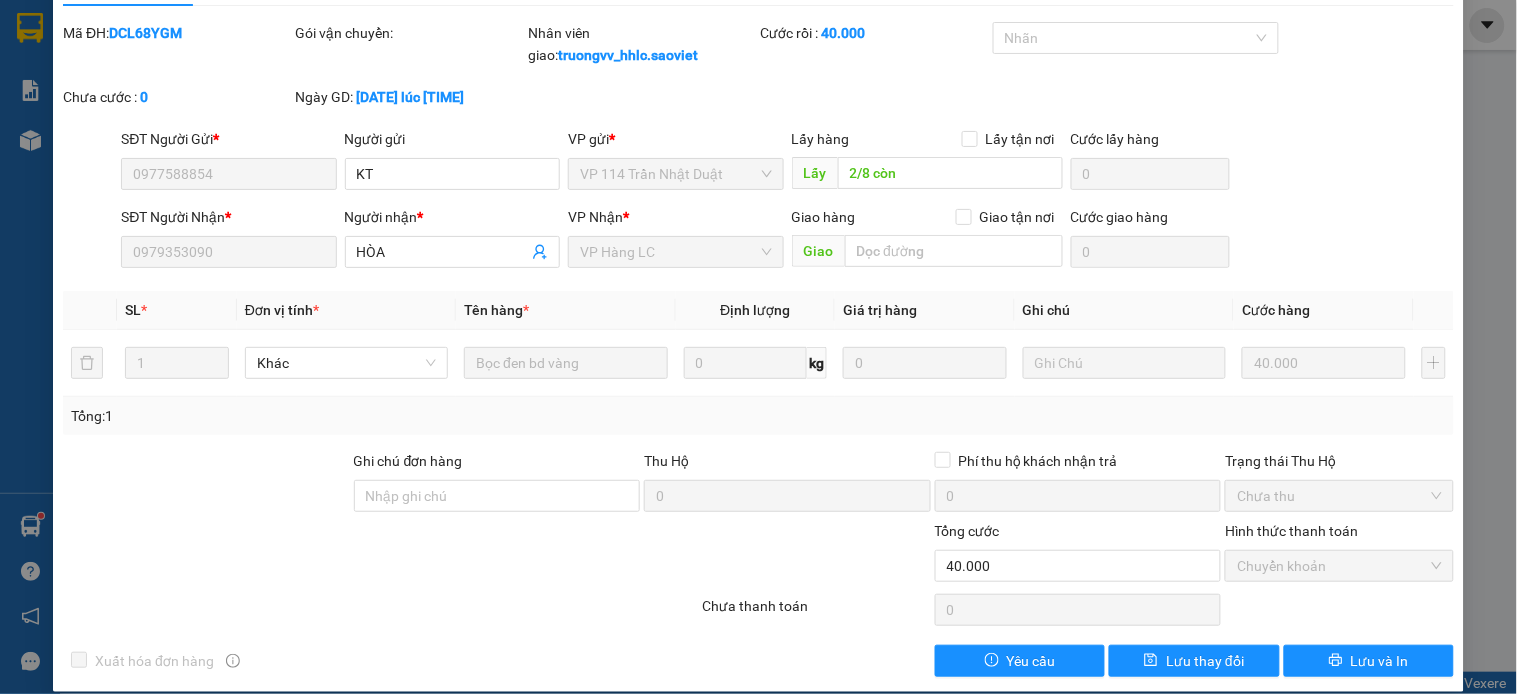 scroll, scrollTop: 0, scrollLeft: 0, axis: both 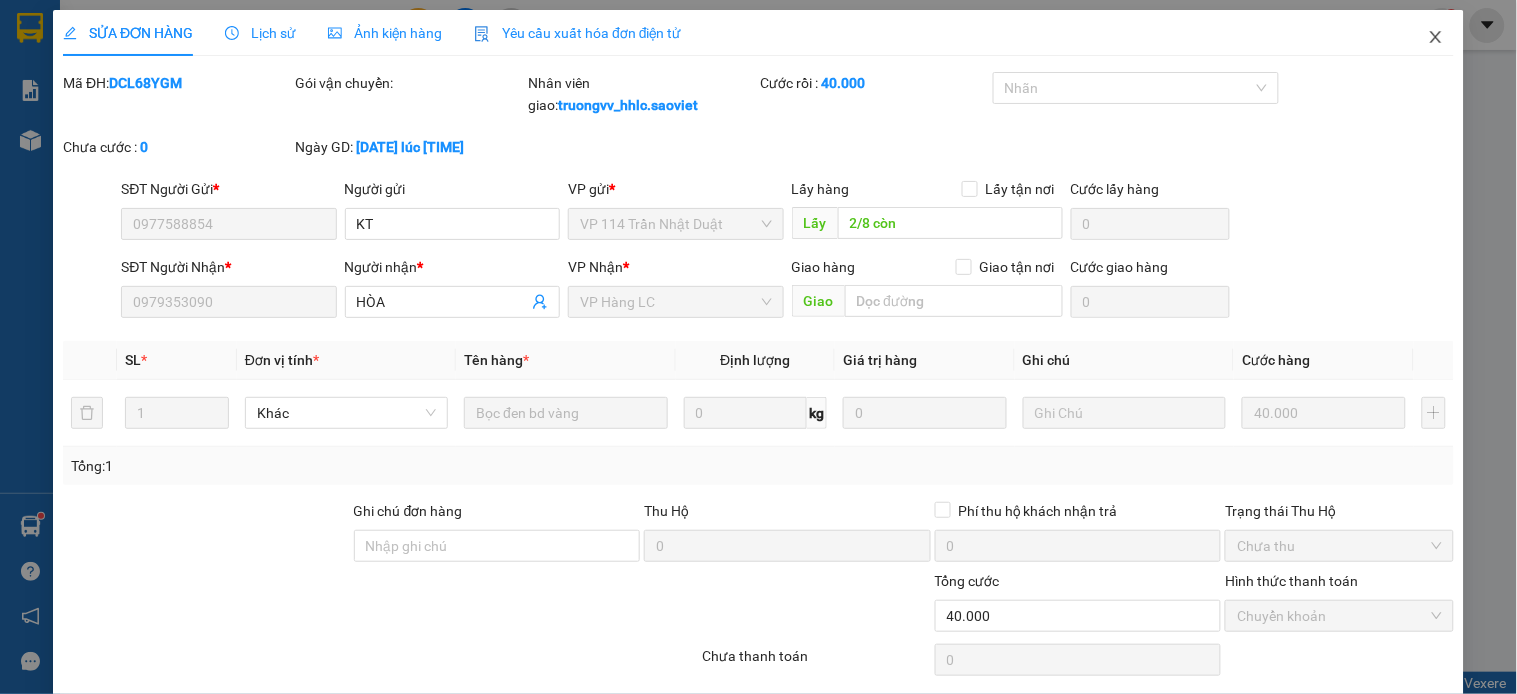 click 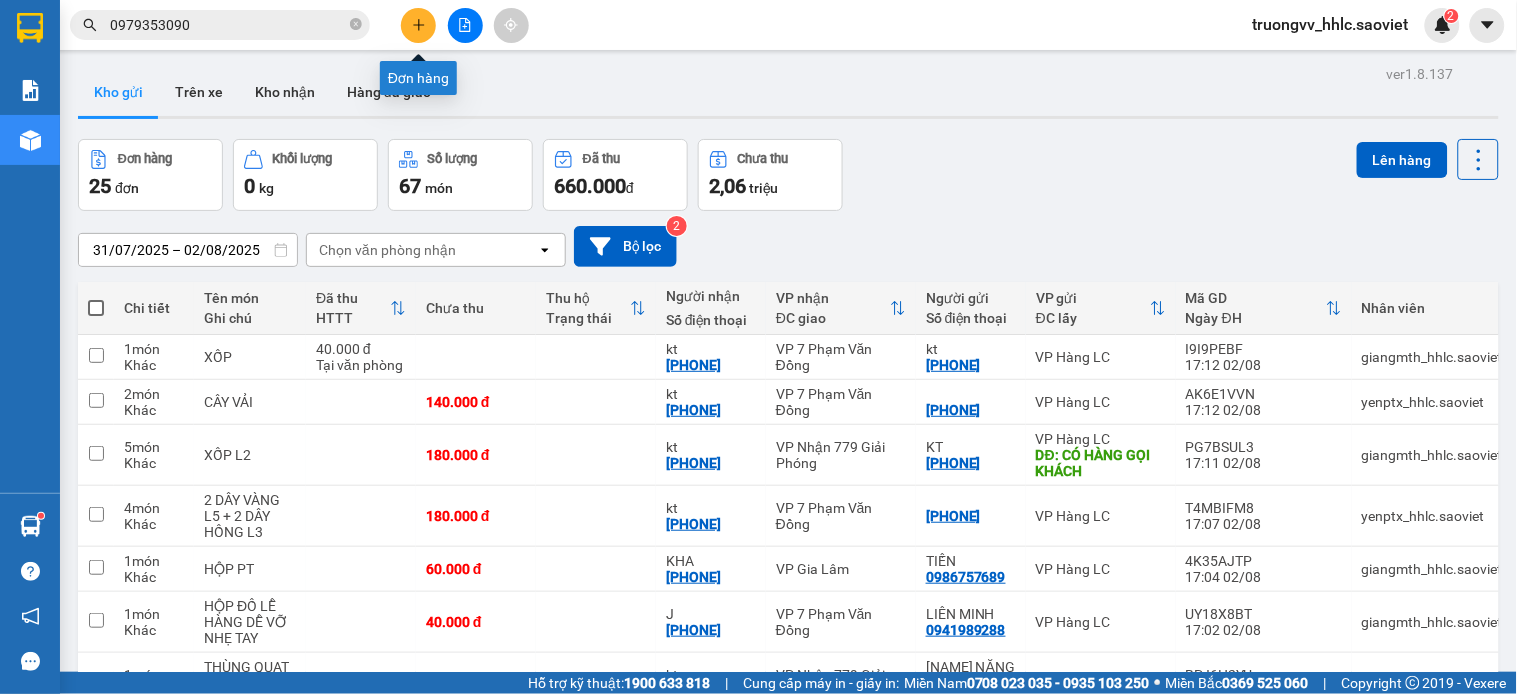 click 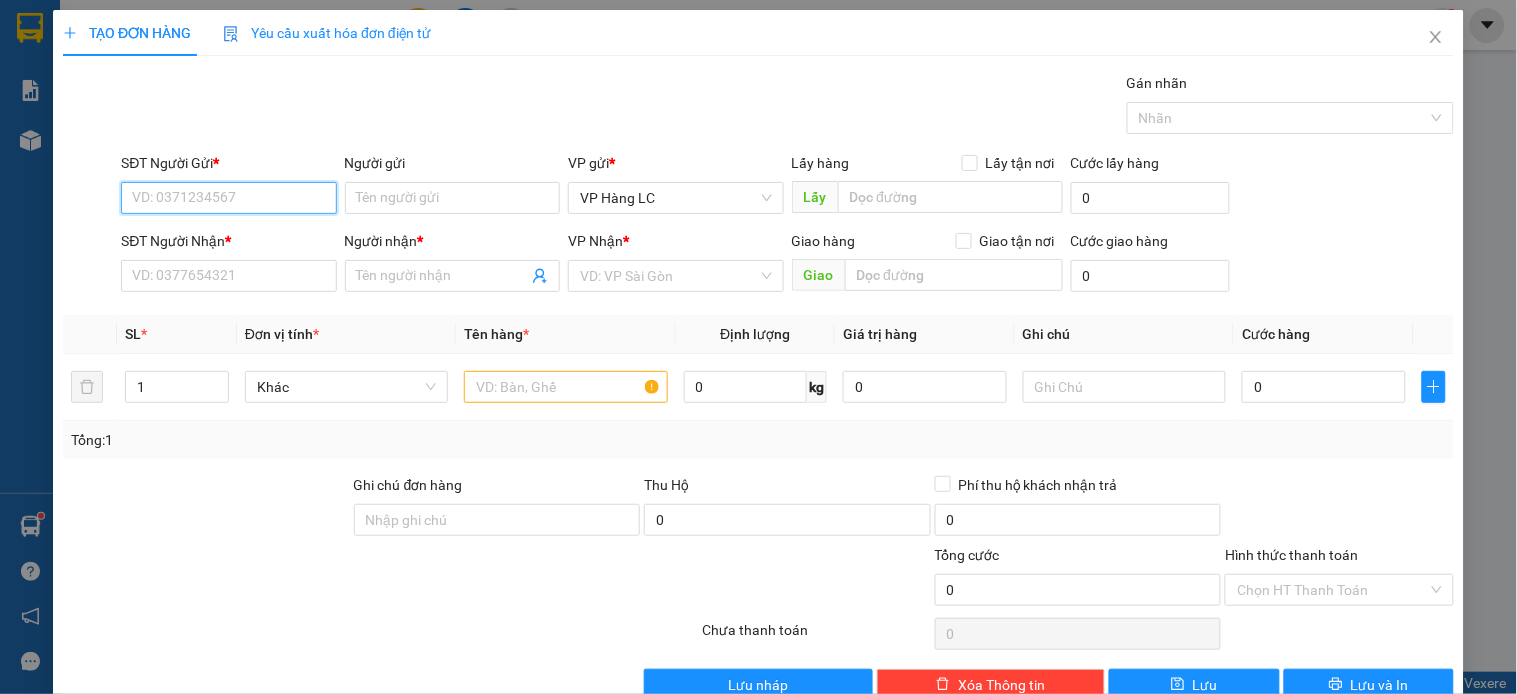 drag, startPoint x: 273, startPoint y: 204, endPoint x: 288, endPoint y: 171, distance: 36.249138 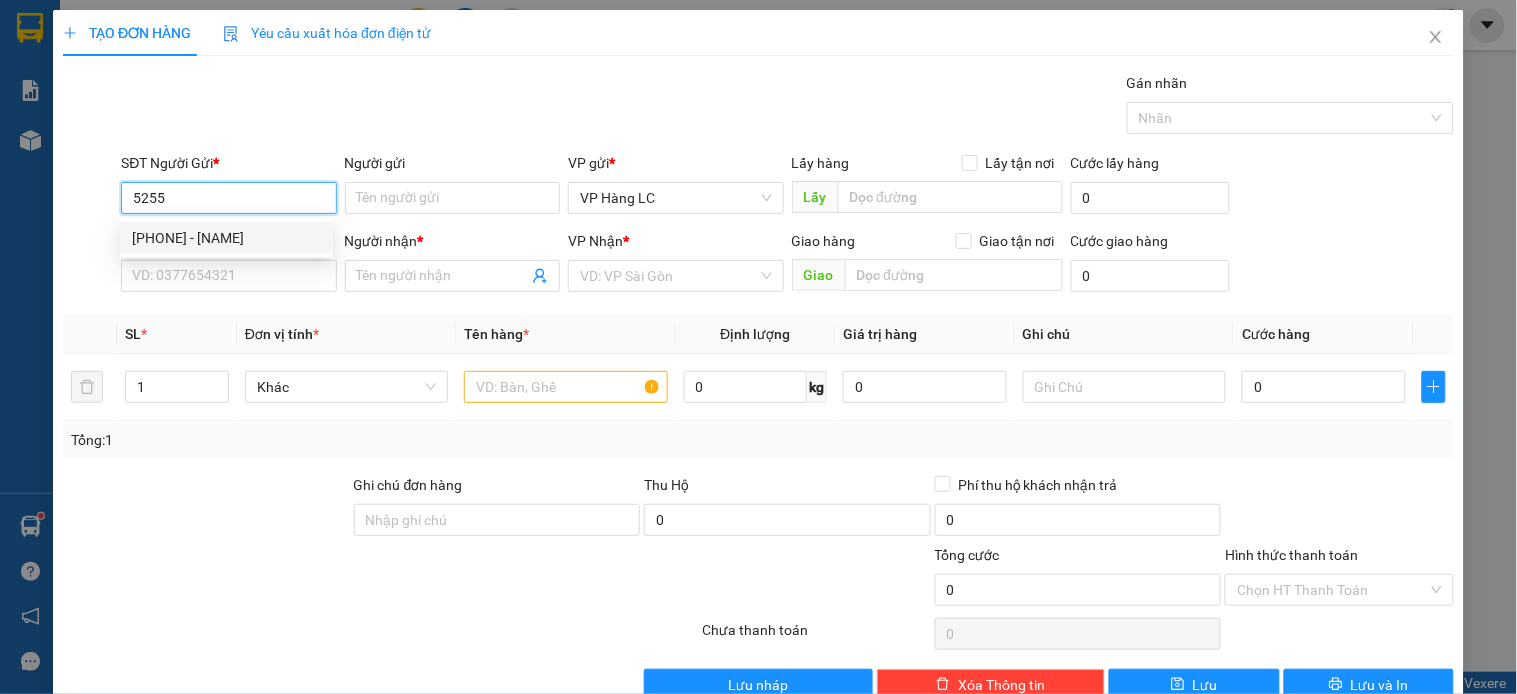 click on "0355995255 - THẮNG" at bounding box center (226, 238) 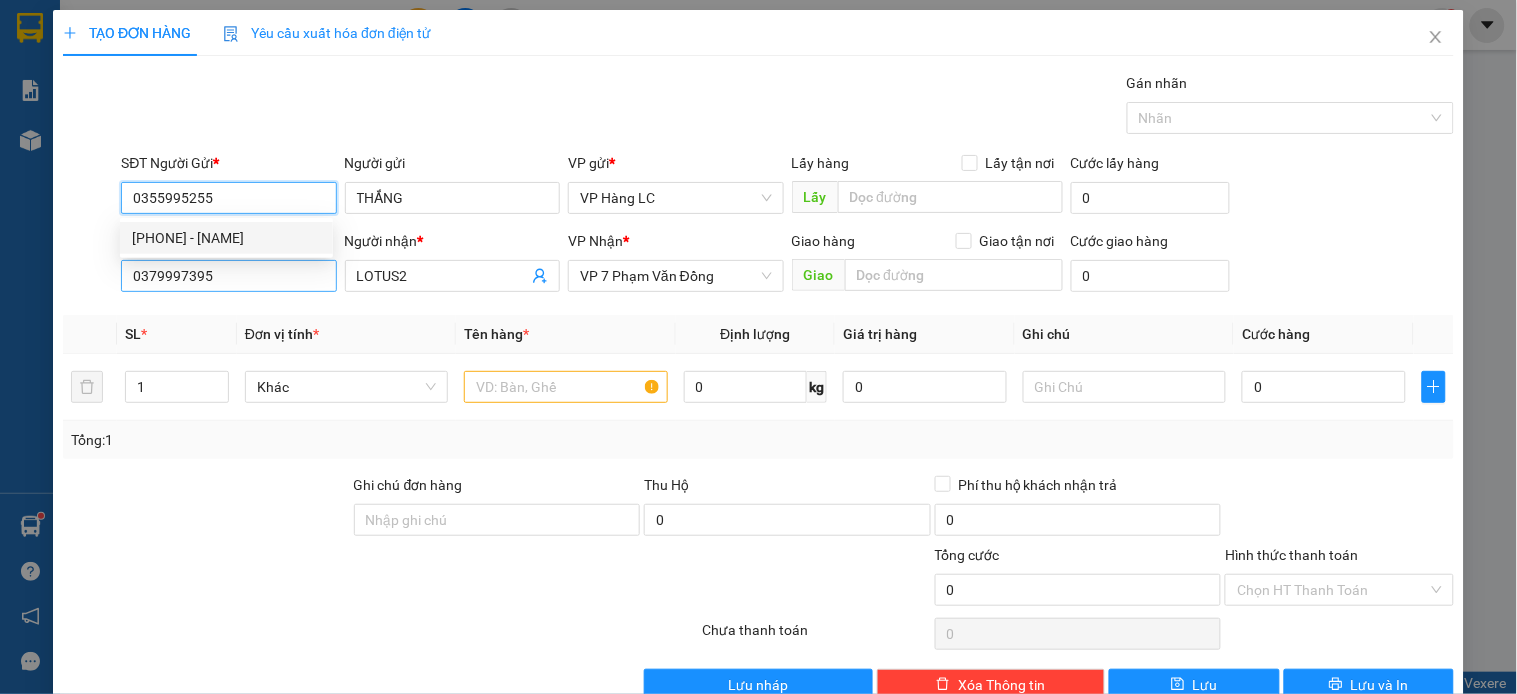 type on "0355995255" 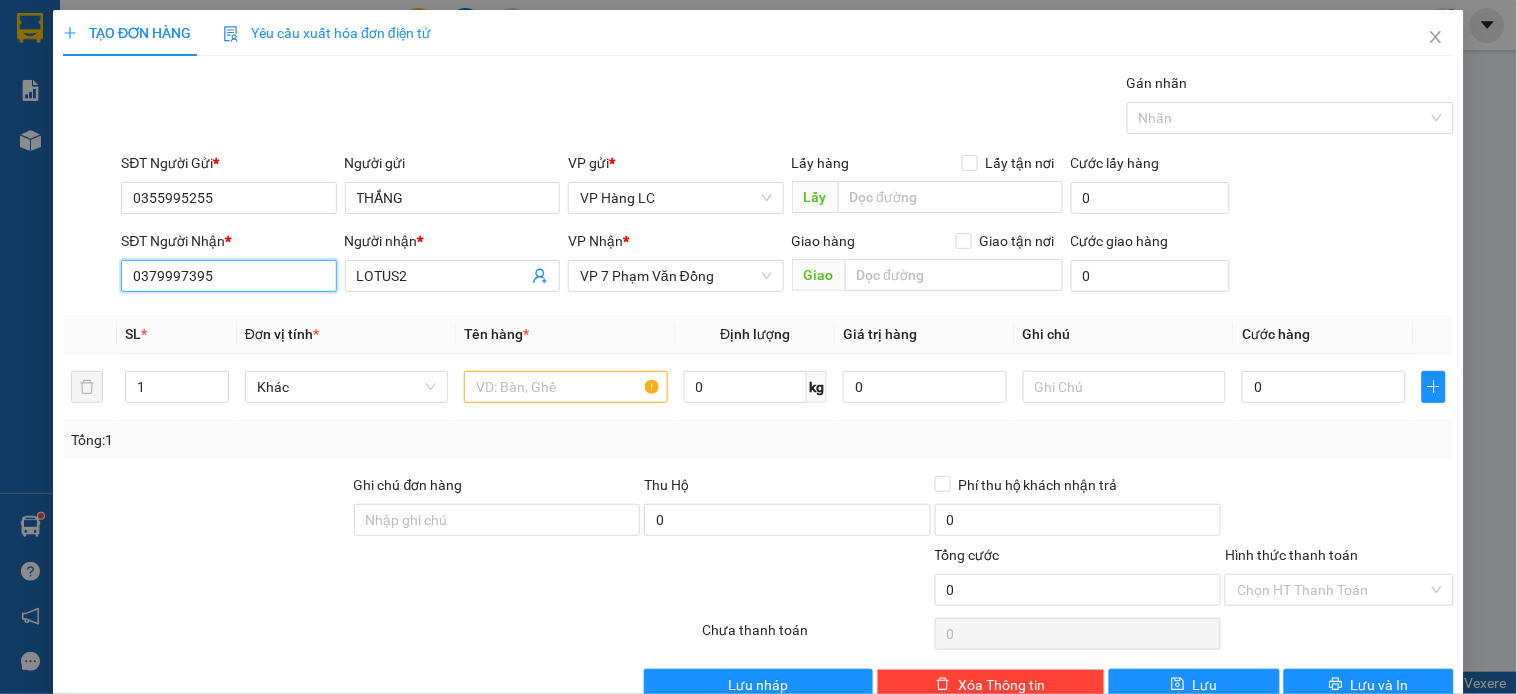 click on "0379997395" at bounding box center [228, 276] 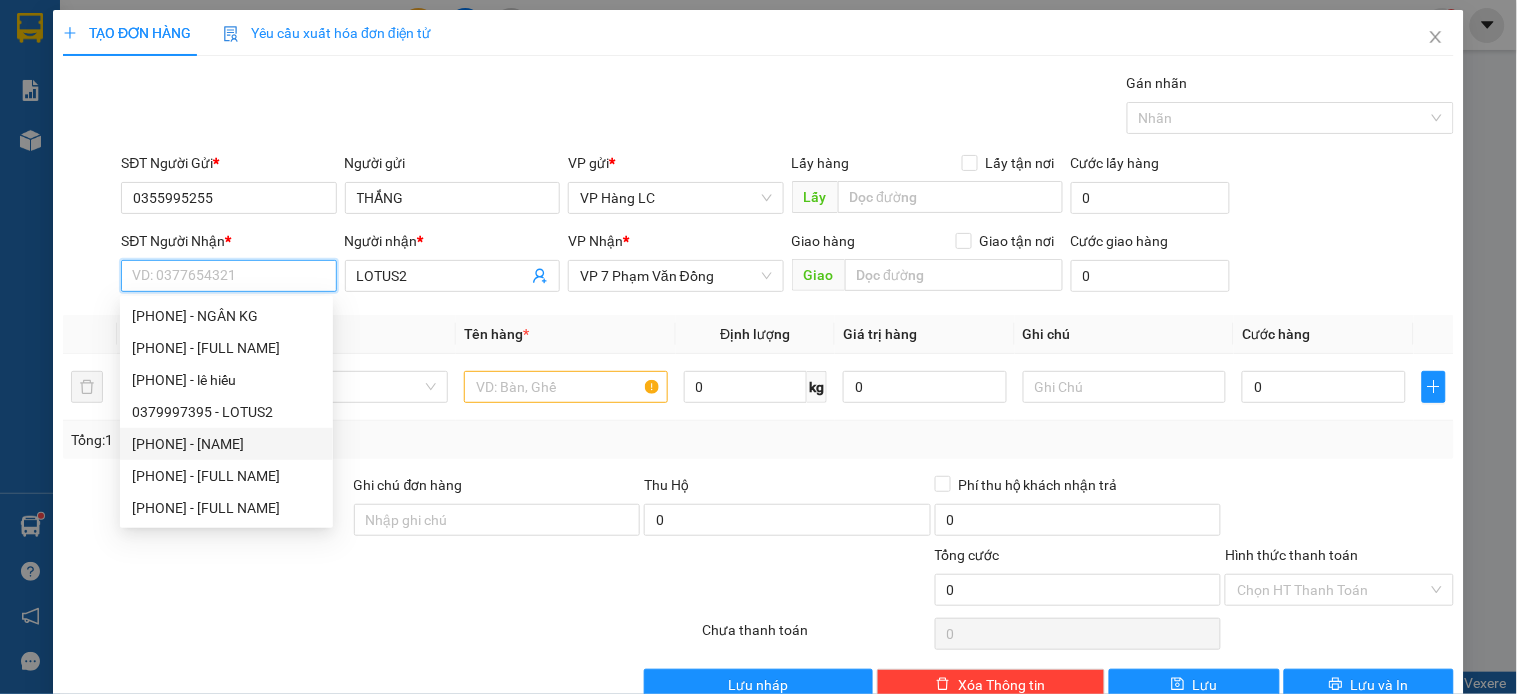 click on "0979374794 - LÊ ĐĂNG TÚ" at bounding box center (226, 444) 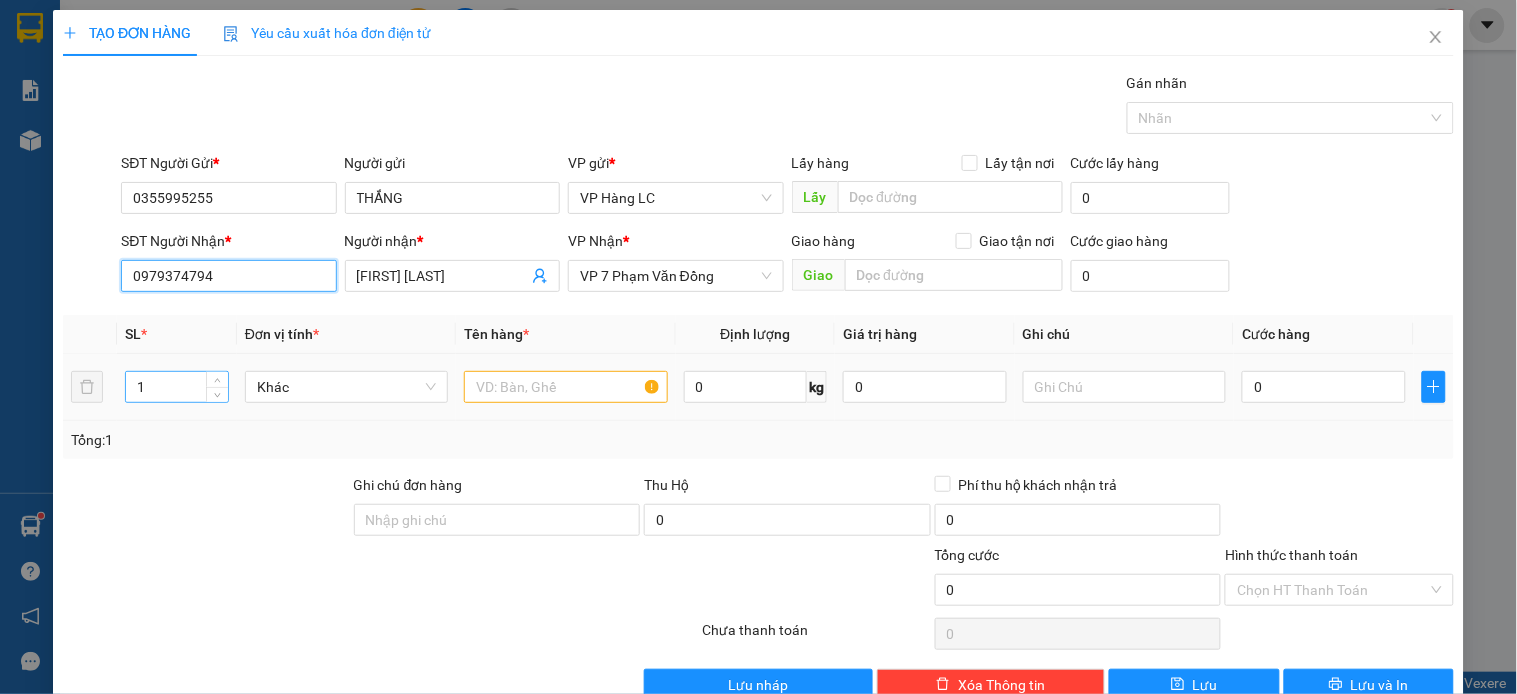 type on "0979374794" 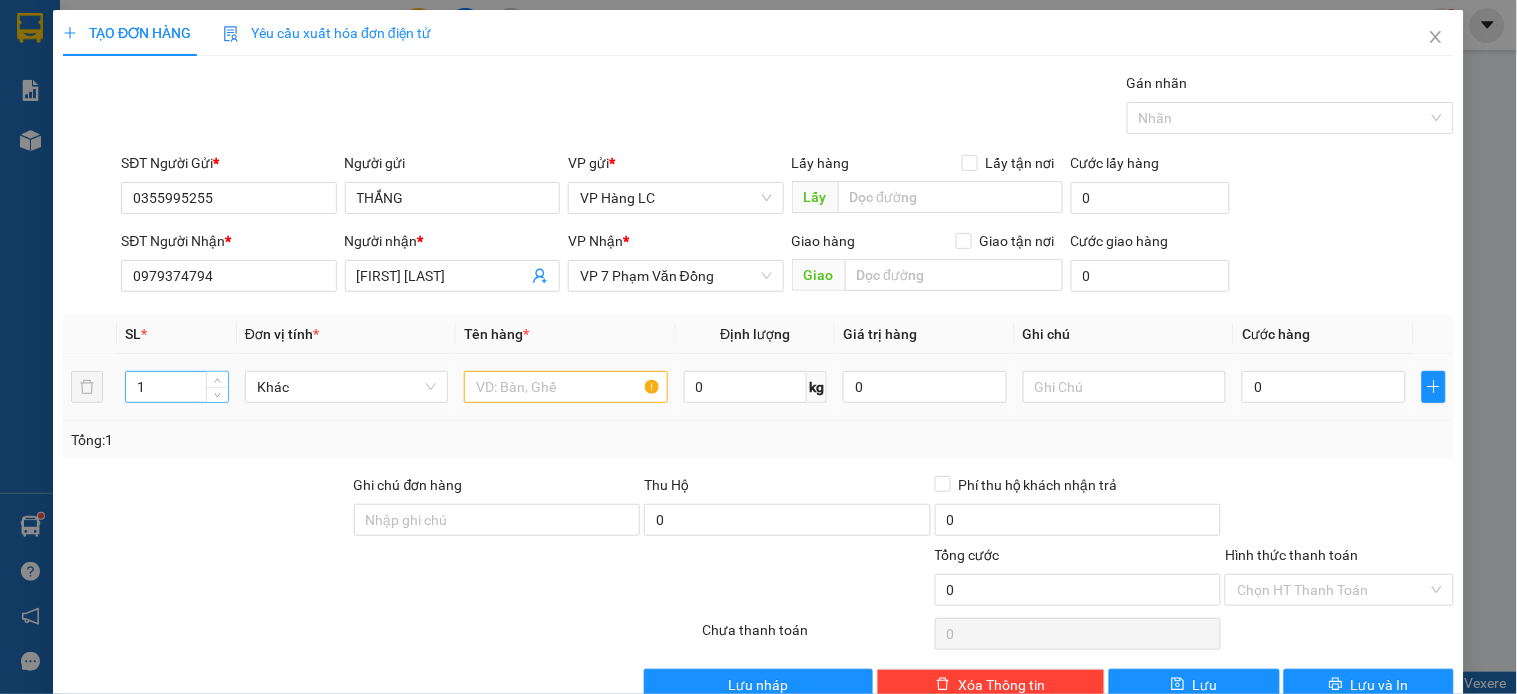 click on "1" at bounding box center [177, 387] 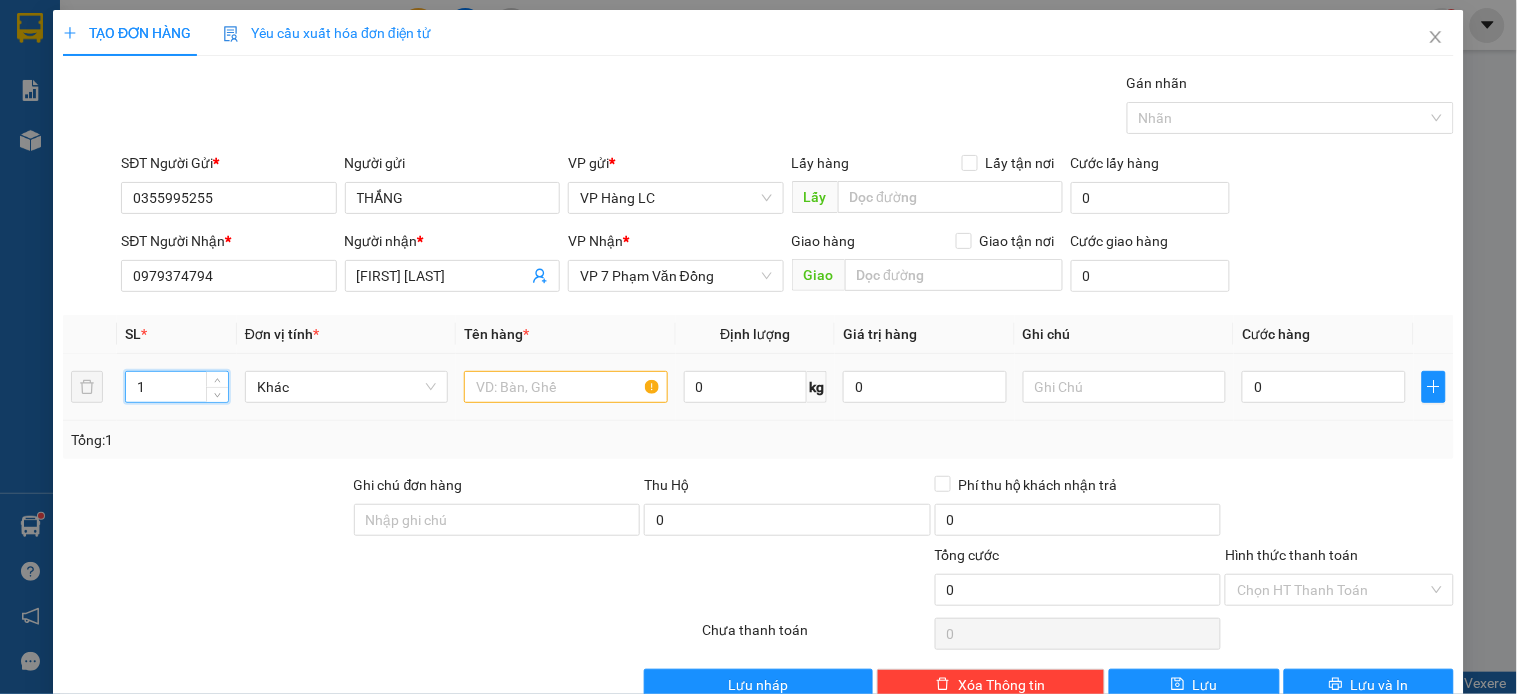 click on "1" at bounding box center (177, 387) 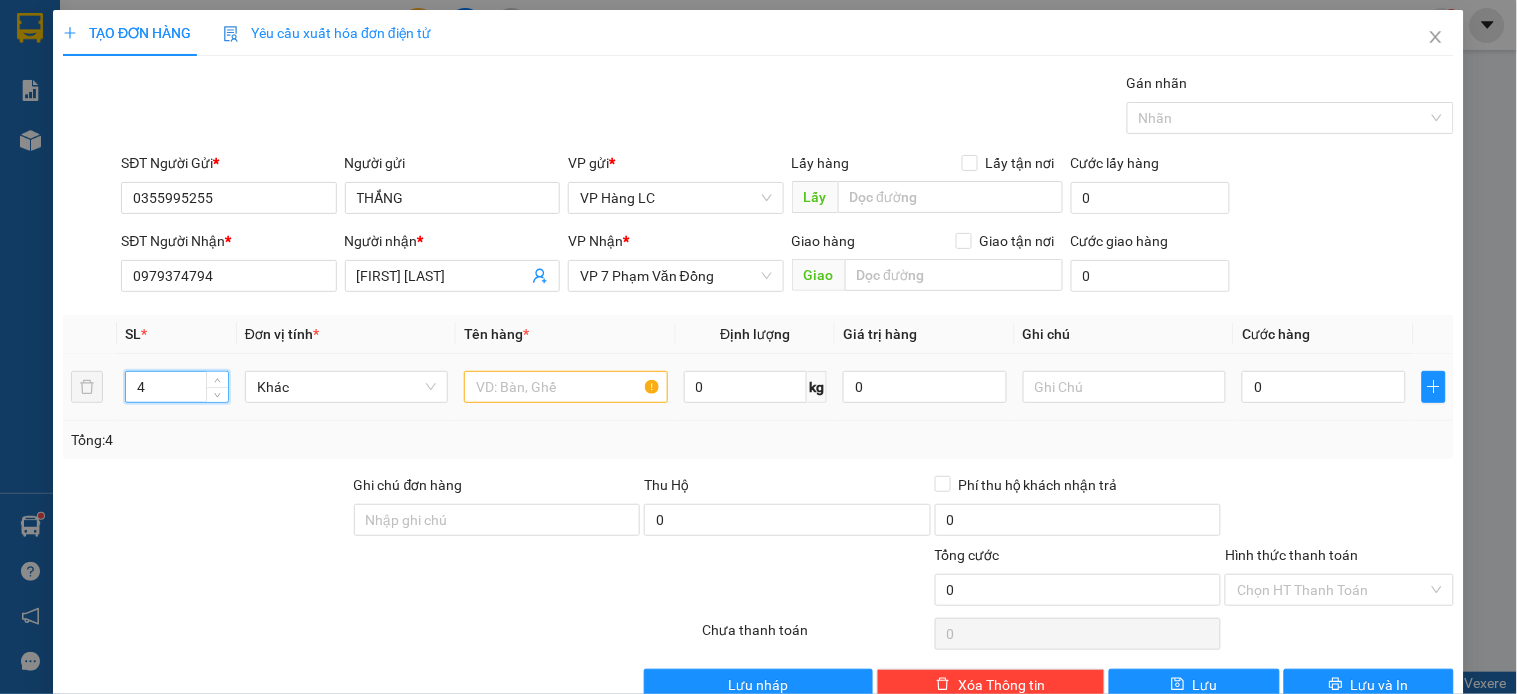 type on "4" 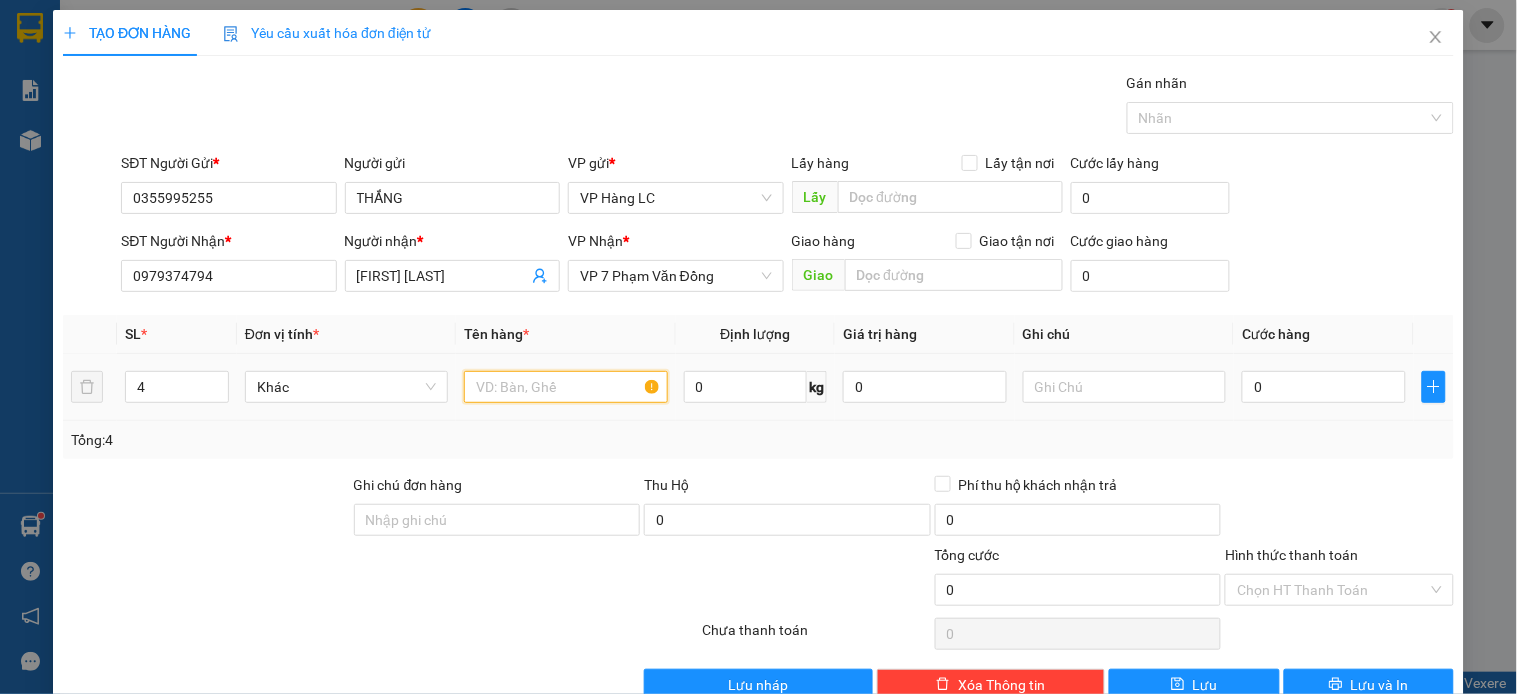 click at bounding box center (565, 387) 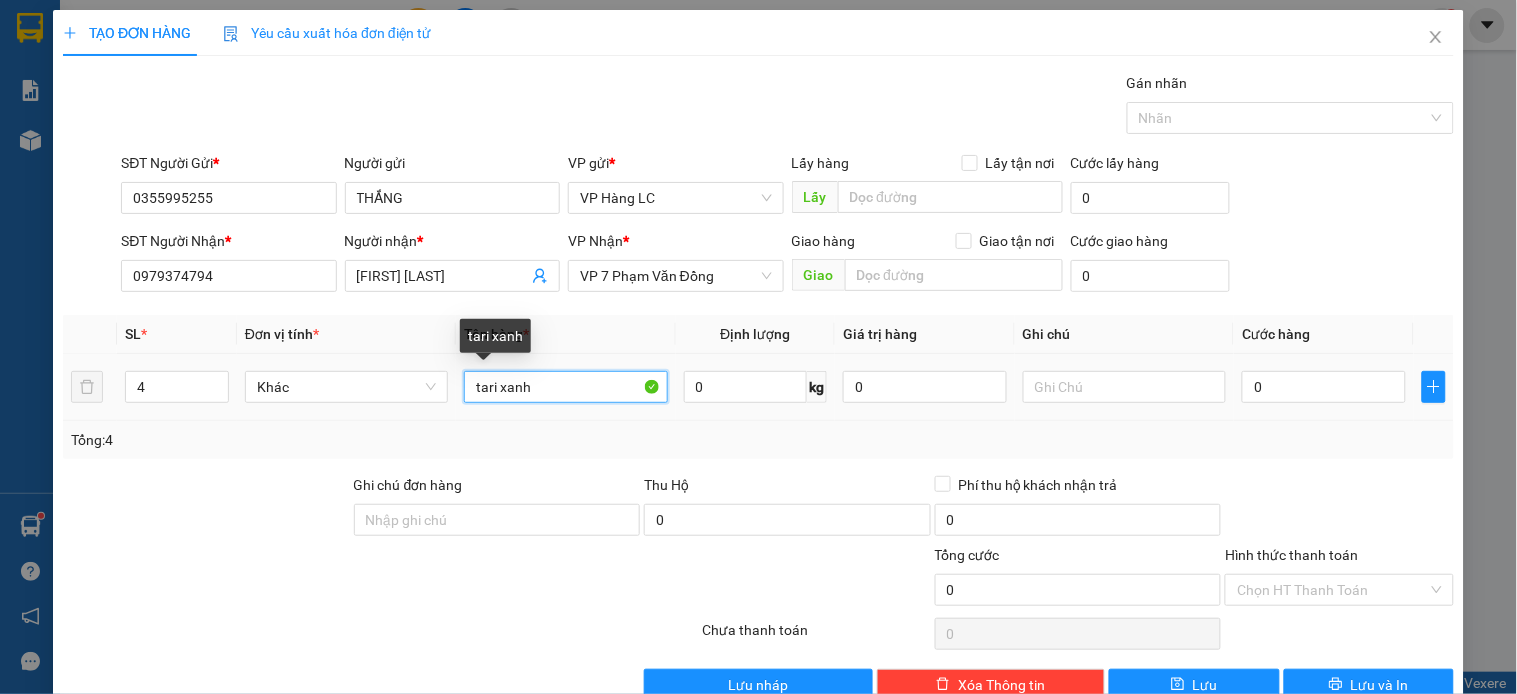 click on "tari xanh" at bounding box center (565, 387) 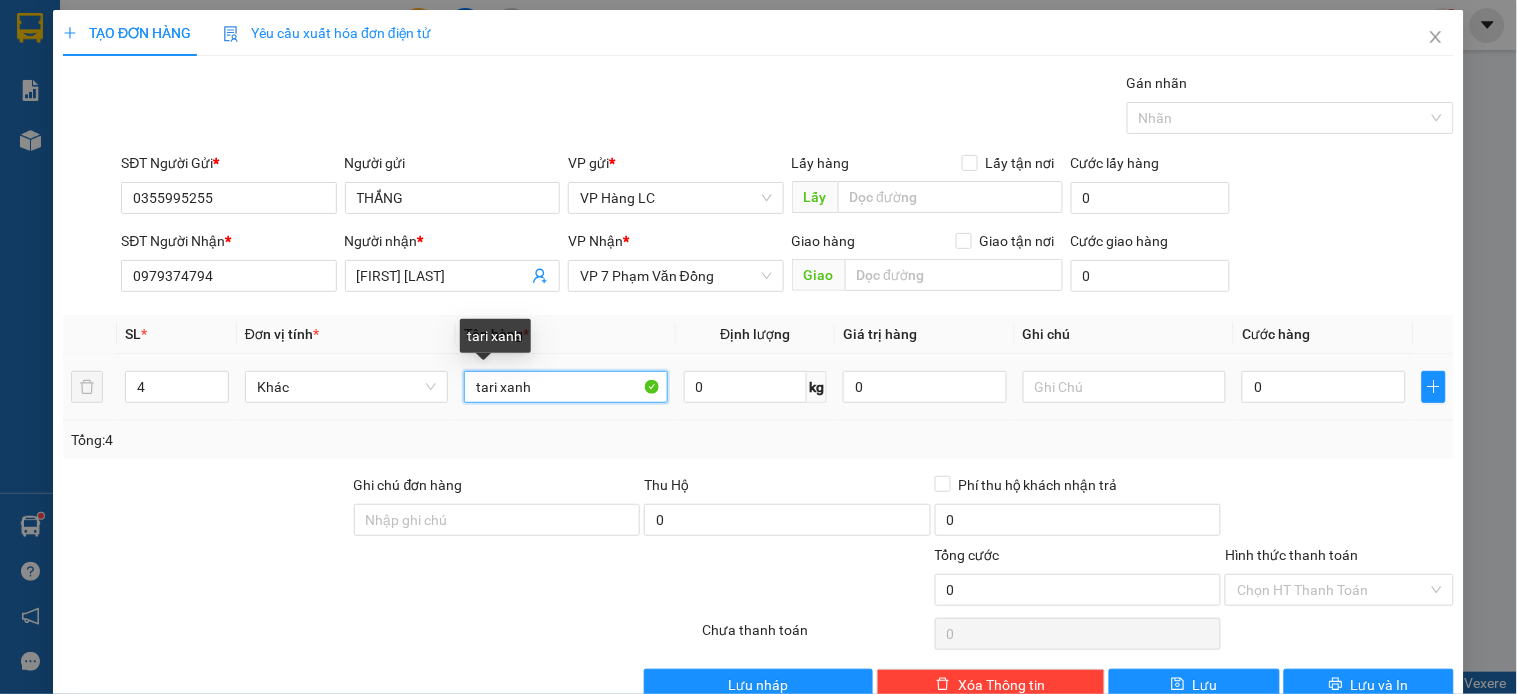 click on "tari xanh" at bounding box center (565, 387) 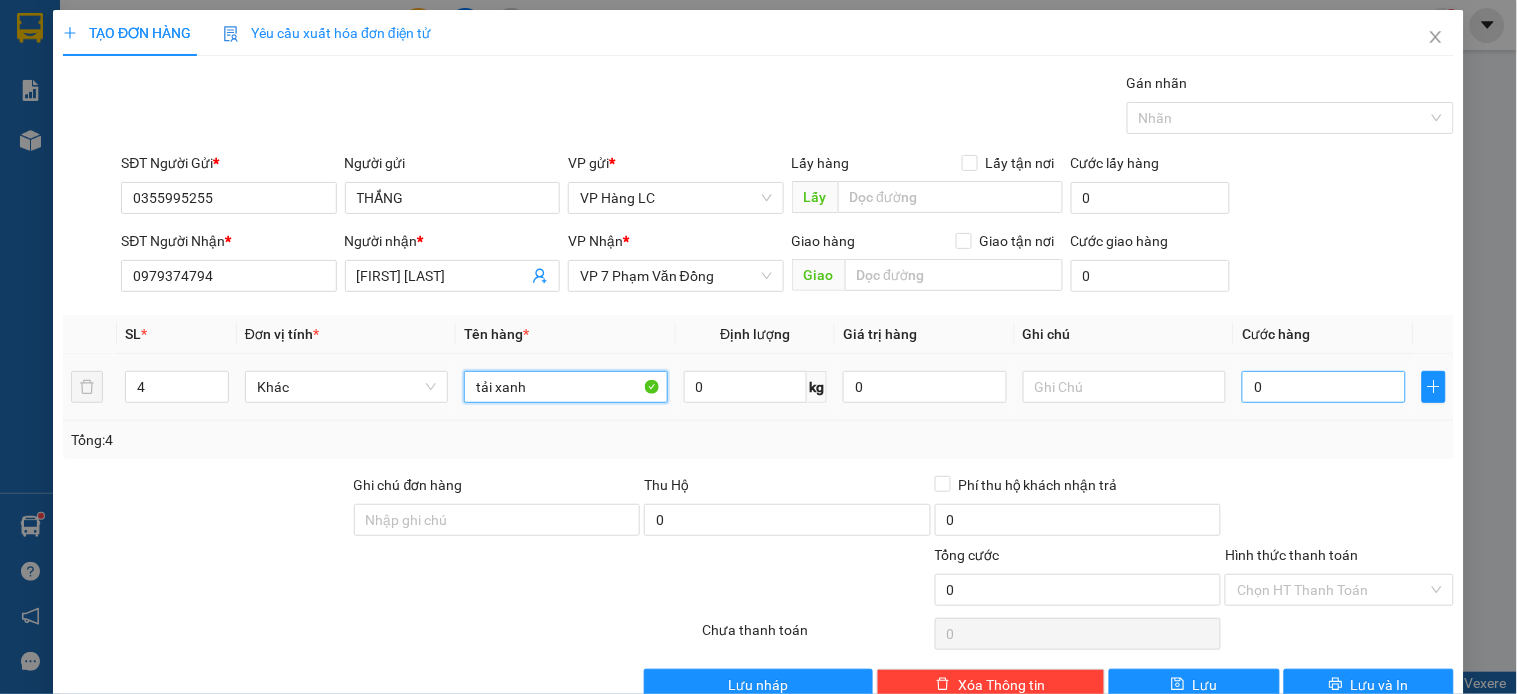 type on "tải xanh" 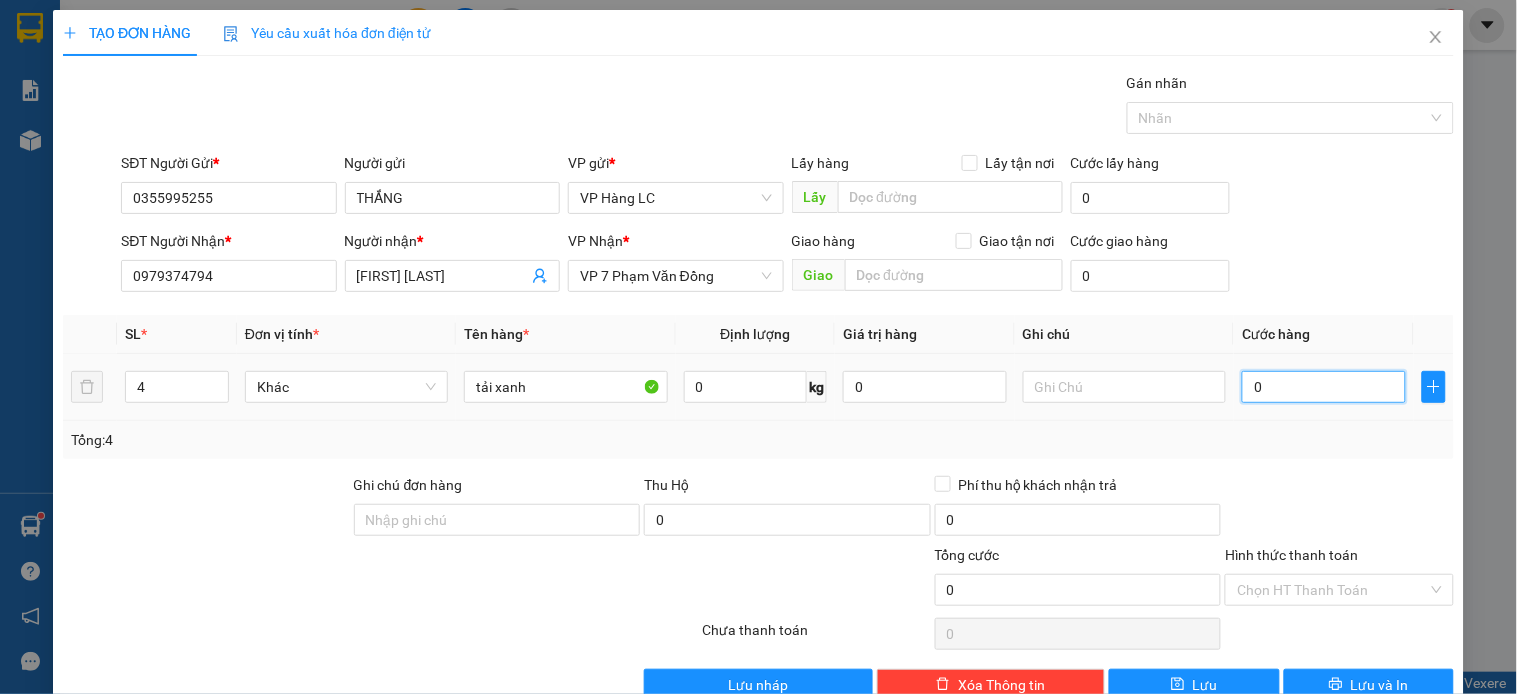 click on "0" at bounding box center (1324, 387) 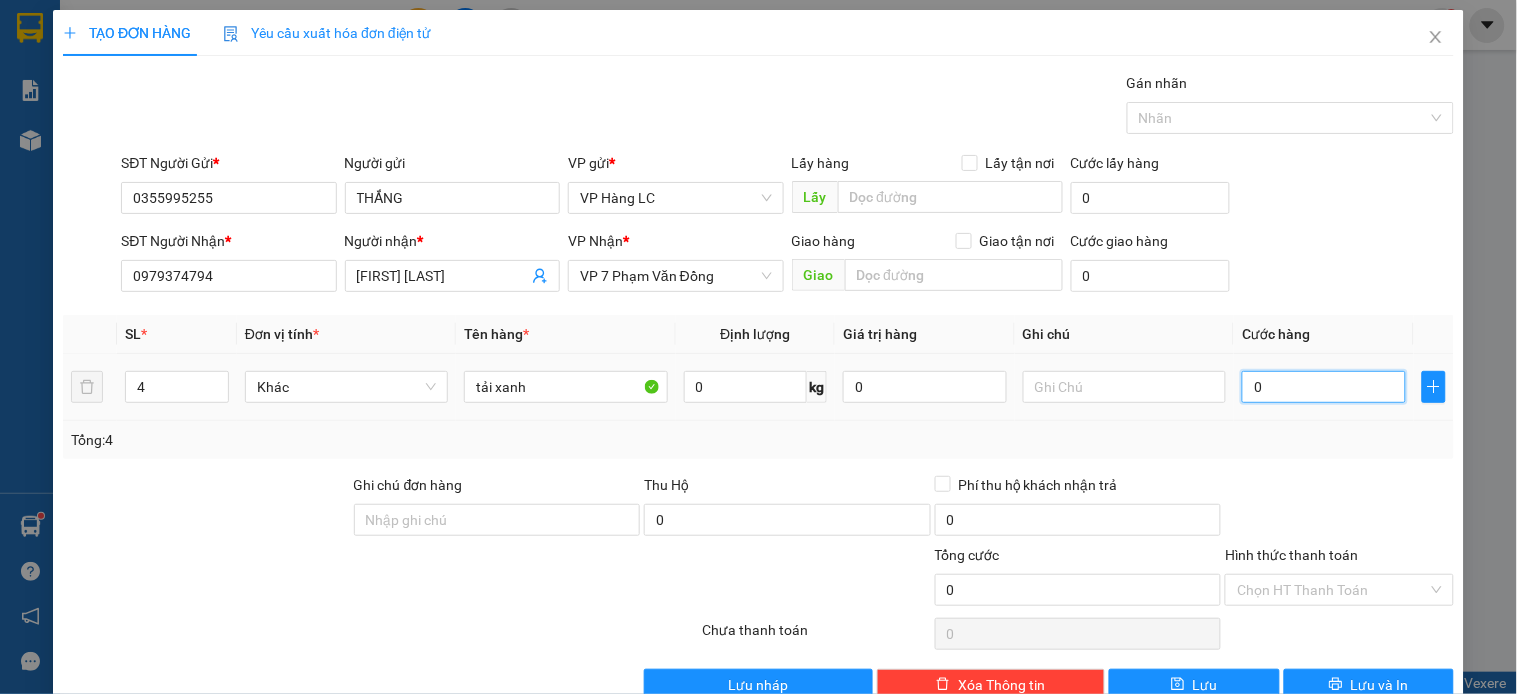 click on "0" at bounding box center [1324, 387] 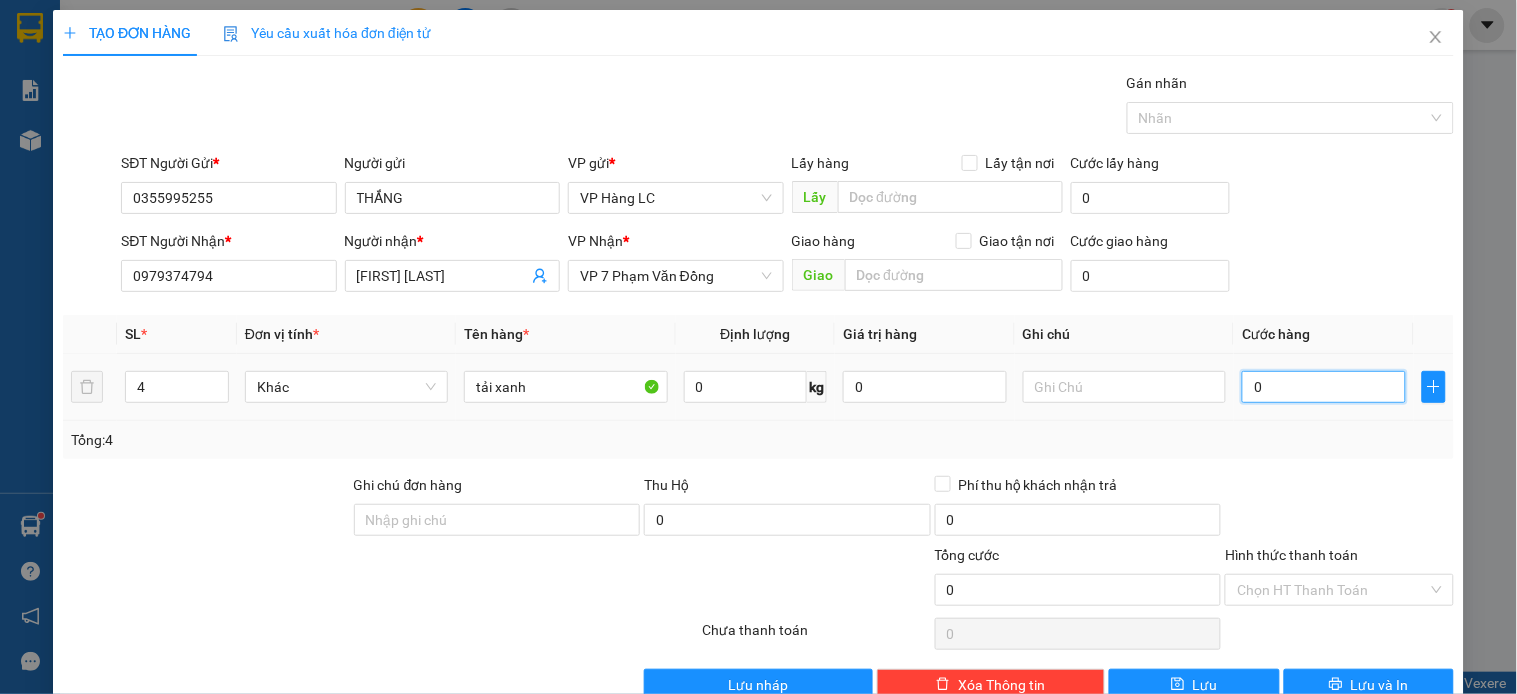 click on "0" at bounding box center [1324, 387] 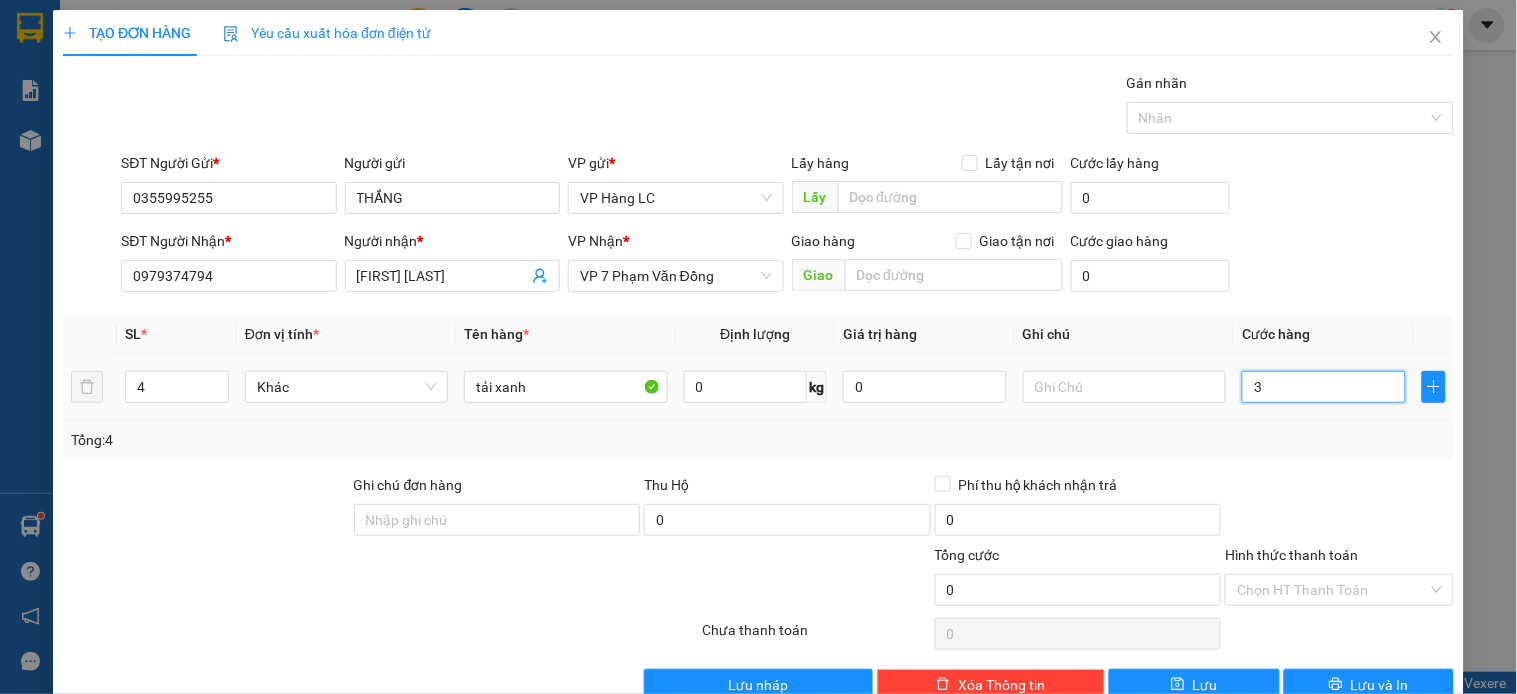 type on "3" 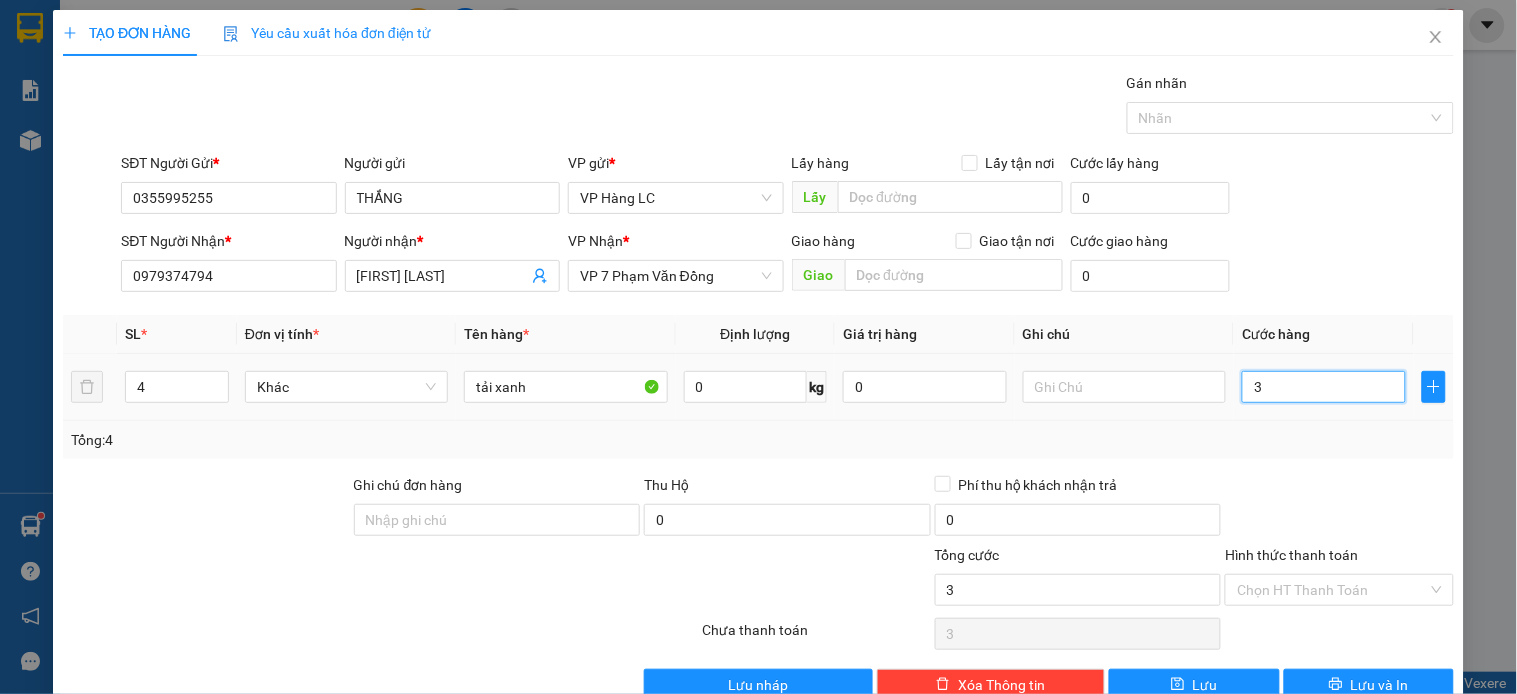 type on "32" 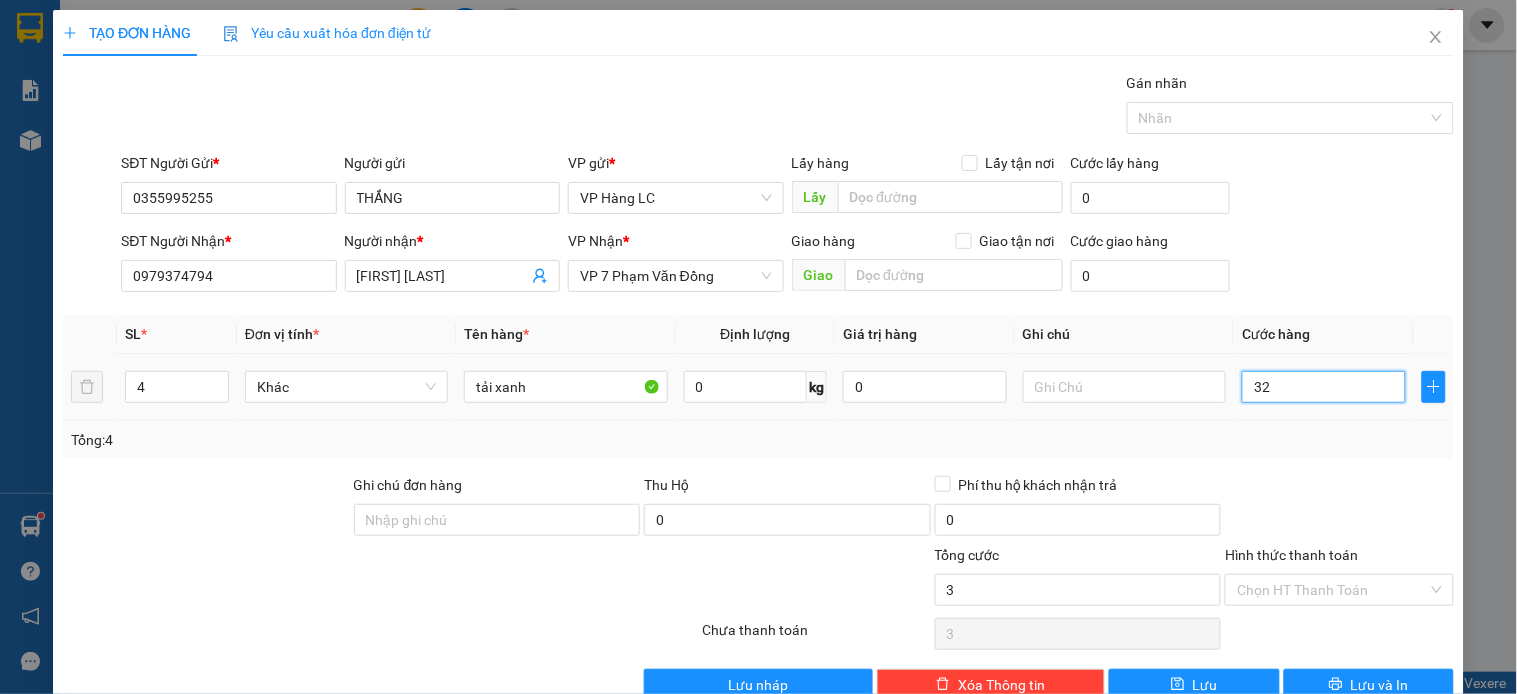 type on "32" 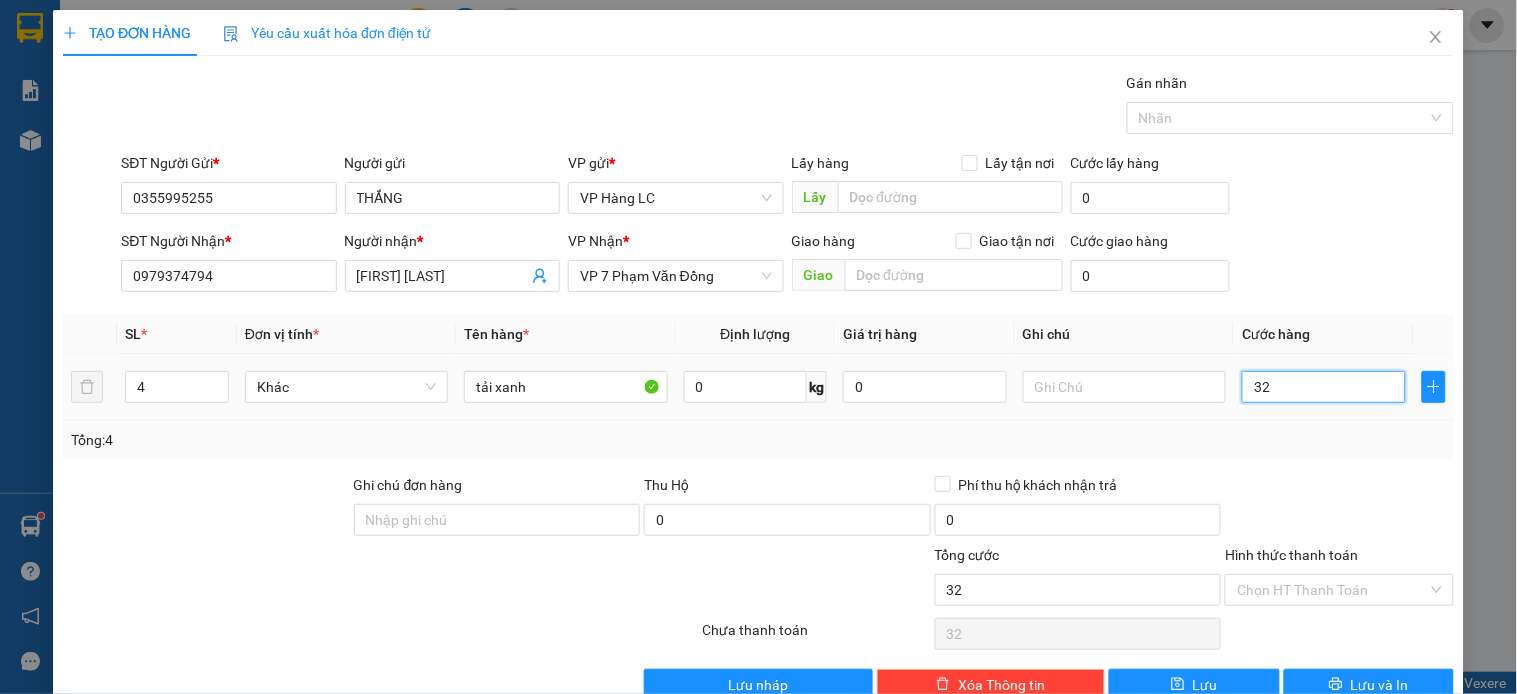 type on "320" 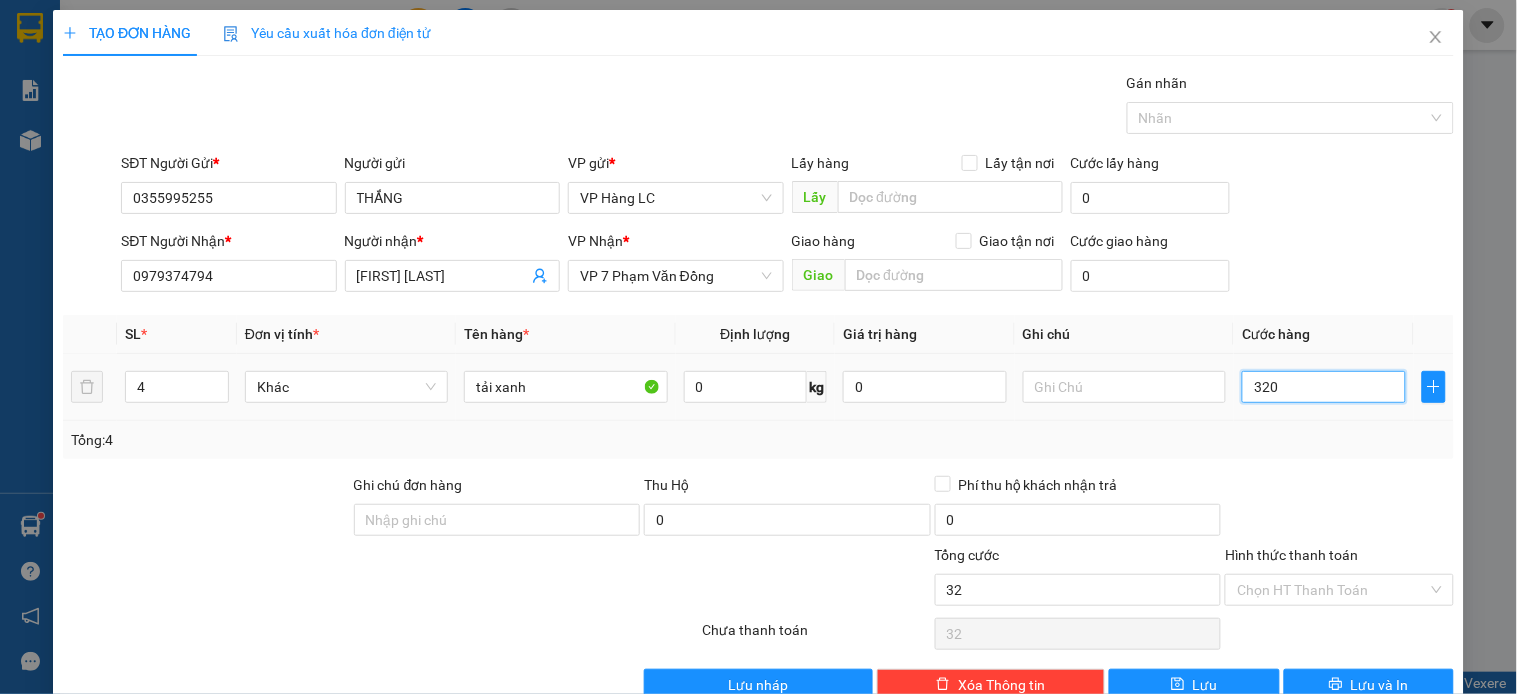 type on "320" 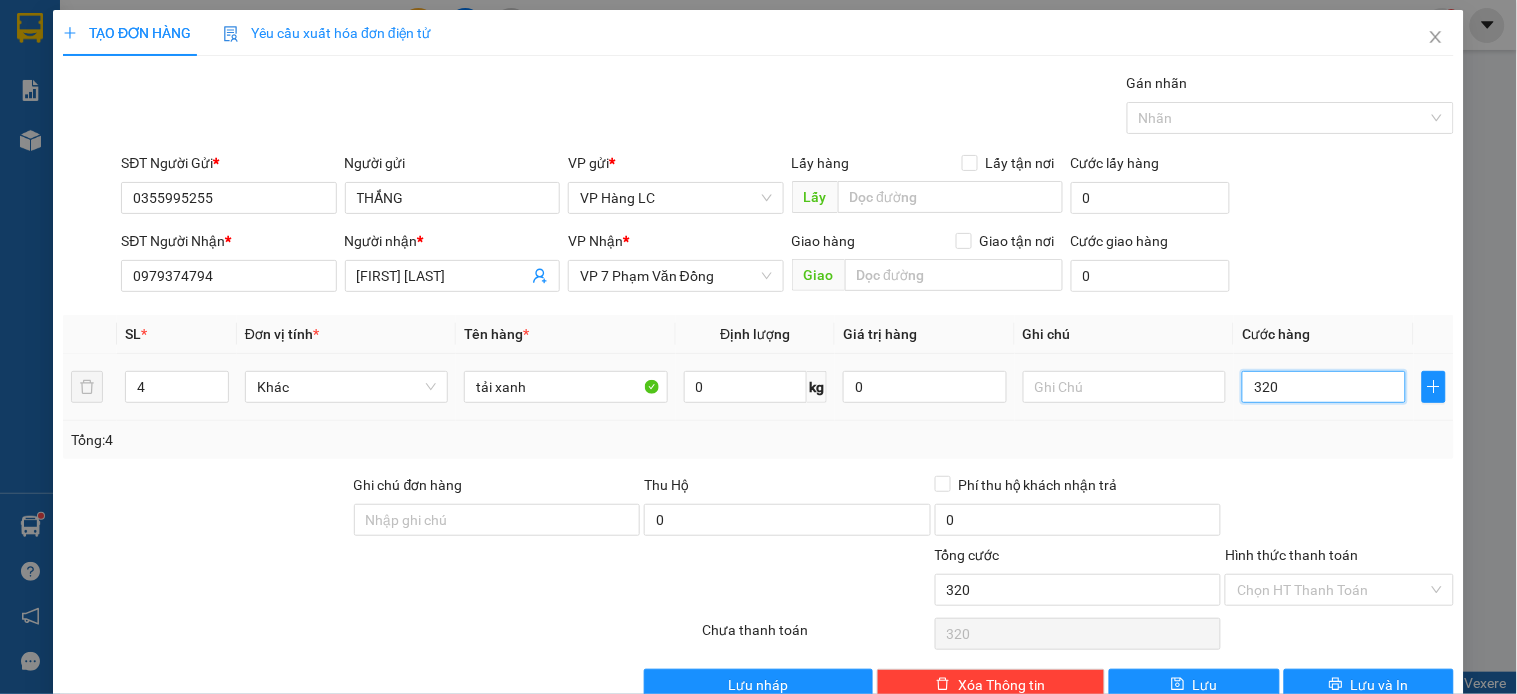 type on "3.200" 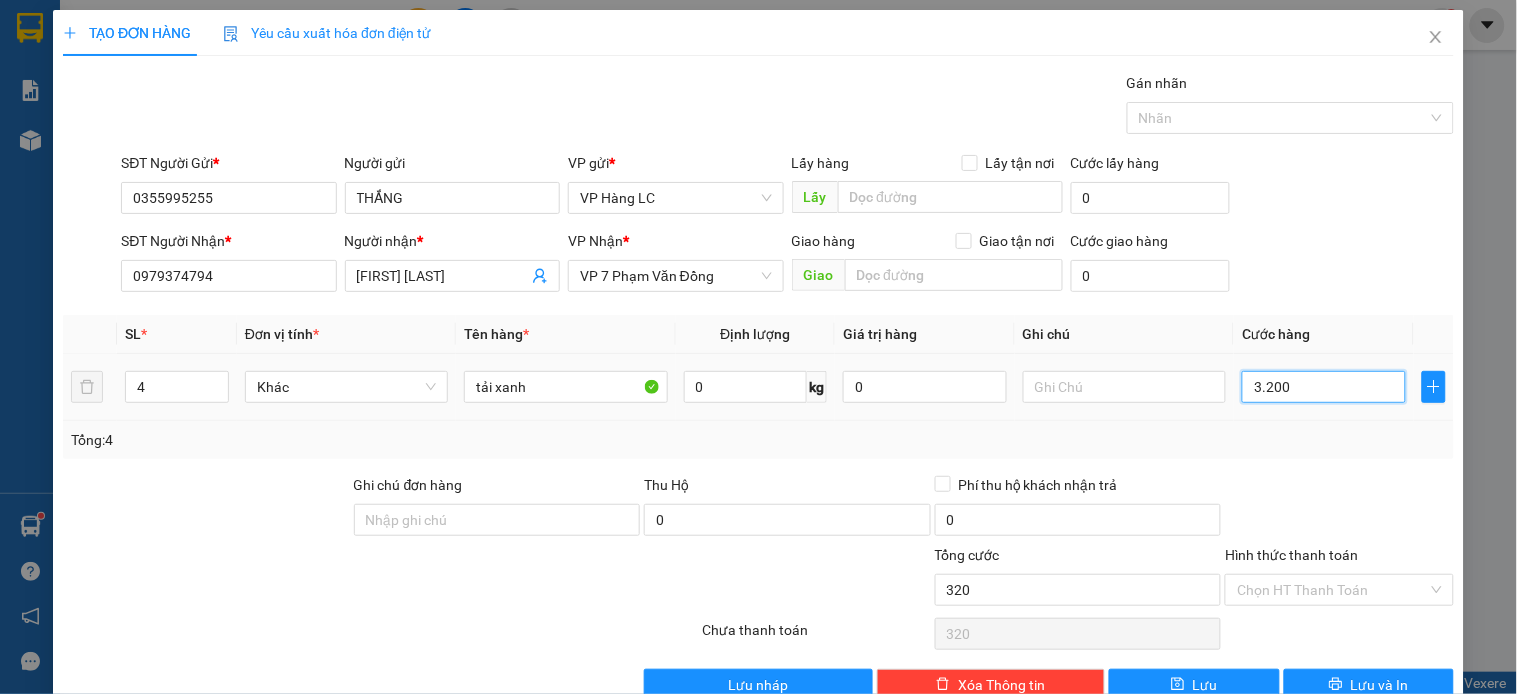 type on "3.200" 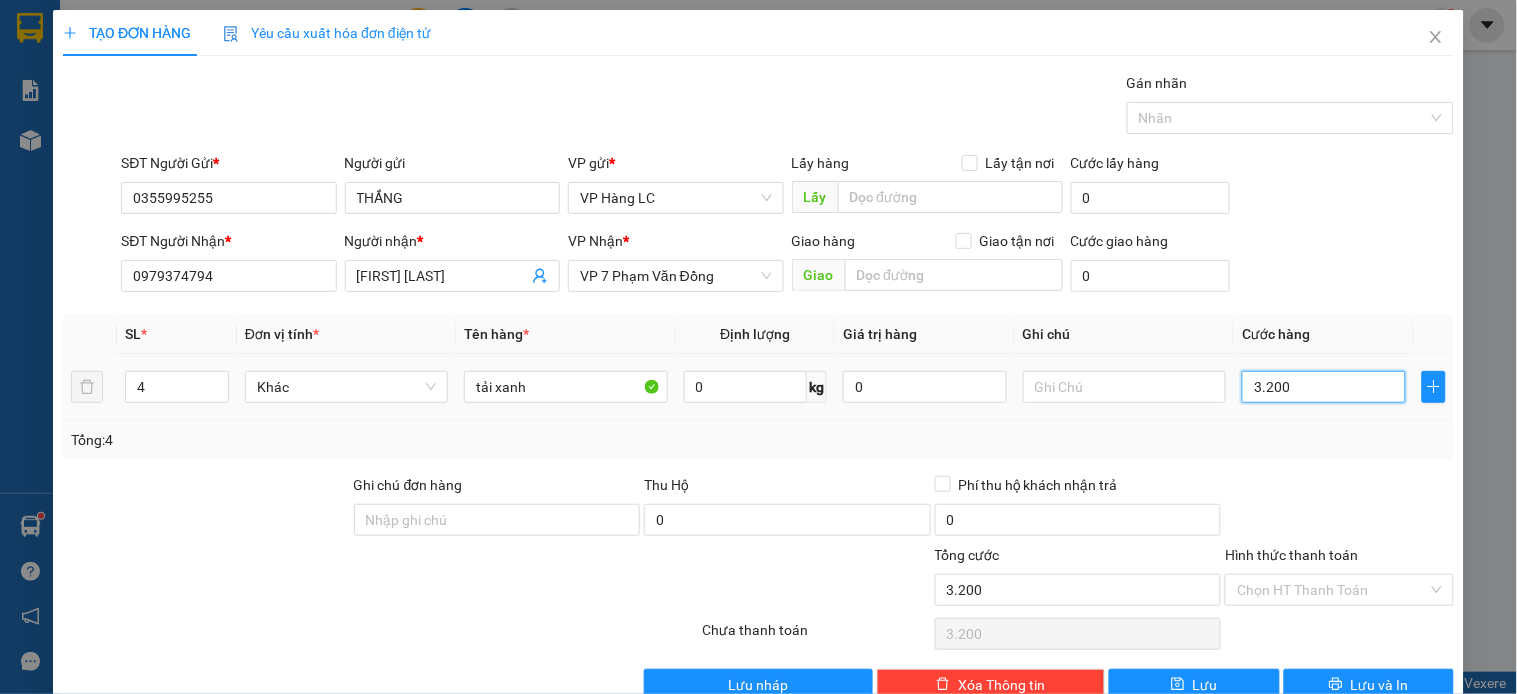 type on "32.000" 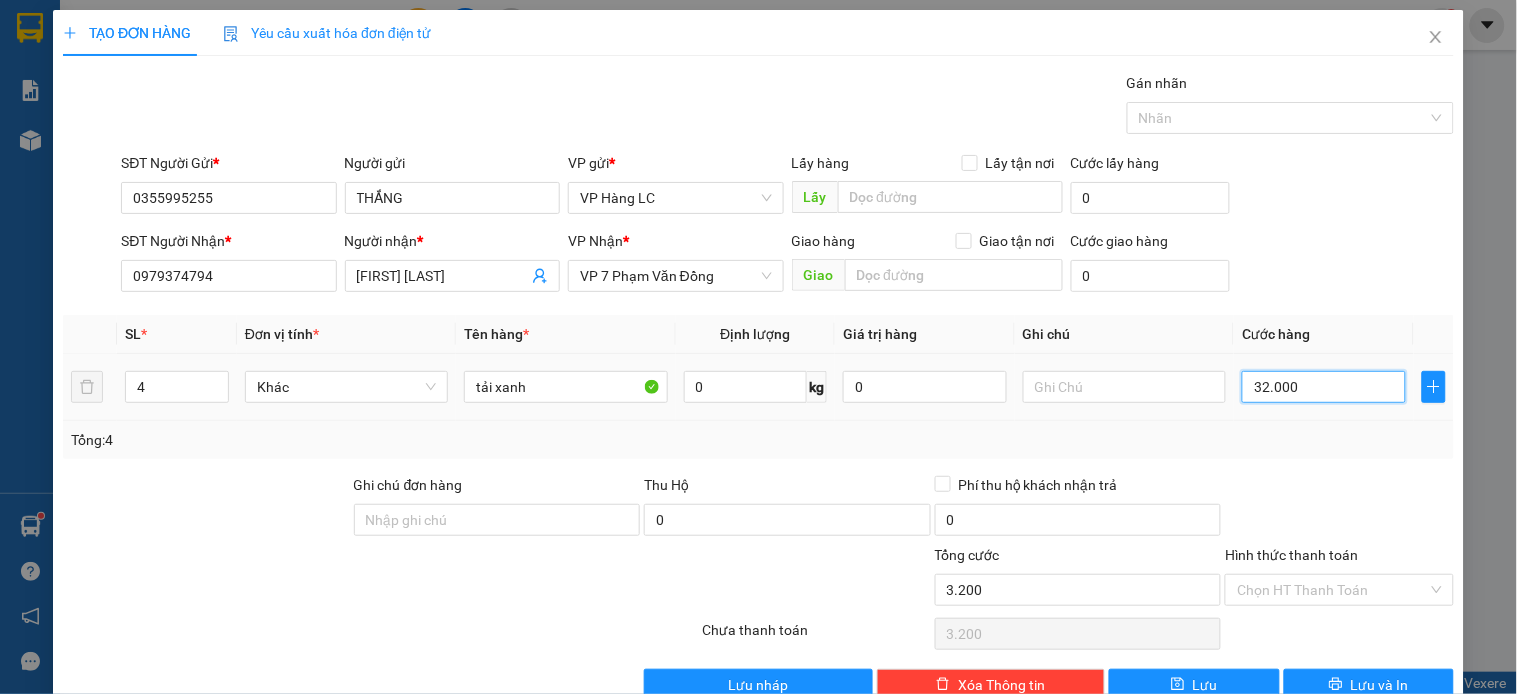 type on "32.000" 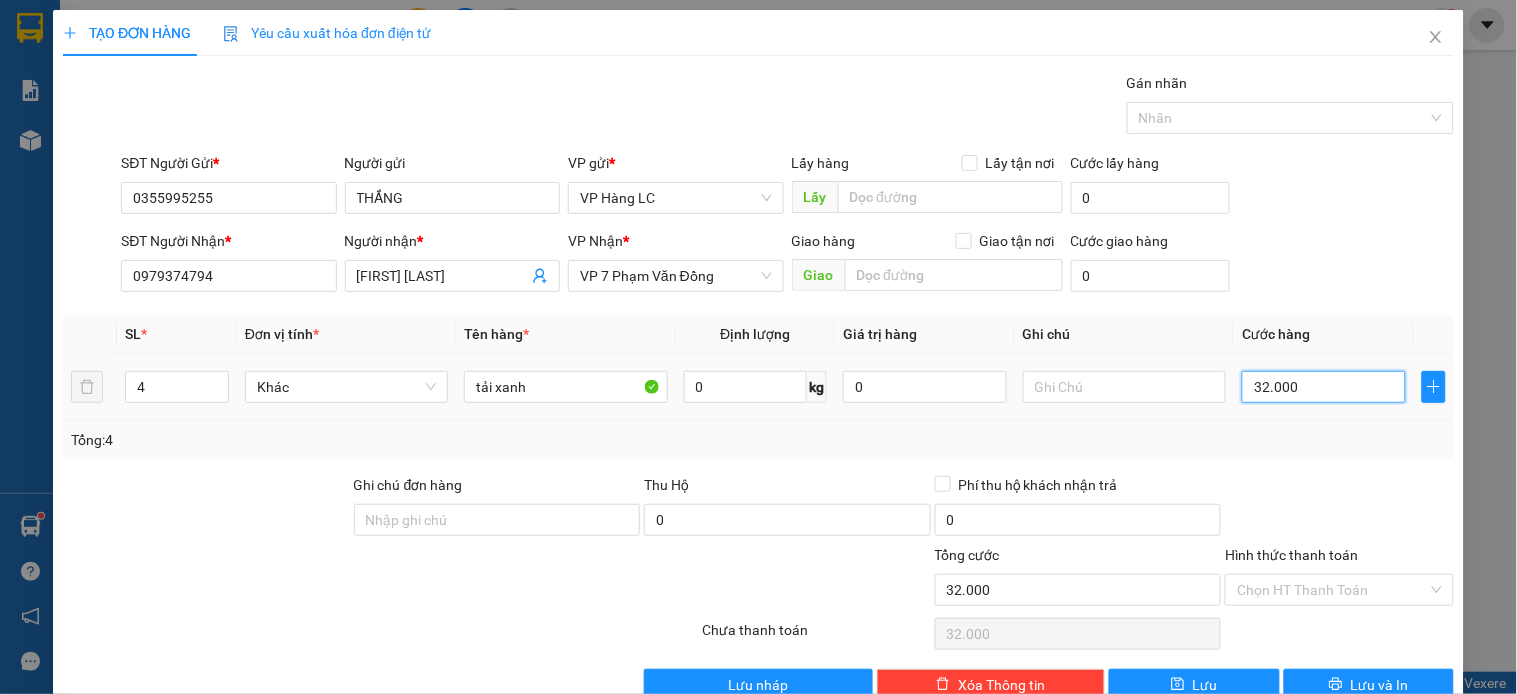 type on "320.000" 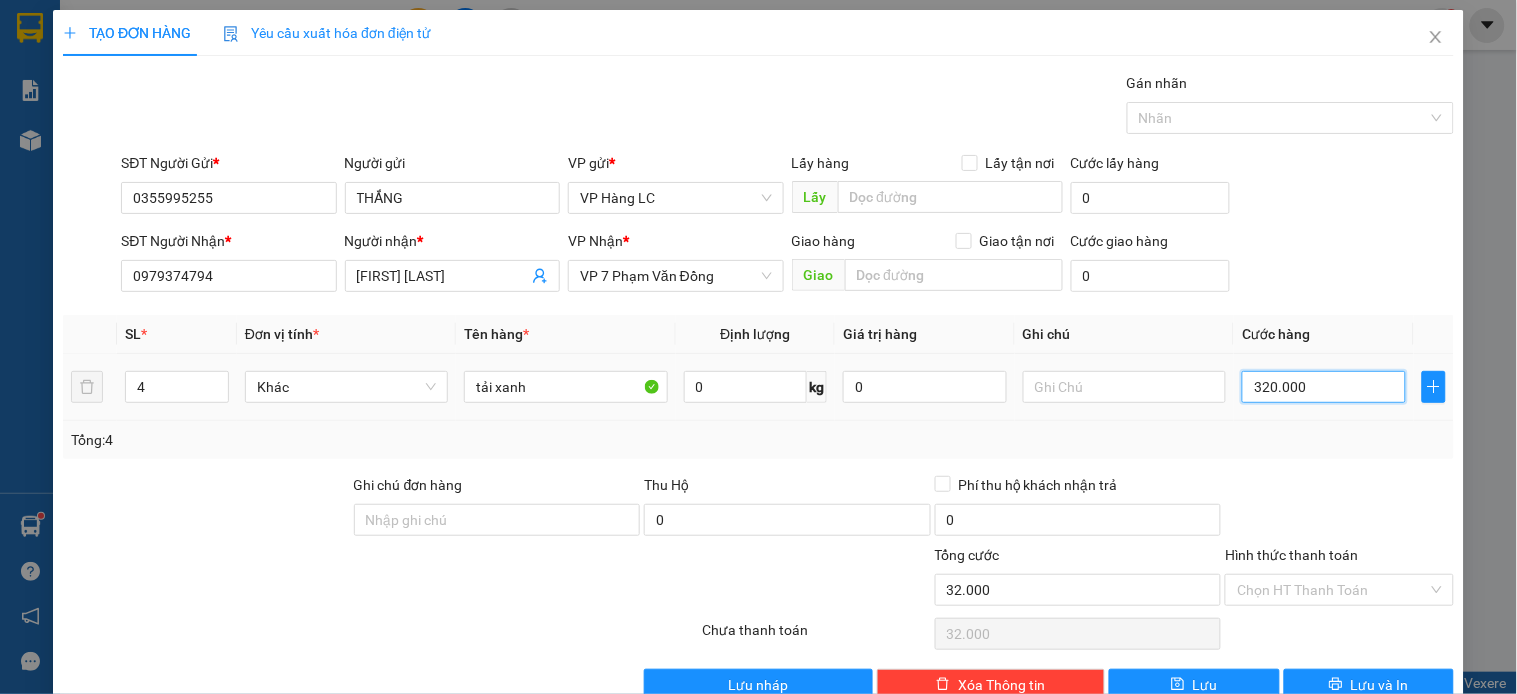 type on "320.000" 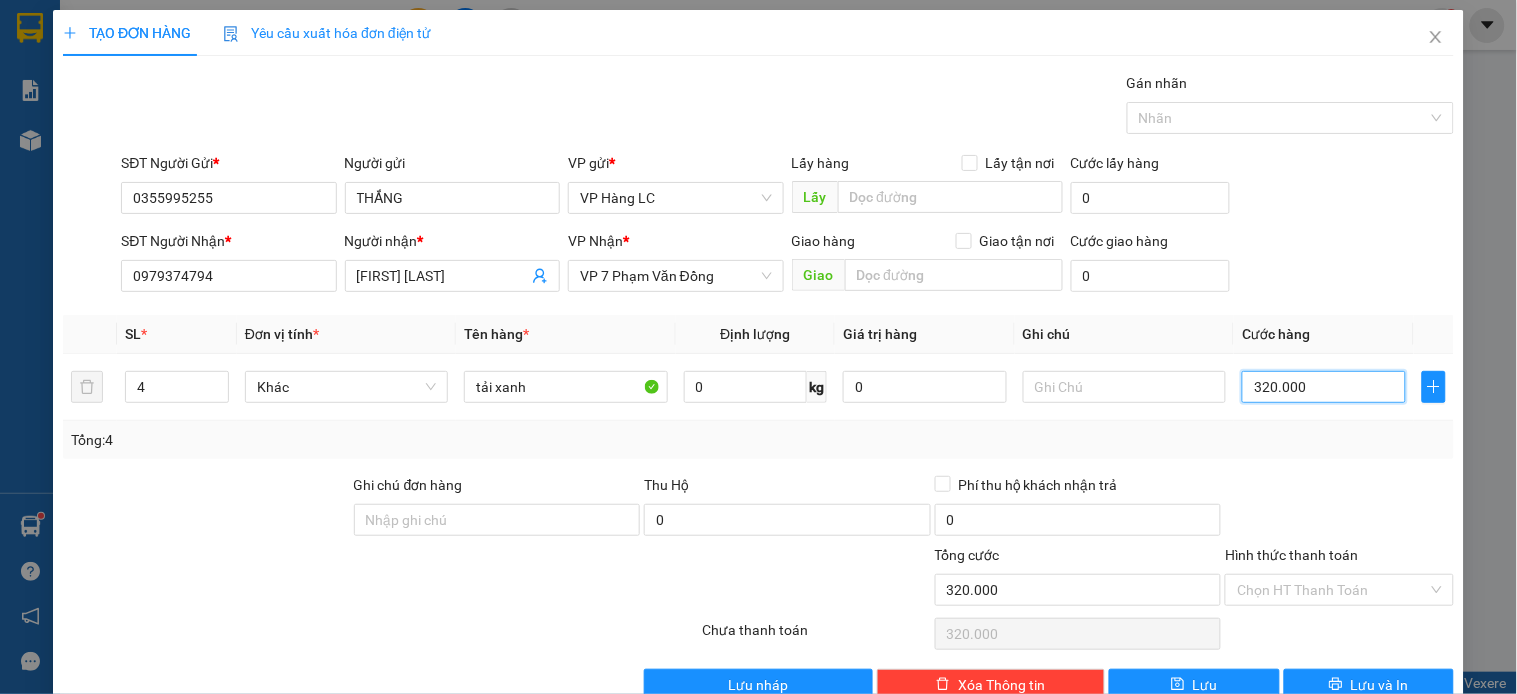type on "320.000" 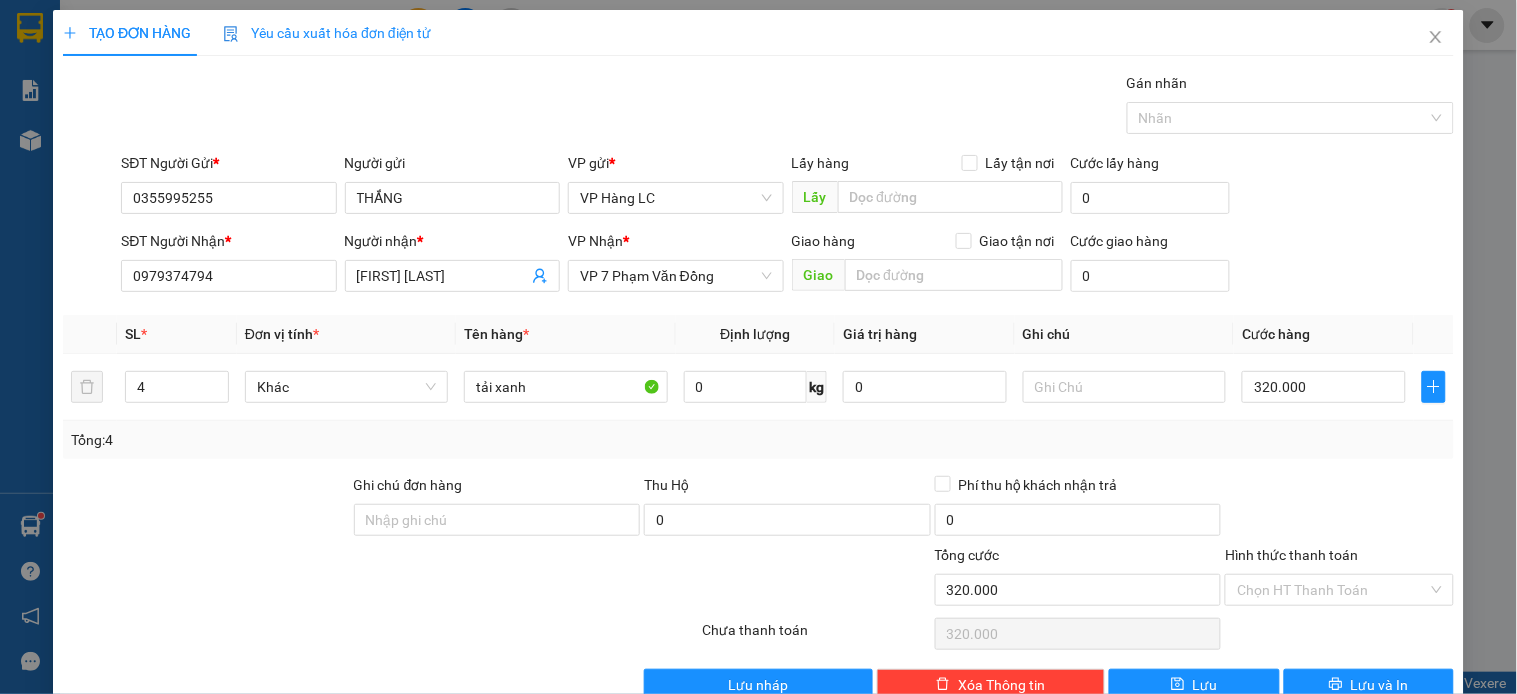 click on "Tổng:  4" at bounding box center [758, 440] 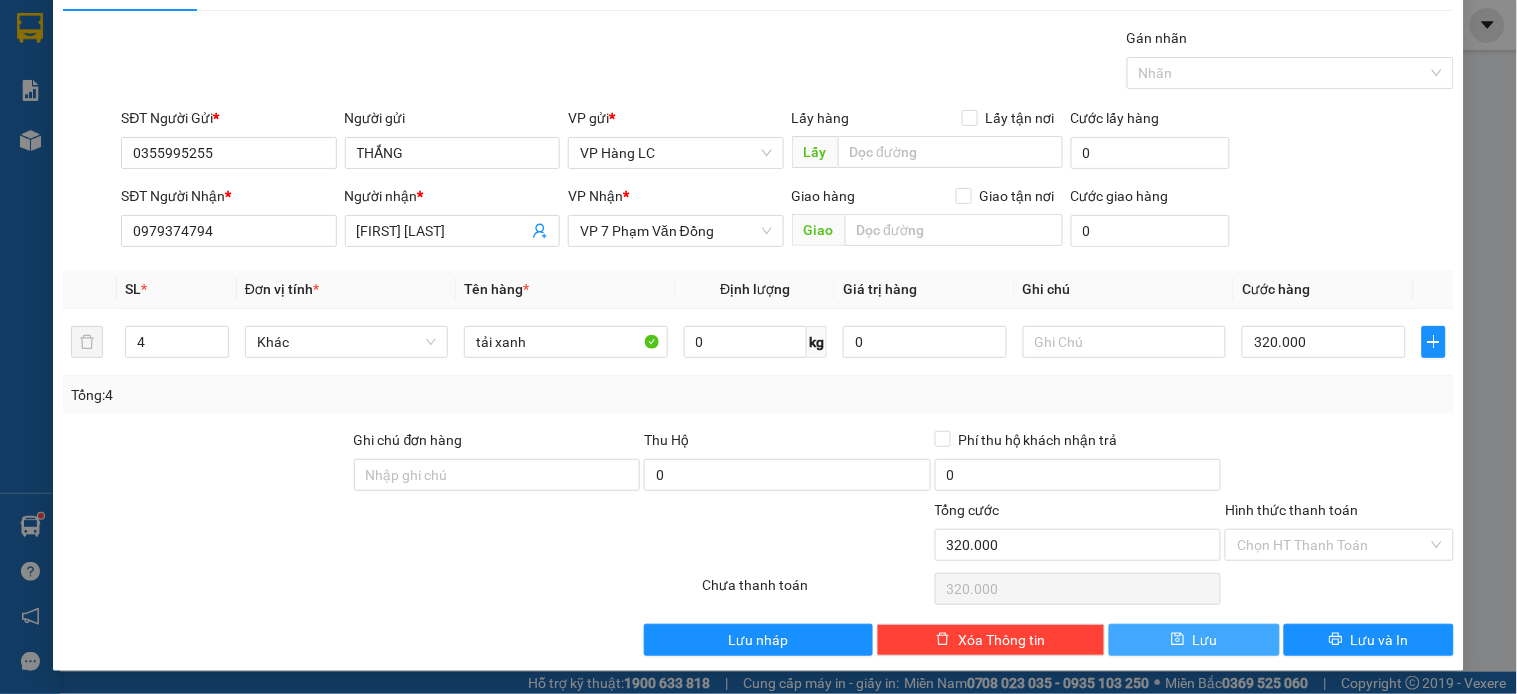 drag, startPoint x: 1223, startPoint y: 643, endPoint x: 1110, endPoint y: 584, distance: 127.47549 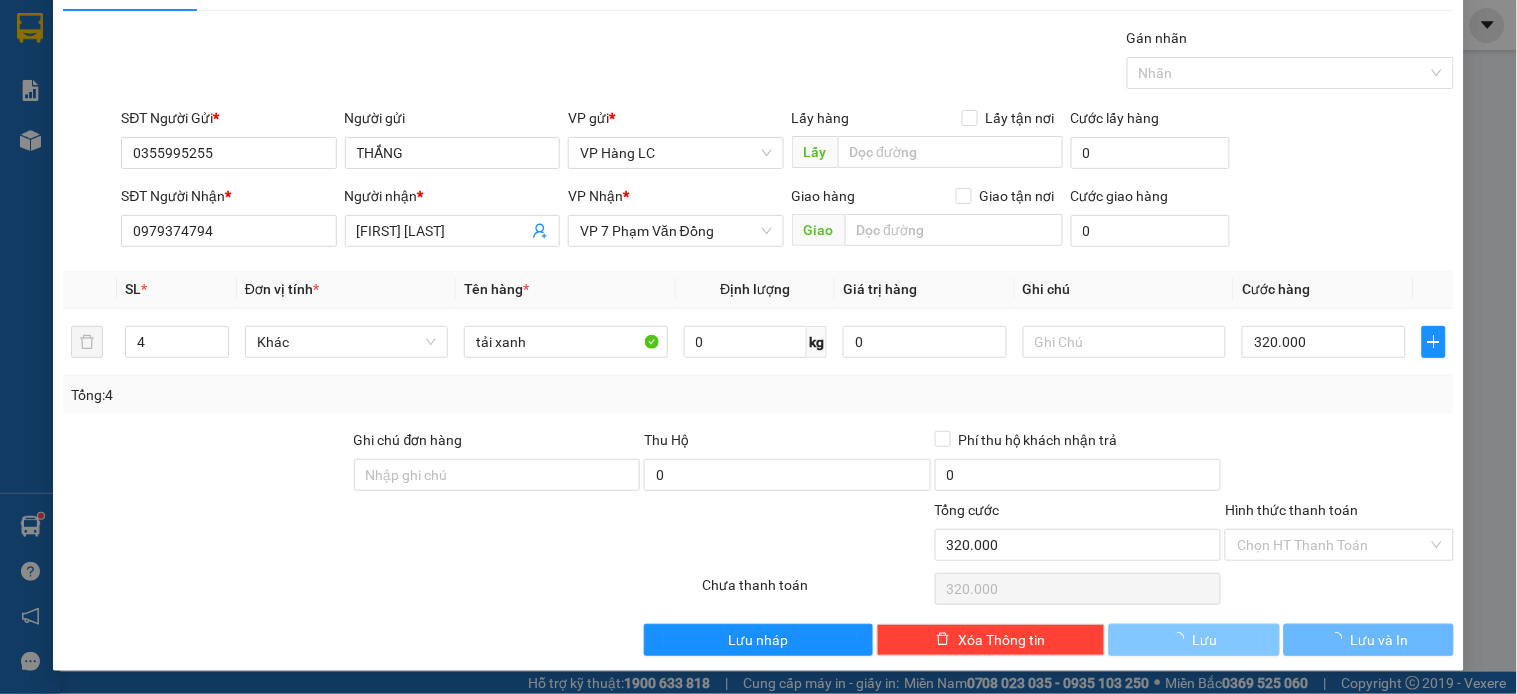 type 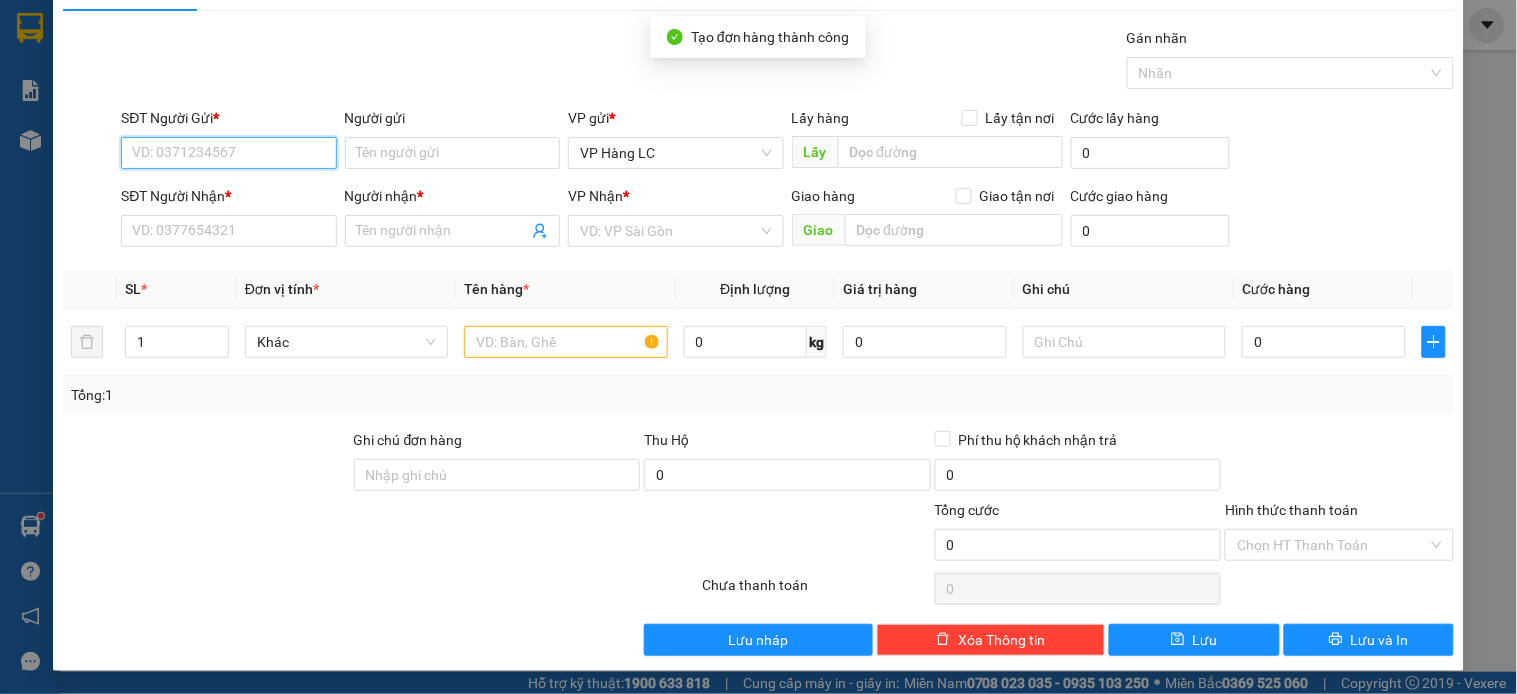 drag, startPoint x: 232, startPoint y: 160, endPoint x: 336, endPoint y: 106, distance: 117.18362 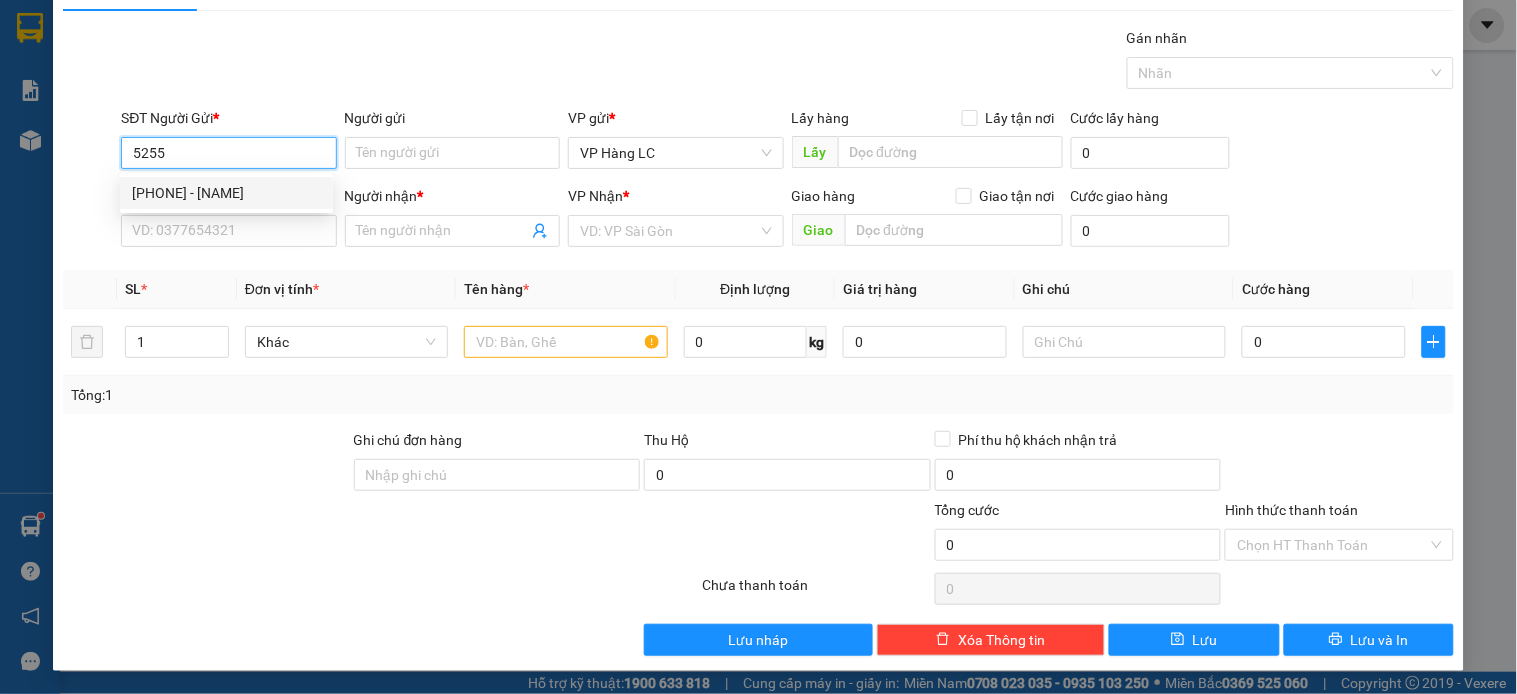 click on "0355995255 - THẮNG" at bounding box center [226, 193] 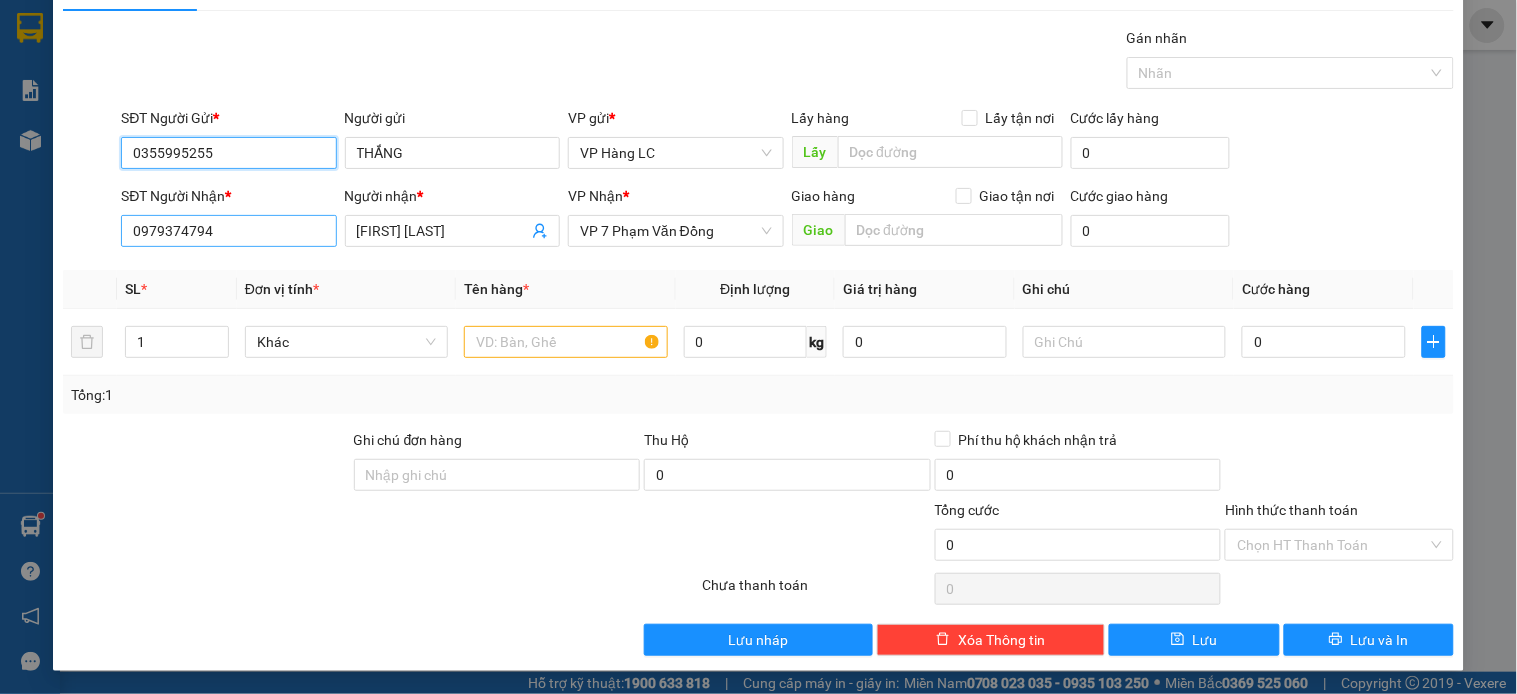 type on "0355995255" 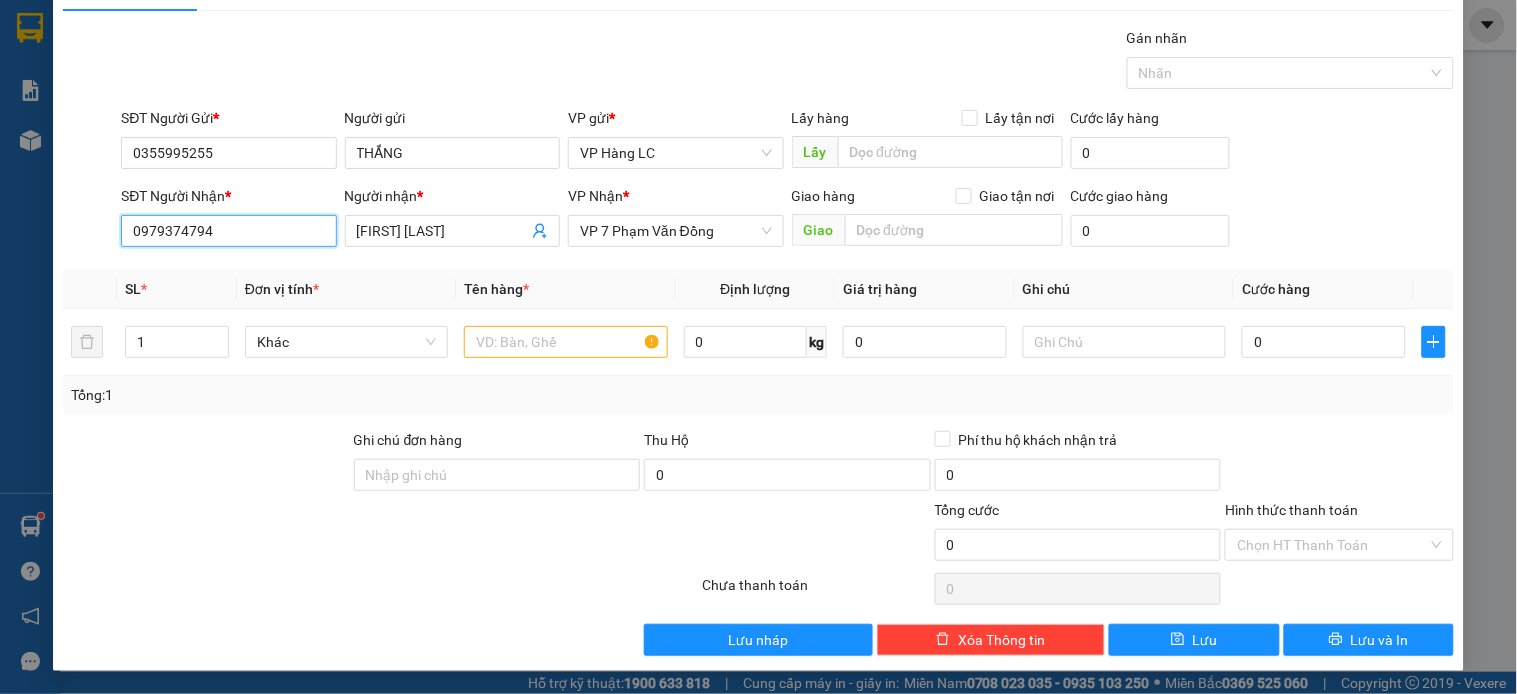 click on "0979374794" at bounding box center [228, 231] 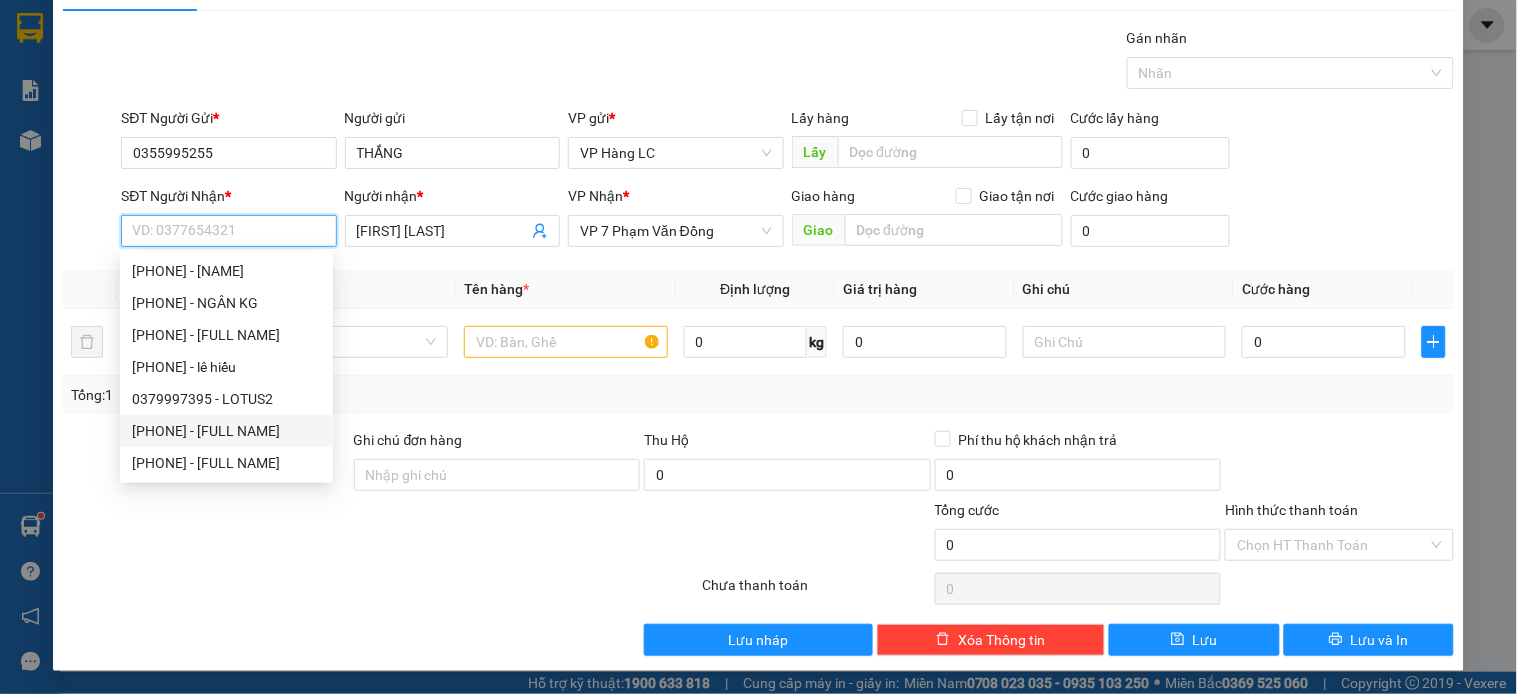 click on "0968182892 - NGUYỄN CÔNG" at bounding box center (226, 431) 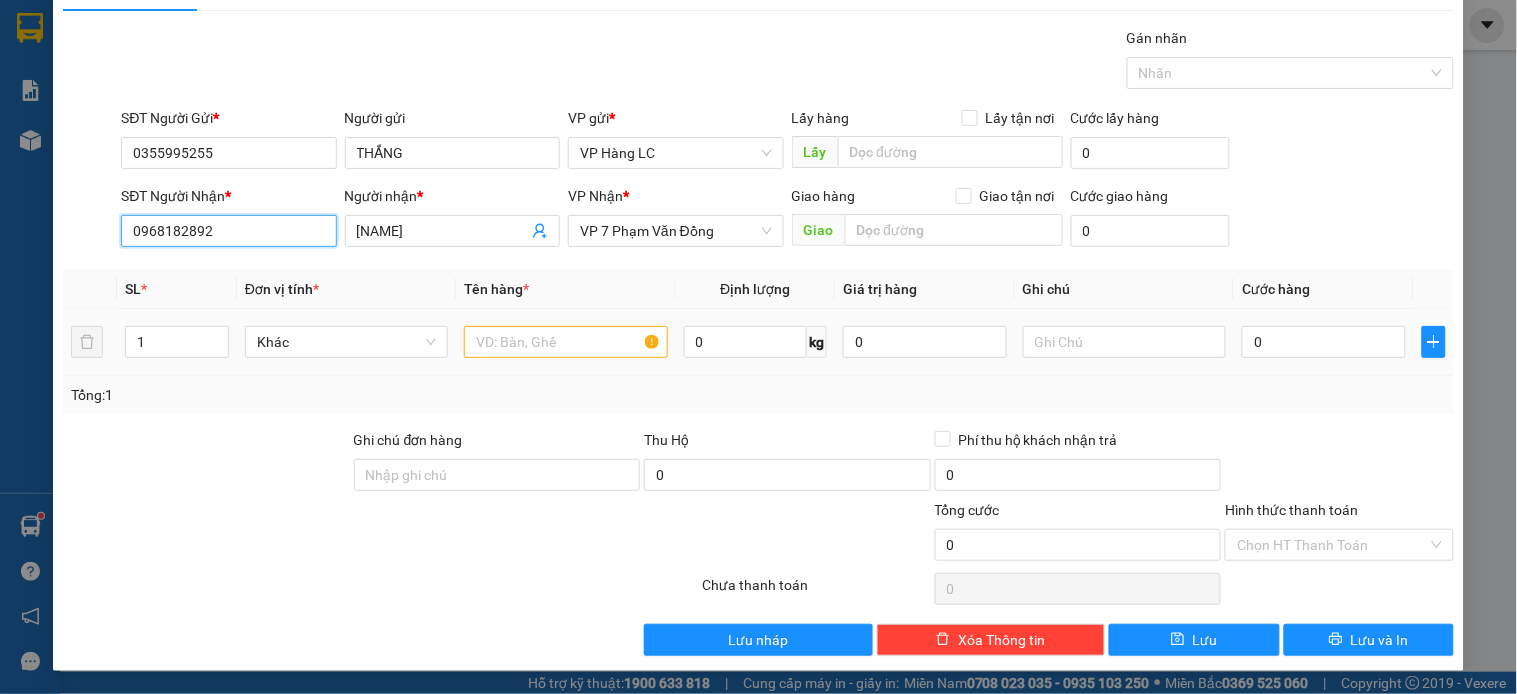 type on "0968182892" 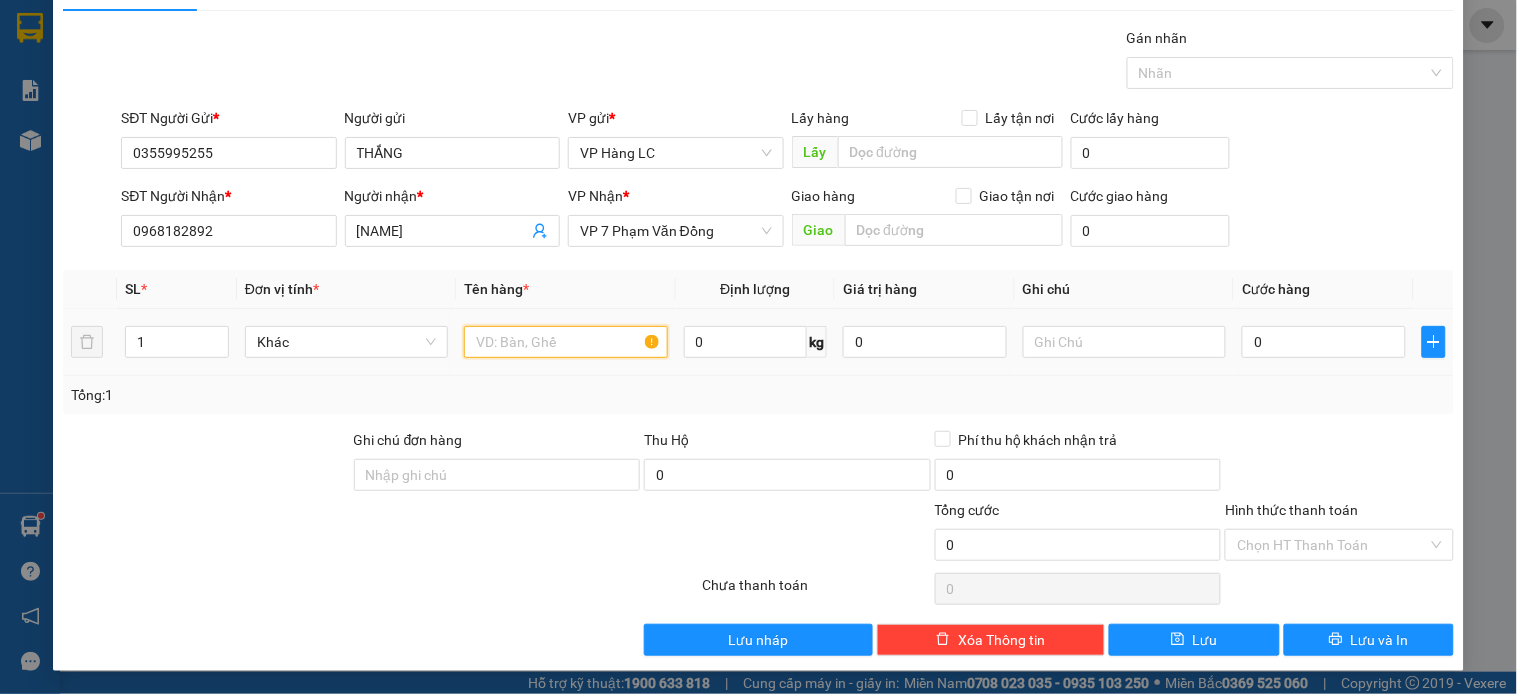 click at bounding box center (565, 342) 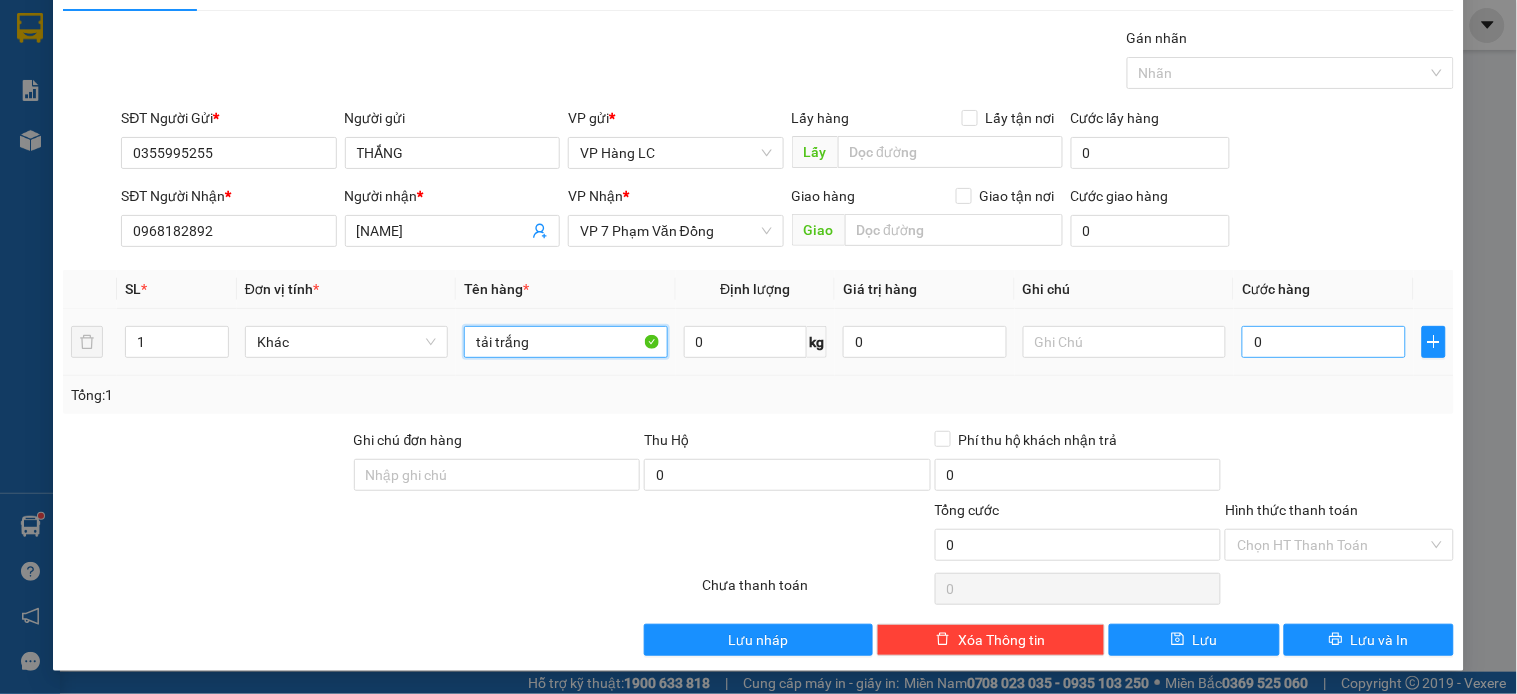 type on "tải trắng" 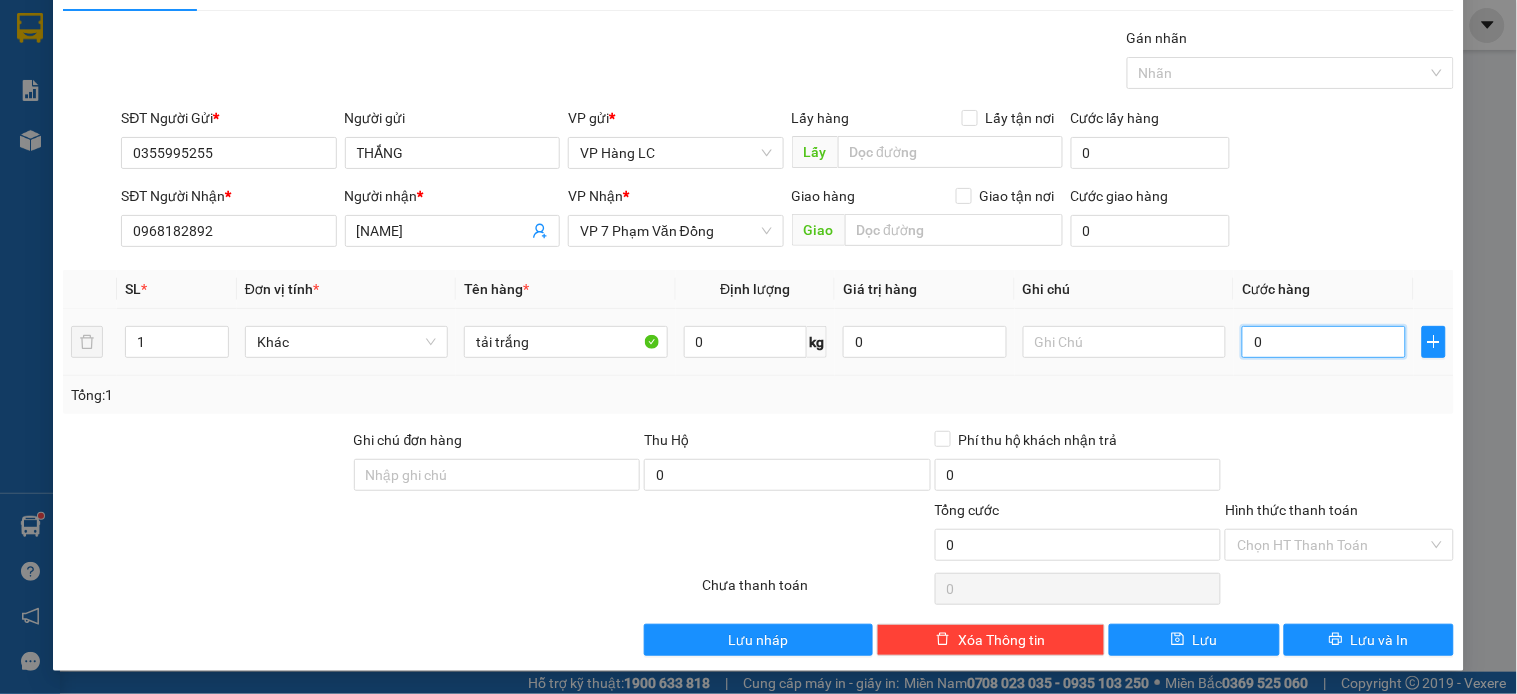 click on "0" at bounding box center [1324, 342] 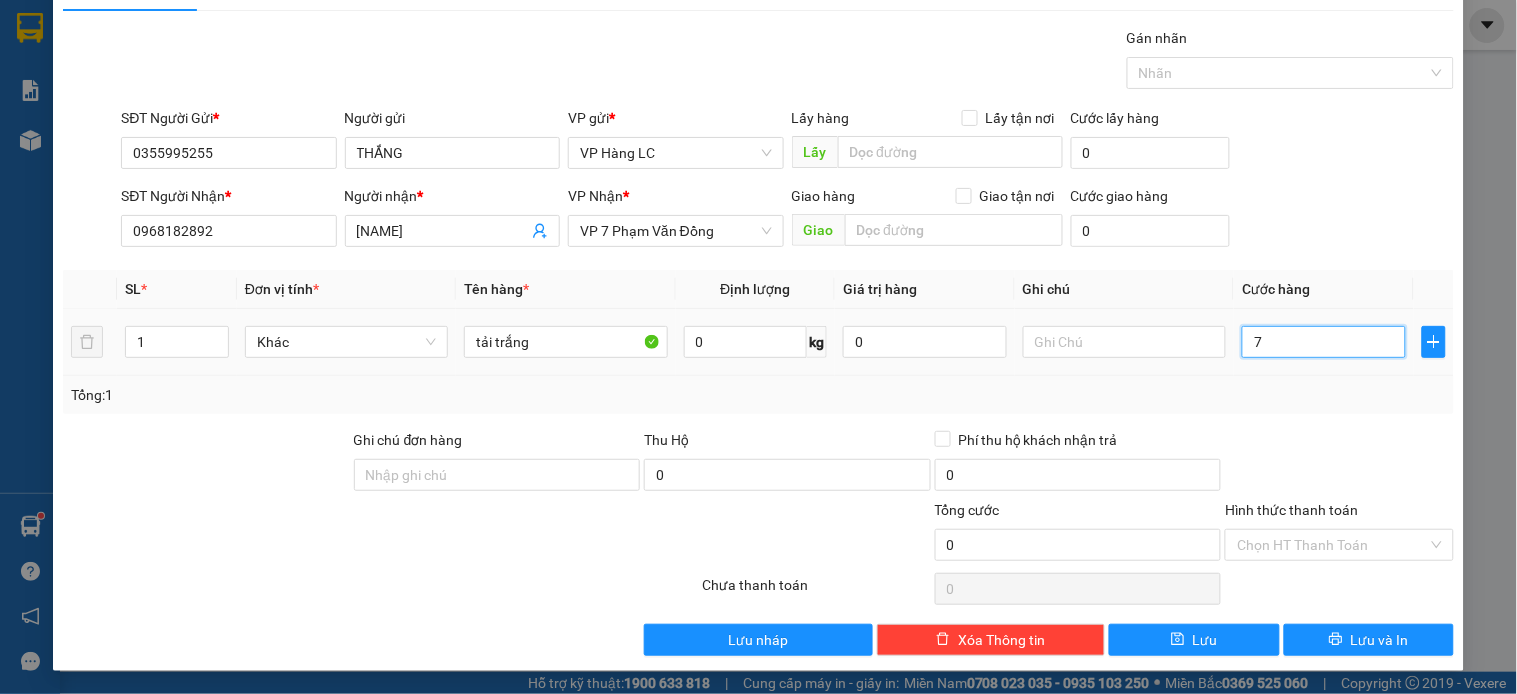 type on "7" 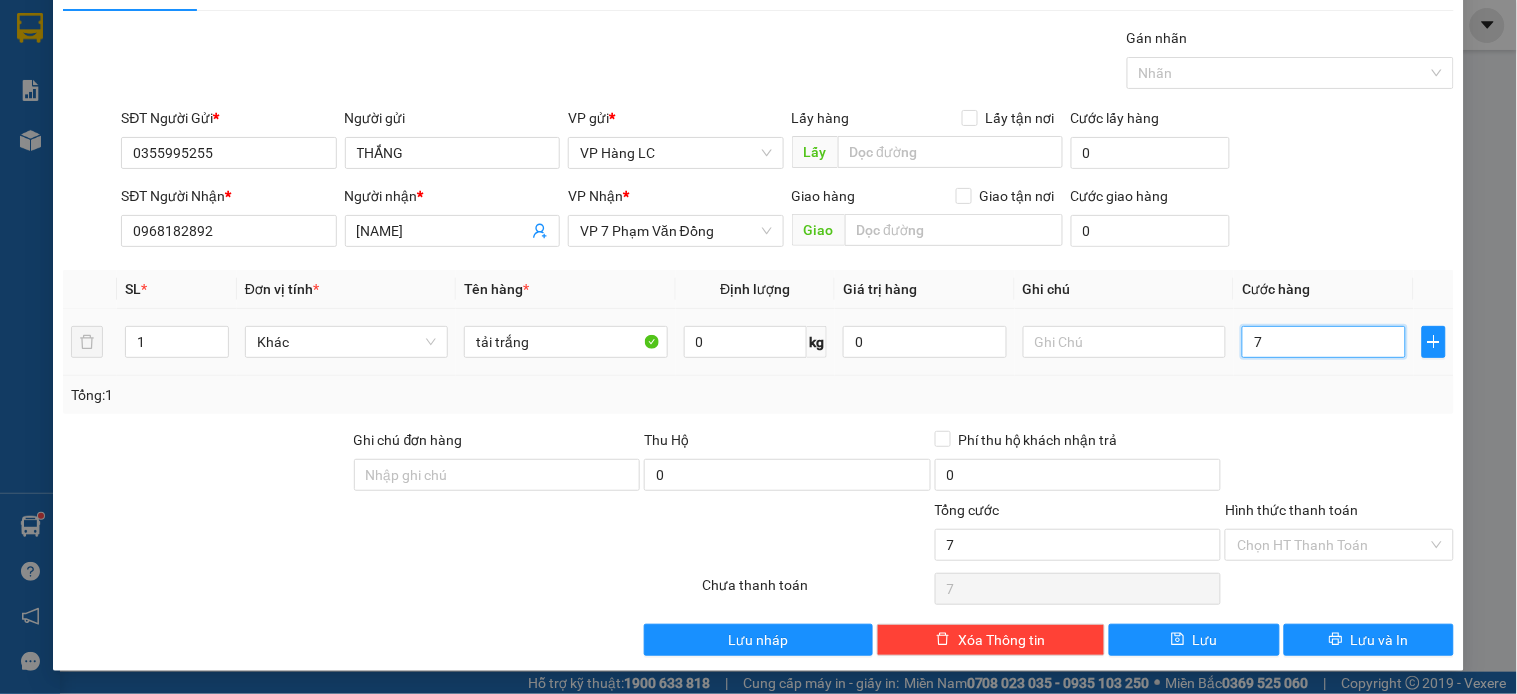type on "70" 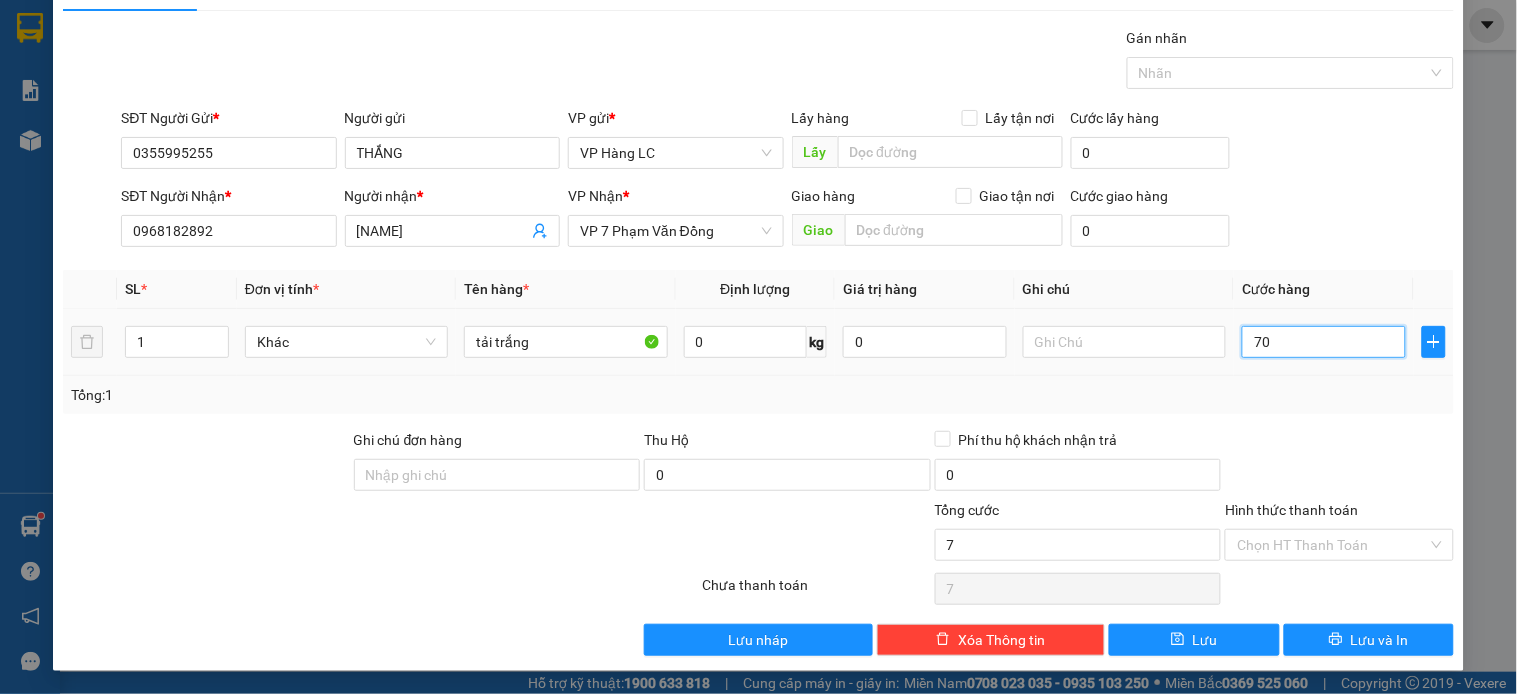 type on "70" 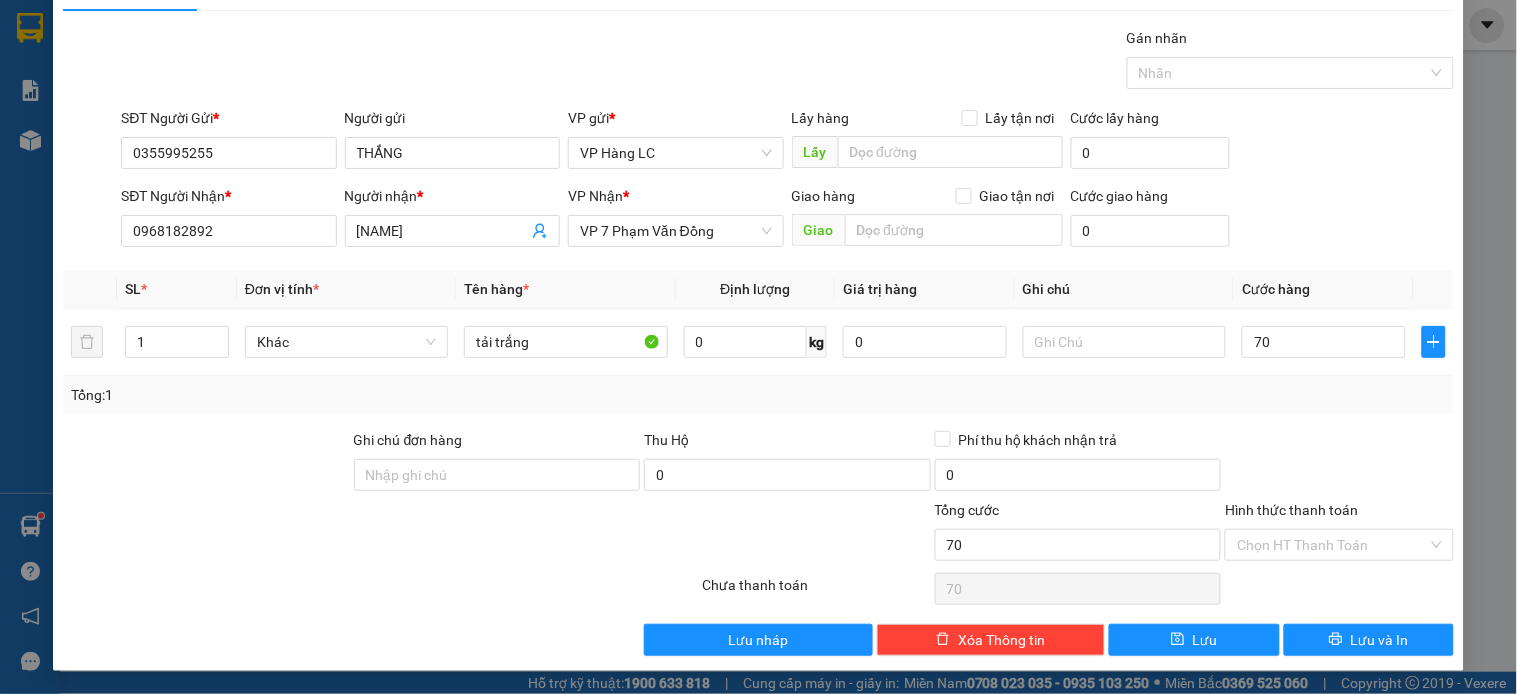 type on "70.000" 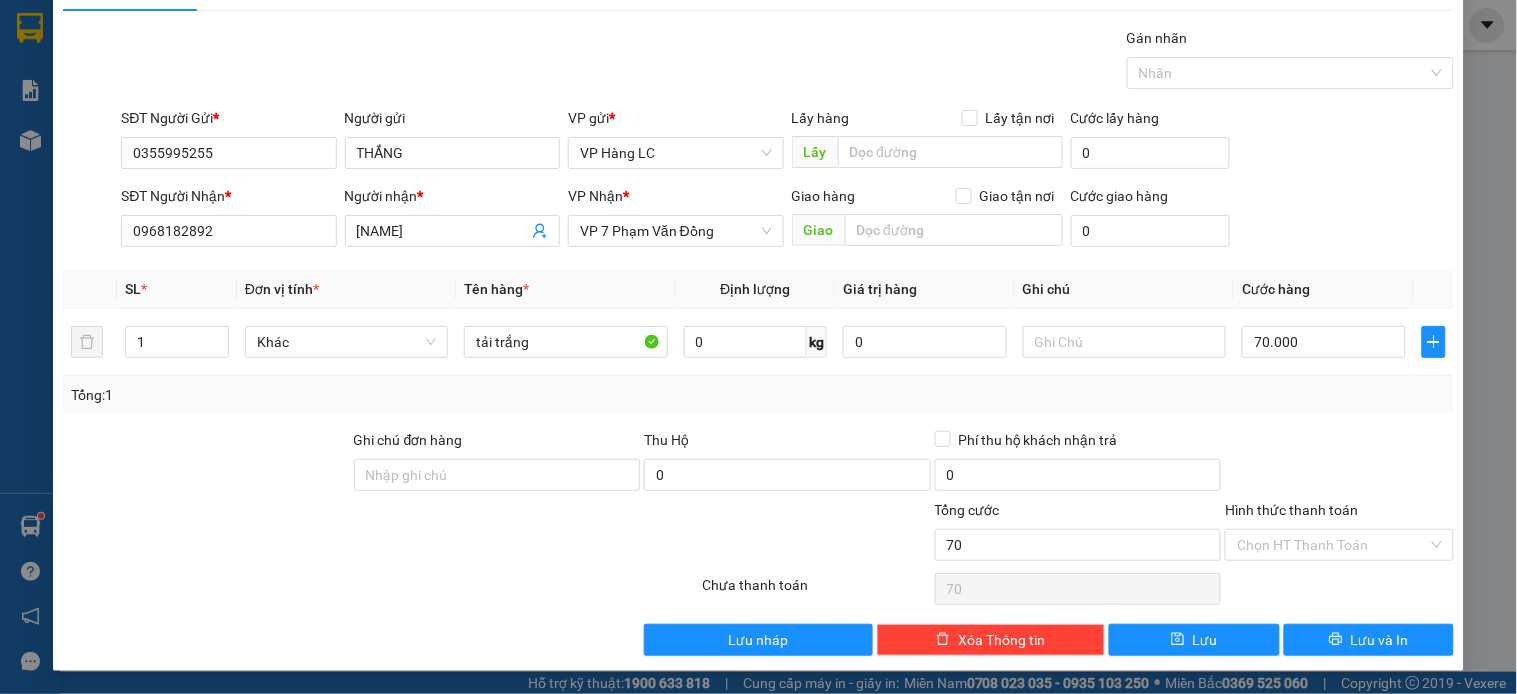type on "70.000" 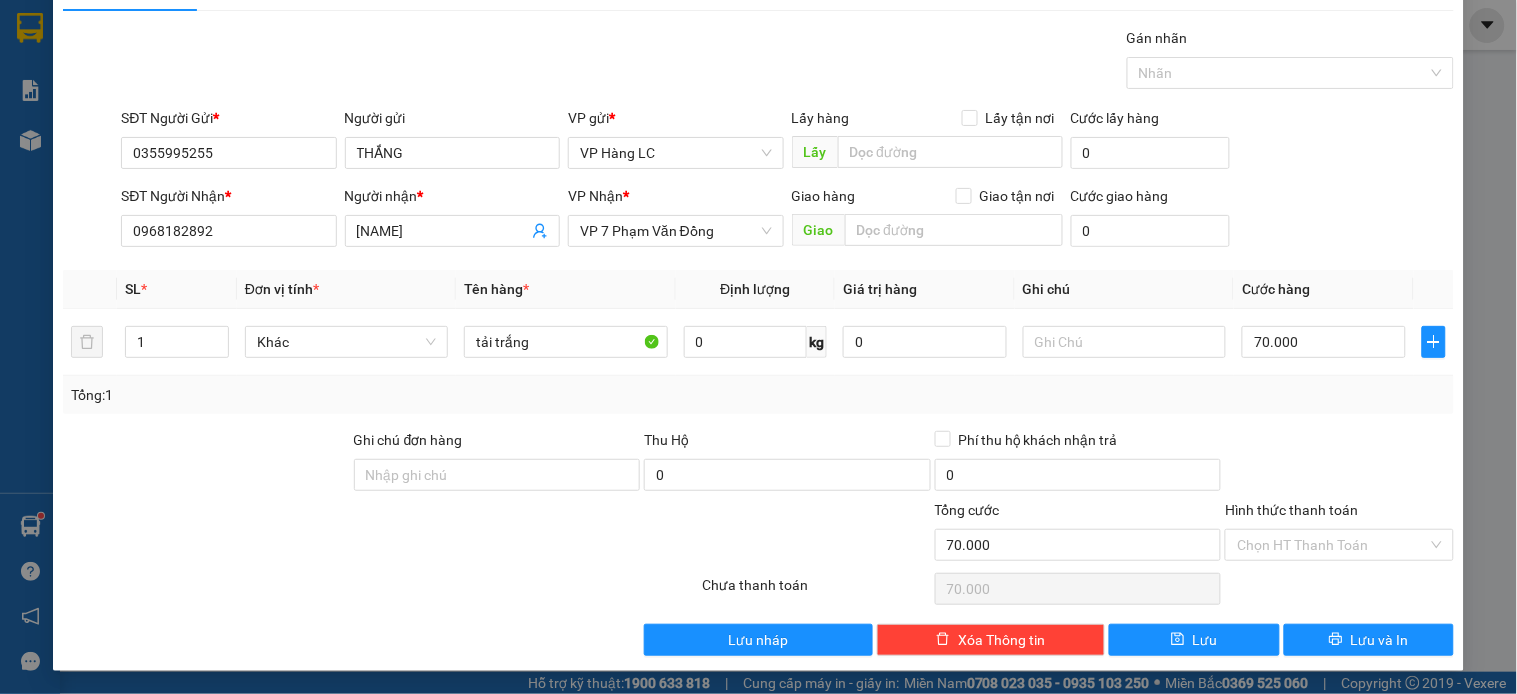 click on "Ghi chú đơn hàng Thu Hộ 0 Phí thu hộ khách nhận trả 0 Tổng cước 70.000 Hình thức thanh toán Chọn HT Thanh Toán" at bounding box center [758, 499] 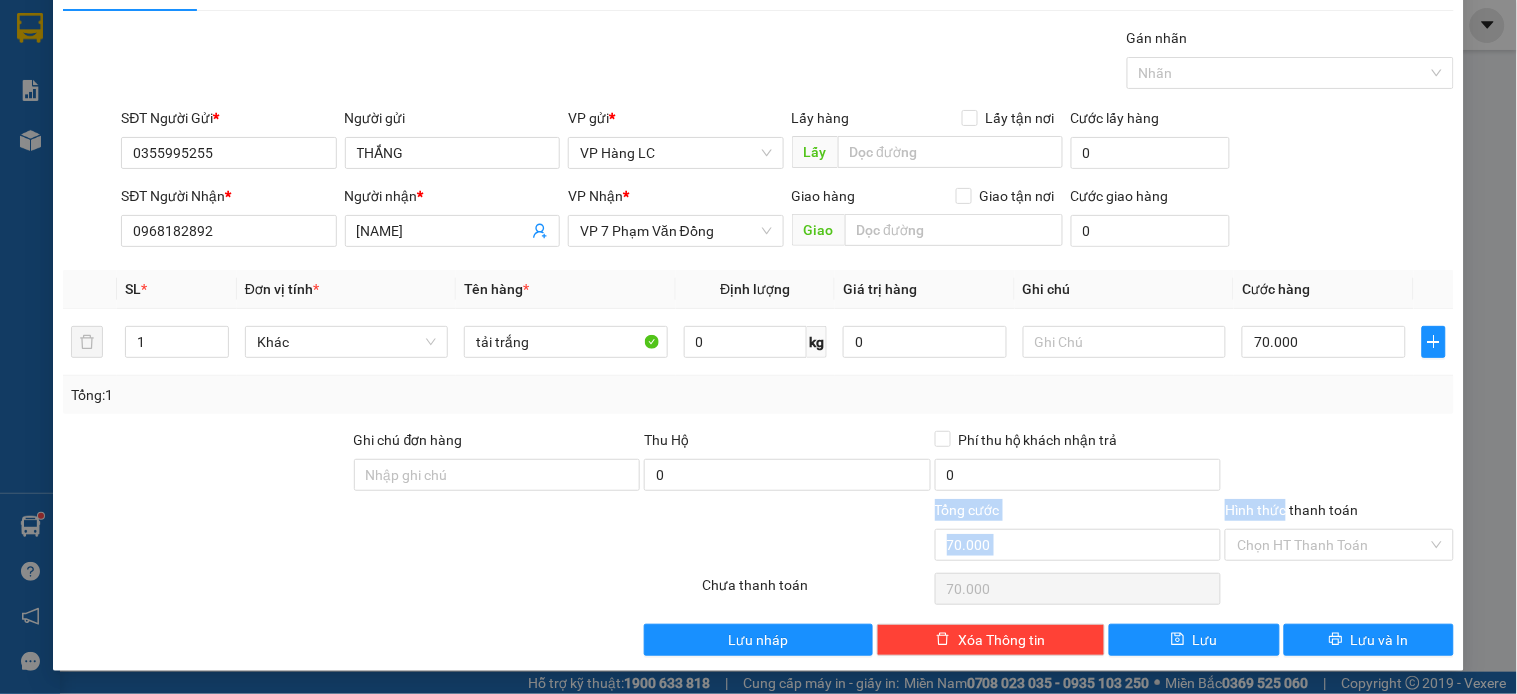 click on "Transit Pickup Surcharge Ids Transit Deliver Surcharge Ids Transit Deliver Surcharge Transit Deliver Surcharge Gán nhãn   Nhãn SĐT Người Gửi  * 0355995255 Người gửi THẮNG VP gửi  * VP Hàng LC Lấy hàng Lấy tận nơi Lấy Cước lấy hàng 0 SĐT Người Nhận  * 0968182892 Người nhận  * NGUYỄN CÔNG VP Nhận  * VP 7 Phạm Văn Đồng Giao hàng Giao tận nơi Giao Cước giao hàng 0 SL  * Đơn vị tính  * Tên hàng  * Định lượng Giá trị hàng Ghi chú Cước hàng                   1 Khác tải trắng 0 kg 0 70.000 Tổng:  1 Ghi chú đơn hàng Thu Hộ 0 Phí thu hộ khách nhận trả 0 Tổng cước 70.000 Hình thức thanh toán Chọn HT Thanh Toán Số tiền thu trước 0 Chưa thanh toán 70.000 Chọn HT Thanh Toán Lưu nháp Xóa Thông tin Lưu Lưu và In tải trắng" at bounding box center (758, 341) 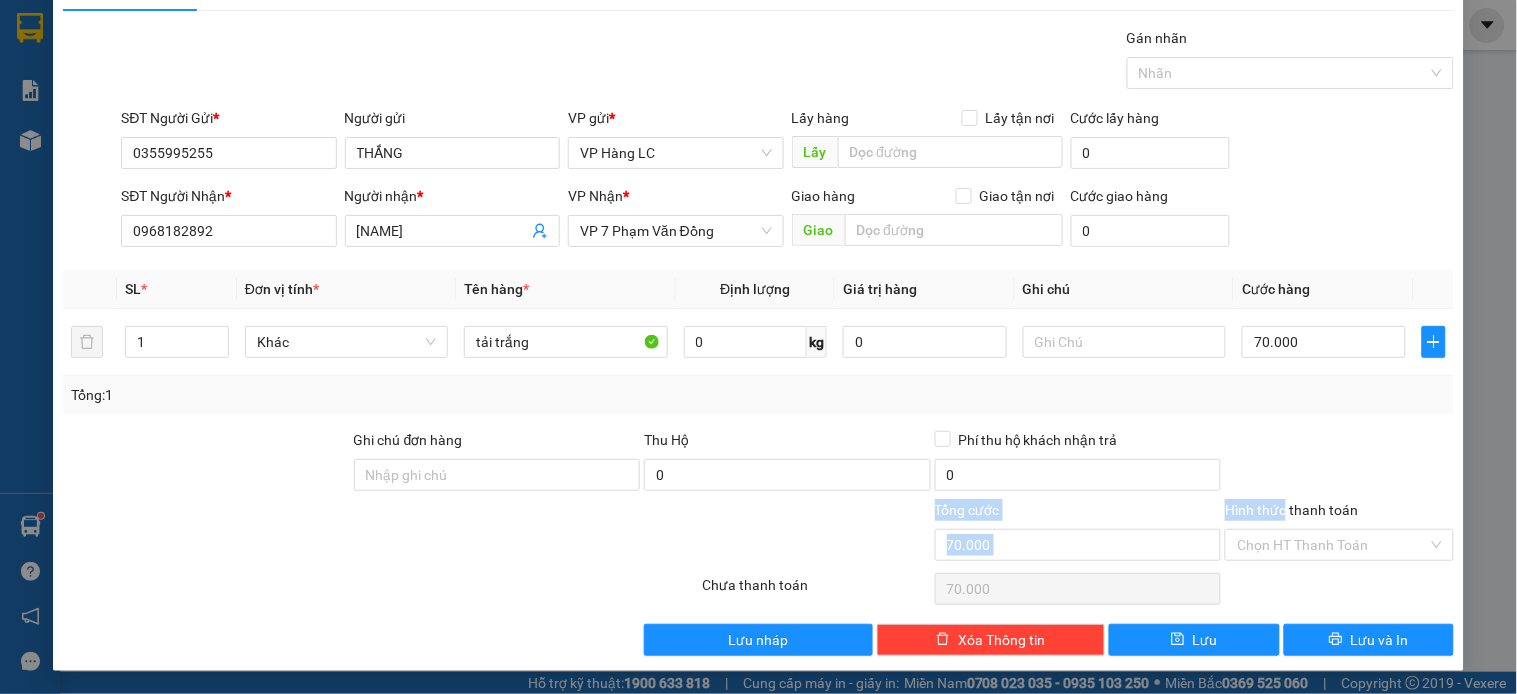 click at bounding box center (1339, 464) 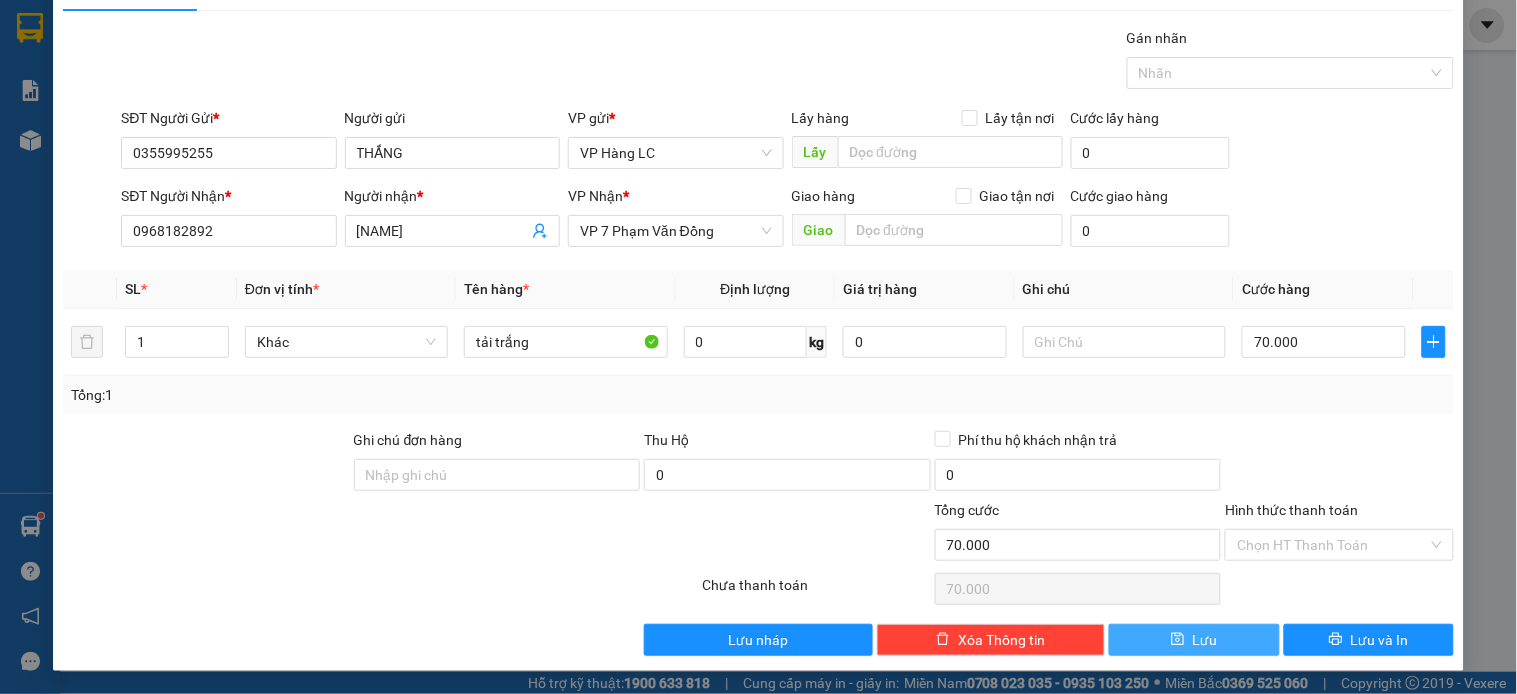 click on "Lưu" at bounding box center (1194, 640) 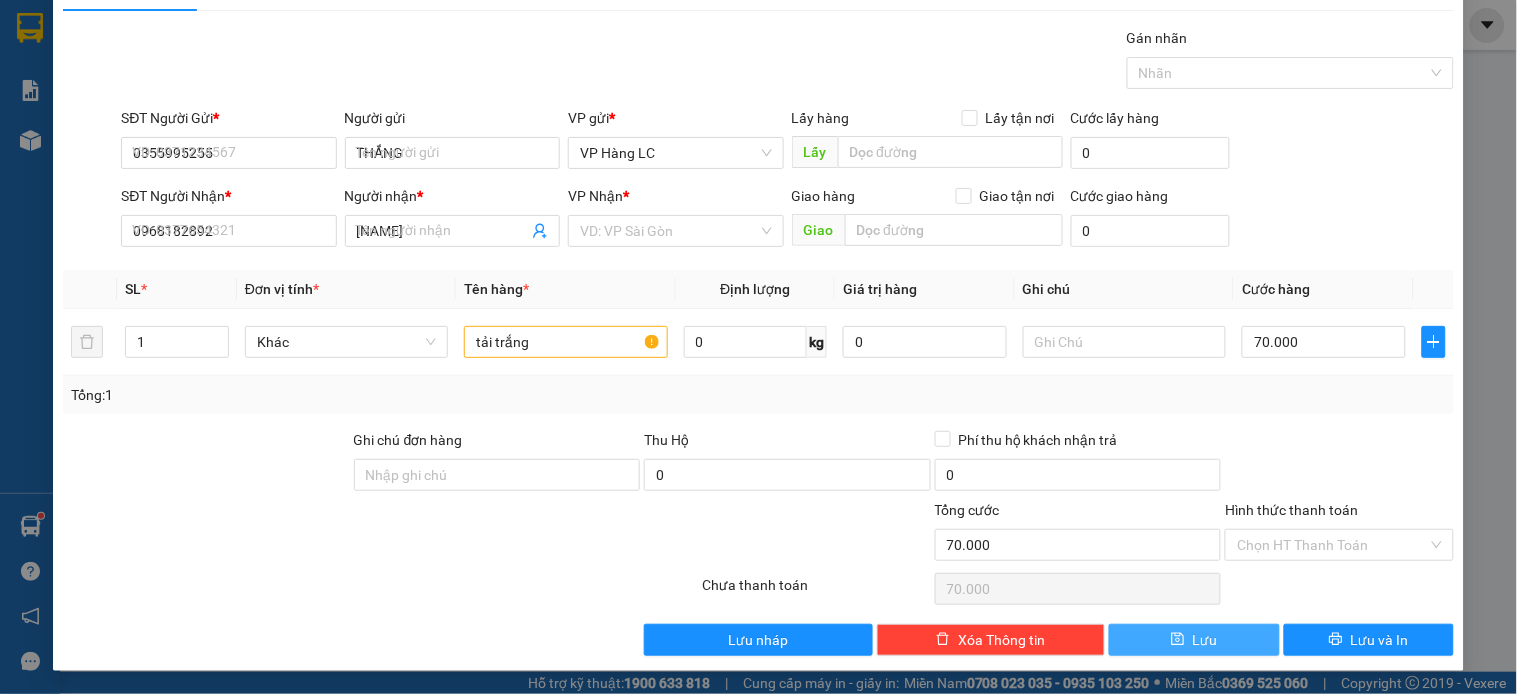 type 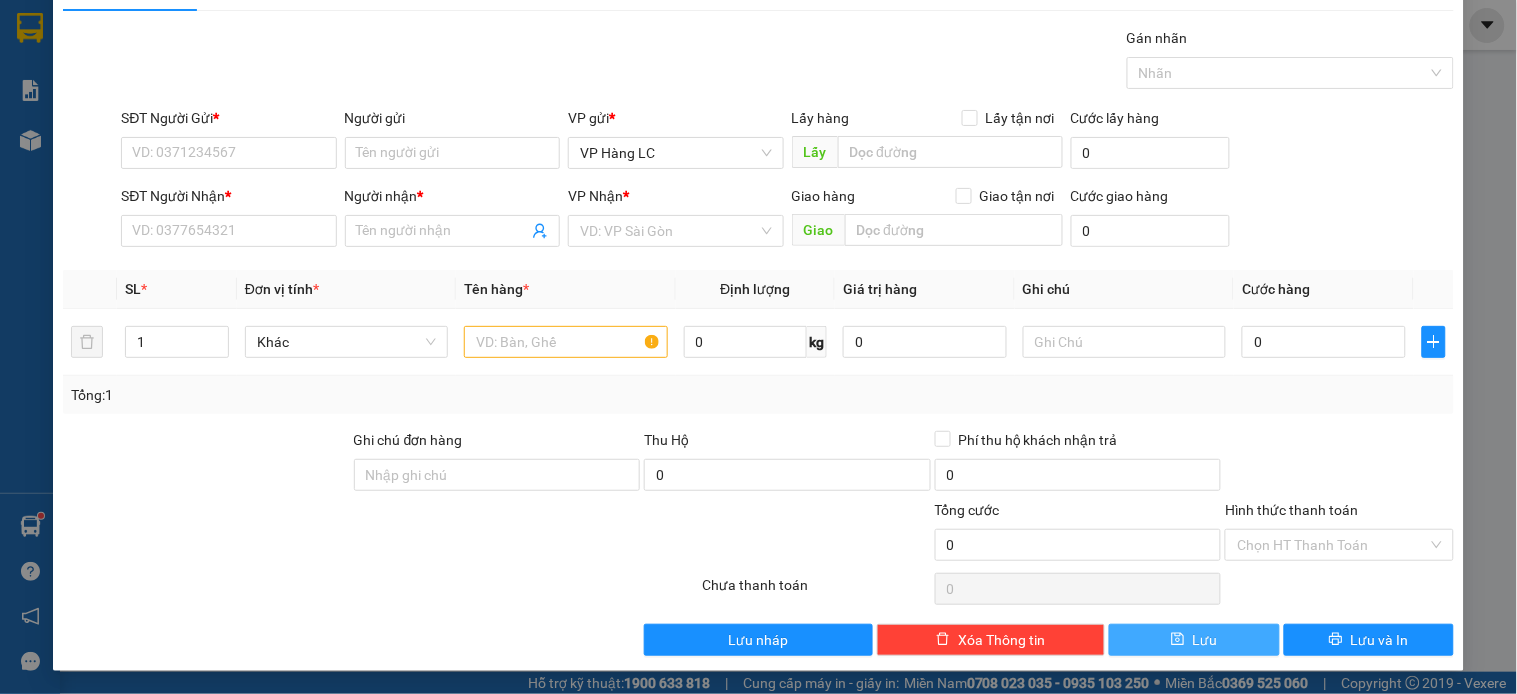 scroll, scrollTop: 0, scrollLeft: 0, axis: both 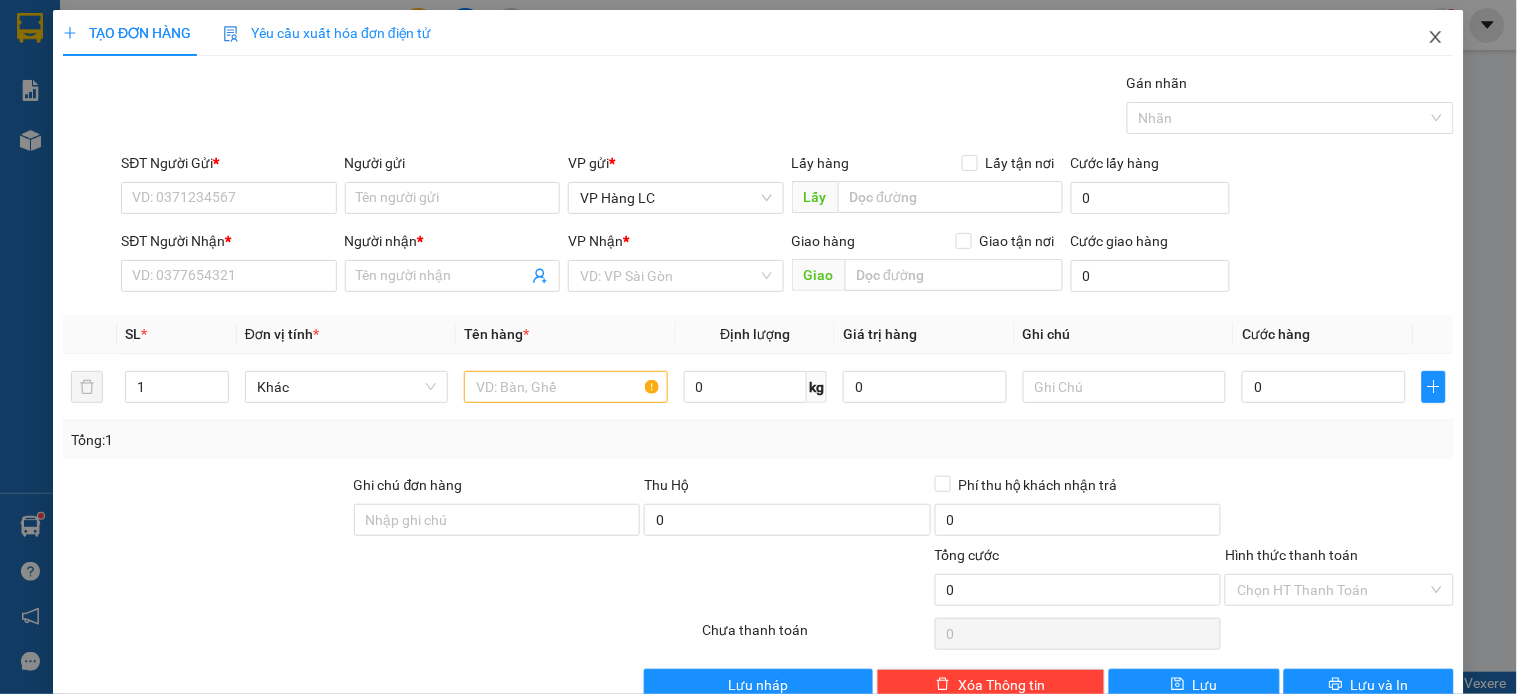 click 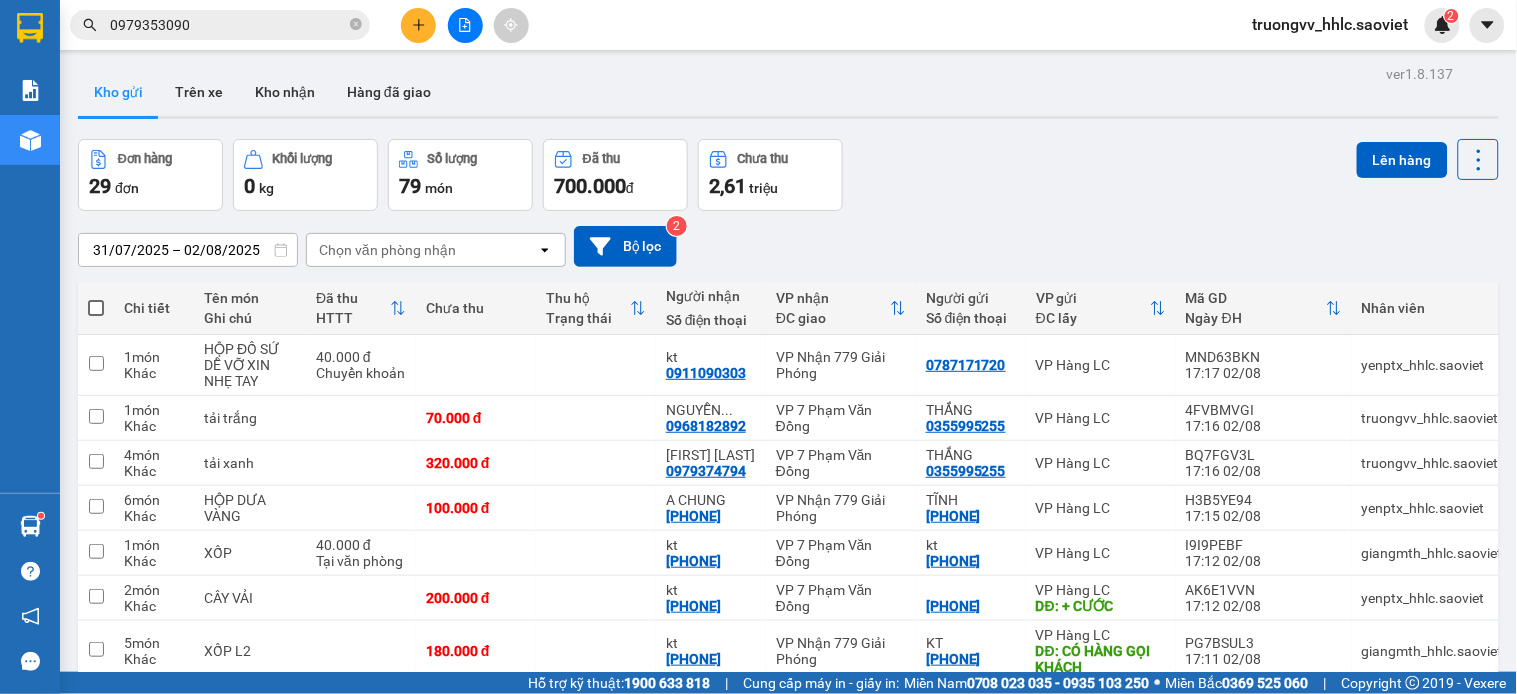 click on "0979353090" at bounding box center (220, 25) 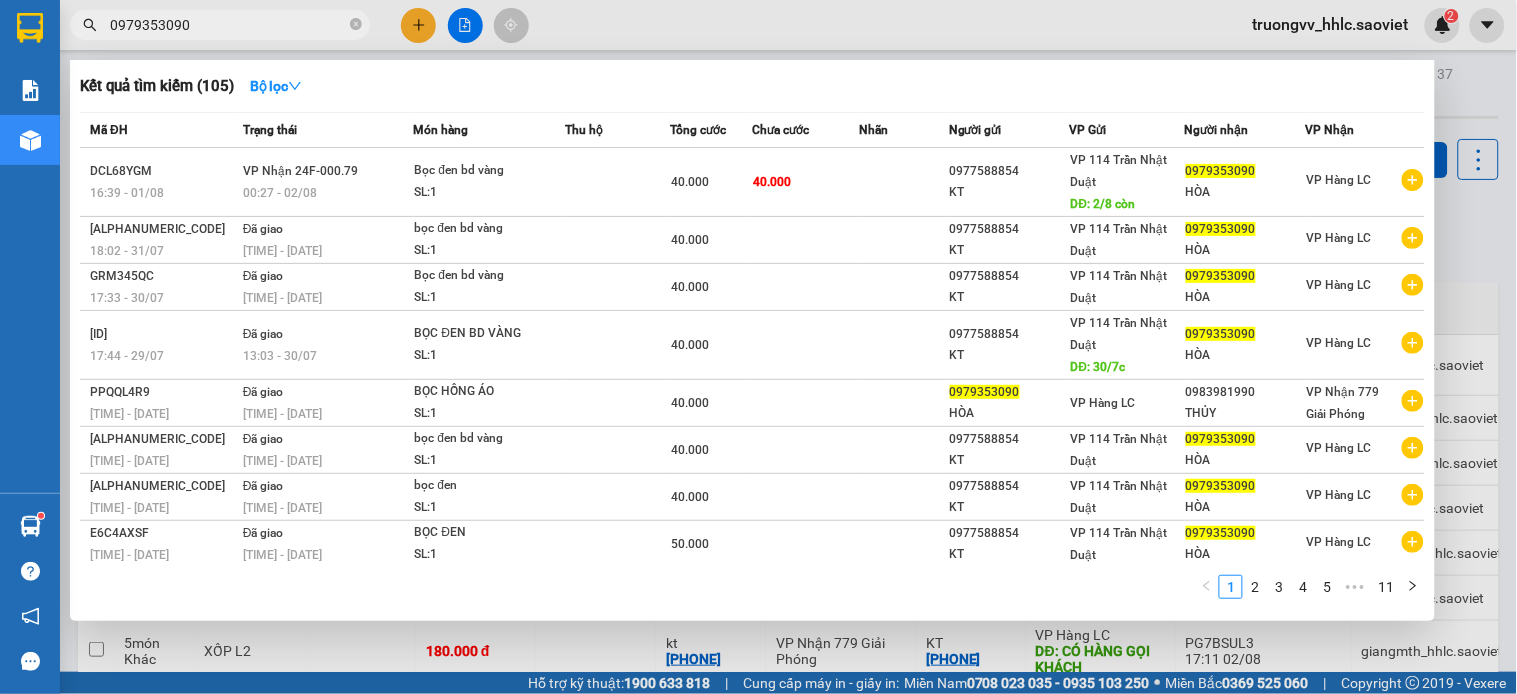 click on "0979353090" at bounding box center (228, 25) 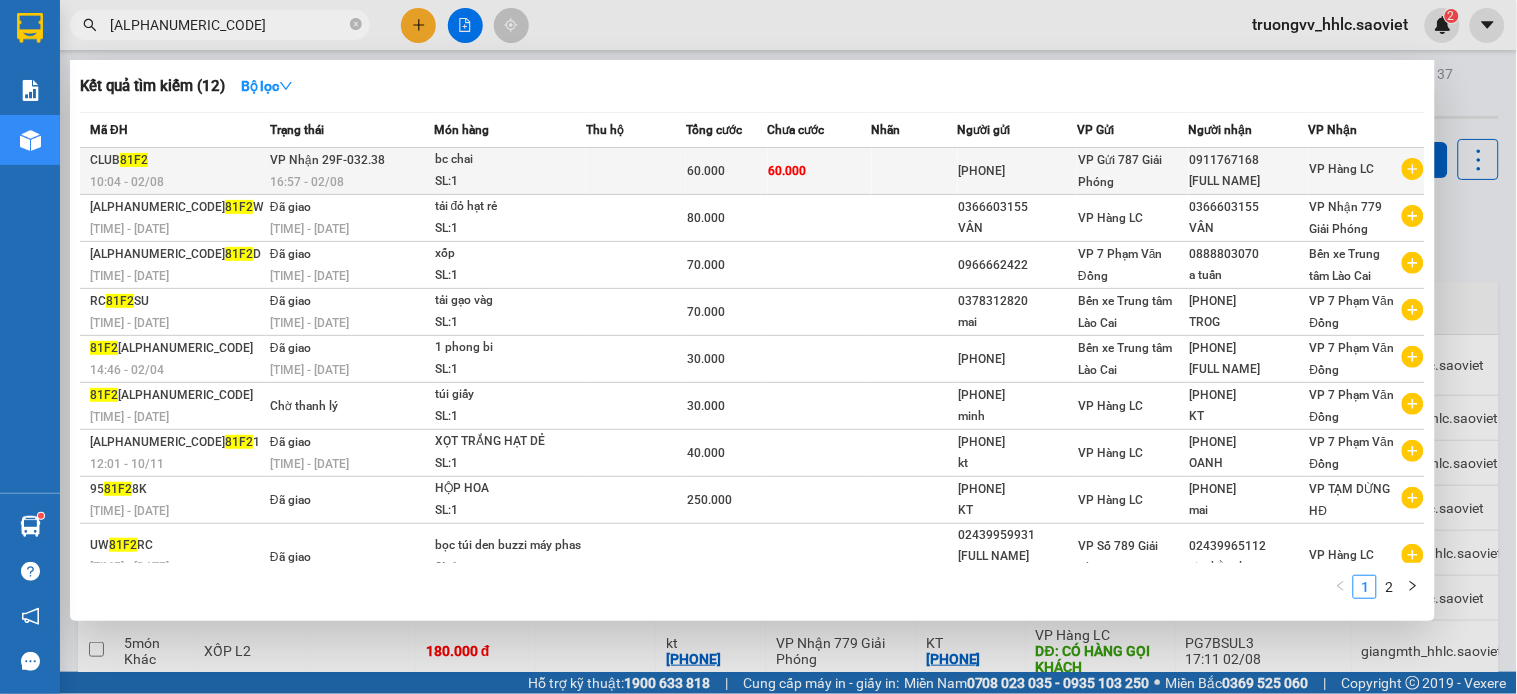 type on "81f2" 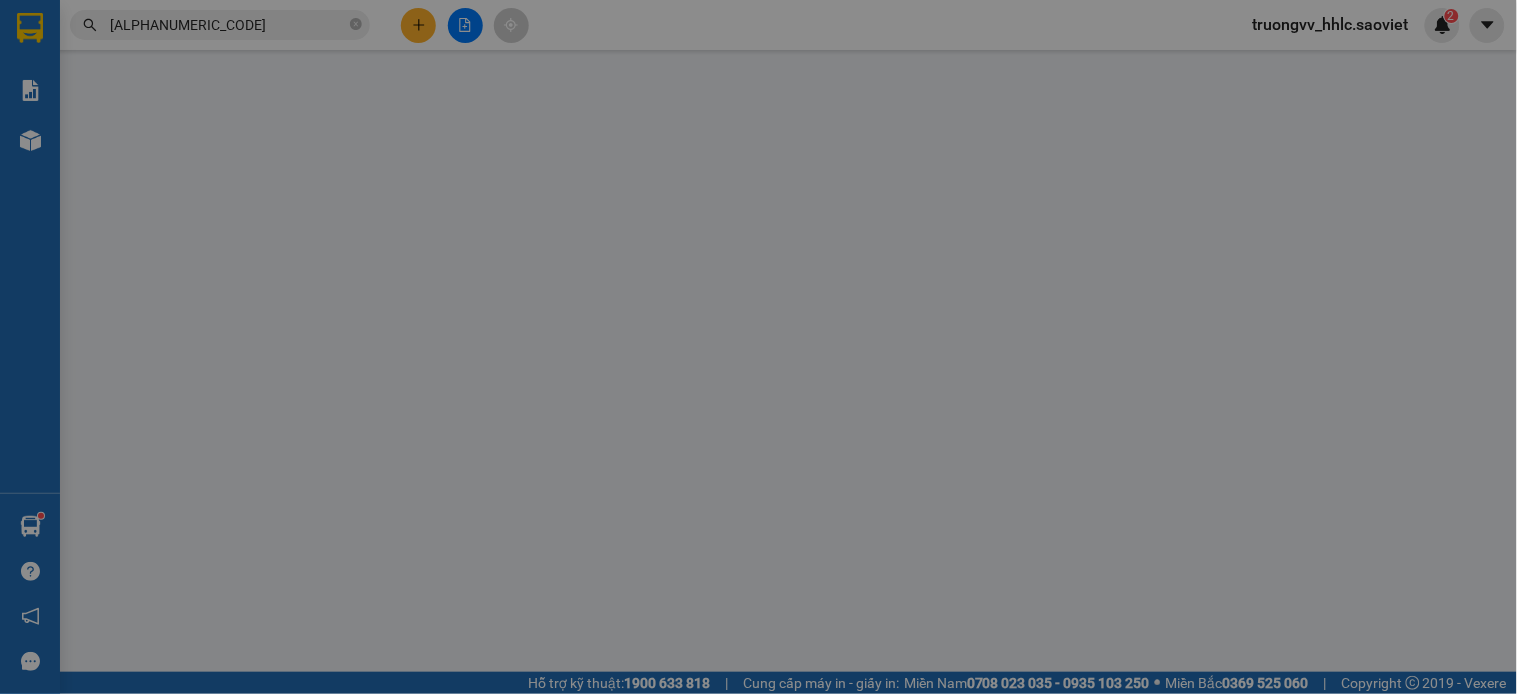 type on "0965596964" 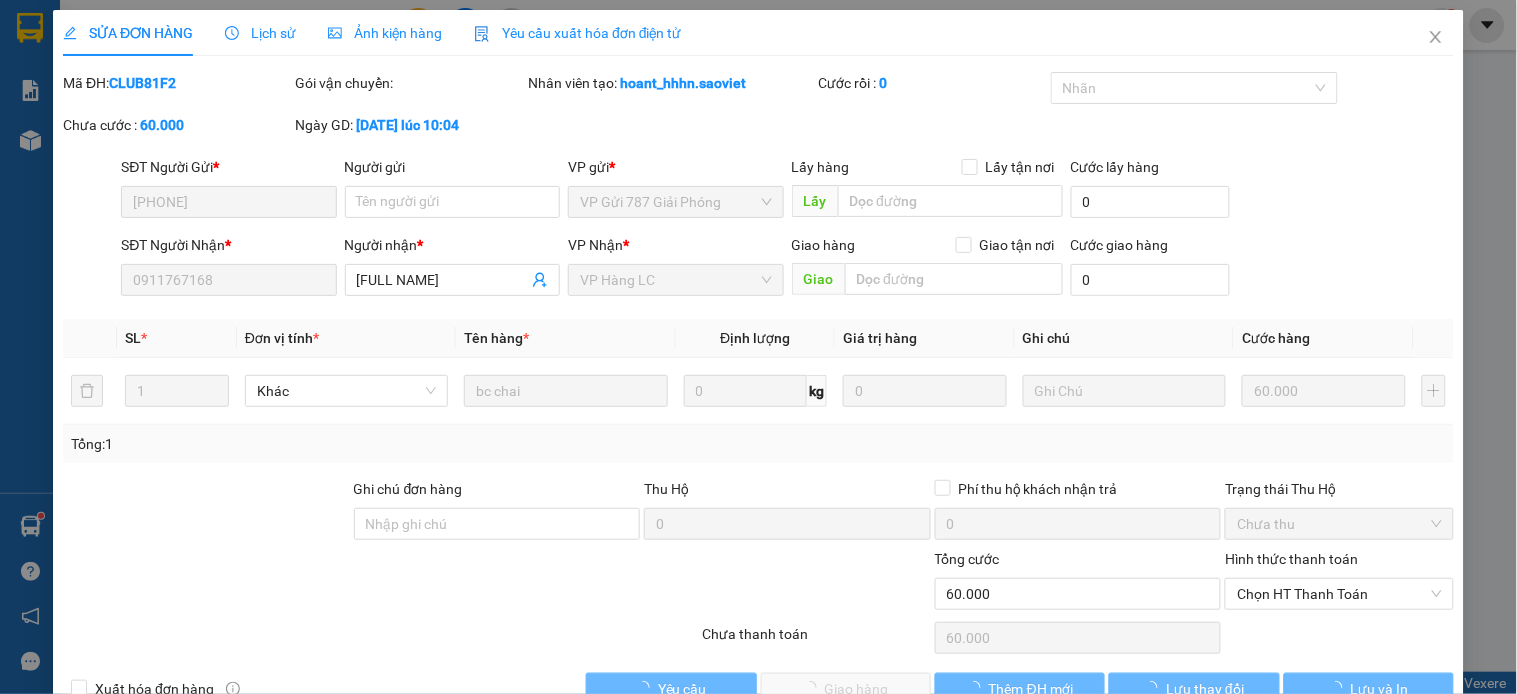 scroll, scrollTop: 50, scrollLeft: 0, axis: vertical 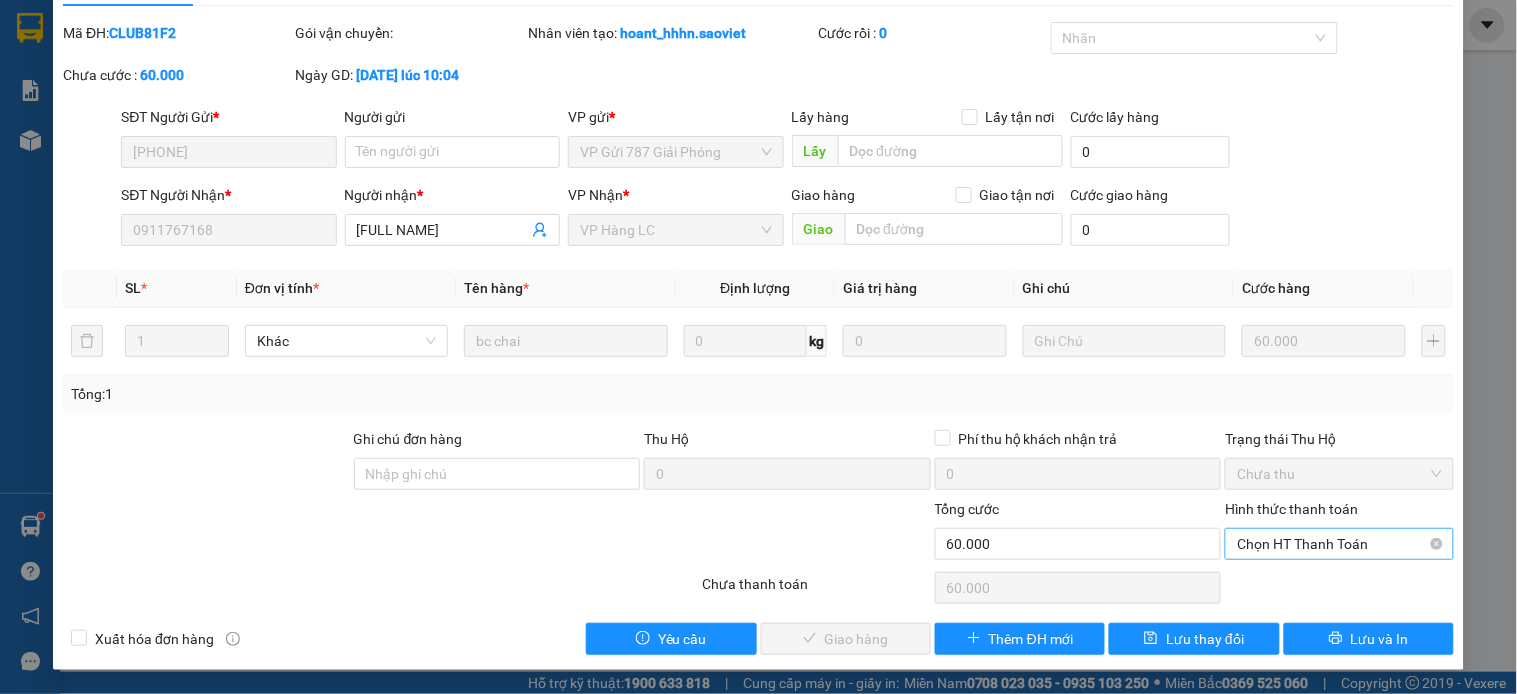 click on "Chọn HT Thanh Toán" at bounding box center (1339, 544) 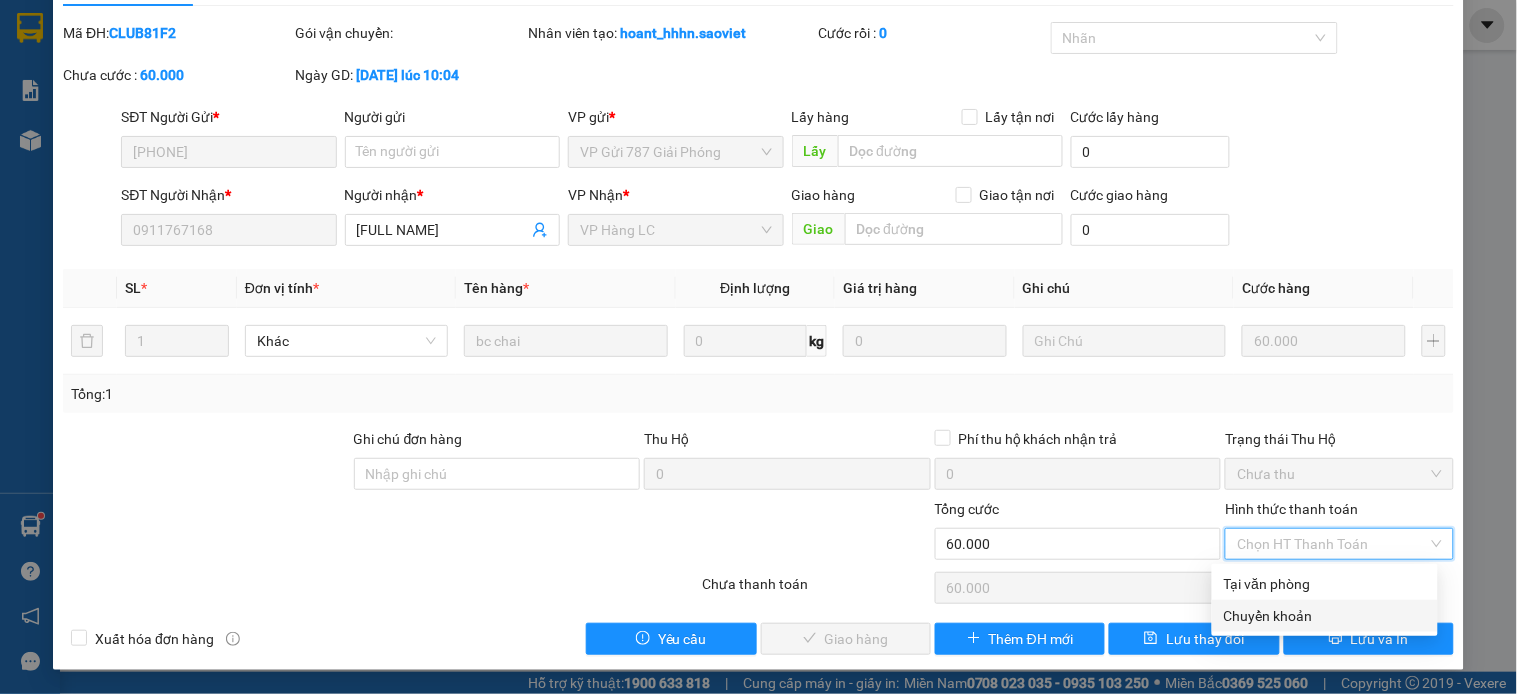 drag, startPoint x: 1275, startPoint y: 613, endPoint x: 1252, endPoint y: 615, distance: 23.086792 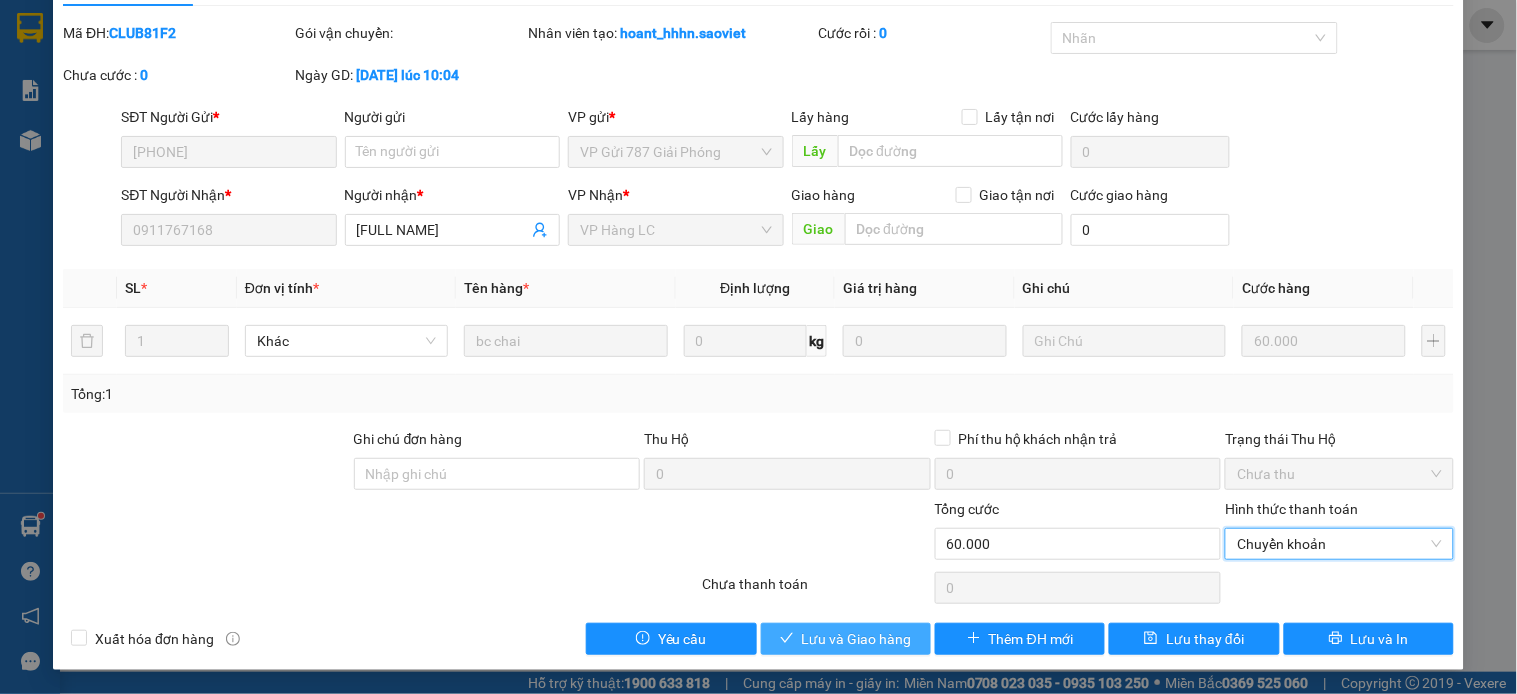 click on "Lưu và Giao hàng" at bounding box center (857, 639) 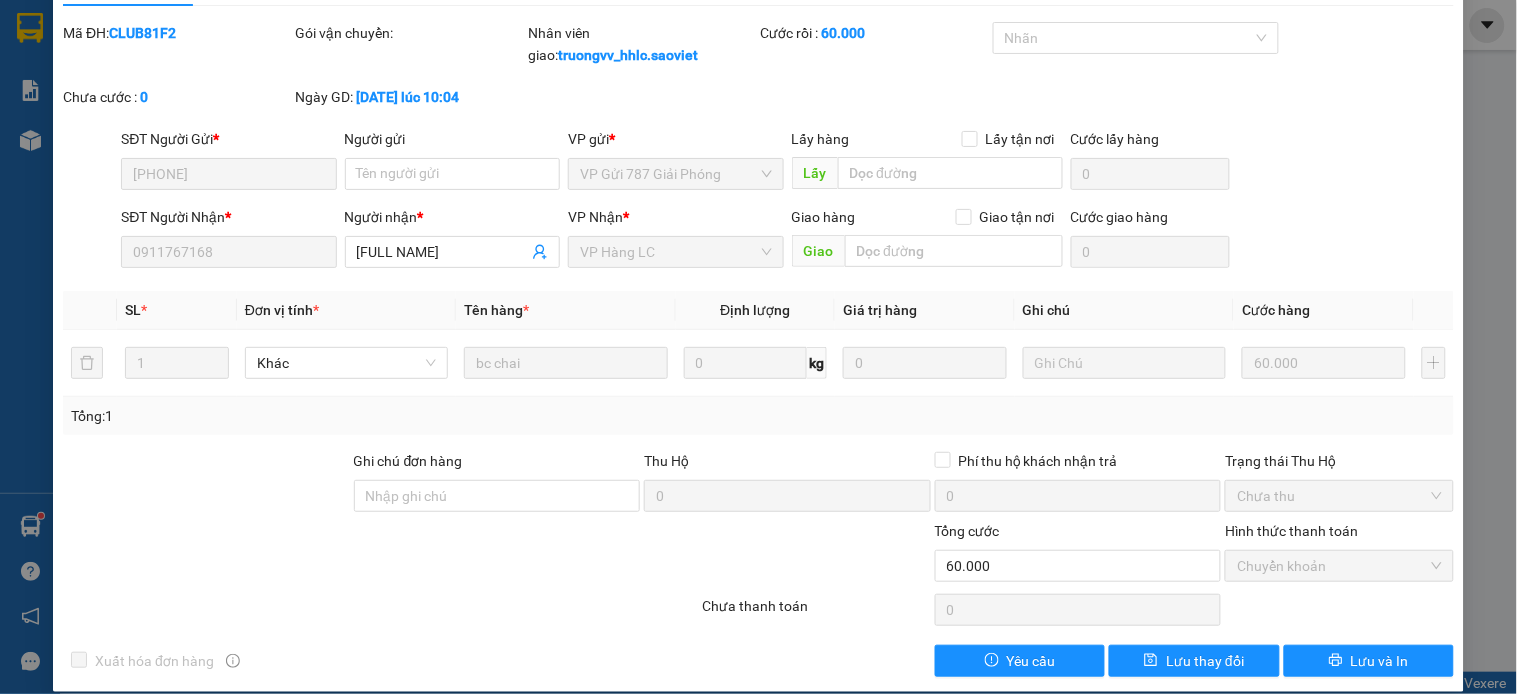 scroll, scrollTop: 0, scrollLeft: 0, axis: both 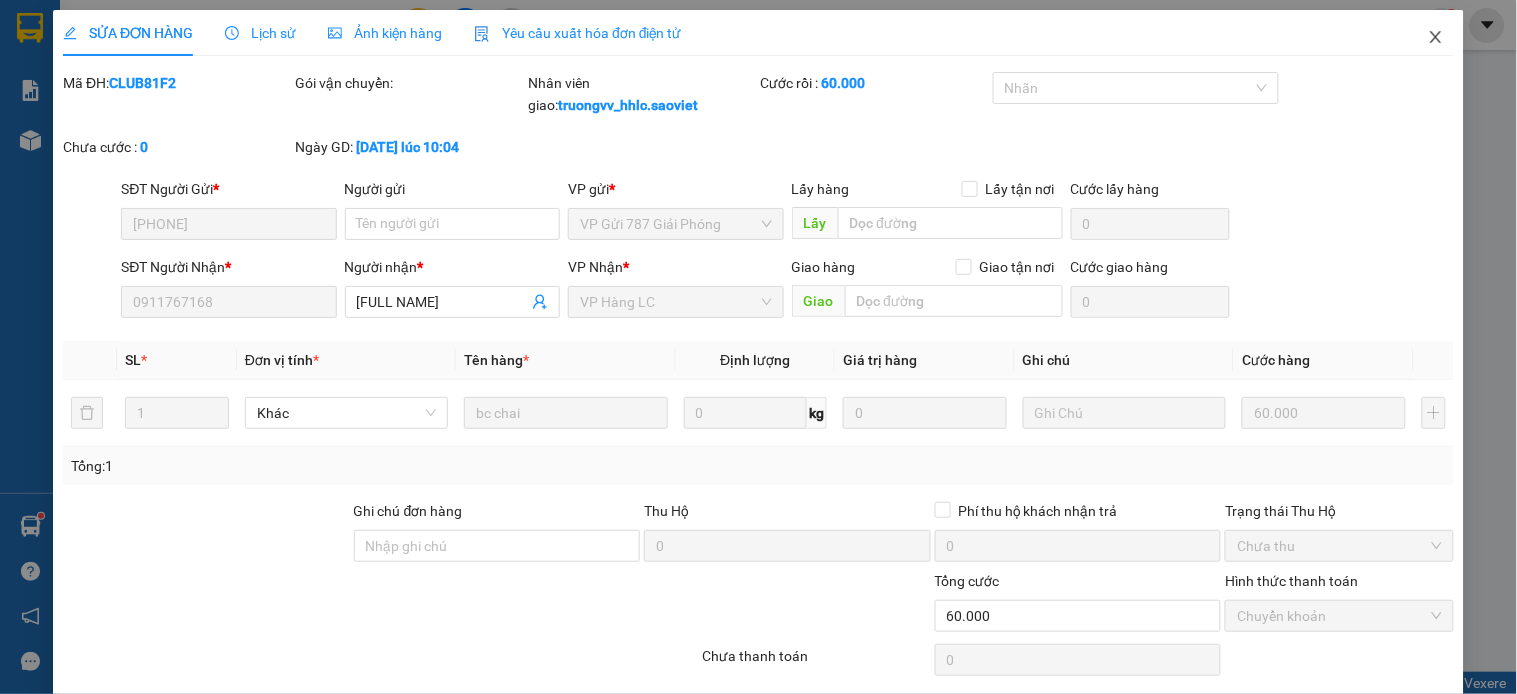 click 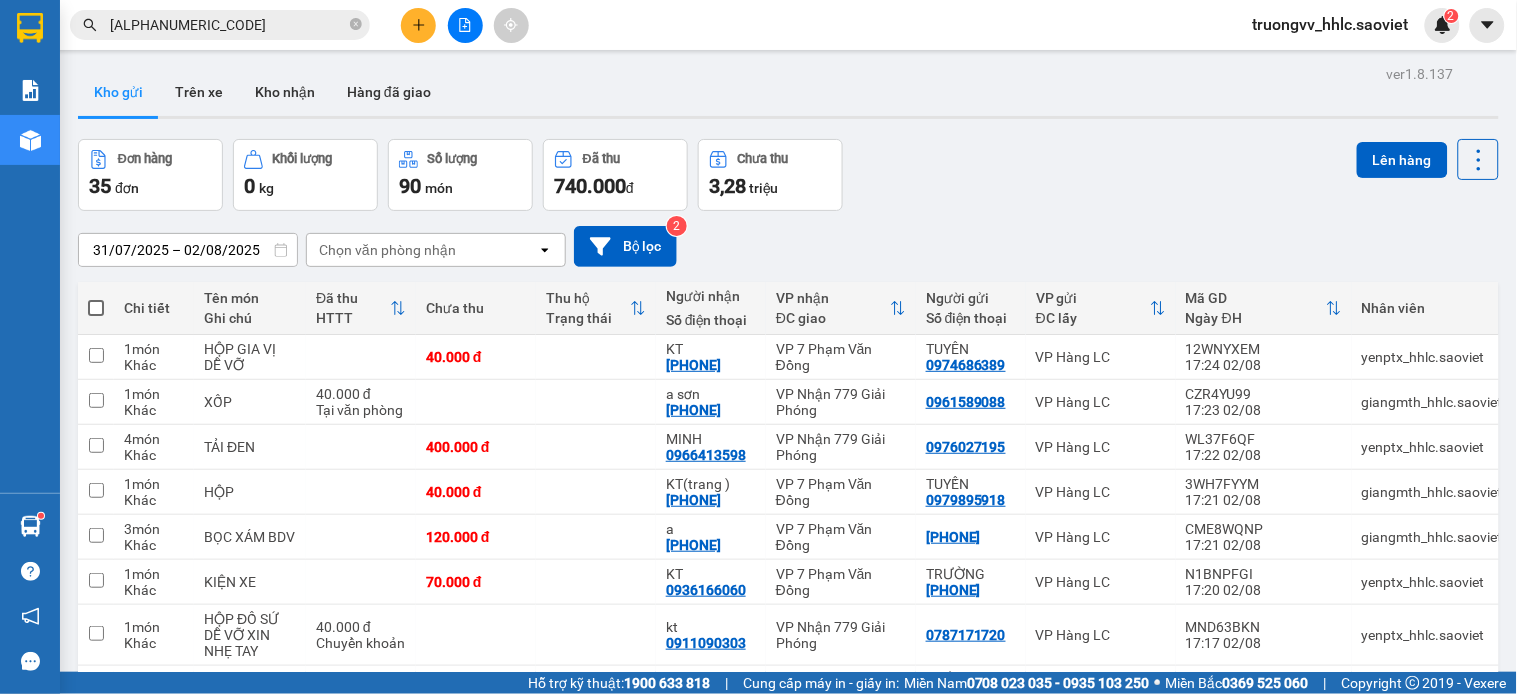 click on "81f2" at bounding box center (228, 25) 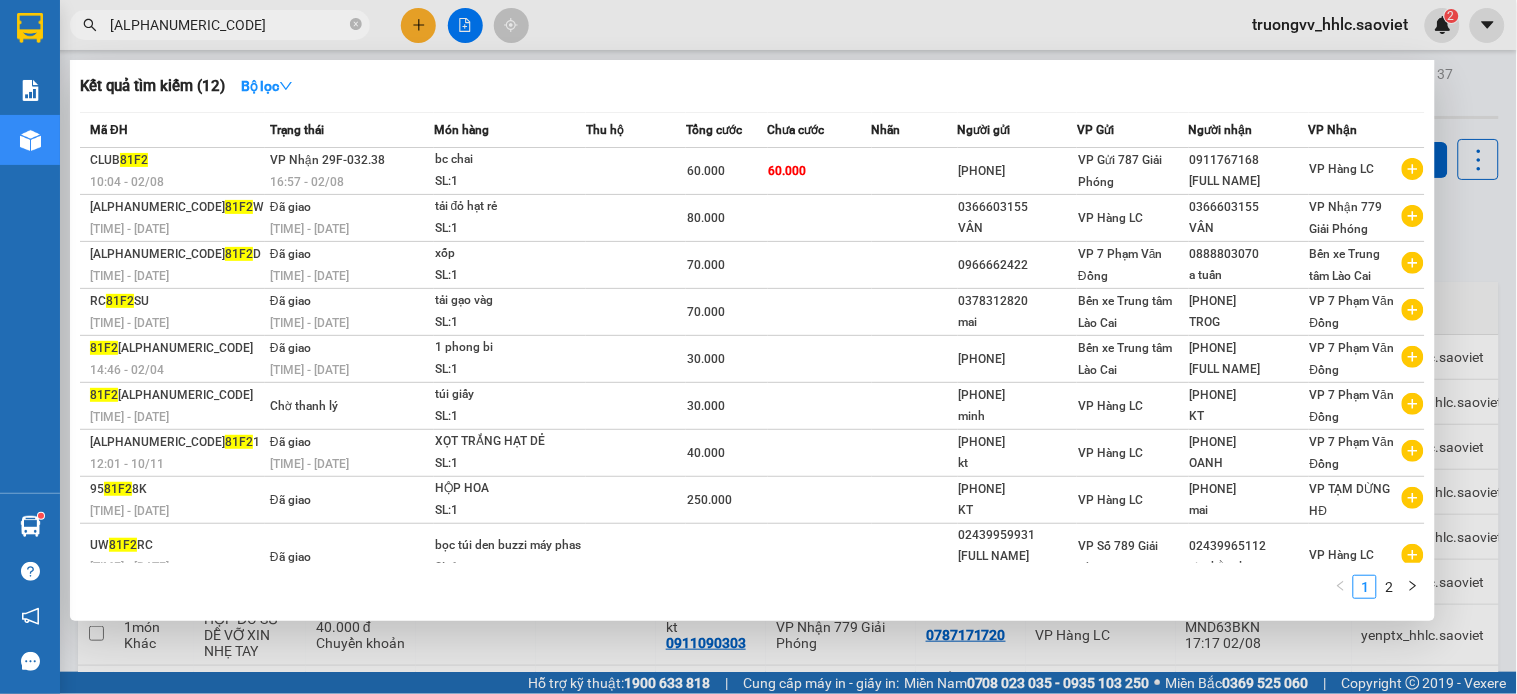 click on "81f2" at bounding box center (228, 25) 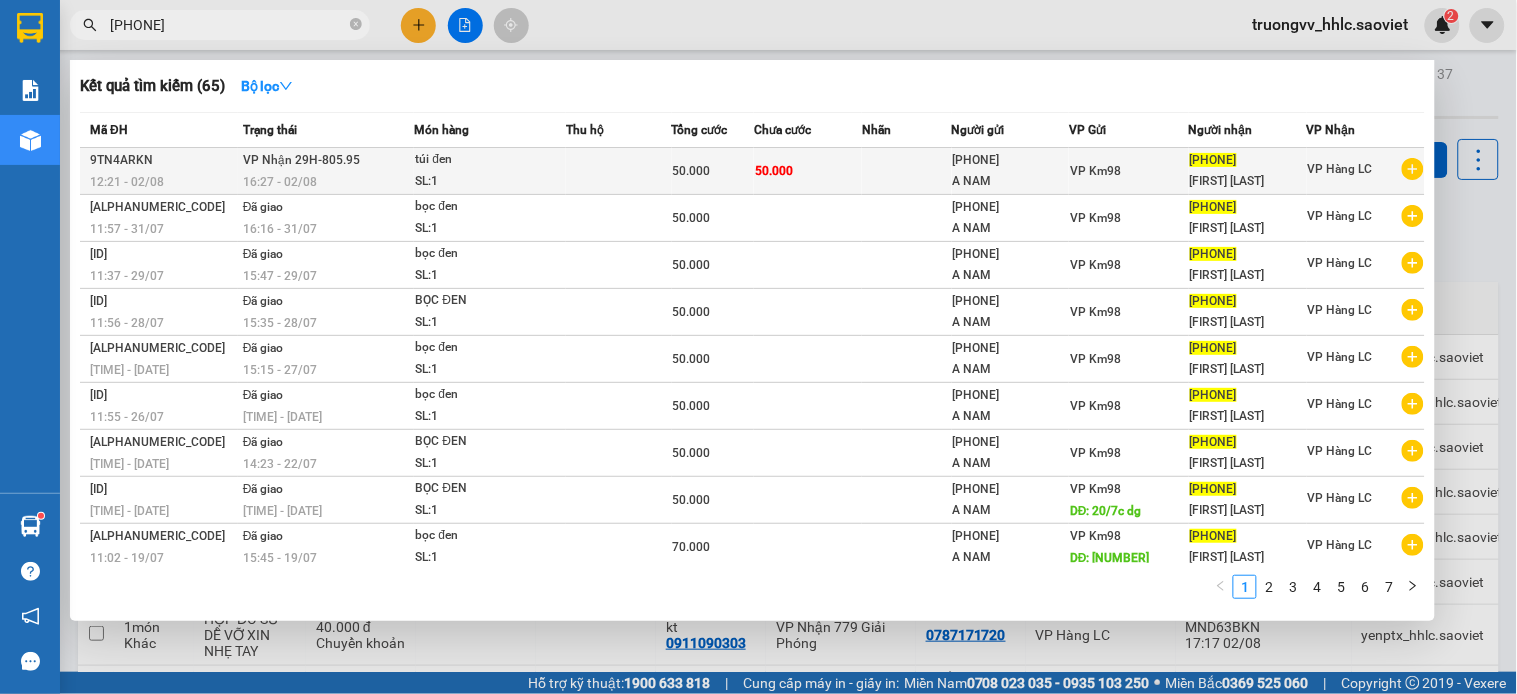 type on "0374342882" 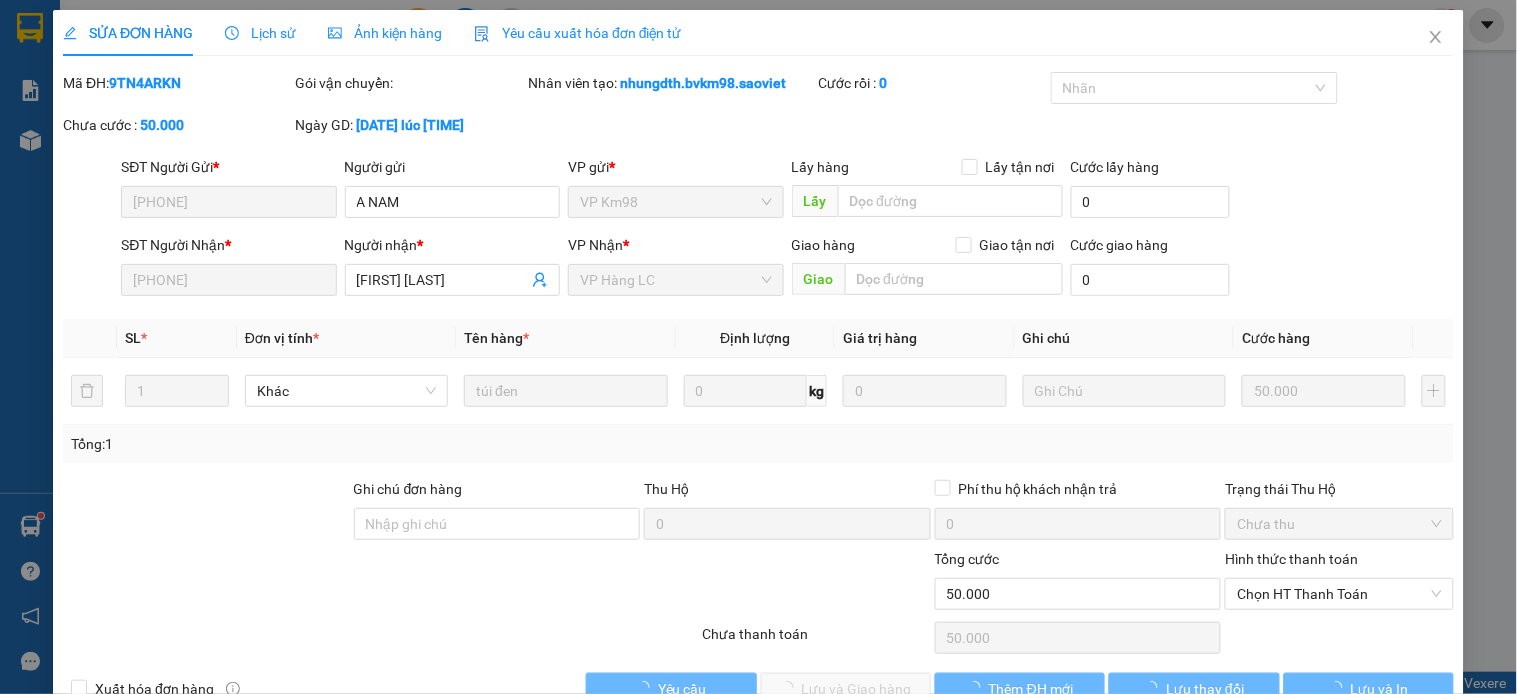 type on "0975374333" 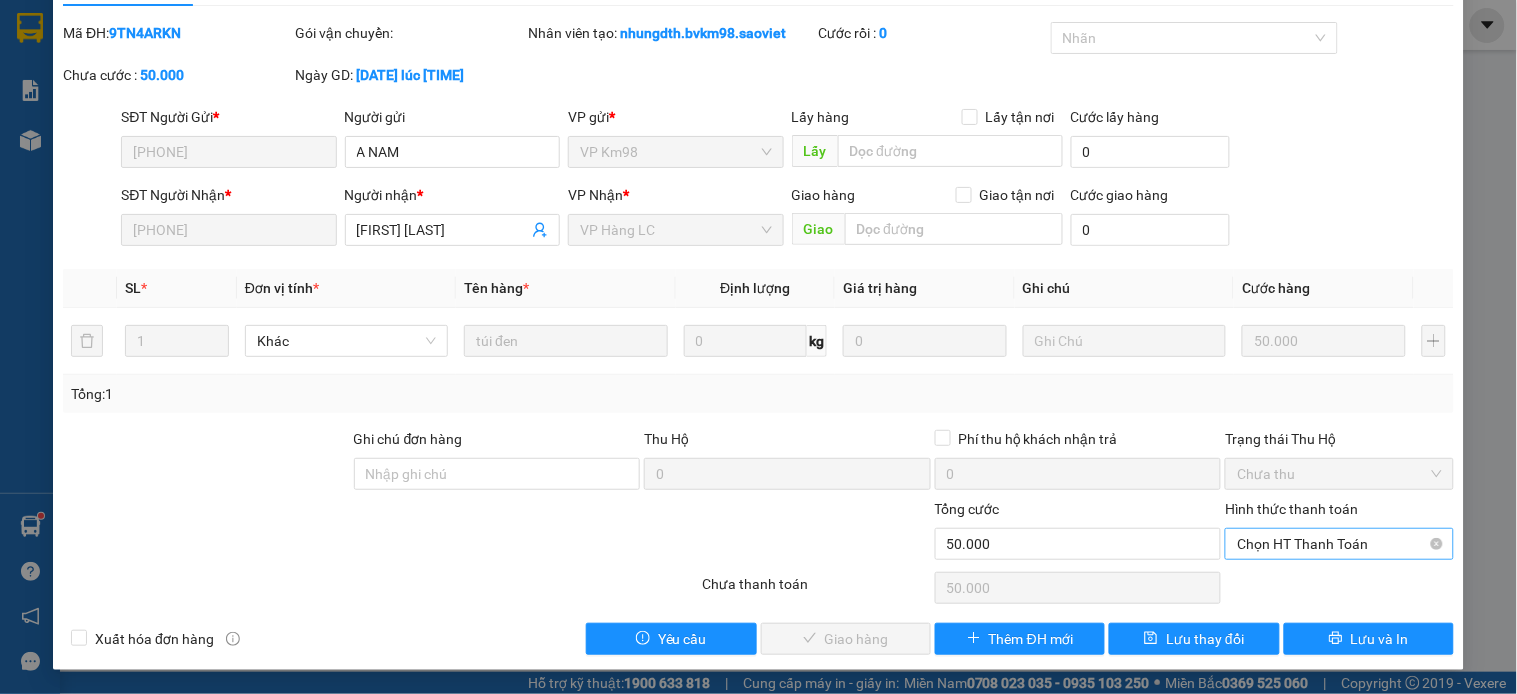 click on "Chọn HT Thanh Toán" at bounding box center (1339, 544) 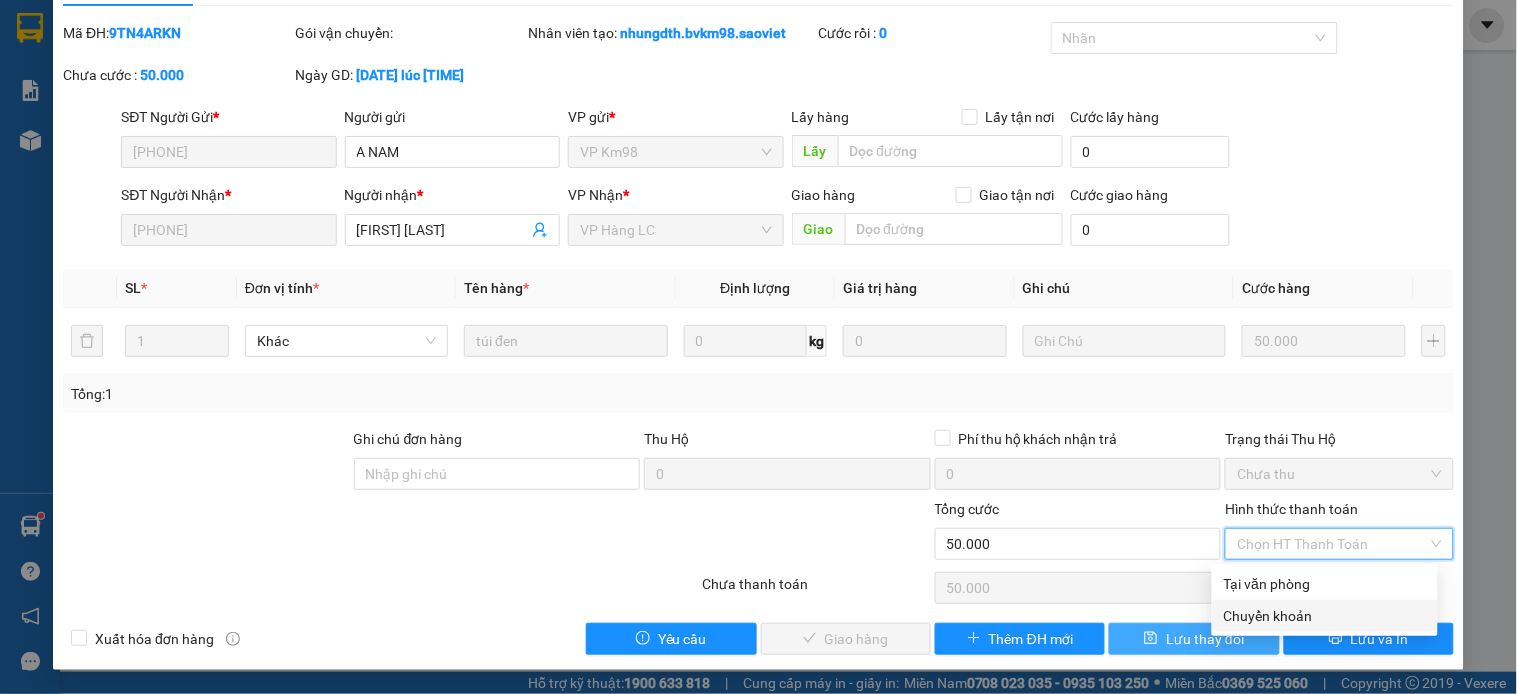 click on "Chuyển khoản" at bounding box center [1325, 616] 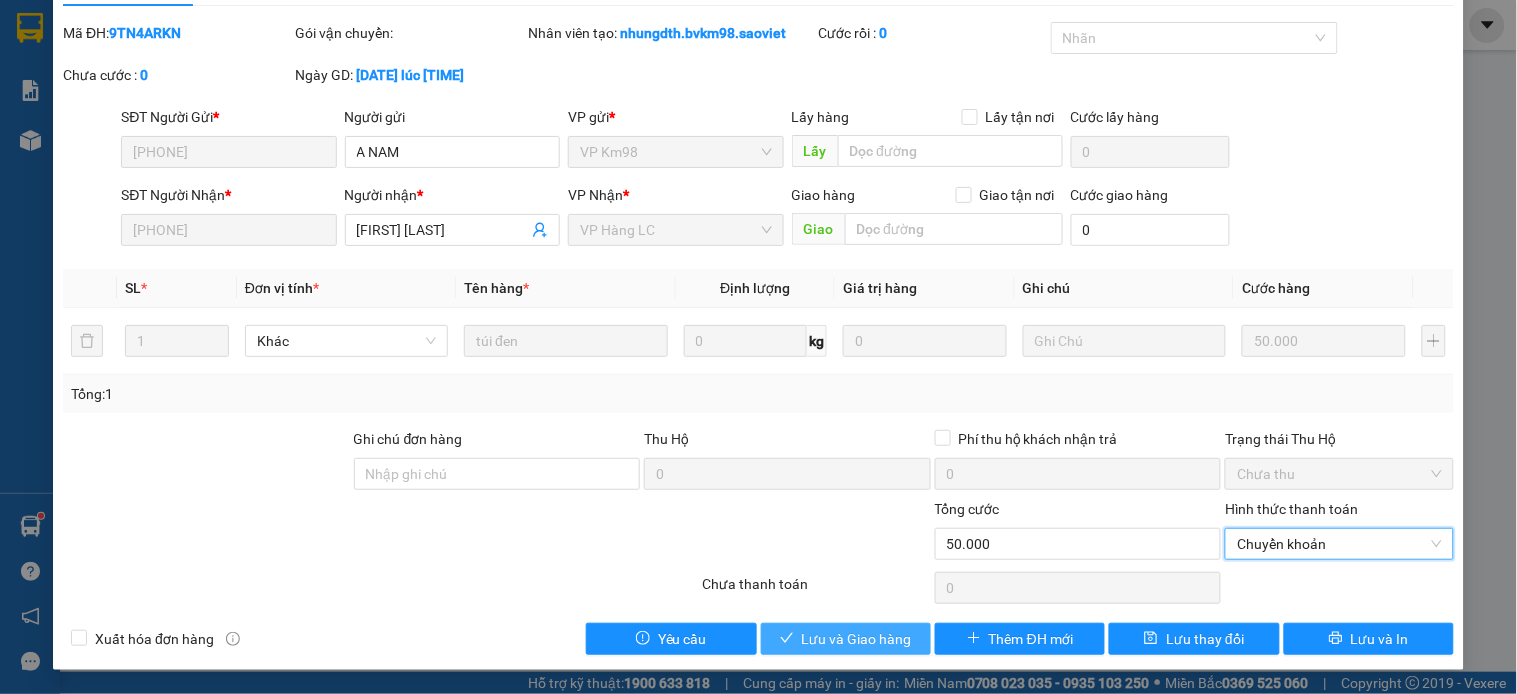 click on "Lưu và Giao hàng" at bounding box center (857, 639) 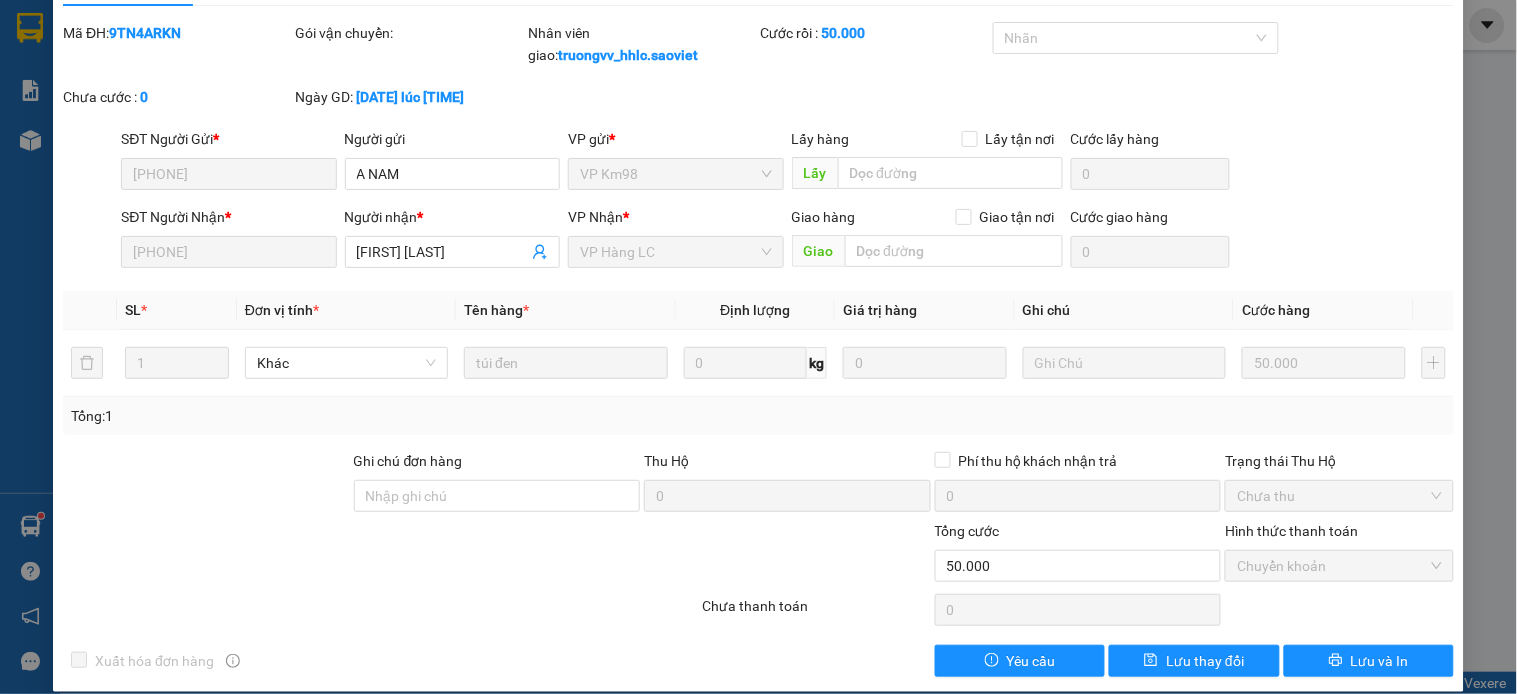 scroll, scrollTop: 0, scrollLeft: 0, axis: both 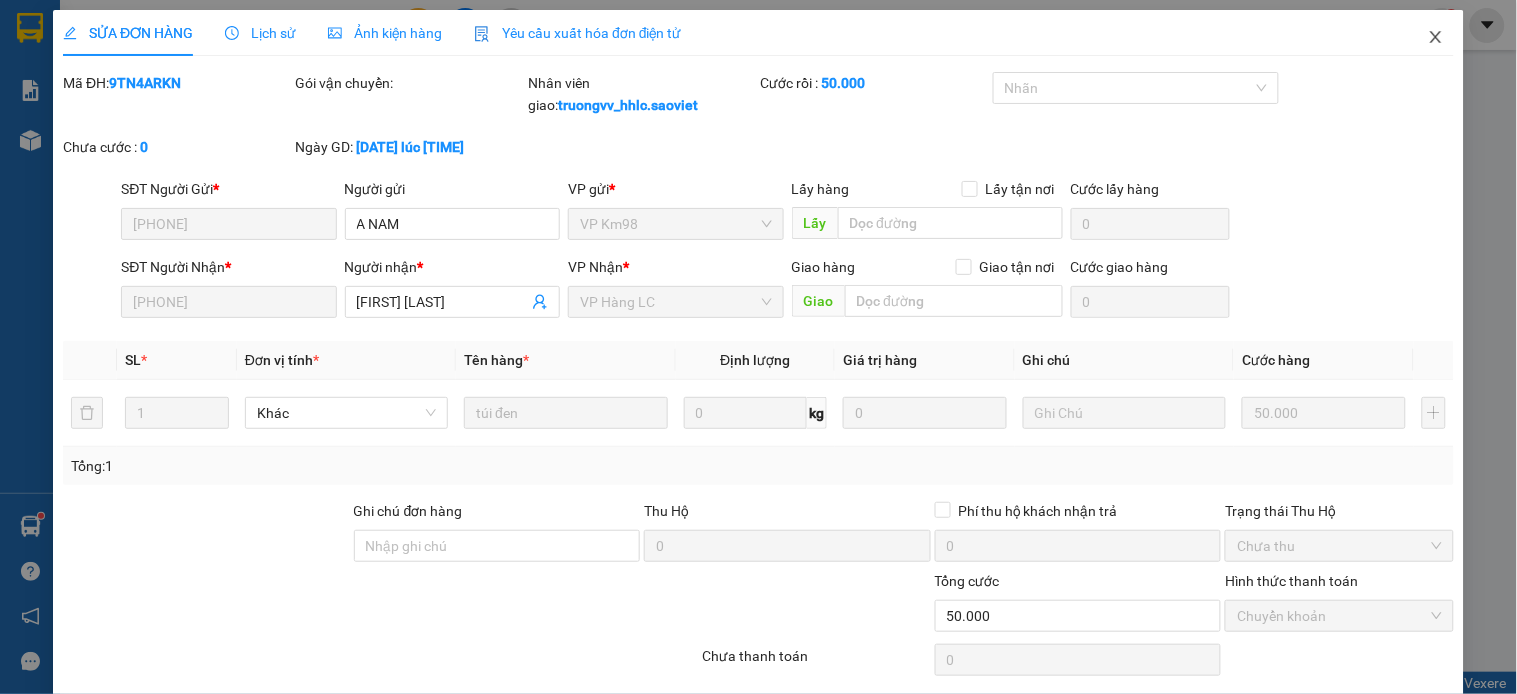 click 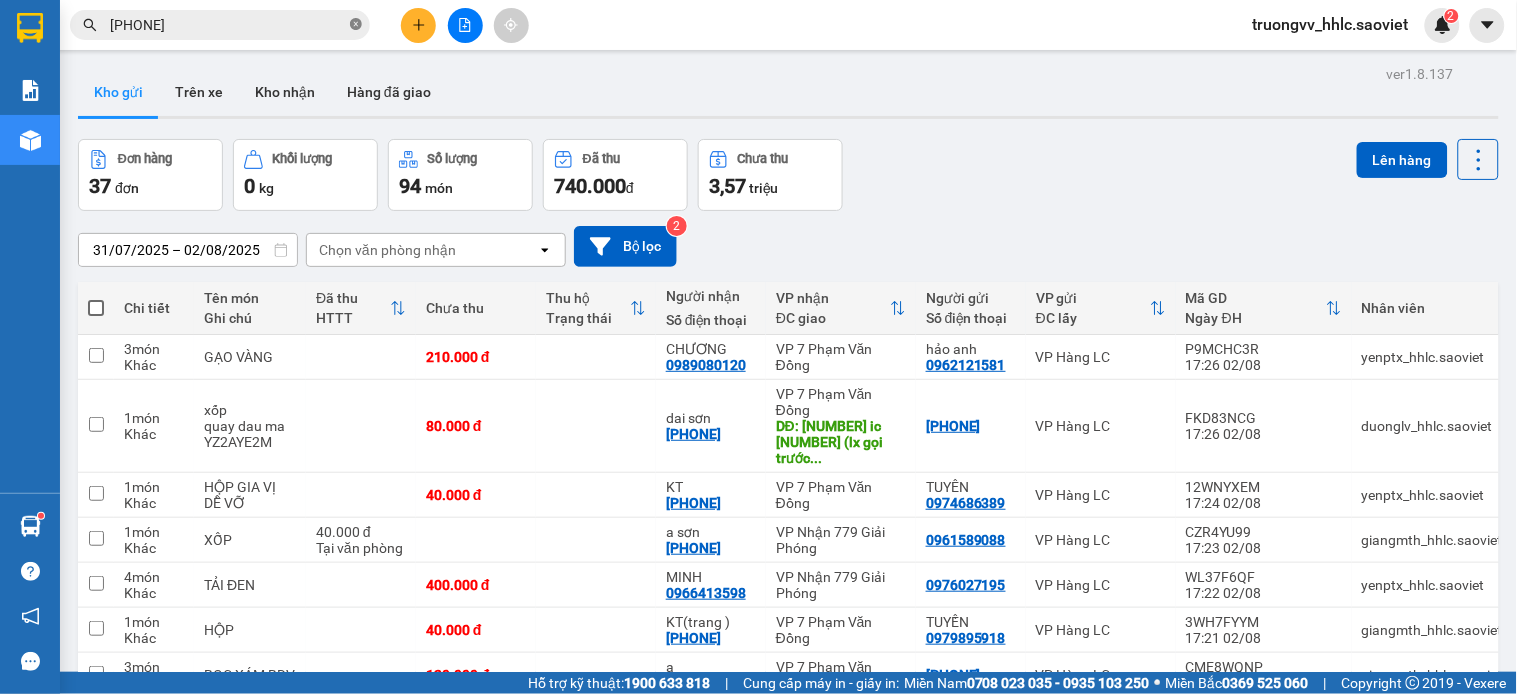 click 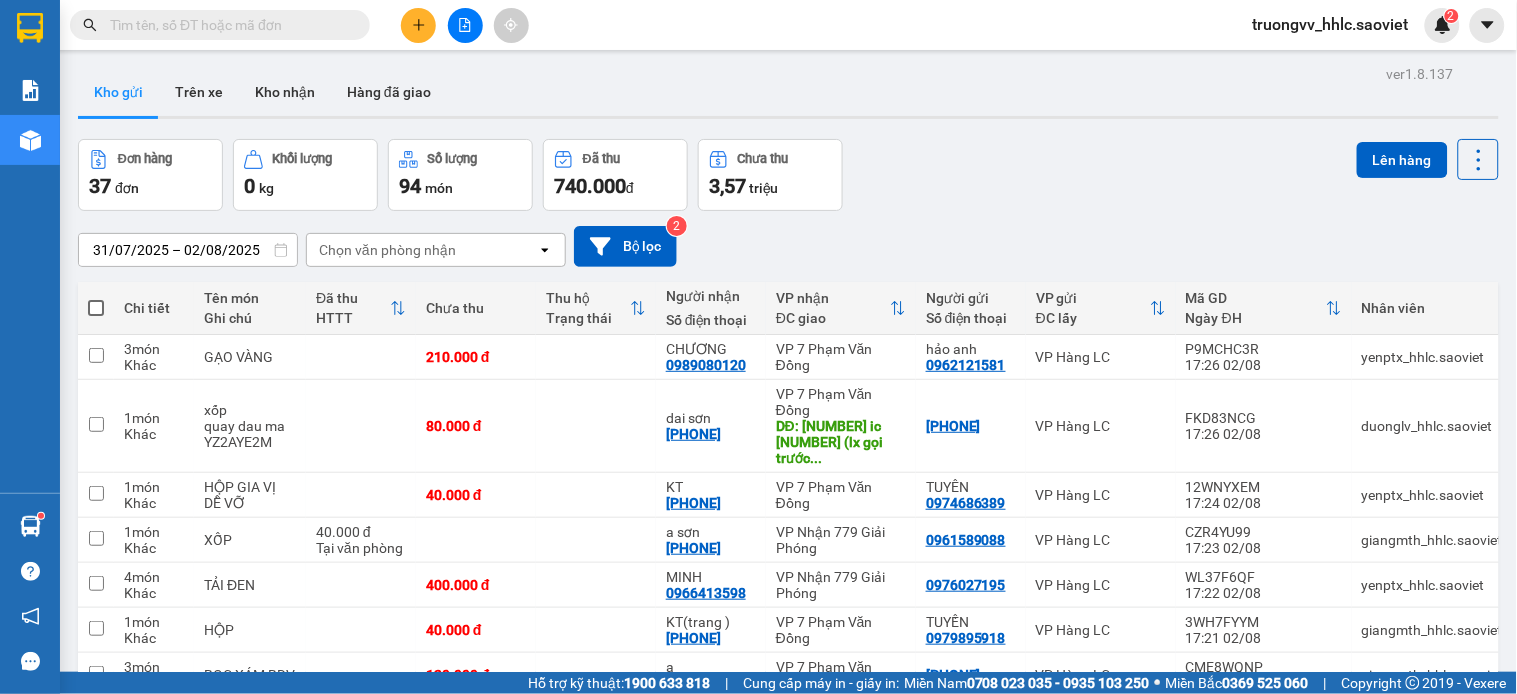 click at bounding box center (418, 25) 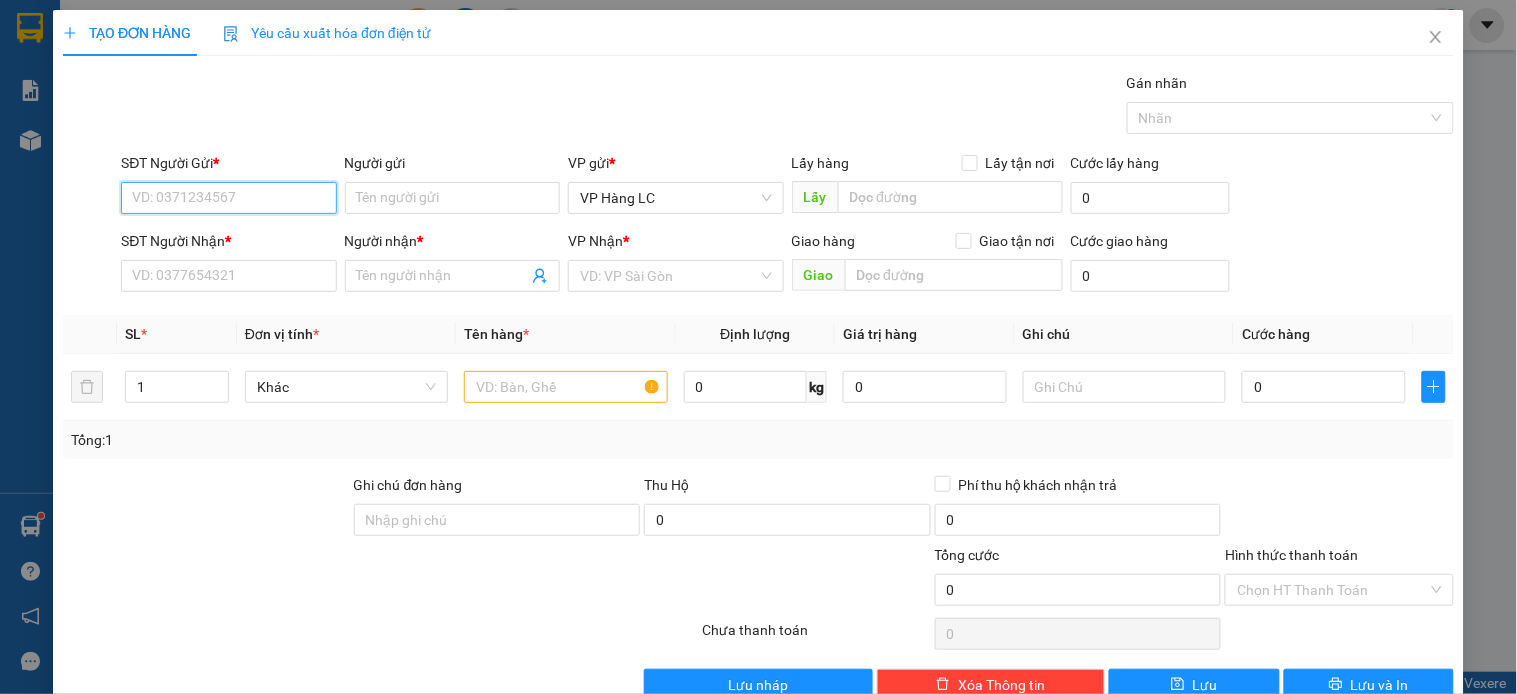 click on "SĐT Người Gửi  *" at bounding box center [228, 198] 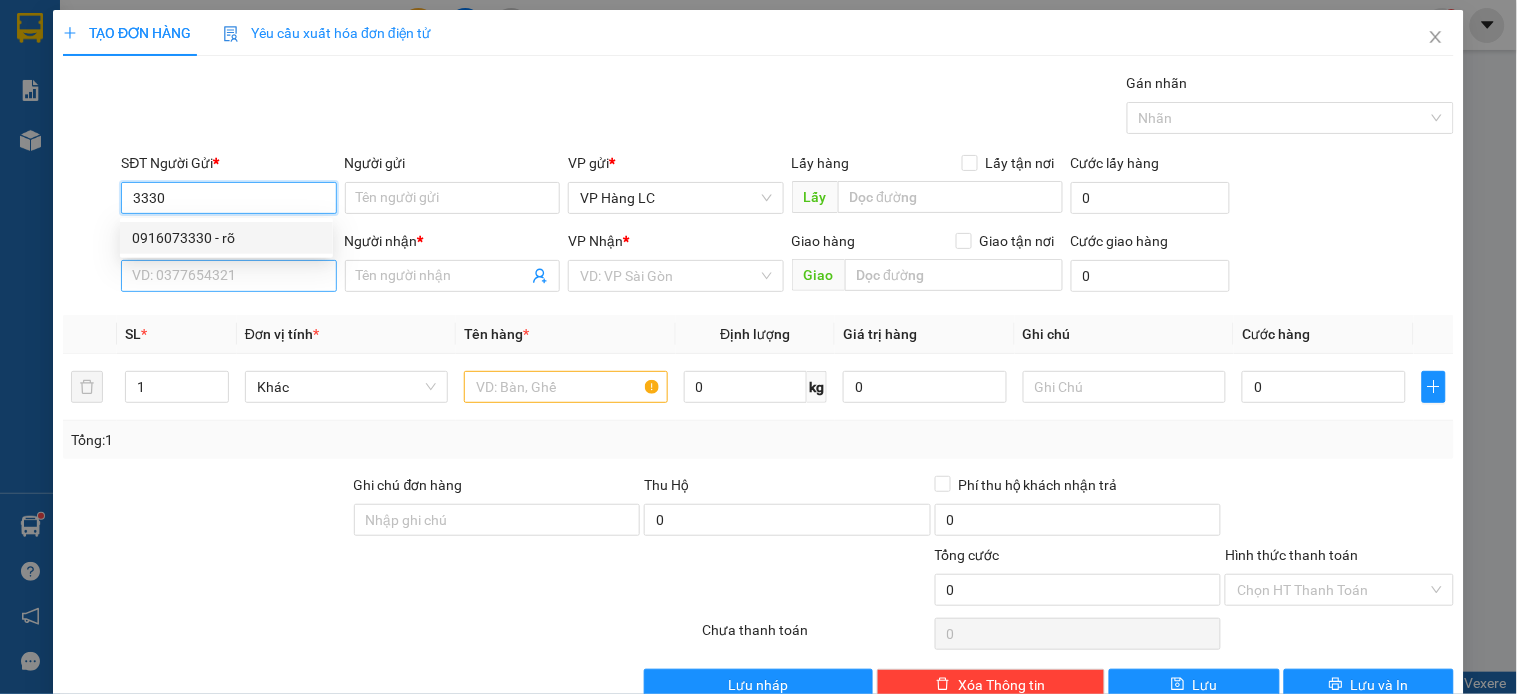 click on "0916073330 - rõ" at bounding box center [226, 238] 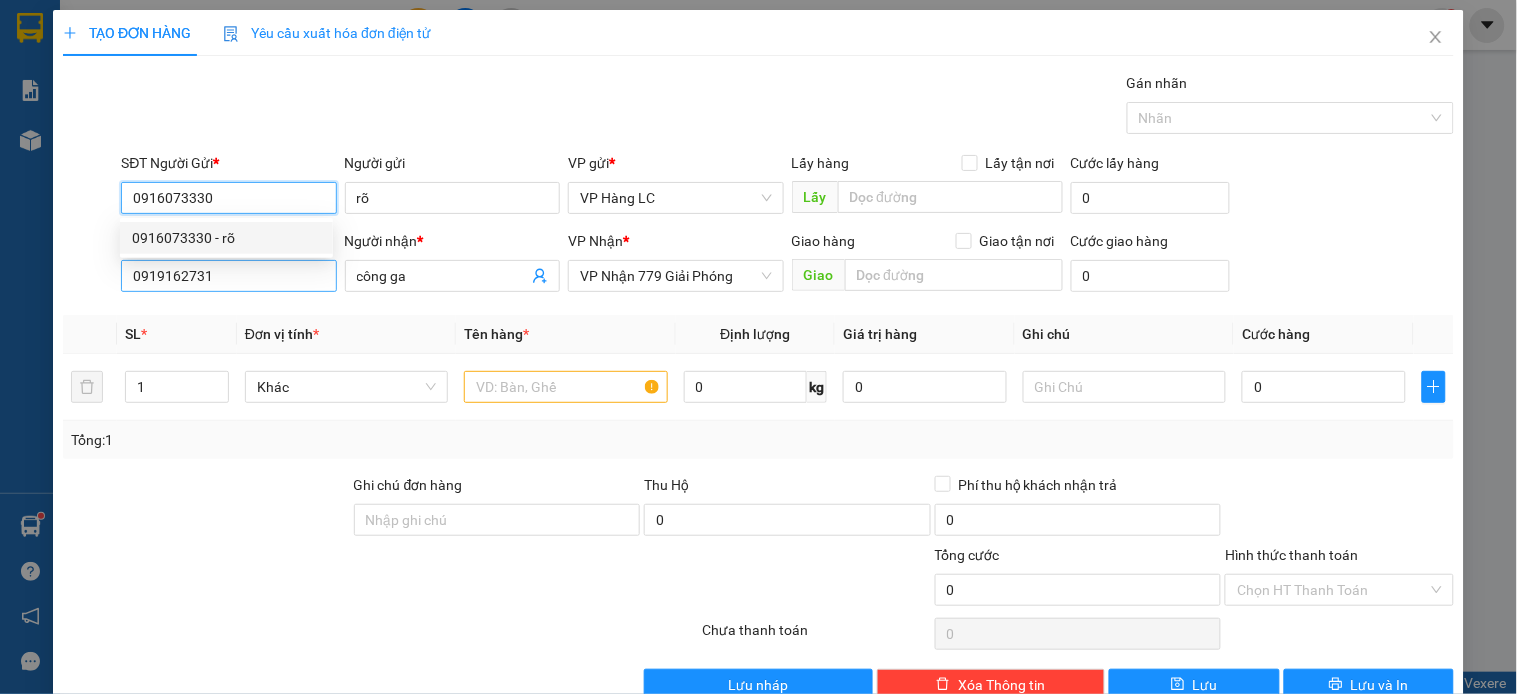 type on "0916073330" 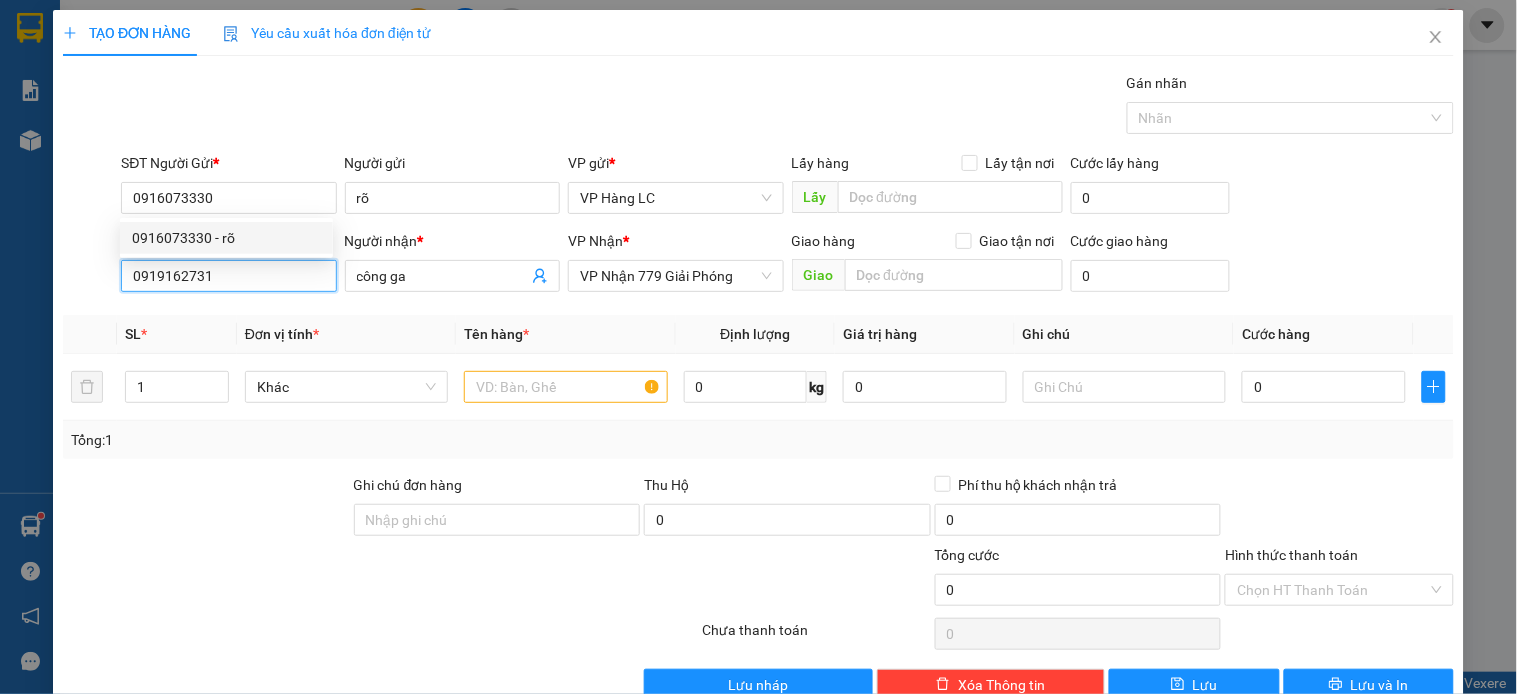 click on "0919162731" at bounding box center (228, 276) 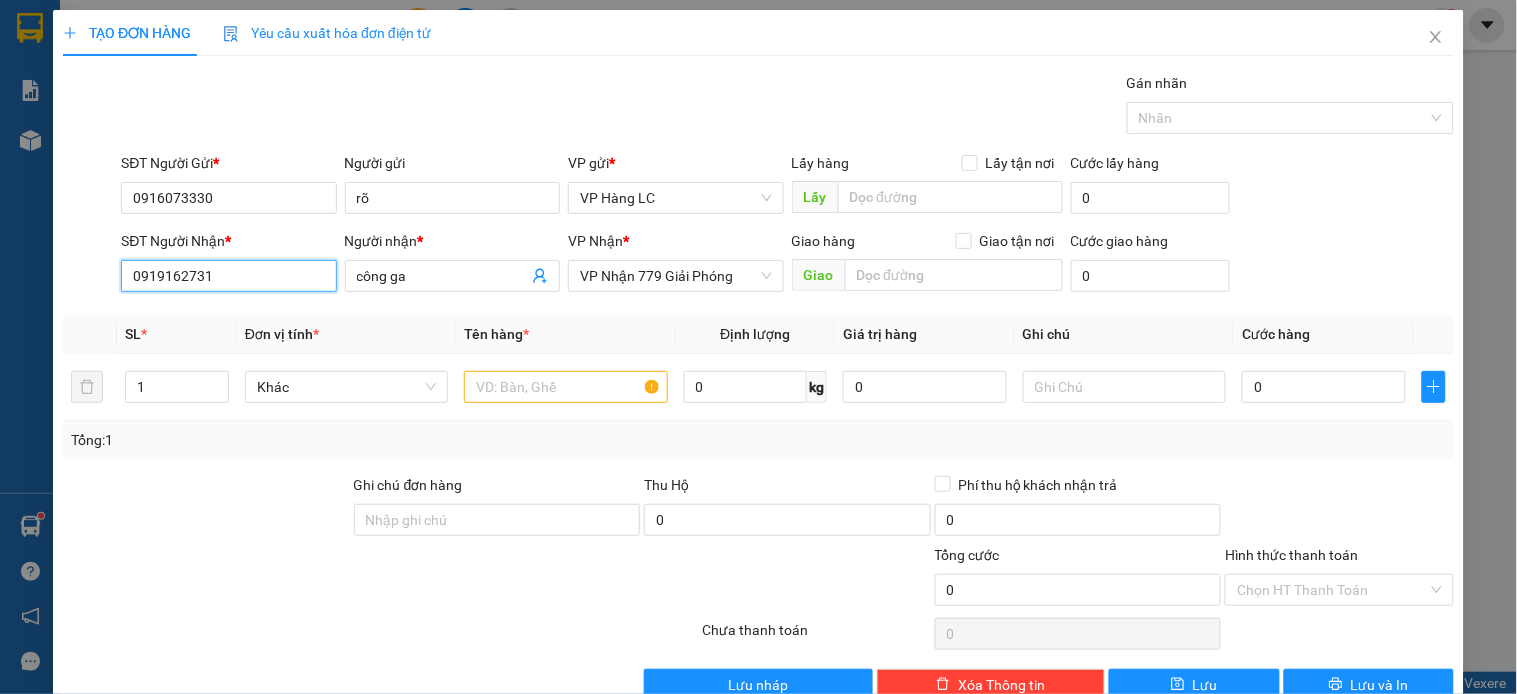 click on "0919162731" at bounding box center (228, 276) 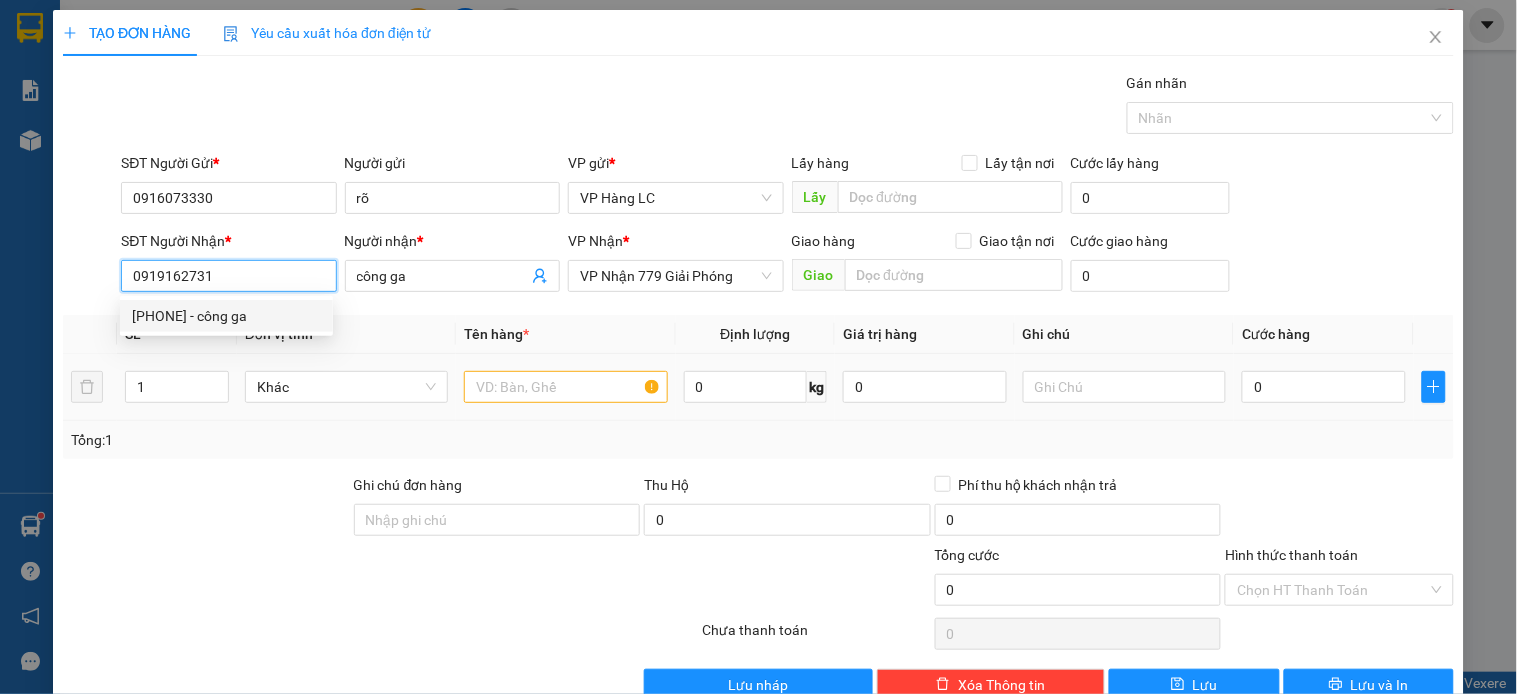 click on "0919162731 - công ga" at bounding box center (226, 316) 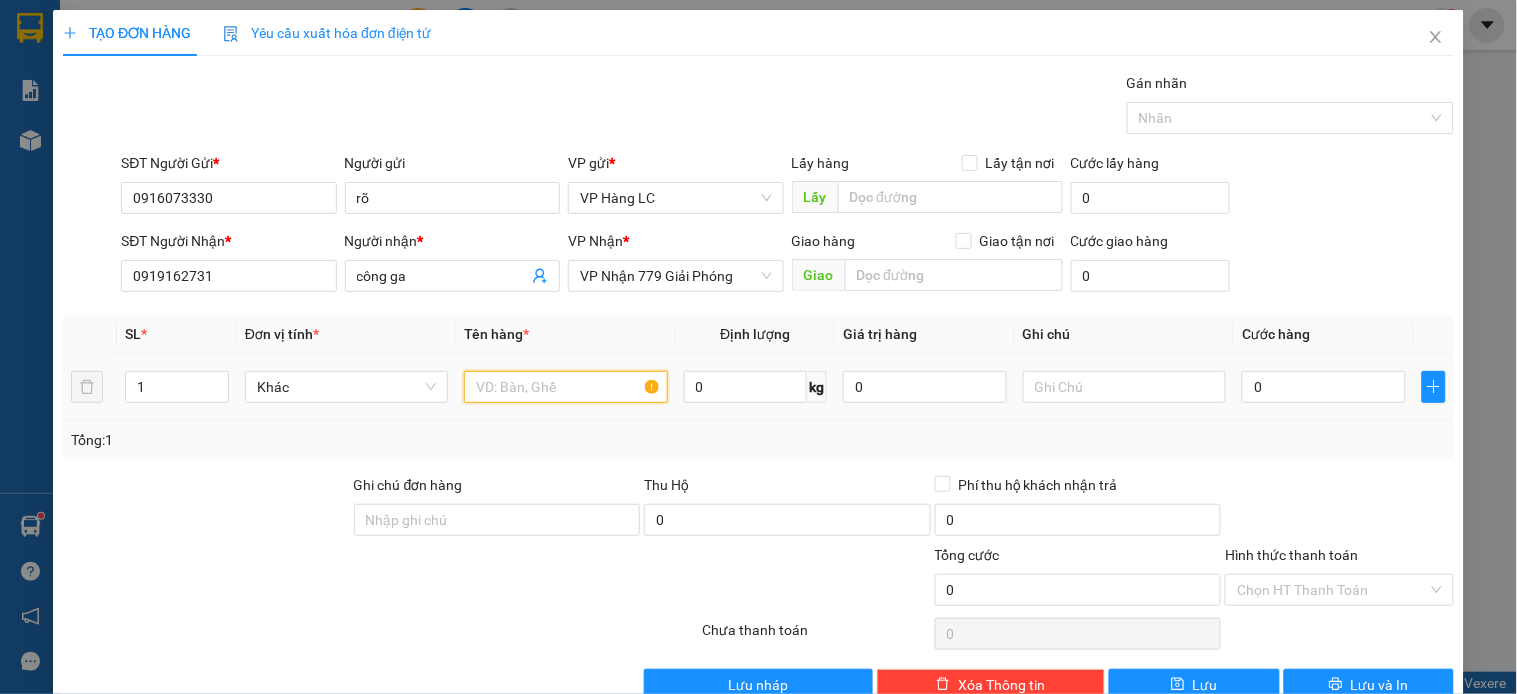 click at bounding box center [565, 387] 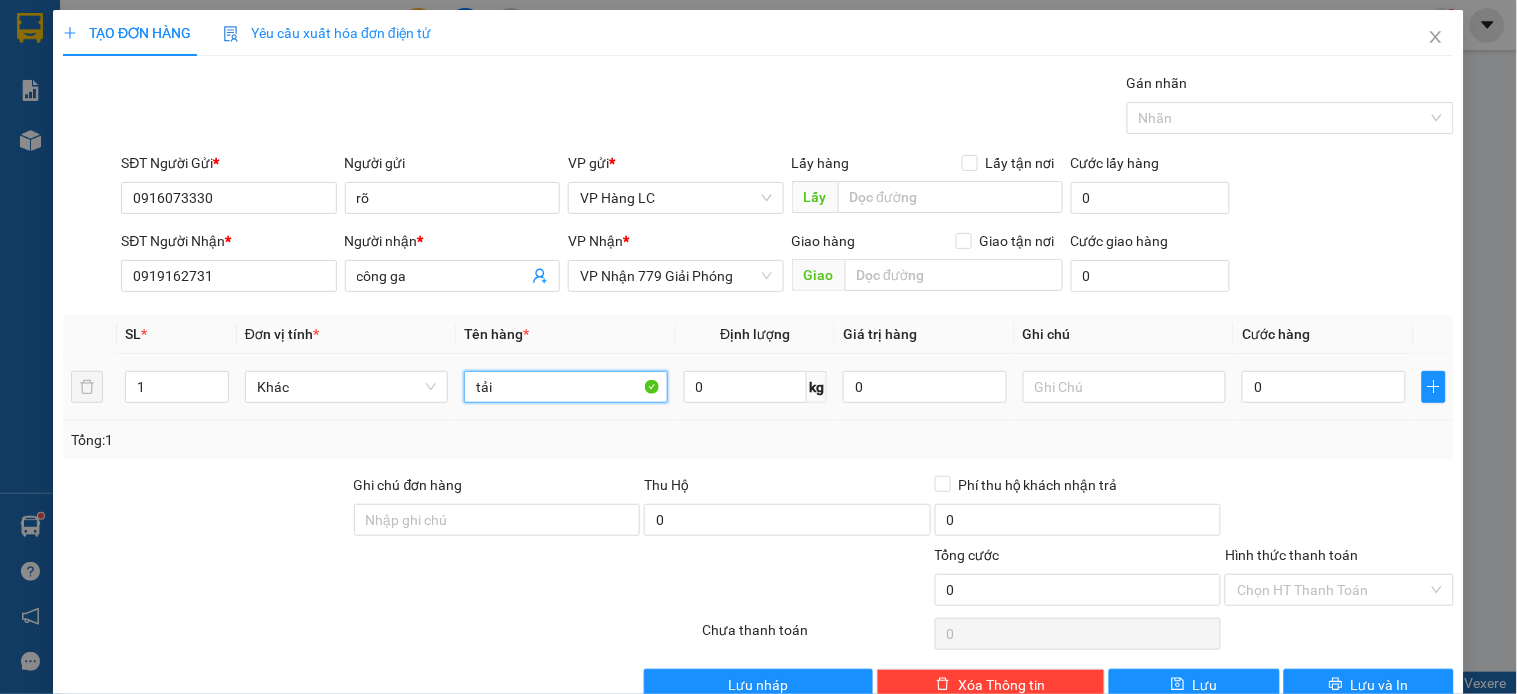 type on "tải" 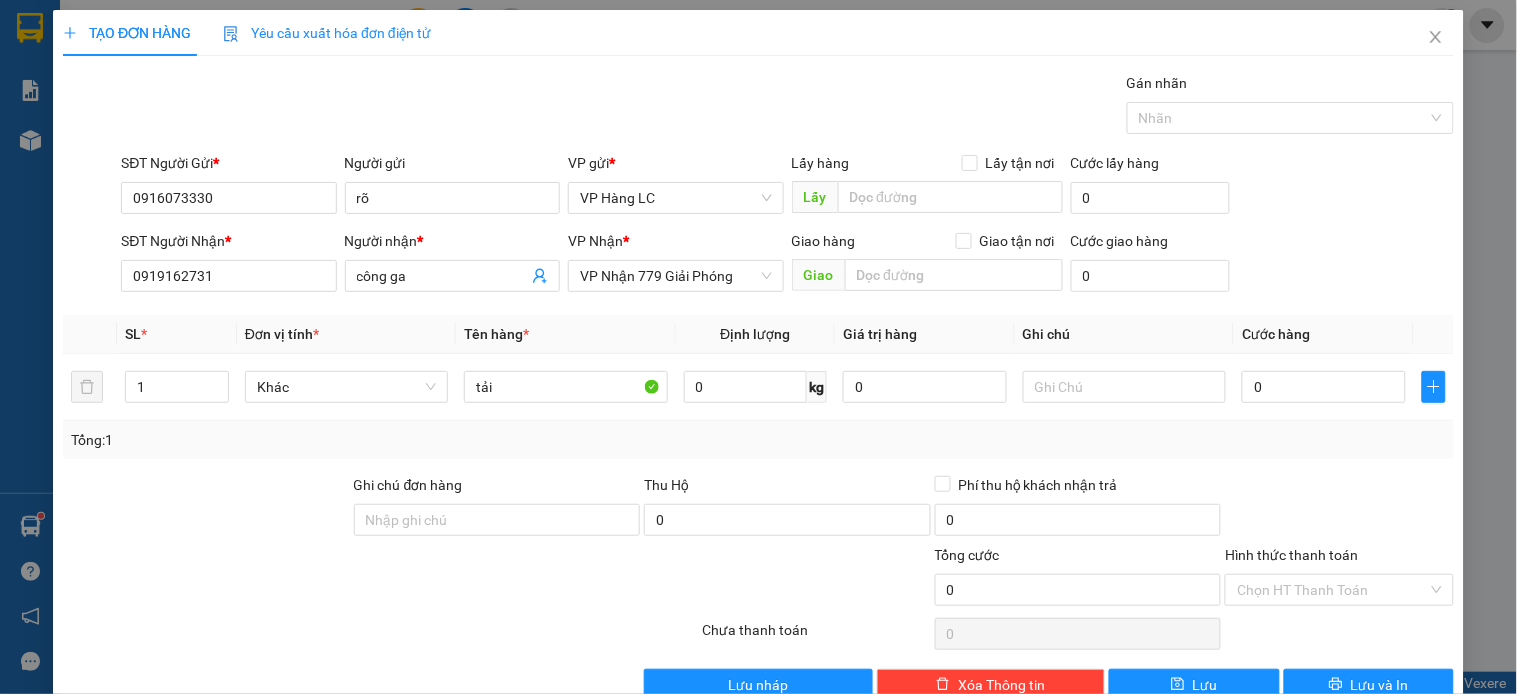 click on "Tổng:  1" at bounding box center (329, 440) 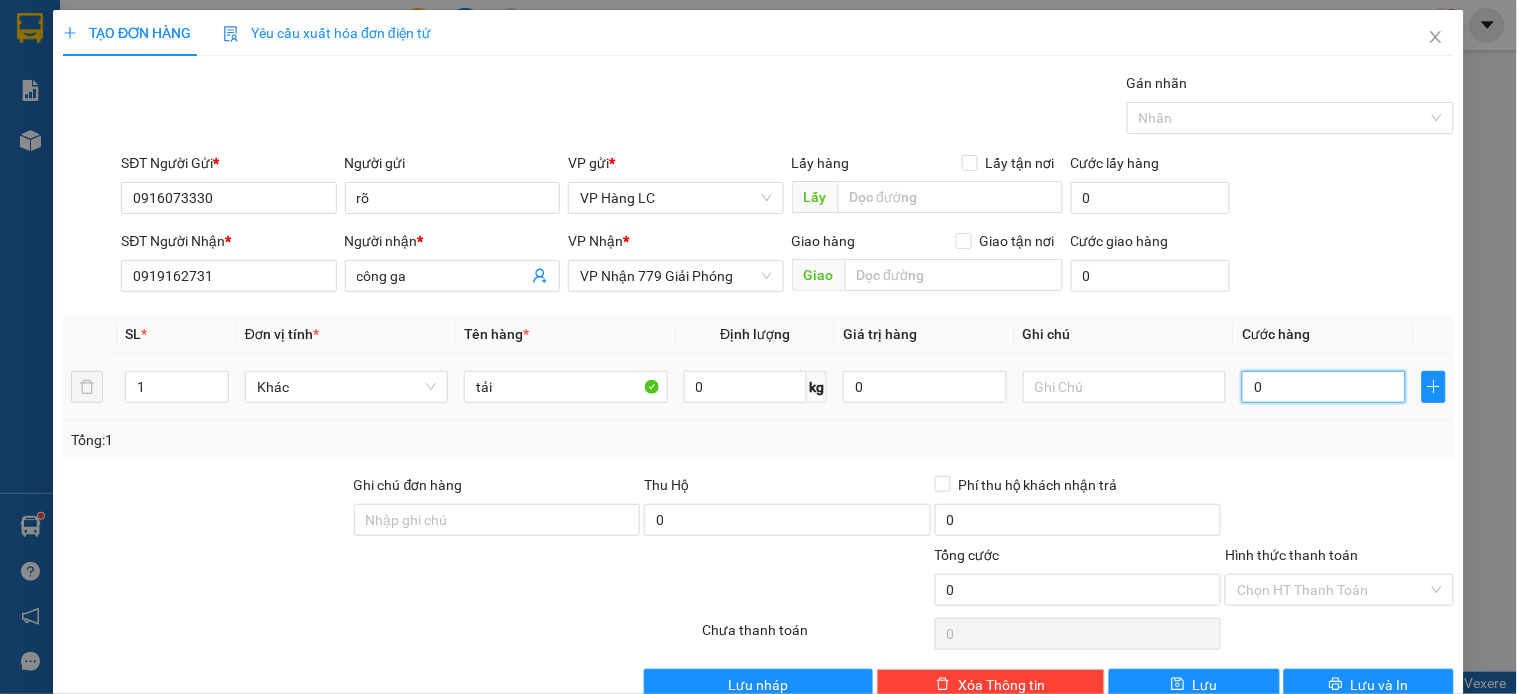 click on "0" at bounding box center (1324, 387) 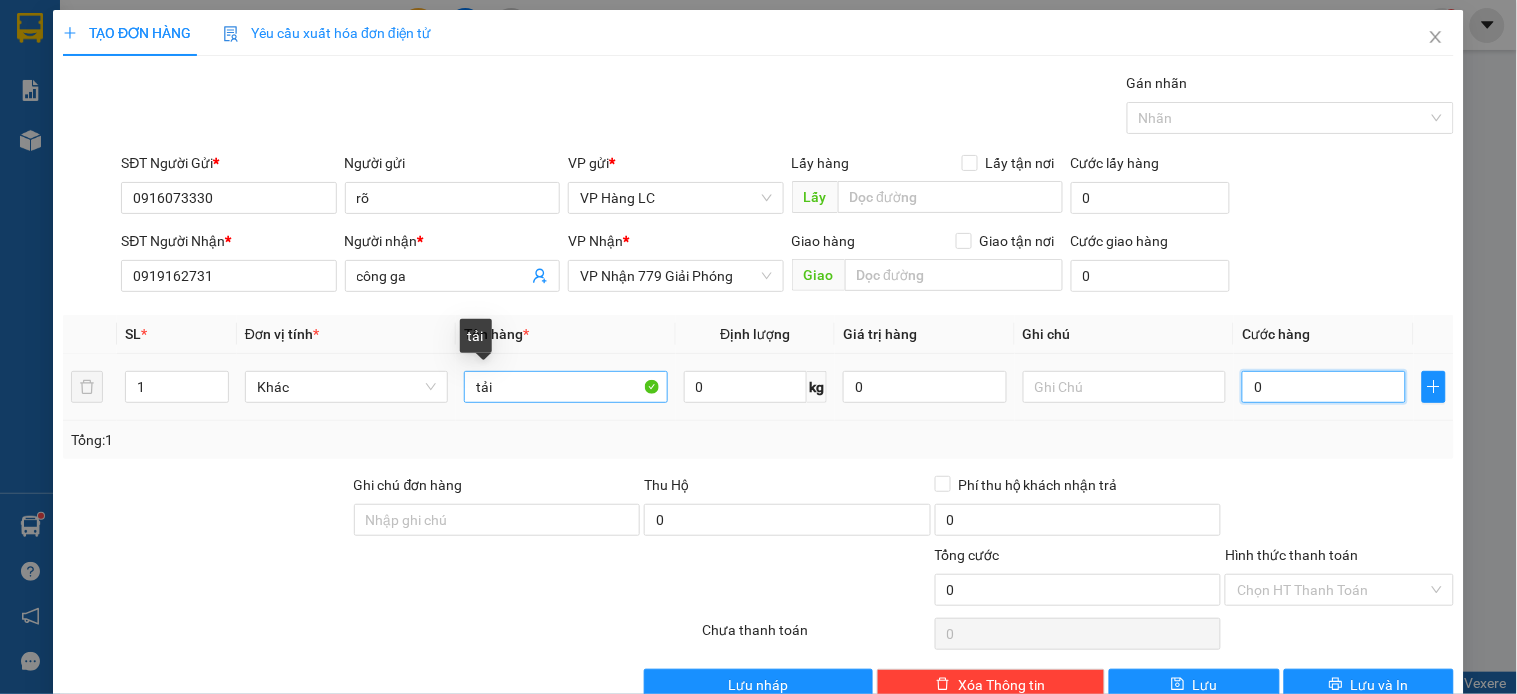 type on "8" 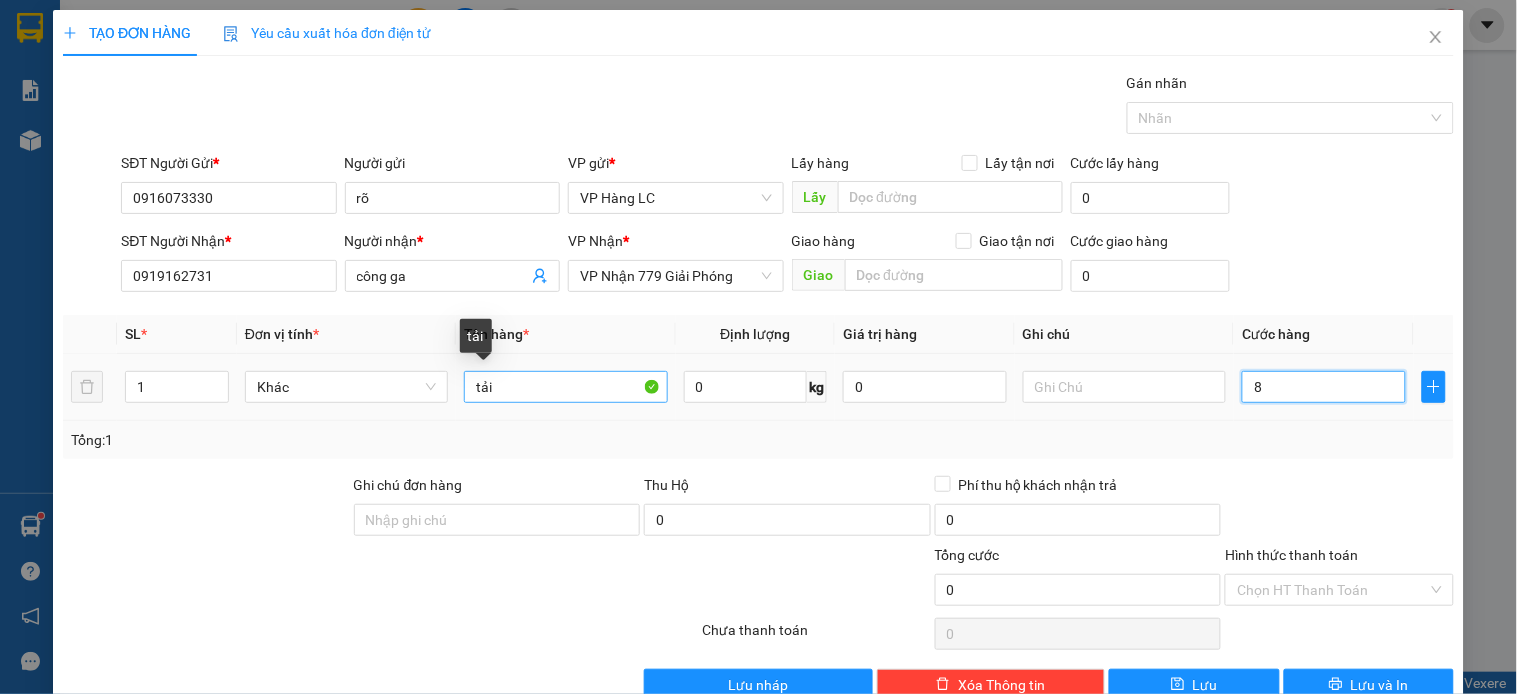 type on "8" 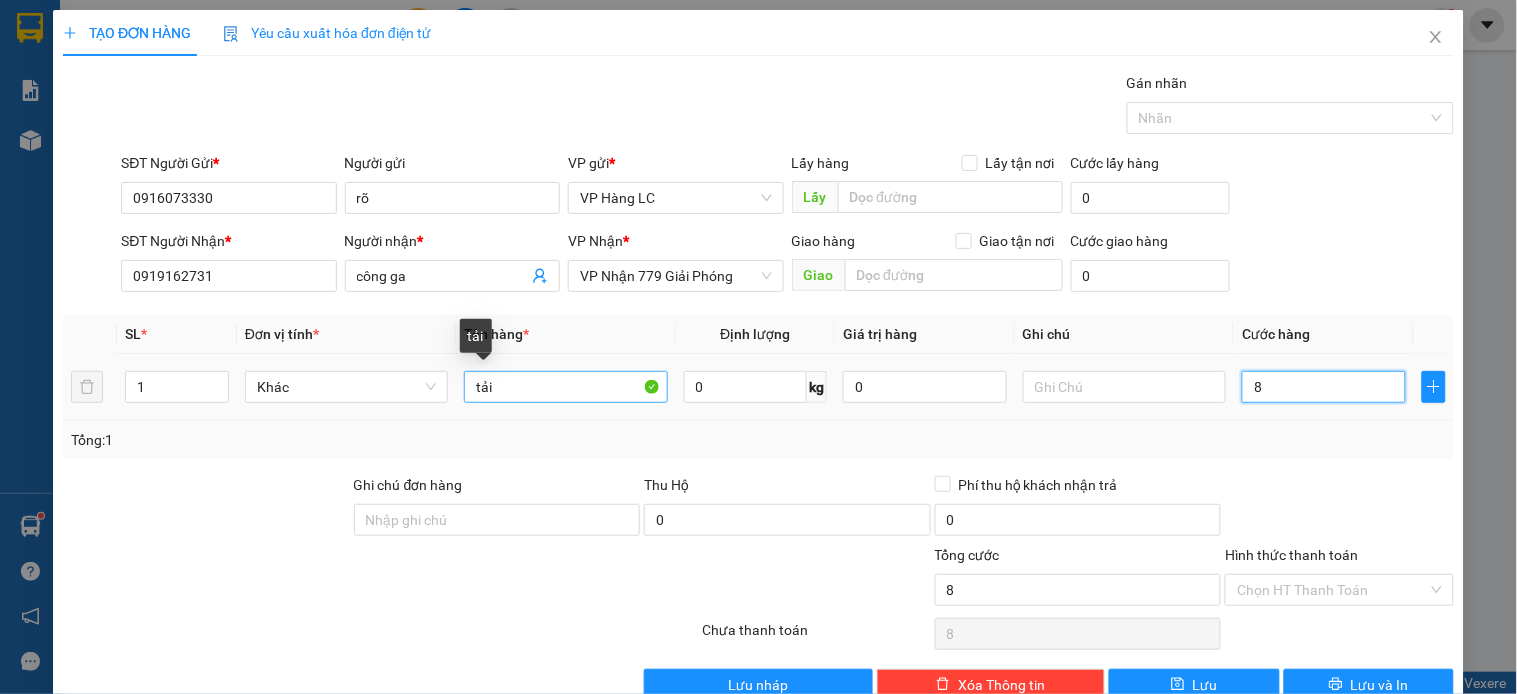 type on "80" 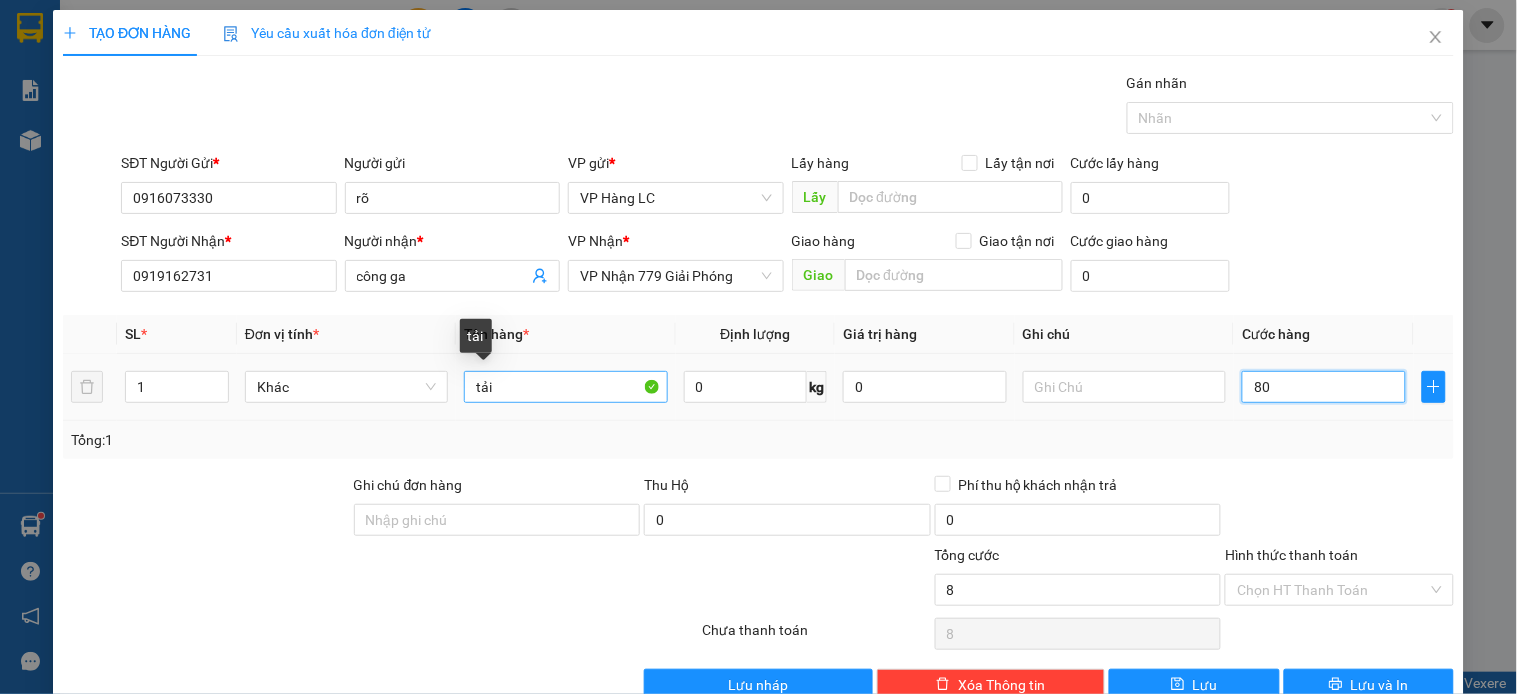 type on "80" 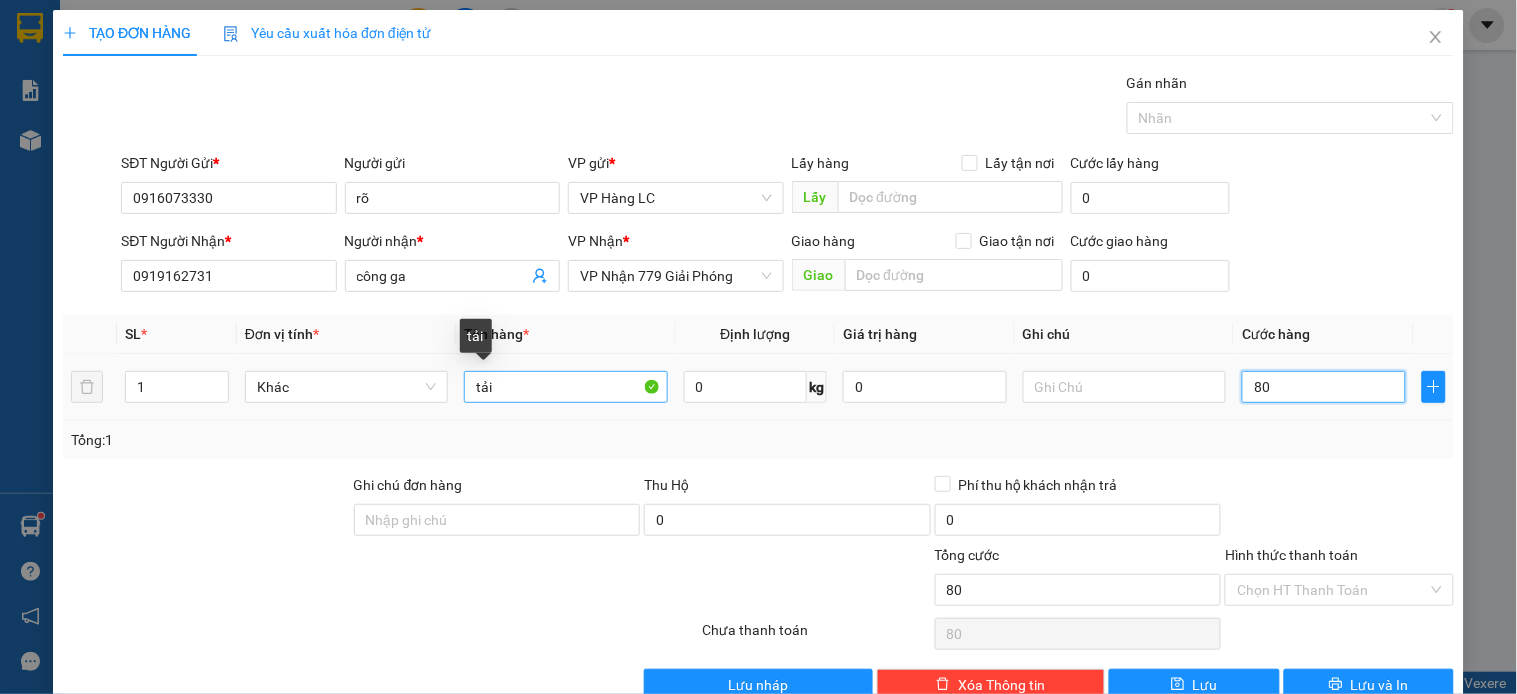 type on "800" 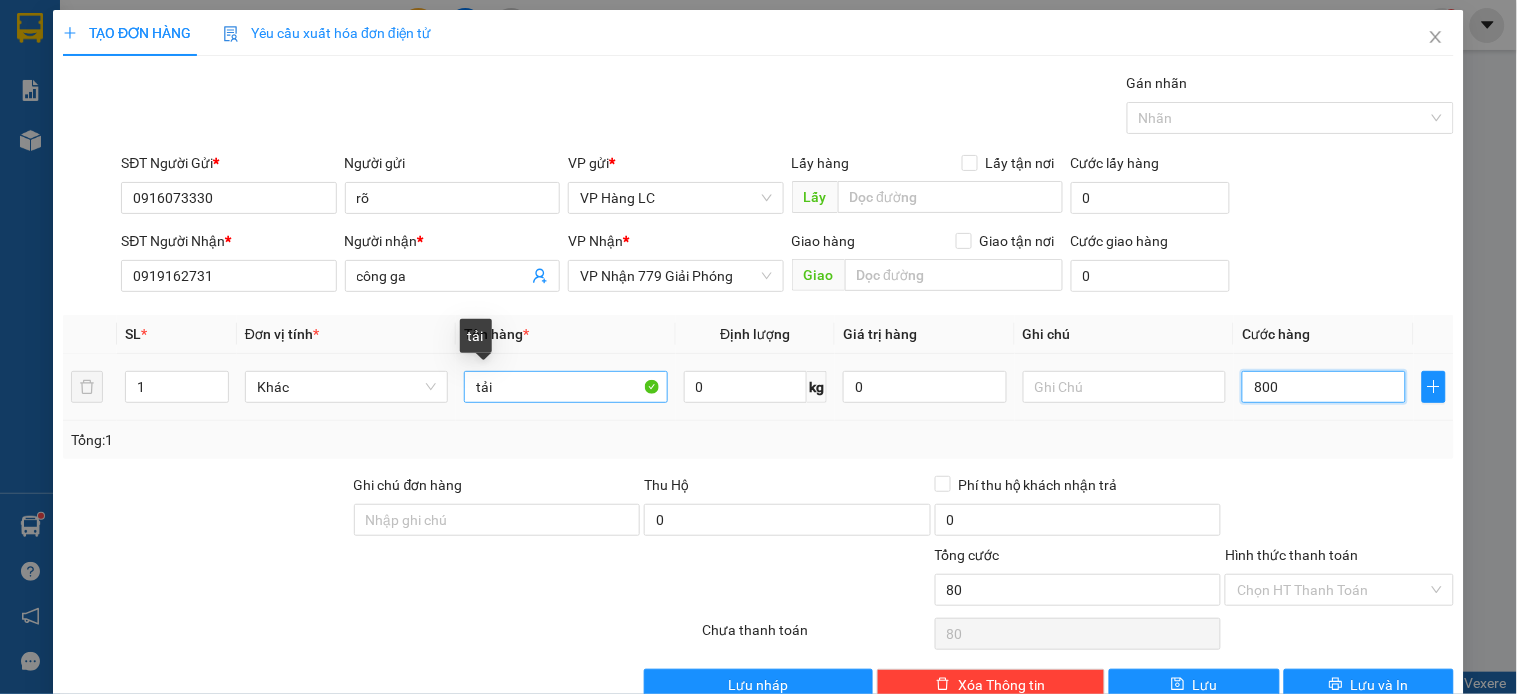 type on "800" 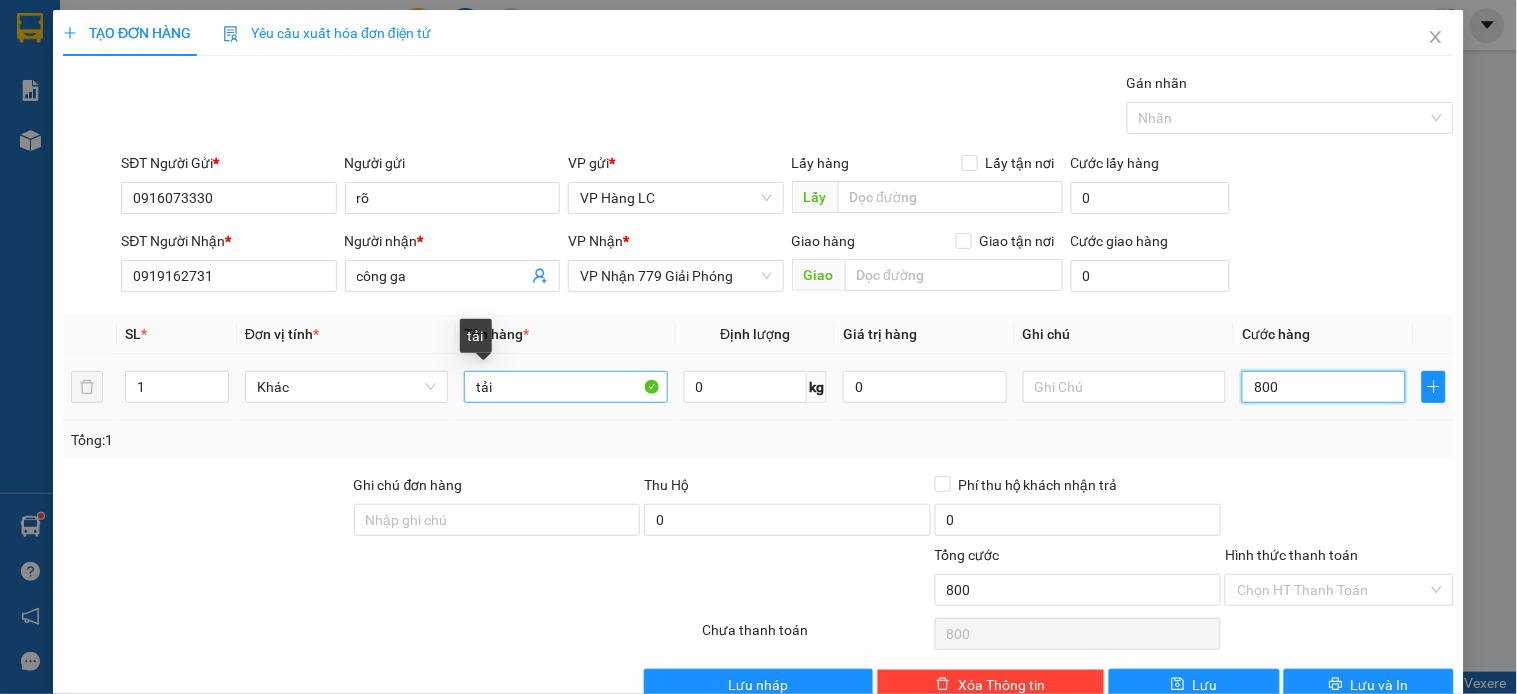 type on "8.000" 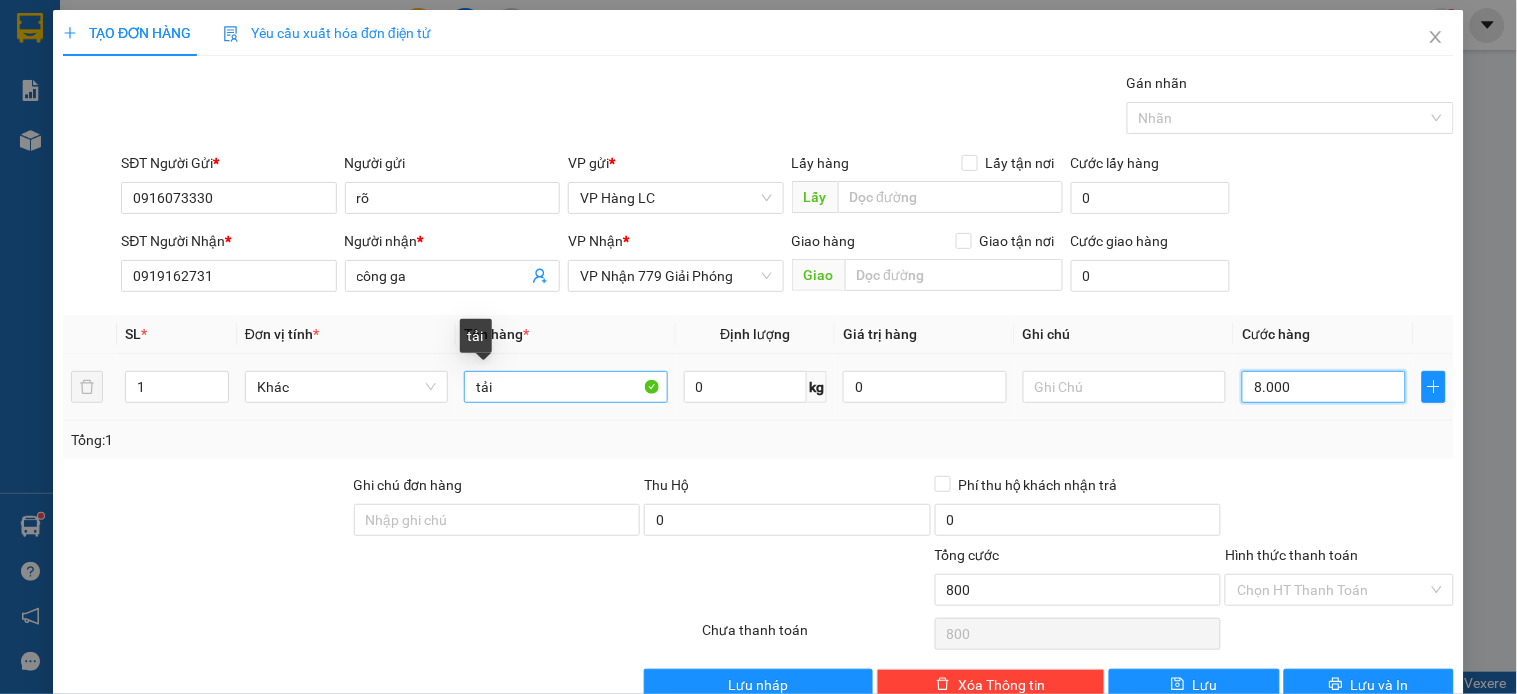type on "8.000" 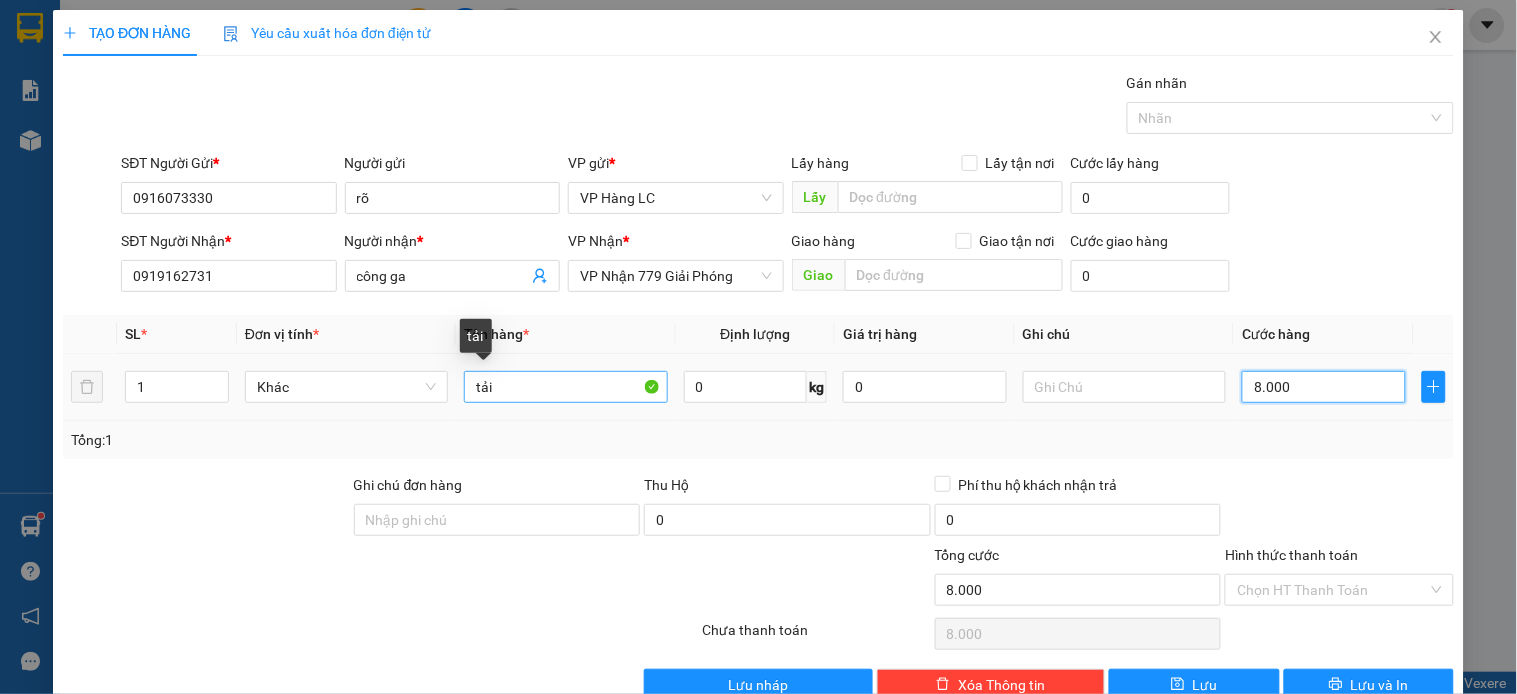 type on "80.000" 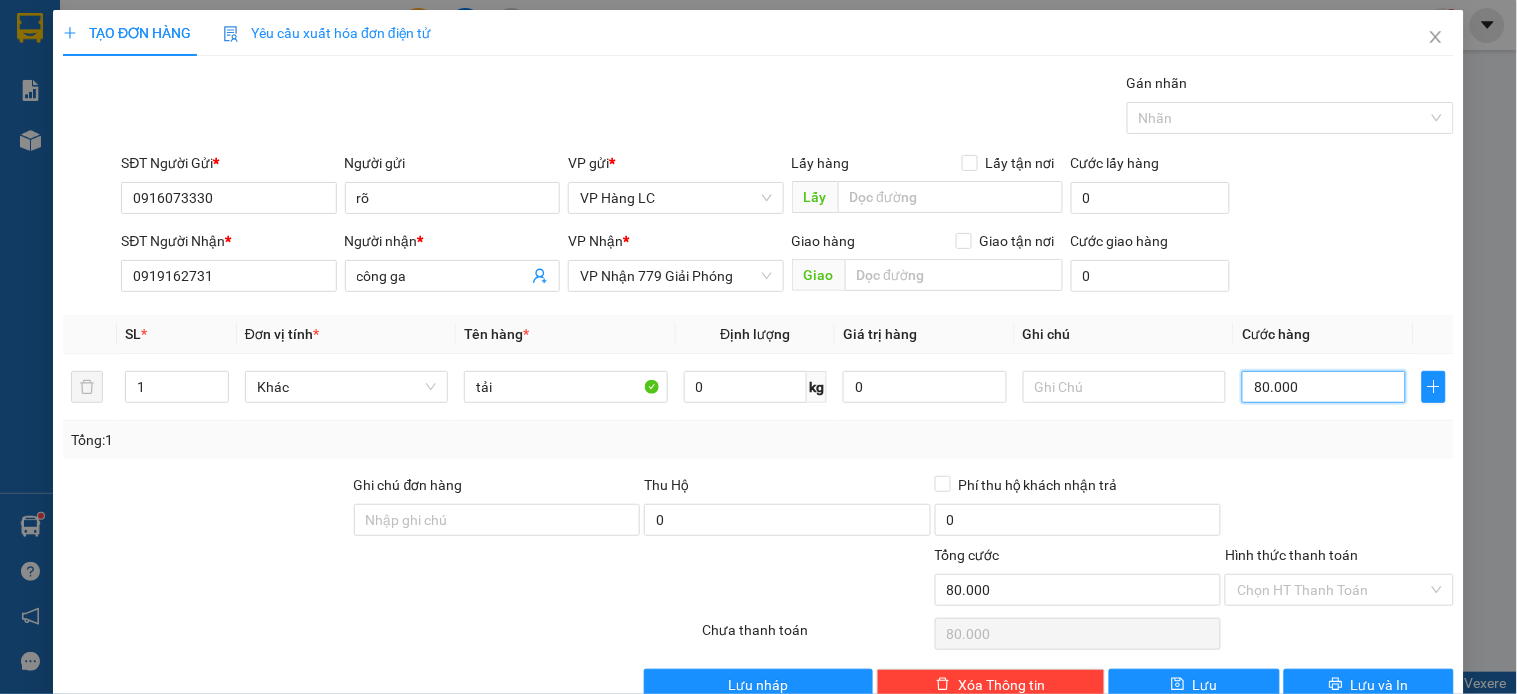 type on "80.000" 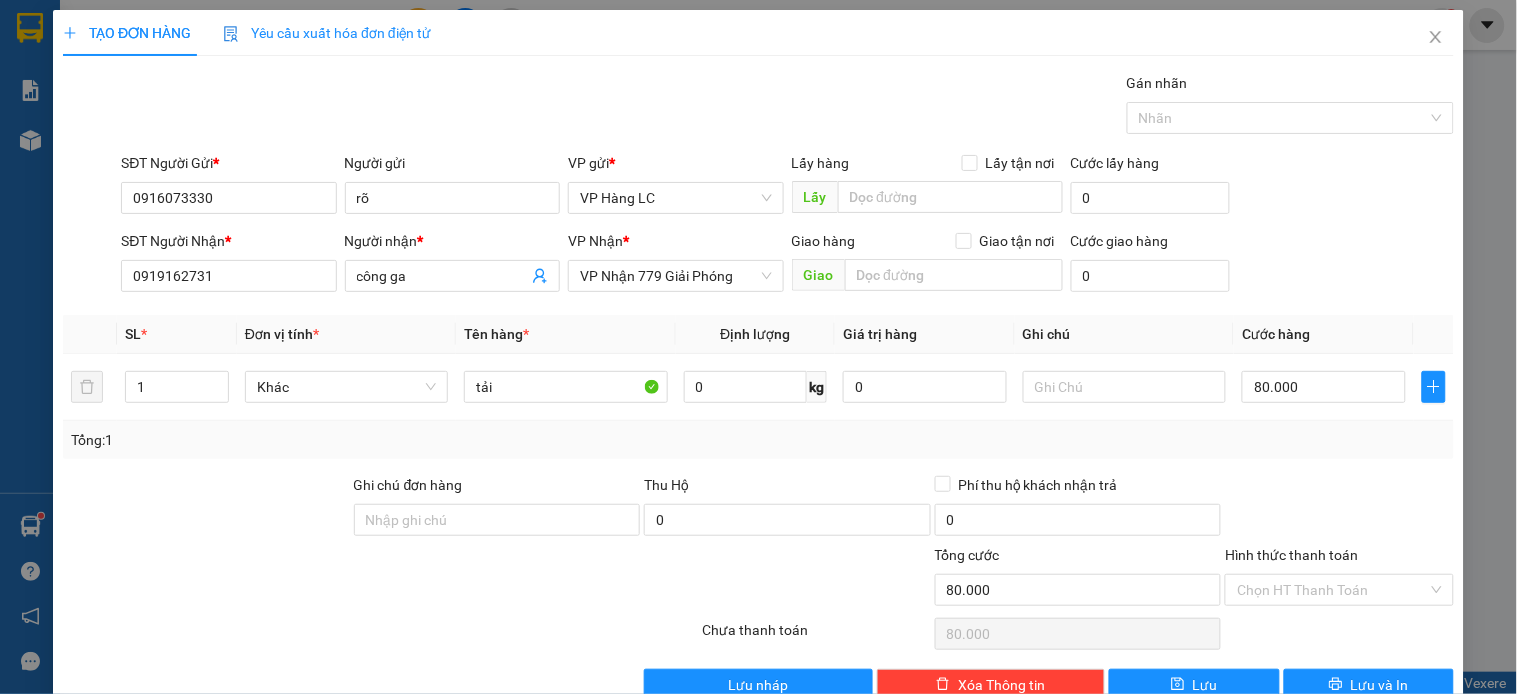 drag, startPoint x: 1245, startPoint y: 466, endPoint x: 1258, endPoint y: 478, distance: 17.691807 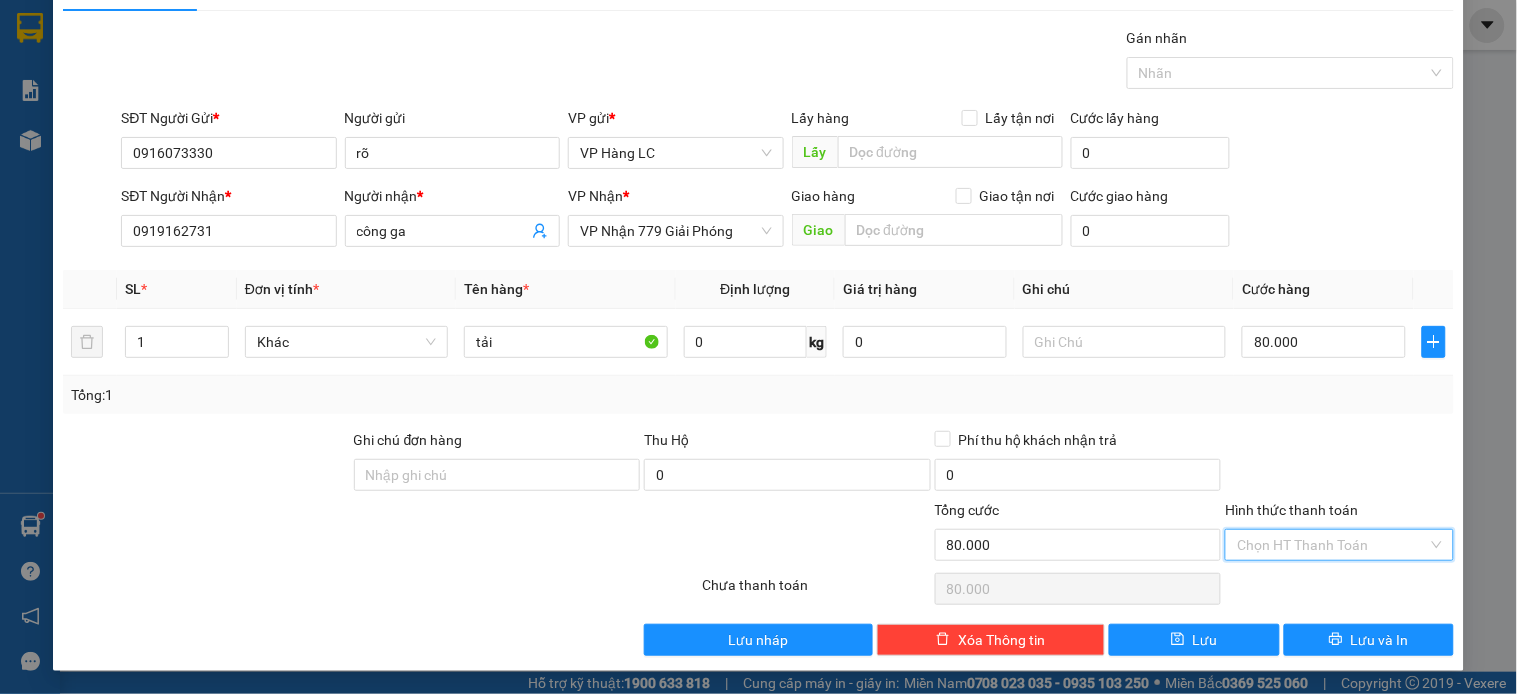 click on "Hình thức thanh toán" at bounding box center [1332, 545] 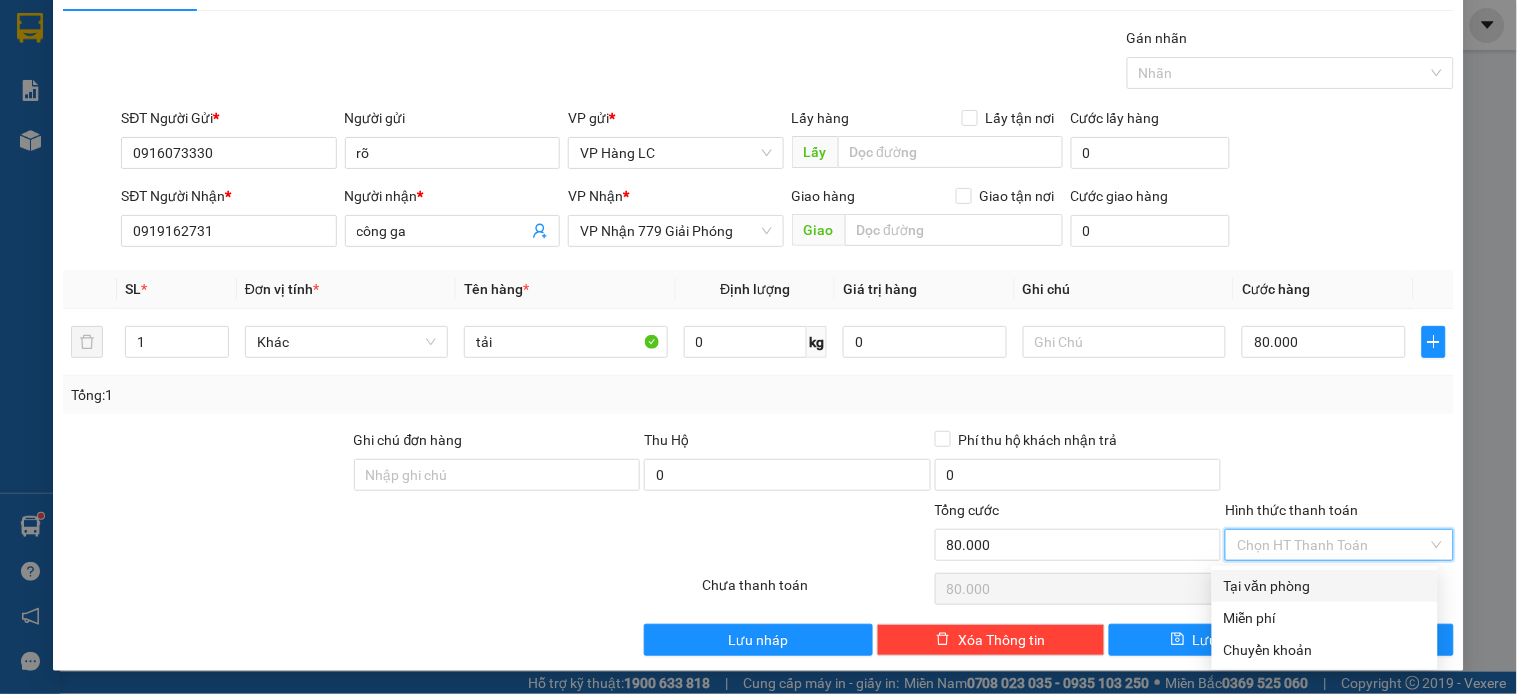 click on "Tại văn phòng" at bounding box center [1325, 586] 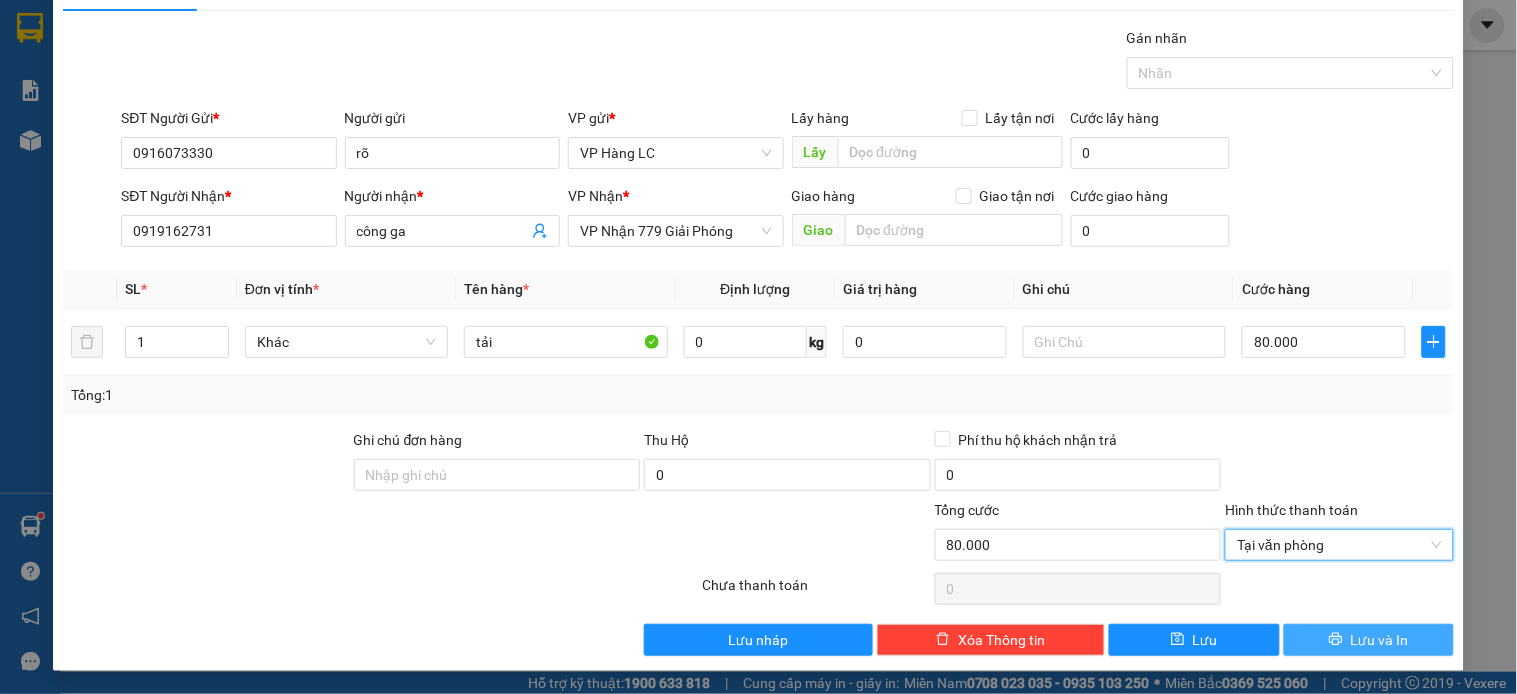 click on "Lưu và In" at bounding box center [1369, 640] 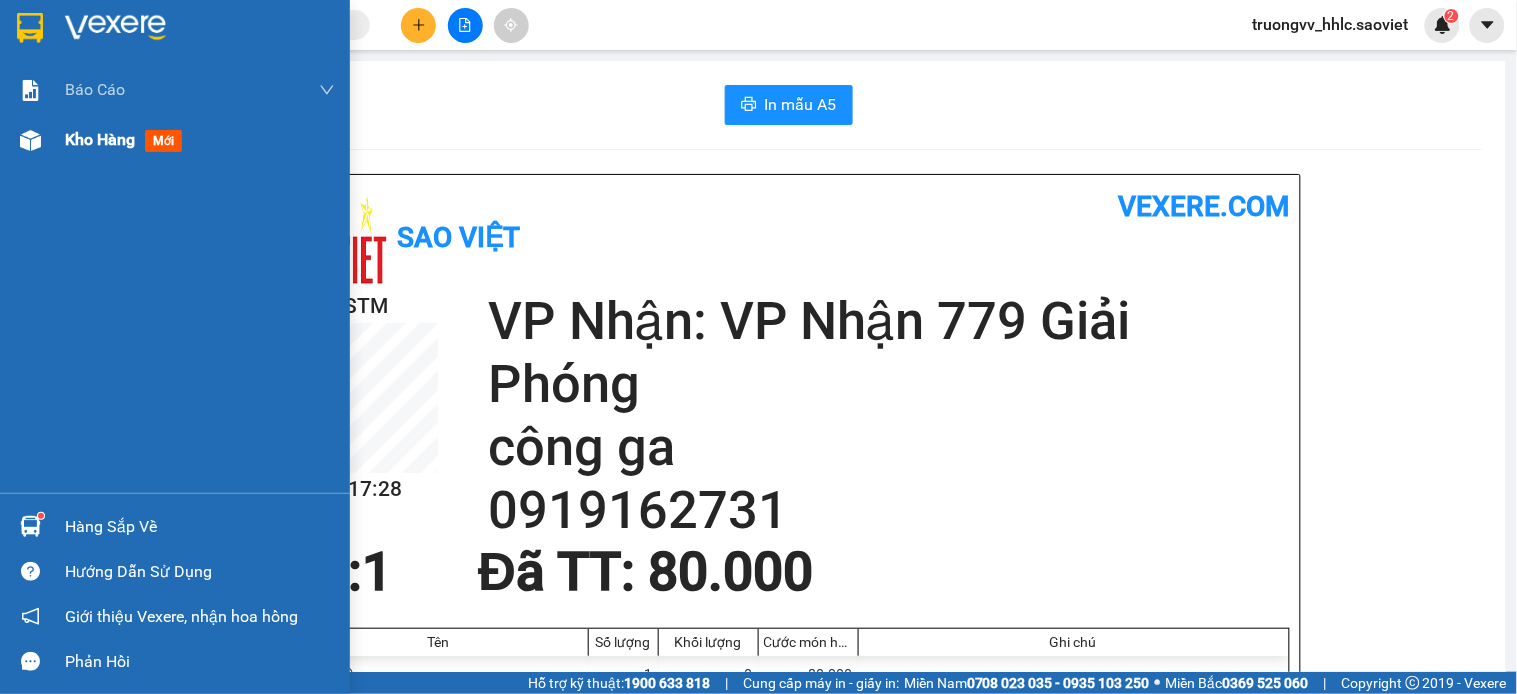 click on "Kho hàng" at bounding box center [100, 139] 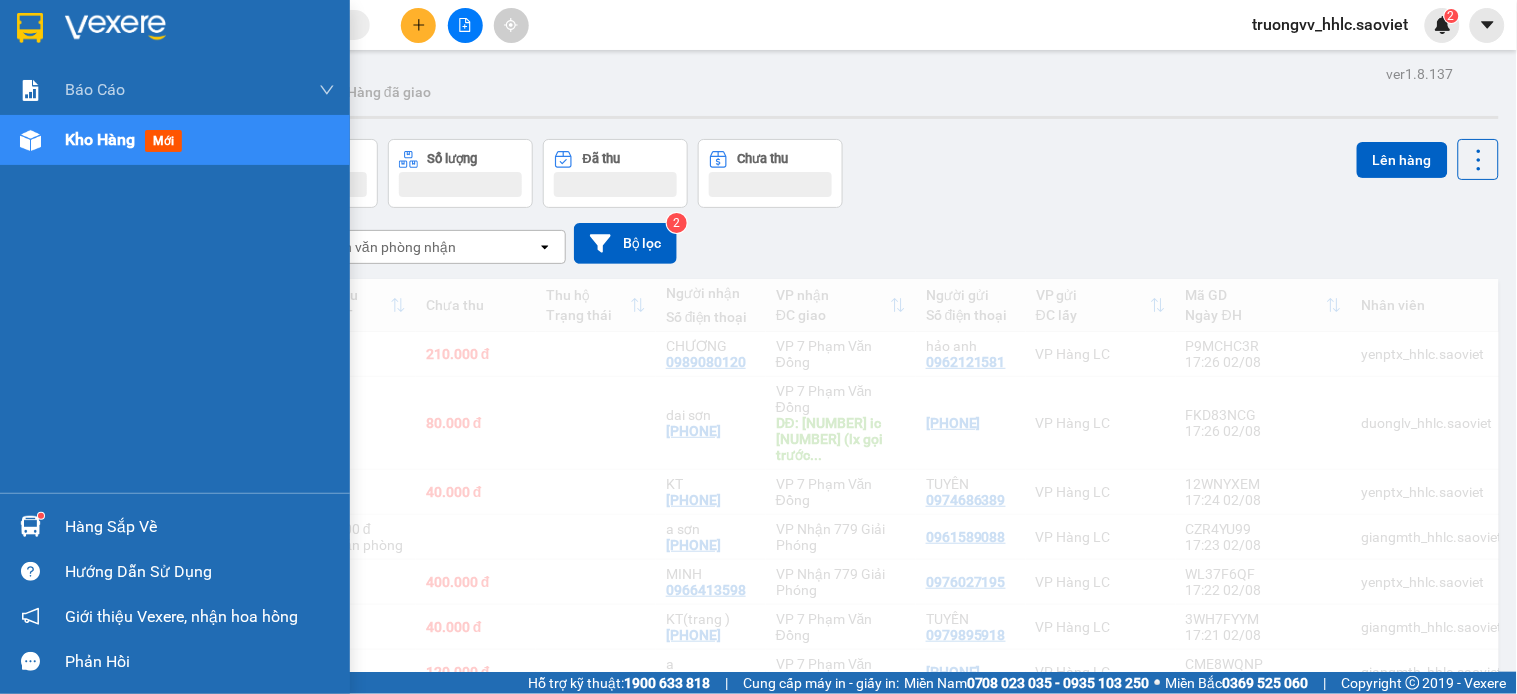 click on "Kho hàng" at bounding box center (100, 139) 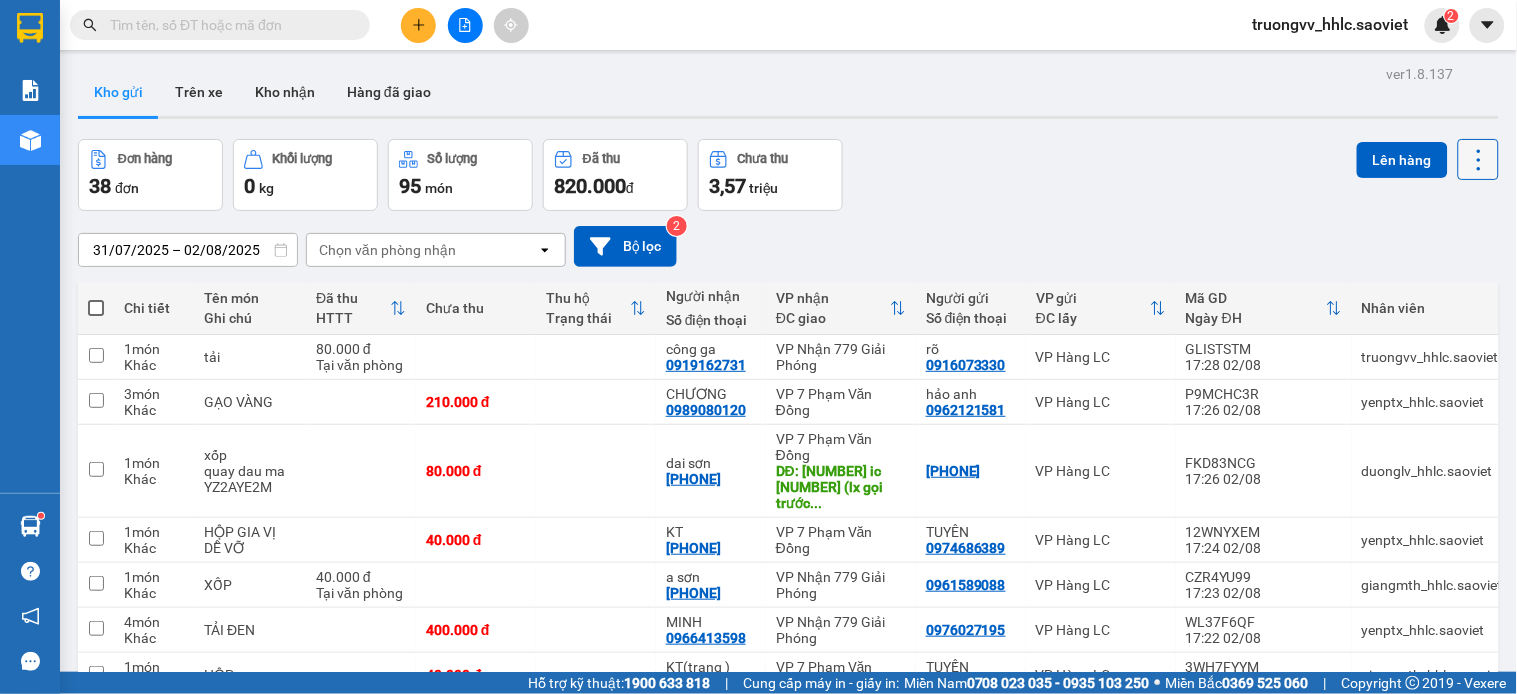click 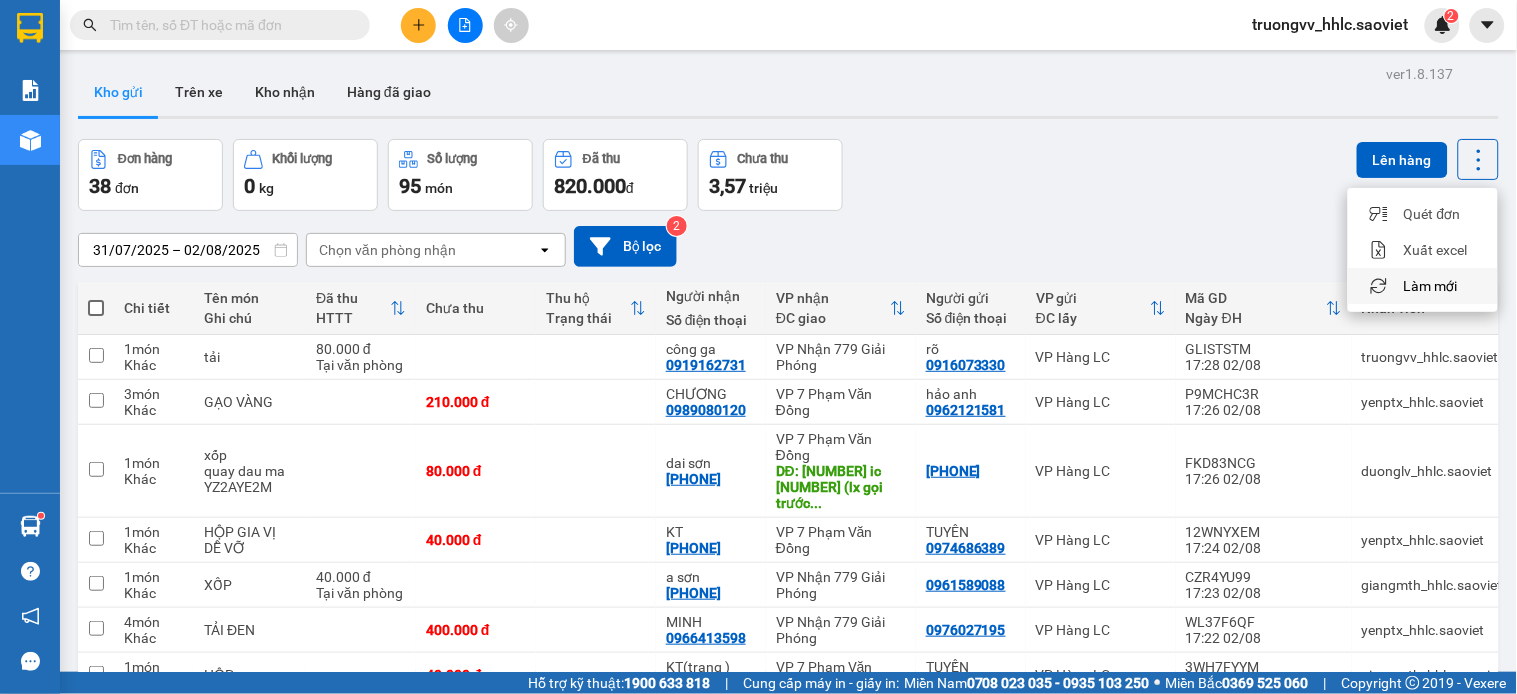 click on "Làm mới" at bounding box center [1431, 286] 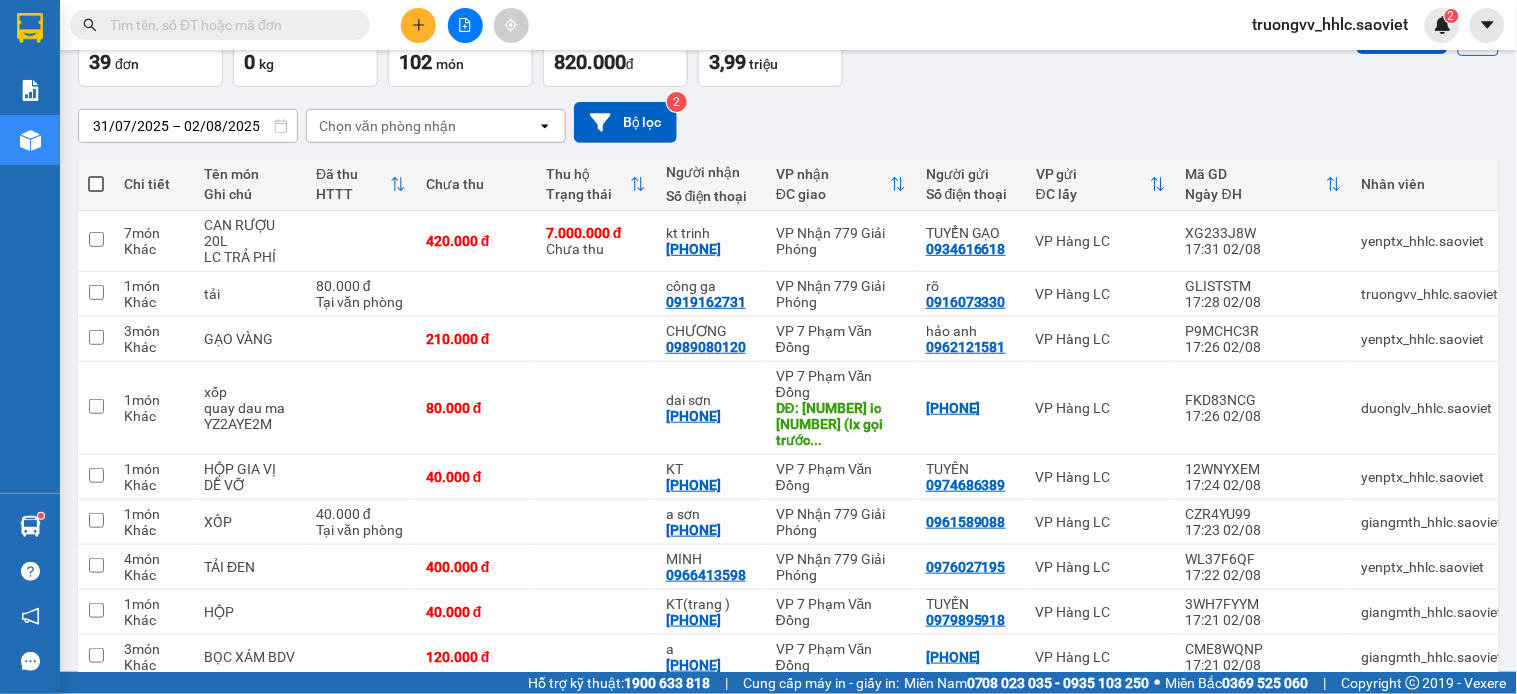 scroll, scrollTop: 0, scrollLeft: 0, axis: both 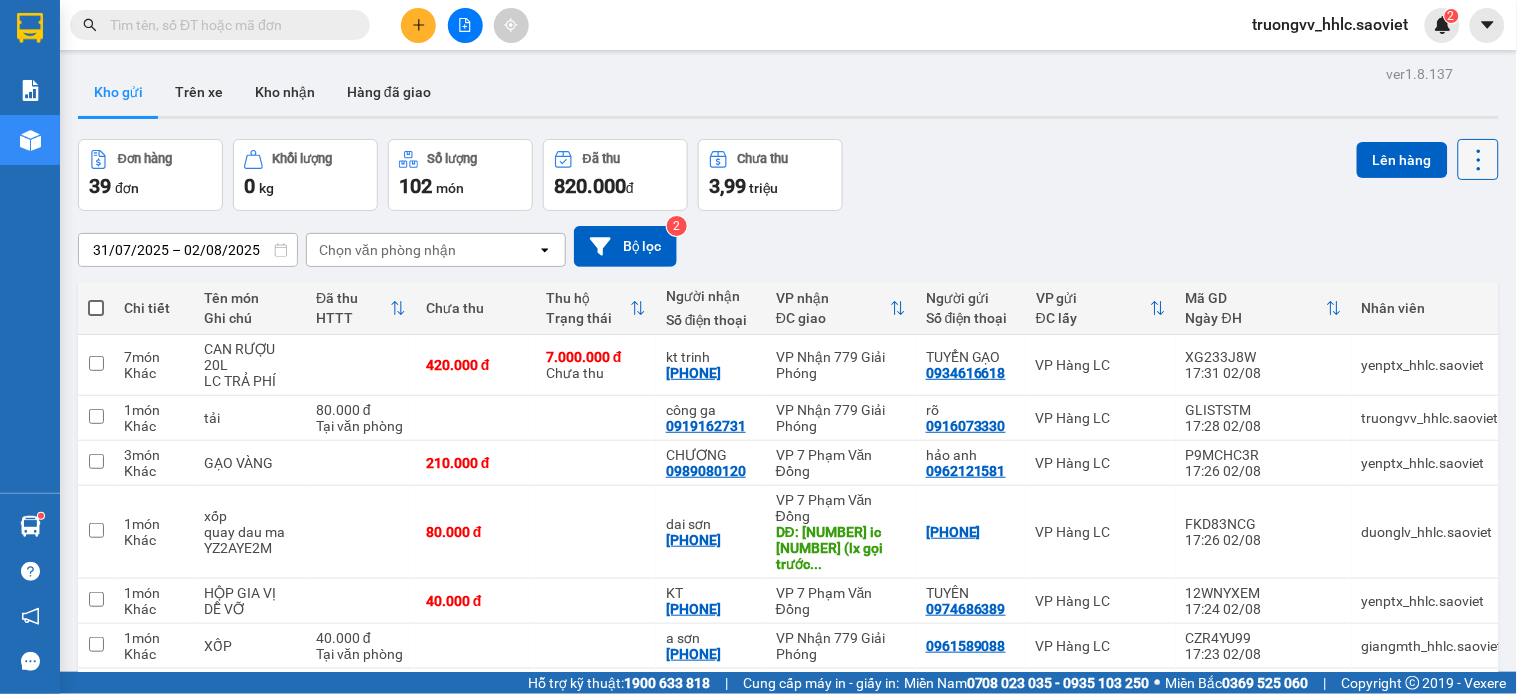 click 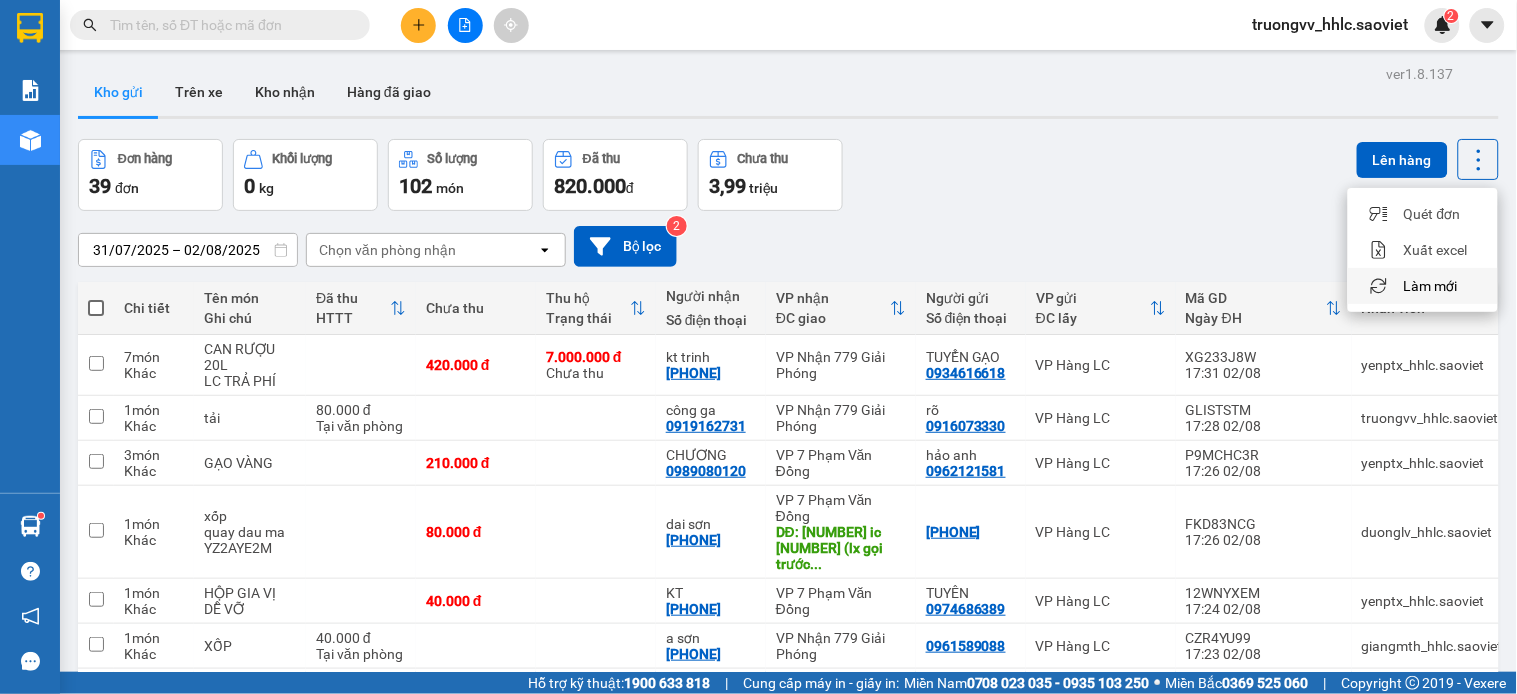 click on "Làm mới" at bounding box center [1431, 286] 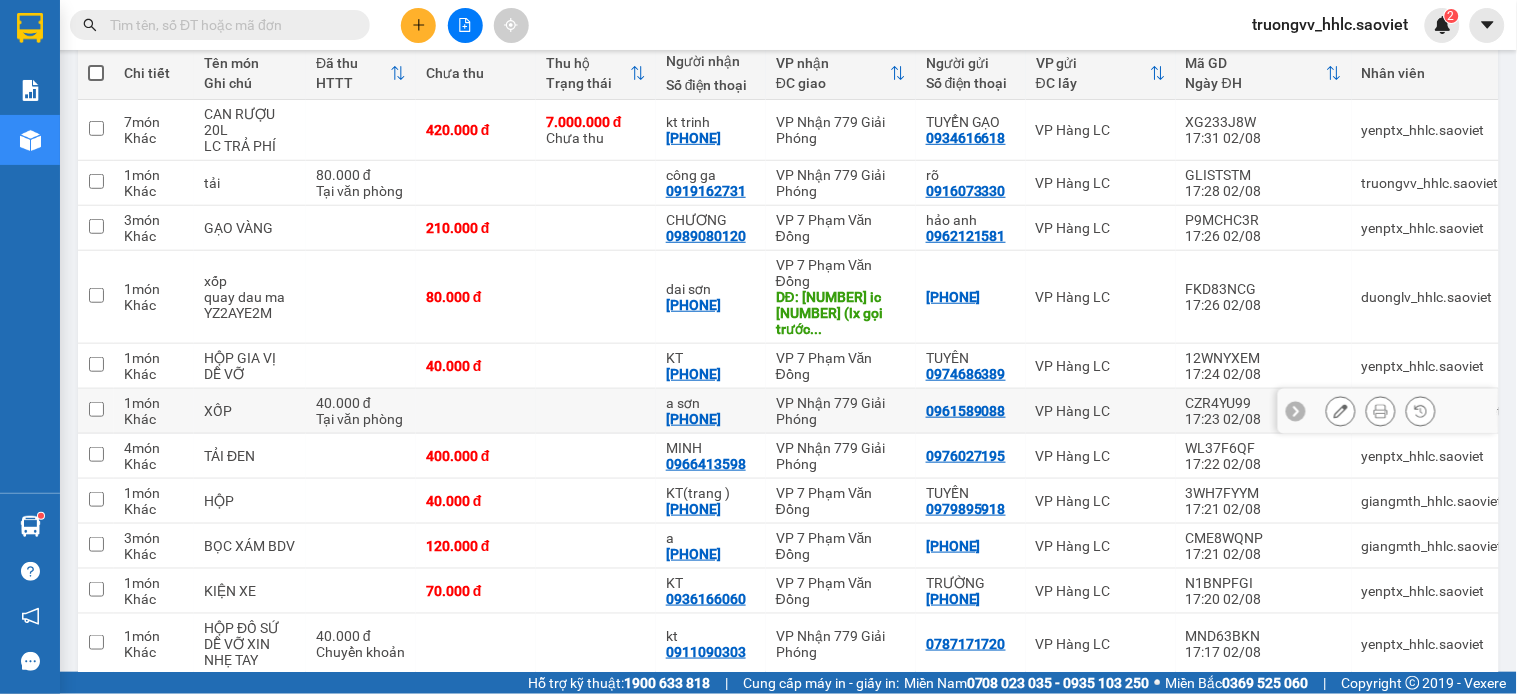 scroll, scrollTop: 0, scrollLeft: 0, axis: both 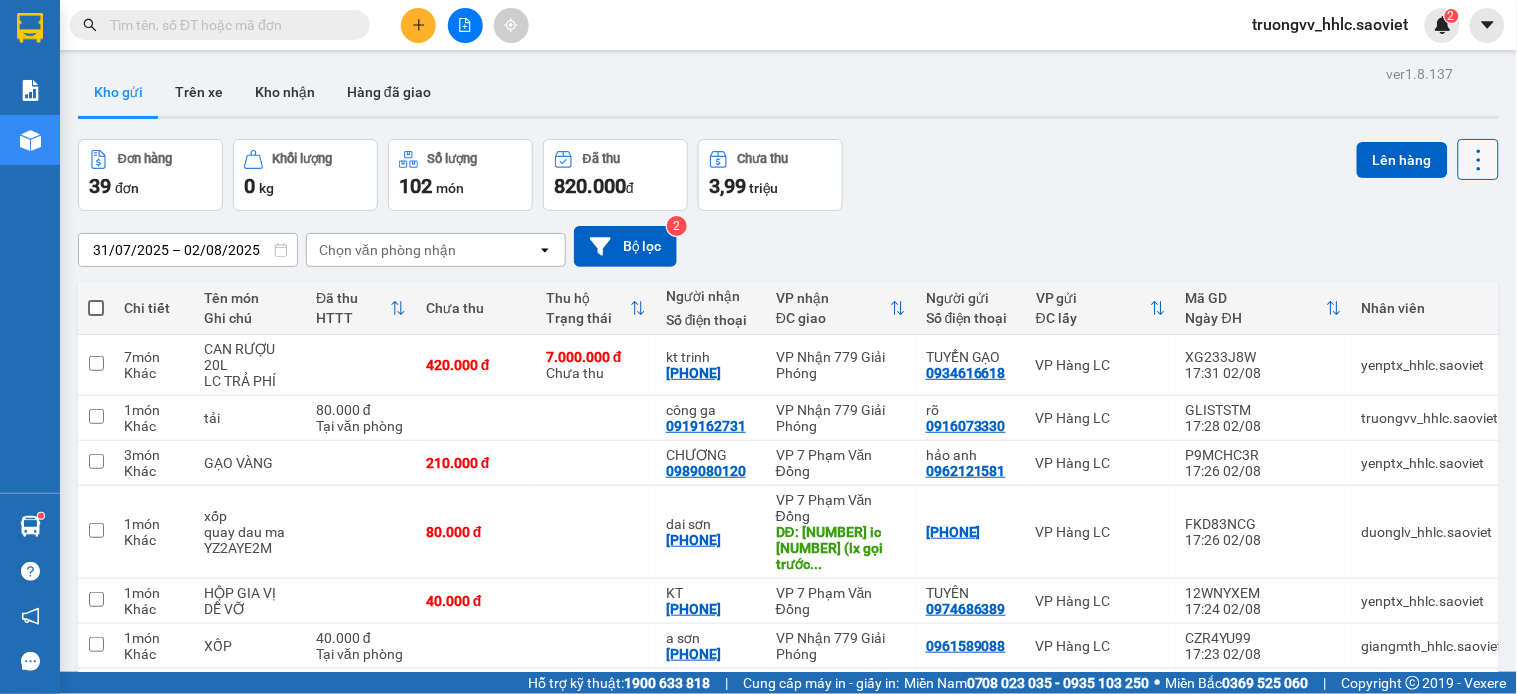 click 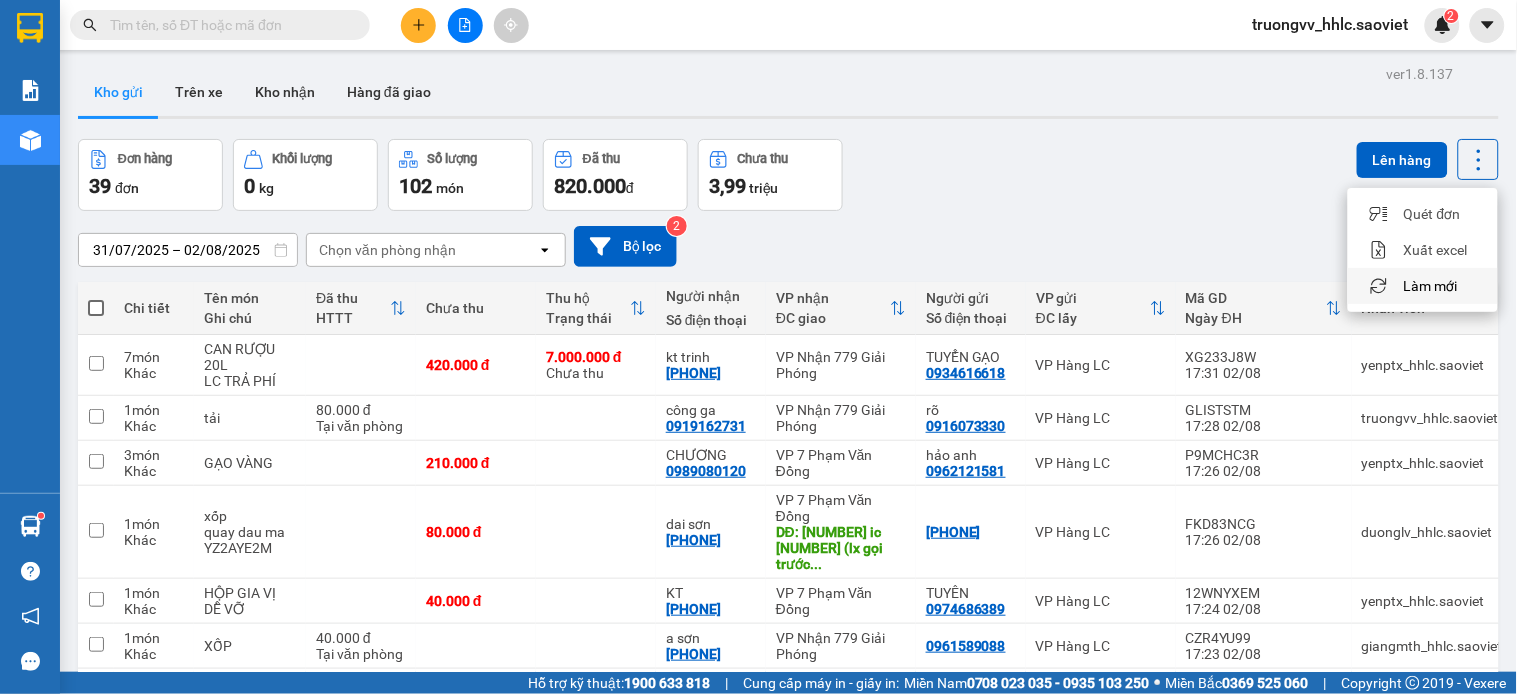 click on "Làm mới" at bounding box center (1431, 286) 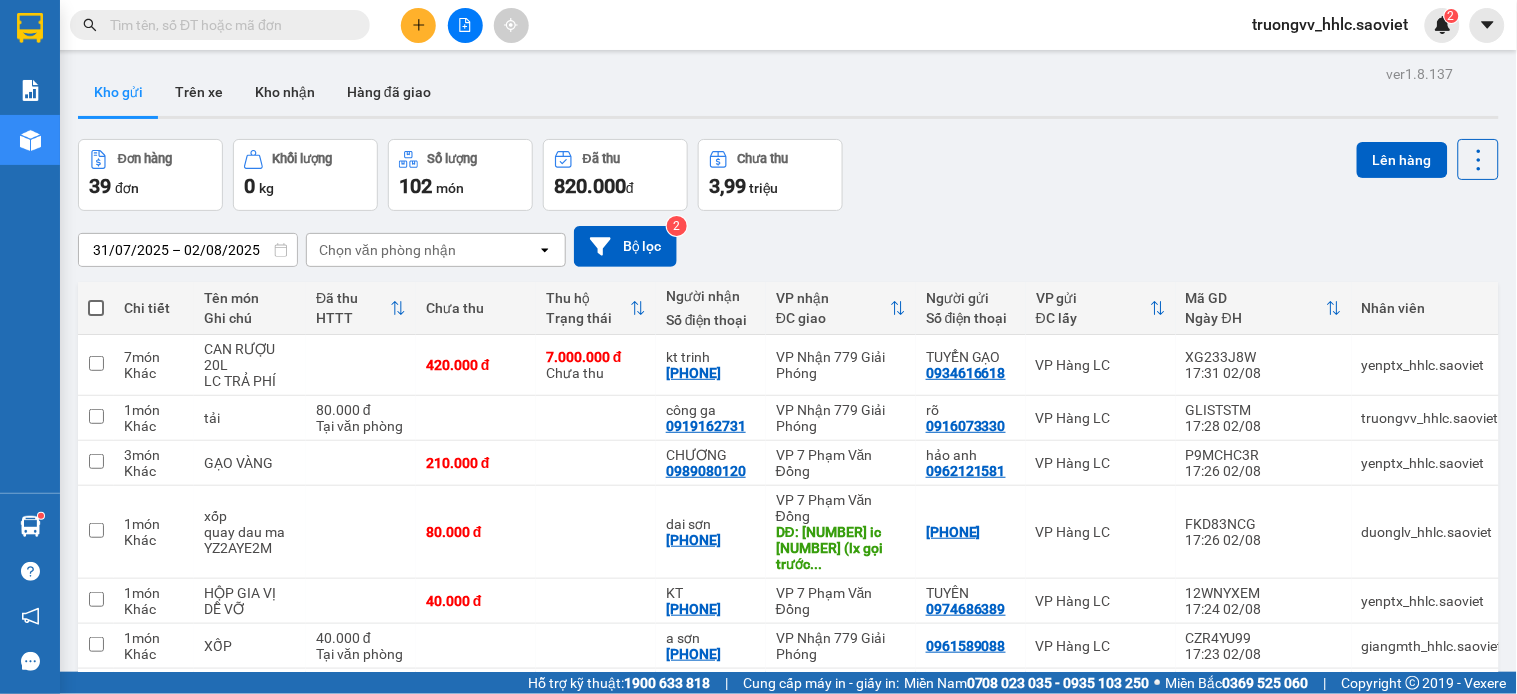 click at bounding box center [228, 25] 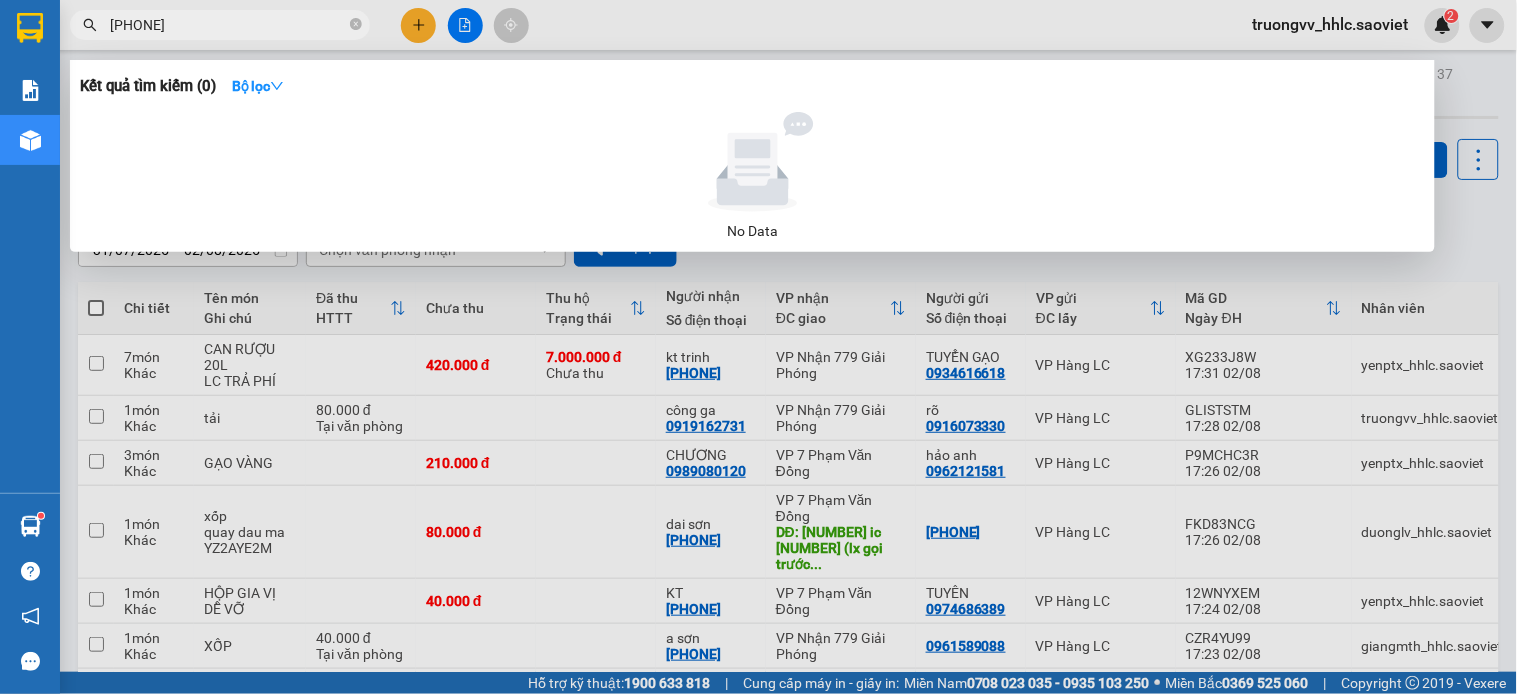 click on "0962667151" at bounding box center [228, 25] 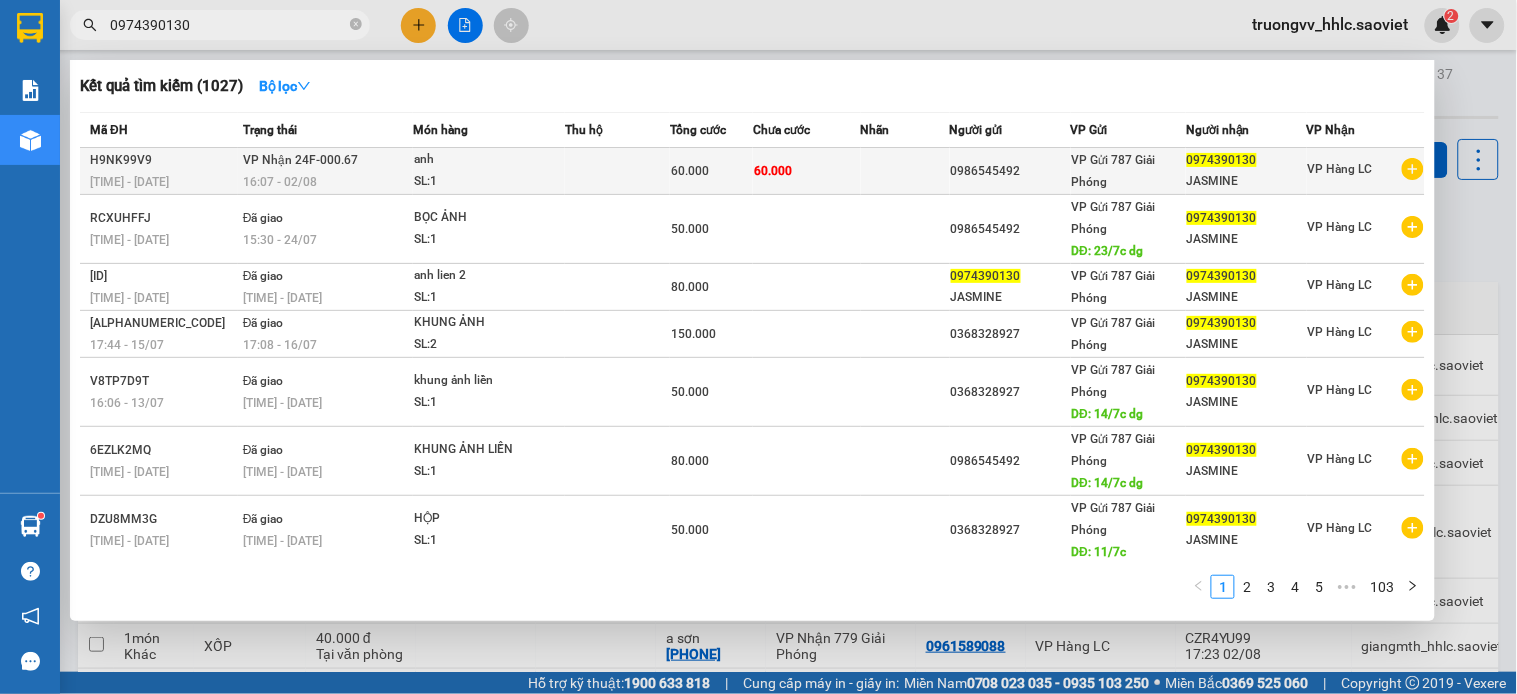 type on "0974390130" 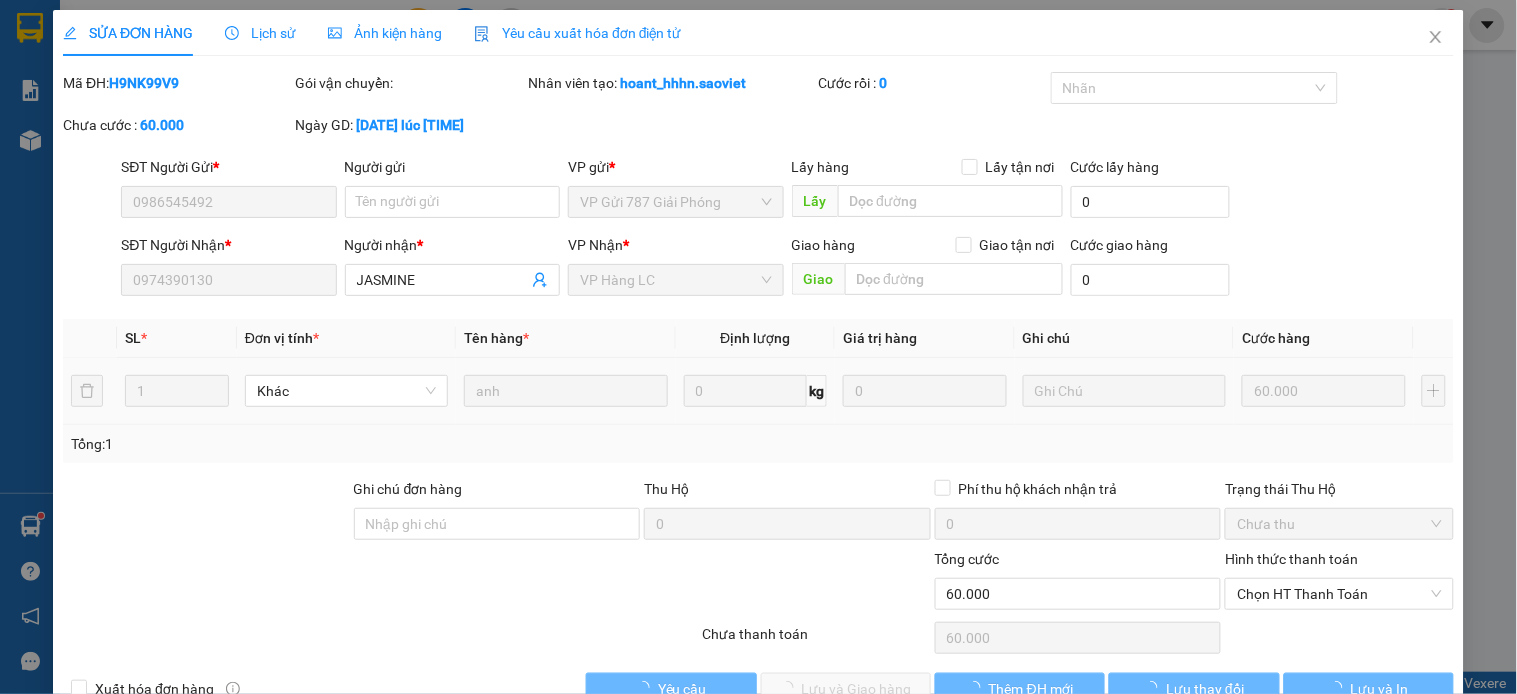 type on "0986545492" 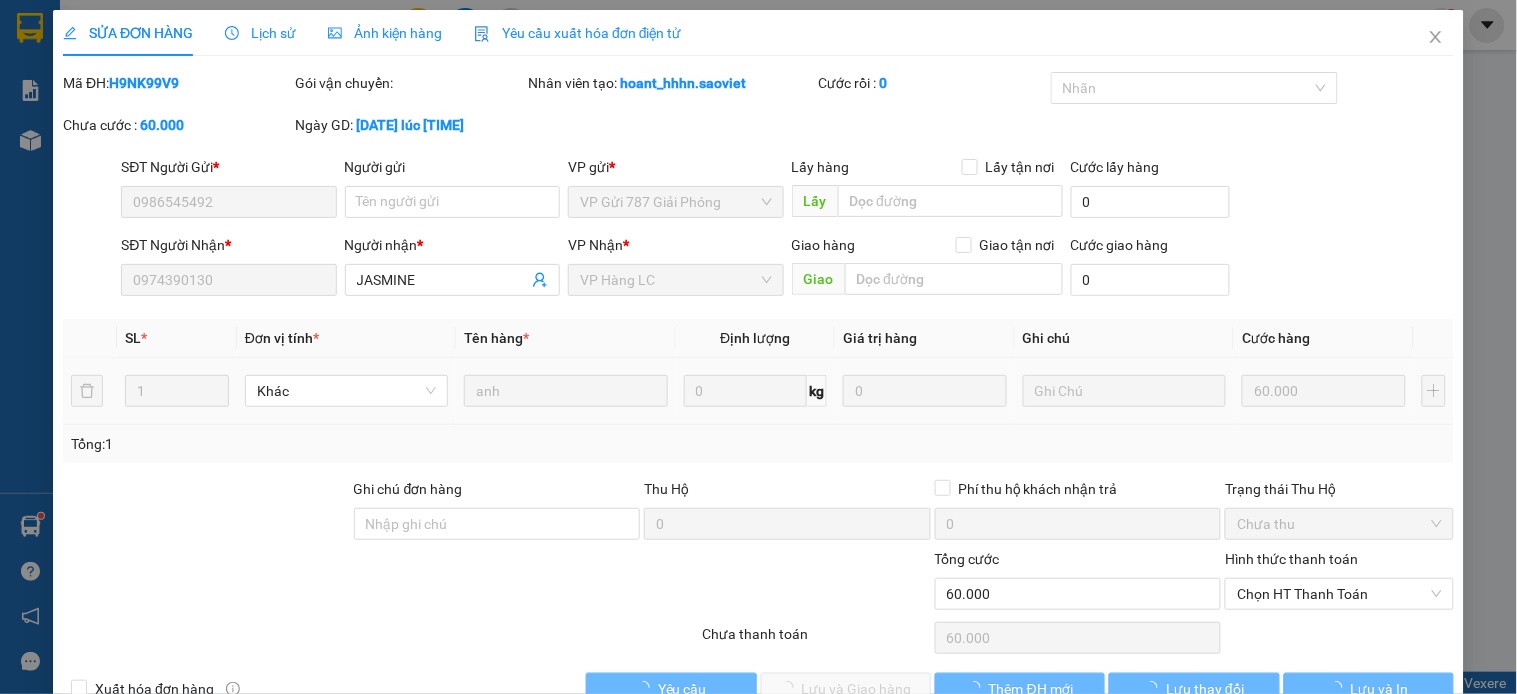 scroll, scrollTop: 50, scrollLeft: 0, axis: vertical 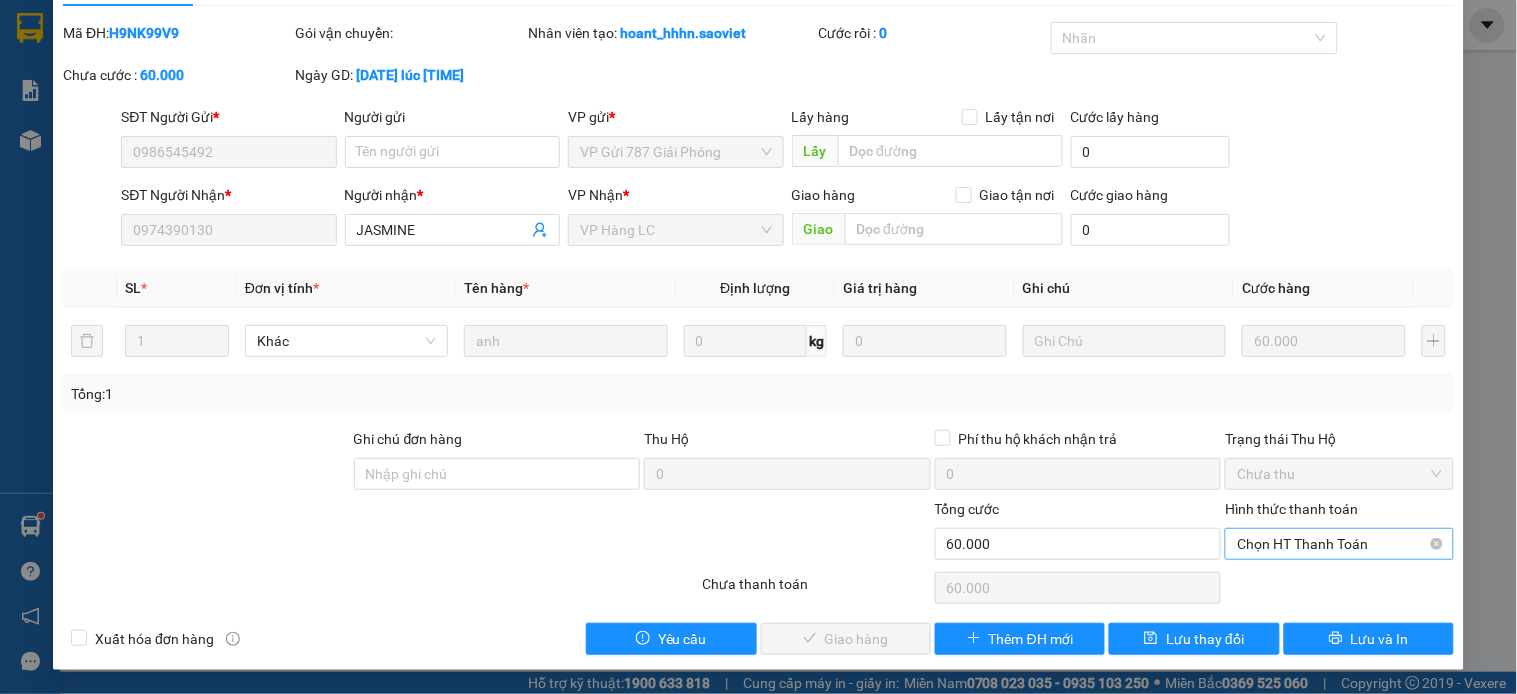 click on "Chọn HT Thanh Toán" at bounding box center (1339, 544) 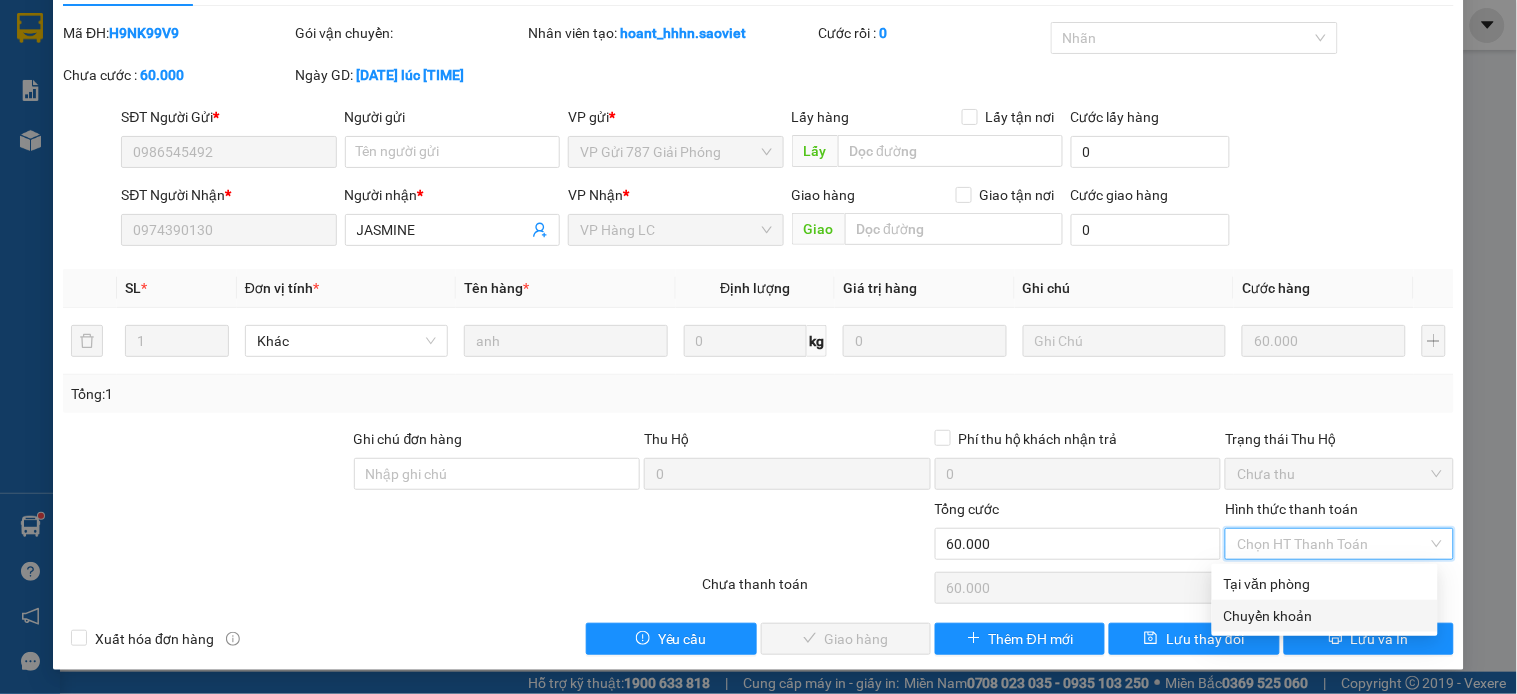 drag, startPoint x: 1257, startPoint y: 612, endPoint x: 1211, endPoint y: 611, distance: 46.010868 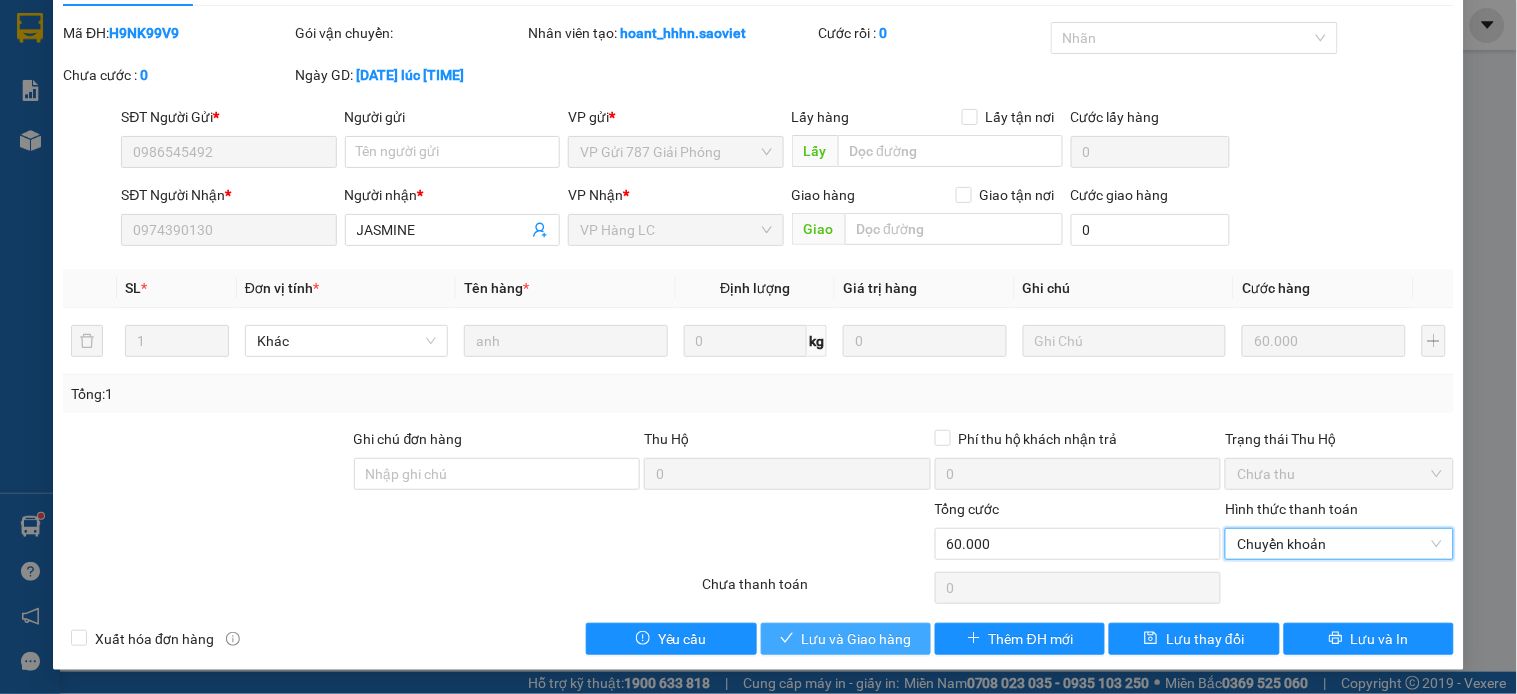 click on "Lưu và Giao hàng" at bounding box center [857, 639] 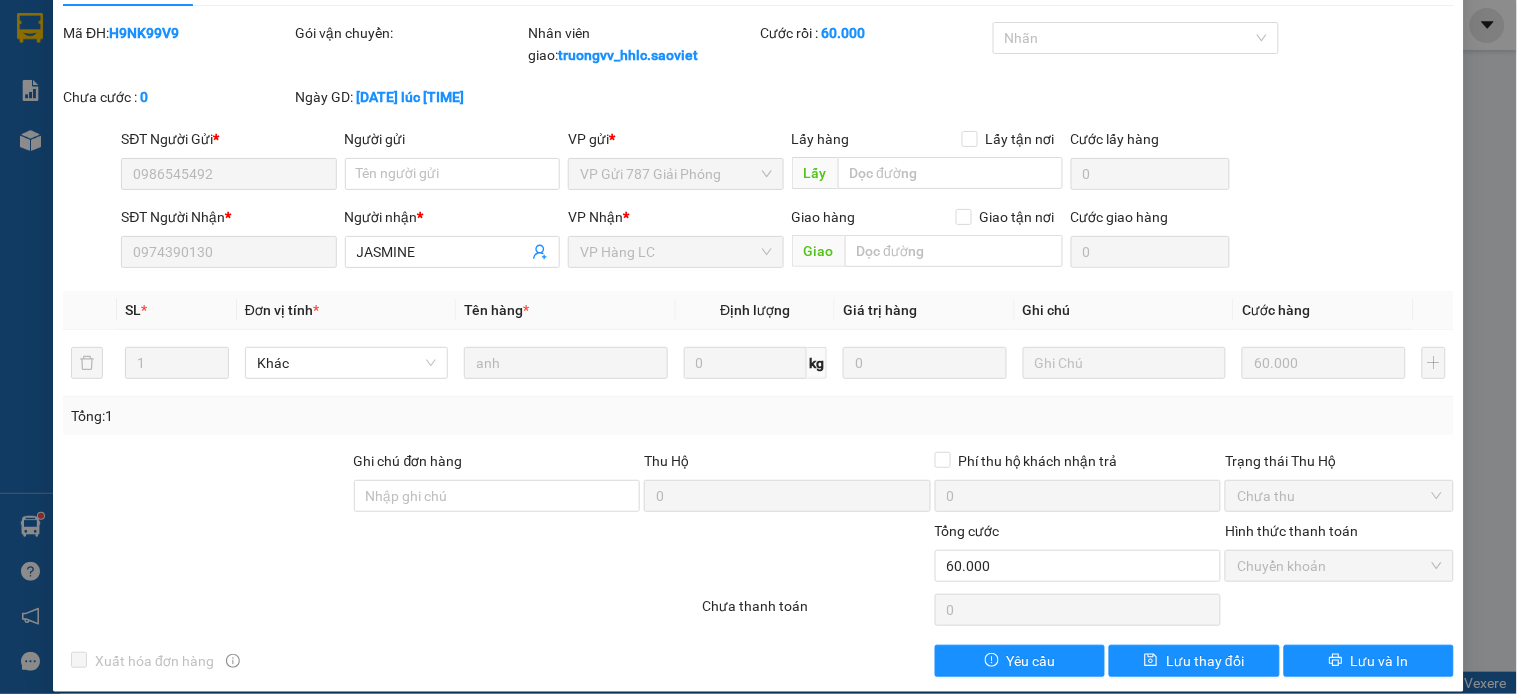 scroll, scrollTop: 0, scrollLeft: 0, axis: both 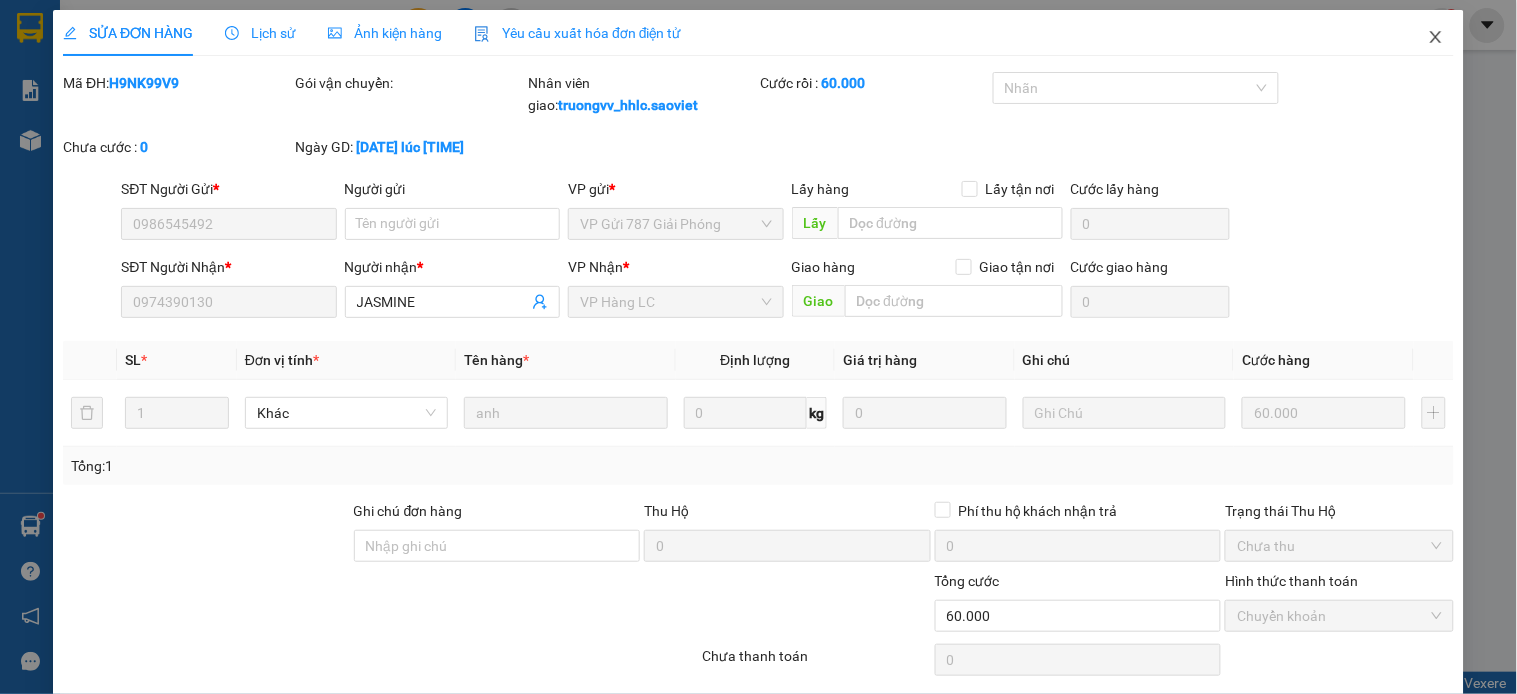 click 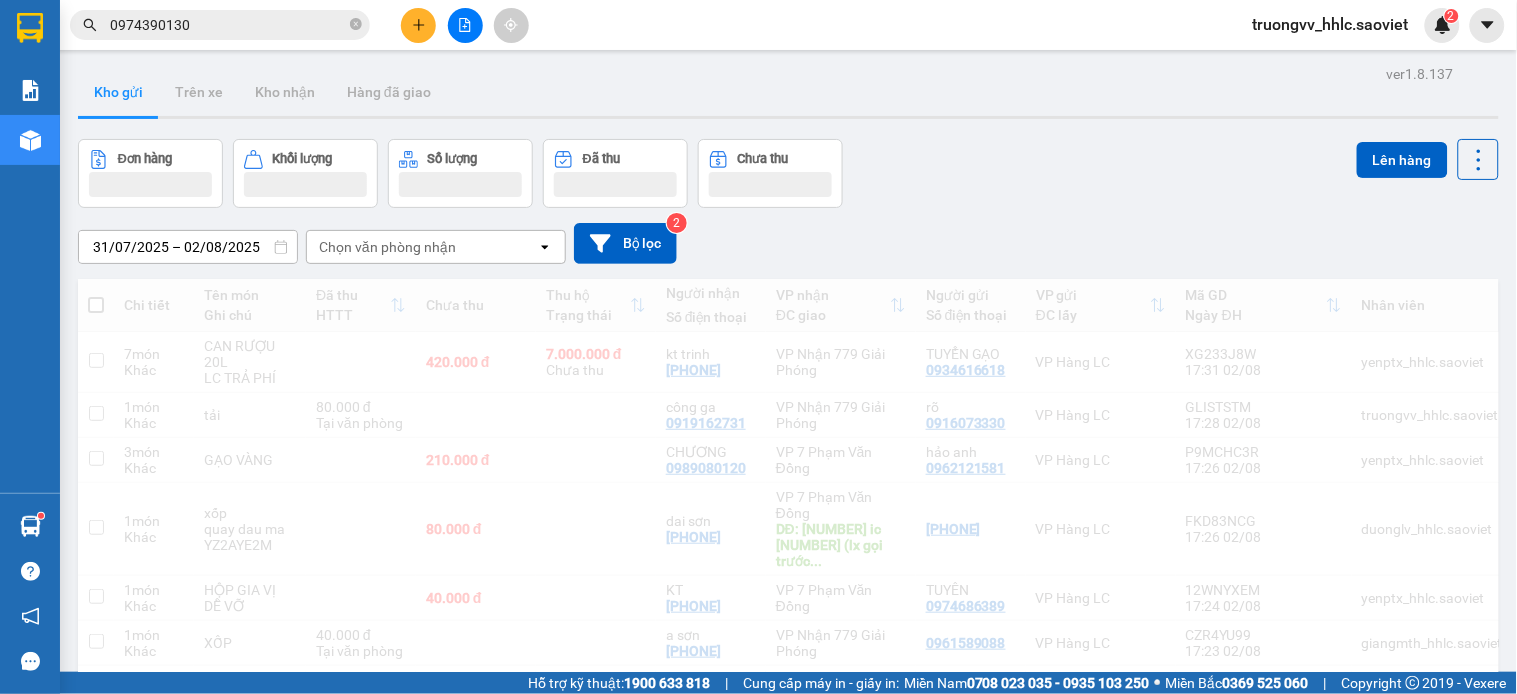 click on "truongvv_hhlc.saoviet" at bounding box center (1331, 24) 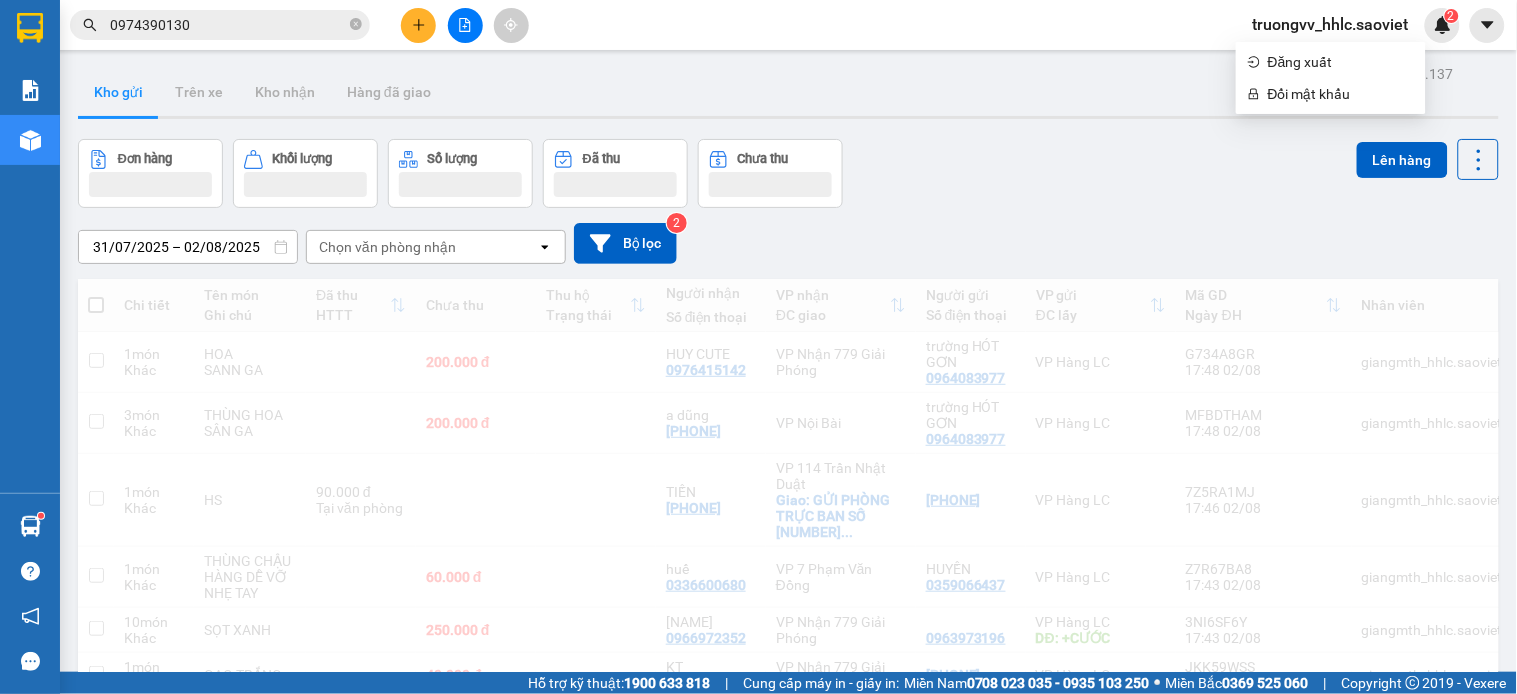 click 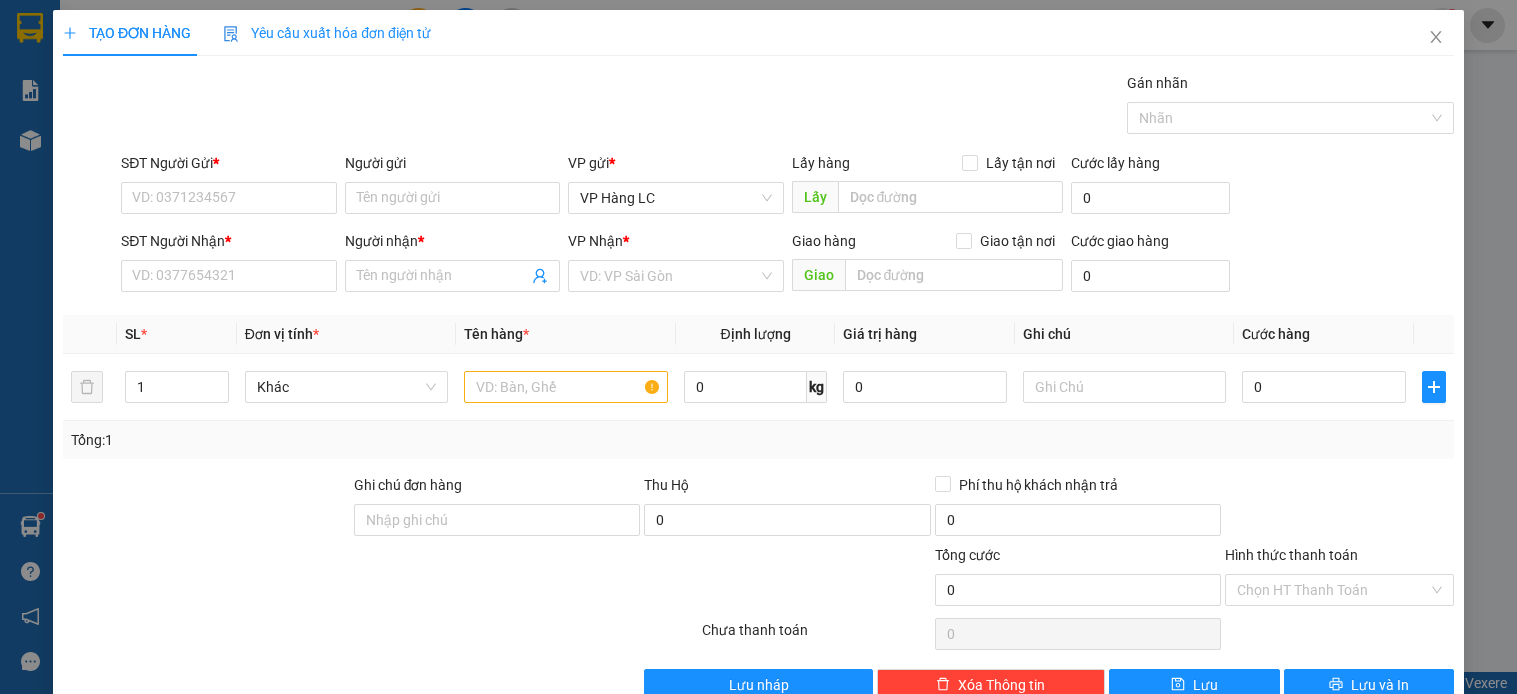 scroll, scrollTop: 0, scrollLeft: 0, axis: both 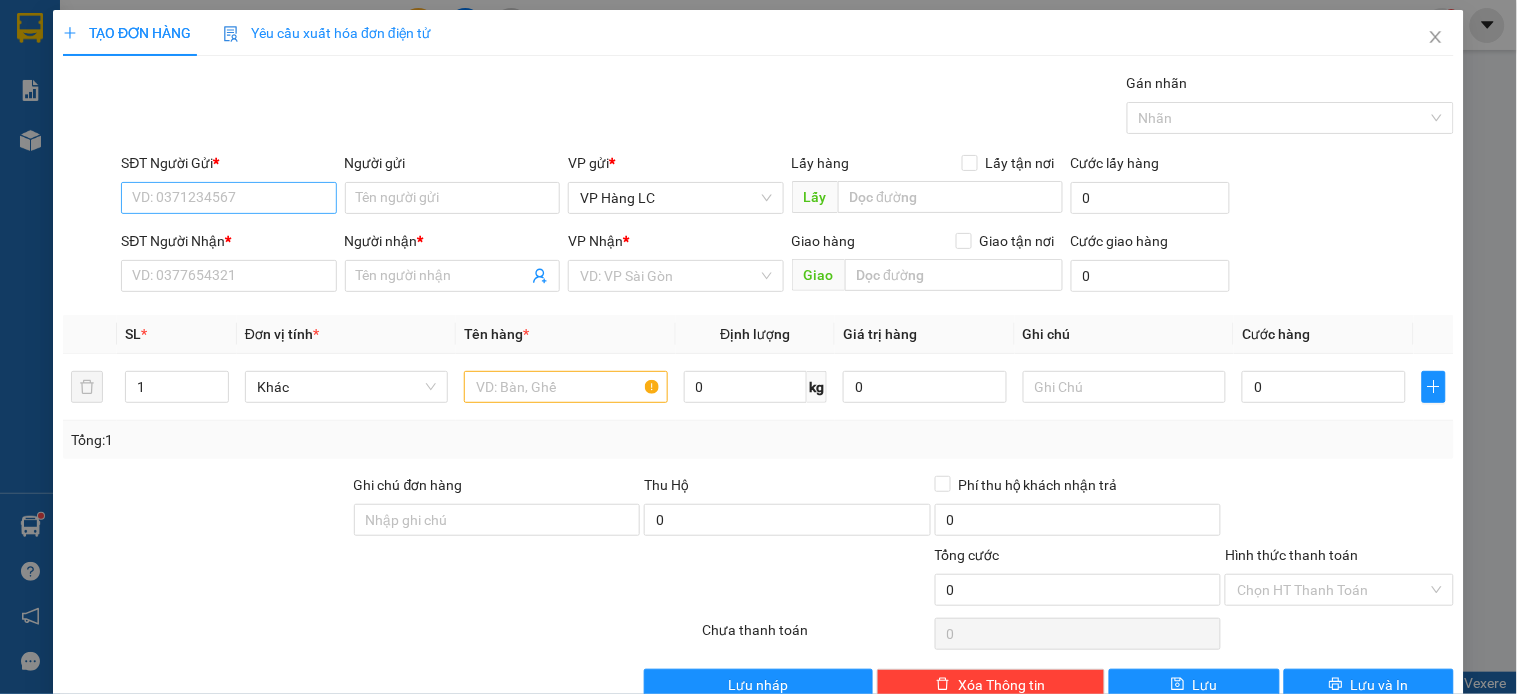 drag, startPoint x: 0, startPoint y: 0, endPoint x: 236, endPoint y: 193, distance: 304.86884 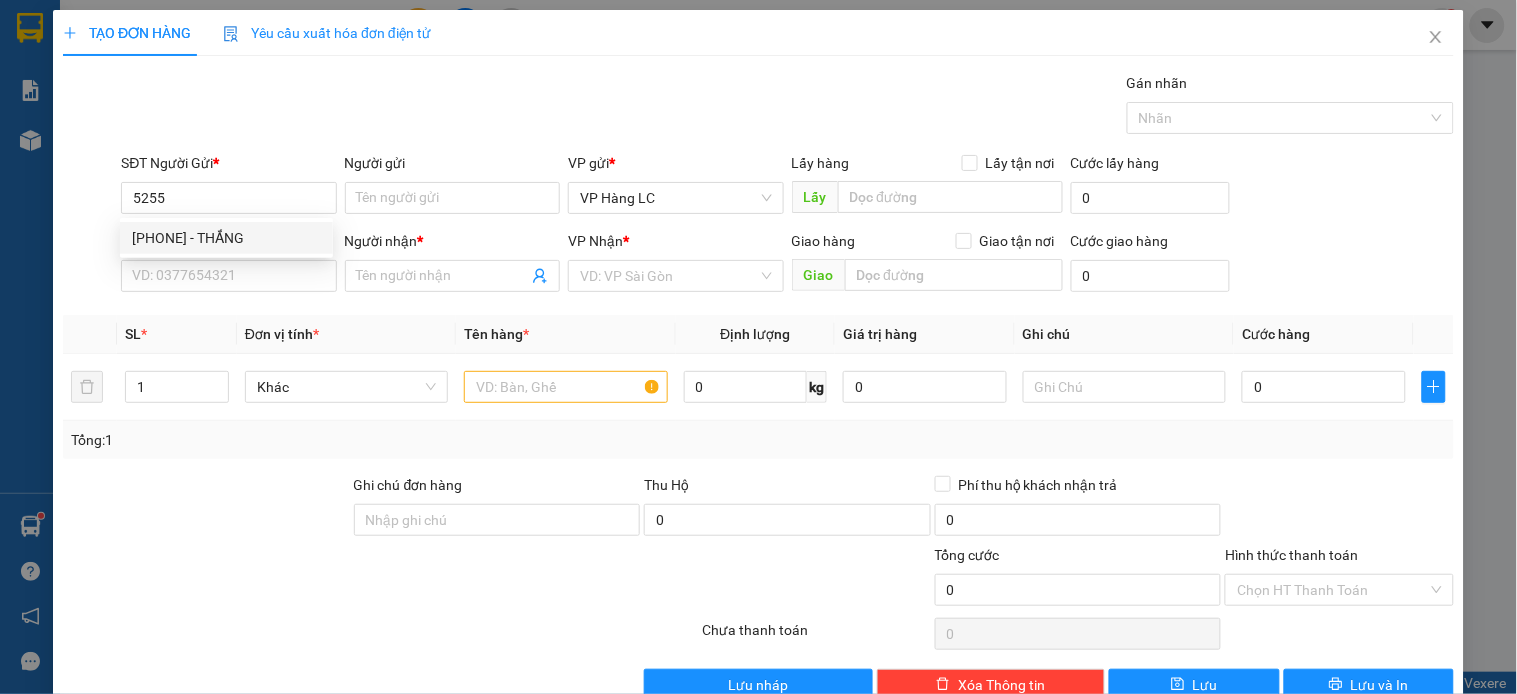 click on "[PHONE] - THẮNG" at bounding box center [226, 238] 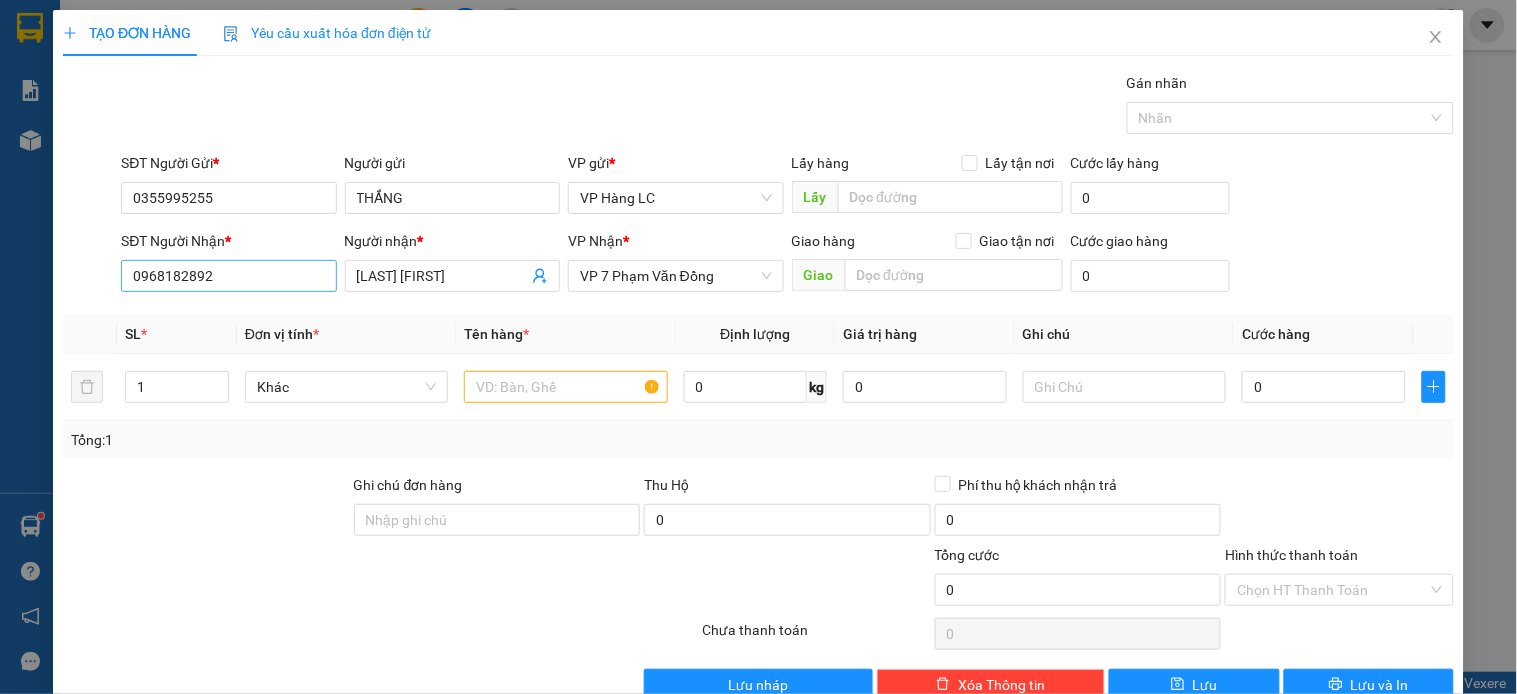 type on "0355995255" 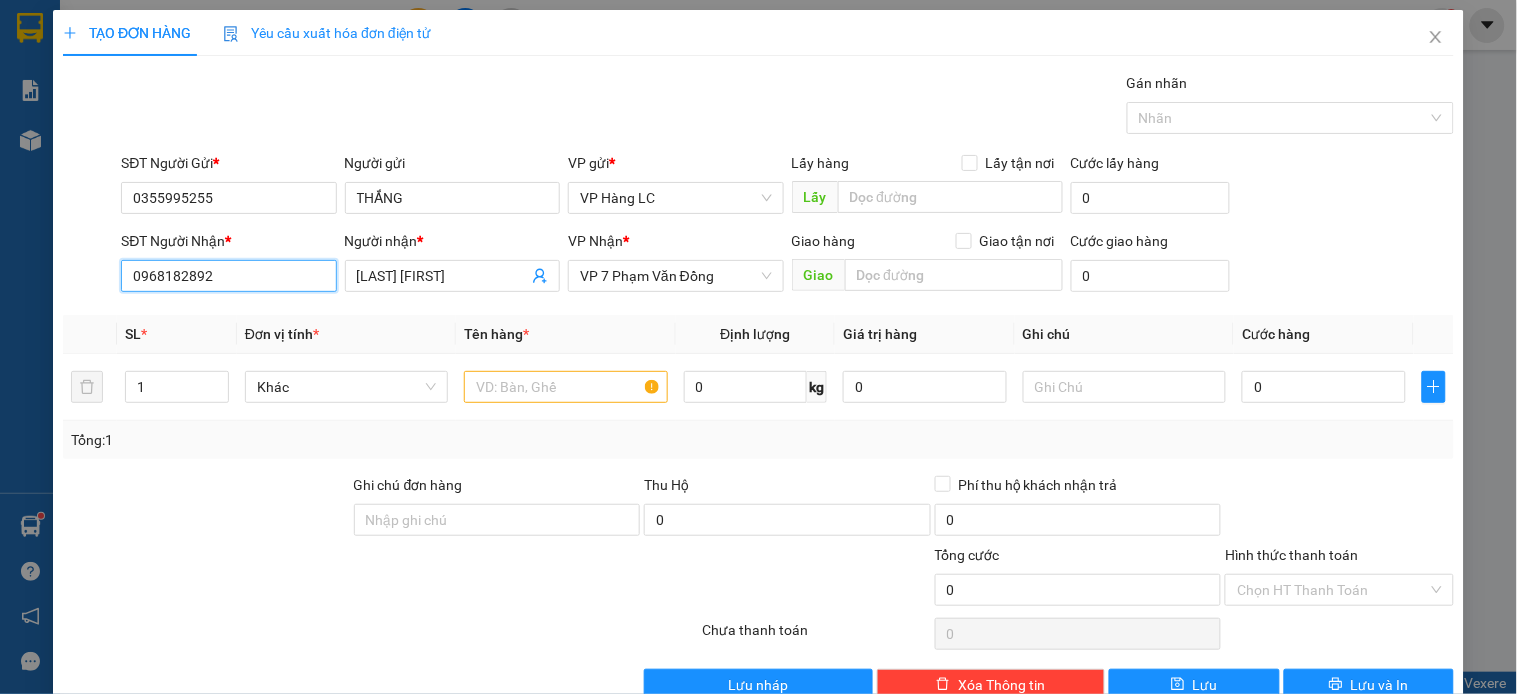 click on "0968182892" at bounding box center [228, 276] 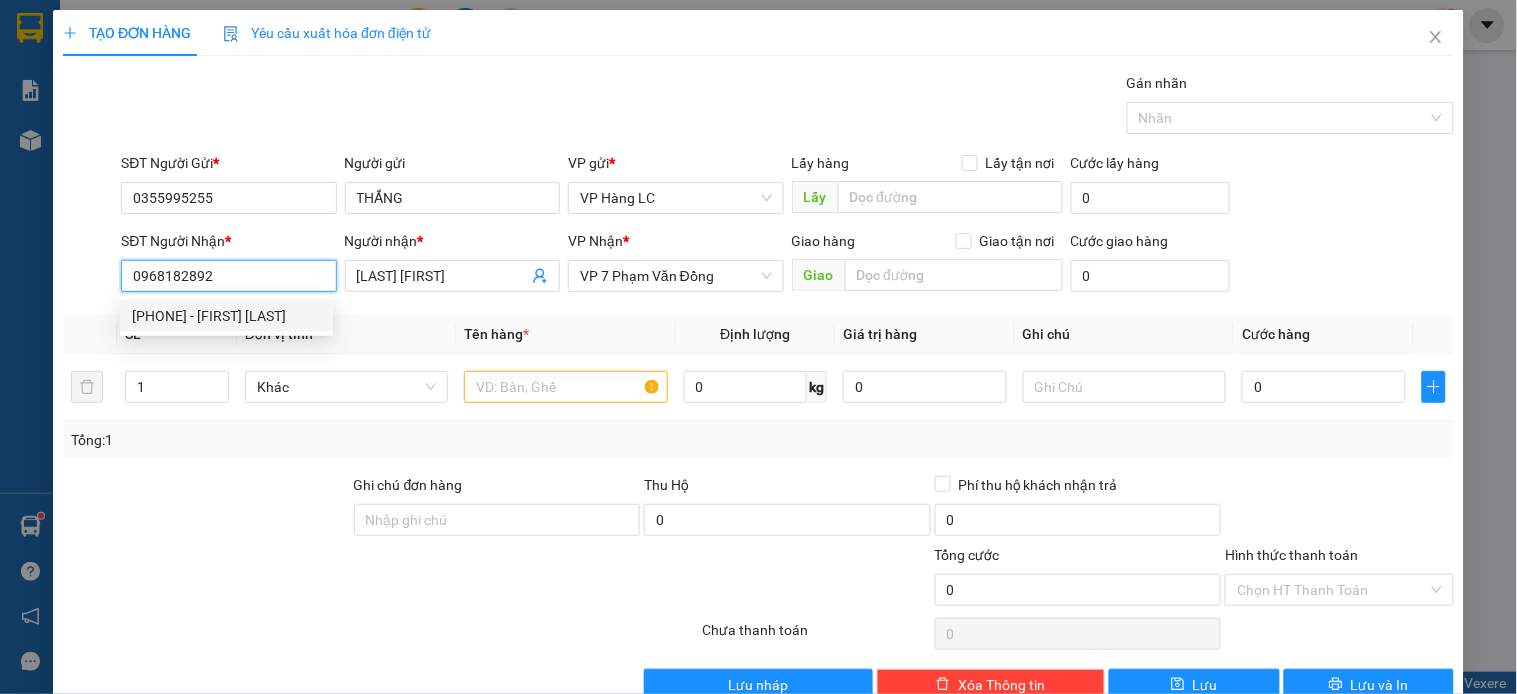 click on "0968182892" at bounding box center (228, 276) 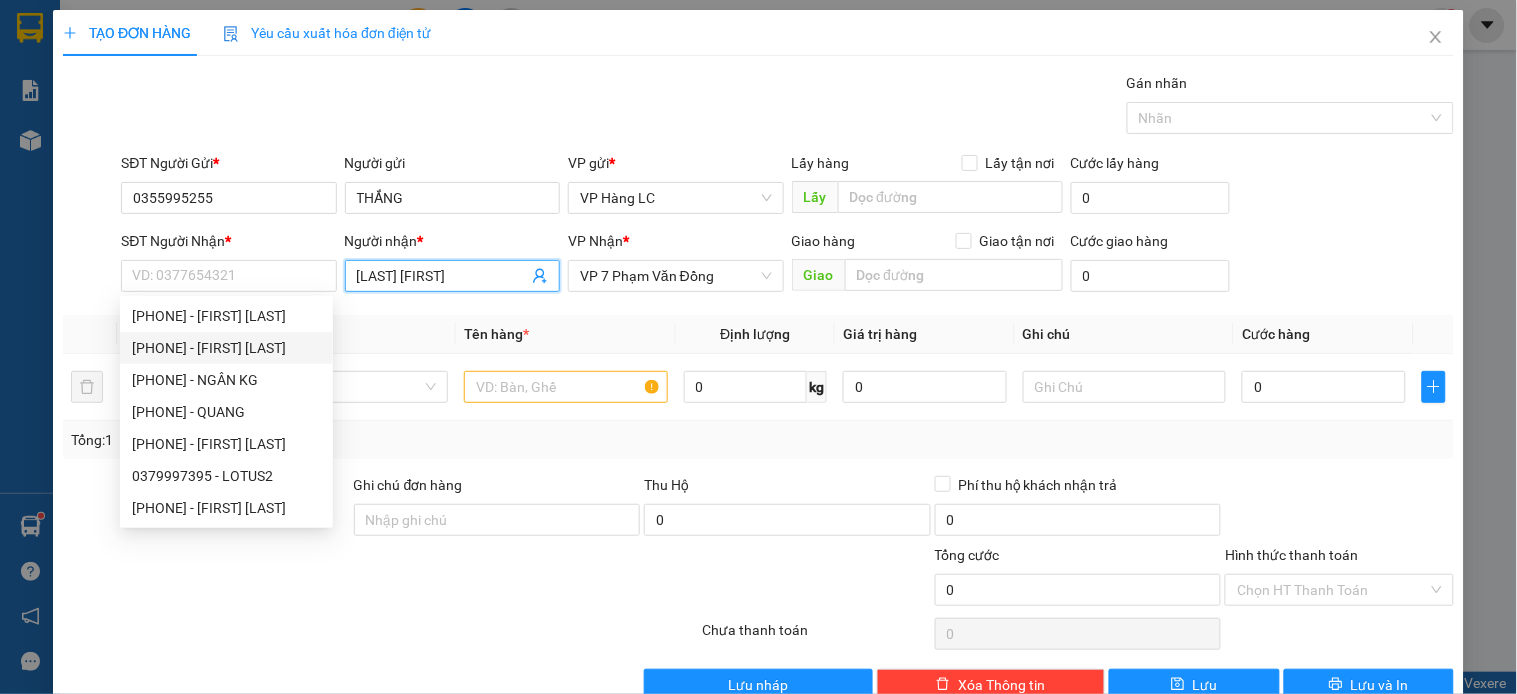 click 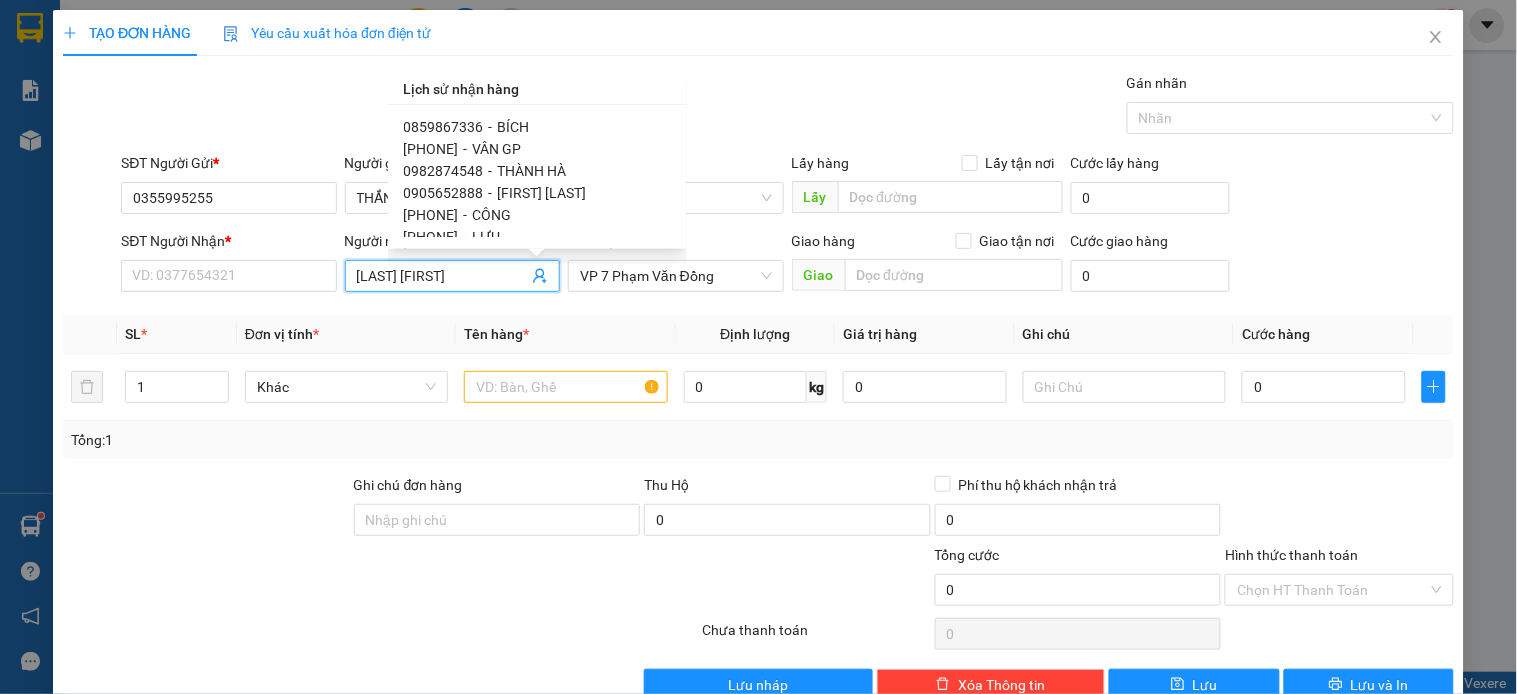 scroll, scrollTop: 222, scrollLeft: 0, axis: vertical 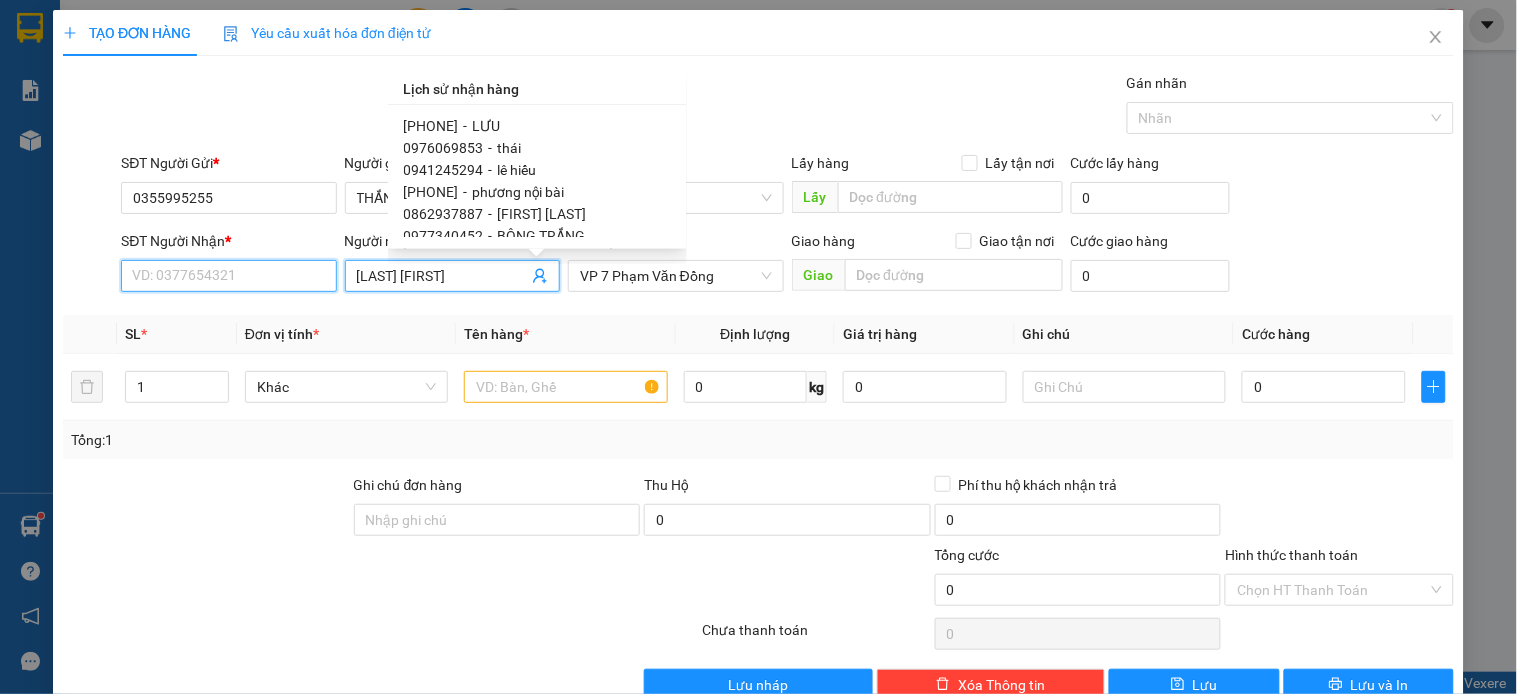 click on "SĐT Người Nhận  *" at bounding box center [228, 276] 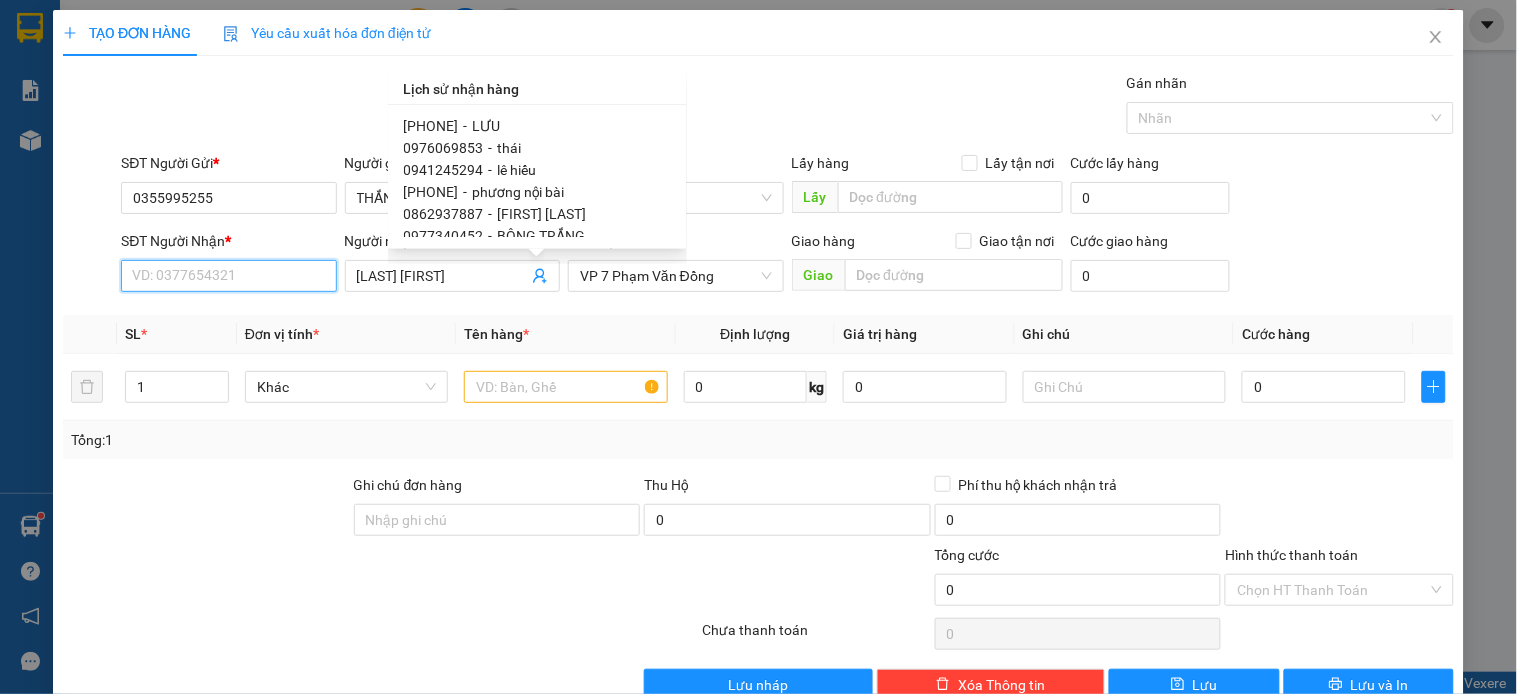 drag, startPoint x: 215, startPoint y: 274, endPoint x: 198, endPoint y: 267, distance: 18.384777 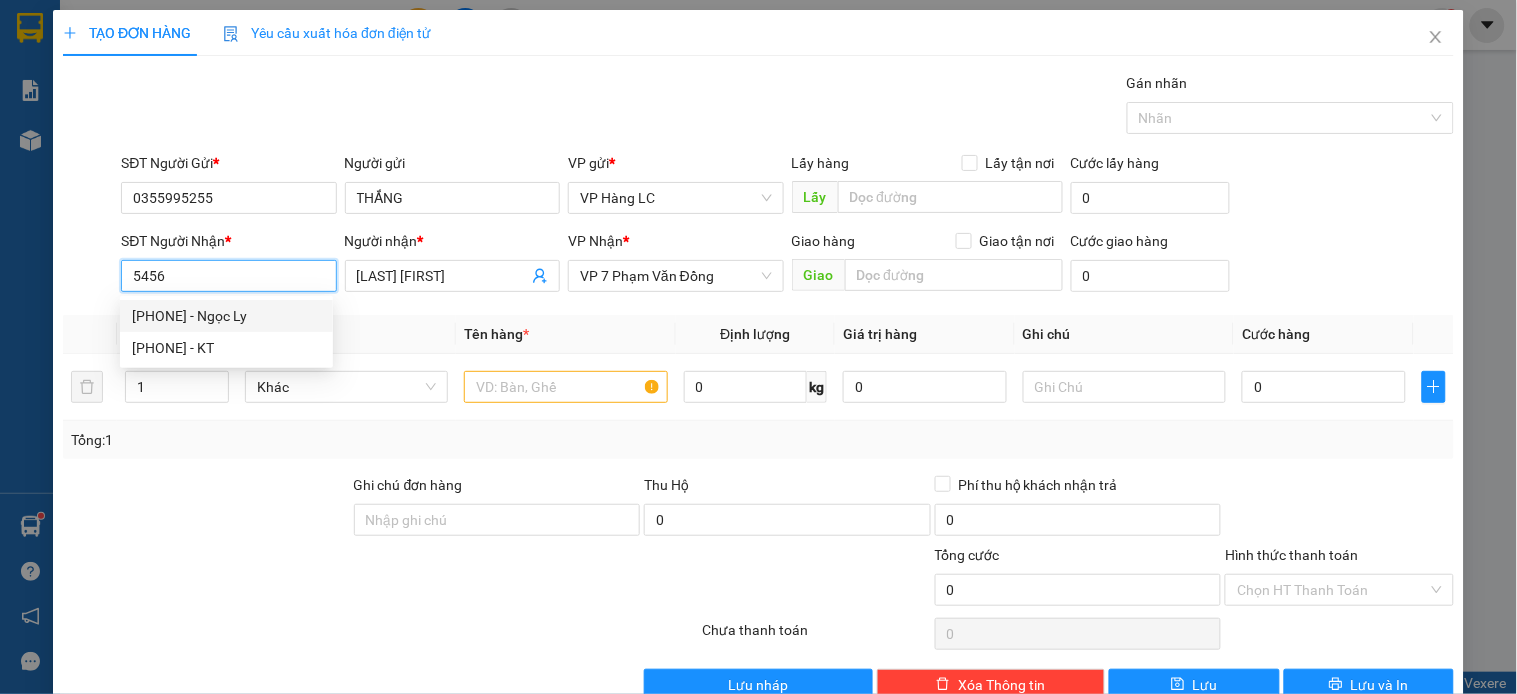 click on "0395725456 - Ngọc Ly" at bounding box center [226, 316] 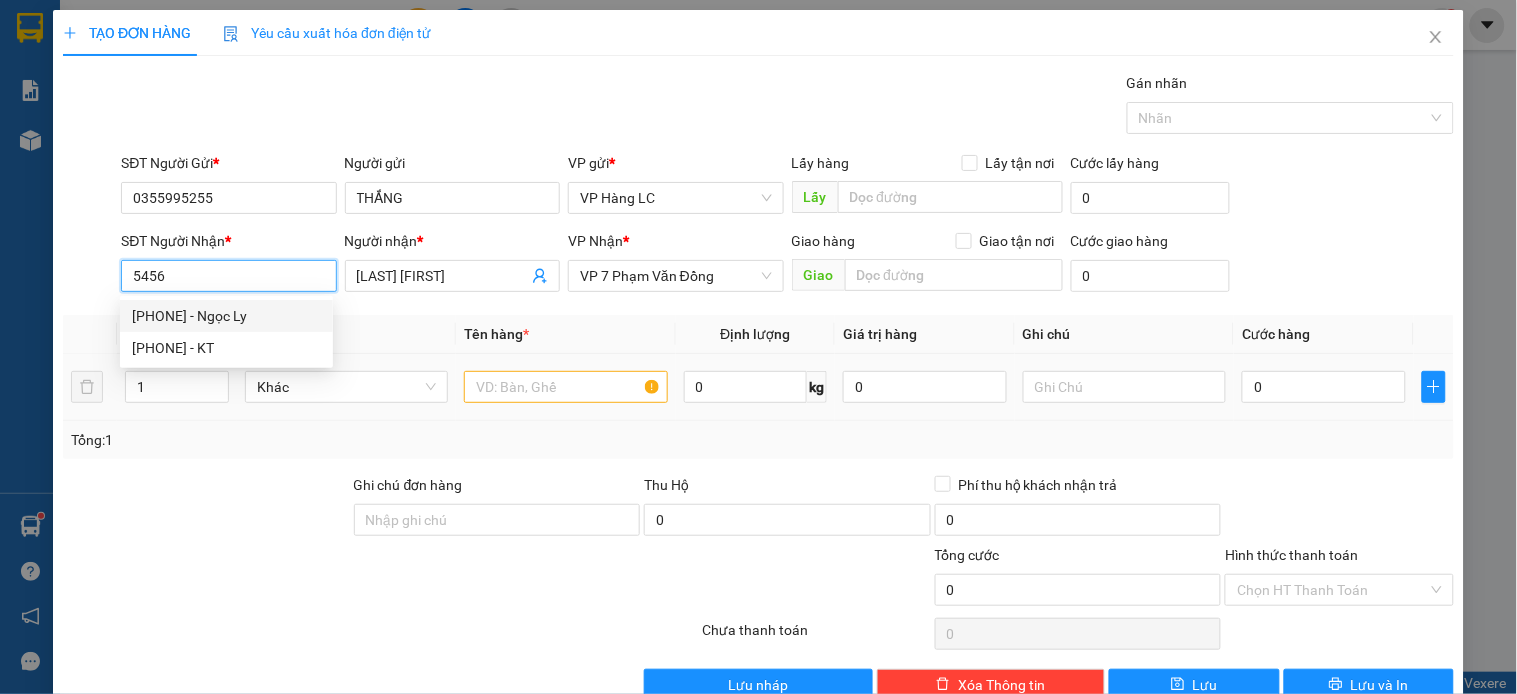 type on "0395725456" 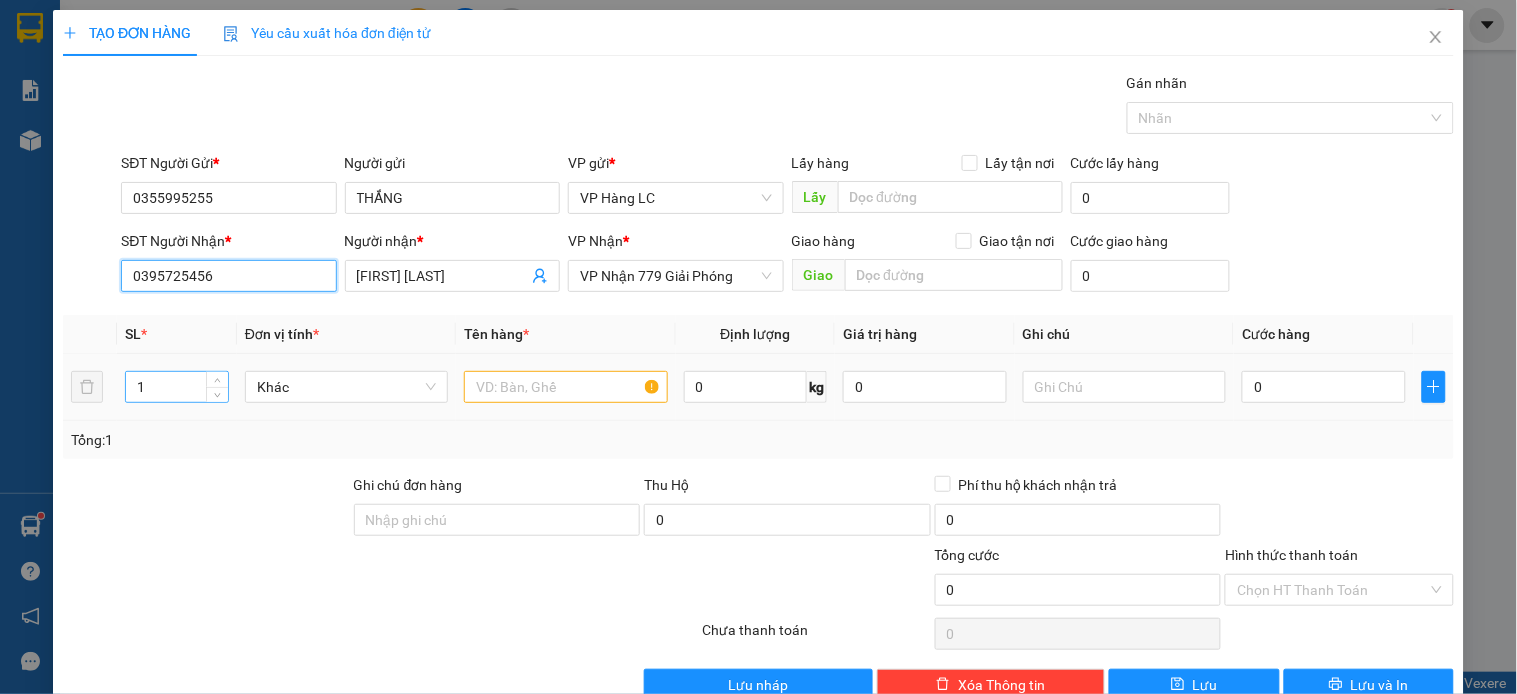 type on "0395725456" 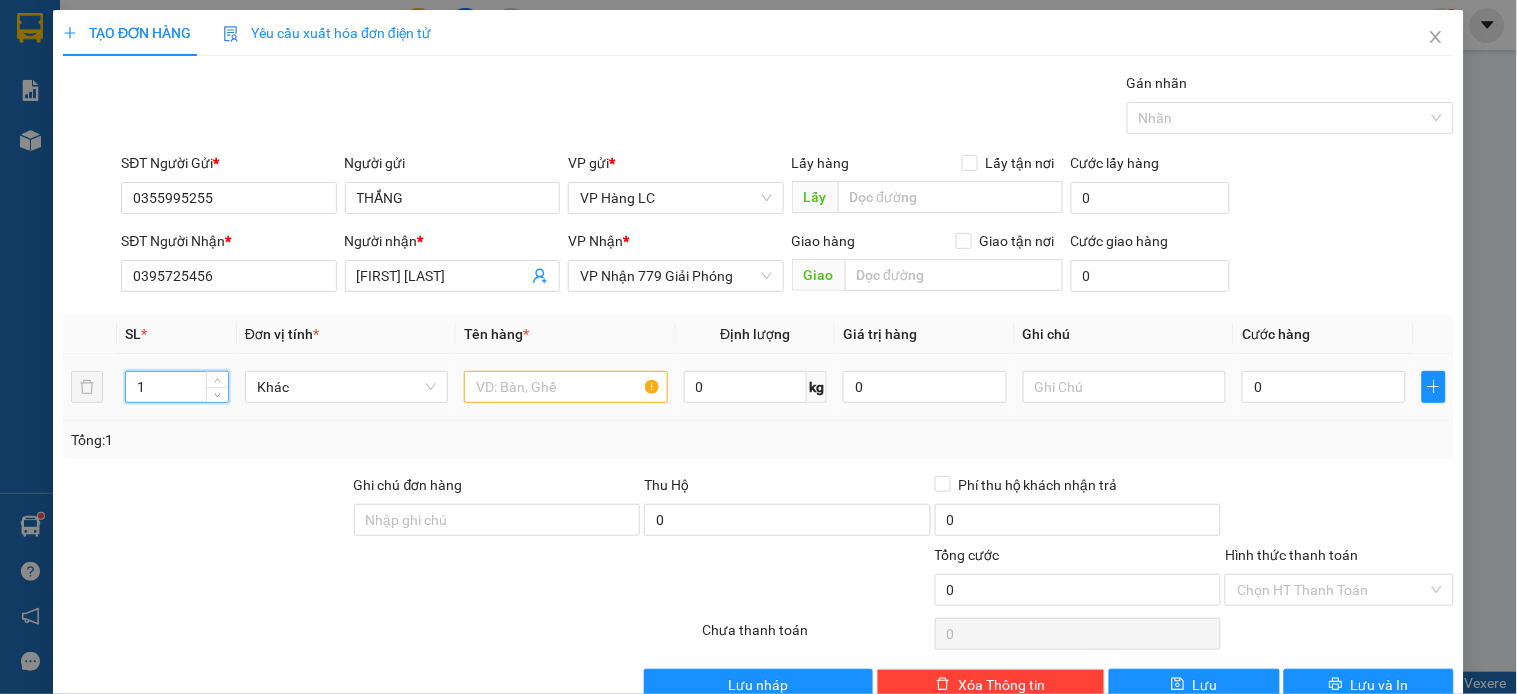 click on "1" at bounding box center (177, 387) 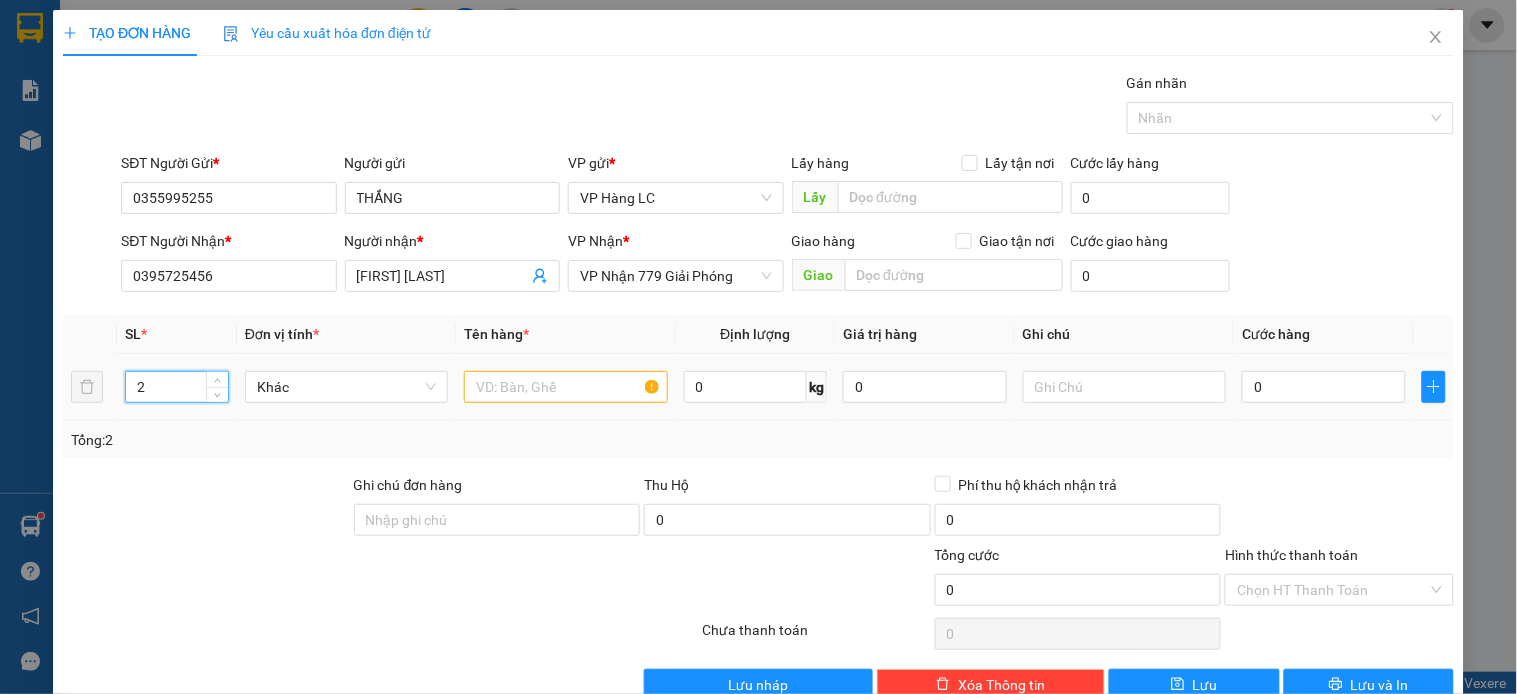 type on "2" 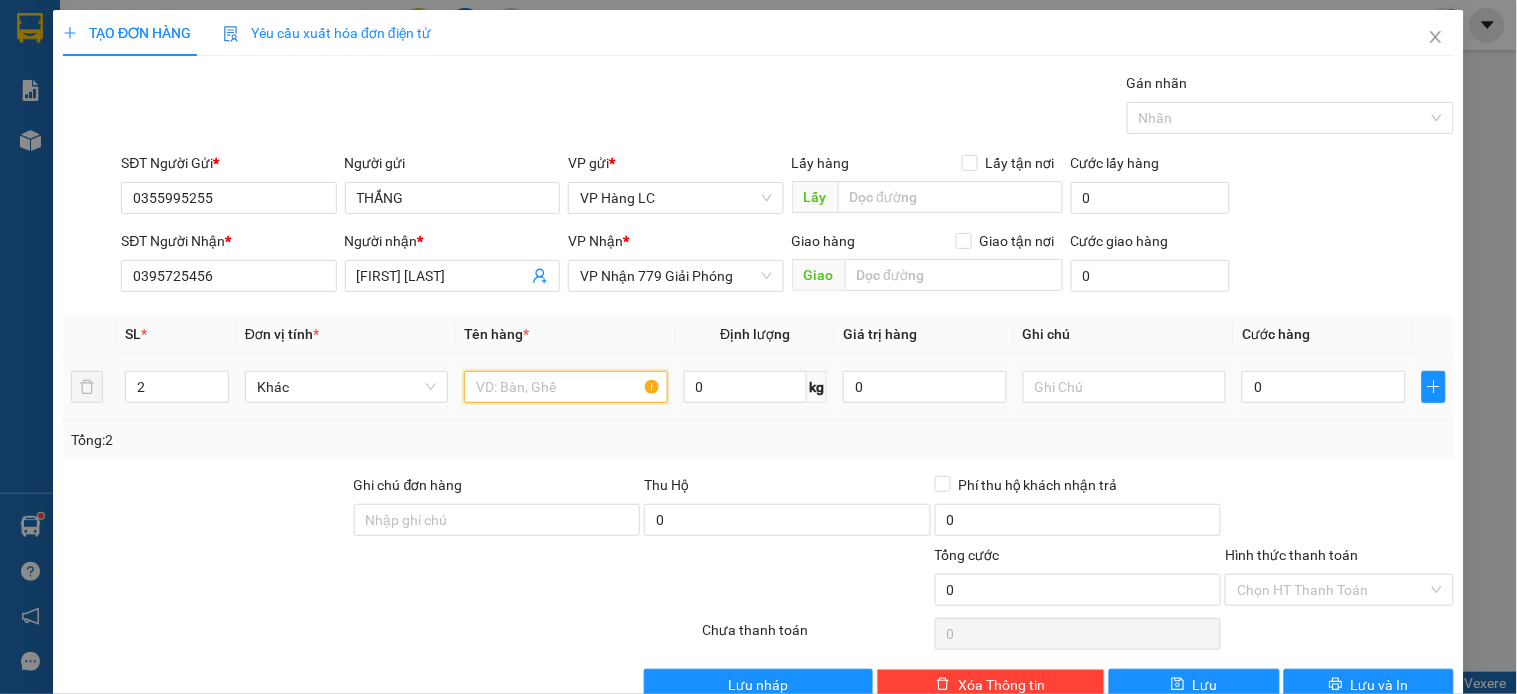 click at bounding box center [565, 387] 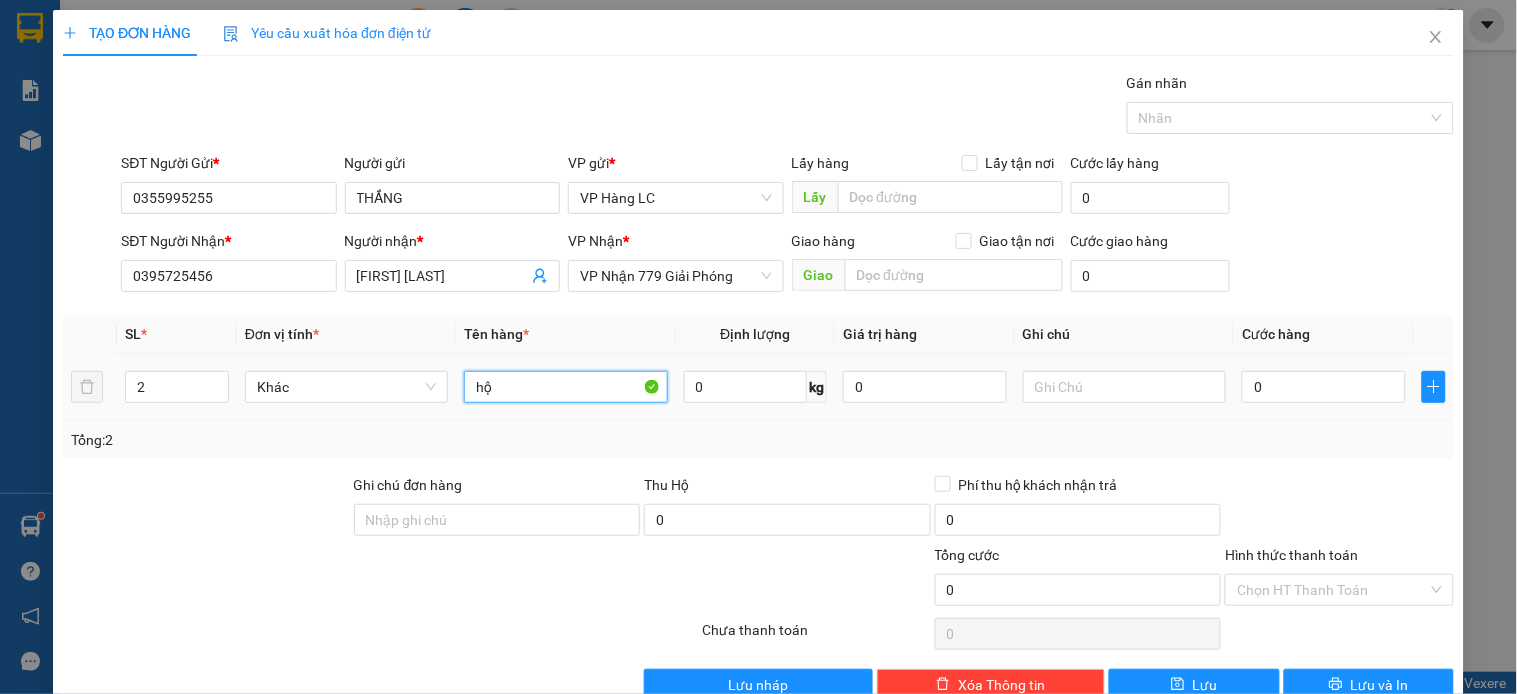 type on "h" 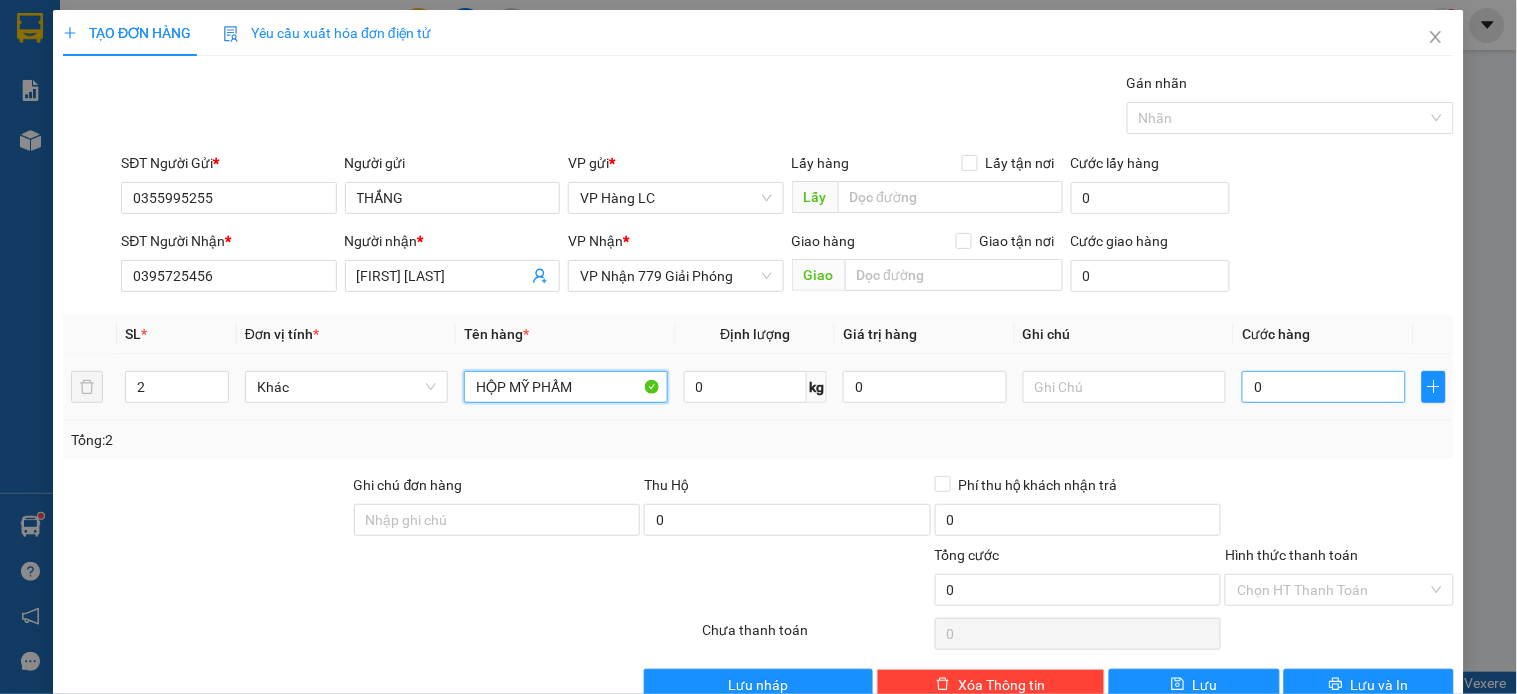type on "HỘP MỸ PHẨM" 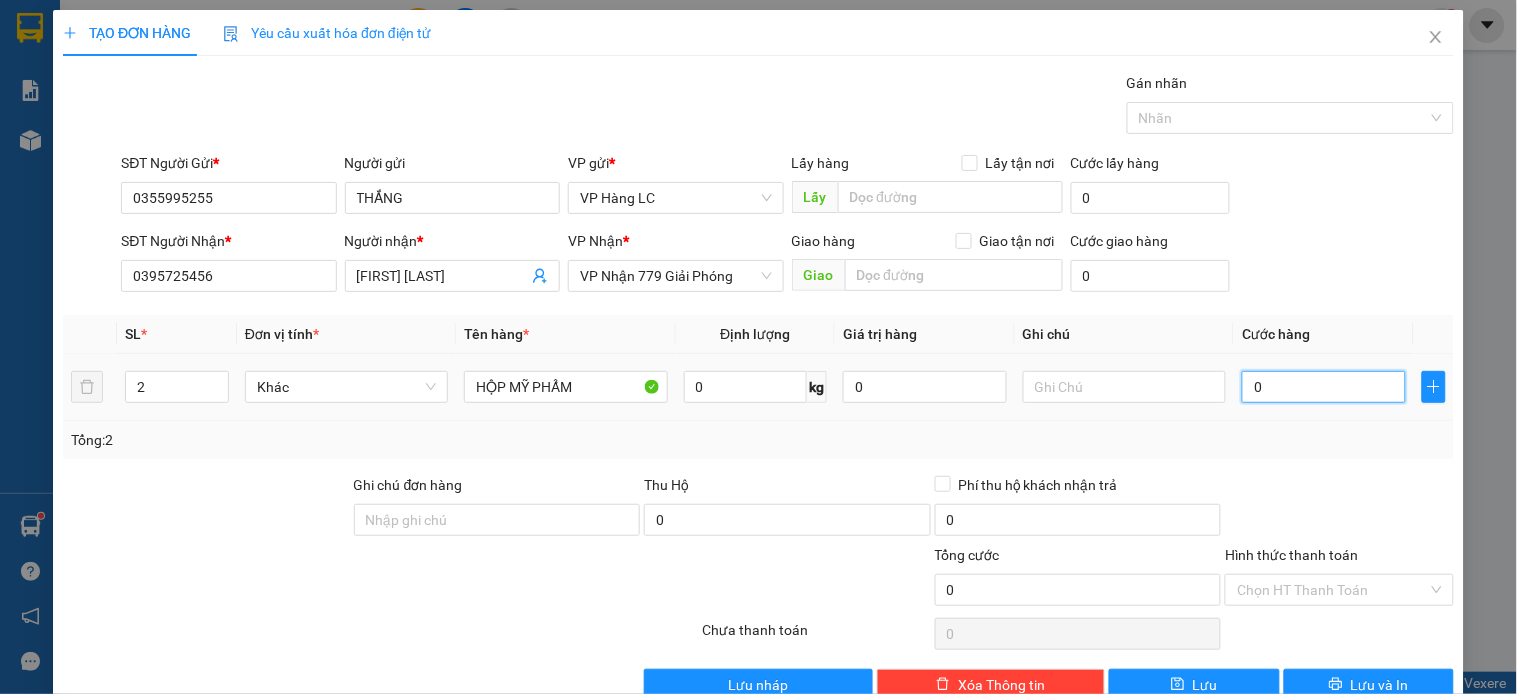 click on "0" at bounding box center (1324, 387) 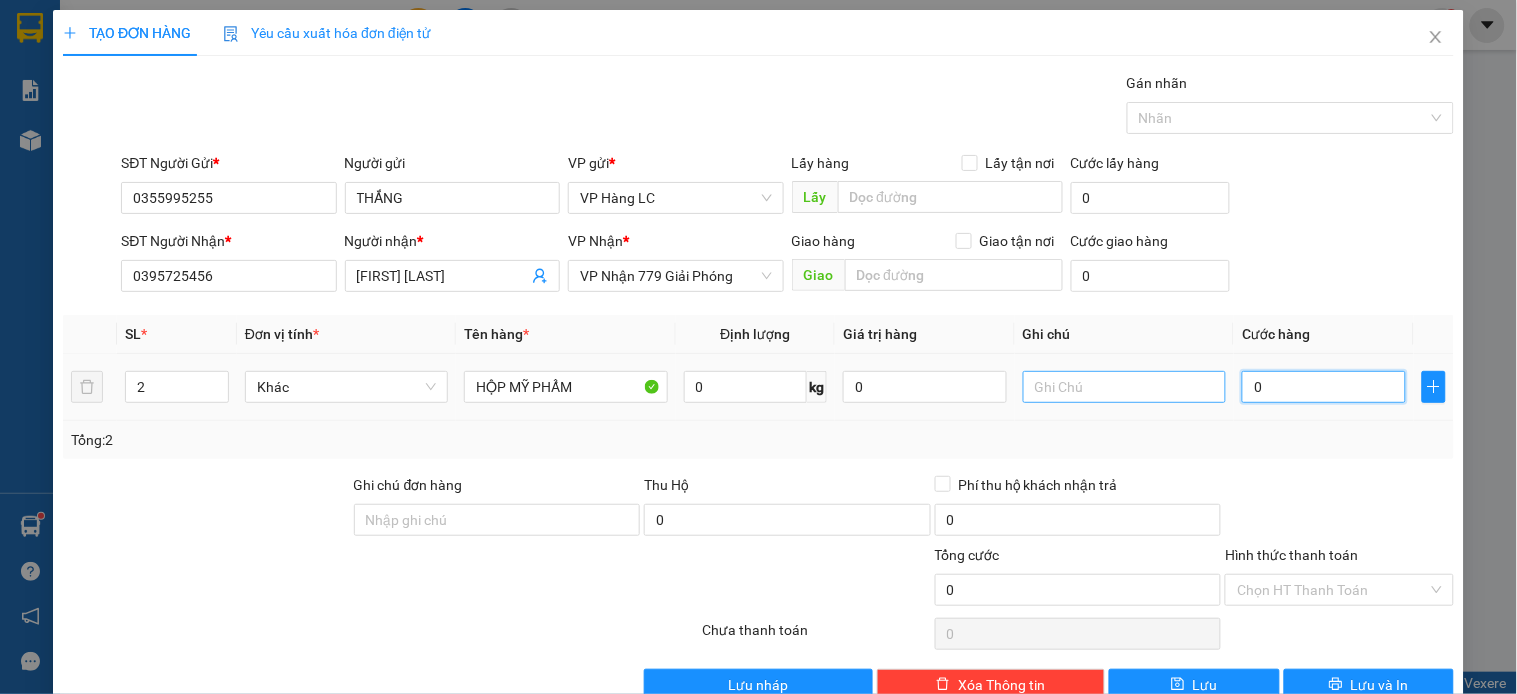 type on "1" 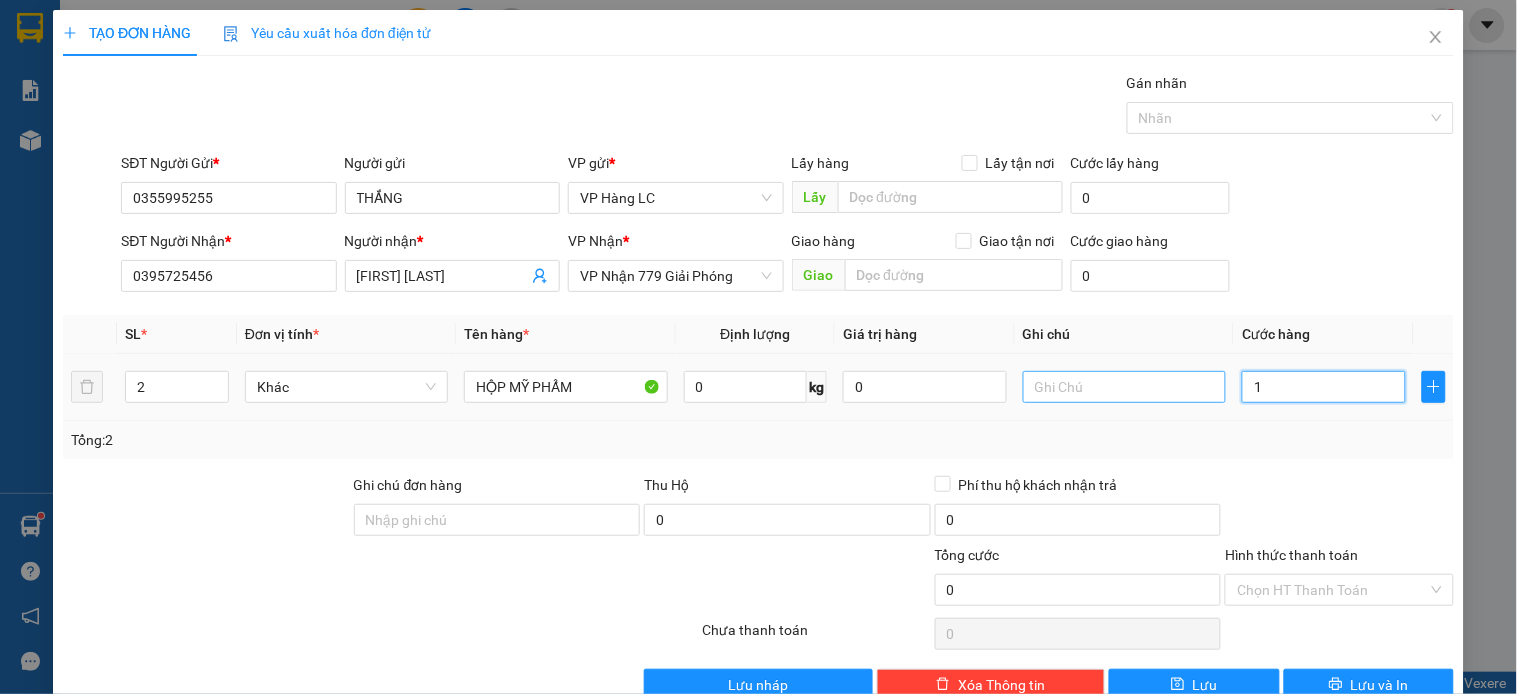type on "1" 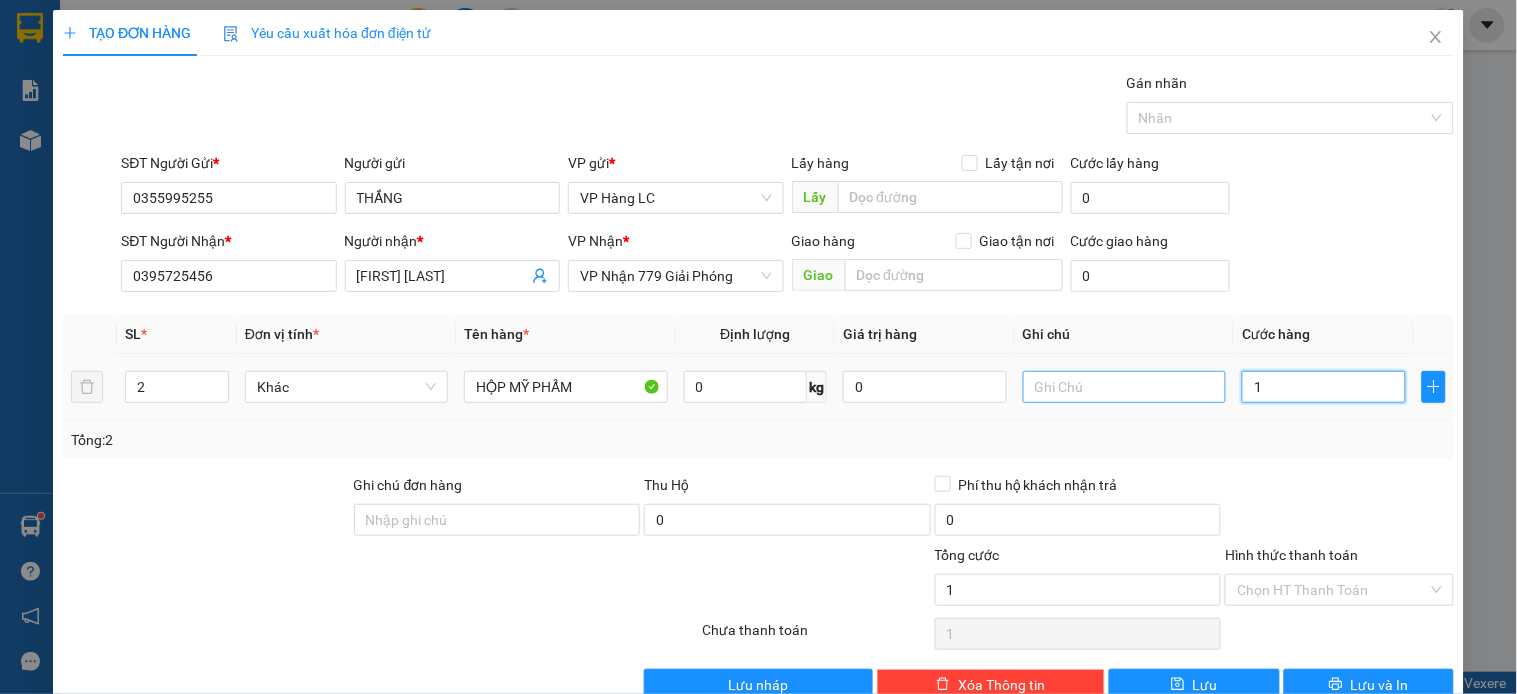 type on "12" 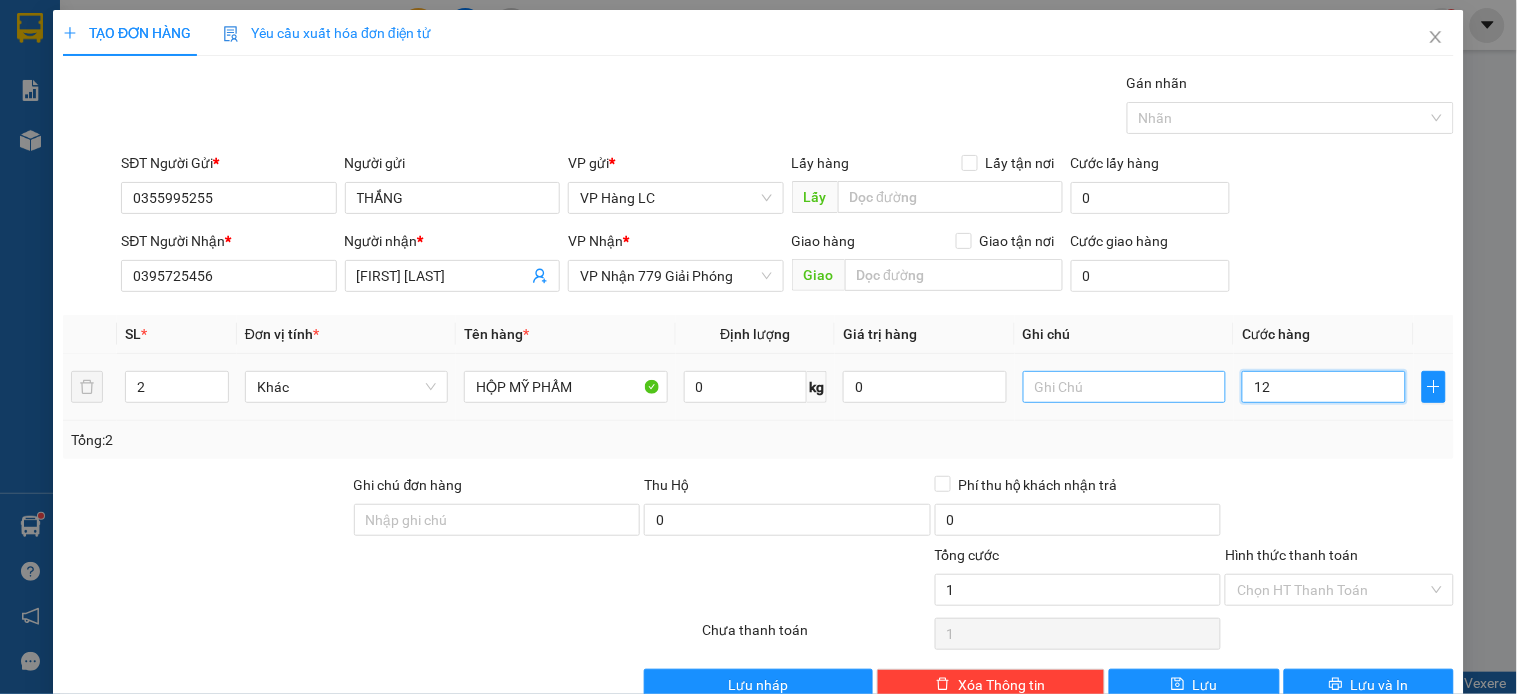 type on "12" 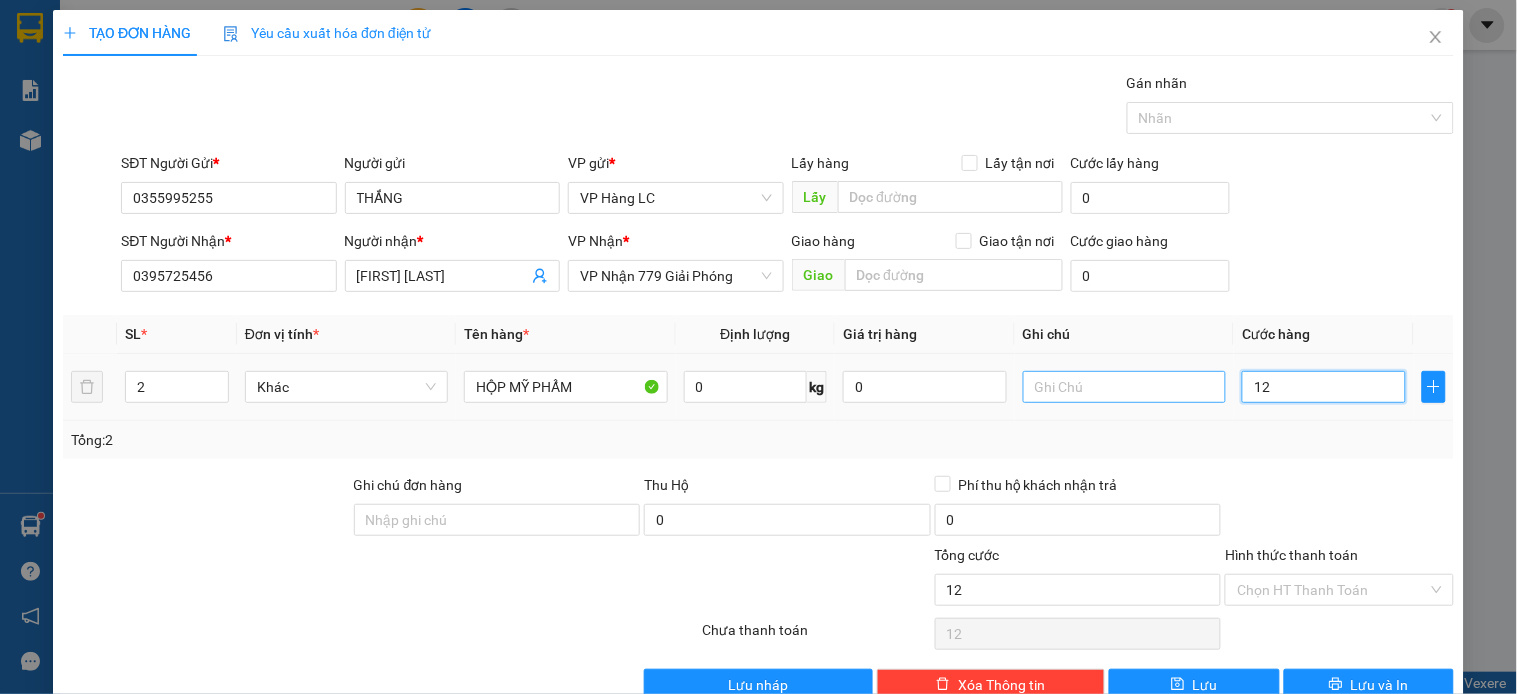 type on "120" 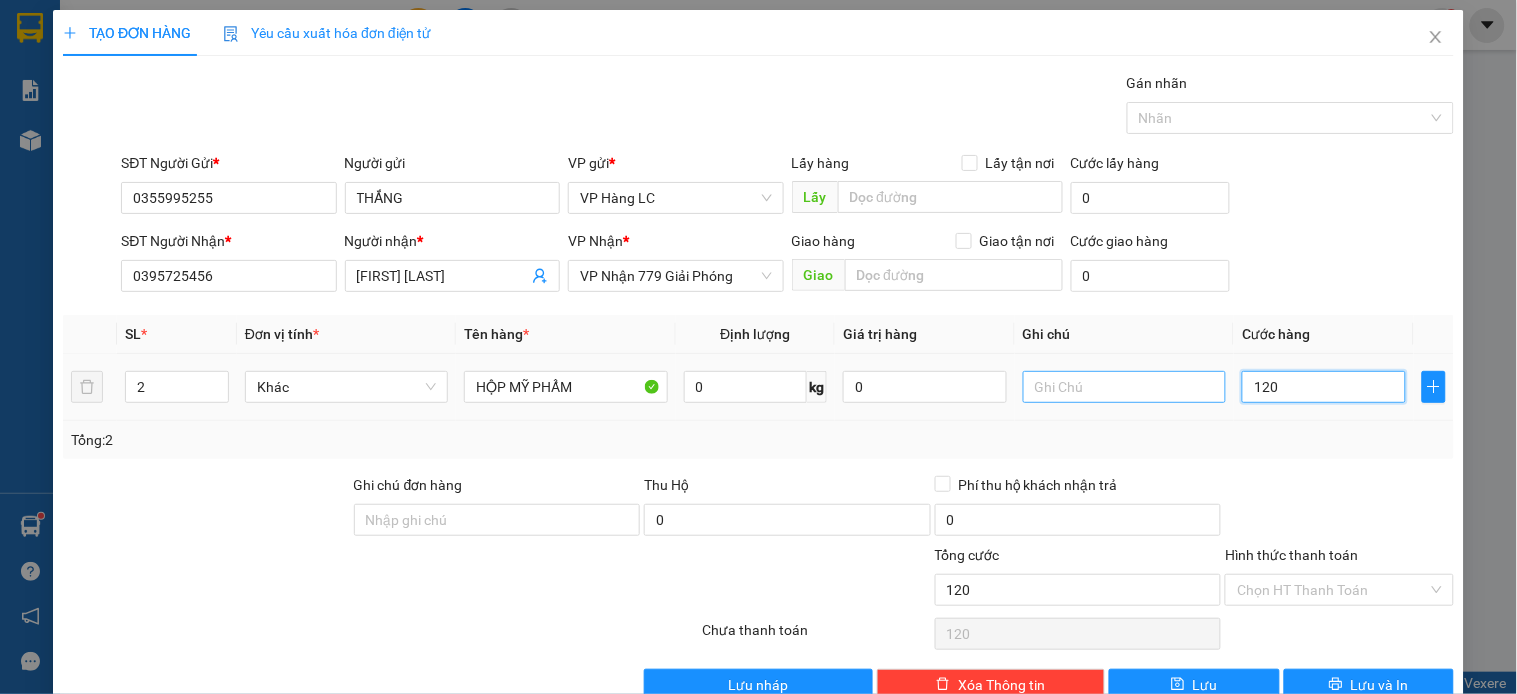 type on "1.200" 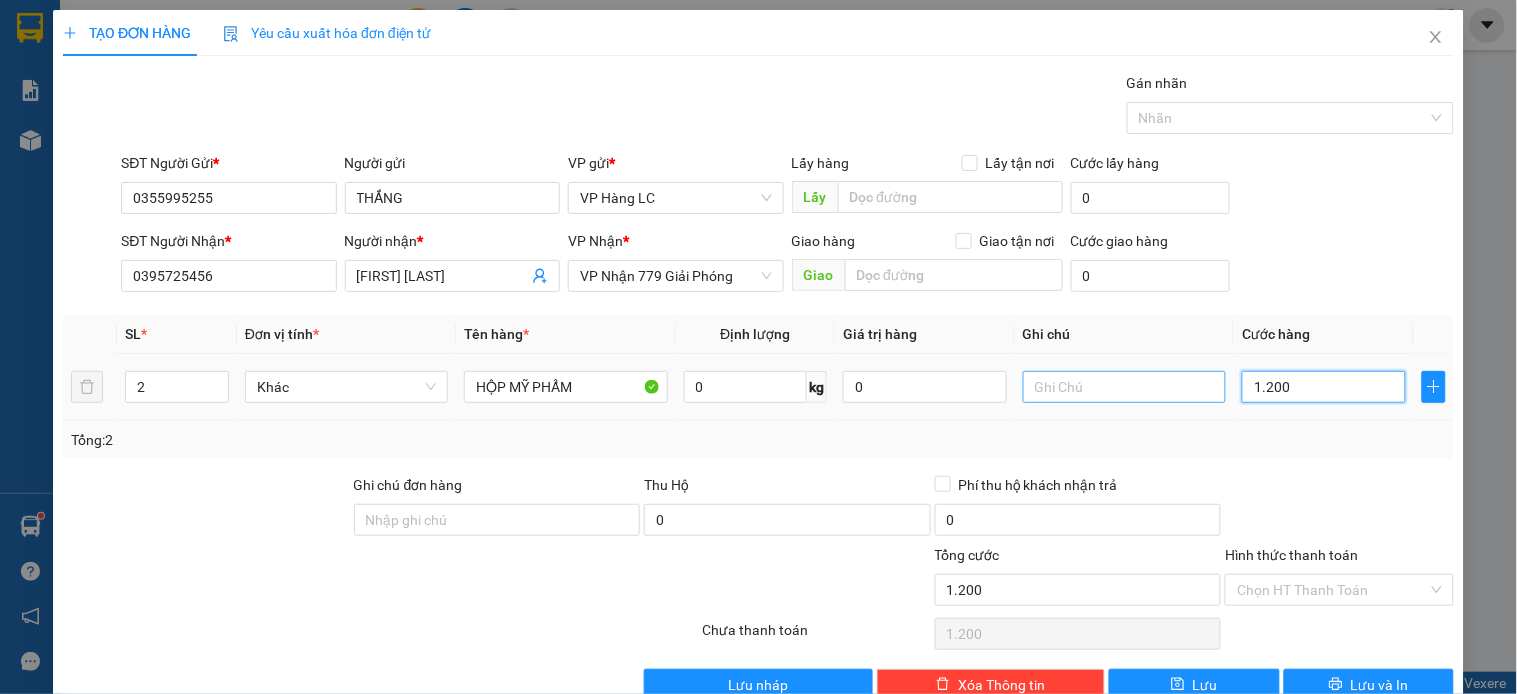 type on "12.000" 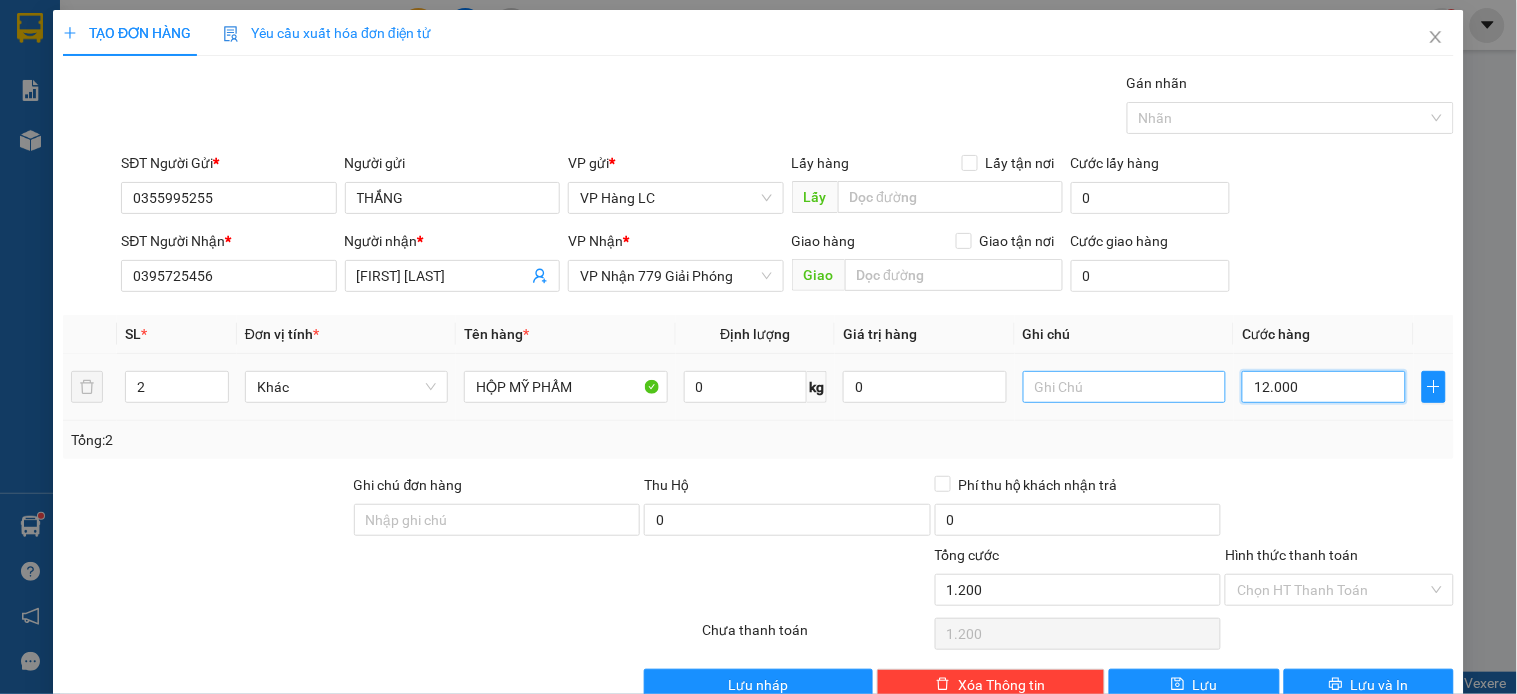 type on "12.000" 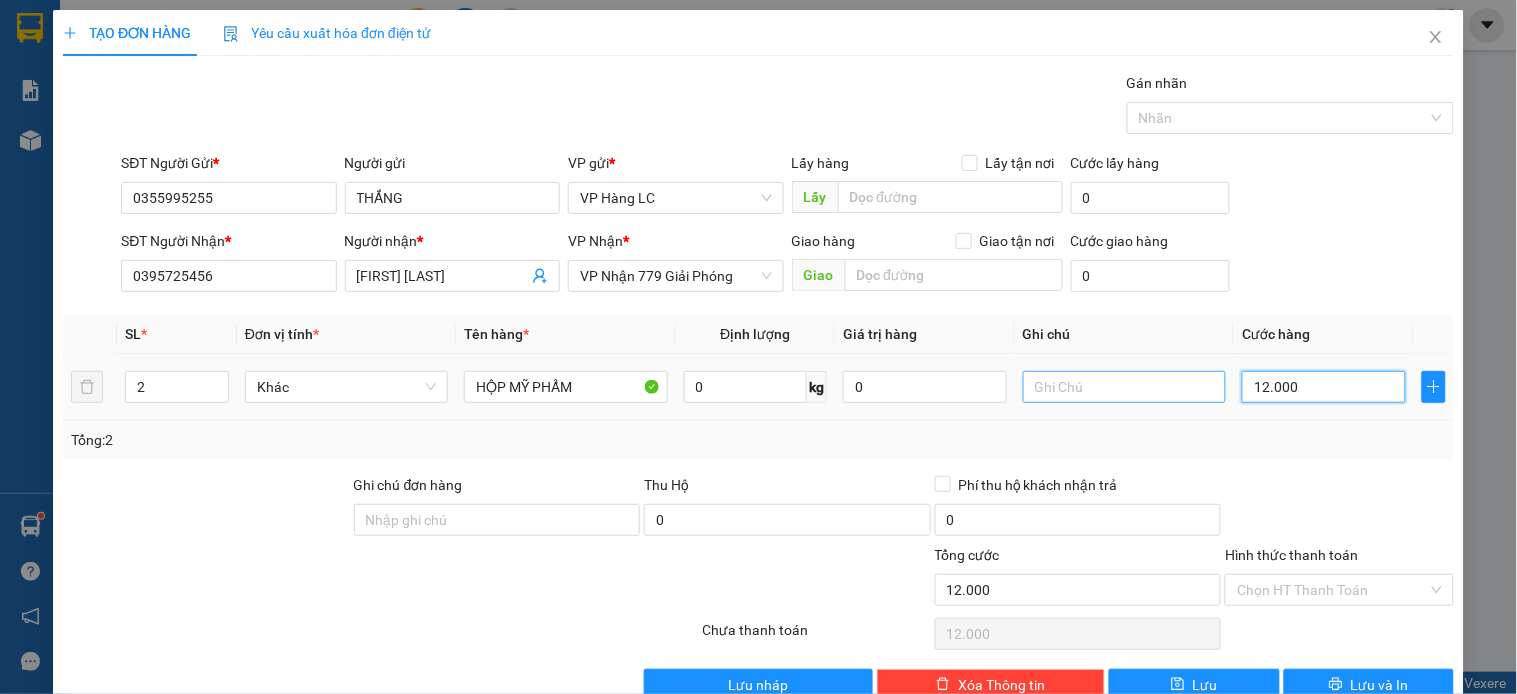 type on "120.000" 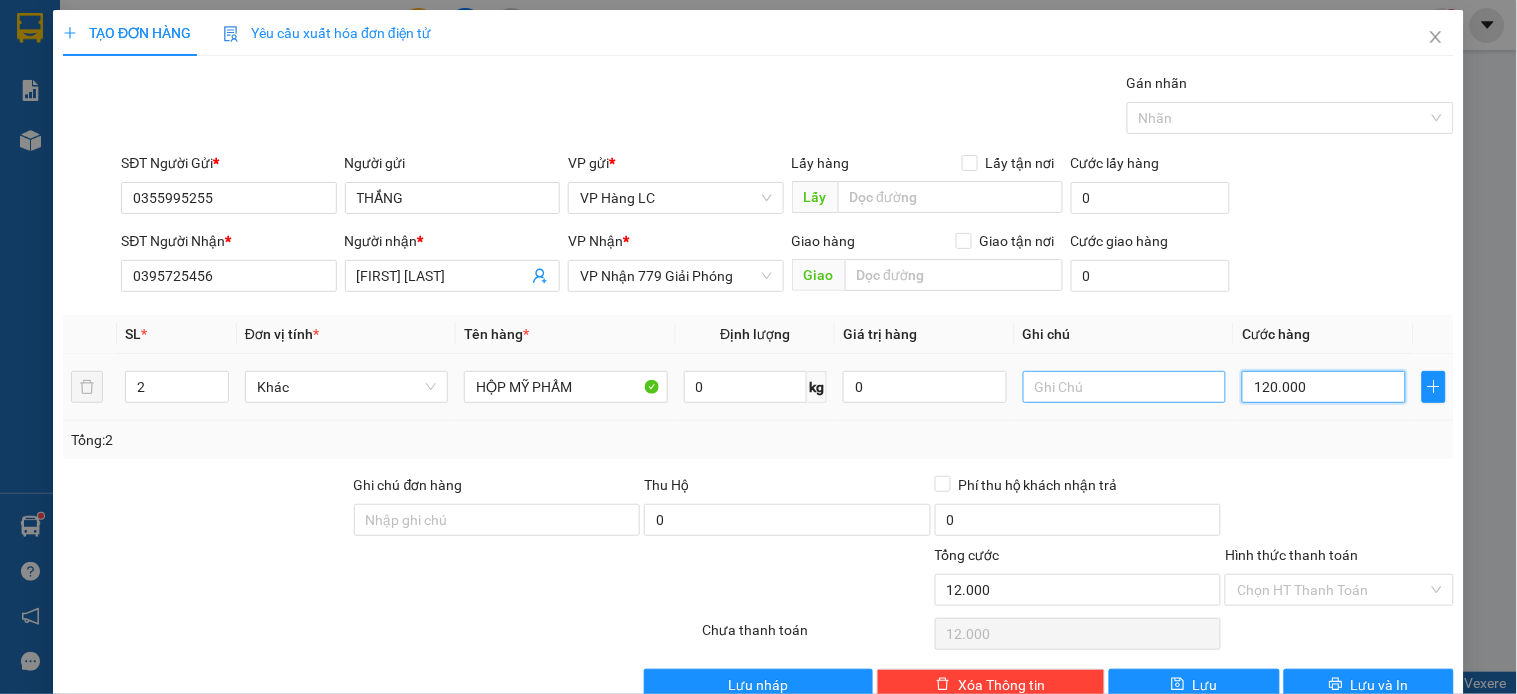 type on "120.000" 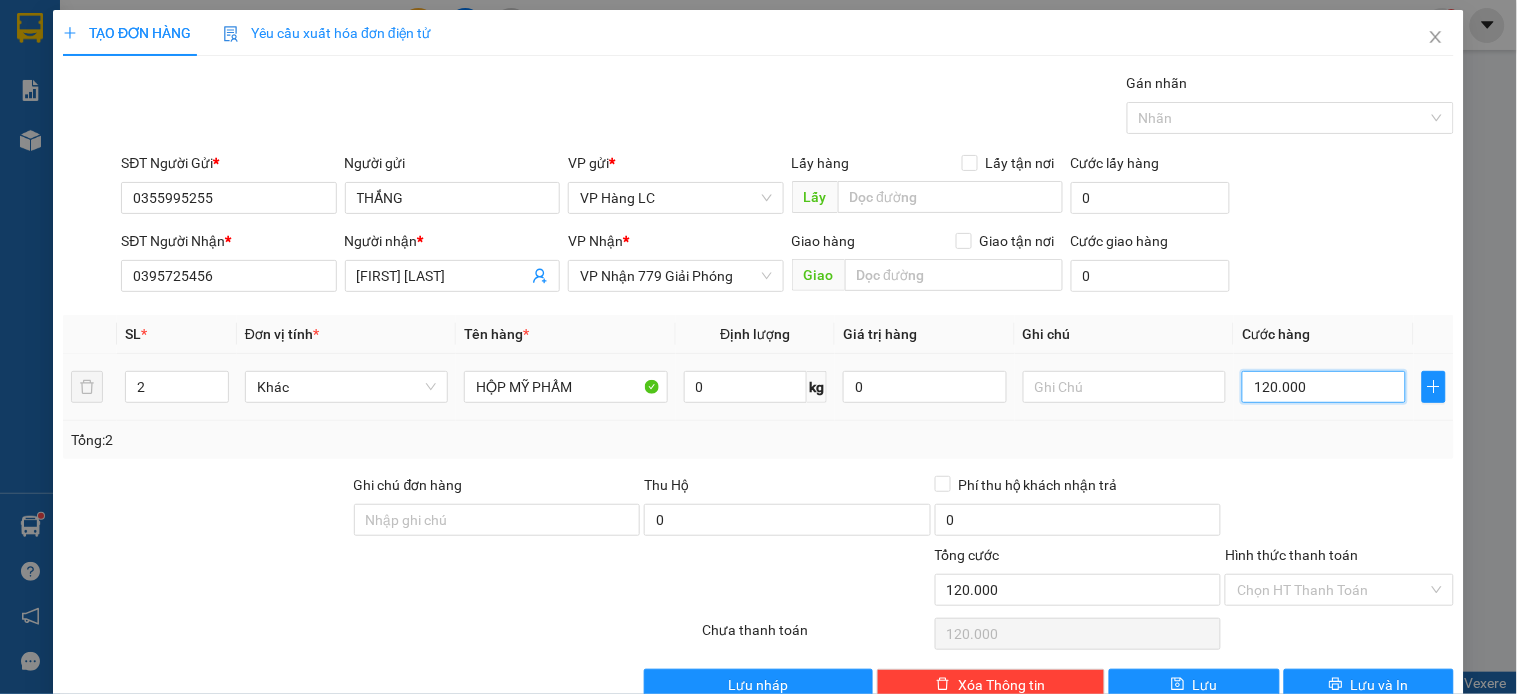 click on "120.000" at bounding box center (1324, 387) 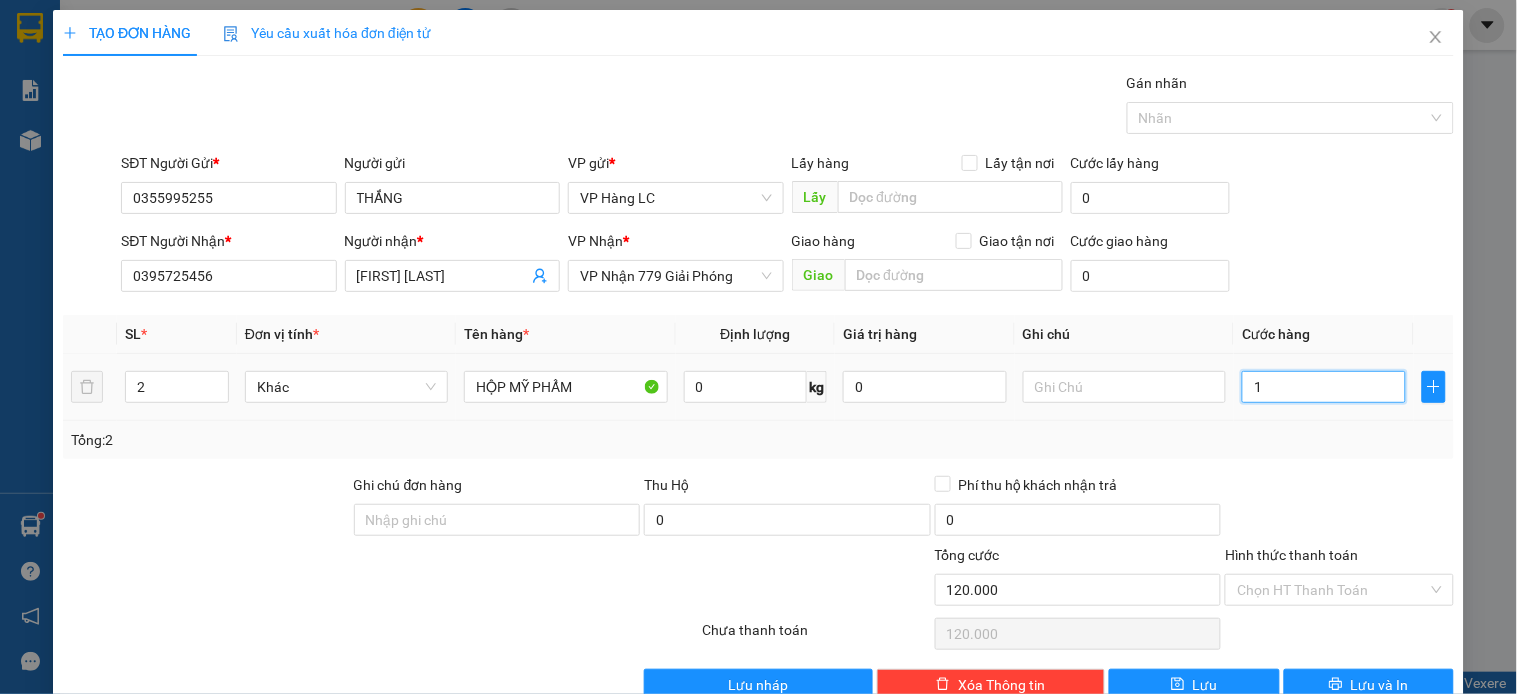 type on "1" 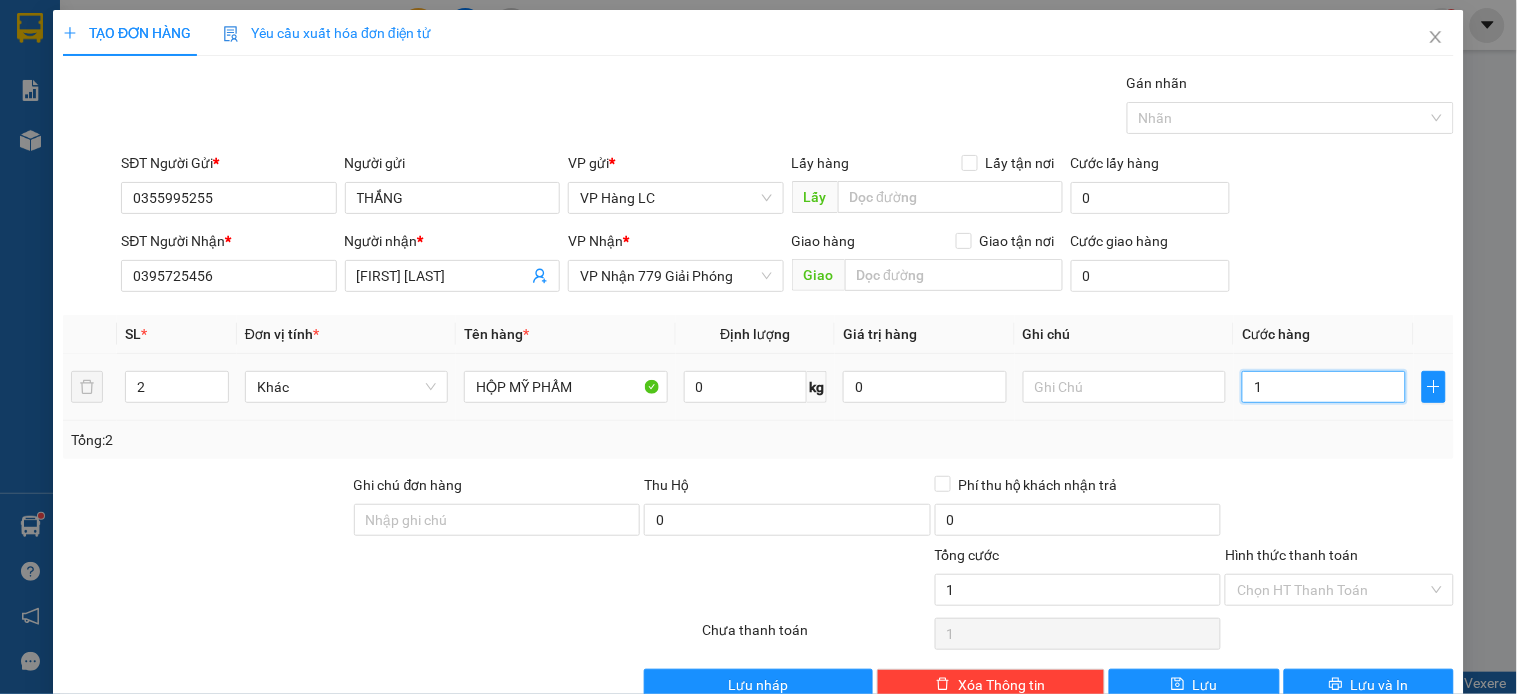 type on "11" 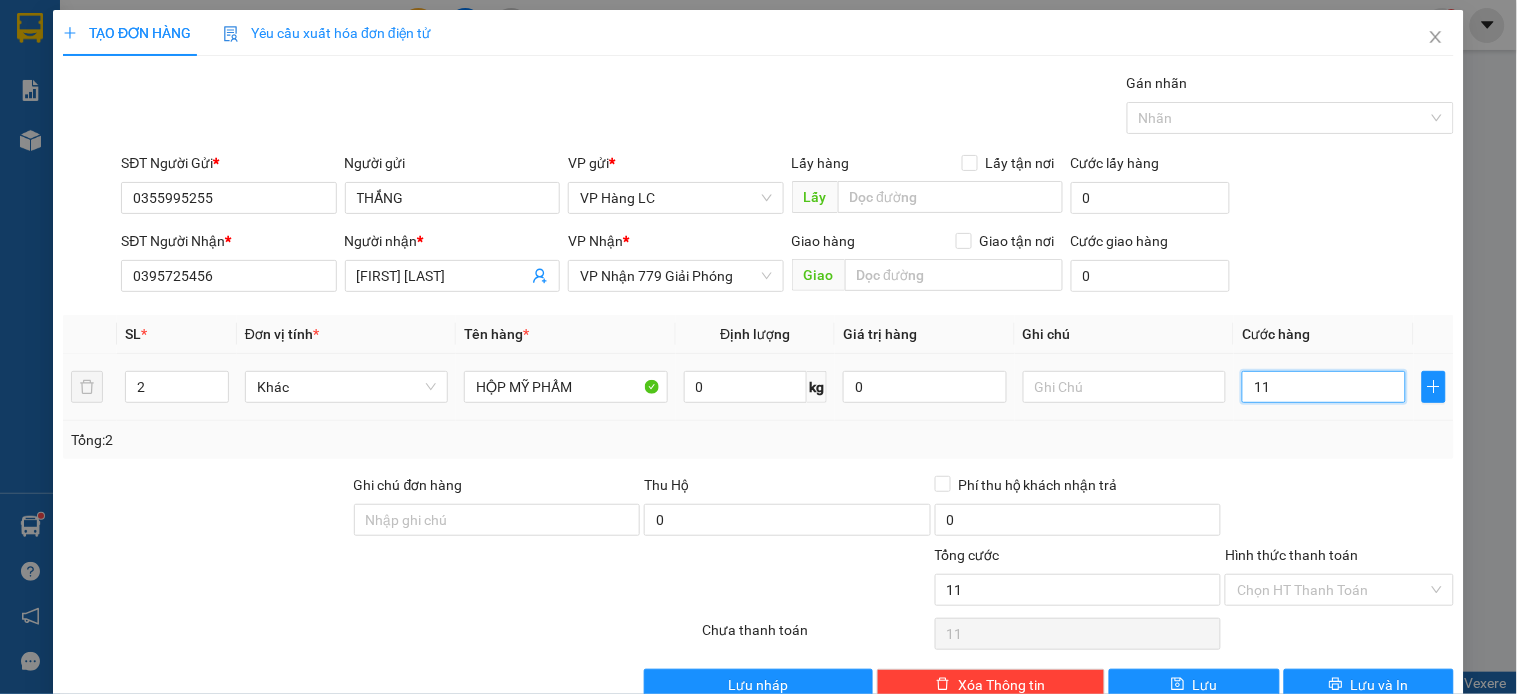 type on "110" 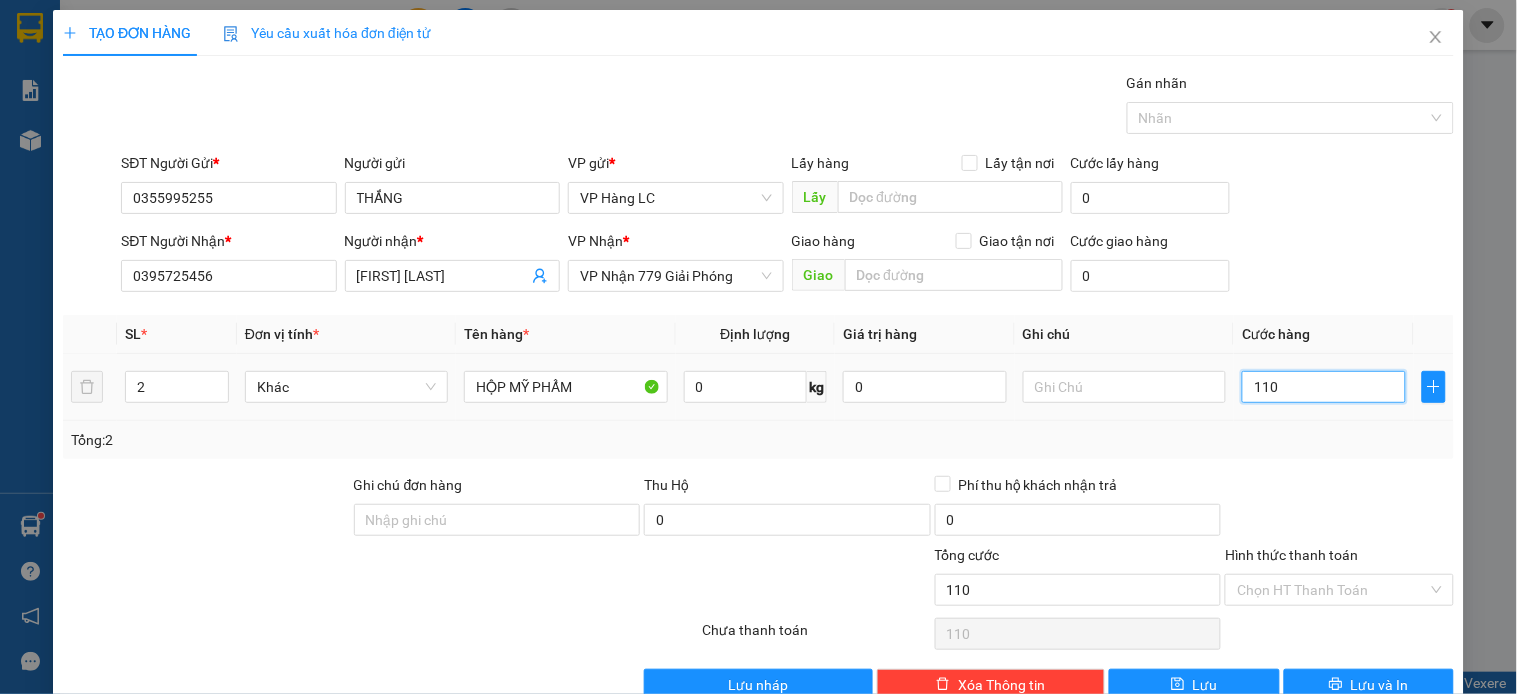 type on "1.100" 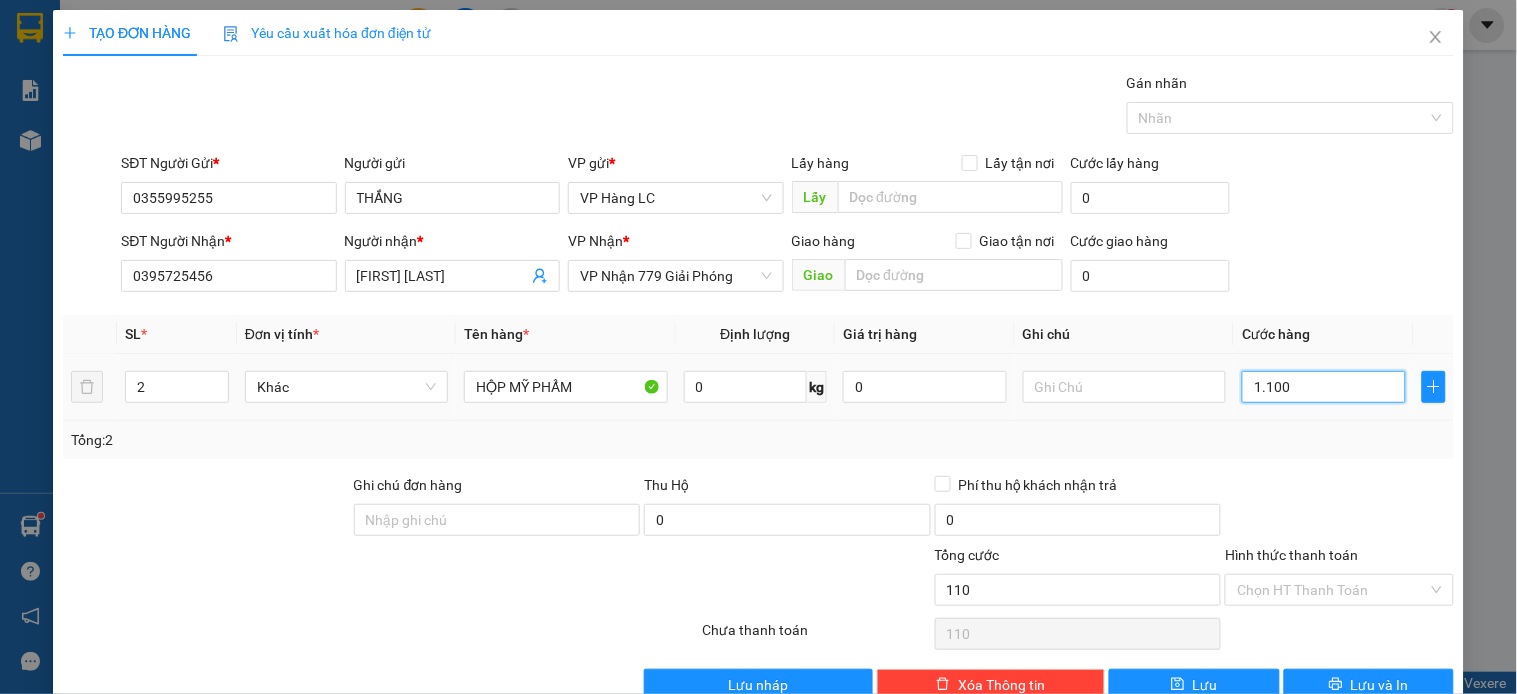 type on "1.100" 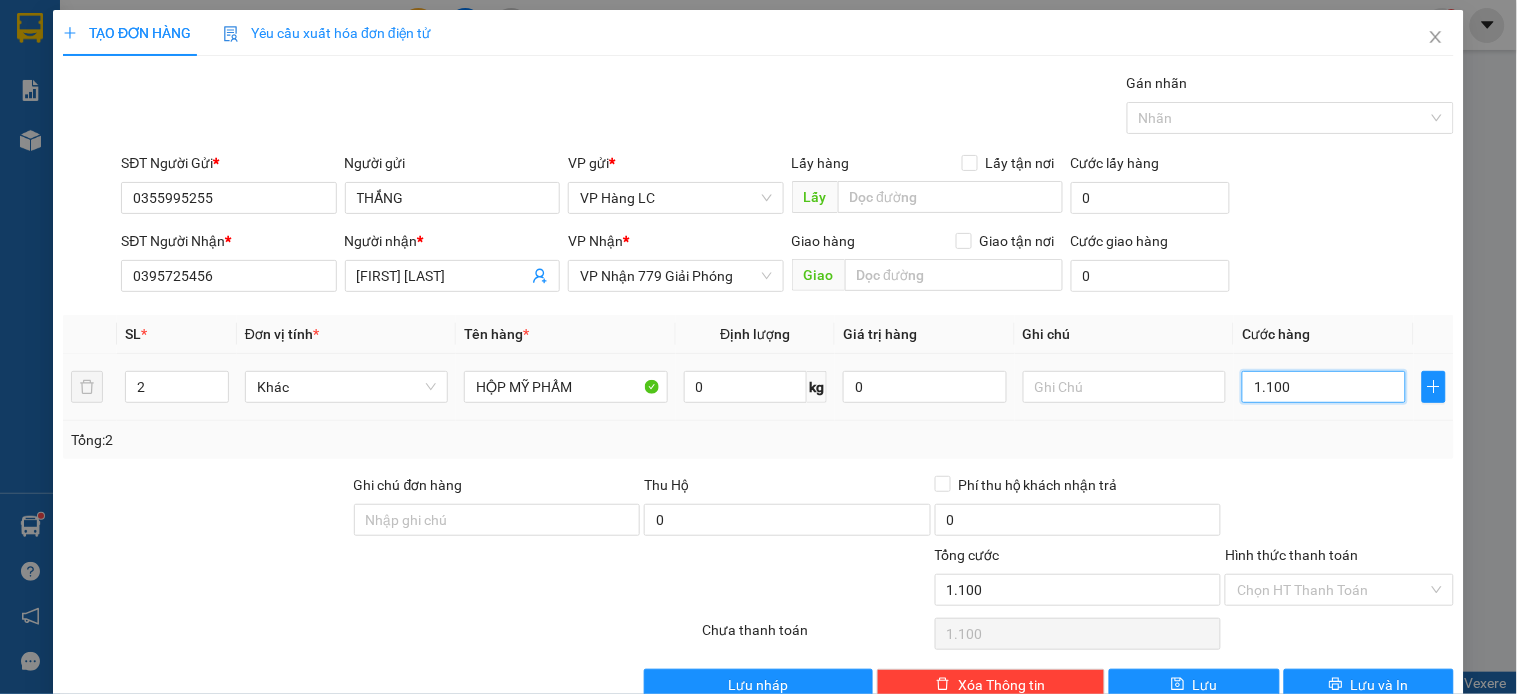 type on "11.000" 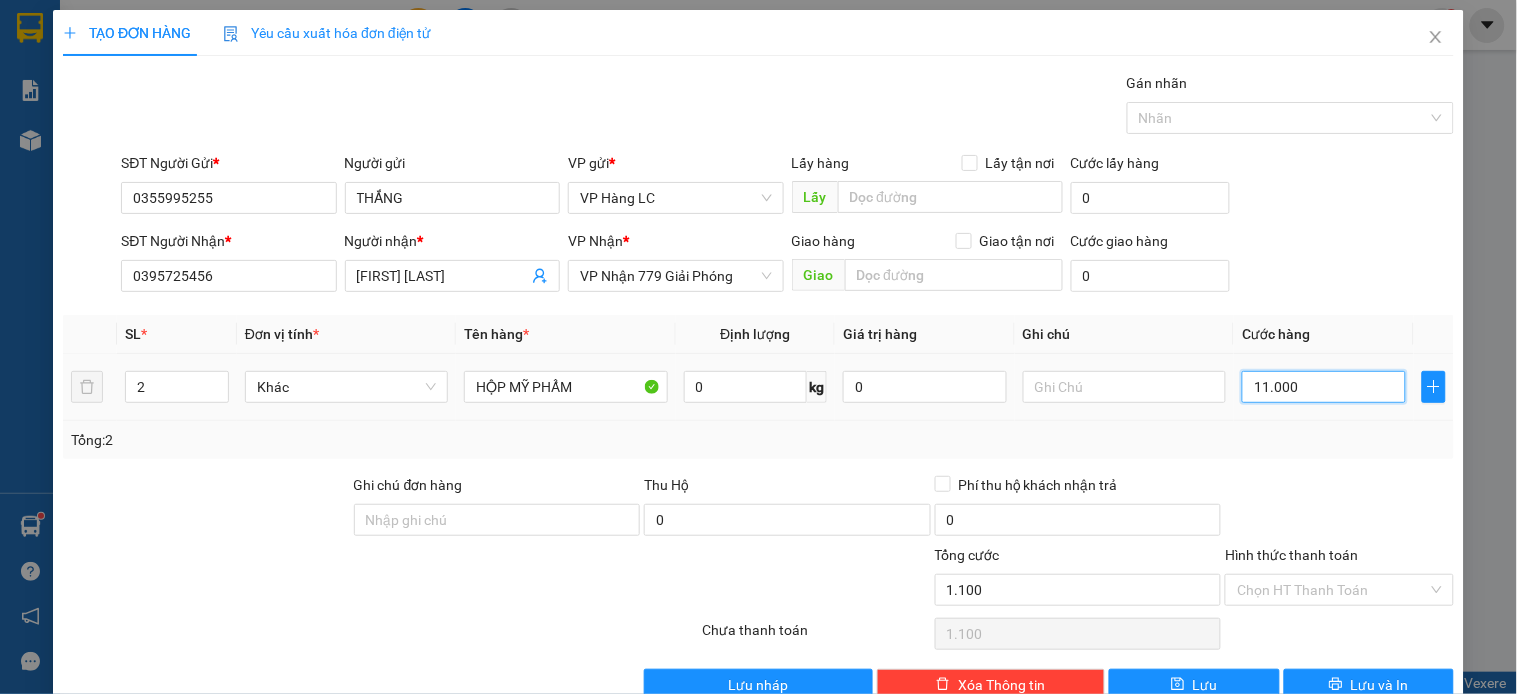type on "11.000" 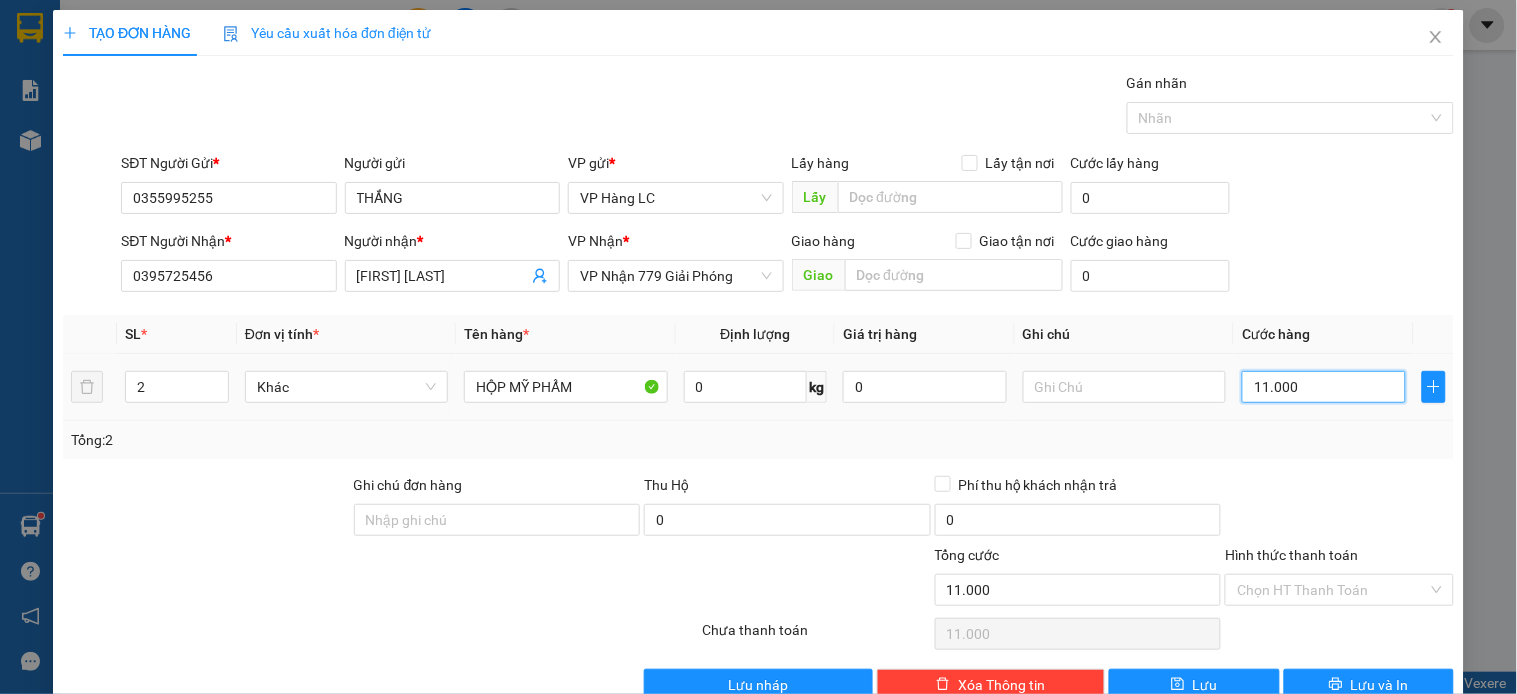 type on "110.000" 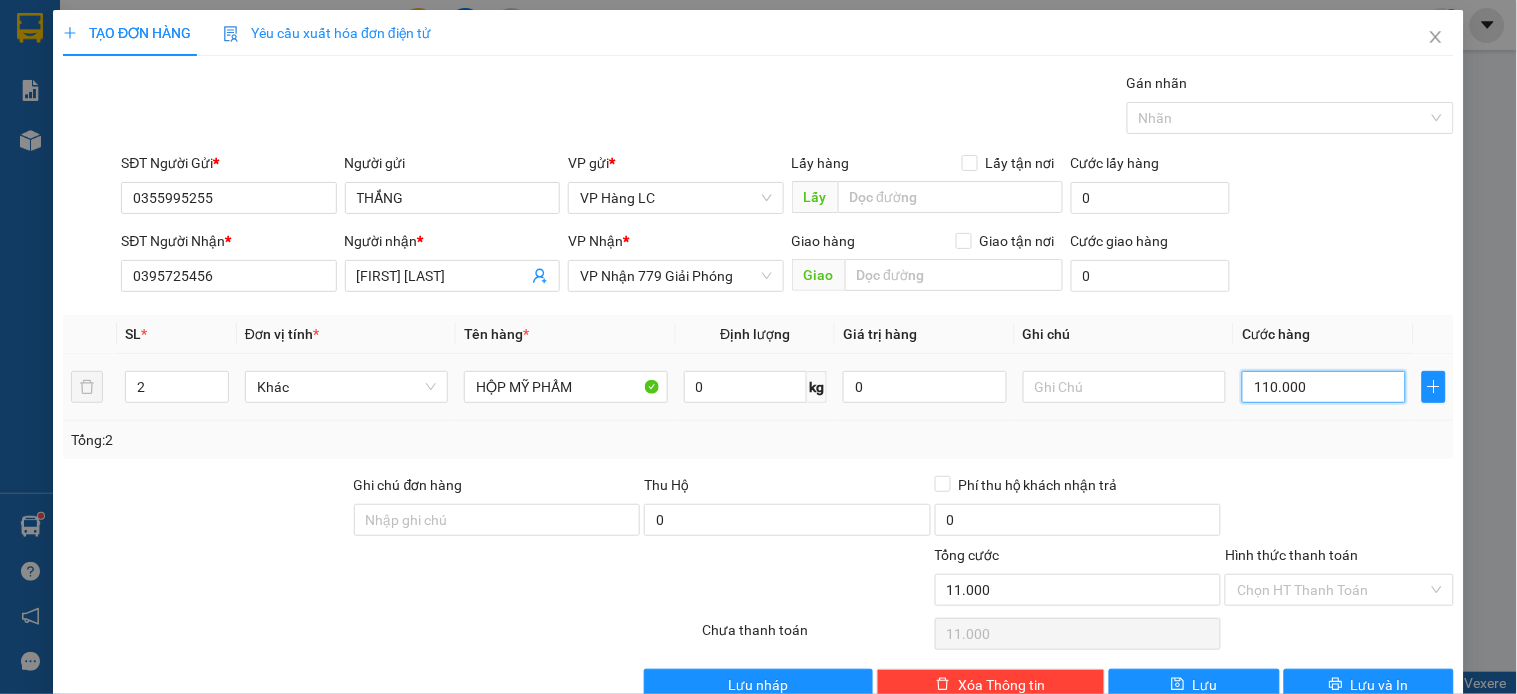 type on "110.000" 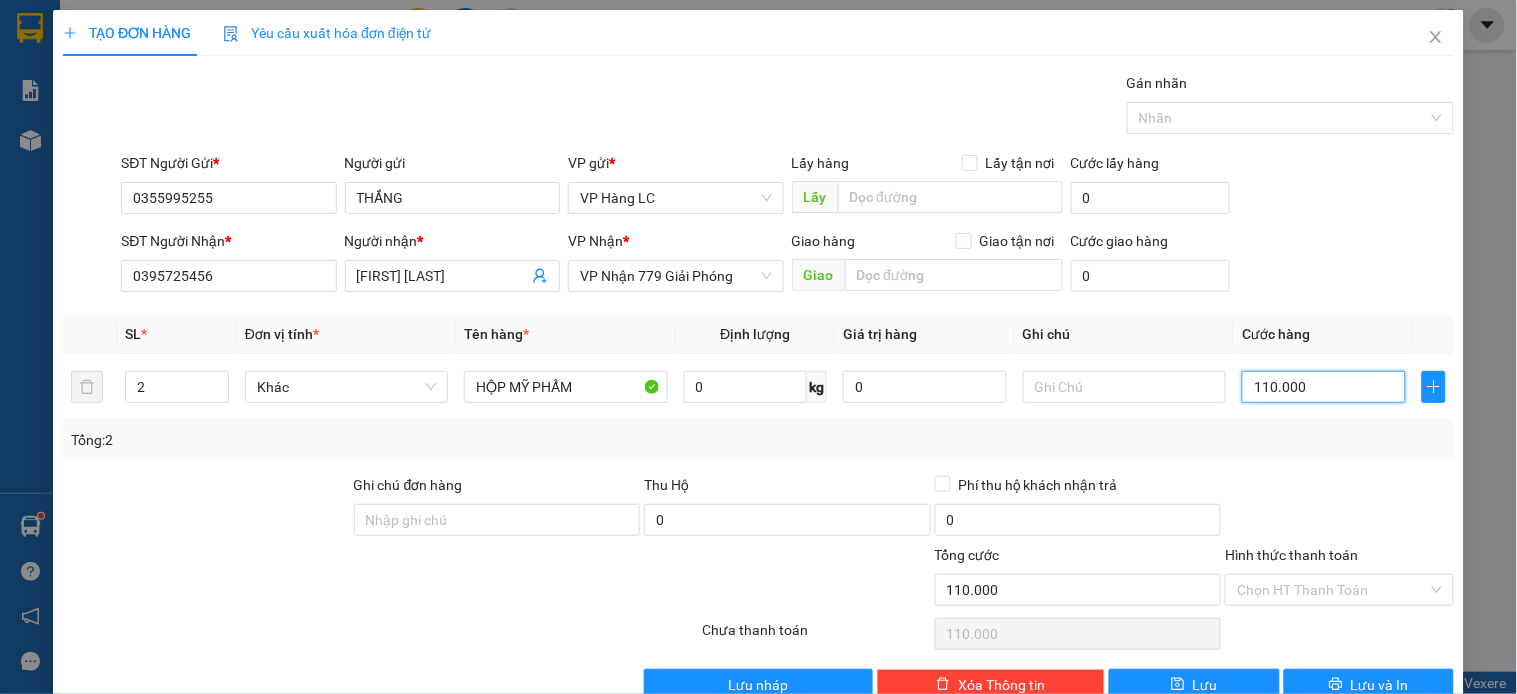 type on "110.000" 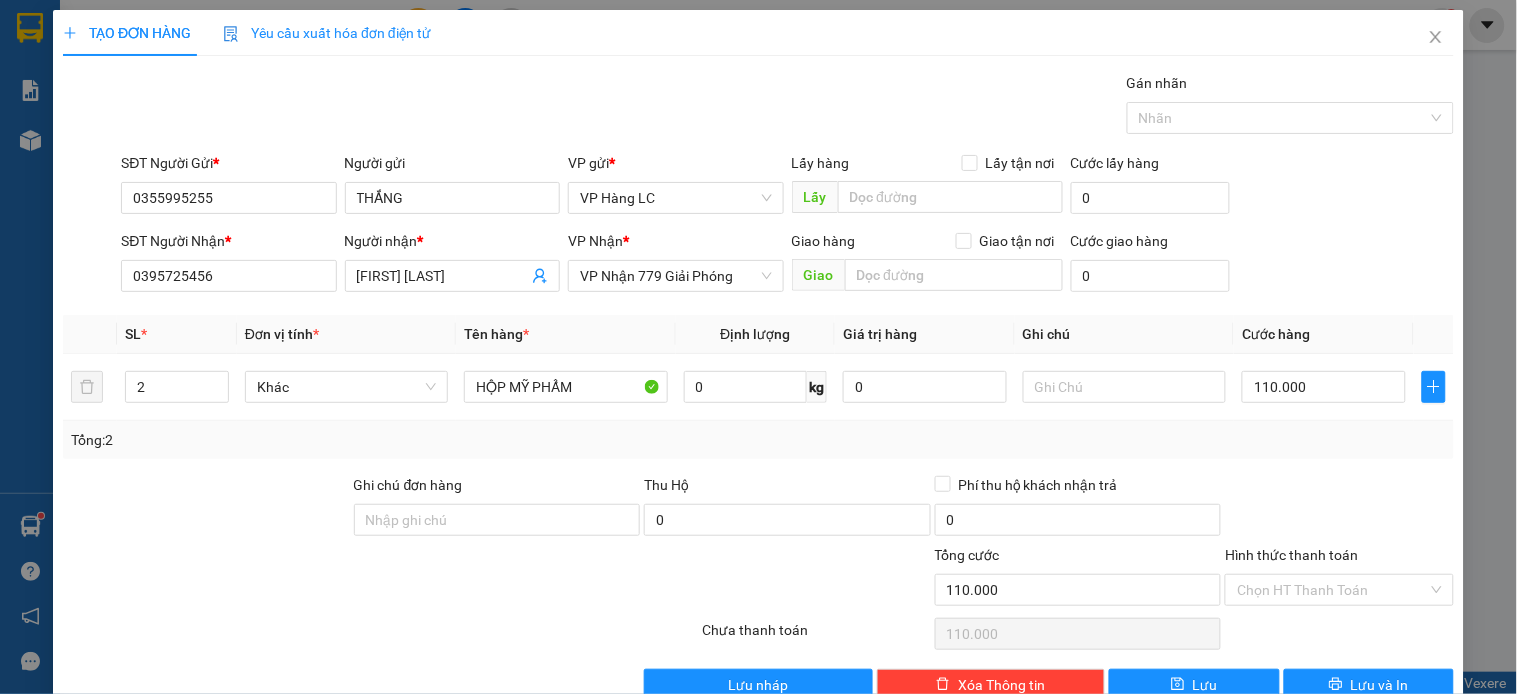 click on "Transit Pickup Surcharge Ids Transit Deliver Surcharge Ids Transit Deliver Surcharge Transit Deliver Surcharge Gán nhãn   Nhãn SĐT Người Gửi  * 0355995255 Người gửi THẮNG VP gửi  * VP Hàng LC Lấy hàng Lấy tận nơi Lấy Cước lấy hàng 0 SĐT Người Nhận  * 0395725456 Người nhận  * Ngọc Ly VP Nhận  * VP Nhận 779 Giải Phóng Giao hàng Giao tận nơi Giao Cước giao hàng 0 SL  * Đơn vị tính  * Tên hàng  * Định lượng Giá trị hàng Ghi chú Cước hàng                   2 Khác HỘP MỸ PHẨM 0 kg 0 110.000 Tổng:  2 Ghi chú đơn hàng Thu Hộ 0 Phí thu hộ khách nhận trả 0 Tổng cước 110.000 Hình thức thanh toán Chọn HT Thanh Toán Số tiền thu trước 0 Chưa thanh toán 110.000 Chọn HT Thanh Toán Lưu nháp Xóa Thông tin Lưu Lưu và In Lịch sử nhận hàng 0968182892 - NGUYỄN CÔNG 0979374794 - LÊ ĐĂNG TÚ 0379997395 - LOTUS2 0358136633 - A ĐAM 0397000268 - NGÂN KG 0859867336 - BÍCH" at bounding box center (758, 386) 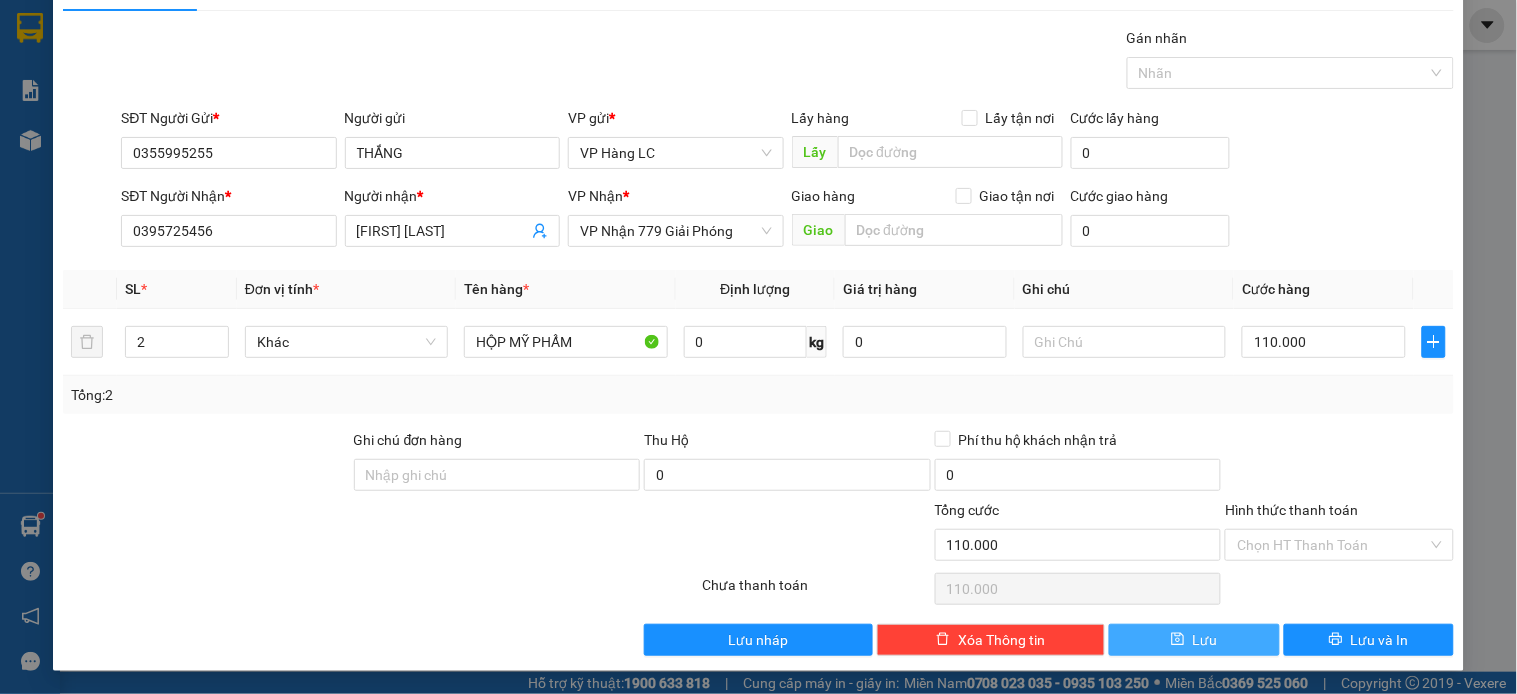 click on "Lưu" at bounding box center [1205, 640] 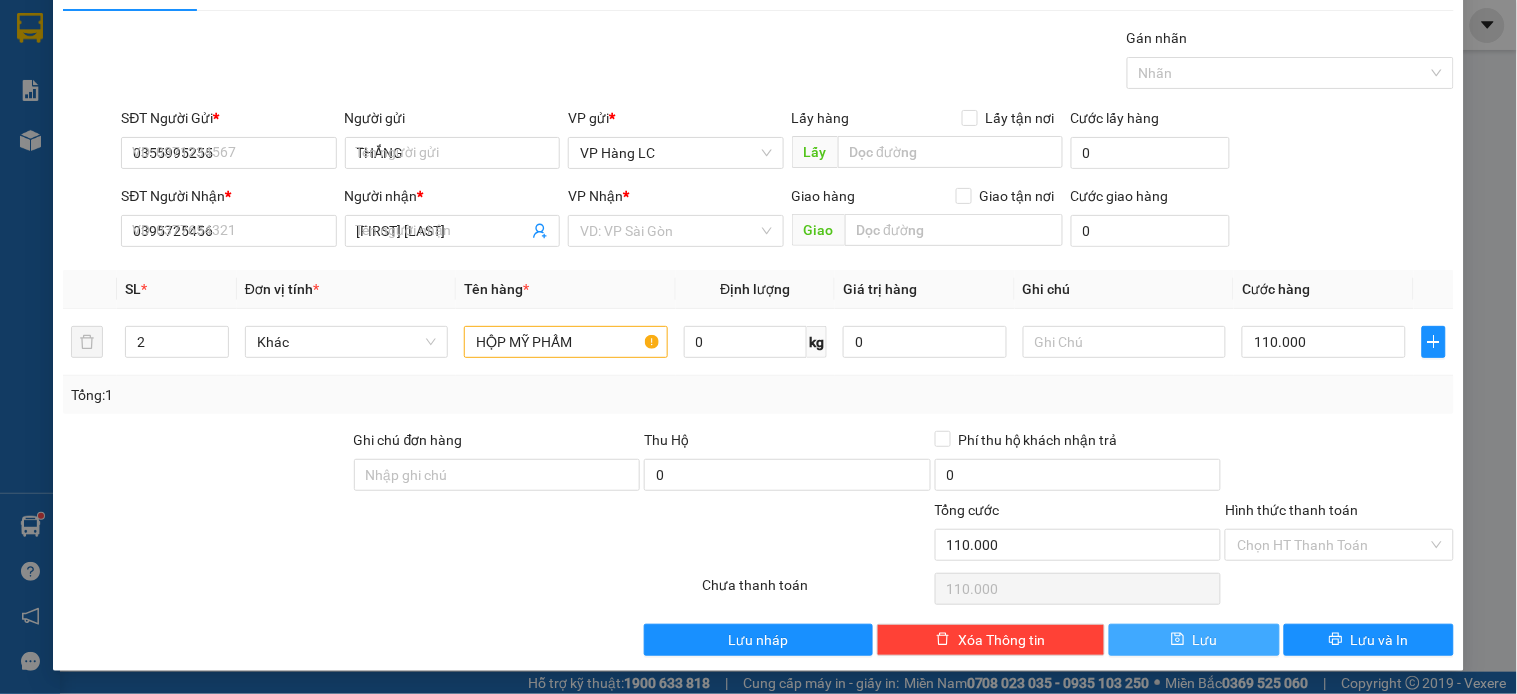 type 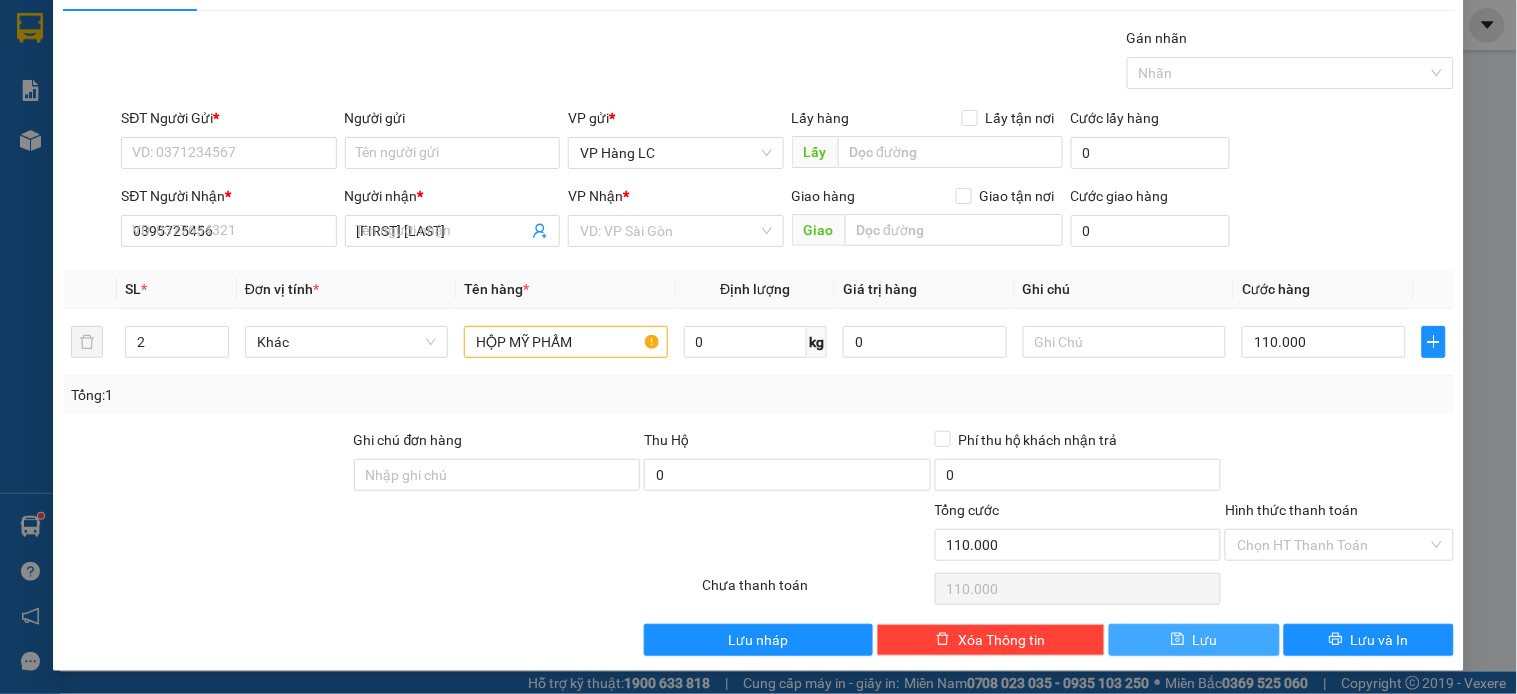 type 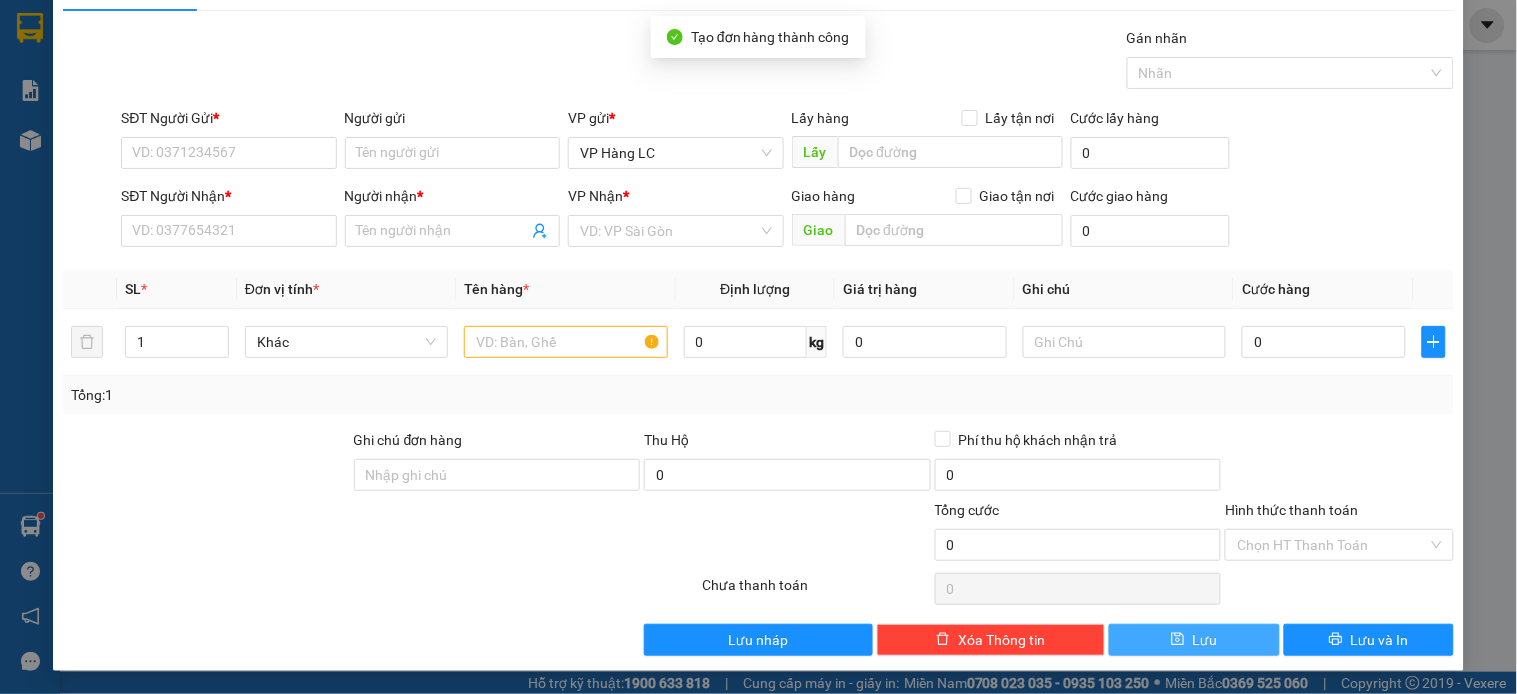 scroll, scrollTop: 0, scrollLeft: 0, axis: both 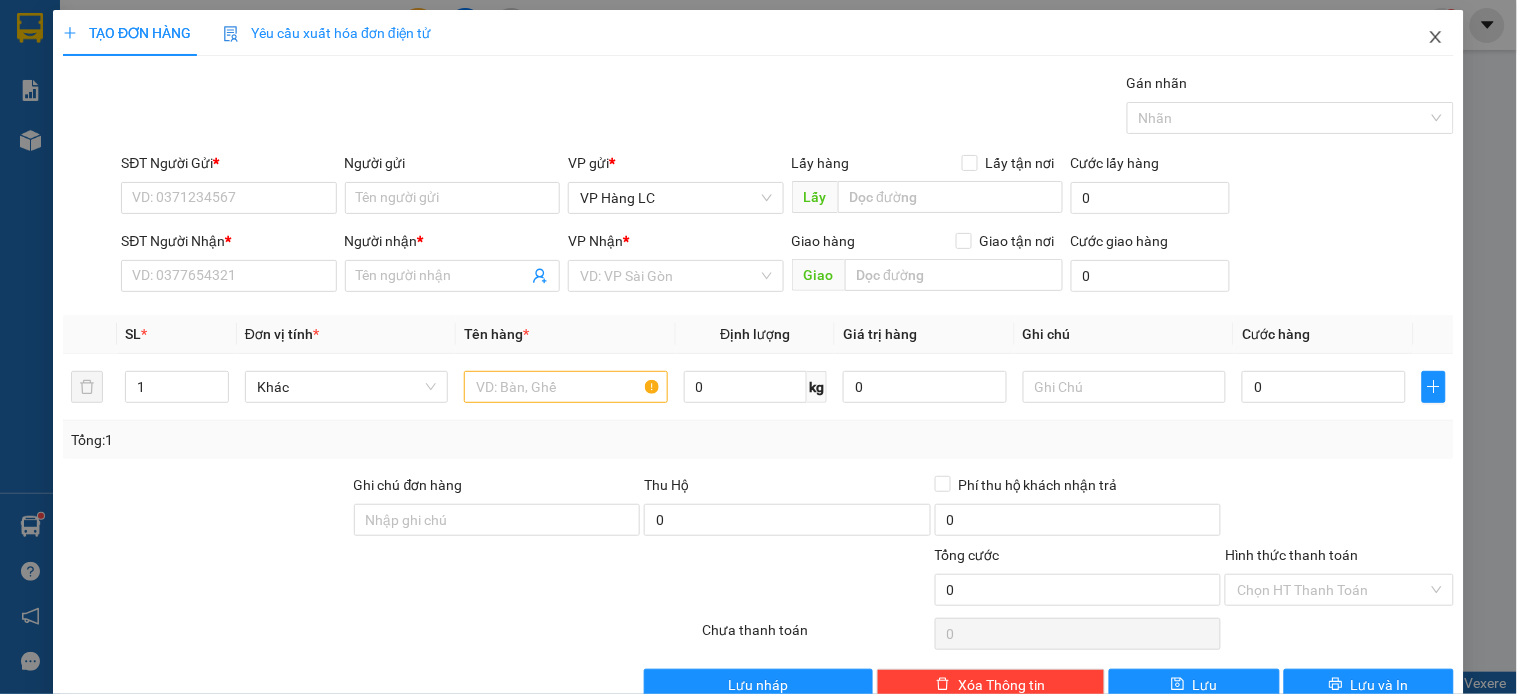 click 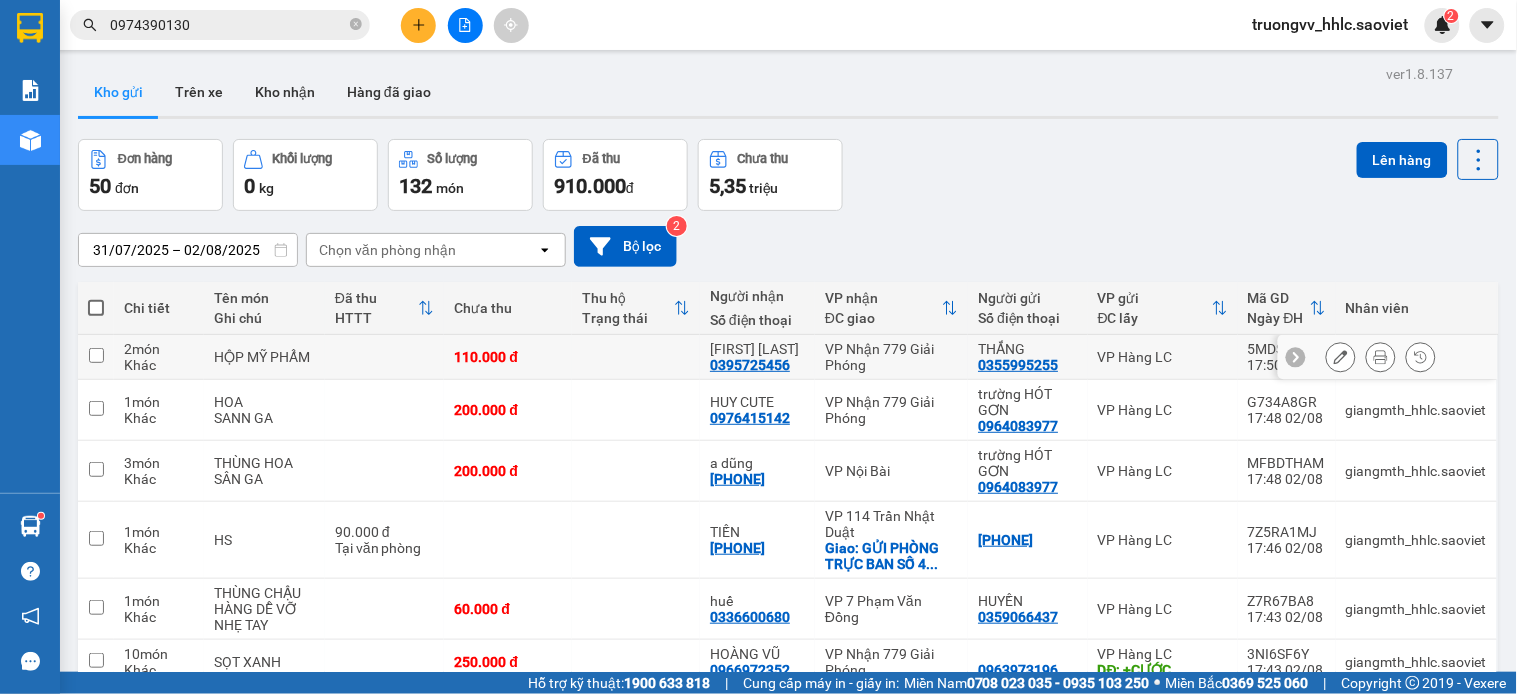drag, startPoint x: 557, startPoint y: 345, endPoint x: 663, endPoint y: 347, distance: 106.01887 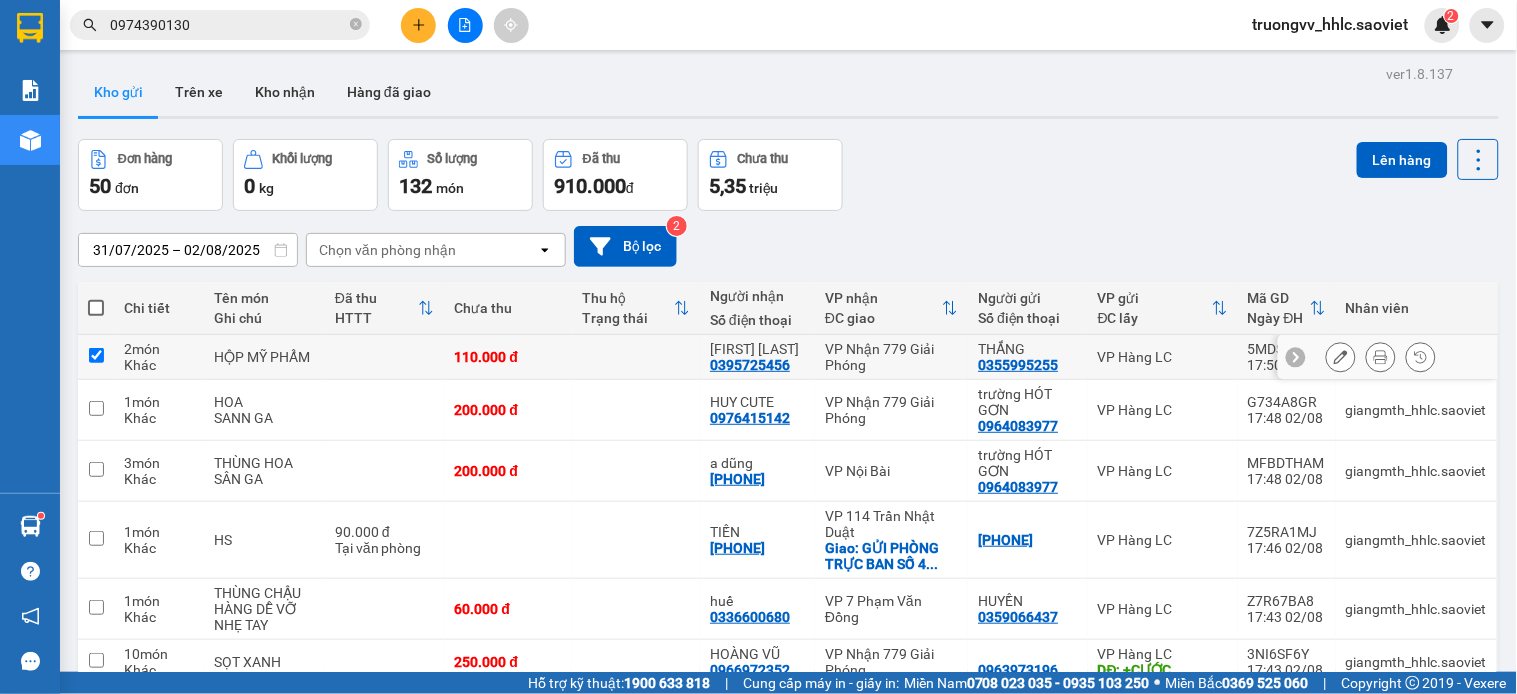 checkbox on "true" 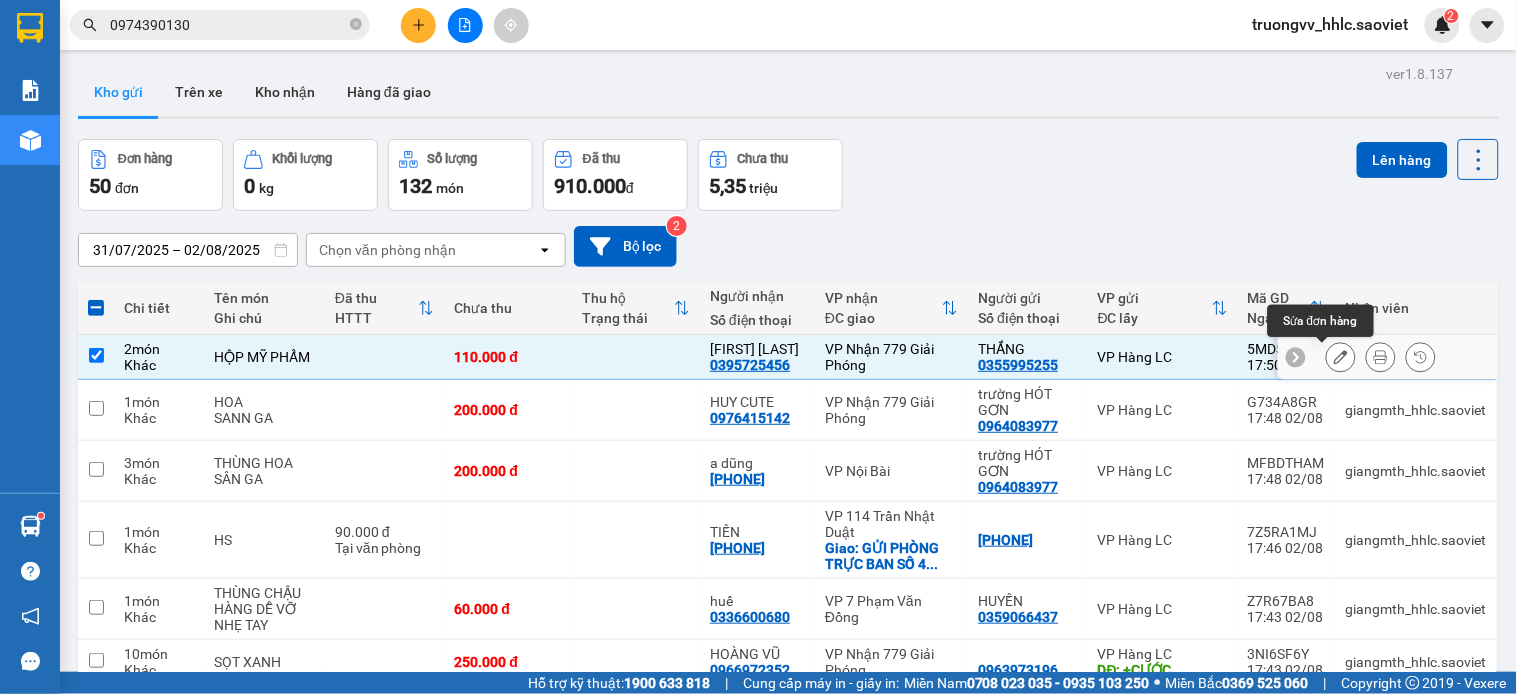 click 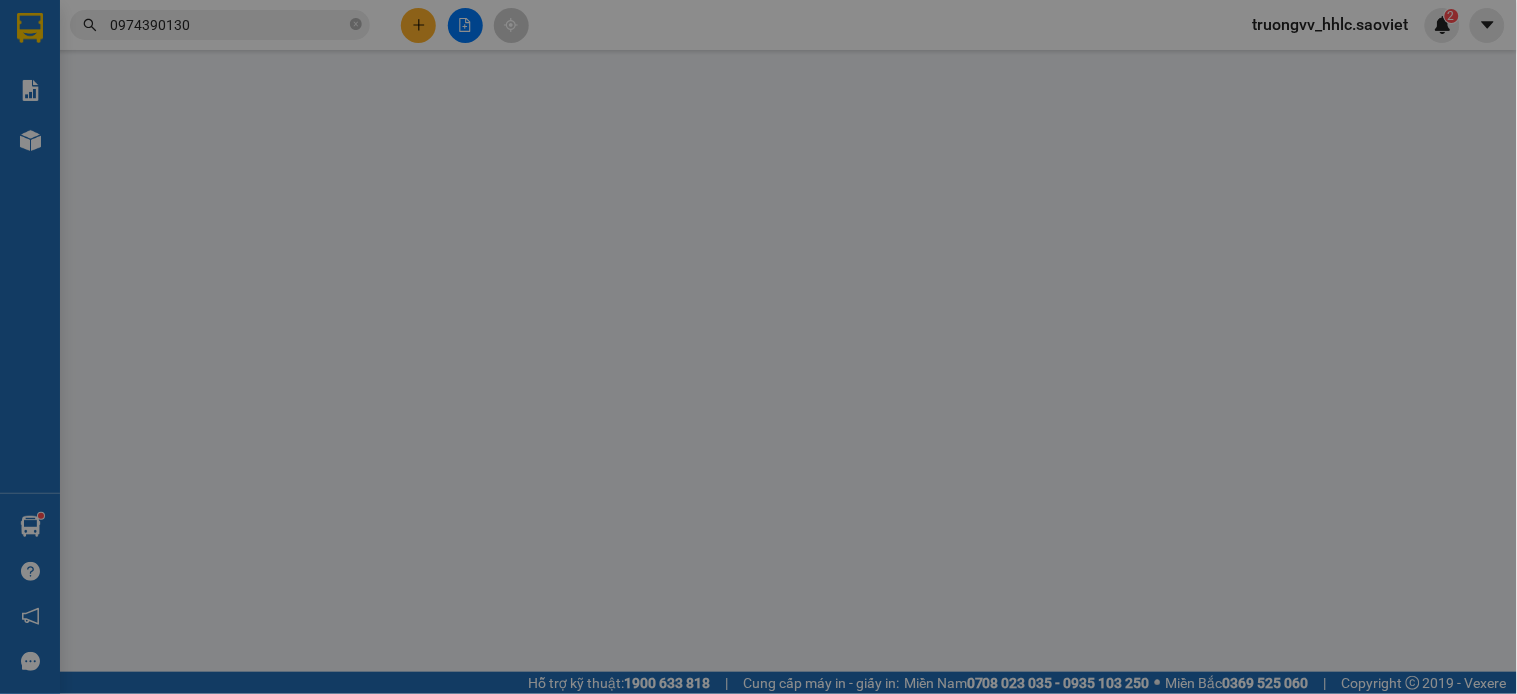 type on "0355995255" 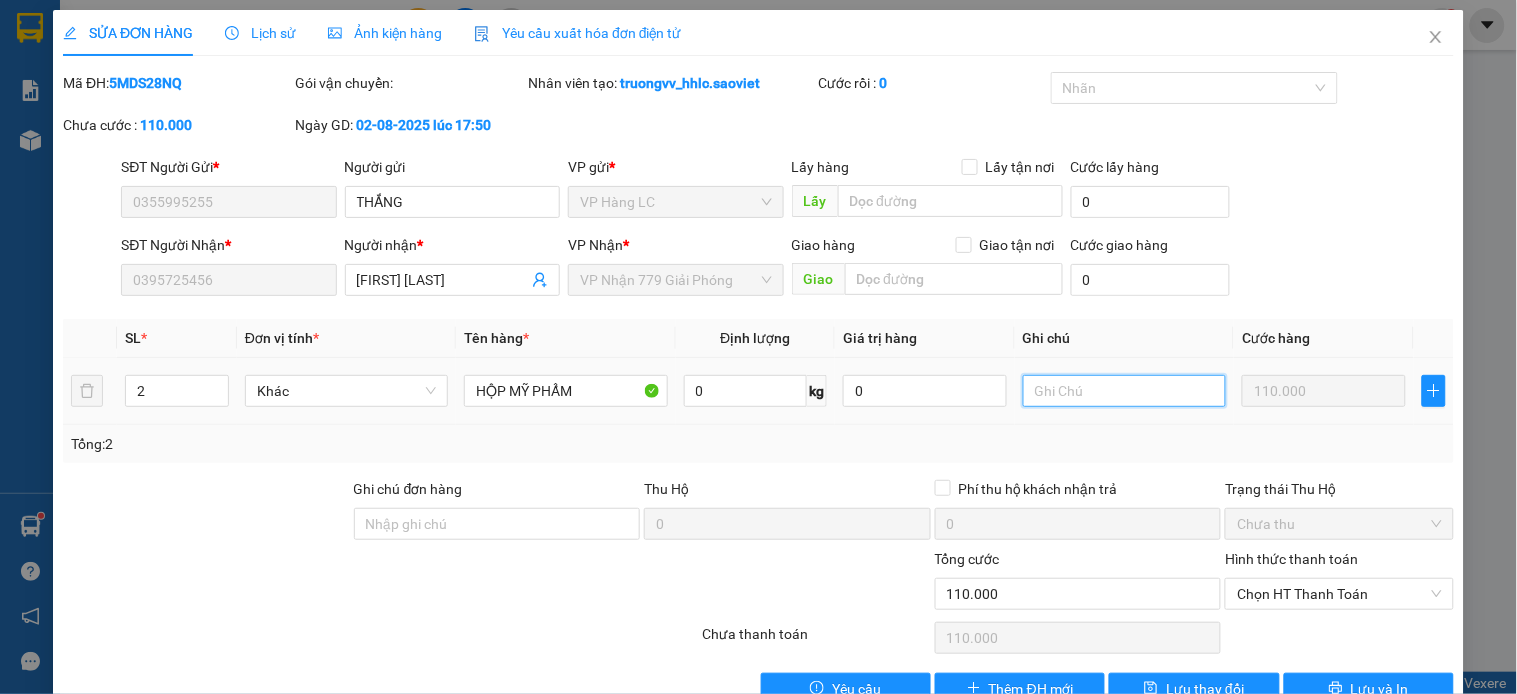 click at bounding box center (1124, 391) 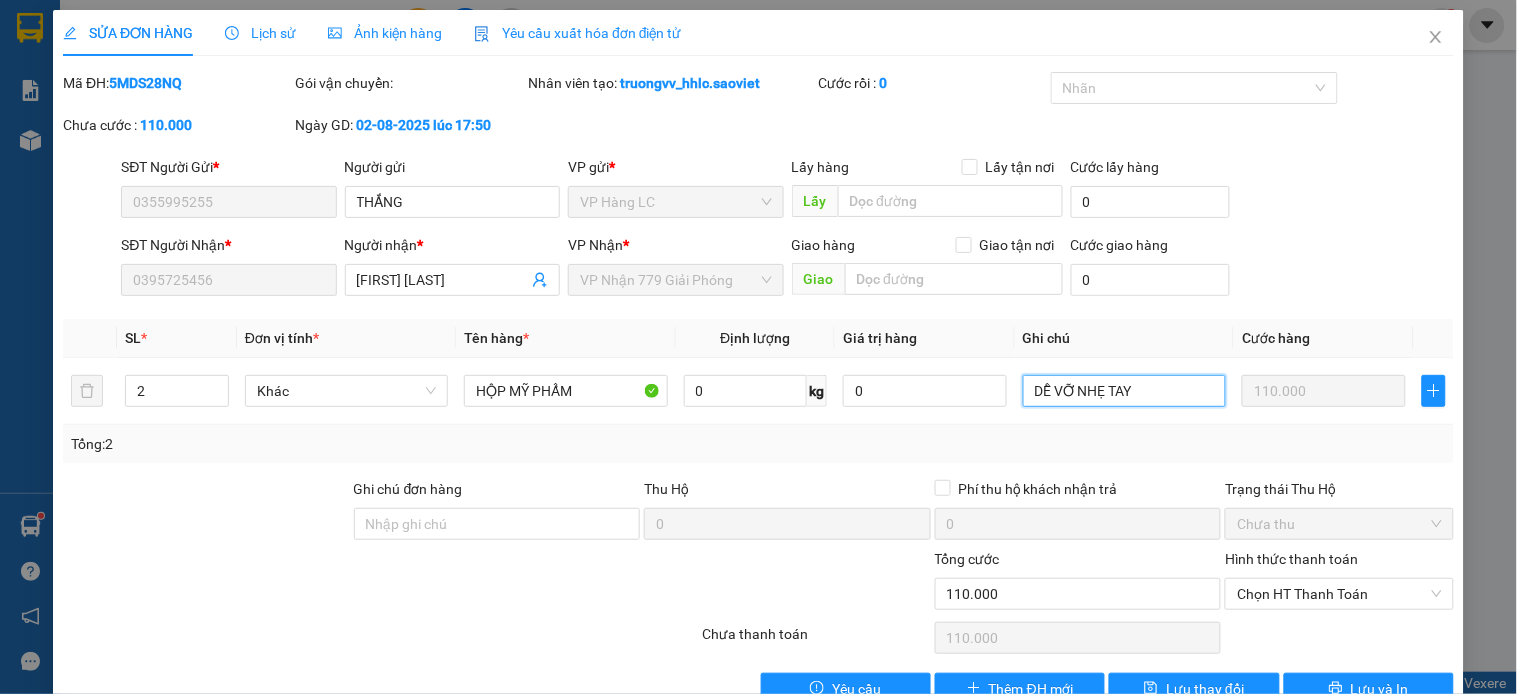 scroll, scrollTop: 50, scrollLeft: 0, axis: vertical 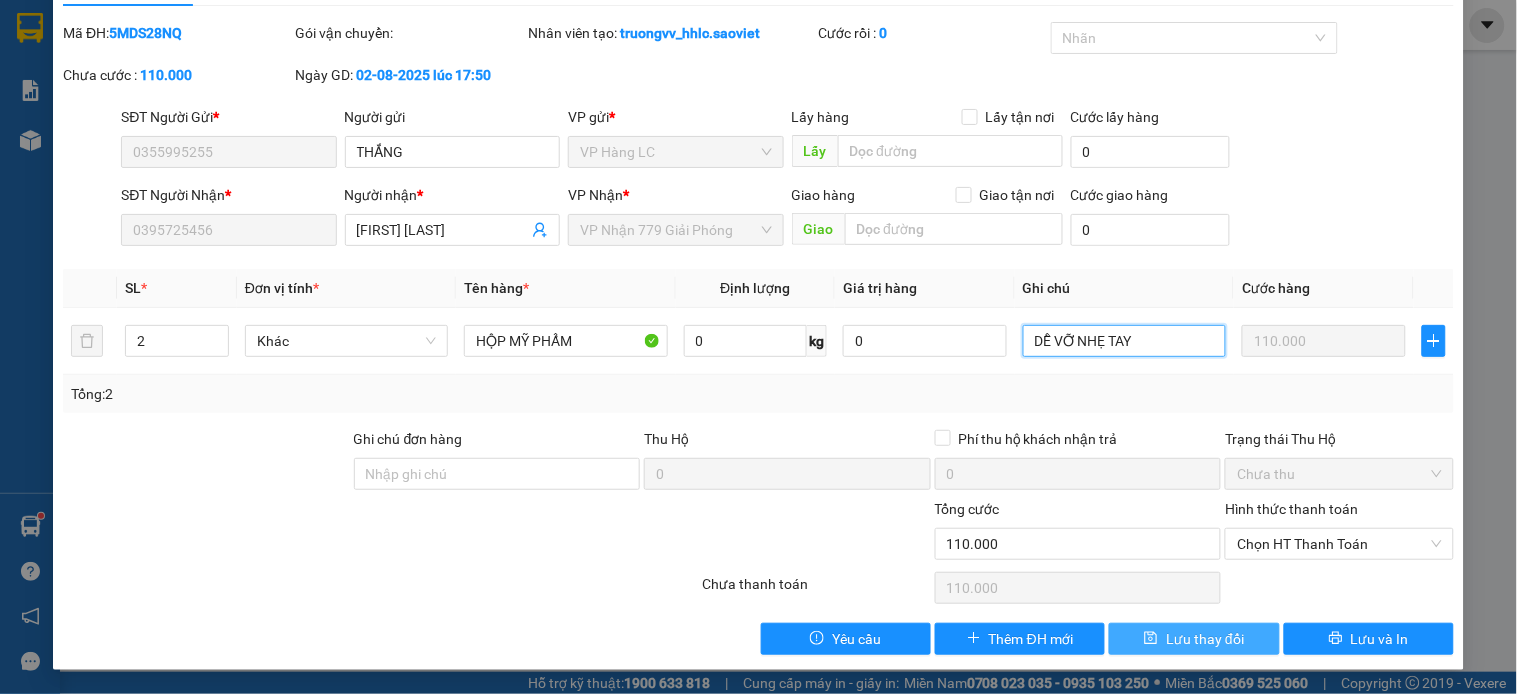type on "DỄ VỠ NHẸ TAY" 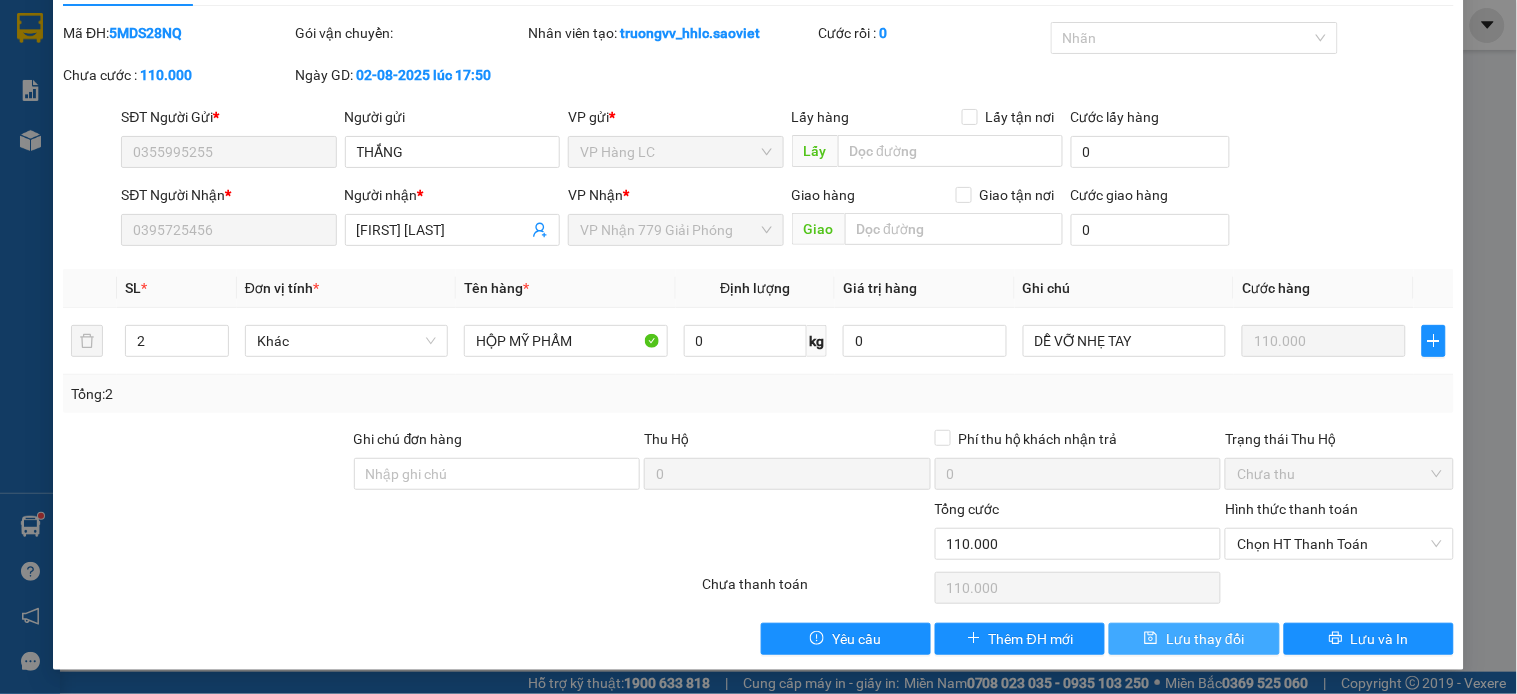 click on "Lưu thay đổi" at bounding box center [1205, 639] 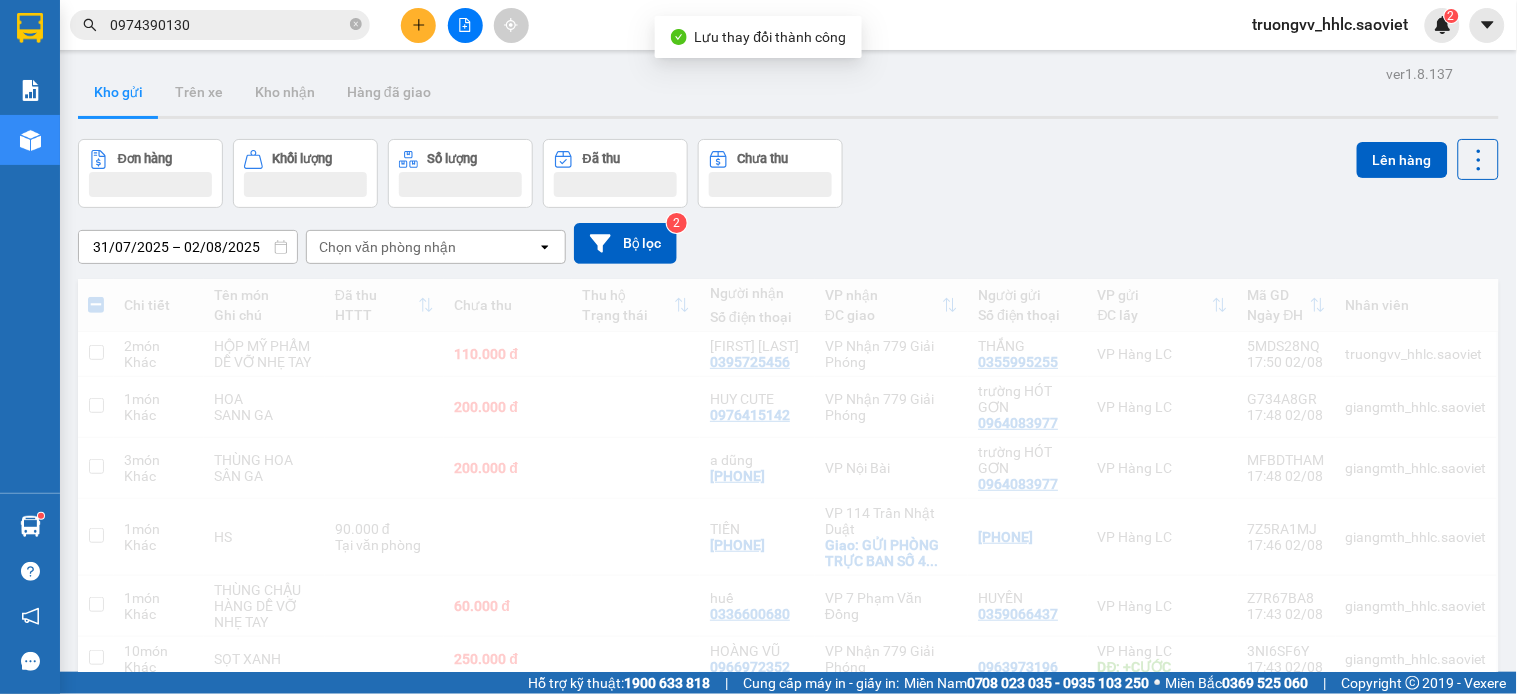click 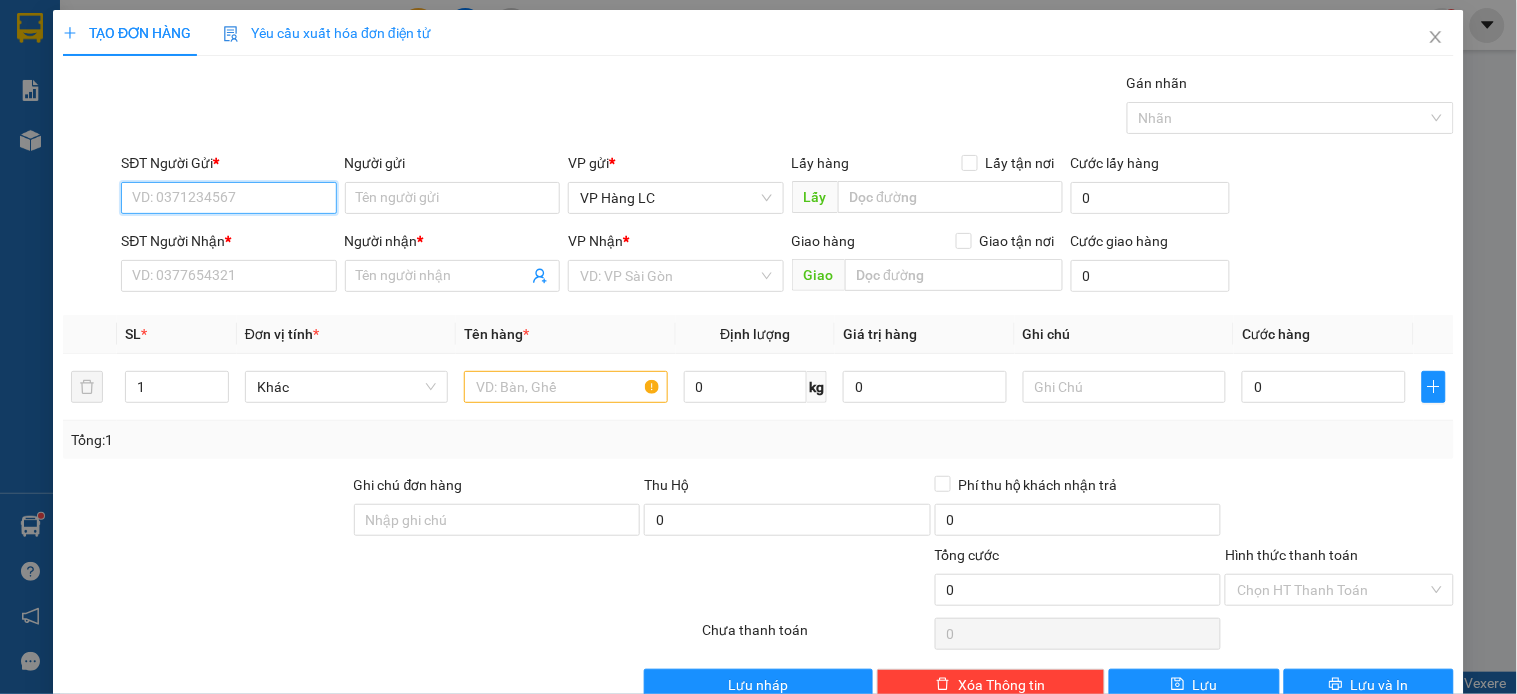 drag, startPoint x: 284, startPoint y: 194, endPoint x: 297, endPoint y: 188, distance: 14.3178215 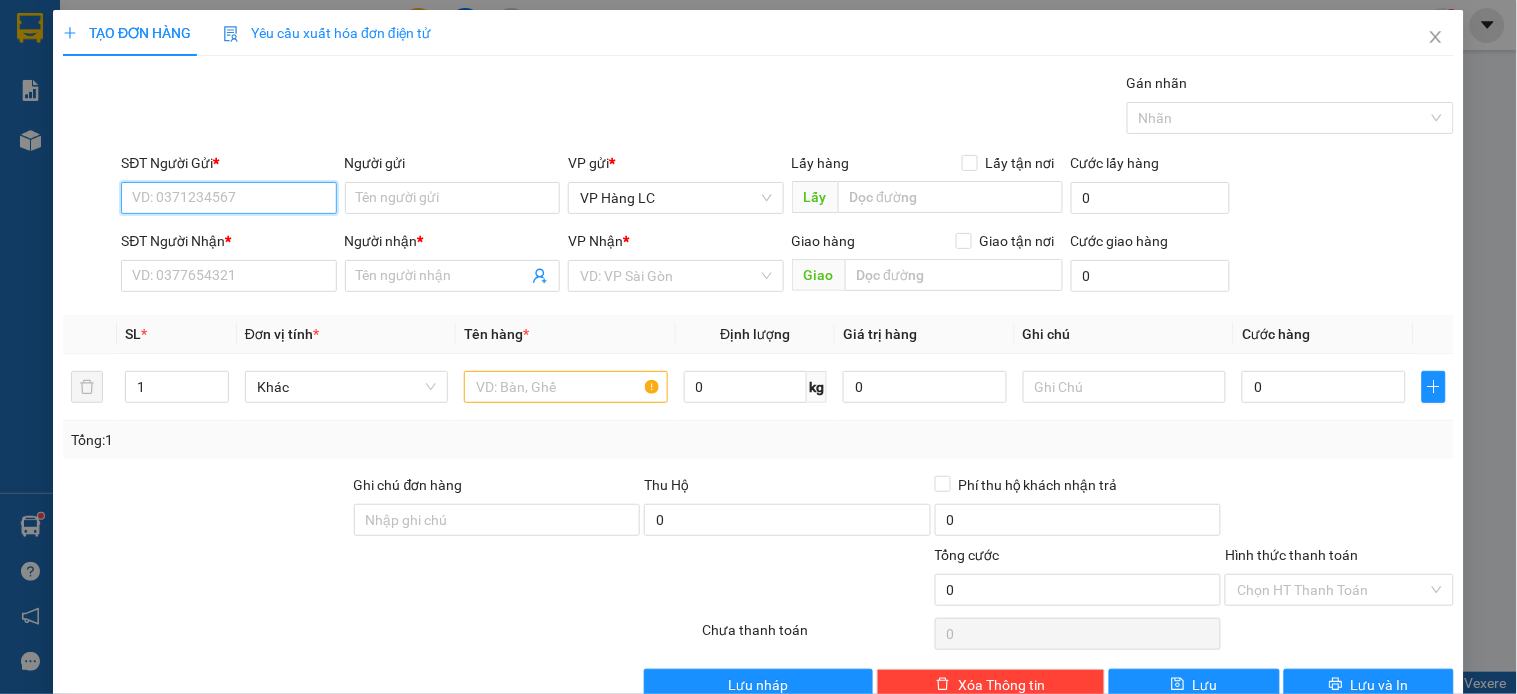 click on "SĐT Người Gửi  *" at bounding box center [228, 198] 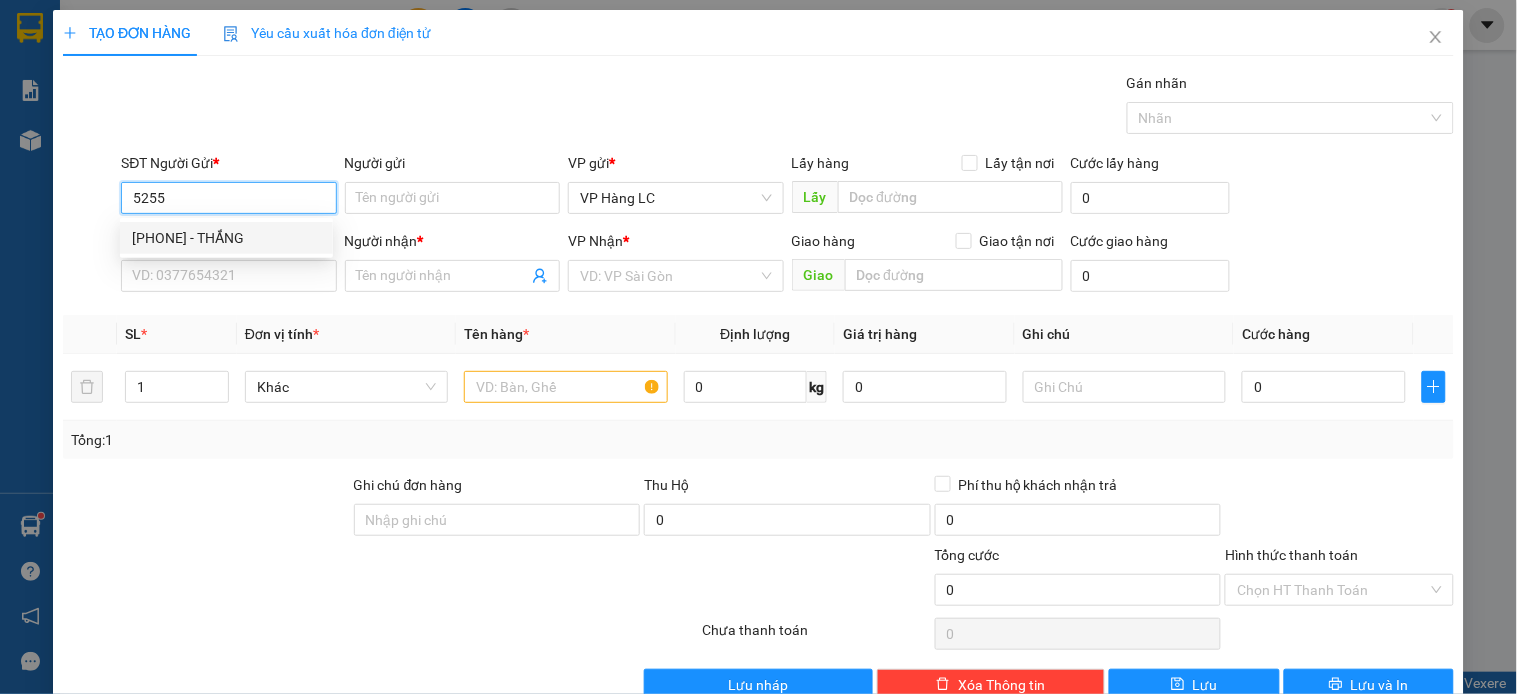 click on "0355995255 - THẮNG" at bounding box center (226, 238) 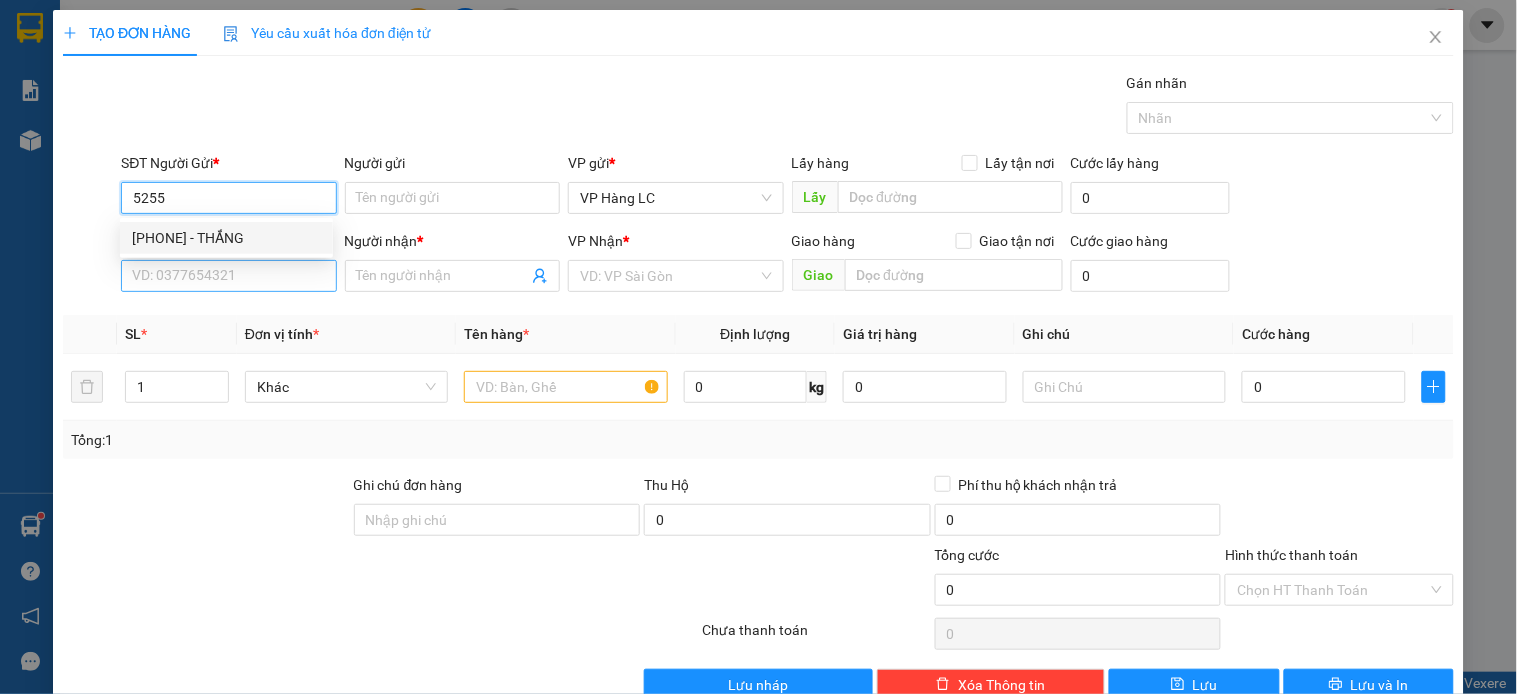 type on "0355995255" 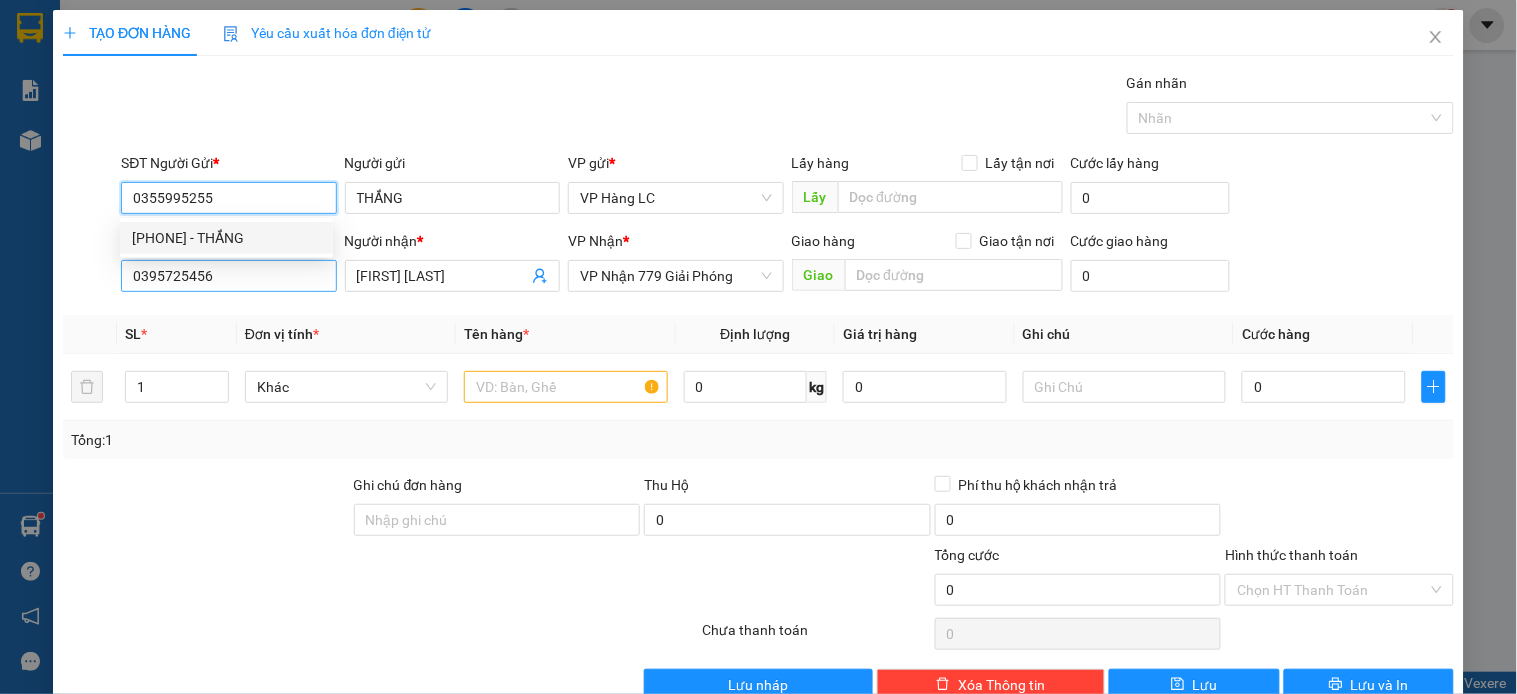 type on "0355995255" 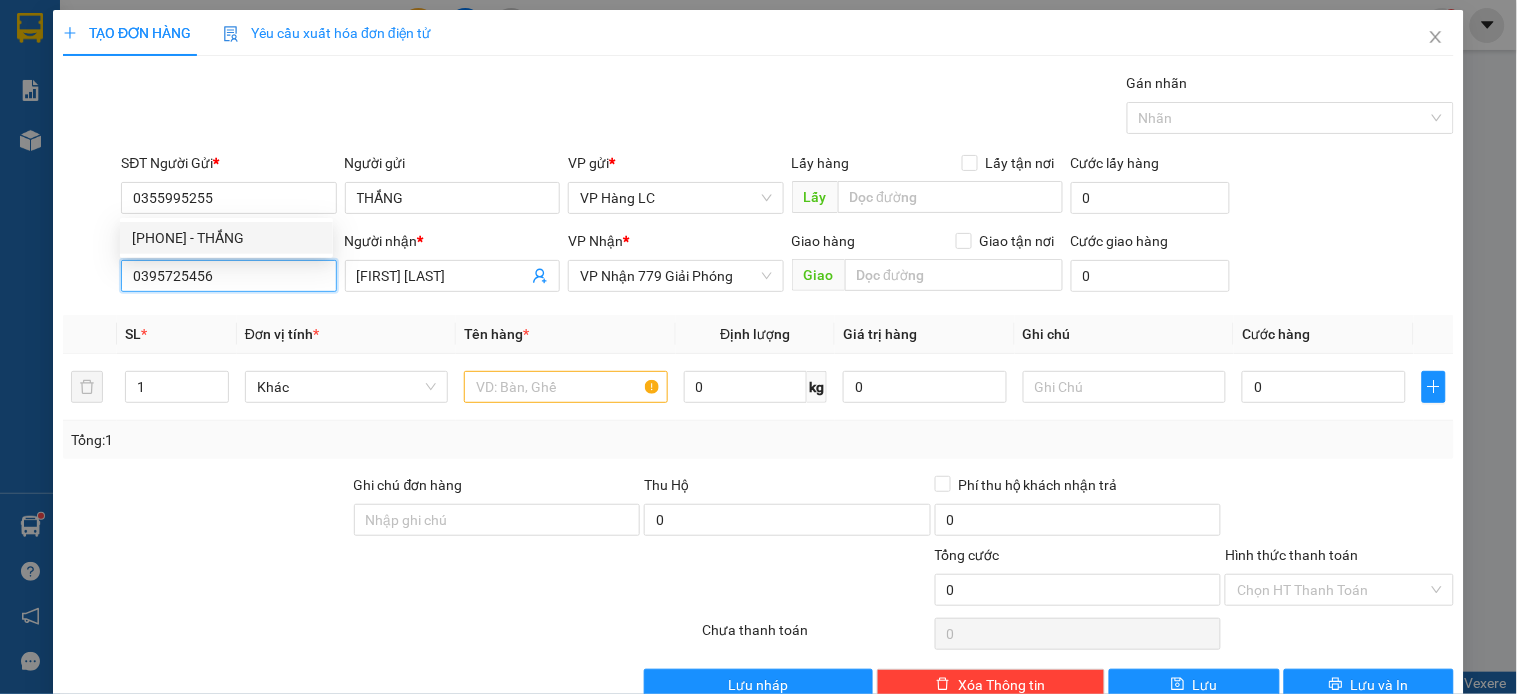 click on "0395725456" at bounding box center [228, 276] 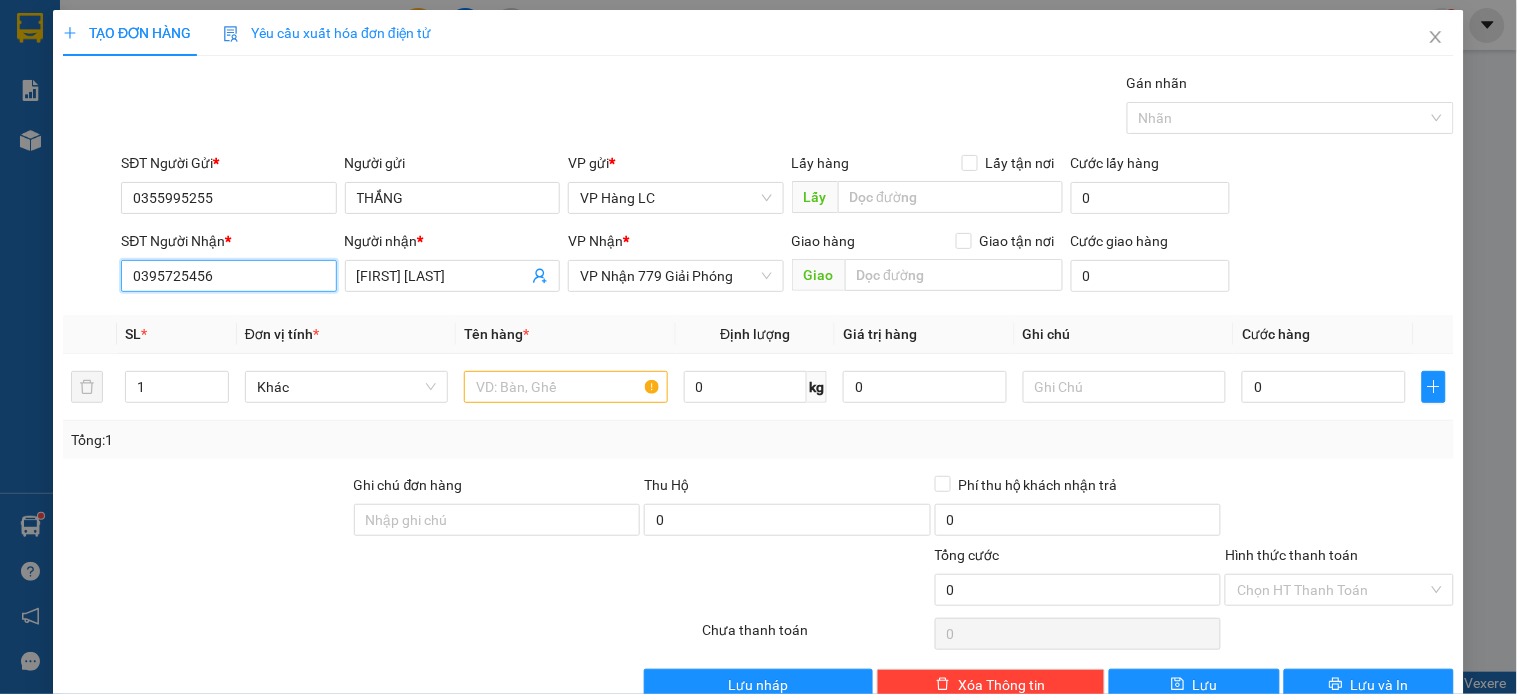 click on "0395725456" at bounding box center (228, 276) 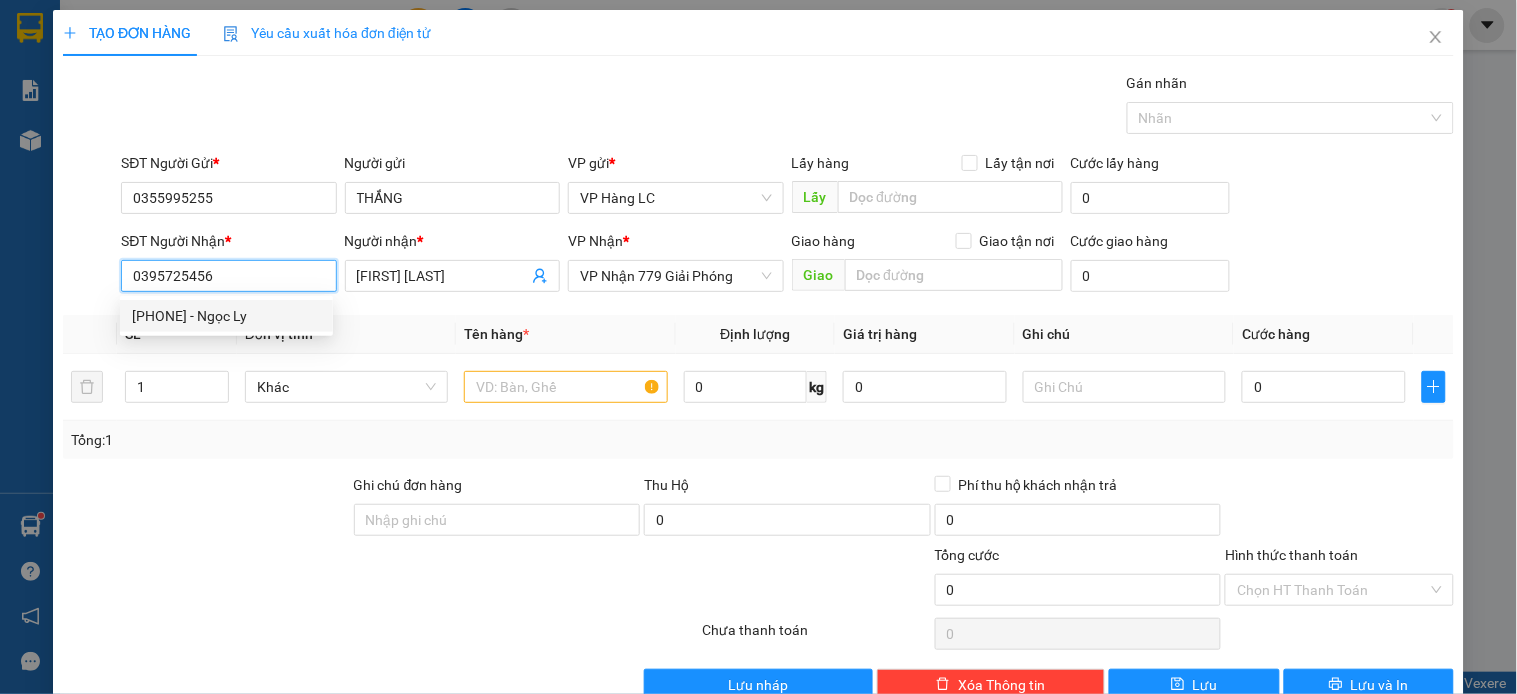 click on "0395725456" at bounding box center [228, 276] 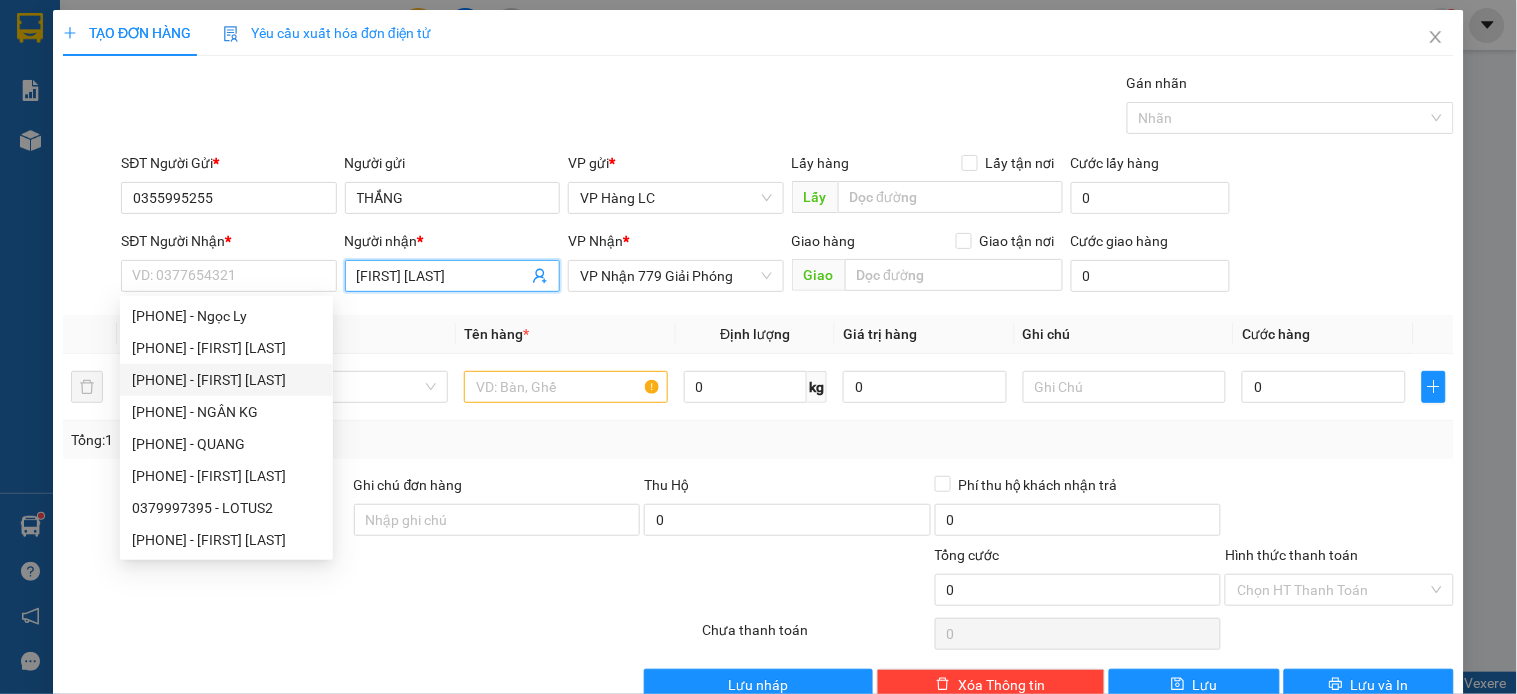 click 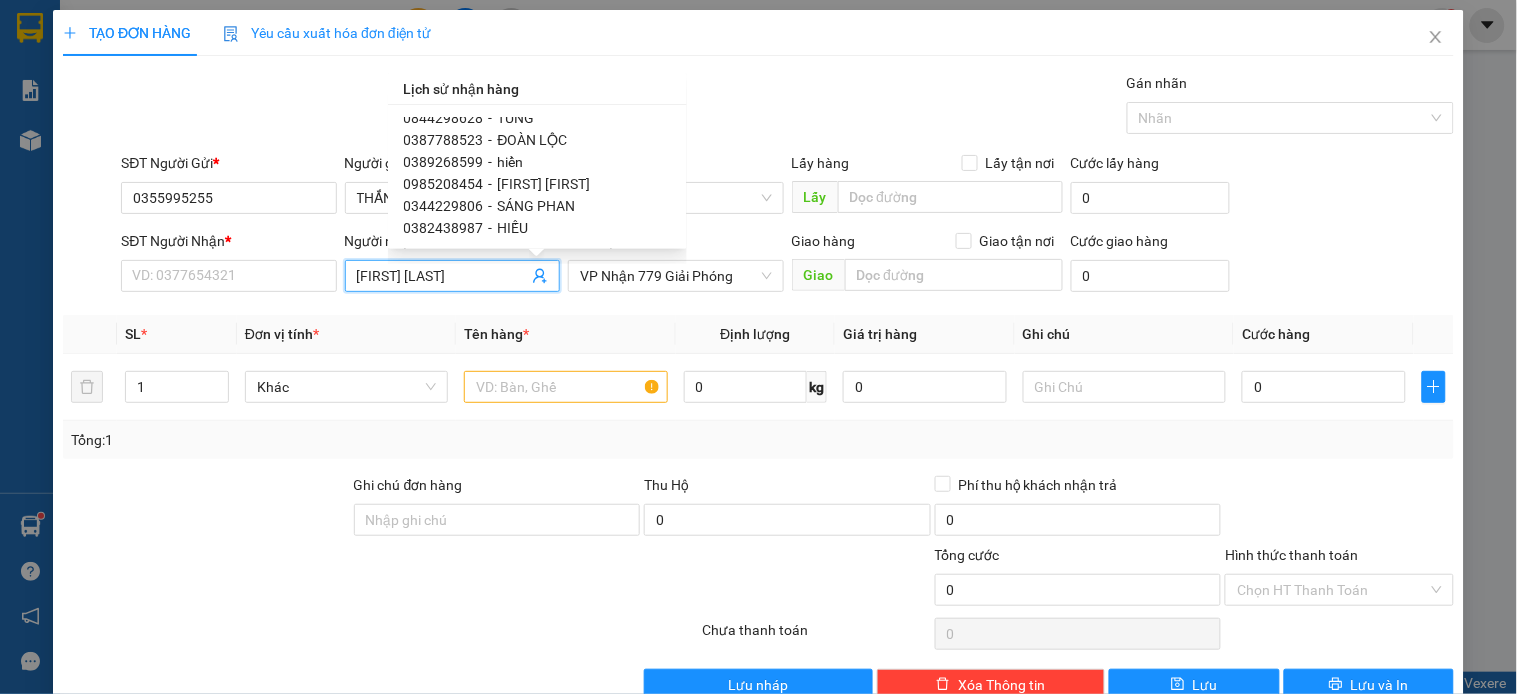 scroll, scrollTop: 888, scrollLeft: 0, axis: vertical 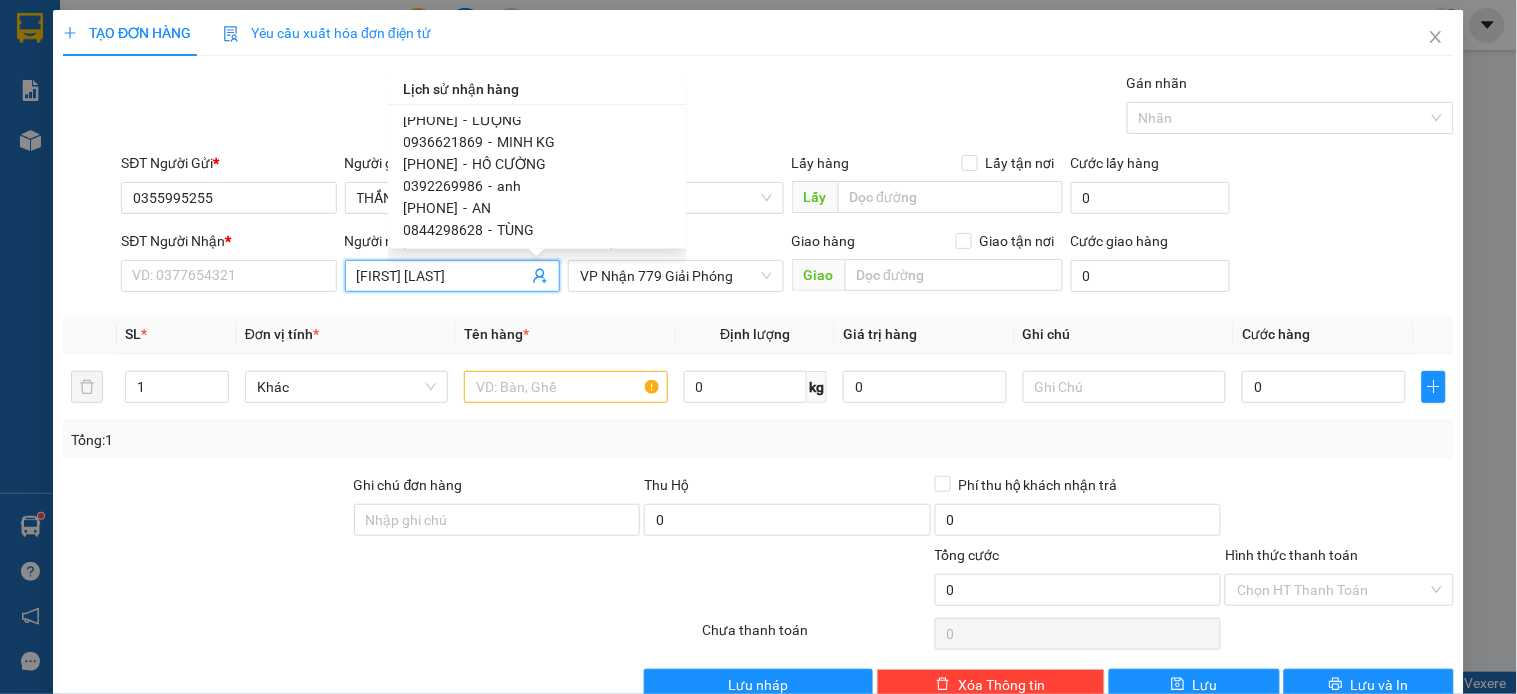 click on "MINH KG" at bounding box center [527, 142] 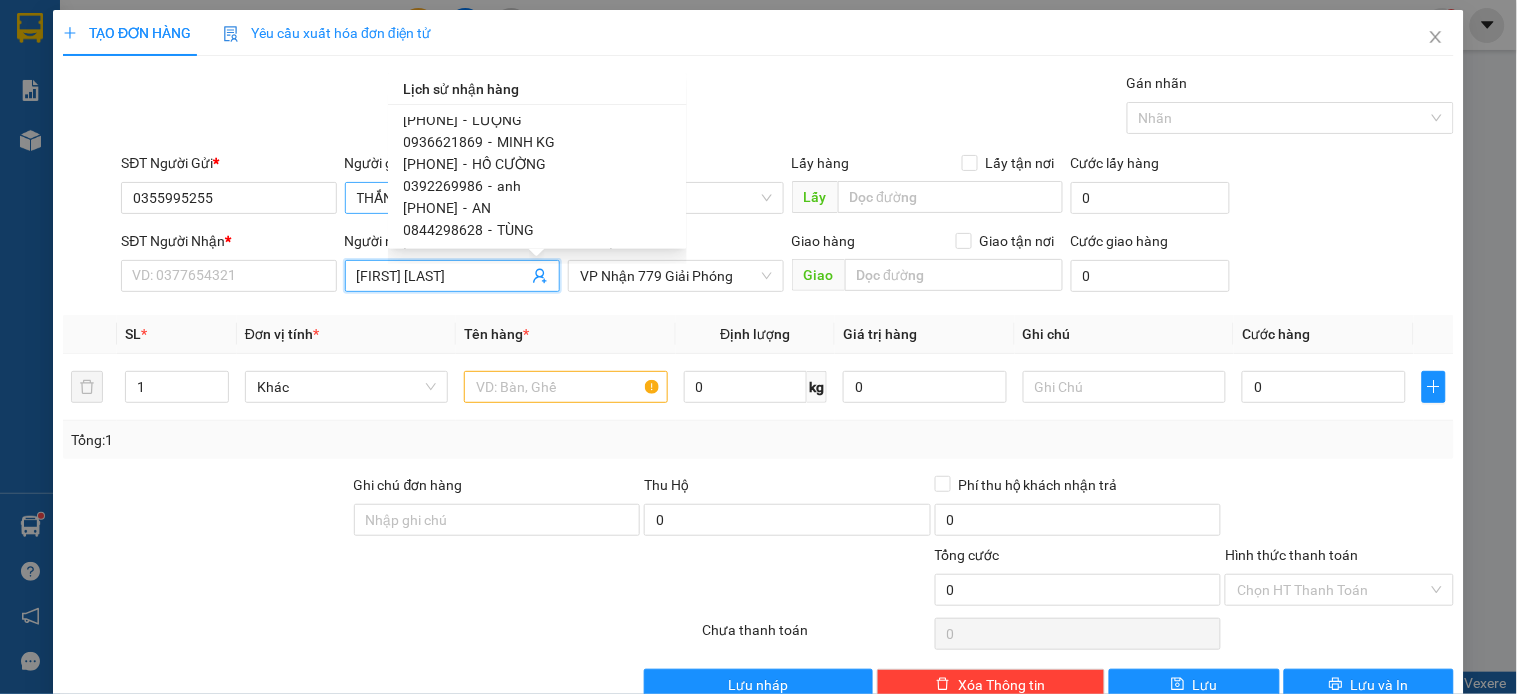 type on "0936621869" 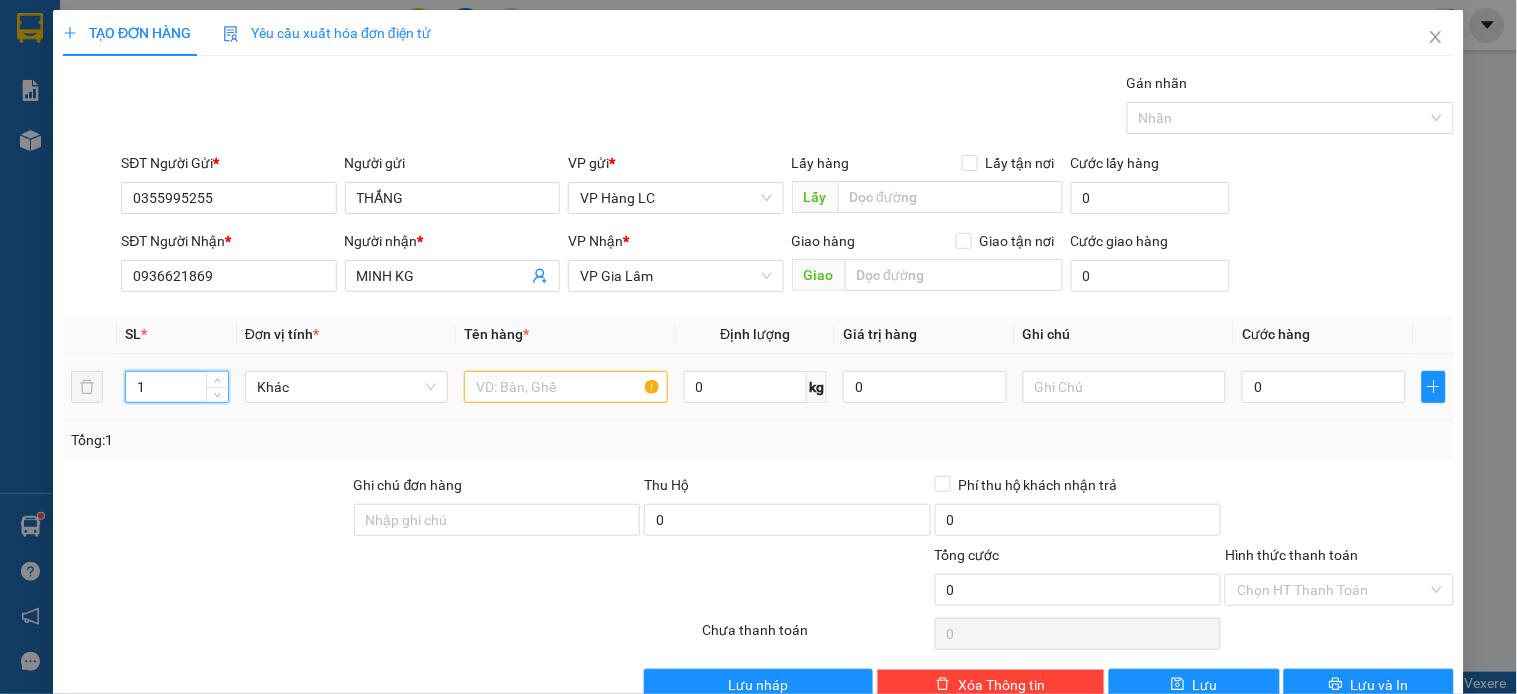 click on "1" at bounding box center (177, 387) 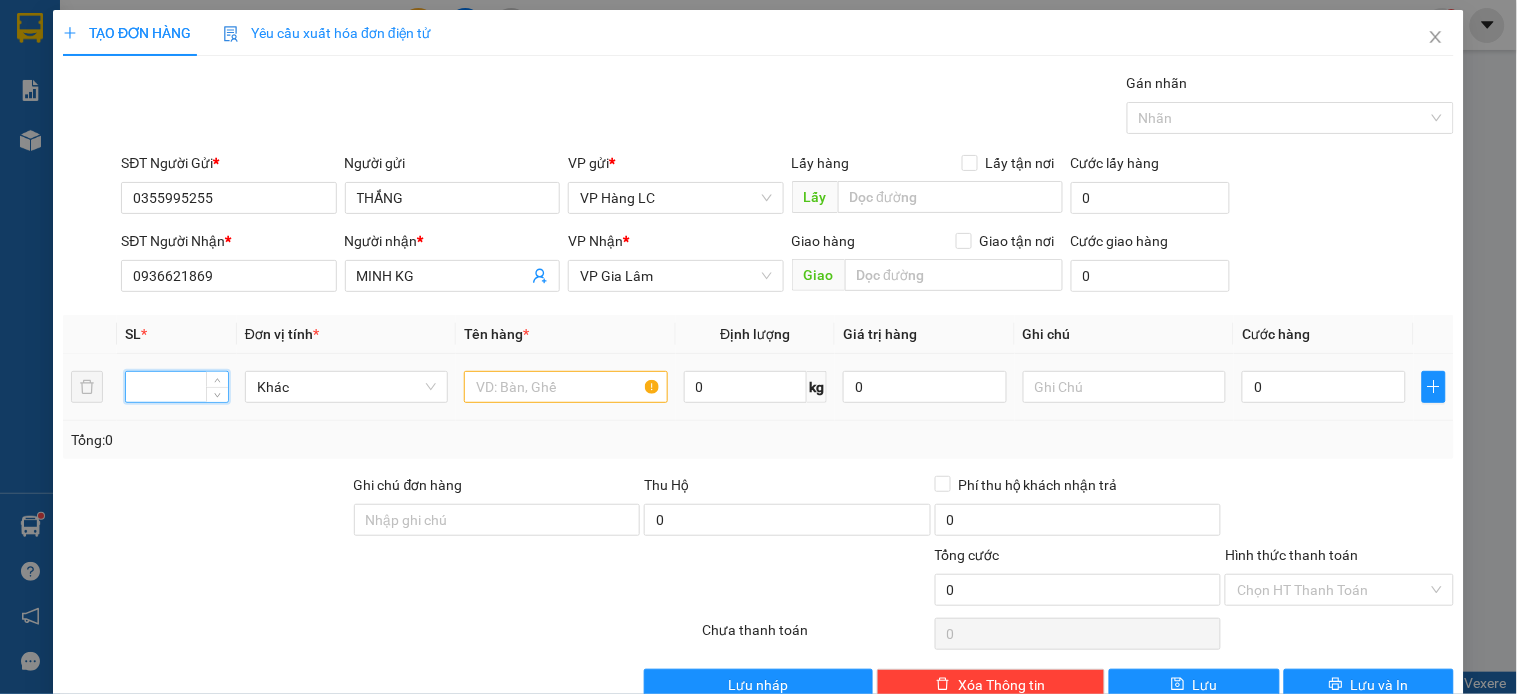 click at bounding box center (177, 387) 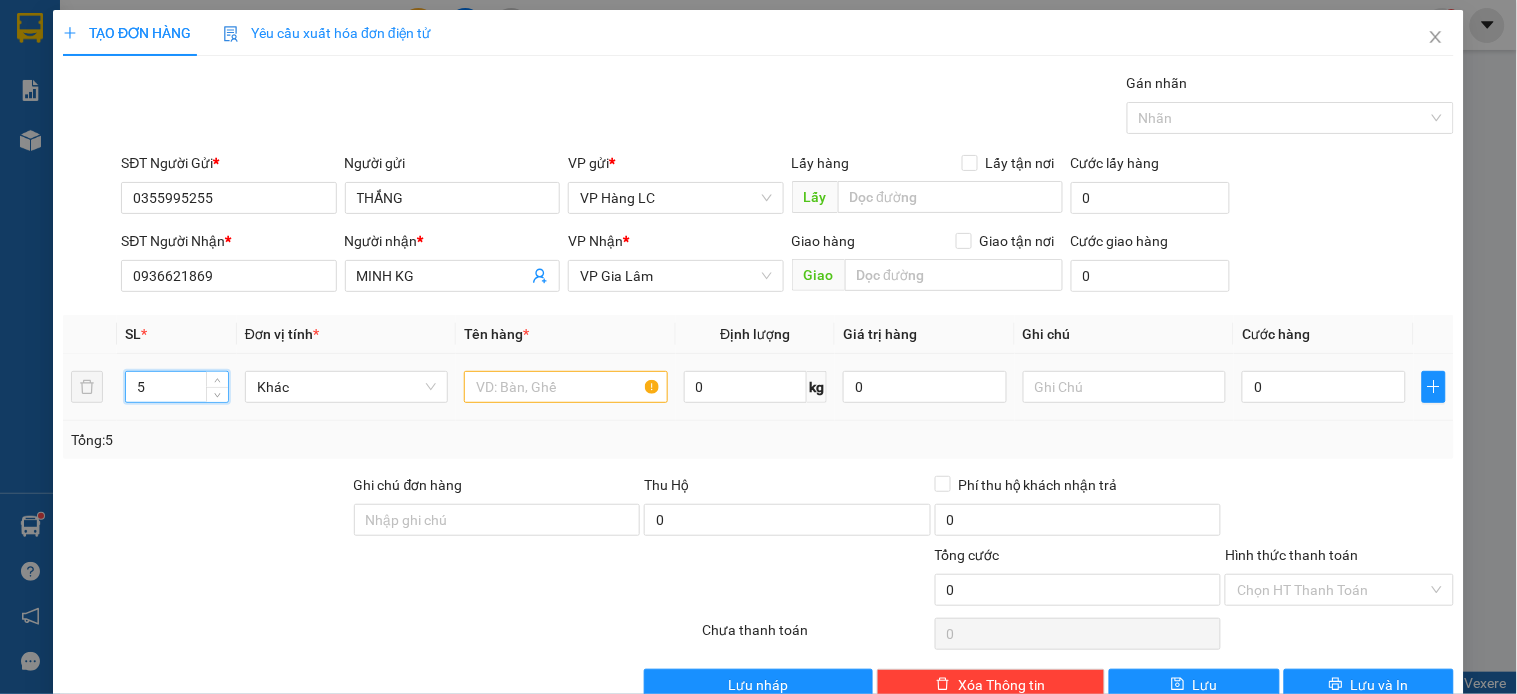 type on "5" 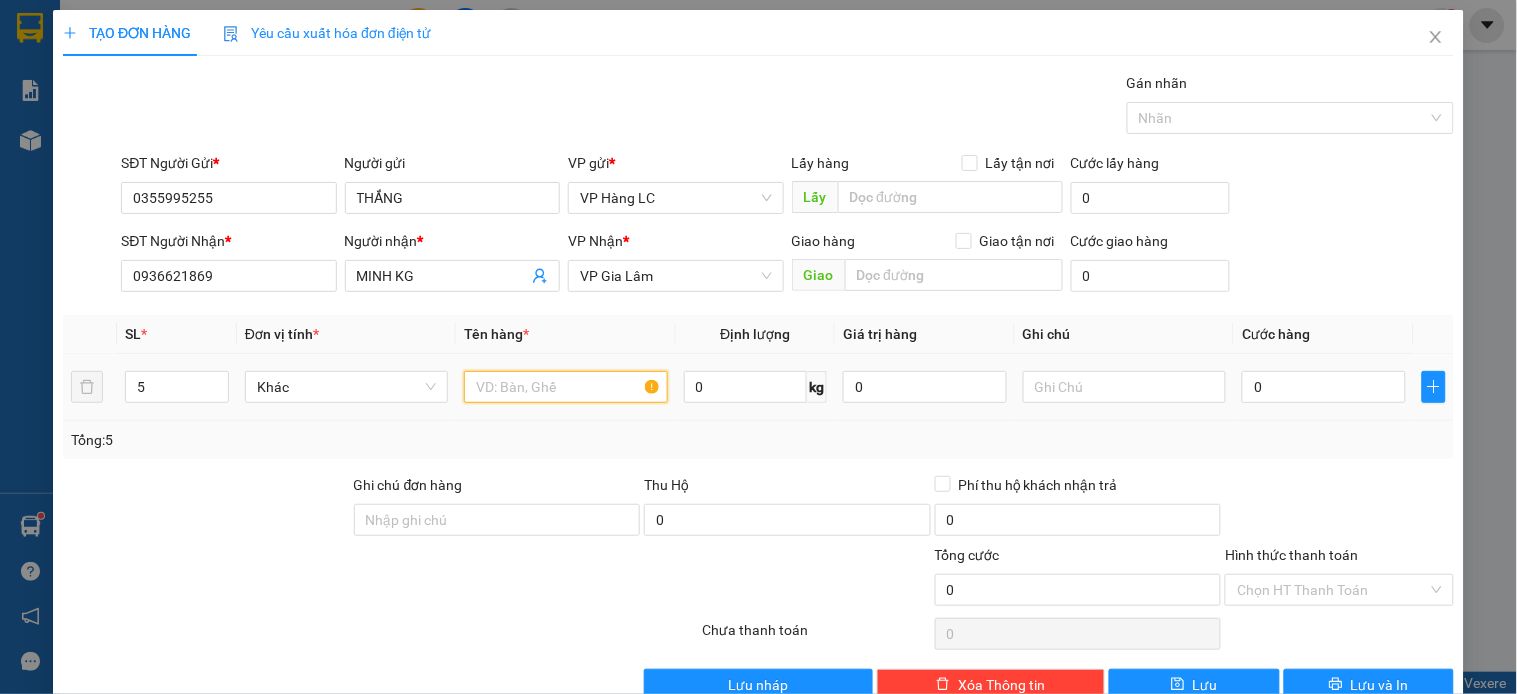 click at bounding box center (565, 387) 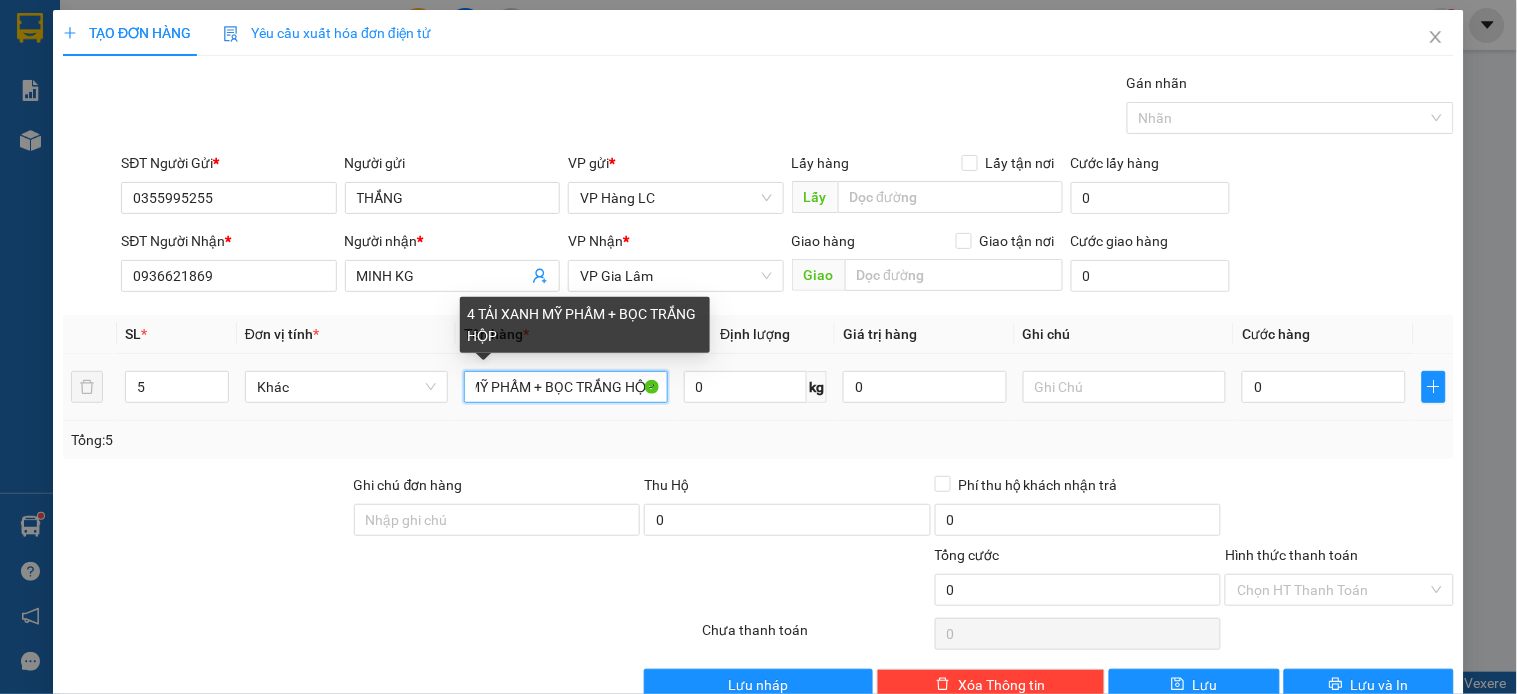 scroll, scrollTop: 0, scrollLeft: 92, axis: horizontal 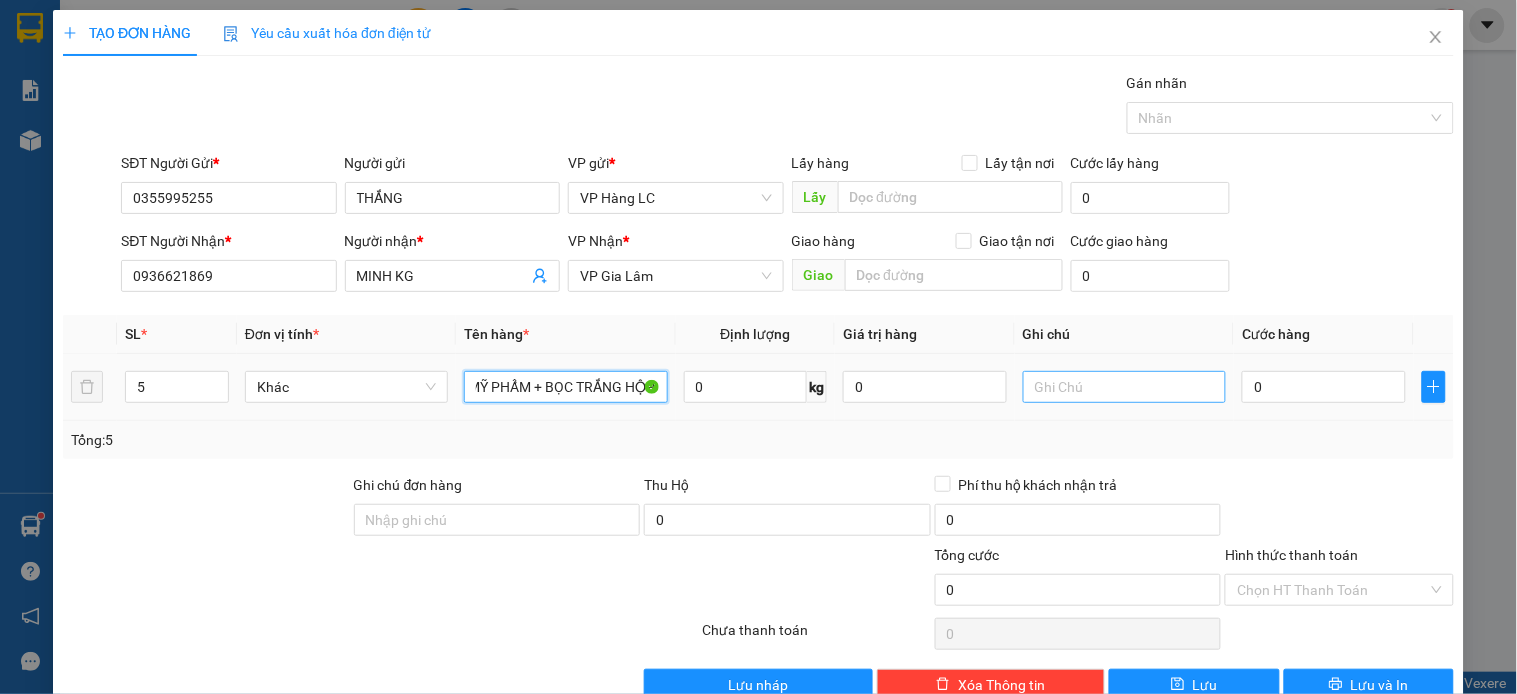 type on "4 TẢI XANH MỸ PHẨM + BỌC TRẮNG HỘP" 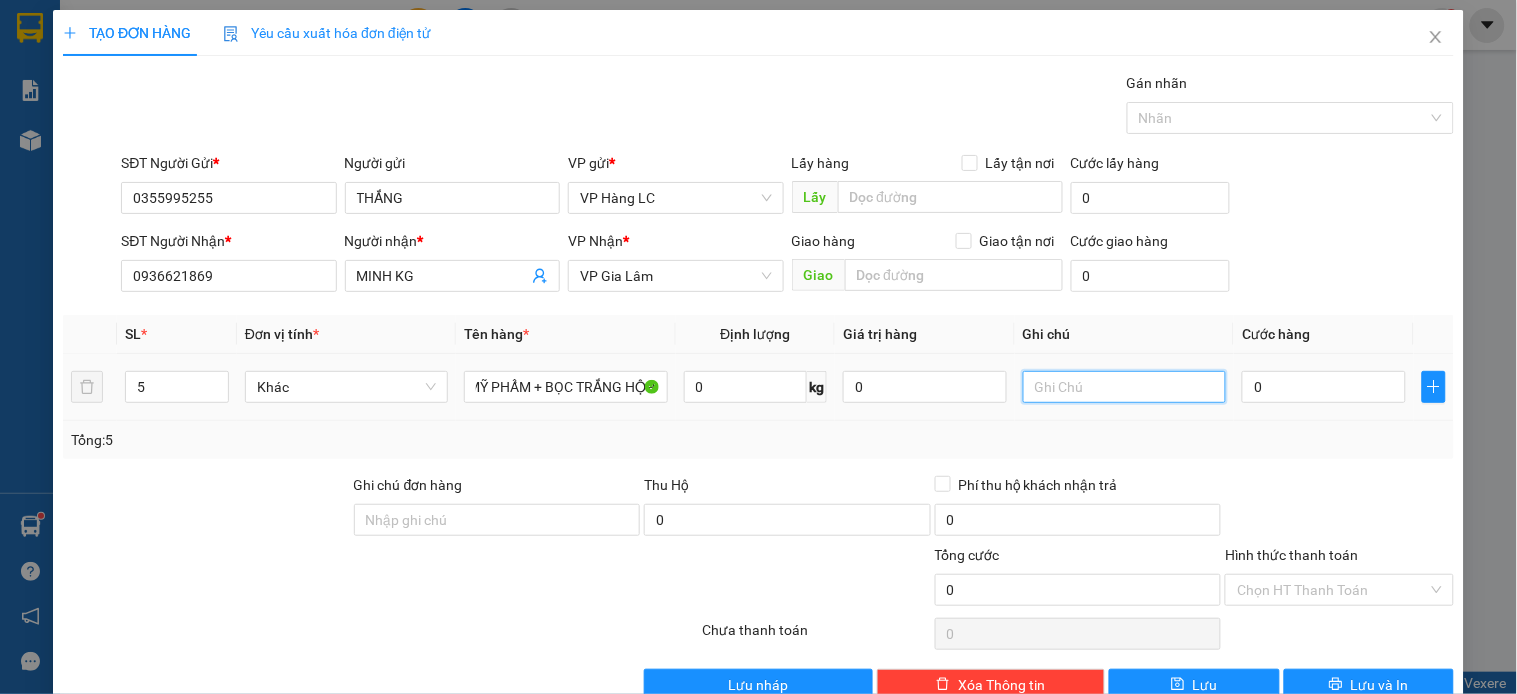 scroll, scrollTop: 0, scrollLeft: 0, axis: both 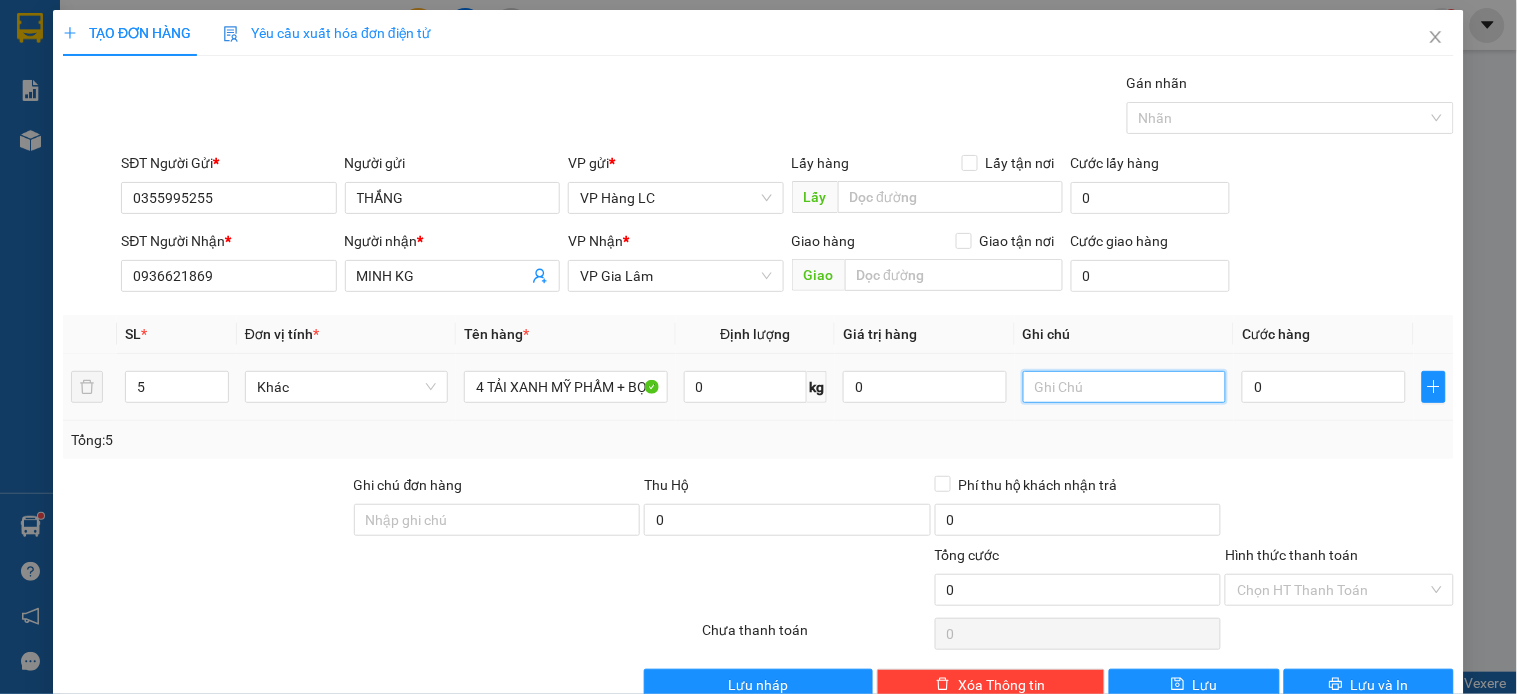 click at bounding box center [1124, 387] 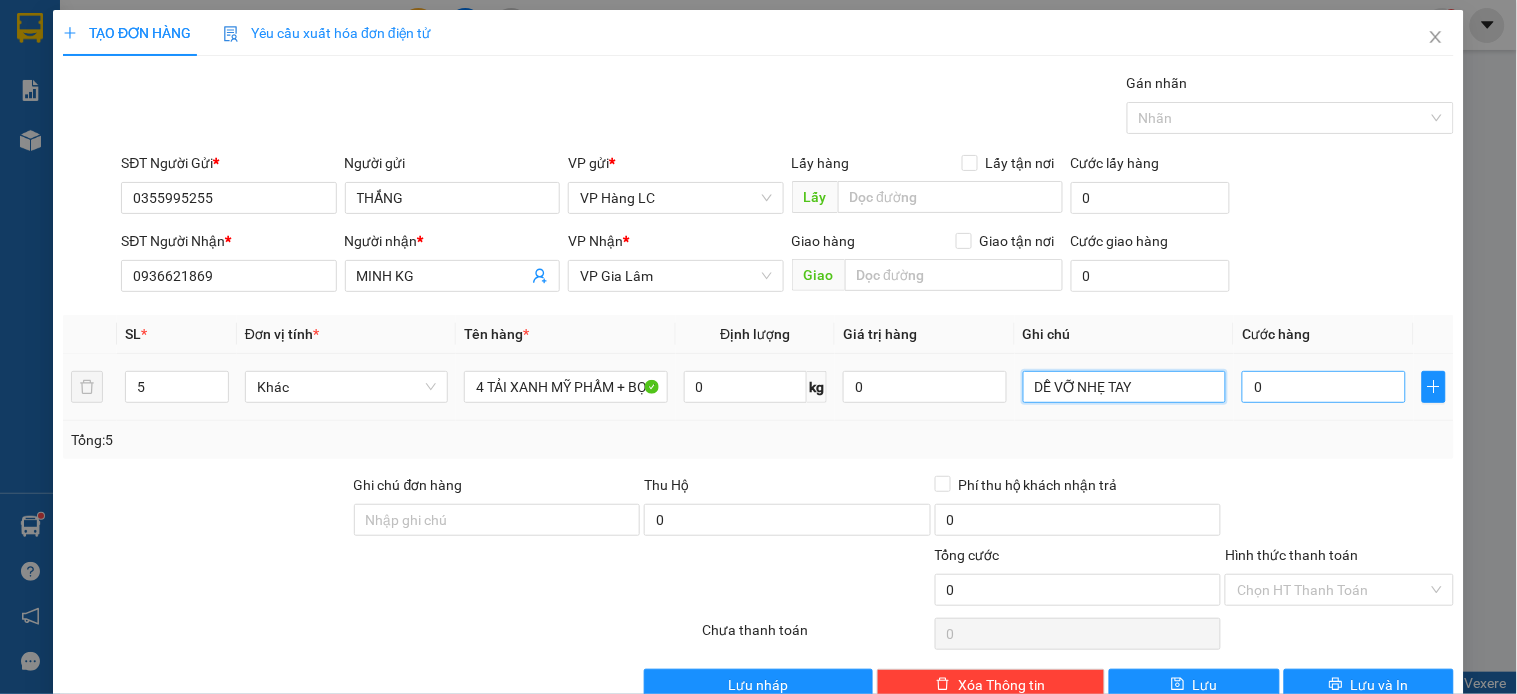 type on "DỄ VỠ NHẸ TAY" 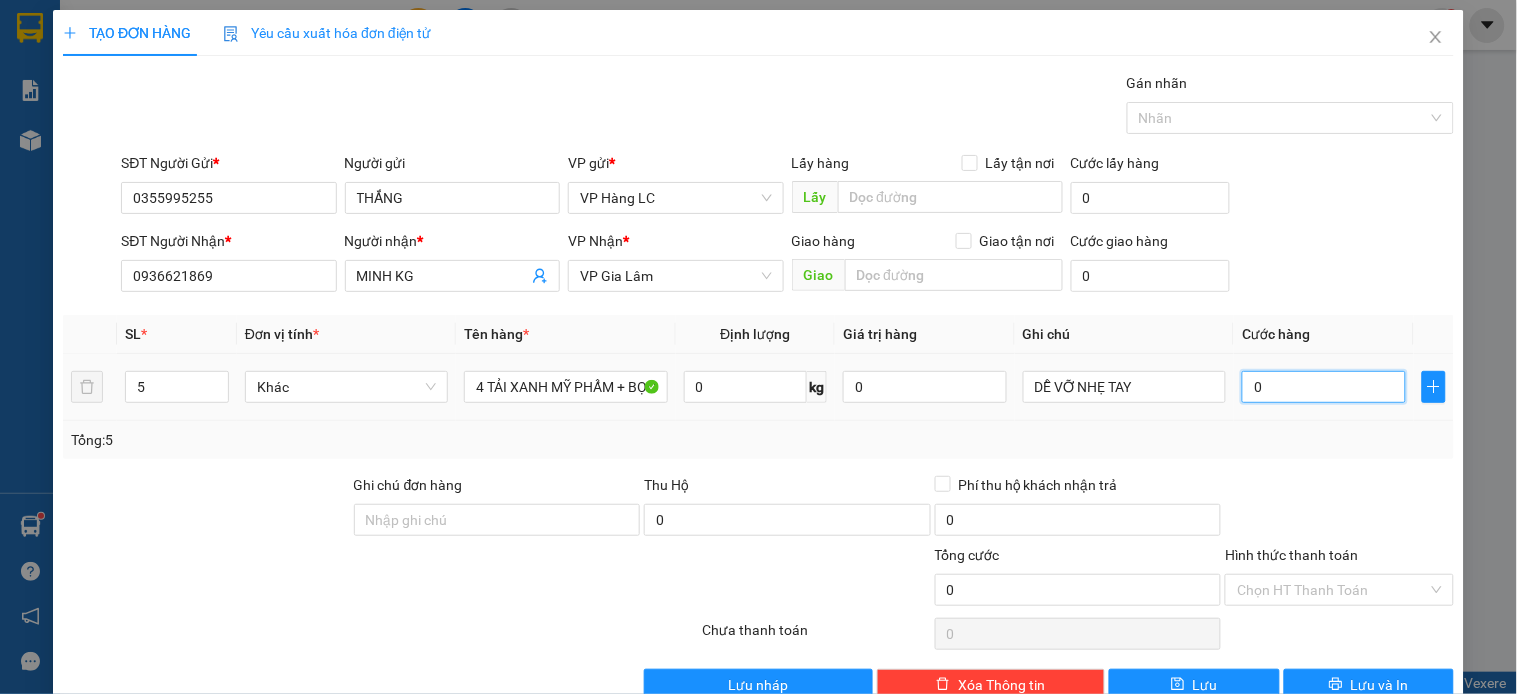 click on "0" at bounding box center (1324, 387) 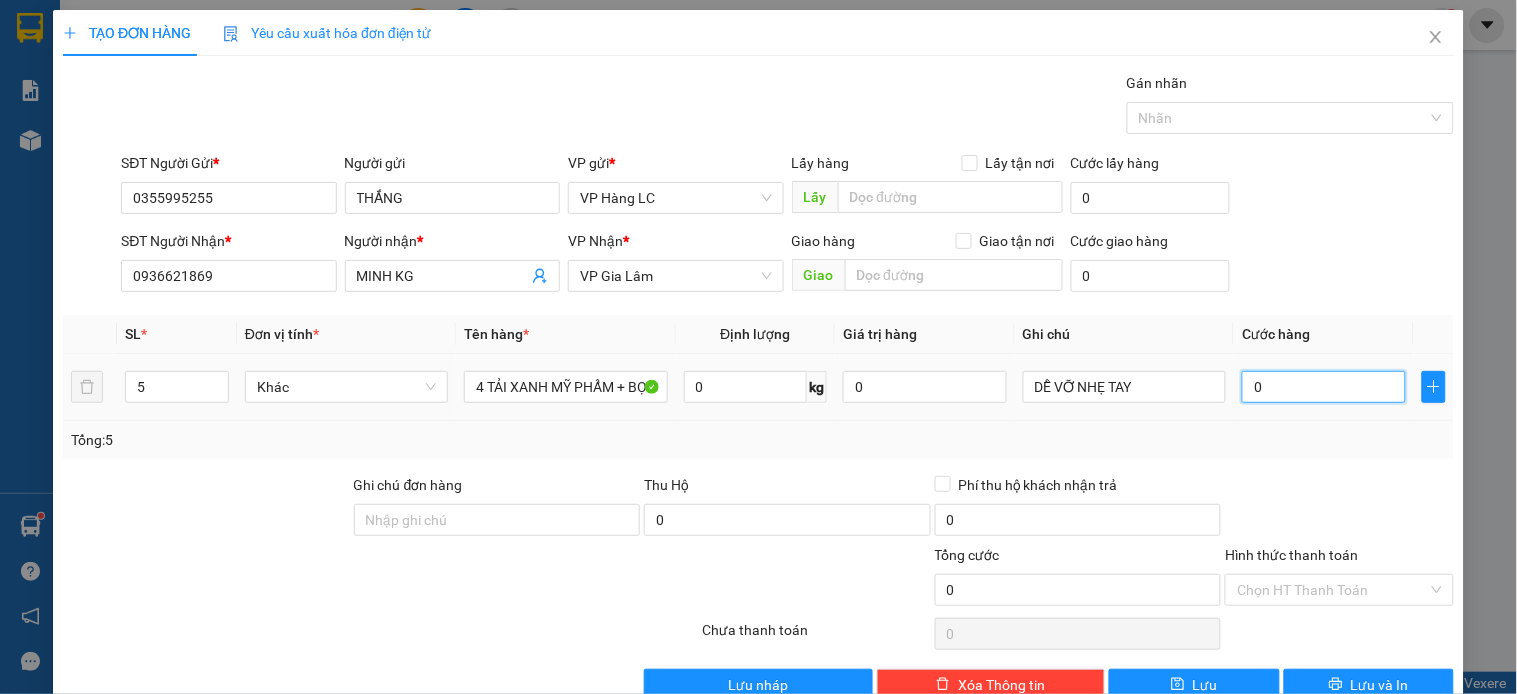type on "3" 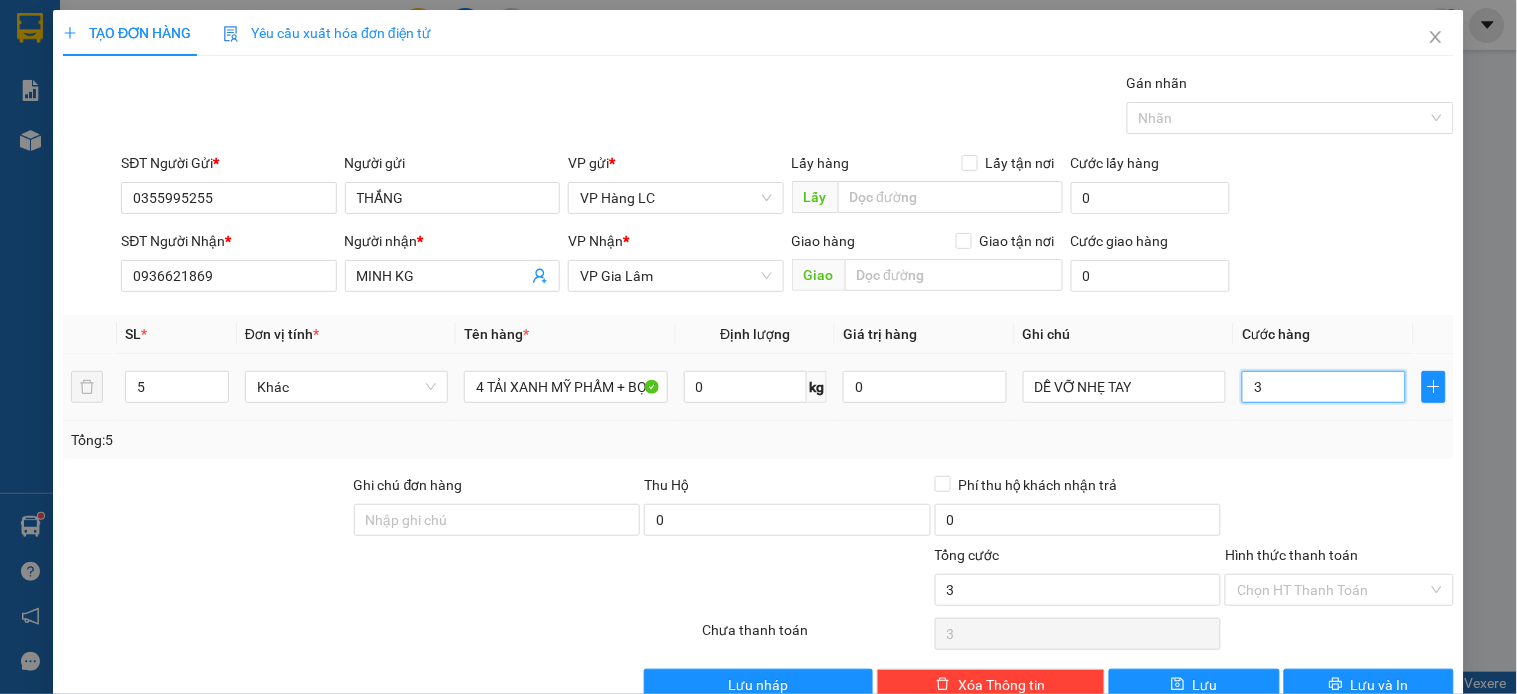 type on "32" 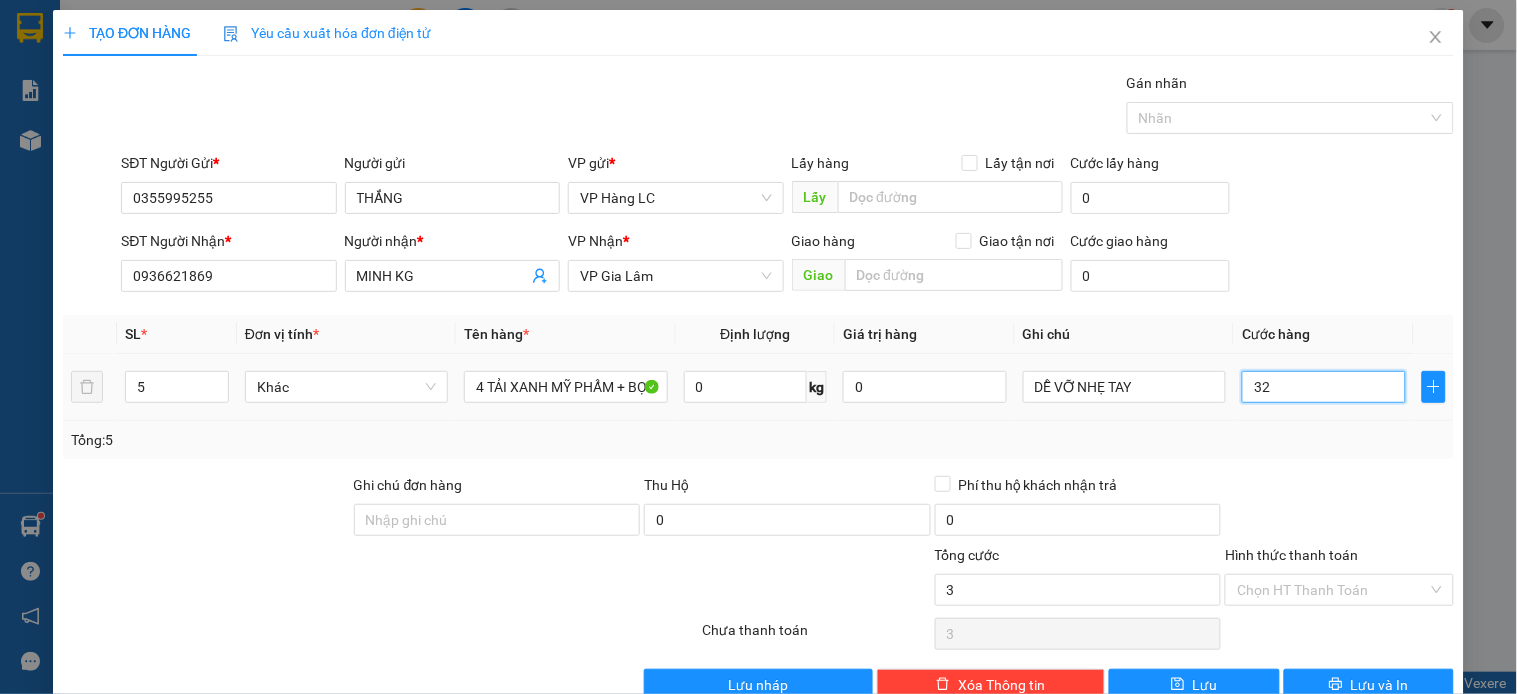 type on "32" 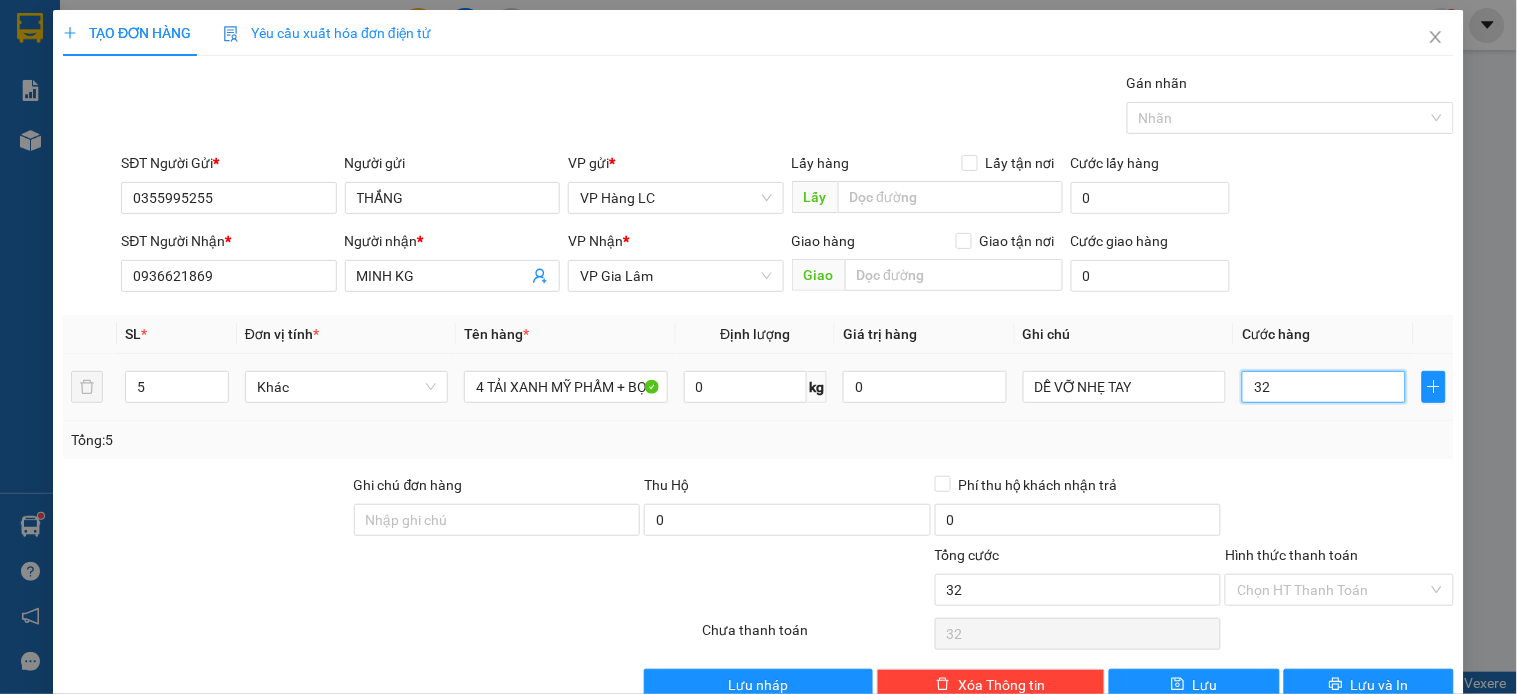type on "320" 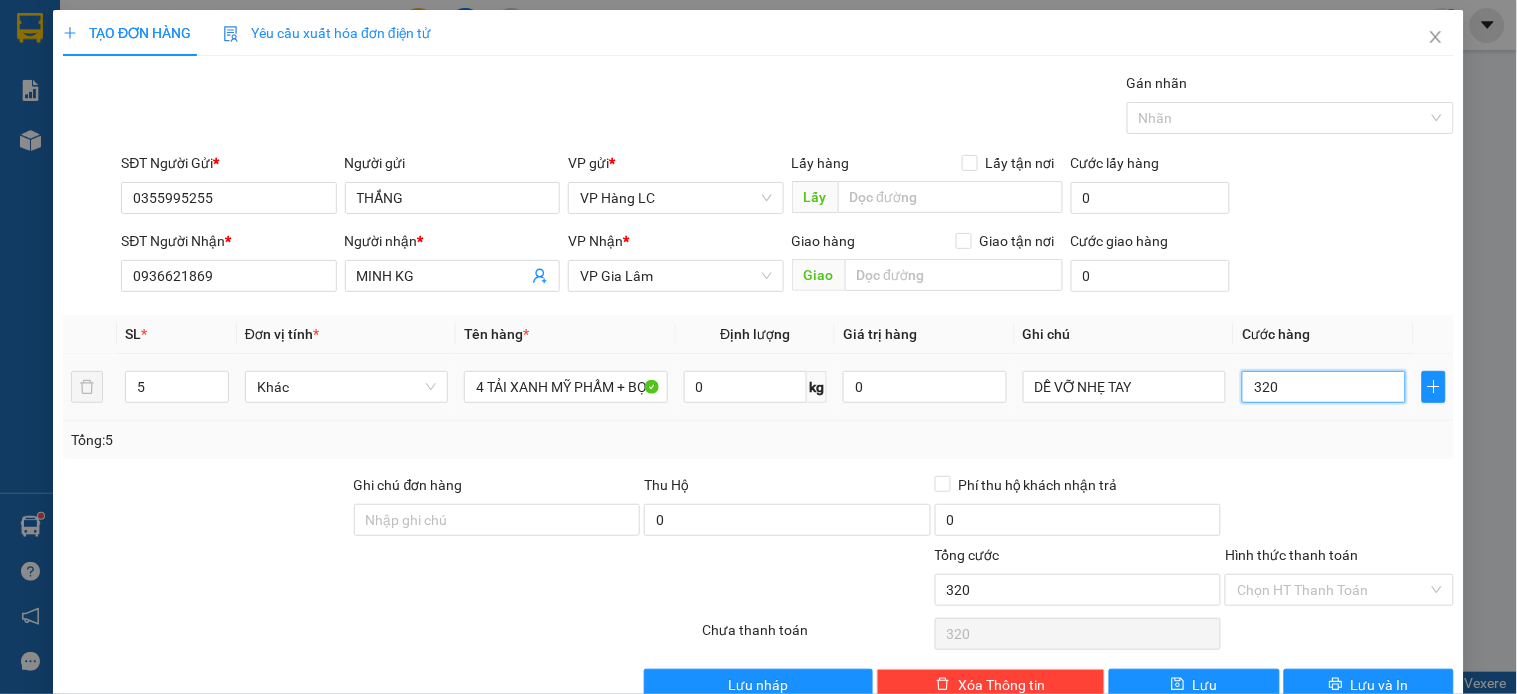 type on "3.200" 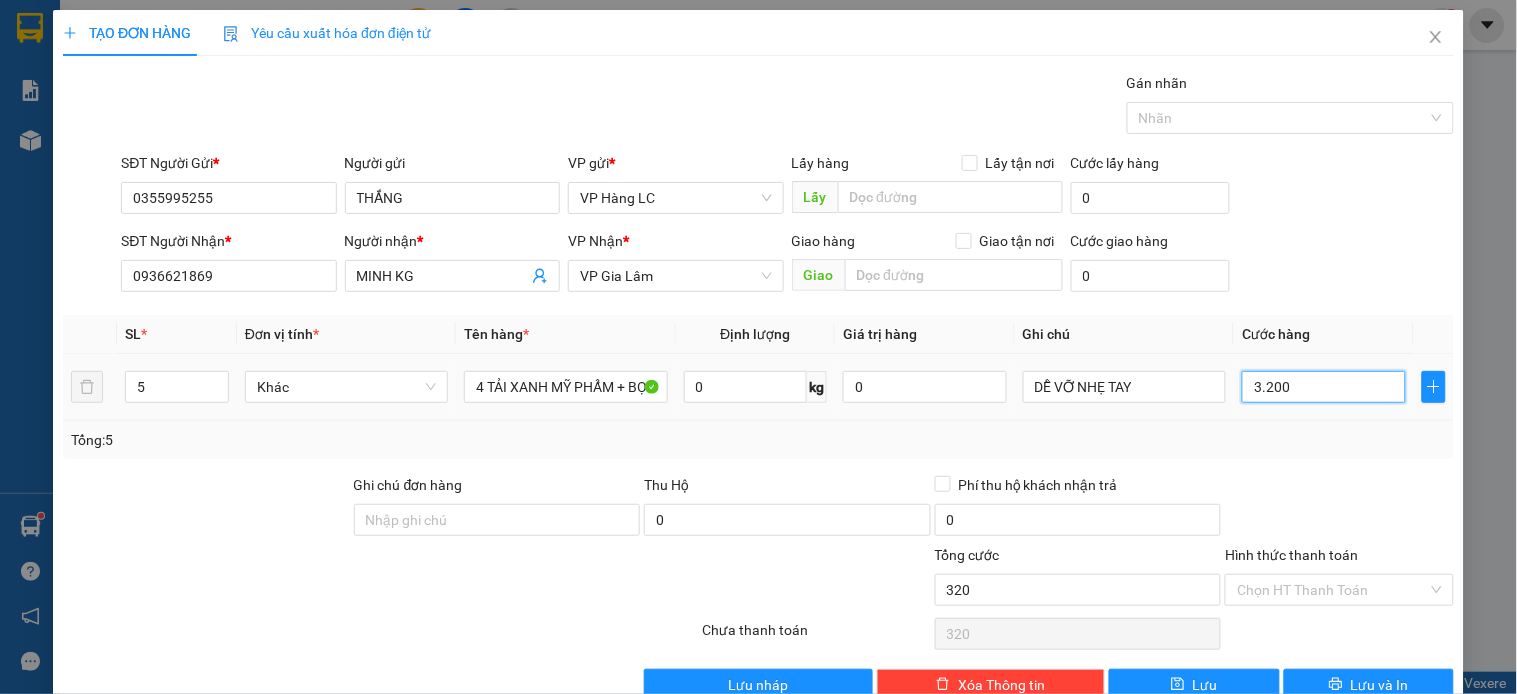 type on "3.200" 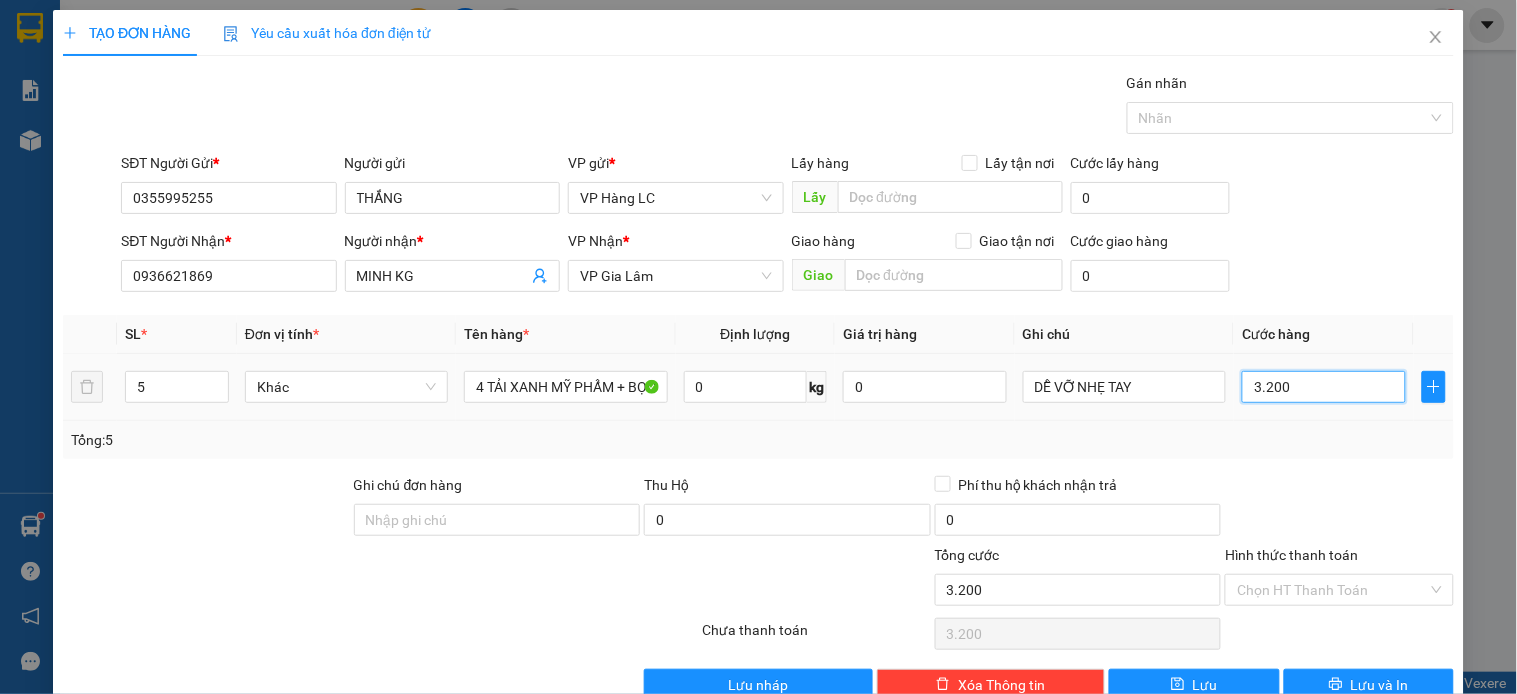 type on "32.000" 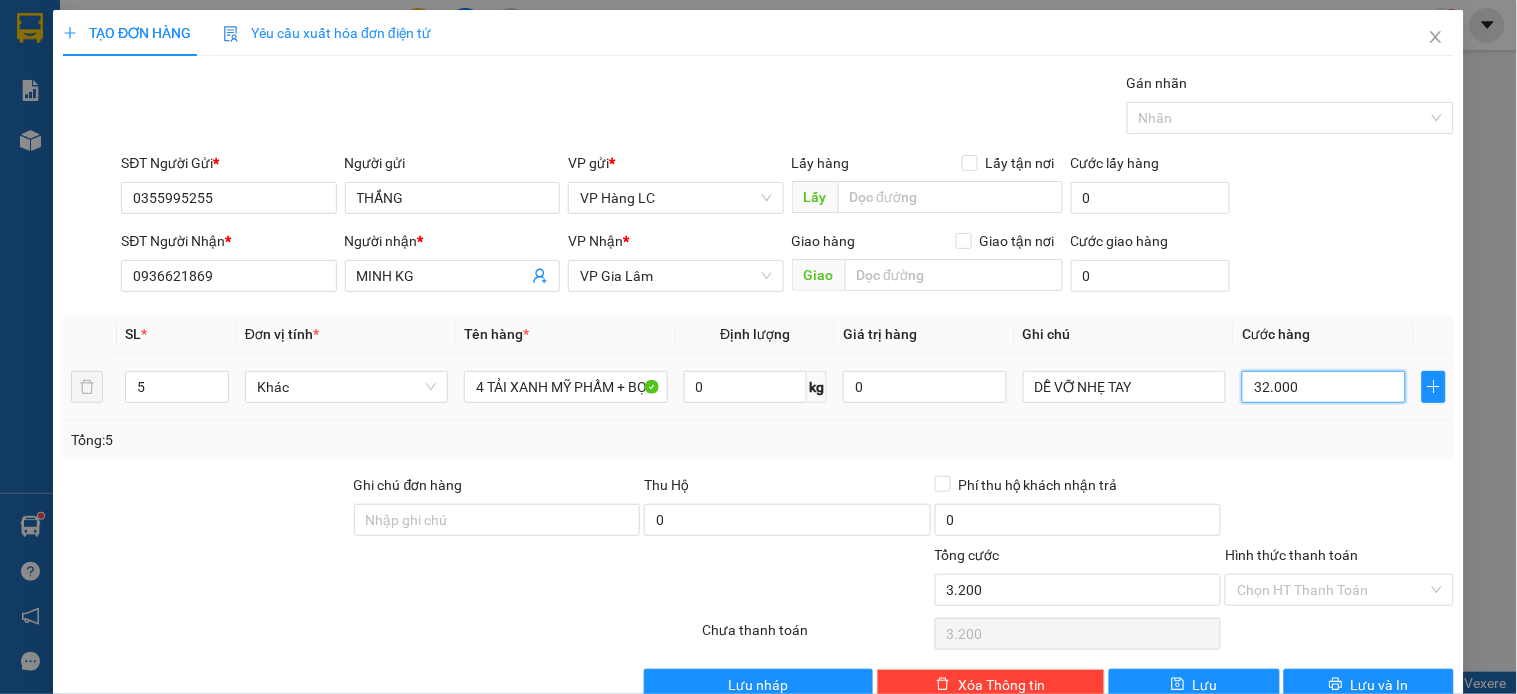 type on "32.000" 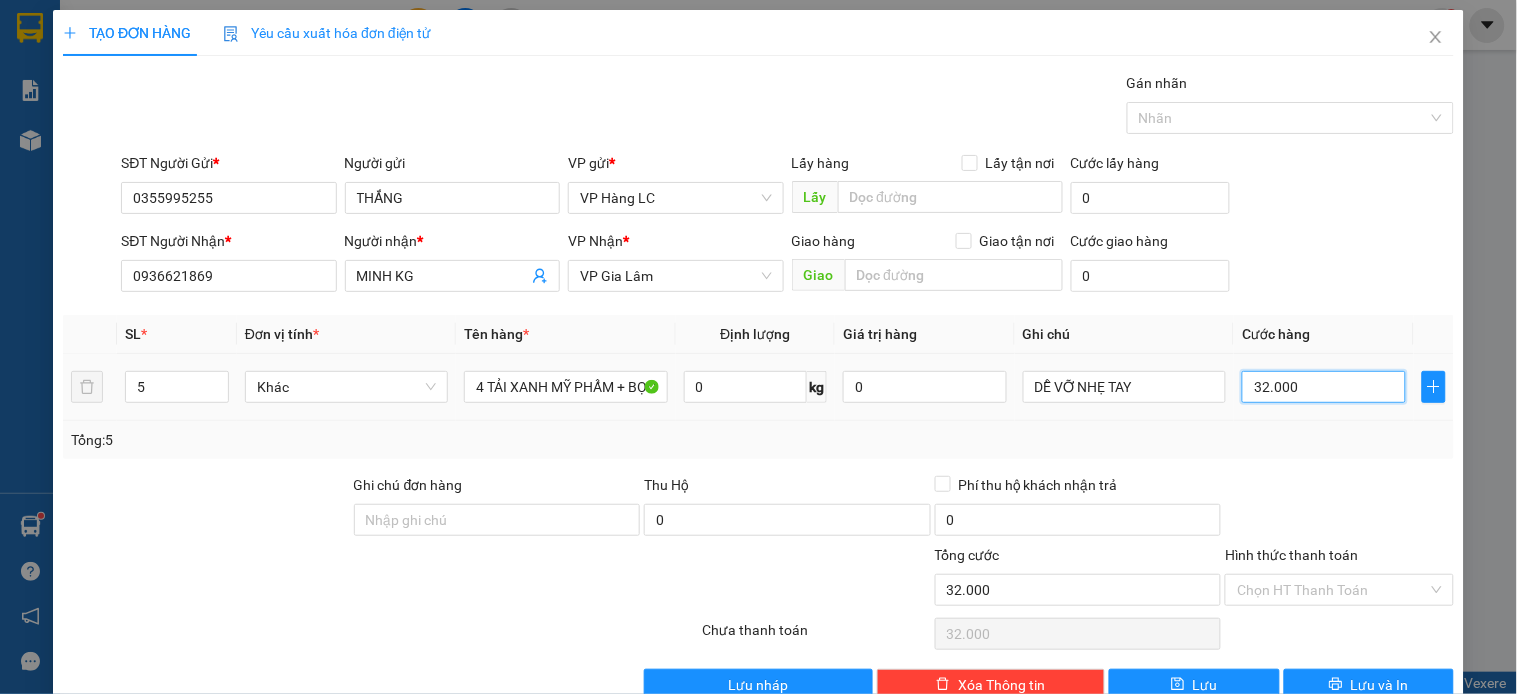 type on "320.000" 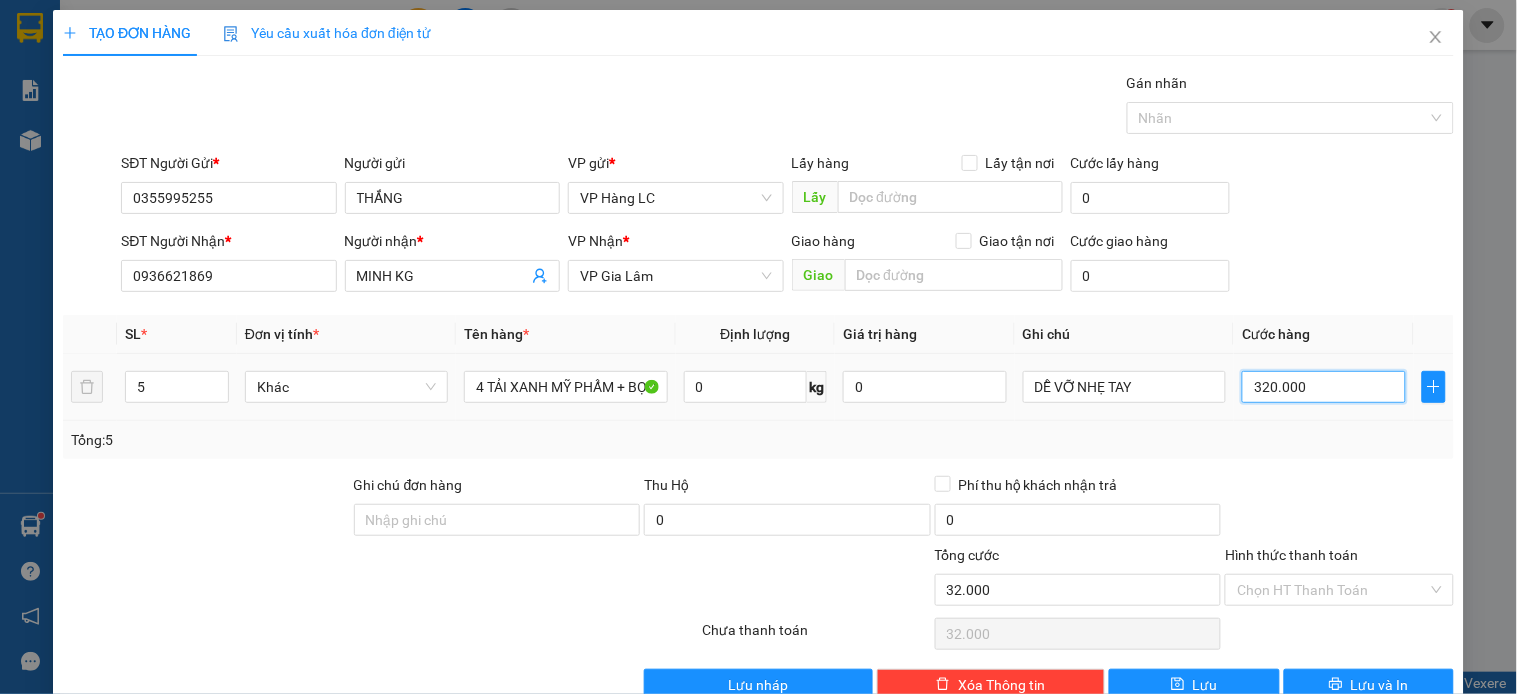 type on "320.000" 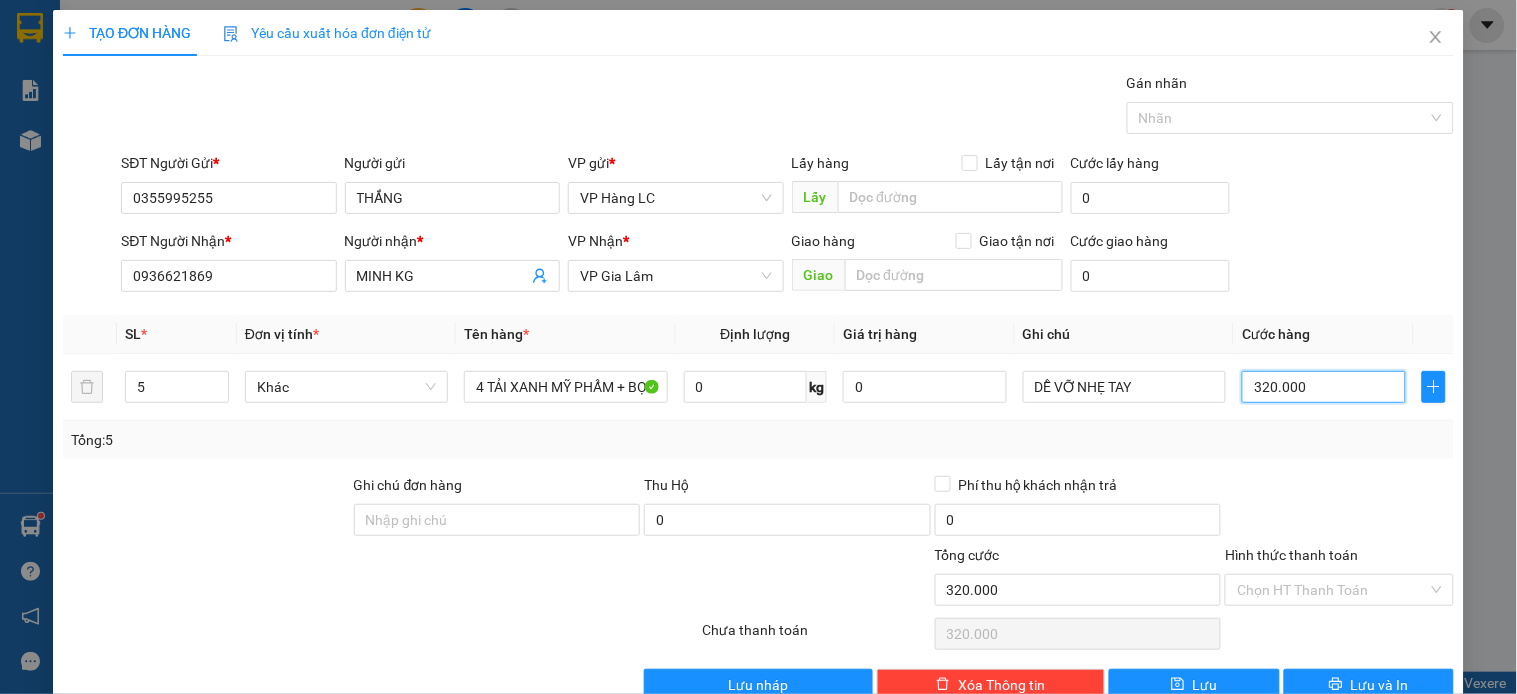 type on "320.000" 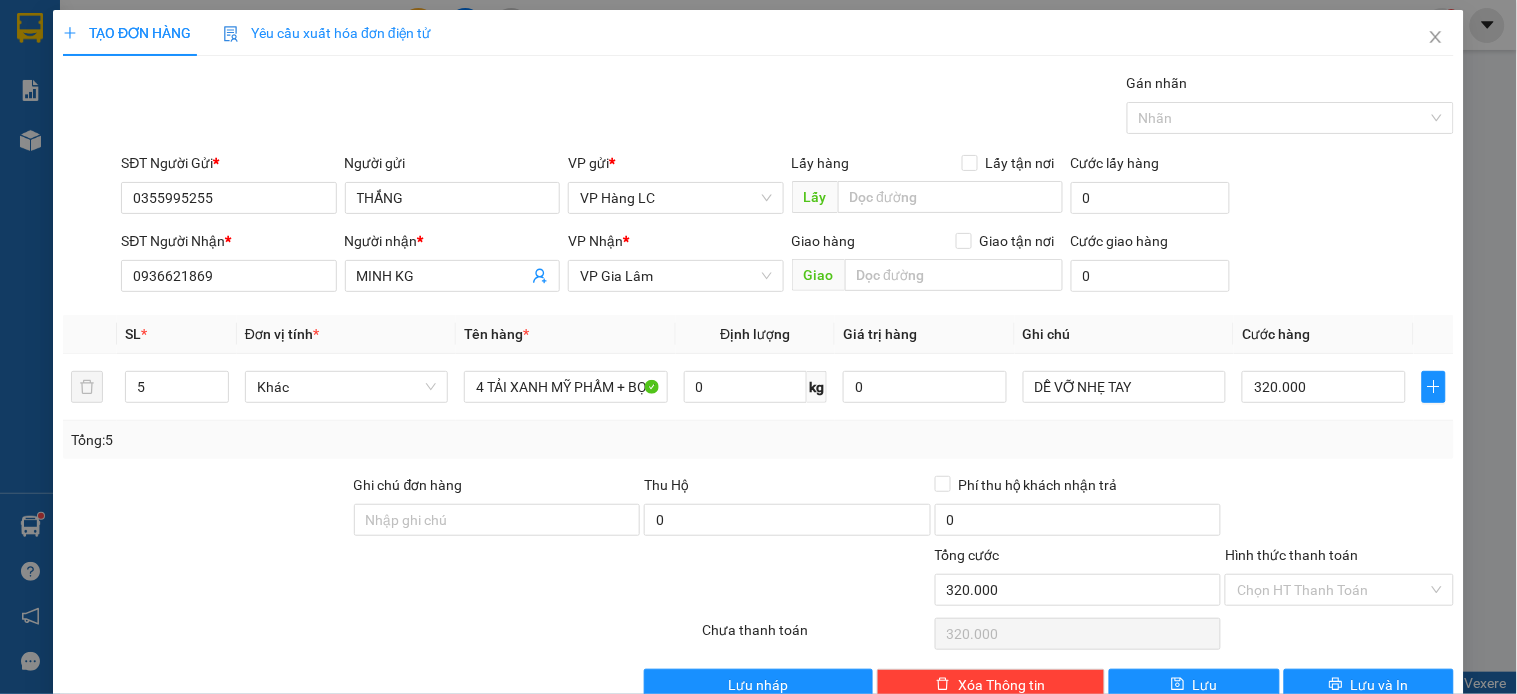 click at bounding box center (1339, 509) 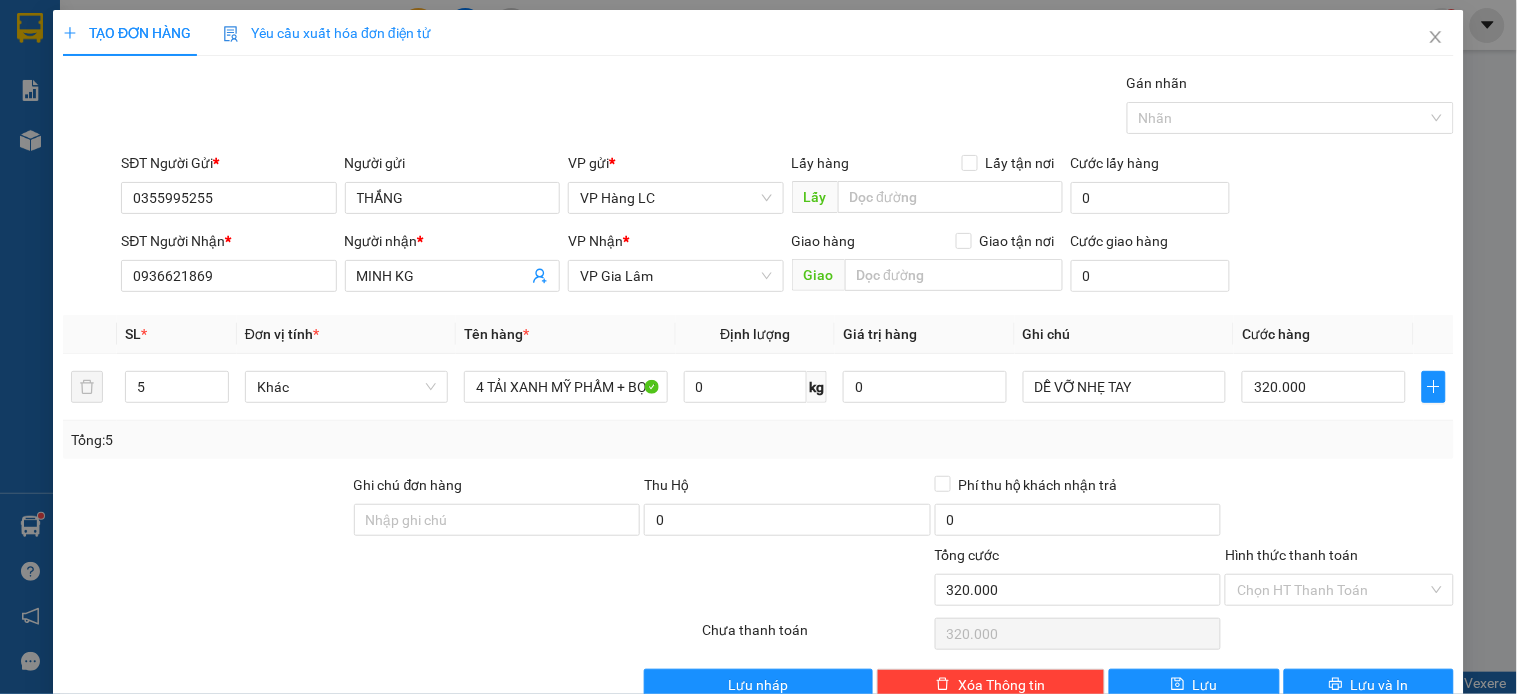 scroll, scrollTop: 45, scrollLeft: 0, axis: vertical 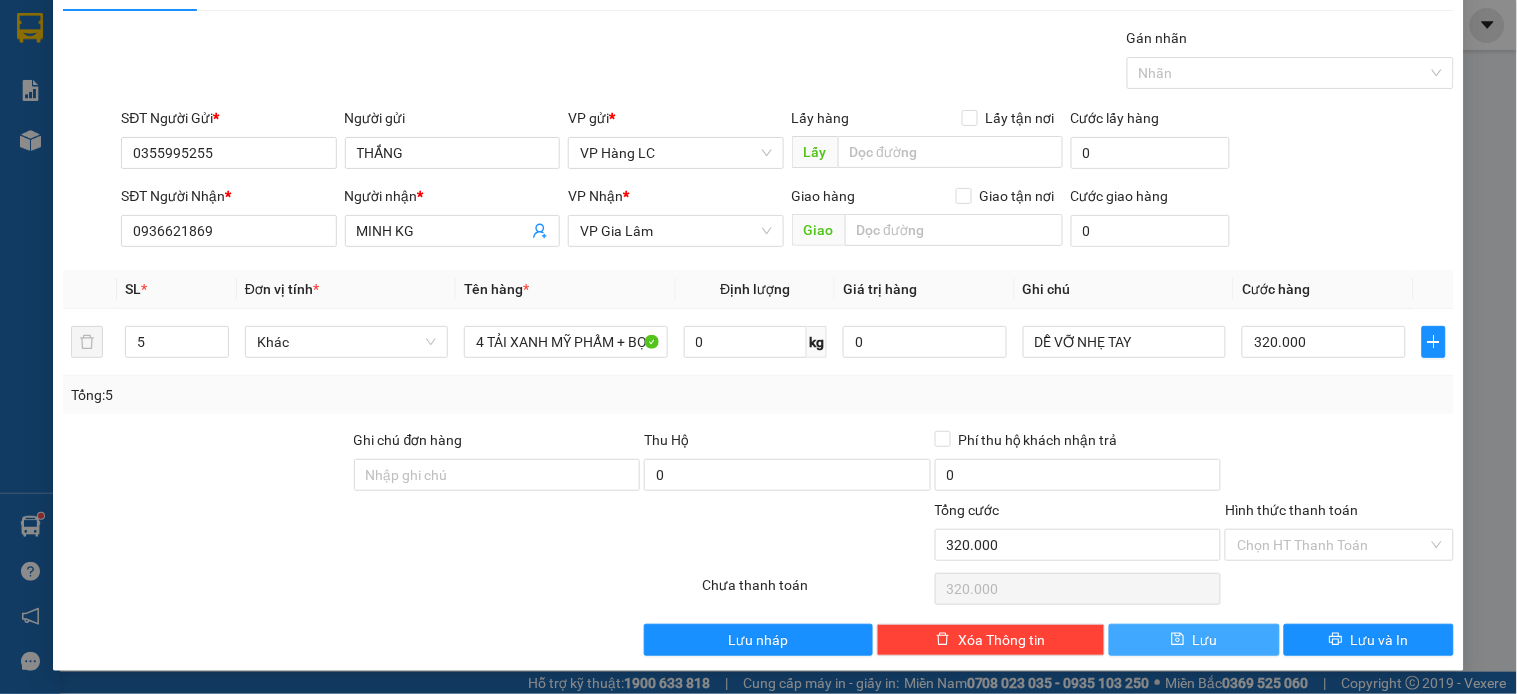 click on "Lưu" at bounding box center (1205, 640) 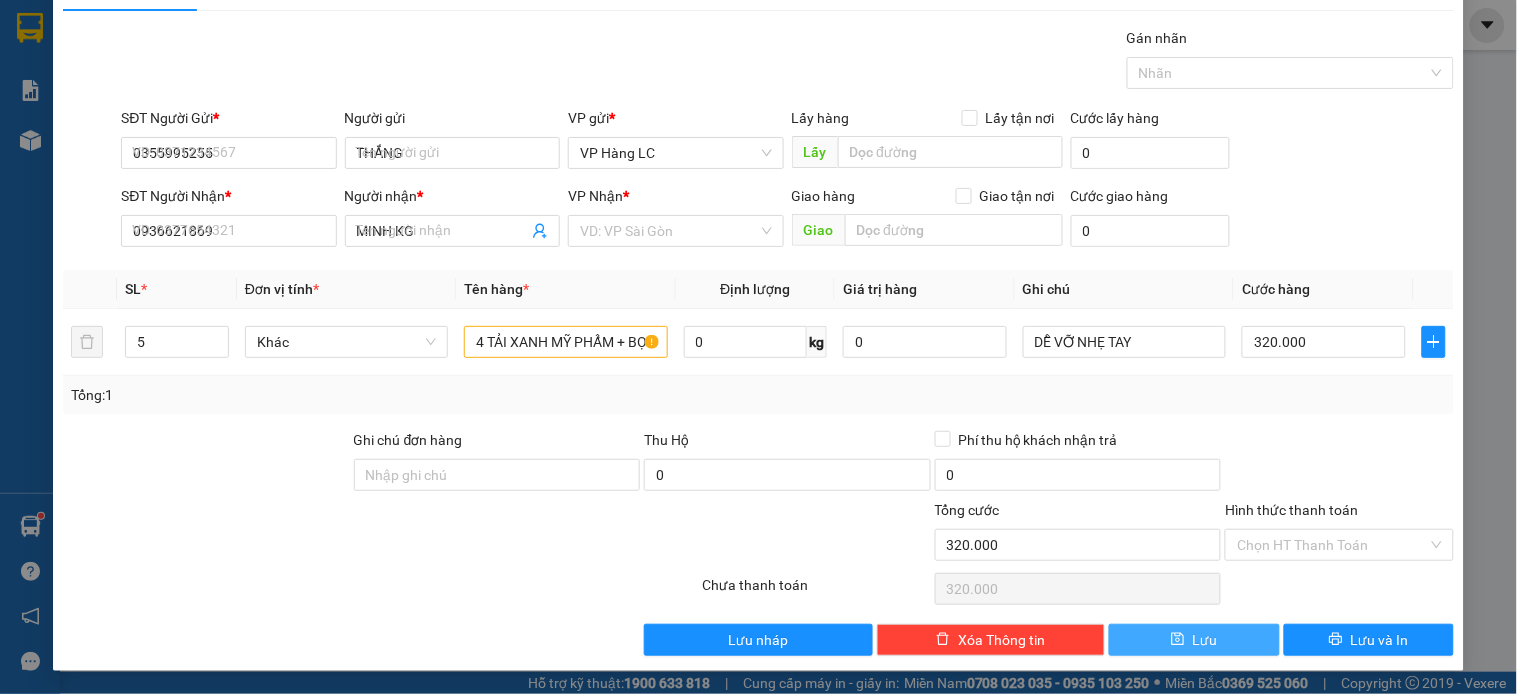 type 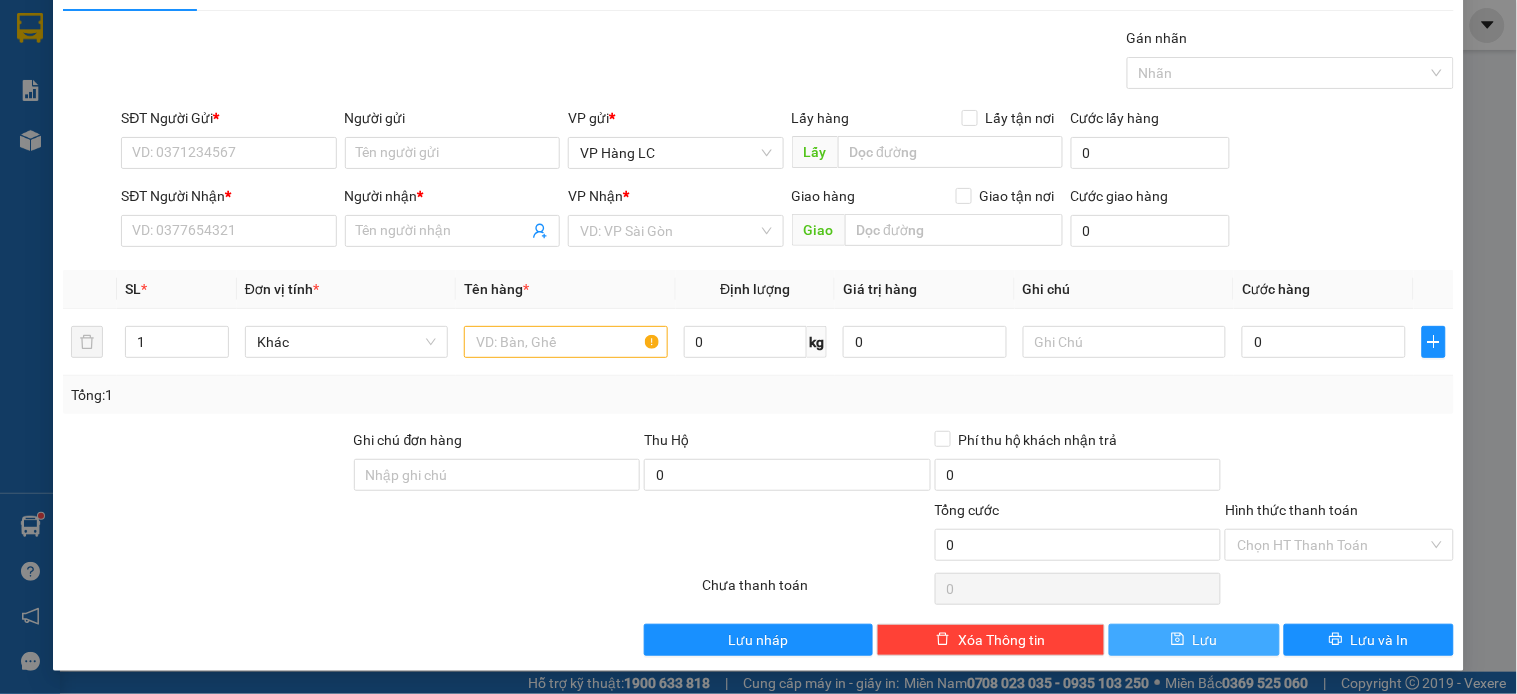scroll, scrollTop: 0, scrollLeft: 0, axis: both 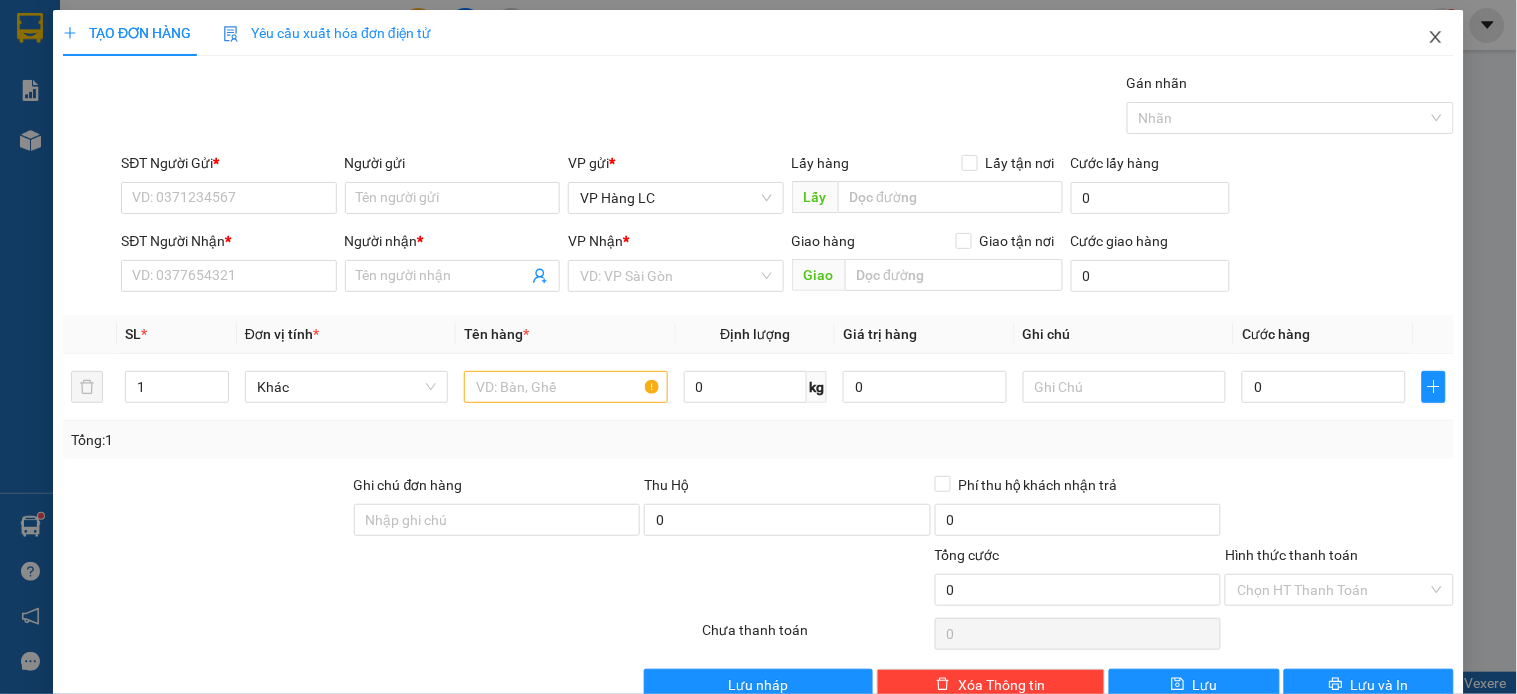 drag, startPoint x: 1405, startPoint y: 33, endPoint x: 1417, endPoint y: 40, distance: 13.892444 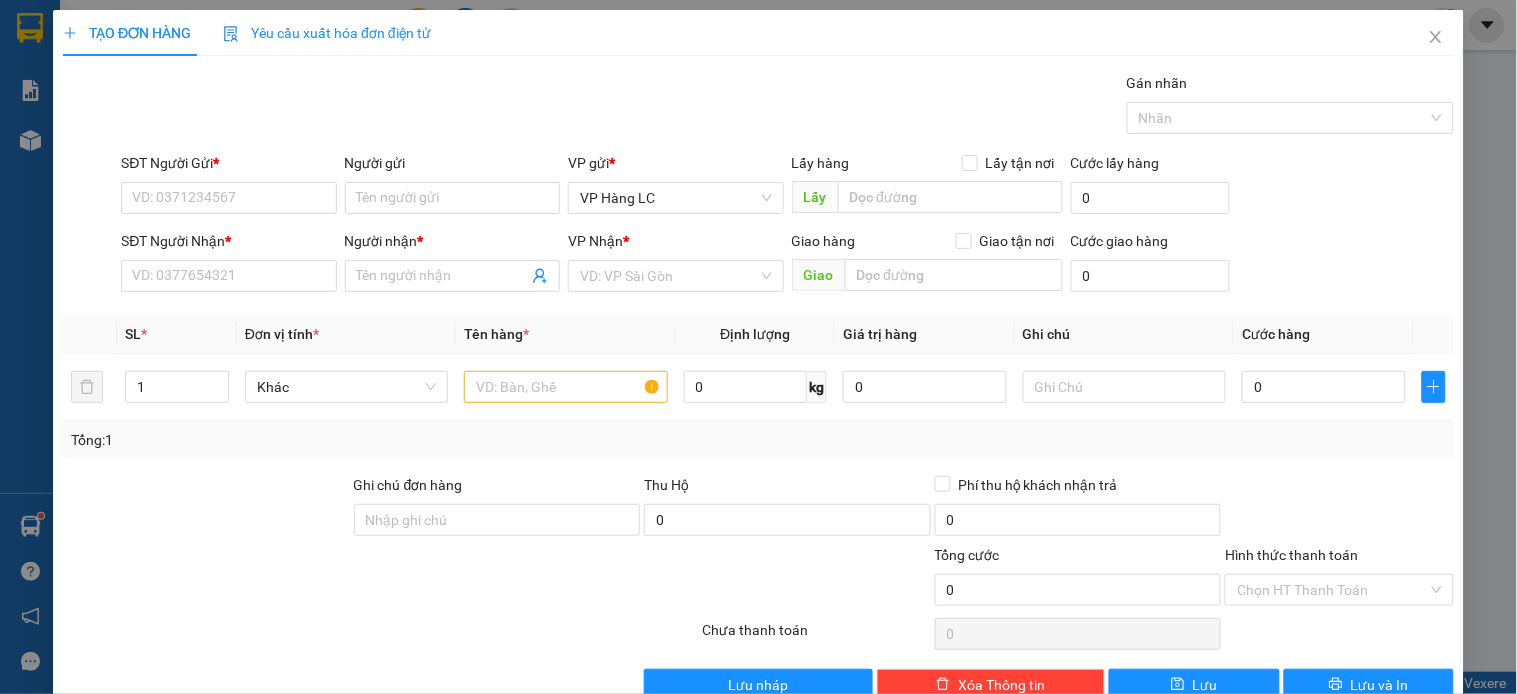 click on "truongvv_hhlc.saoviet 2" at bounding box center [1348, 25] 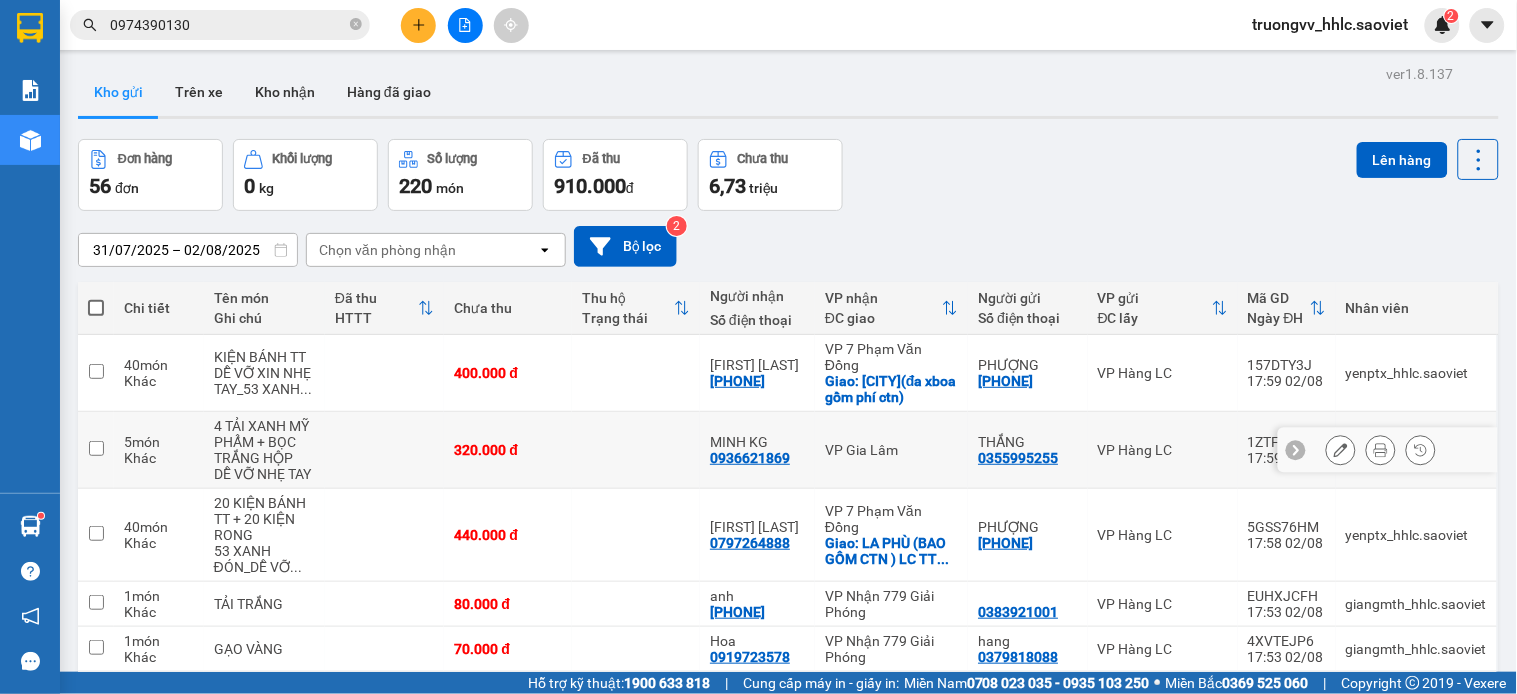 click on "320.000 đ" at bounding box center (508, 450) 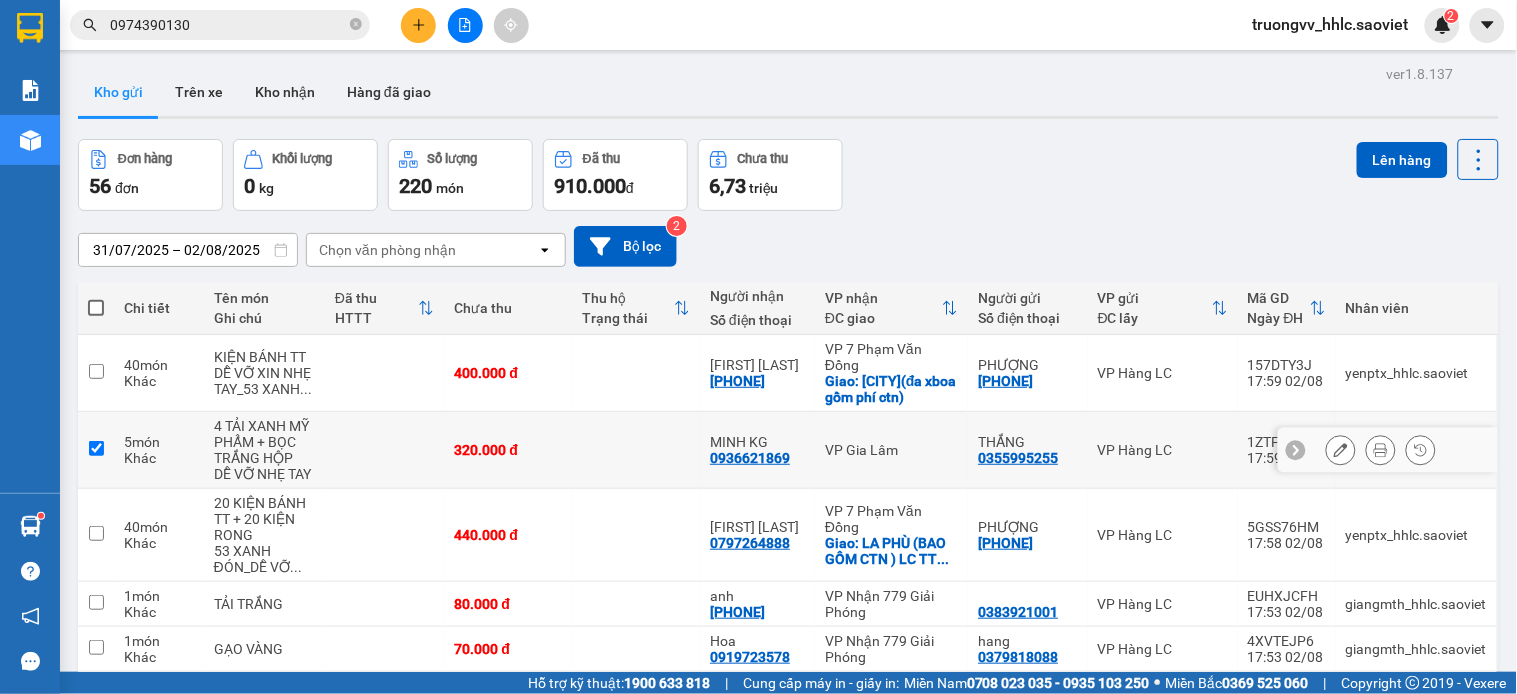 checkbox on "true" 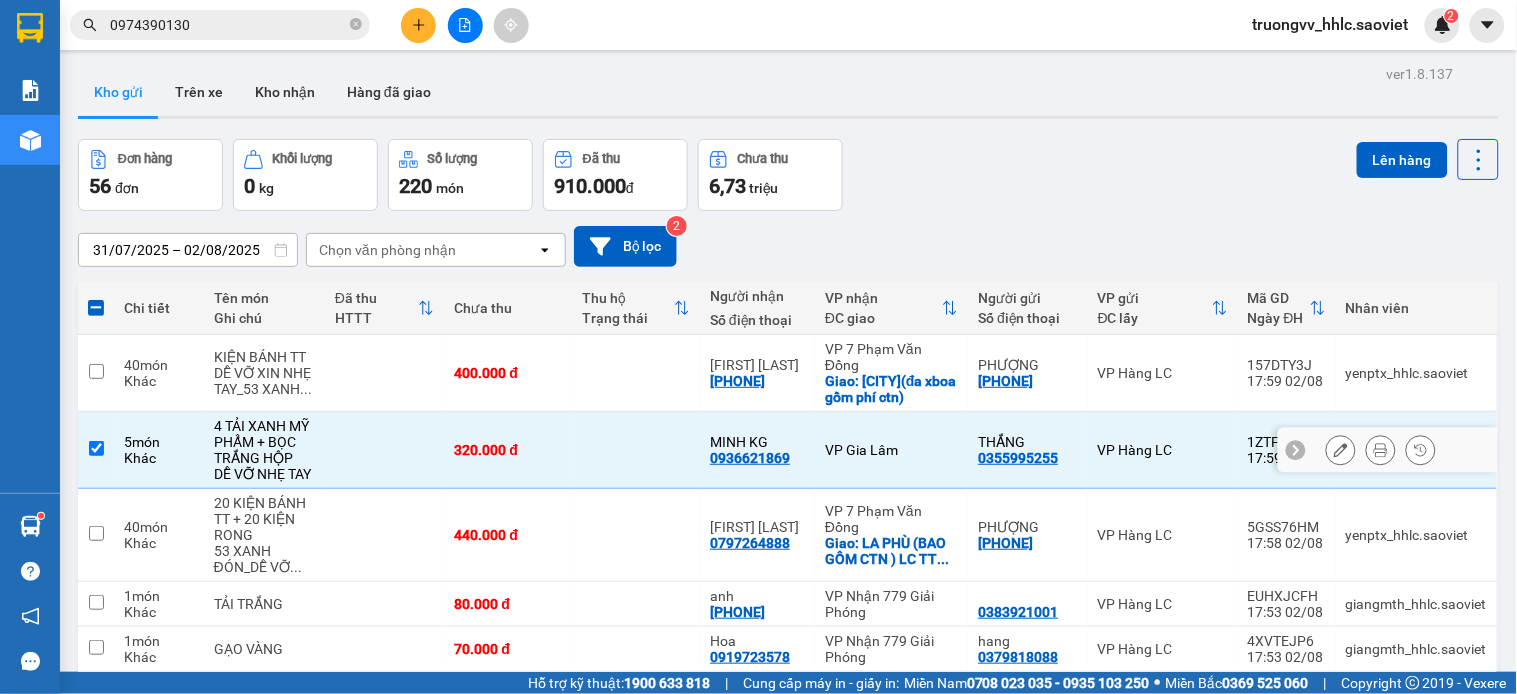 click at bounding box center (1341, 450) 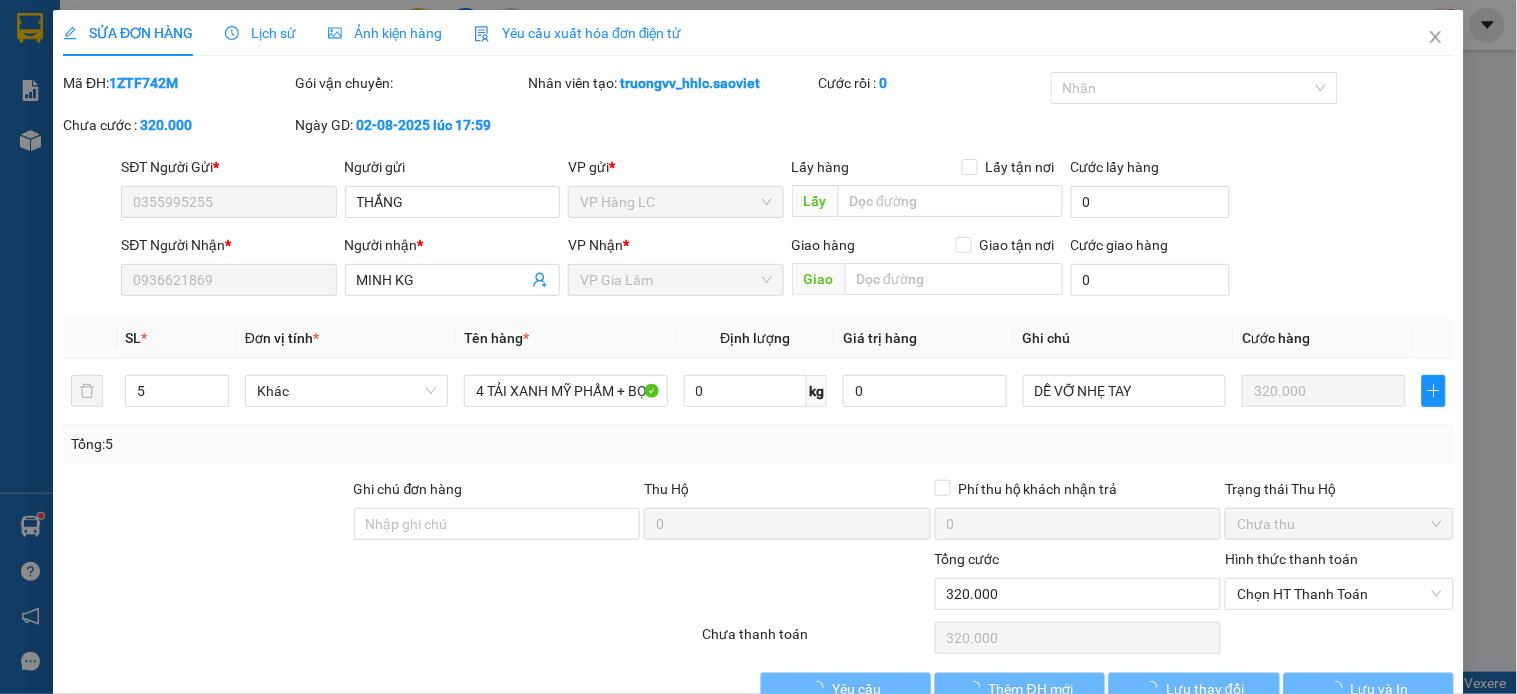 type on "0355995255" 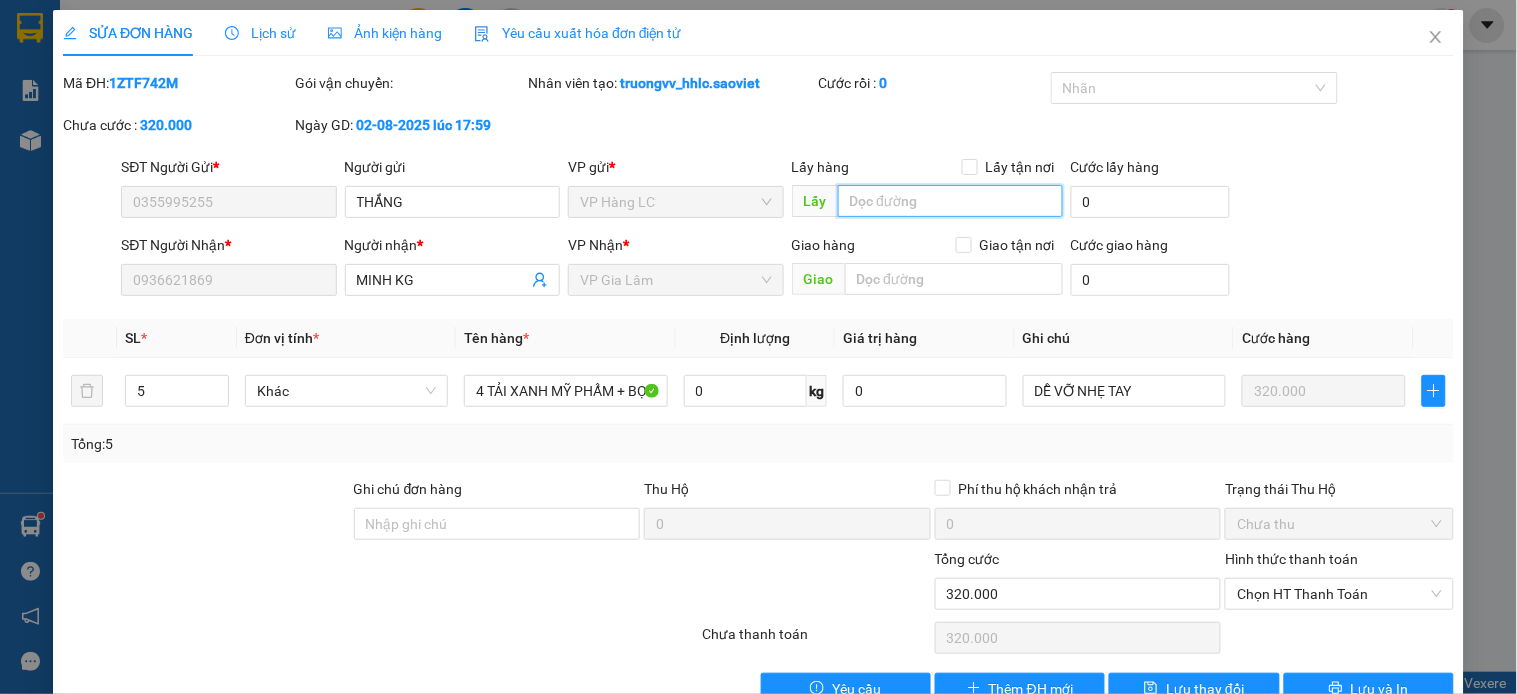 click at bounding box center [950, 201] 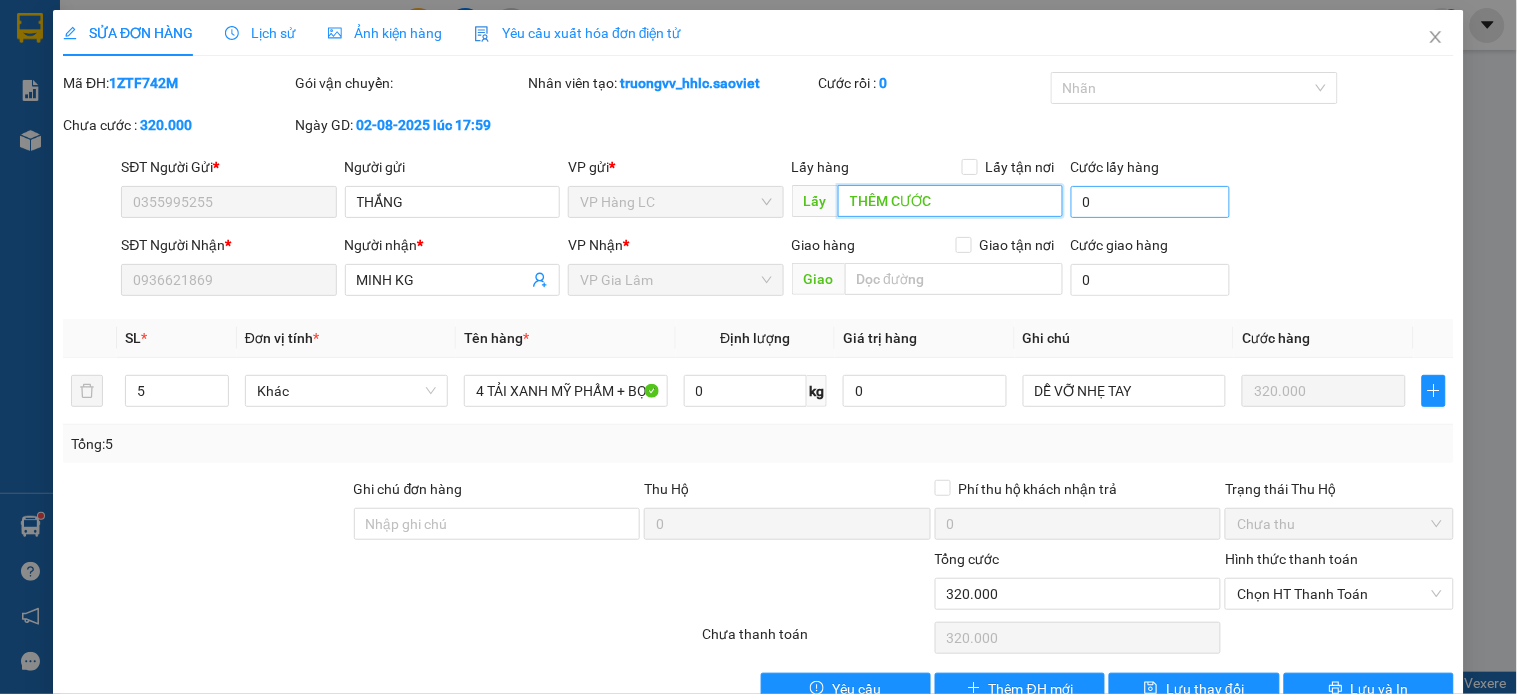 type on "THÊM CƯỚC" 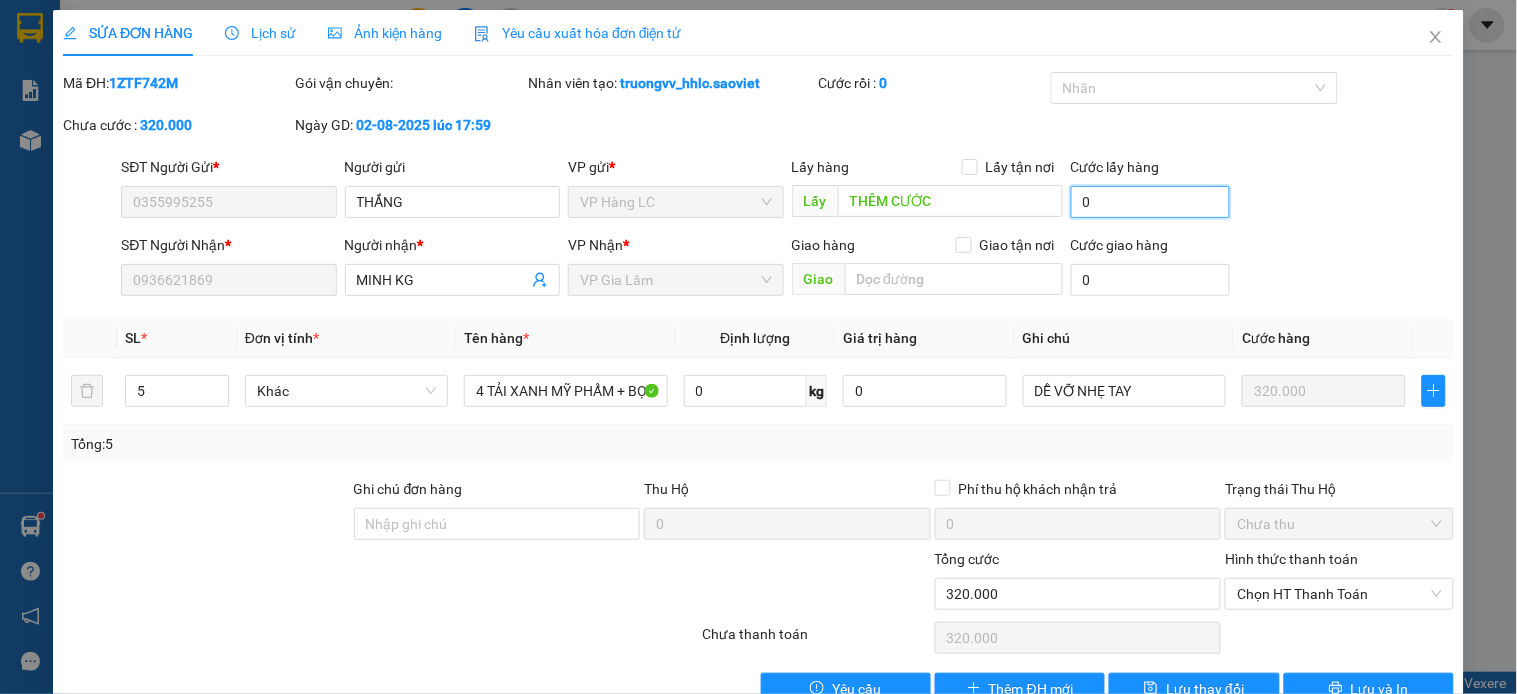 click on "0" at bounding box center [1151, 202] 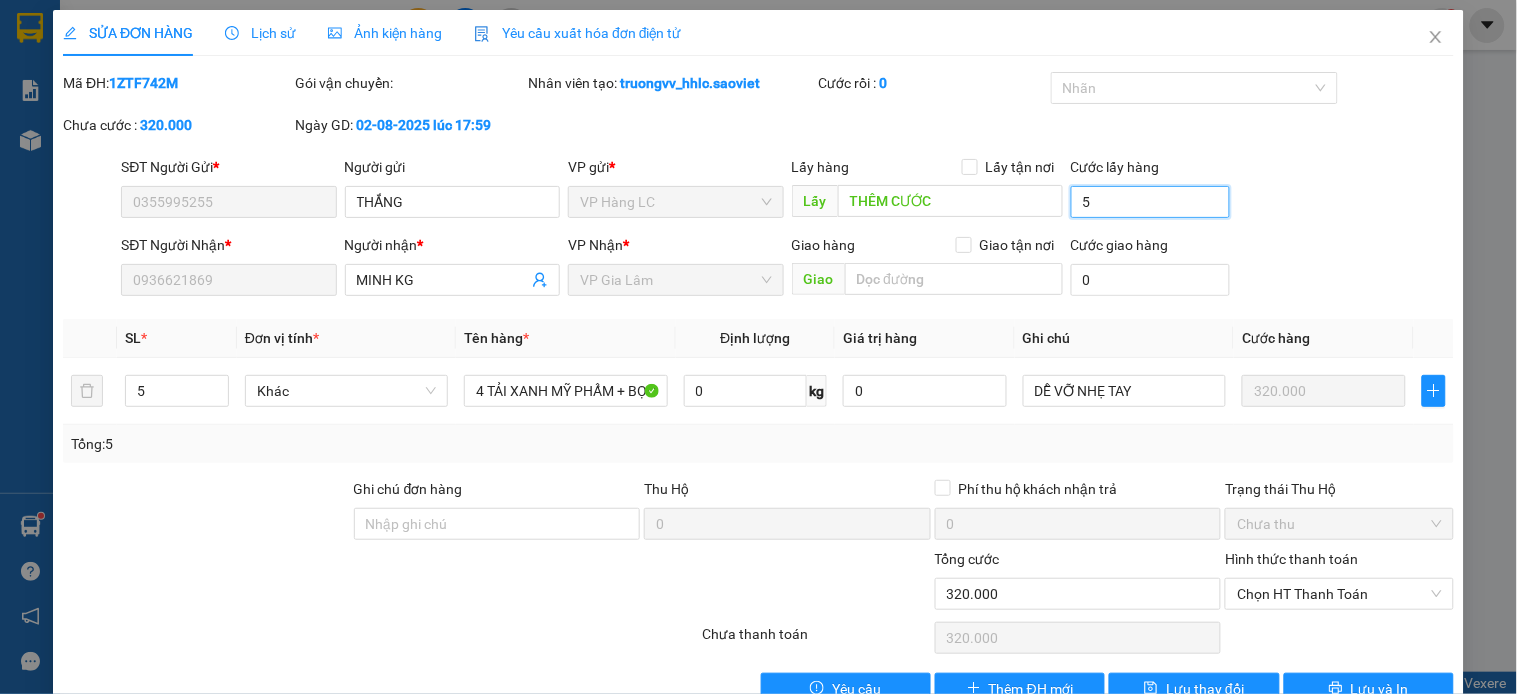 type on "320.005" 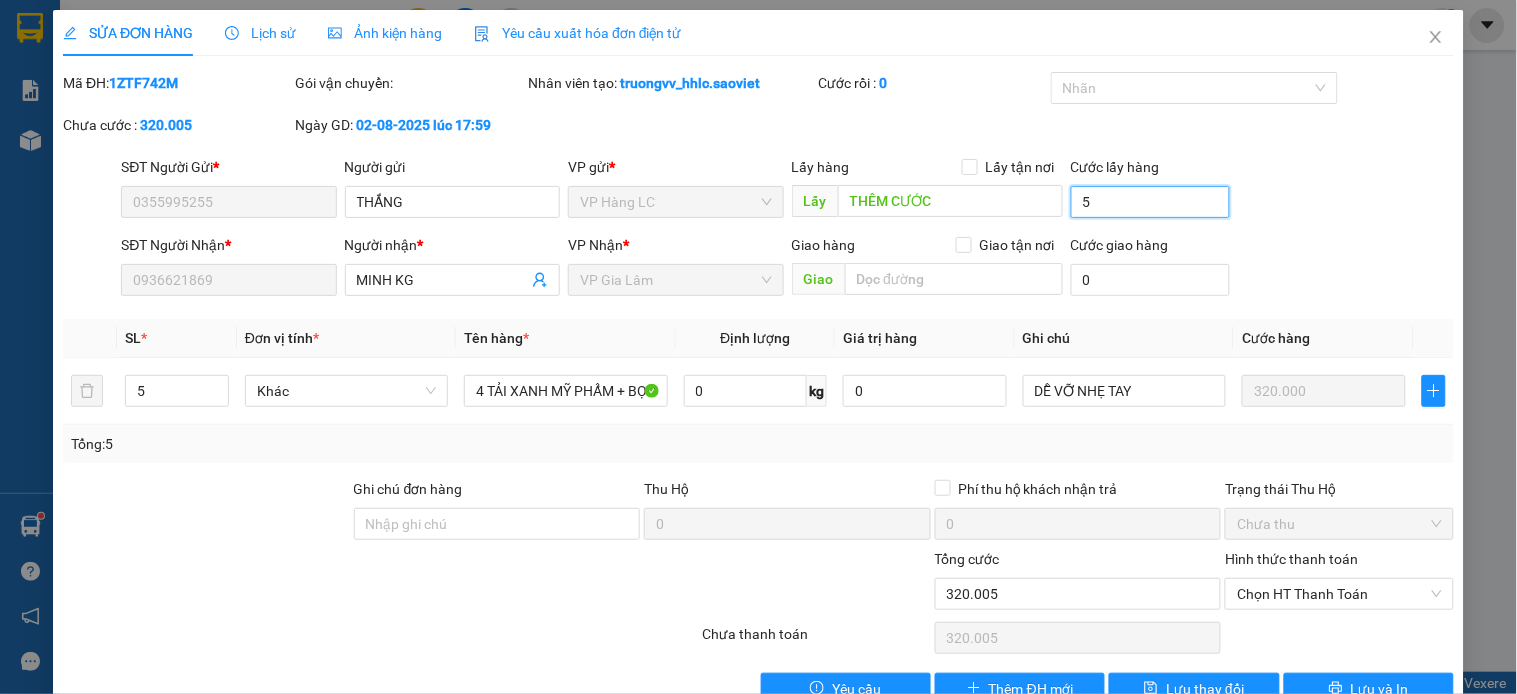 type on "50" 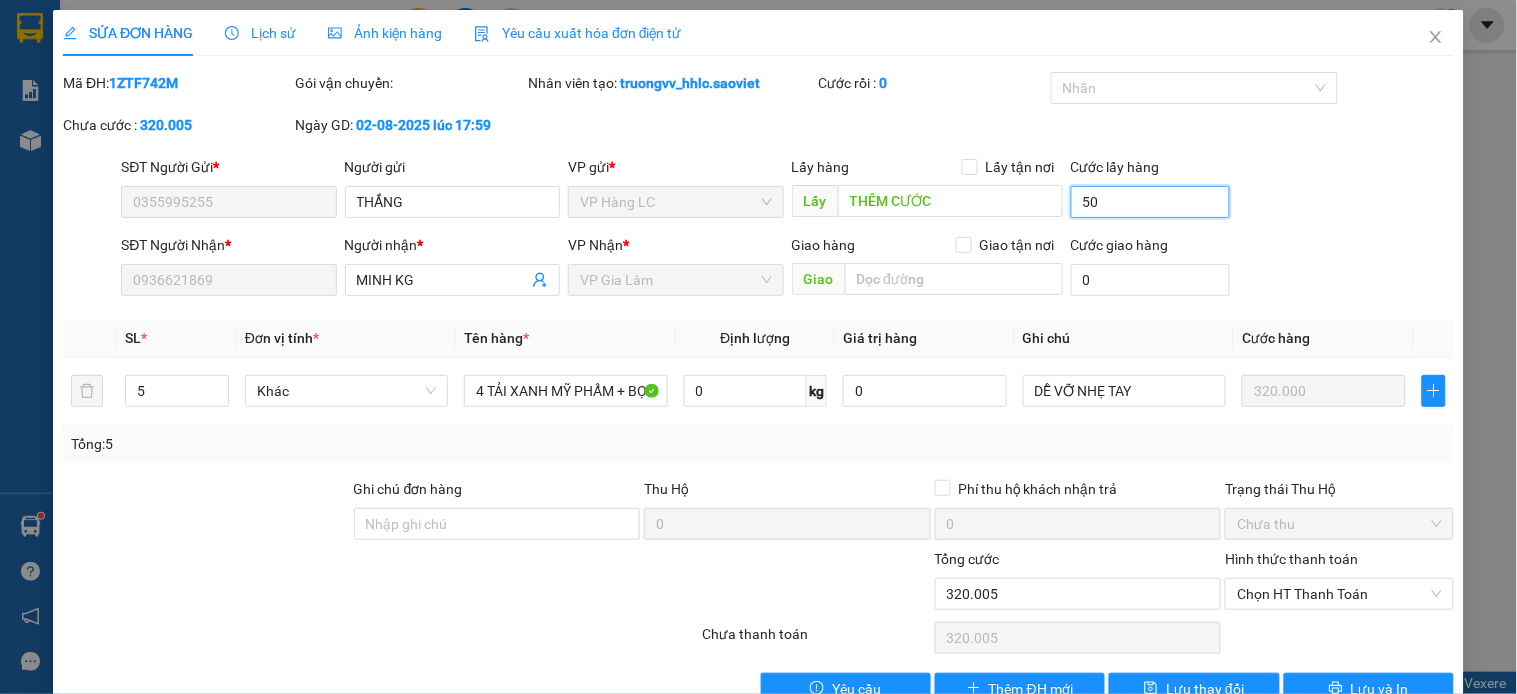type on "320.050" 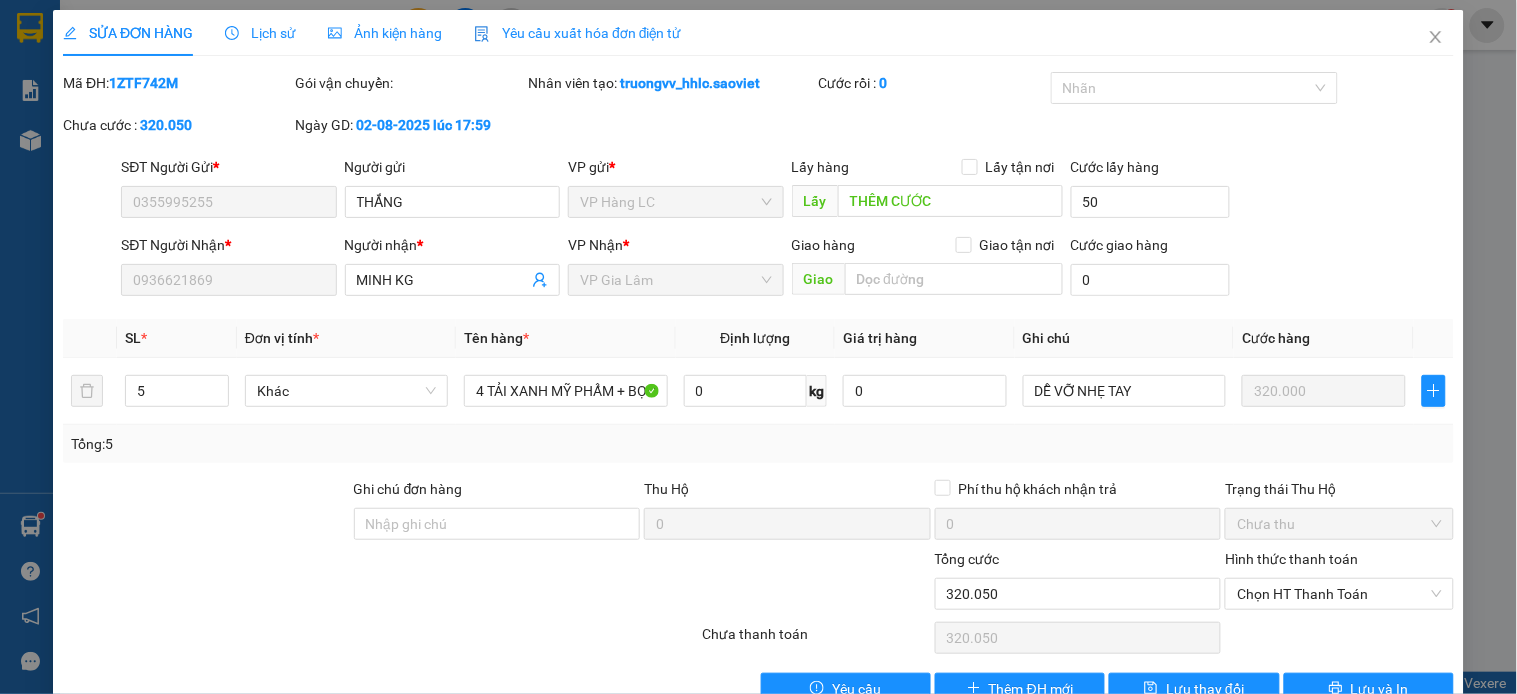 type on "50.000" 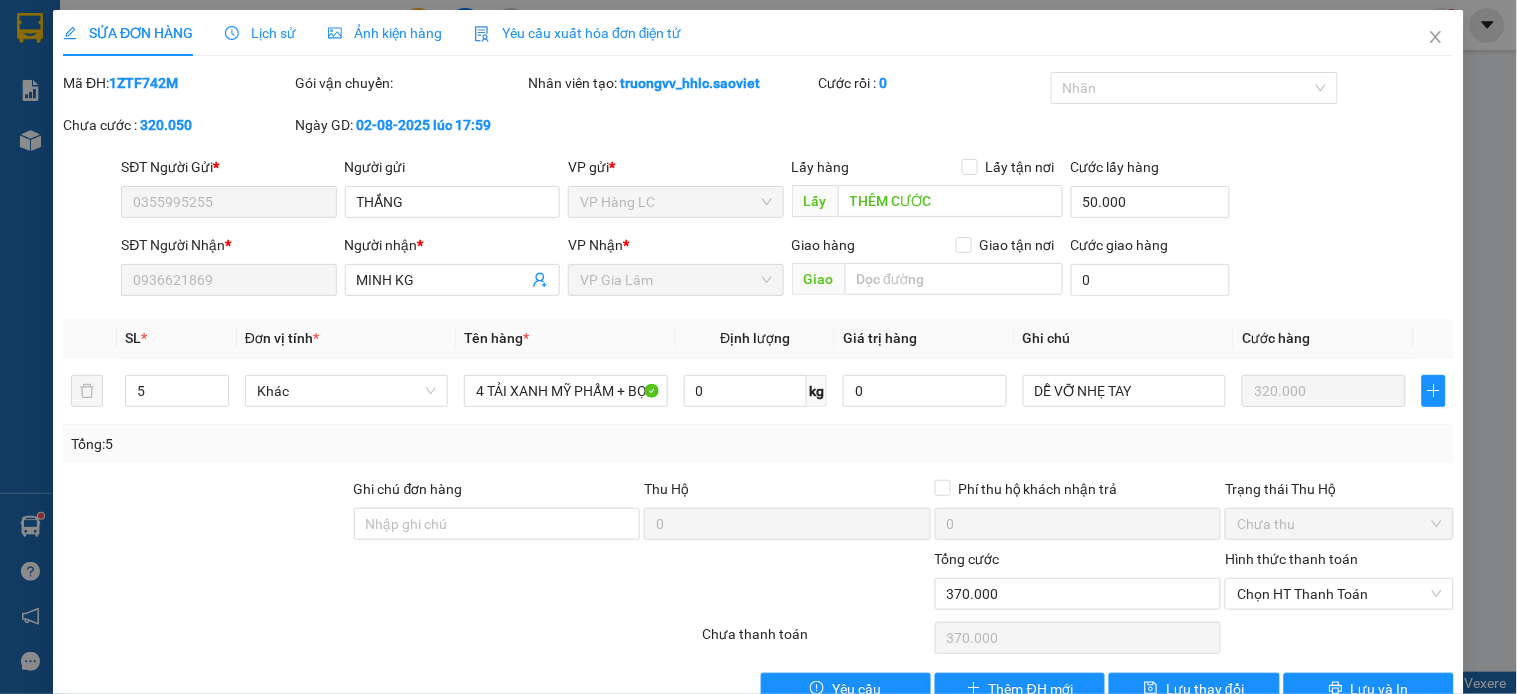 click on "SĐT Người Gửi  * 0355995255 Người gửi THẮNG VP gửi  * VP Hàng LC Lấy hàng Lấy tận nơi Lấy THÊM CƯỚC Cước lấy hàng 50.000" at bounding box center [787, 191] 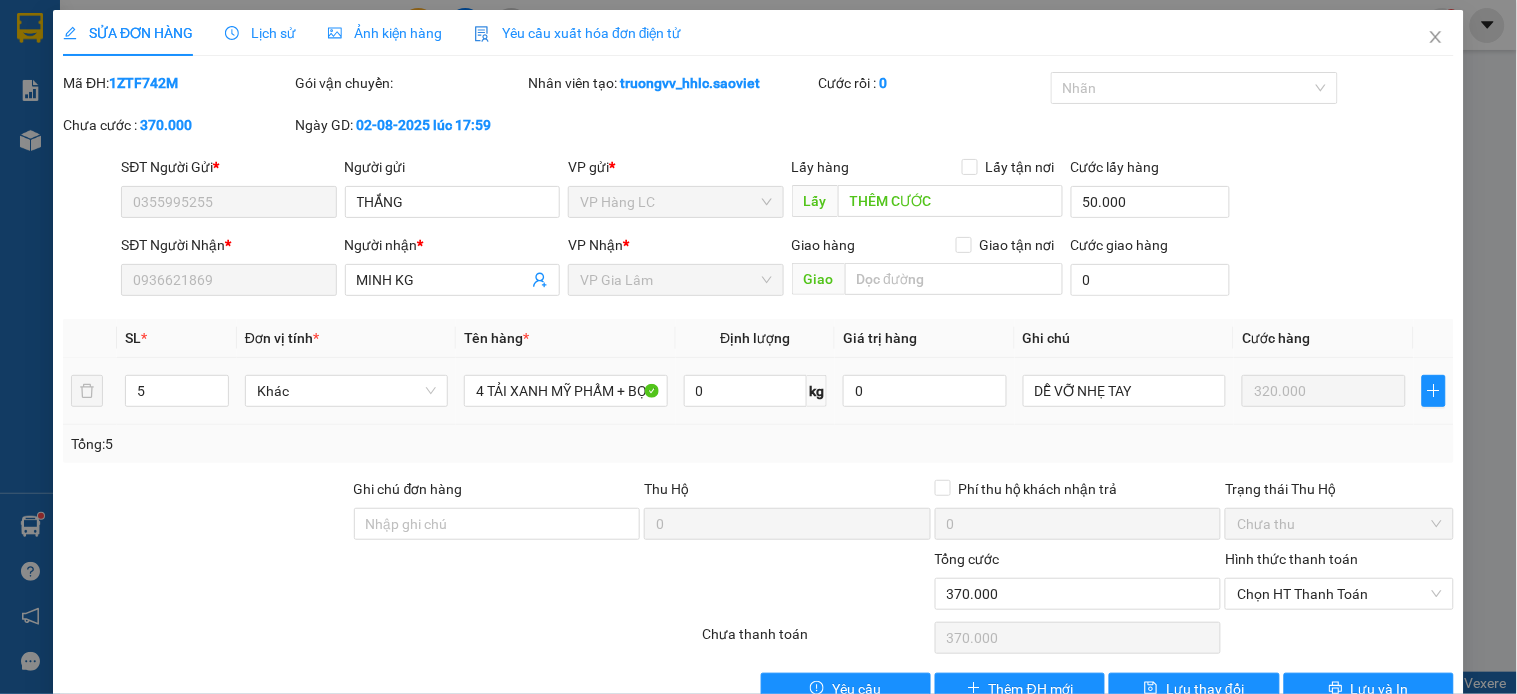 scroll, scrollTop: 50, scrollLeft: 0, axis: vertical 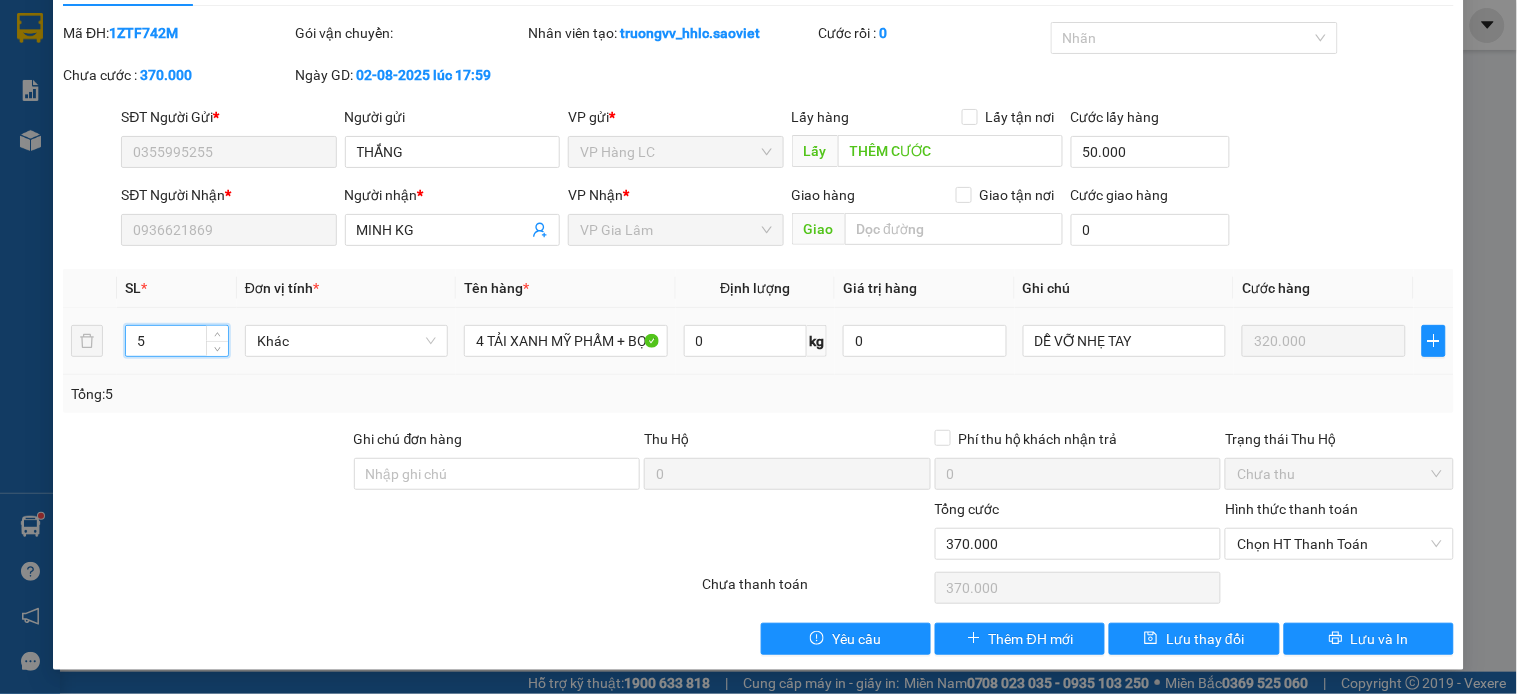 click on "5" at bounding box center (177, 341) 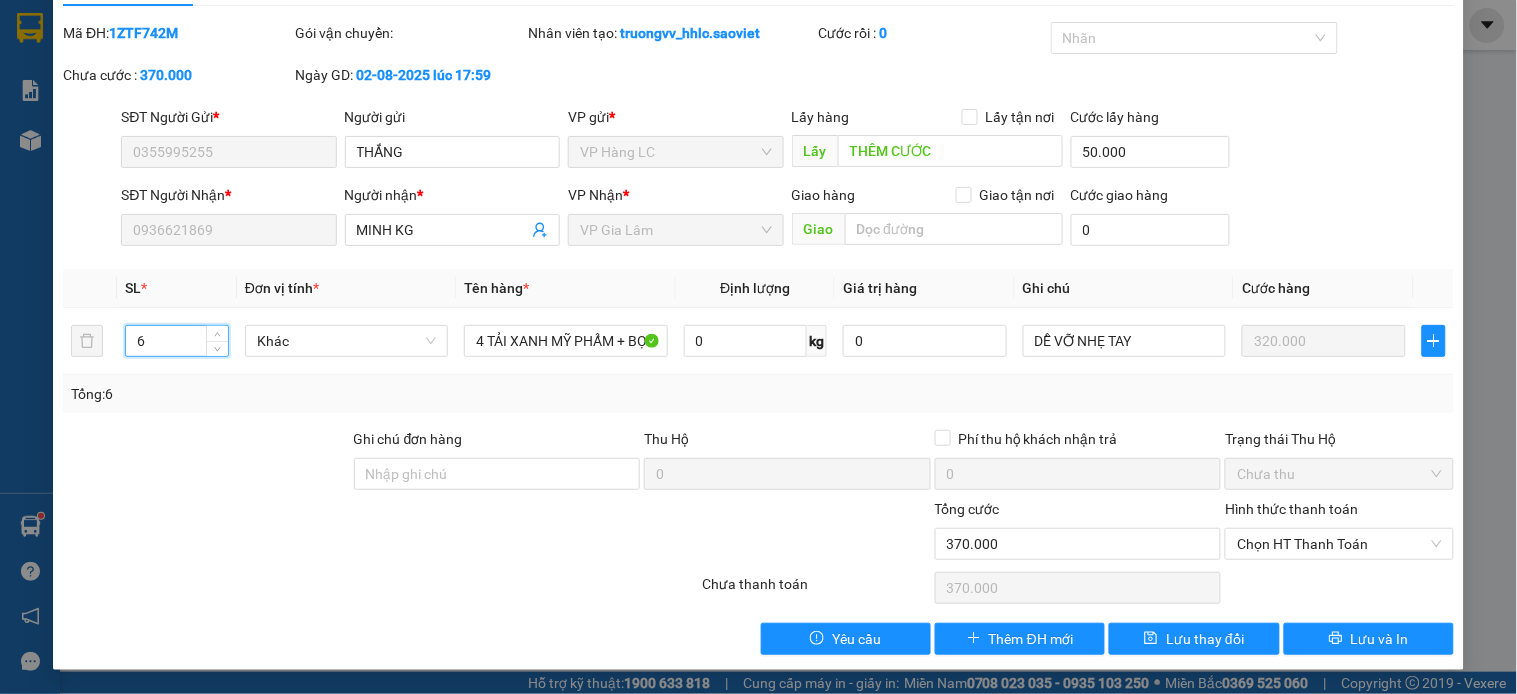 type on "6" 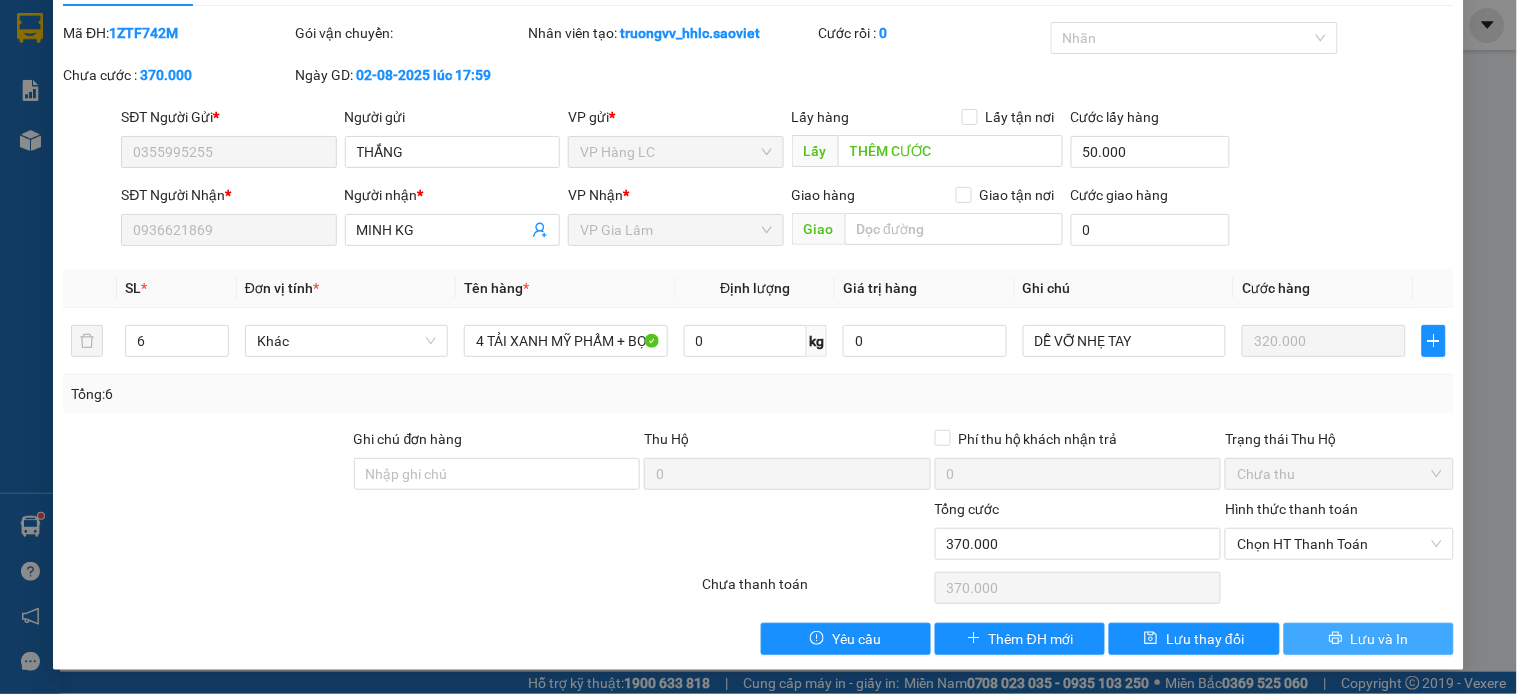 click on "Lưu và In" at bounding box center (1369, 639) 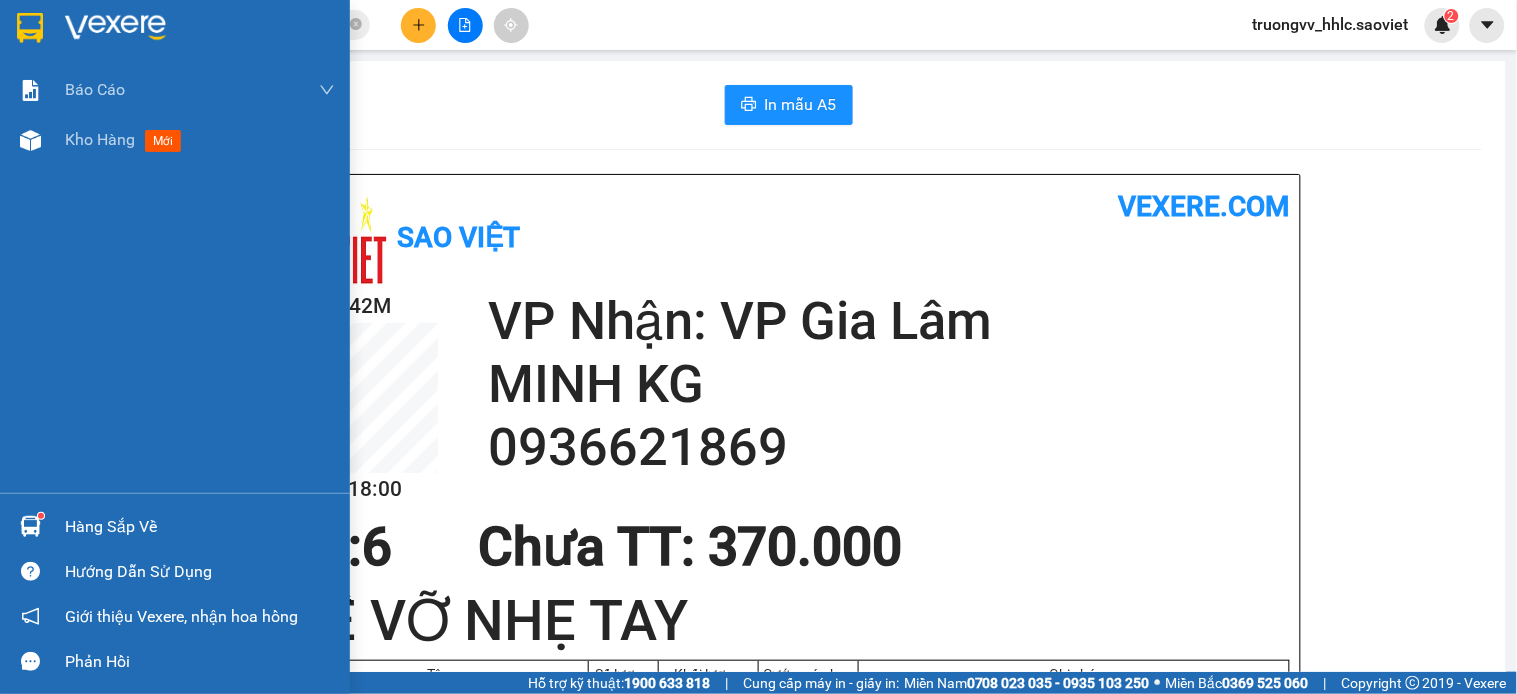 drag, startPoint x: 88, startPoint y: 145, endPoint x: 193, endPoint y: 218, distance: 127.88276 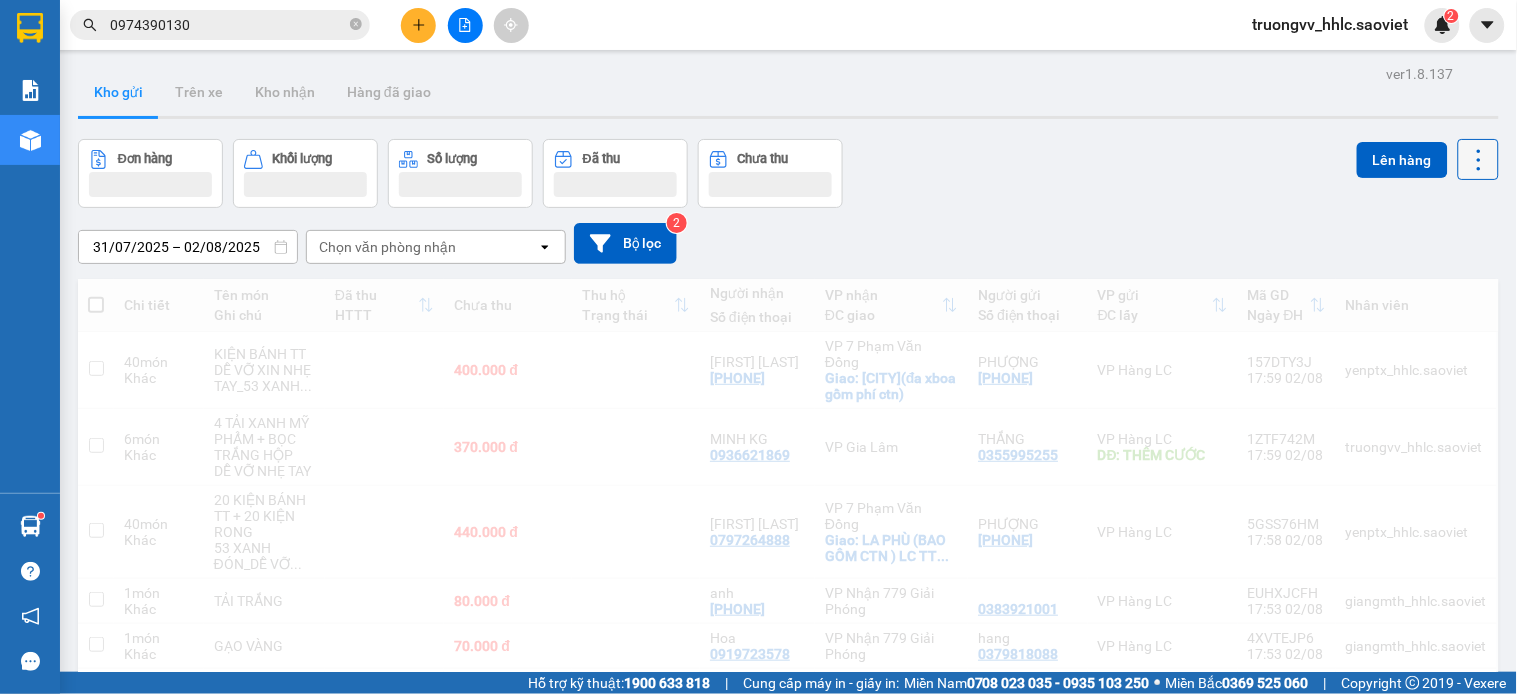 click 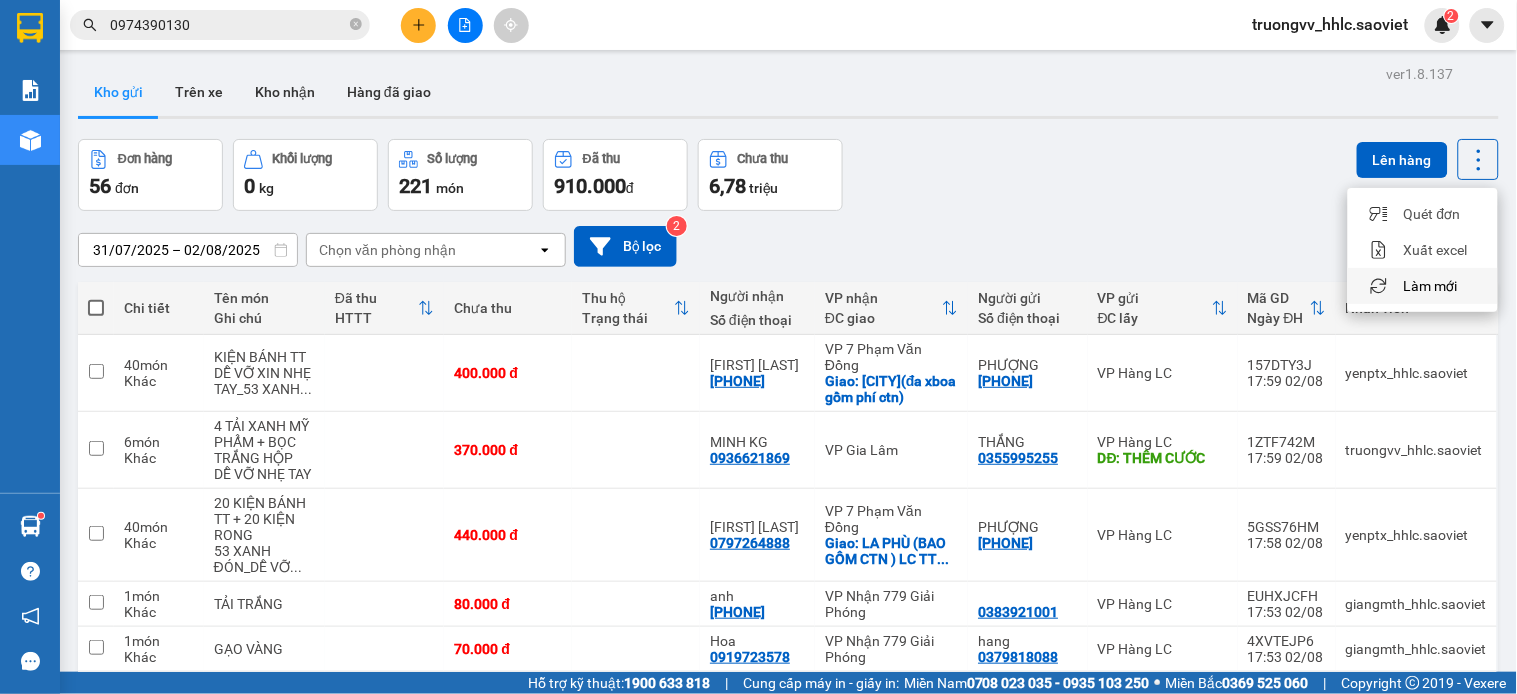 click on "Làm mới" at bounding box center (1431, 286) 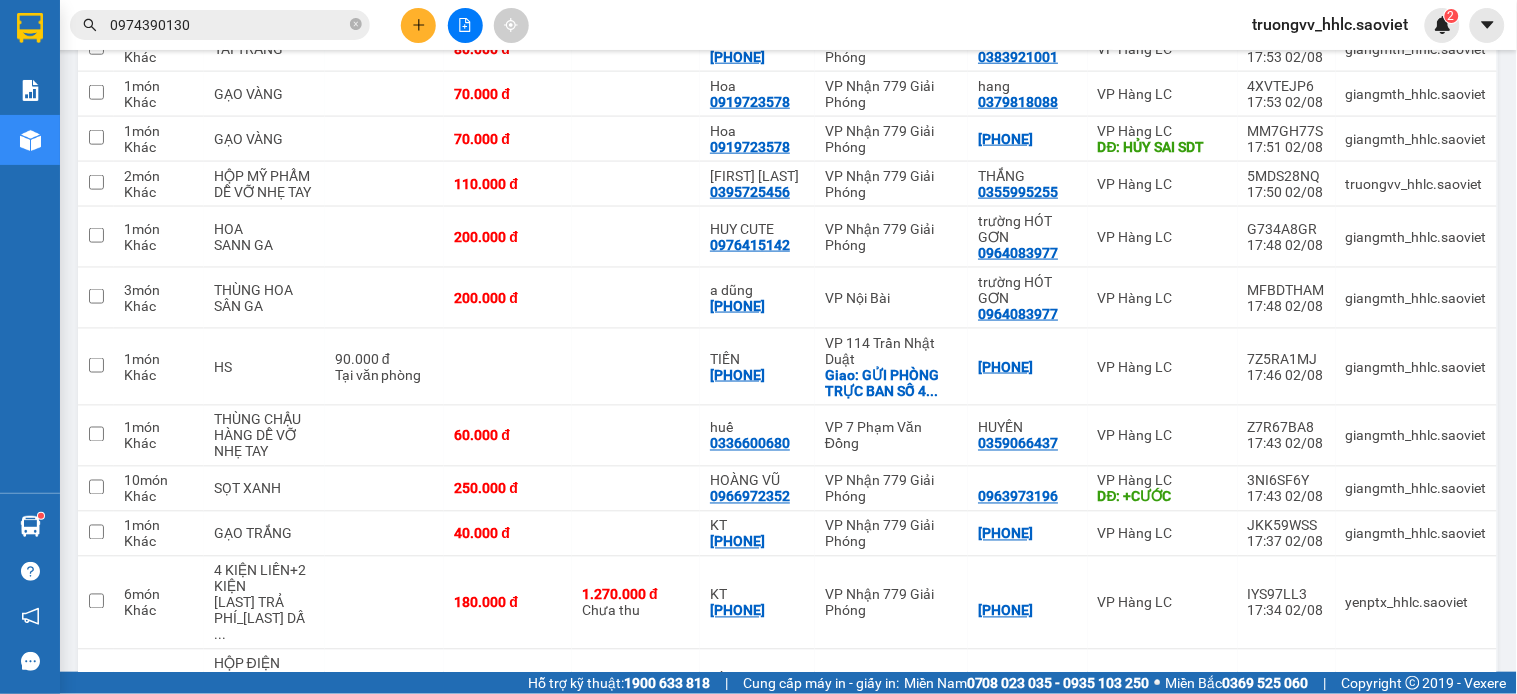 scroll, scrollTop: 111, scrollLeft: 0, axis: vertical 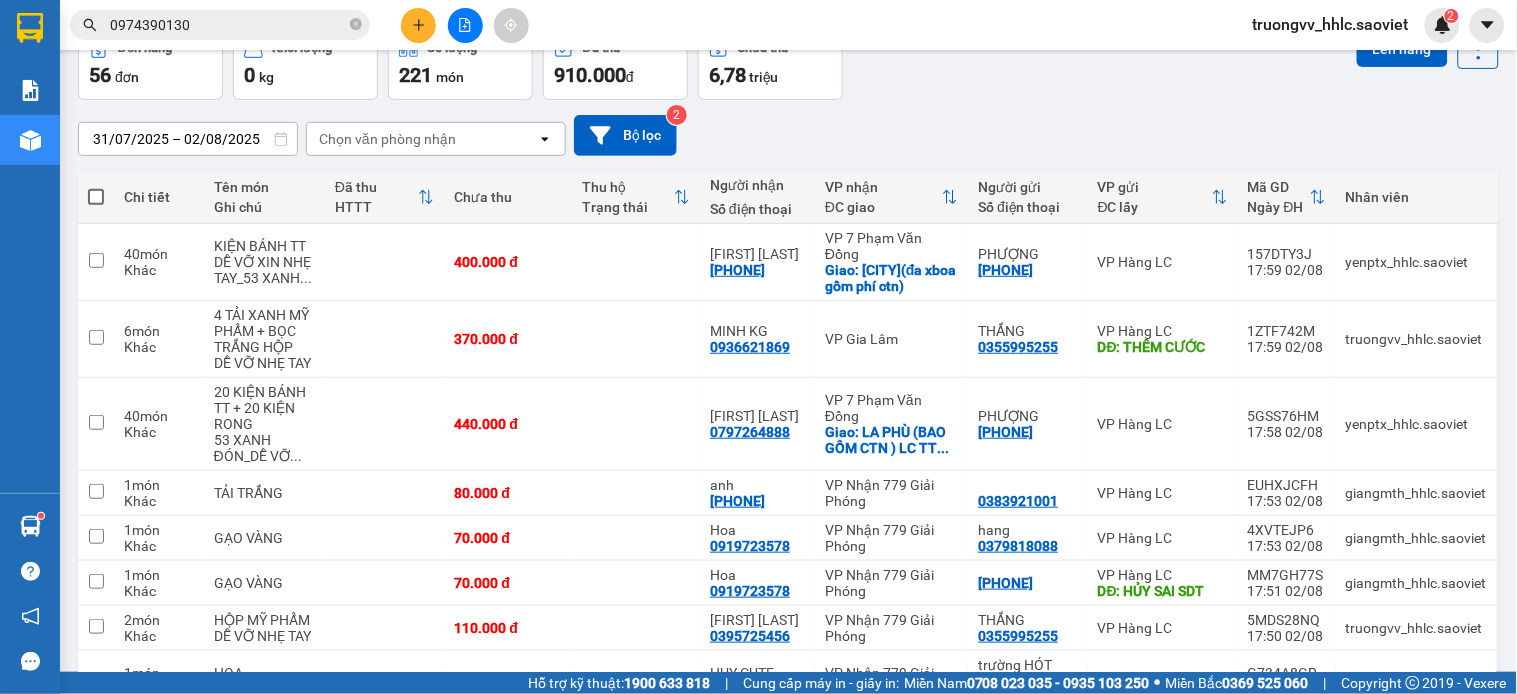 click on "Chọn văn phòng nhận" at bounding box center (422, 139) 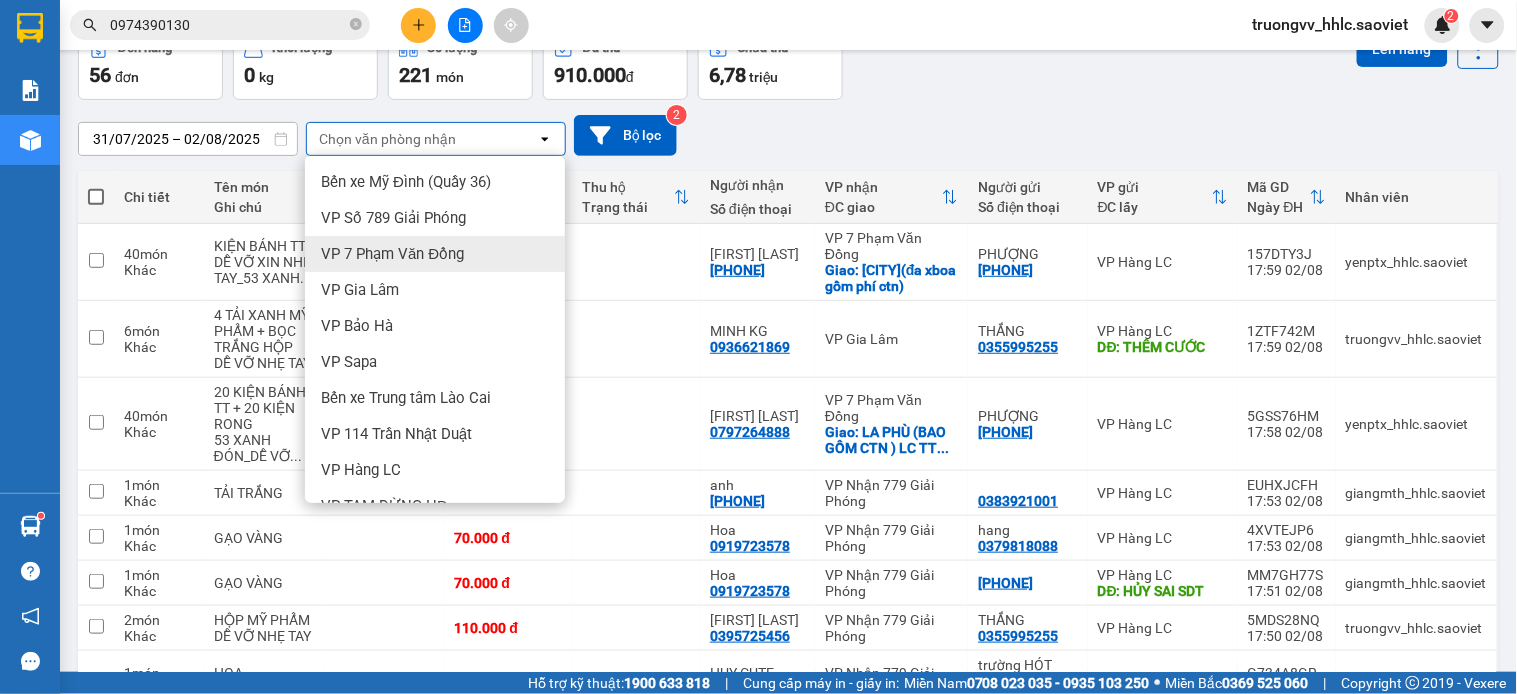 click on "VP 7 Phạm Văn Đồng" at bounding box center [435, 254] 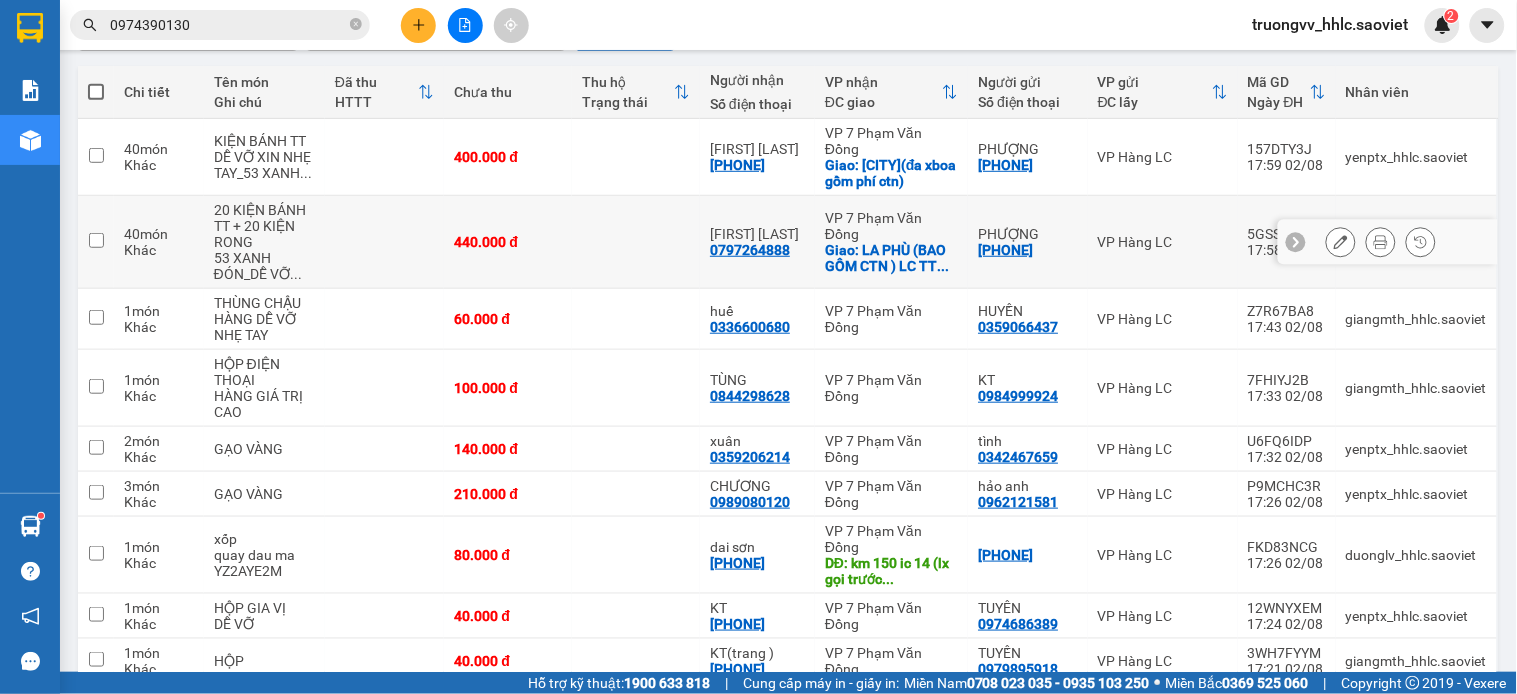 scroll, scrollTop: 0, scrollLeft: 0, axis: both 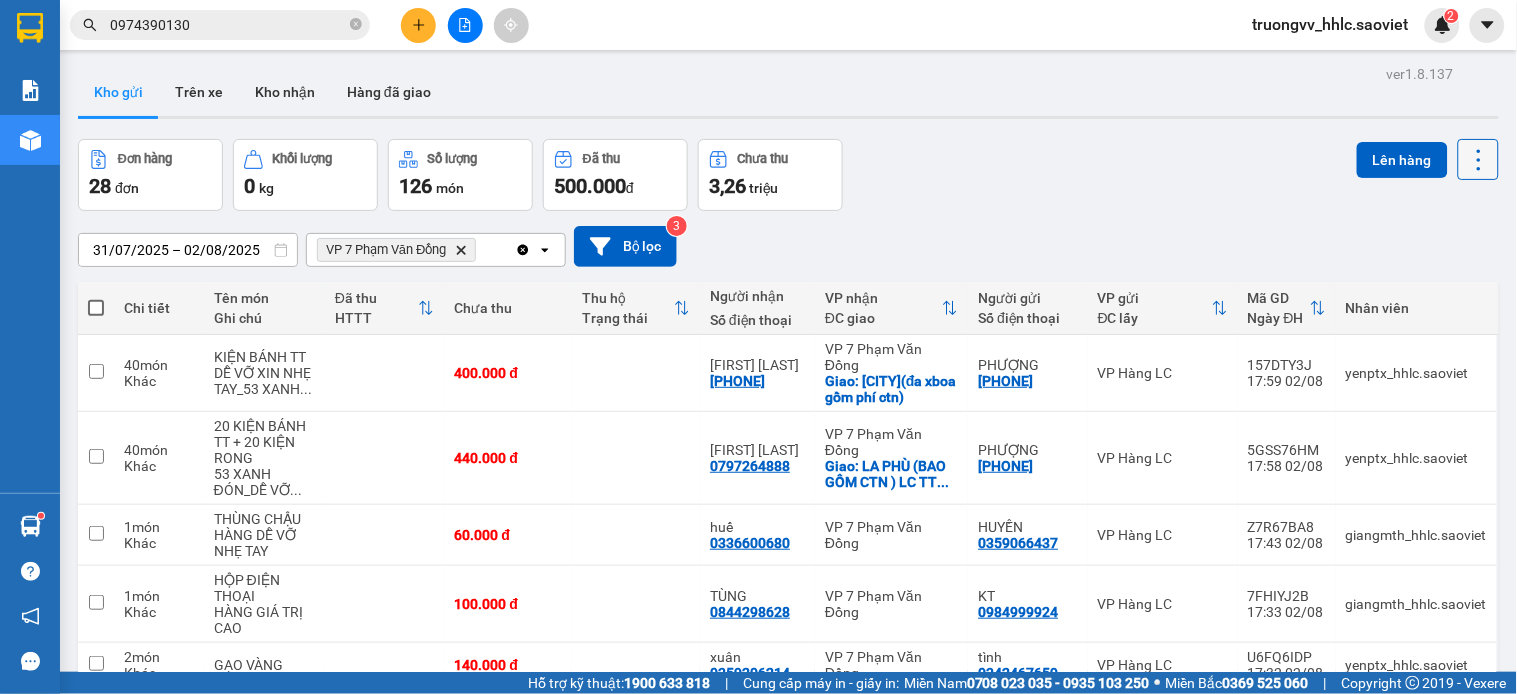 click at bounding box center [1478, 159] 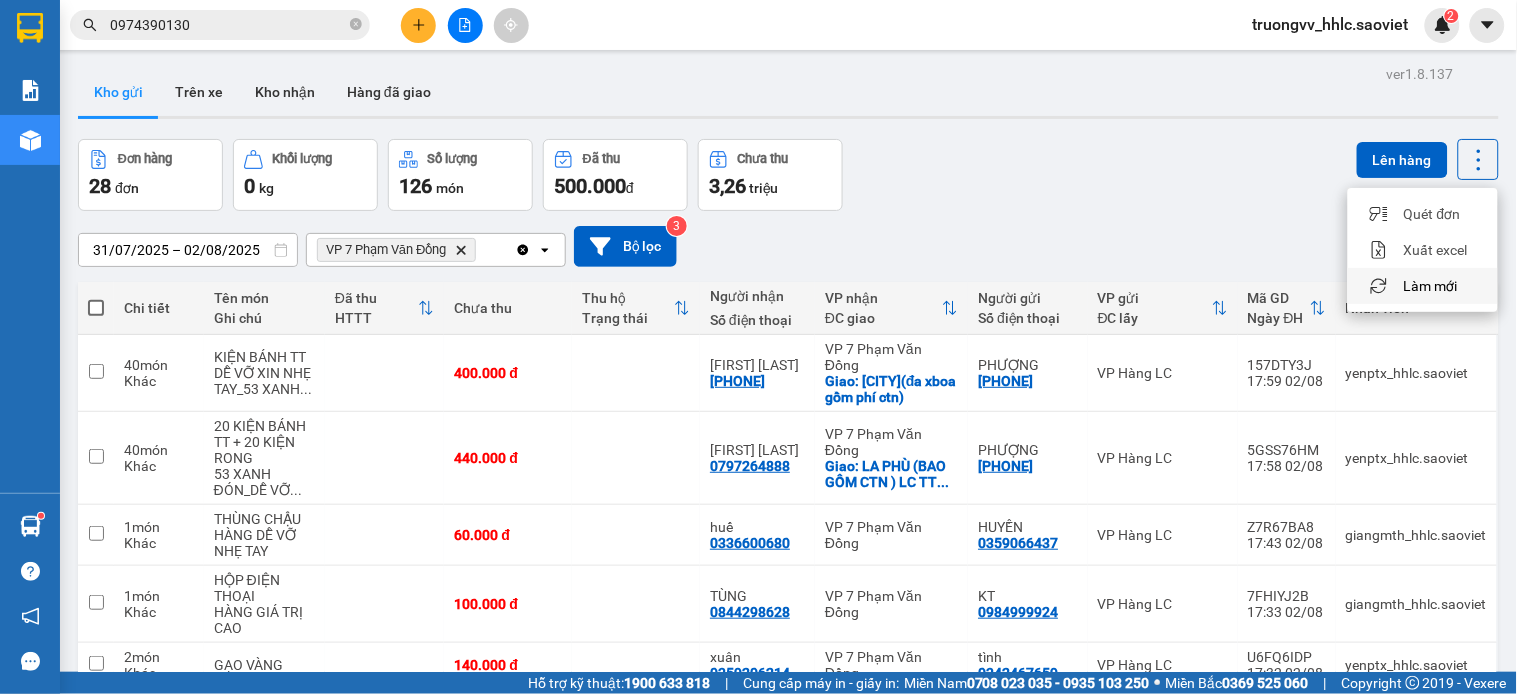 click on "Làm mới" at bounding box center (1431, 286) 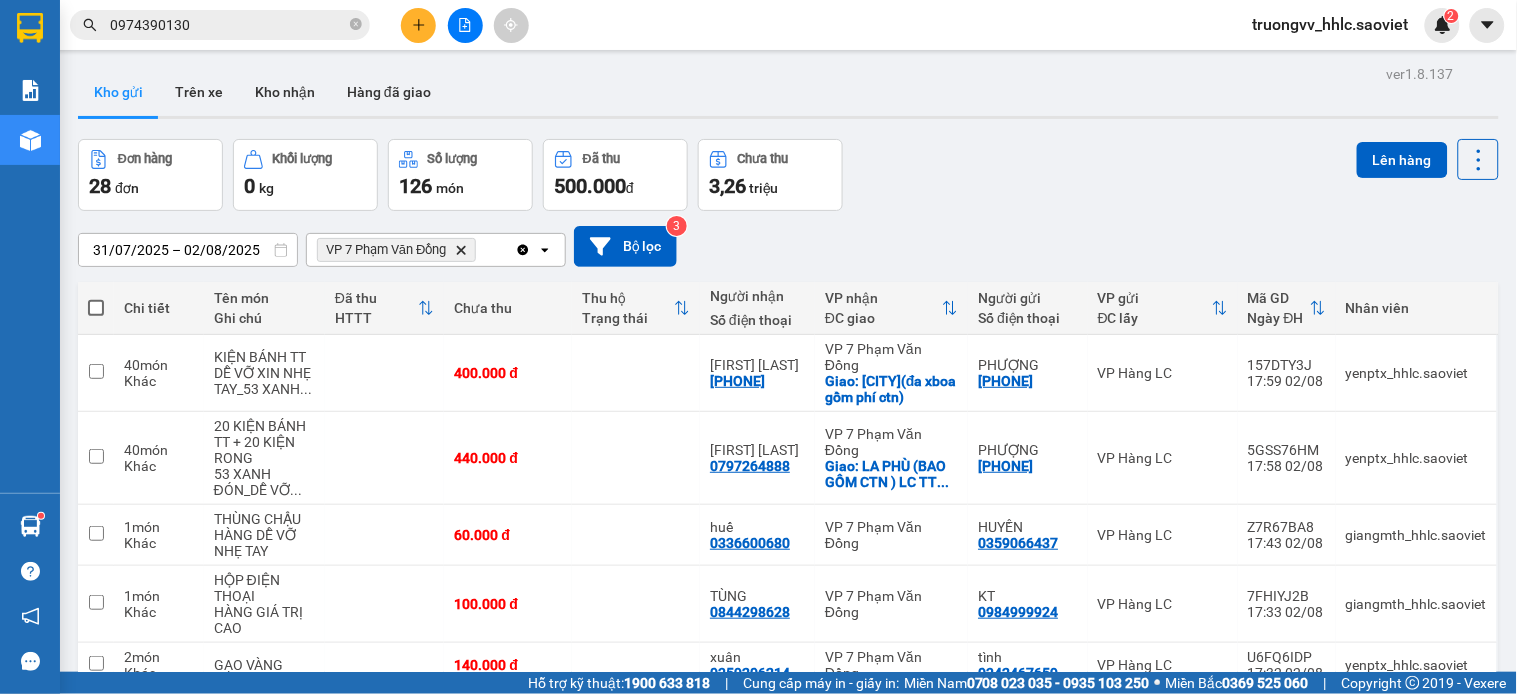 scroll, scrollTop: 1327, scrollLeft: 0, axis: vertical 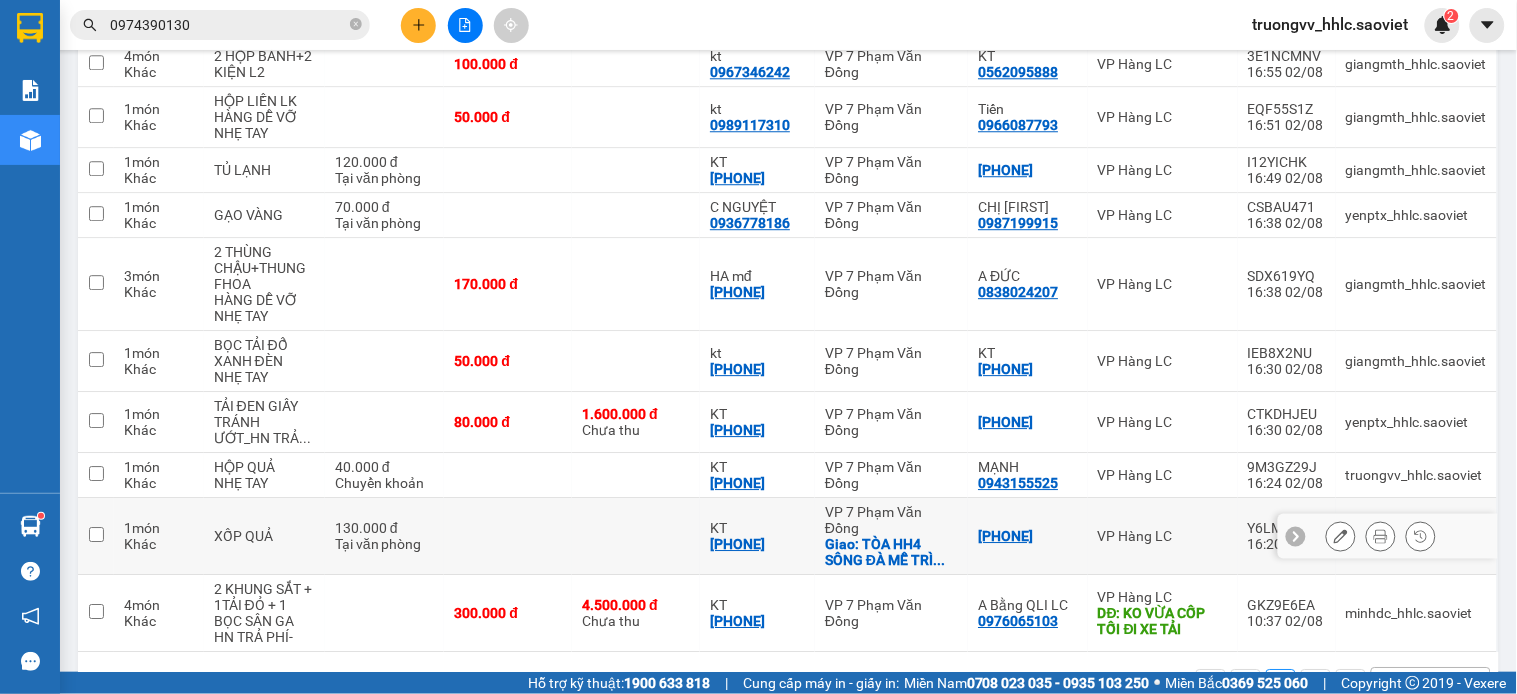 drag, startPoint x: 391, startPoint y: 488, endPoint x: 415, endPoint y: 470, distance: 30 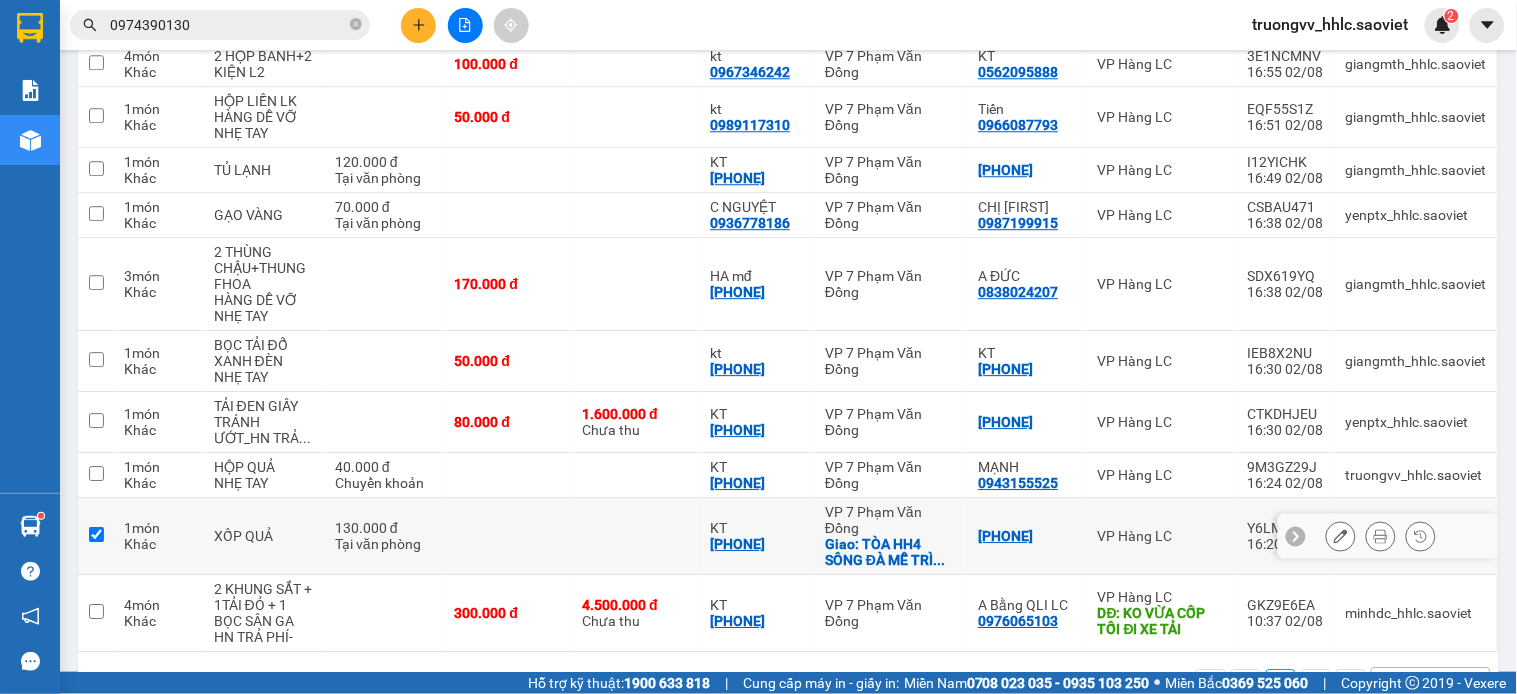 checkbox on "true" 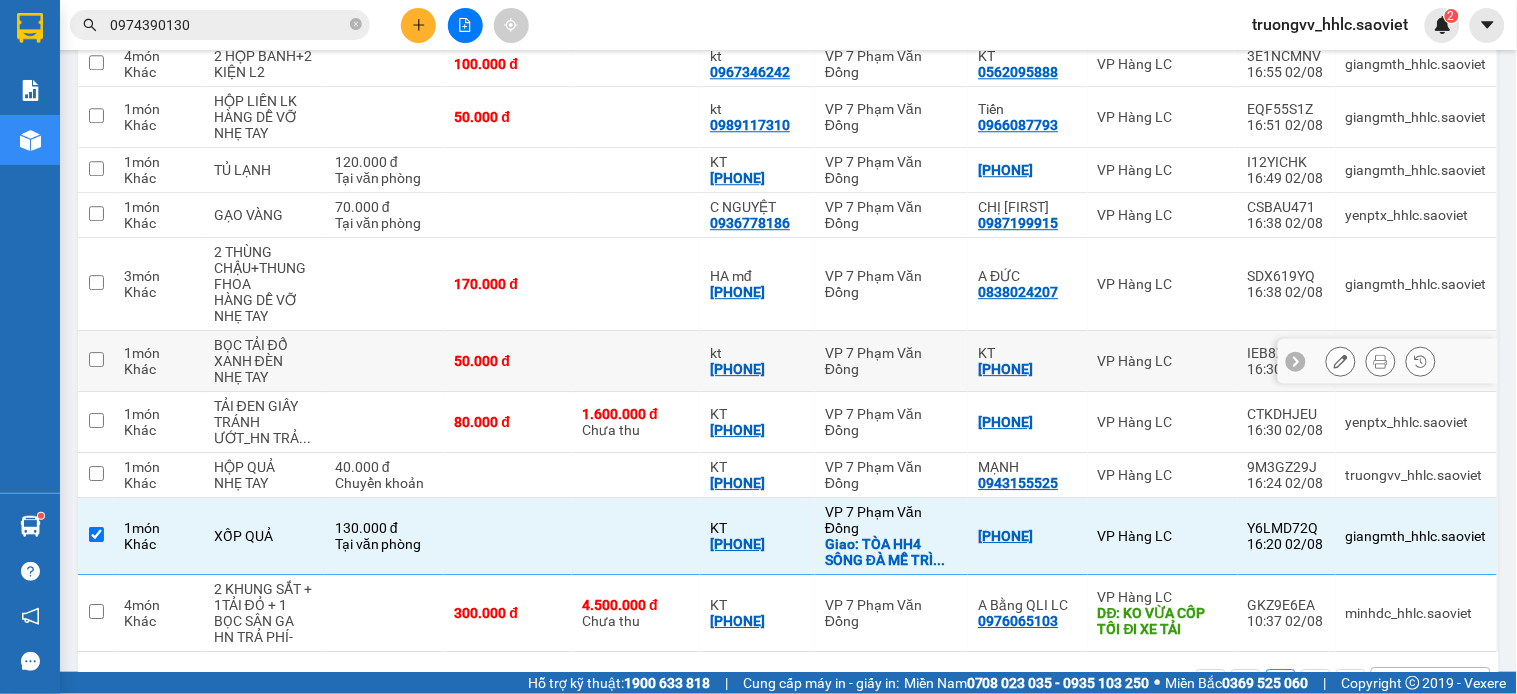 click on "50.000 đ" at bounding box center [508, 361] 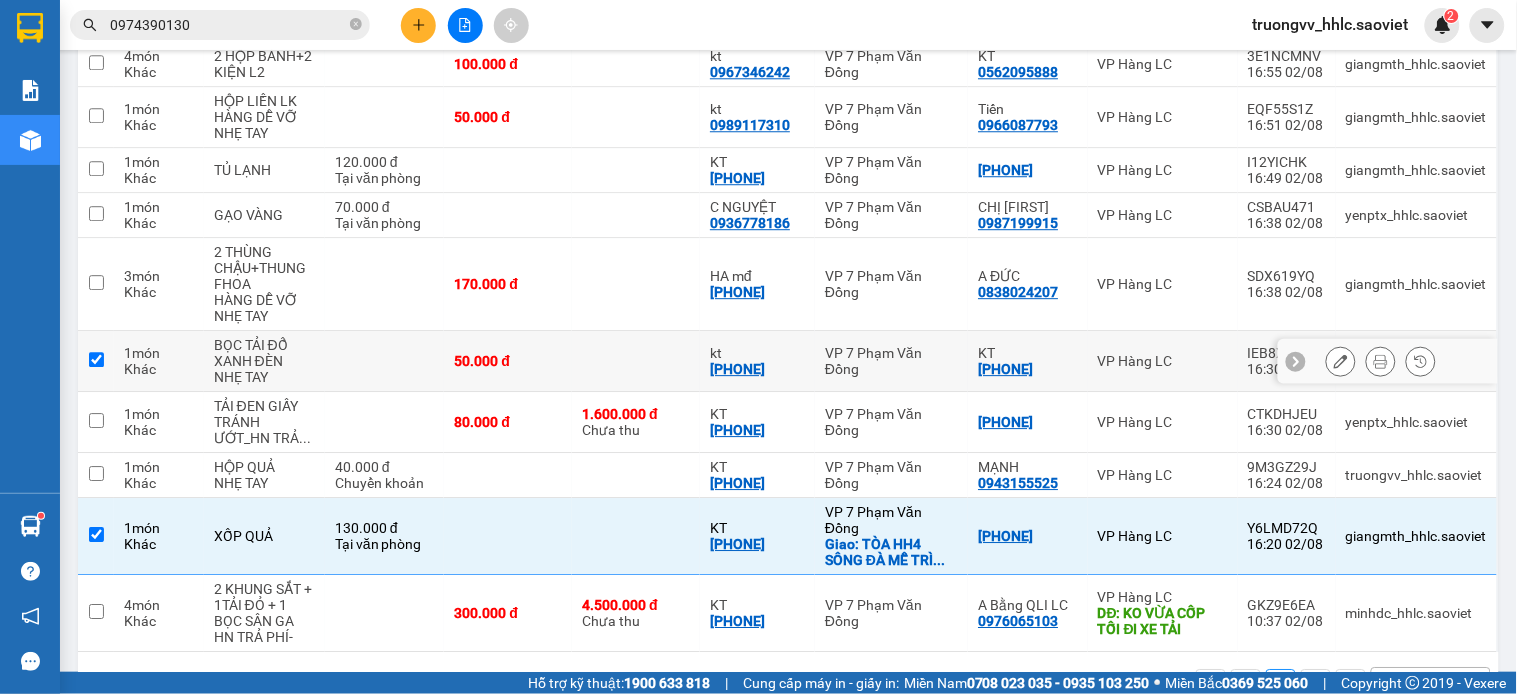 checkbox on "true" 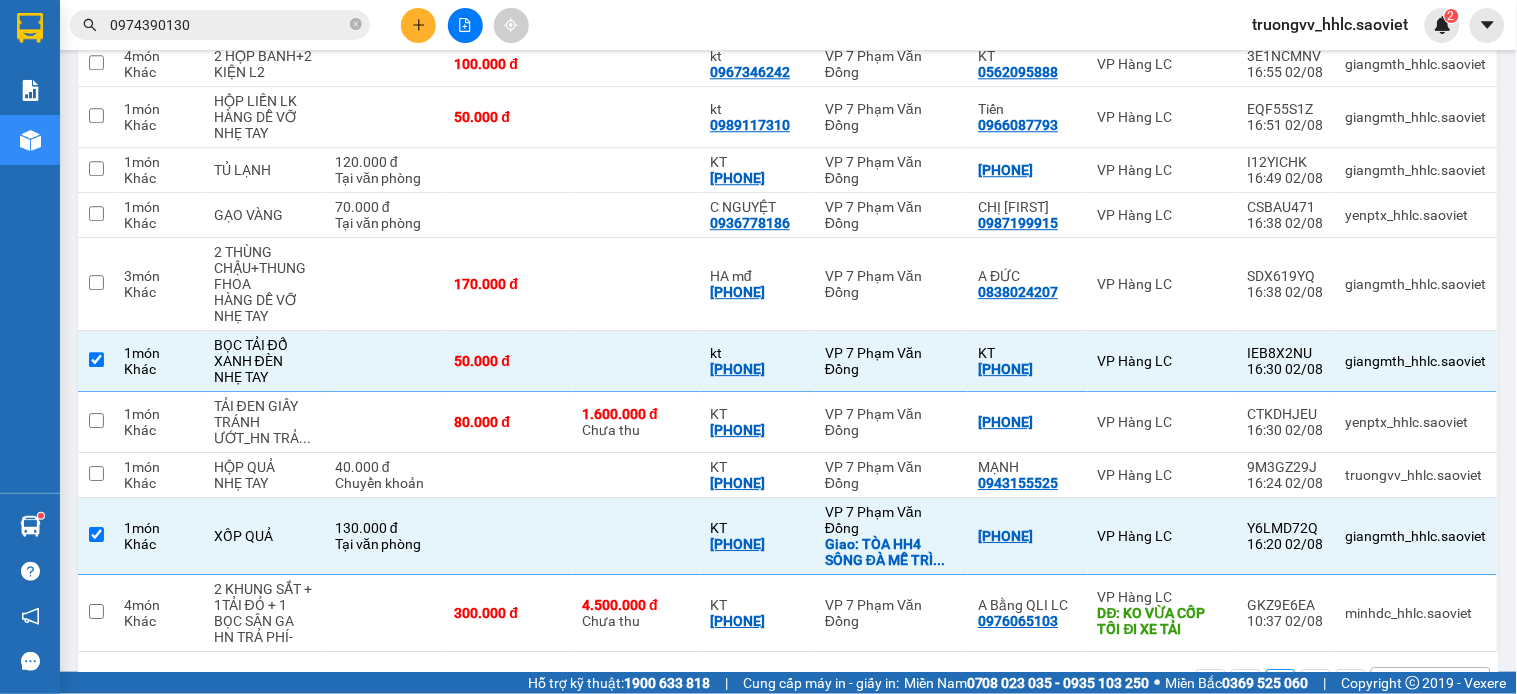 scroll, scrollTop: 652, scrollLeft: 0, axis: vertical 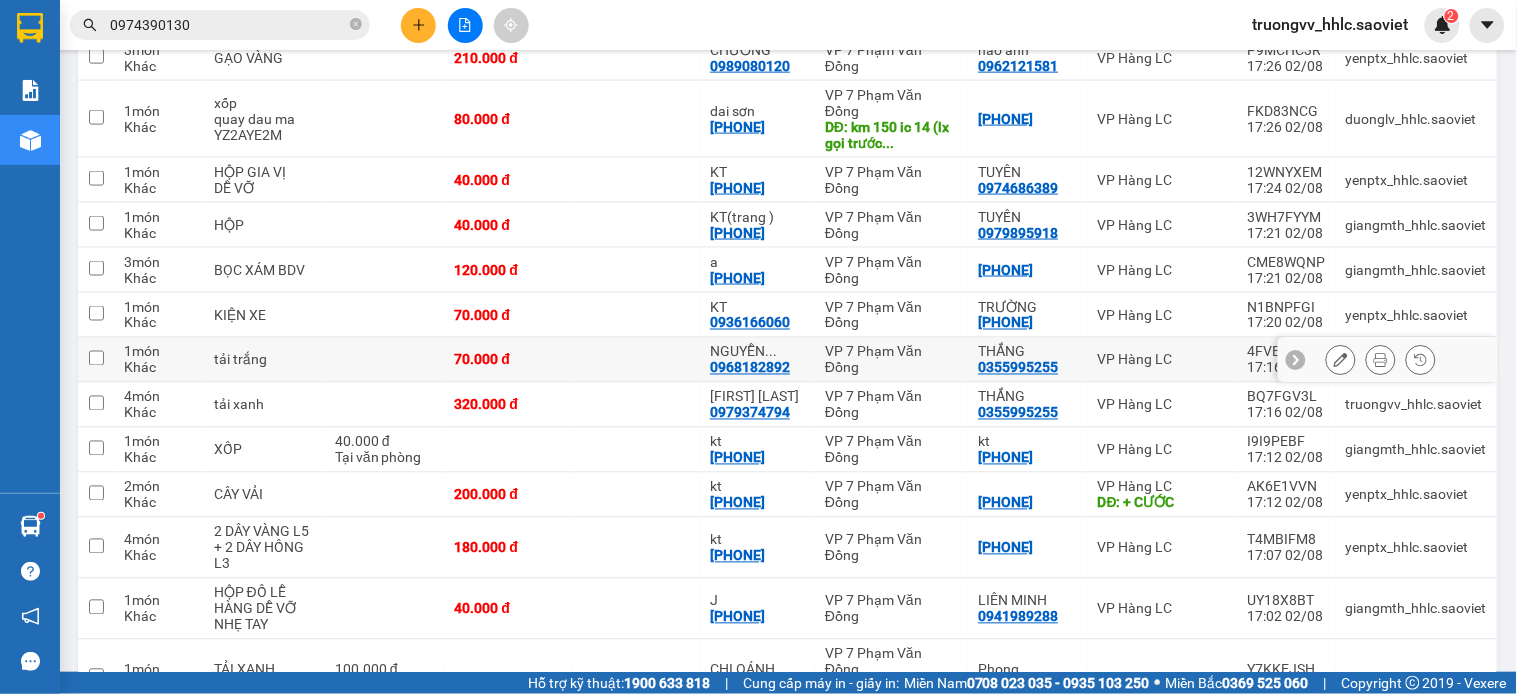 click at bounding box center [636, 360] 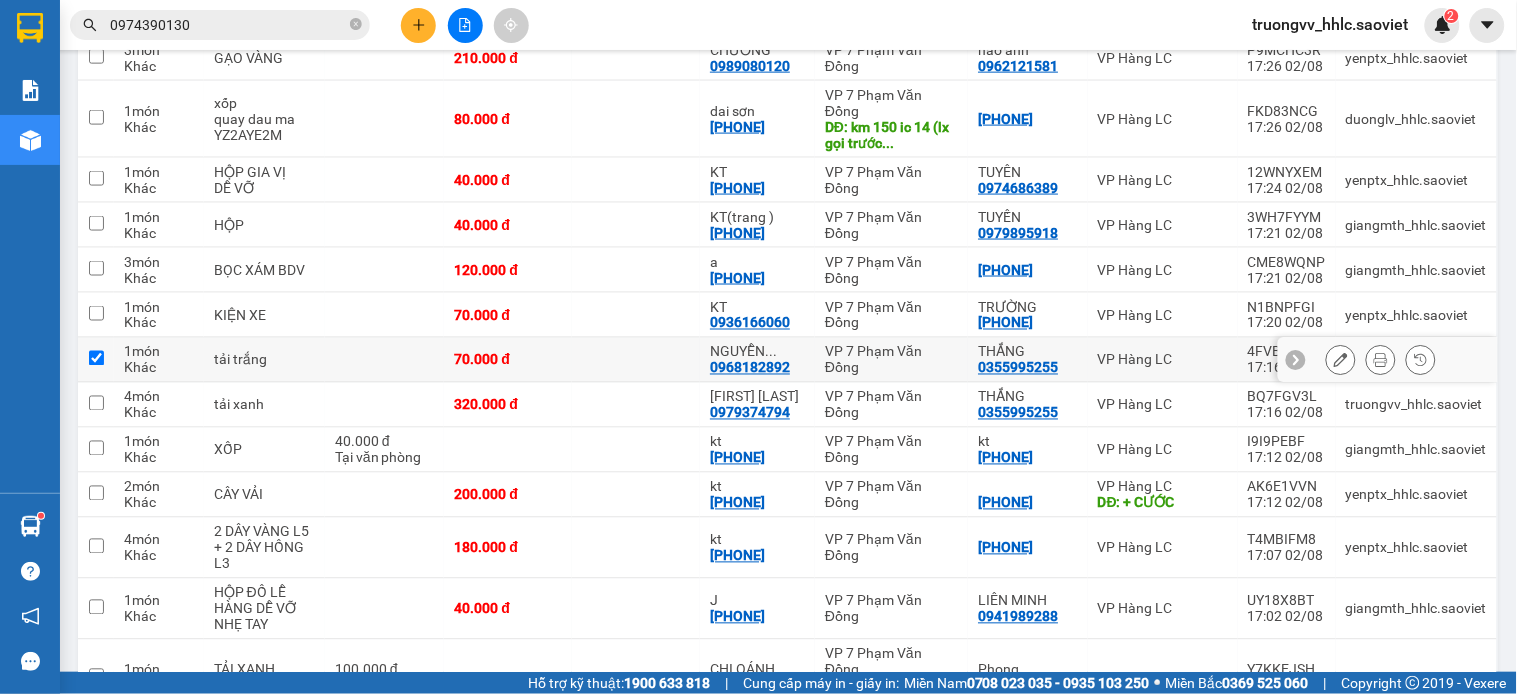 checkbox on "true" 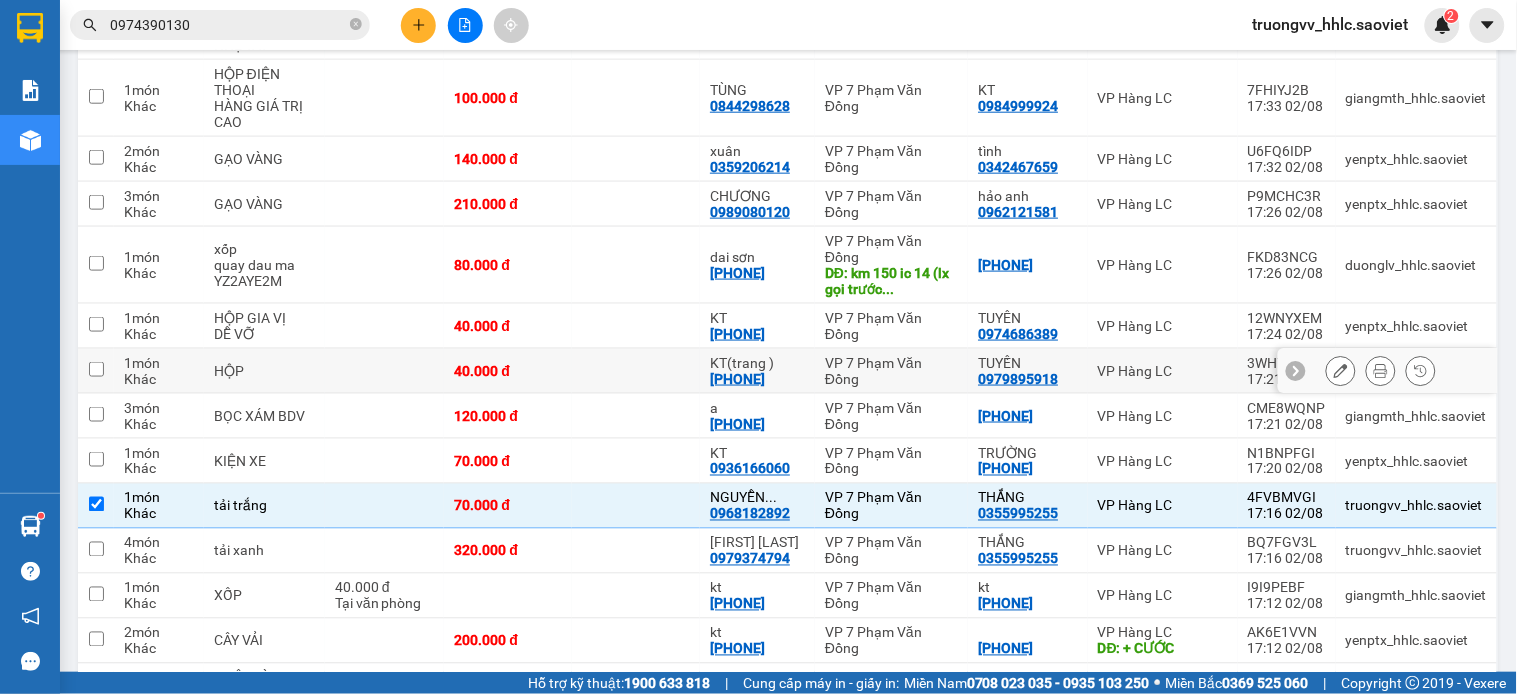 scroll, scrollTop: 395, scrollLeft: 0, axis: vertical 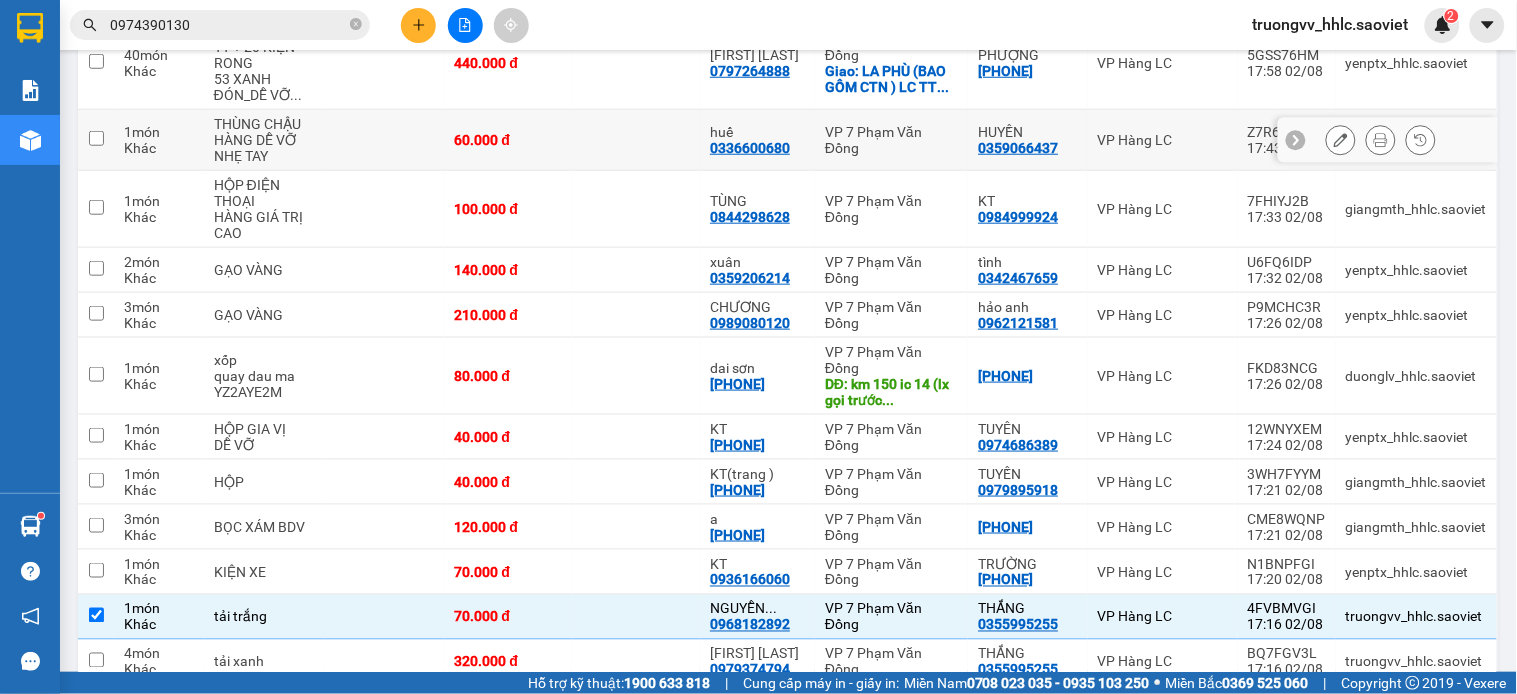 click at bounding box center (636, 140) 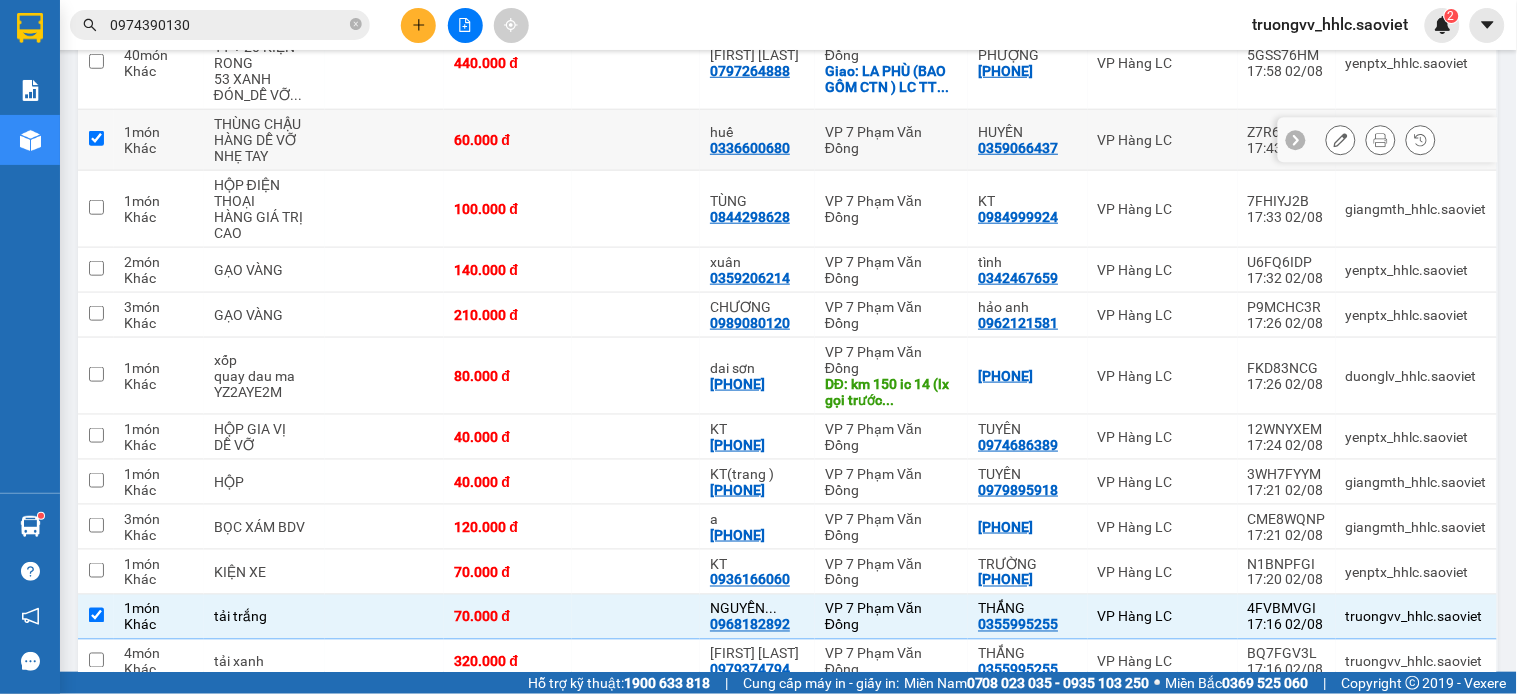 checkbox on "true" 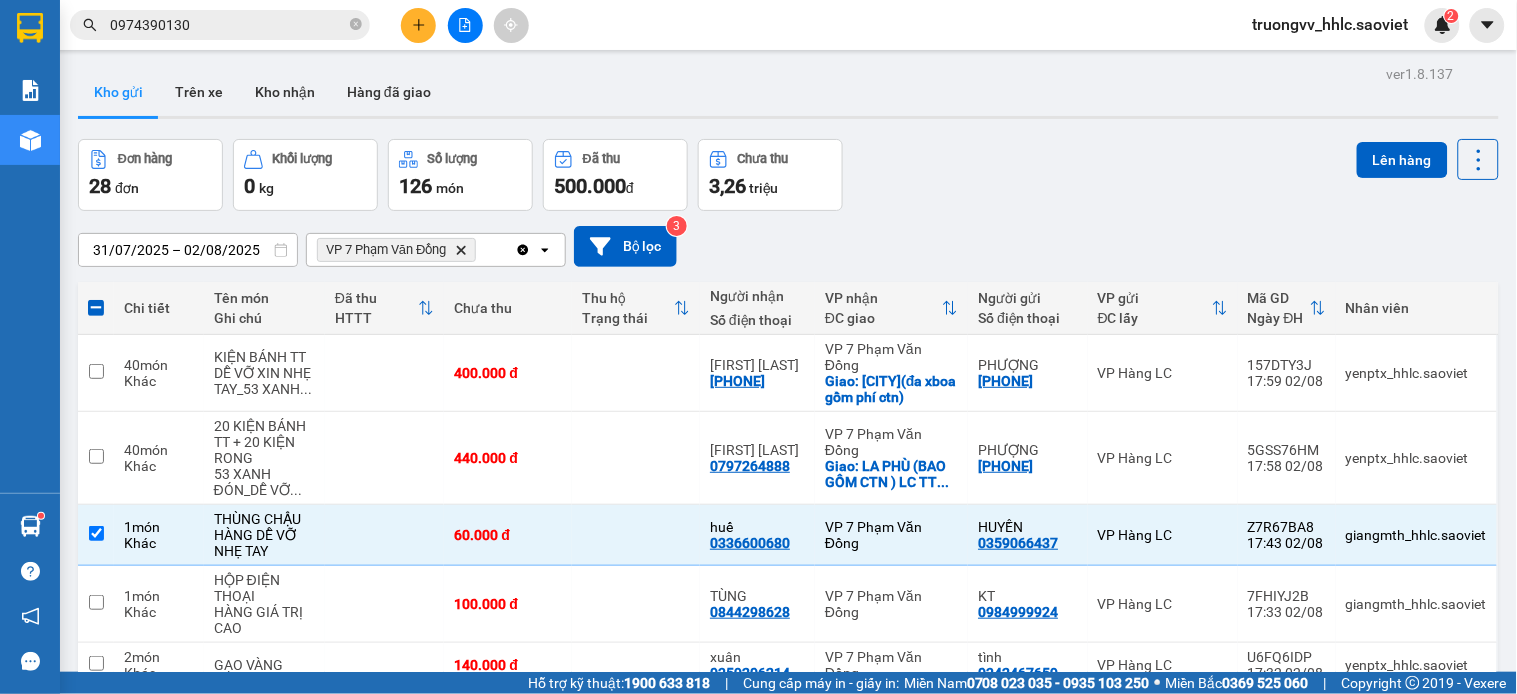 scroll, scrollTop: 516, scrollLeft: 0, axis: vertical 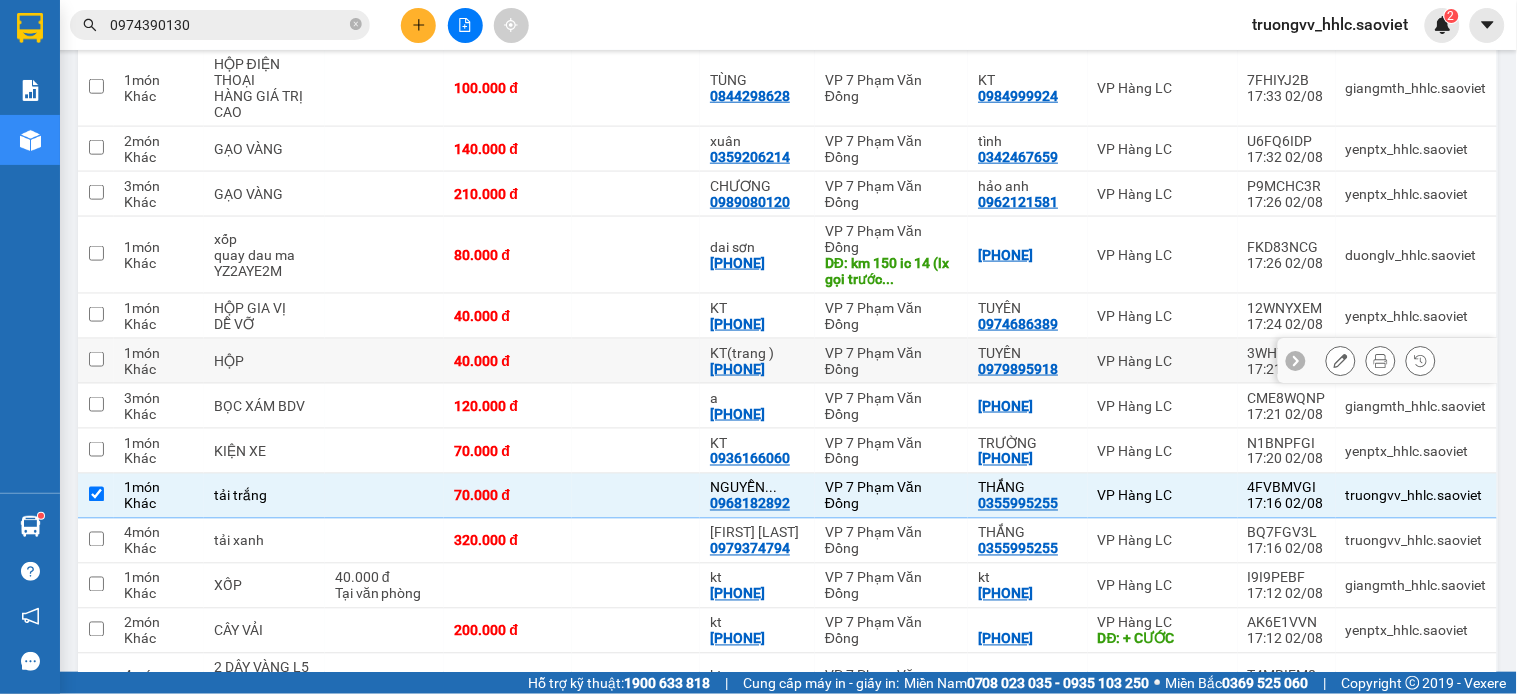 click at bounding box center [636, 361] 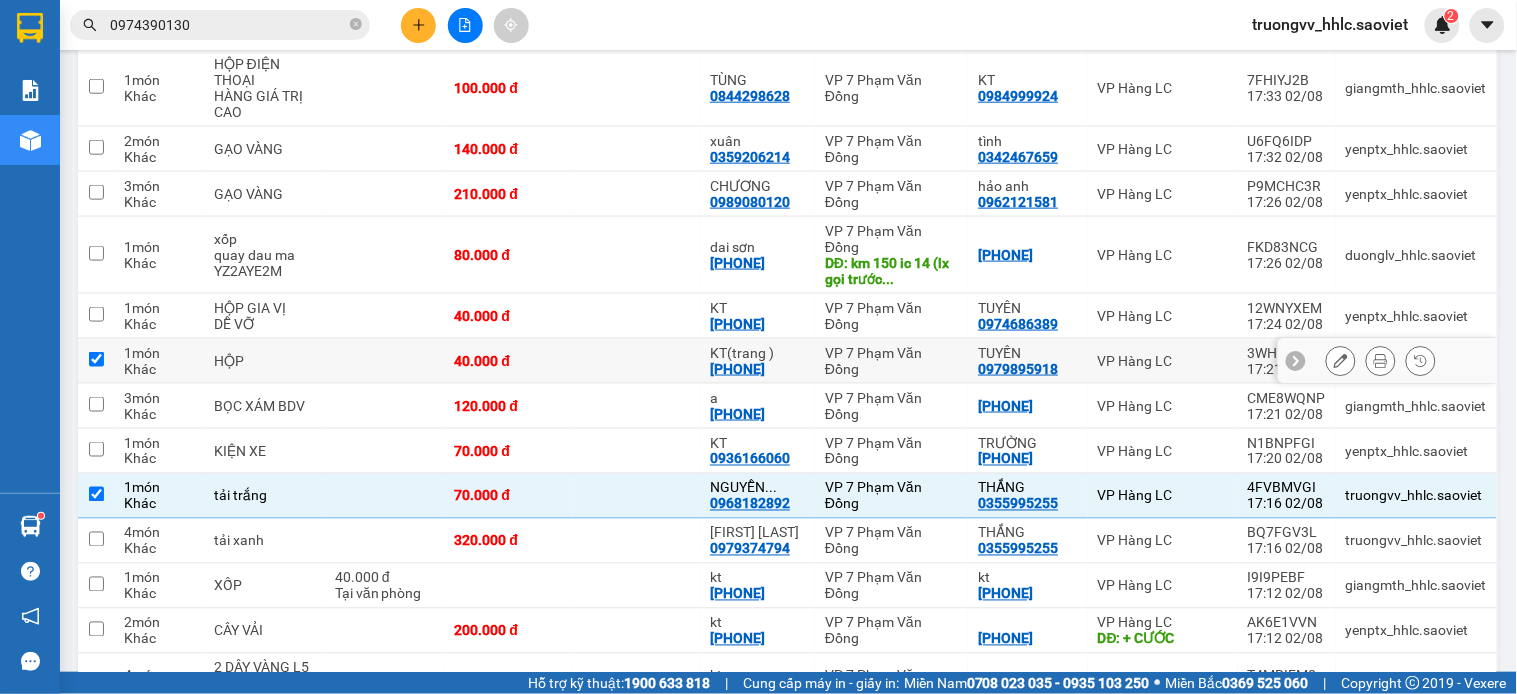 checkbox on "true" 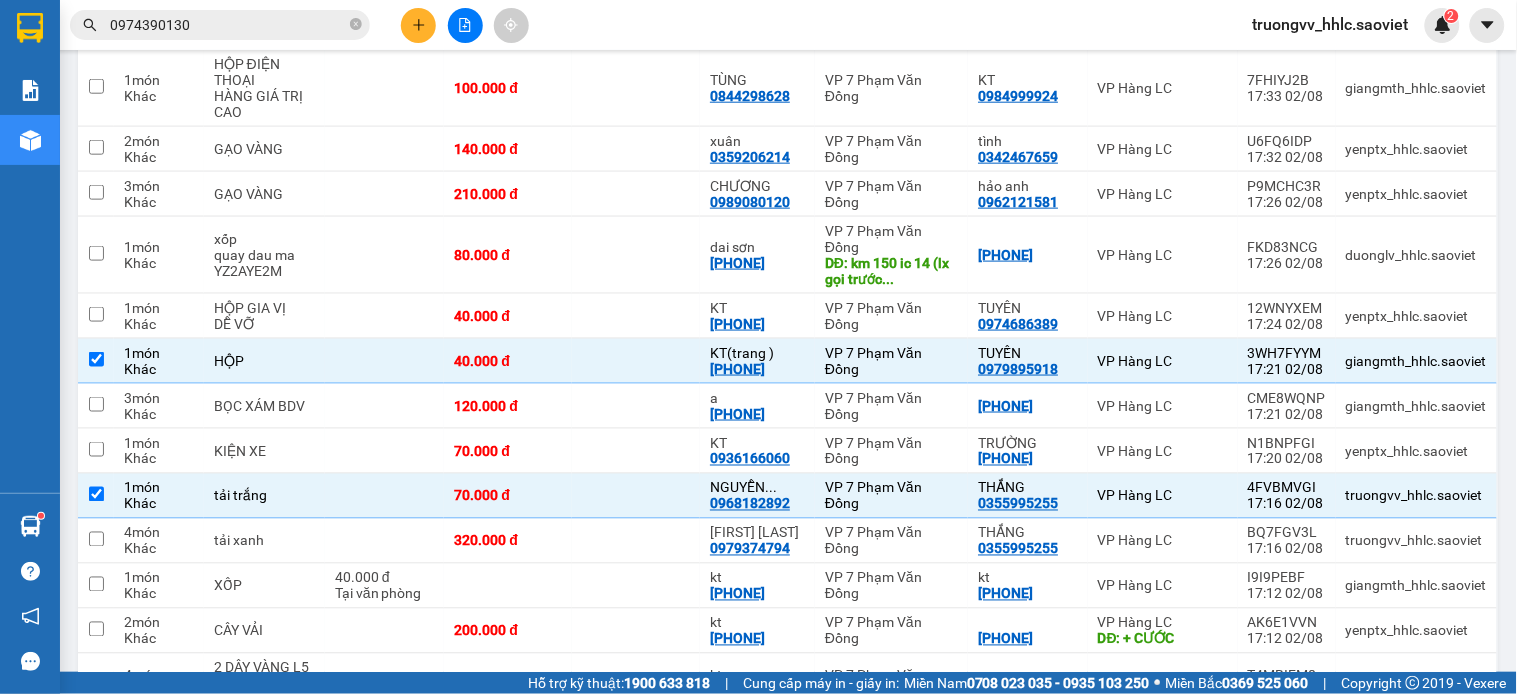 scroll, scrollTop: 1327, scrollLeft: 0, axis: vertical 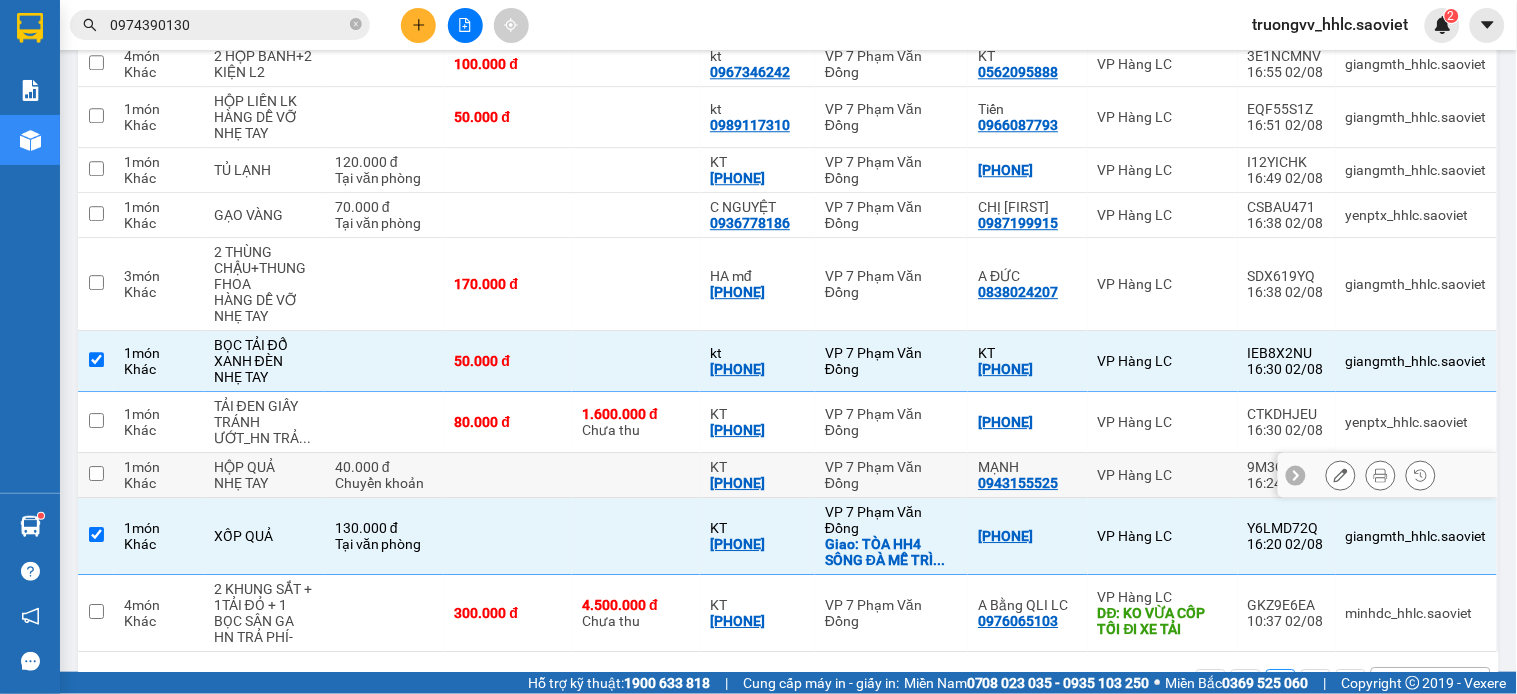 click at bounding box center [508, 475] 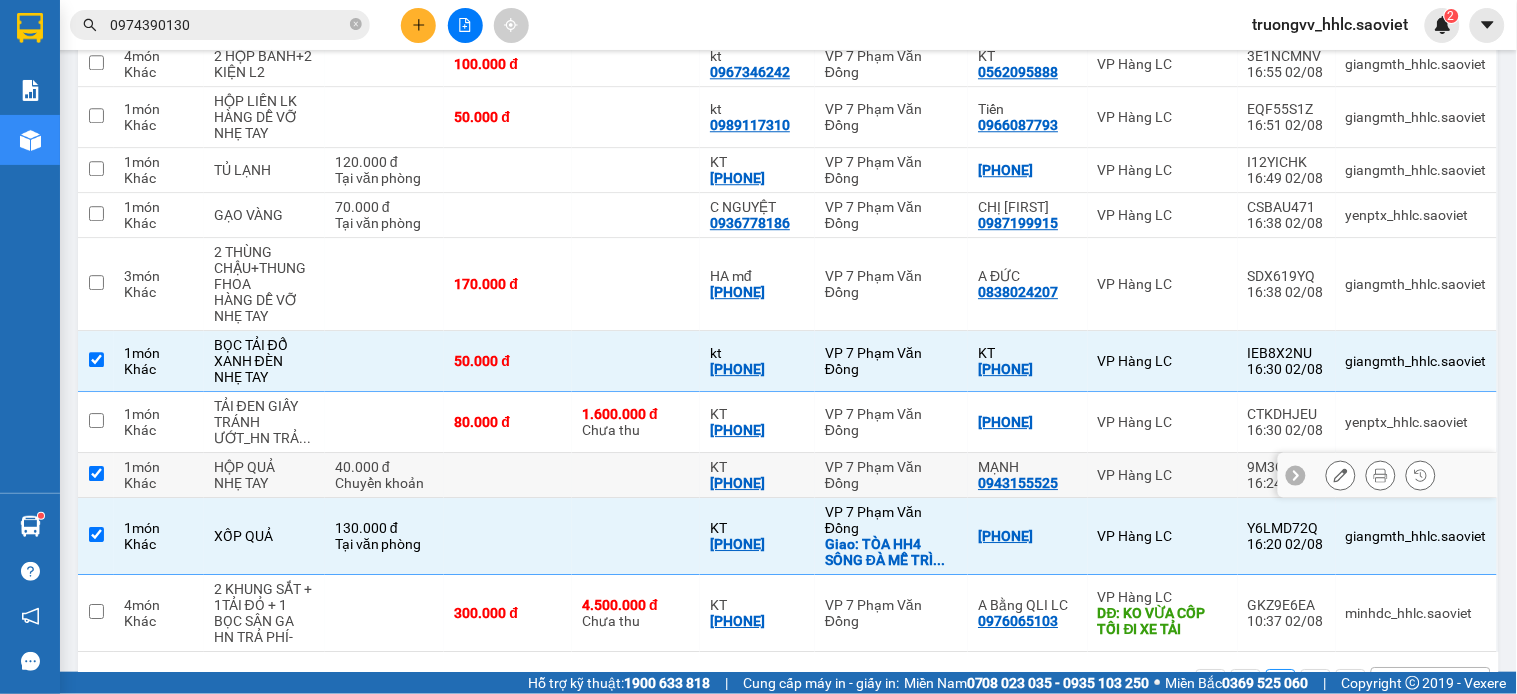 checkbox on "true" 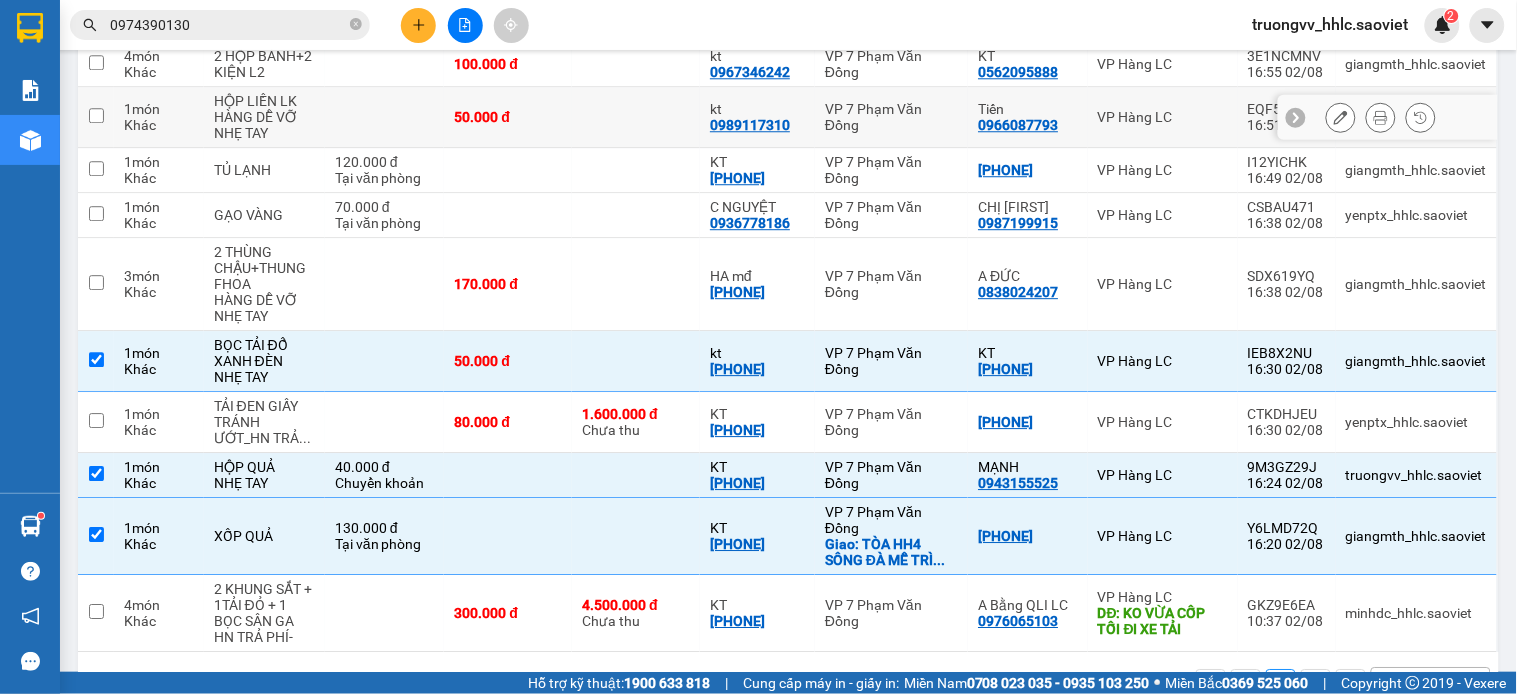click at bounding box center [636, 117] 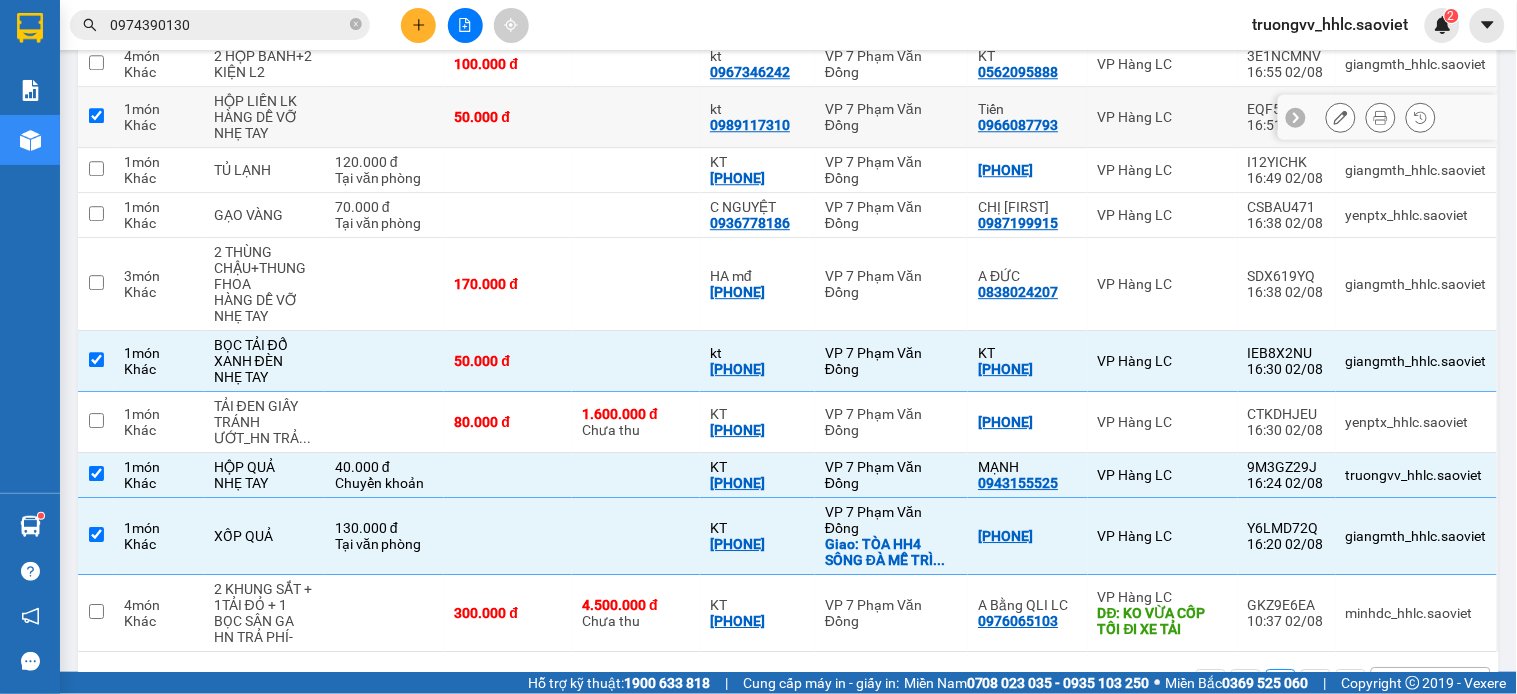 checkbox on "true" 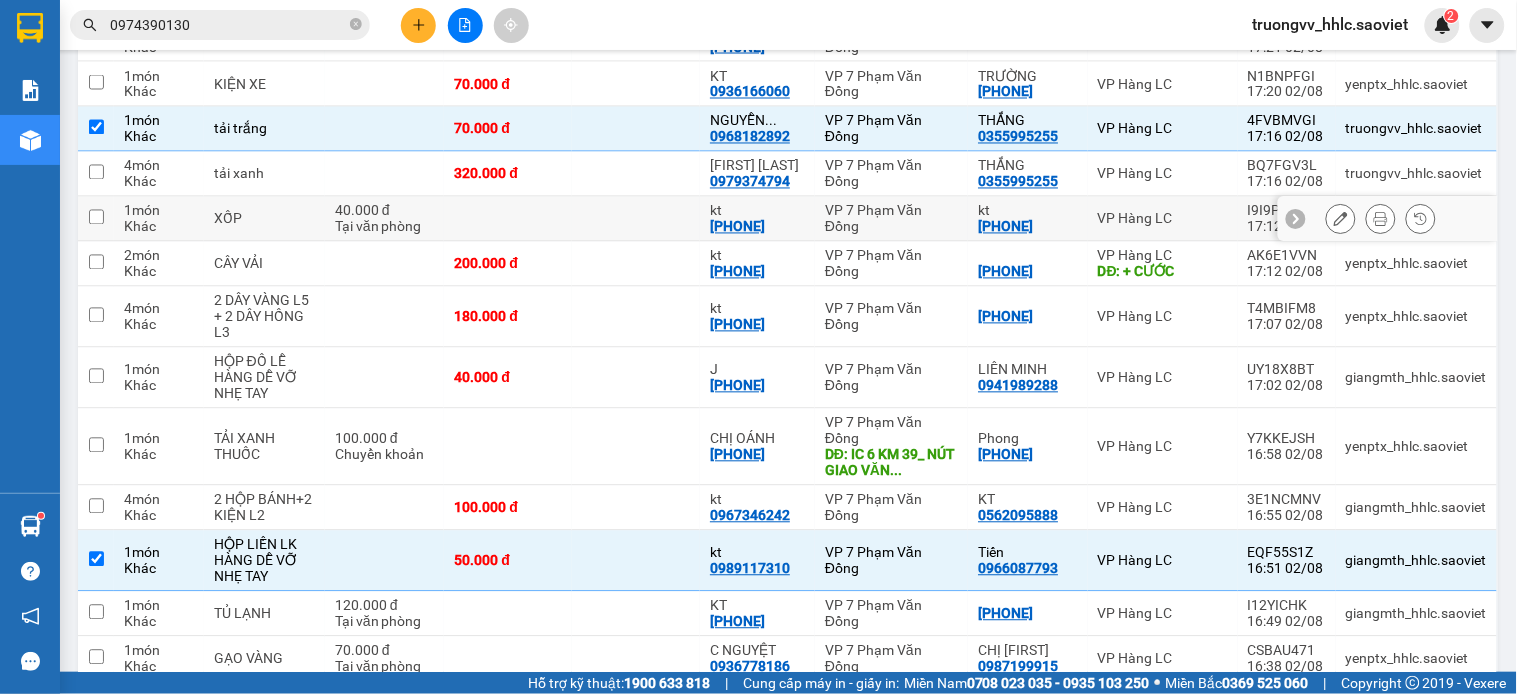 scroll, scrollTop: 327, scrollLeft: 0, axis: vertical 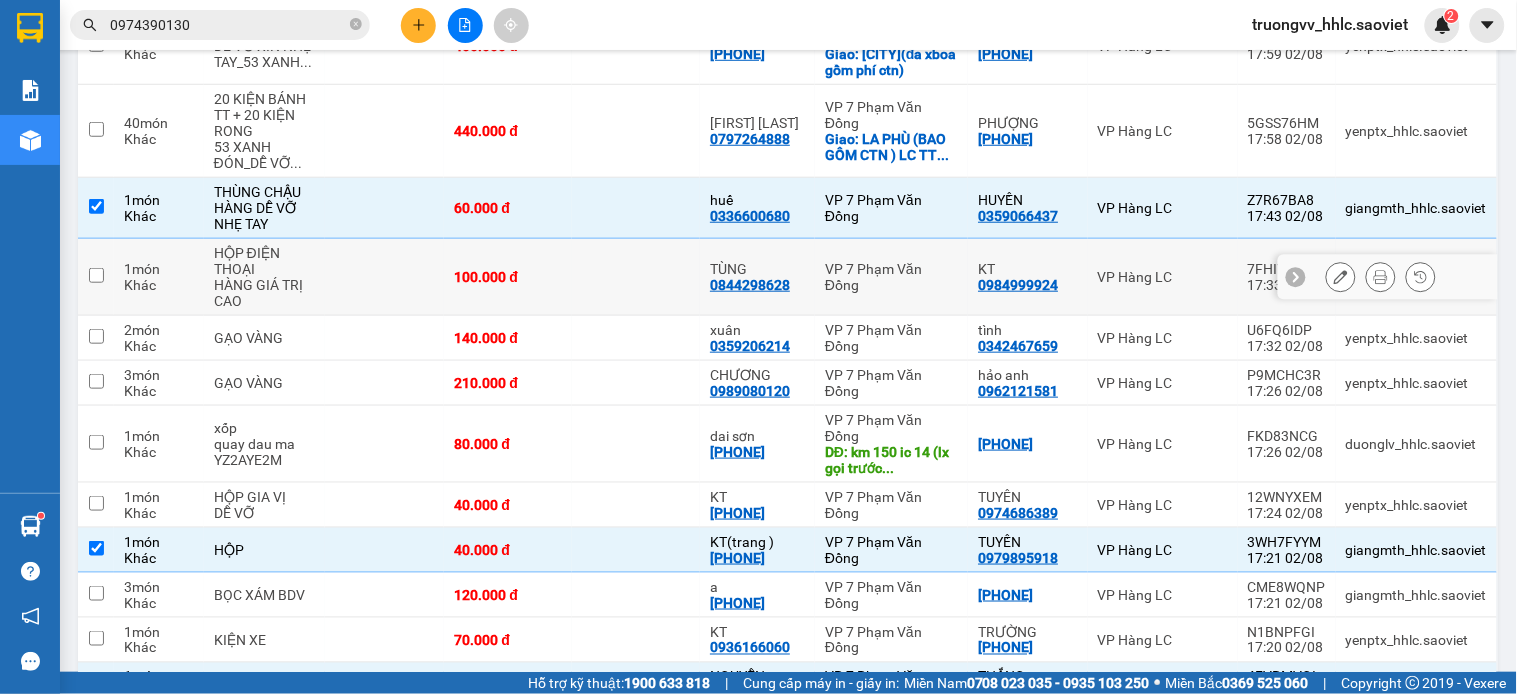 drag, startPoint x: 684, startPoint y: 257, endPoint x: 711, endPoint y: 234, distance: 35.468296 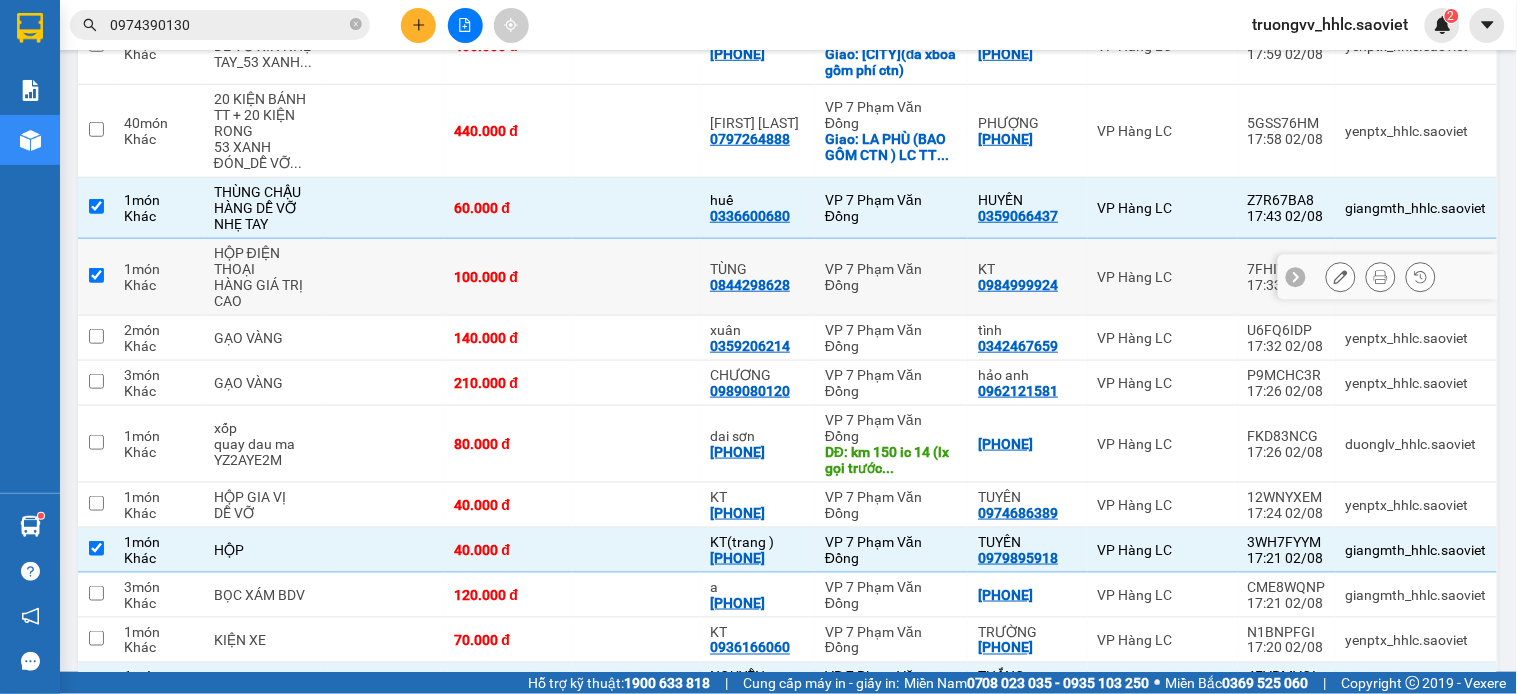 checkbox on "true" 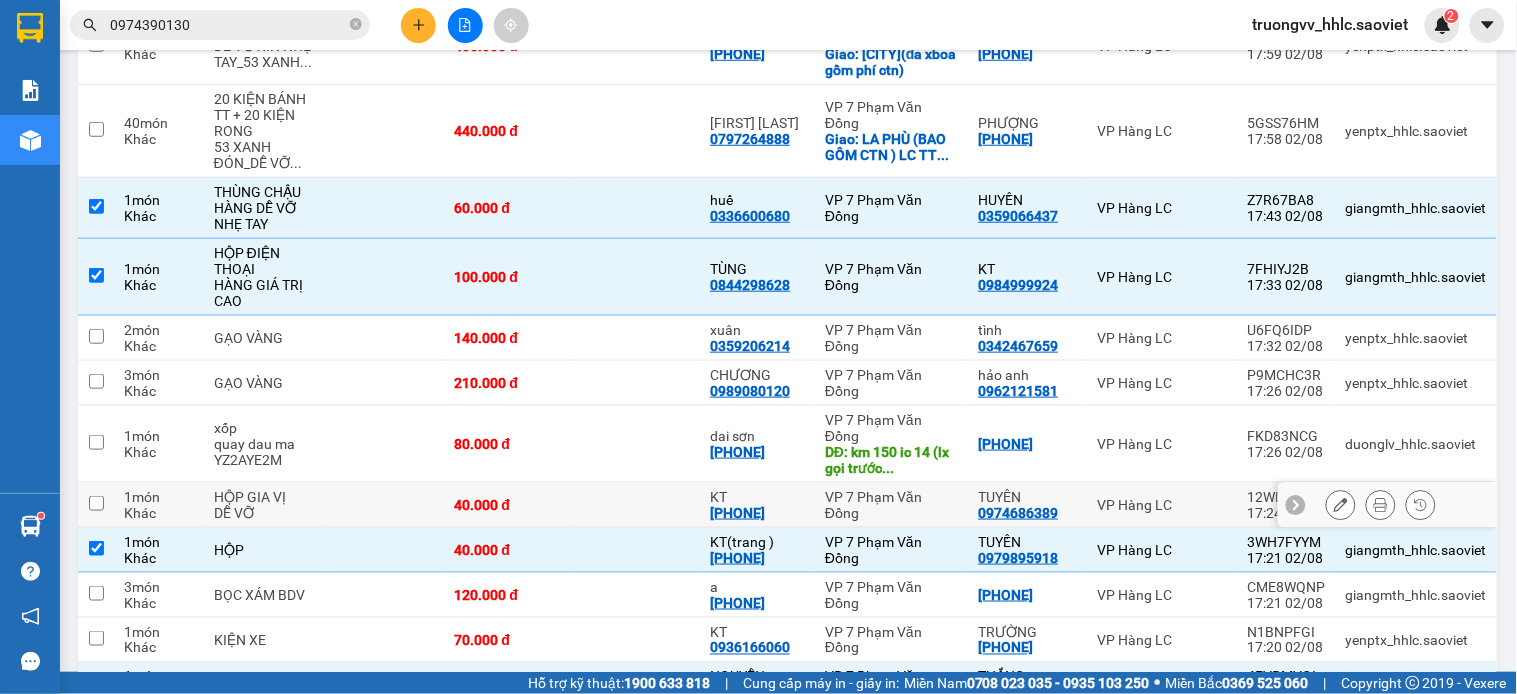 click at bounding box center [636, 505] 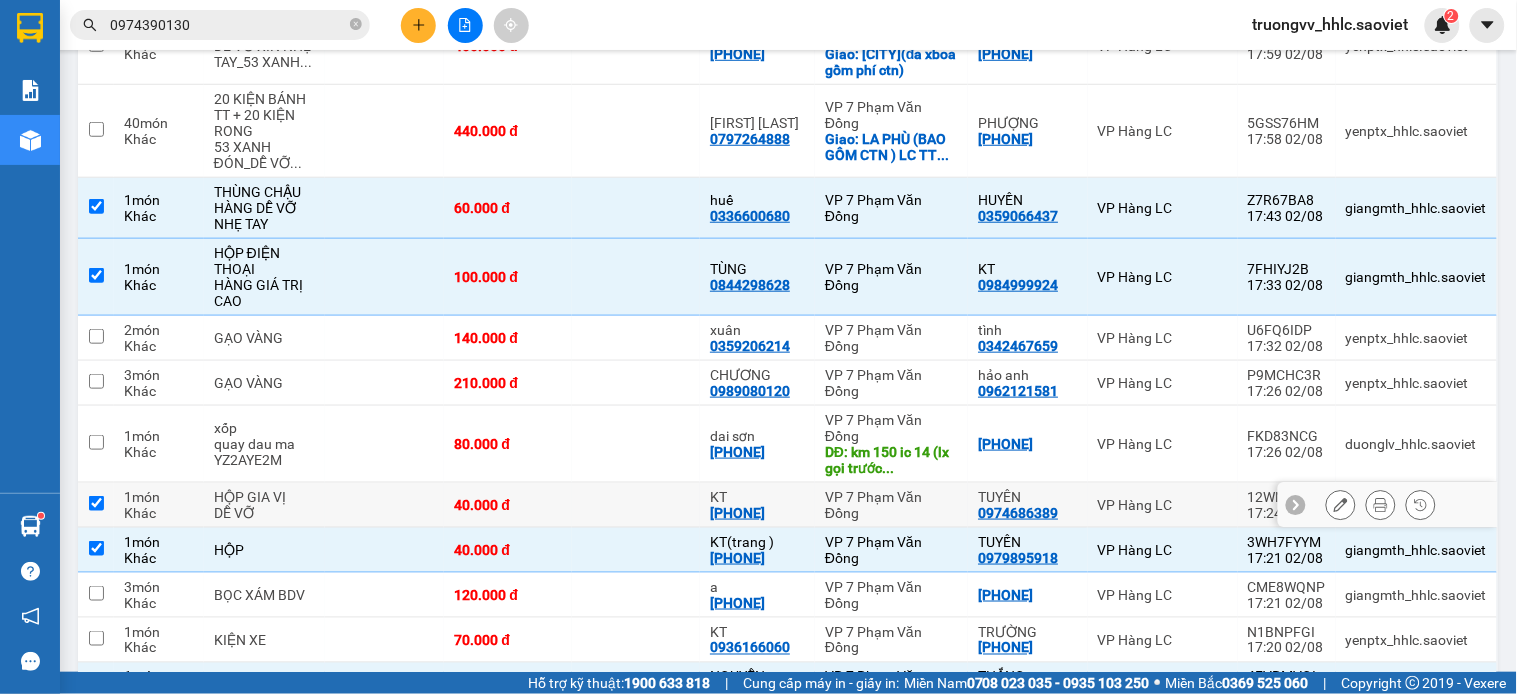 checkbox on "true" 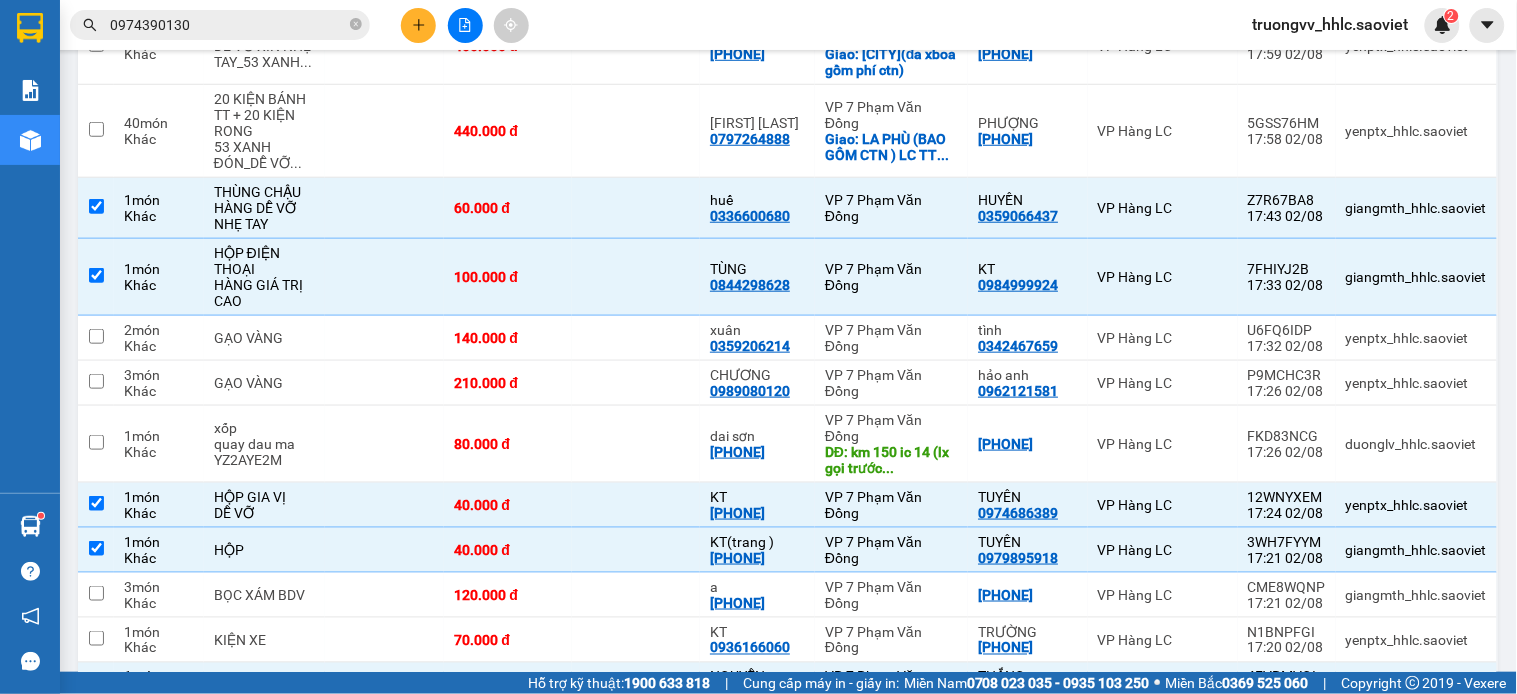 scroll, scrollTop: 901, scrollLeft: 0, axis: vertical 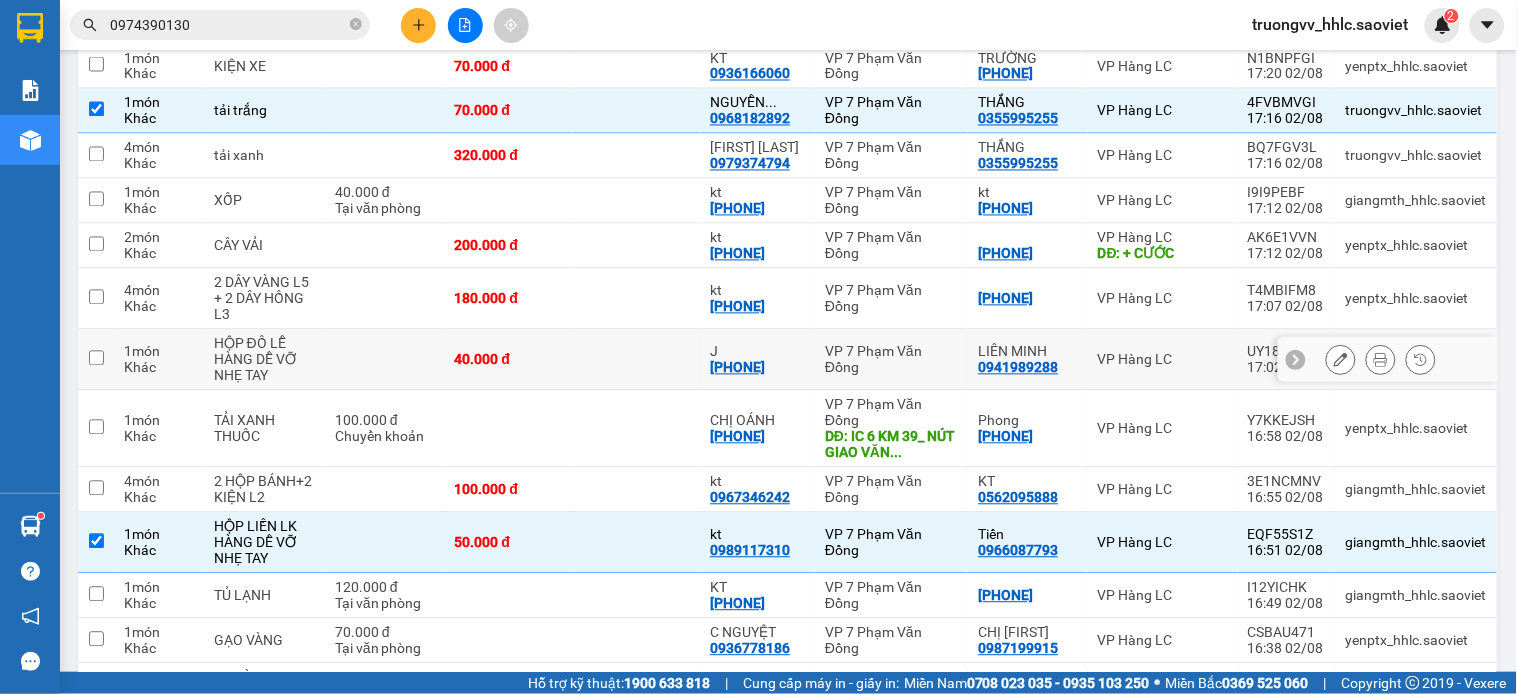 drag, startPoint x: 552, startPoint y: 333, endPoint x: 576, endPoint y: 331, distance: 24.083189 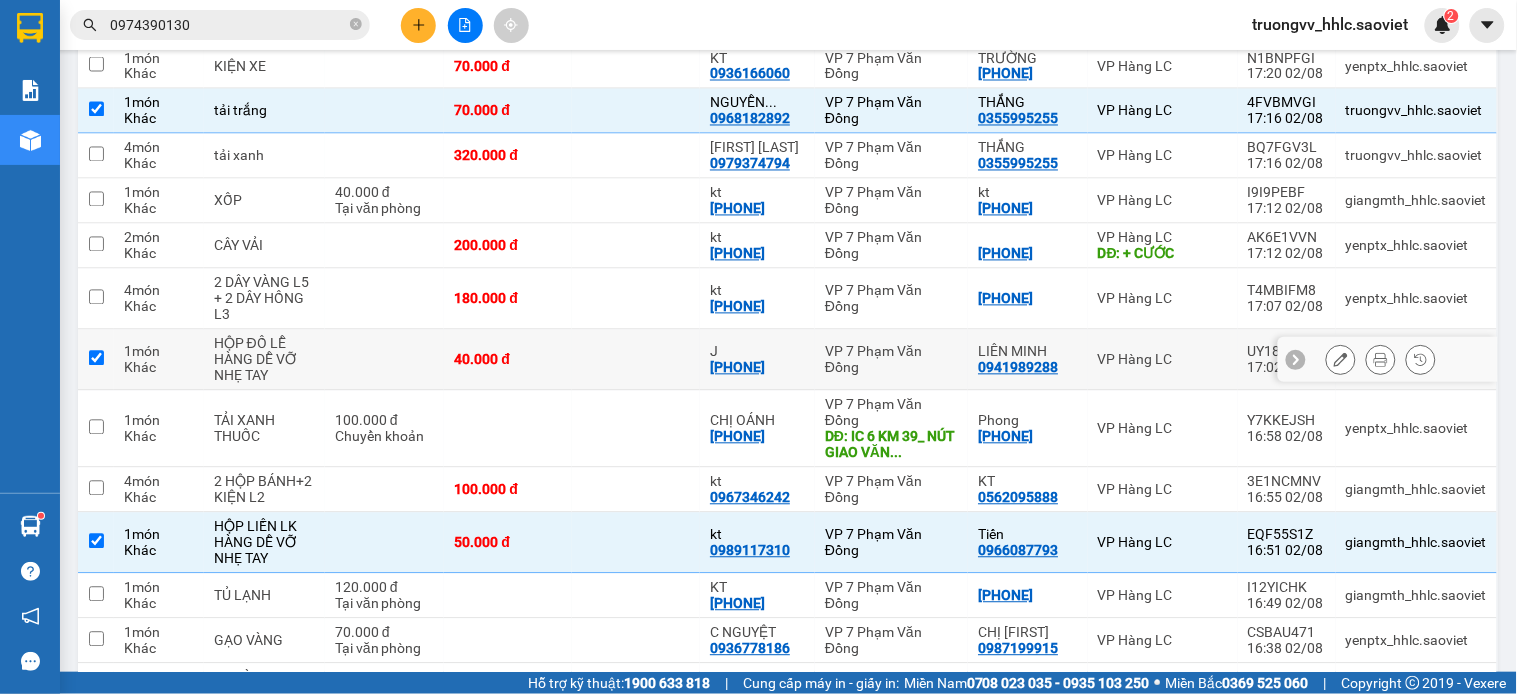 checkbox on "true" 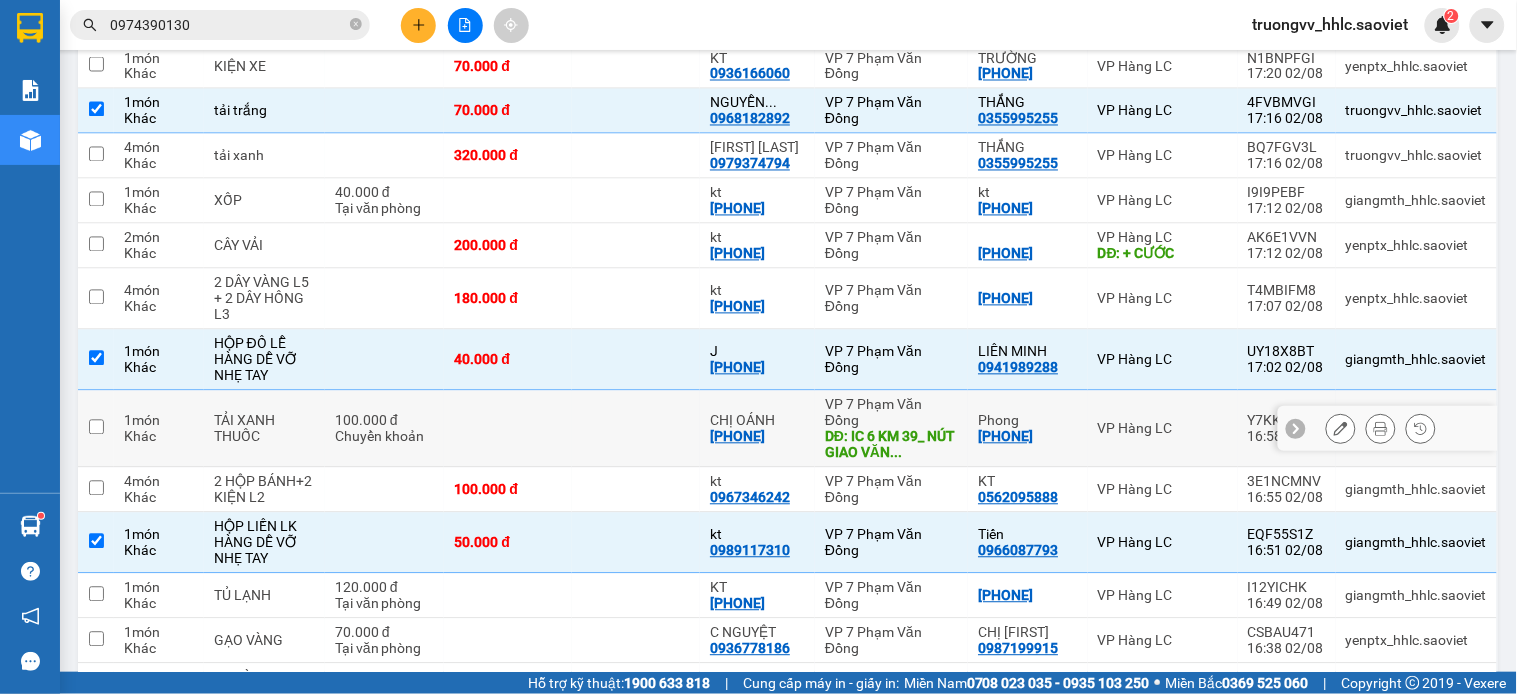 click at bounding box center (508, 429) 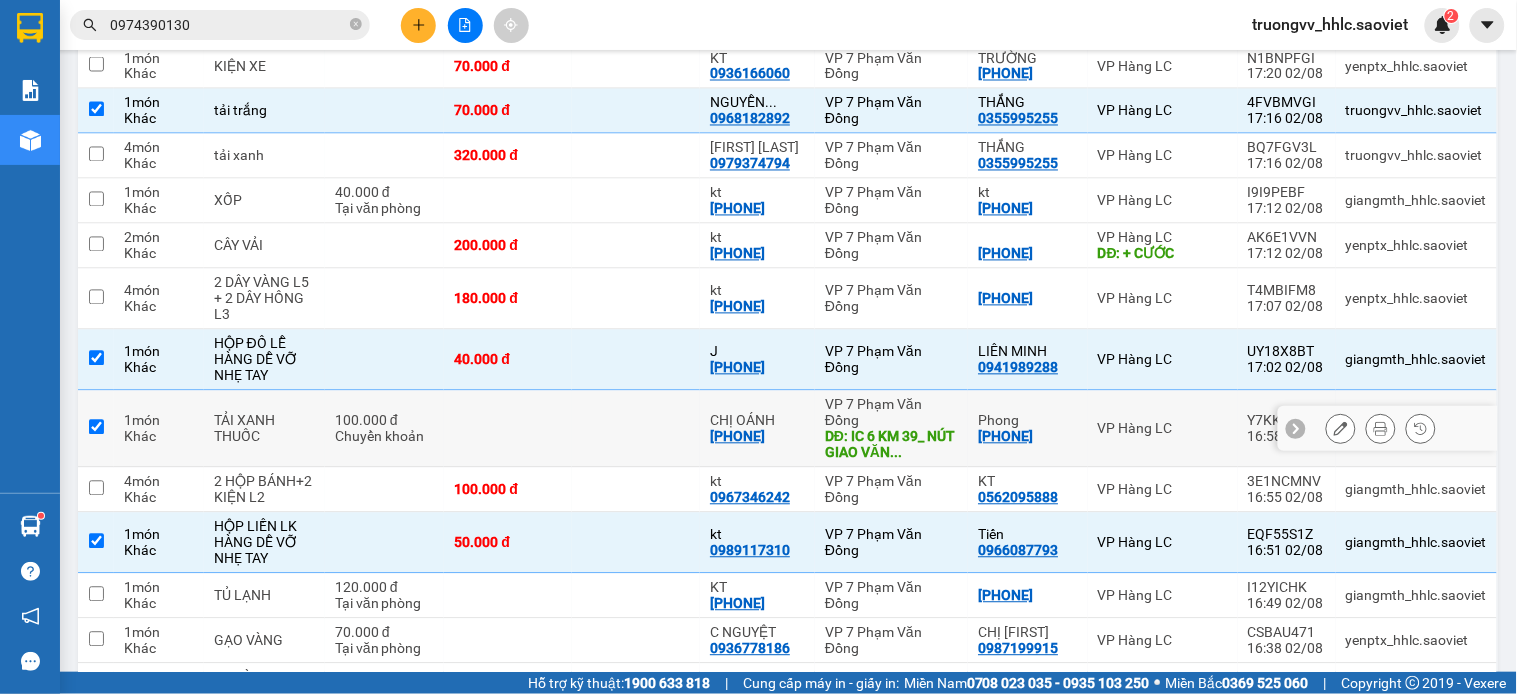 checkbox on "true" 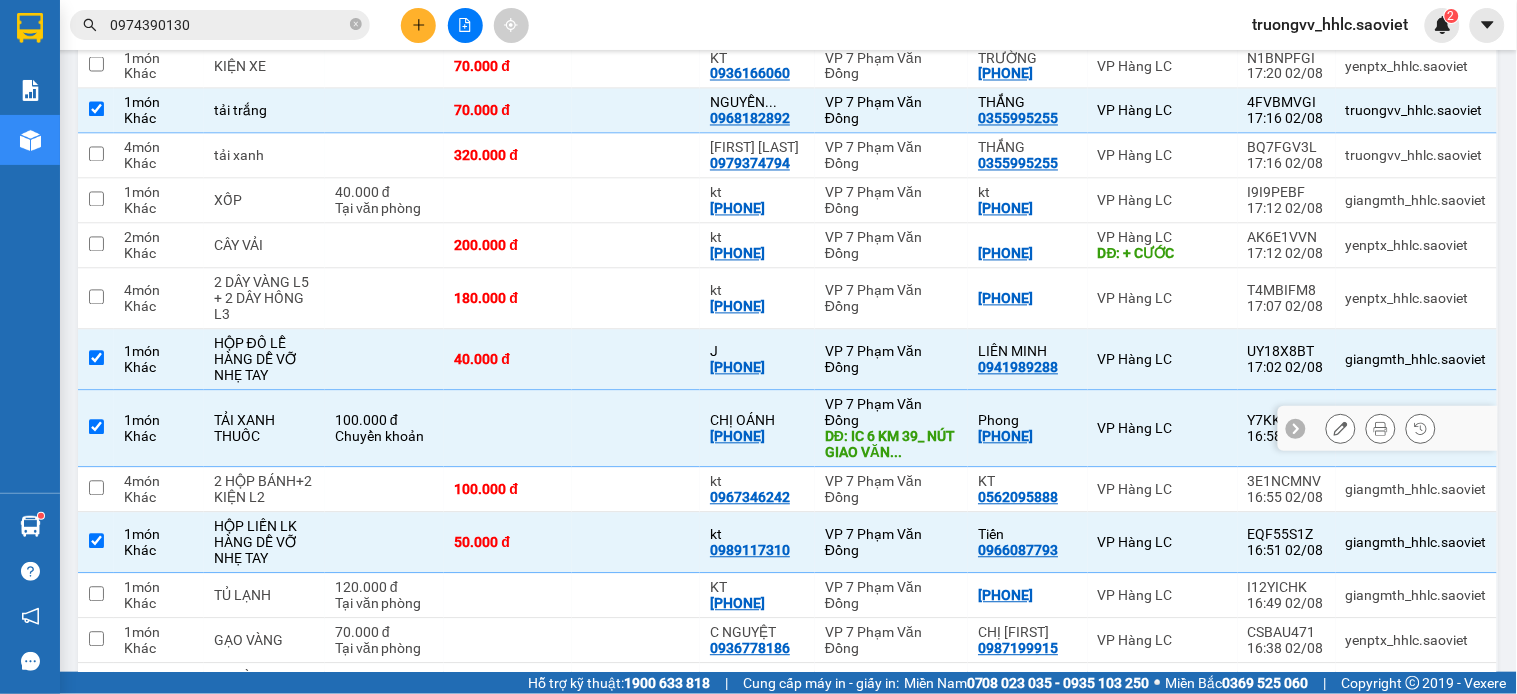 scroll, scrollTop: 790, scrollLeft: 0, axis: vertical 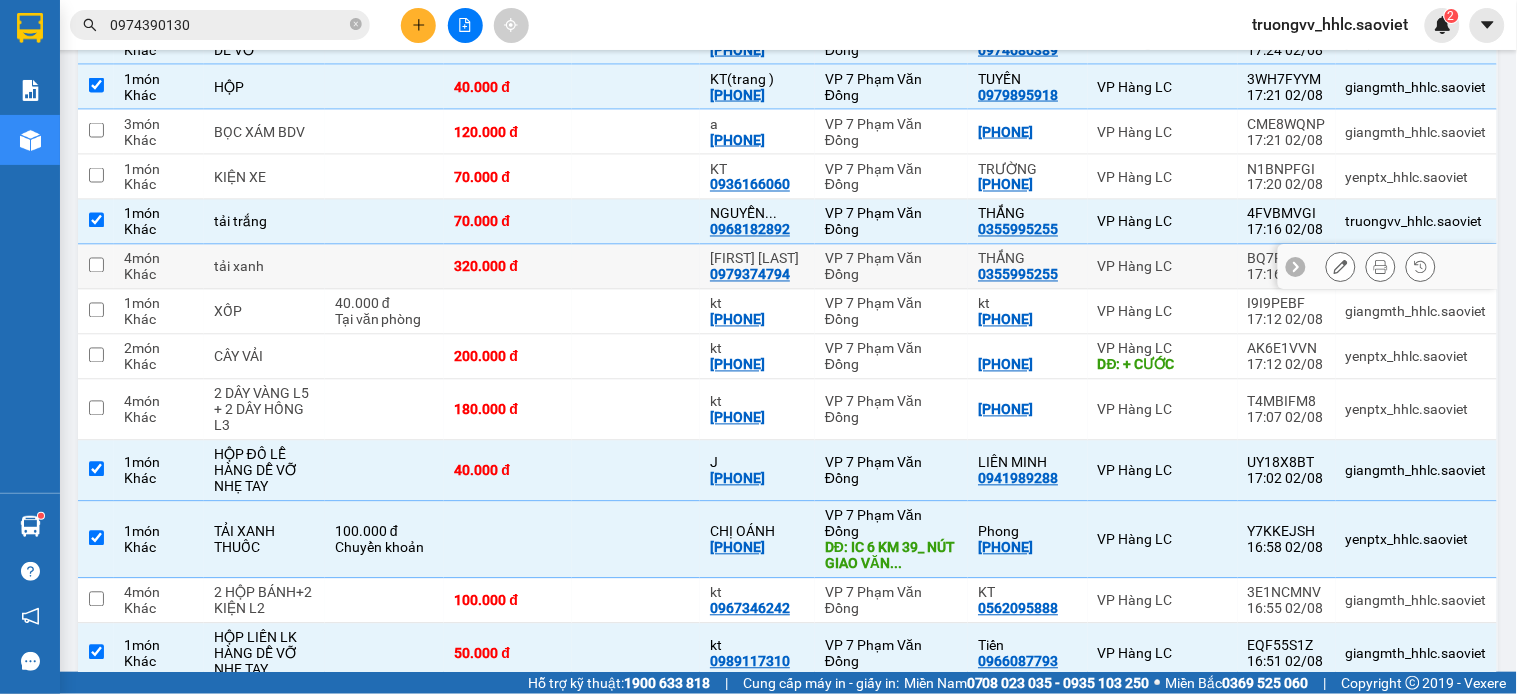 click at bounding box center [636, 267] 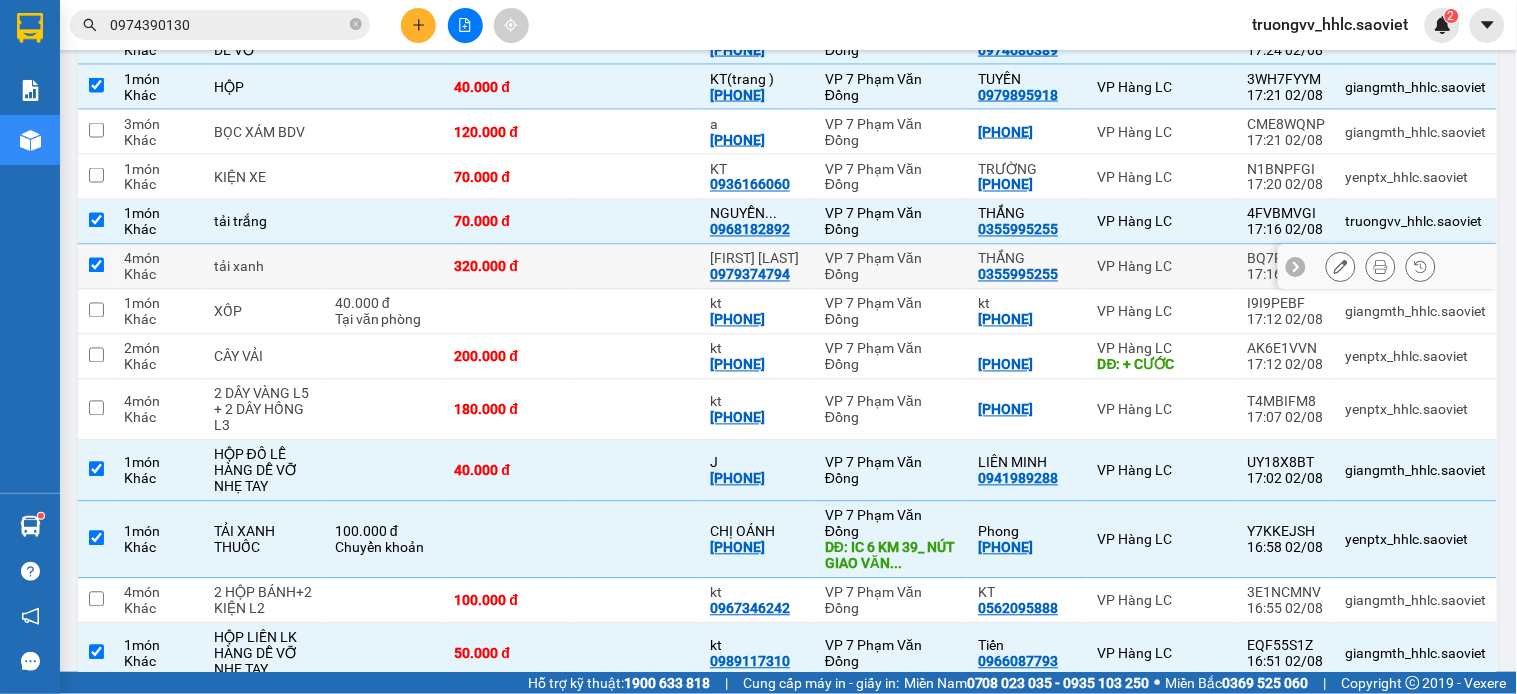 checkbox on "true" 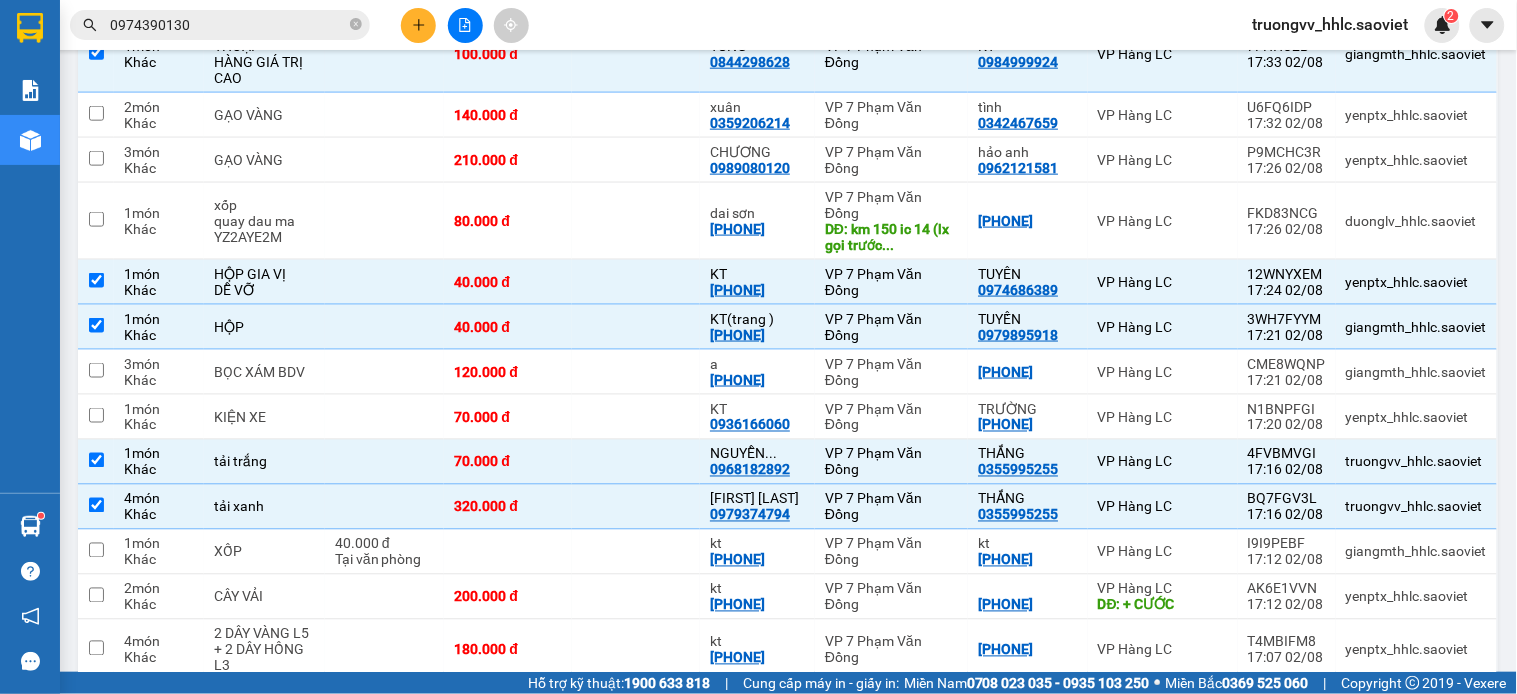scroll, scrollTop: 438, scrollLeft: 0, axis: vertical 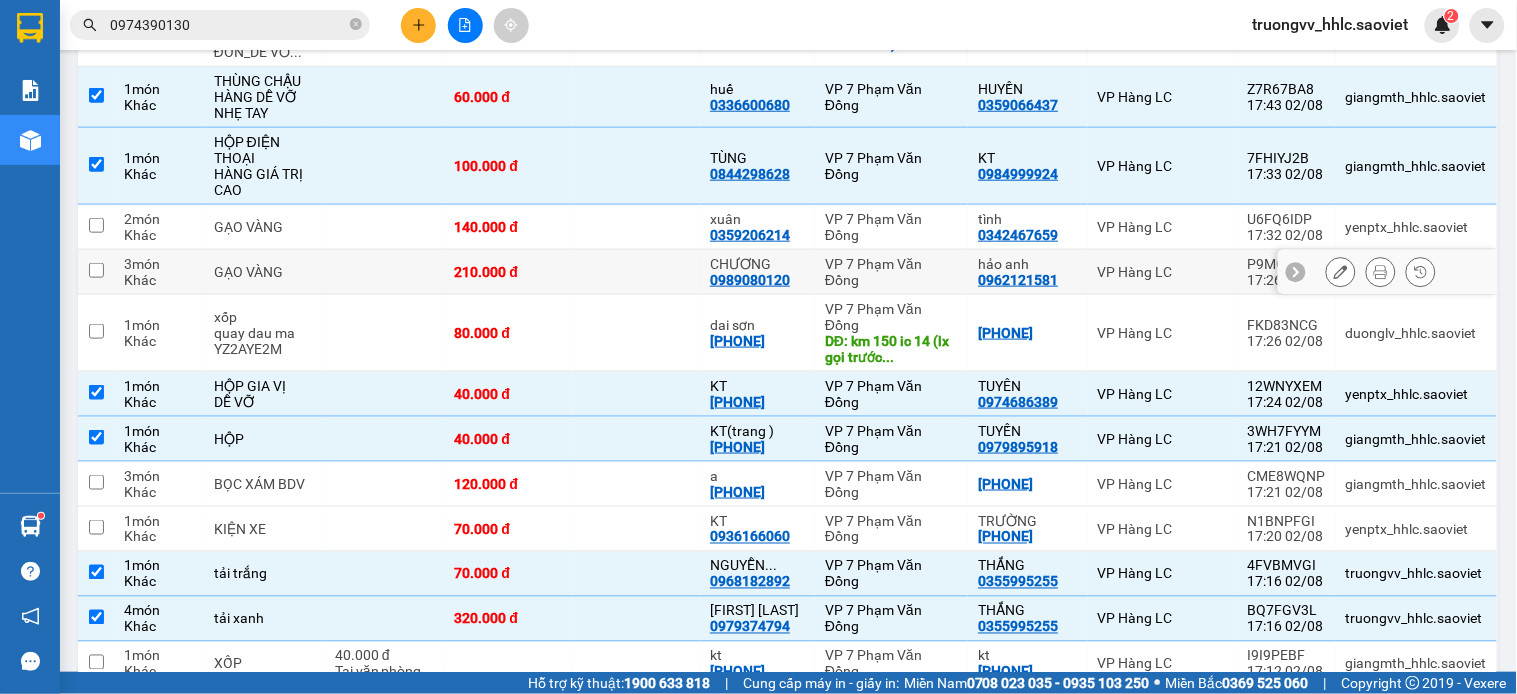 click at bounding box center [636, 272] 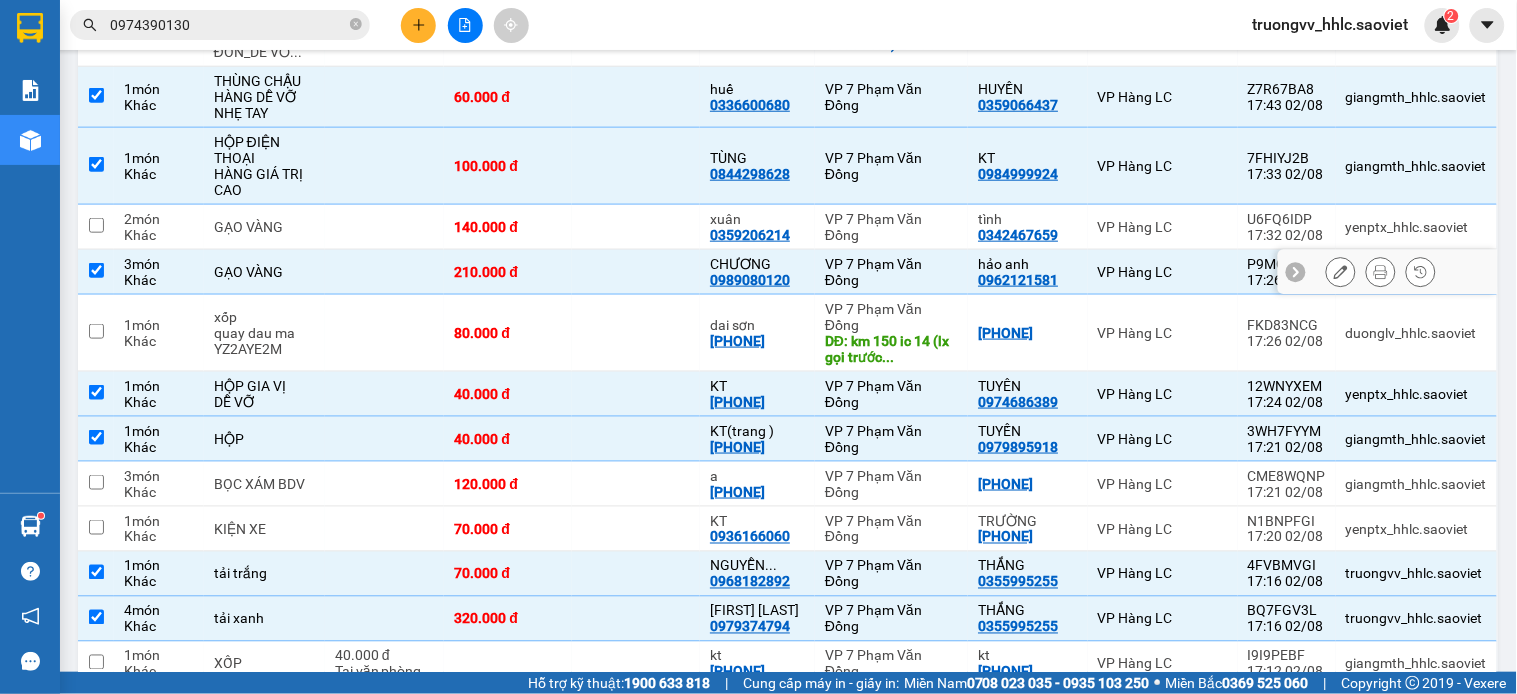 click at bounding box center (636, 272) 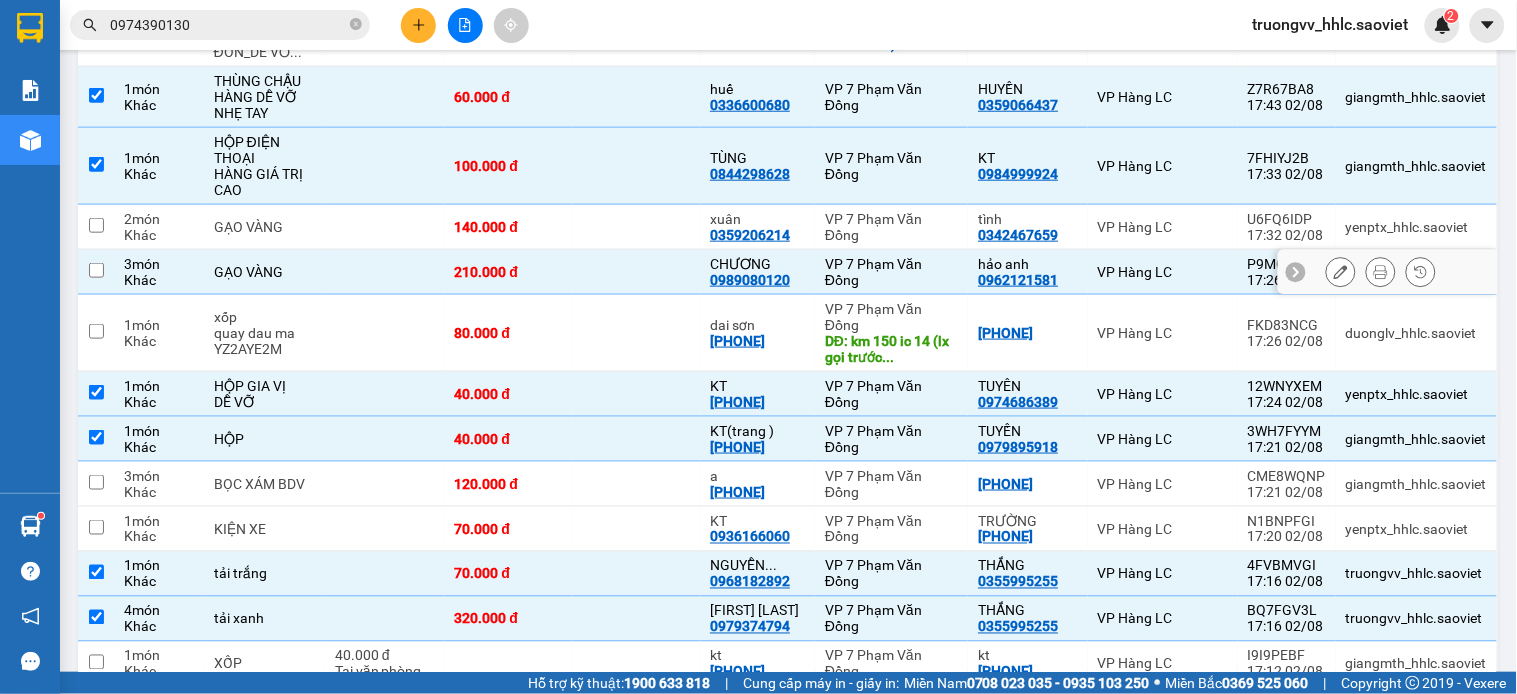 checkbox on "false" 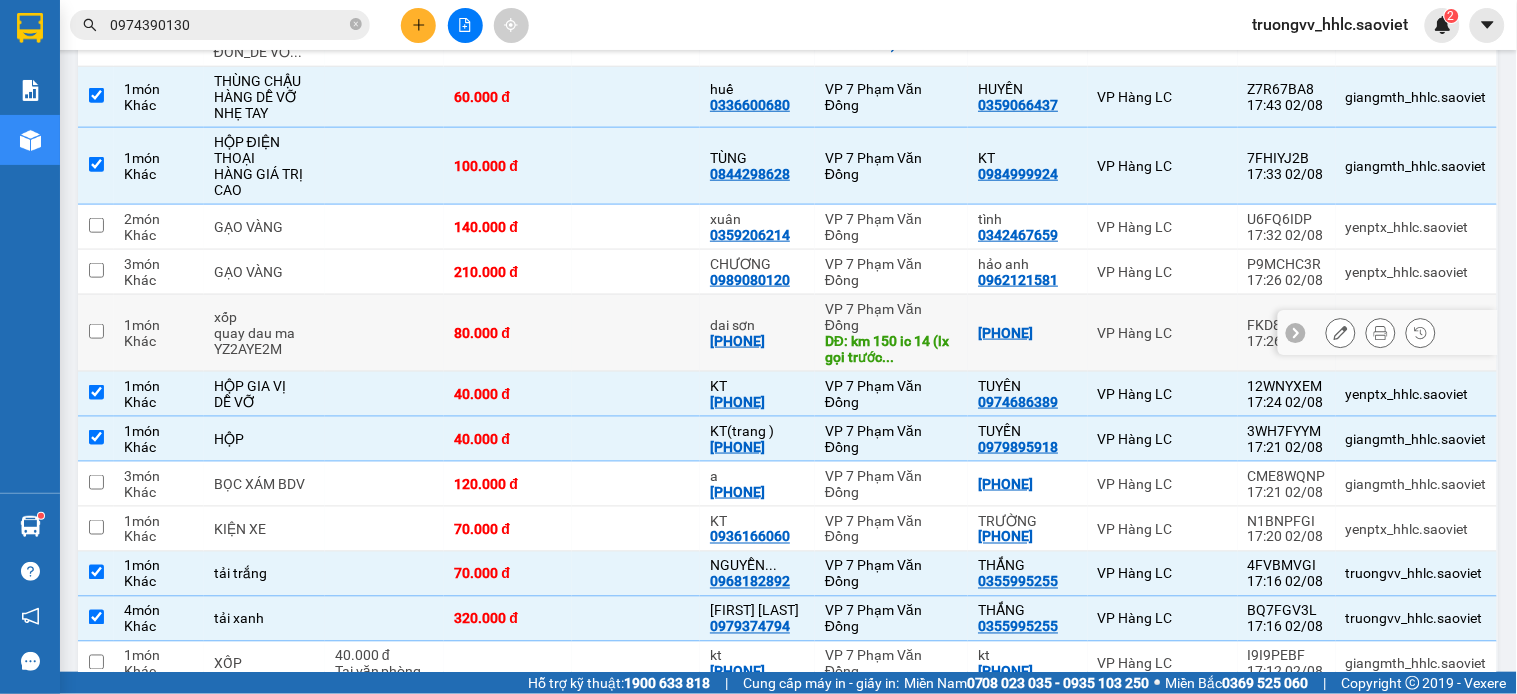 click at bounding box center (636, 333) 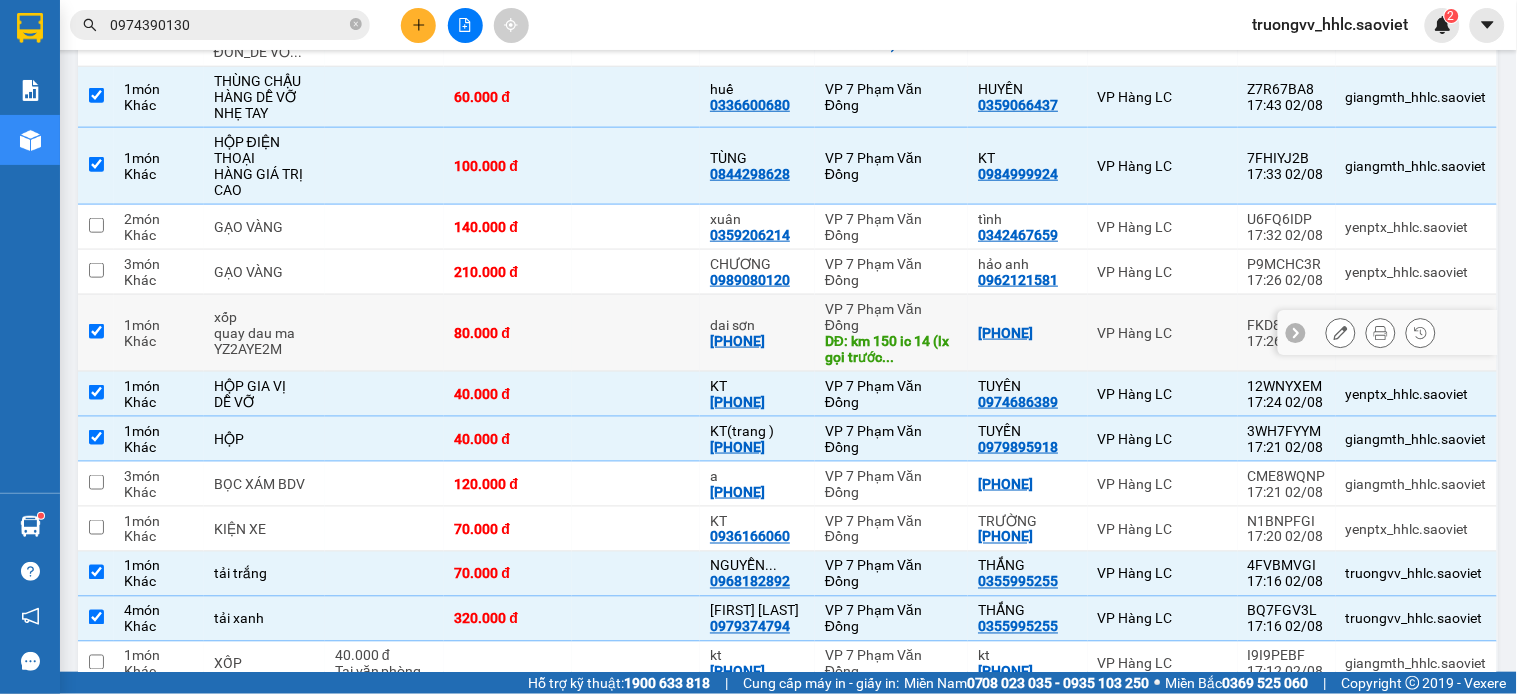 checkbox on "true" 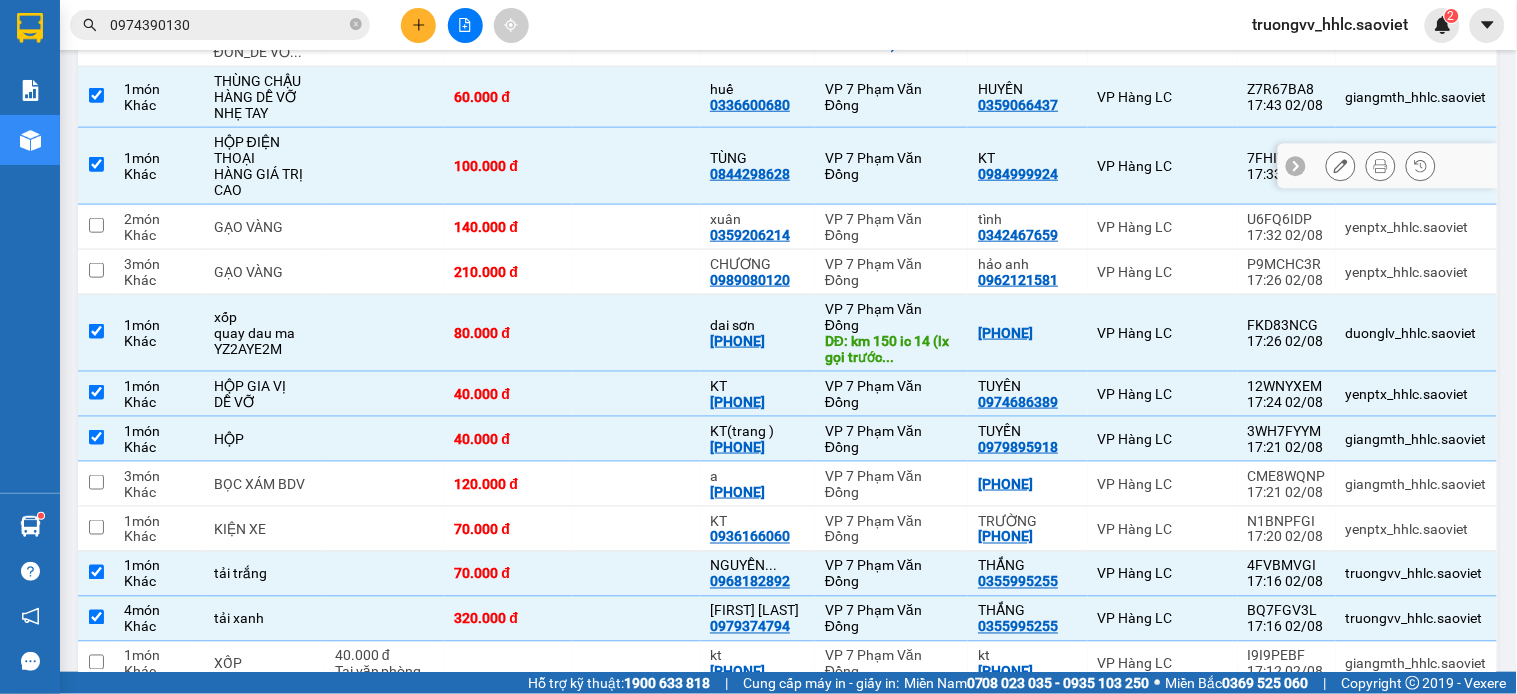 scroll, scrollTop: 0, scrollLeft: 0, axis: both 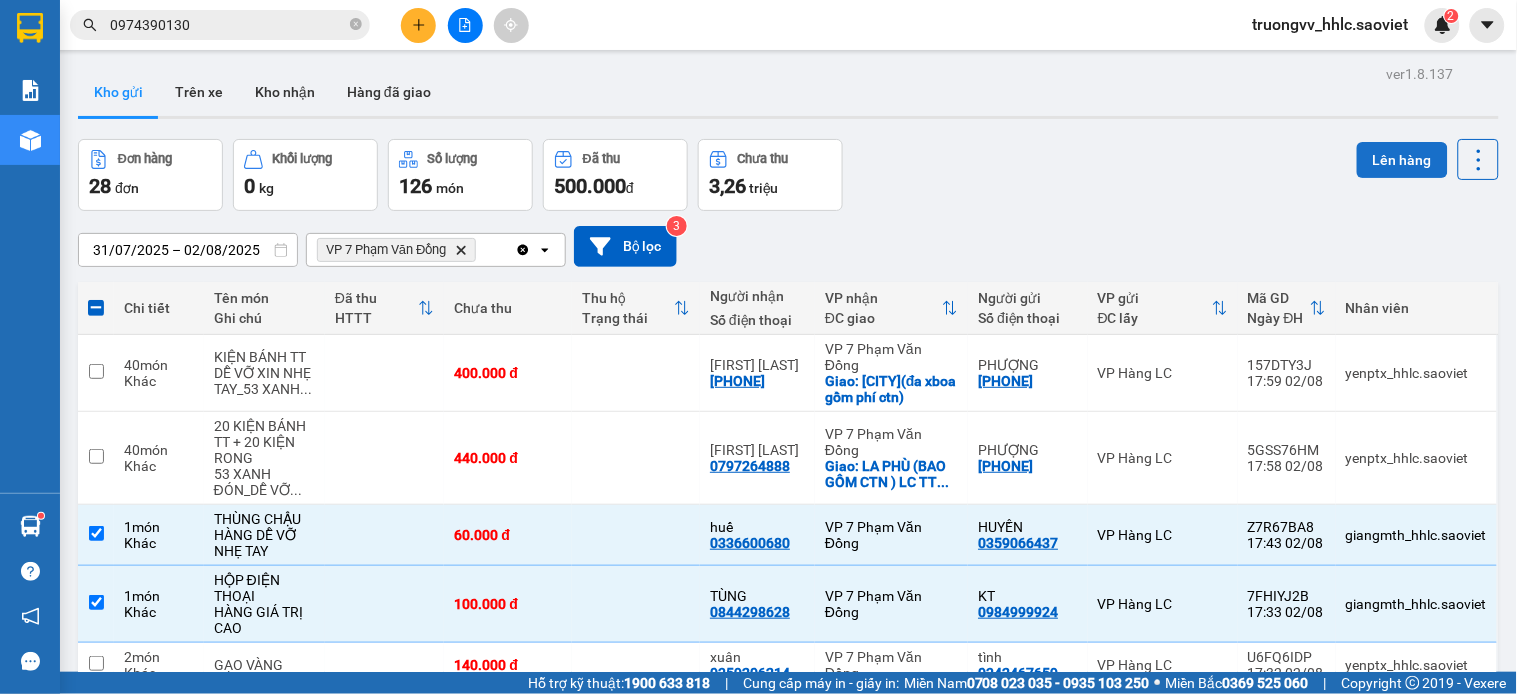 click on "Lên hàng" at bounding box center (1402, 160) 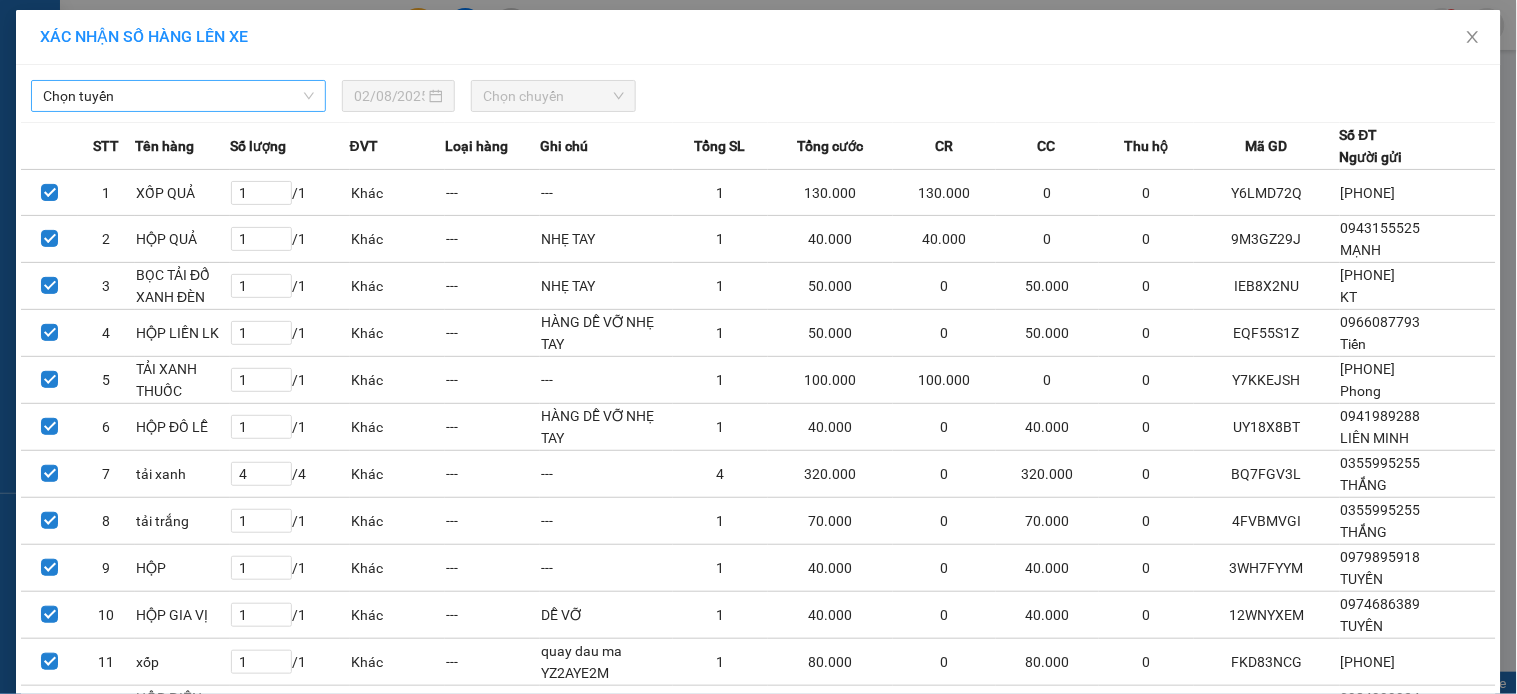 click on "Chọn tuyến" at bounding box center (178, 96) 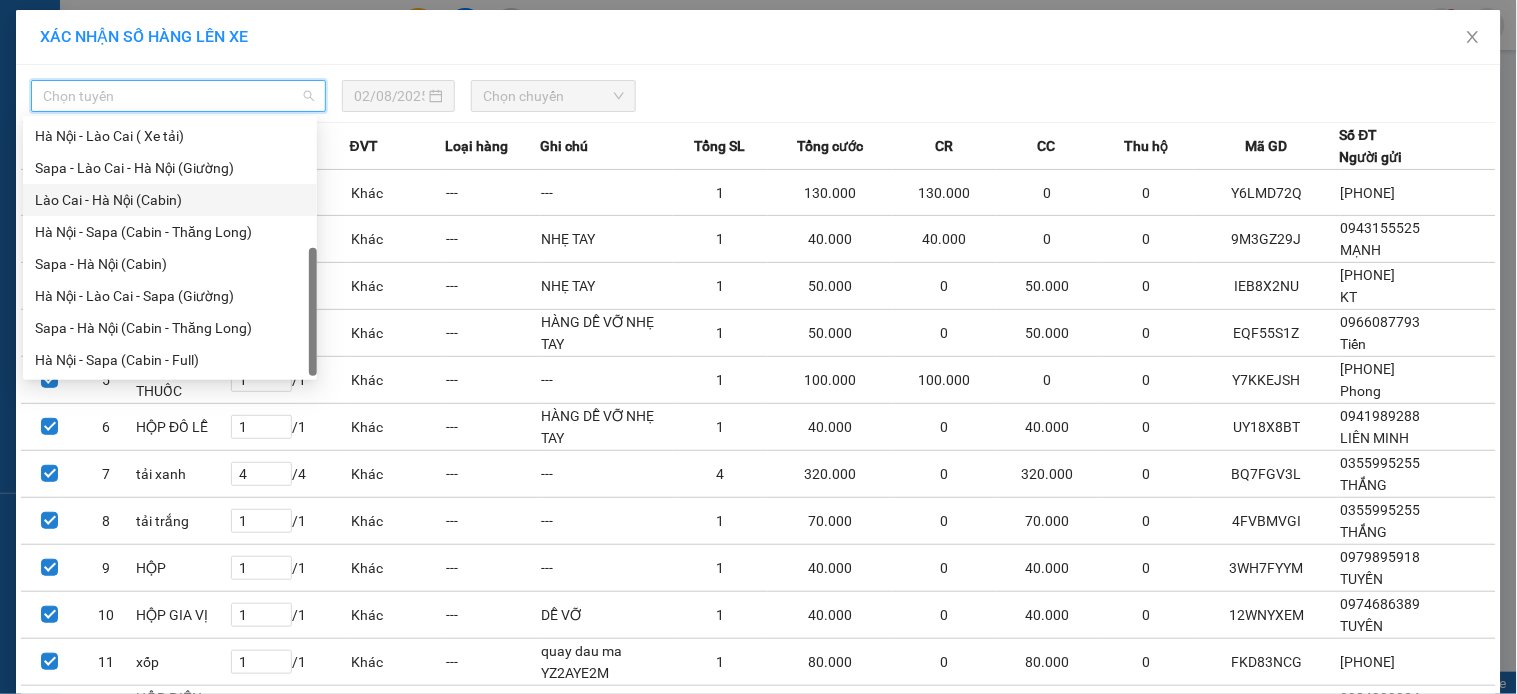 scroll, scrollTop: 0, scrollLeft: 0, axis: both 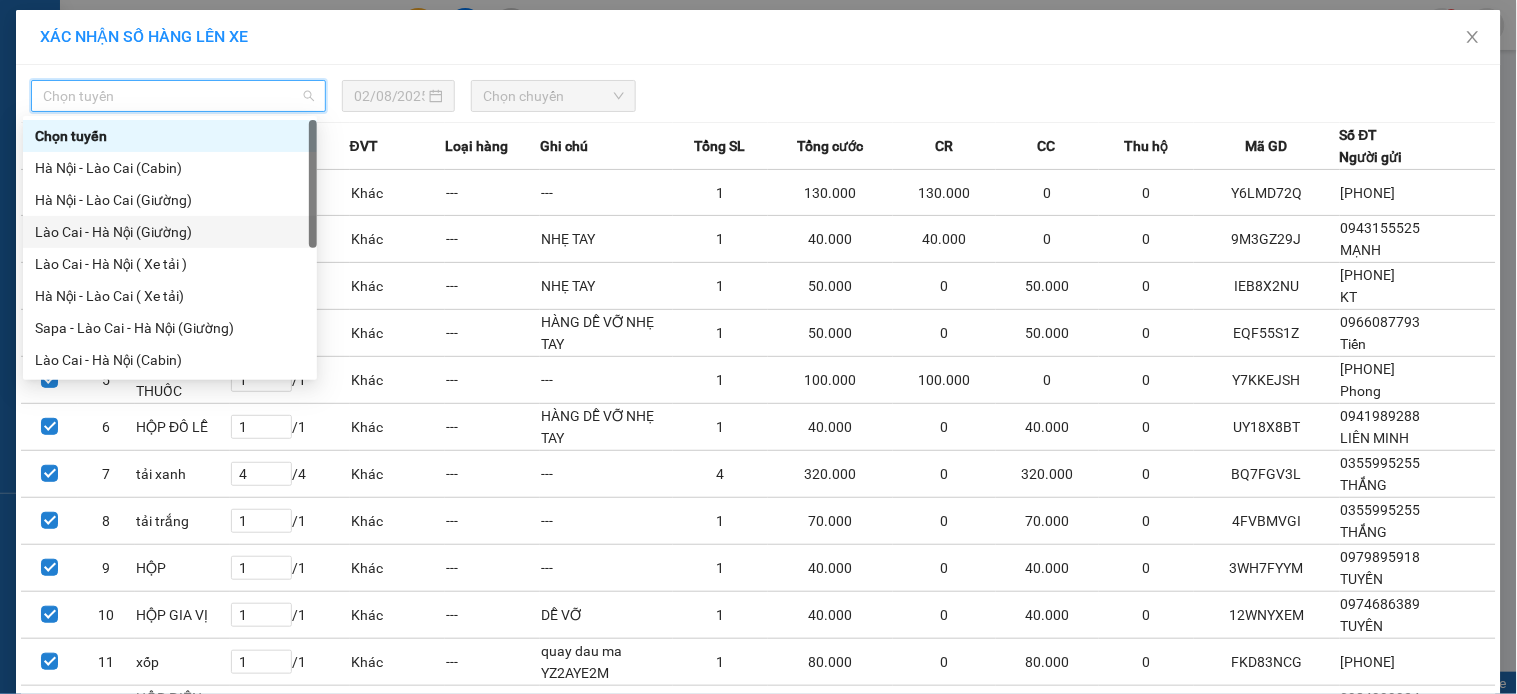 click on "Lào Cai - Hà Nội (Giường)" at bounding box center [170, 232] 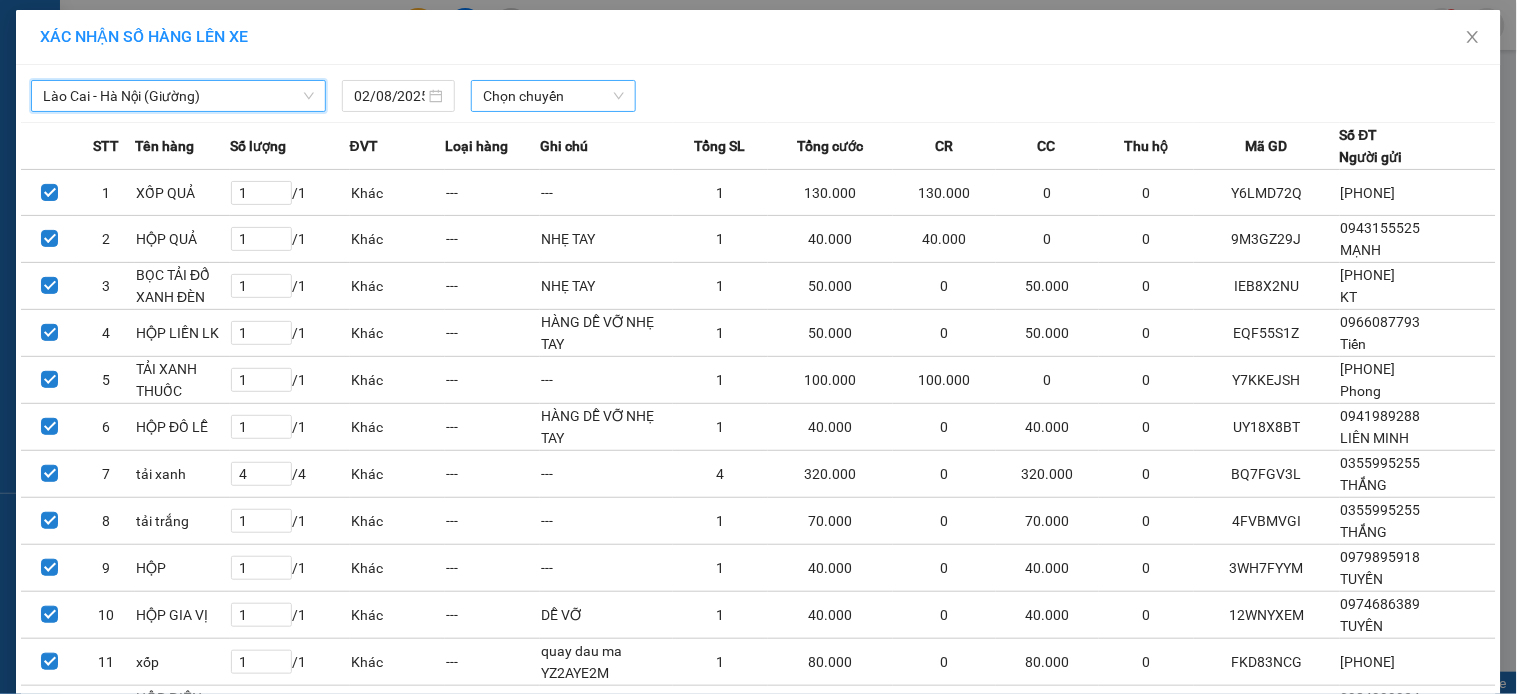 click on "Chọn chuyến" at bounding box center [553, 96] 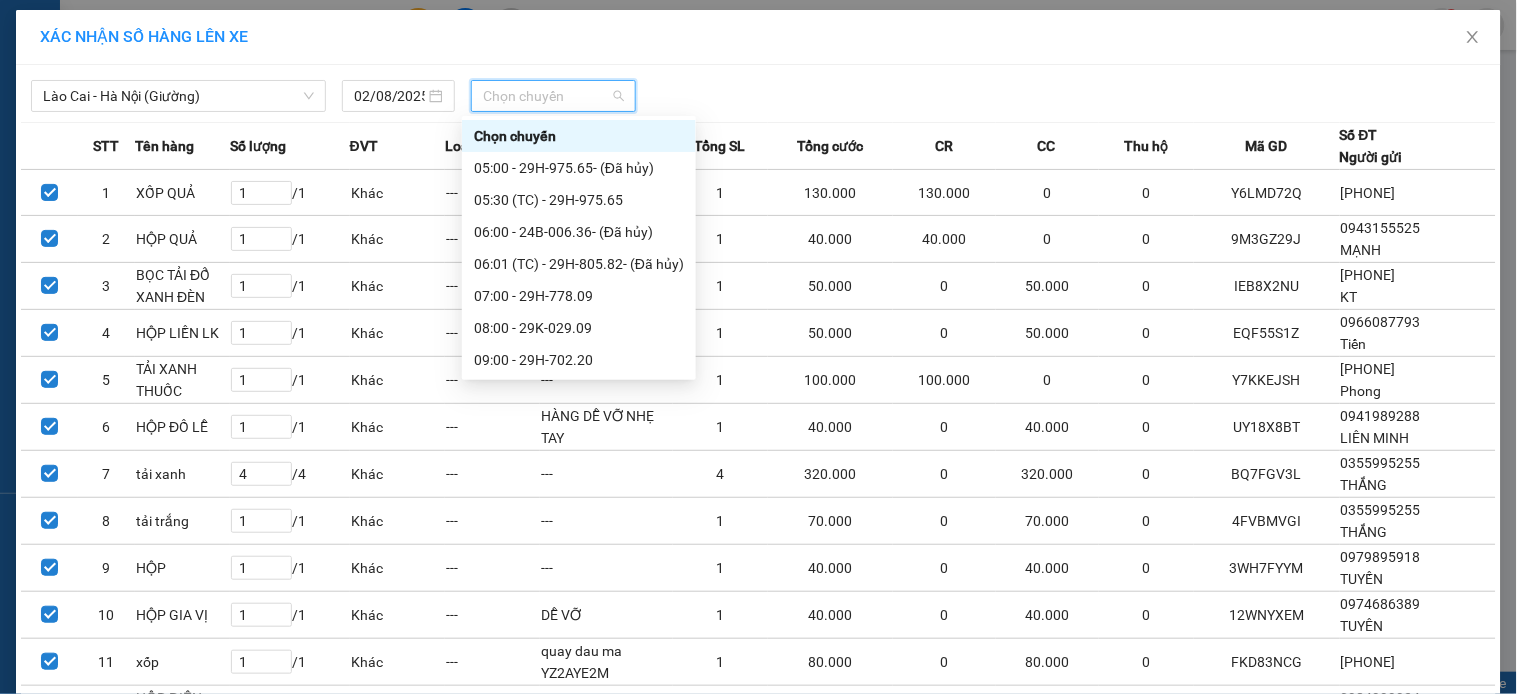 scroll, scrollTop: 224, scrollLeft: 0, axis: vertical 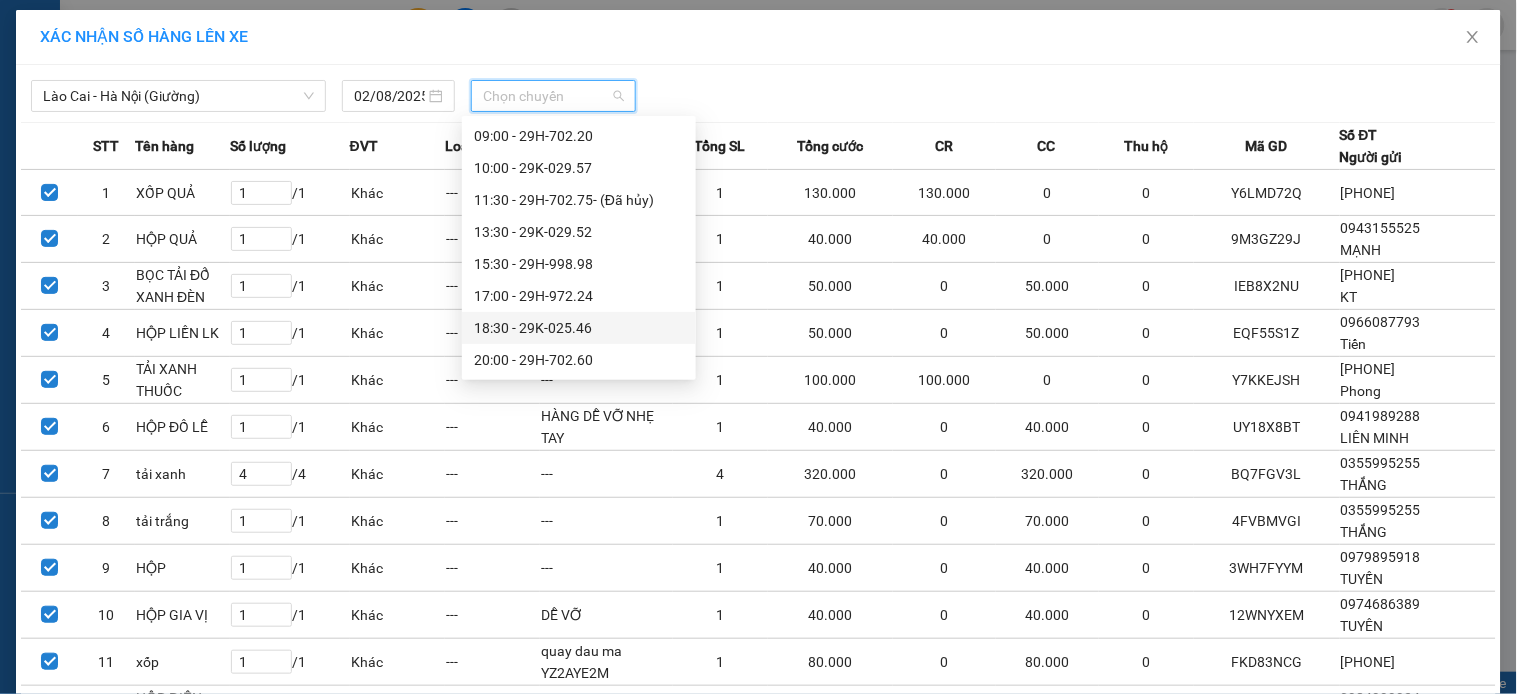 click on "[TIME]     - [CODE]" at bounding box center [579, 328] 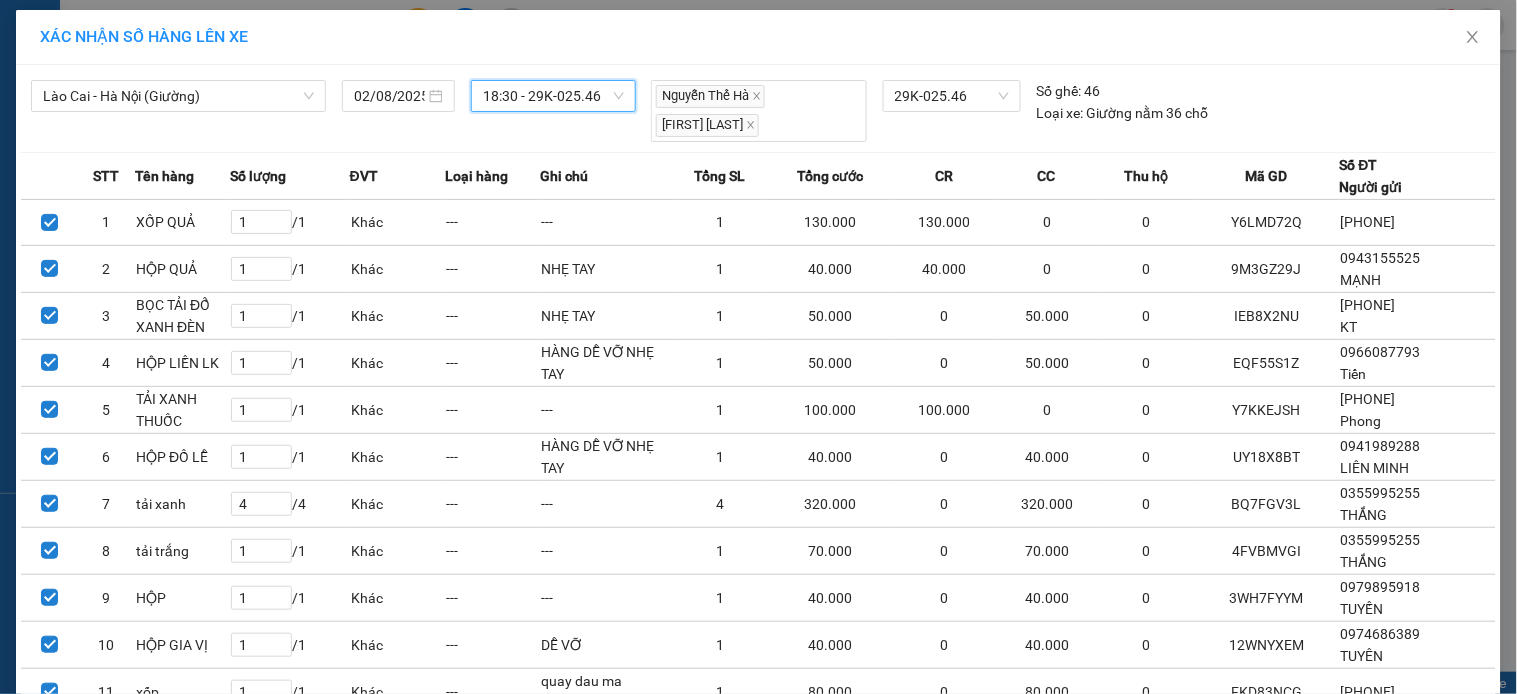 scroll, scrollTop: 234, scrollLeft: 0, axis: vertical 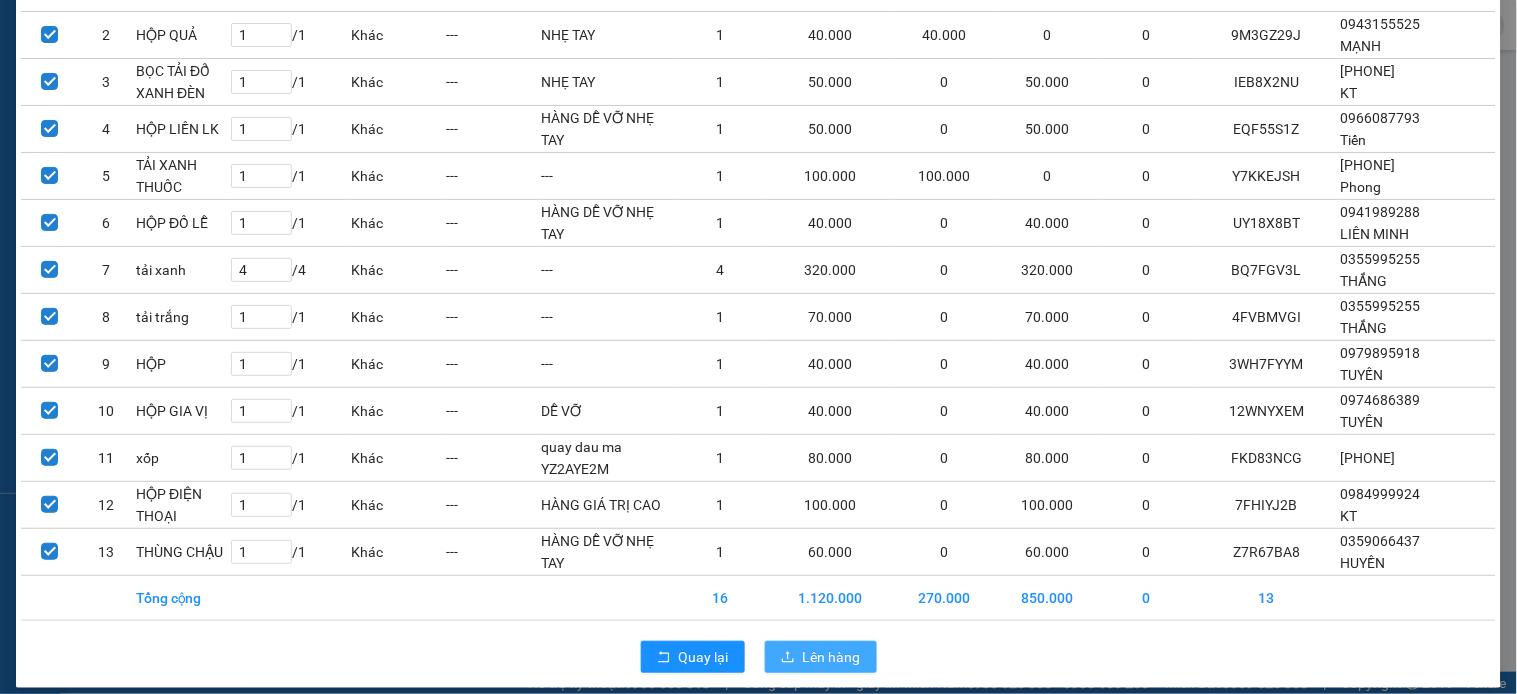 click on "Lên hàng" at bounding box center (821, 657) 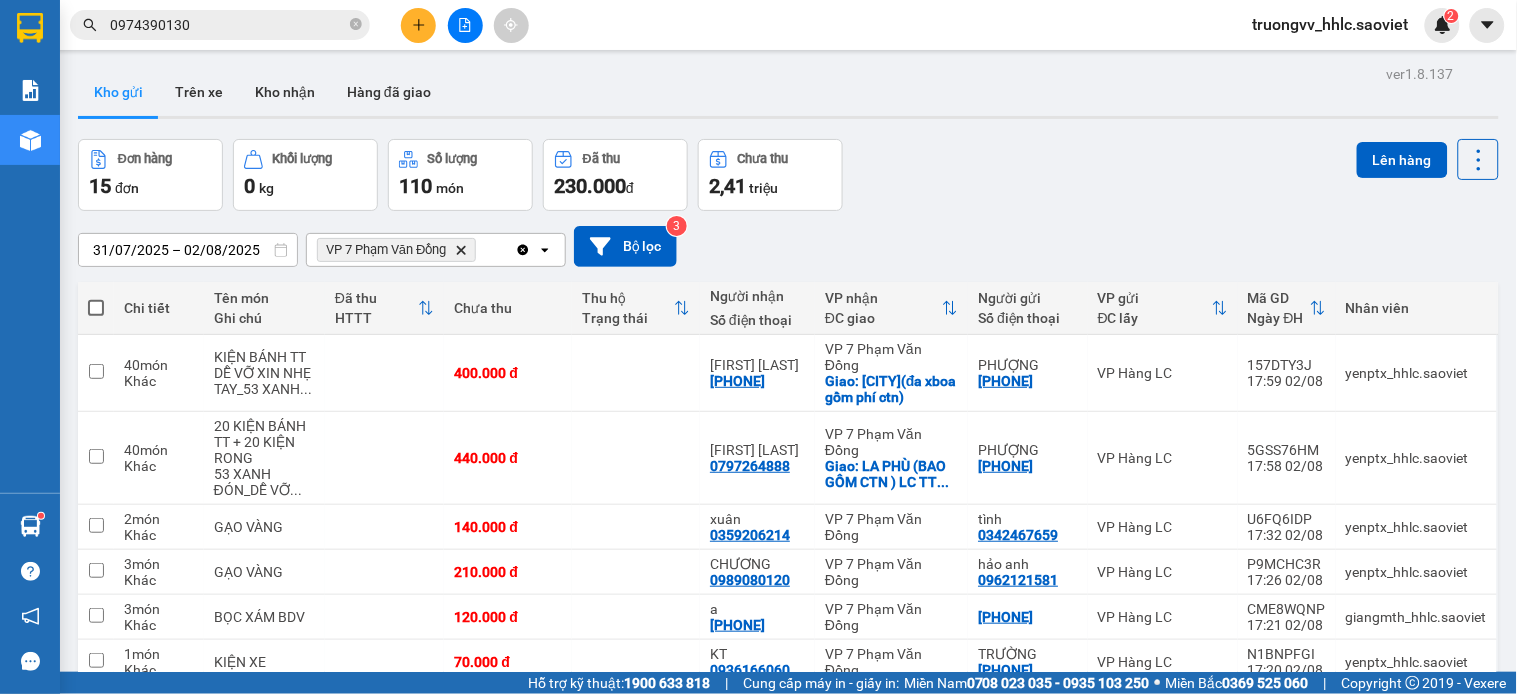 click on "VP 7 Phạm Văn Đồng Delete" at bounding box center (396, 250) 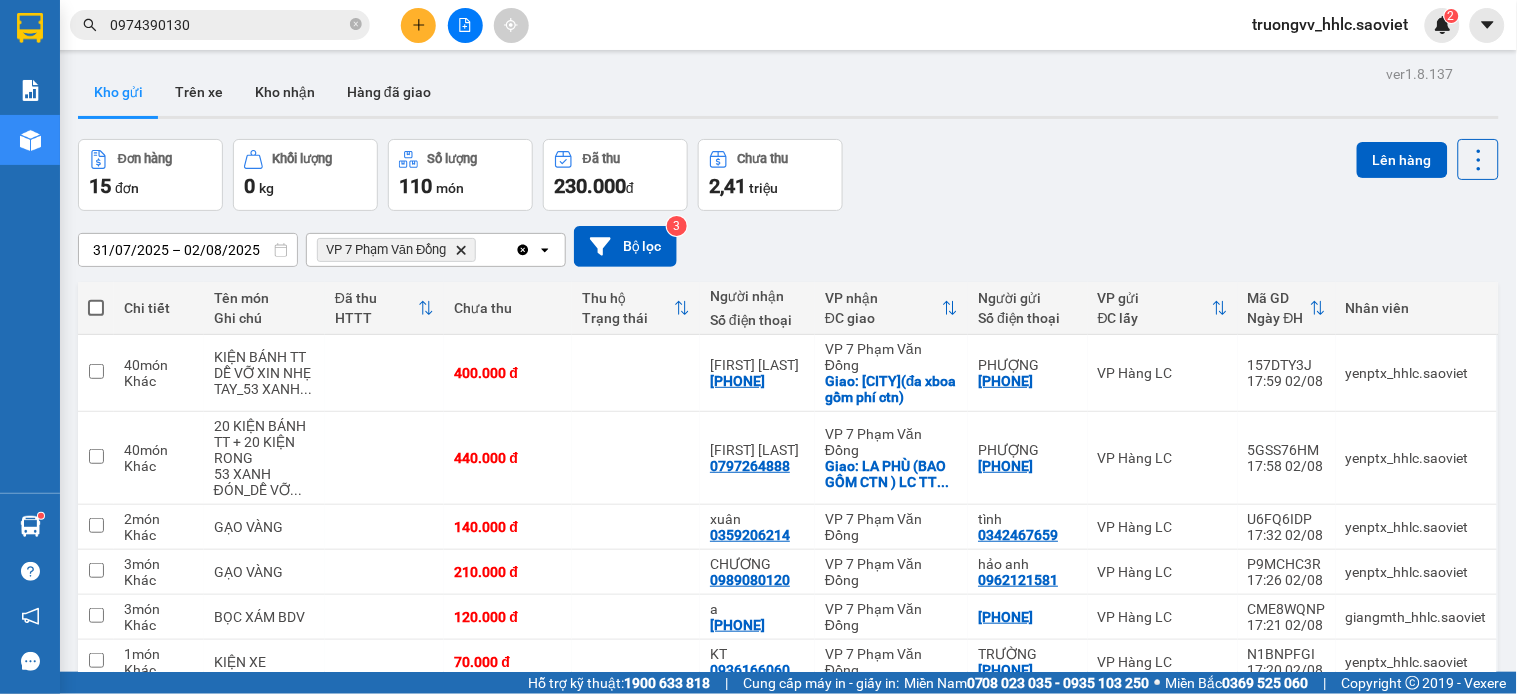 click 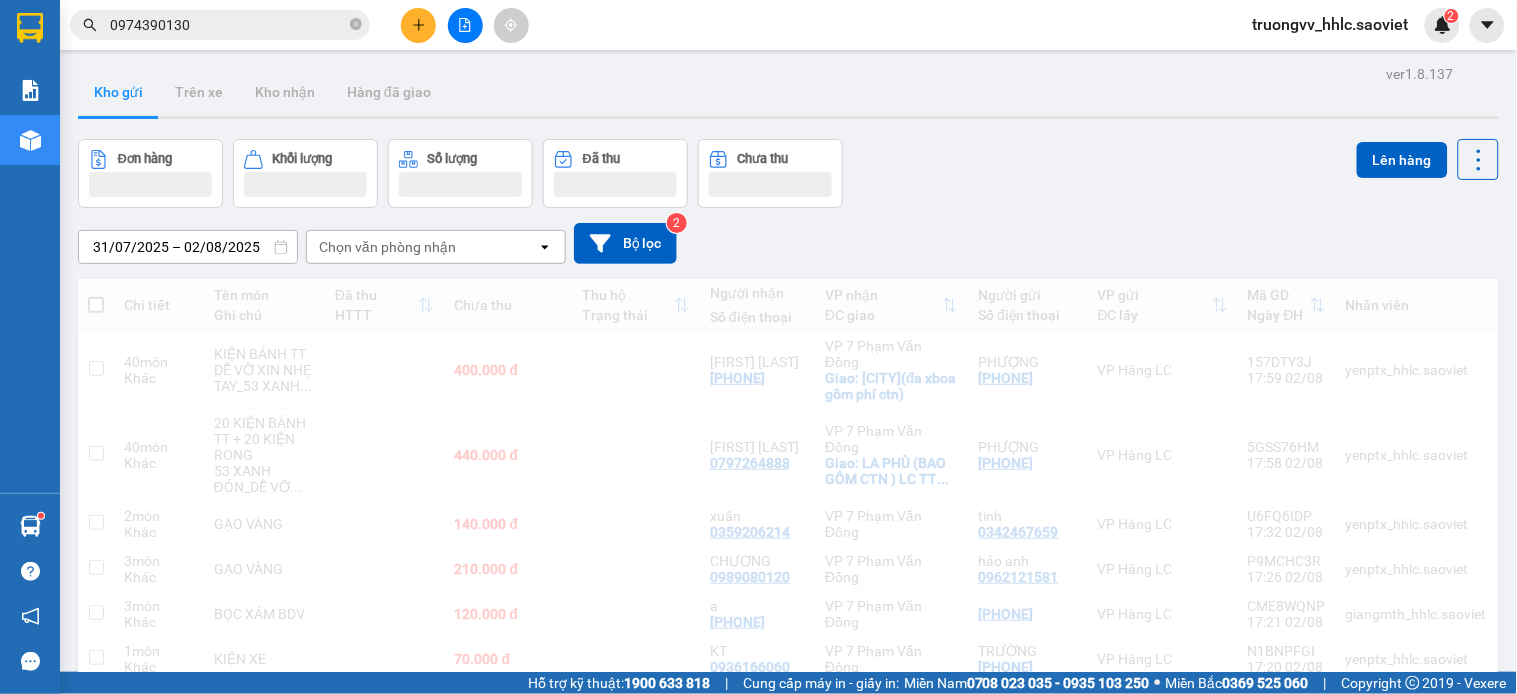 click on "Chọn văn phòng nhận" at bounding box center (422, 247) 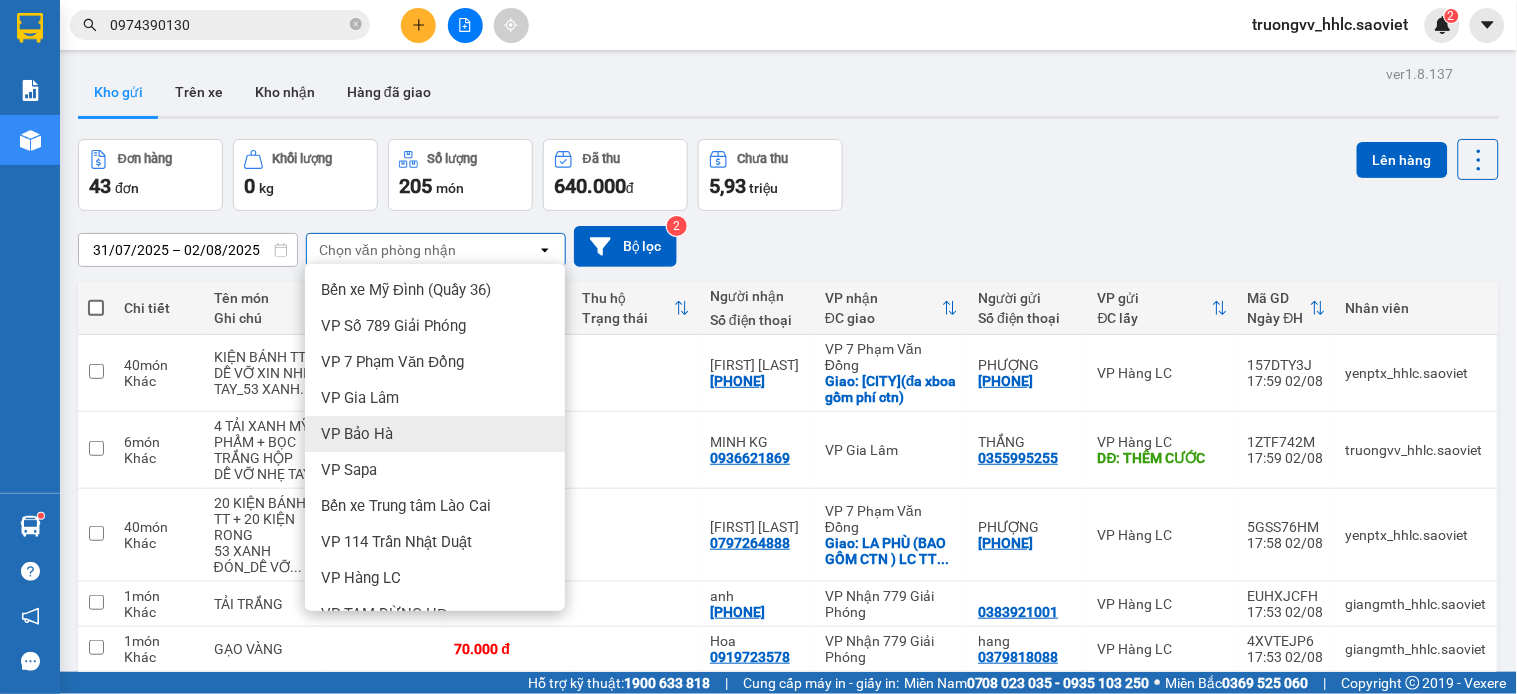 click on "VP Bảo Hà" at bounding box center [435, 434] 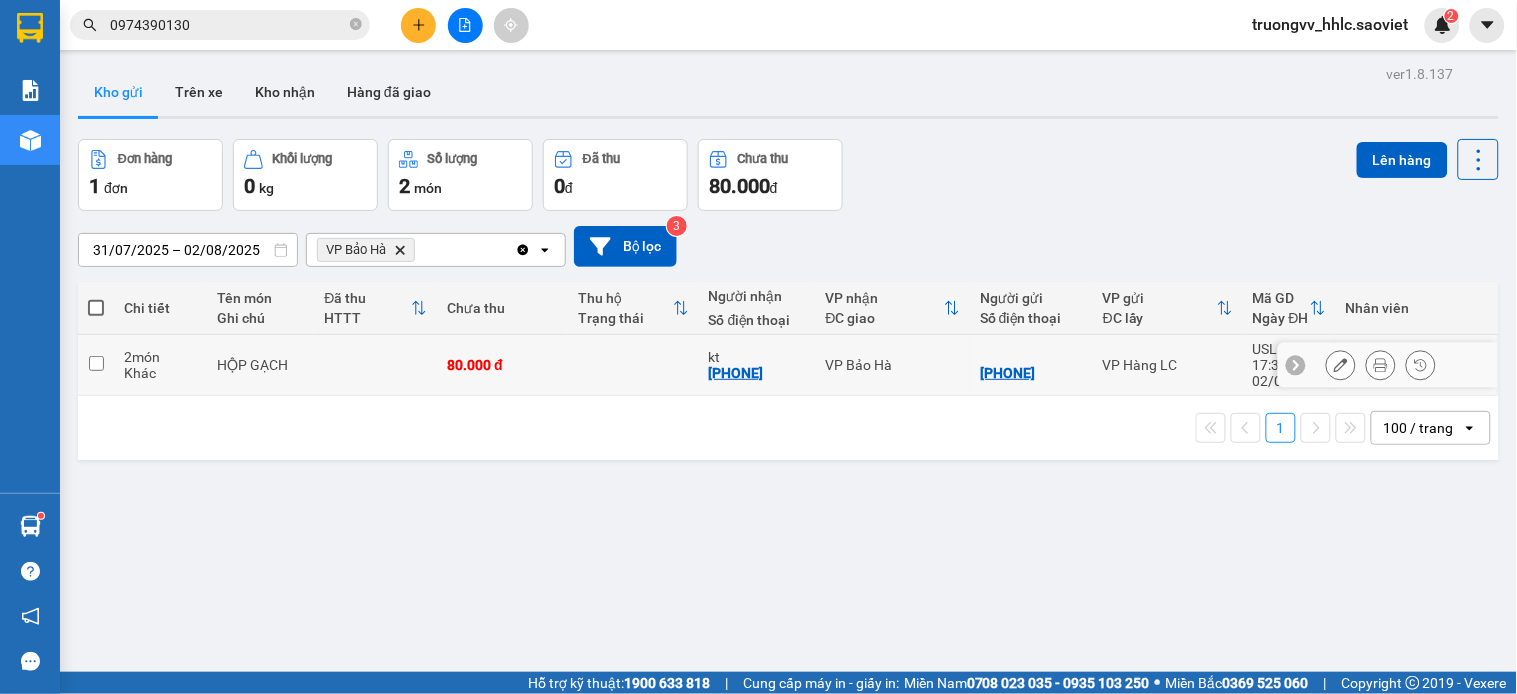 click on "80.000 đ" at bounding box center (502, 365) 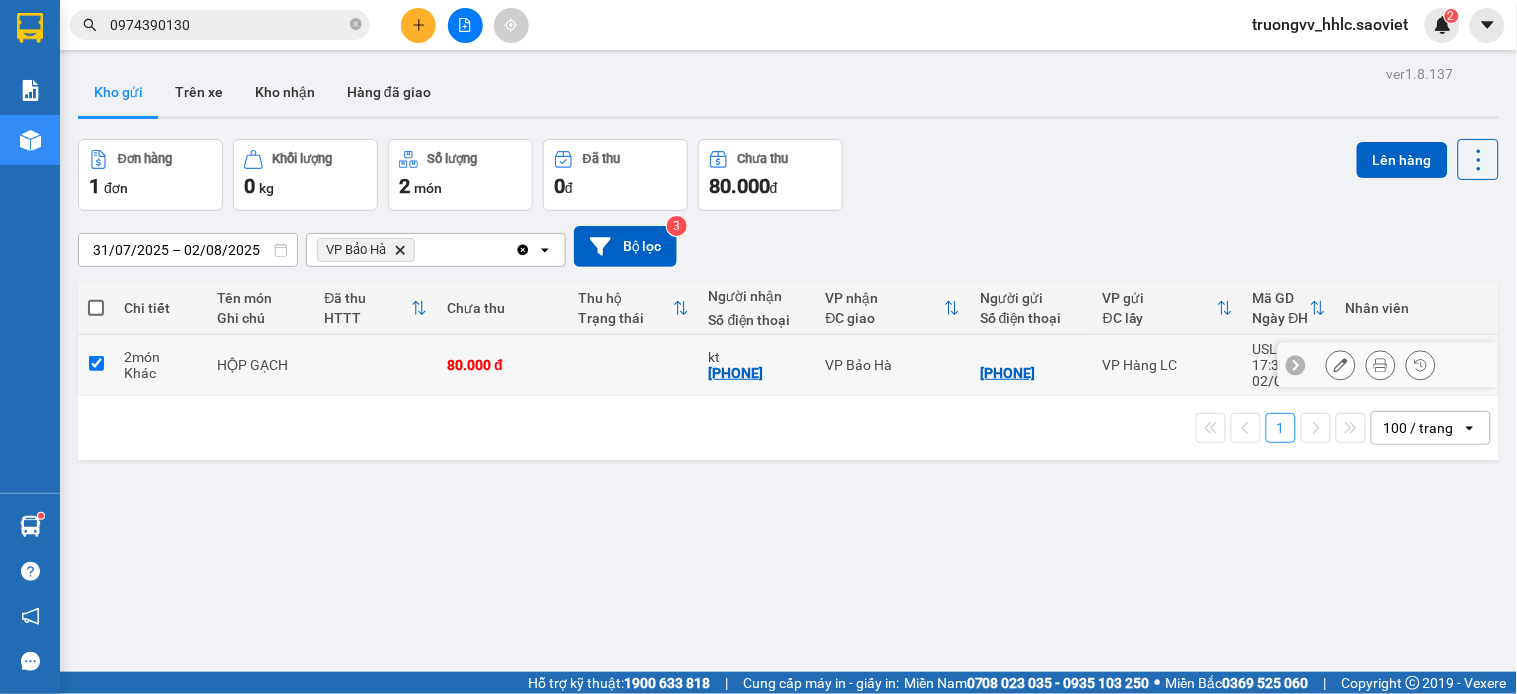 checkbox on "true" 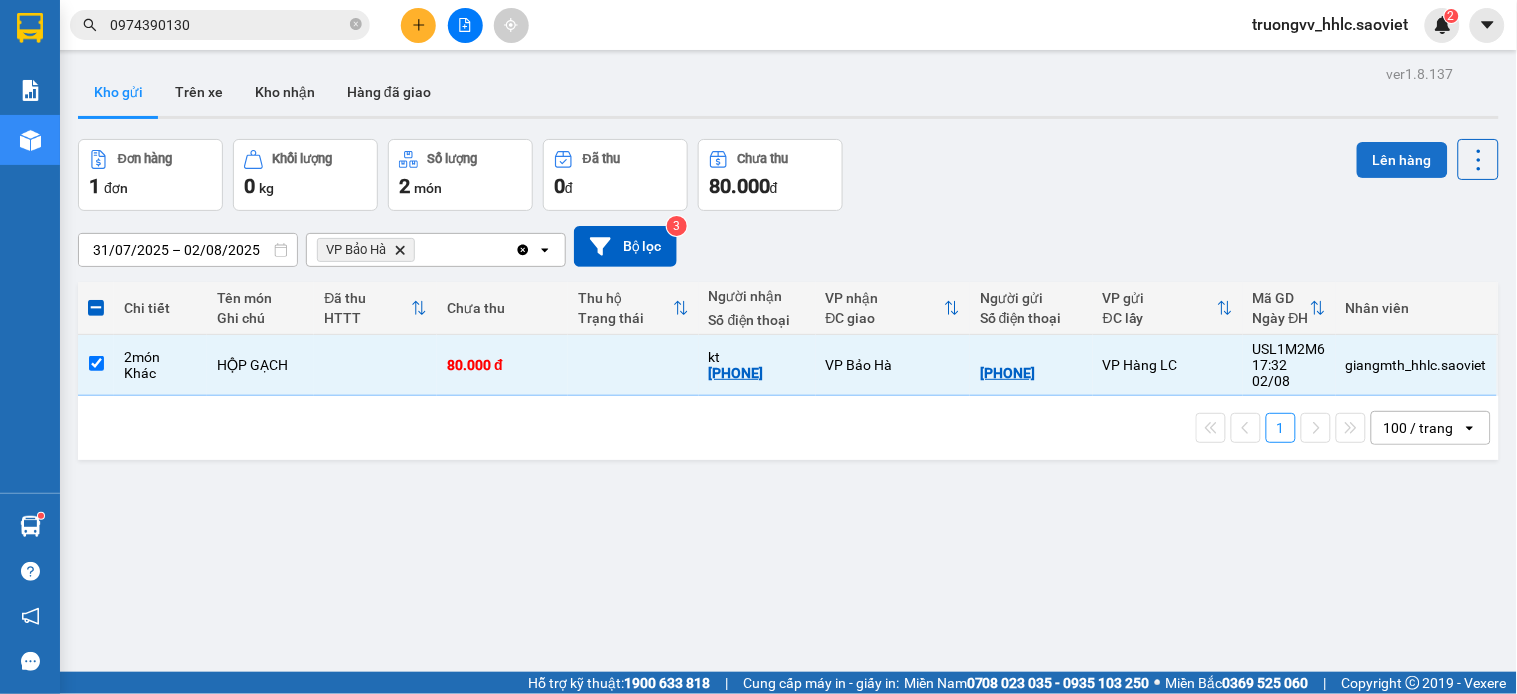 click on "Lên hàng" at bounding box center [1402, 160] 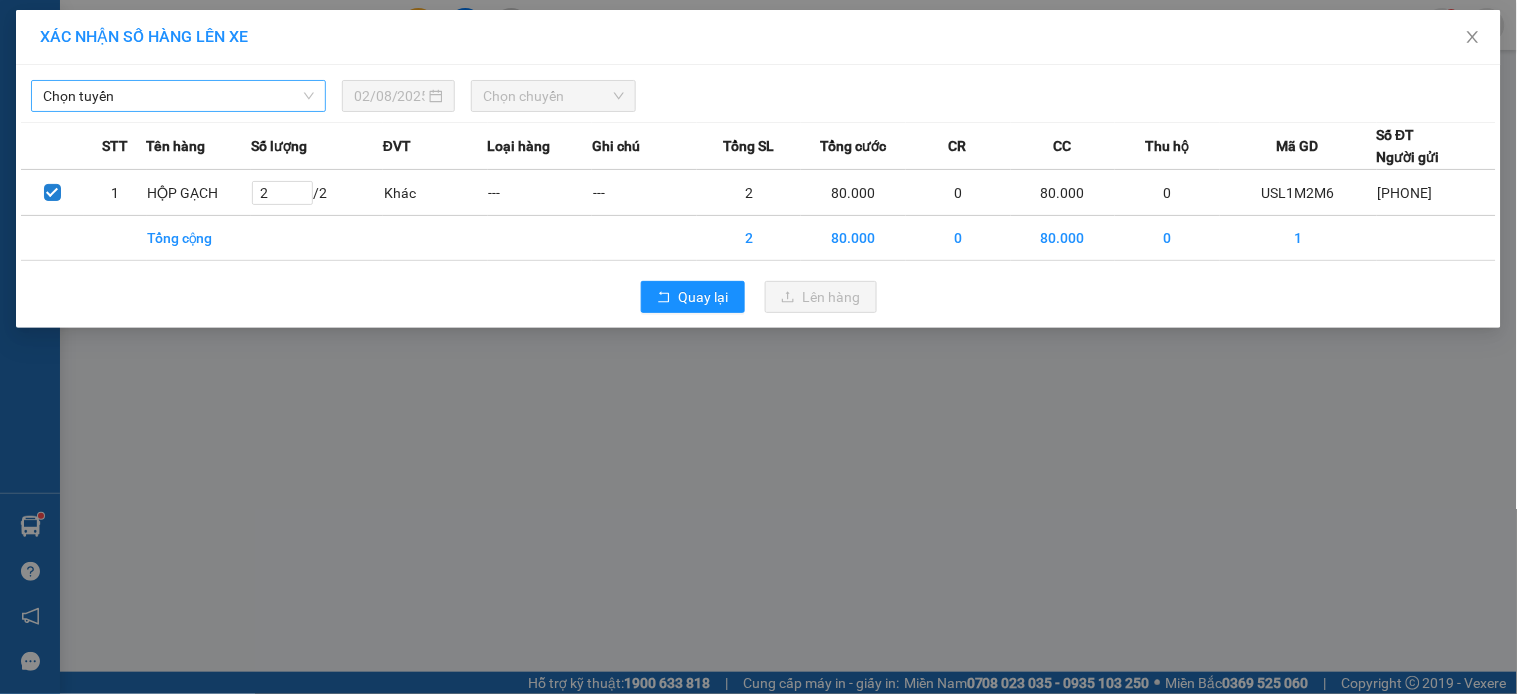 click on "Chọn tuyến" at bounding box center (178, 96) 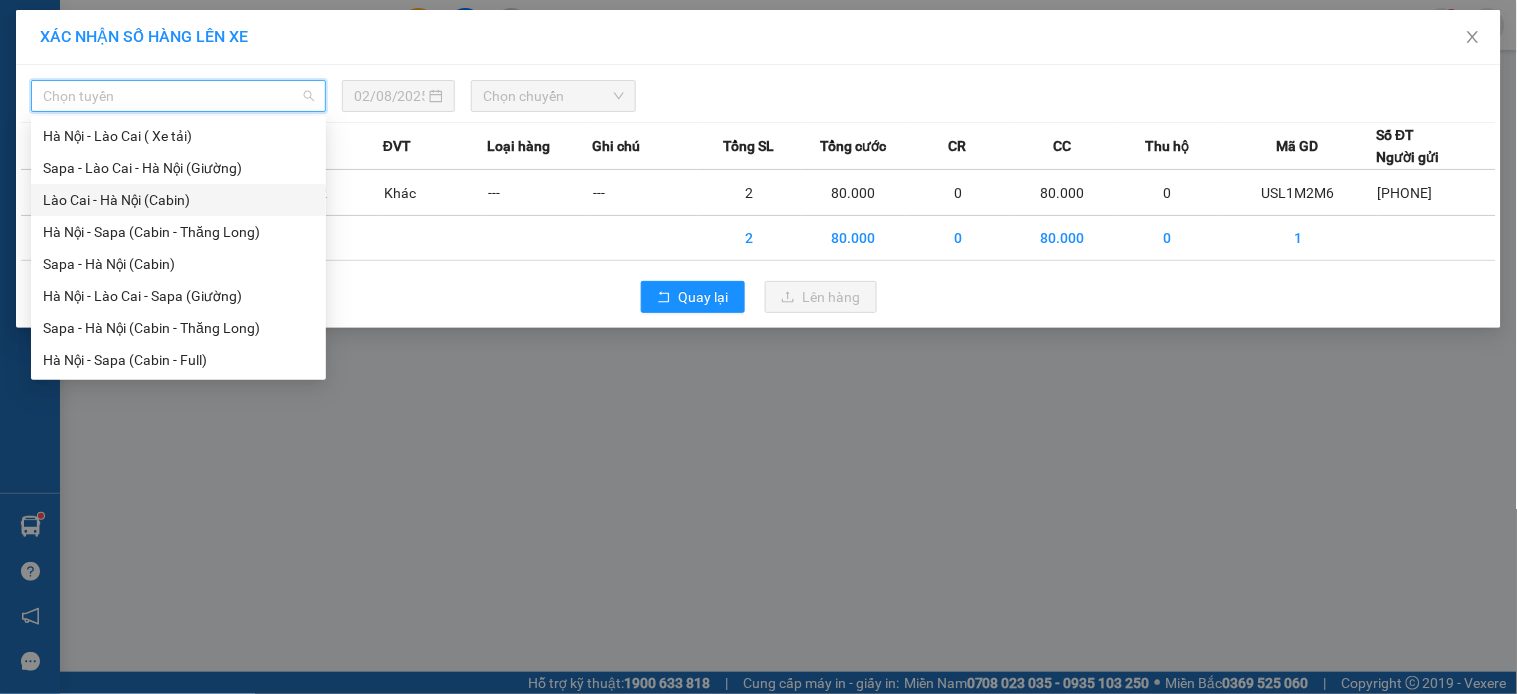 scroll, scrollTop: 0, scrollLeft: 0, axis: both 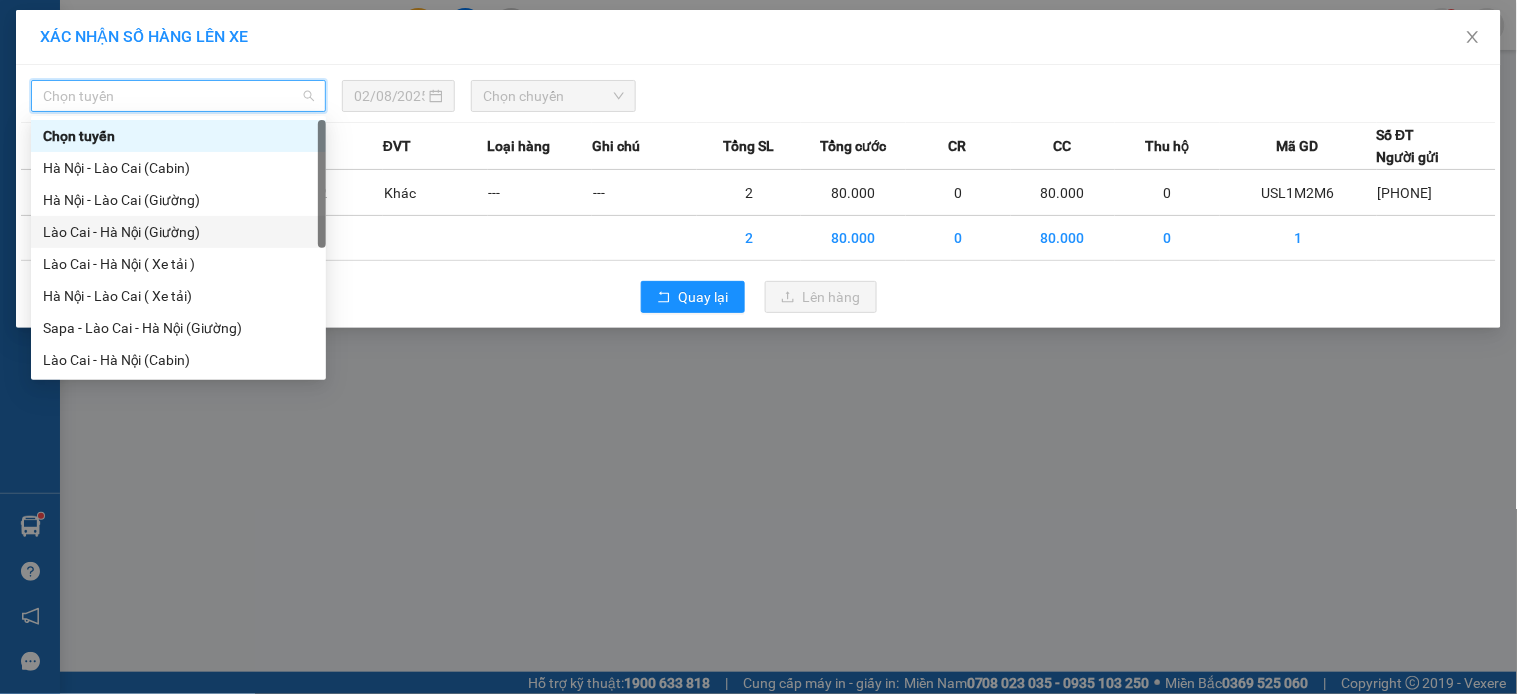 click on "Lào Cai - Hà Nội (Giường)" at bounding box center (178, 232) 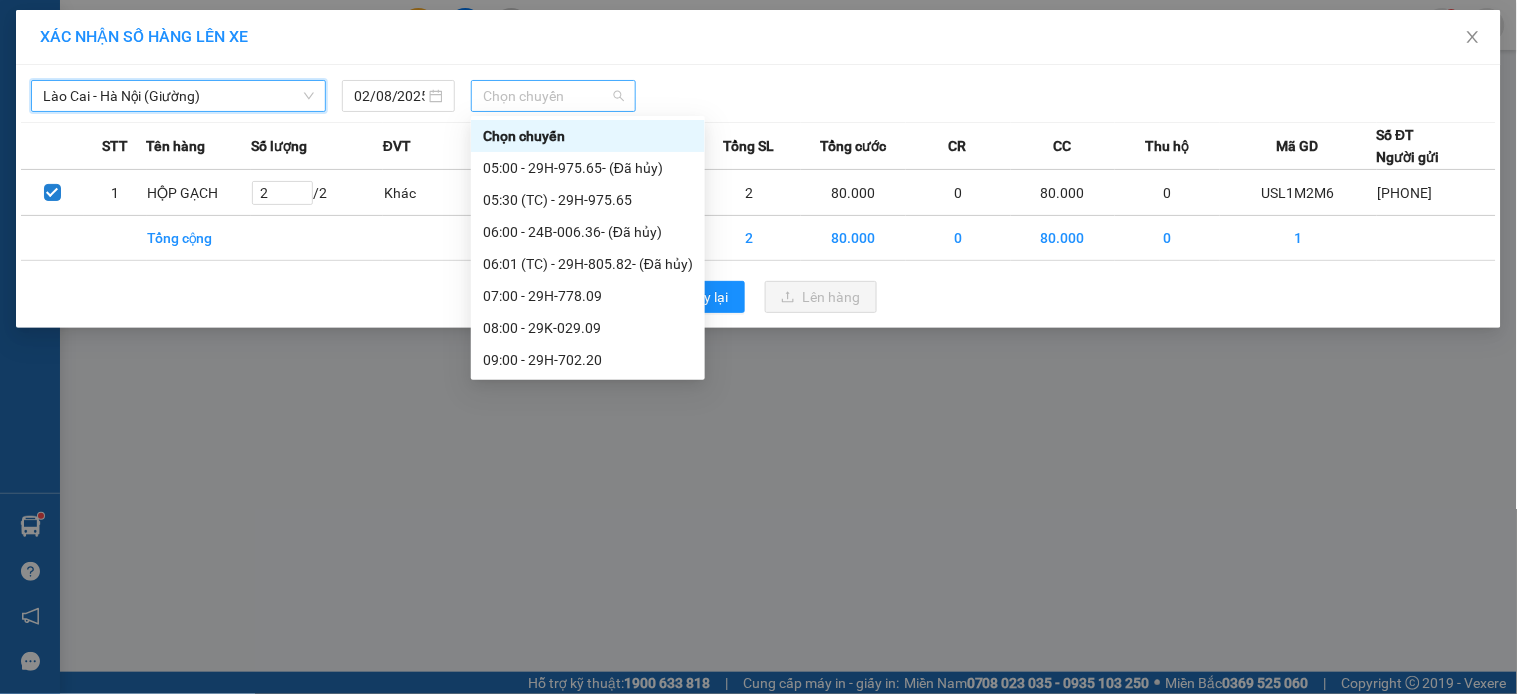 click on "Chọn chuyến" at bounding box center (553, 96) 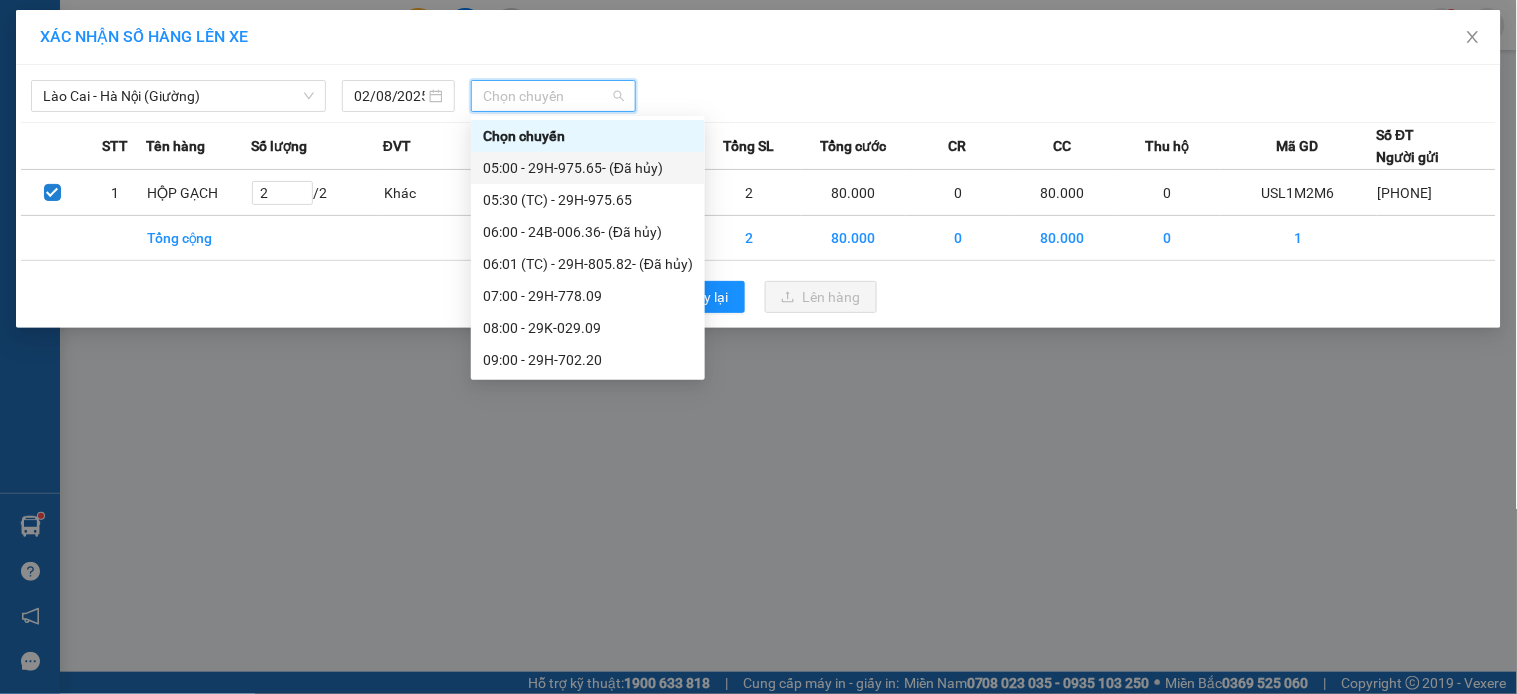 scroll, scrollTop: 224, scrollLeft: 0, axis: vertical 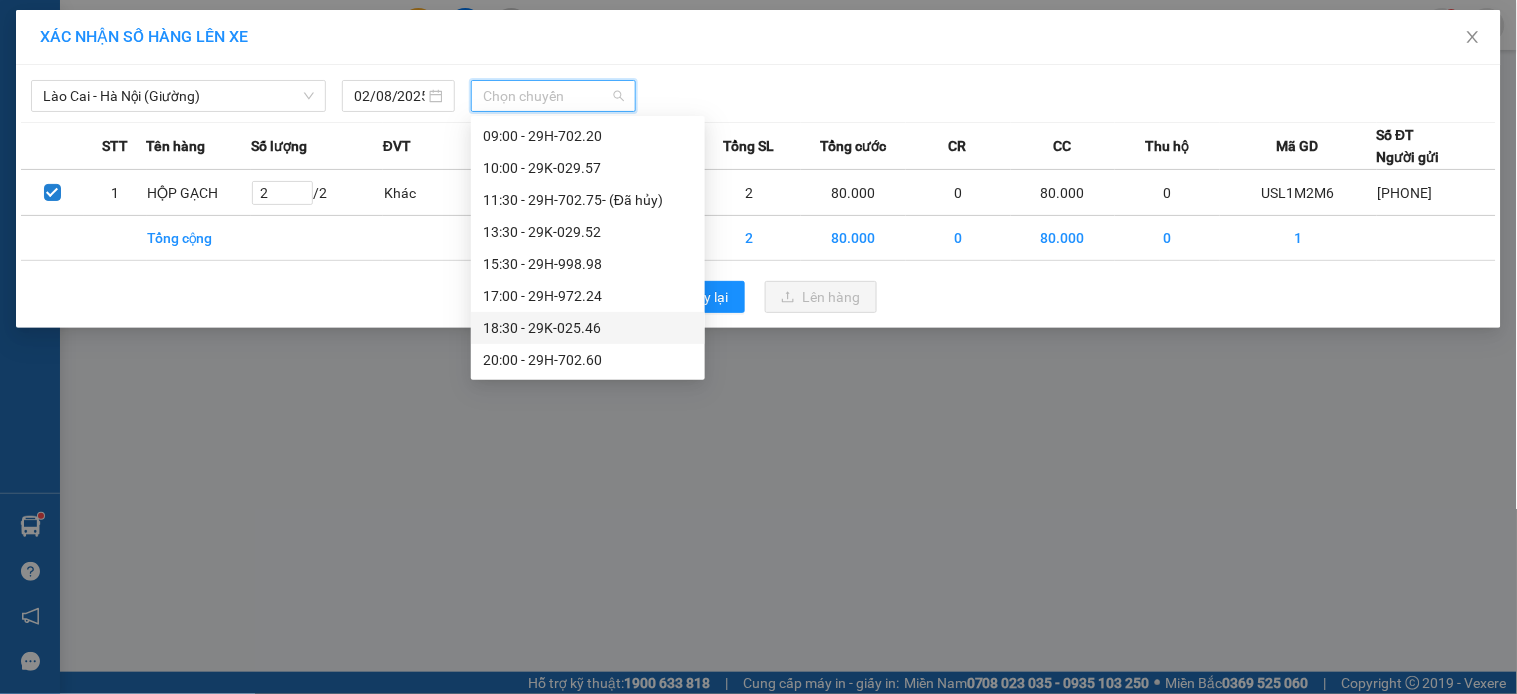 click on "[TIME]     - [CODE]" at bounding box center [588, 328] 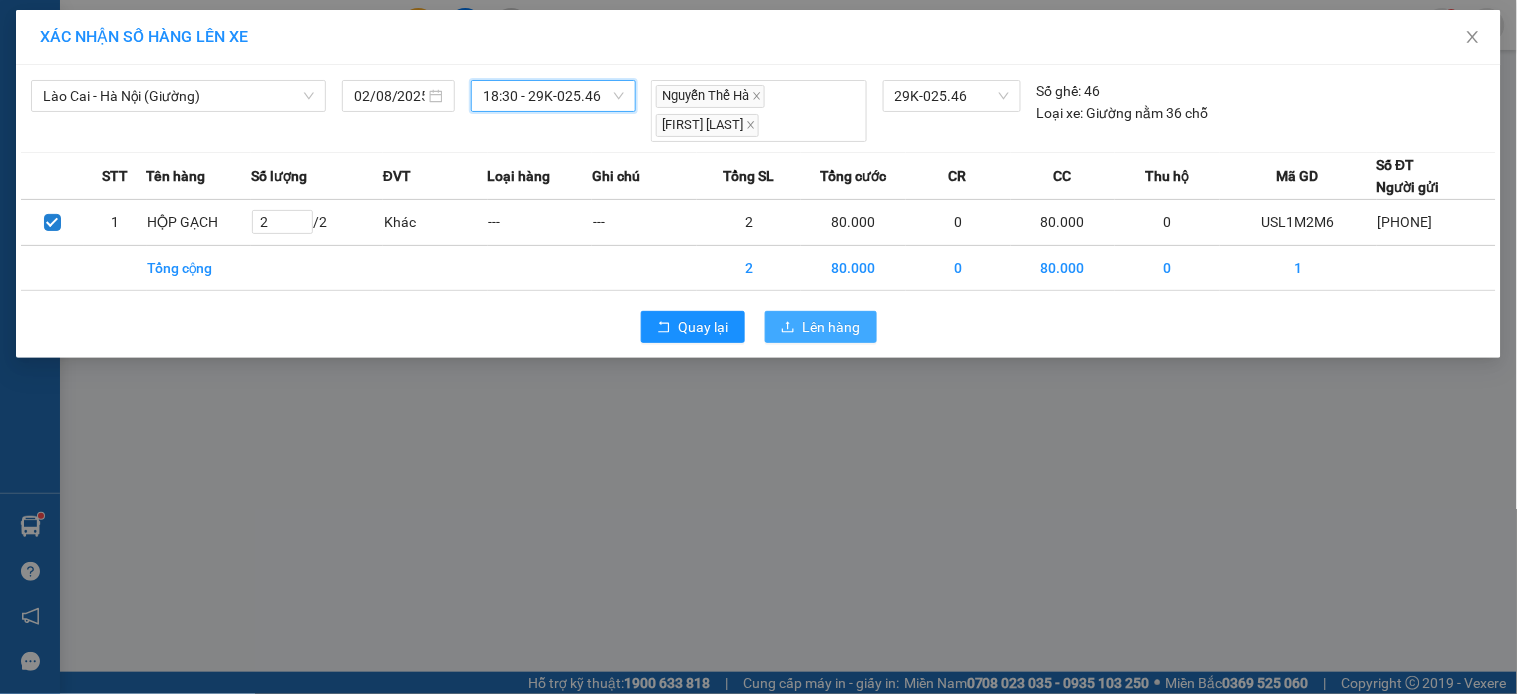 click on "Lên hàng" at bounding box center [821, 327] 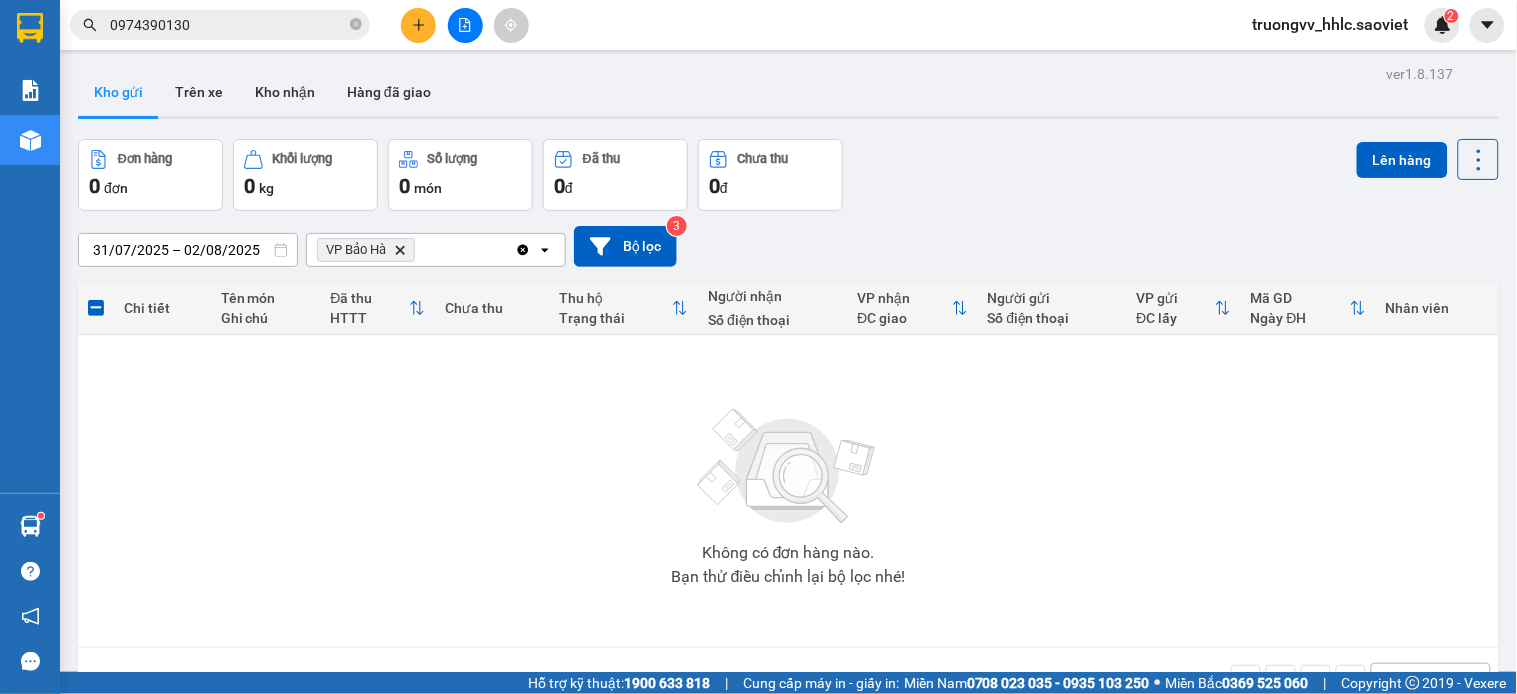 click 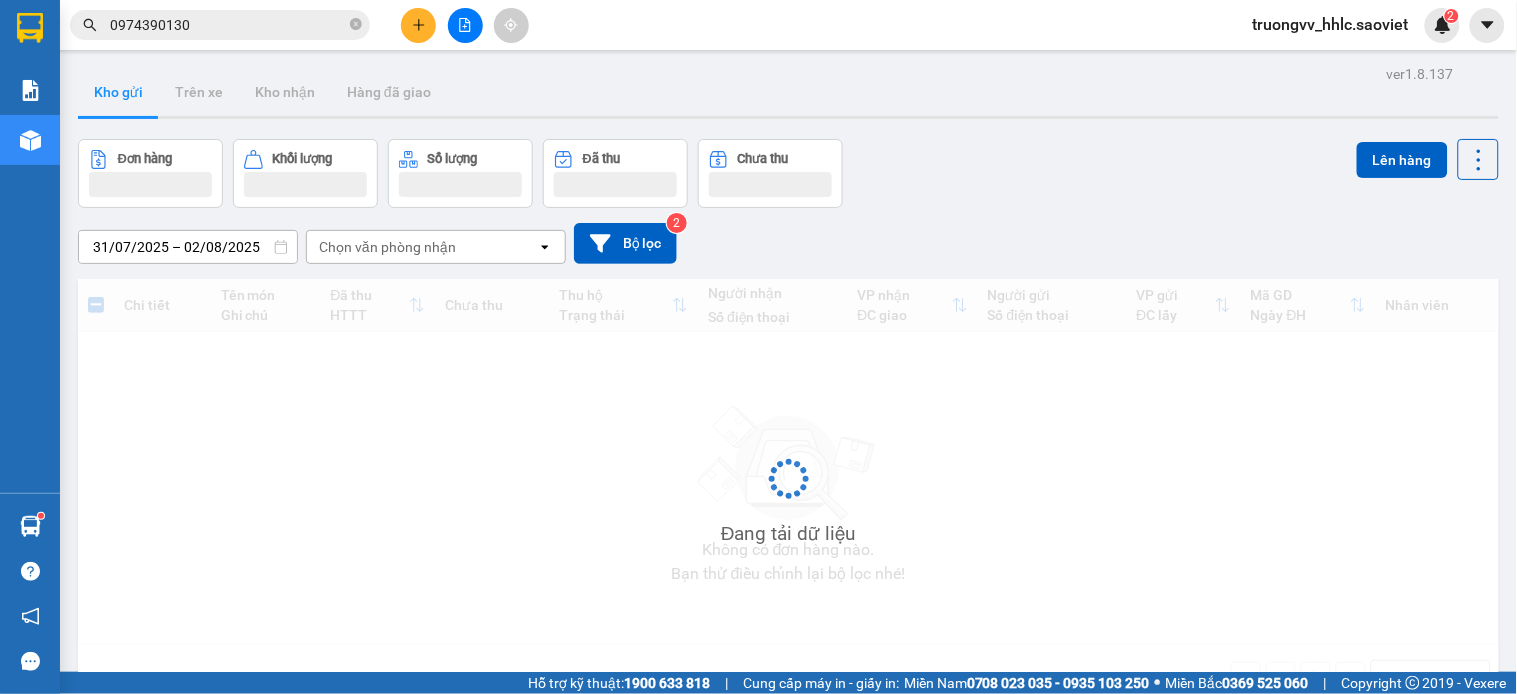 click on "0974390130" at bounding box center (228, 25) 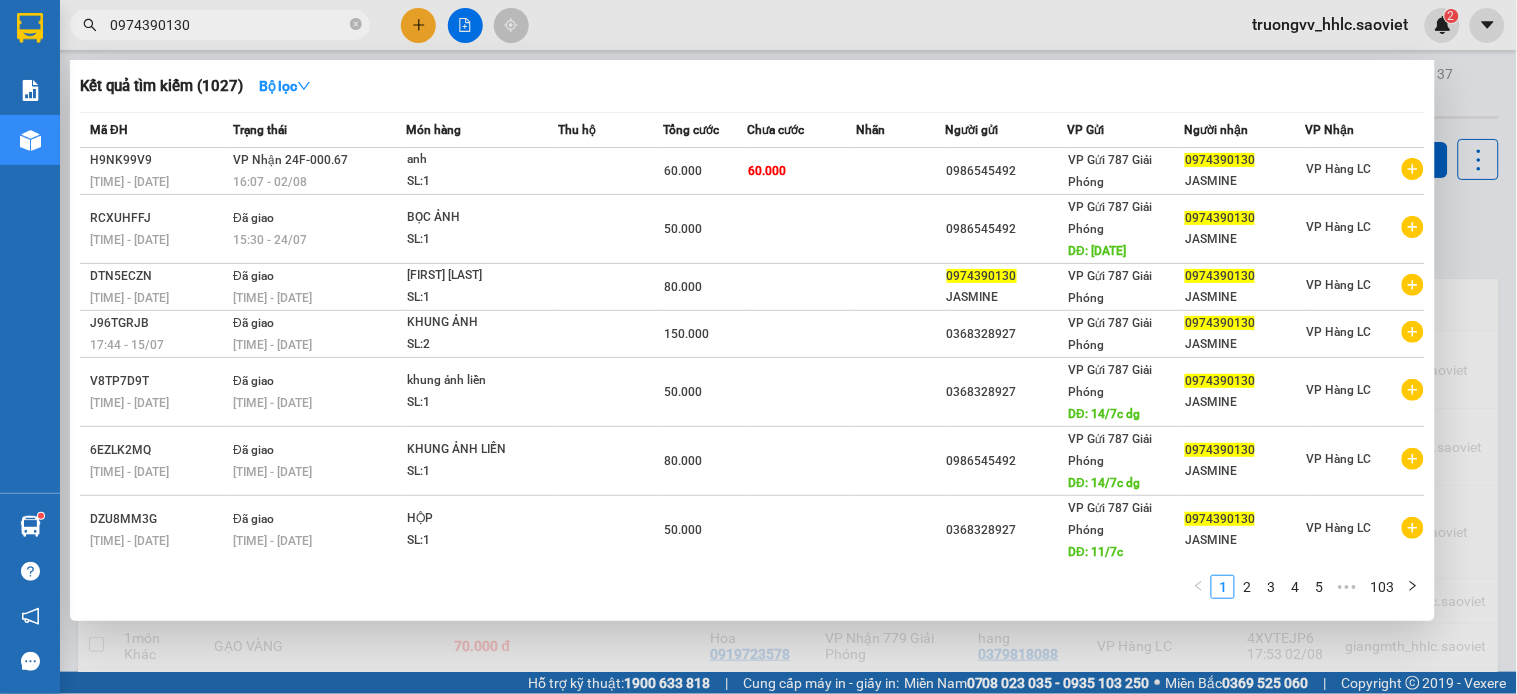 click on "0974390130" at bounding box center (228, 25) 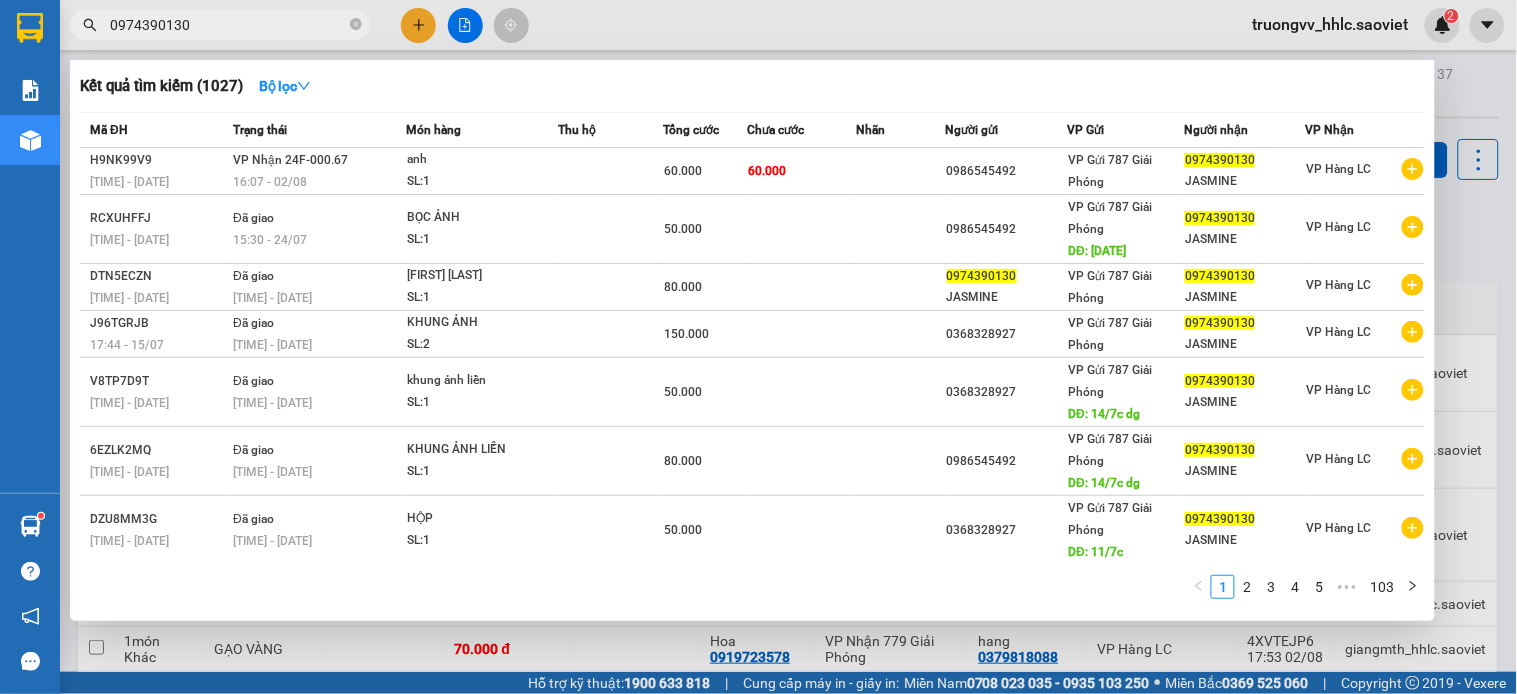 click on "0974390130" at bounding box center [228, 25] 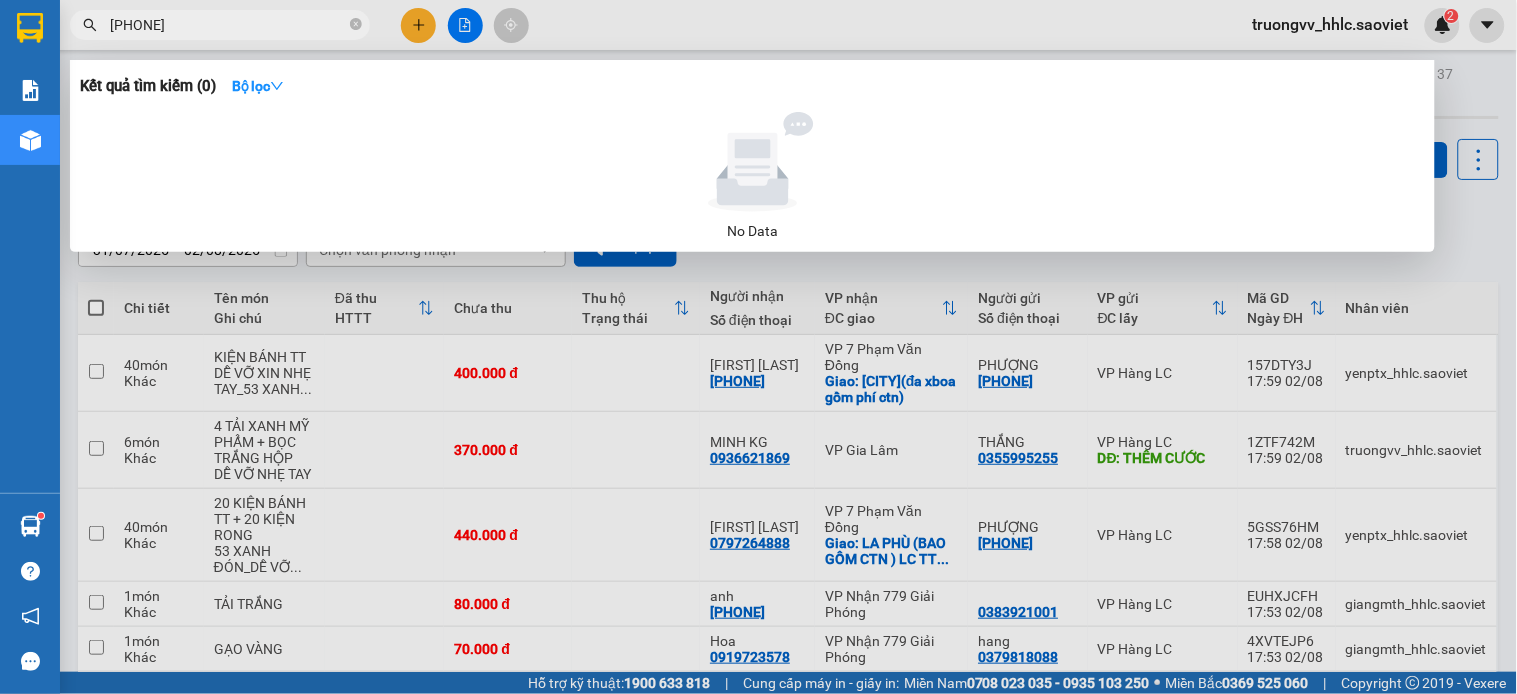 click on "09743901306879" at bounding box center (228, 25) 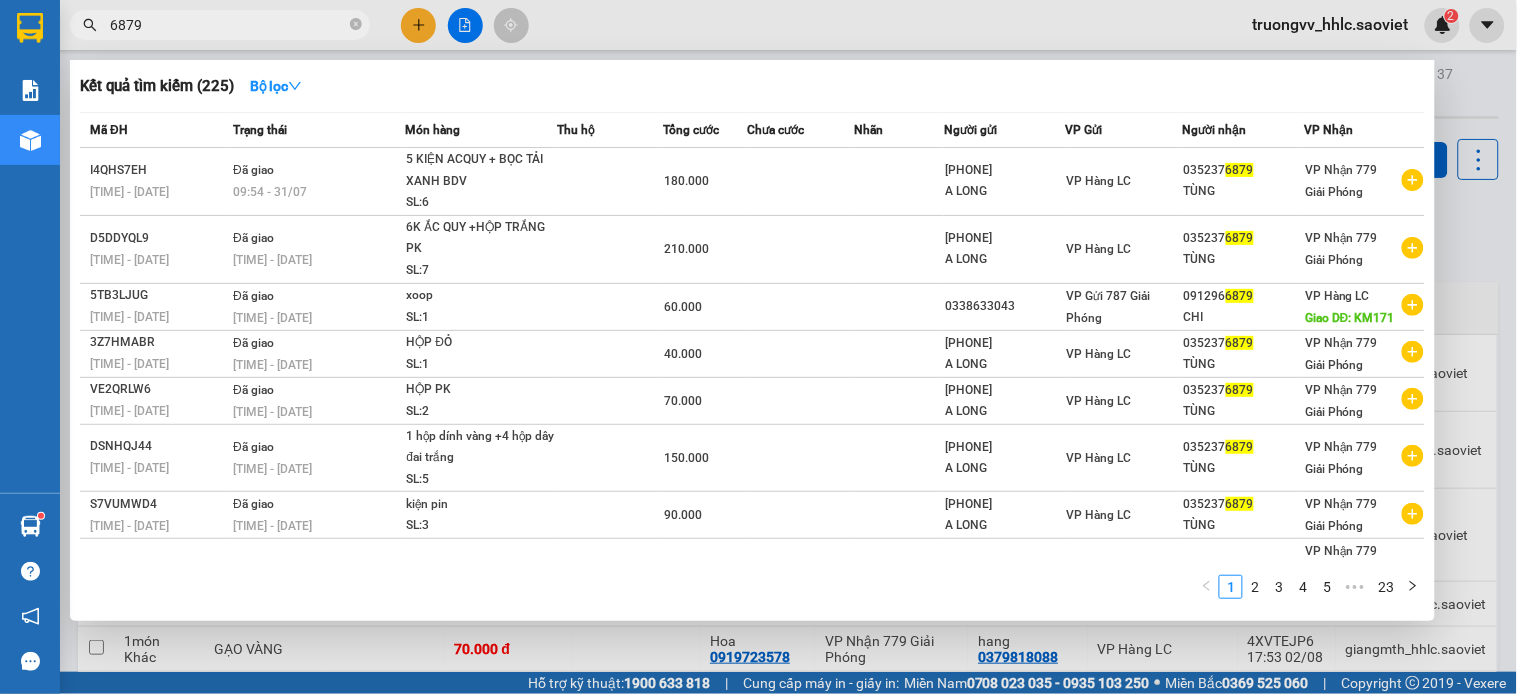 type on "6879" 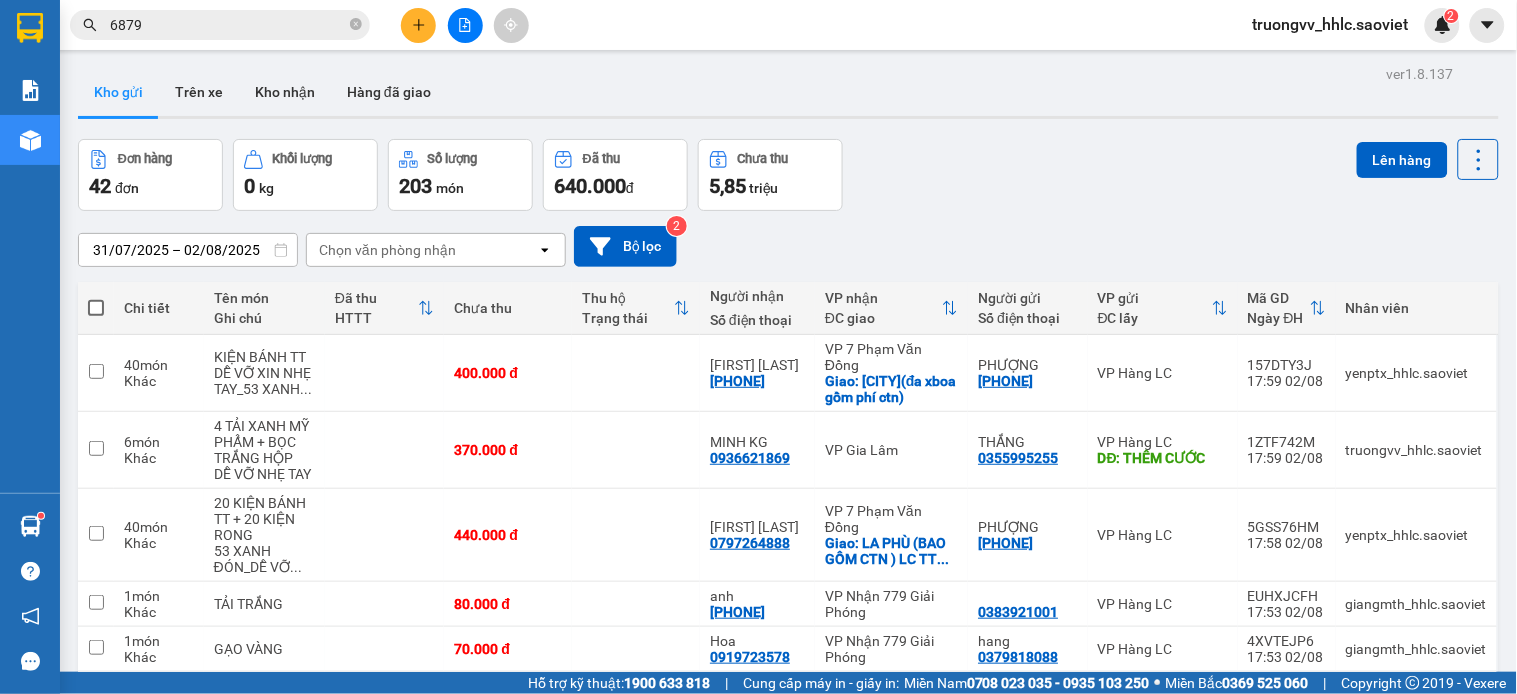 click on "Chọn văn phòng nhận" at bounding box center [422, 250] 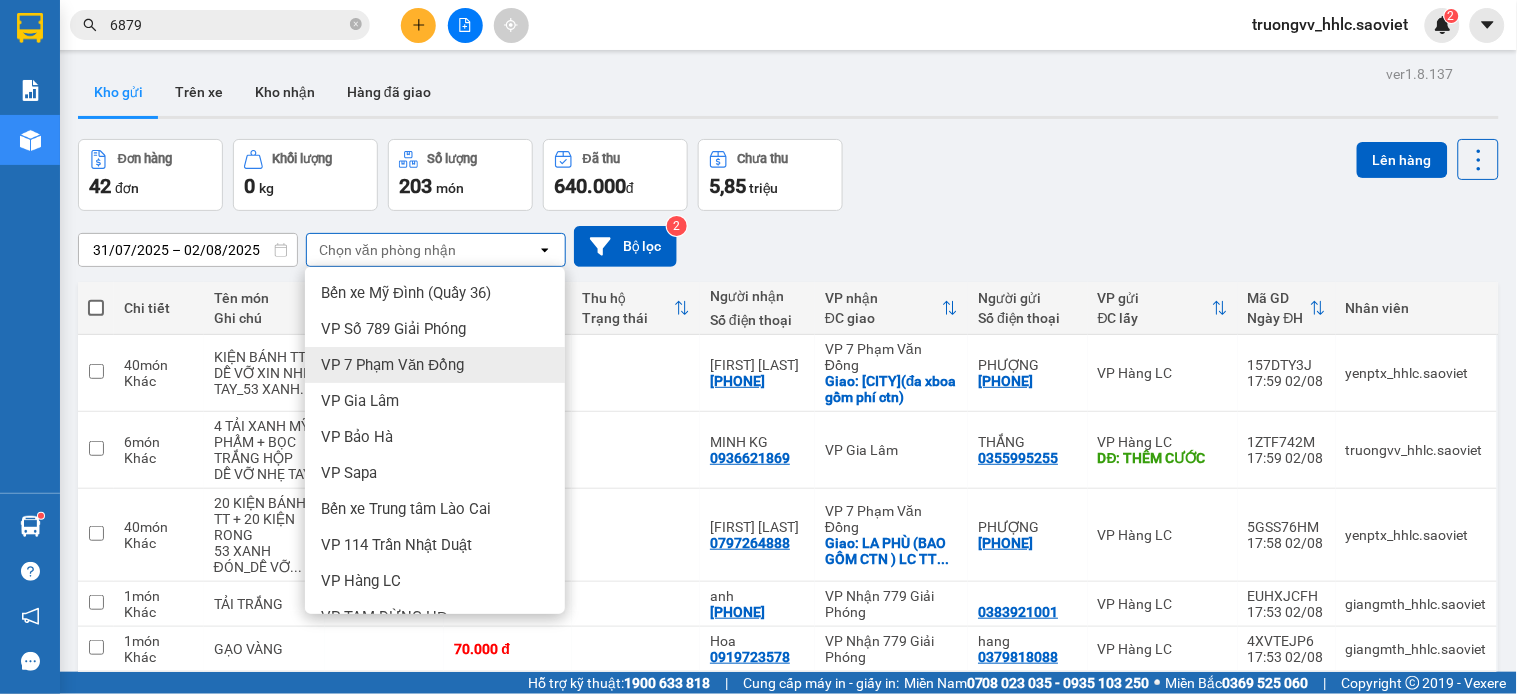 click on "VP 7 Phạm Văn Đồng" at bounding box center (435, 365) 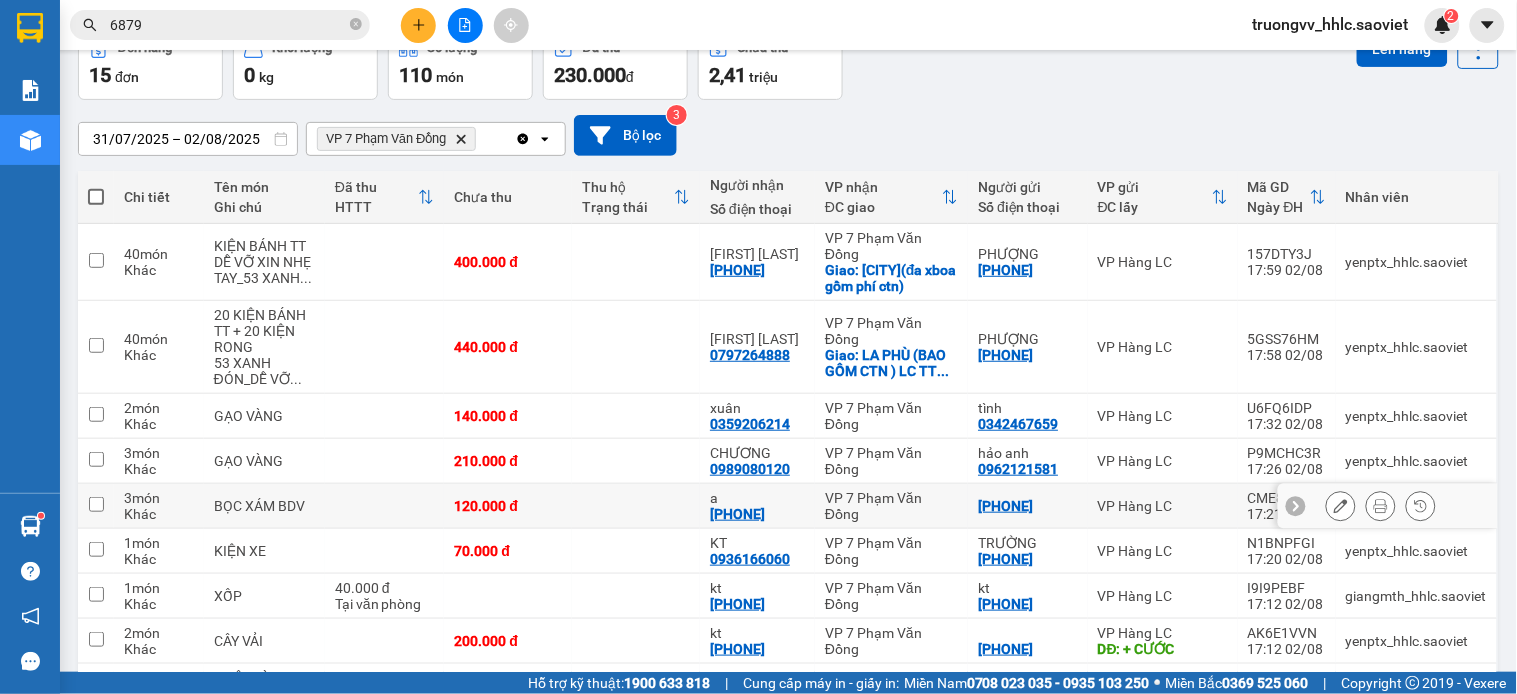scroll, scrollTop: 222, scrollLeft: 0, axis: vertical 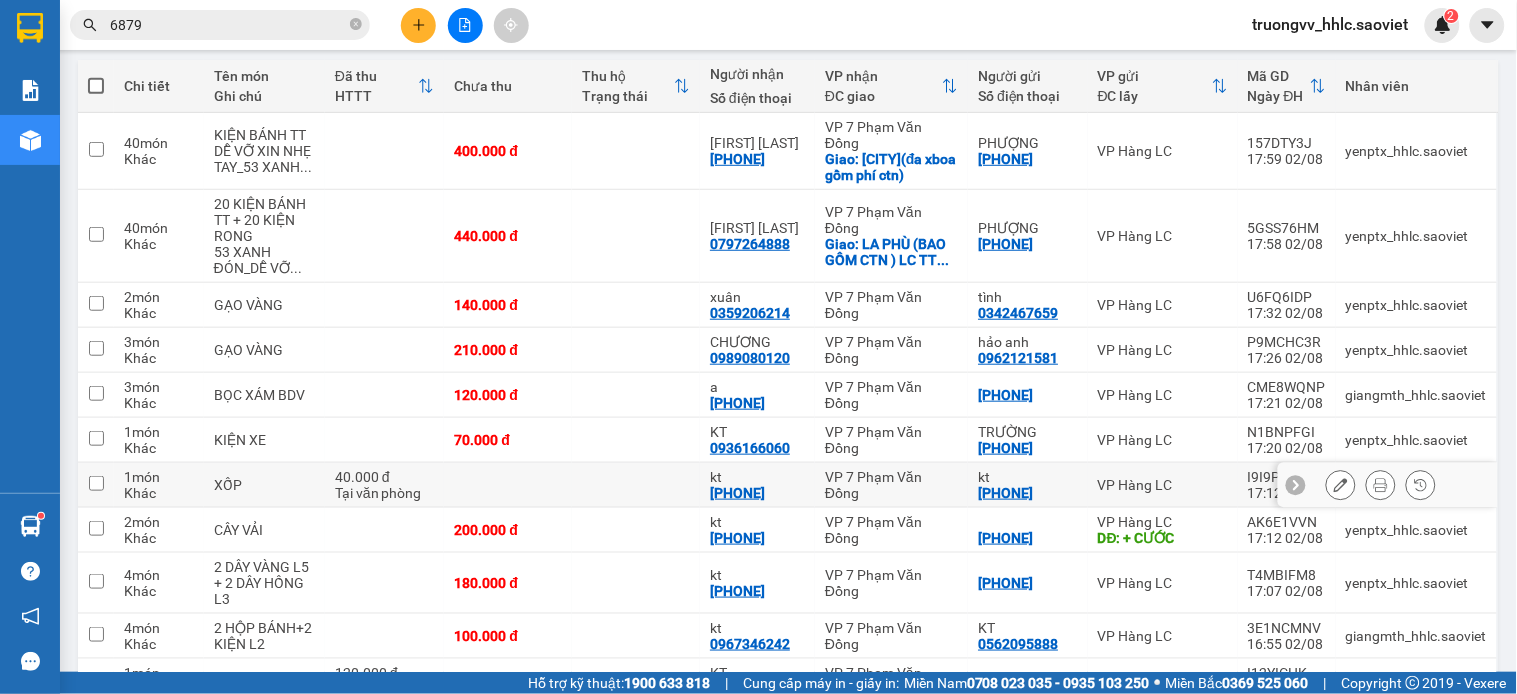 click at bounding box center [508, 485] 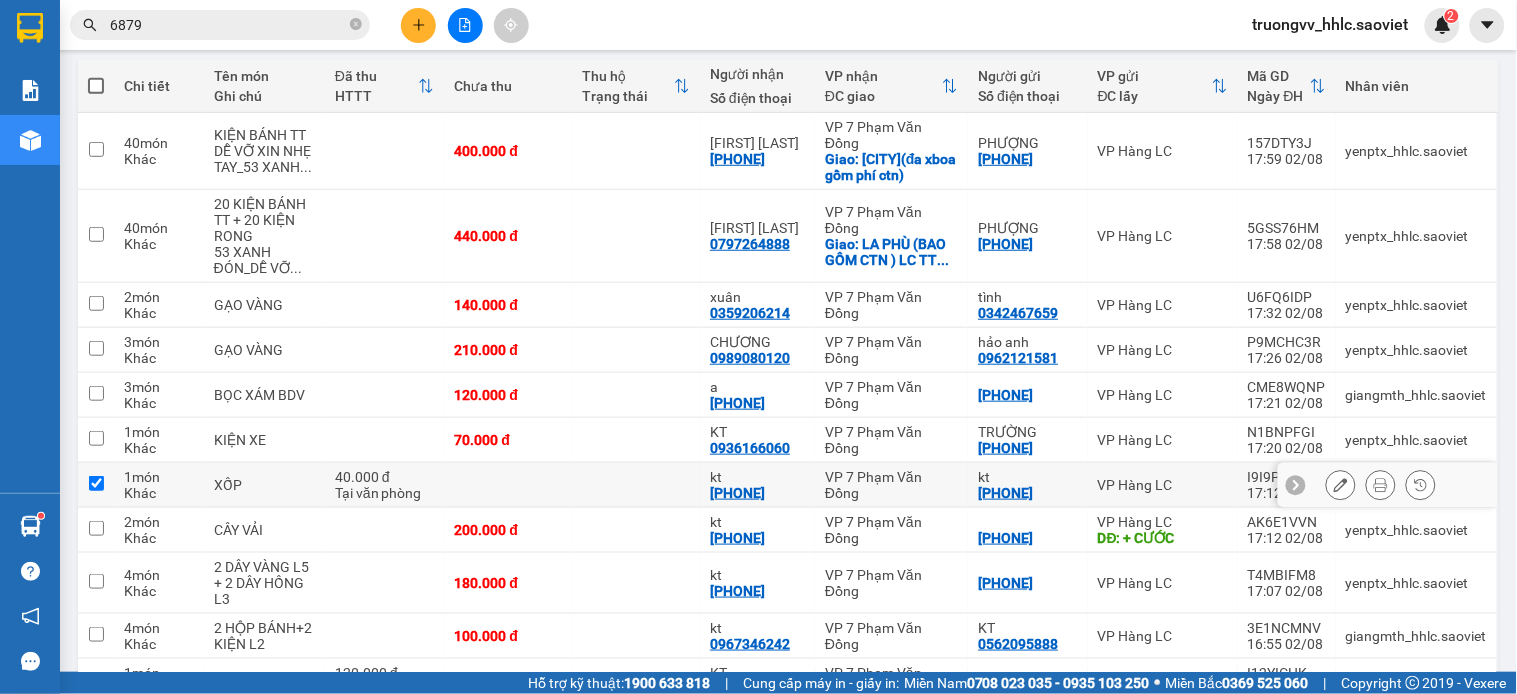 checkbox on "true" 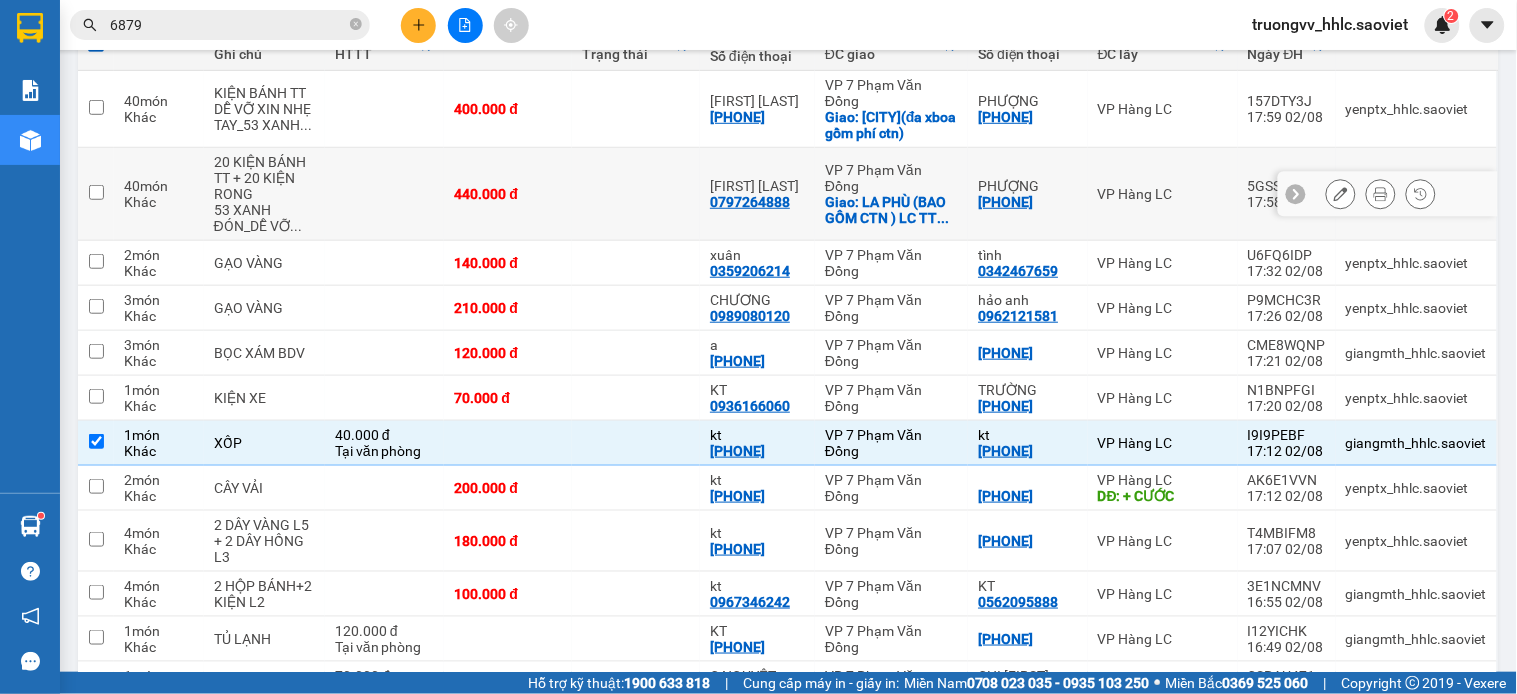 scroll, scrollTop: 0, scrollLeft: 0, axis: both 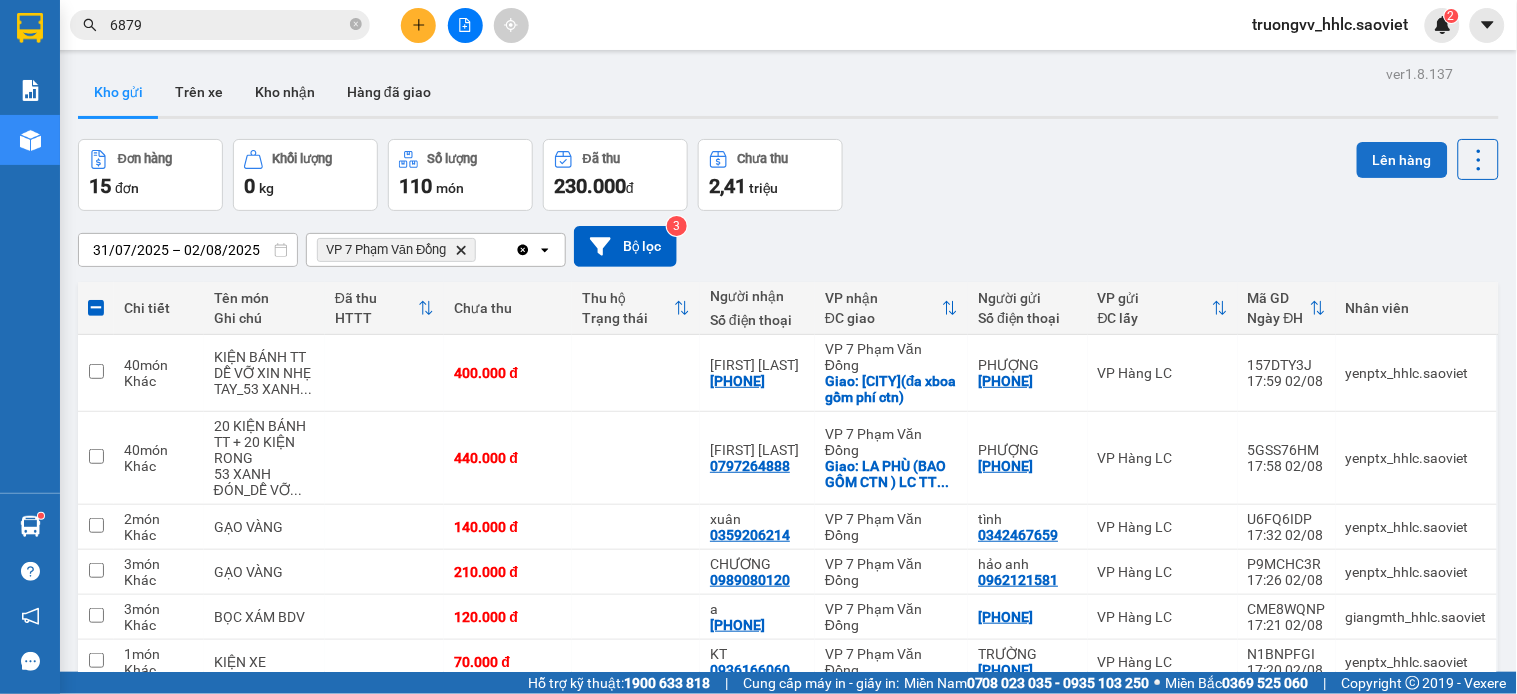 click on "Lên hàng" at bounding box center [1402, 160] 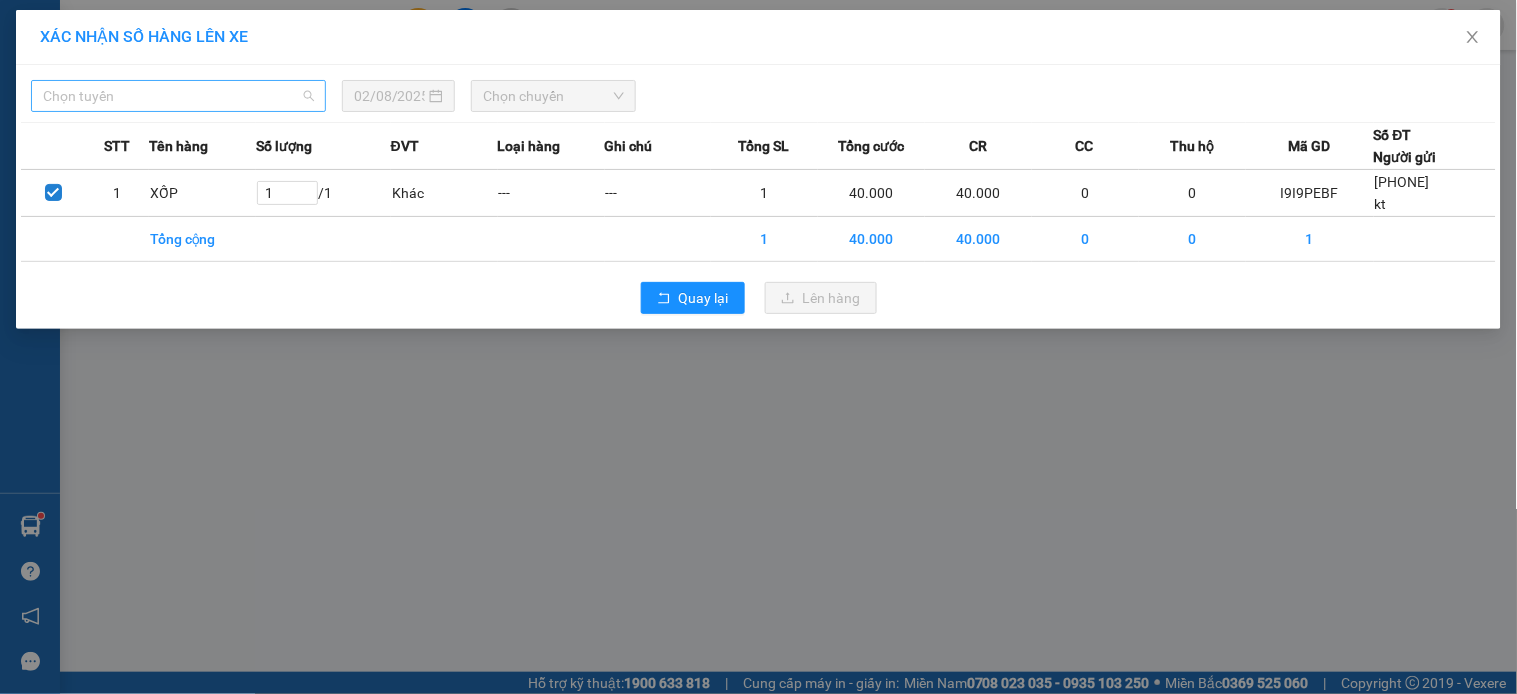 click on "Chọn tuyến" at bounding box center [178, 96] 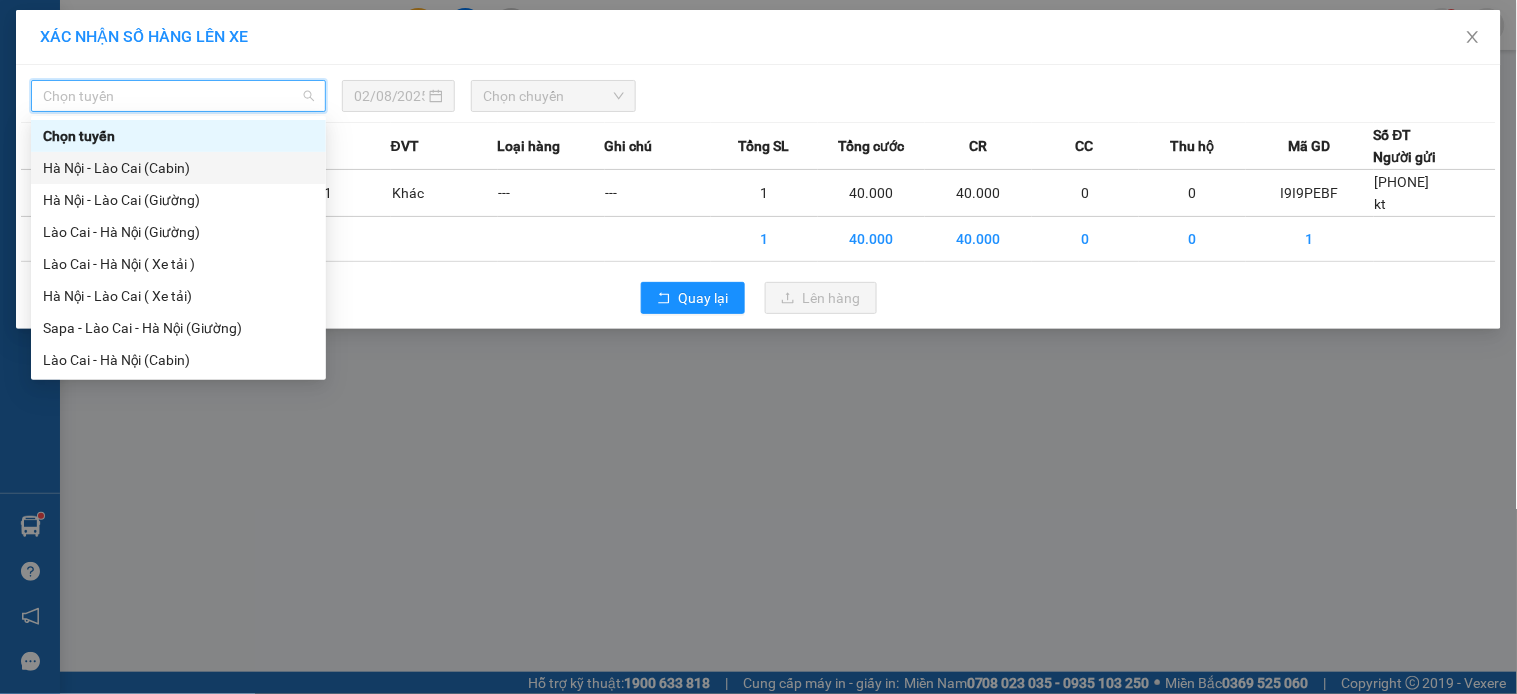 scroll, scrollTop: 100, scrollLeft: 0, axis: vertical 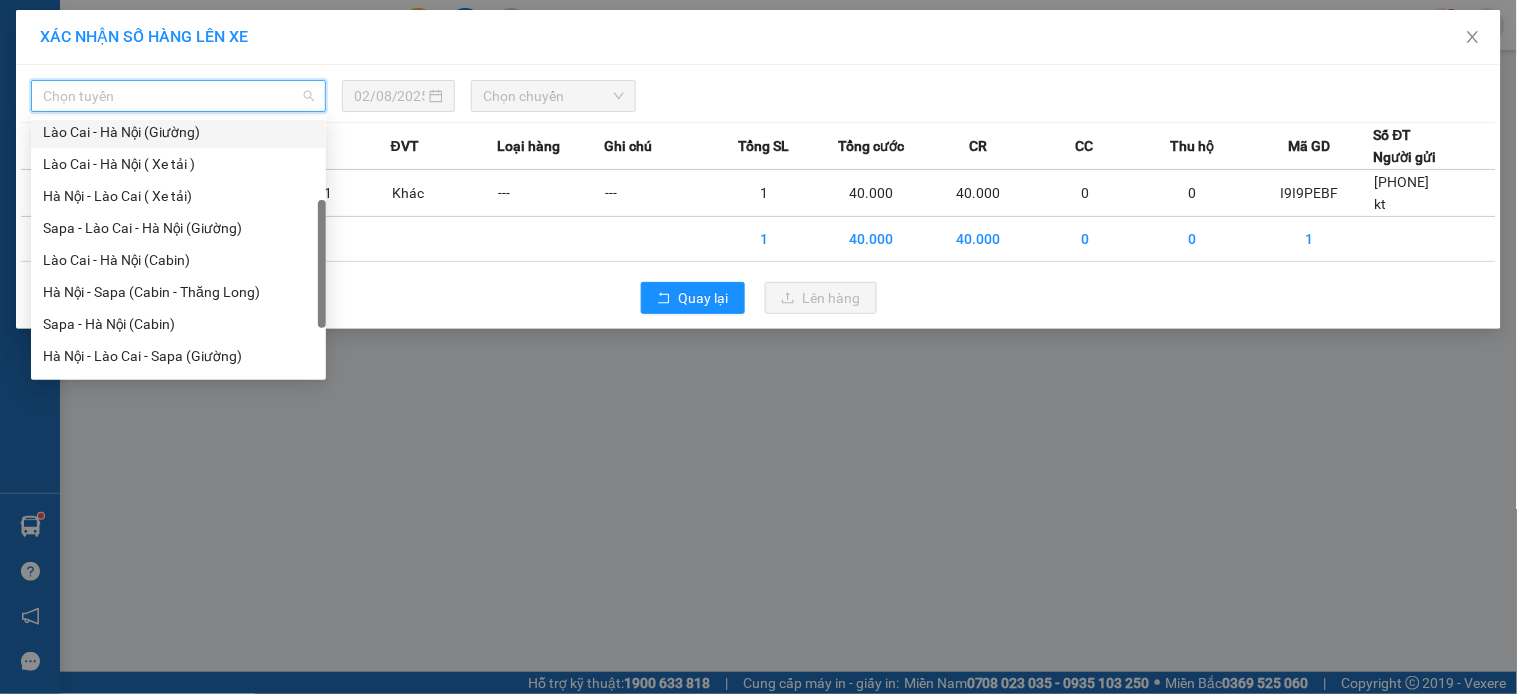 click on "Lào Cai - Hà Nội (Giường)" at bounding box center [178, 132] 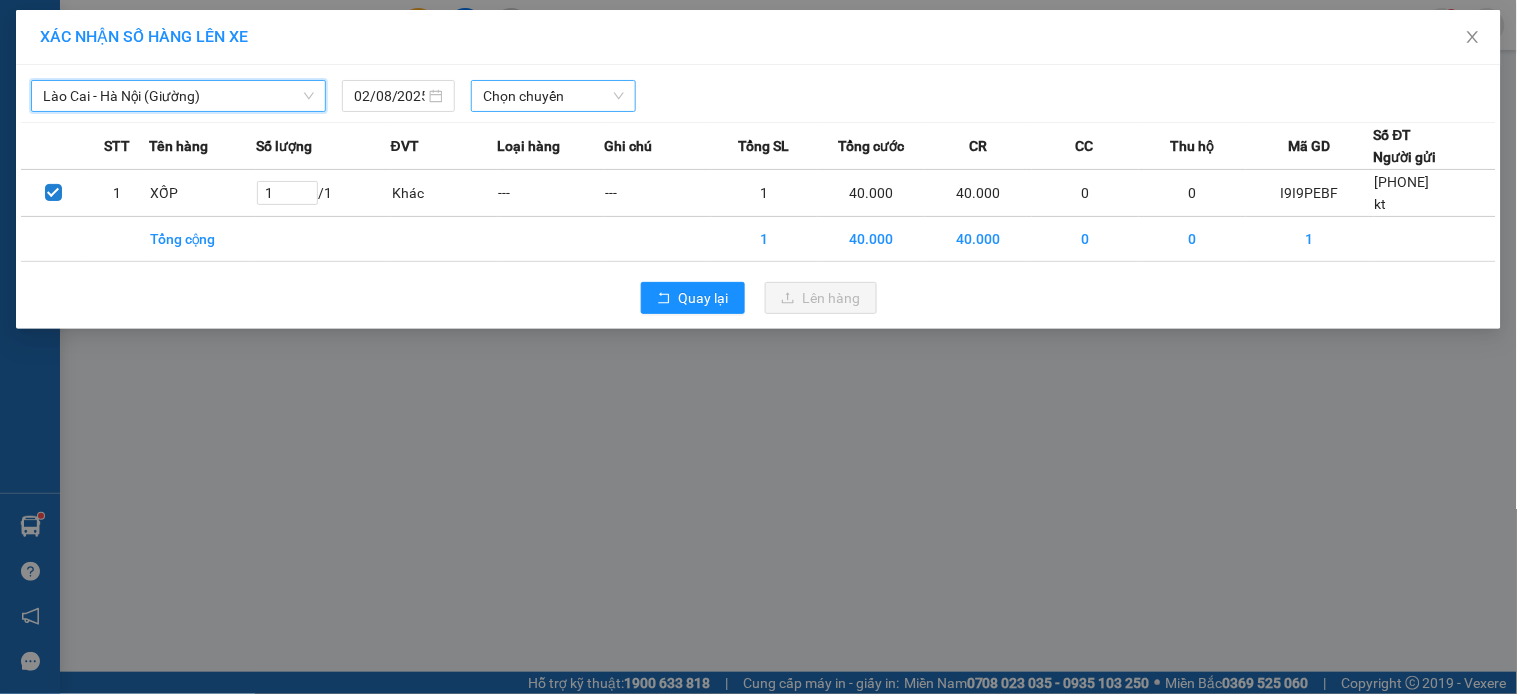 click on "Chọn chuyến" at bounding box center (553, 96) 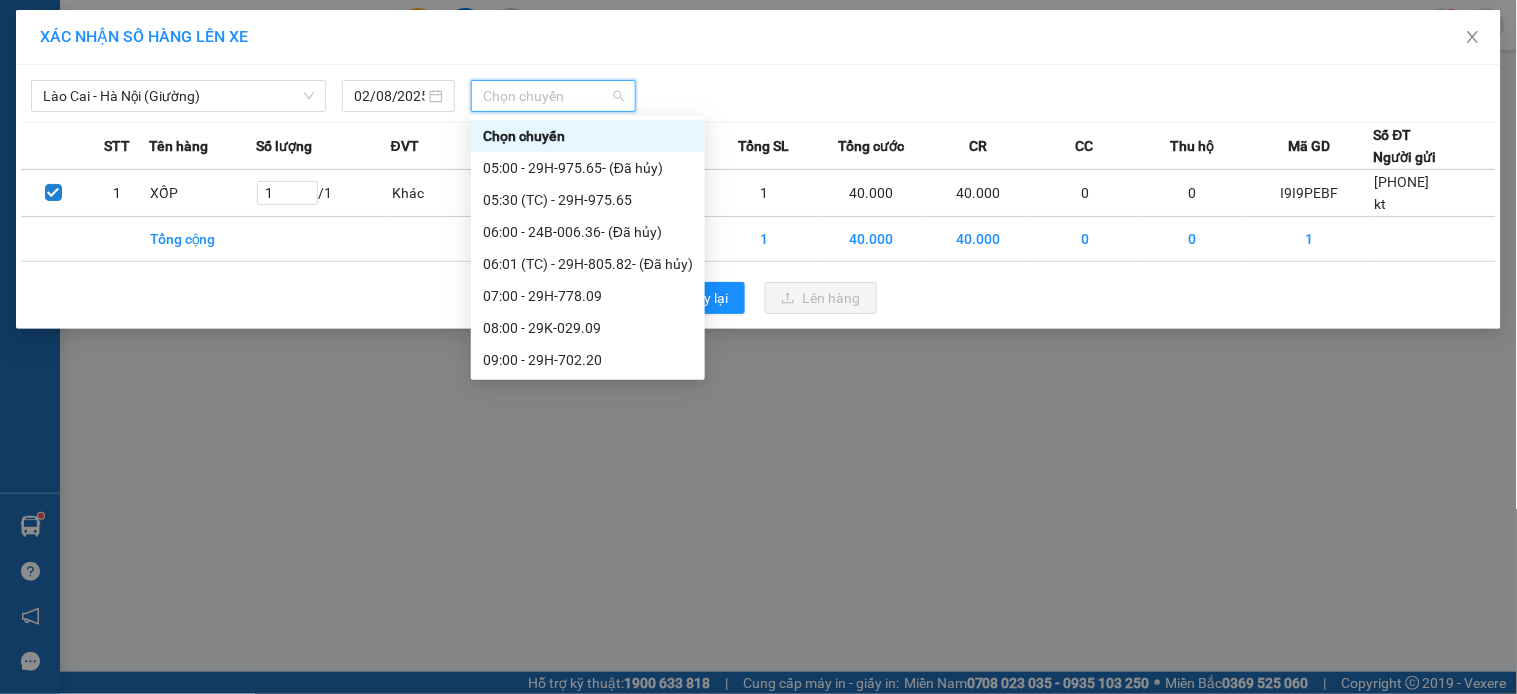 scroll, scrollTop: 224, scrollLeft: 0, axis: vertical 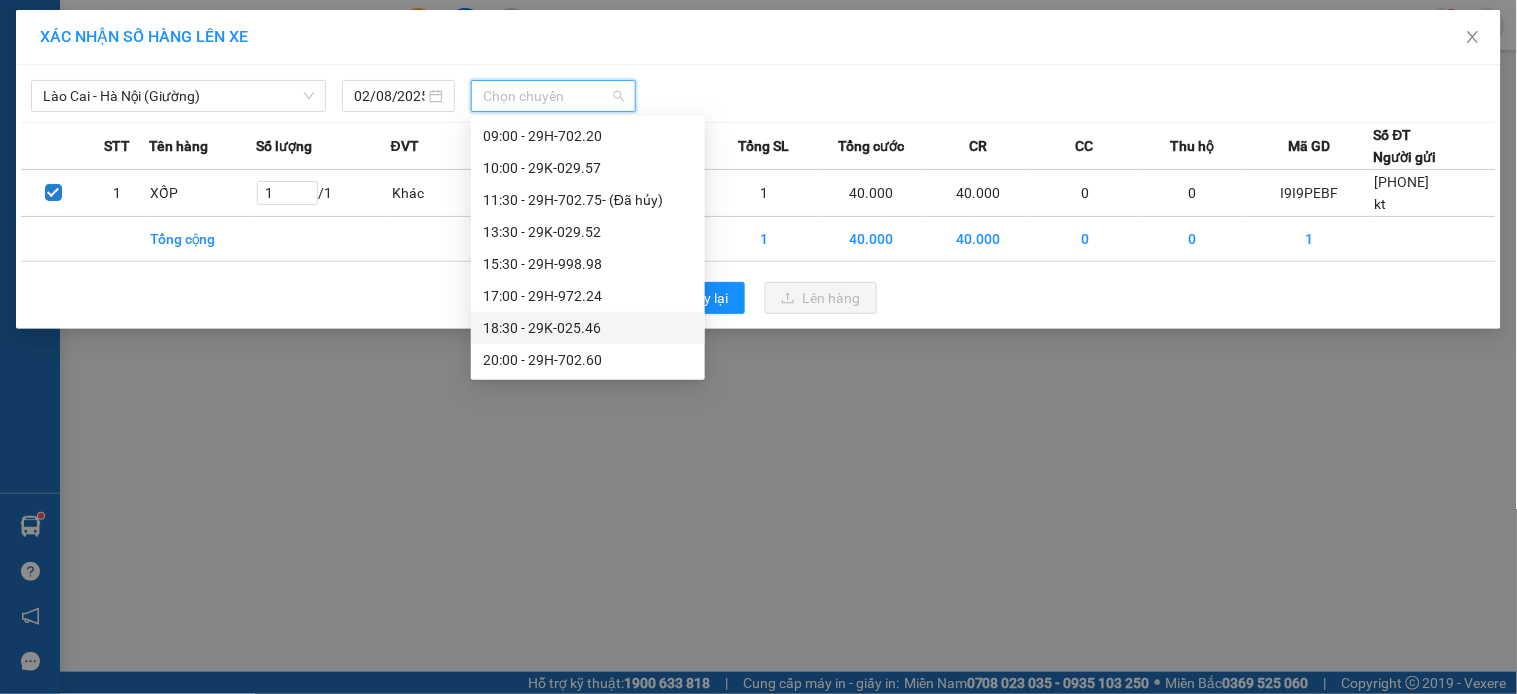 click on "[TIME]     - [CODE]" at bounding box center (588, 328) 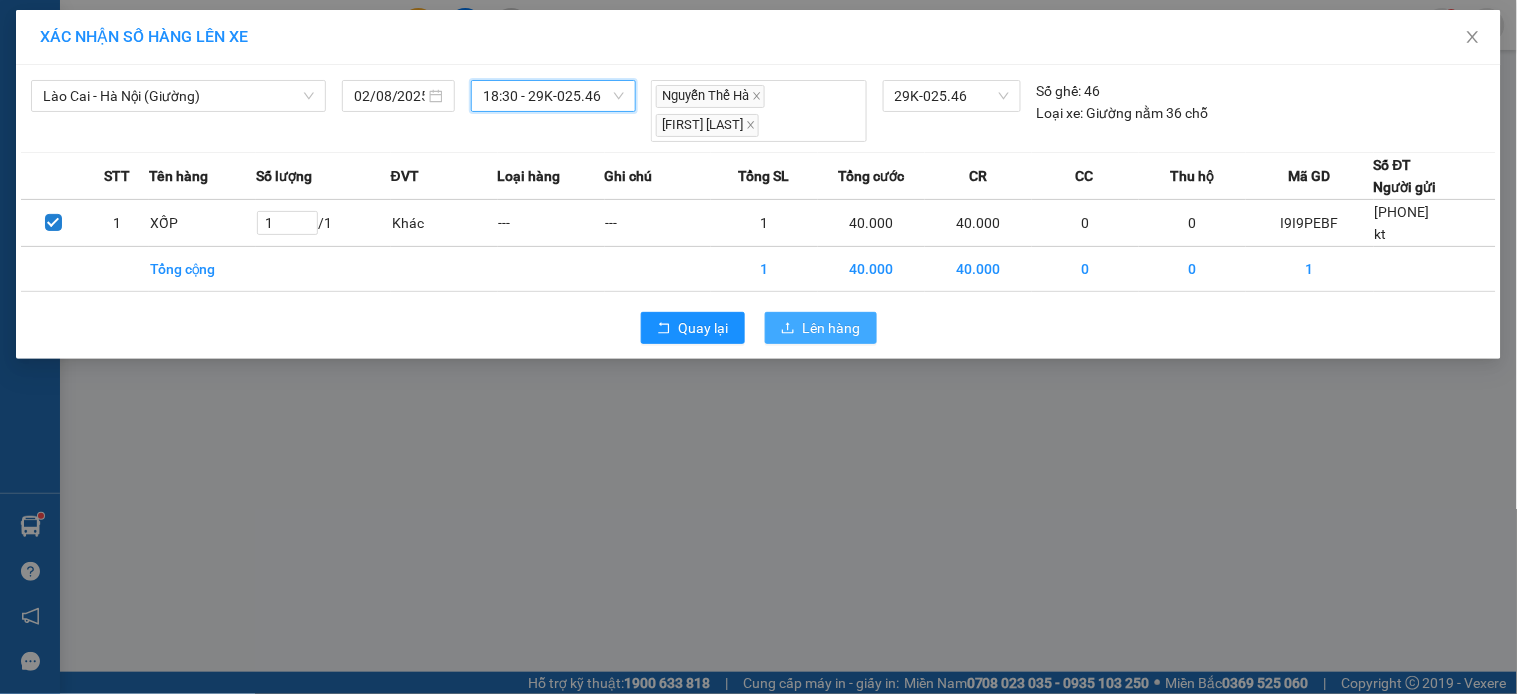 click on "Lên hàng" at bounding box center [821, 328] 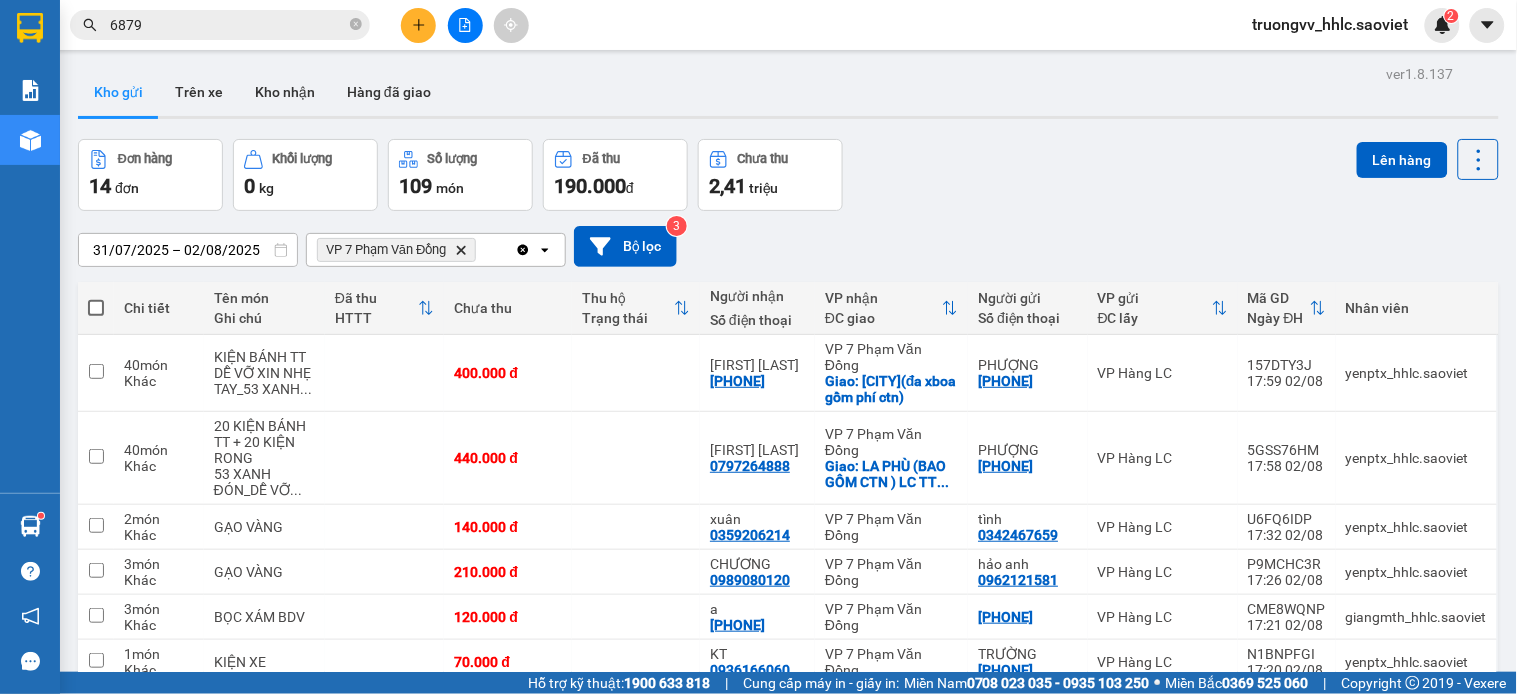 click 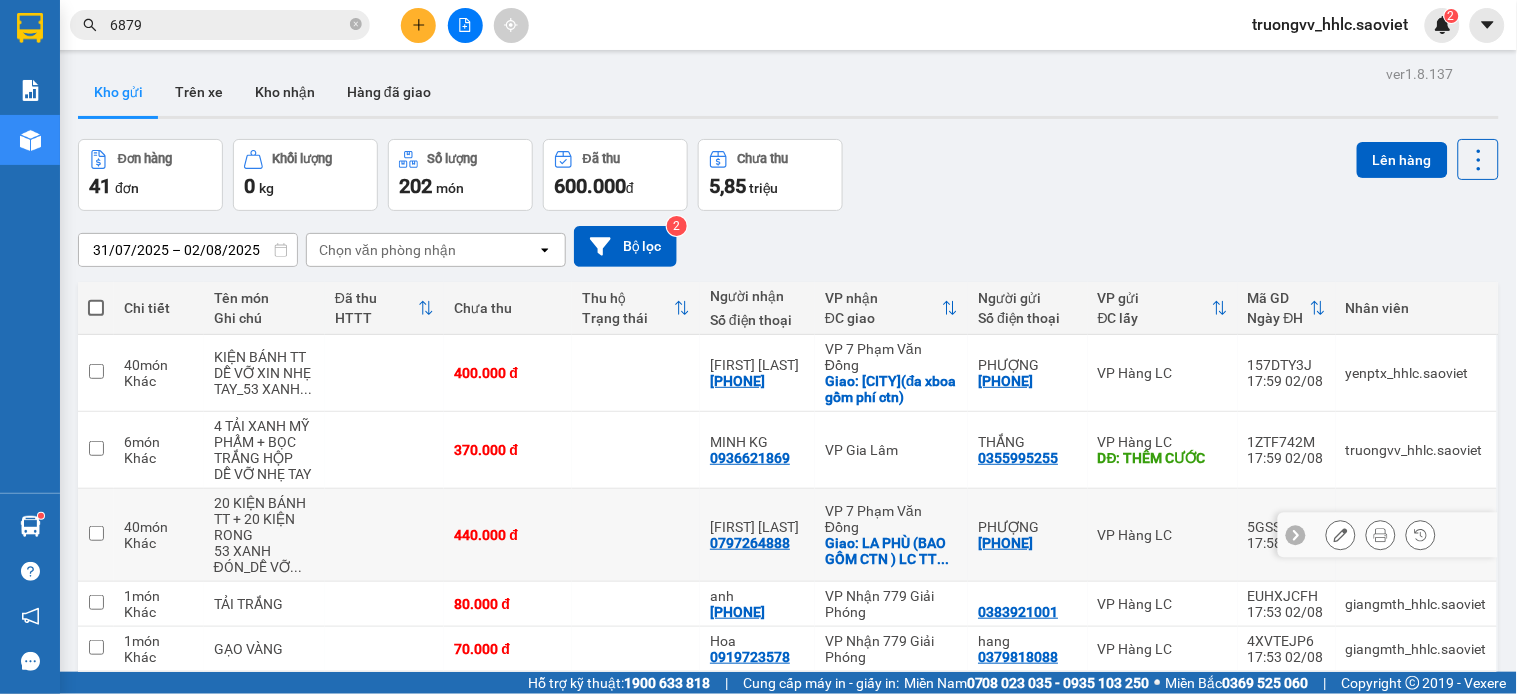 scroll, scrollTop: 222, scrollLeft: 0, axis: vertical 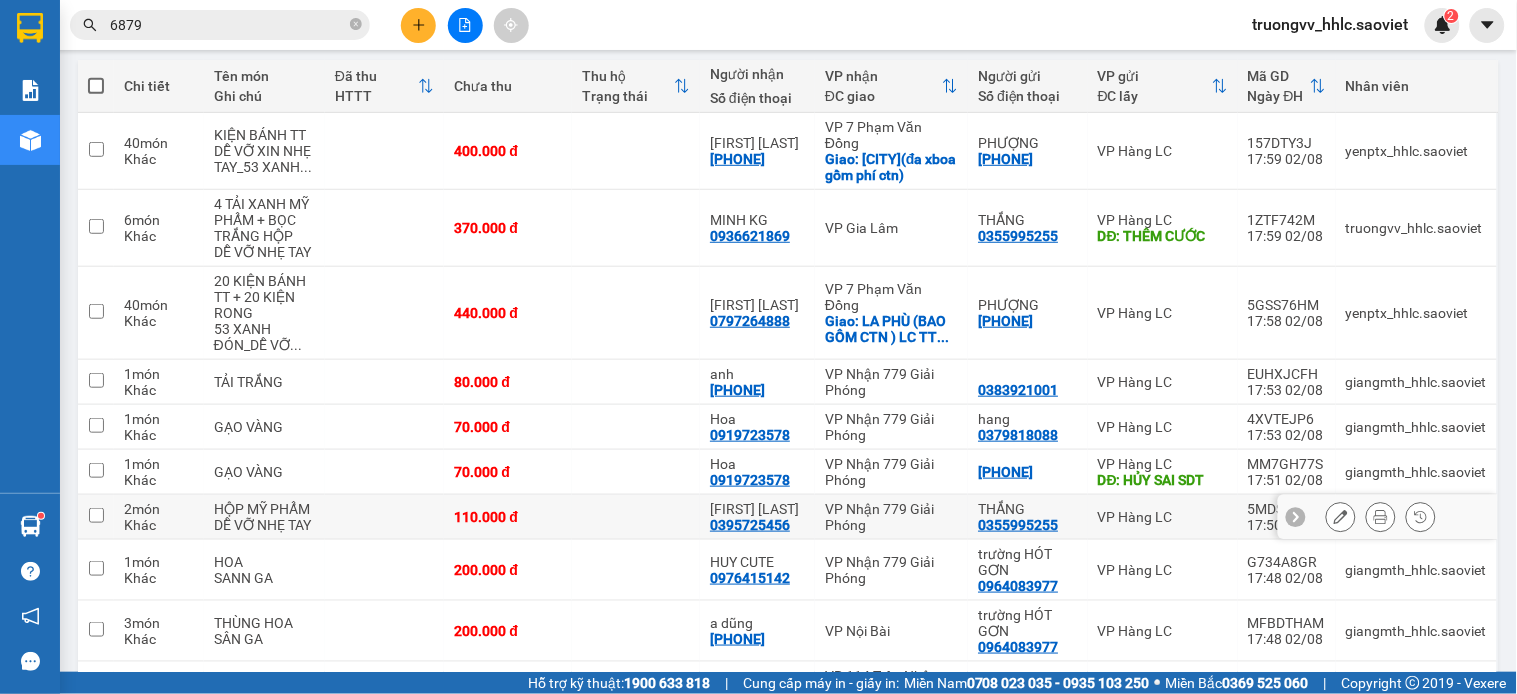 click on "110.000 đ" at bounding box center (508, 517) 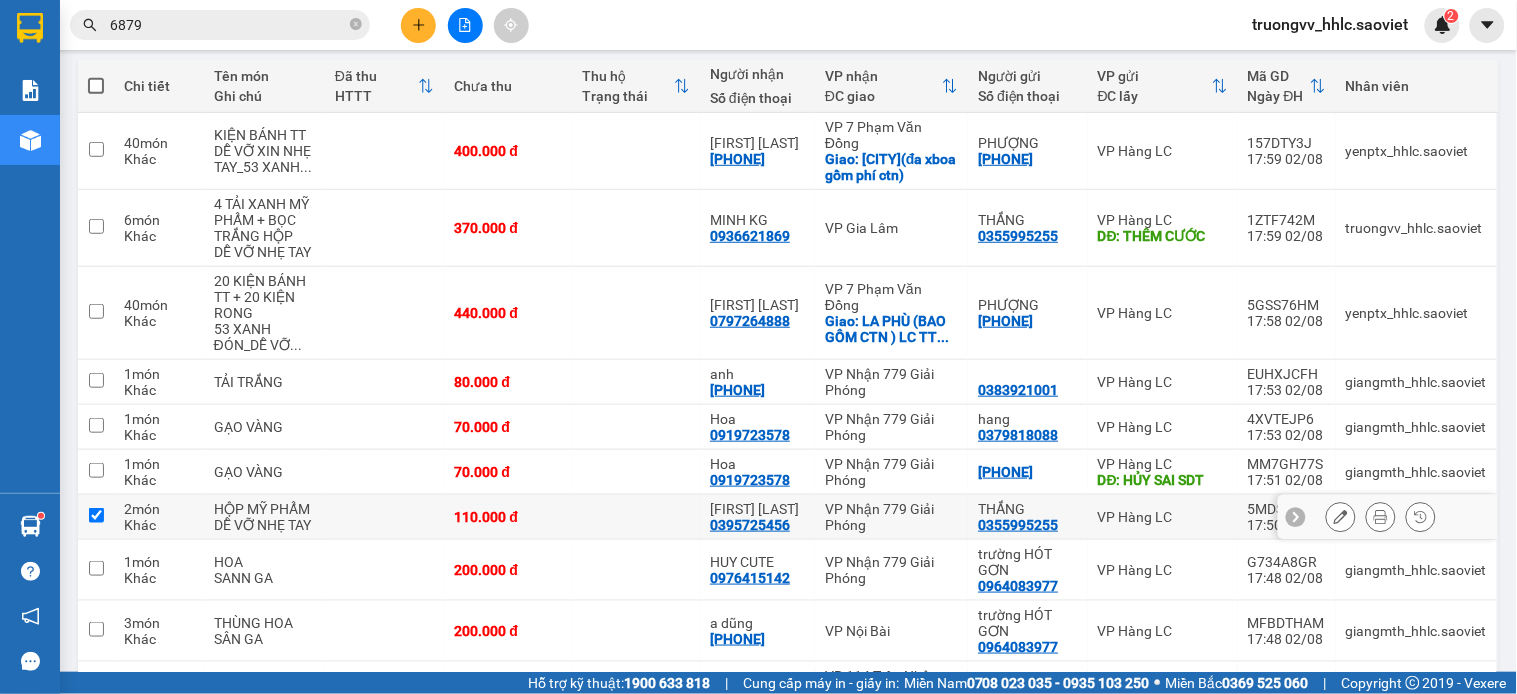 checkbox on "true" 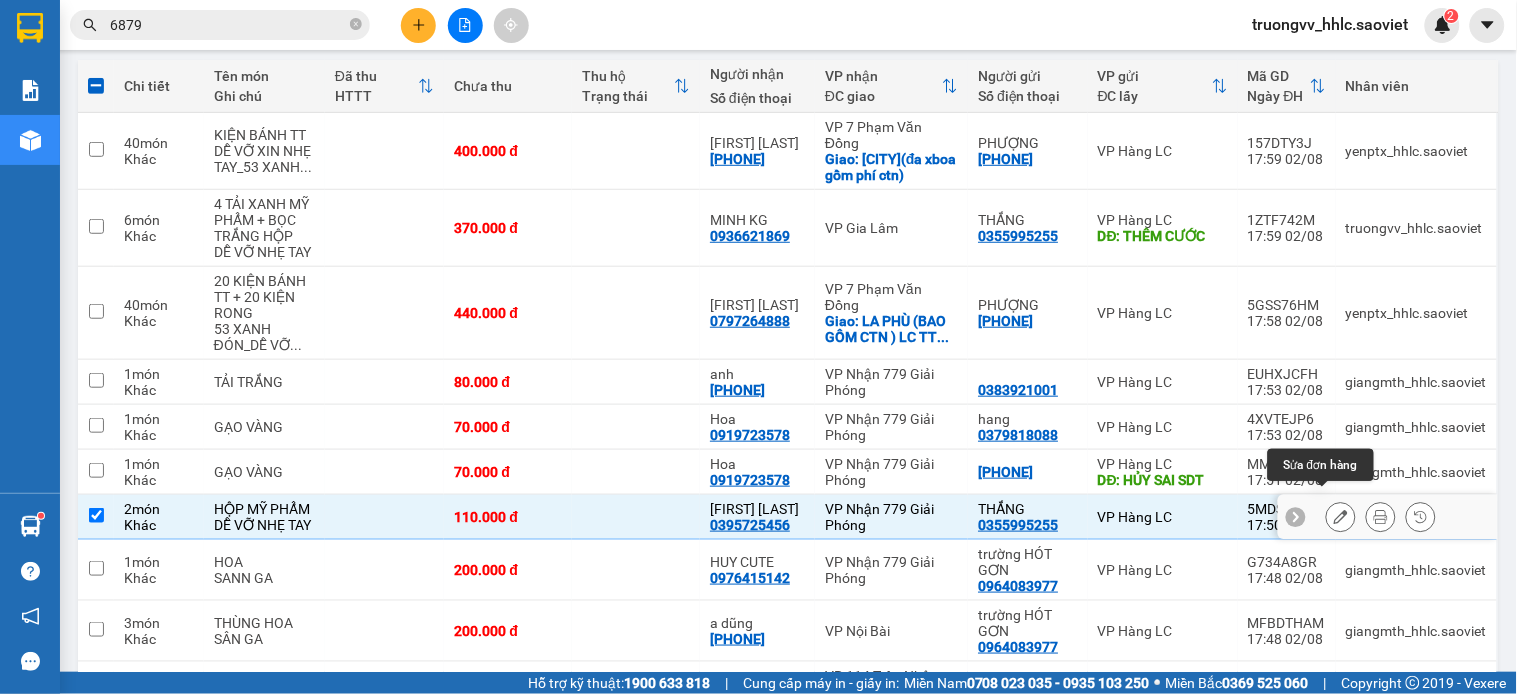 click at bounding box center [1341, 517] 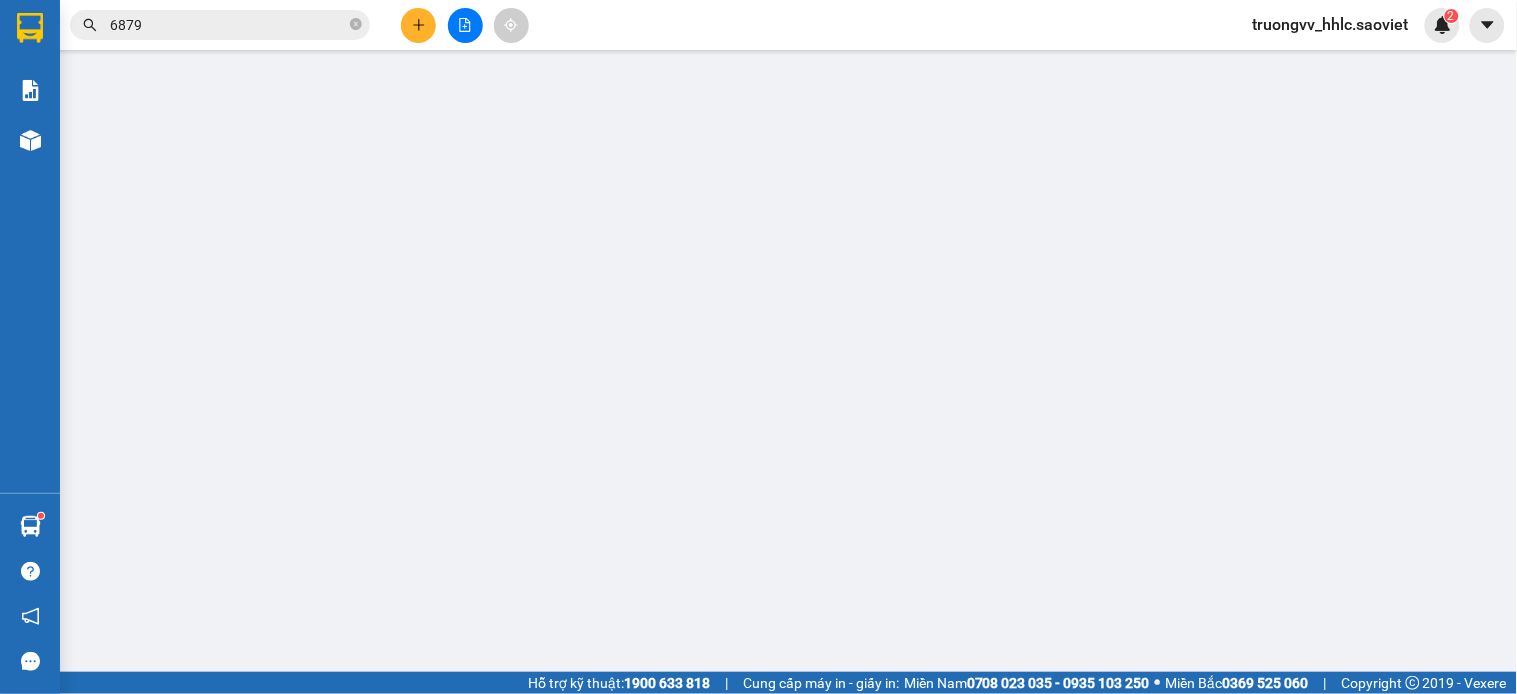 scroll, scrollTop: 0, scrollLeft: 0, axis: both 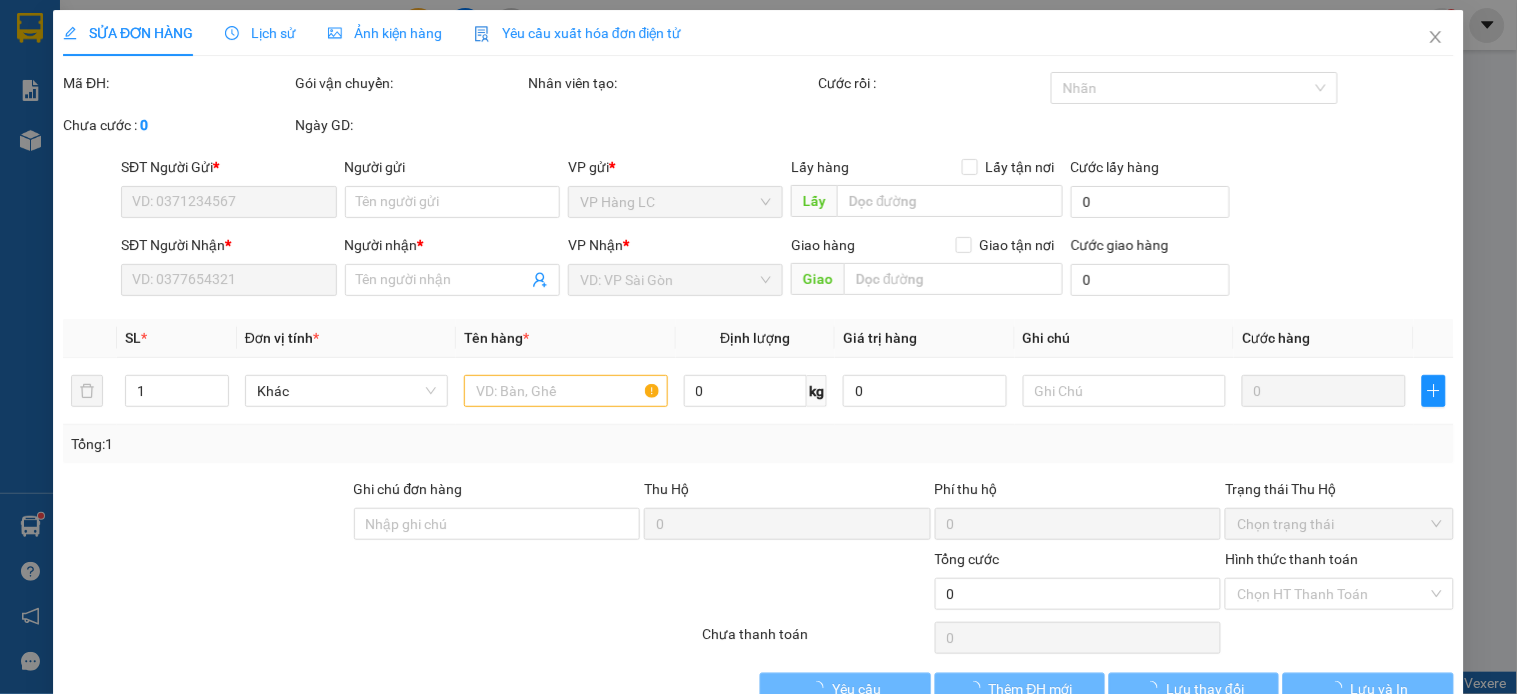 type on "0355995255" 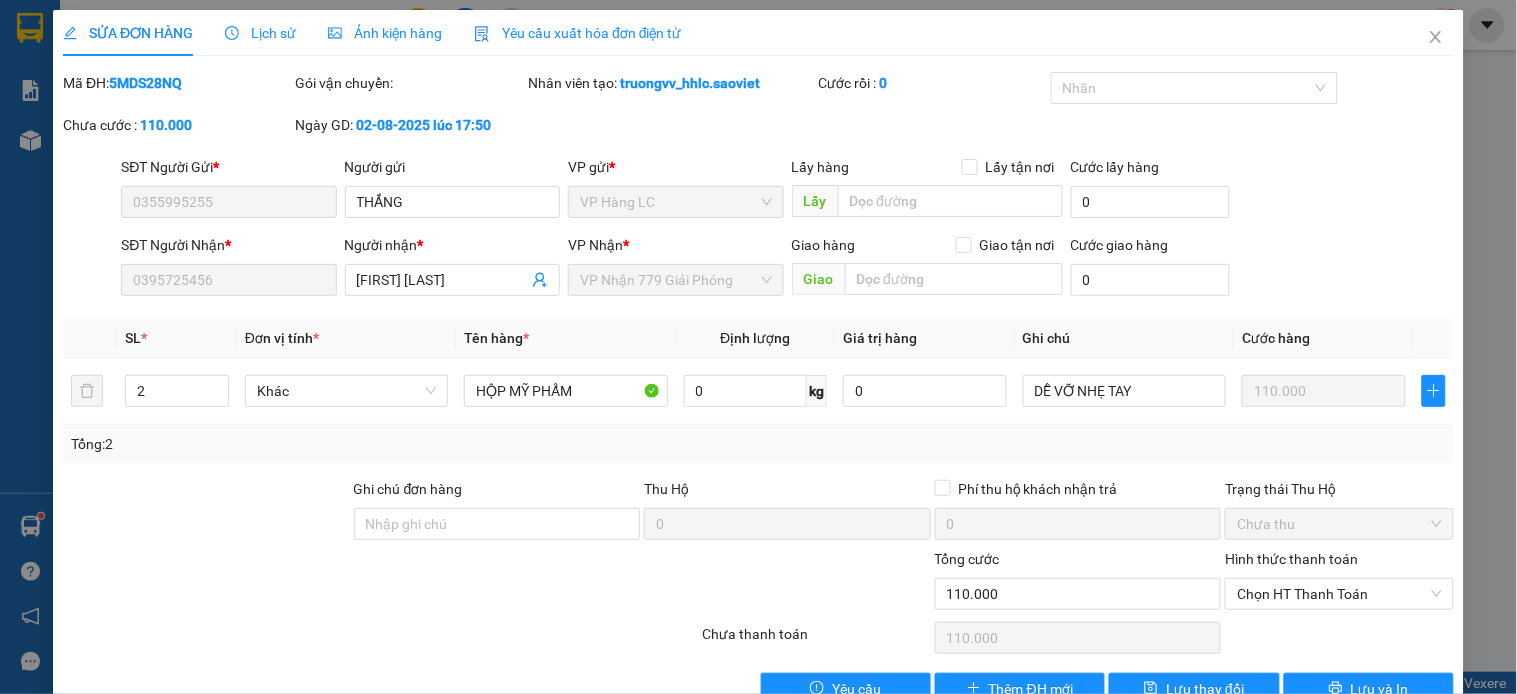 scroll, scrollTop: 50, scrollLeft: 0, axis: vertical 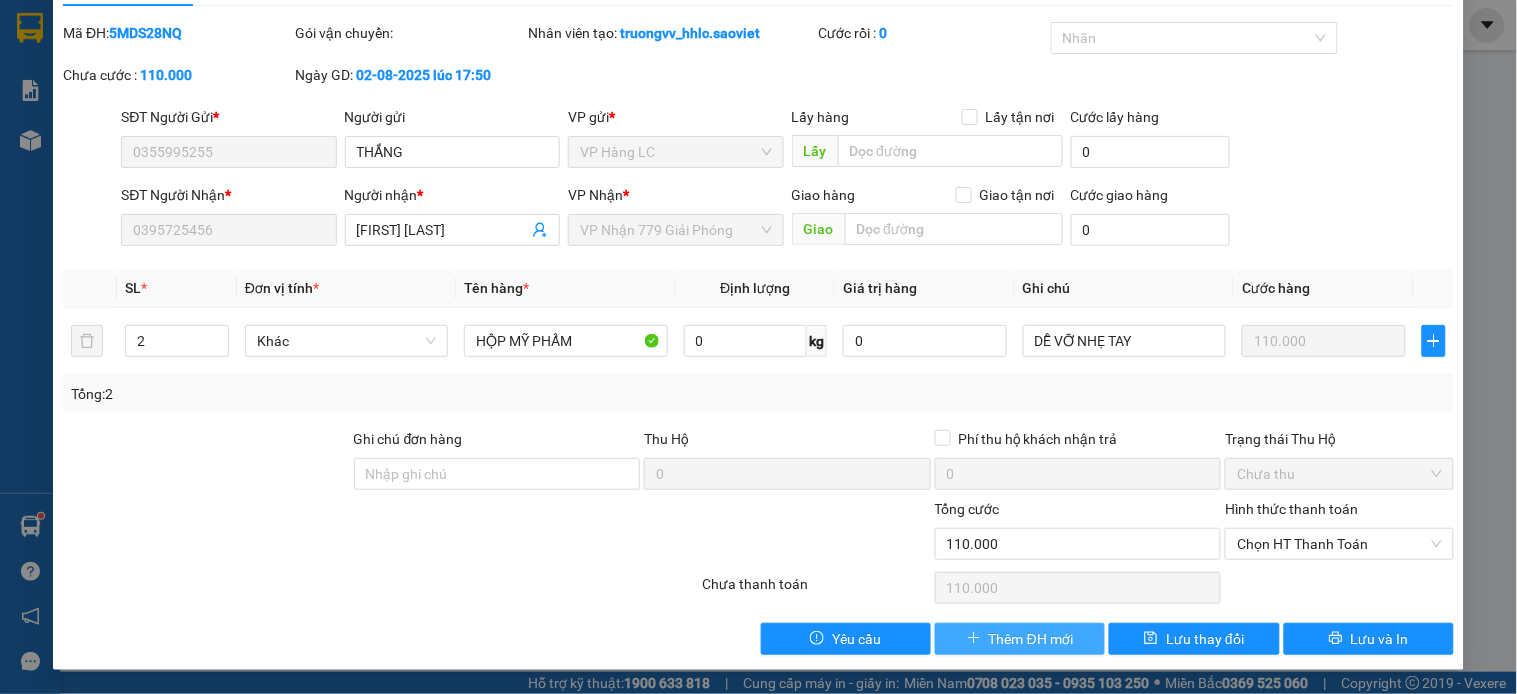 click on "Thêm ĐH mới" at bounding box center [1031, 639] 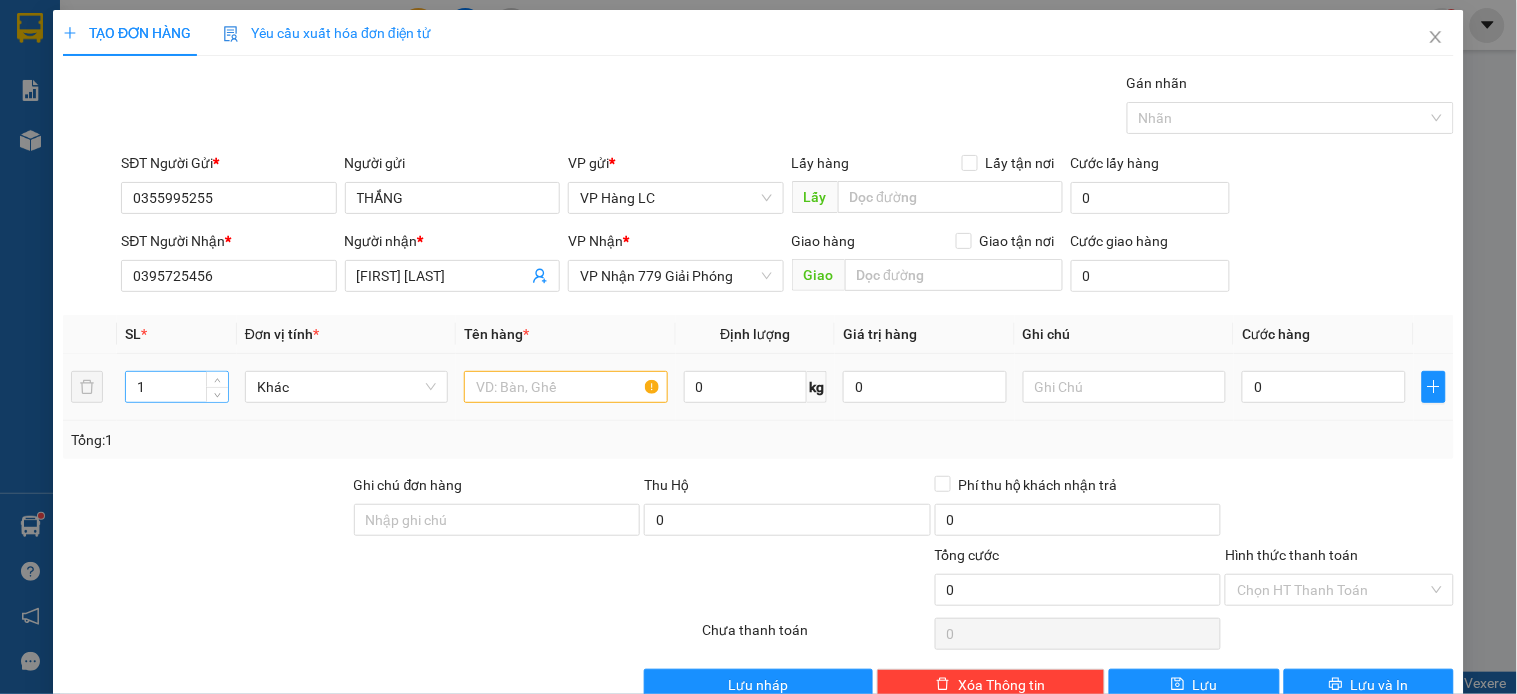 drag, startPoint x: 158, startPoint y: 383, endPoint x: 154, endPoint y: 393, distance: 10.770329 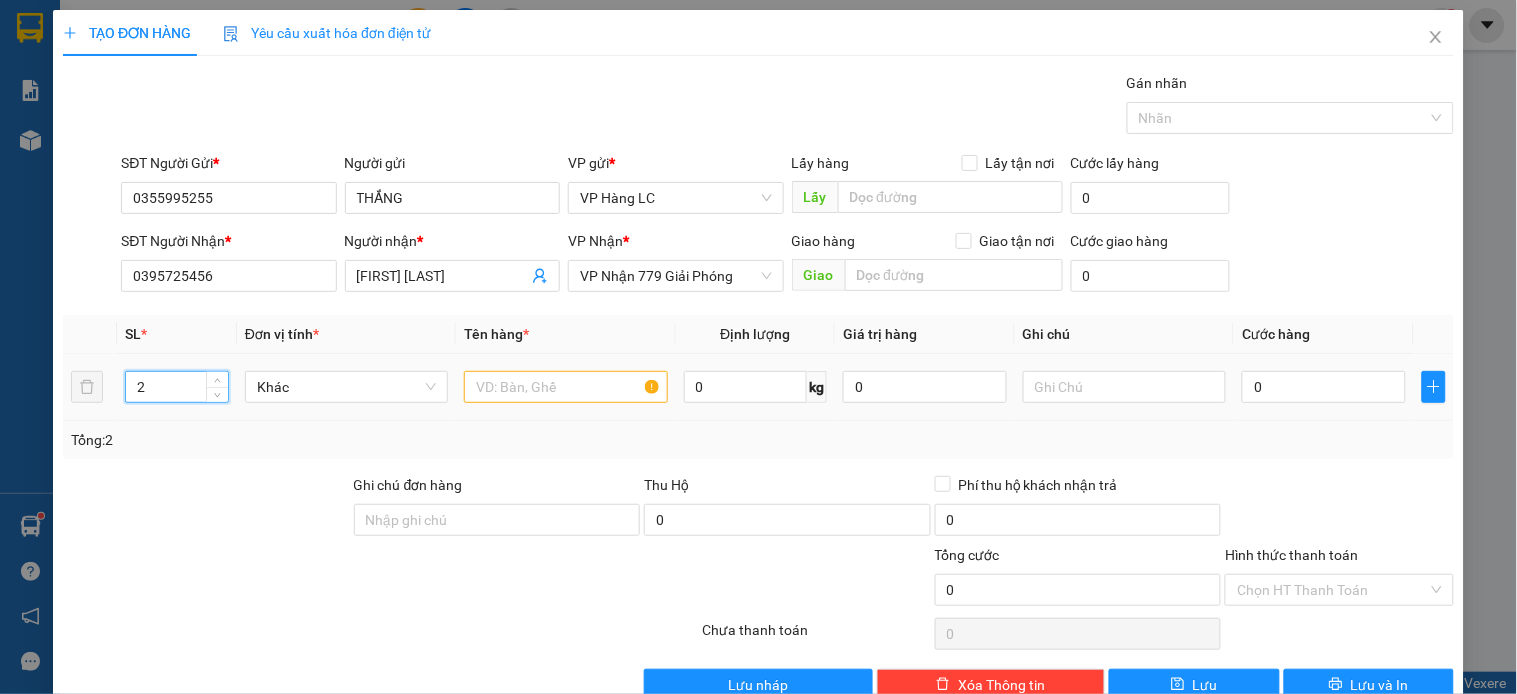 type on "2" 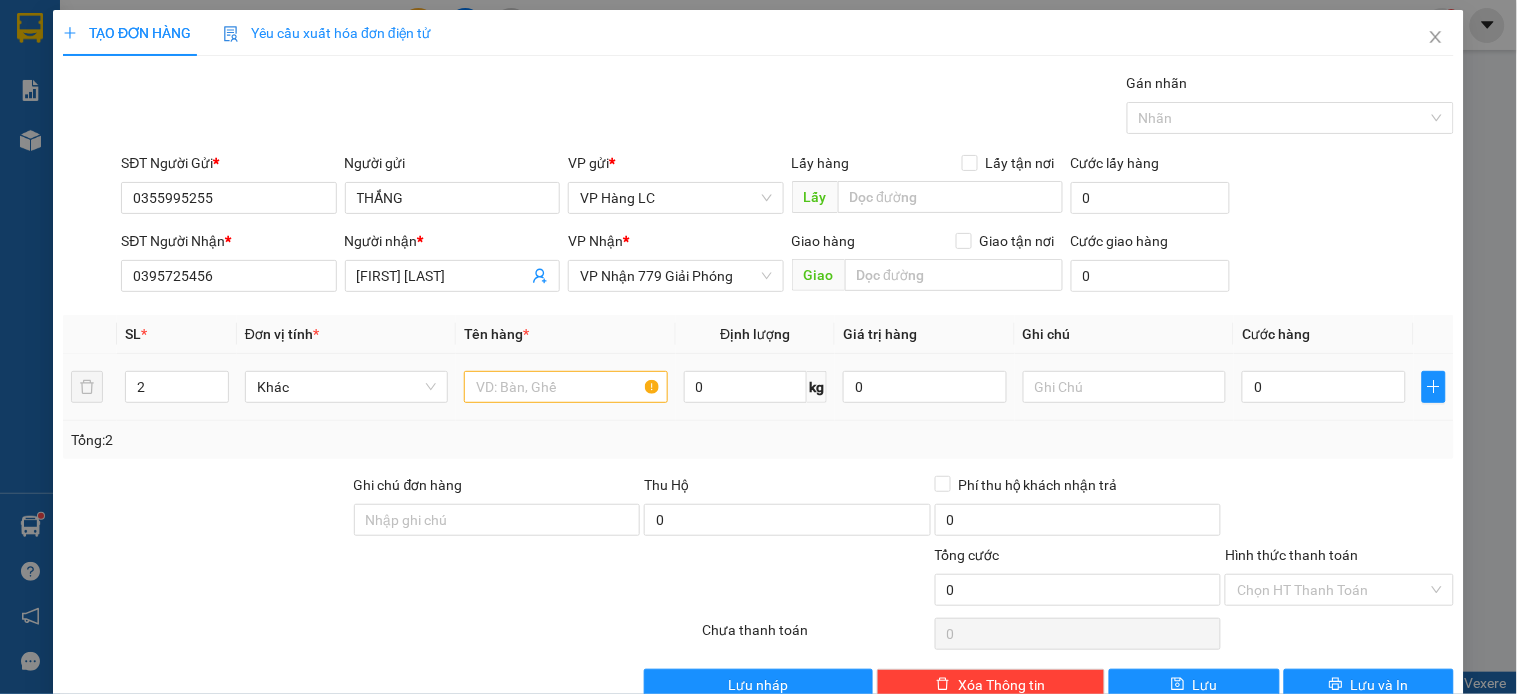click at bounding box center (565, 387) 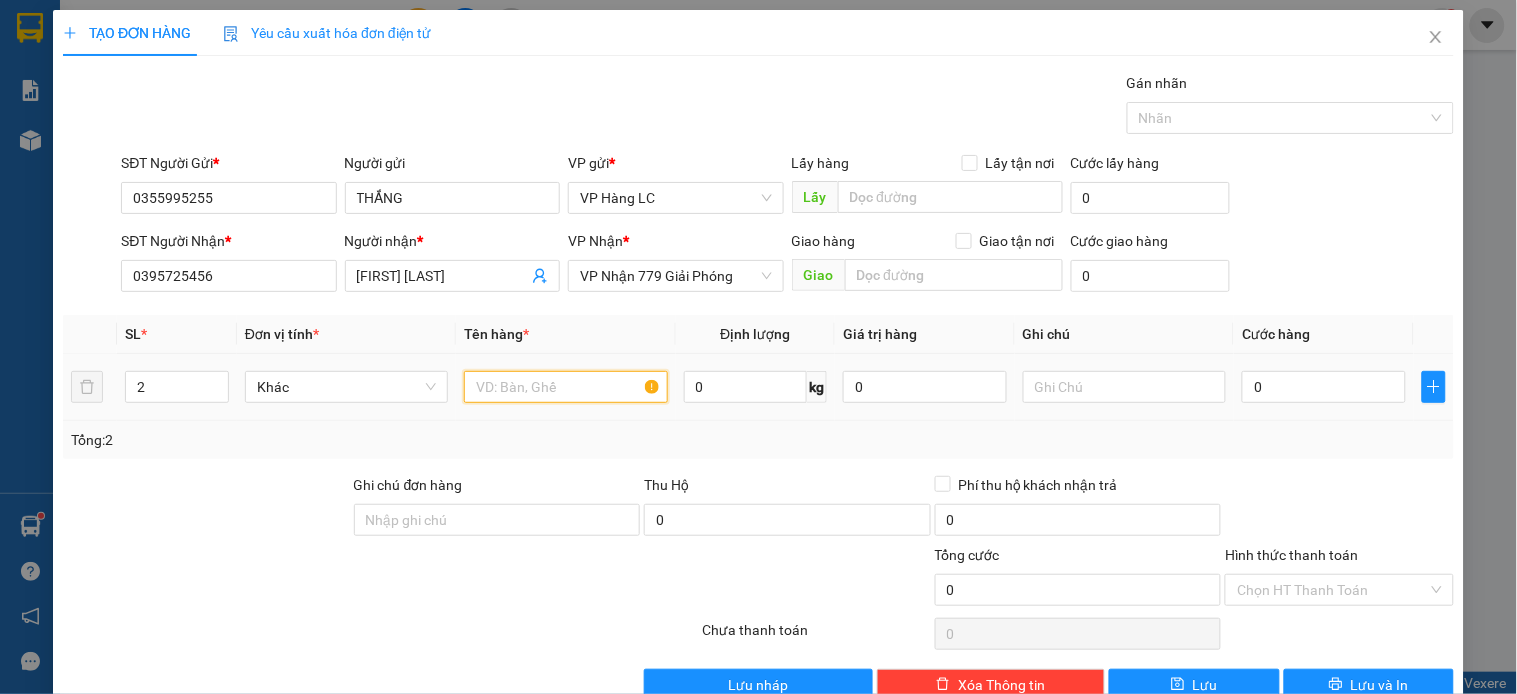 click at bounding box center (565, 387) 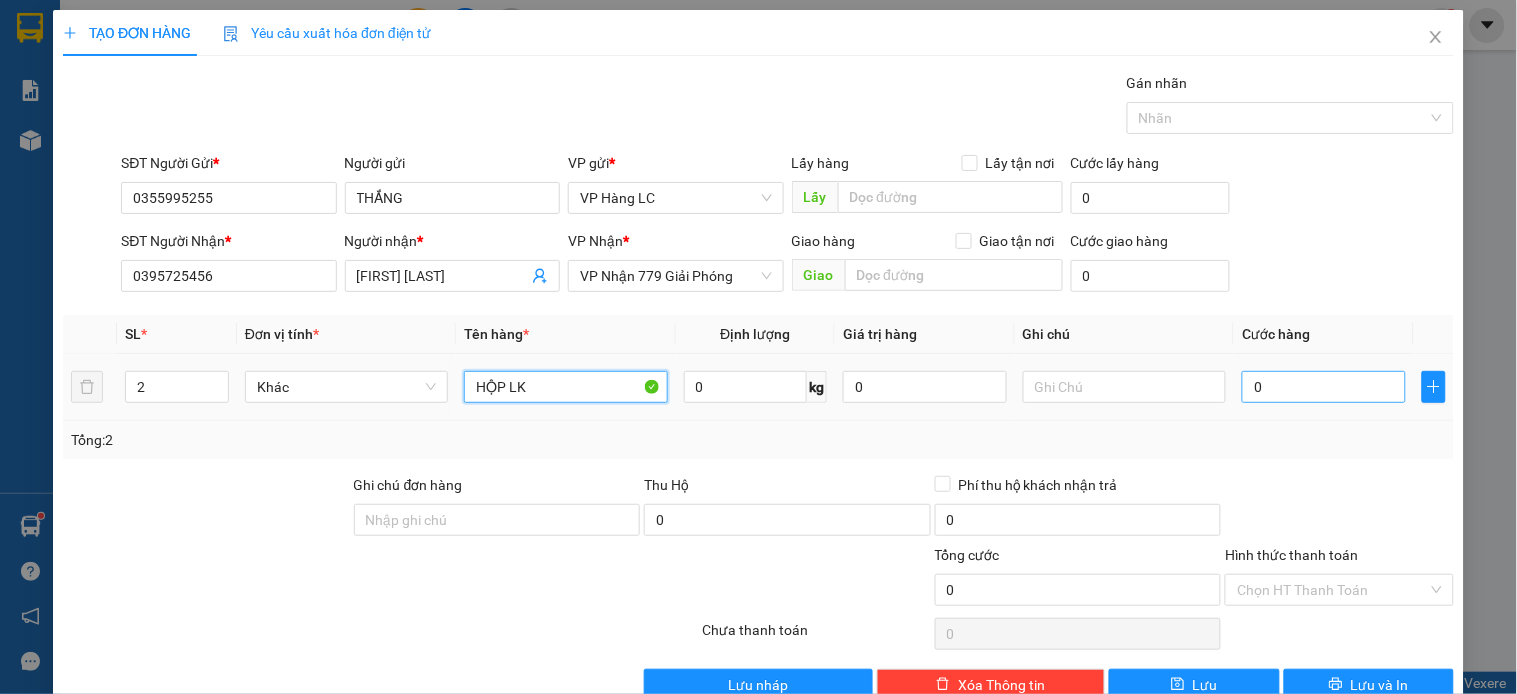 type on "HỘP LK" 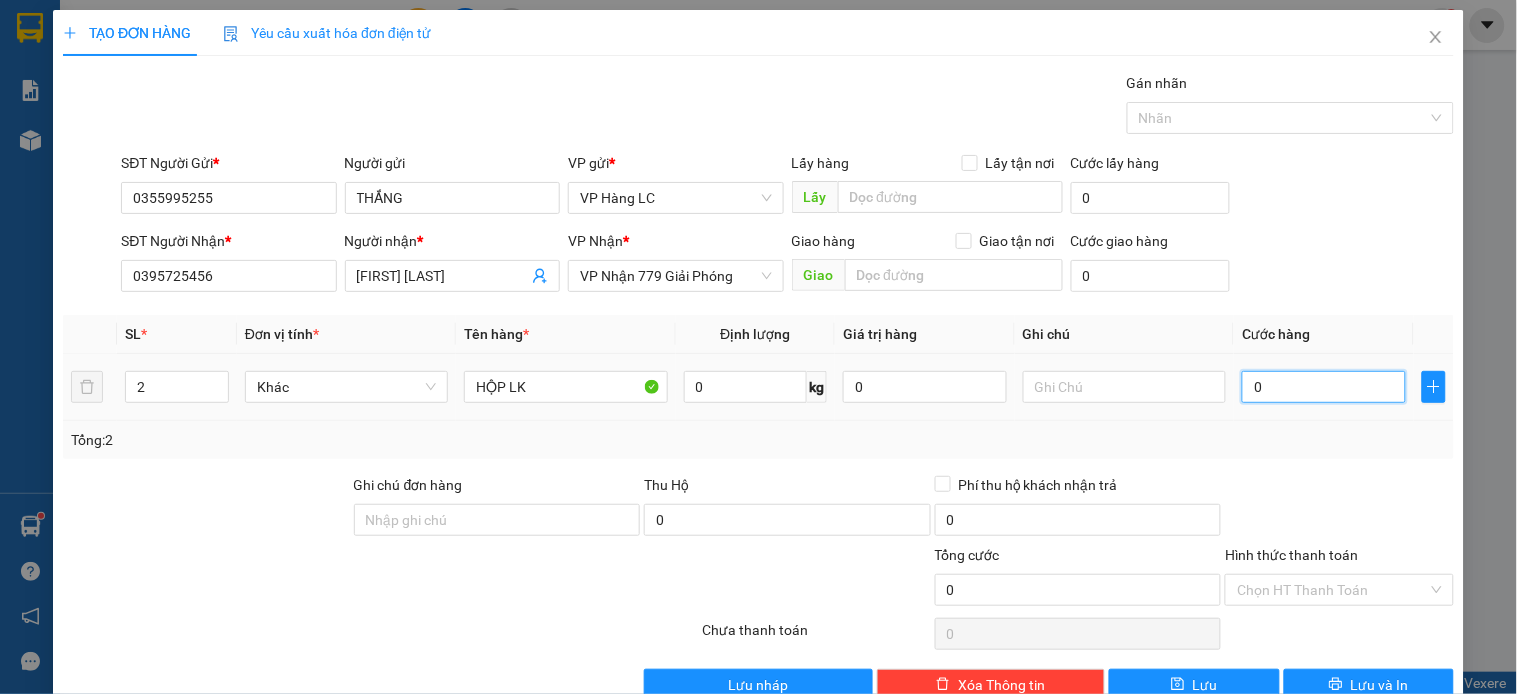 click on "0" at bounding box center (1324, 387) 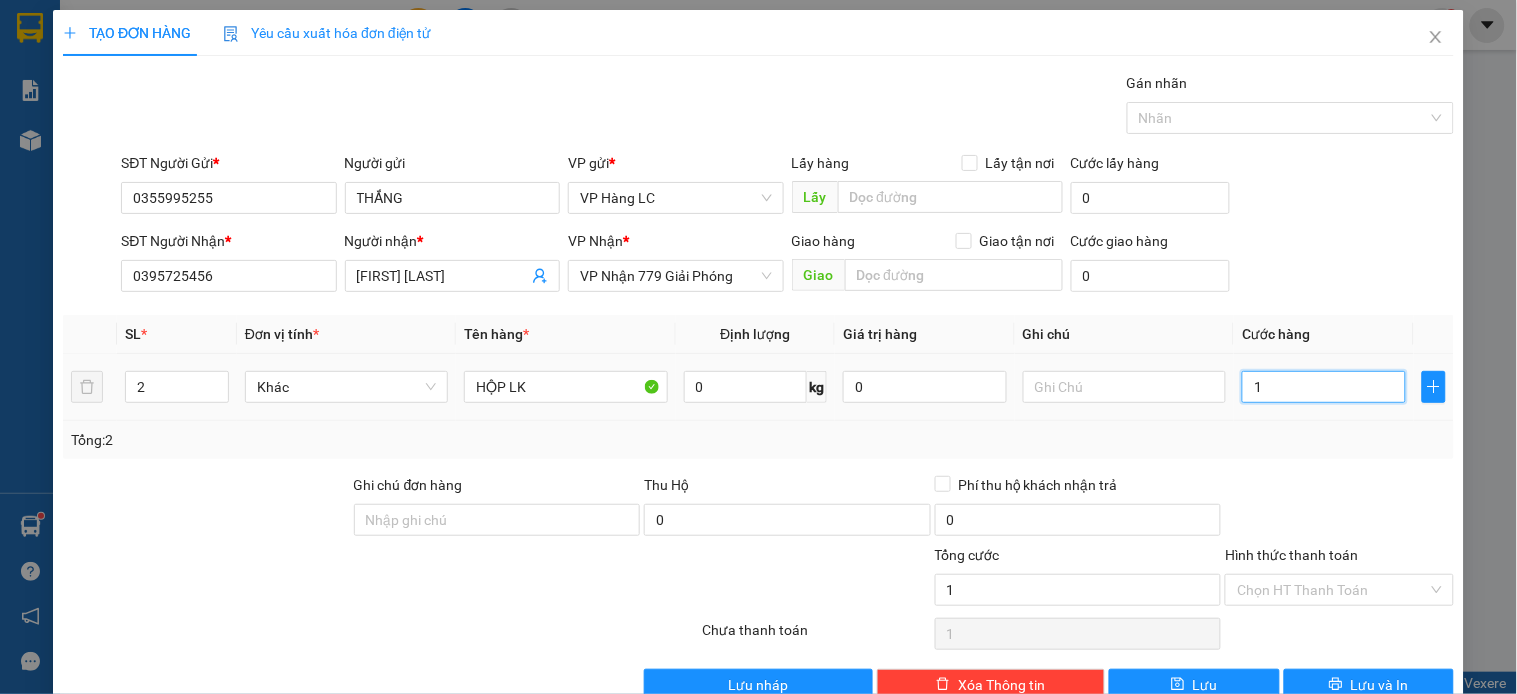 type on "11" 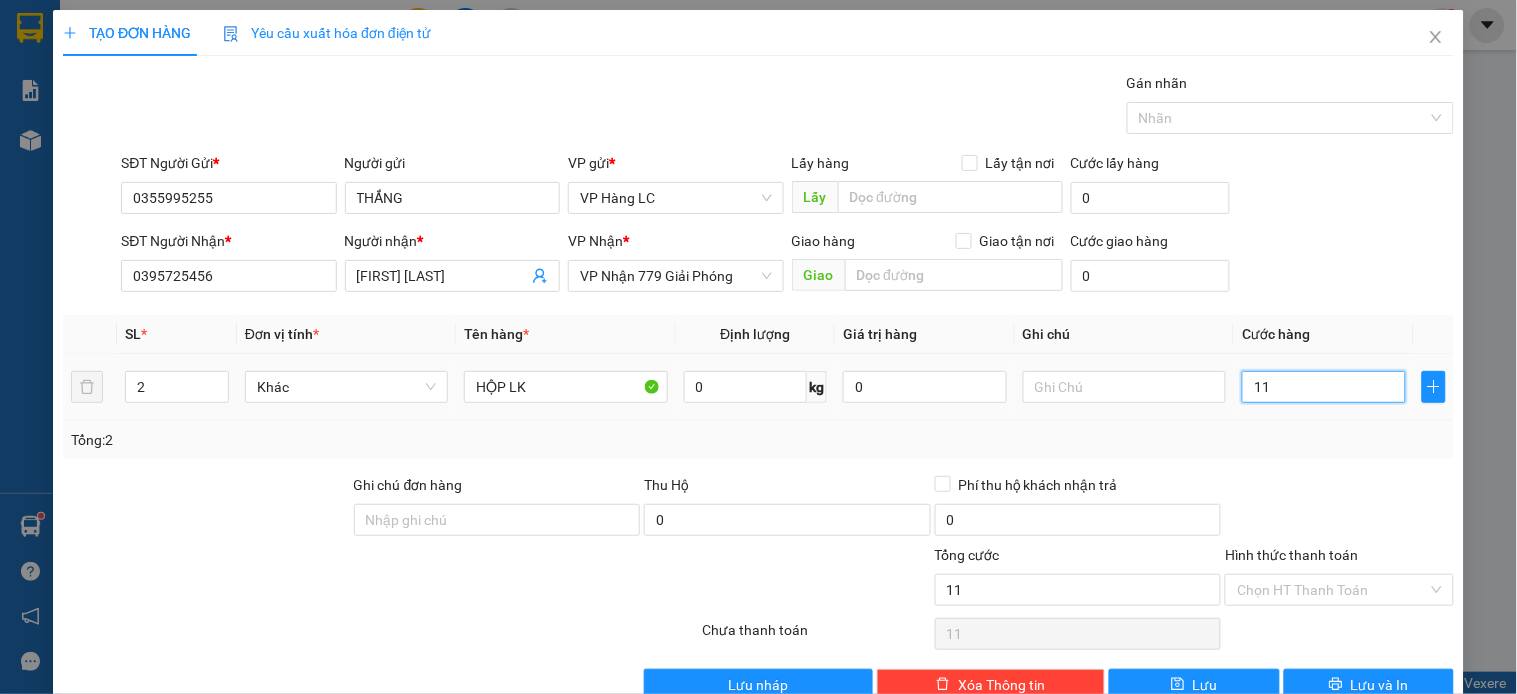 type on "110" 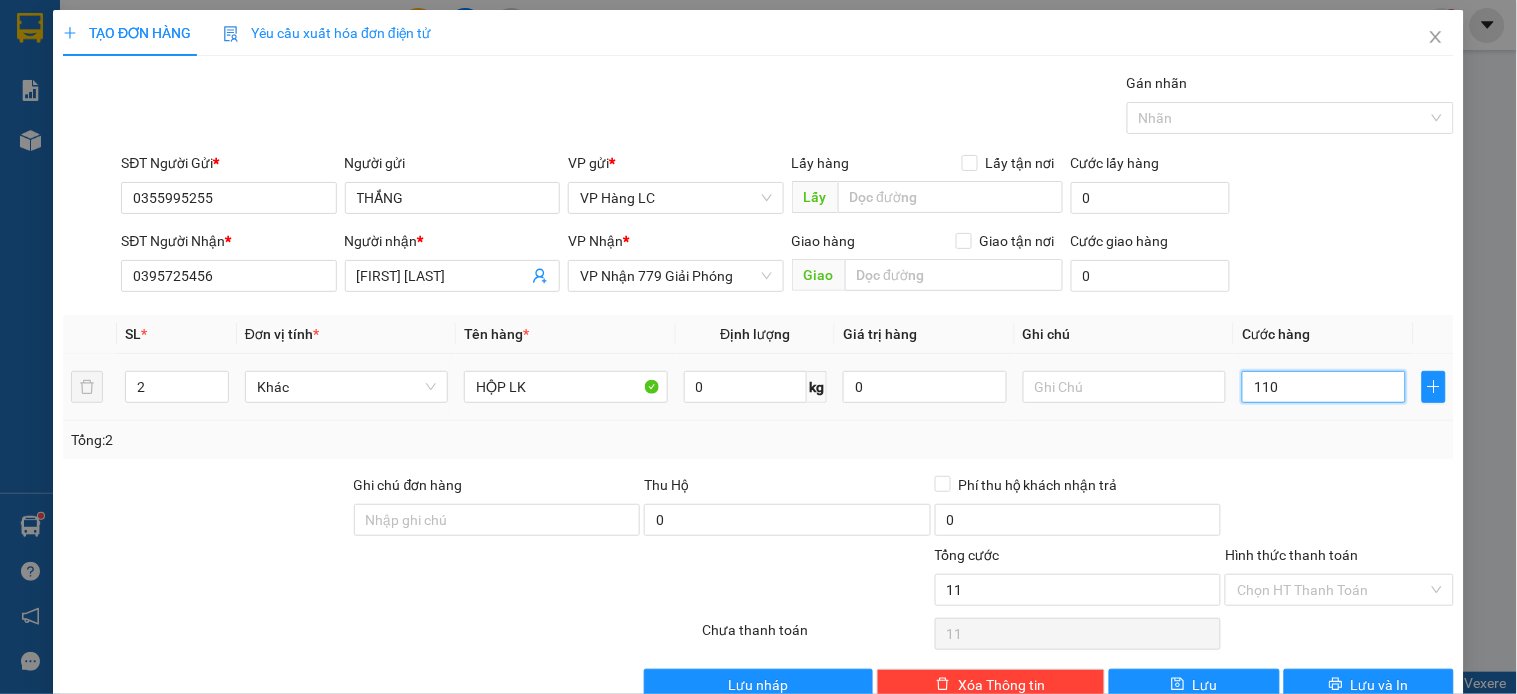 type on "110" 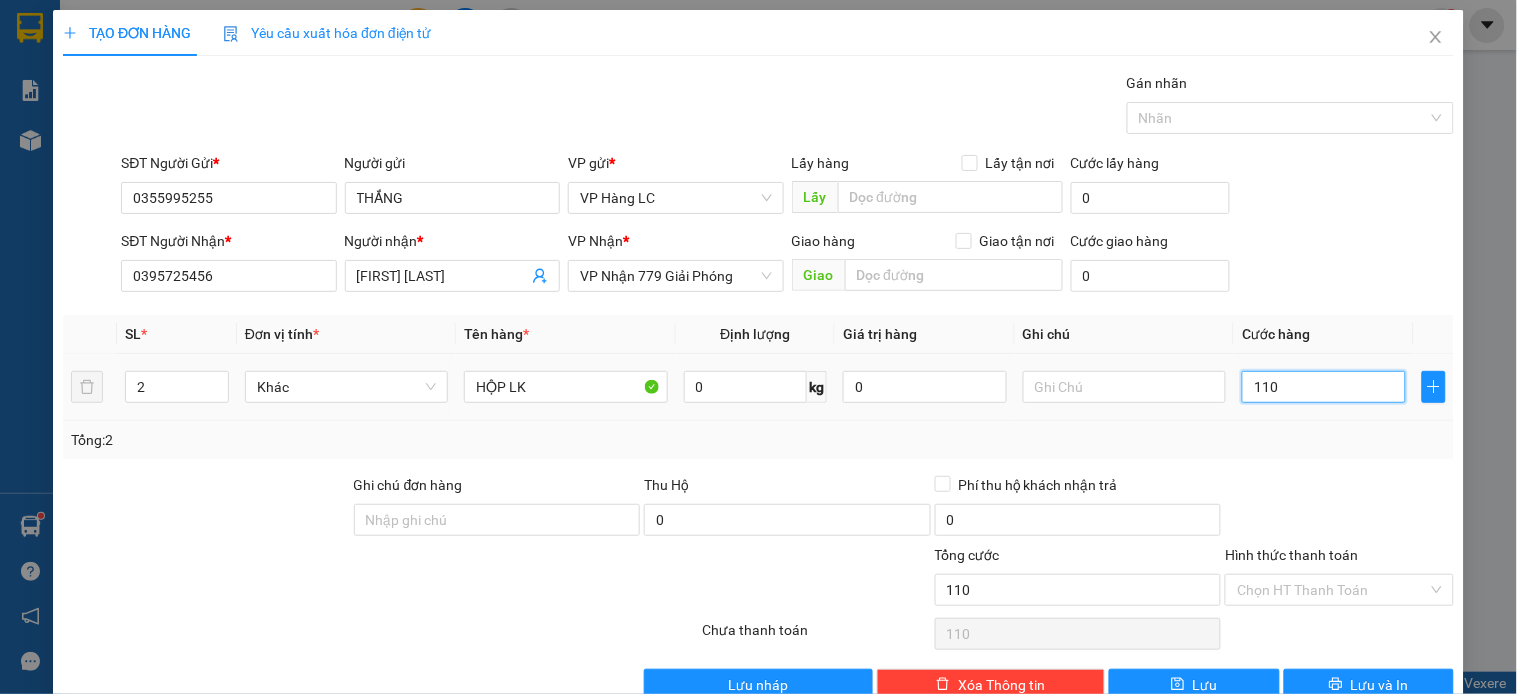 type on "1.100" 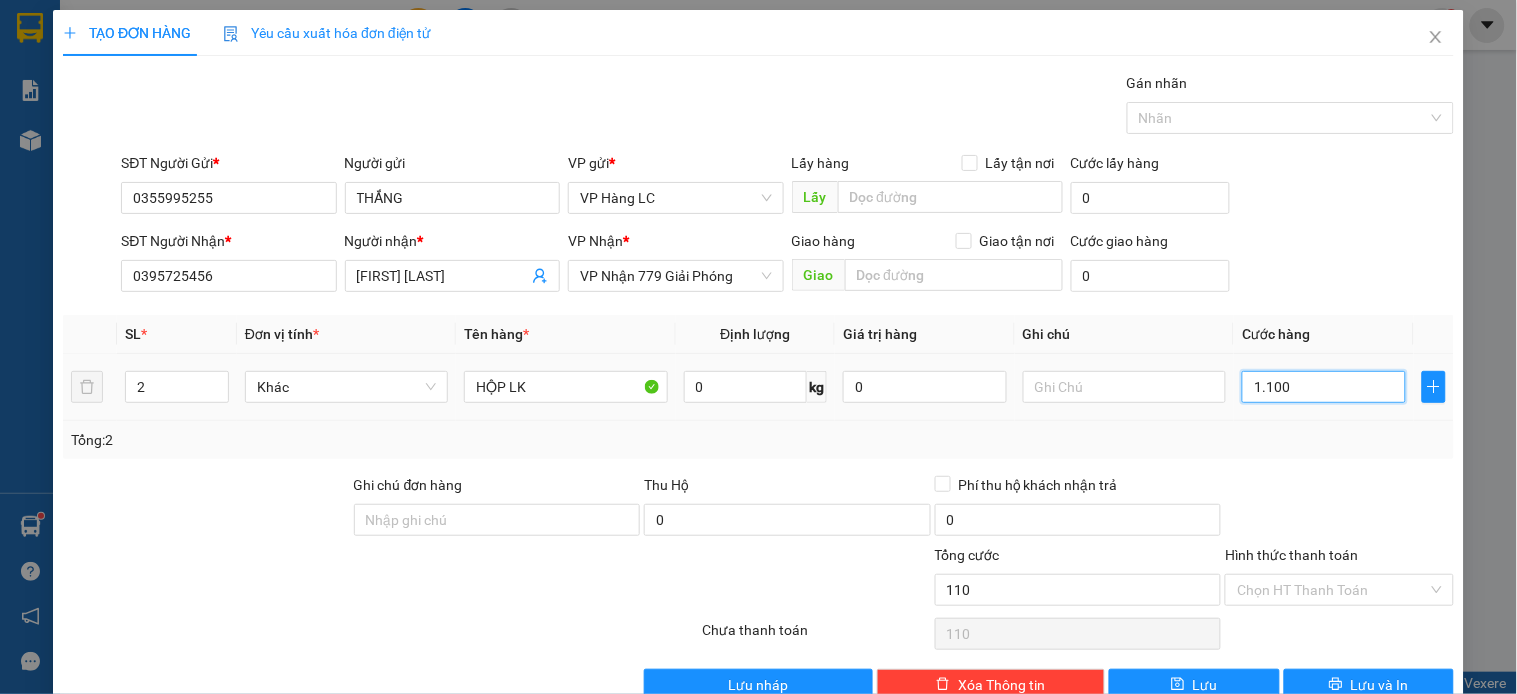 type on "1.100" 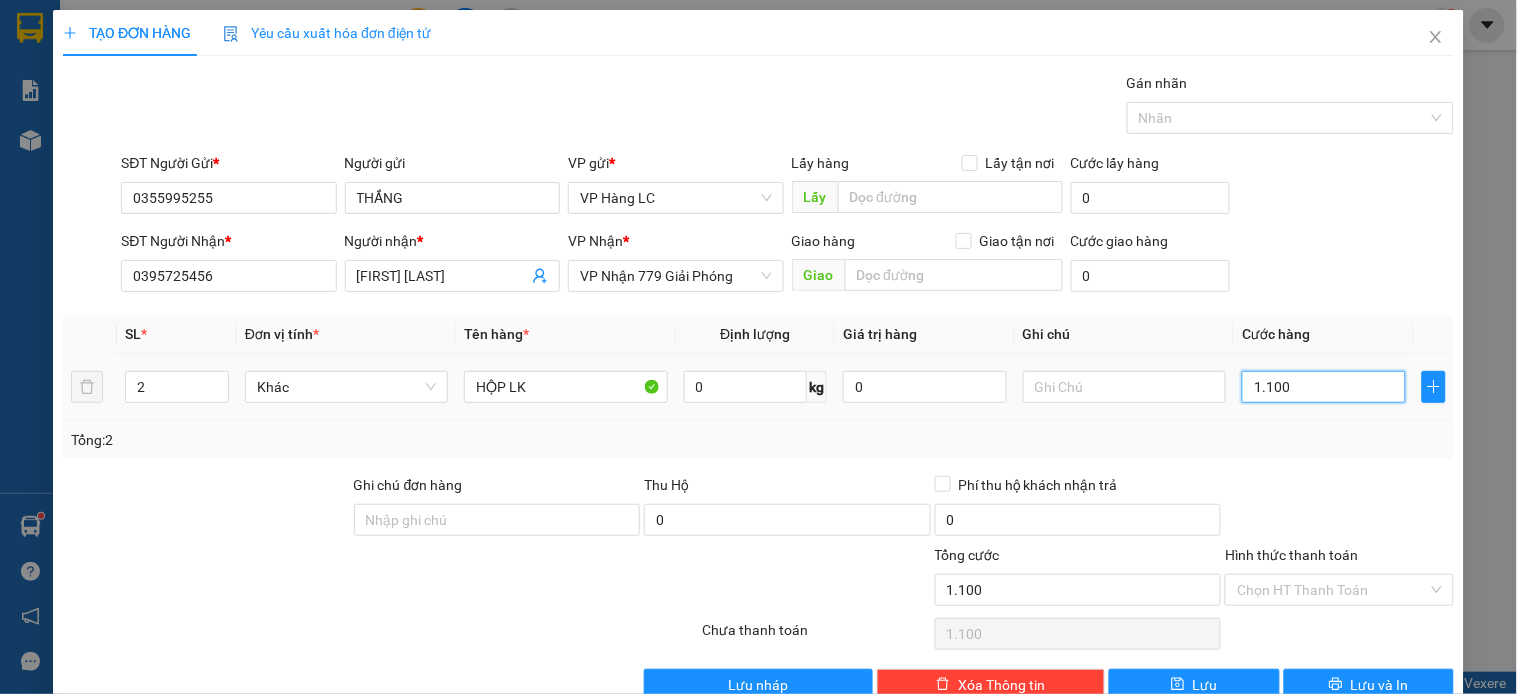 type on "11.000" 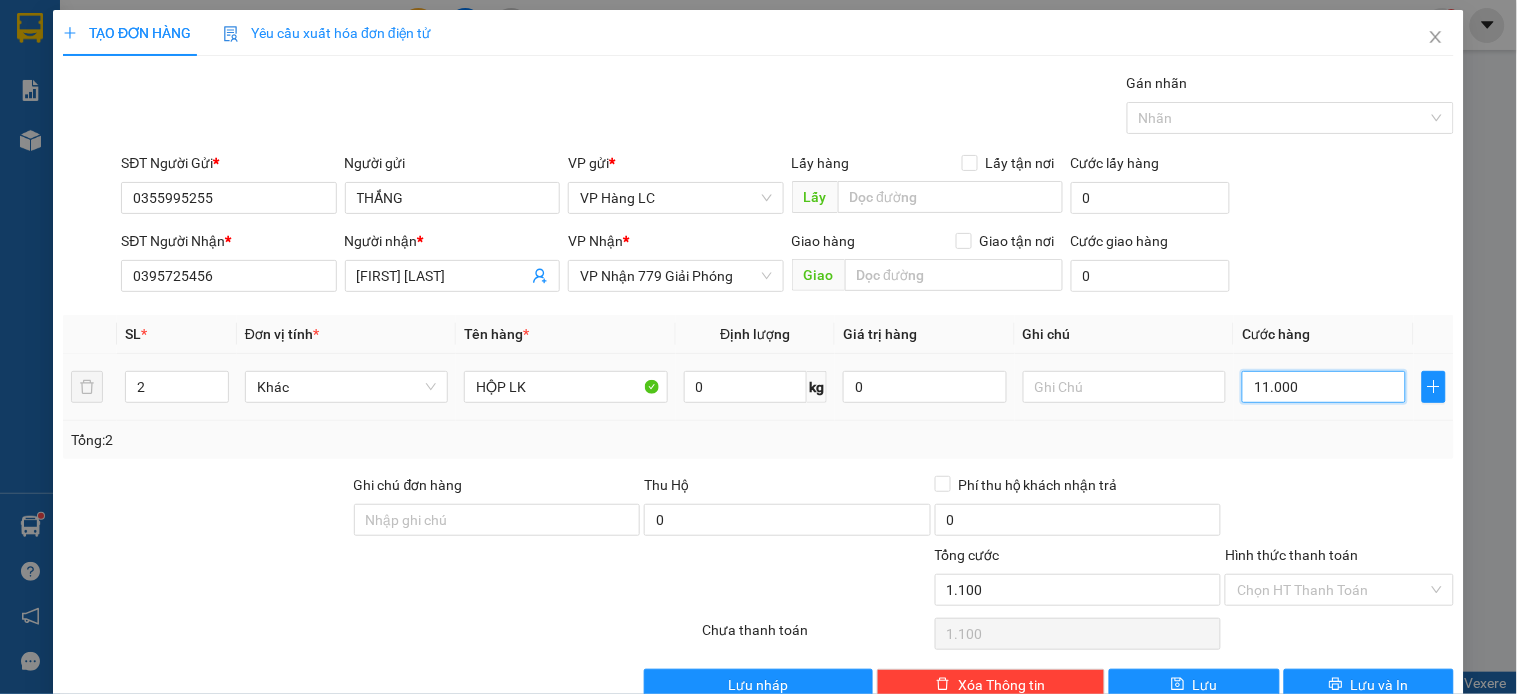 type on "11.000" 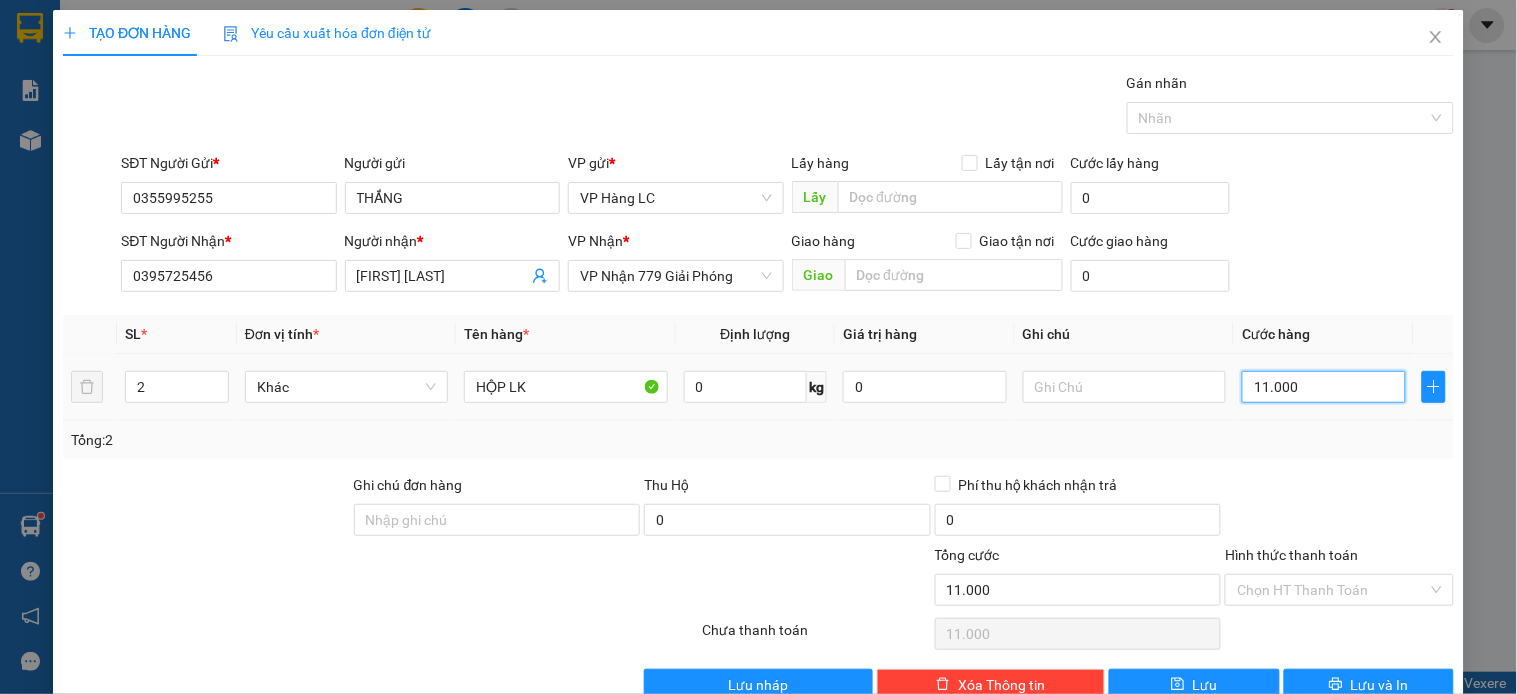 type on "110.000" 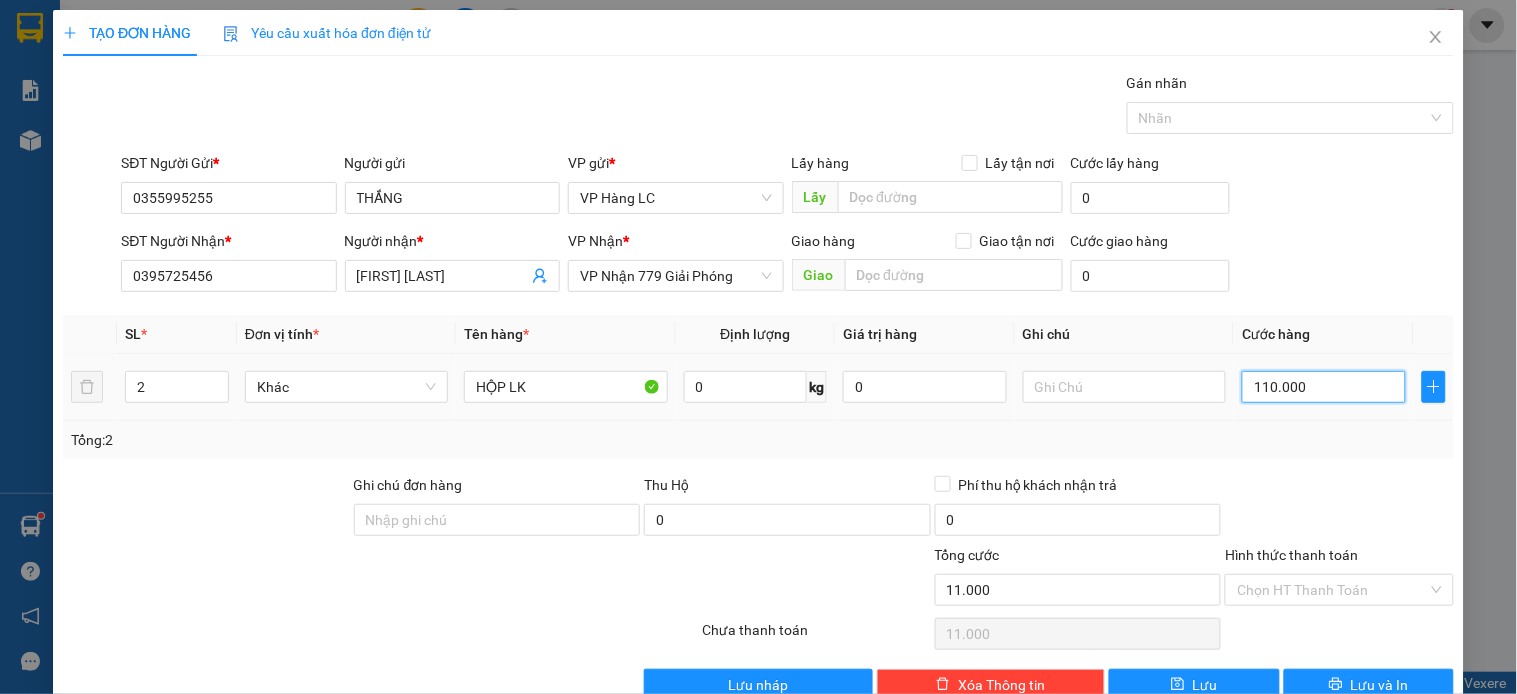 type on "110.000" 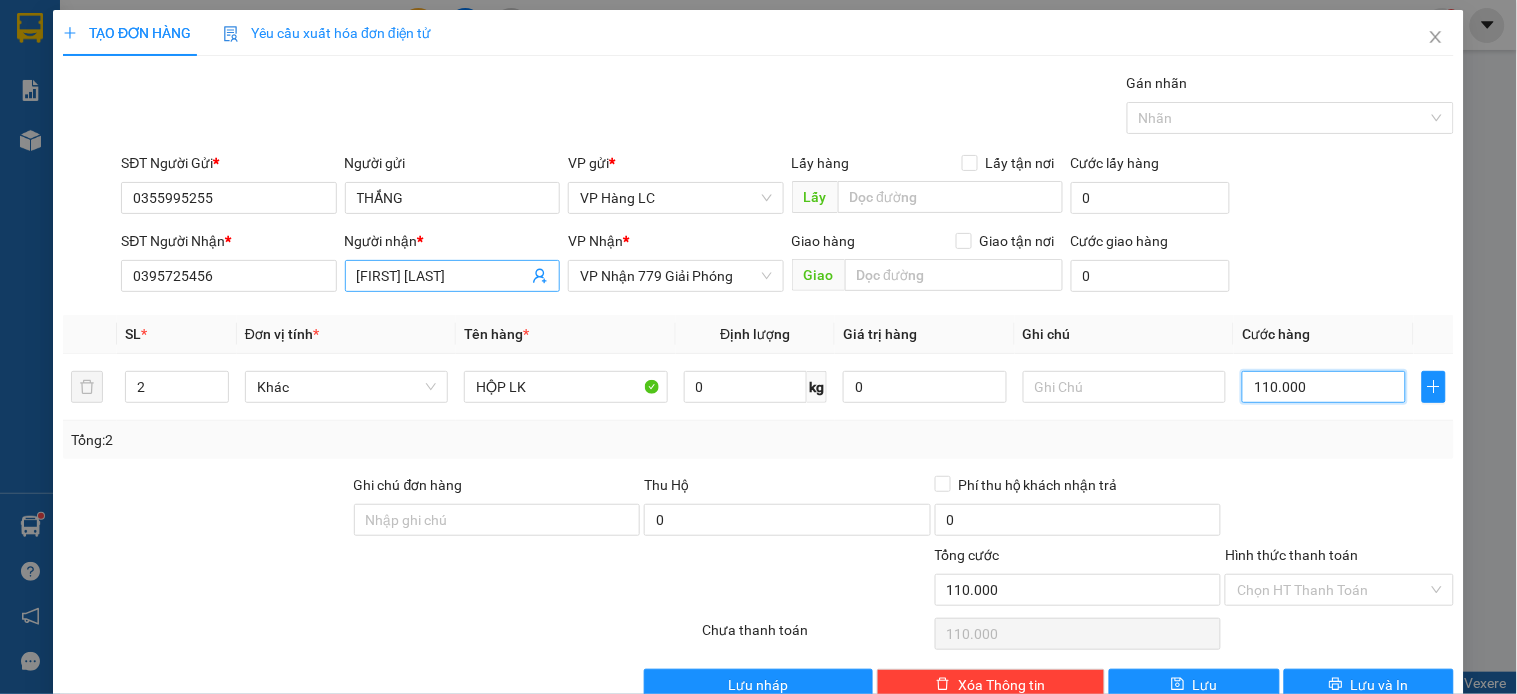 type on "110.000" 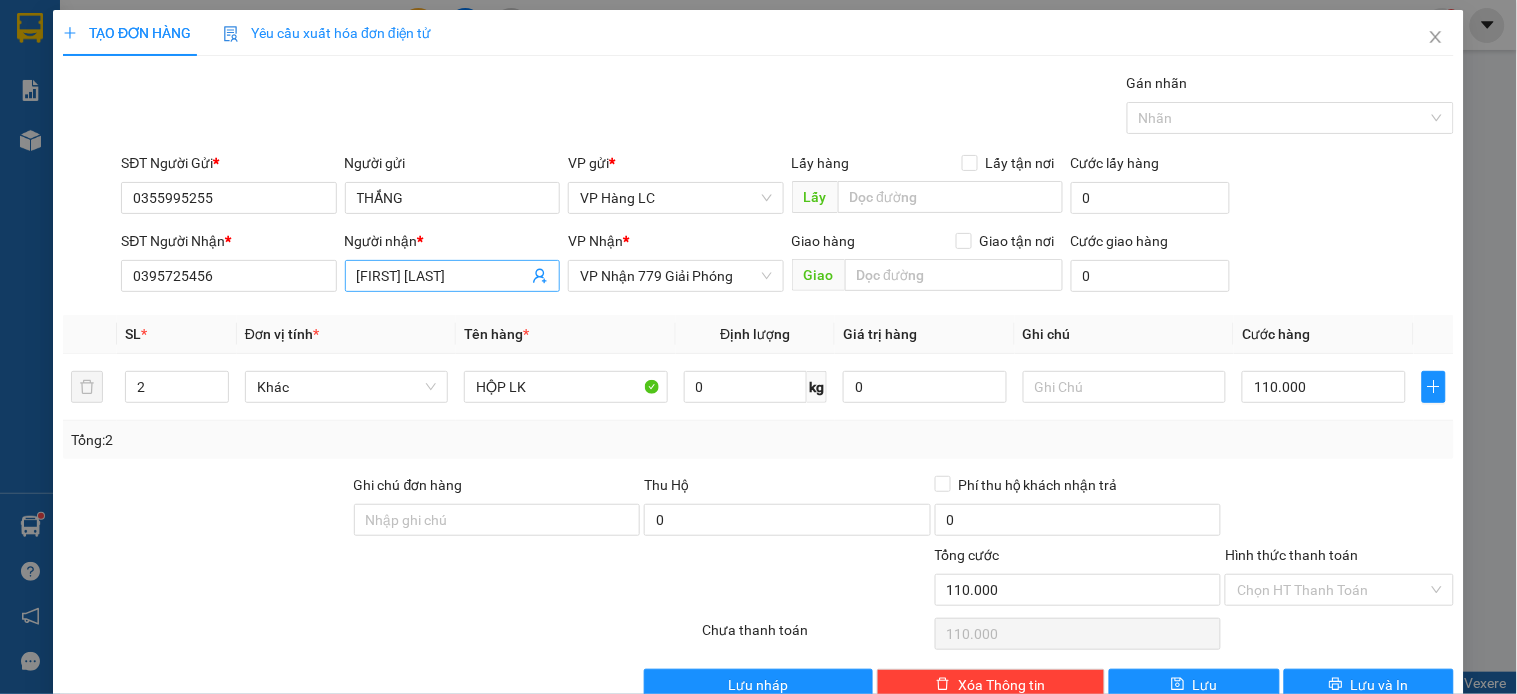 click on "Ngọc Ly" at bounding box center (442, 276) 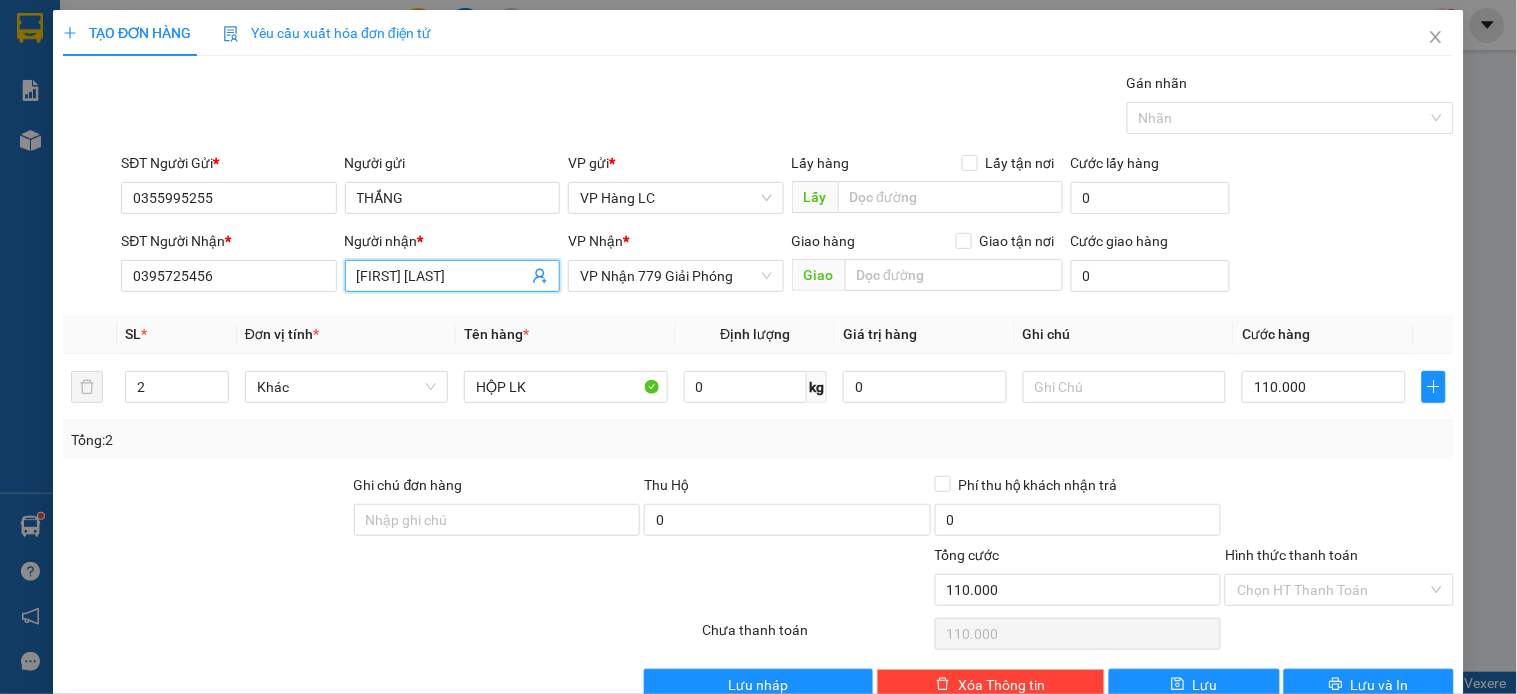 click 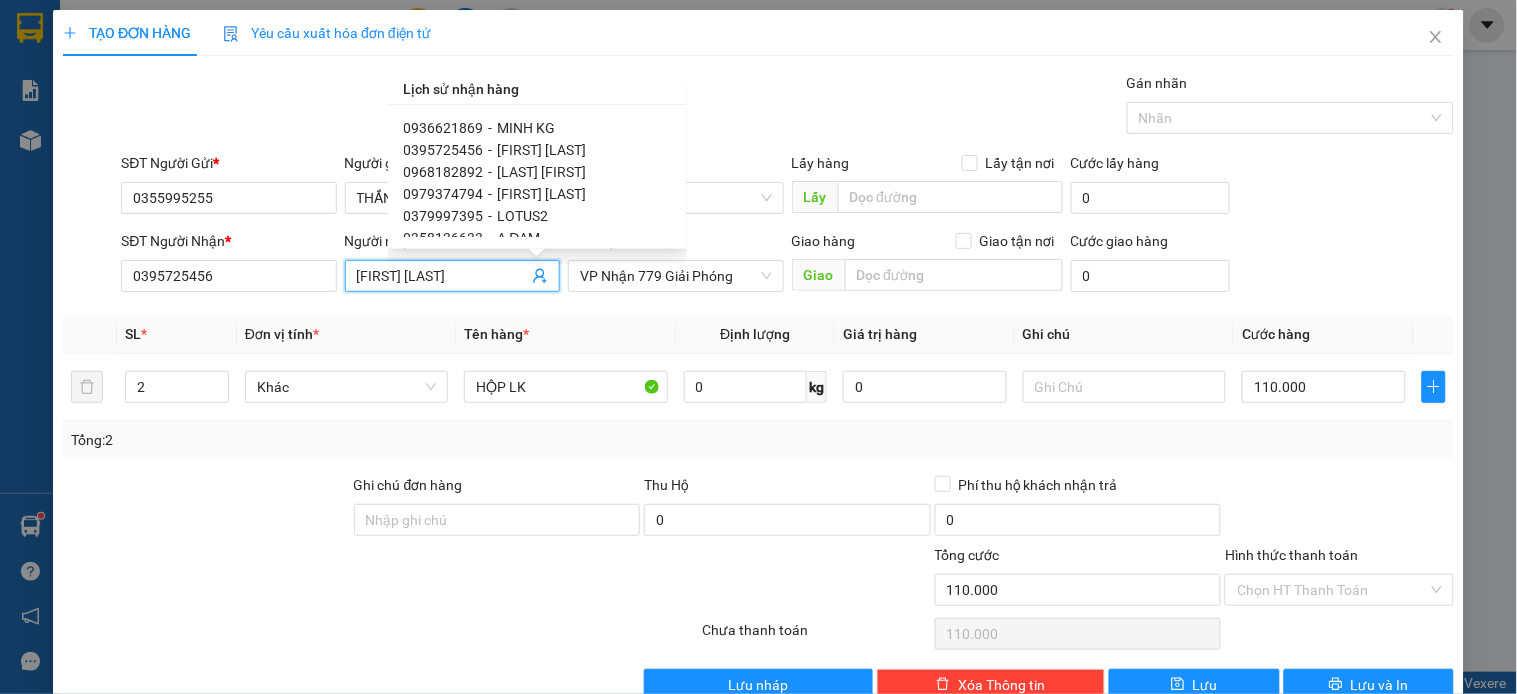 scroll, scrollTop: 111, scrollLeft: 0, axis: vertical 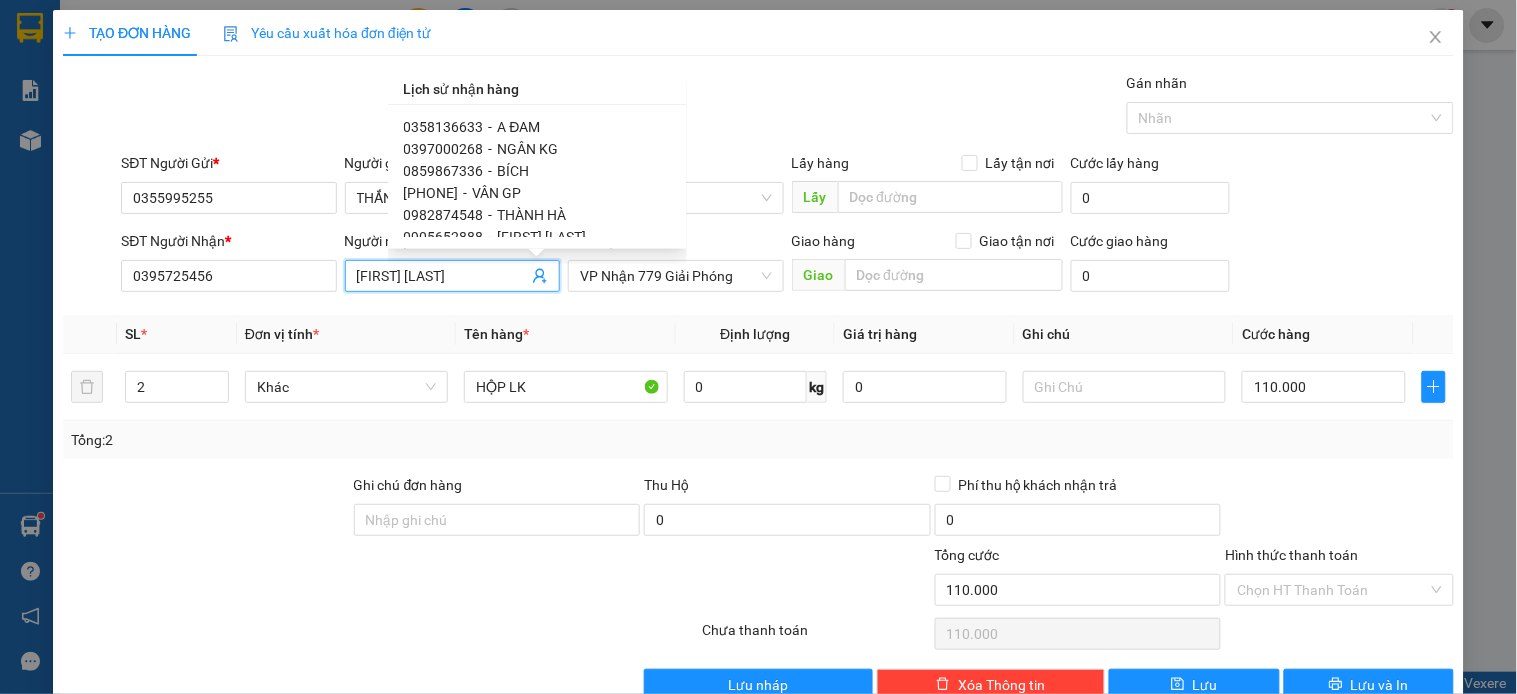 click on "NGÂN KG" at bounding box center [528, 149] 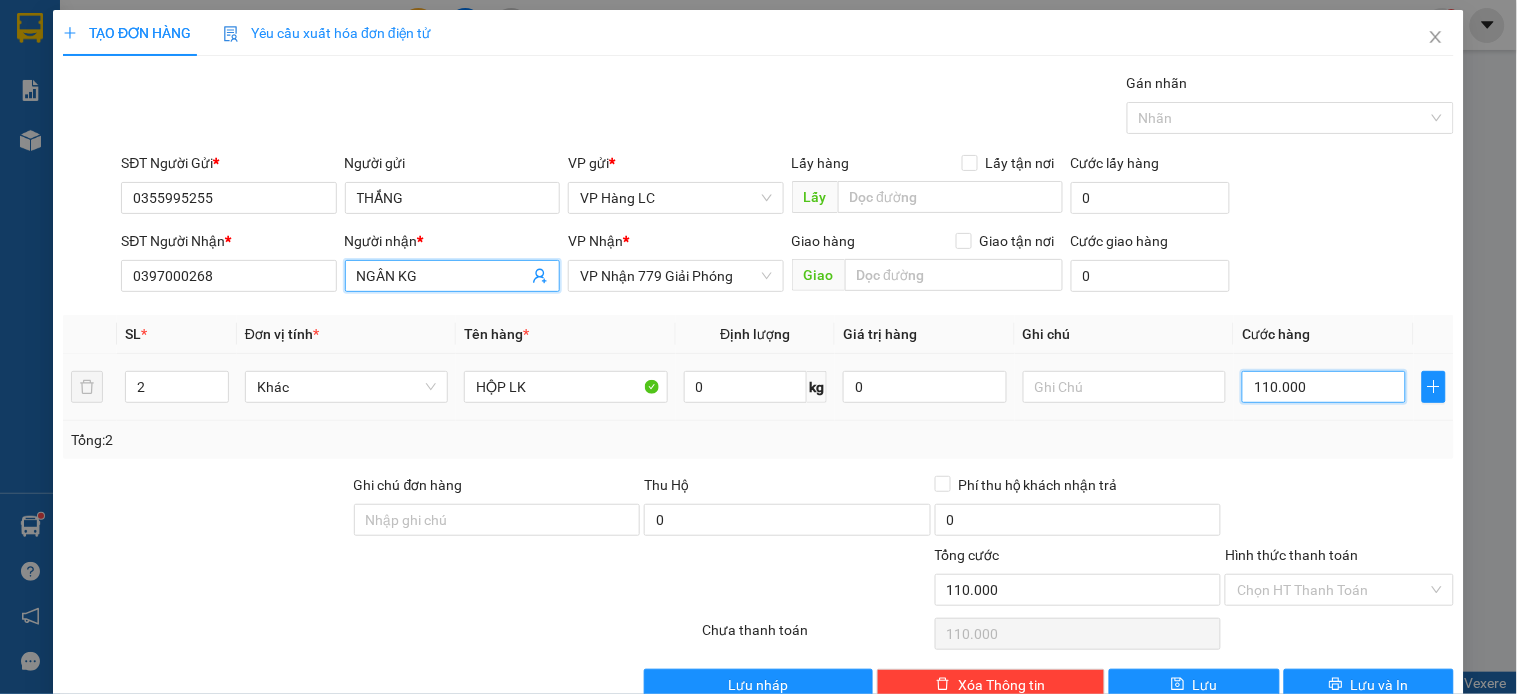 click on "110.000" at bounding box center [1324, 387] 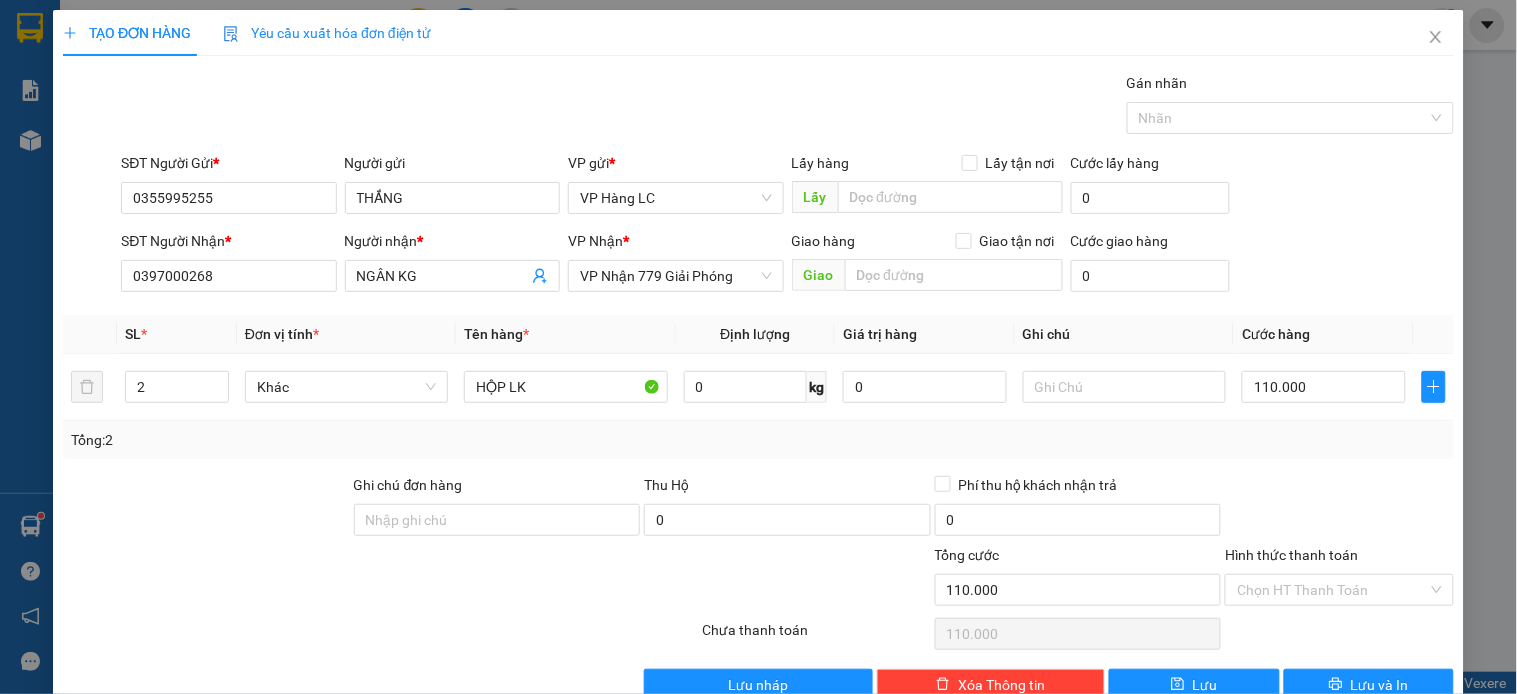 click on "Transit Pickup Surcharge Ids Transit Deliver Surcharge Ids Transit Deliver Surcharge Transit Deliver Surcharge Gán nhãn   Nhãn SĐT Người Gửi  * 0355995255 Người gửi THẮNG VP gửi  * VP Hàng LC Lấy hàng Lấy tận nơi Lấy Cước lấy hàng 0 SĐT Người Nhận  * 0397000268 Người nhận  * NGÂN KG VP Nhận  * VP Nhận 779 Giải Phóng Giao hàng Giao tận nơi Giao Cước giao hàng 0 SL  * Đơn vị tính  * Tên hàng  * Định lượng Giá trị hàng Ghi chú Cước hàng                   2 Khác HỘP LK 0 kg 0 110.000 Tổng:  2 Ghi chú đơn hàng Thu Hộ 0 Phí thu hộ khách nhận trả 0 Tổng cước 110.000 Hình thức thanh toán Chọn HT Thanh Toán Số tiền thu trước 0 Chưa thanh toán 110.000 Chọn HT Thanh Toán Lưu nháp Xóa Thông tin Lưu Lưu và In Lịch sử nhận hàng 0936621869 - MINH KG 0395725456 - Ngọc Ly 0968182892 - NGUYỄN CÔNG 0979374794 - LÊ ĐĂNG TÚ 0379997395 - LOTUS2 0358136633 - A ĐAM - - -" at bounding box center [758, 386] 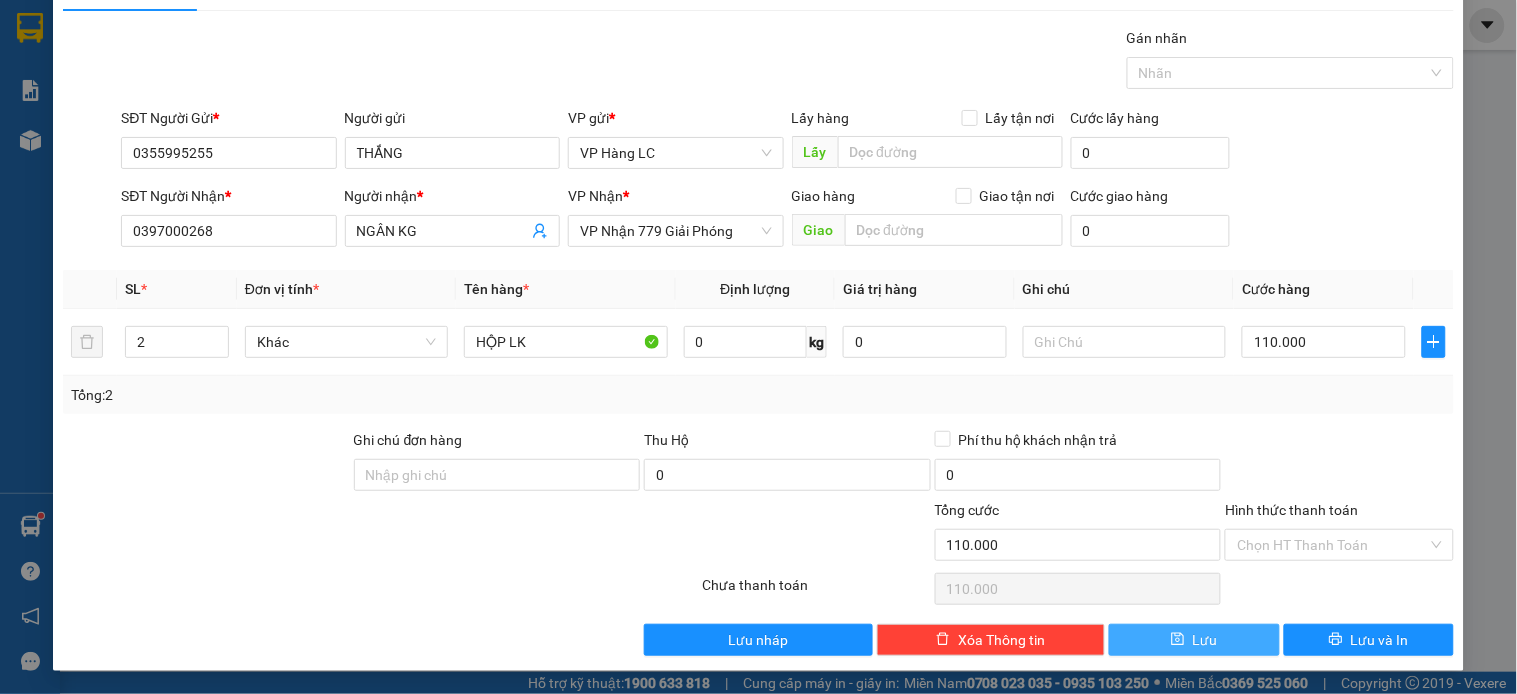 click on "Lưu" at bounding box center [1194, 640] 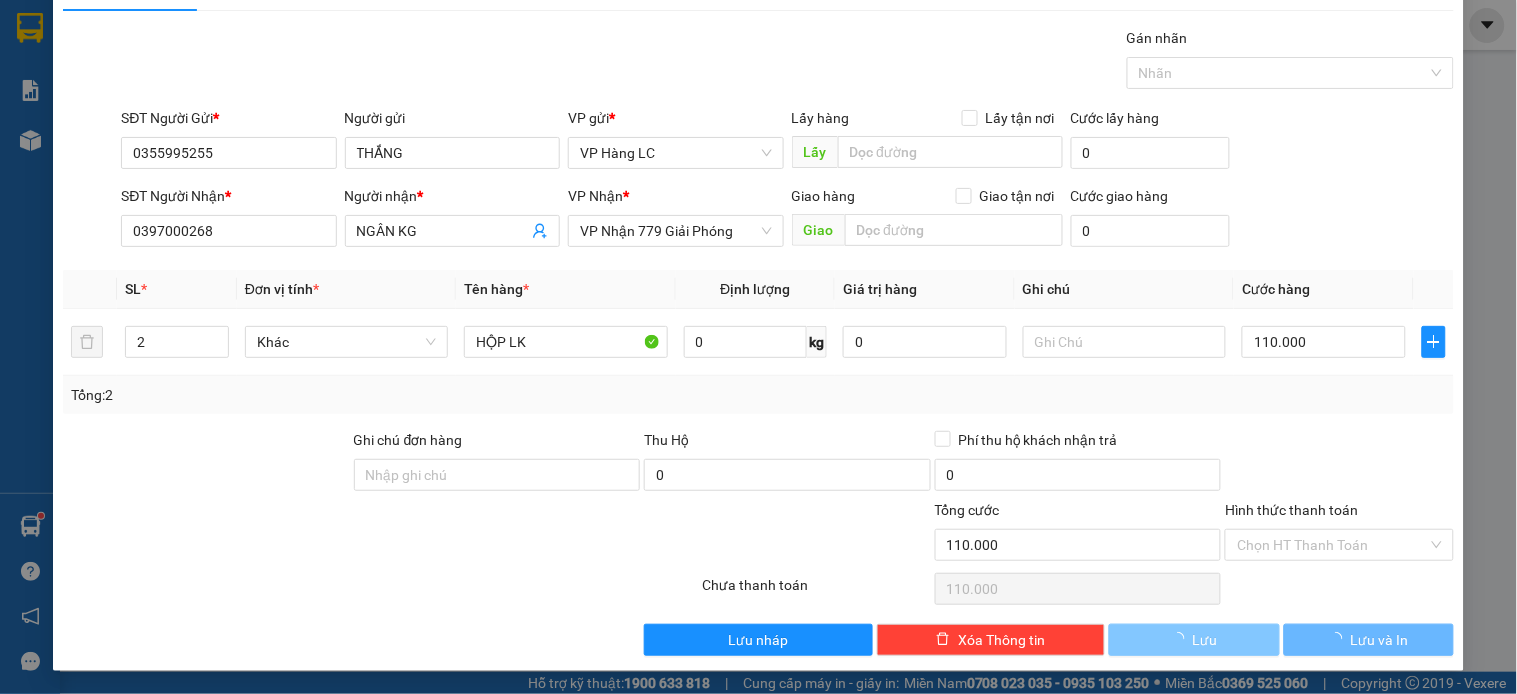 type 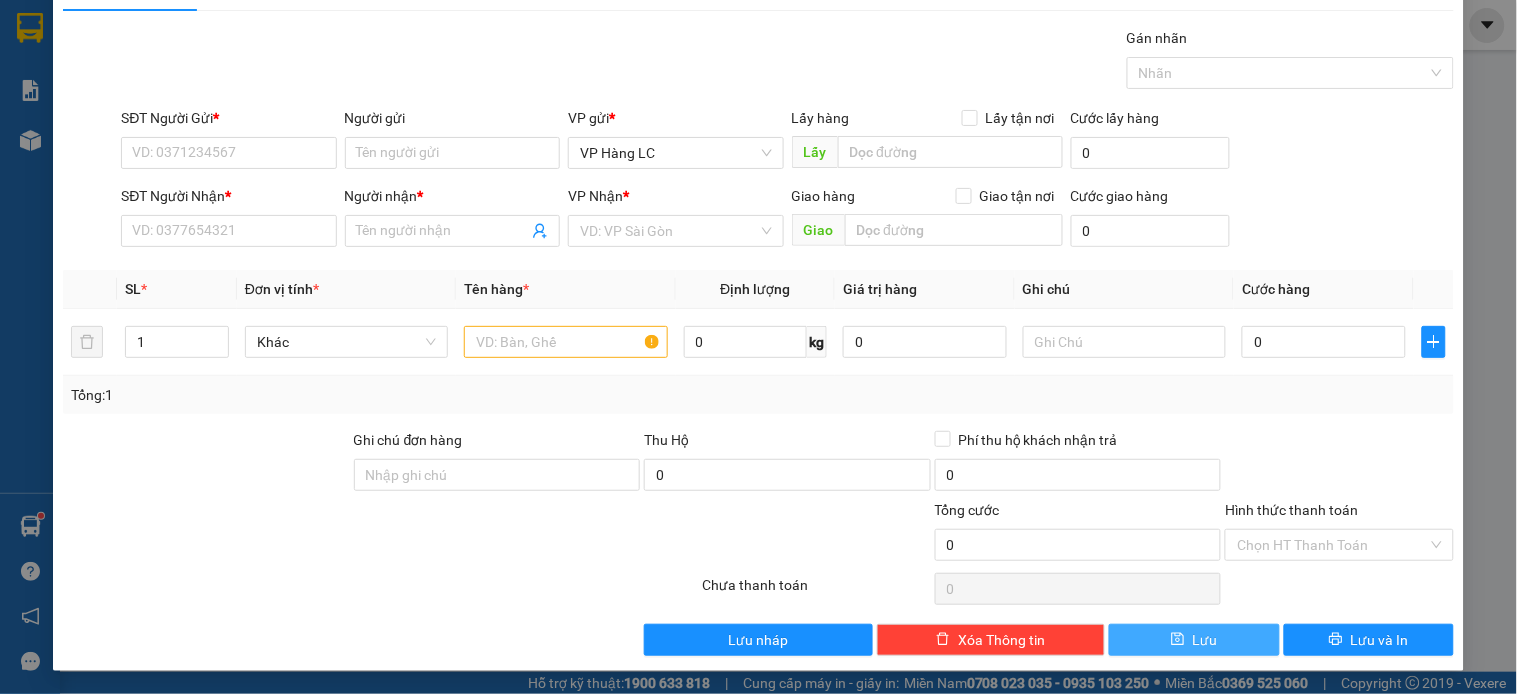 scroll, scrollTop: 0, scrollLeft: 0, axis: both 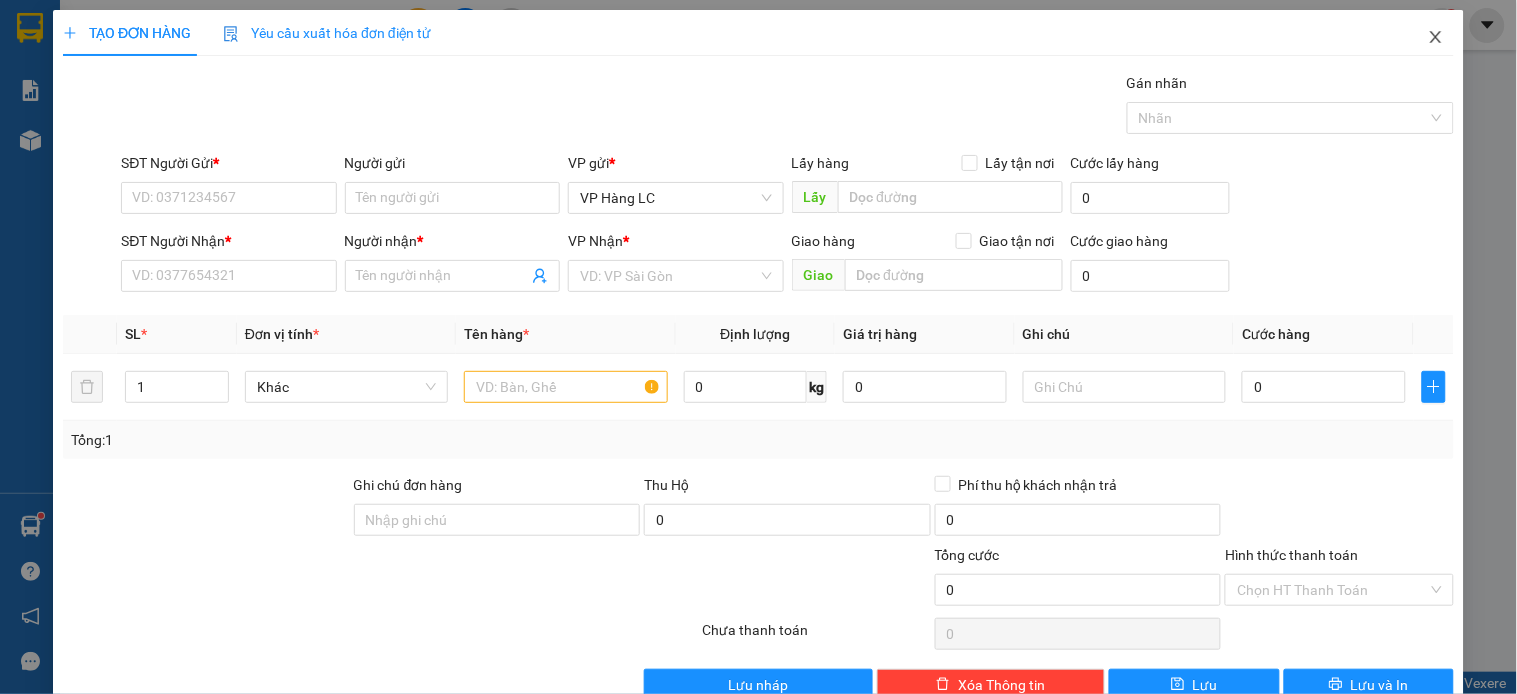 click 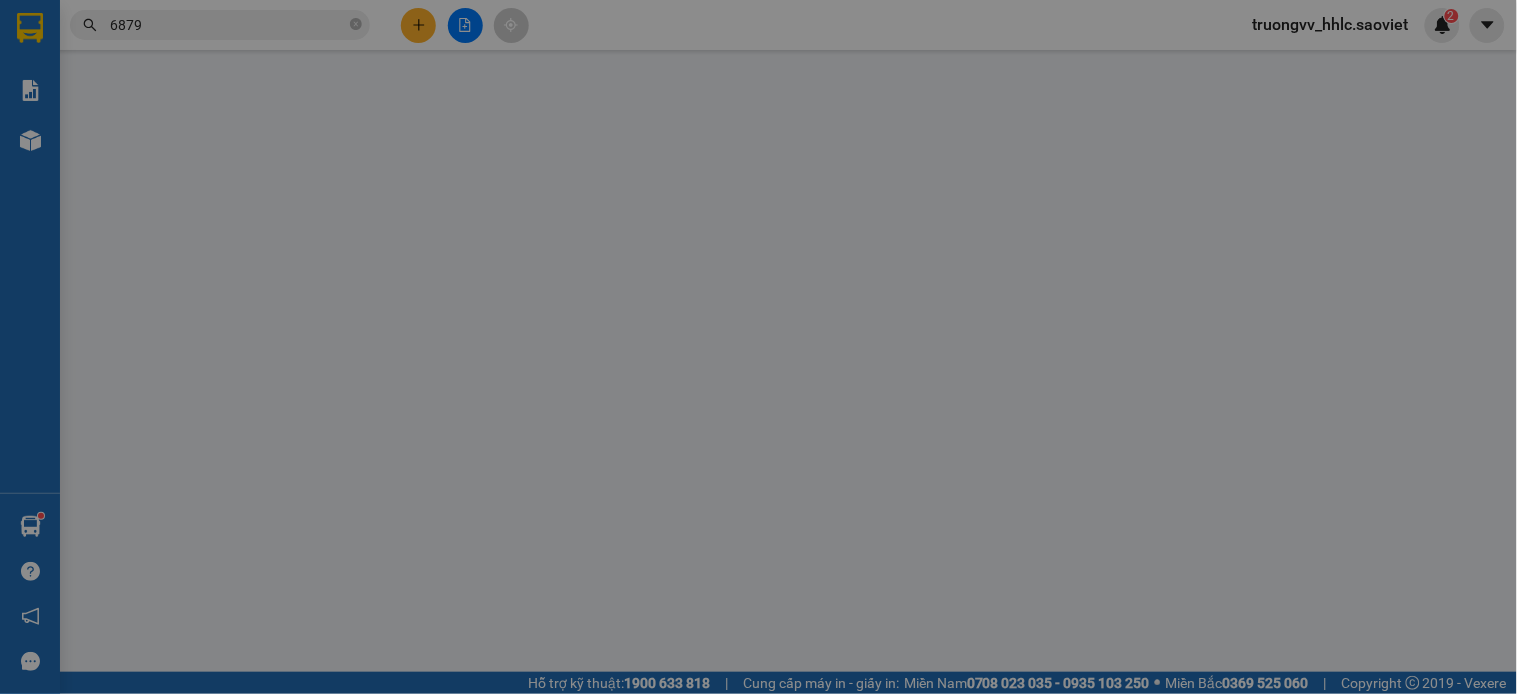 type on "0355995255" 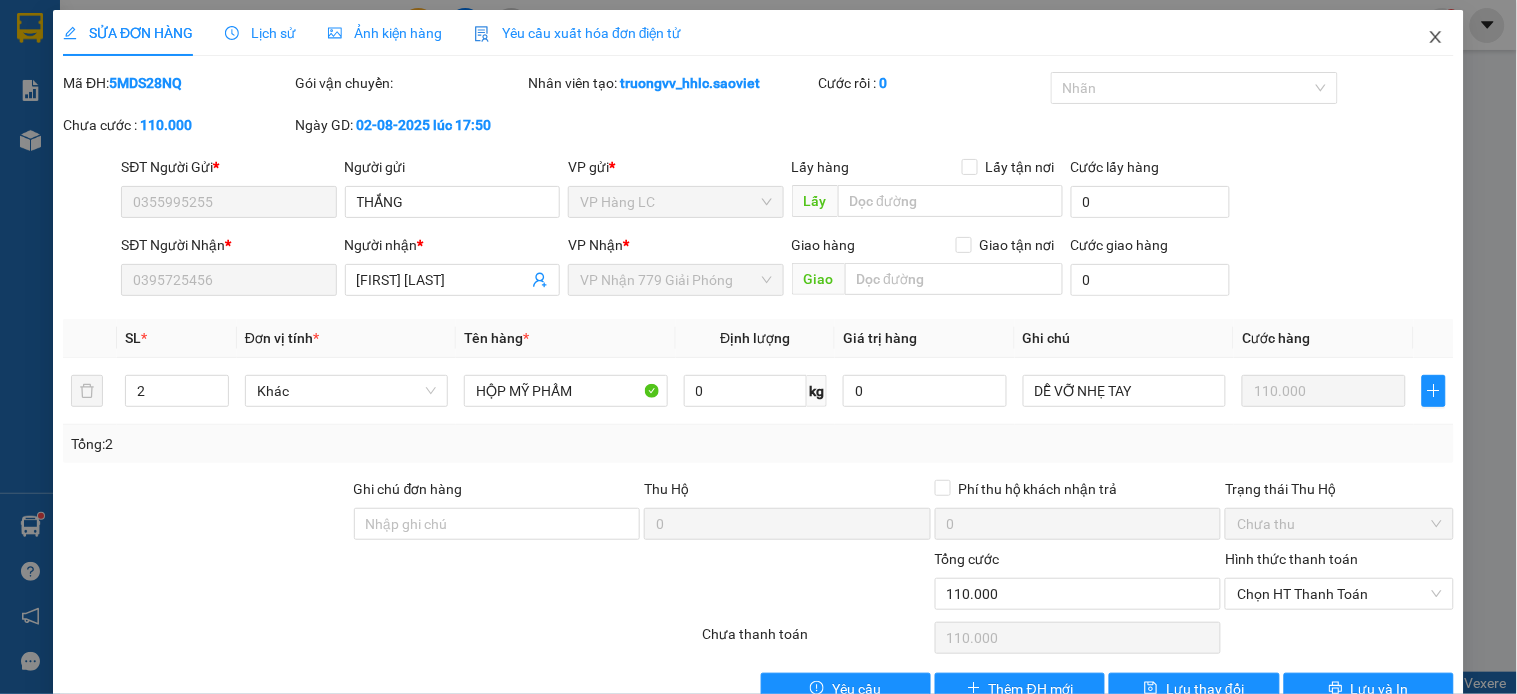 click 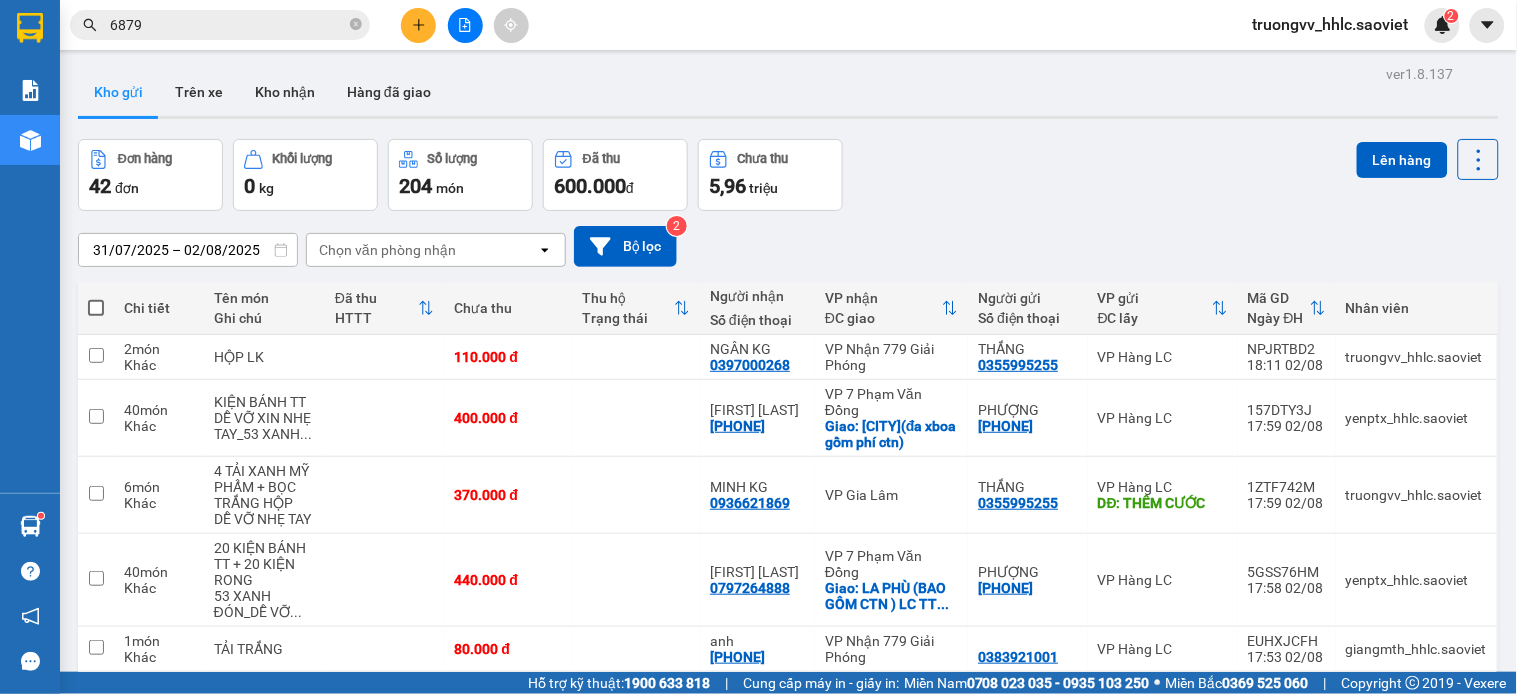 scroll, scrollTop: 333, scrollLeft: 0, axis: vertical 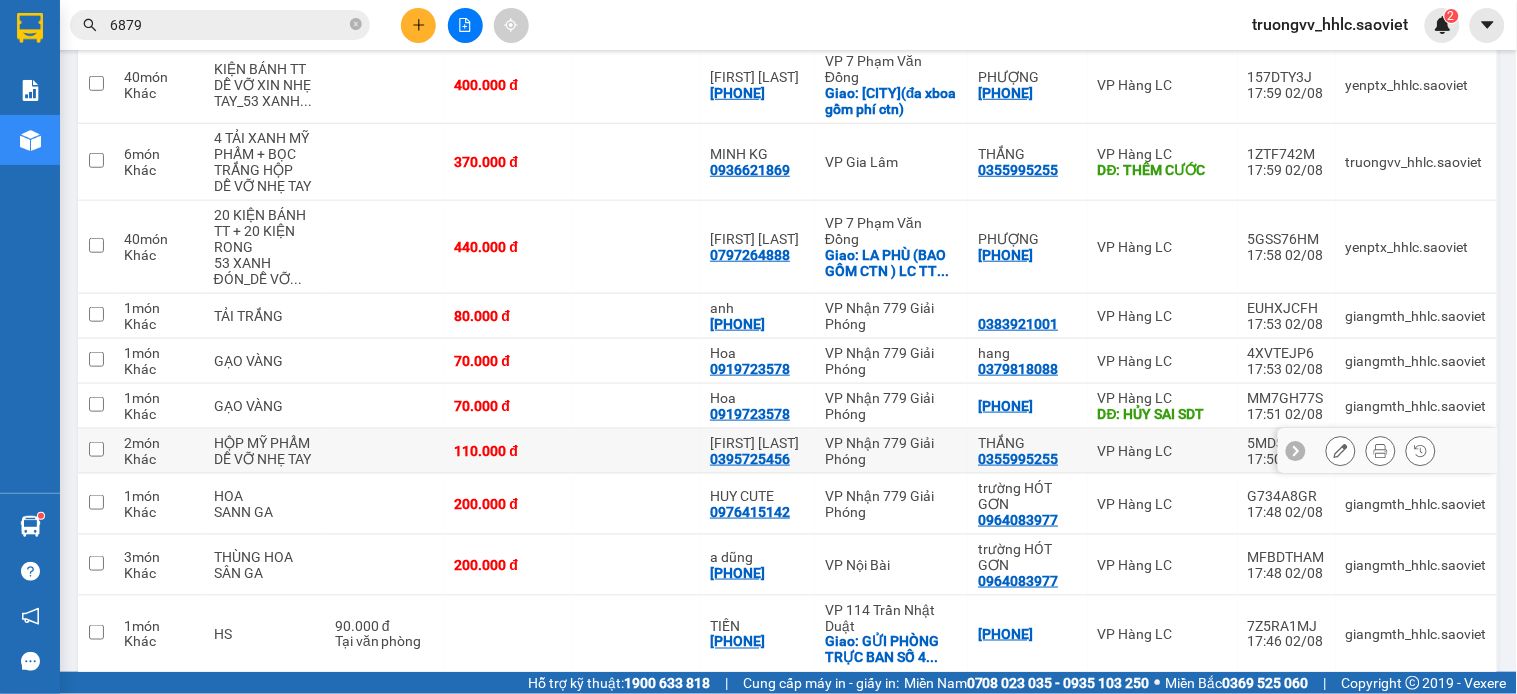 click at bounding box center (636, 451) 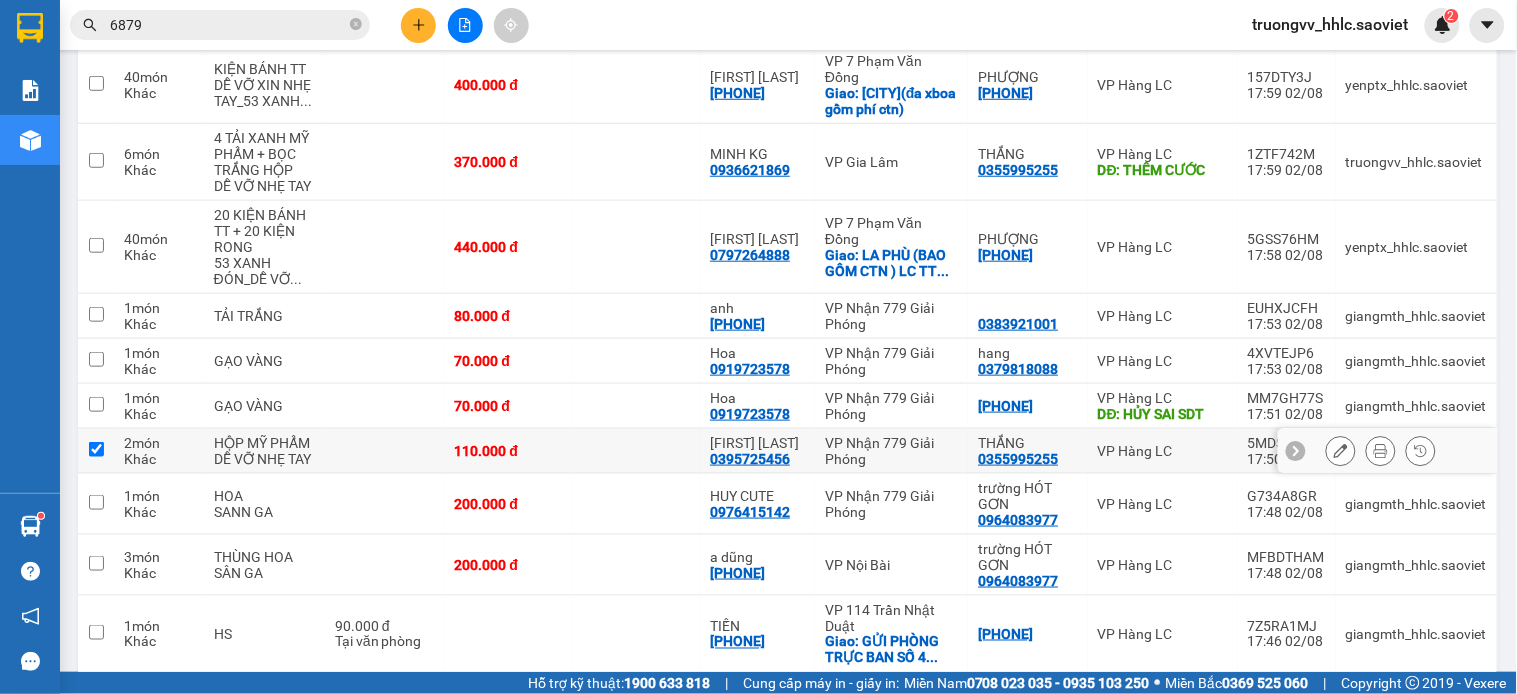 checkbox on "true" 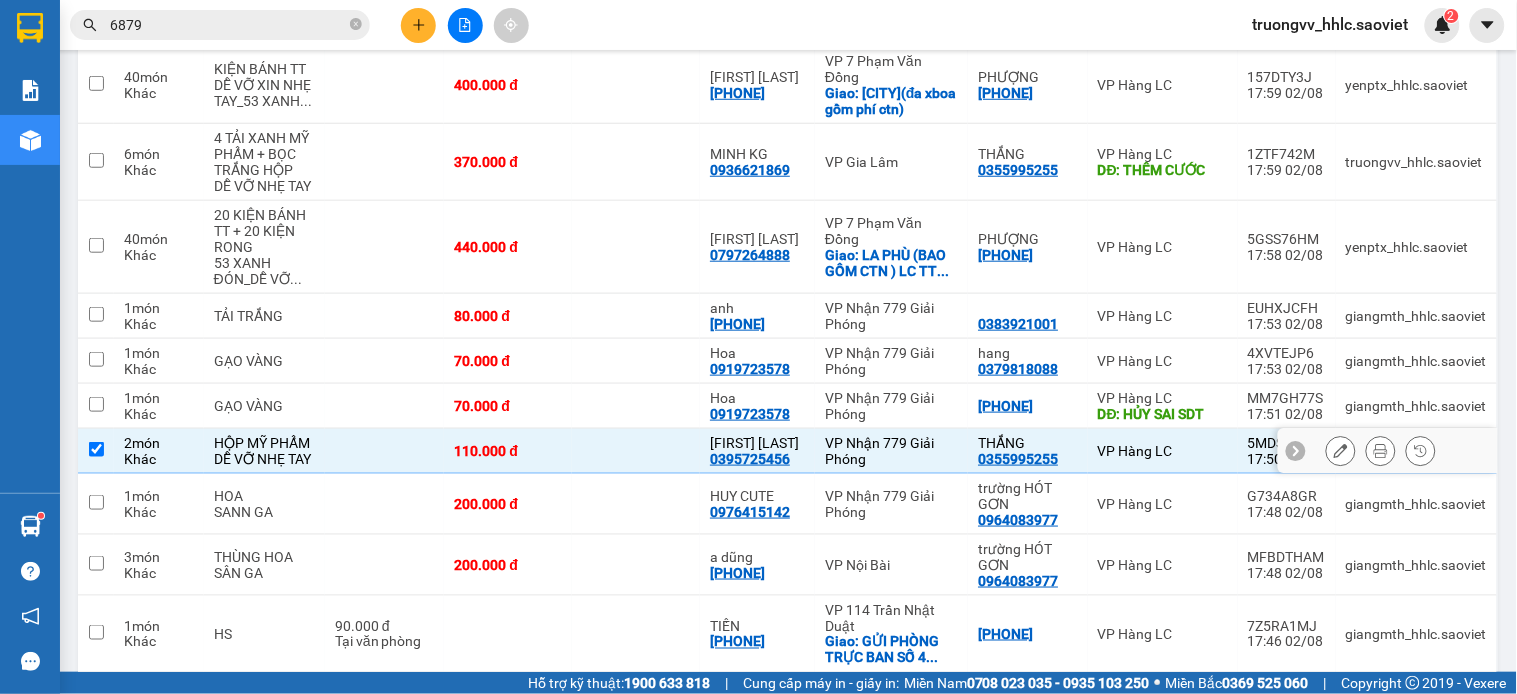 click at bounding box center [1341, 451] 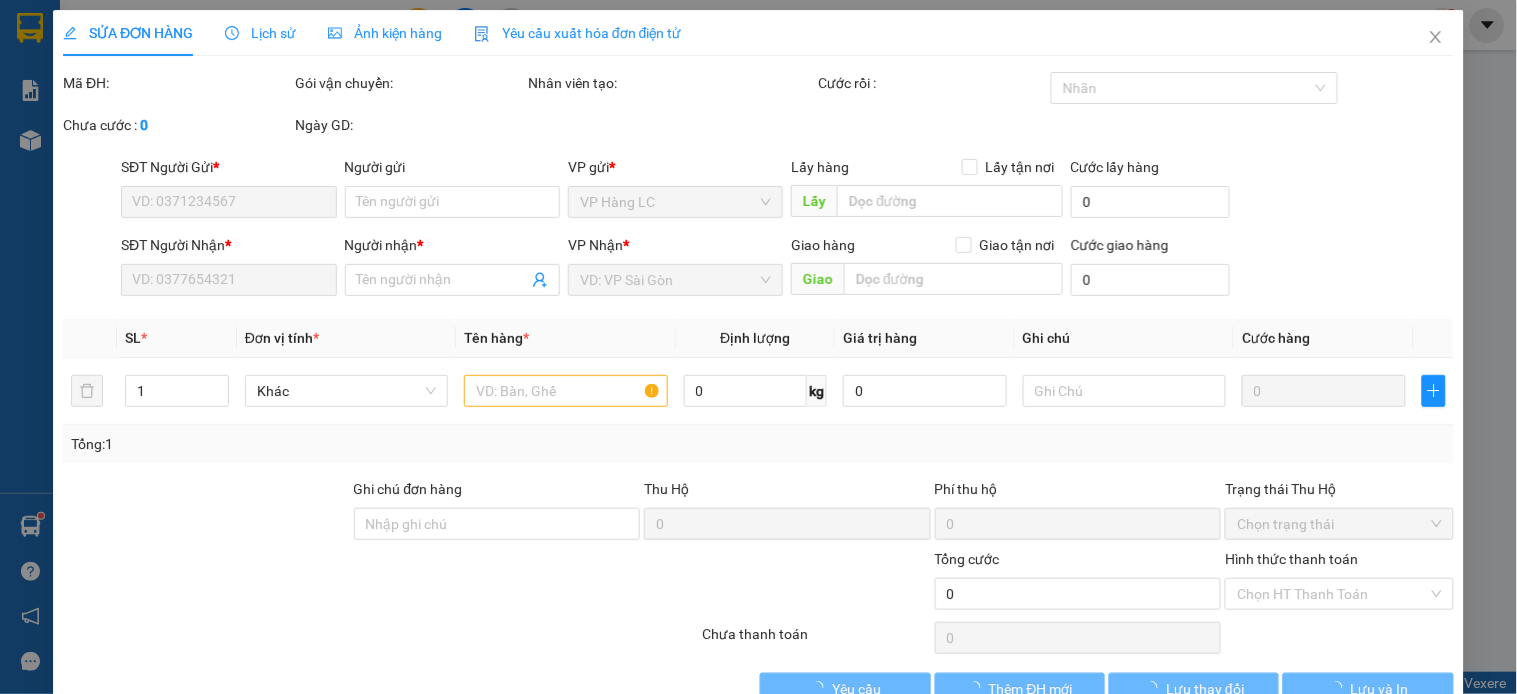 type on "0355995255" 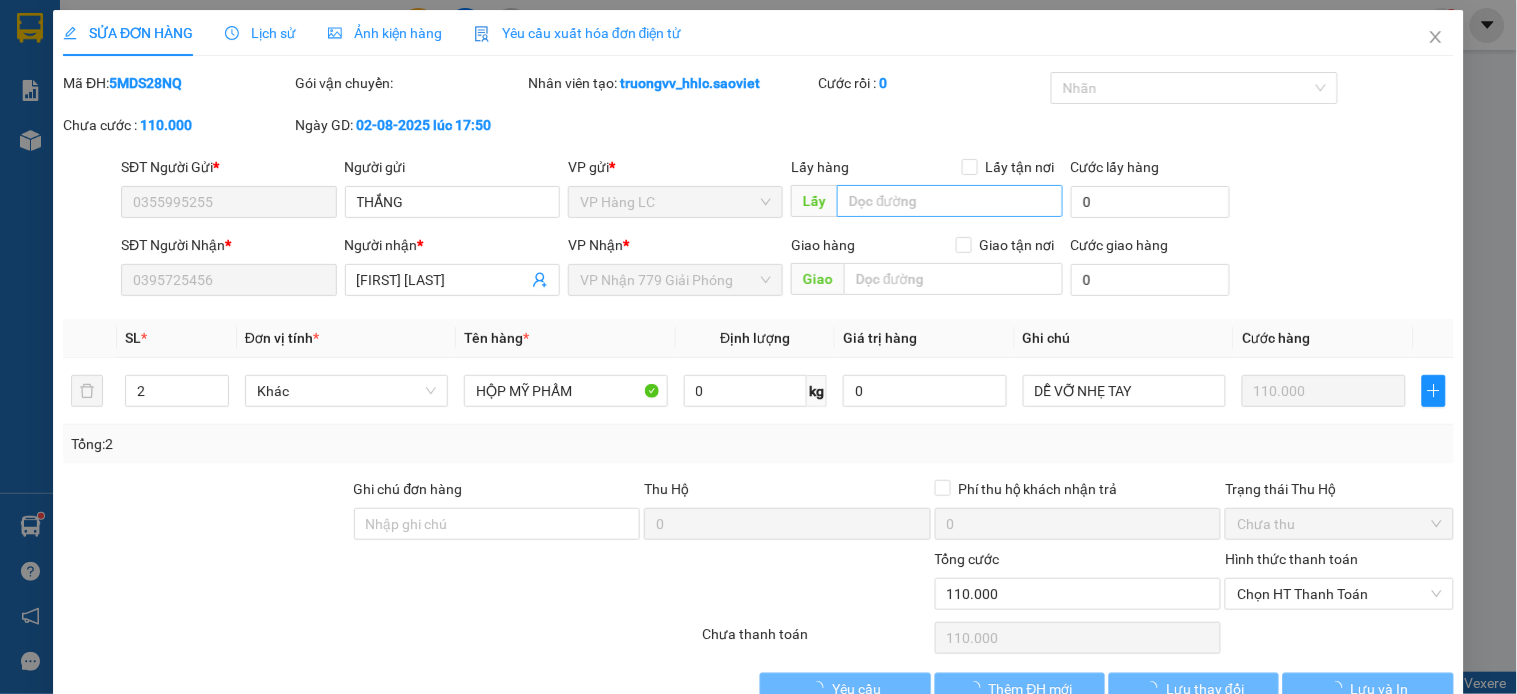 scroll, scrollTop: 0, scrollLeft: 0, axis: both 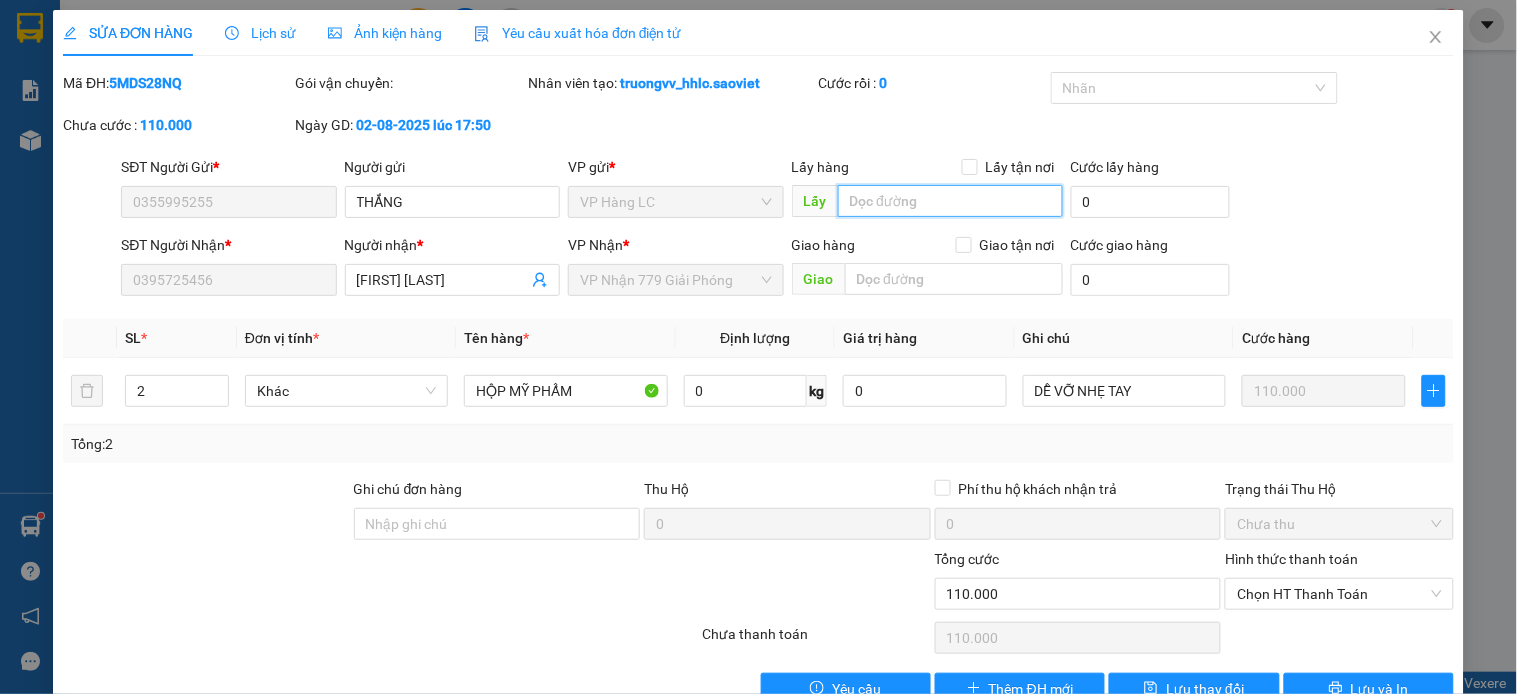 click at bounding box center [950, 201] 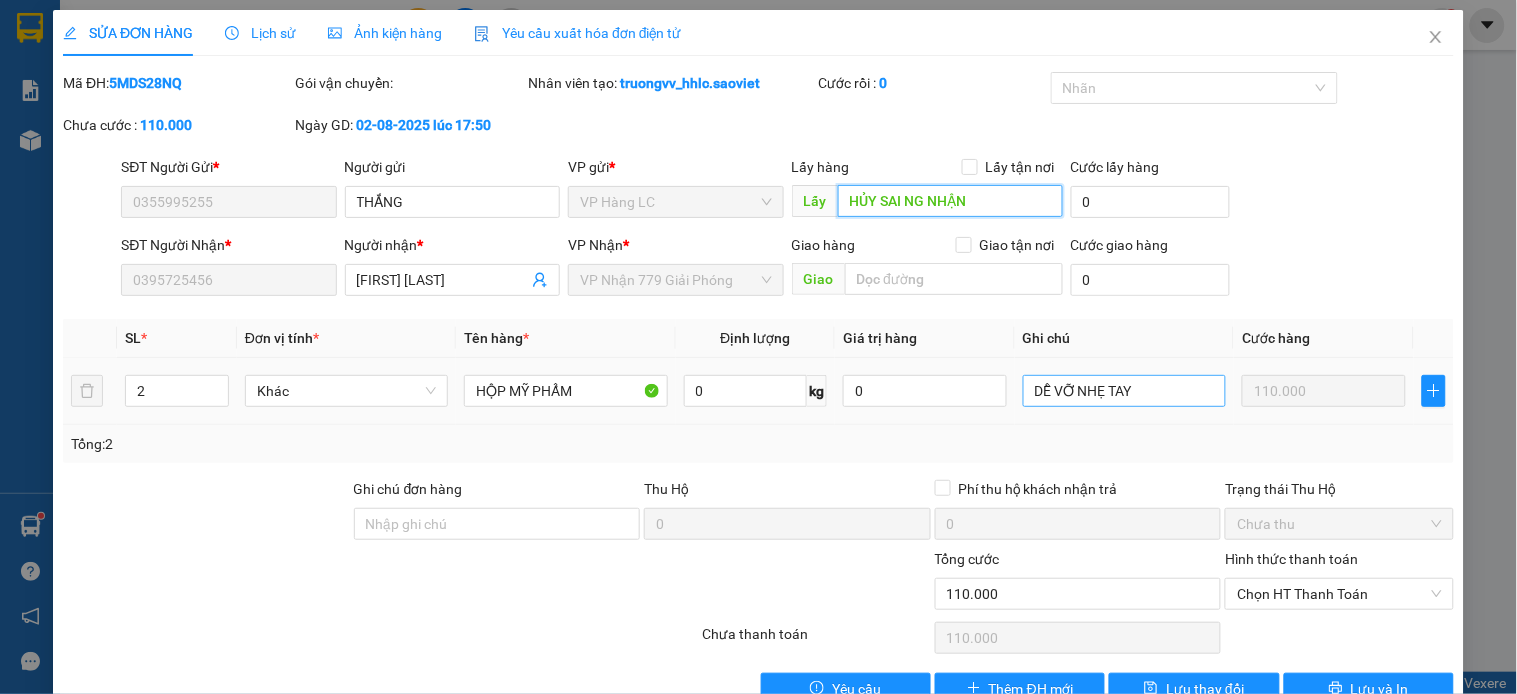 scroll, scrollTop: 50, scrollLeft: 0, axis: vertical 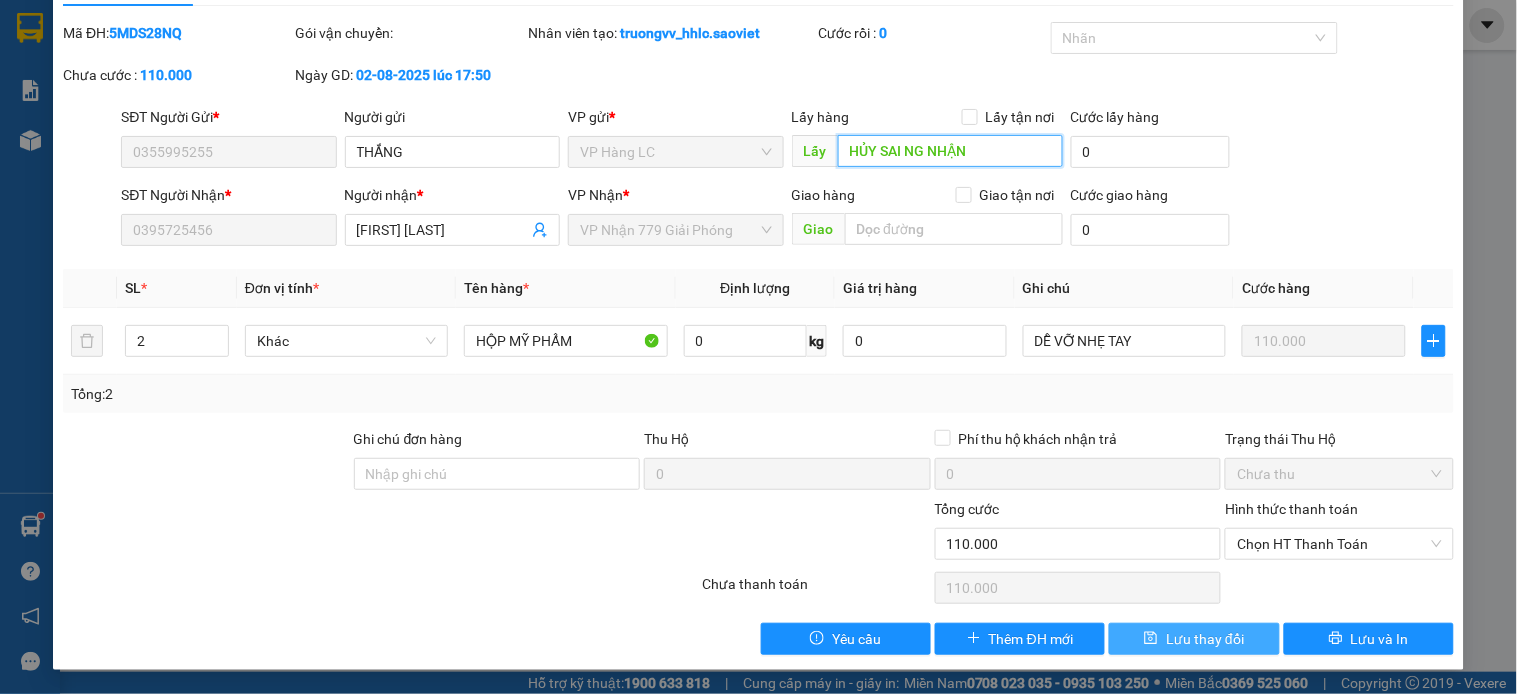 type on "HỦY SAI NG NHẬN" 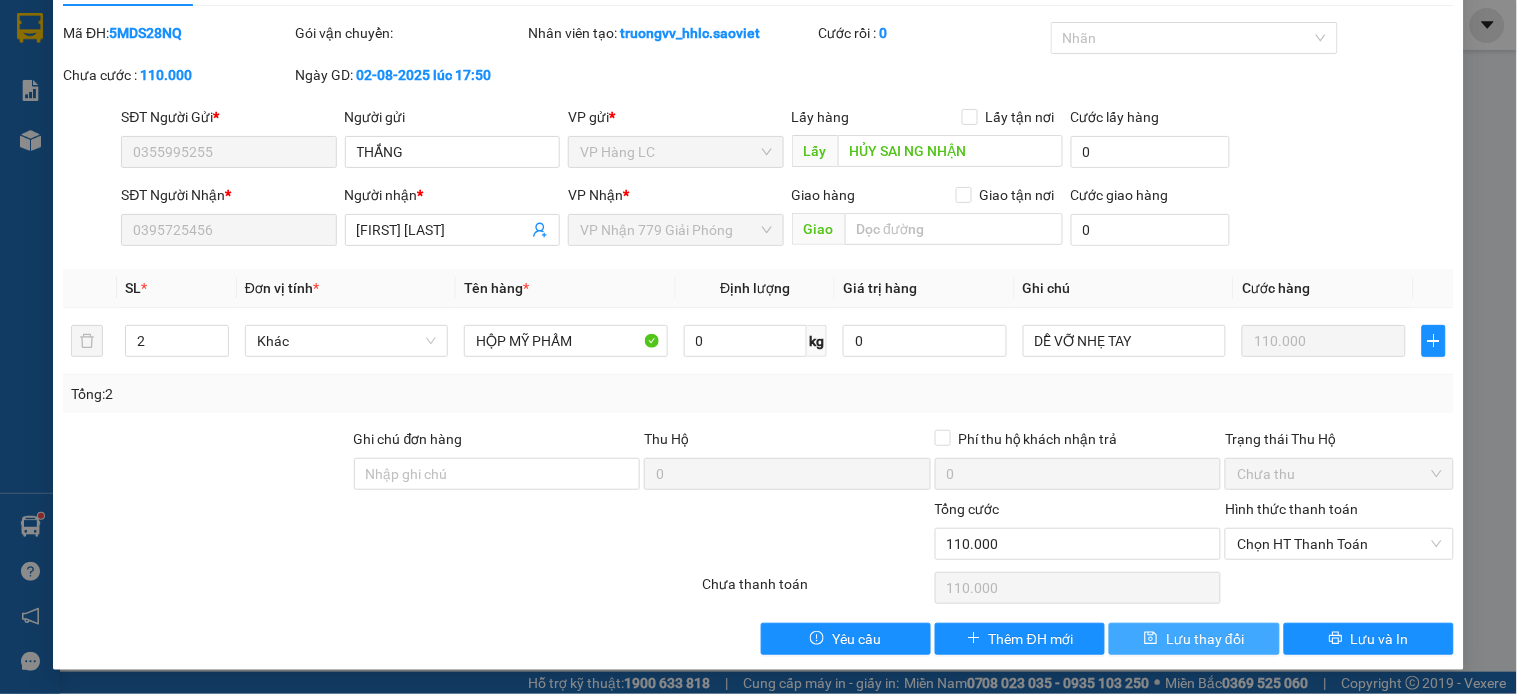 click on "Lưu thay đổi" at bounding box center [1194, 639] 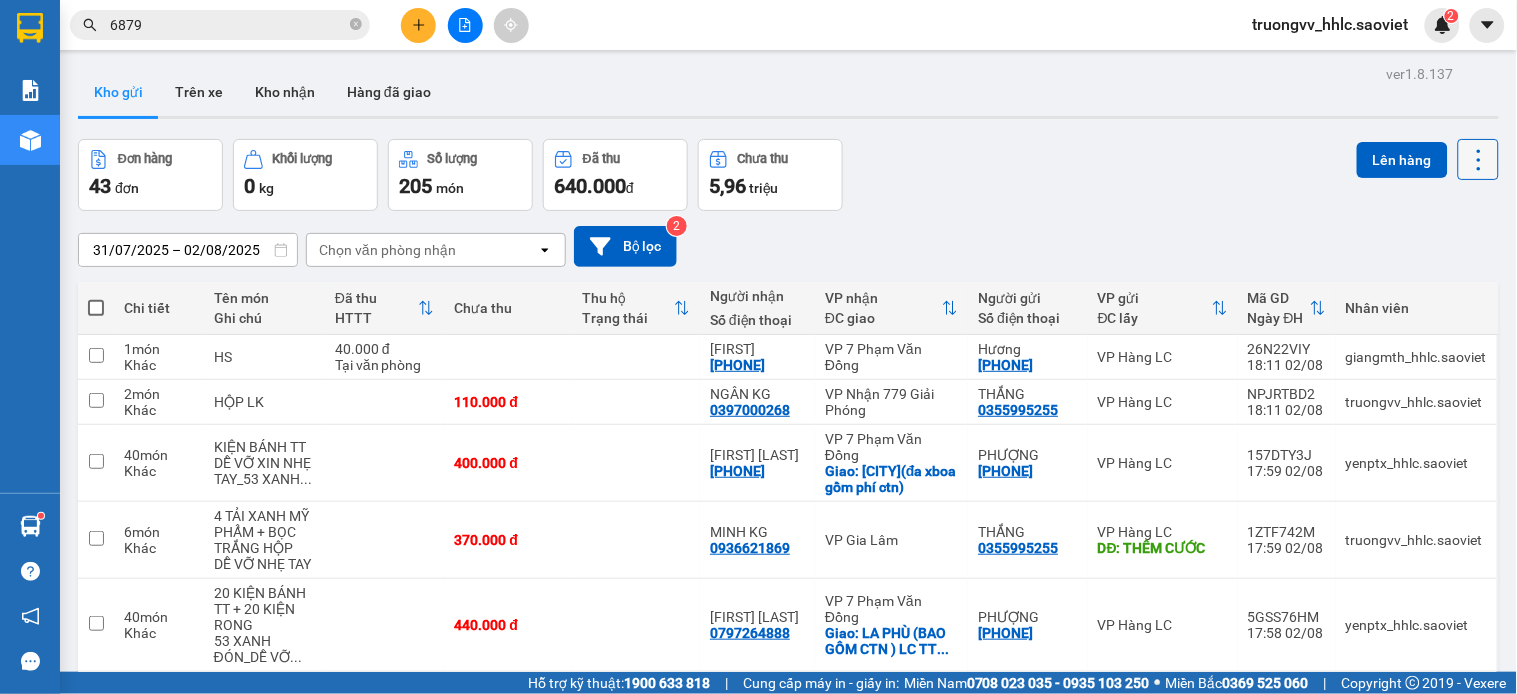 click 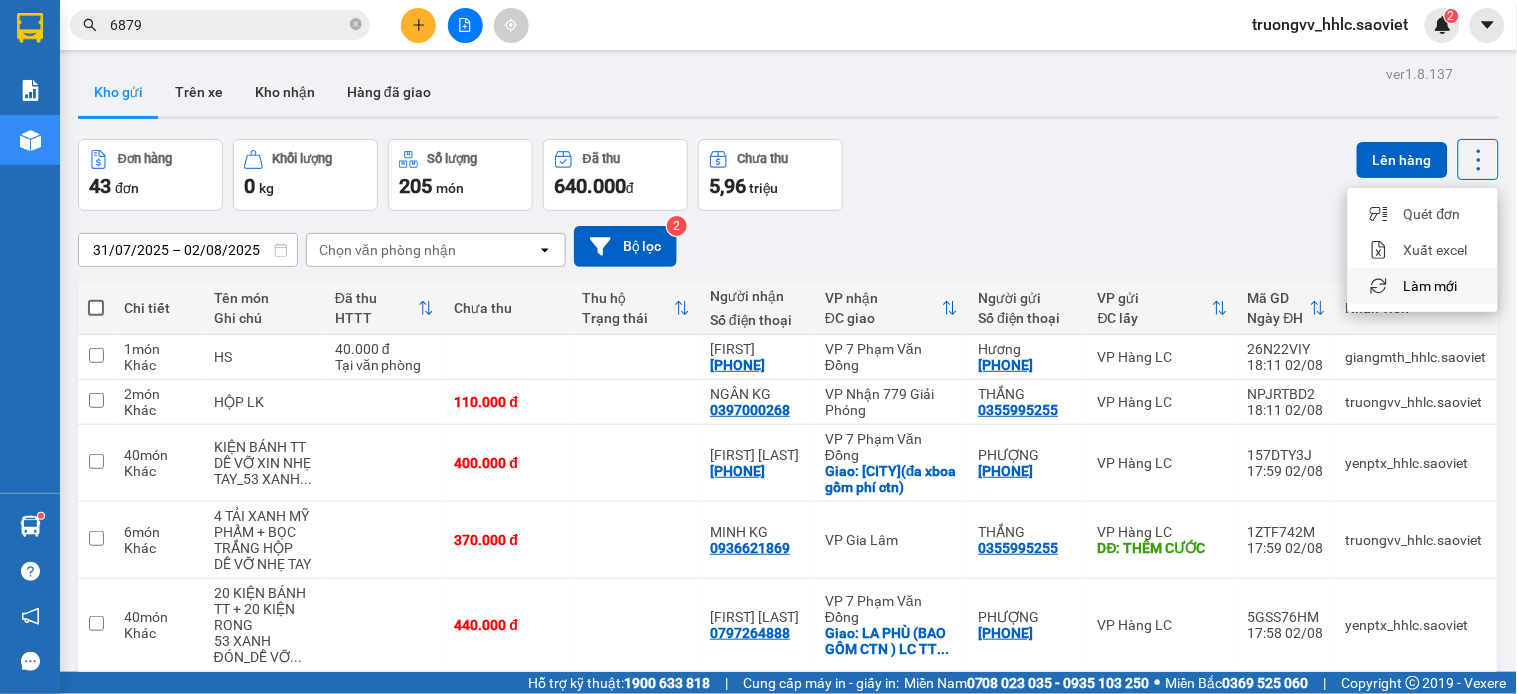 click on "Làm mới" at bounding box center [1431, 286] 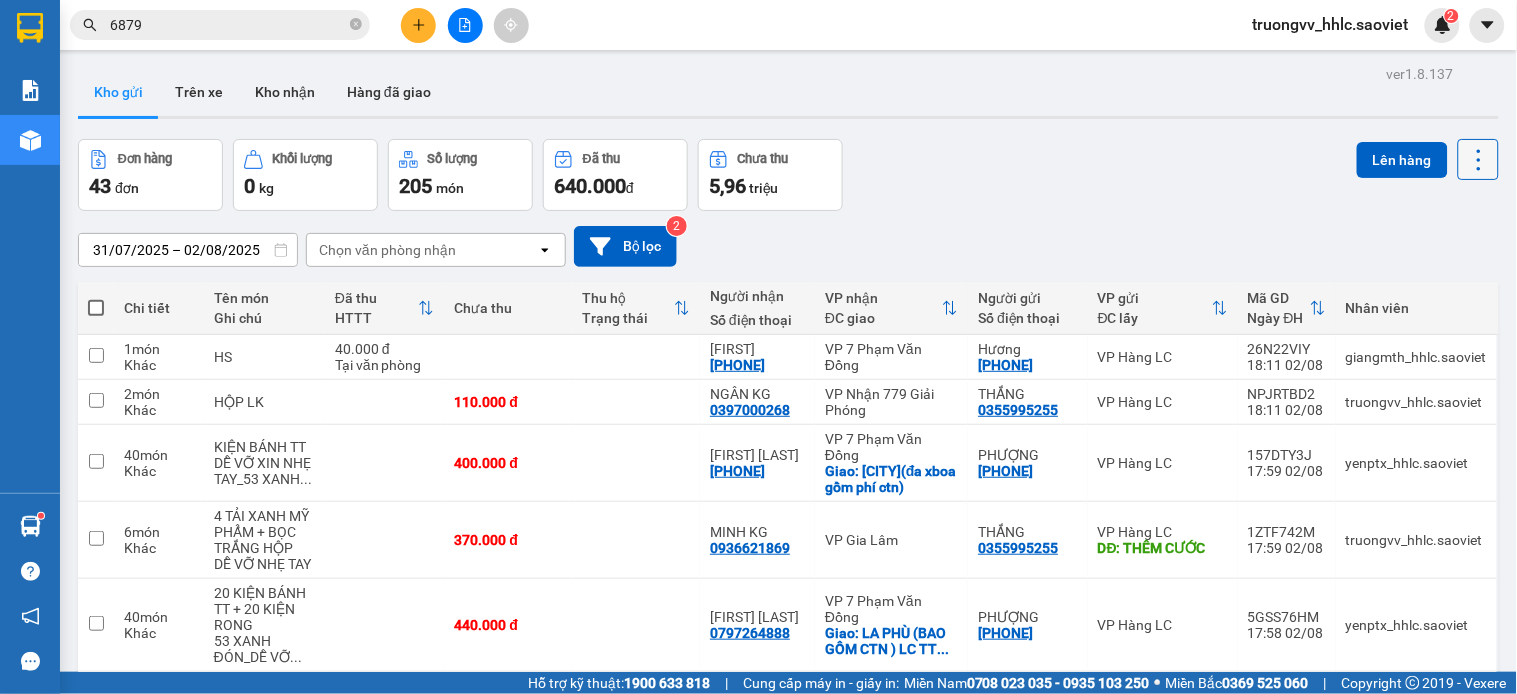 click 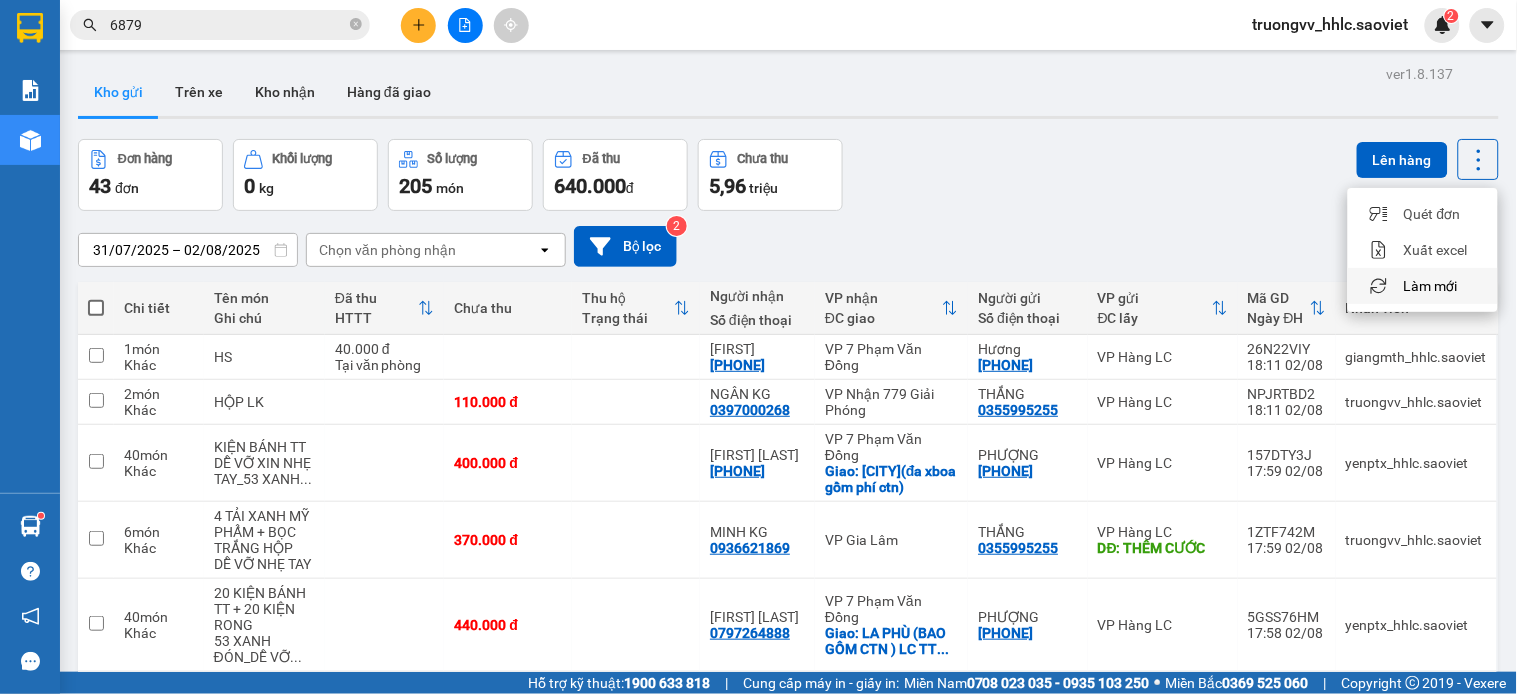 drag, startPoint x: 1435, startPoint y: 278, endPoint x: 1411, endPoint y: 277, distance: 24.020824 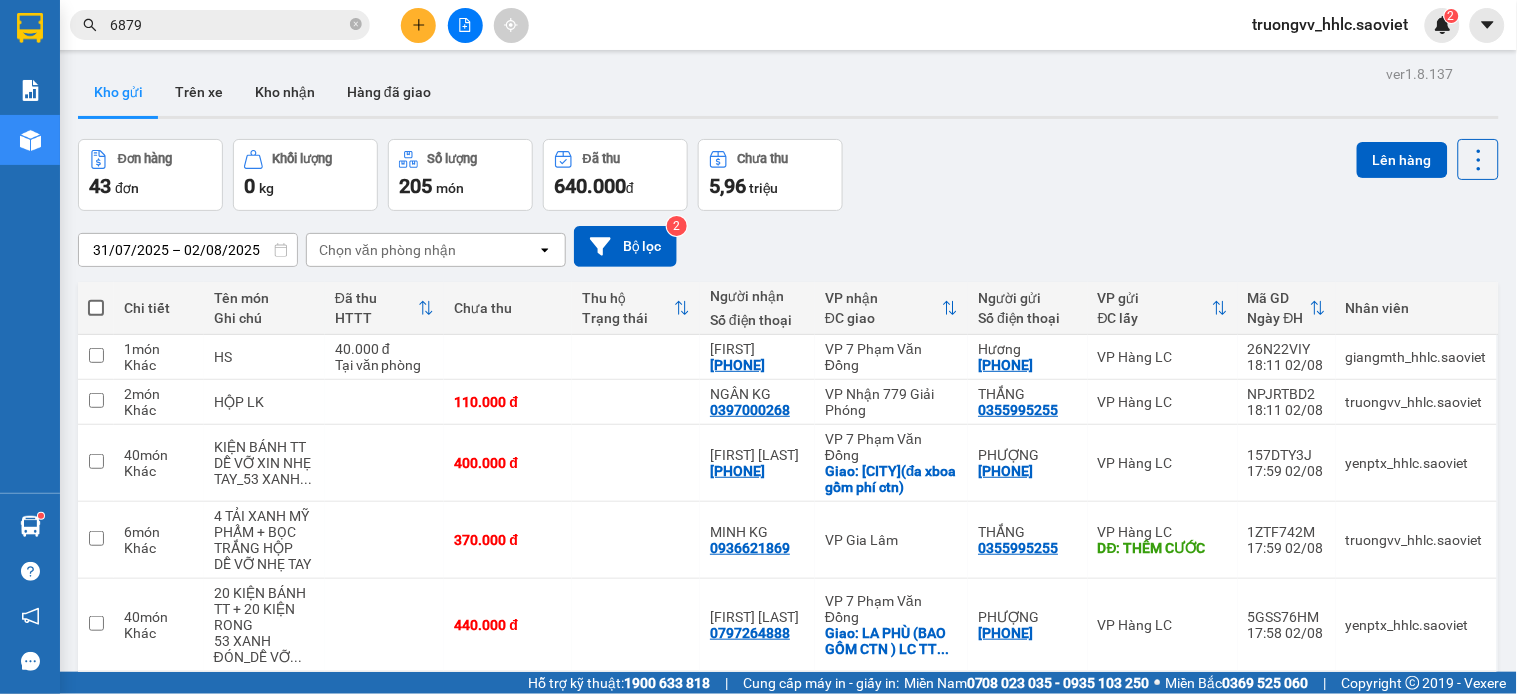 click 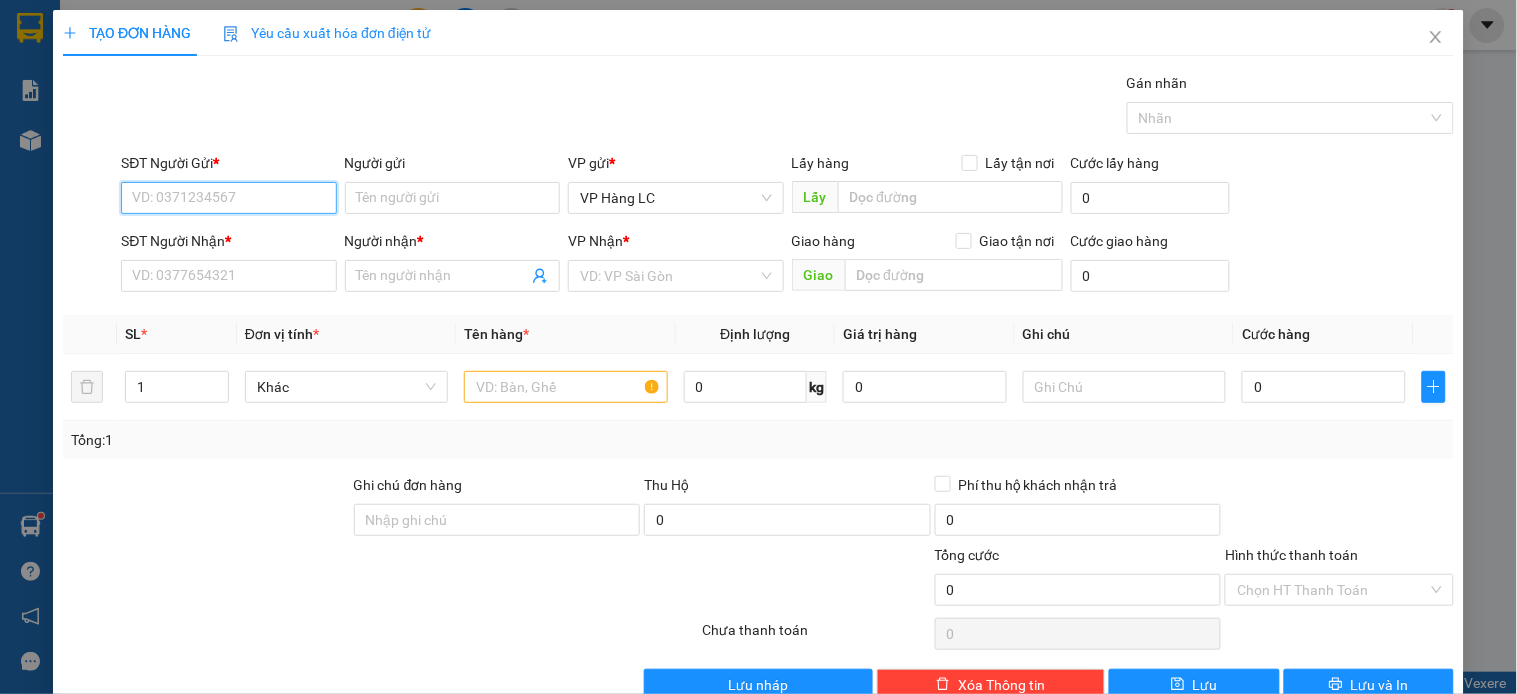 drag, startPoint x: 257, startPoint y: 187, endPoint x: 252, endPoint y: 176, distance: 12.083046 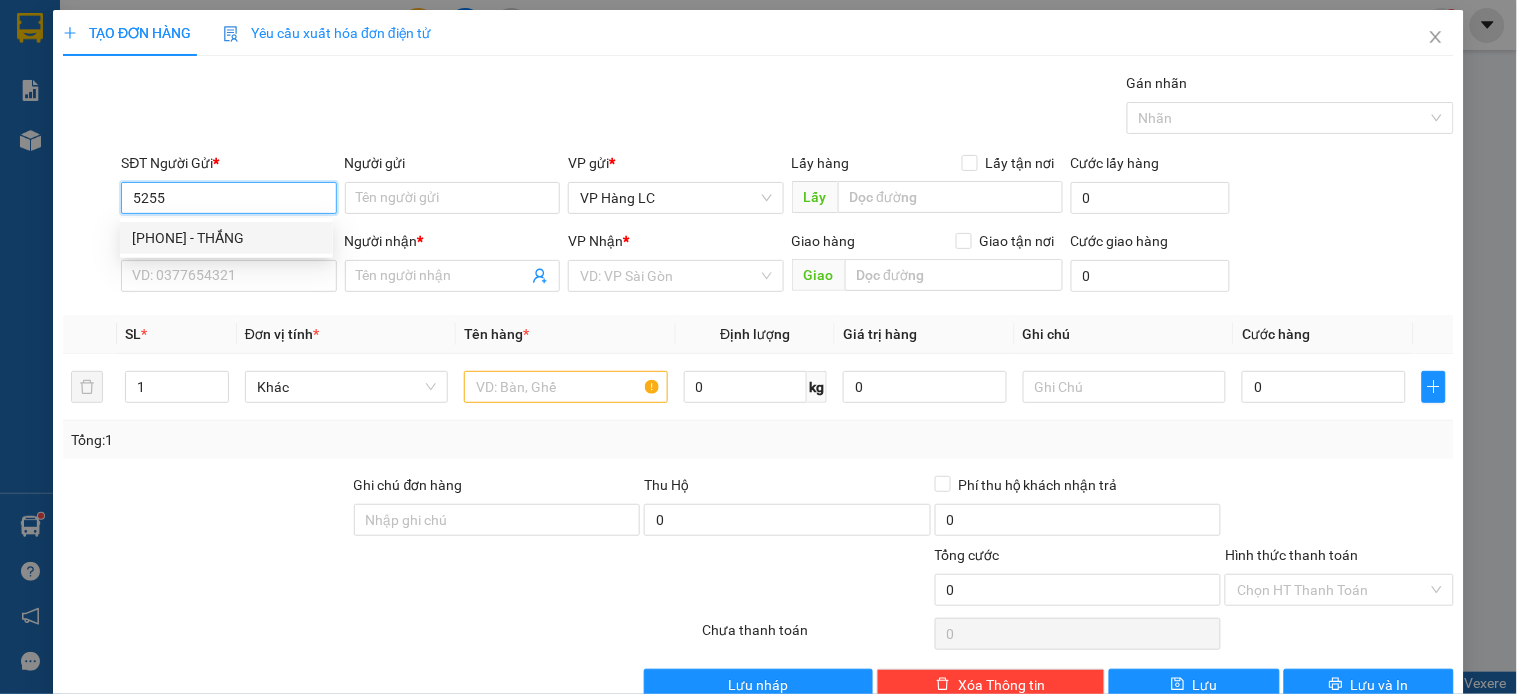 click on "0355995255 - THẮNG" at bounding box center (226, 238) 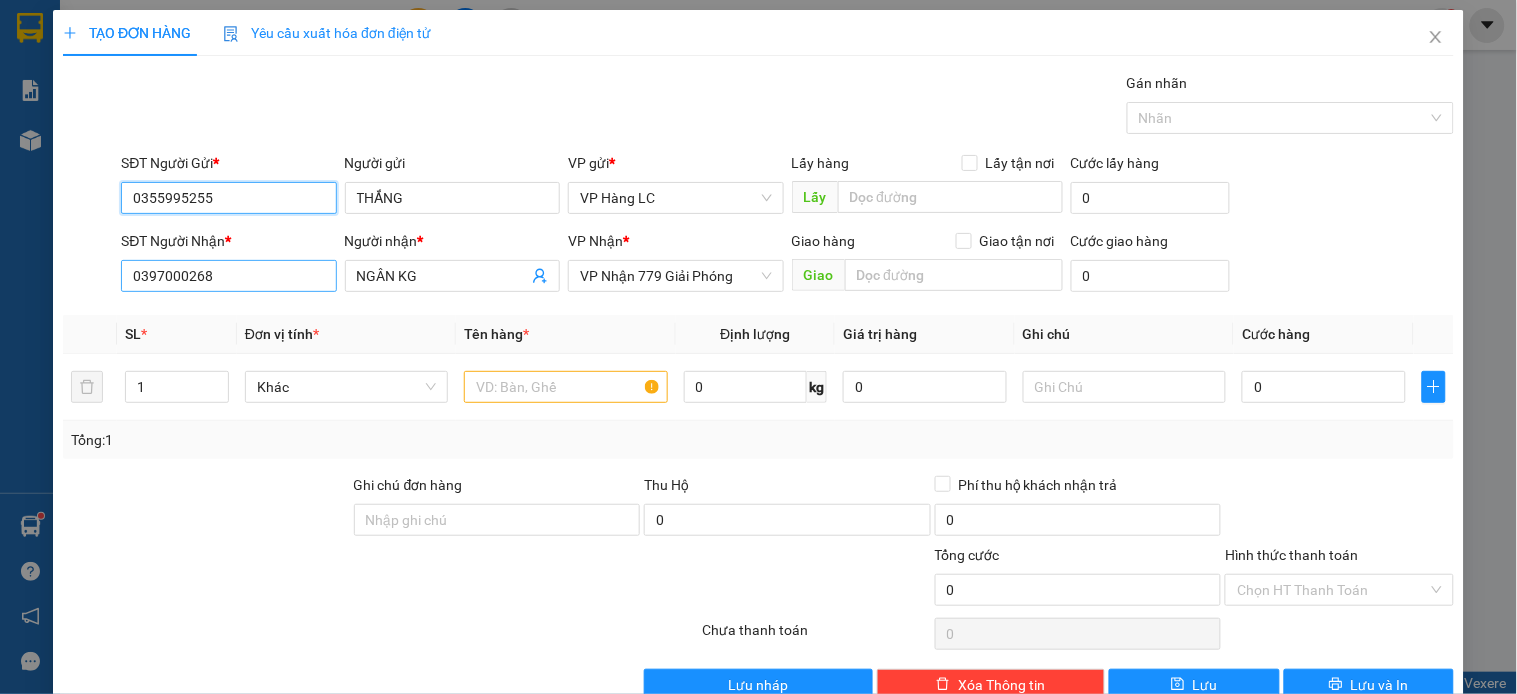 type on "0355995255" 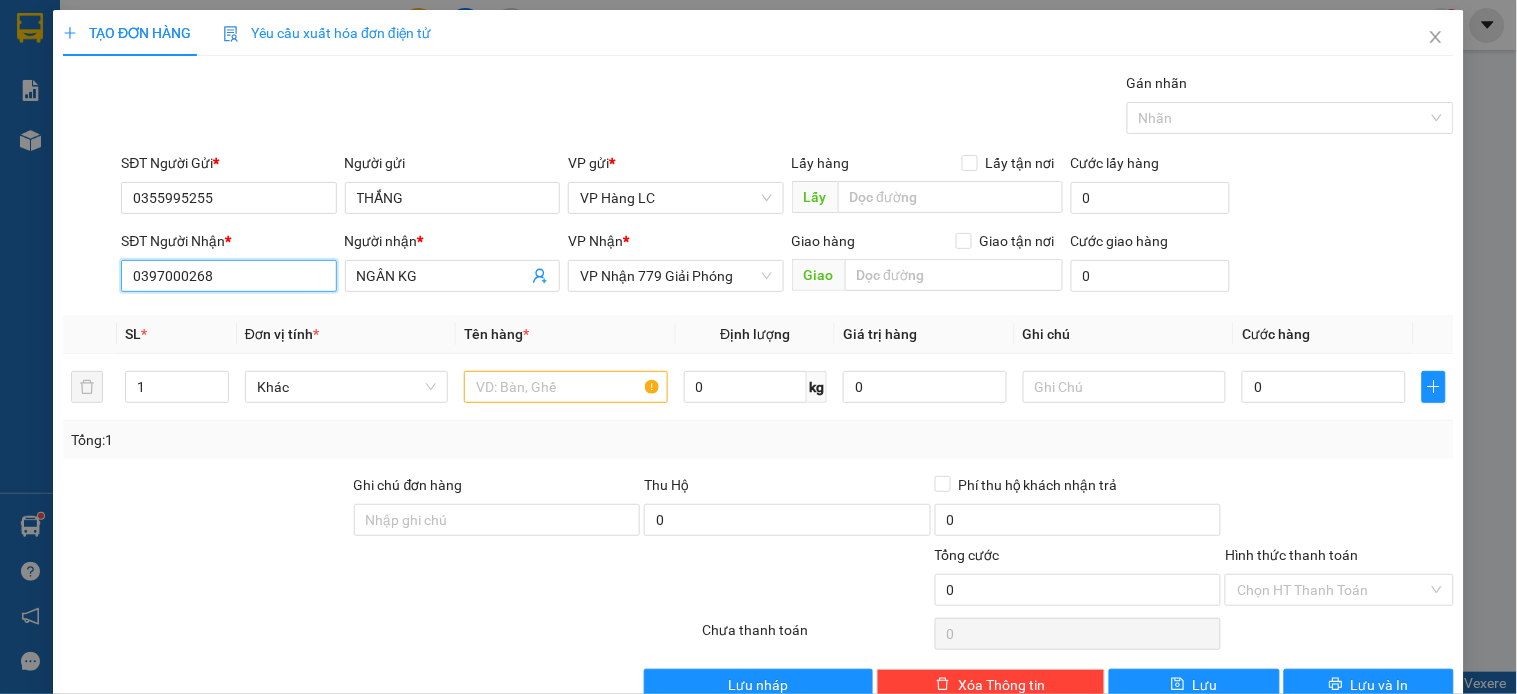 click on "0397000268" at bounding box center [228, 276] 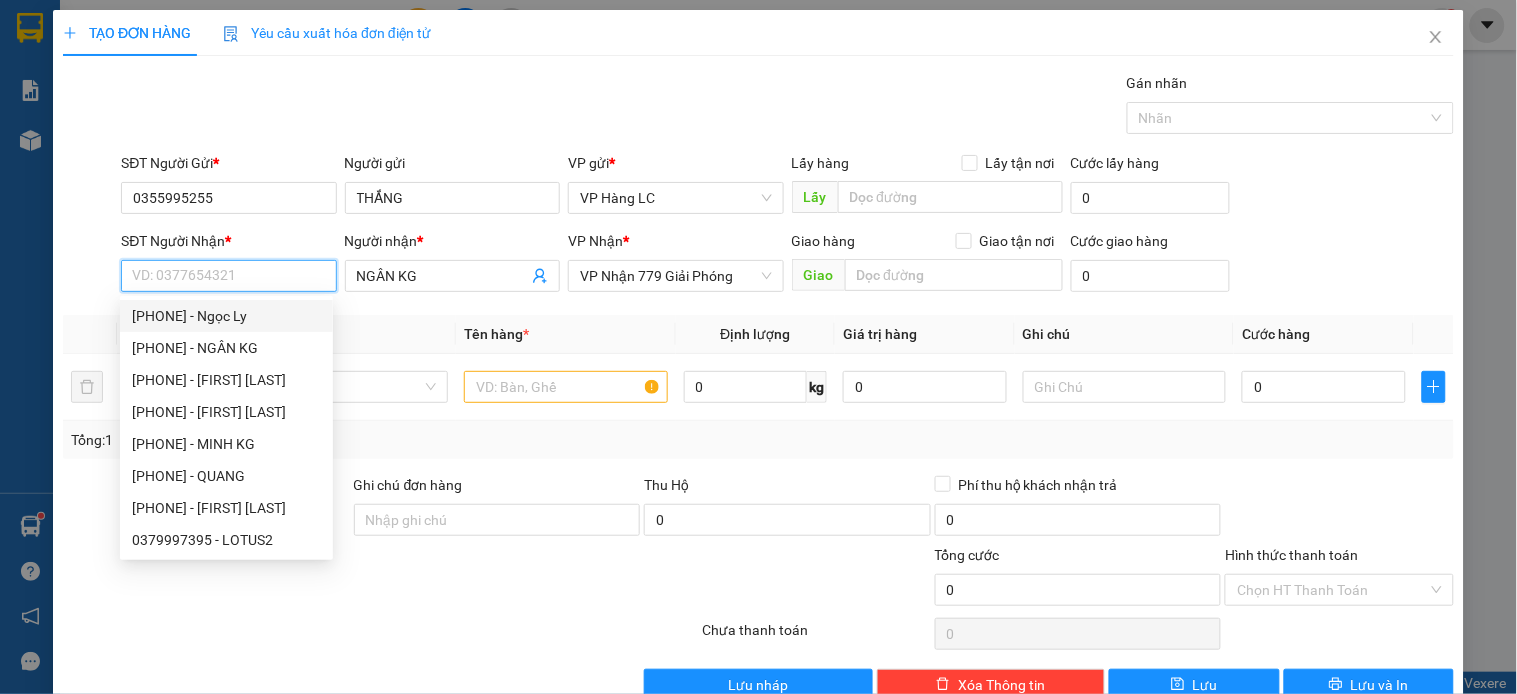 drag, startPoint x: 226, startPoint y: 264, endPoint x: 208, endPoint y: 262, distance: 18.110771 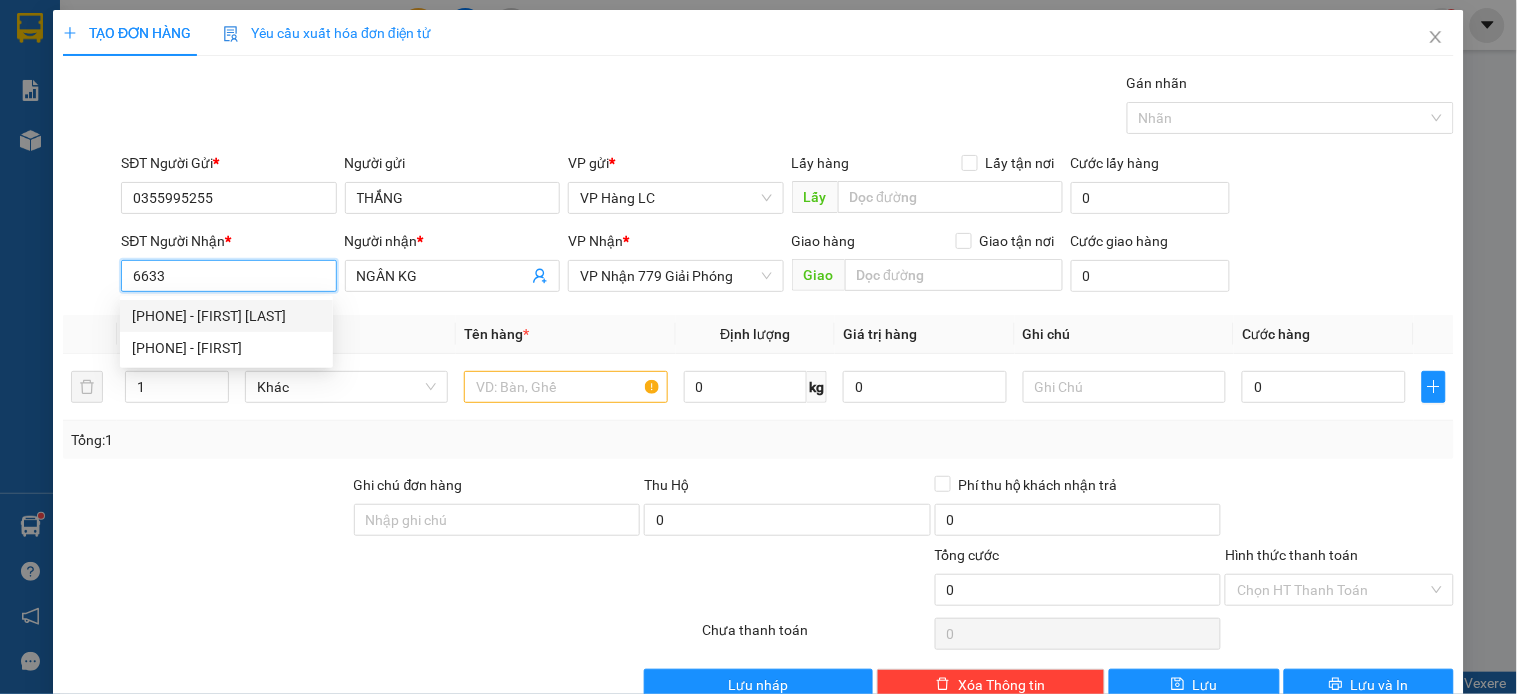 click on "0358136633 - A ĐAM" at bounding box center (226, 316) 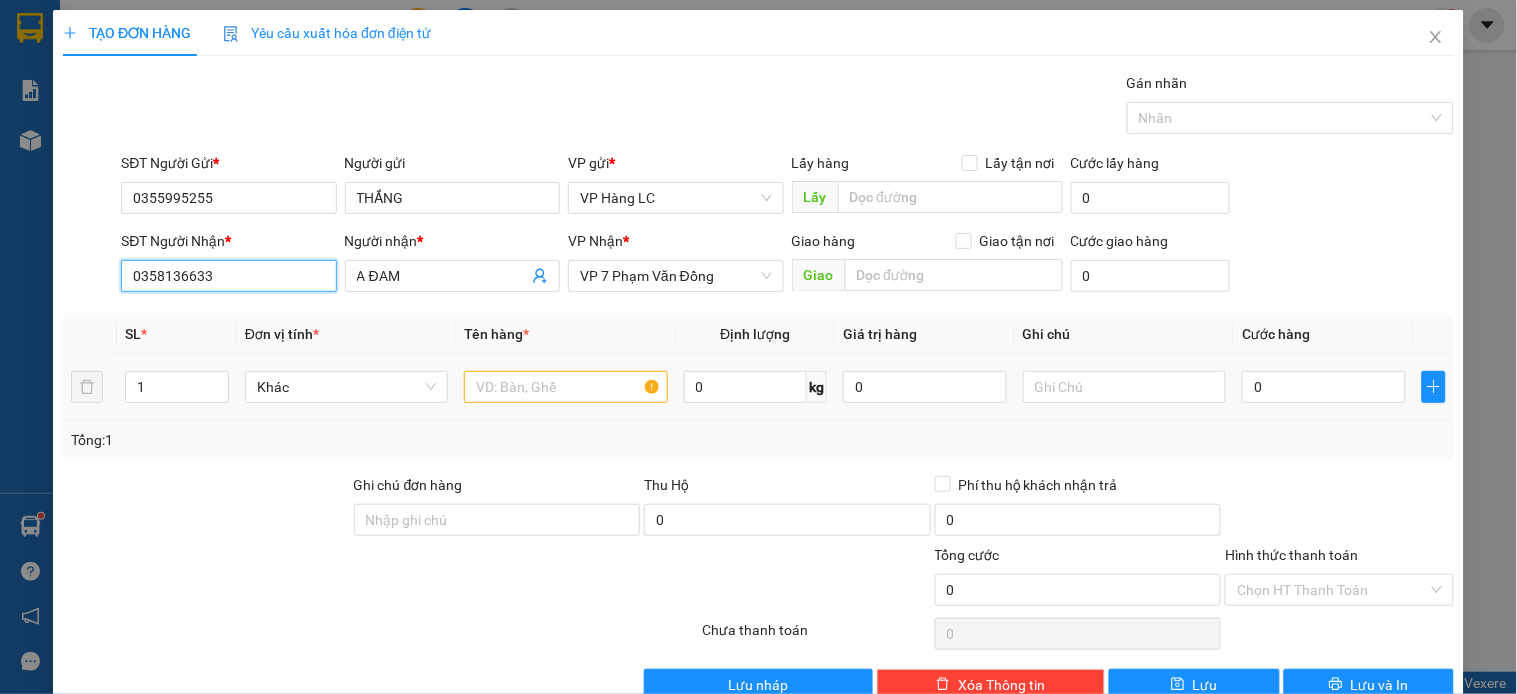 type on "0358136633" 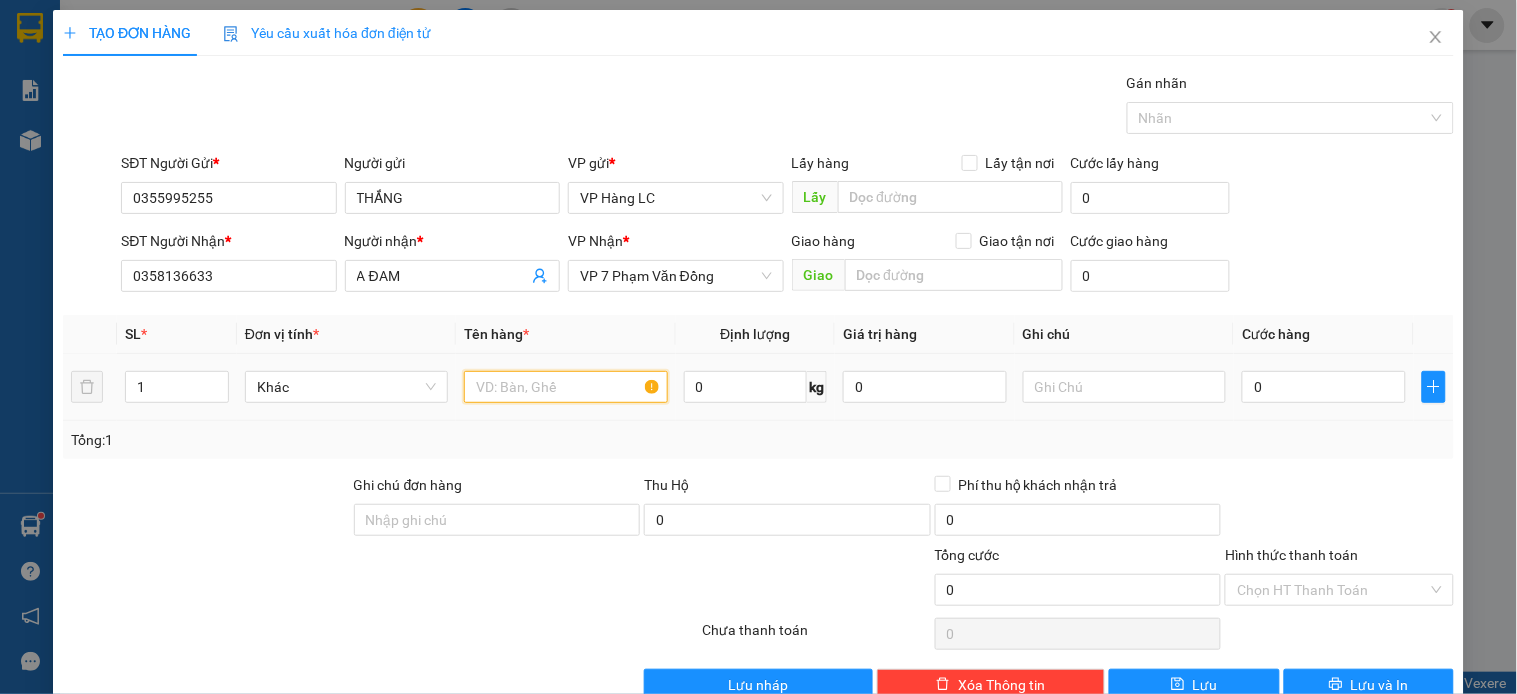 click at bounding box center [565, 387] 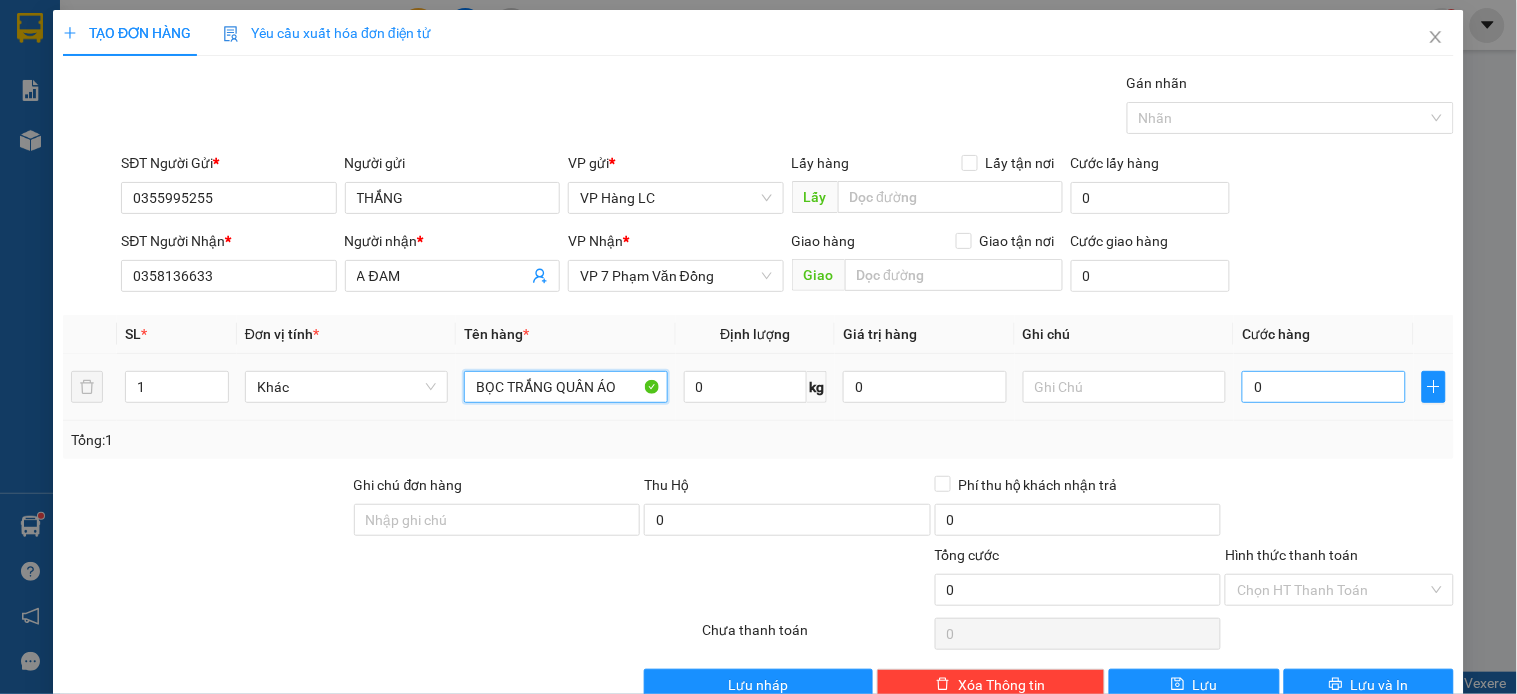 type 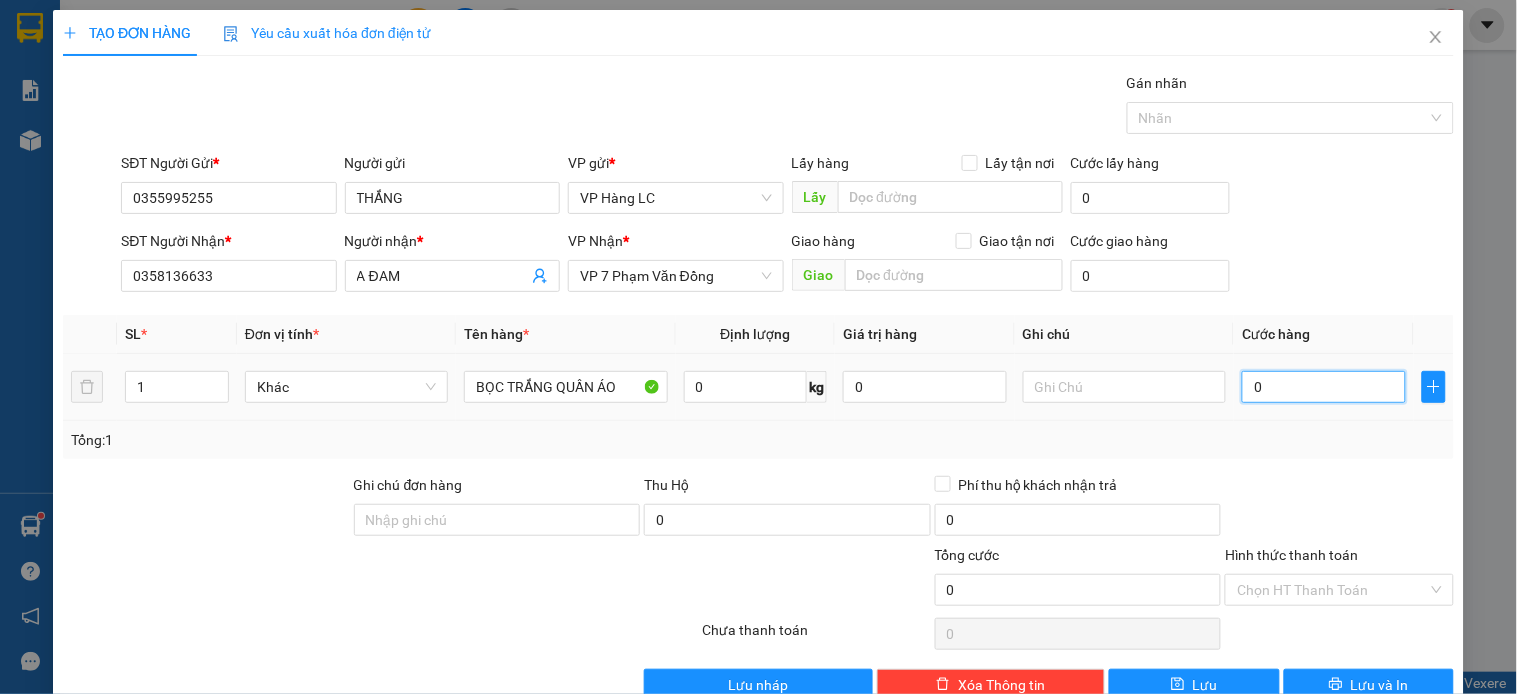click on "0" at bounding box center [1324, 387] 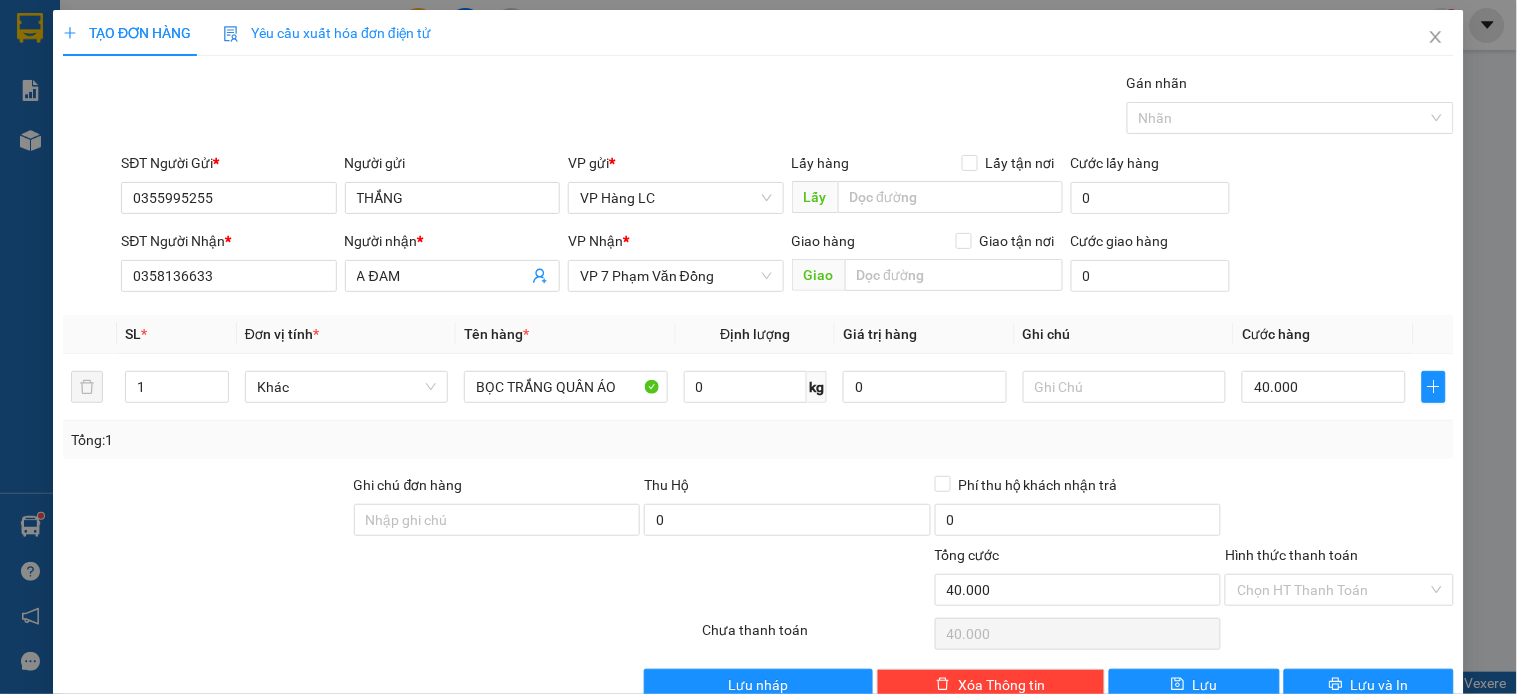click at bounding box center (1339, 509) 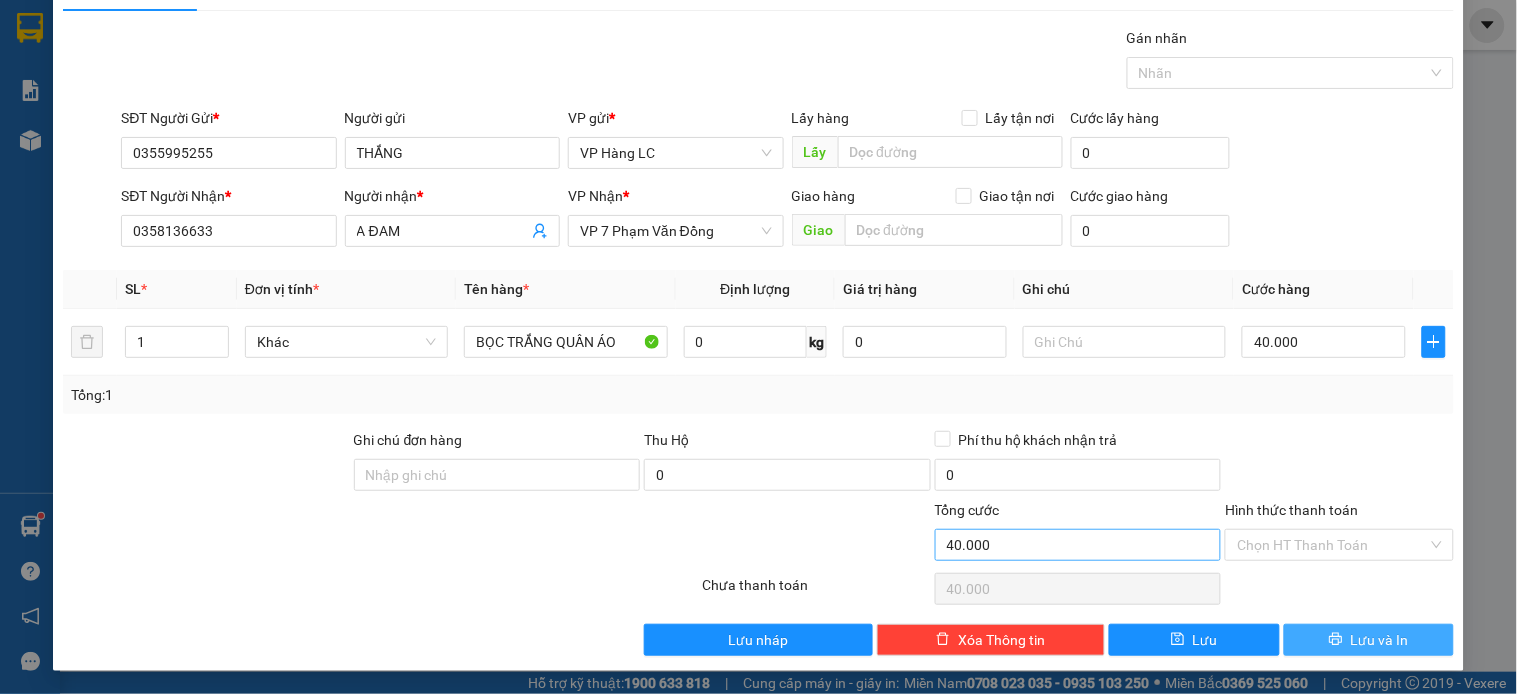 drag, startPoint x: 1351, startPoint y: 642, endPoint x: 1168, endPoint y: 530, distance: 214.55302 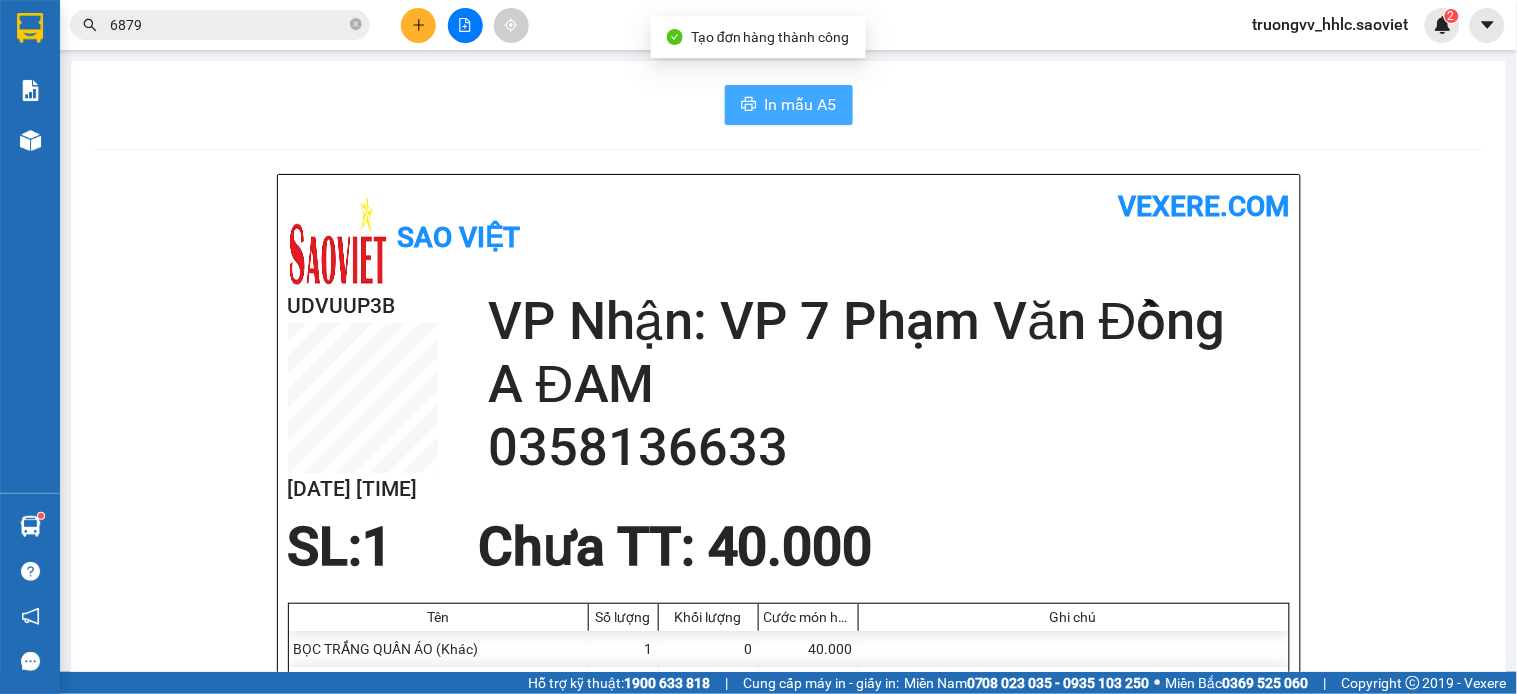 click on "In mẫu A5" at bounding box center (801, 104) 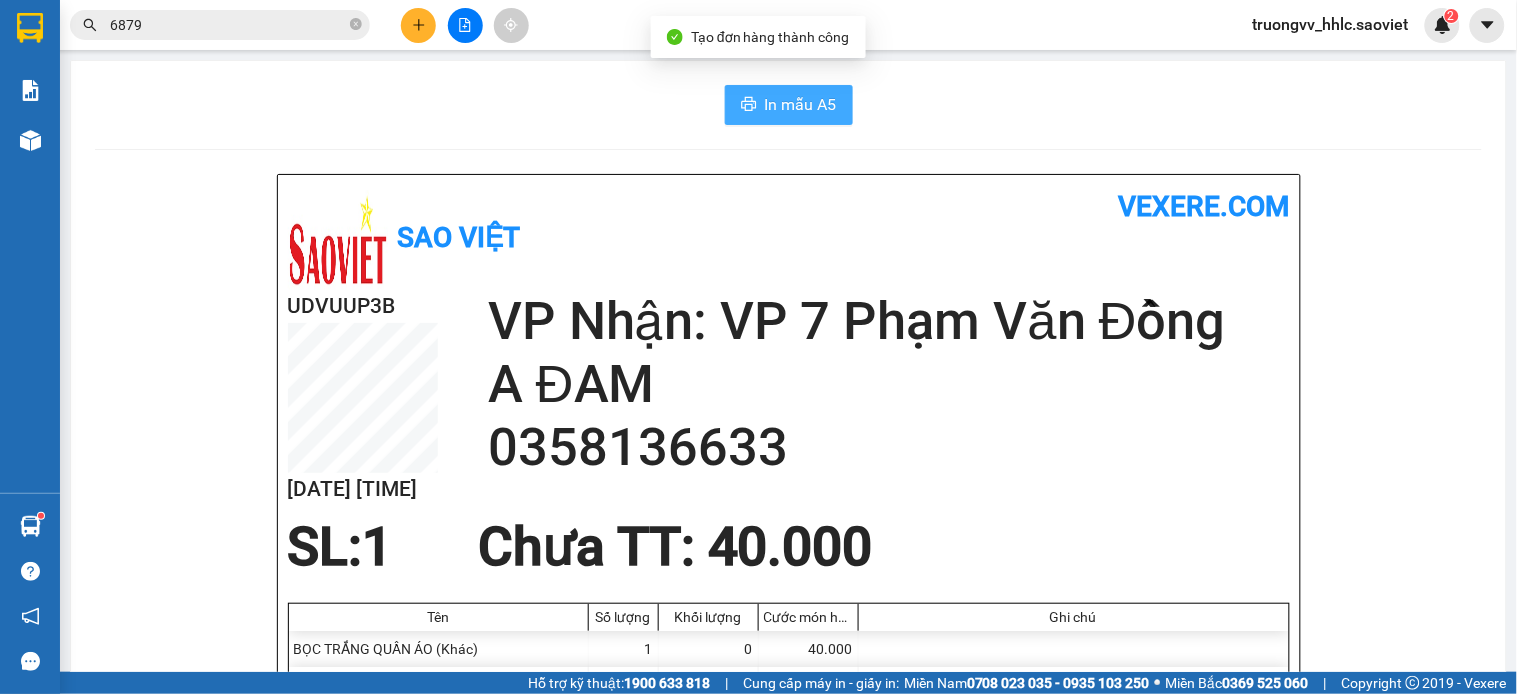 scroll, scrollTop: 0, scrollLeft: 0, axis: both 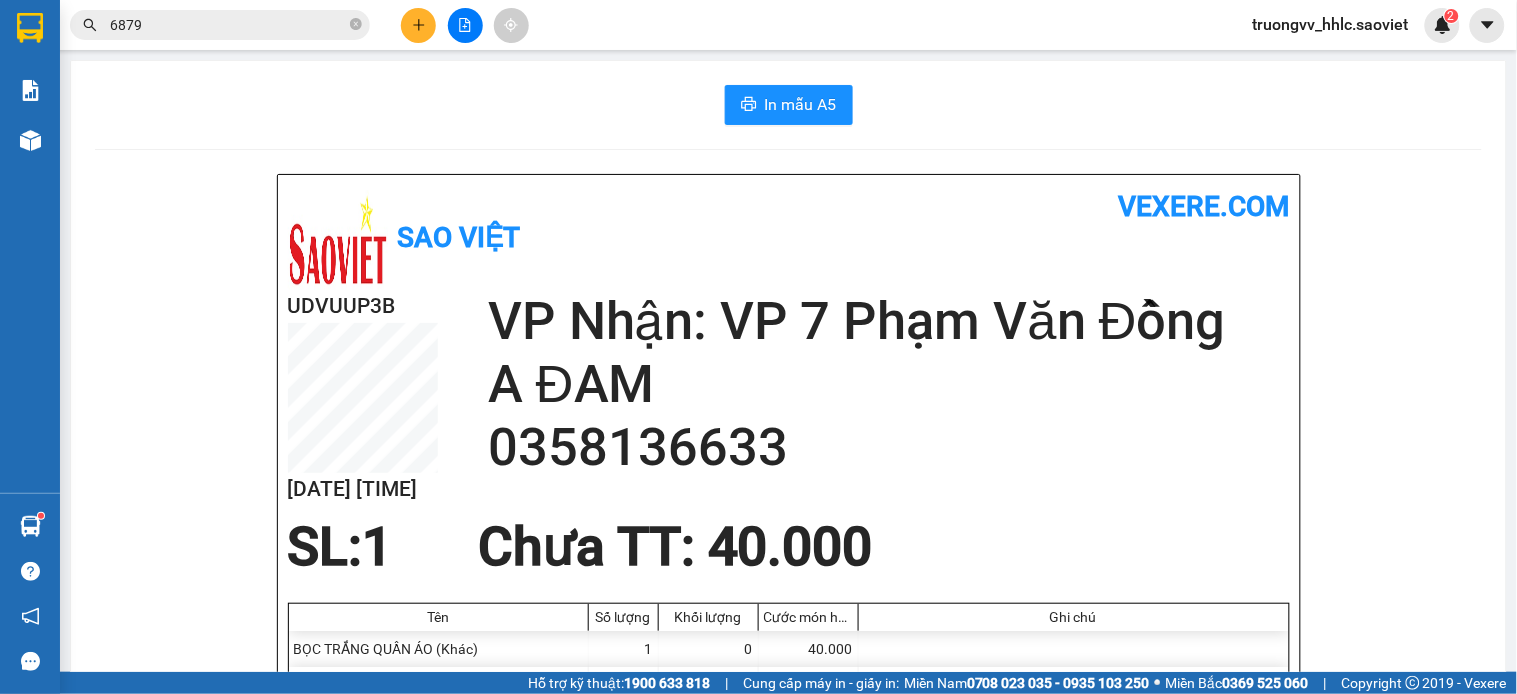 click on "6879" at bounding box center (228, 25) 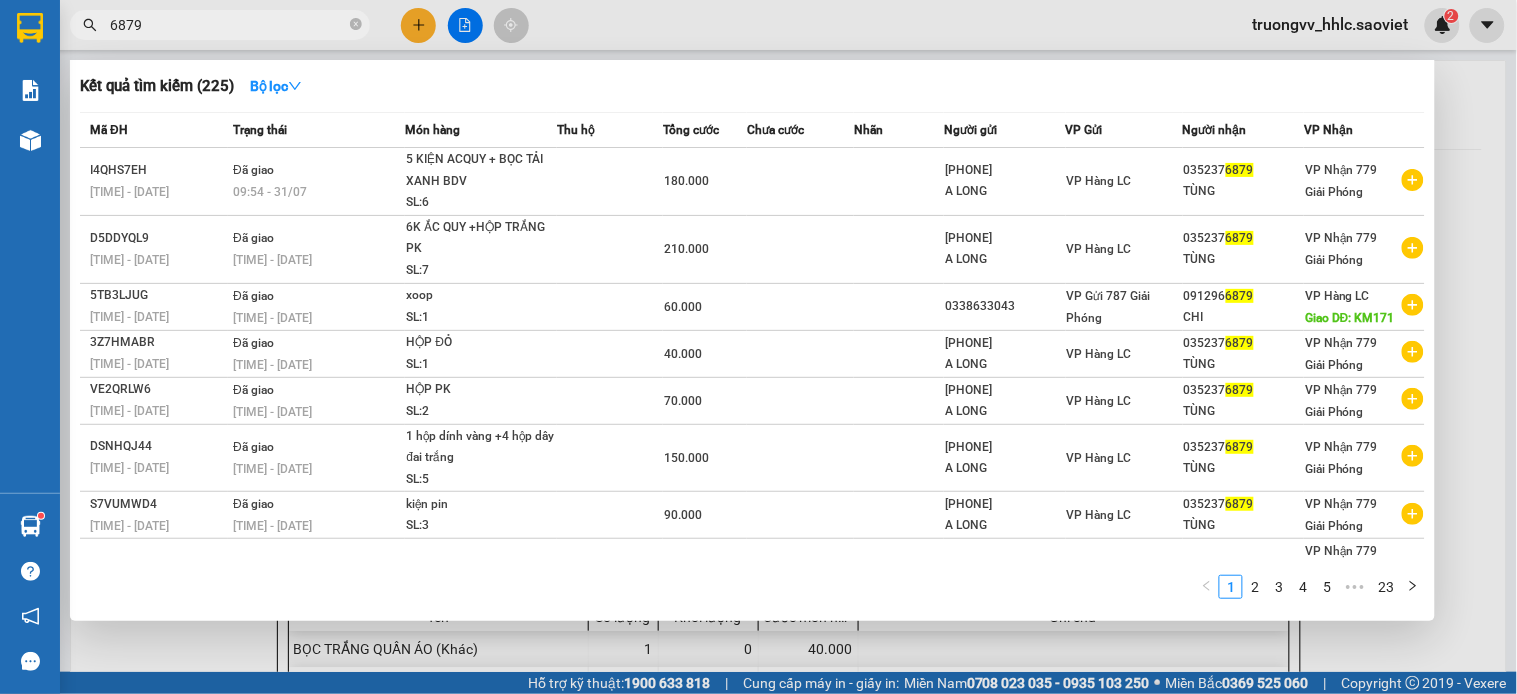click on "6879" at bounding box center (228, 25) 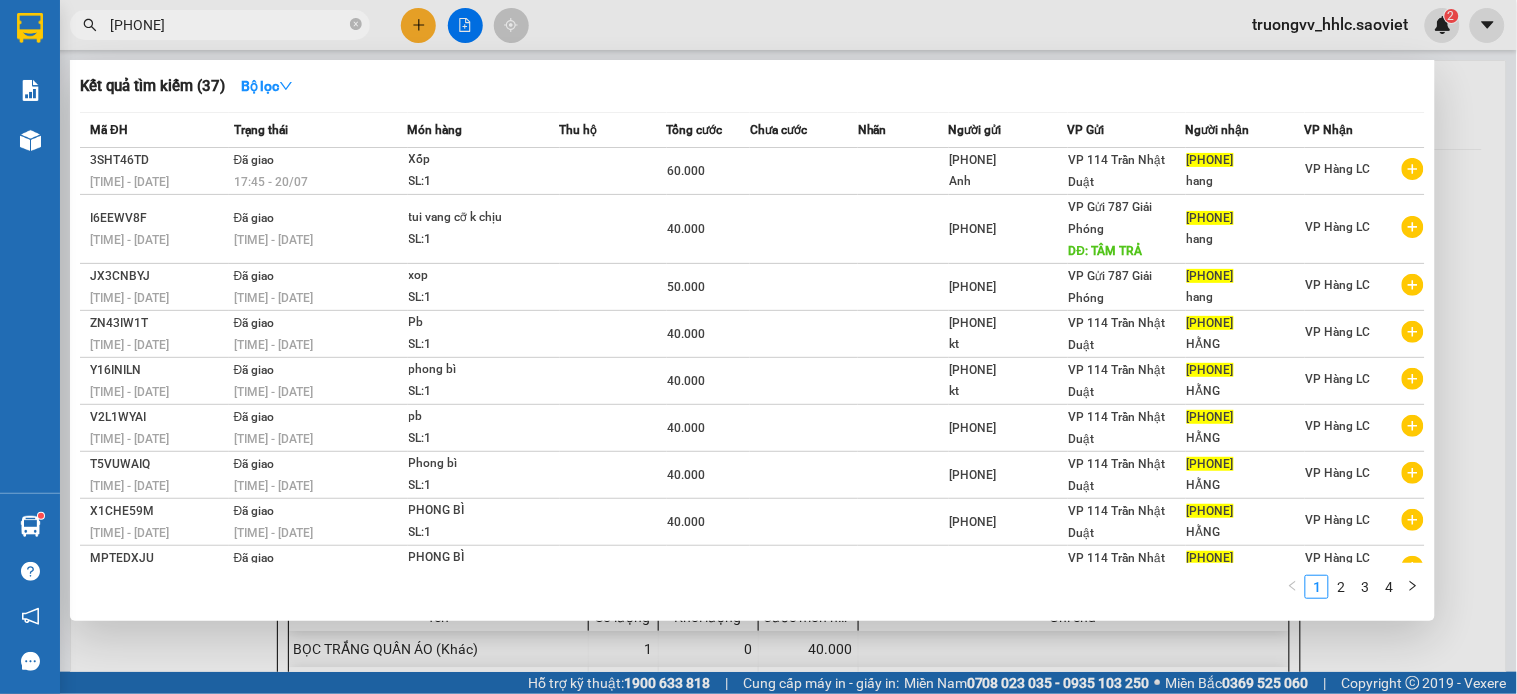 click at bounding box center (758, 347) 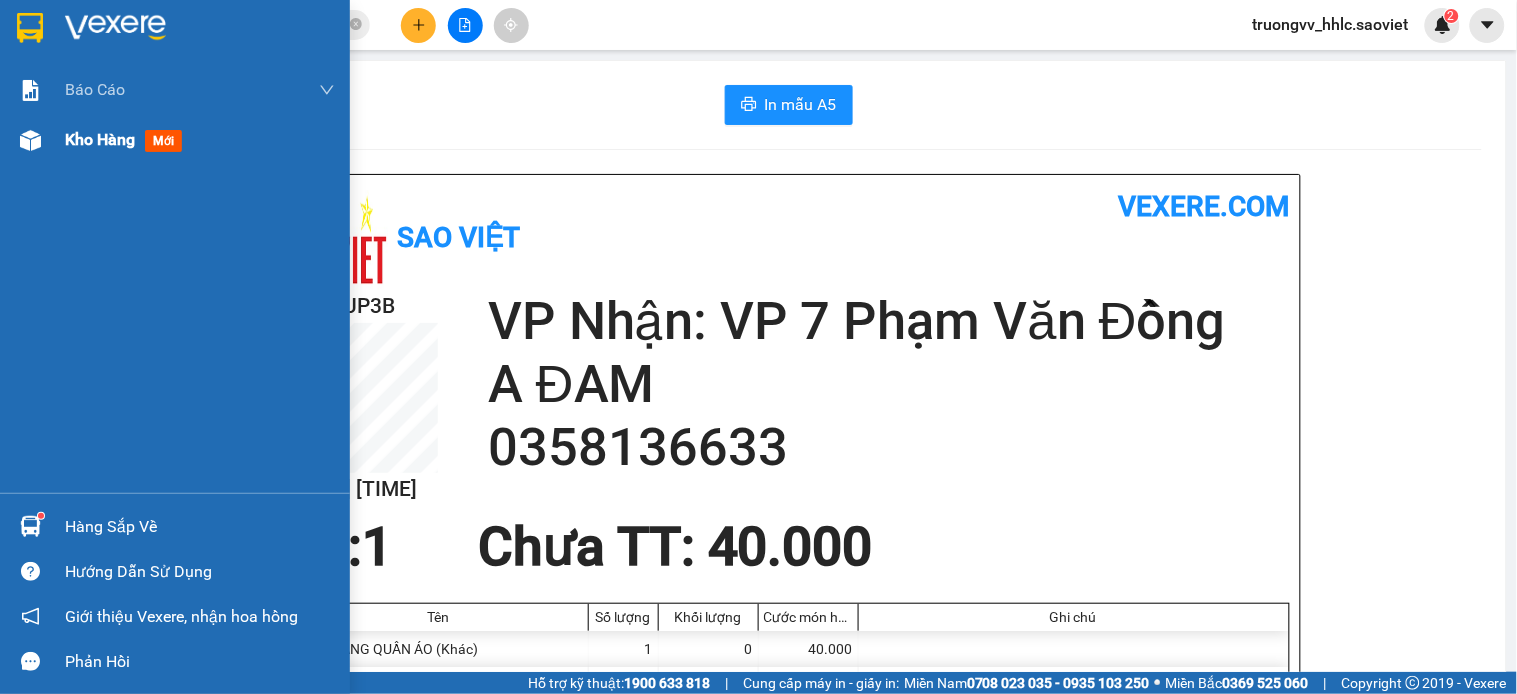 click on "Kho hàng" at bounding box center [100, 139] 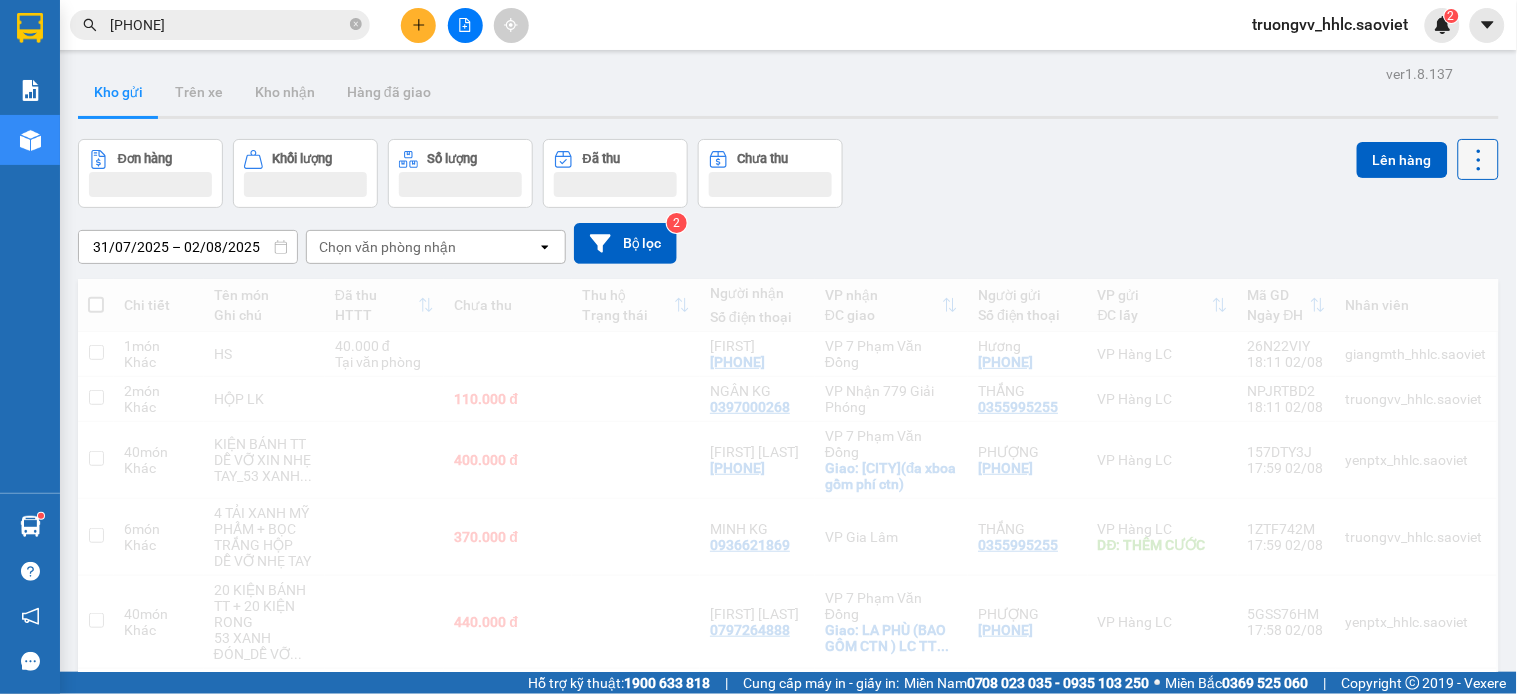 click 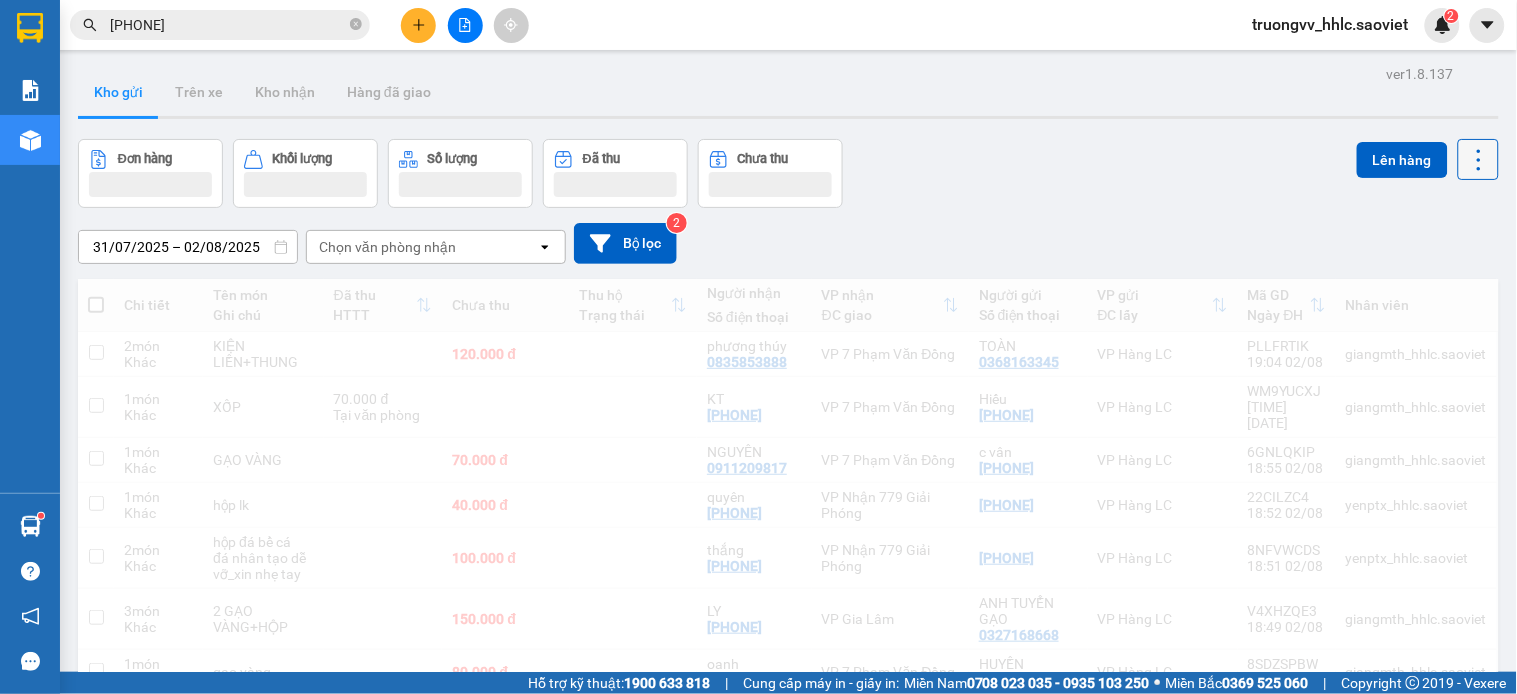 click 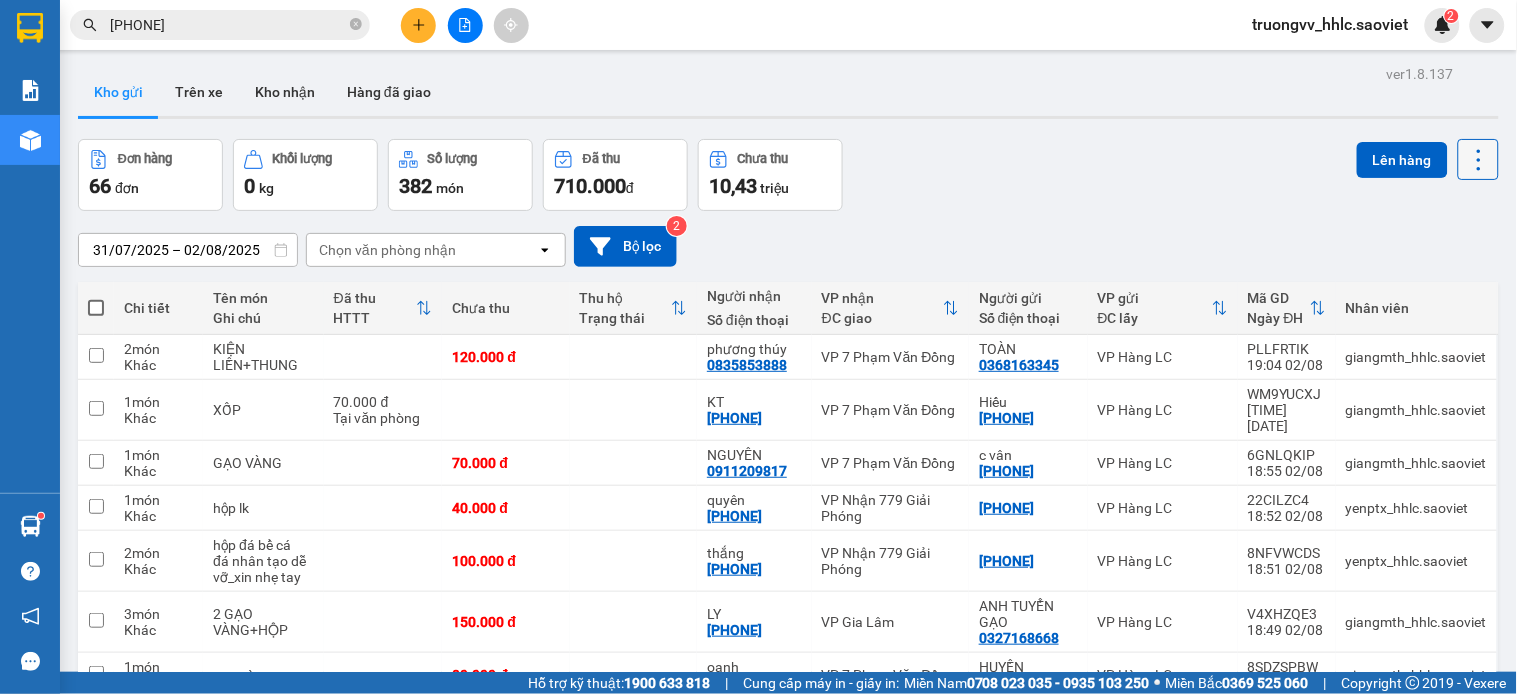 click 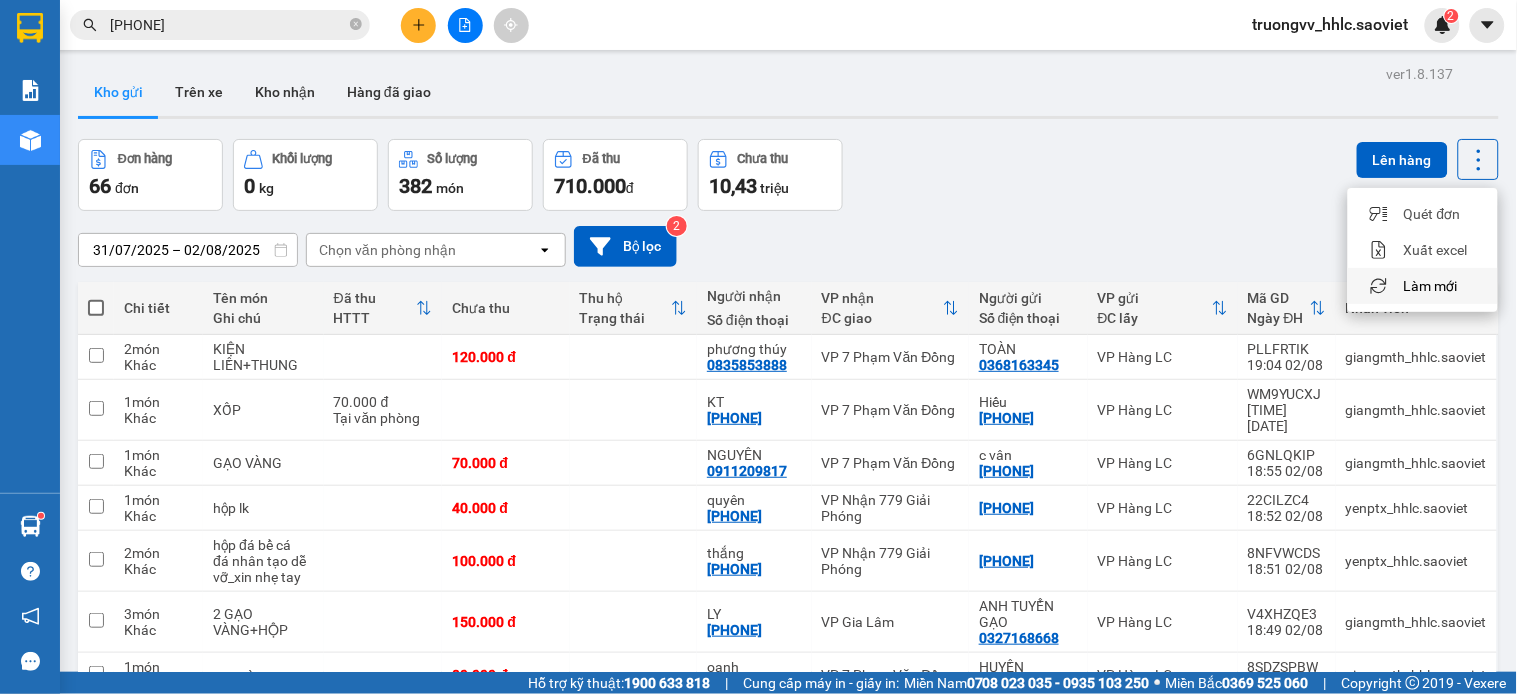 drag, startPoint x: 1458, startPoint y: 286, endPoint x: 1424, endPoint y: 278, distance: 34.928497 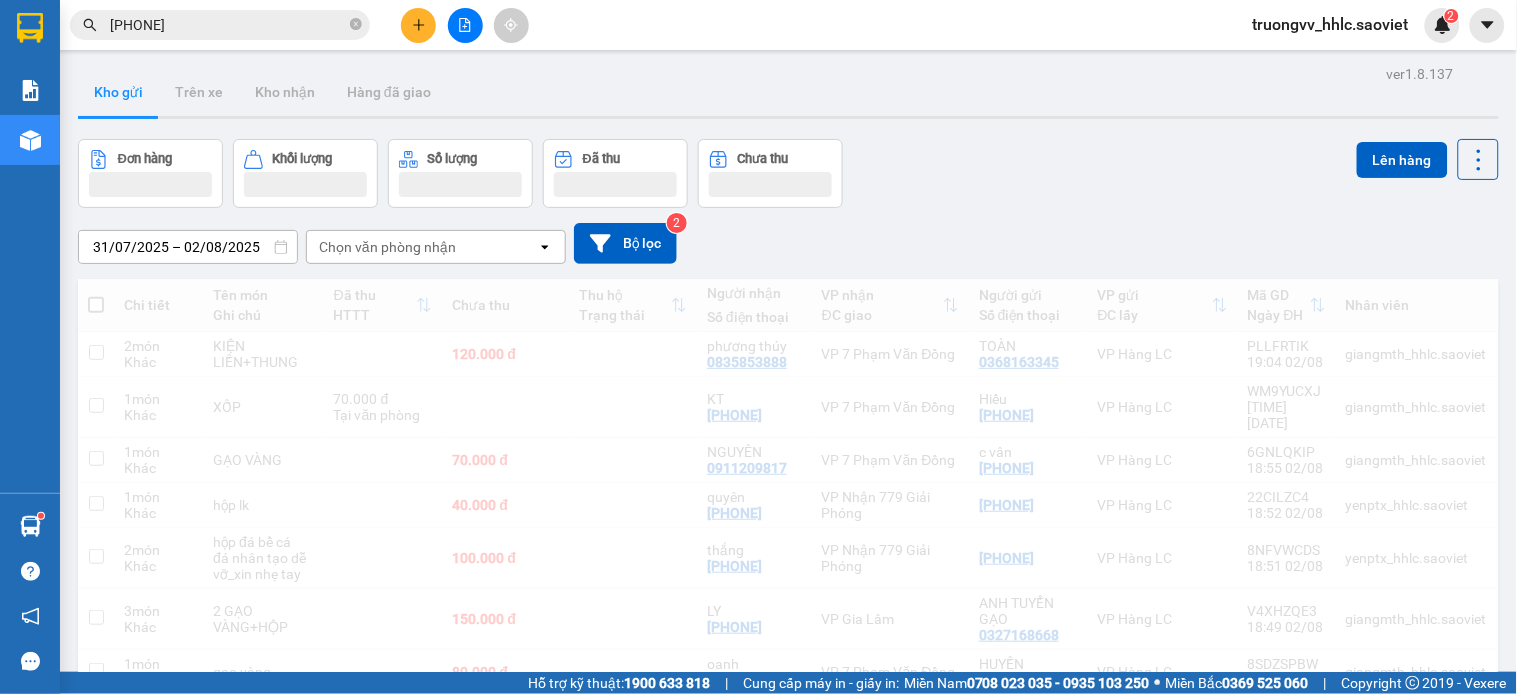 click on "Chọn văn phòng nhận" at bounding box center (422, 247) 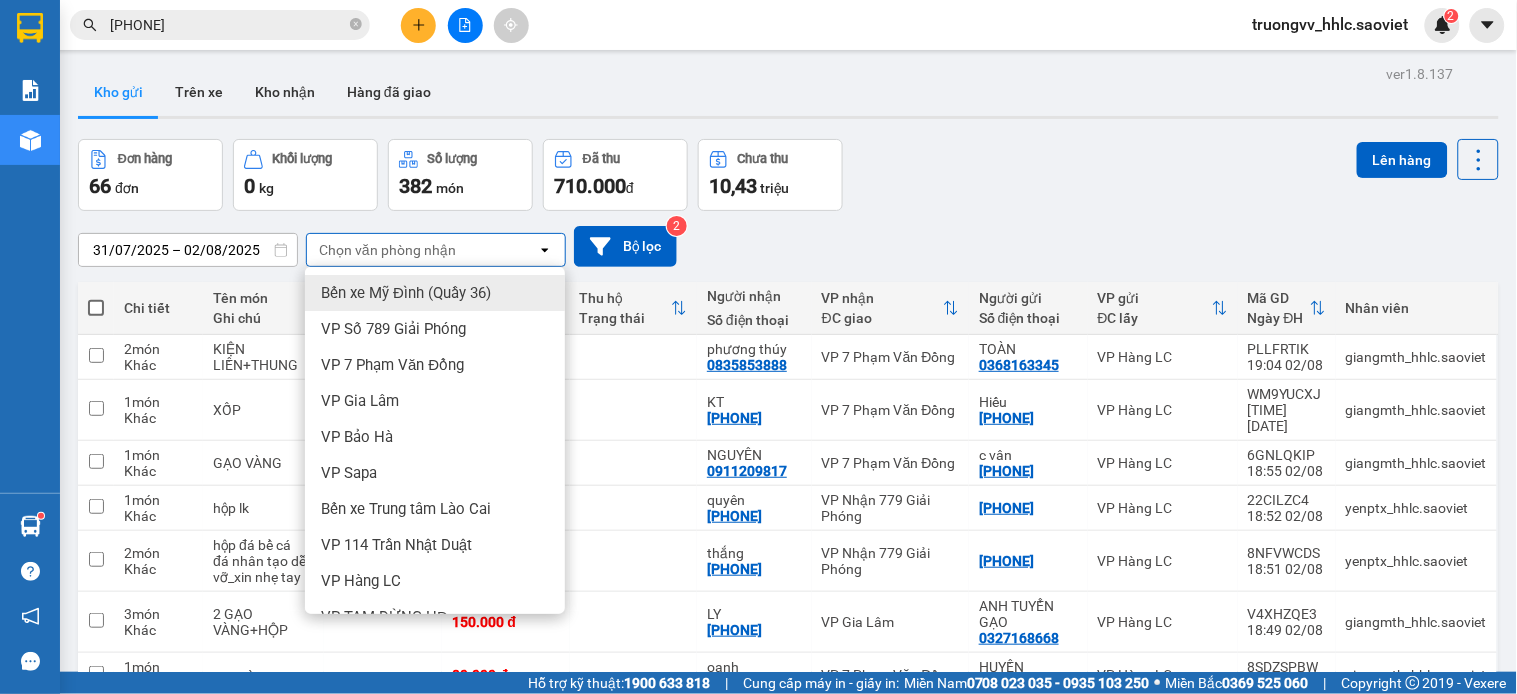 click on "31/07/2025 – 02/08/2025 Press the down arrow key to interact with the calendar and select a date. Press the escape button to close the calendar. Selected date range is from 31/07/2025 to 02/08/2025. Chọn văn phòng nhận open Bộ lọc 2" at bounding box center [788, 246] 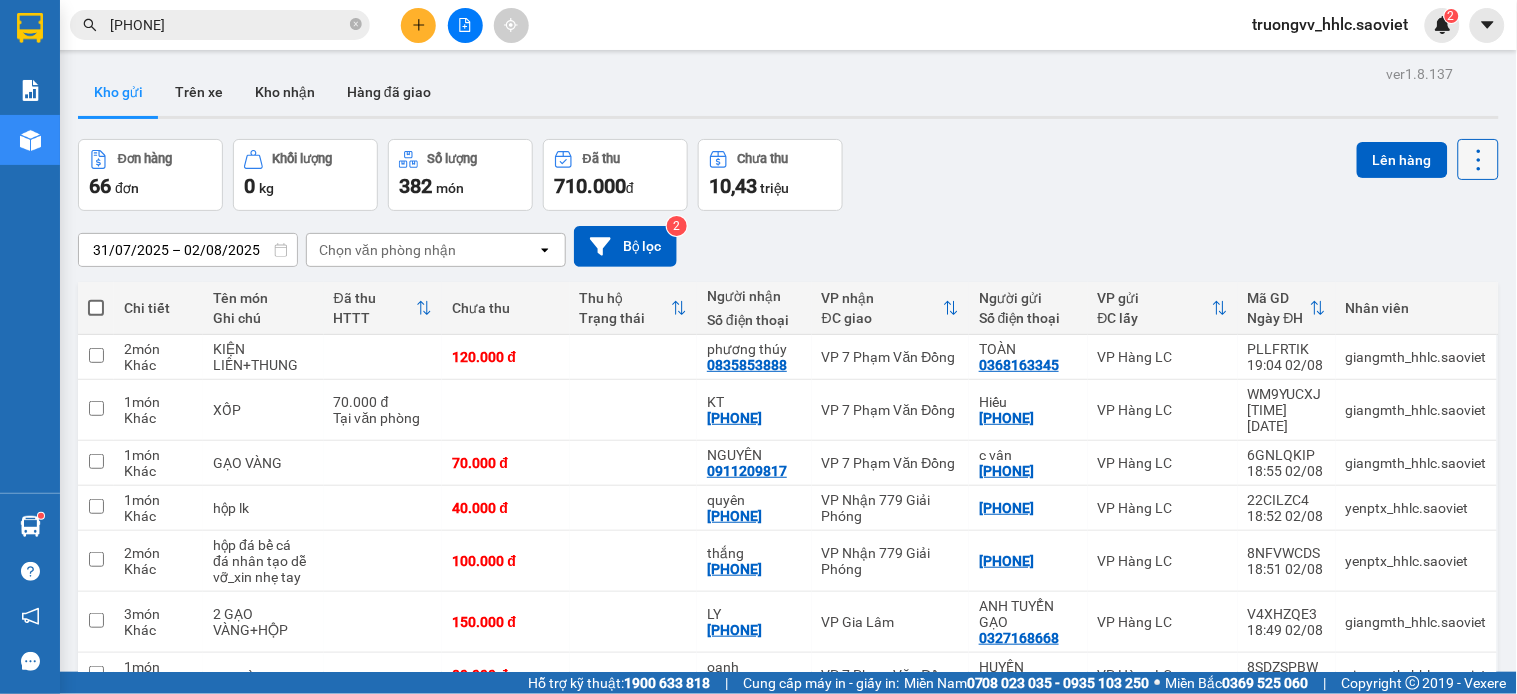 click 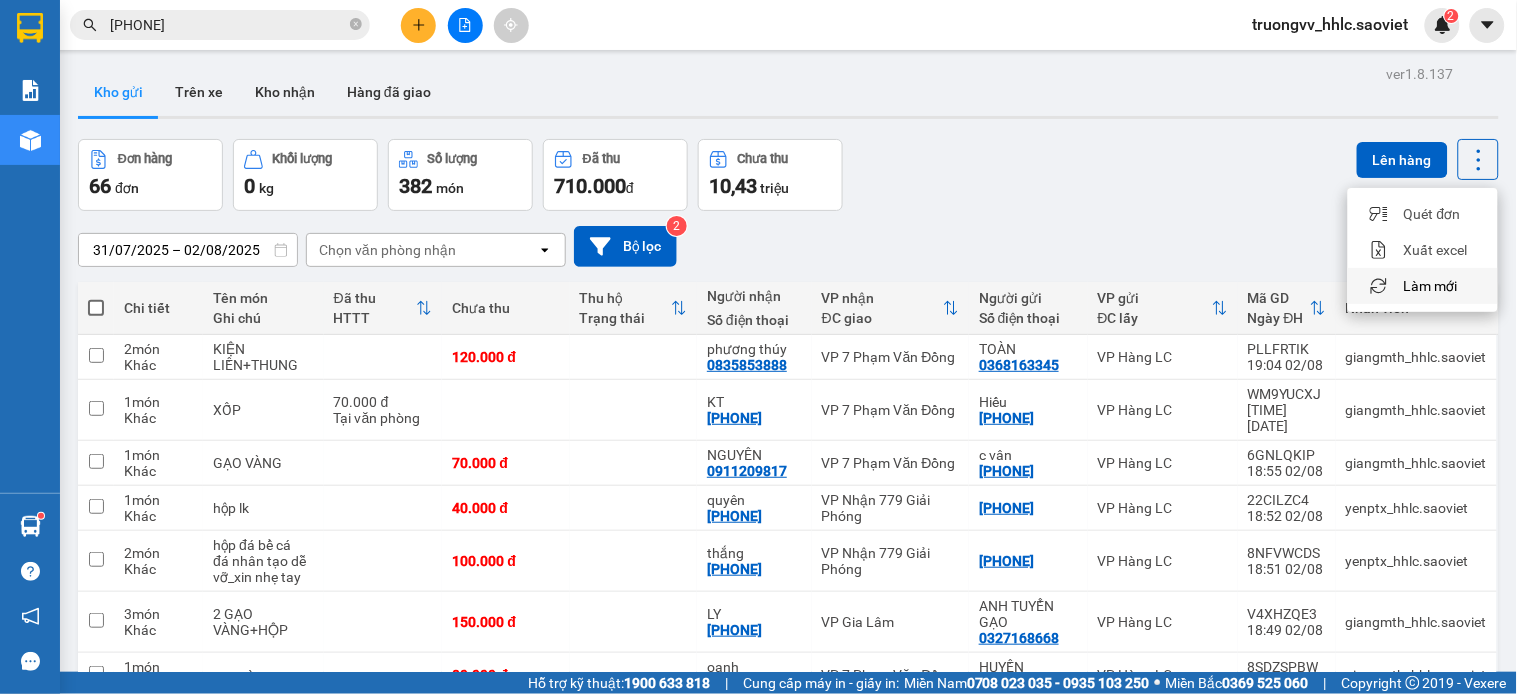 click on "Làm mới" at bounding box center (1431, 286) 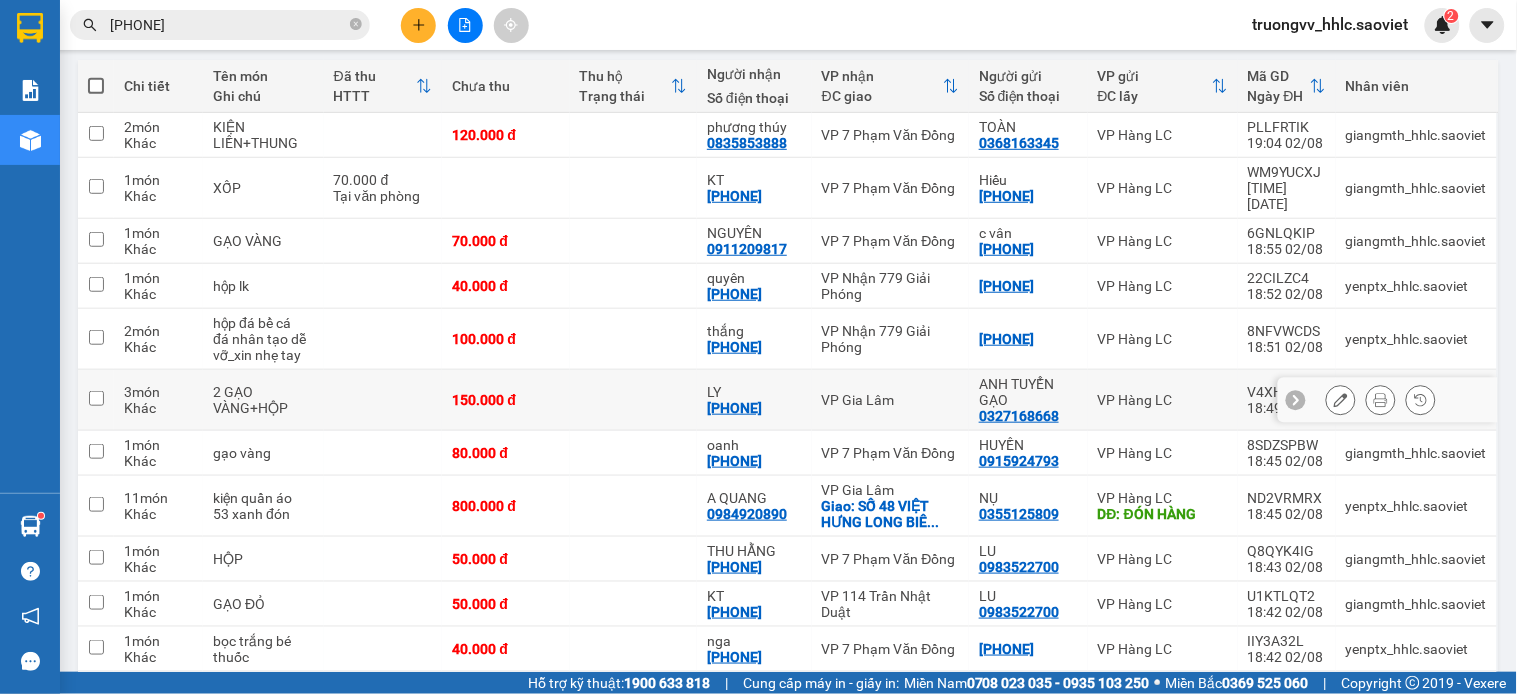 scroll, scrollTop: 444, scrollLeft: 0, axis: vertical 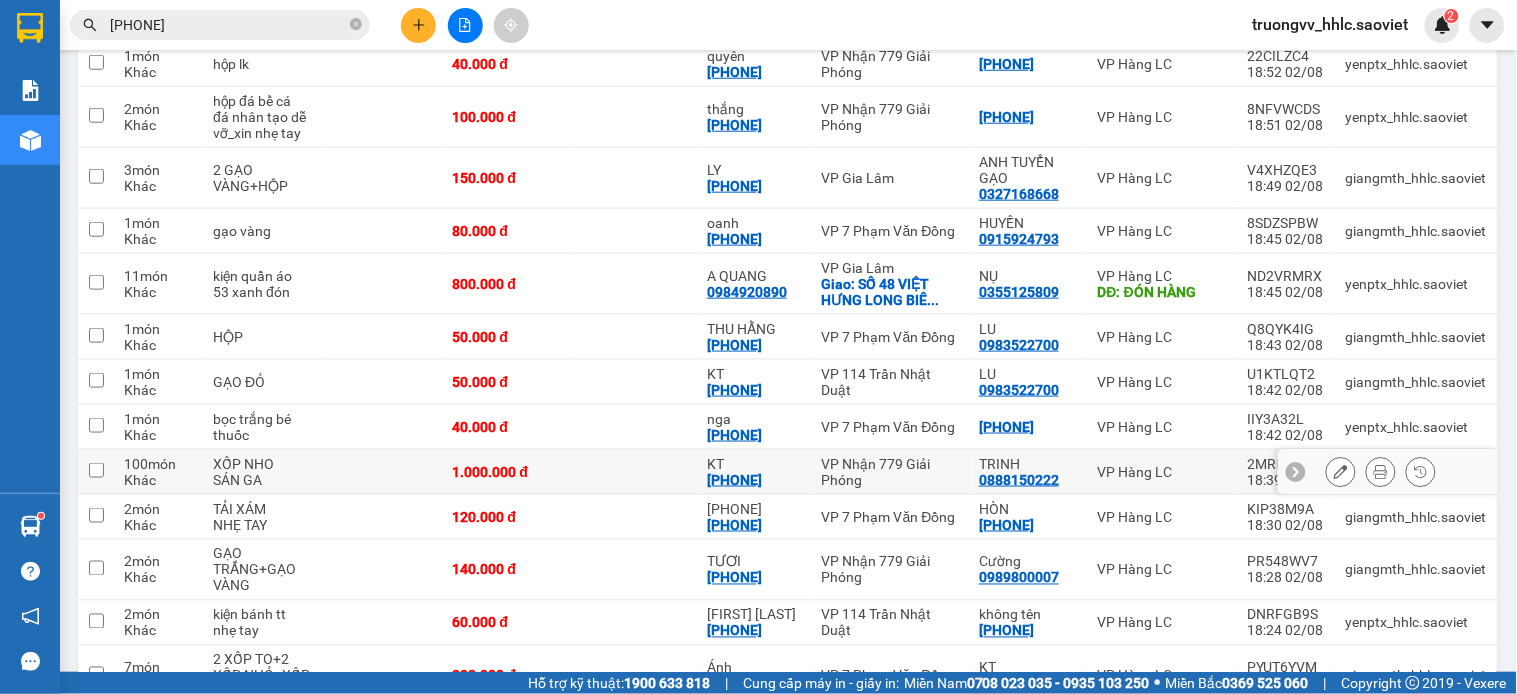 drag, startPoint x: 295, startPoint y: 463, endPoint x: 305, endPoint y: 453, distance: 14.142136 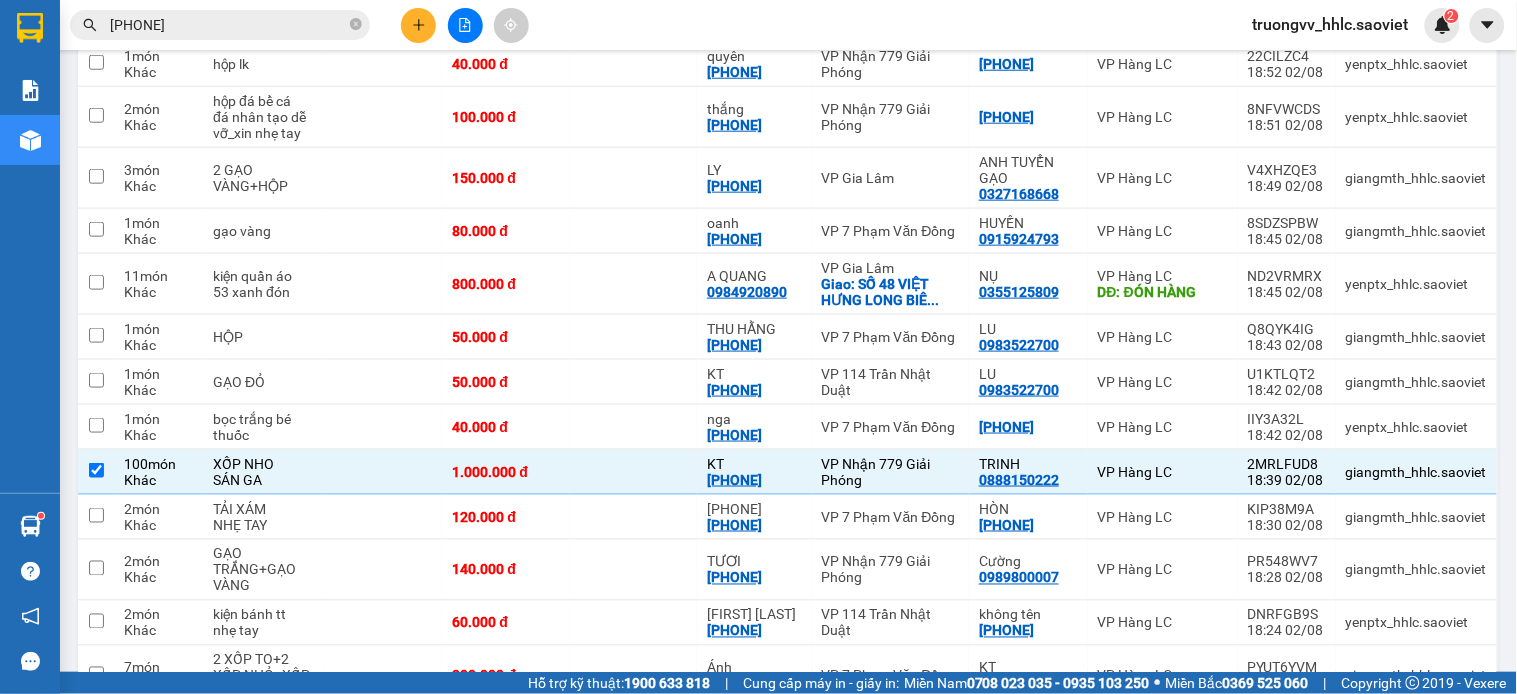 scroll, scrollTop: 2304, scrollLeft: 0, axis: vertical 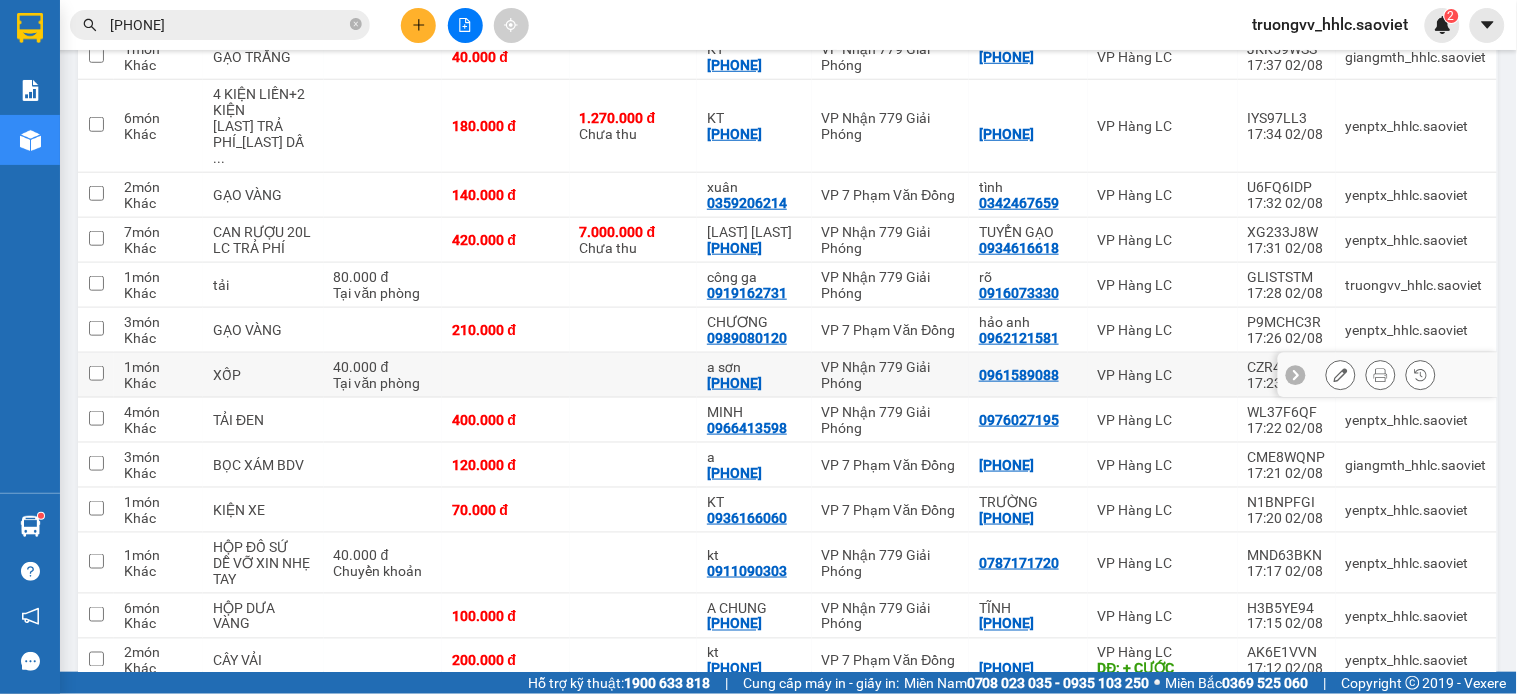 click at bounding box center (505, 375) 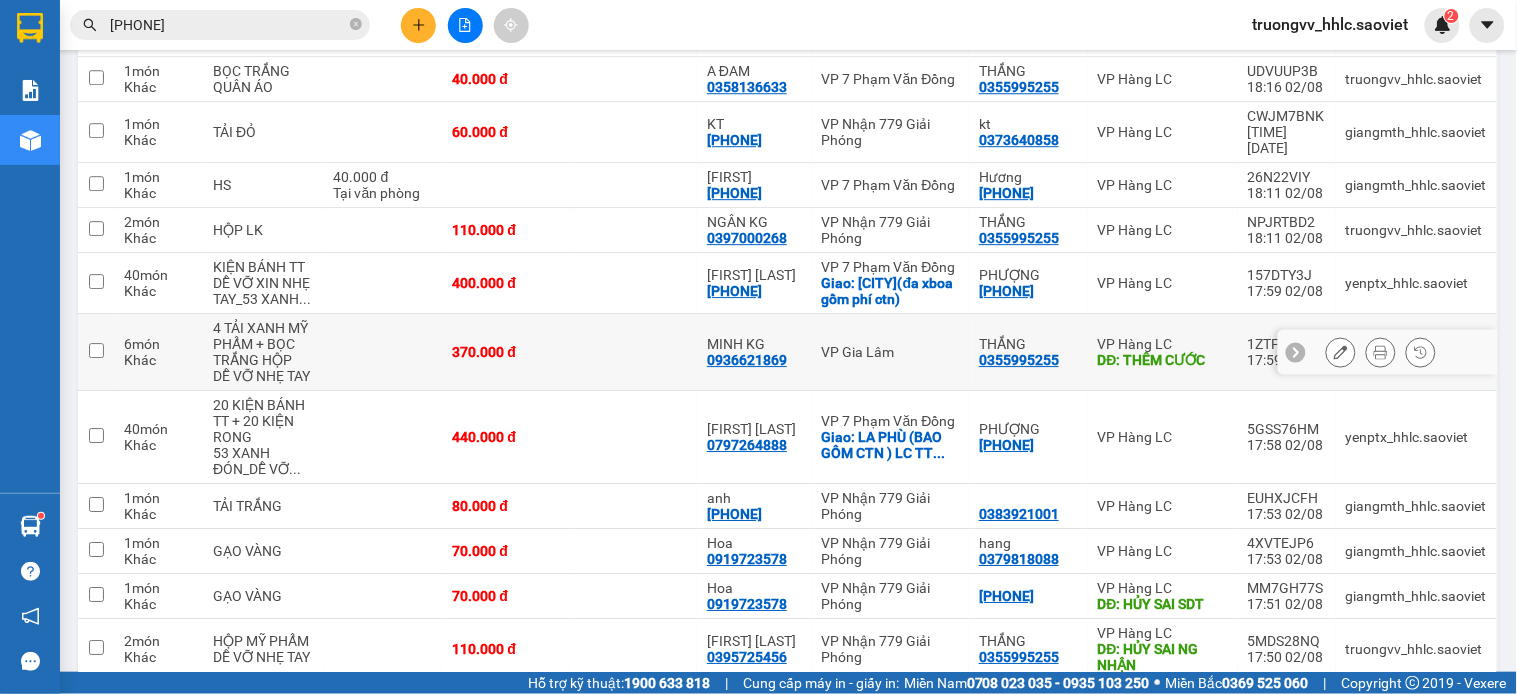 scroll, scrollTop: 860, scrollLeft: 0, axis: vertical 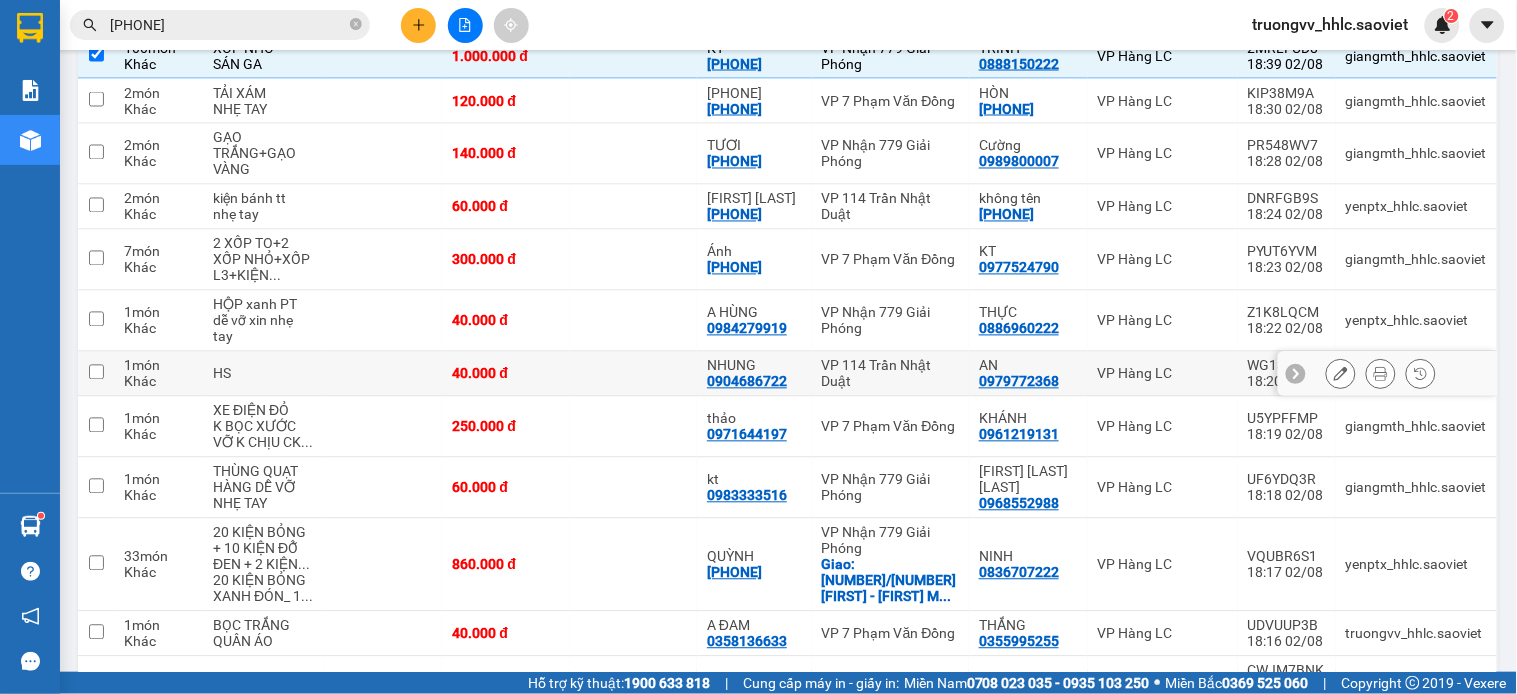 click at bounding box center [633, 374] 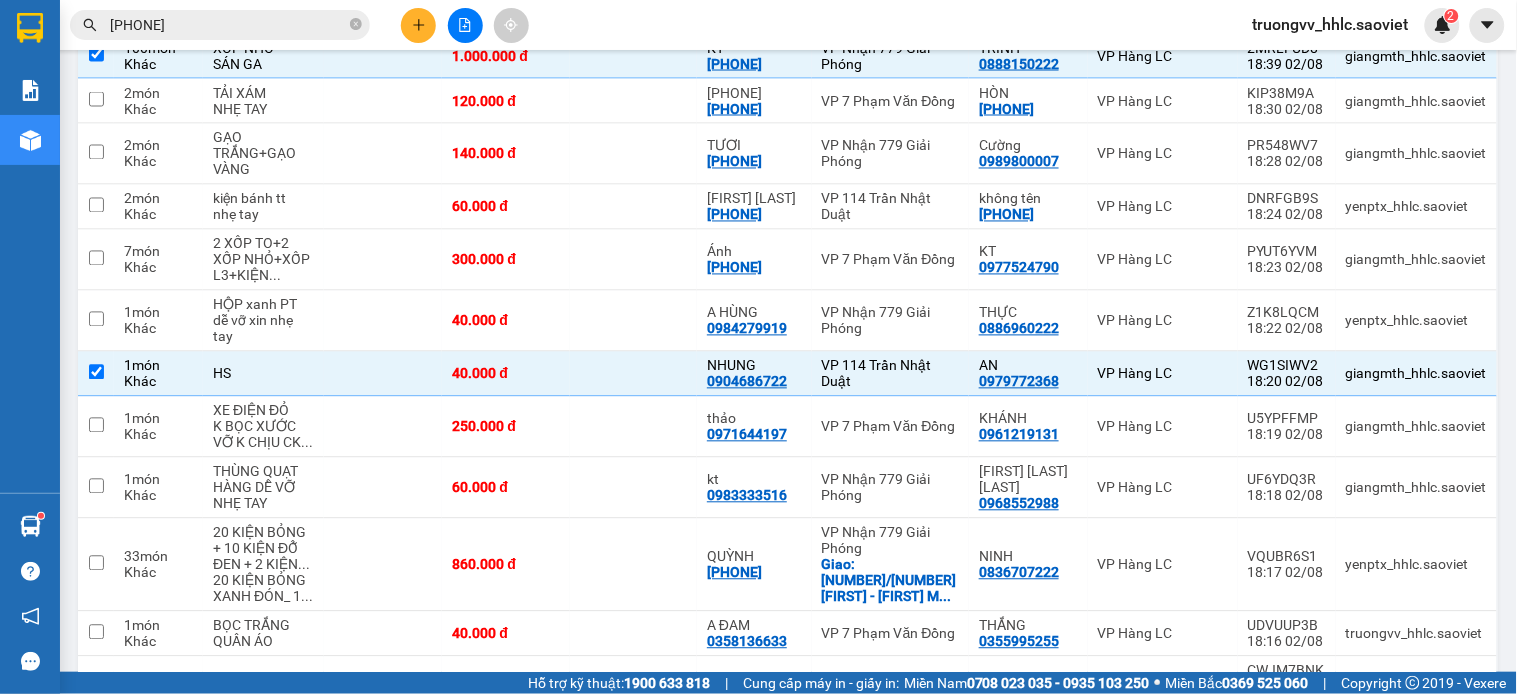 scroll, scrollTop: 1896, scrollLeft: 0, axis: vertical 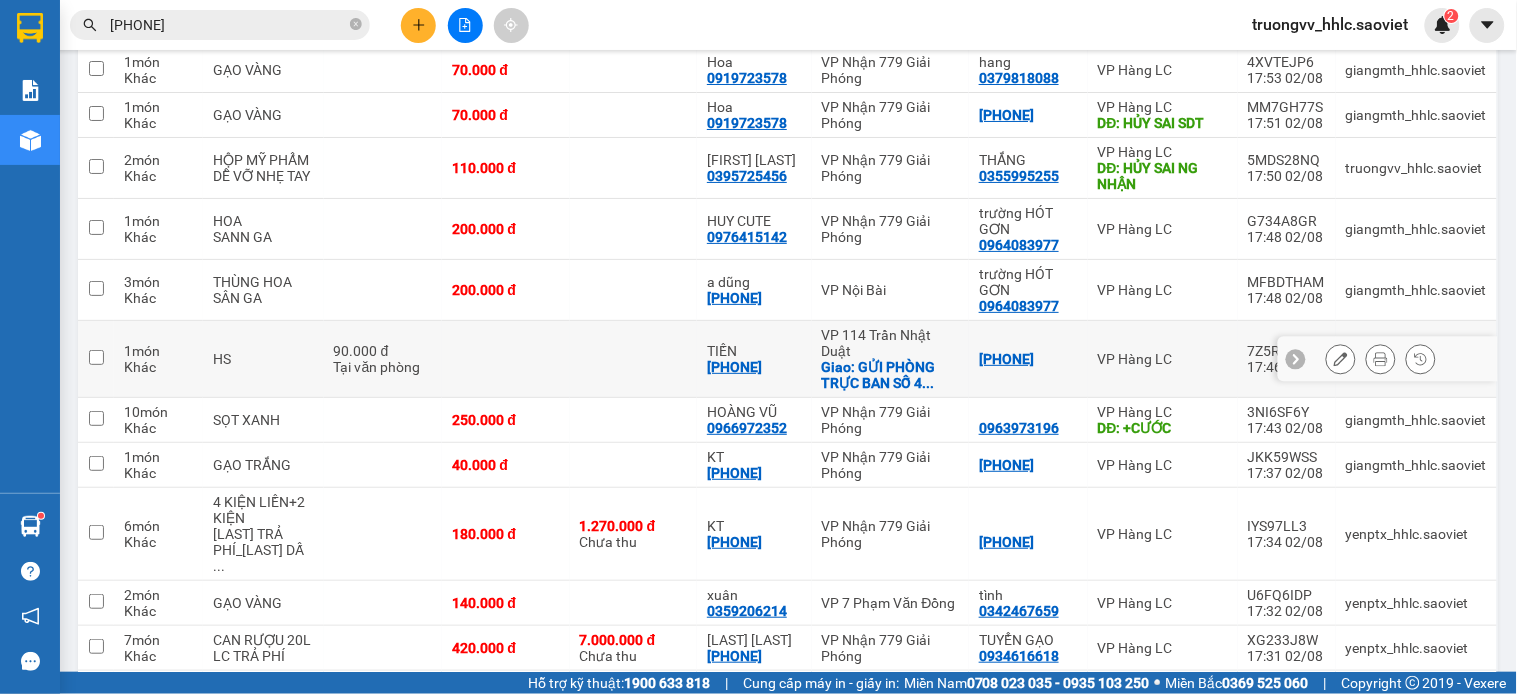 click at bounding box center (633, 359) 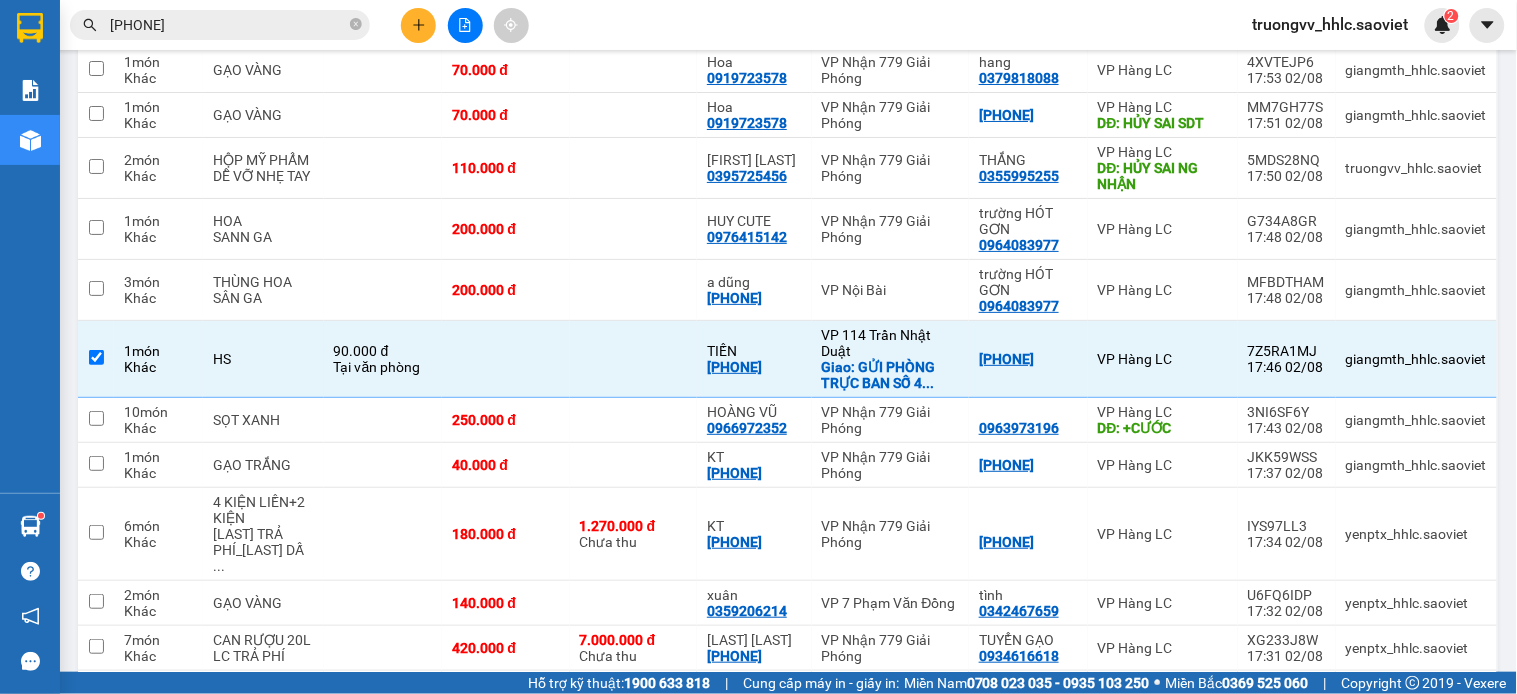 scroll, scrollTop: 2864, scrollLeft: 0, axis: vertical 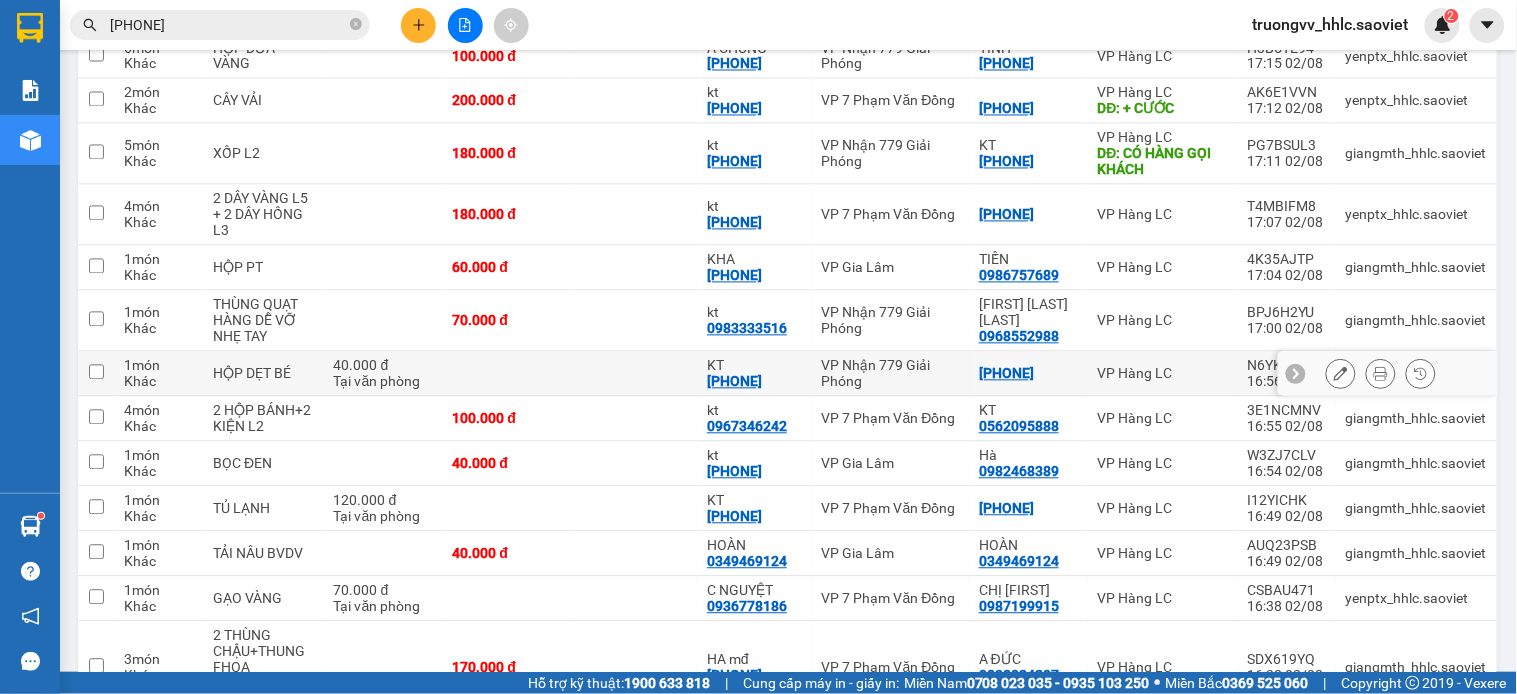 drag, startPoint x: 566, startPoint y: 330, endPoint x: 581, endPoint y: 321, distance: 17.492855 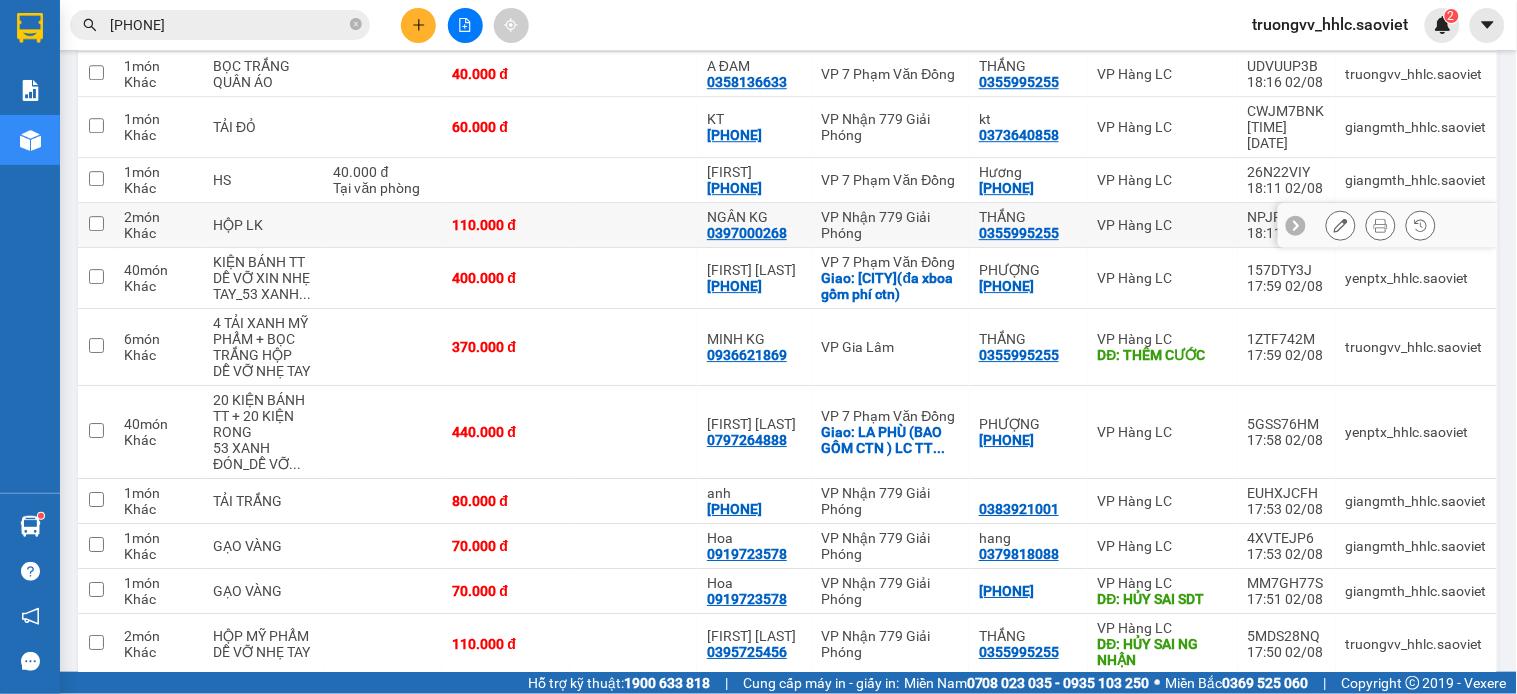 scroll, scrollTop: 864, scrollLeft: 0, axis: vertical 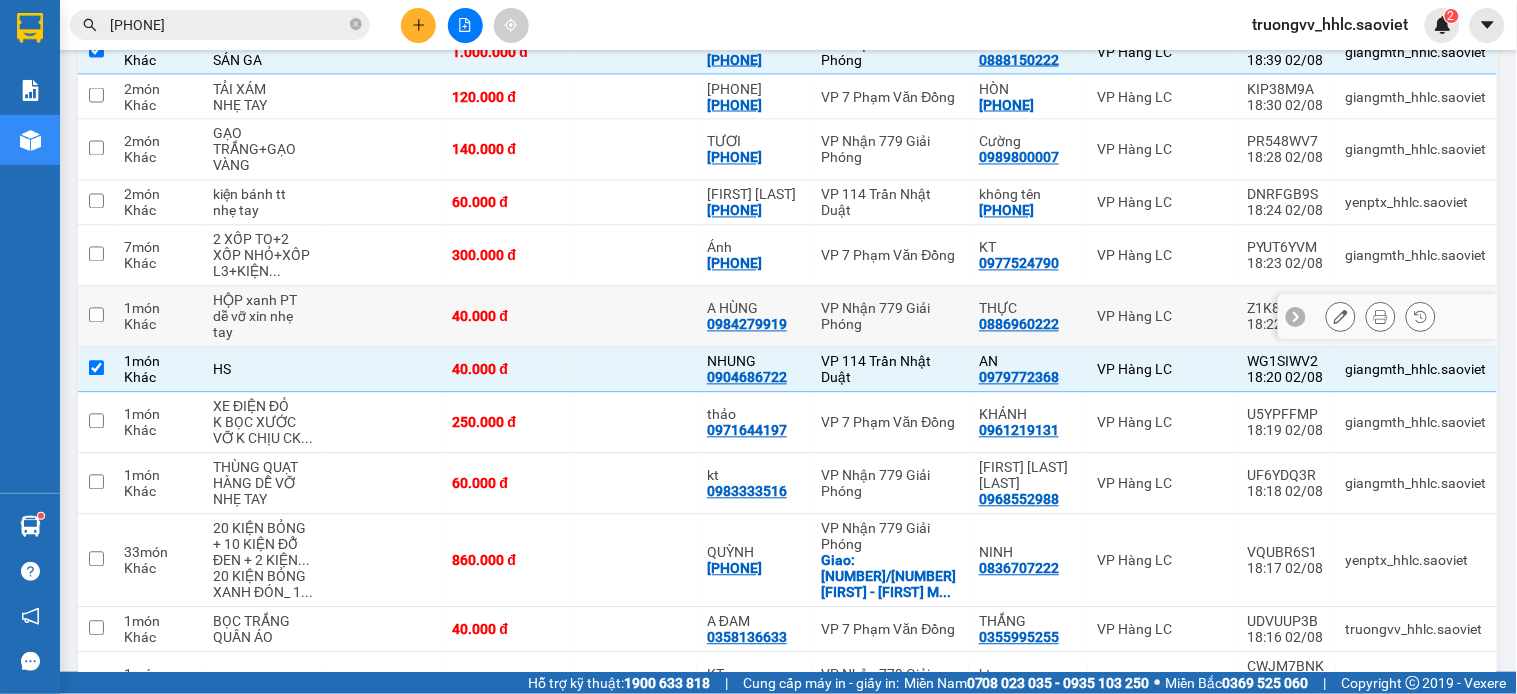 drag, startPoint x: 651, startPoint y: 298, endPoint x: 662, endPoint y: 287, distance: 15.556349 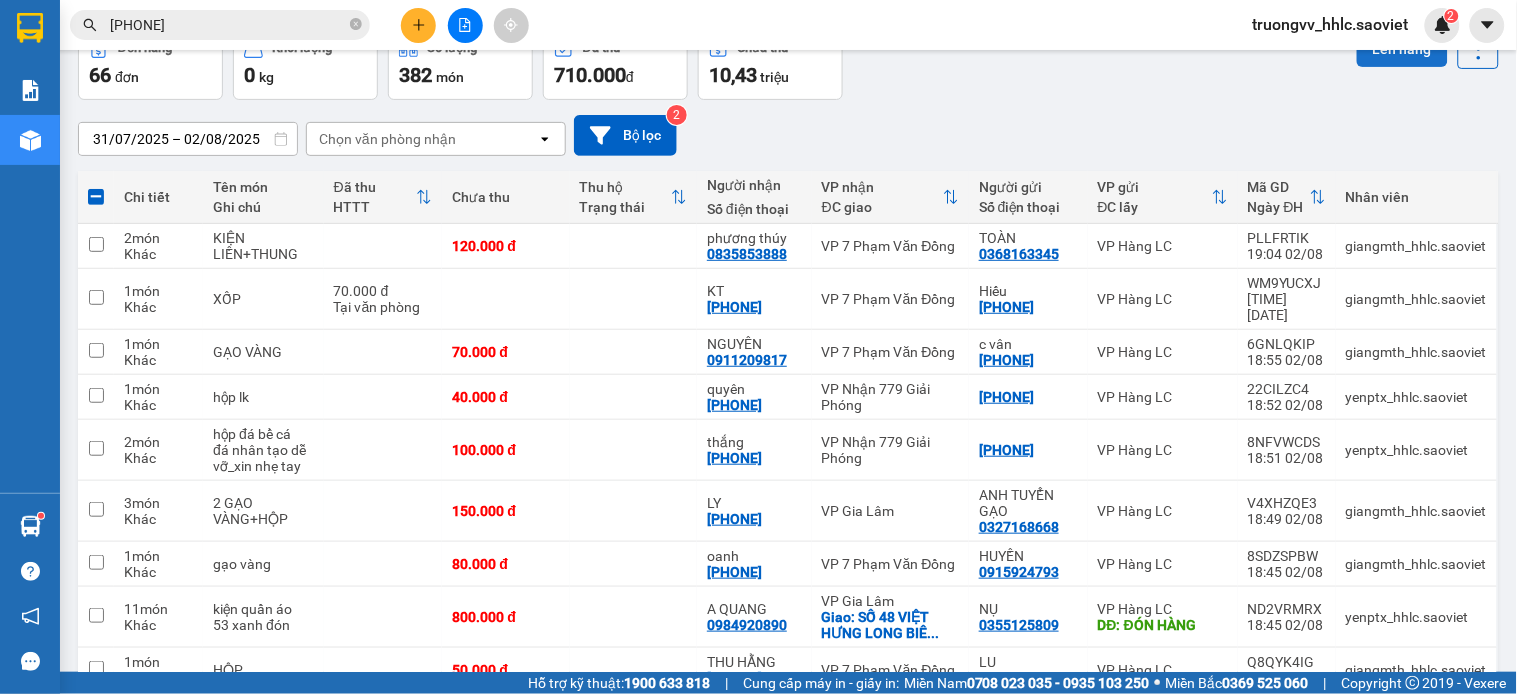 scroll, scrollTop: 0, scrollLeft: 0, axis: both 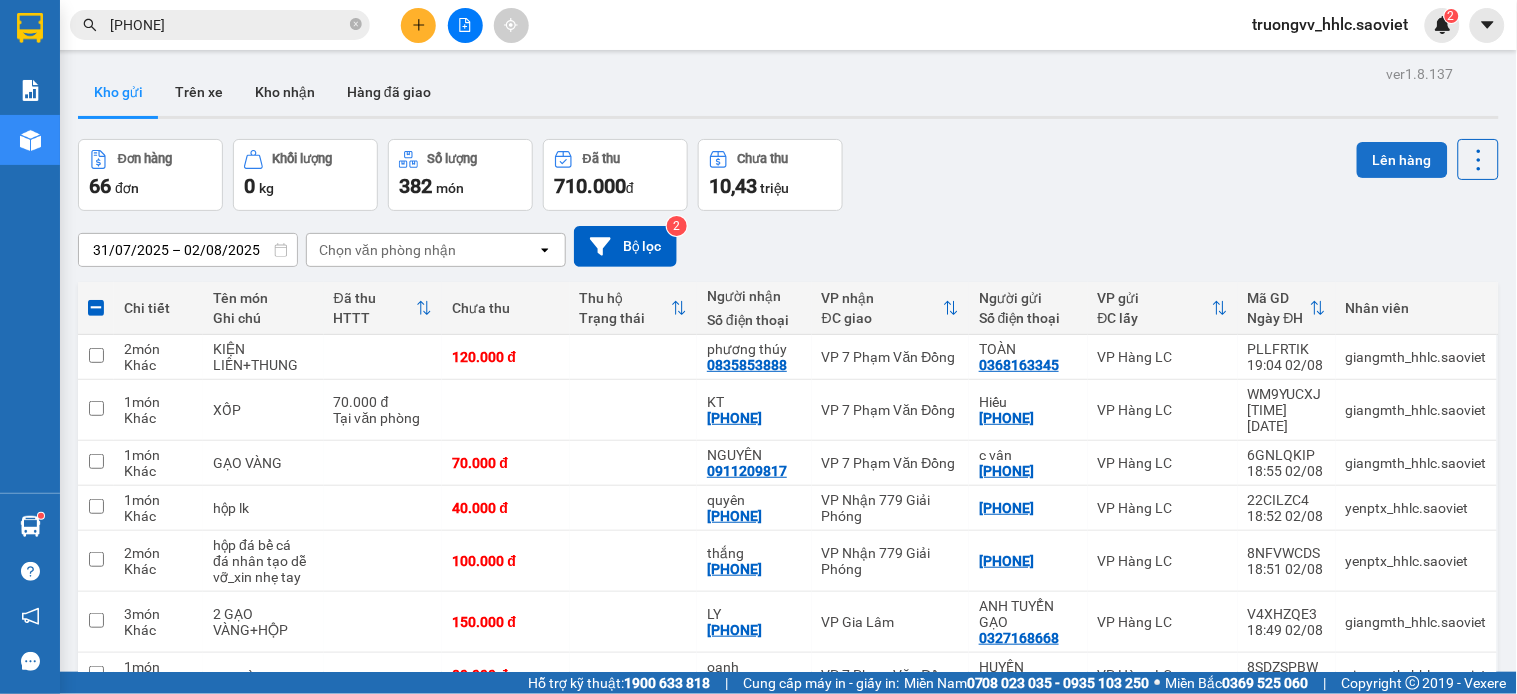 click on "Lên hàng" at bounding box center [1402, 160] 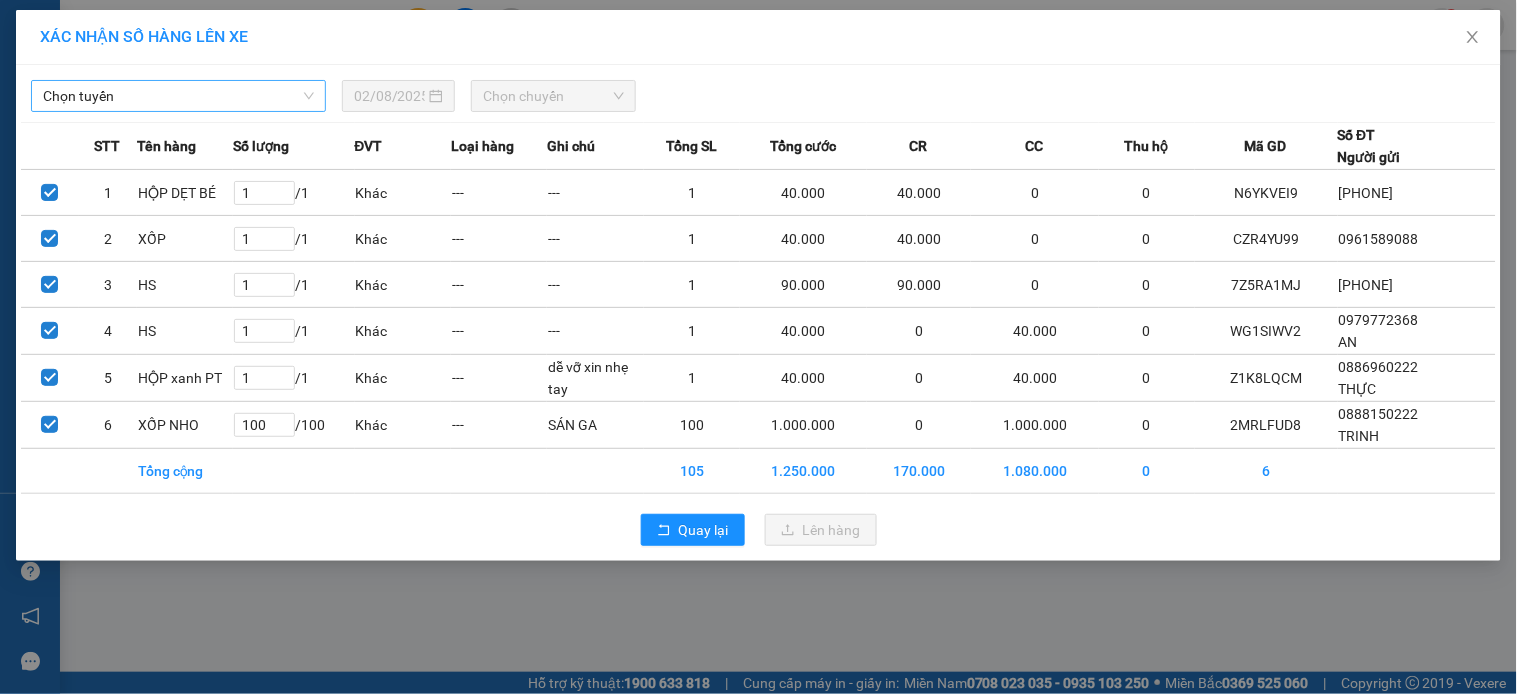 click on "Chọn tuyến" at bounding box center [178, 96] 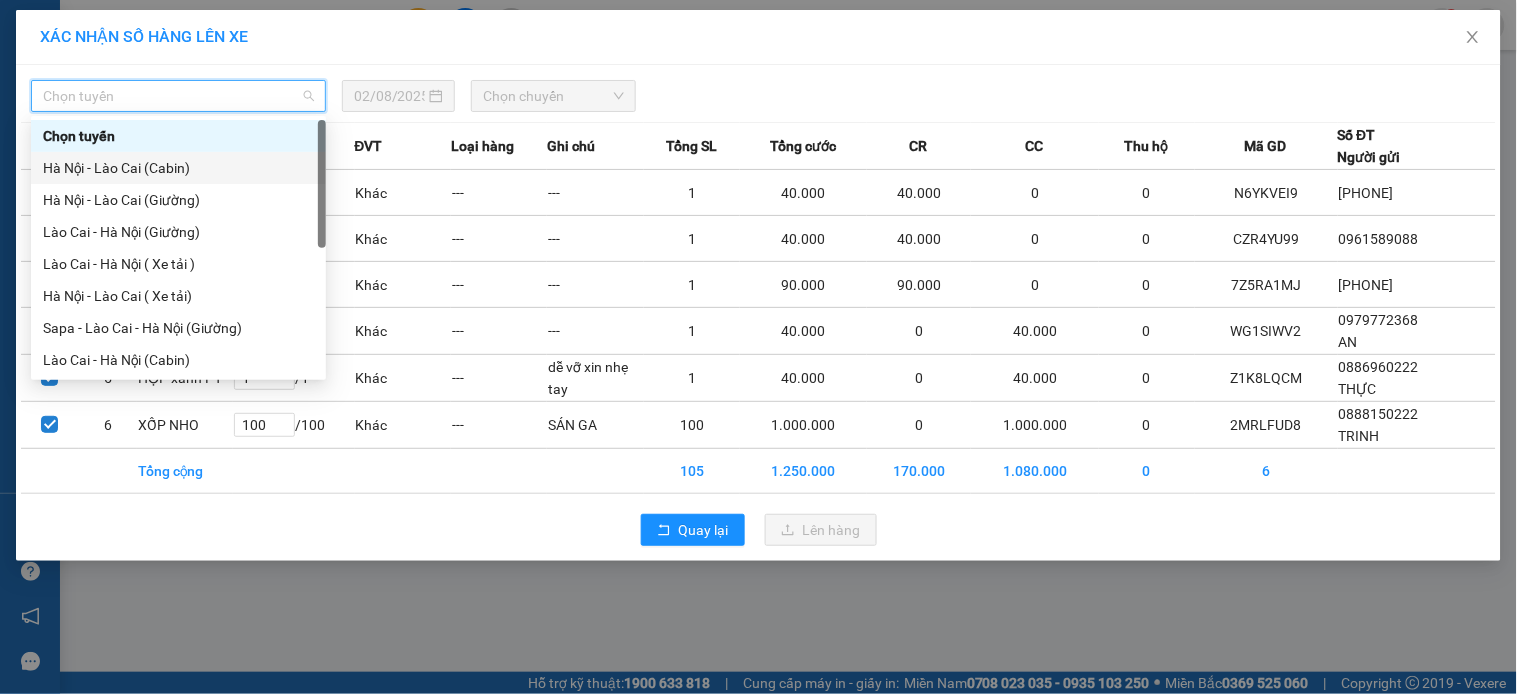 scroll, scrollTop: 160, scrollLeft: 0, axis: vertical 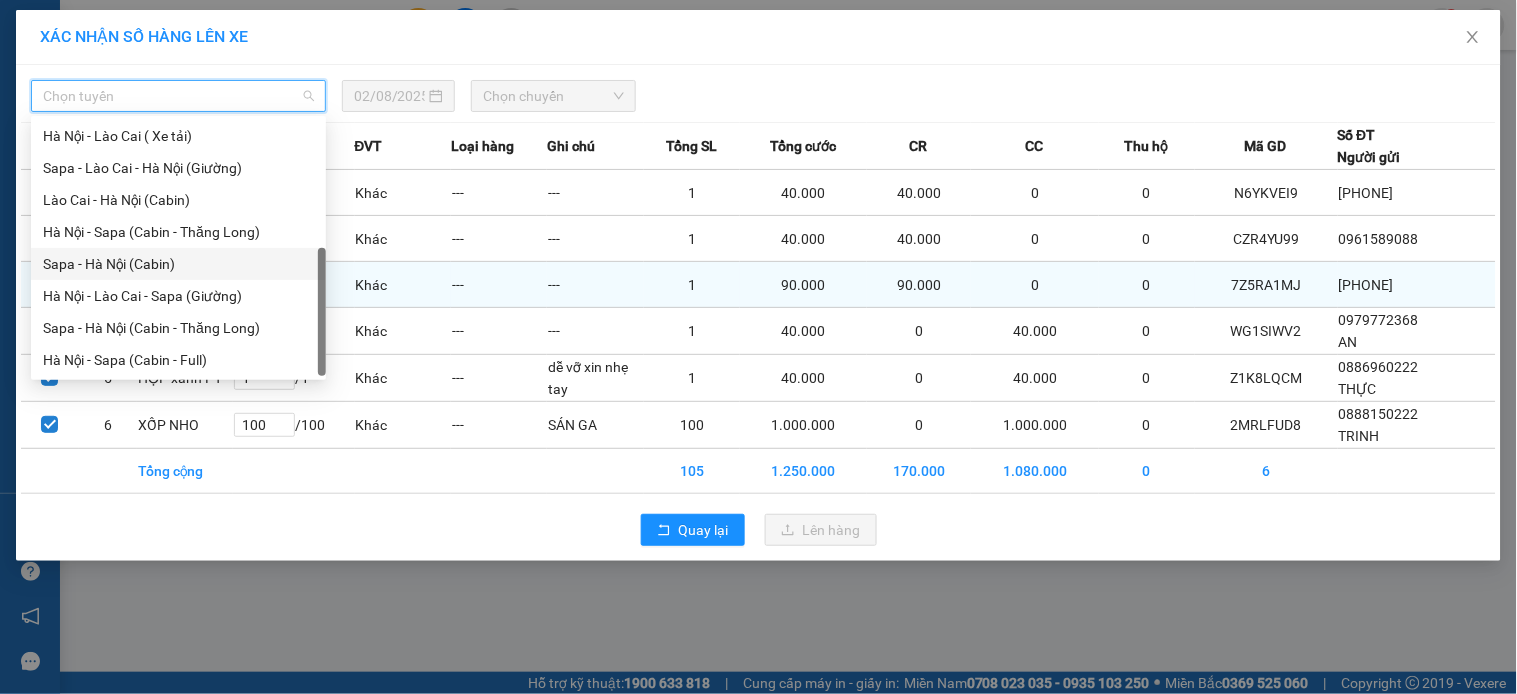 click on "Sapa - Hà Nội (Cabin)" at bounding box center [178, 264] 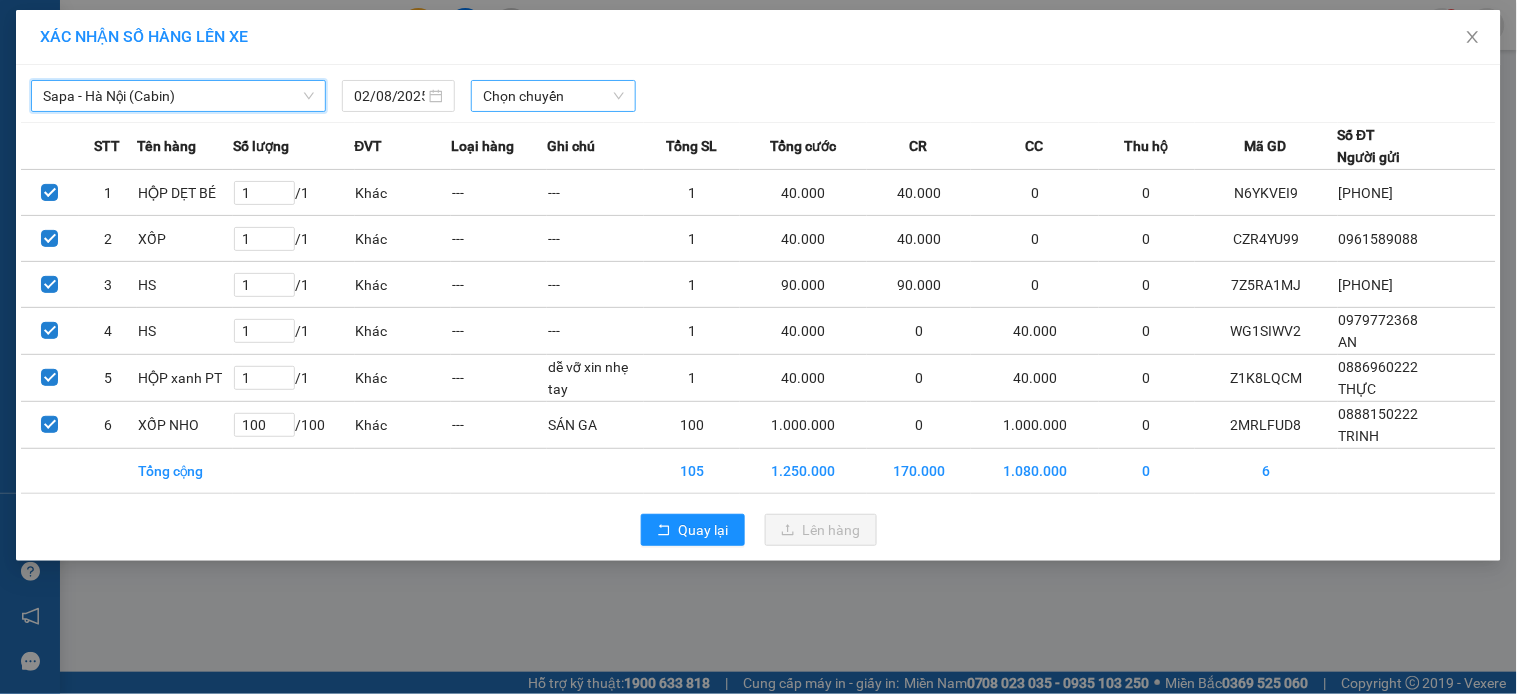click on "Chọn chuyến" at bounding box center (553, 96) 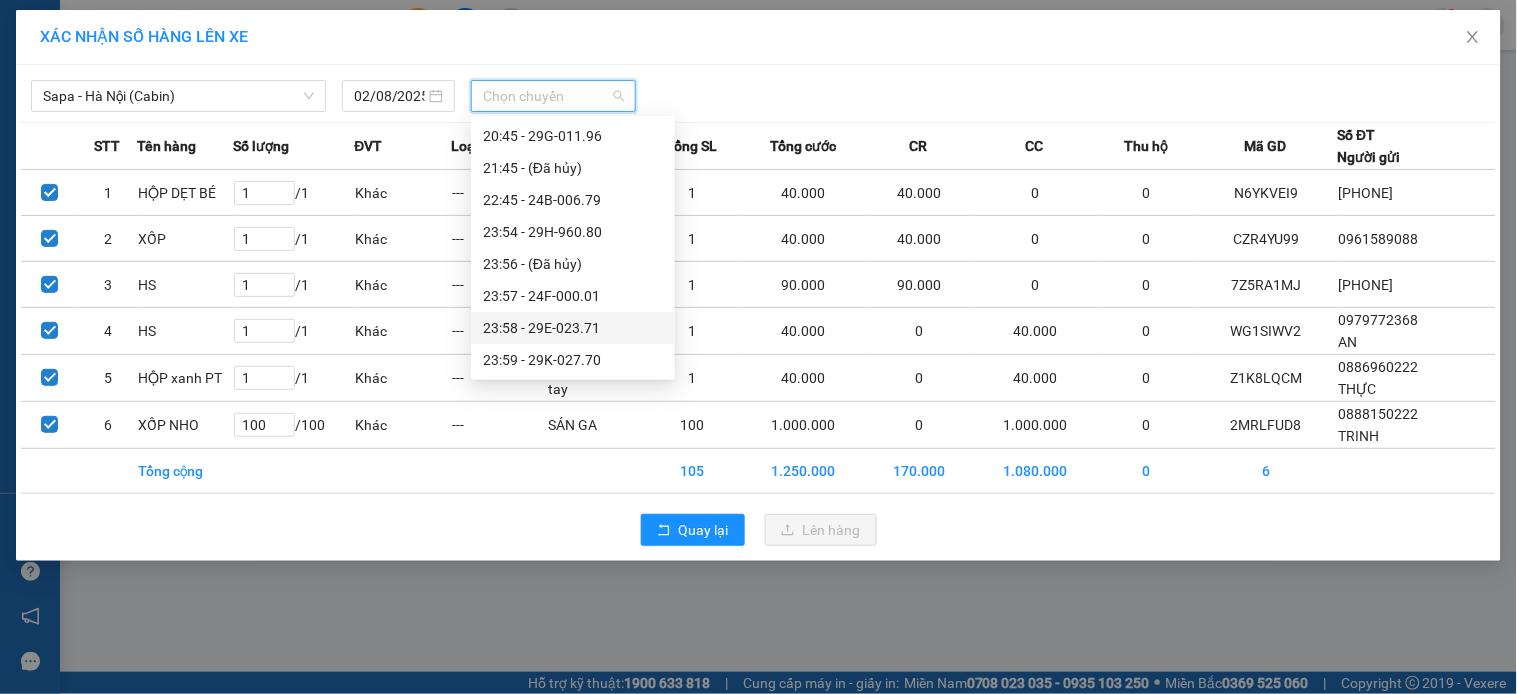 scroll, scrollTop: 625, scrollLeft: 0, axis: vertical 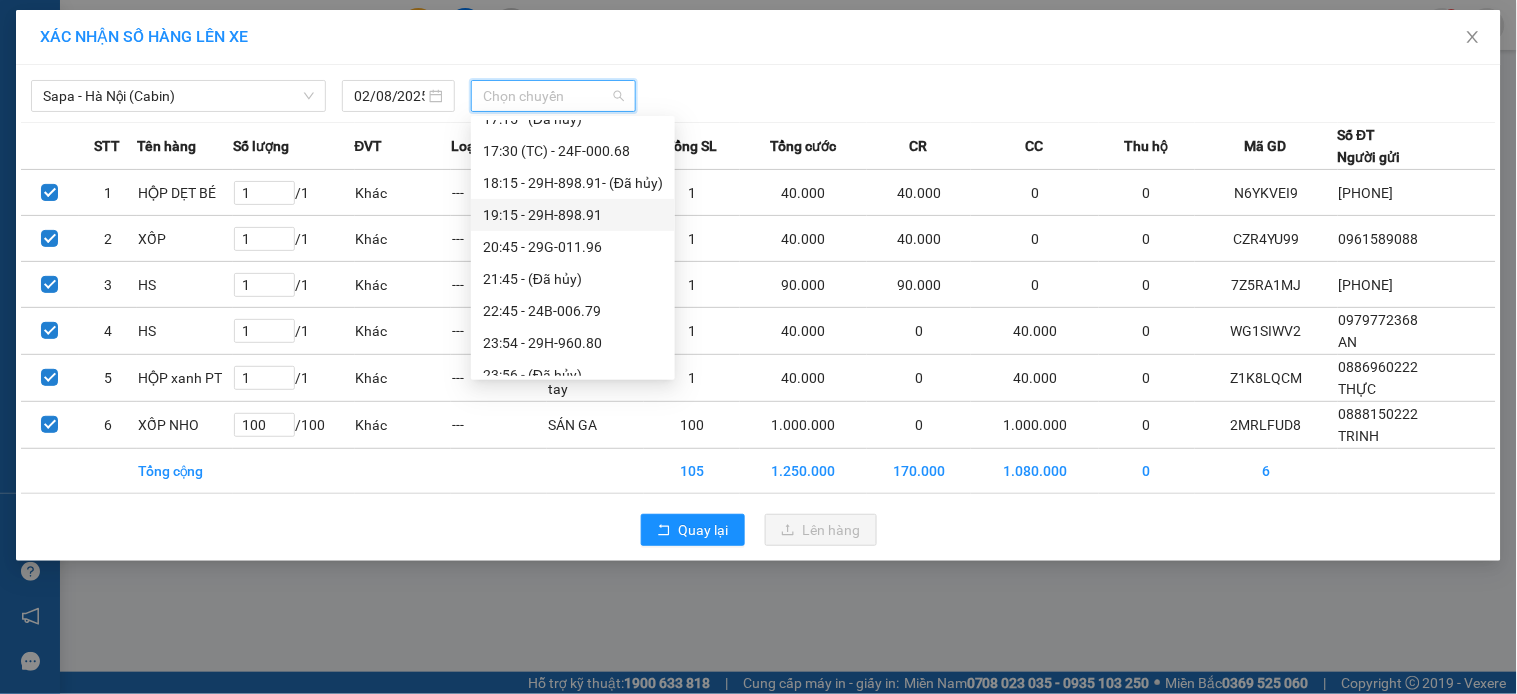 click on "19:15     - 29H-898.91" at bounding box center (573, 215) 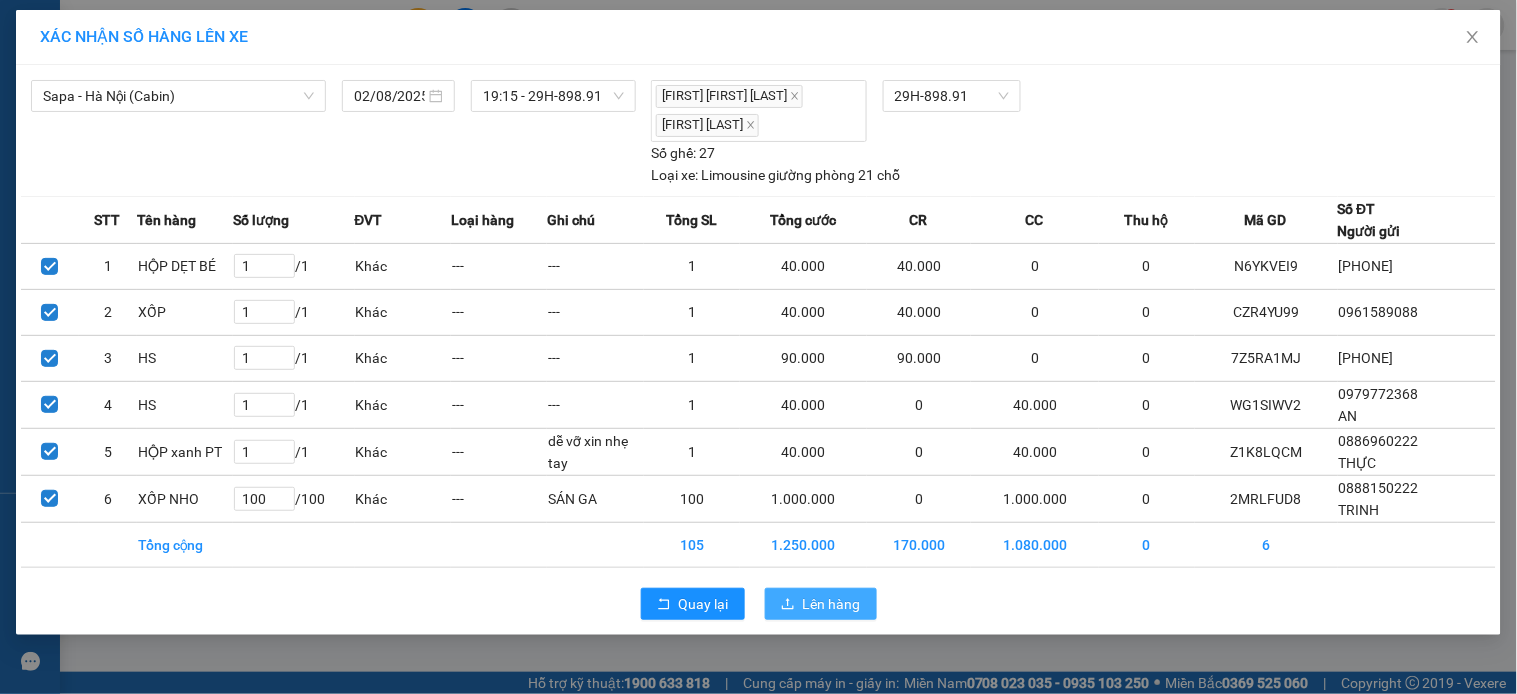 click on "Lên hàng" at bounding box center [832, 604] 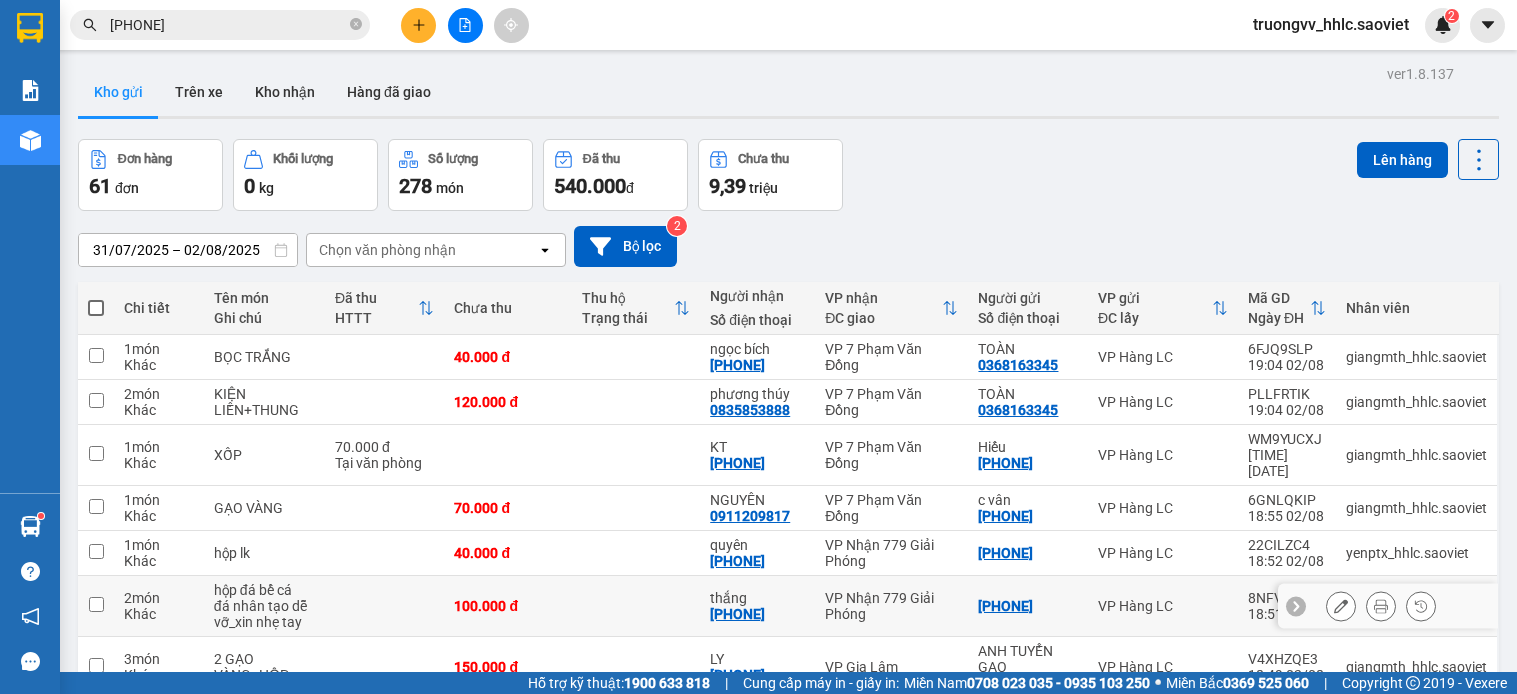 scroll, scrollTop: 0, scrollLeft: 0, axis: both 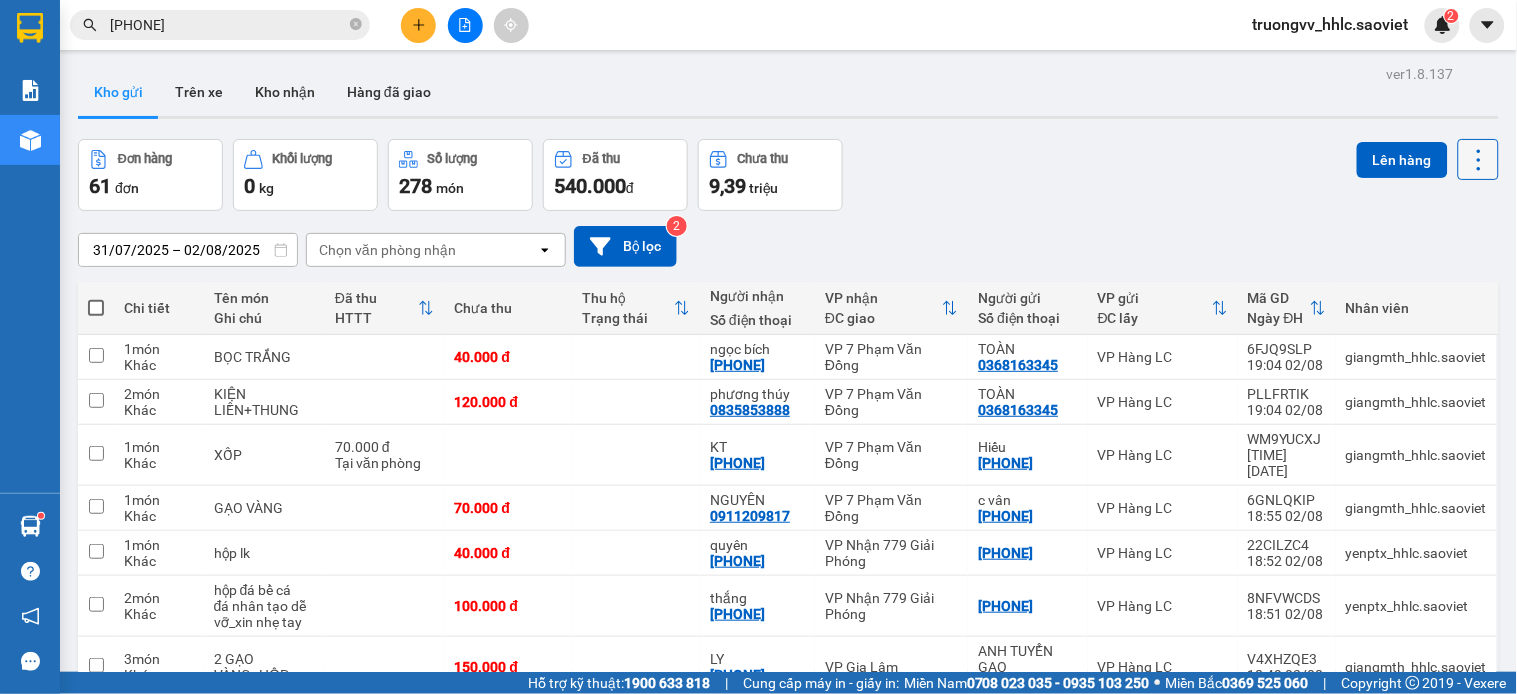 click 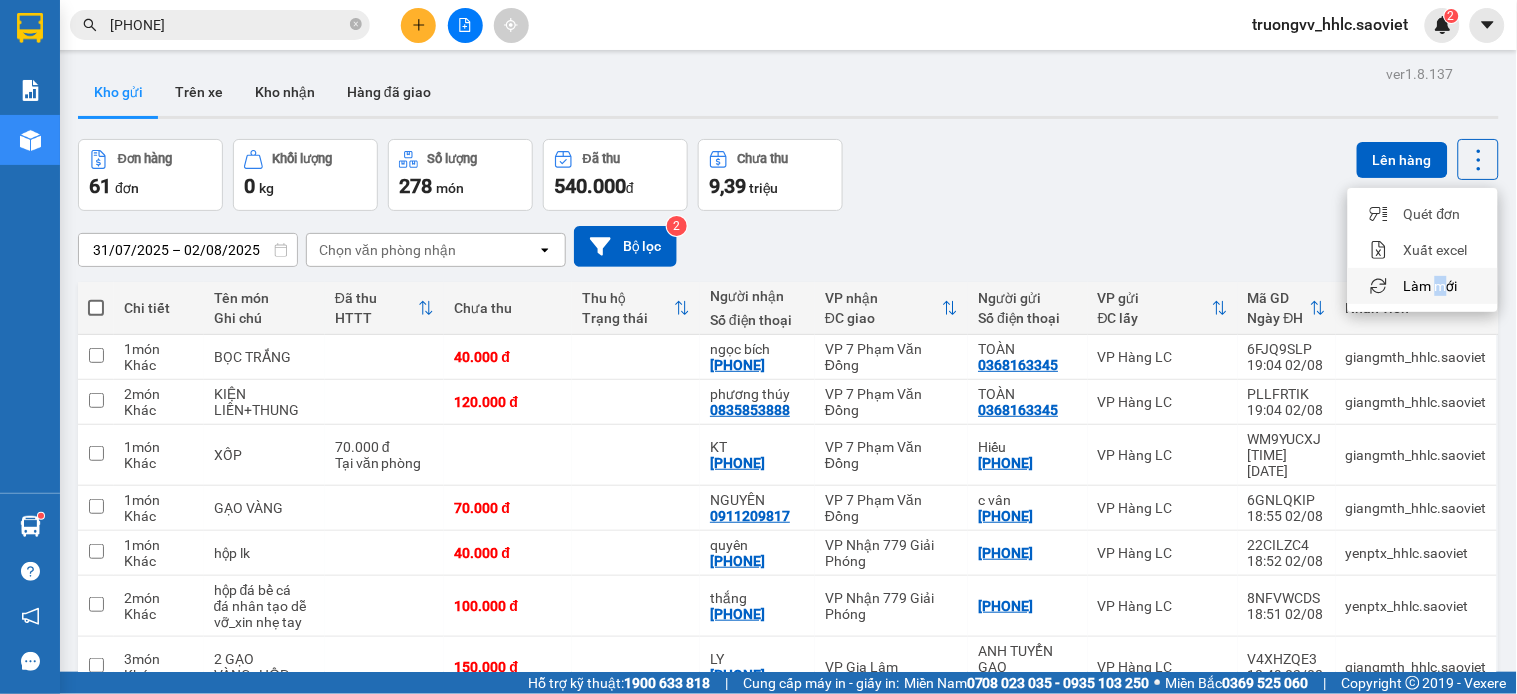 click on "Làm mới" at bounding box center [1431, 286] 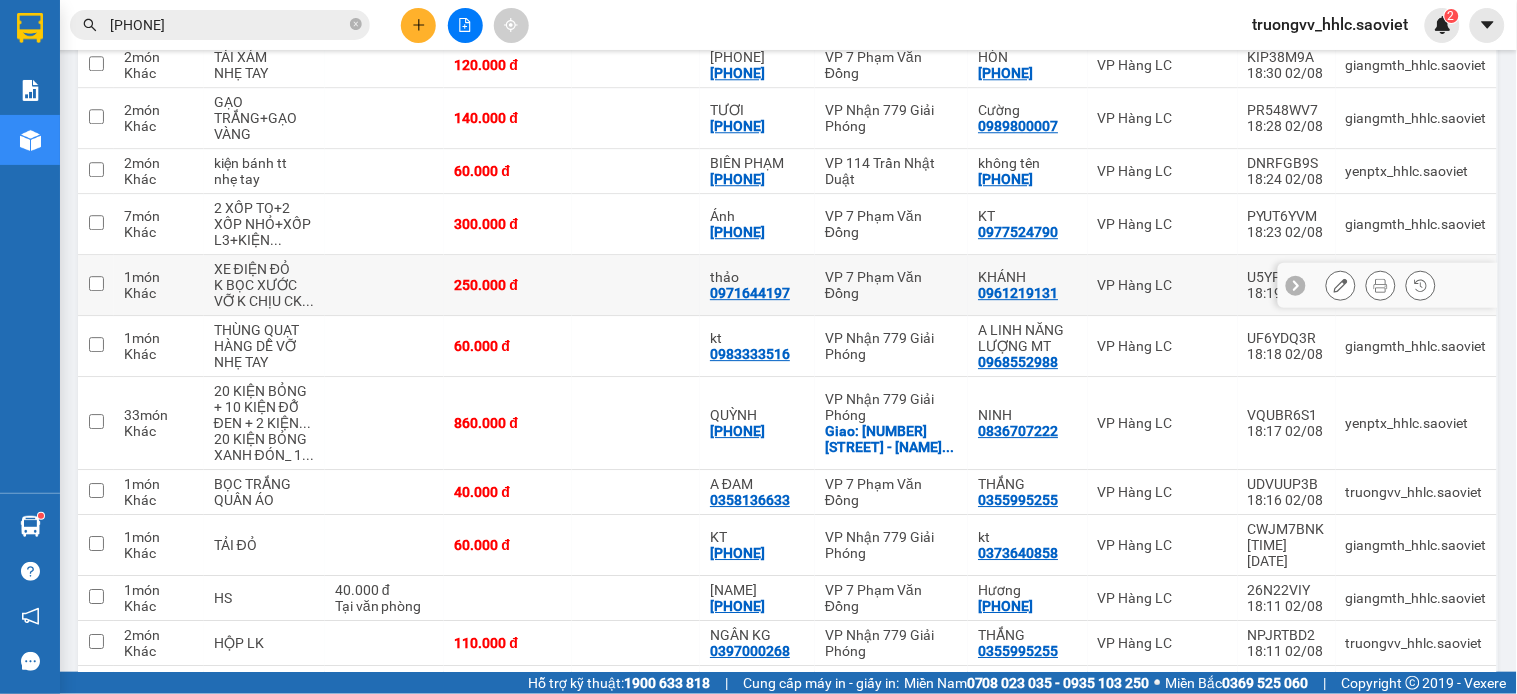 scroll, scrollTop: 2111, scrollLeft: 0, axis: vertical 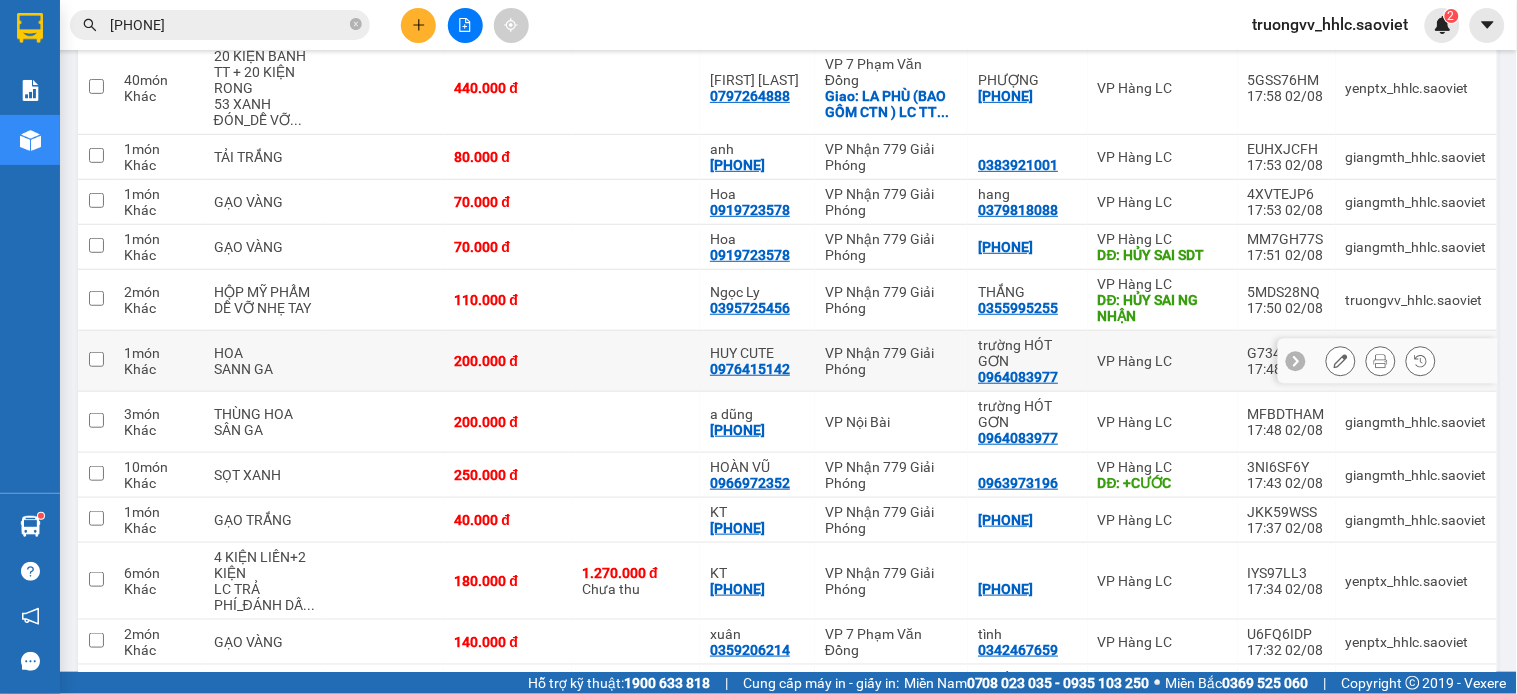 type 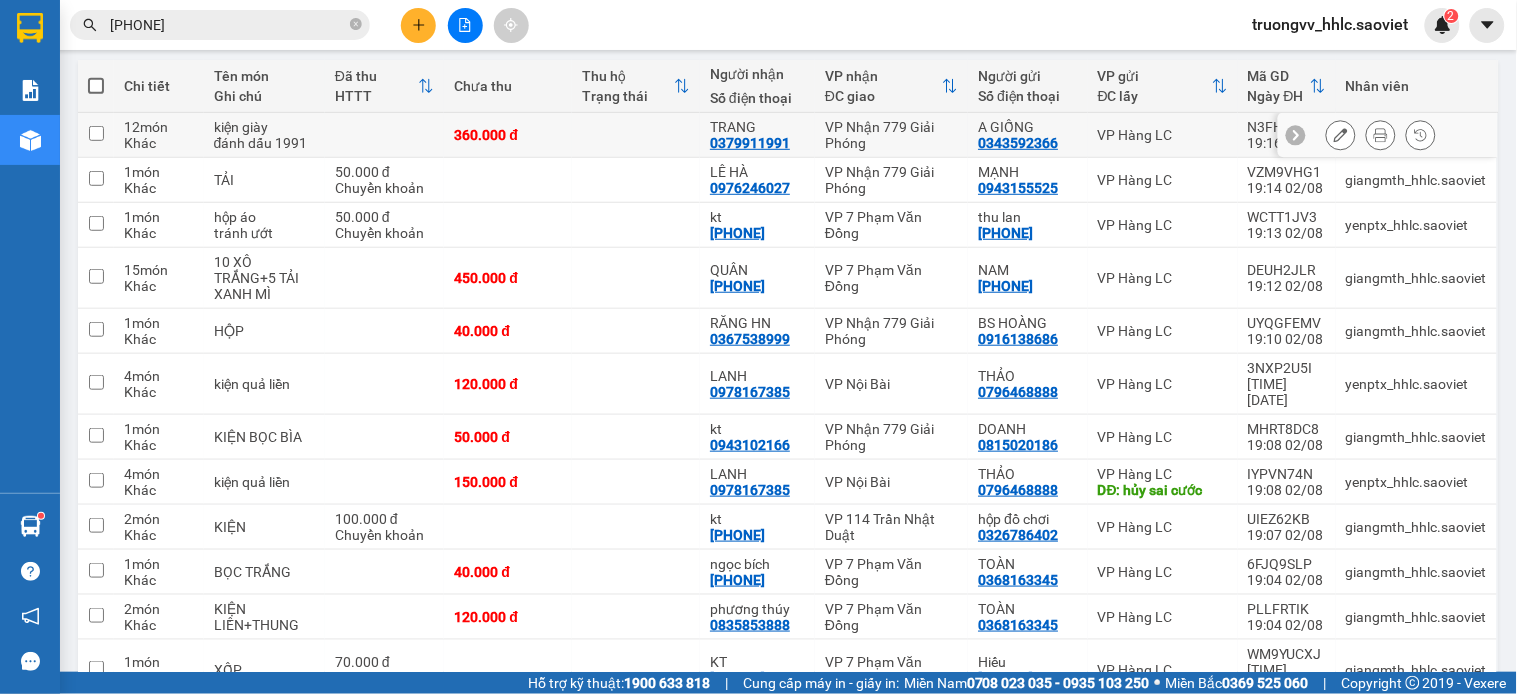 scroll, scrollTop: 0, scrollLeft: 0, axis: both 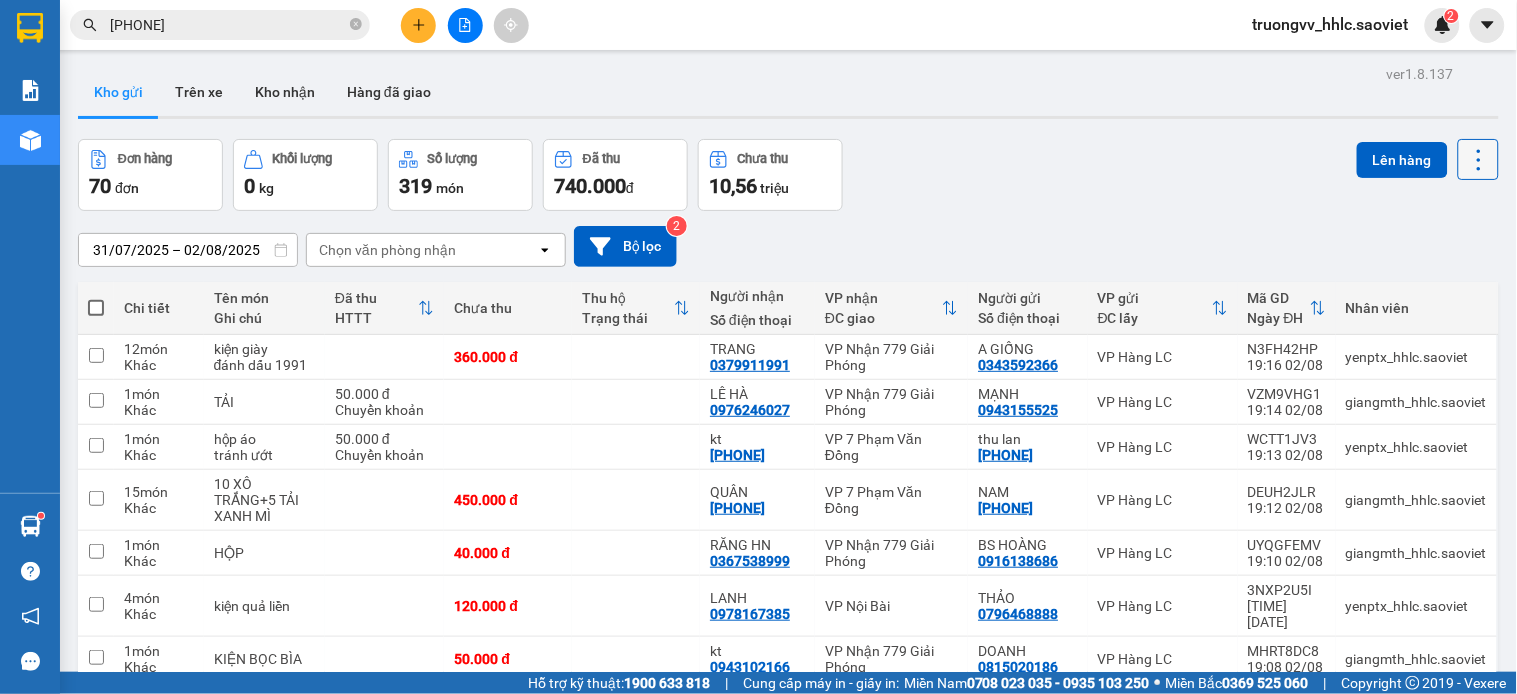 click 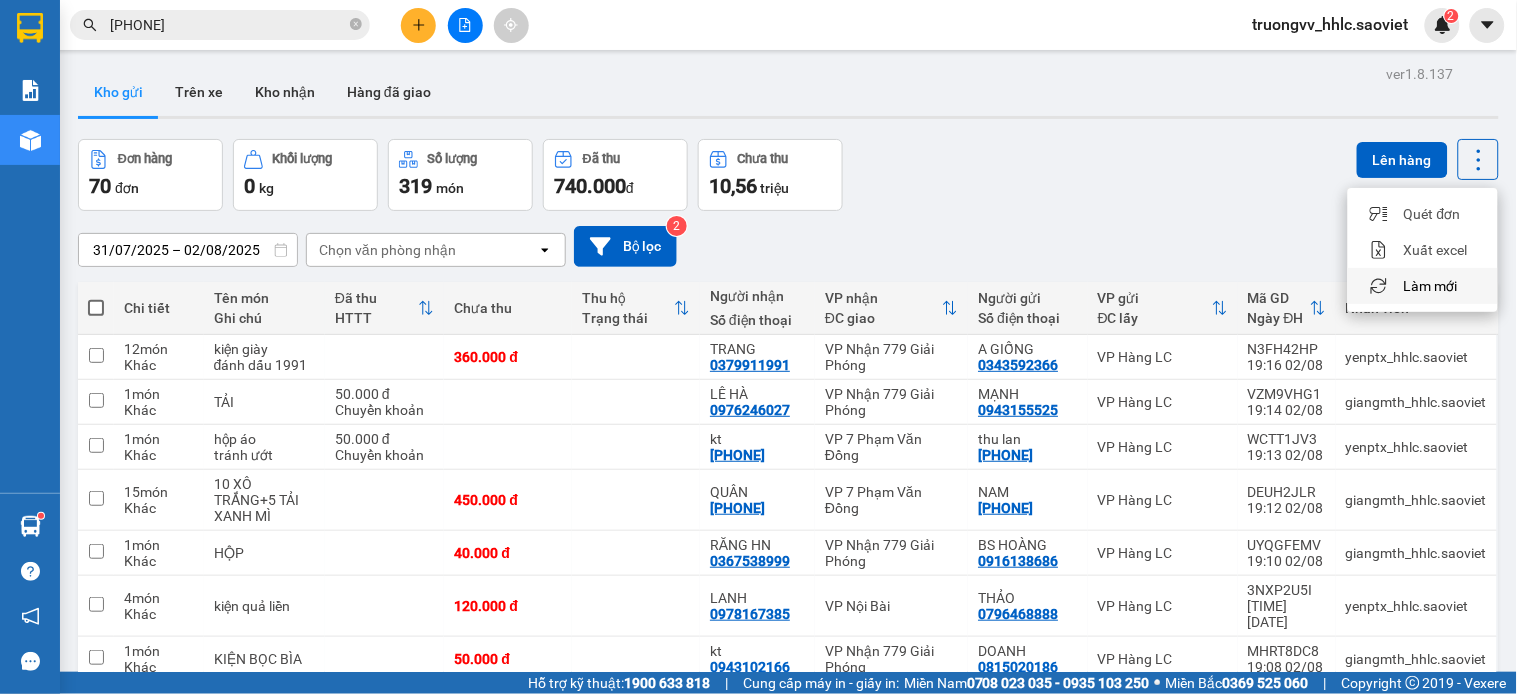drag, startPoint x: 1434, startPoint y: 281, endPoint x: 1322, endPoint y: 215, distance: 130 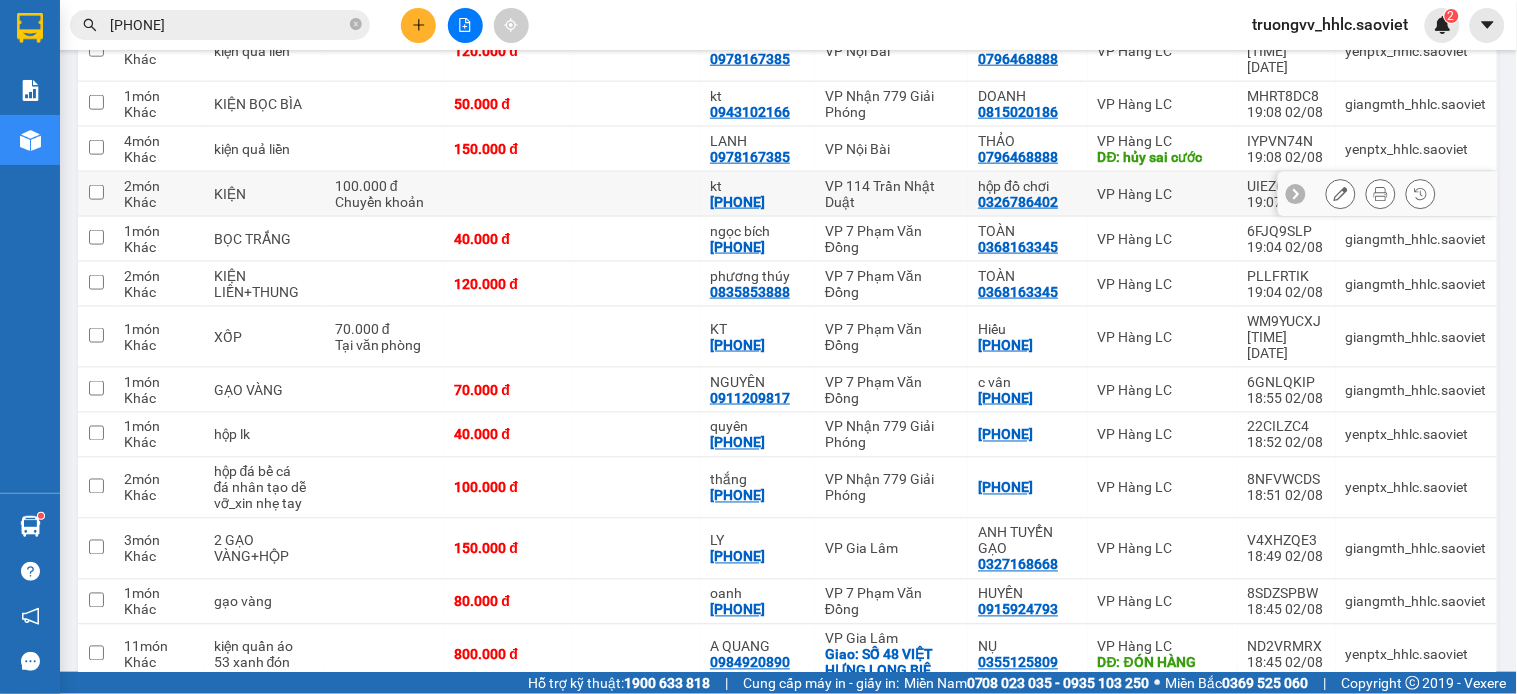 scroll, scrollTop: 0, scrollLeft: 0, axis: both 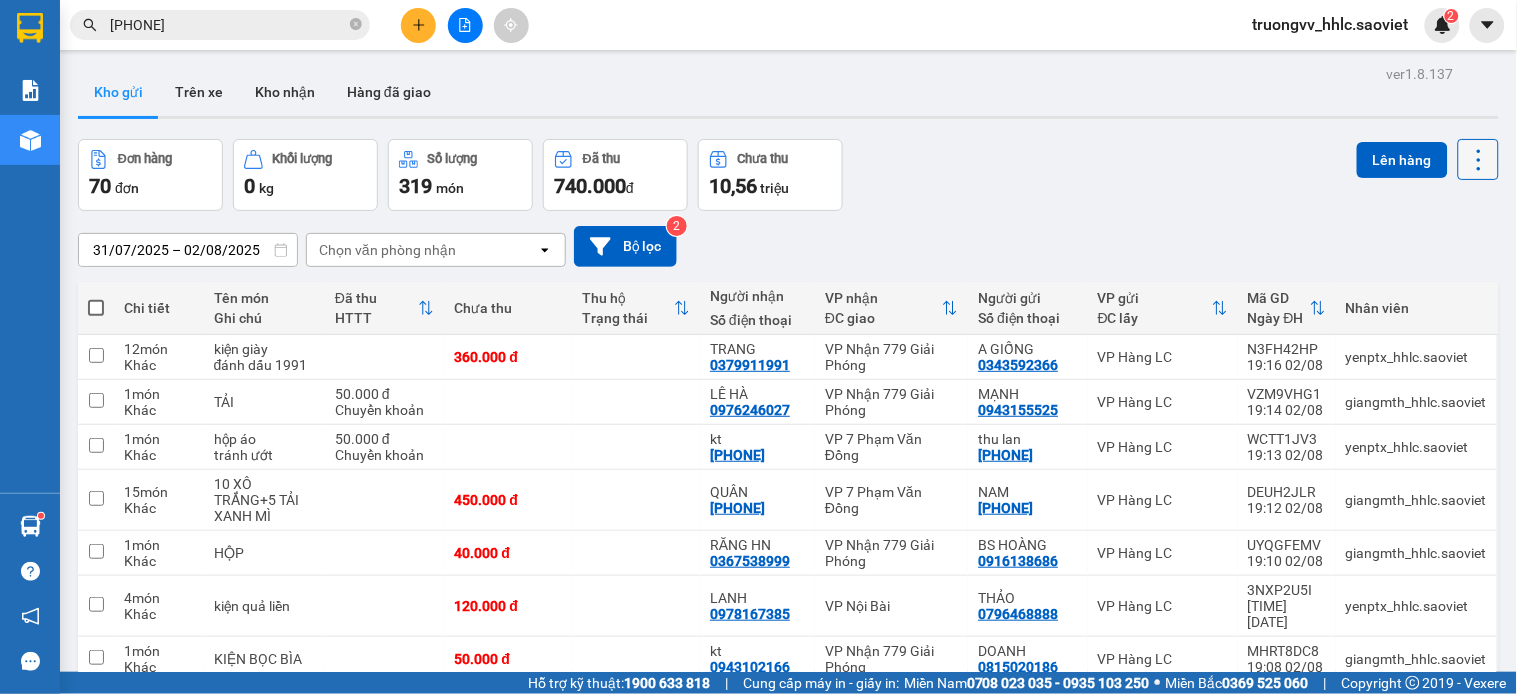 click 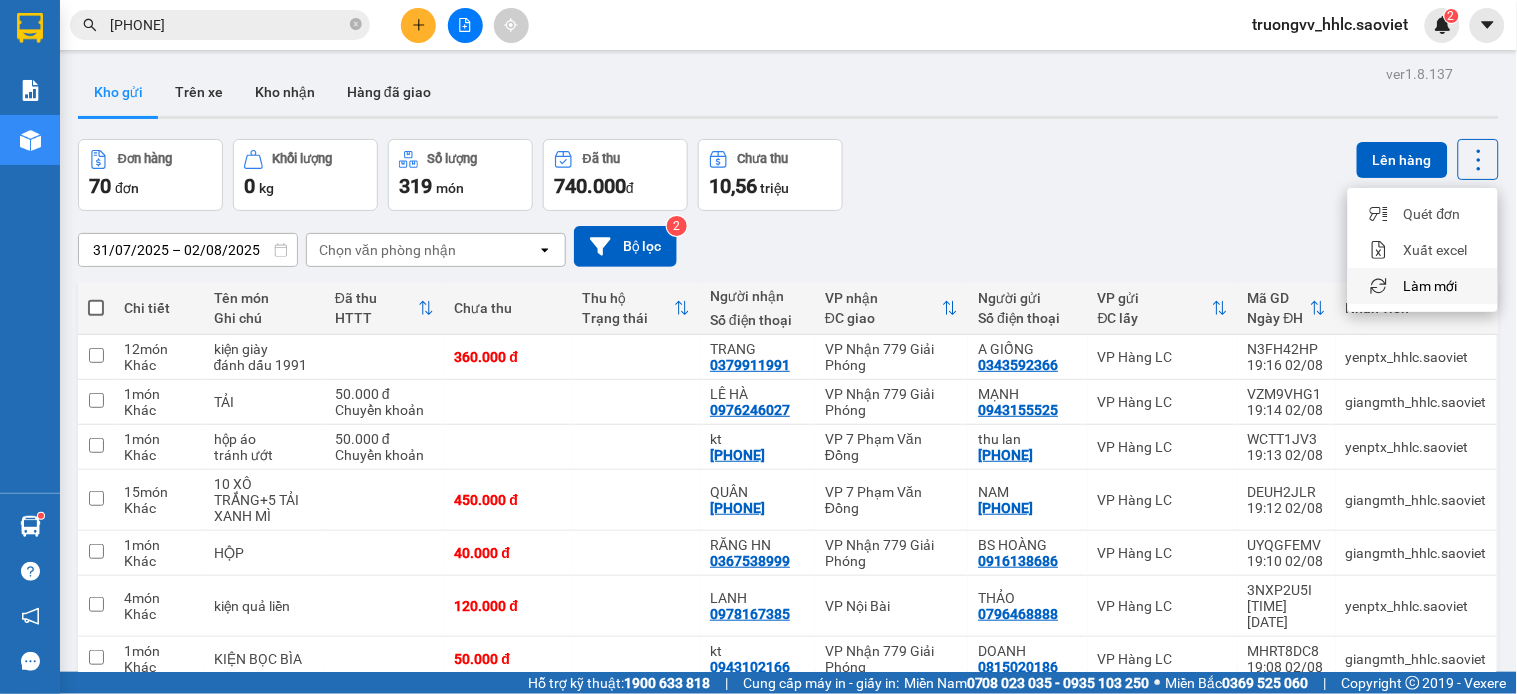 drag, startPoint x: 1432, startPoint y: 291, endPoint x: 1421, endPoint y: 254, distance: 38.600517 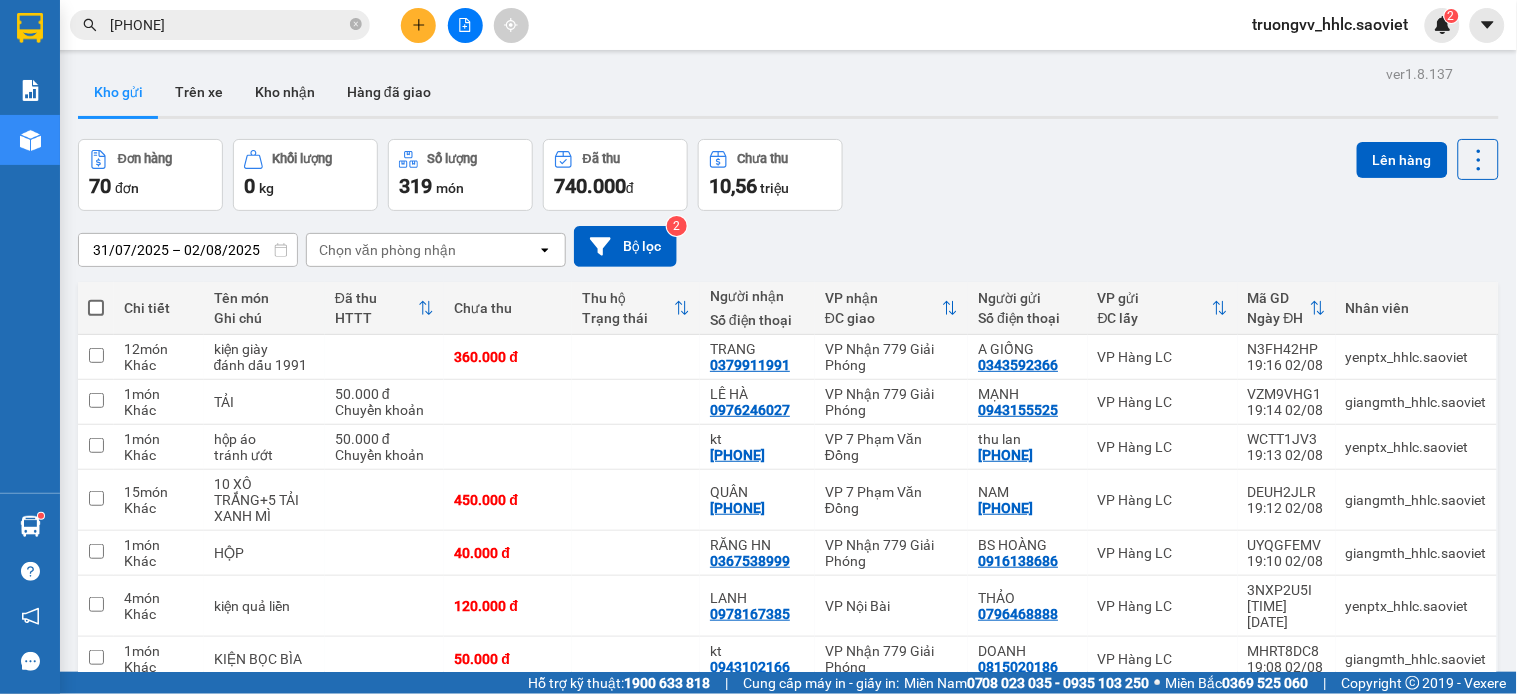 scroll, scrollTop: 450, scrollLeft: 0, axis: vertical 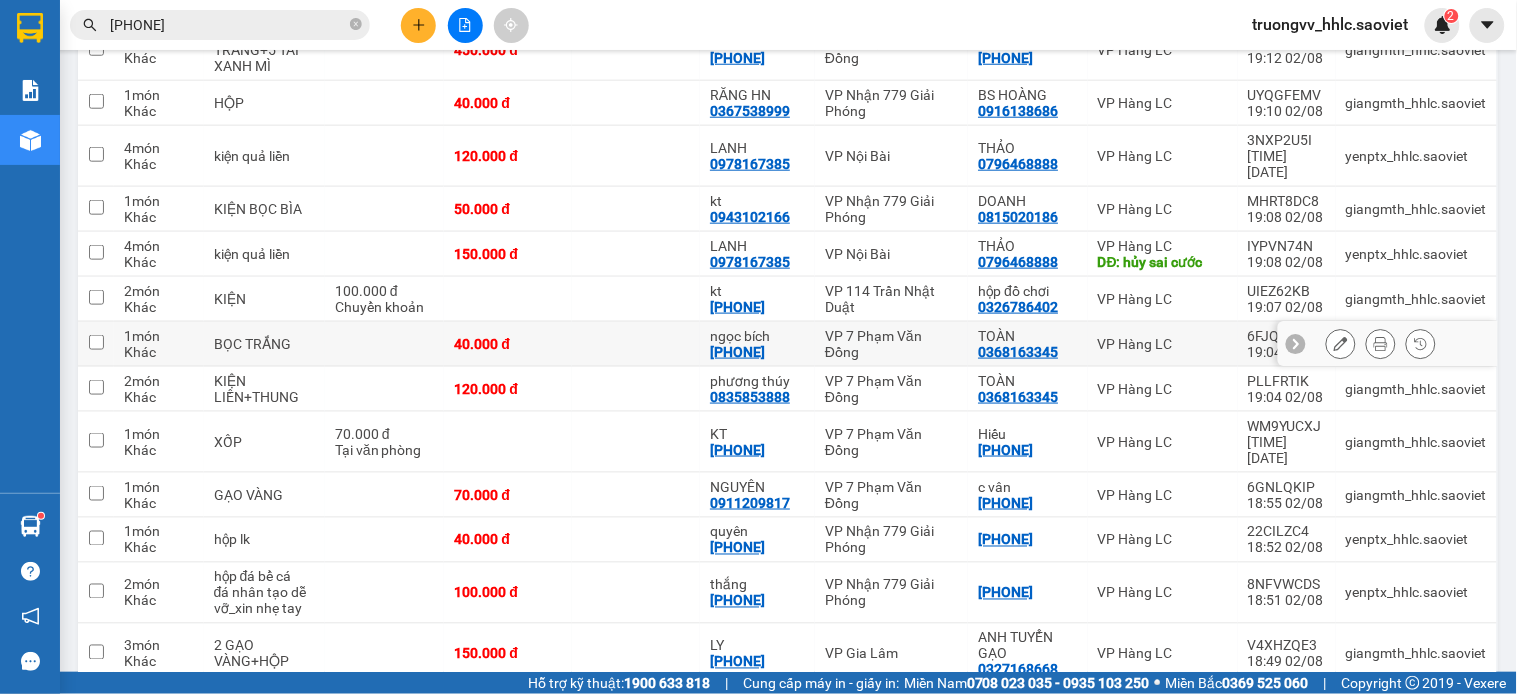 click at bounding box center [636, 344] 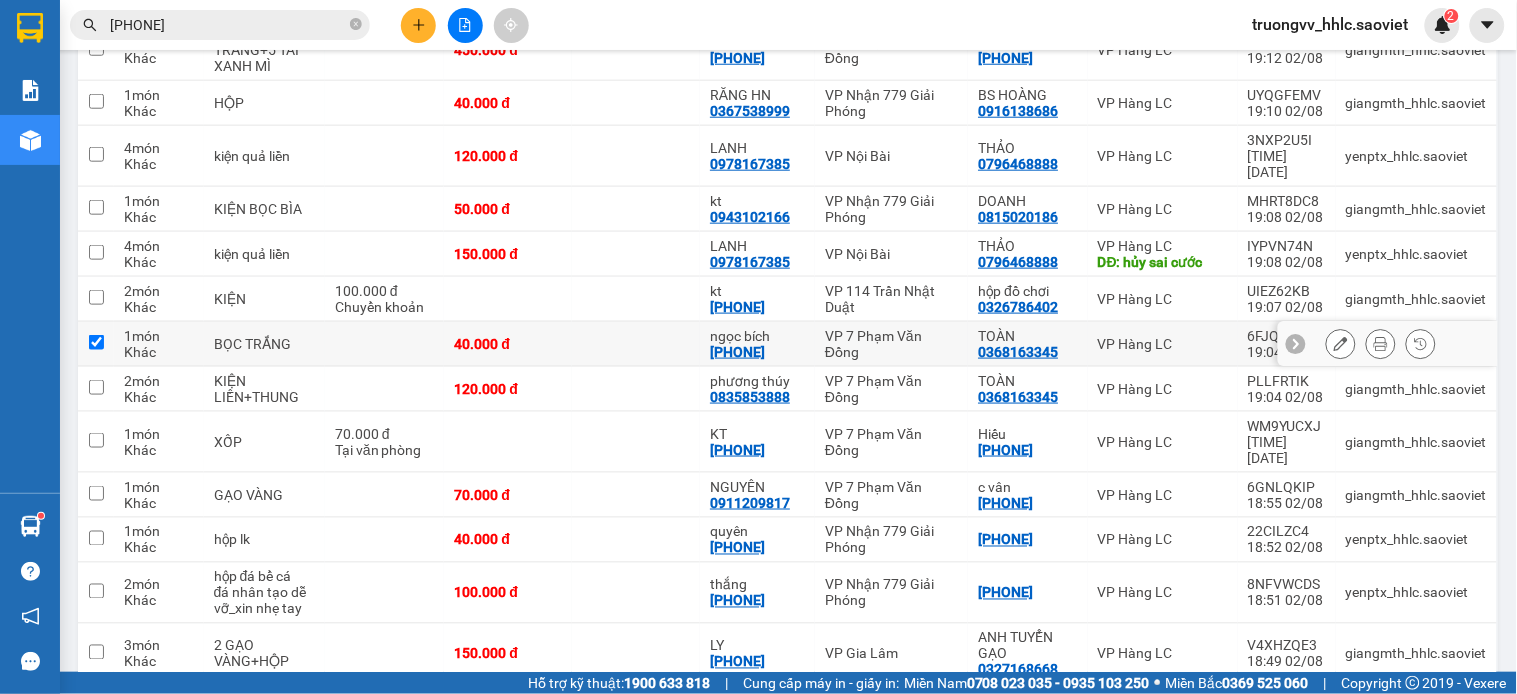 checkbox on "true" 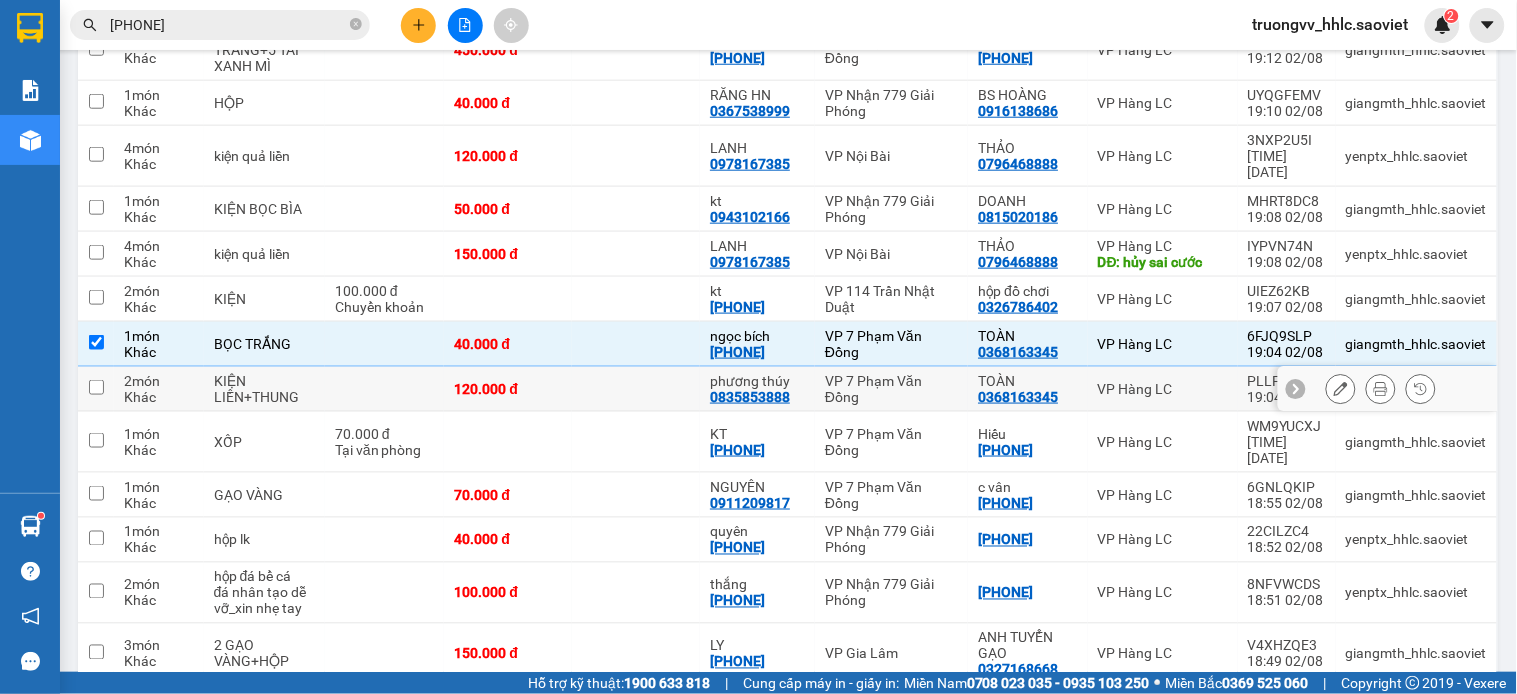 click at bounding box center (636, 389) 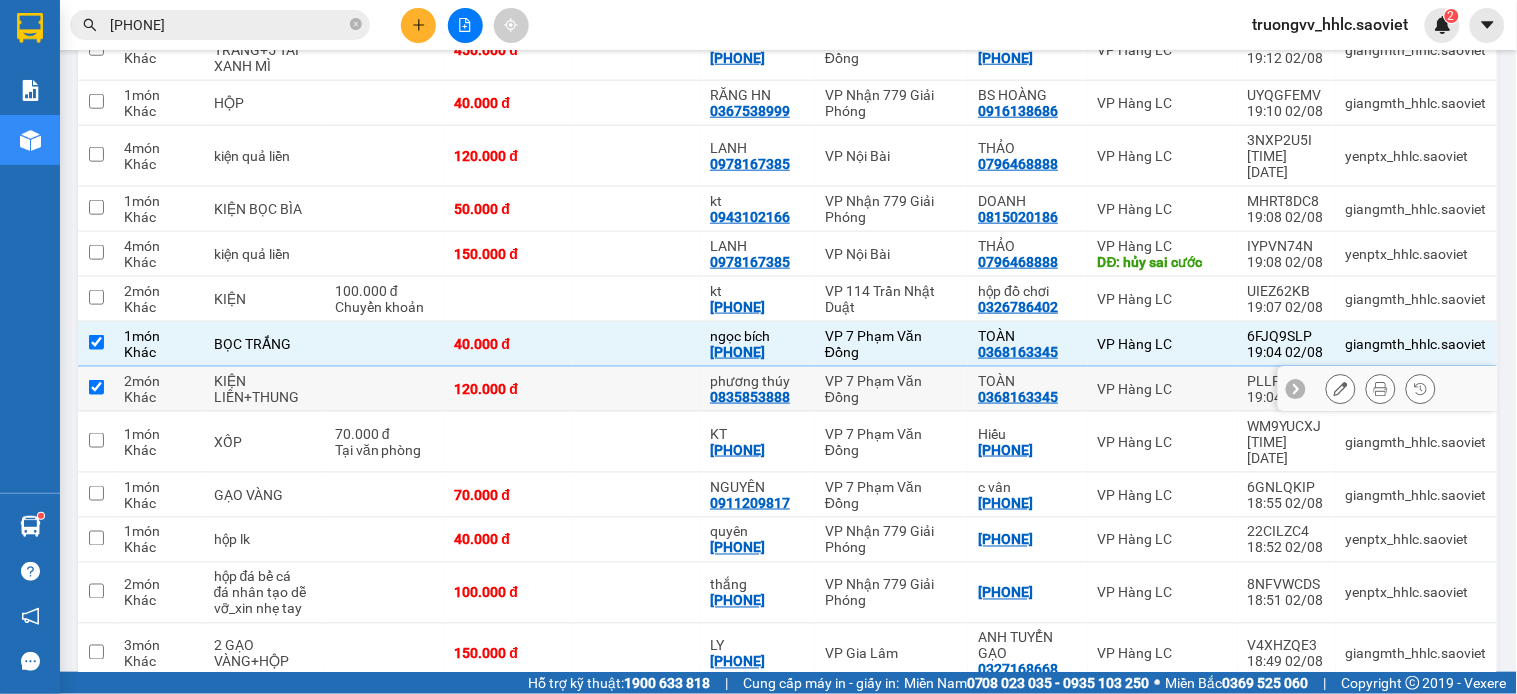 checkbox on "true" 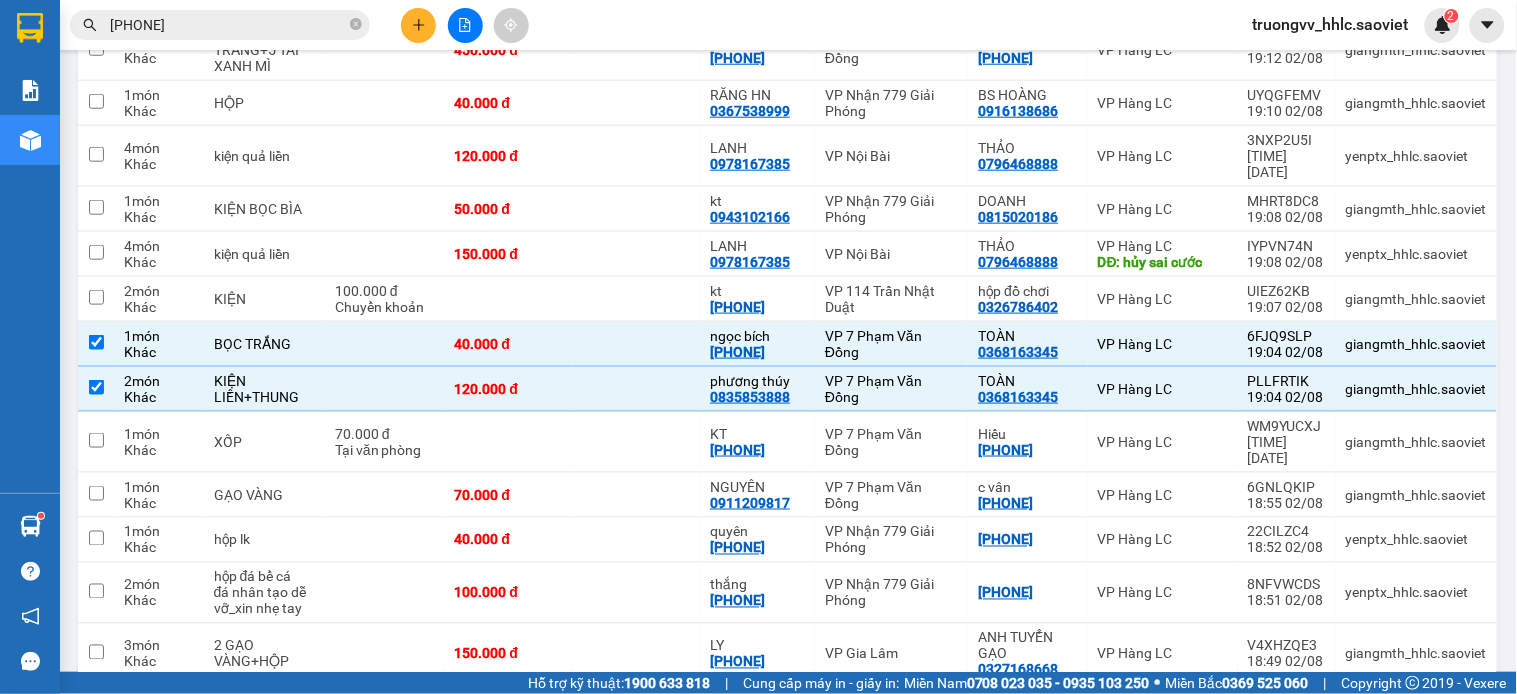 scroll, scrollTop: 2587, scrollLeft: 0, axis: vertical 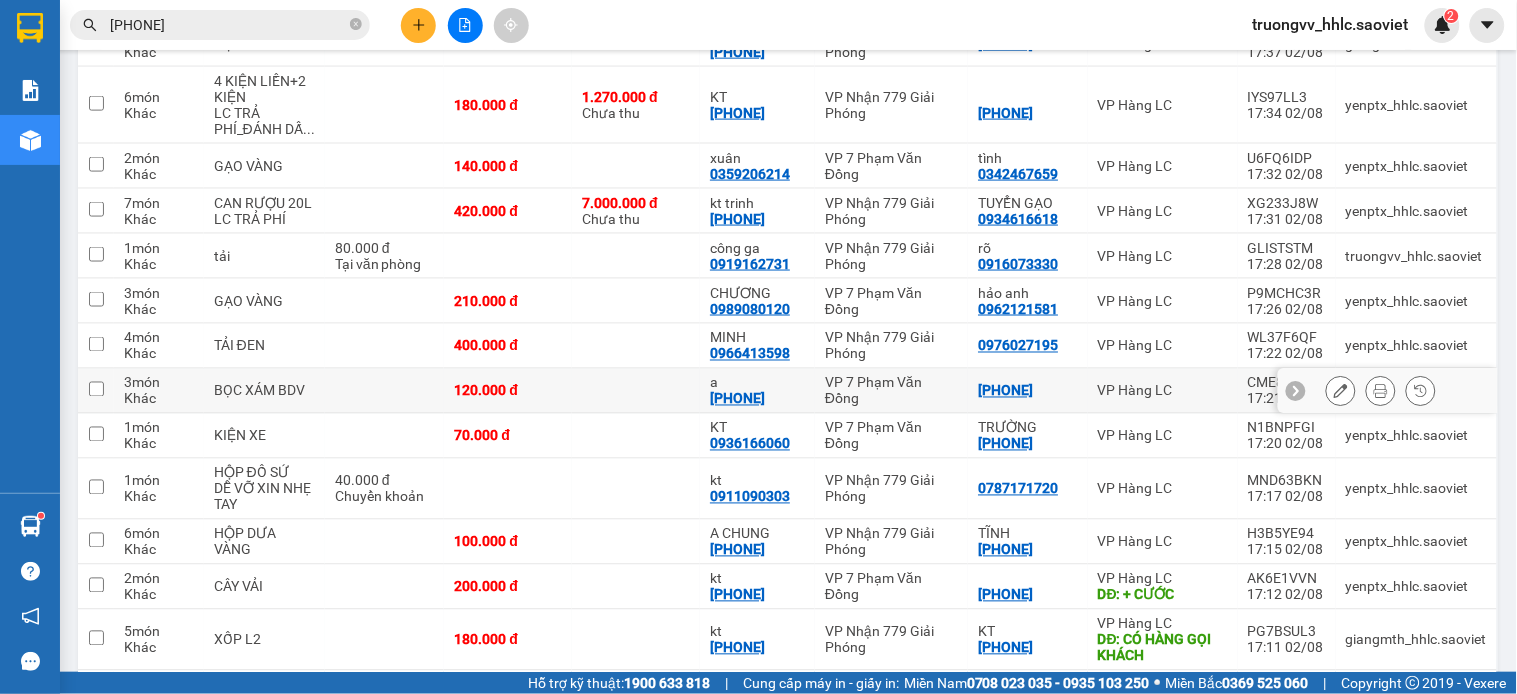 drag, startPoint x: 581, startPoint y: 340, endPoint x: 655, endPoint y: 268, distance: 103.24728 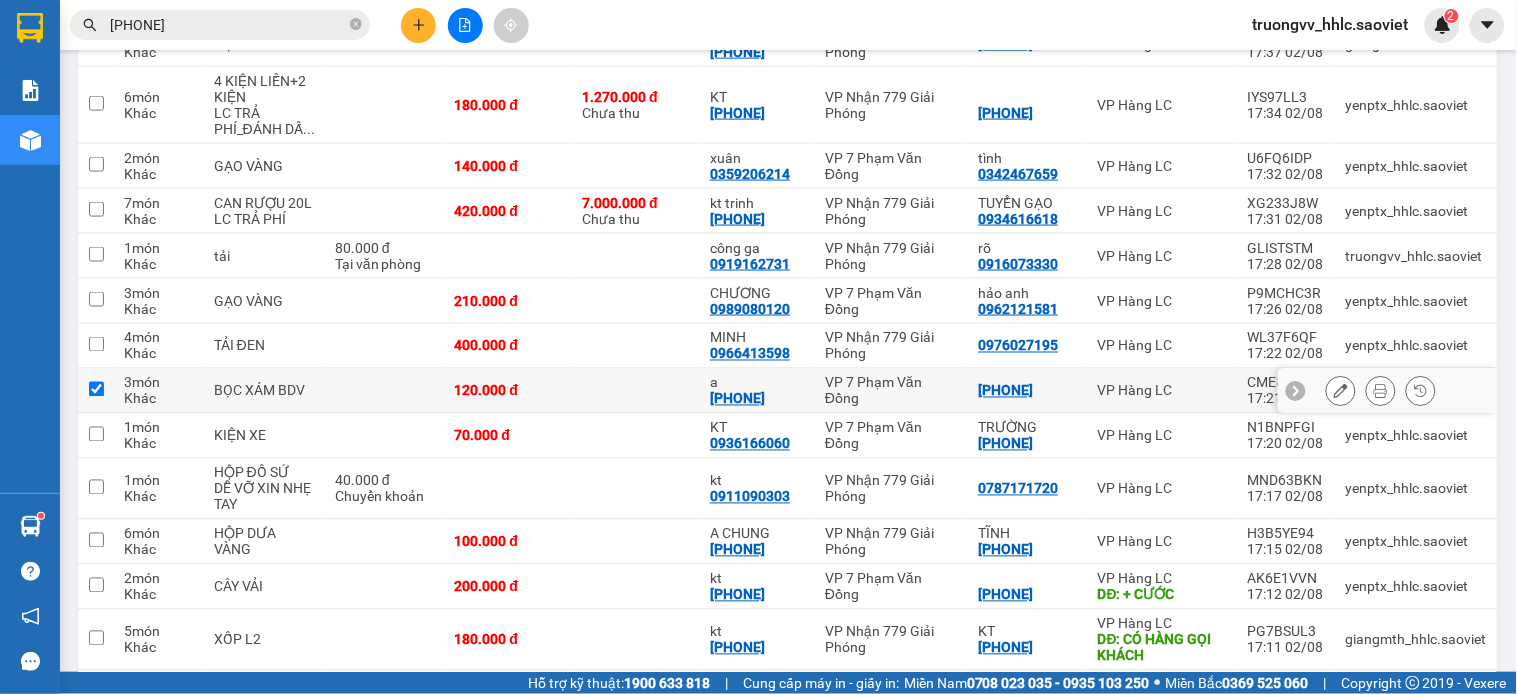 checkbox on "true" 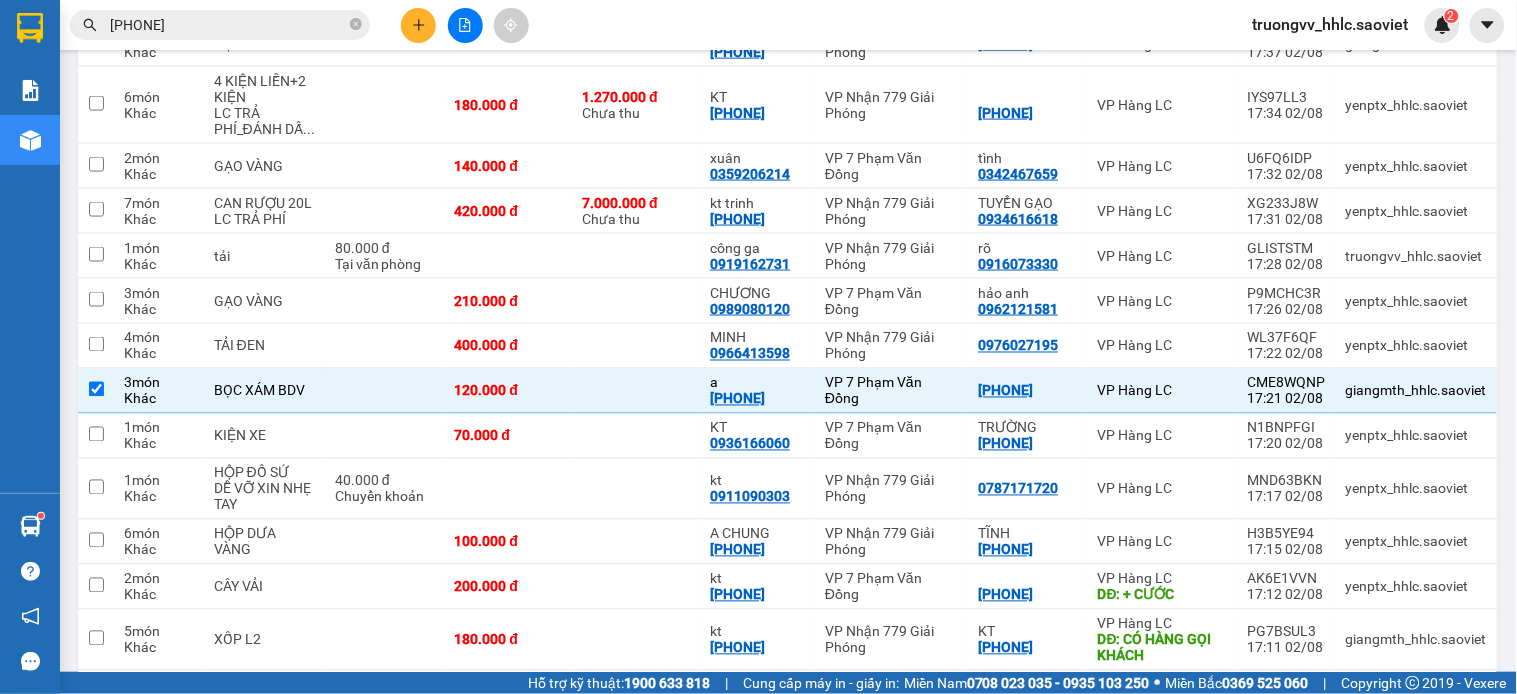 scroll, scrollTop: 796, scrollLeft: 0, axis: vertical 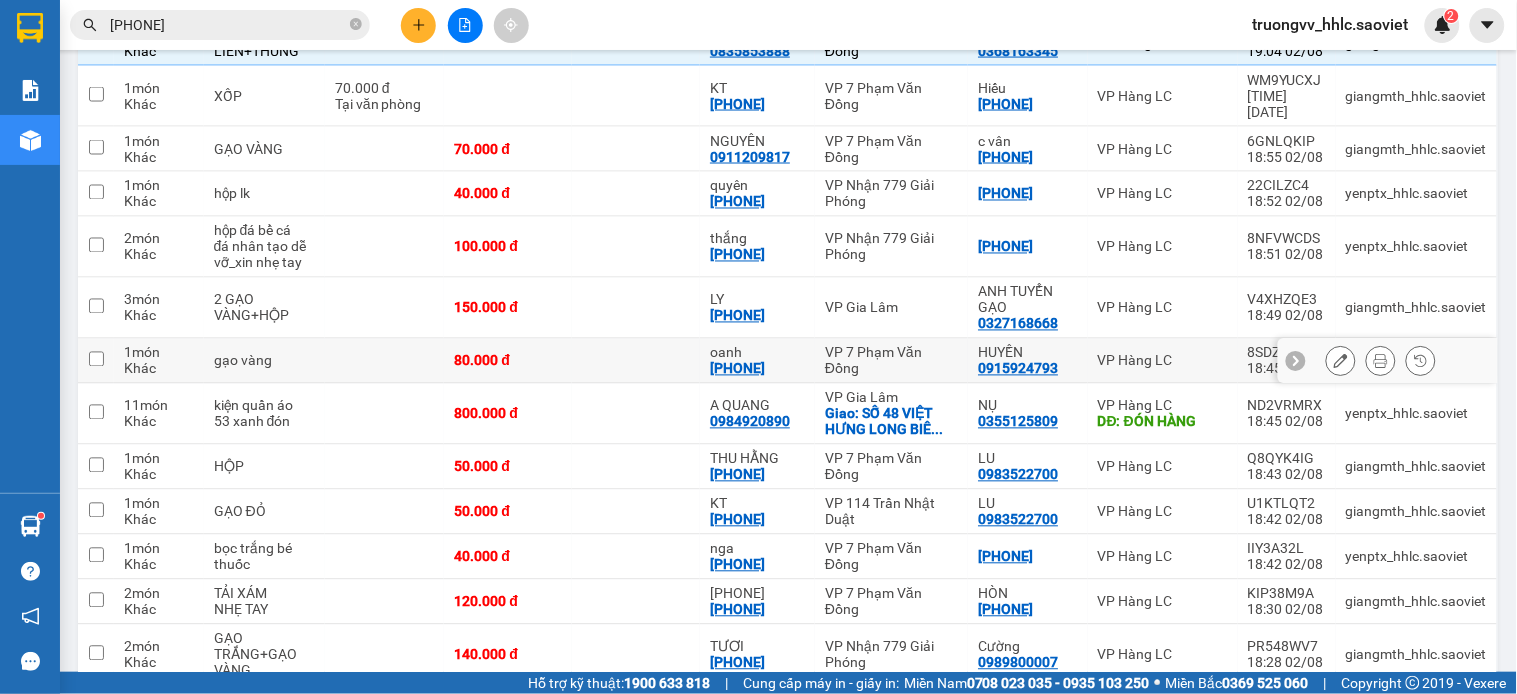 click at bounding box center [636, 361] 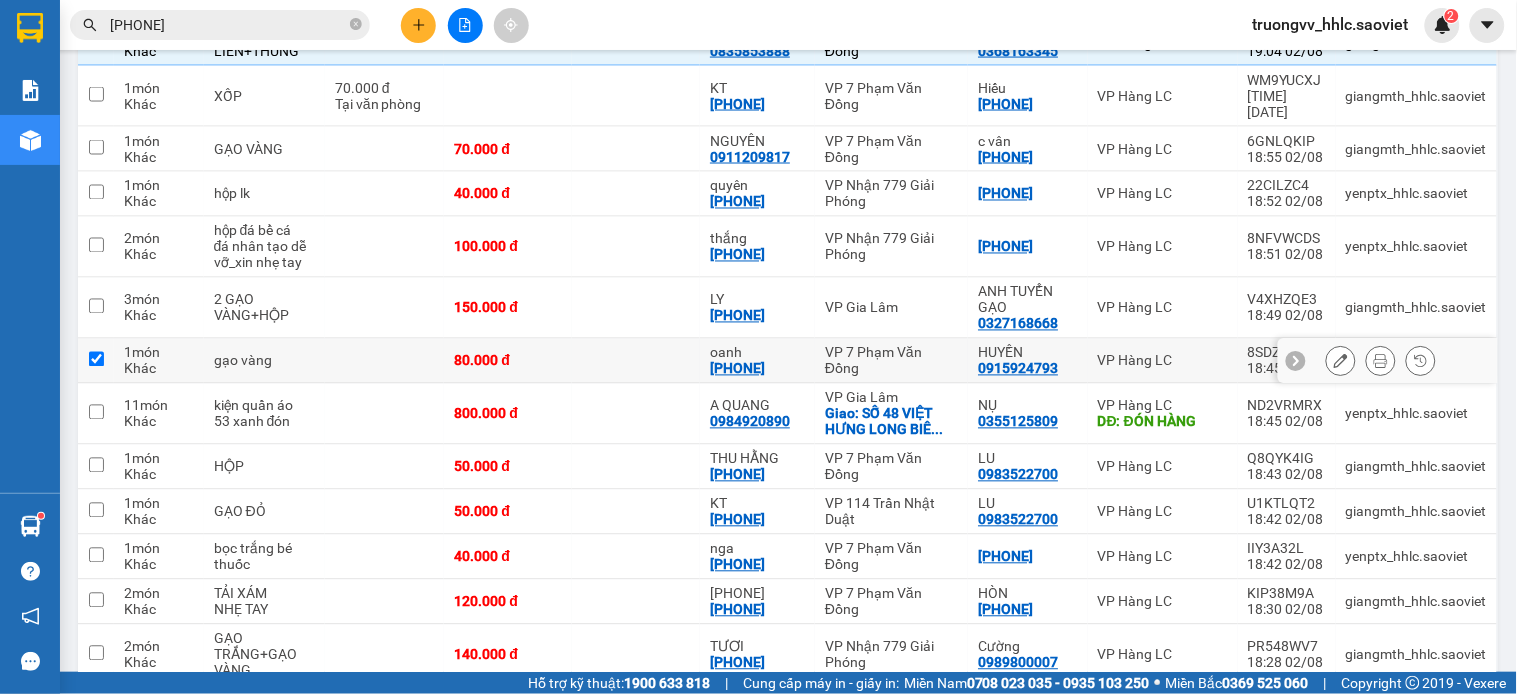 checkbox on "true" 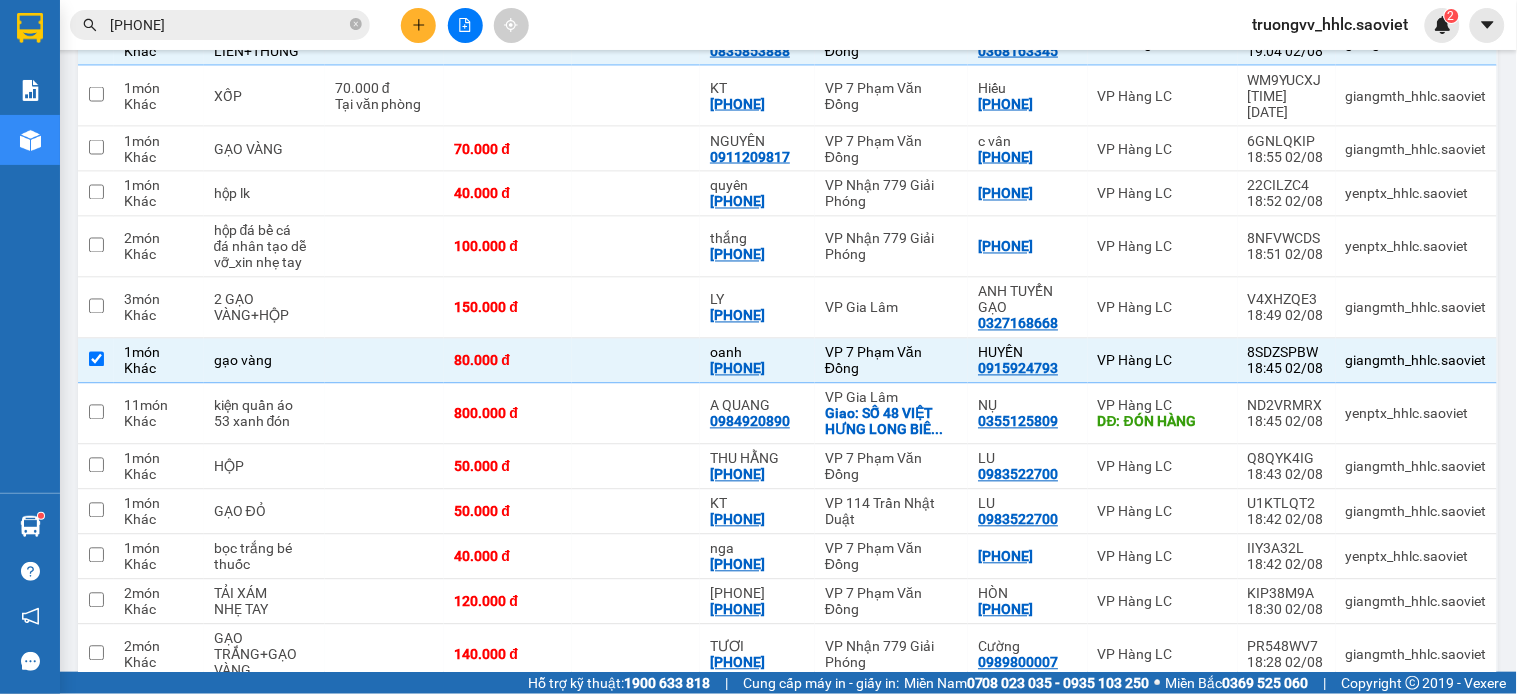 scroll, scrollTop: 2363, scrollLeft: 0, axis: vertical 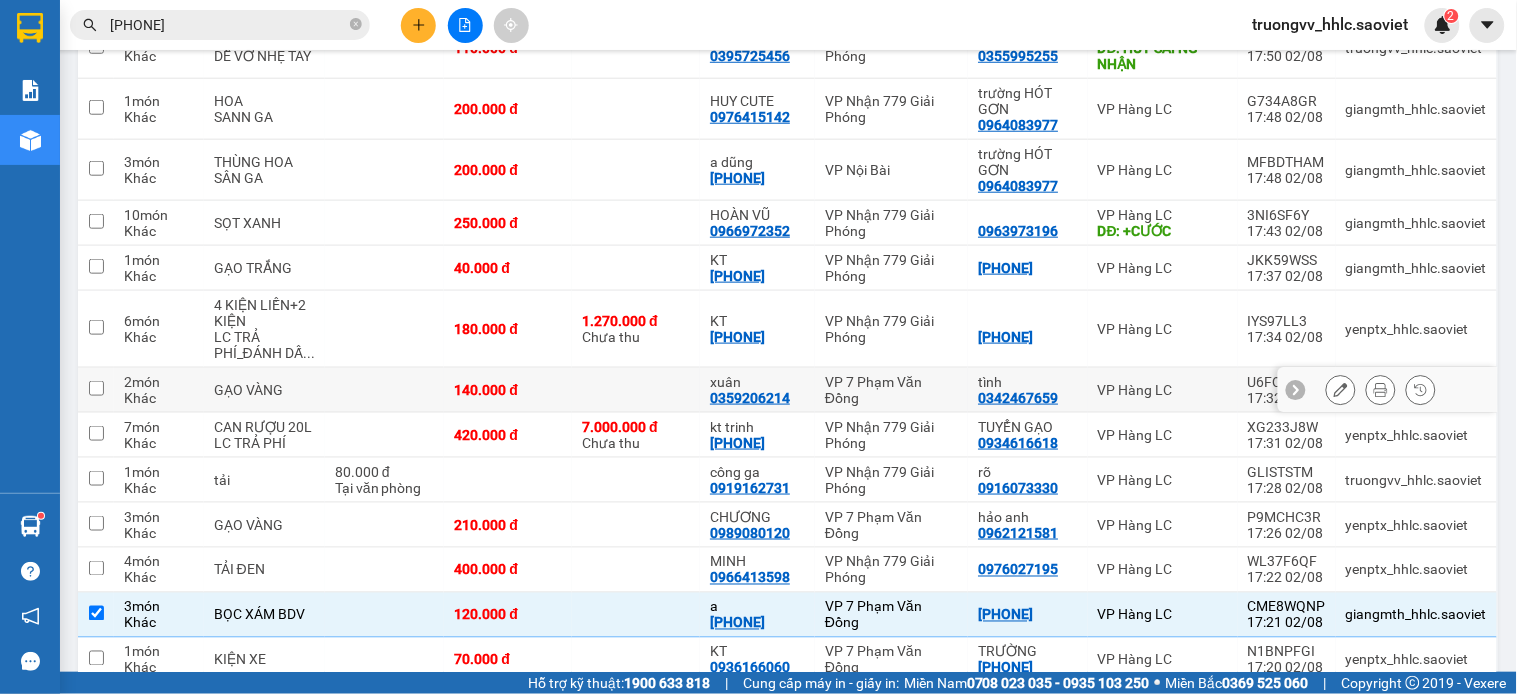 click at bounding box center (636, 390) 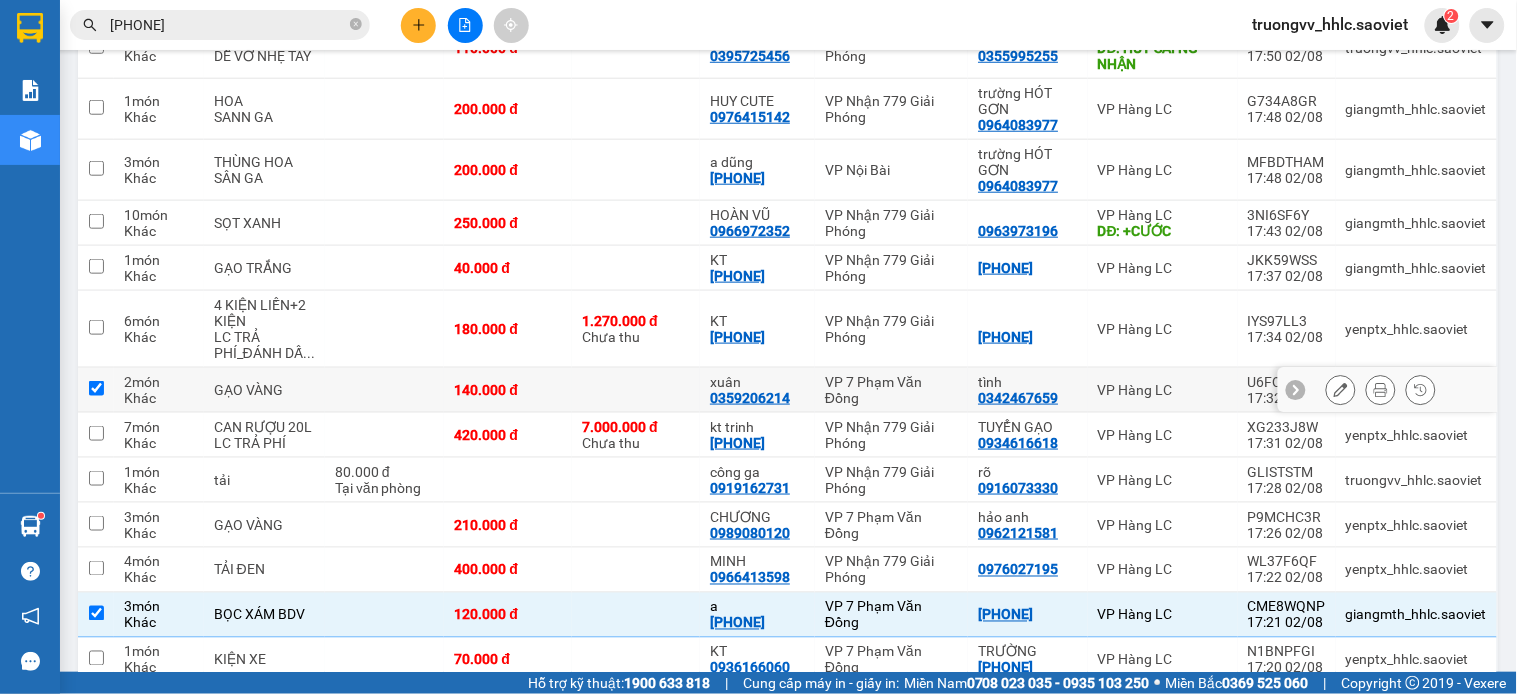 checkbox on "true" 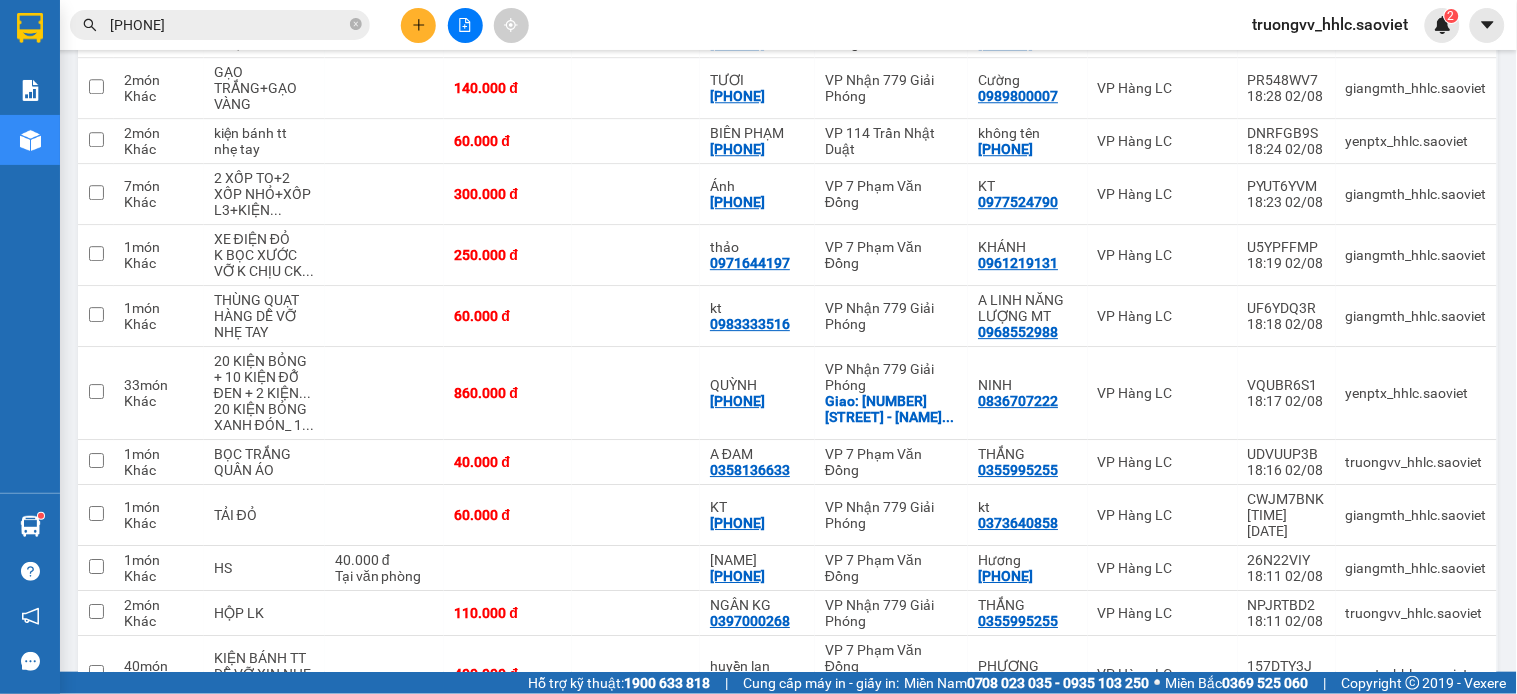 scroll, scrollTop: 918, scrollLeft: 0, axis: vertical 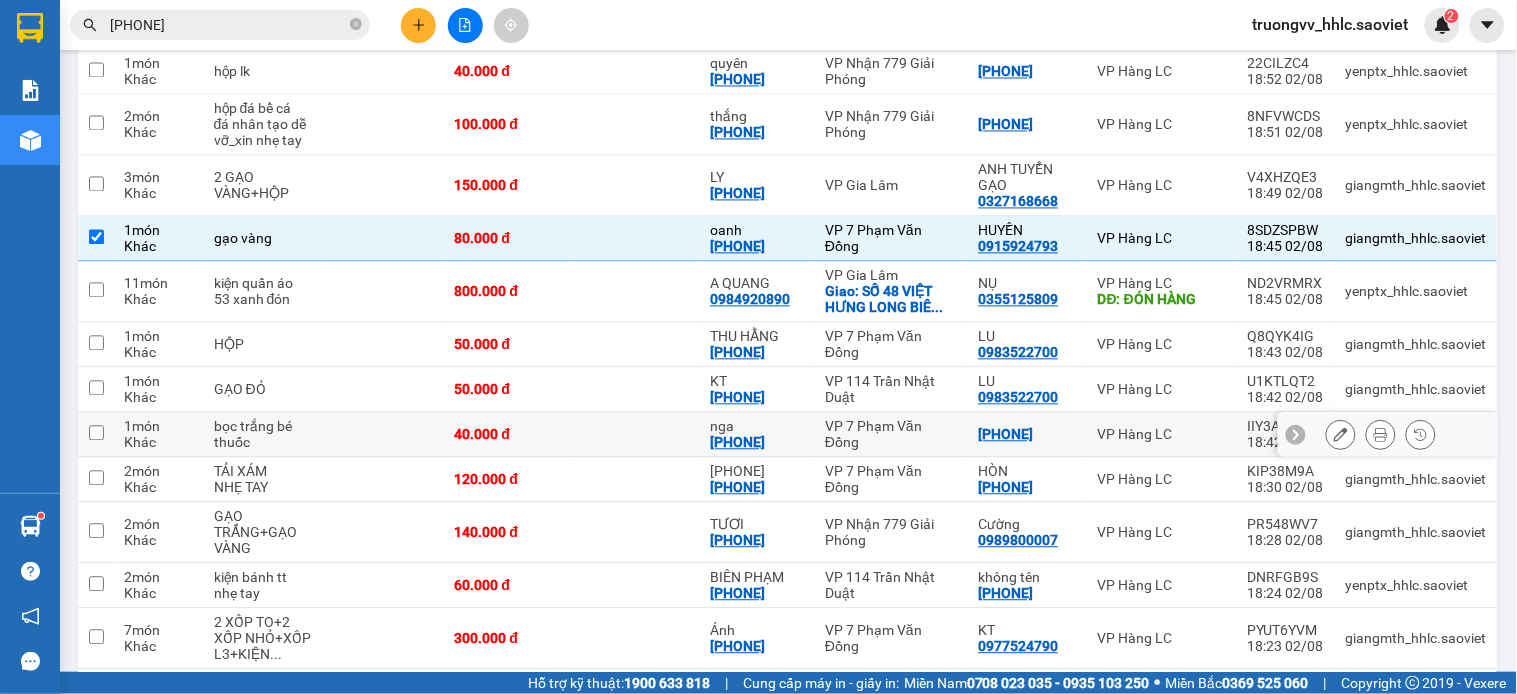 drag, startPoint x: 682, startPoint y: 411, endPoint x: 676, endPoint y: 393, distance: 18.973665 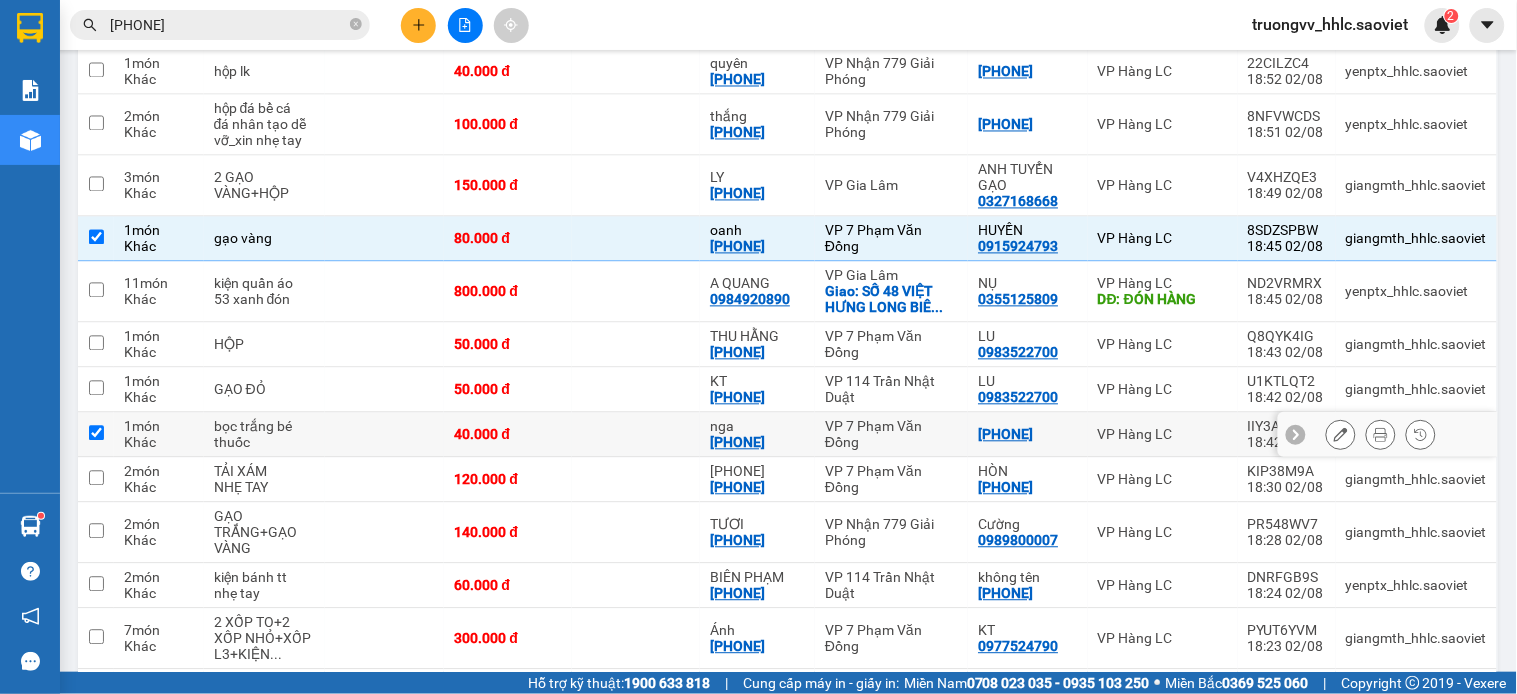 checkbox on "true" 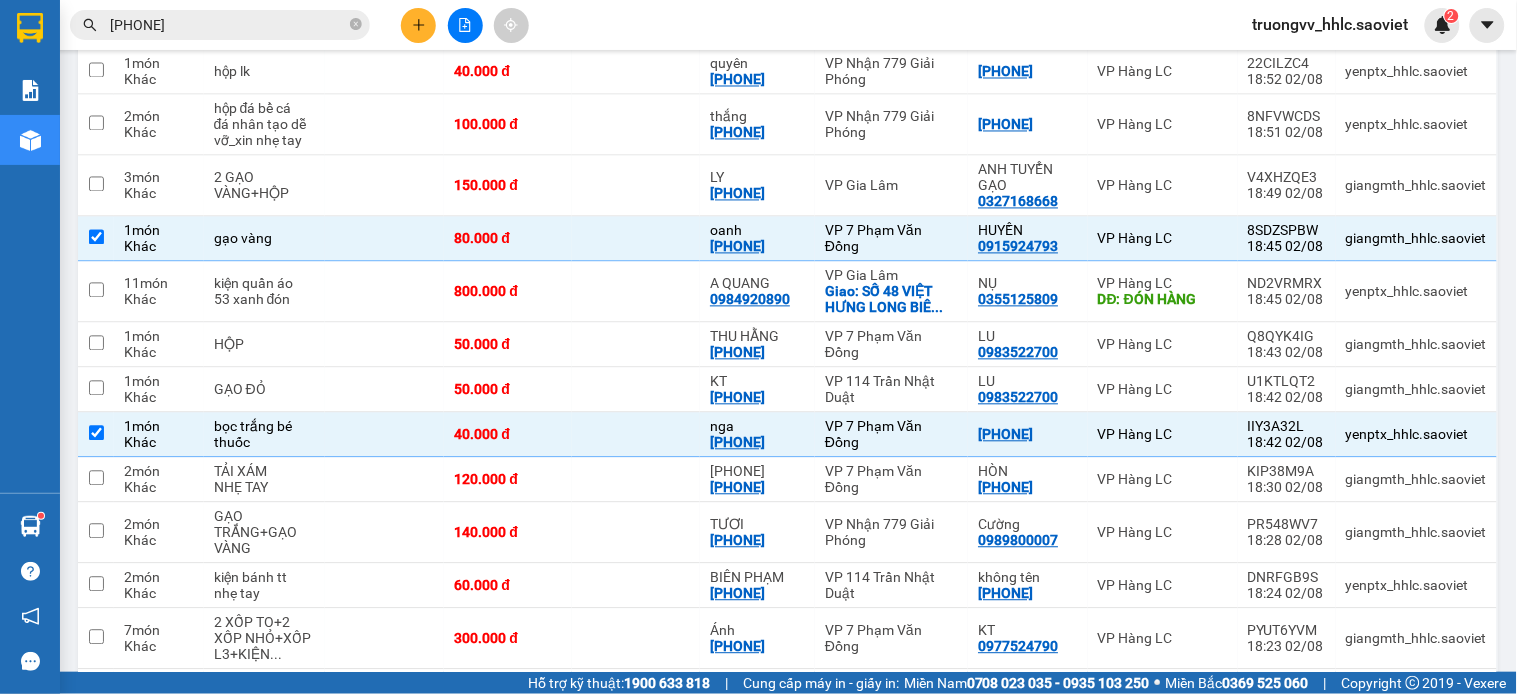 scroll, scrollTop: 1465, scrollLeft: 0, axis: vertical 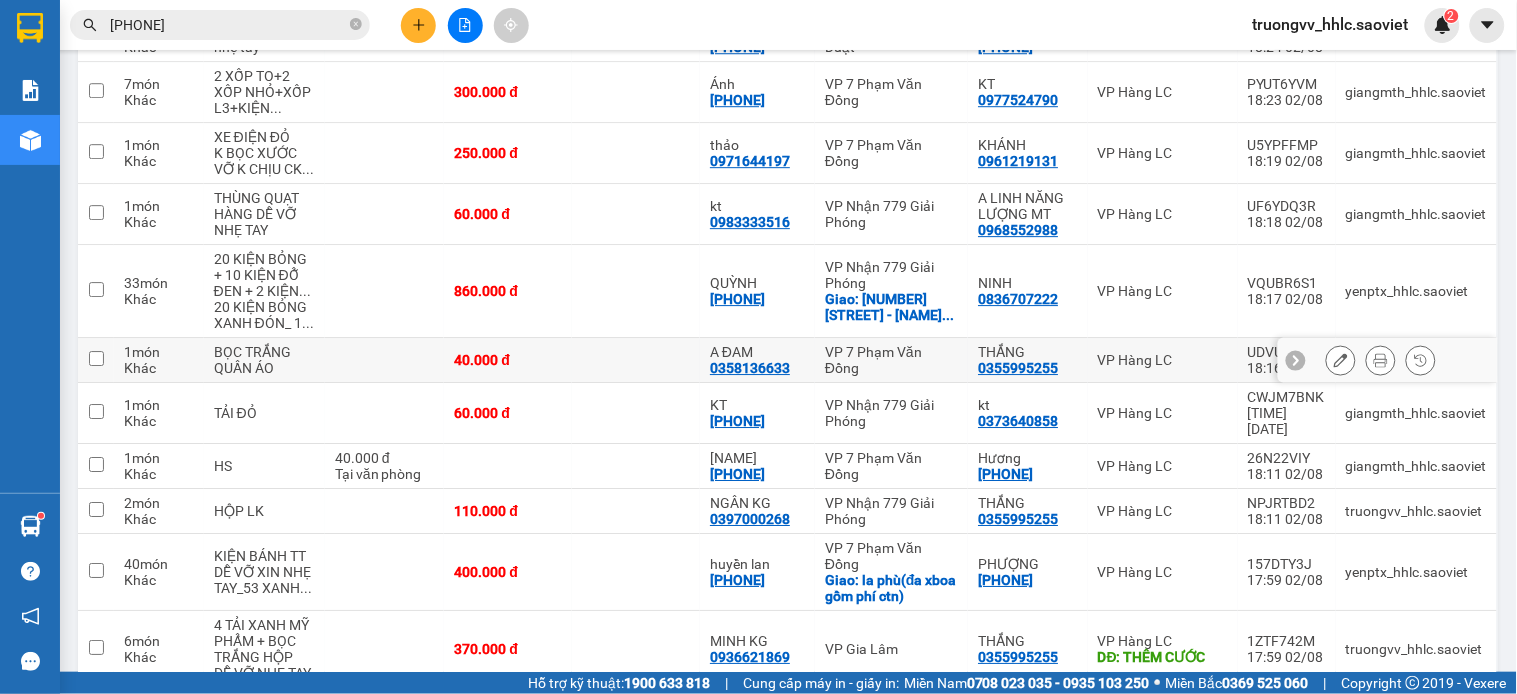 click at bounding box center [636, 360] 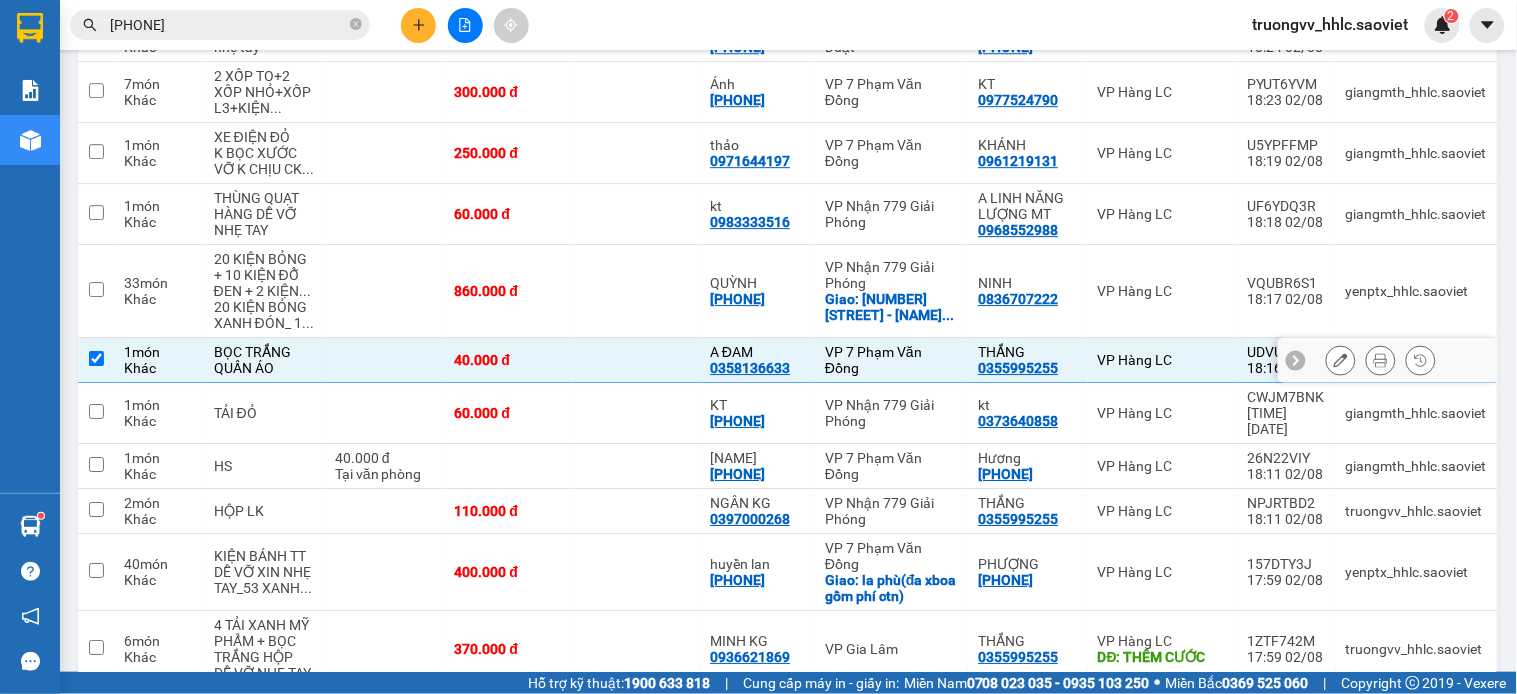 checkbox on "true" 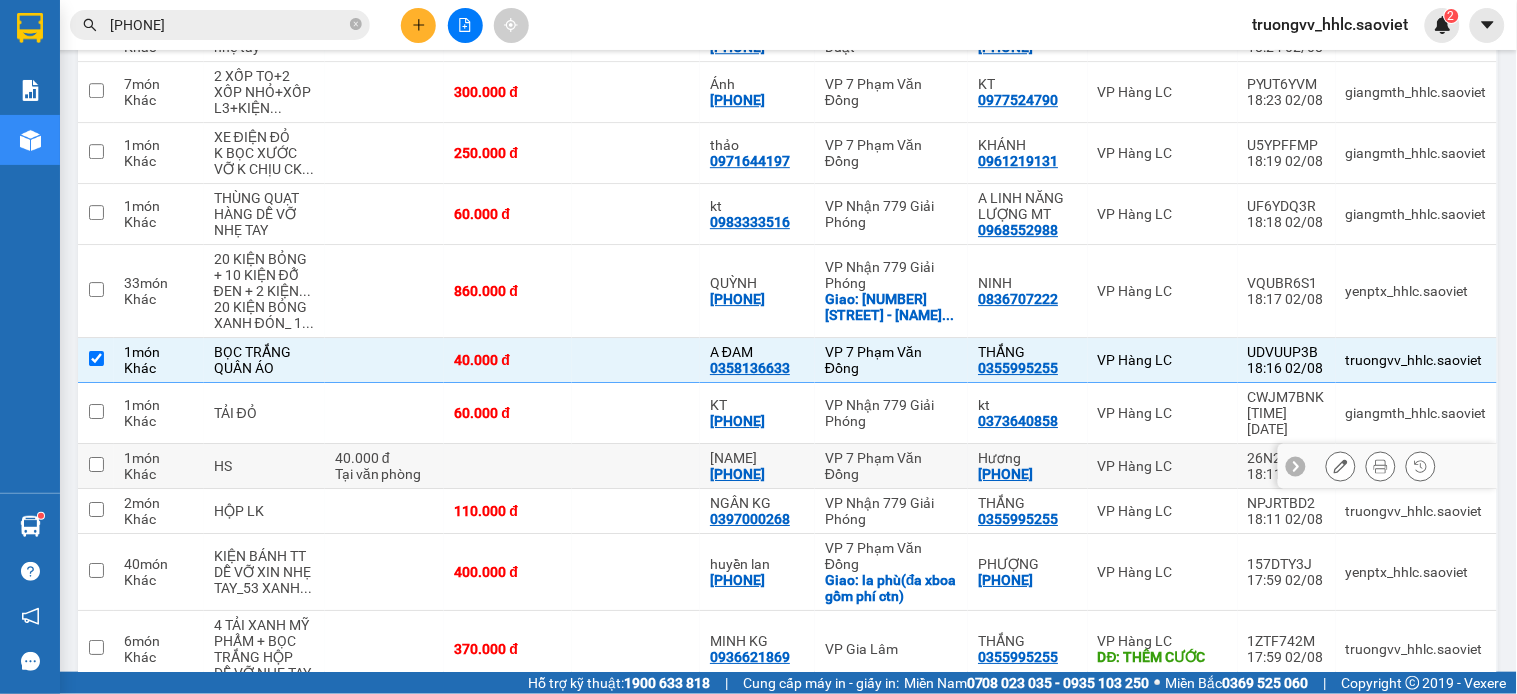 click at bounding box center (636, 466) 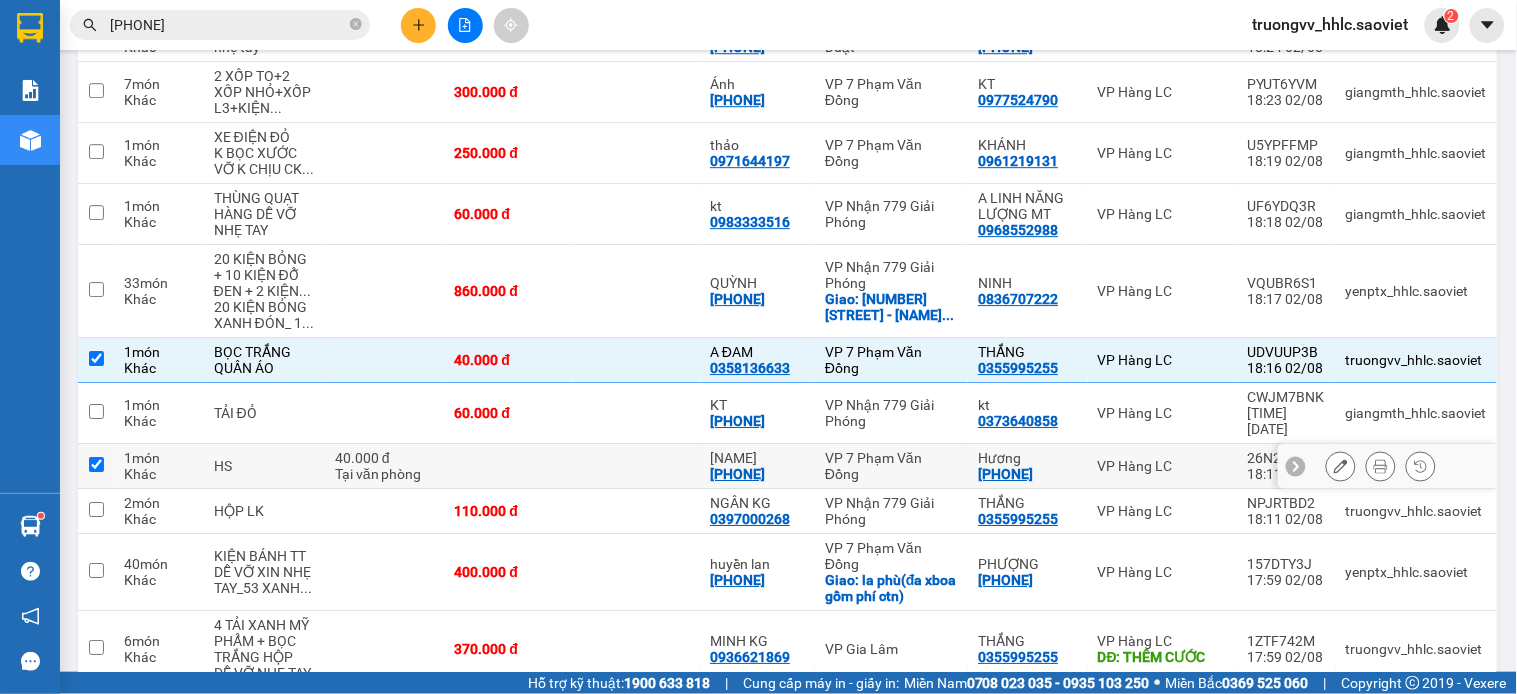 checkbox on "true" 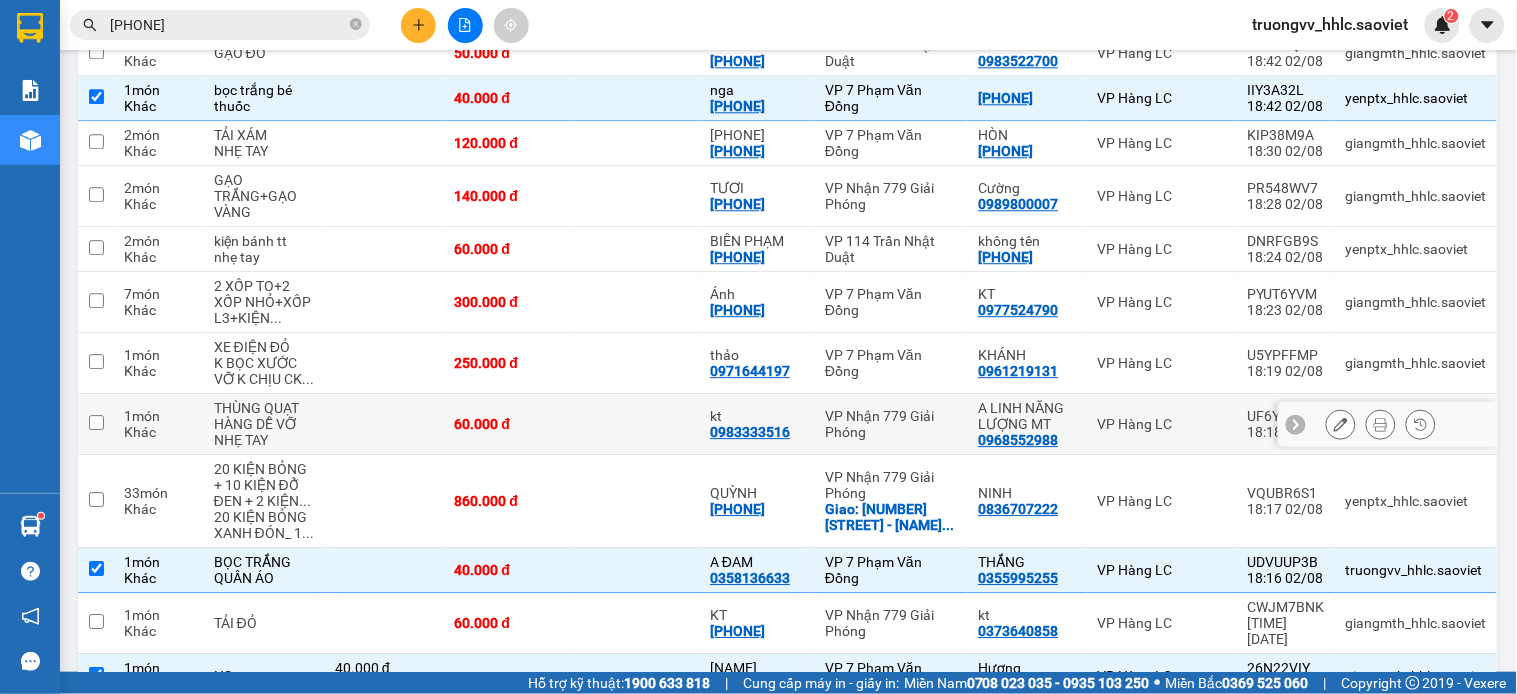scroll, scrollTop: 811, scrollLeft: 0, axis: vertical 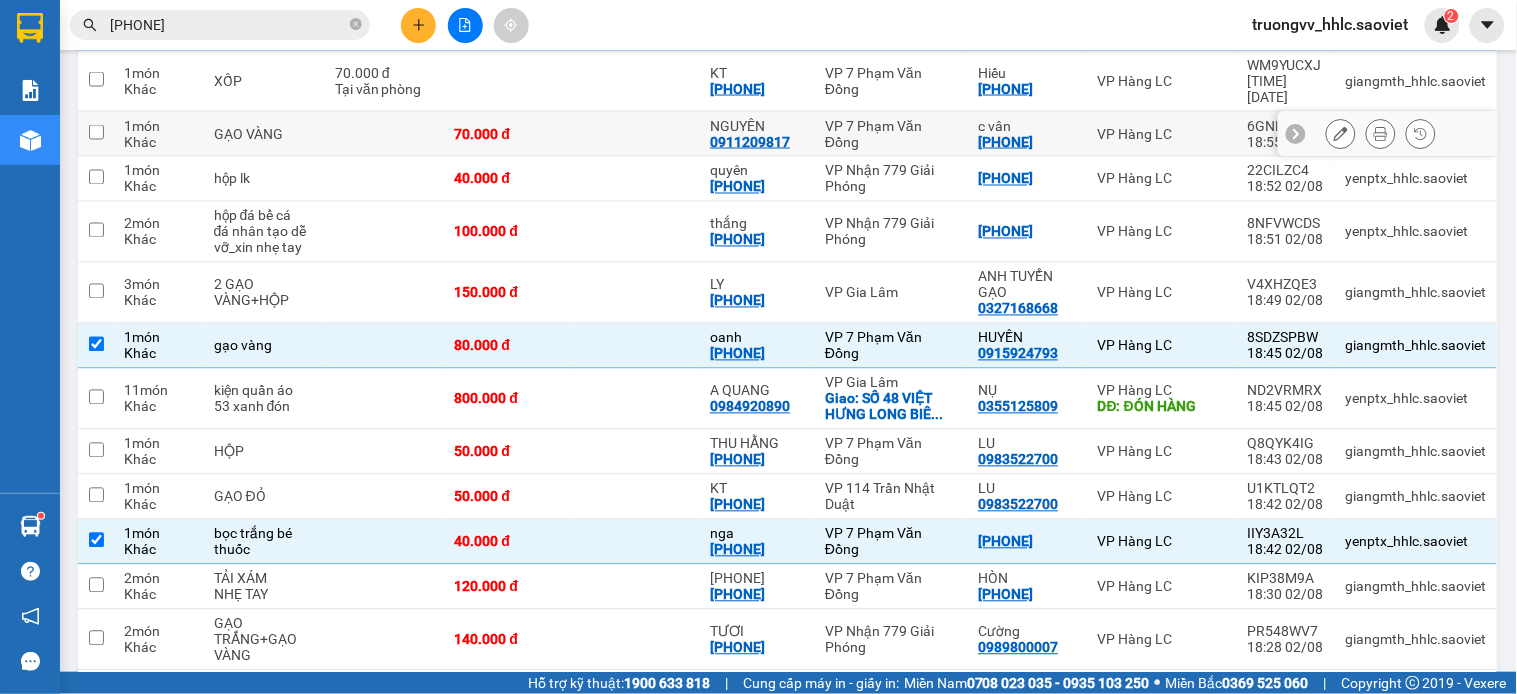 click at bounding box center (636, 134) 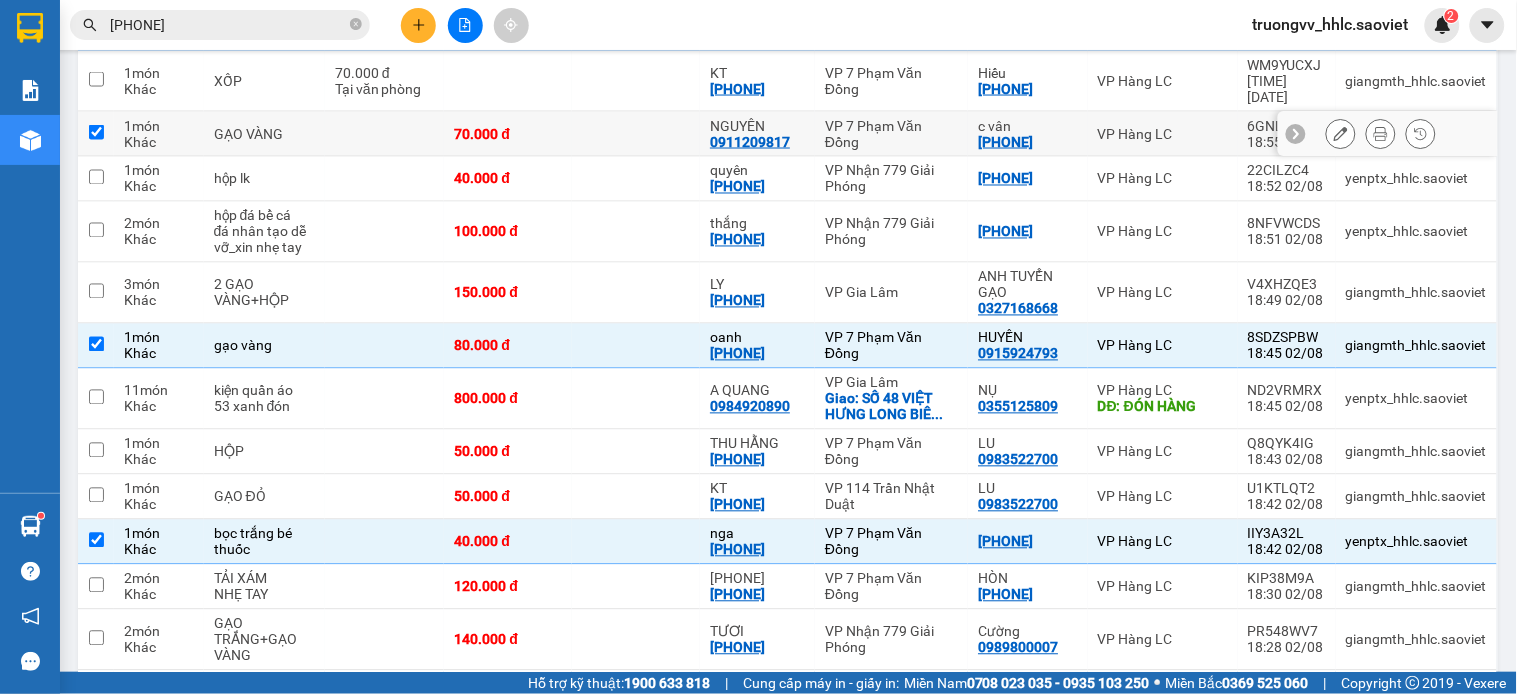 checkbox on "true" 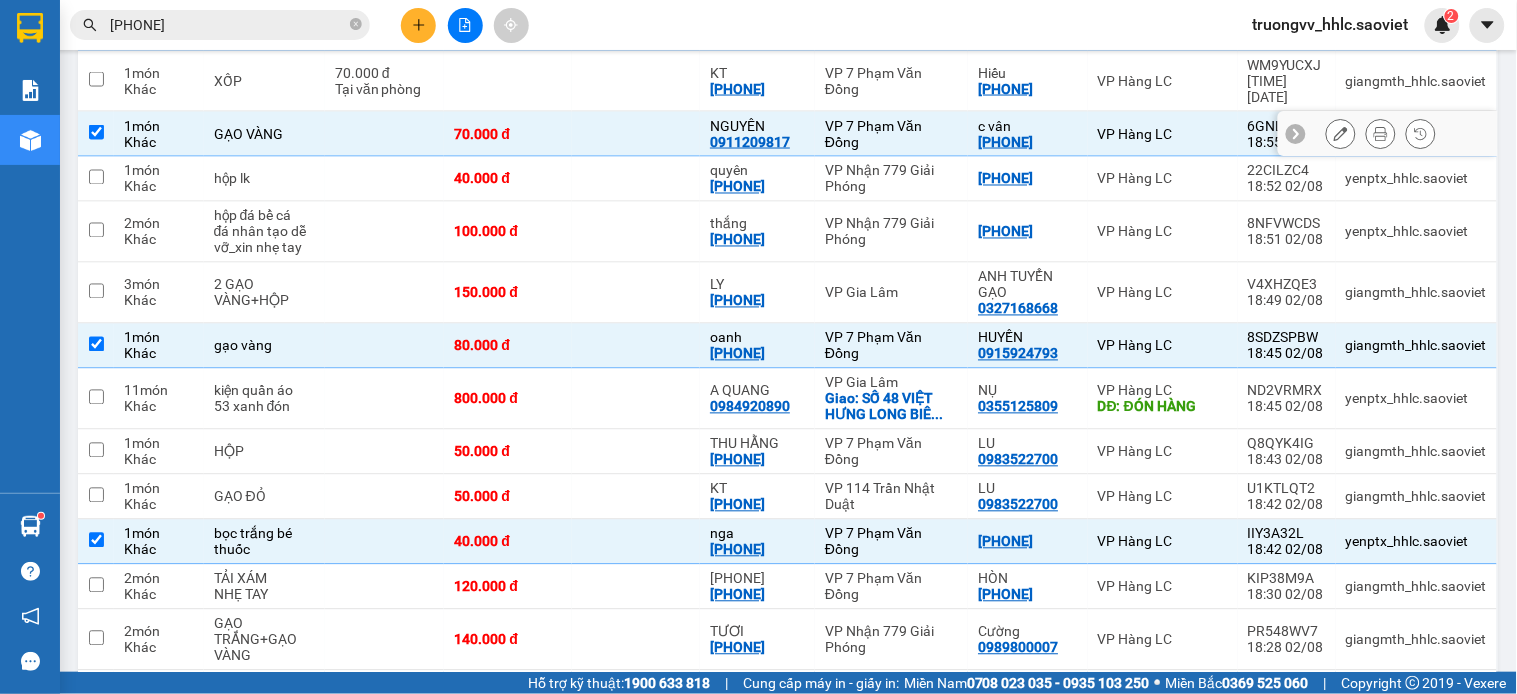 scroll, scrollTop: 2497, scrollLeft: 0, axis: vertical 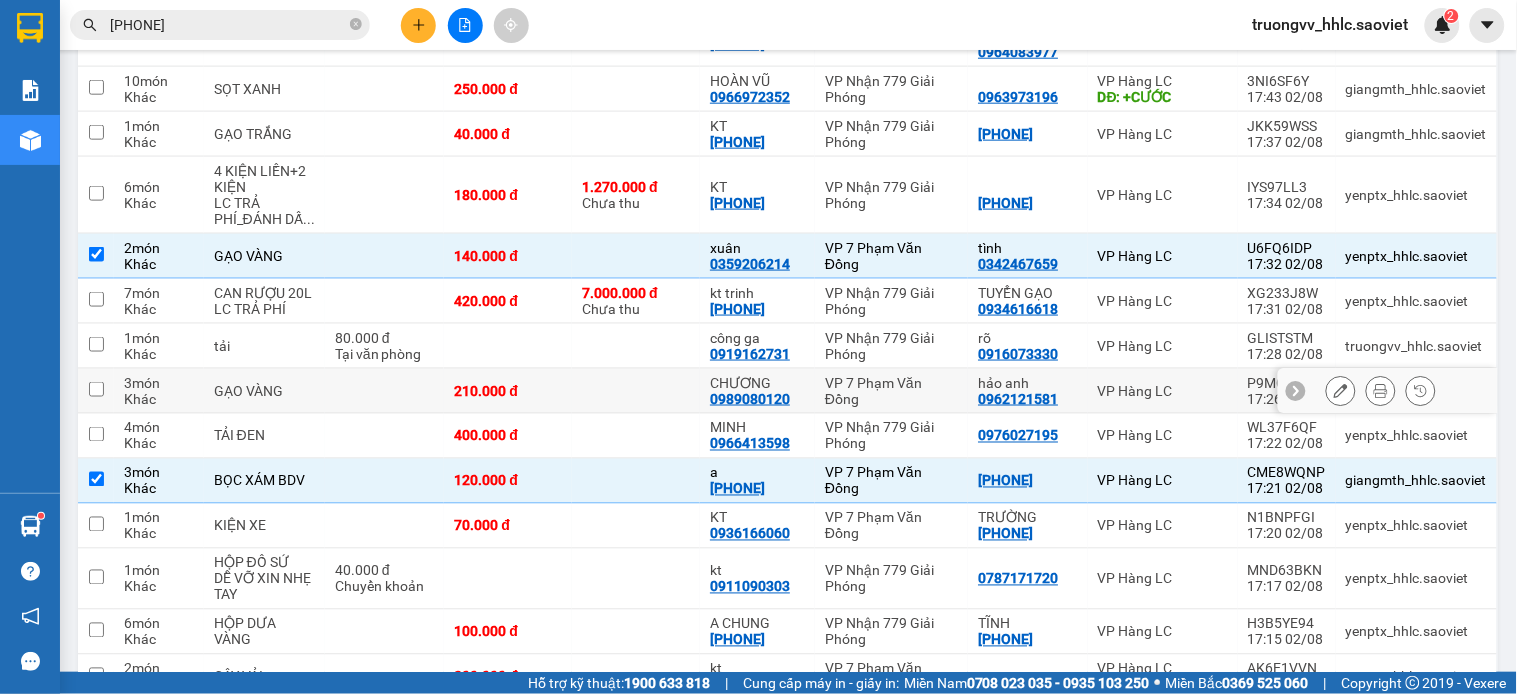click at bounding box center [636, 391] 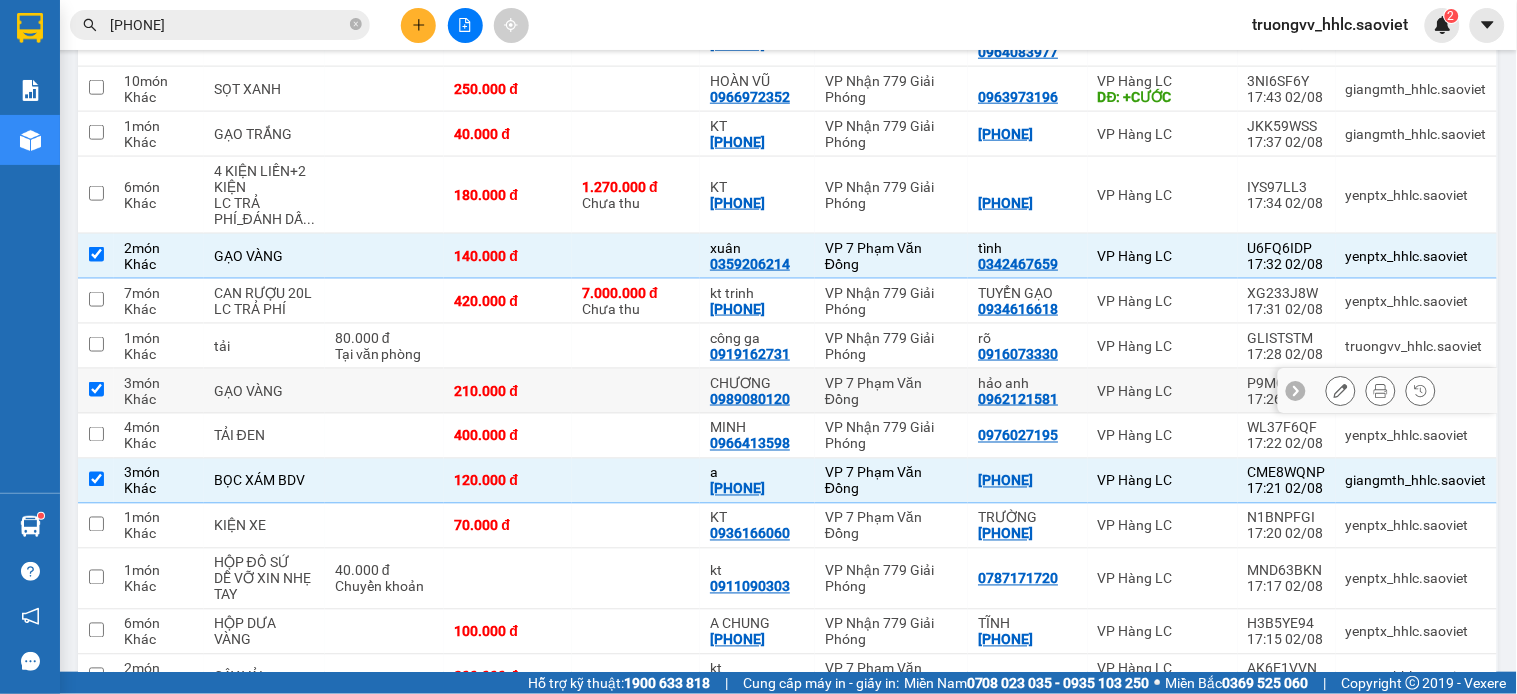 checkbox on "true" 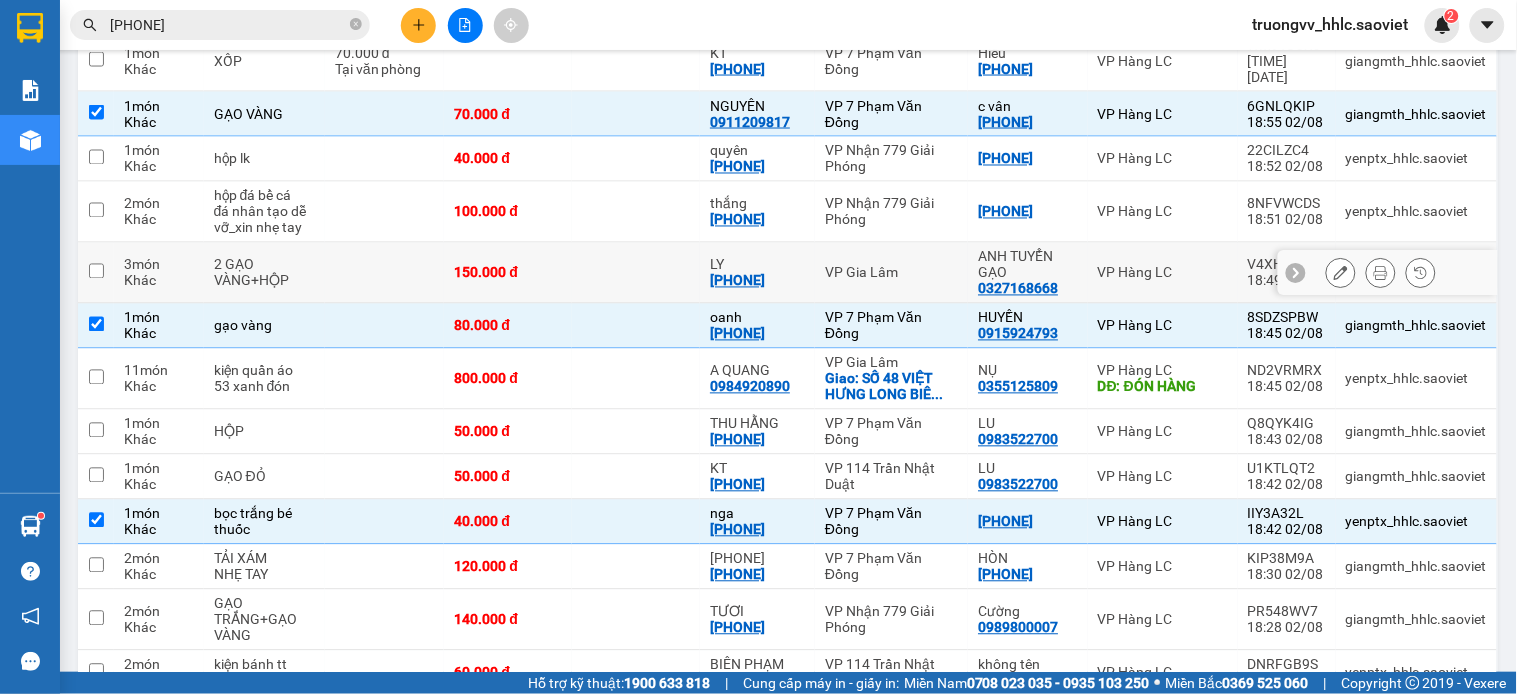scroll, scrollTop: 497, scrollLeft: 0, axis: vertical 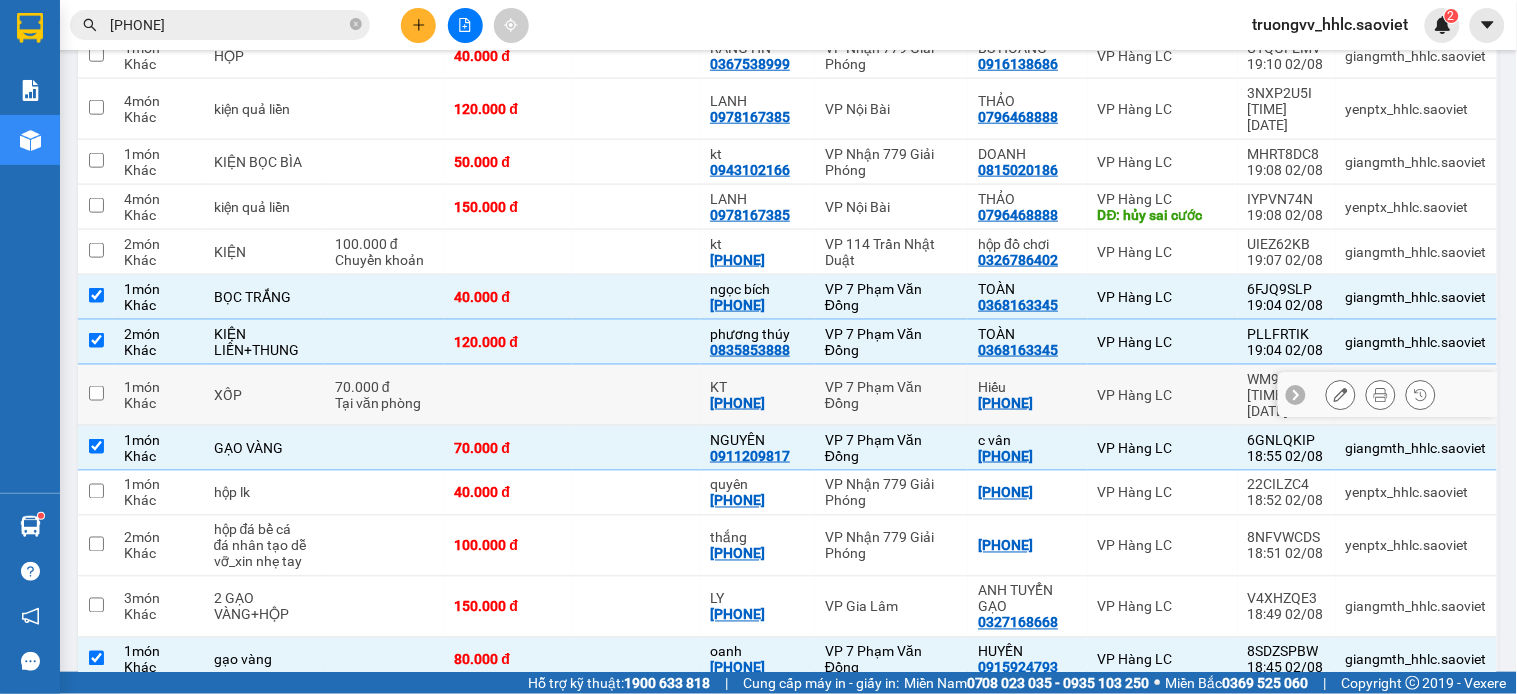 drag, startPoint x: 598, startPoint y: 355, endPoint x: 610, endPoint y: 350, distance: 13 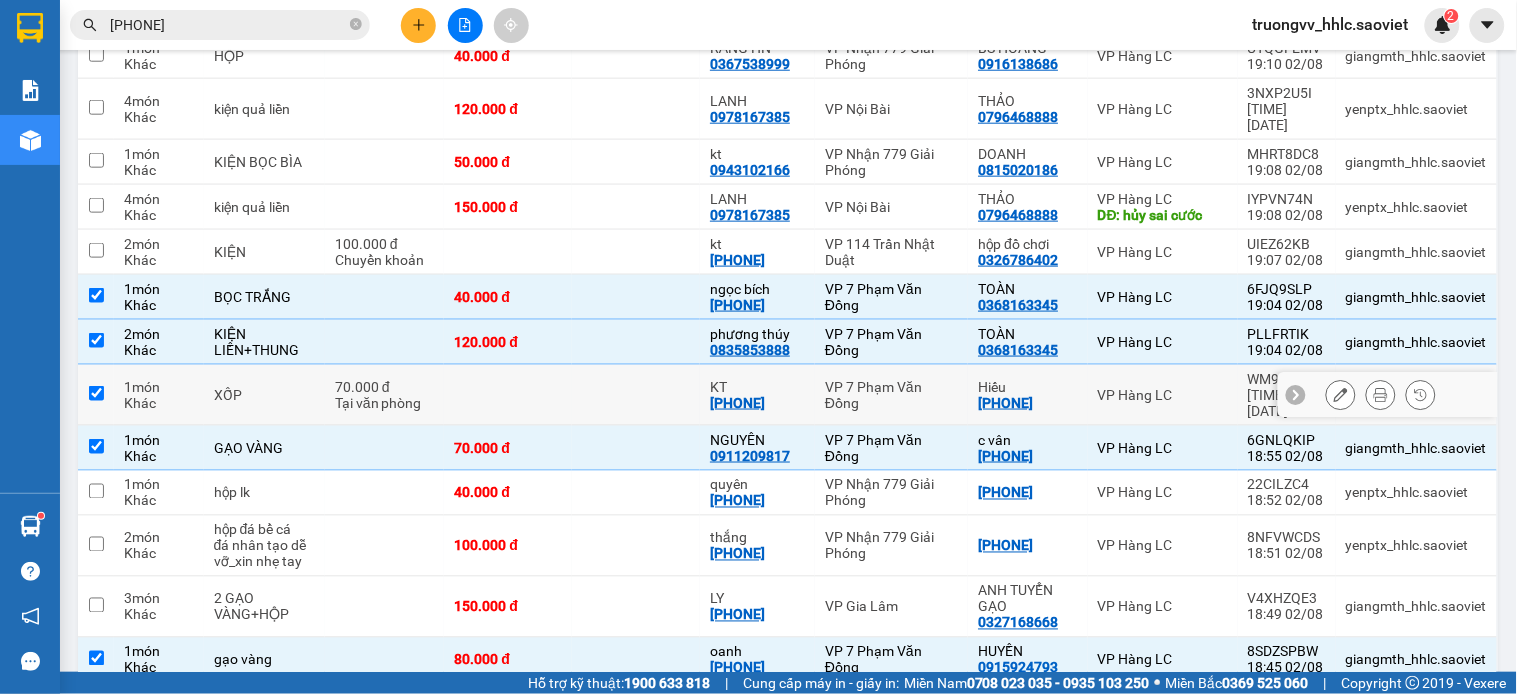 checkbox on "true" 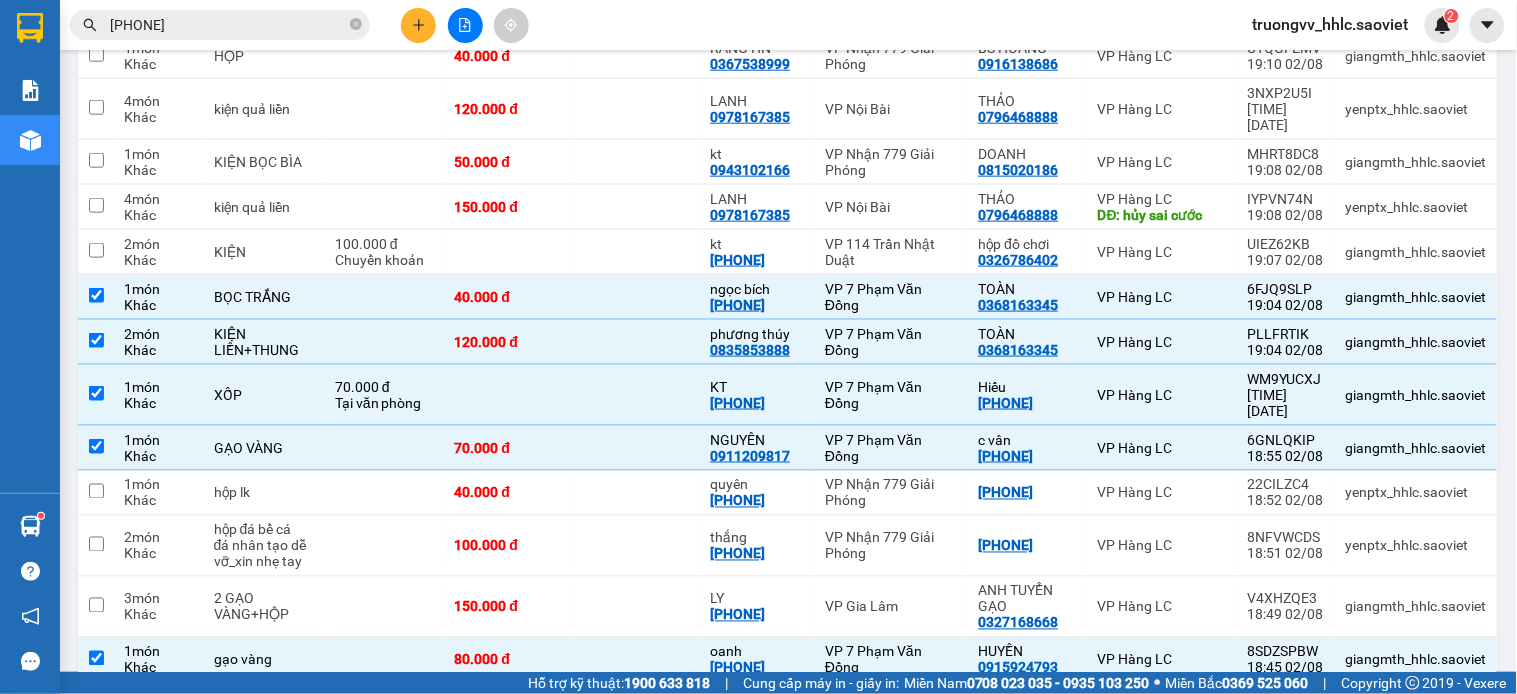 scroll, scrollTop: 0, scrollLeft: 0, axis: both 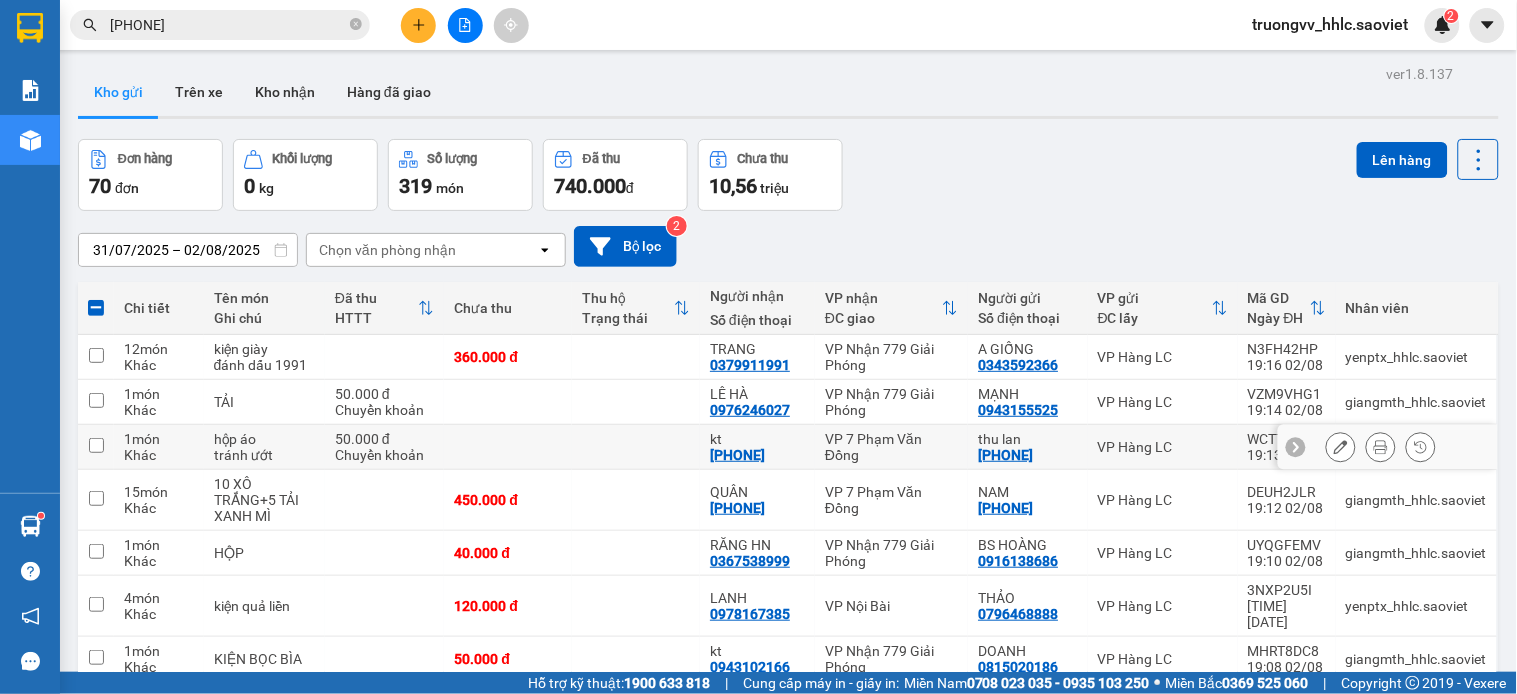 drag, startPoint x: 493, startPoint y: 443, endPoint x: 605, endPoint y: 383, distance: 127.059044 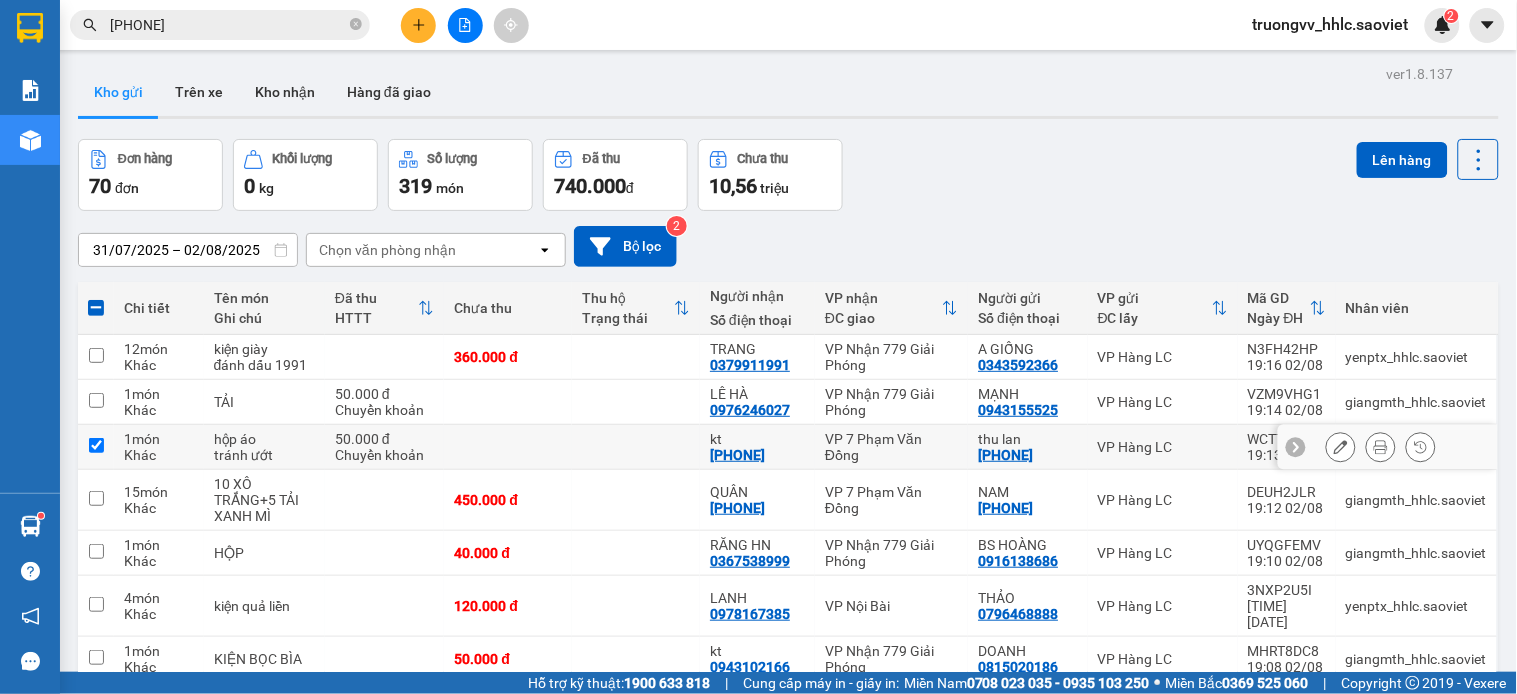 checkbox on "true" 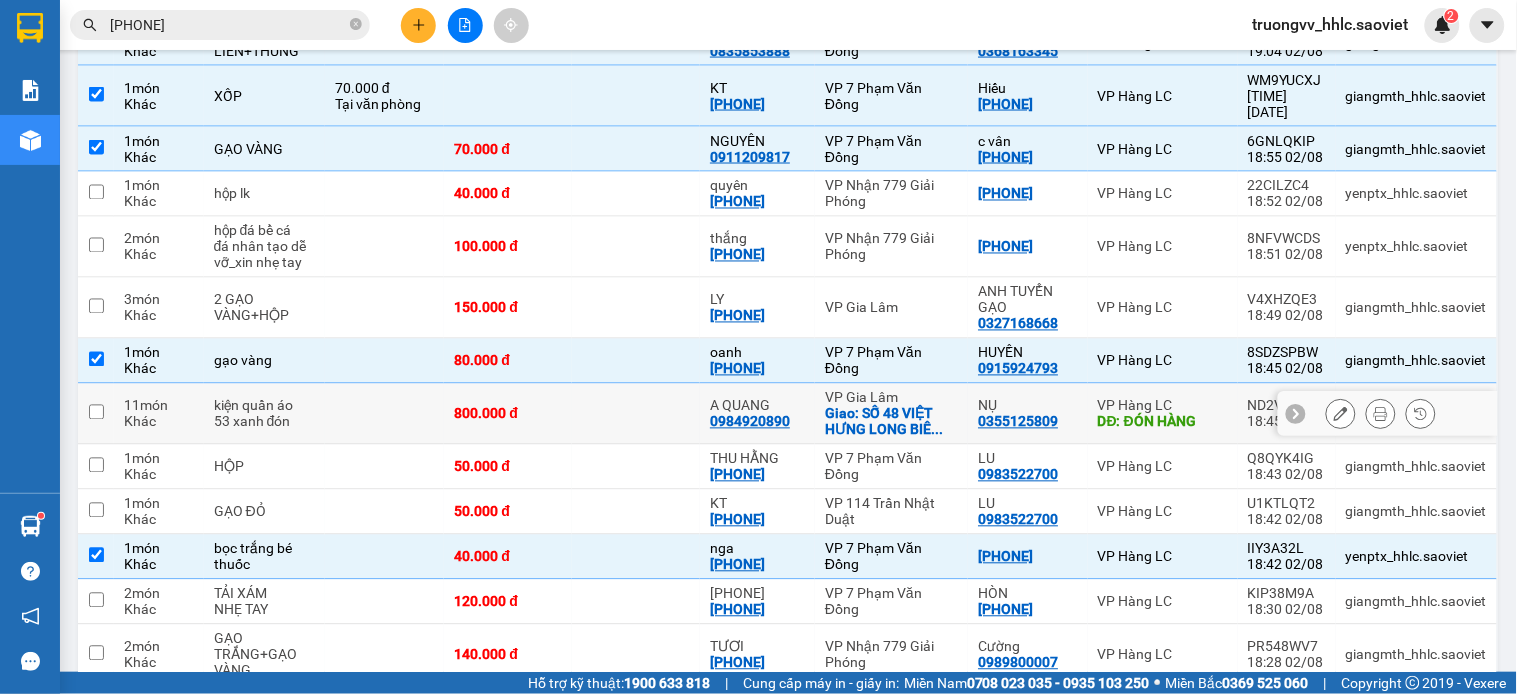 scroll, scrollTop: 1130, scrollLeft: 0, axis: vertical 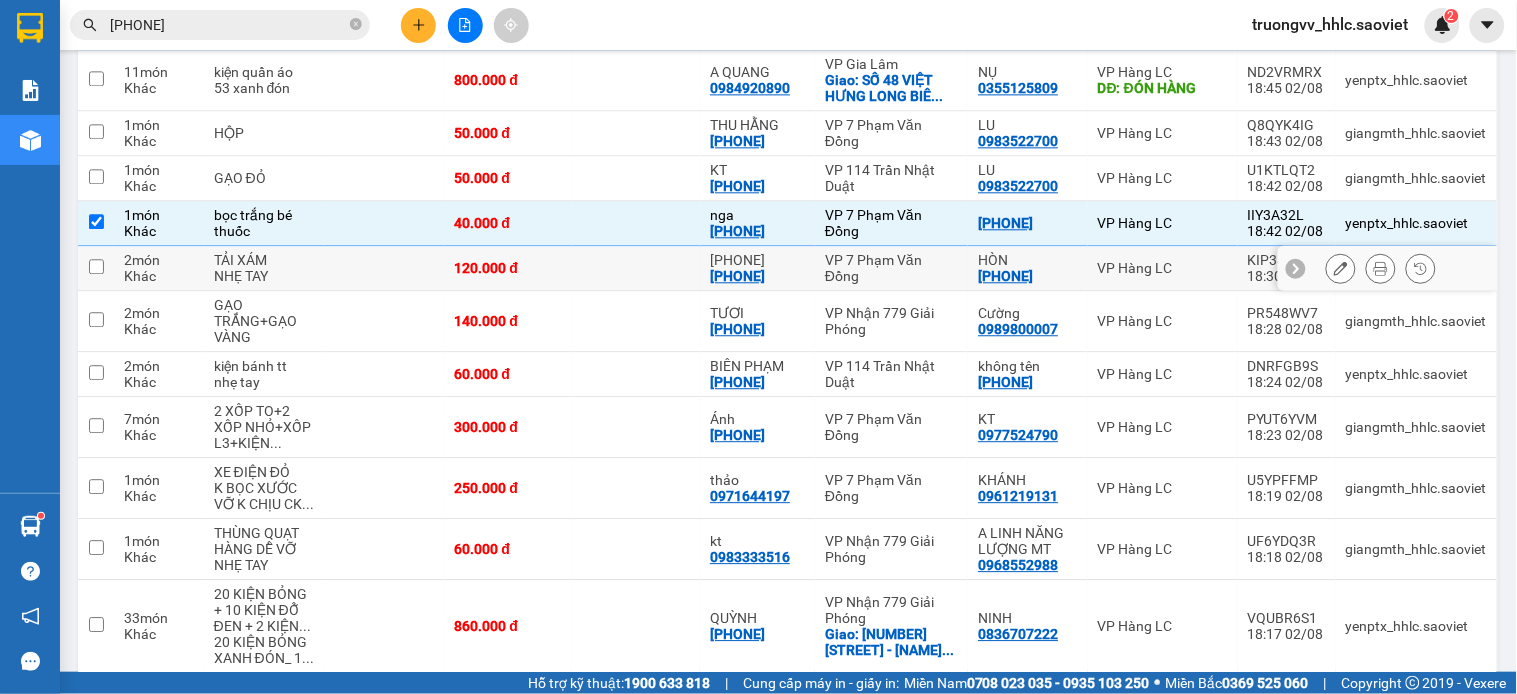 click at bounding box center [636, 268] 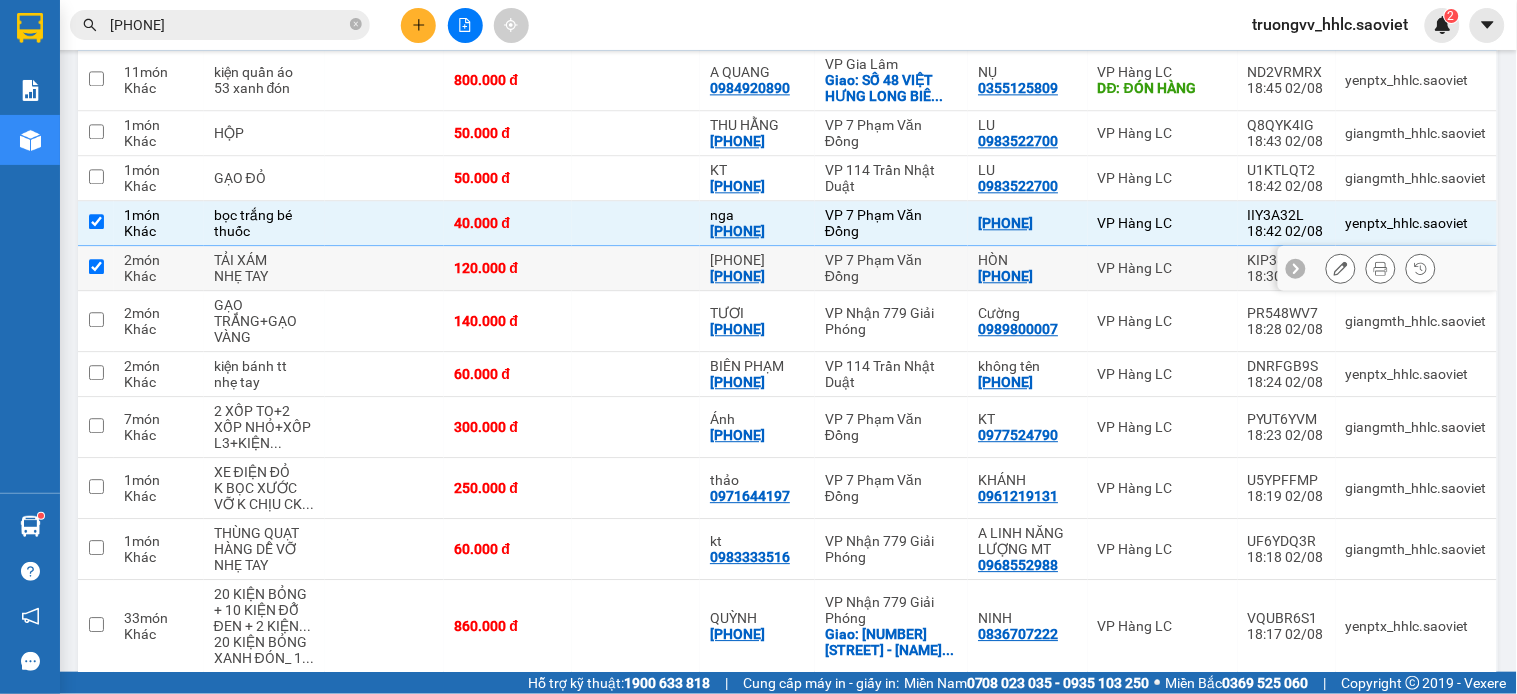 checkbox on "true" 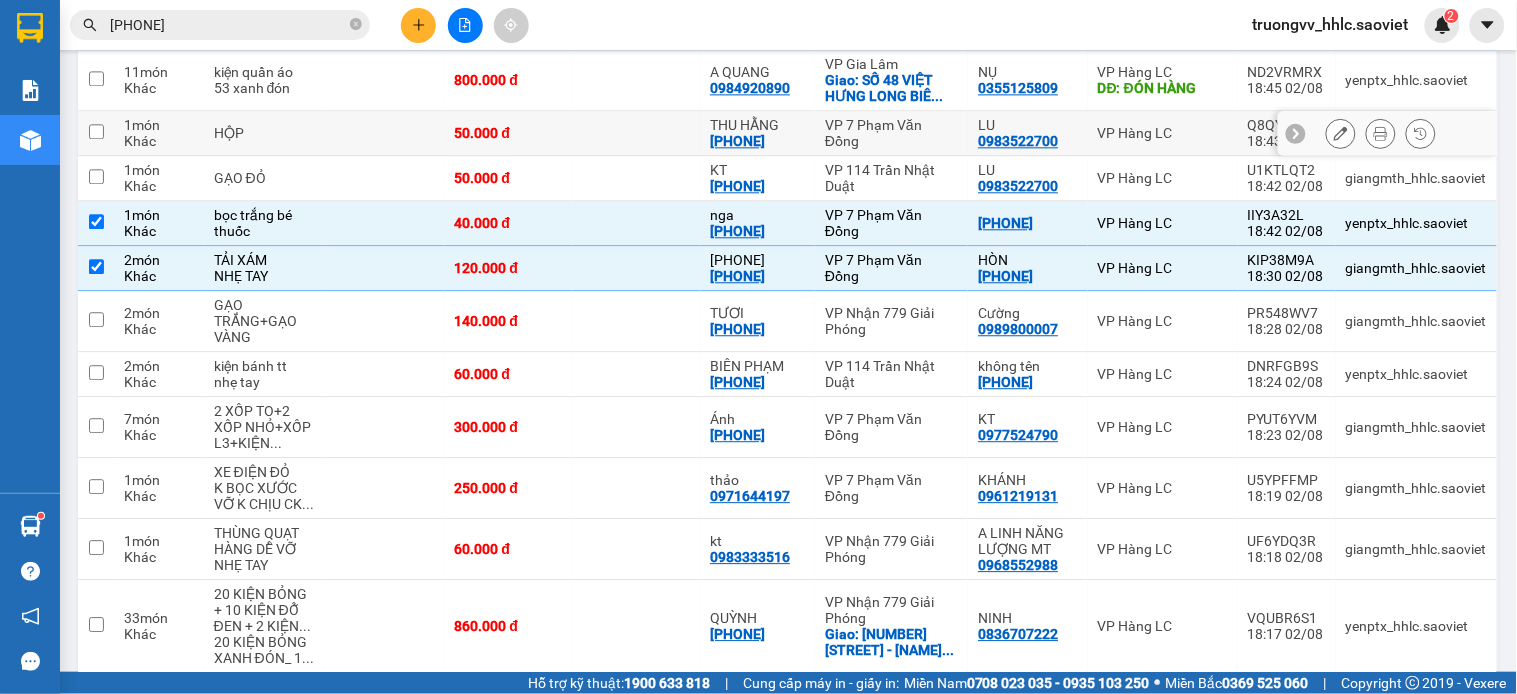 scroll, scrollTop: 2784, scrollLeft: 0, axis: vertical 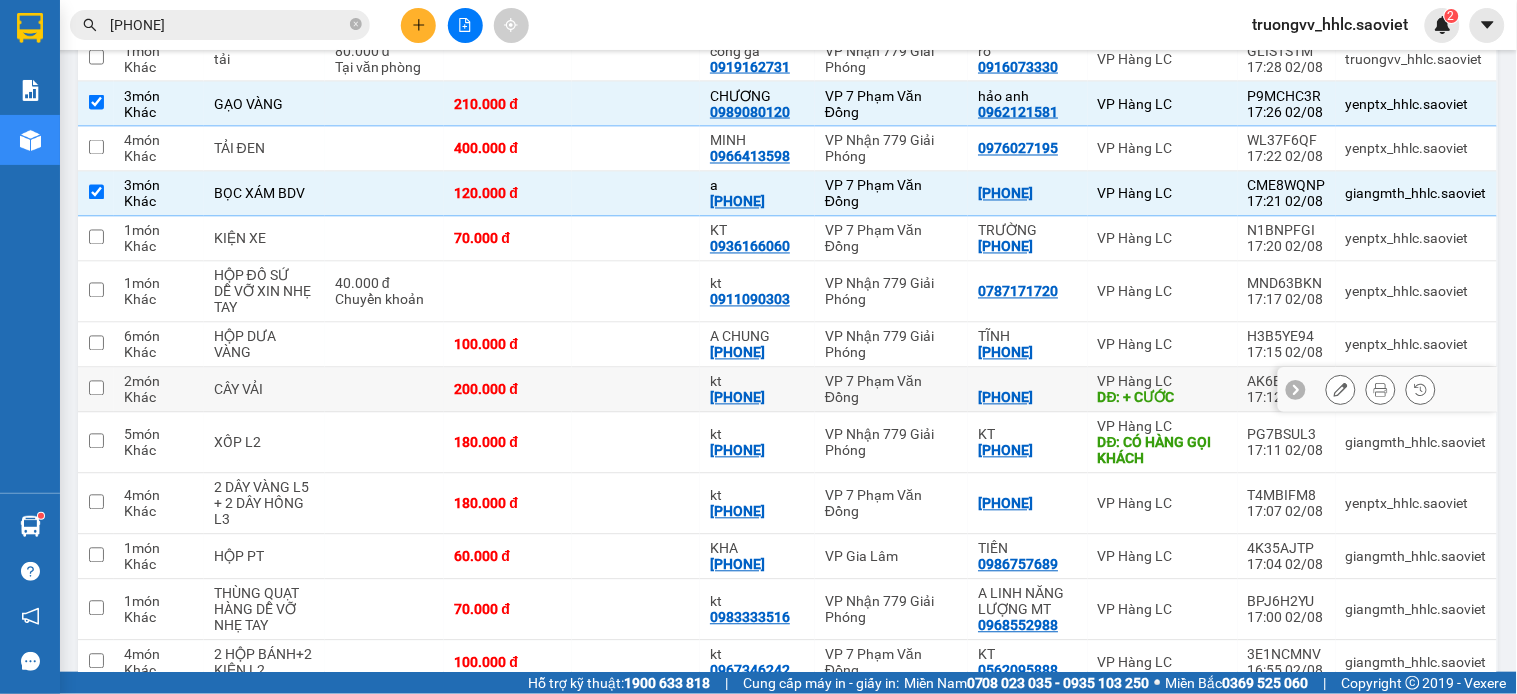 click at bounding box center (636, 390) 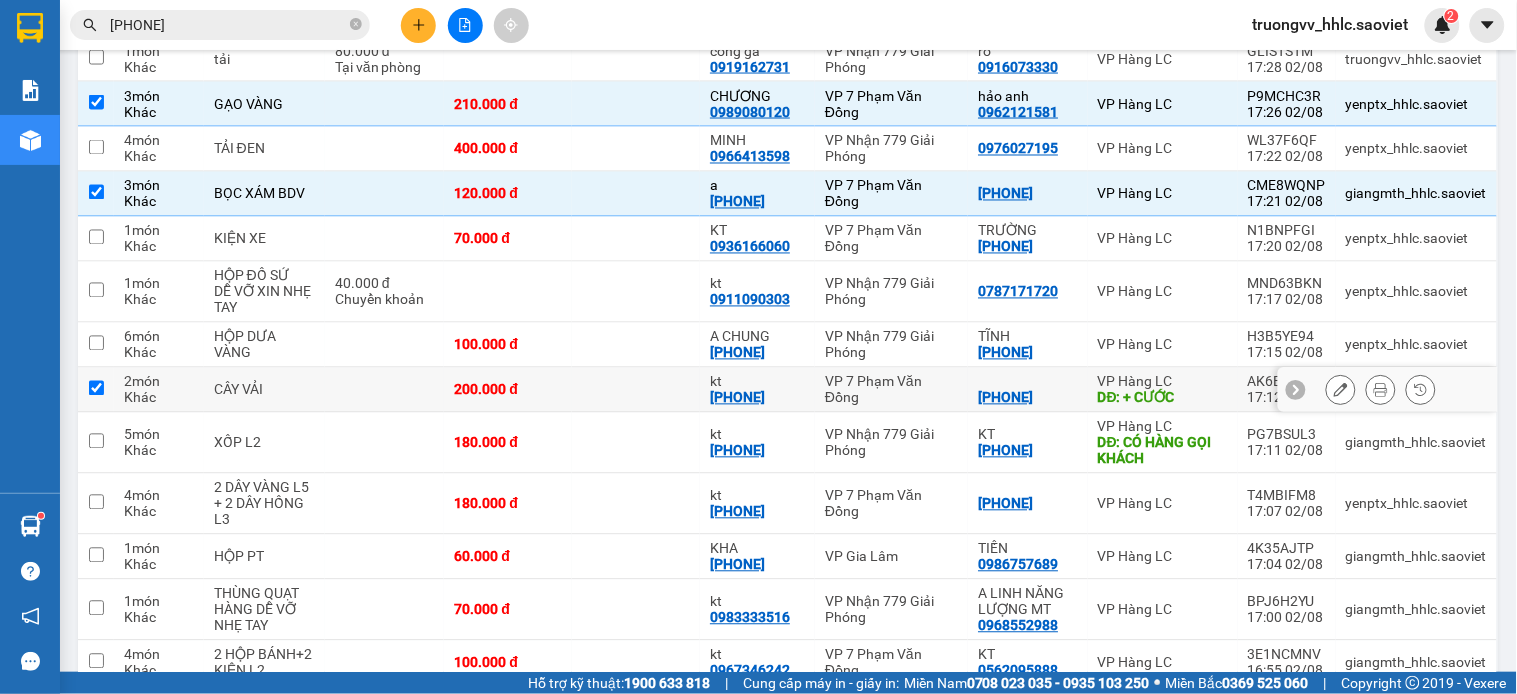 checkbox on "true" 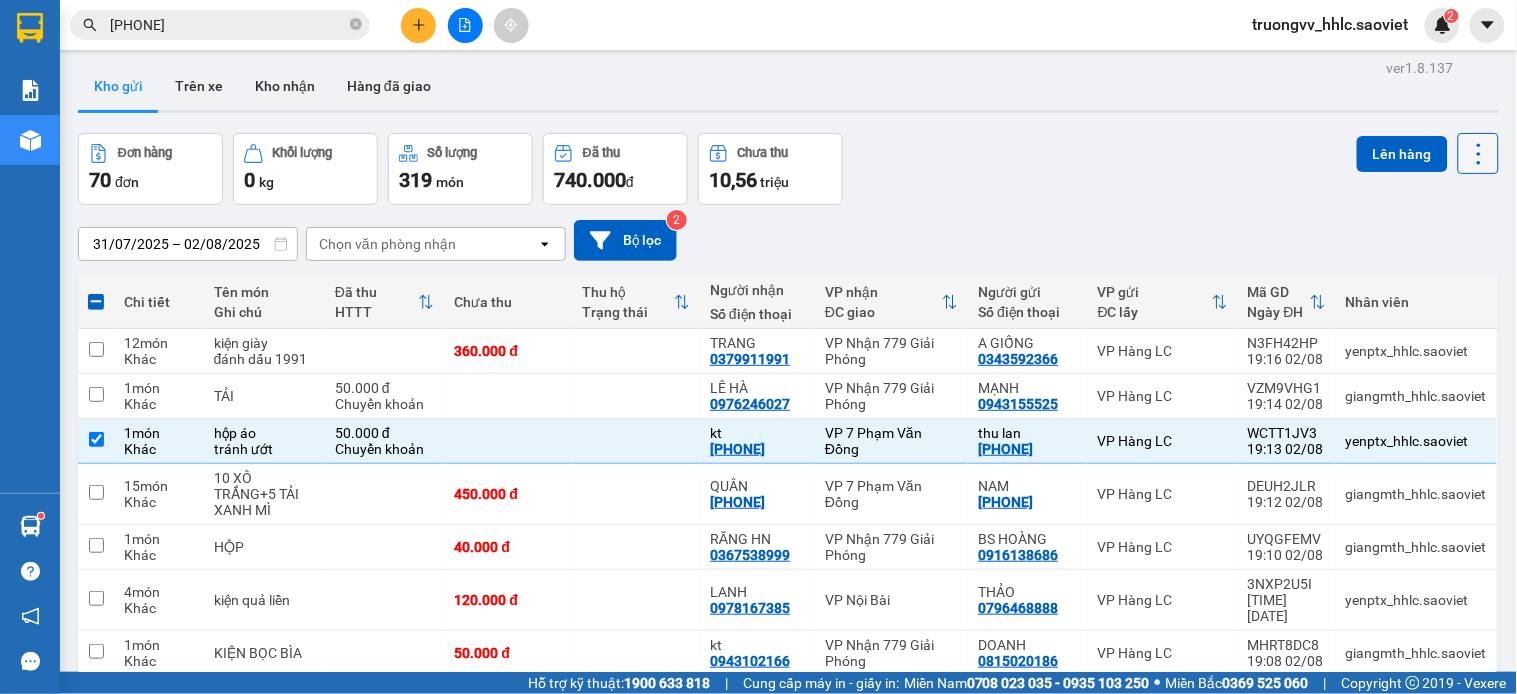 scroll, scrollTop: 0, scrollLeft: 0, axis: both 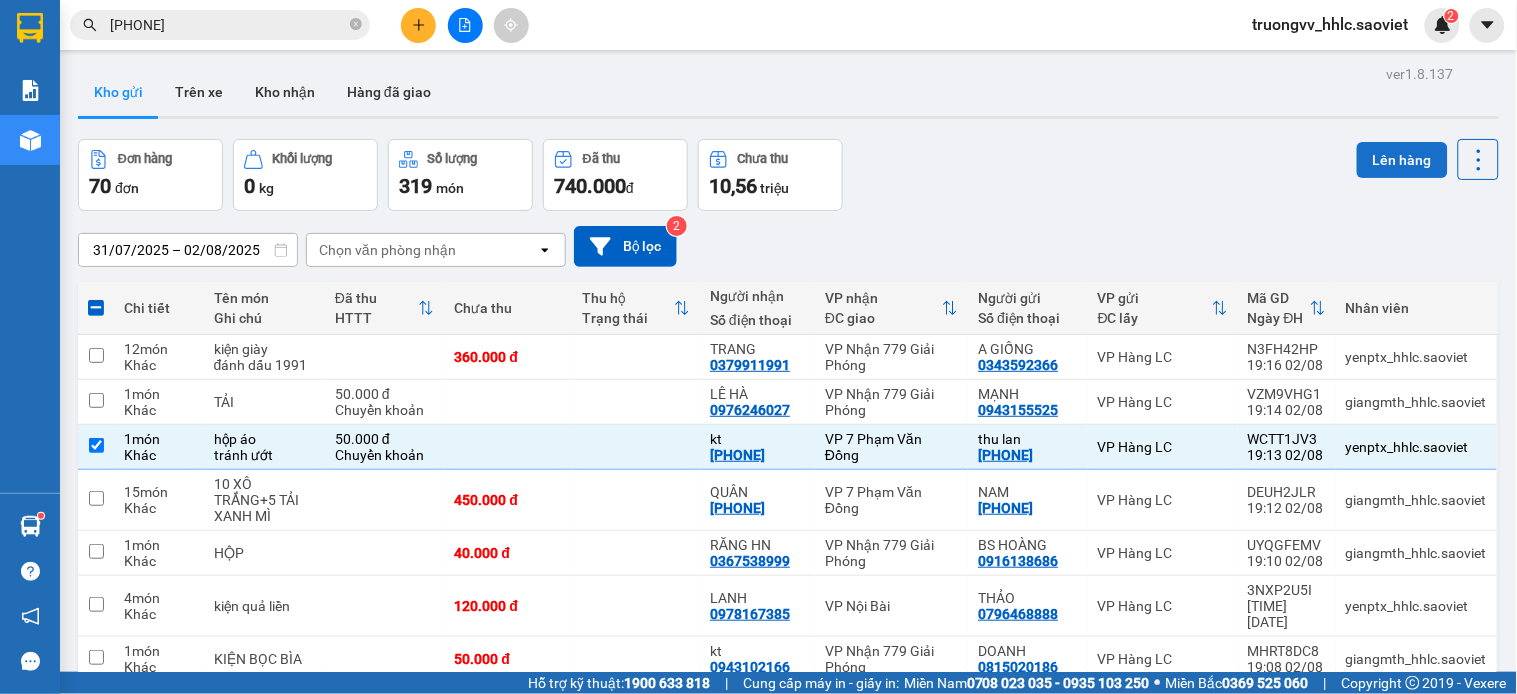 click on "Lên hàng" at bounding box center (1402, 160) 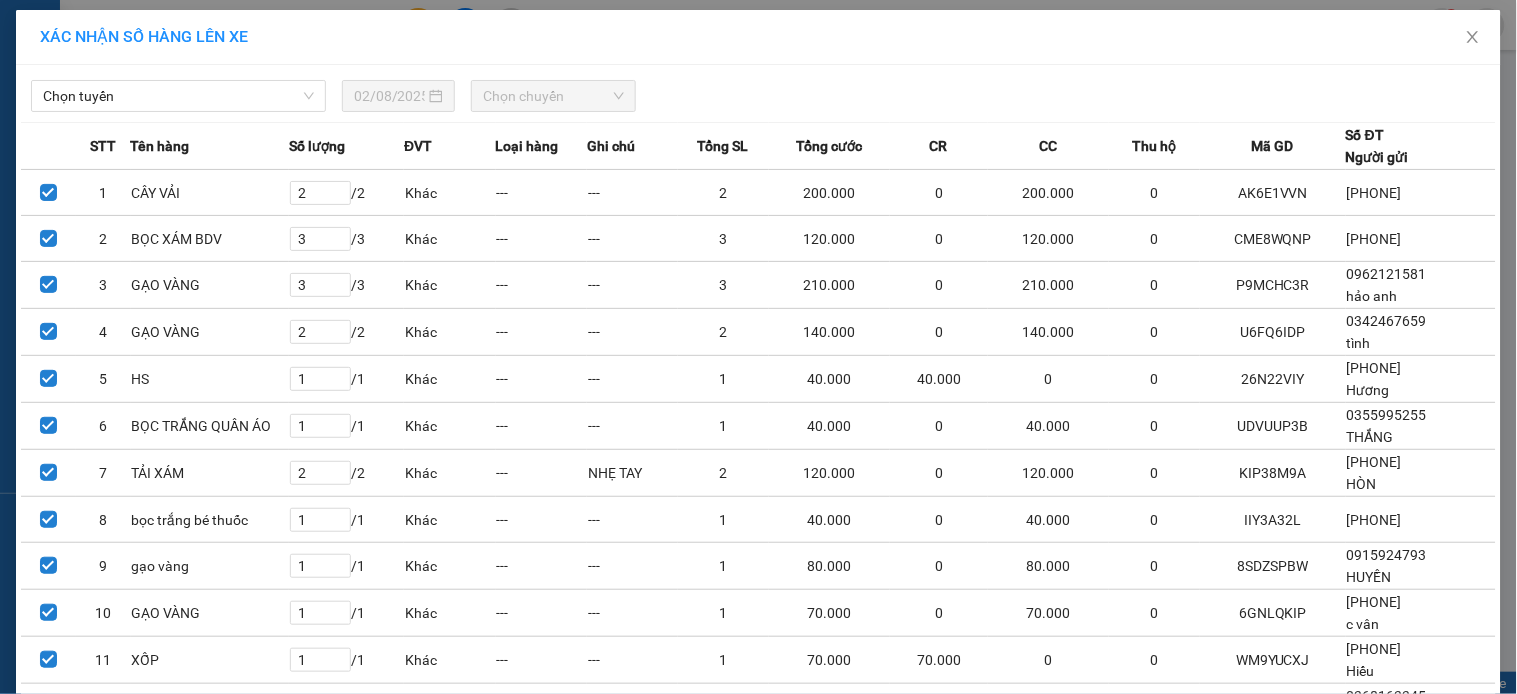 click on "Chọn tuyến [DATE] Chọn chuyến STT Tên hàng Số lượng ĐVT Loại hàng Ghi chú Tổng SL Tổng cước CR CC Thu hộ Mã GD Số ĐT   Người gửi 1 CÂY VẢI 2  /  2 Khác --- --- 2 200.000 0 200.000 0 AK6E1VVN [PHONE]   2 BỌC XÁM BDV 3  /  3 Khác --- --- 3 120.000 0 120.000 0 CME8WQNP [PHONE] 3 GẠO VÀNG 3  /  3 Khác --- --- 3 210.000 0 210.000 0 P9MCHC3R [PHONE] hảo anh 4 GẠO VÀNG 2  /  2 Khác --- --- 2 140.000 0 140.000 0 U6FQ6IDP [PHONE] tình 5 HS  1  /  1 Khác --- --- 1 40.000 40.000 0 0 26N22VIY [PHONE] Hương 6 BỌC TRẮNG QUẦN ÁO 1  /  1 Khác --- --- 1 40.000 0 40.000 0 UDVUUP3B [PHONE] THẮNG 7 TẢI XÁM  2  /  2 Khác --- NHẸ TAY  2 120.000 0 120.000 0 KIP38M9A [PHONE] HÒN 8 bọc trắng bé thuốc 1  /  1 Khác --- --- 1 40.000 0 40.000 0 IIY3A32L [PHONE] 9 gạo vàng 1  /  1 Khác --- --- 1 80.000 0 80.000 0 8SDZSPBW [PHONE] HUYỀN 10 GẠO VÀNG 1  /  1 Khác --- --- 1 70.000 0 70.000 0 6GNLQKIP [PHONE] c vân" at bounding box center [758, 501] 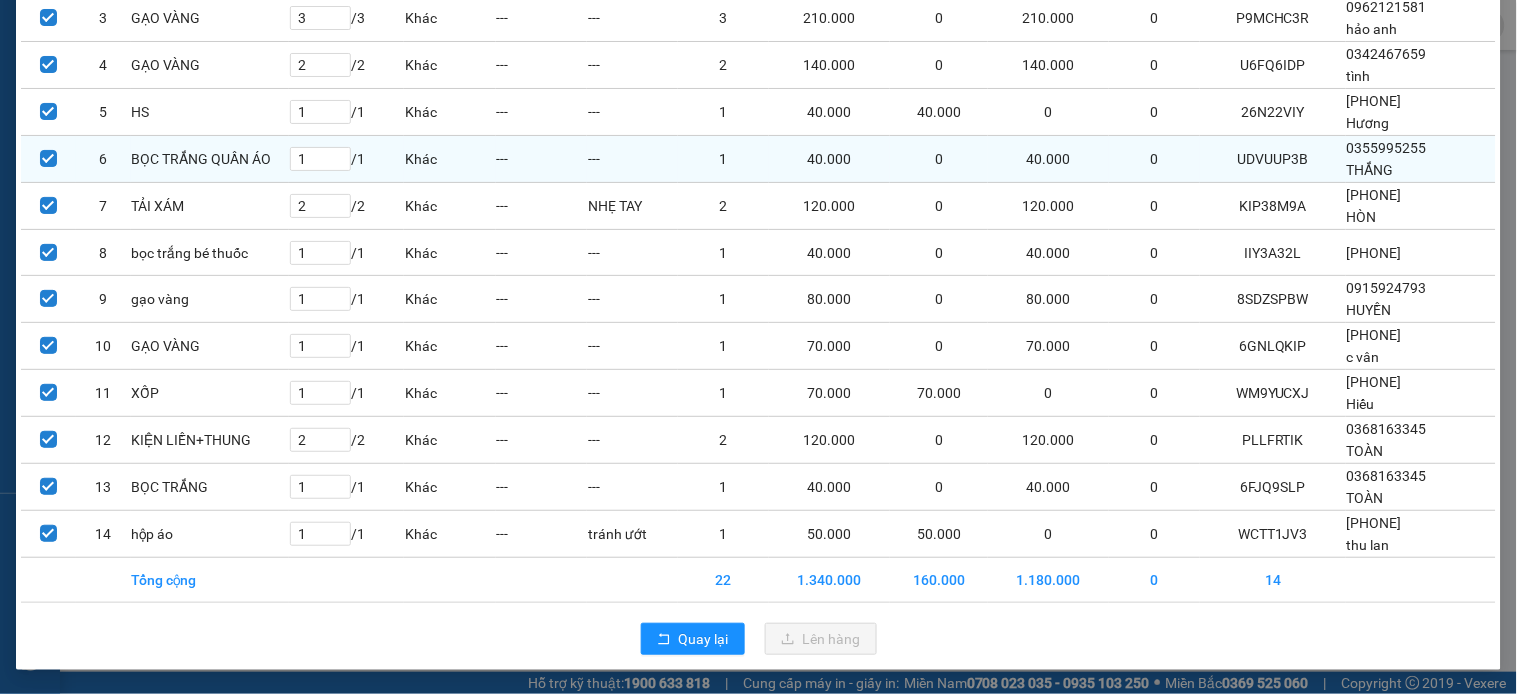 scroll, scrollTop: 0, scrollLeft: 0, axis: both 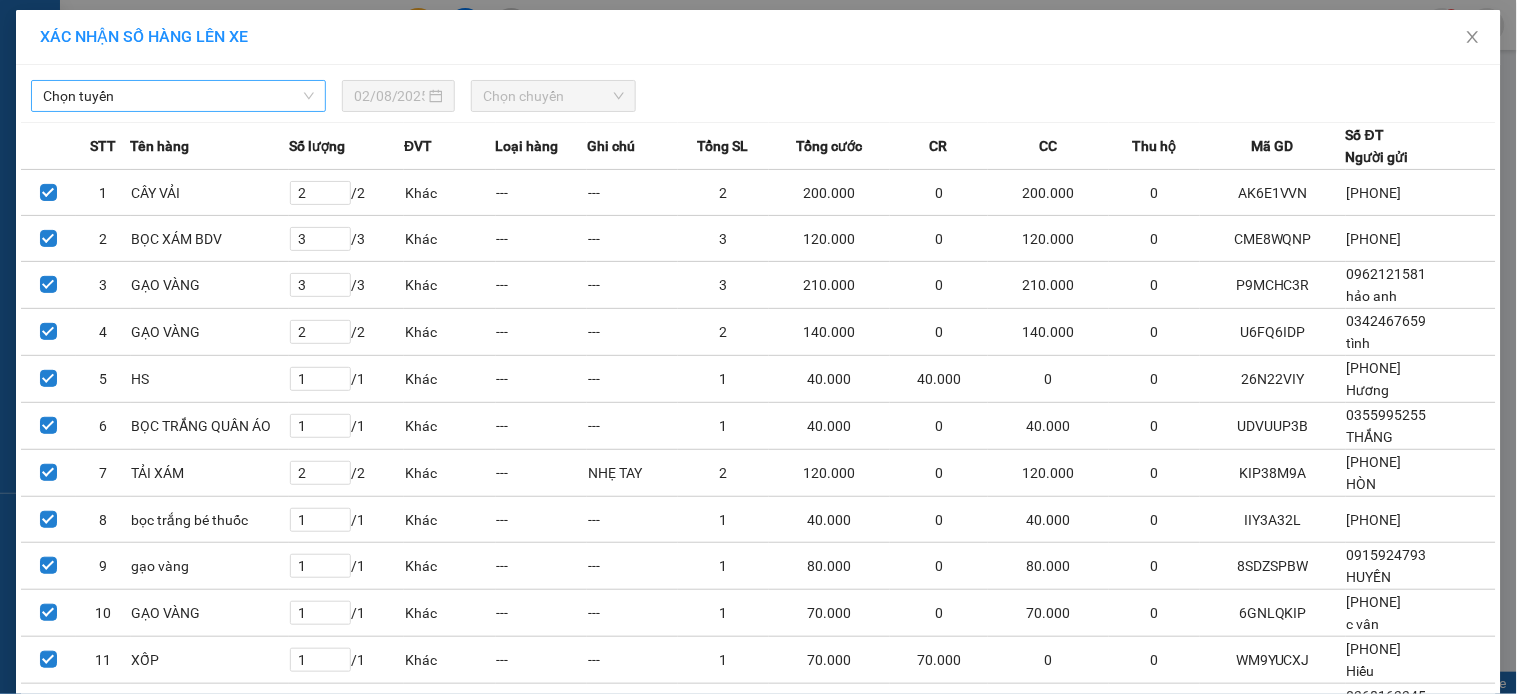 click on "Chọn tuyến" at bounding box center [178, 96] 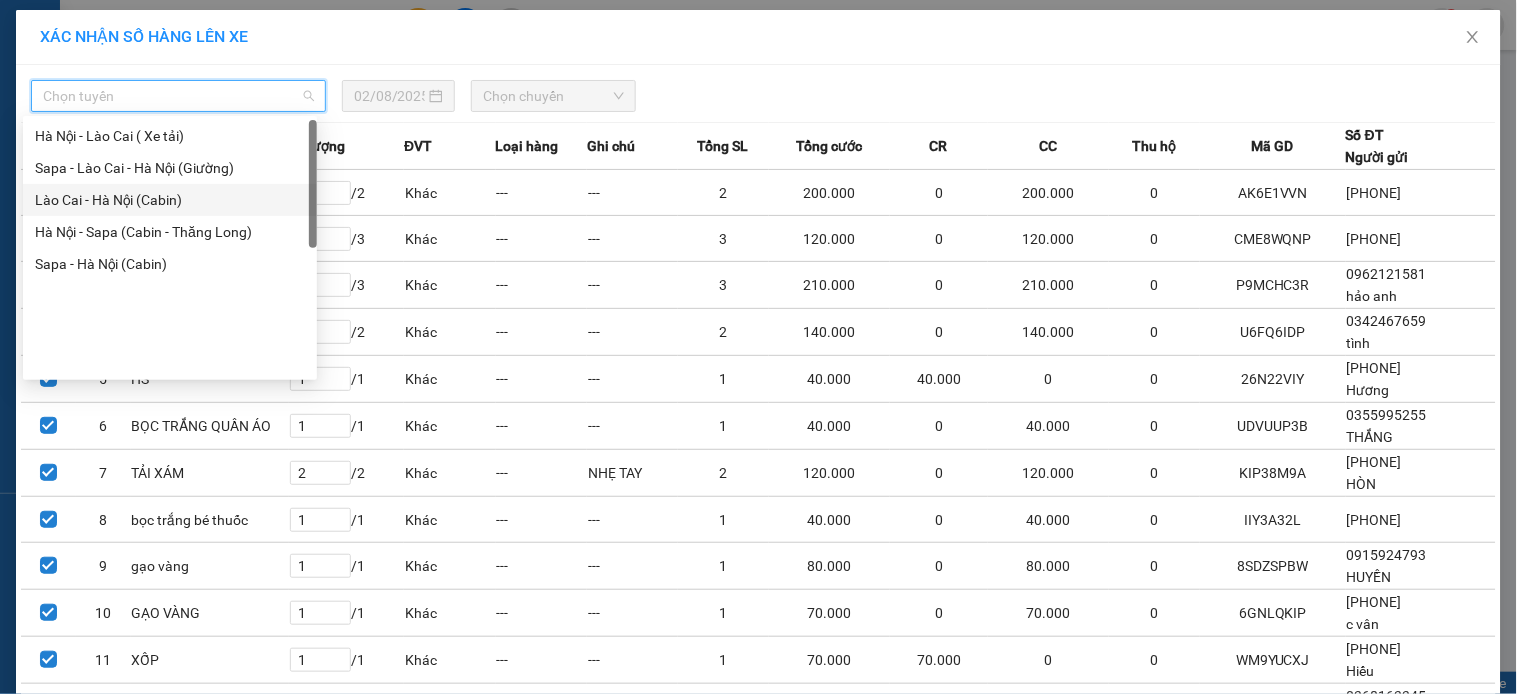 scroll, scrollTop: 0, scrollLeft: 0, axis: both 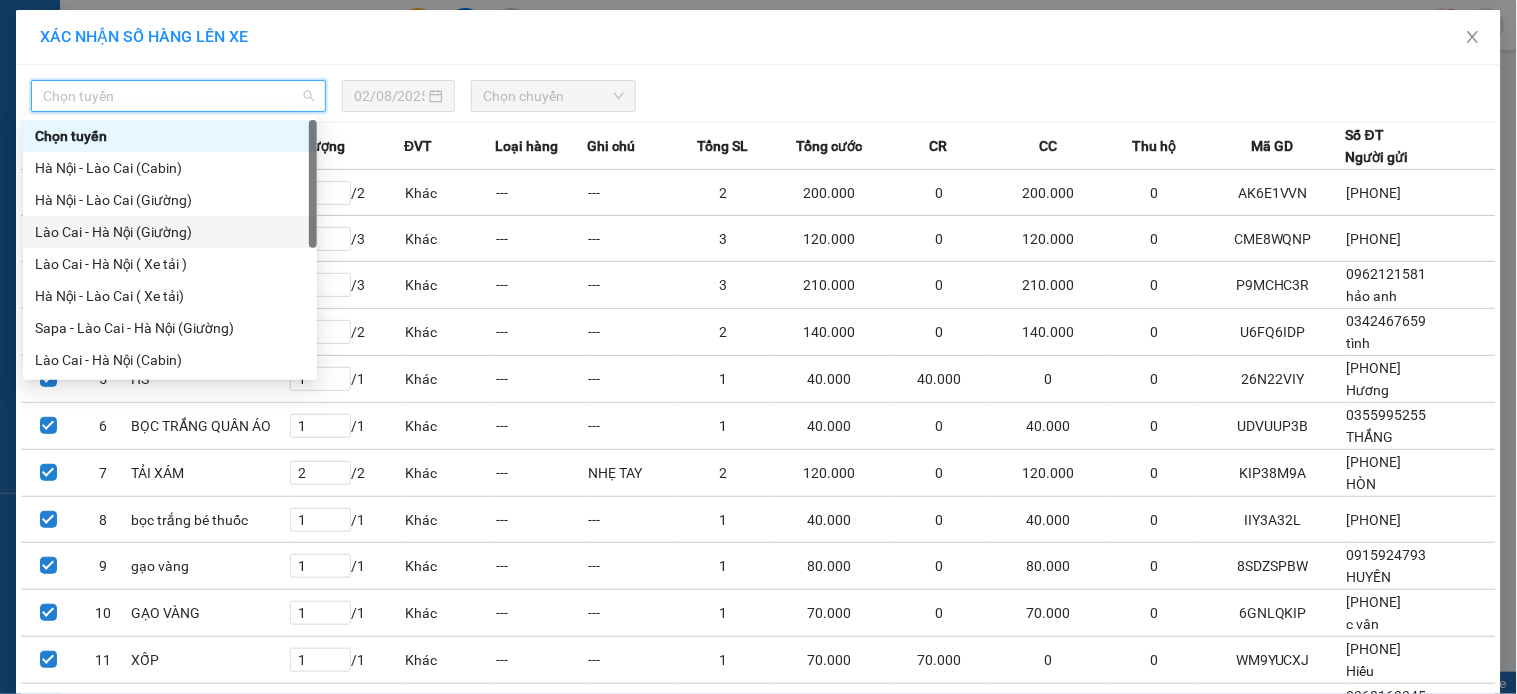 click on "Lào Cai - Hà Nội (Giường)" at bounding box center [170, 232] 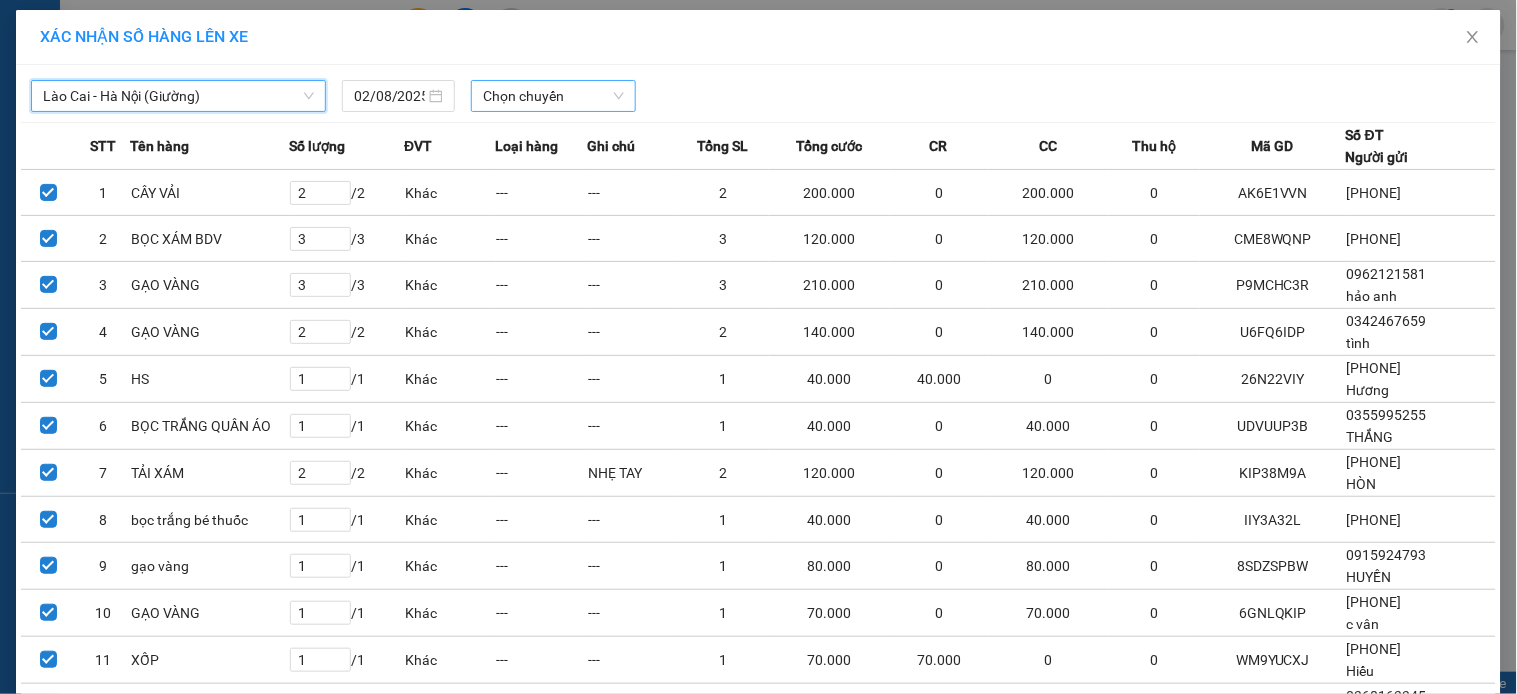 click on "Chọn chuyến" at bounding box center [553, 96] 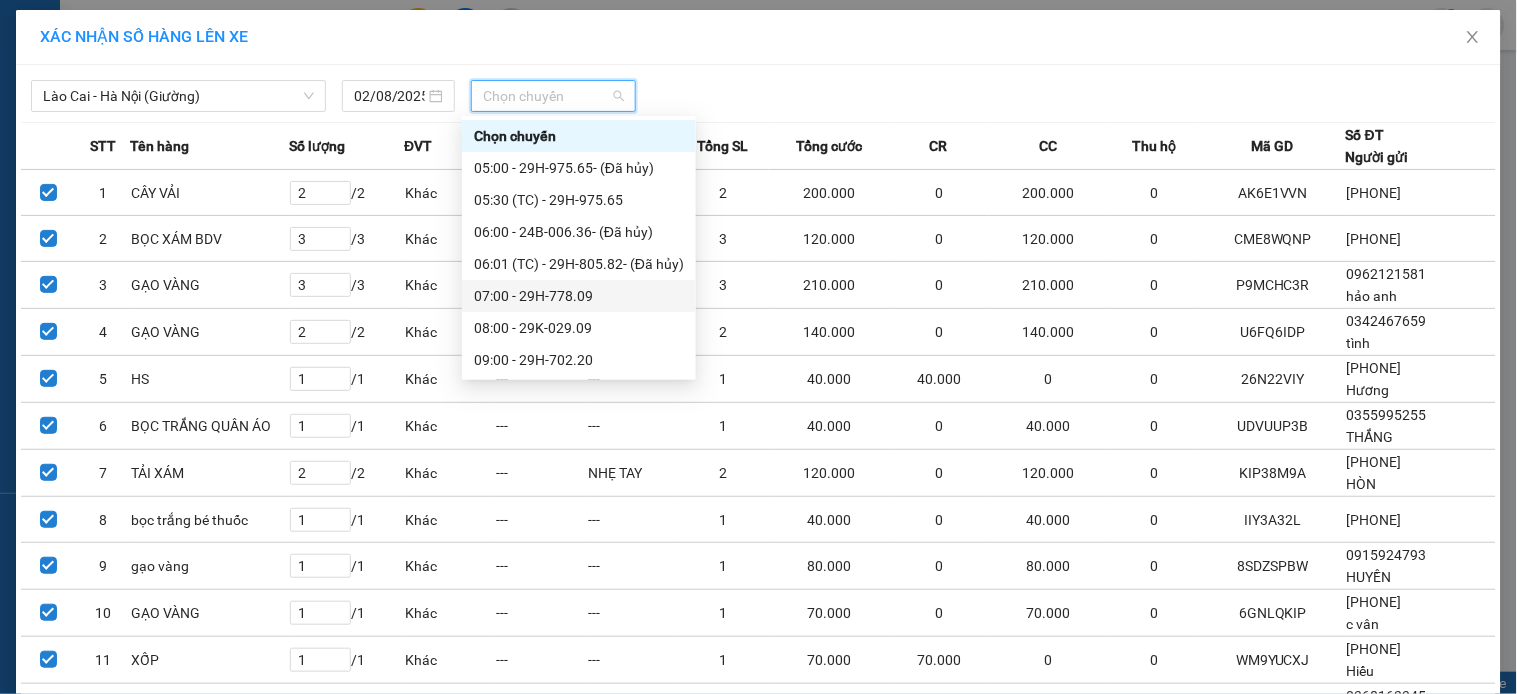 scroll, scrollTop: 224, scrollLeft: 0, axis: vertical 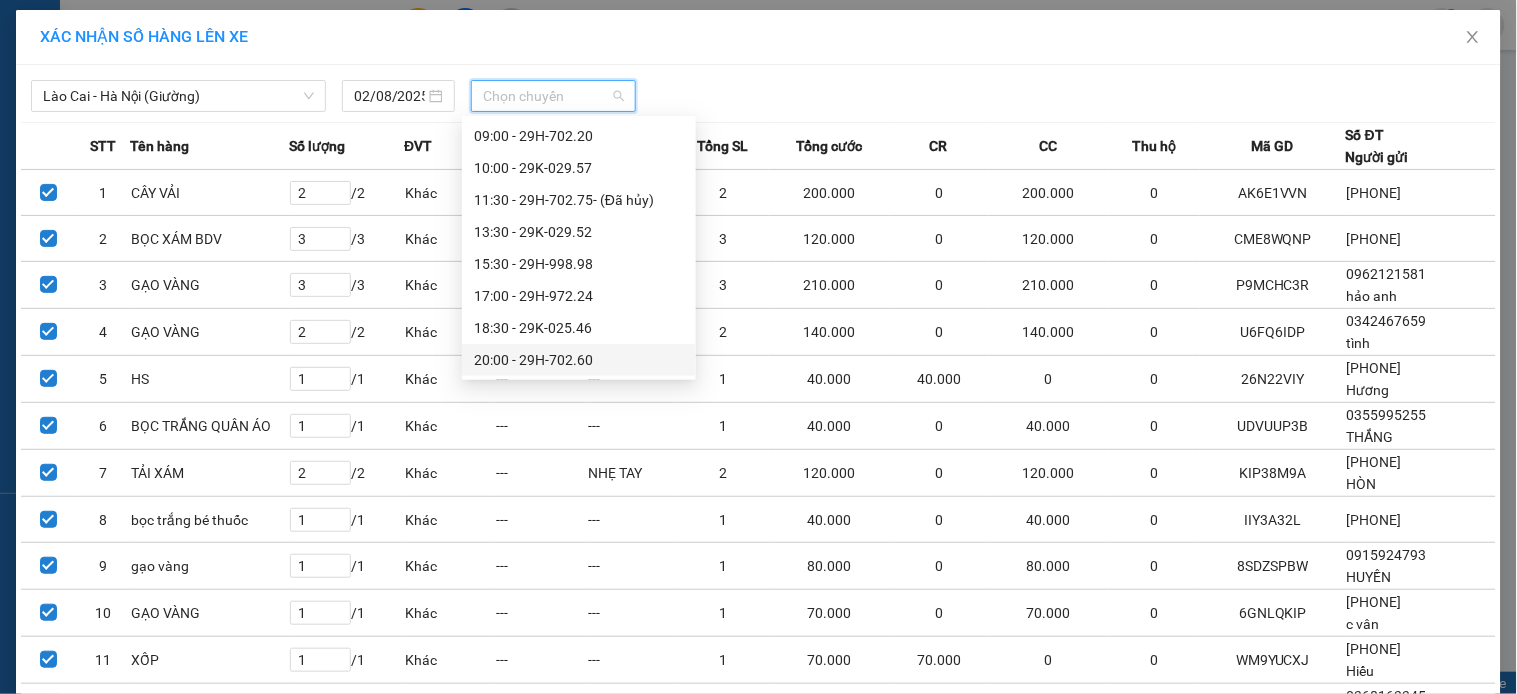 click on "[TIME]     - [CODE]" at bounding box center [579, 360] 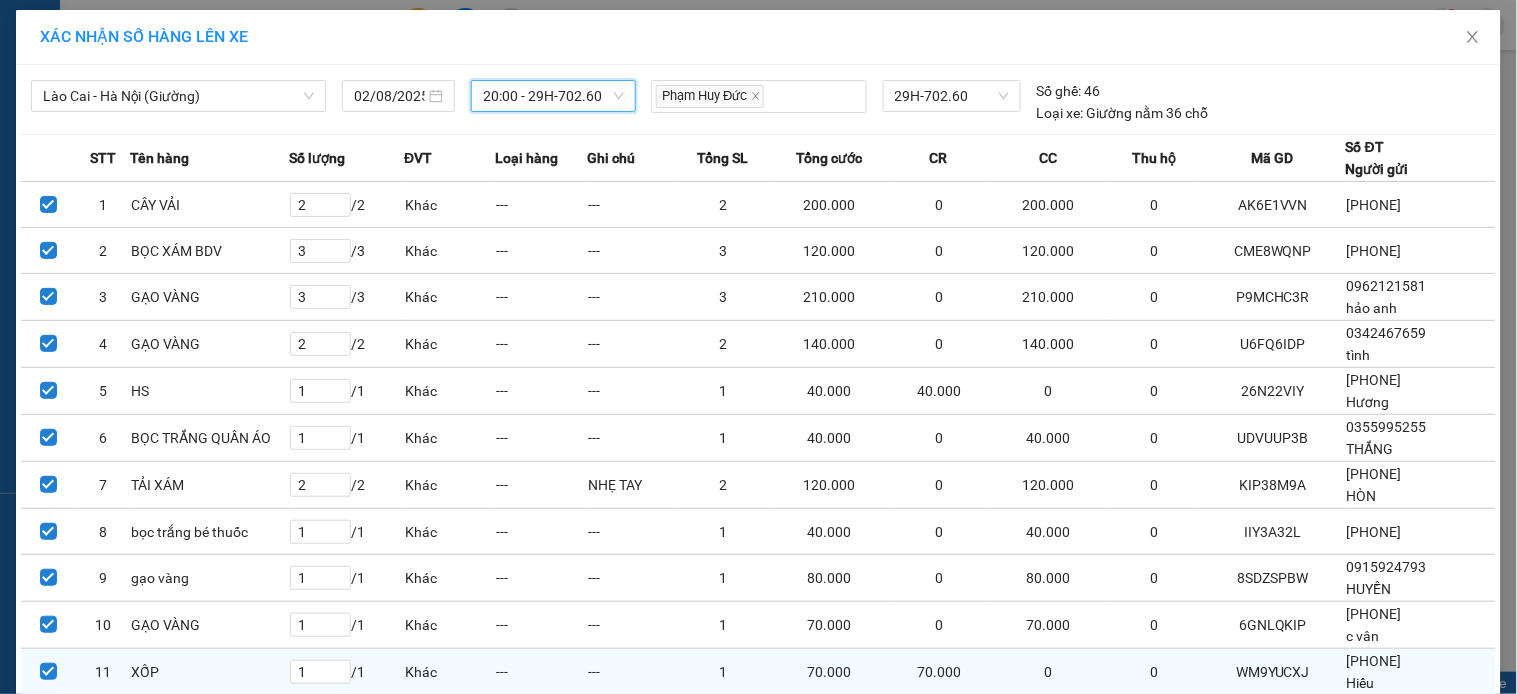 scroll, scrollTop: 280, scrollLeft: 0, axis: vertical 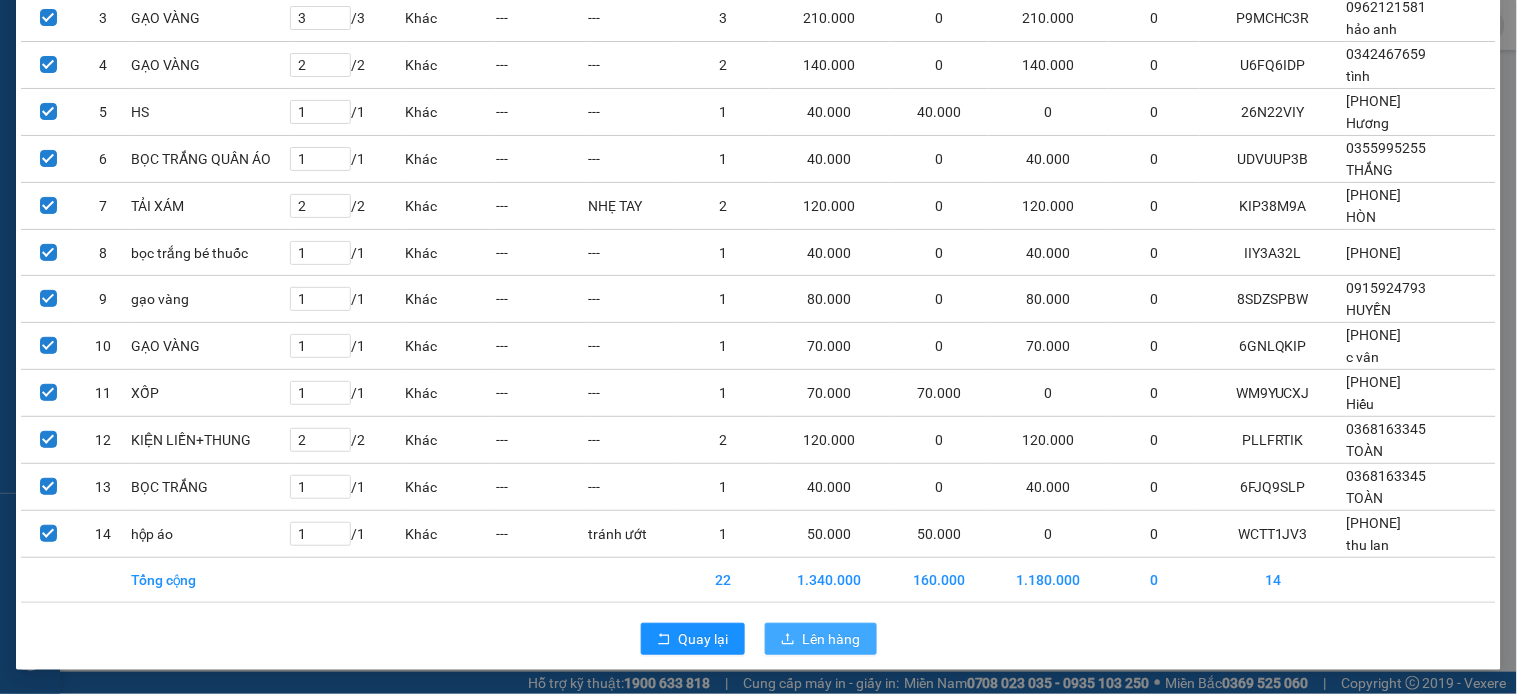 click on "Lên hàng" at bounding box center [821, 639] 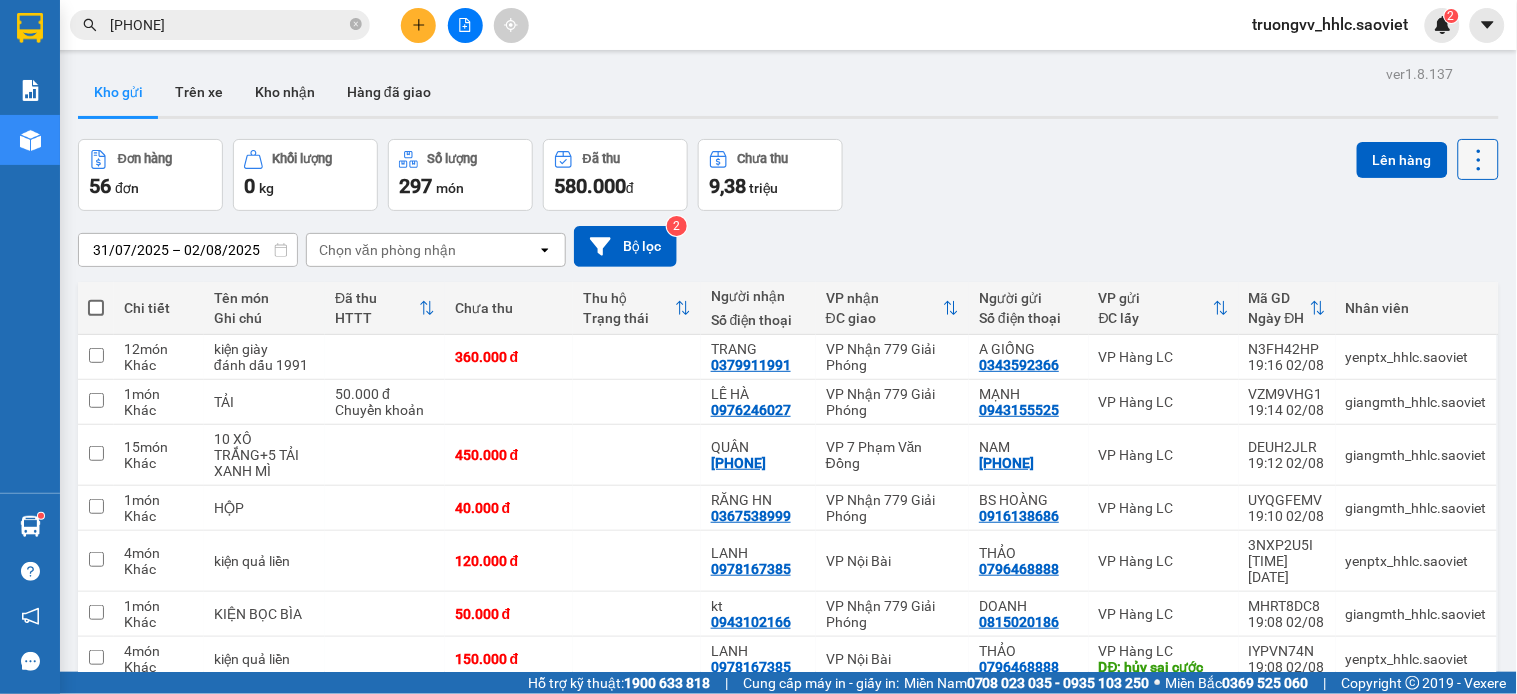 click 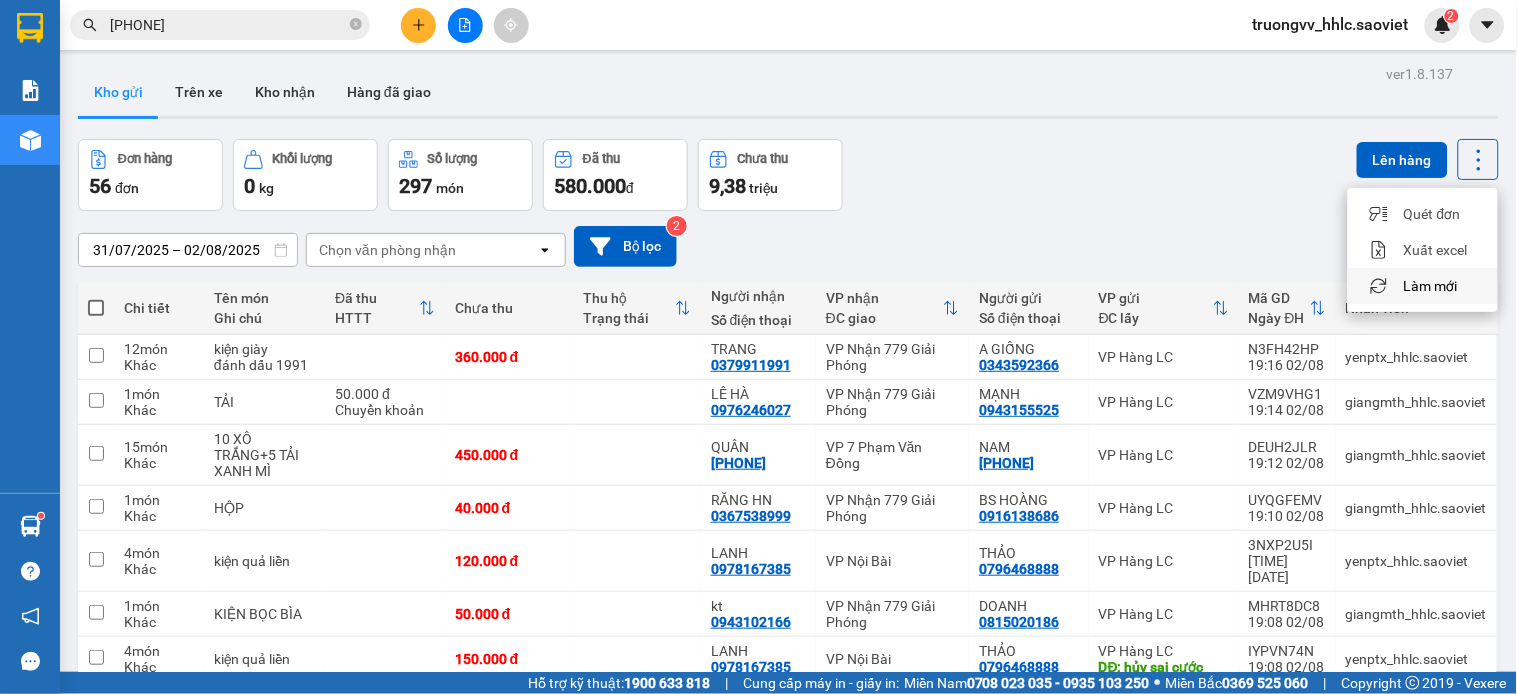 click on "Làm mới" at bounding box center (1431, 286) 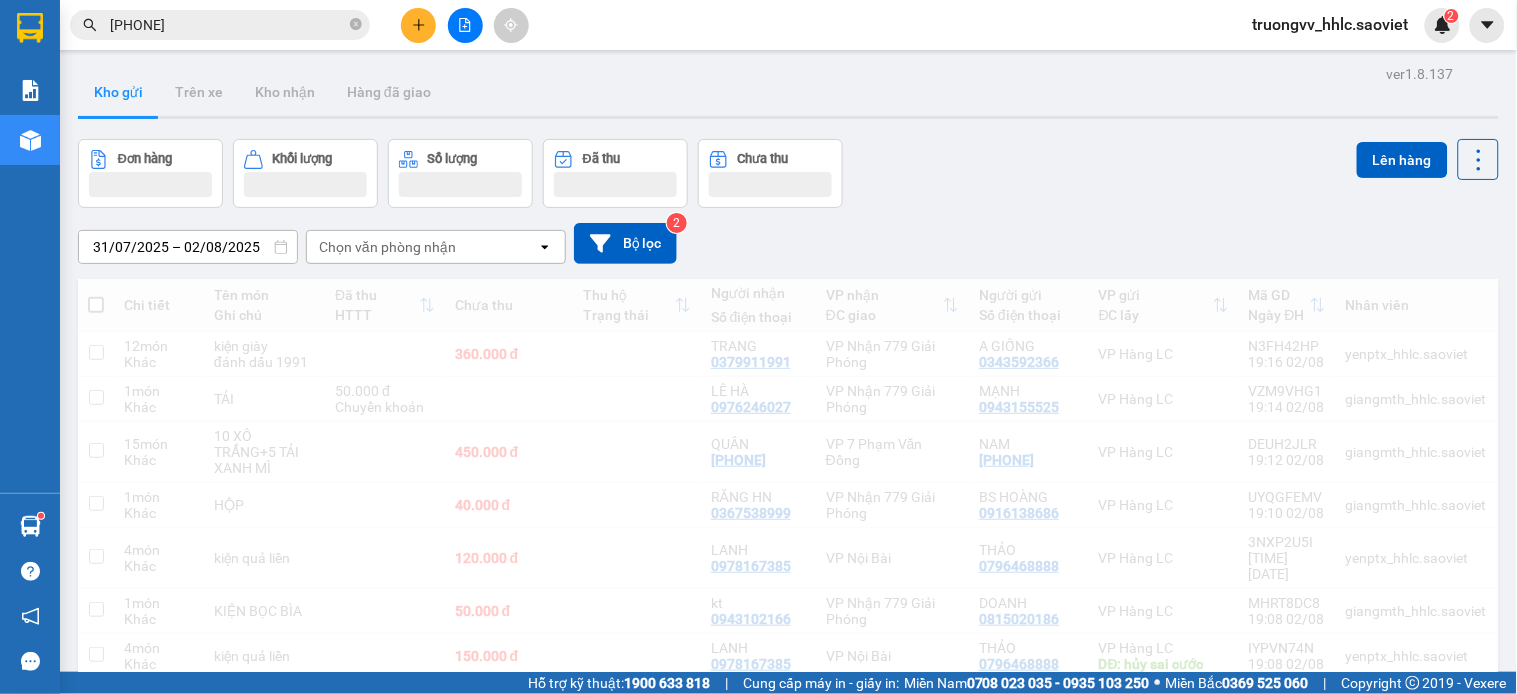 click on "[PHONE]" at bounding box center [228, 25] 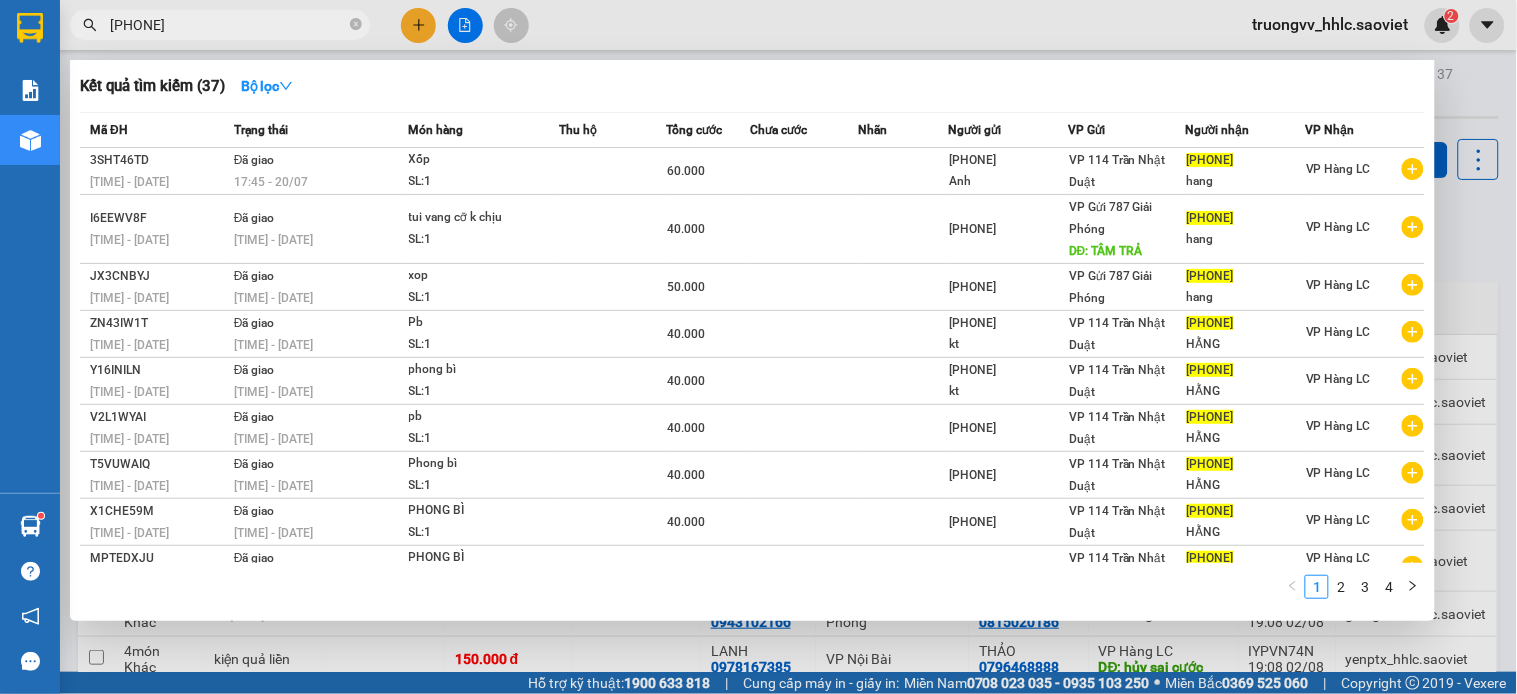 click on "[PHONE]" at bounding box center [228, 25] 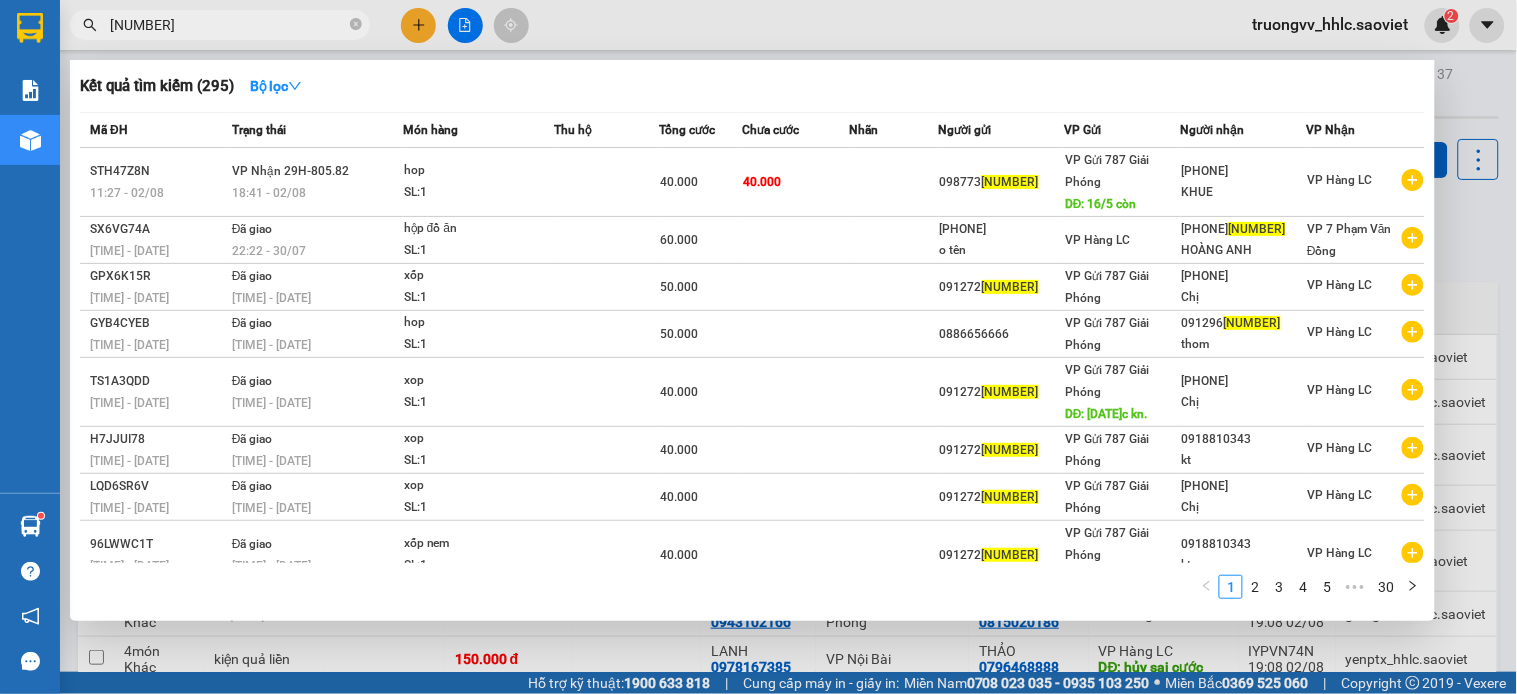 click at bounding box center (758, 347) 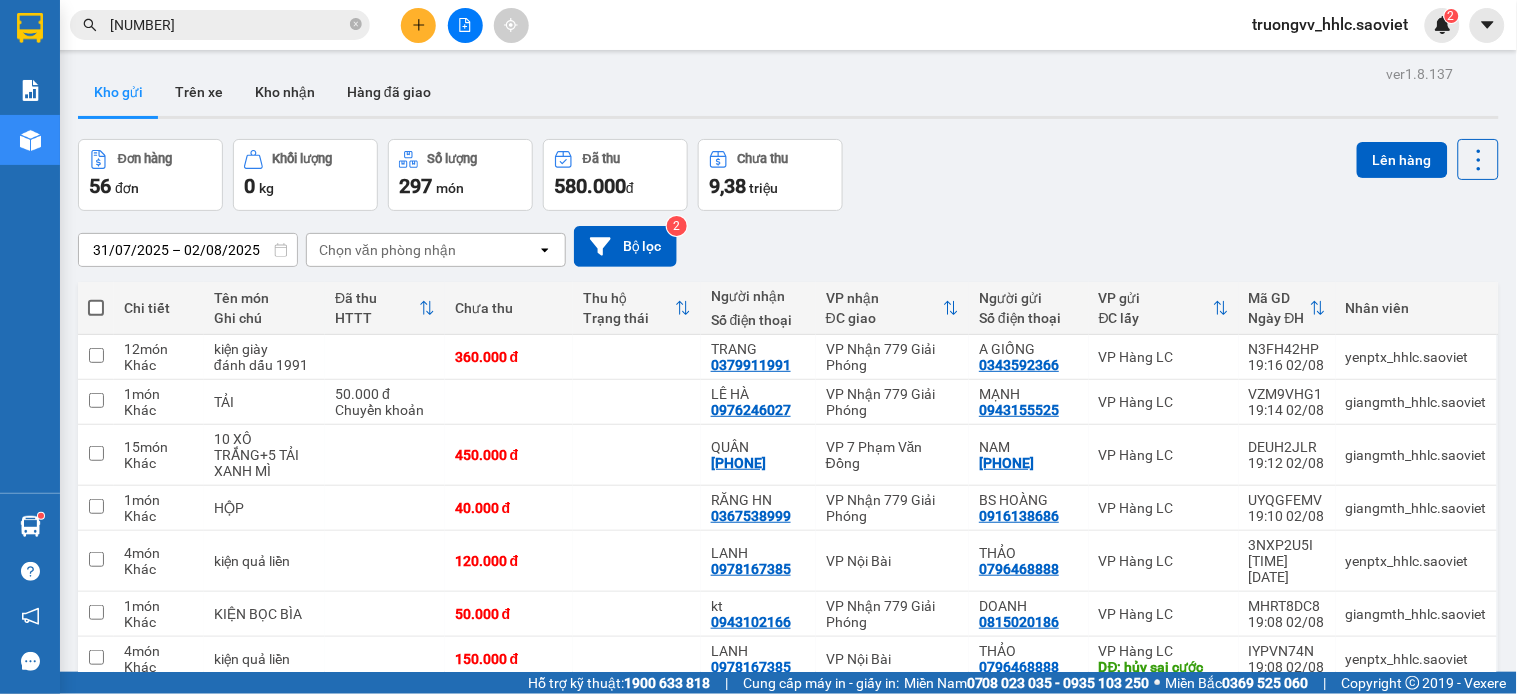 click on "Kết quả tìm kiếm ( 295 )  Bộ lọc  Mã ĐH Trạng thái Món hàng Thu hộ Tổng cước Chưa cước Nhãn Người gửi VP Gửi Người nhận VP Nhận STH47Z8N [TIME] - [DATE] VP Nhận   29H-805.82 [TIME] hop SL:  1 40.000 40.000 [PHONE] VP Gửi 787 Giải Phóng DĐ: [DATE] còn [PHONE] KHUE VP Hàng LC SX6VG74A [TIME] - [DATE] Đã giao   [TIME] - [DATE] hộp đồ ăn SL:  1 60.000 [PHONE] o tên VP Hàng LC [PHONE] HOÀNG ANH  VP 7 Phạm Văn Đồng GPX6K15R [TIME] - [DATE] Đã giao   [TIME] - [DATE] xốp SL:  1 50.000 [PHONE] VP Gửi 787 Giải Phóng [PHONE] Chị VP Hàng LC GYB4CYEB [TIME] - [DATE] Đã giao   [TIME] - [DATE] hop SL:  1 50.000 [PHONE] VP Gửi 787 Giải Phóng [PHONE]thom VP Hàng LC TS1A3QDD [TIME] - [DATE] Đã giao   [TIME] - [DATE] xop SL:  1 40.000 [PHONE] VP Gửi 787 Giải Phóng DĐ: [DATE]c kn. [PHONE] Chị VP Hàng LC H7JJUI78 [TIME] - [DATE] Đã giao   [TIME] - [DATE] xop SL:  1 40.000 [PHONE] VP Gửi 787 Giải Phóng" at bounding box center (195, 25) 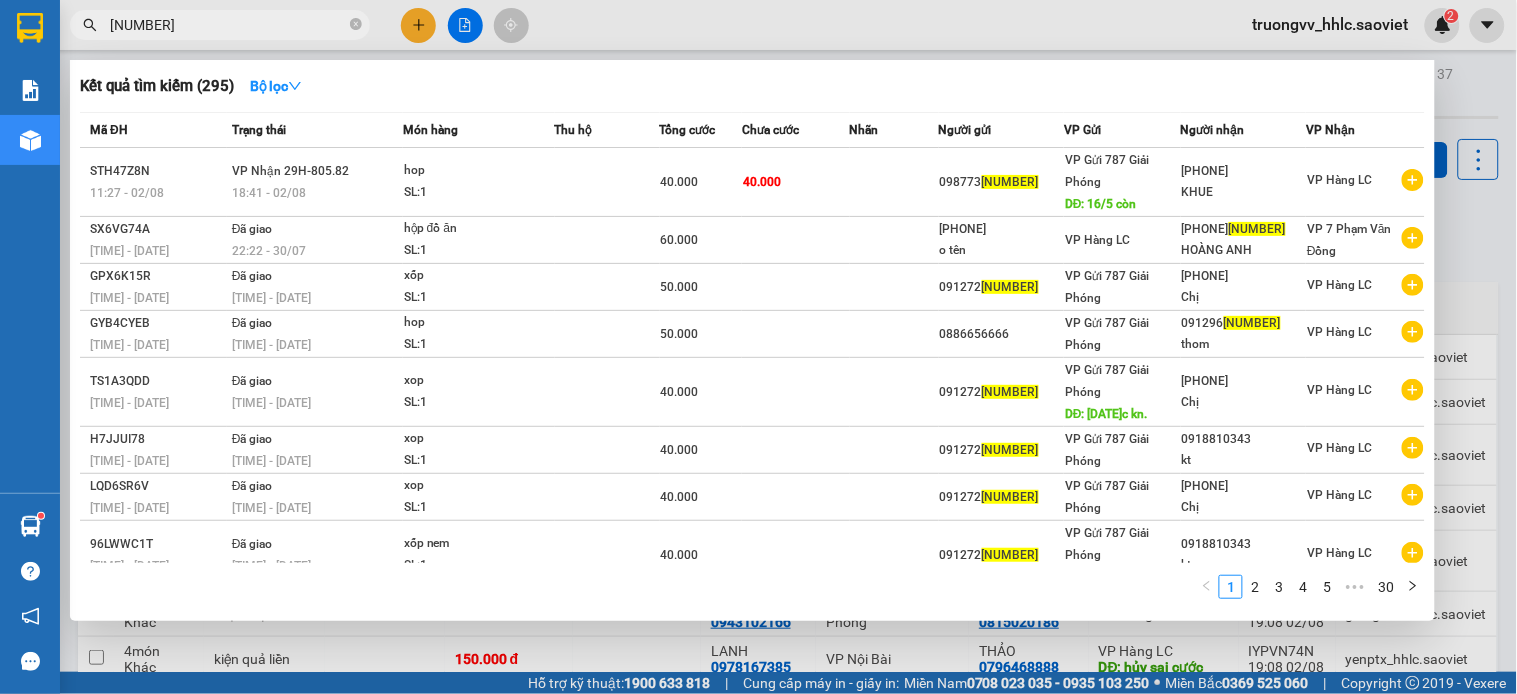click on "[NUMBER]" at bounding box center (228, 25) 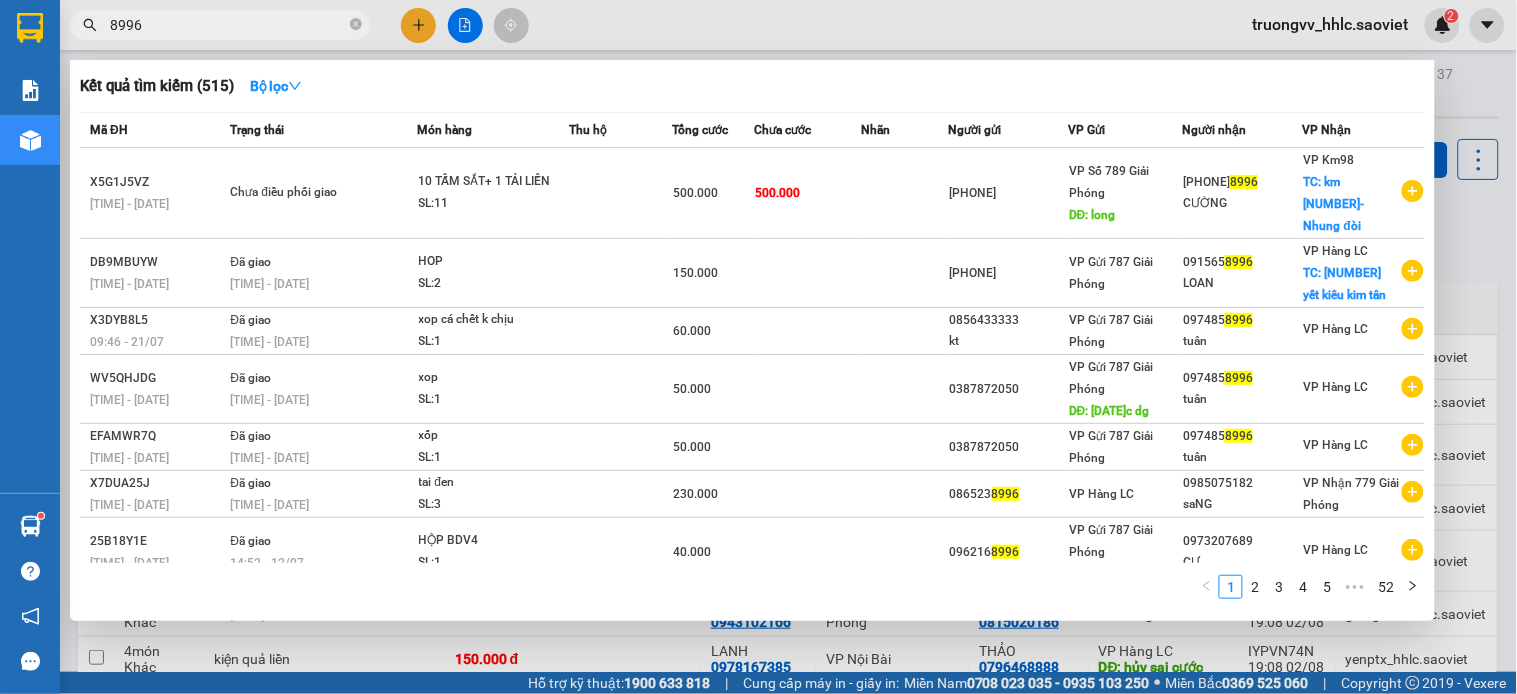 type on "8996" 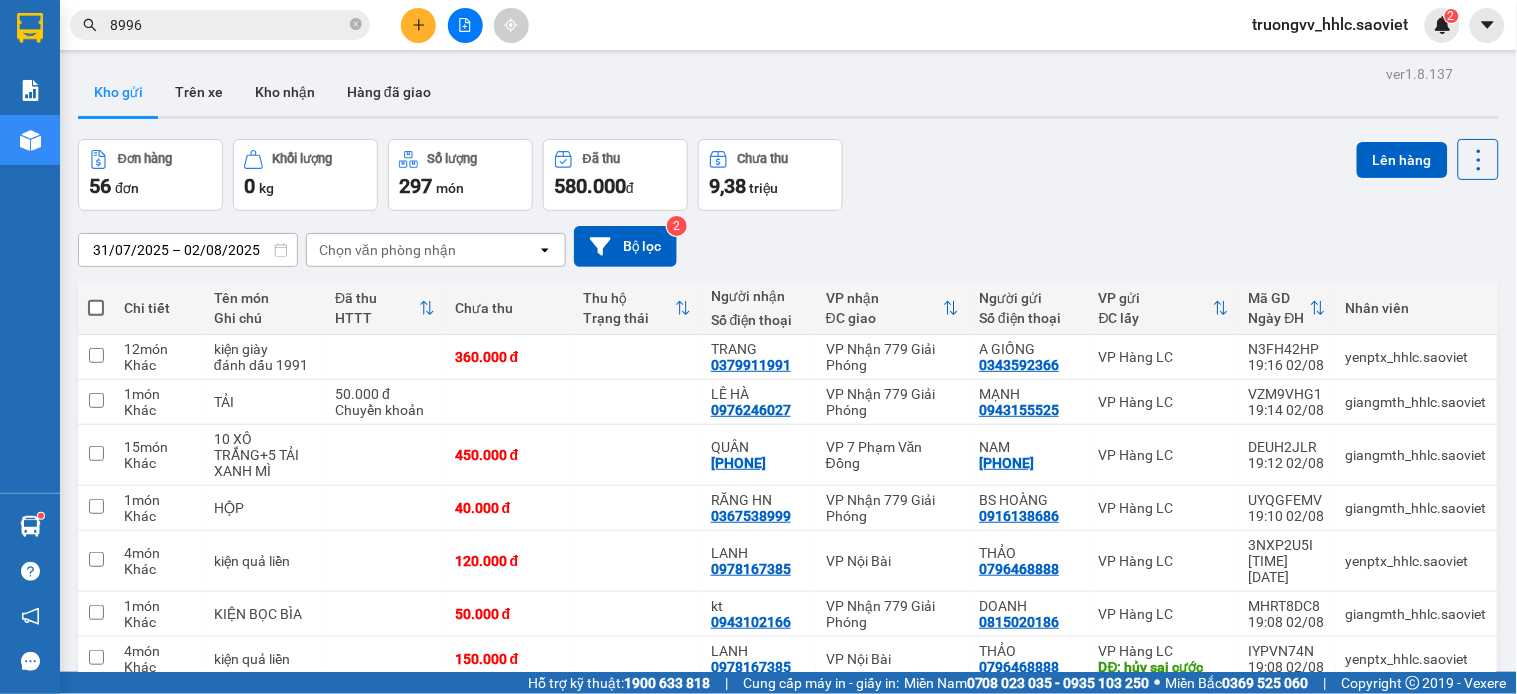 click on "Chọn văn phòng nhận" at bounding box center [422, 250] 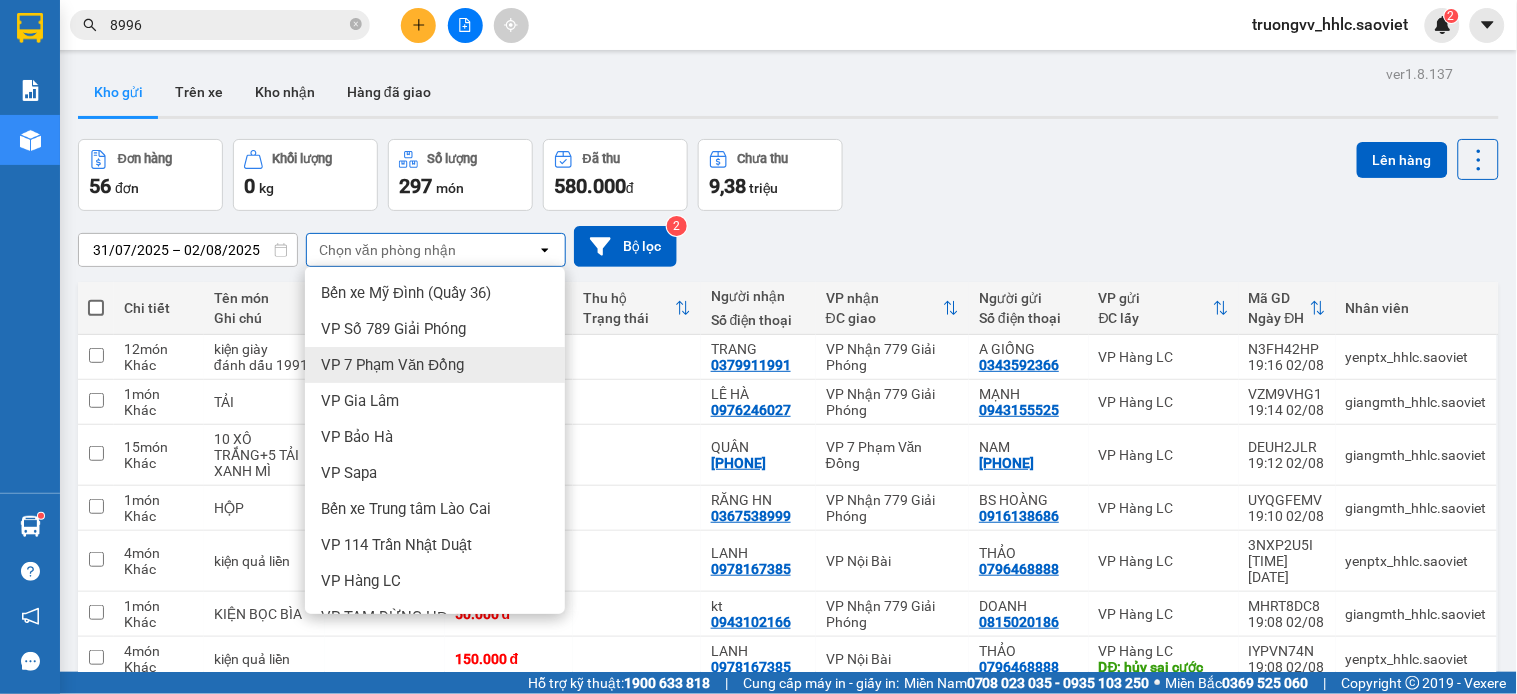 drag, startPoint x: 445, startPoint y: 364, endPoint x: 445, endPoint y: 313, distance: 51 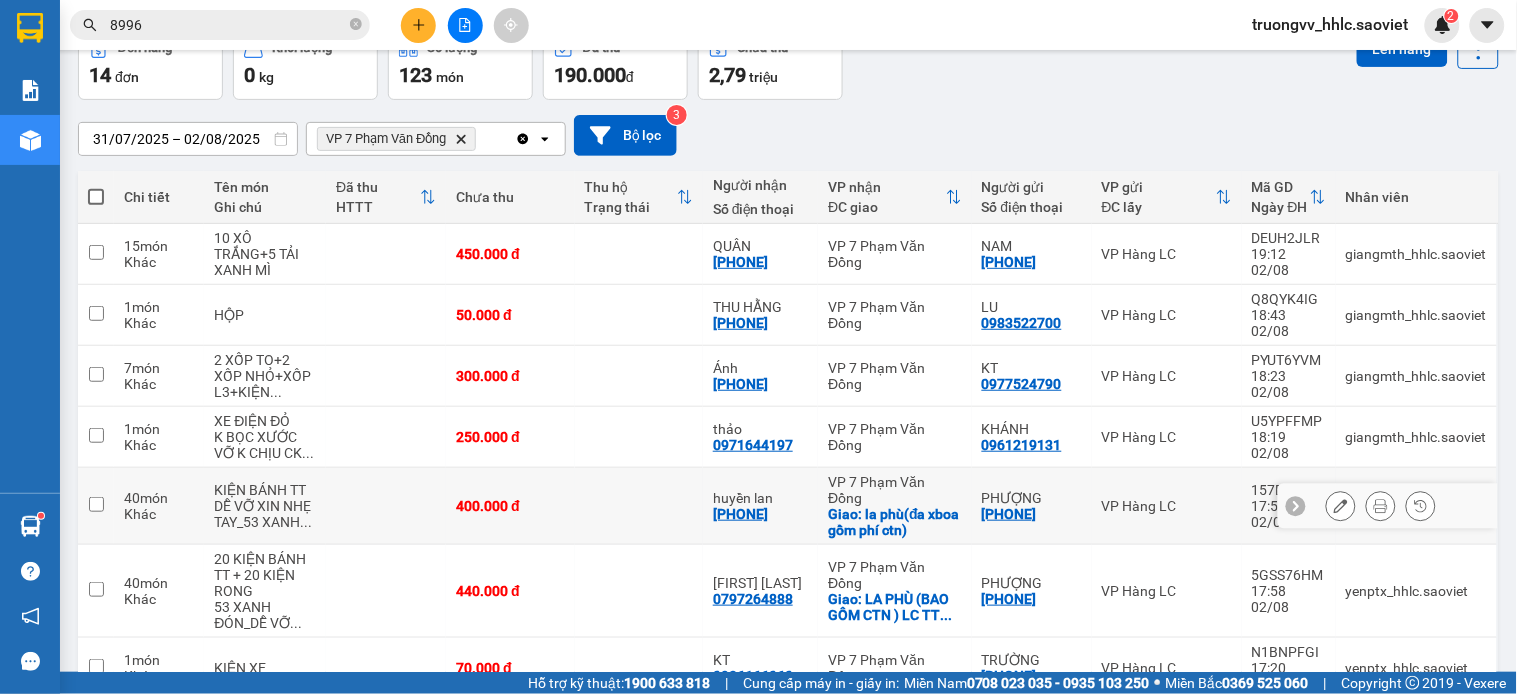 scroll, scrollTop: 333, scrollLeft: 0, axis: vertical 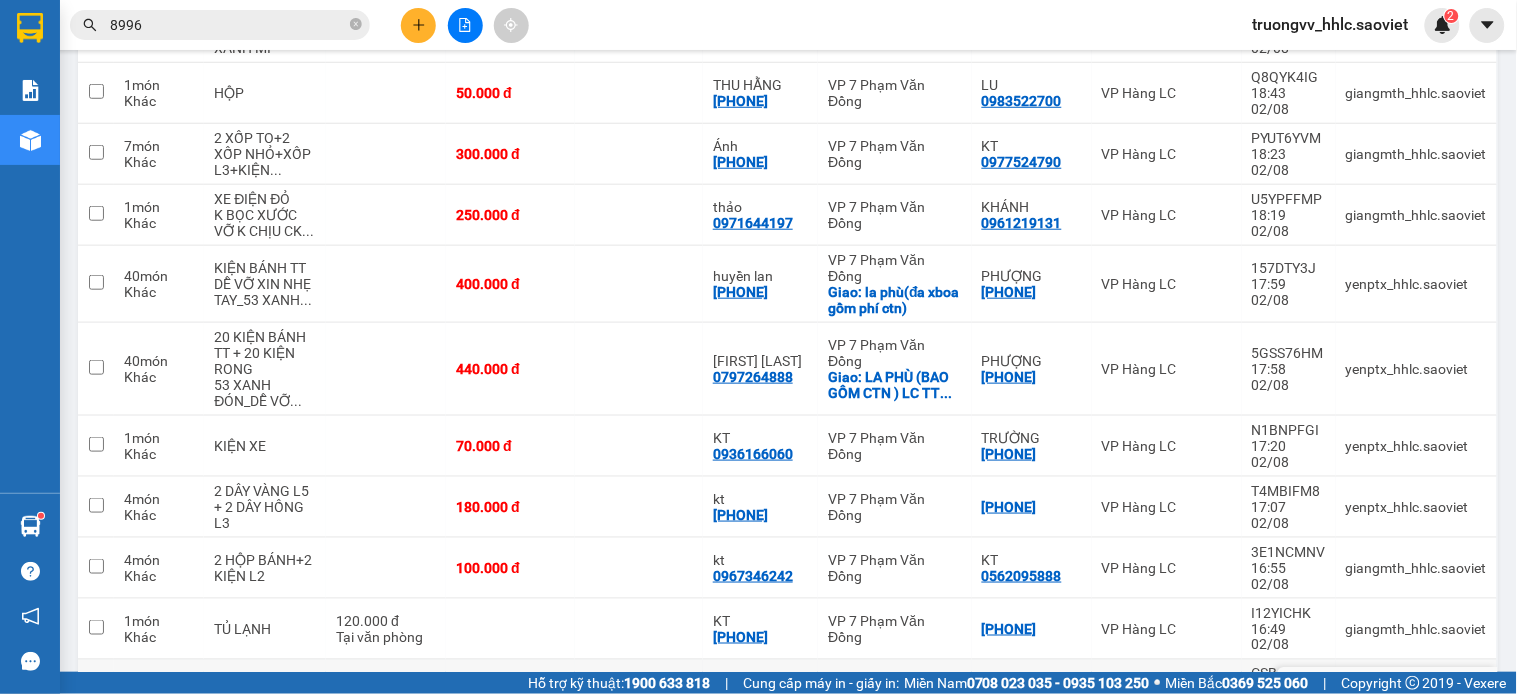 click at bounding box center (639, 690) 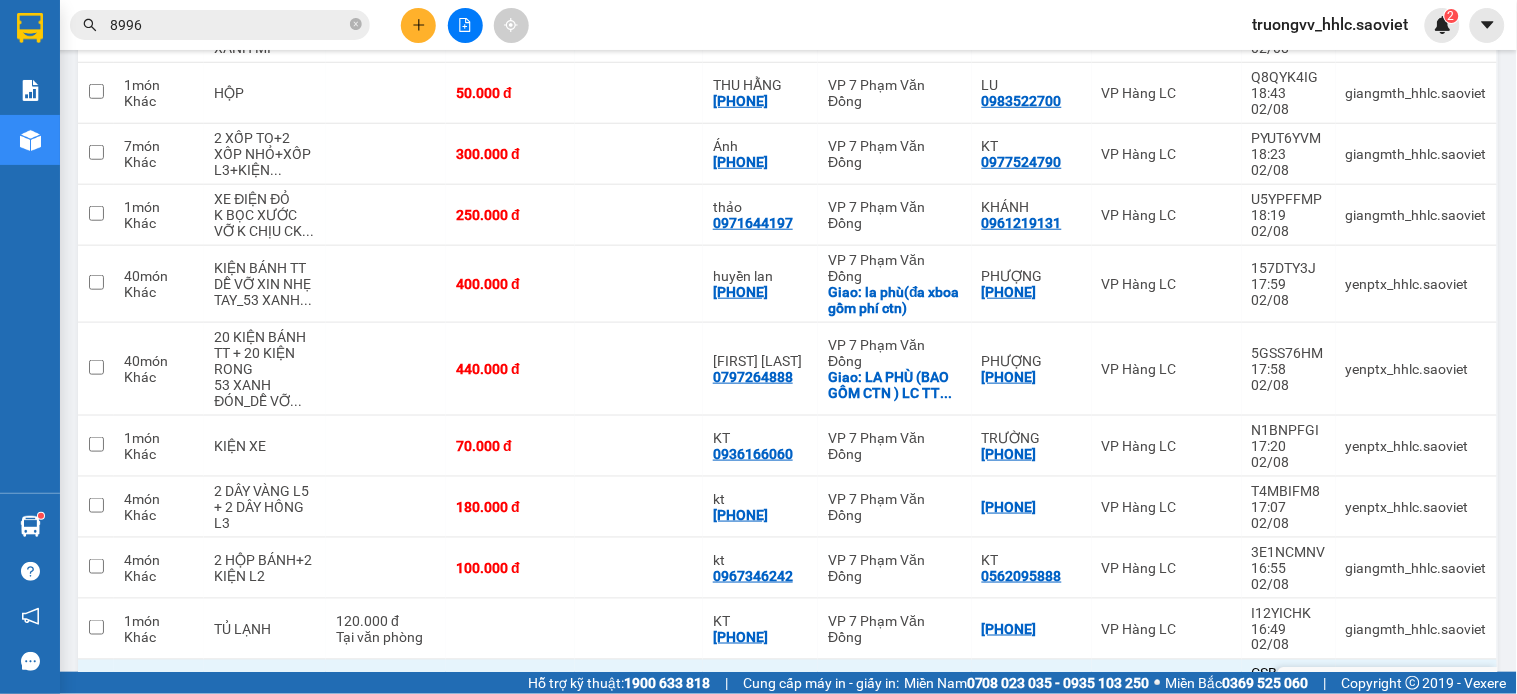 click at bounding box center [639, 690] 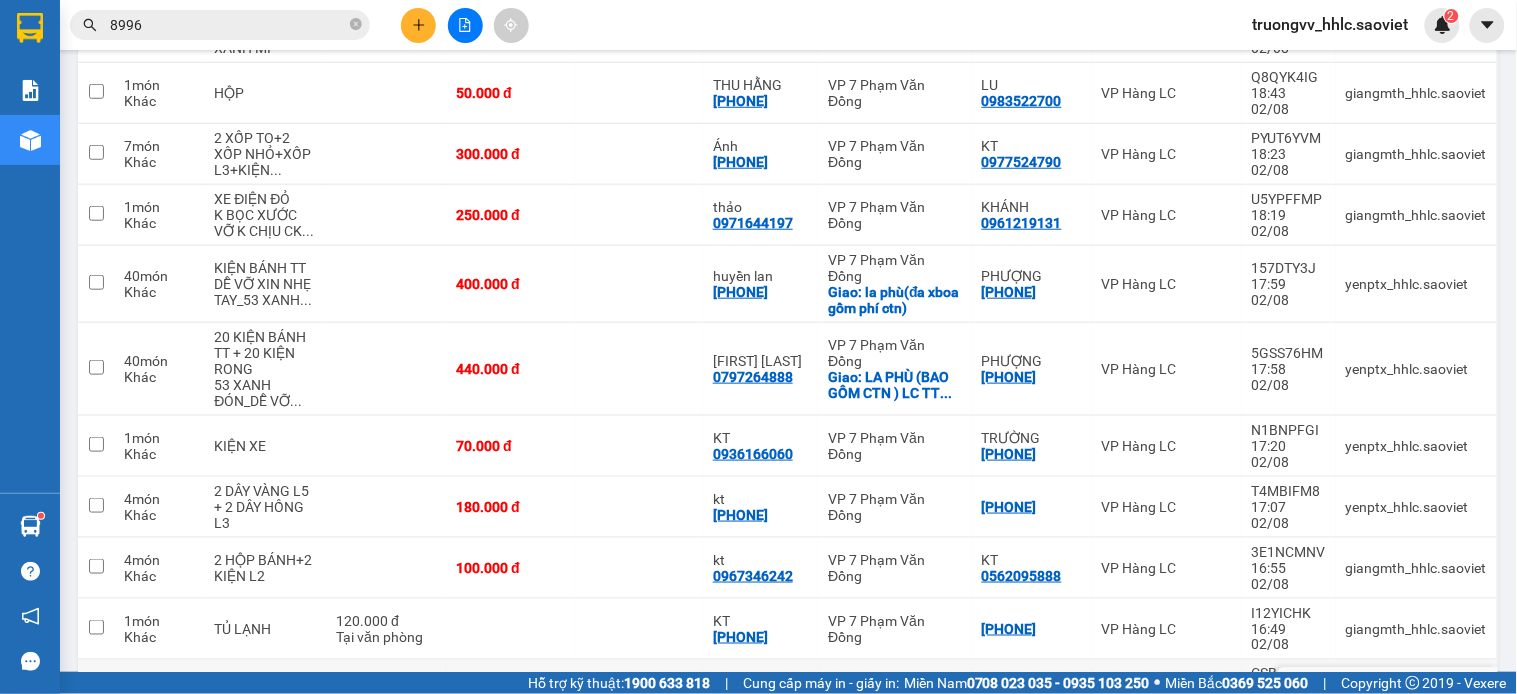 checkbox on "false" 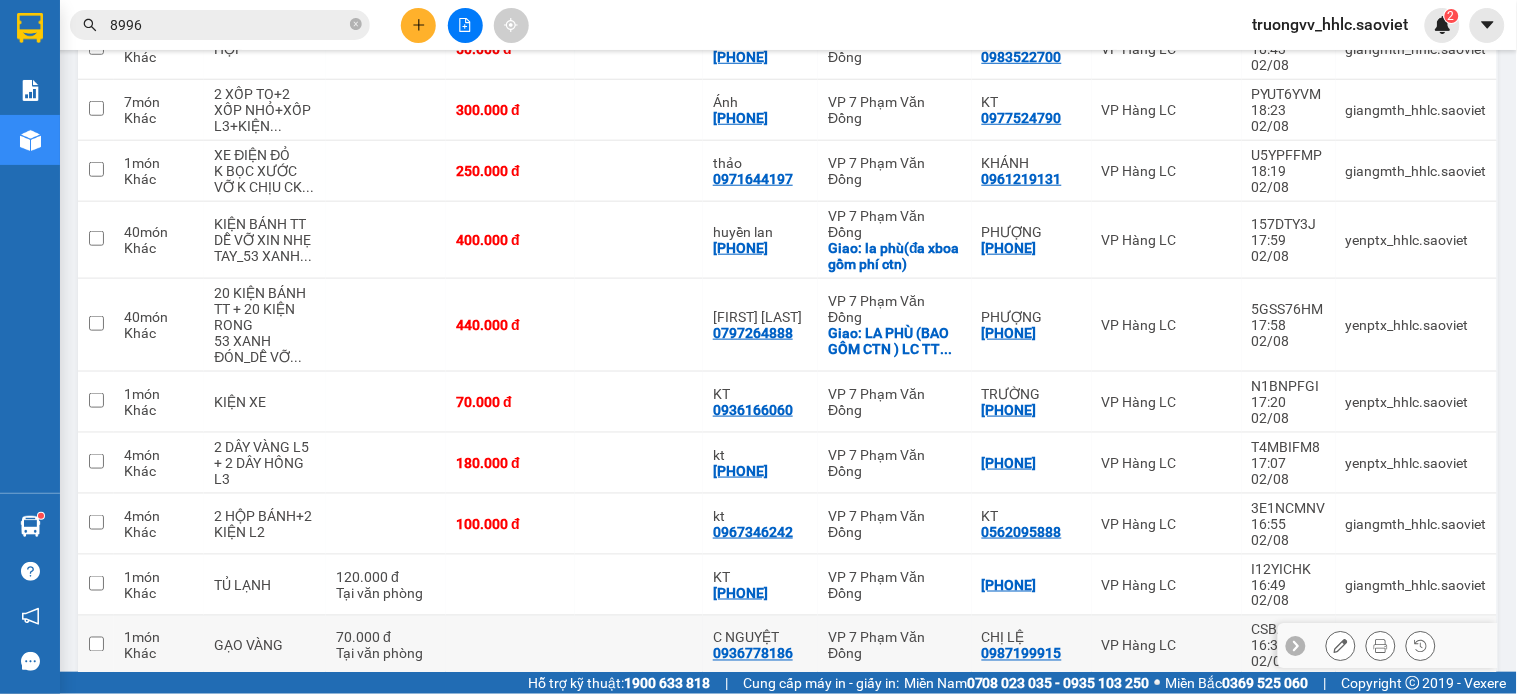 scroll, scrollTop: 600, scrollLeft: 0, axis: vertical 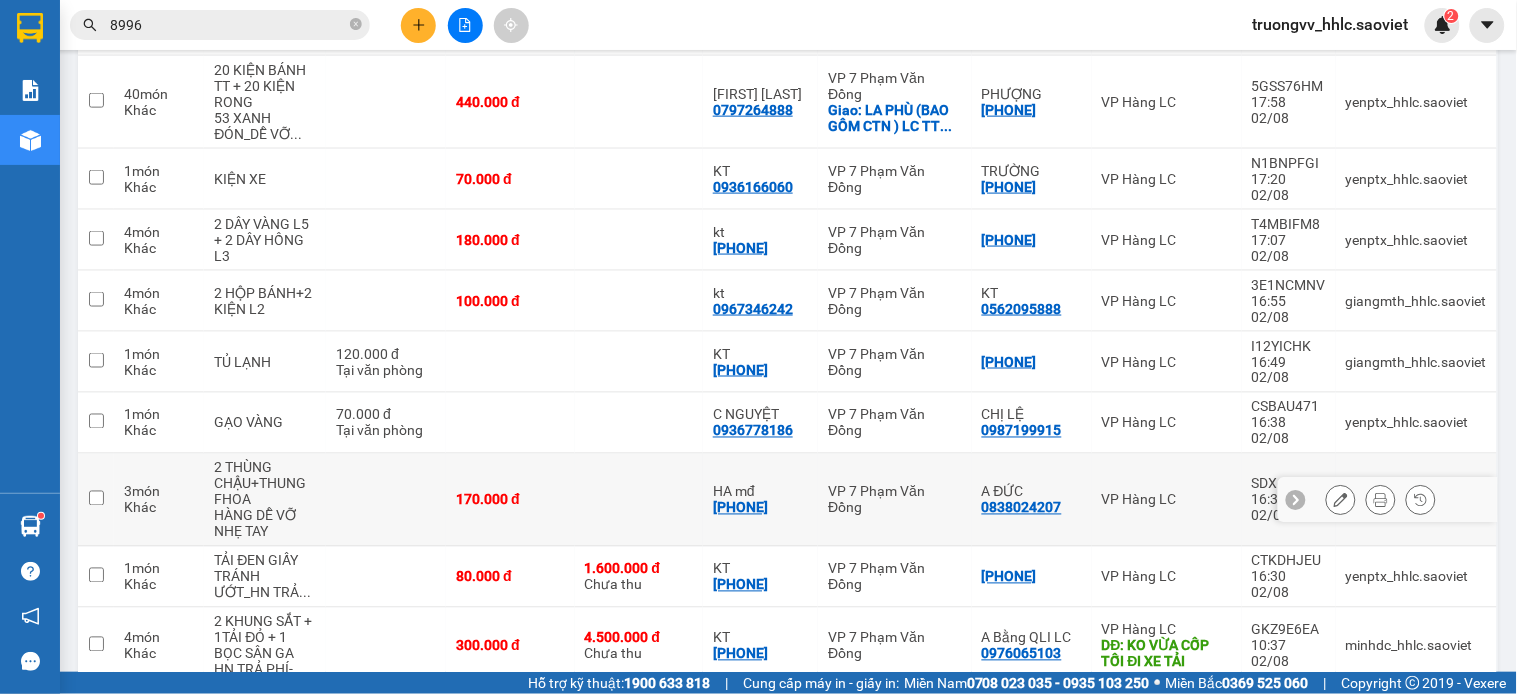 click at bounding box center [639, 500] 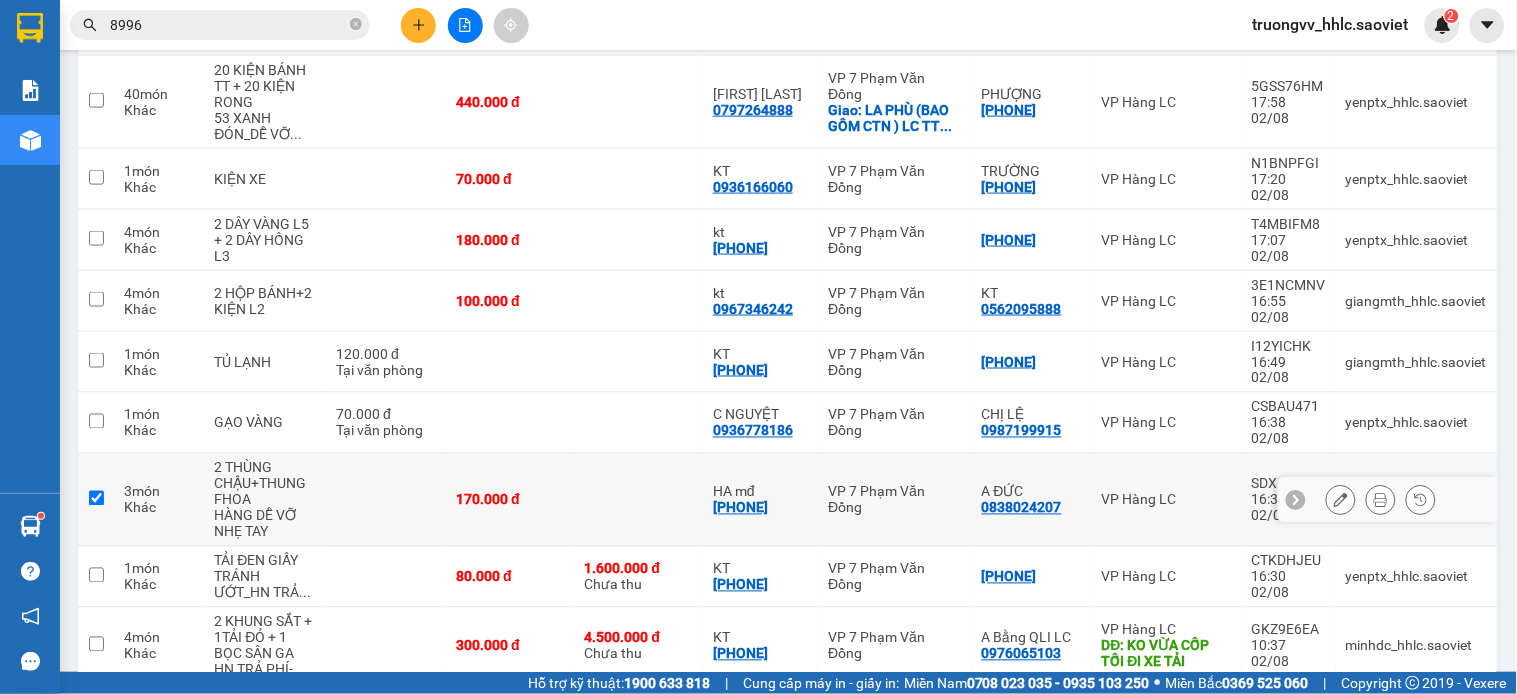 checkbox on "true" 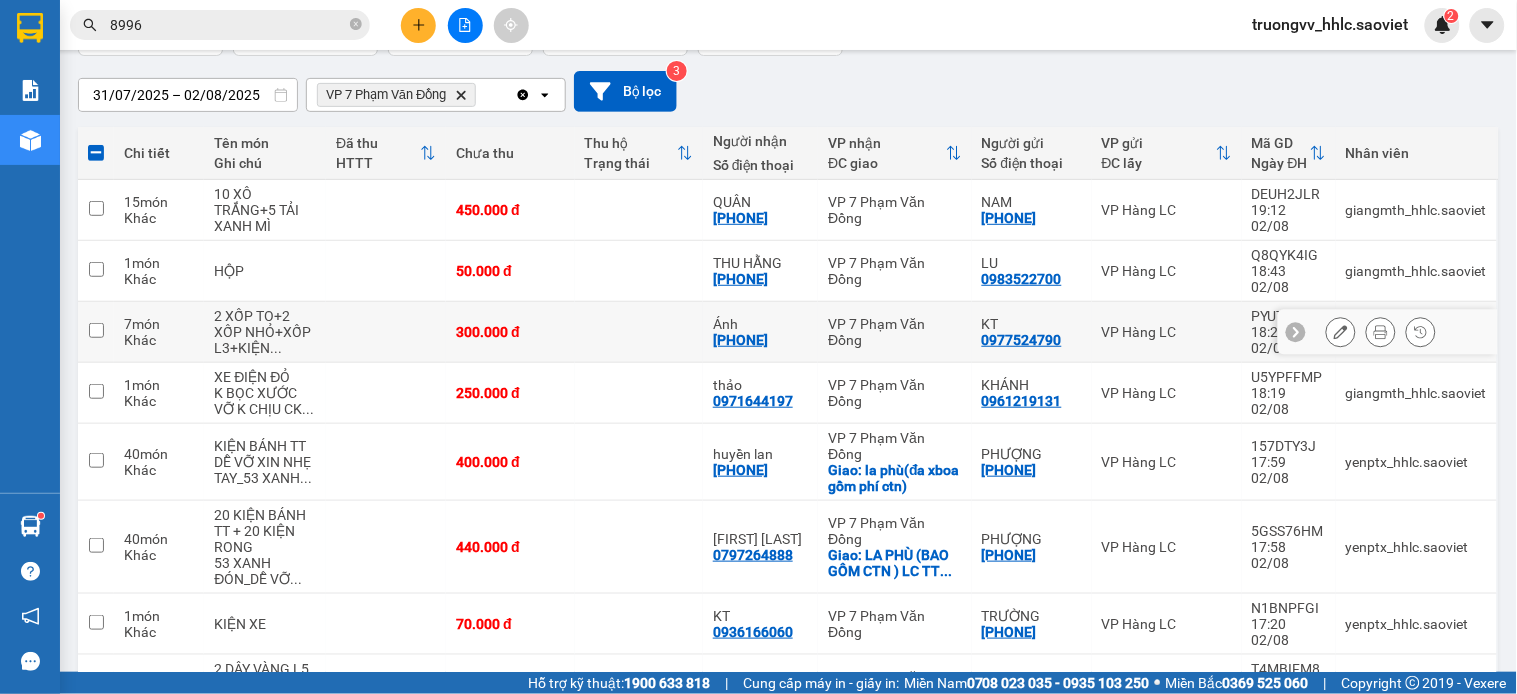 scroll, scrollTop: 0, scrollLeft: 0, axis: both 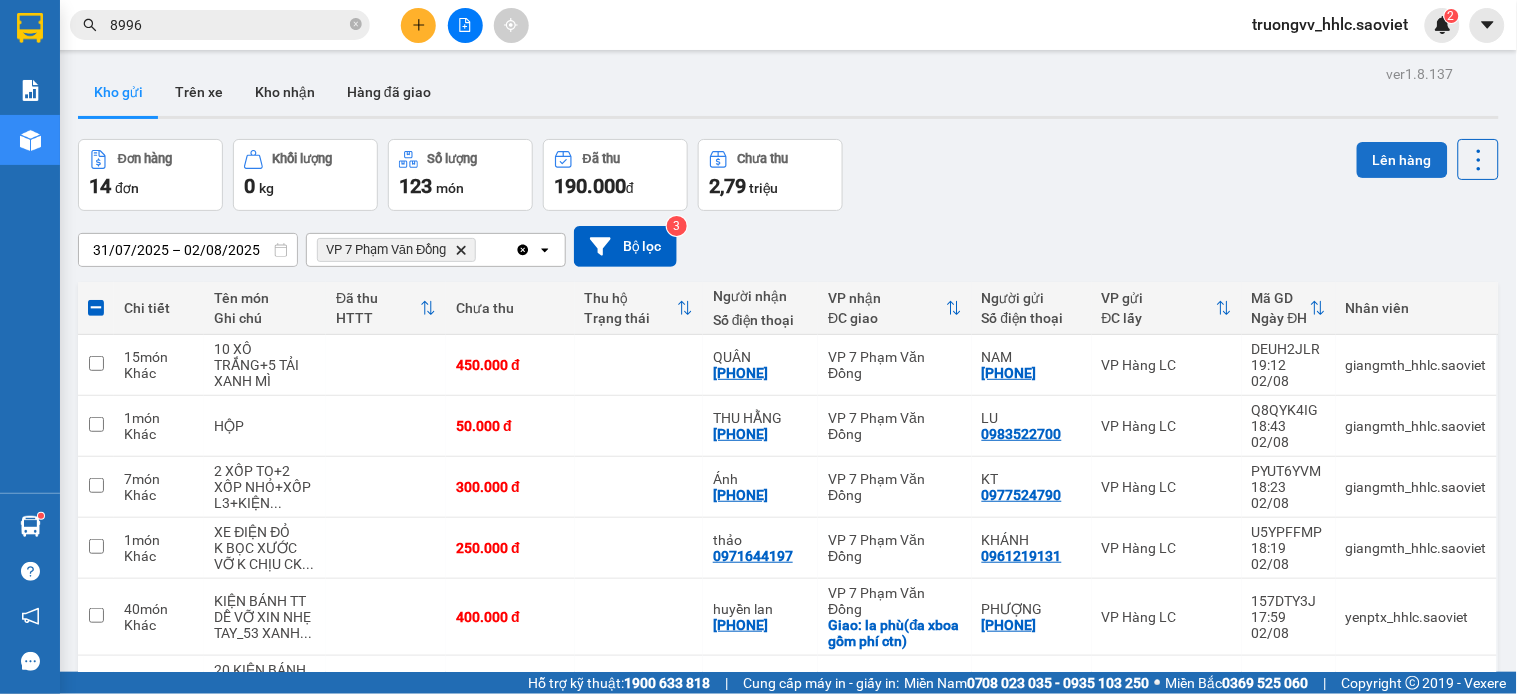 click on "Lên hàng" at bounding box center [1402, 160] 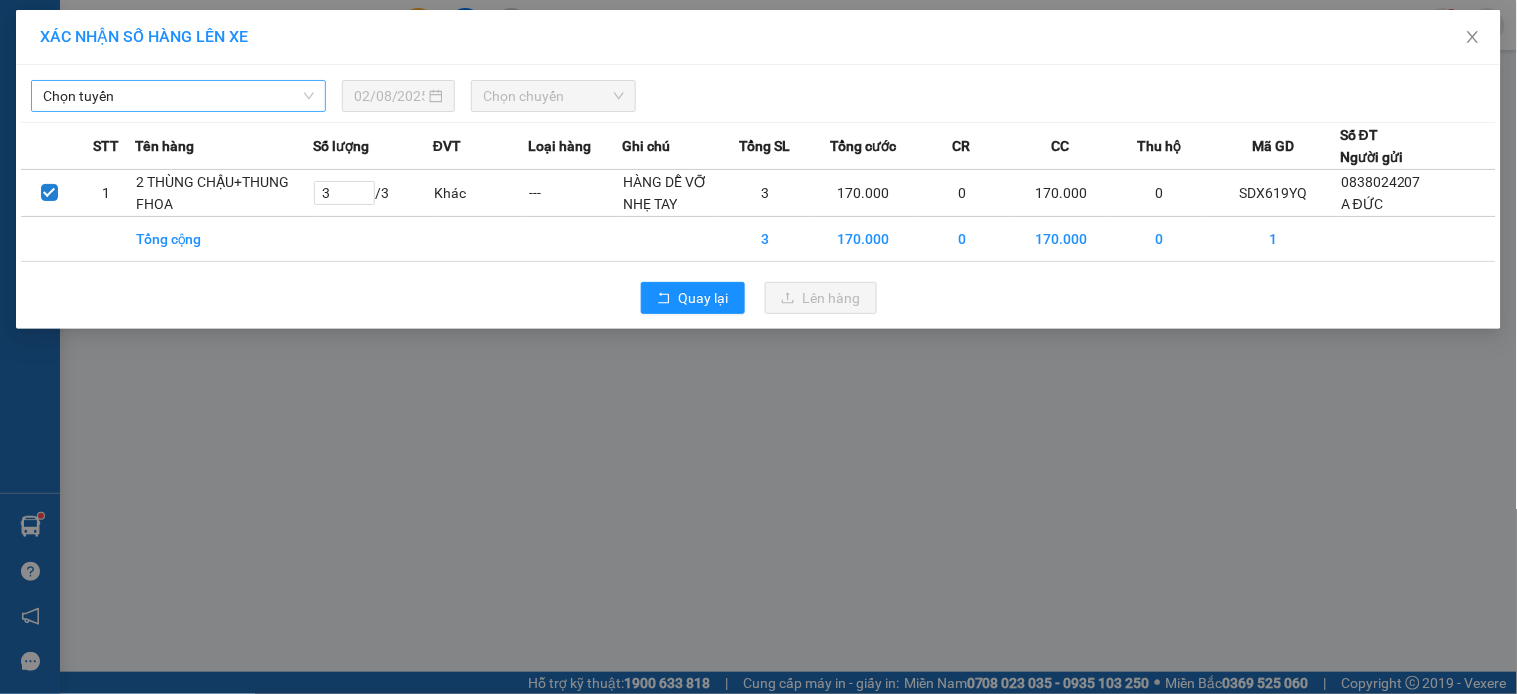 click on "Chọn tuyến" at bounding box center (178, 96) 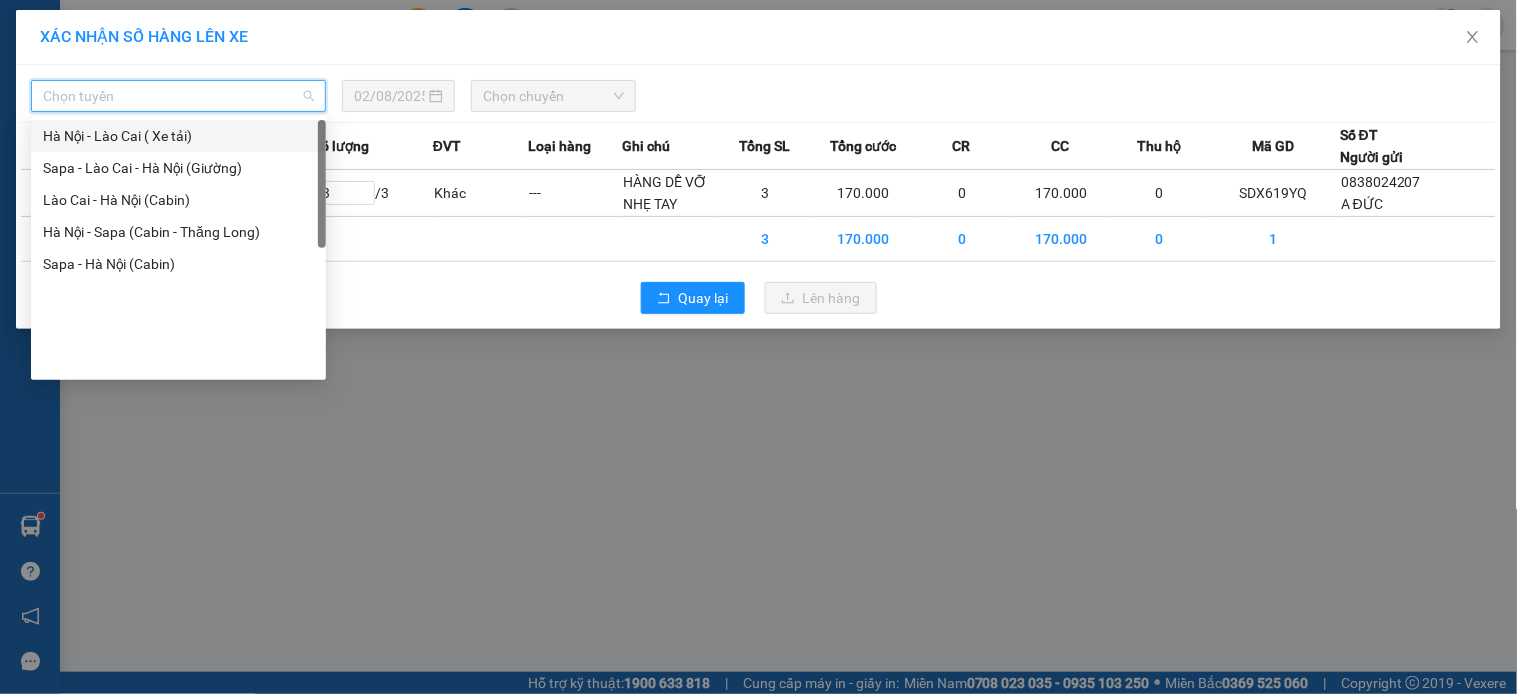 scroll, scrollTop: 0, scrollLeft: 0, axis: both 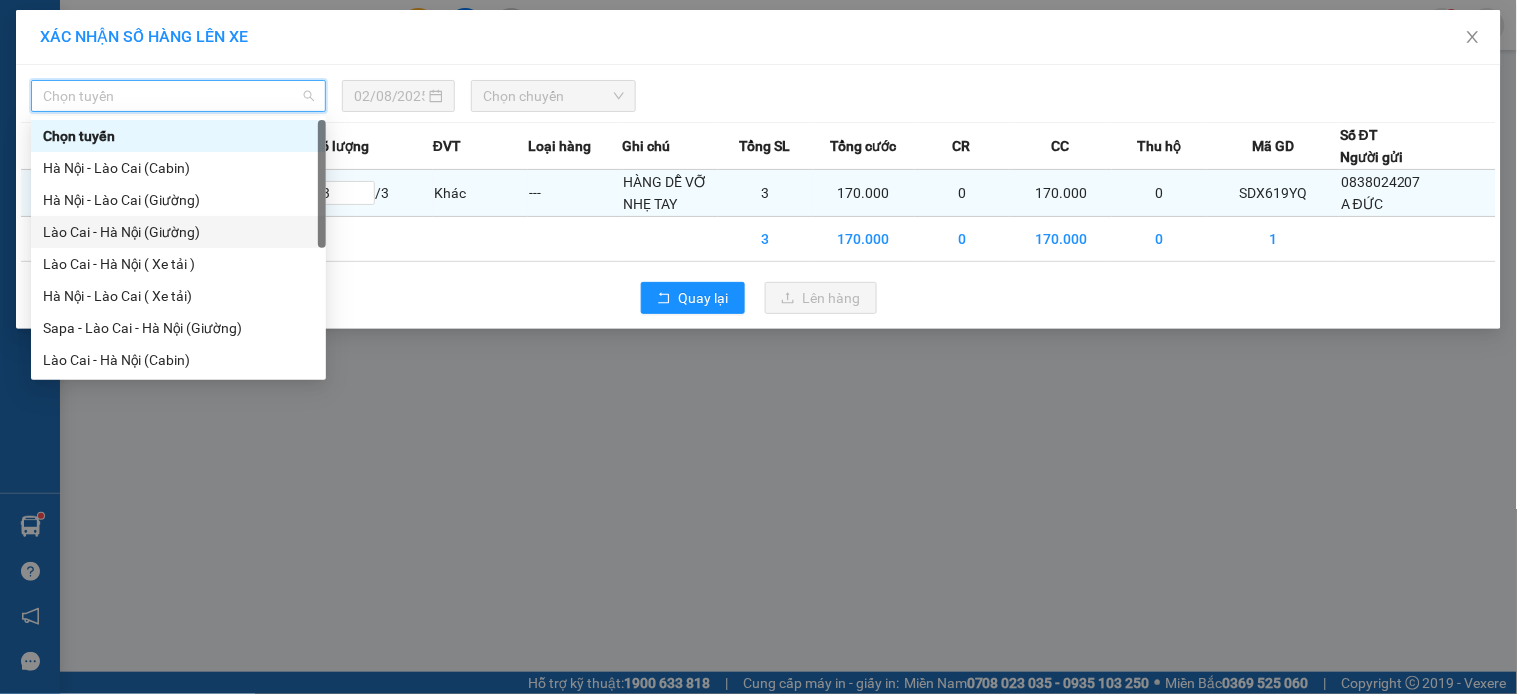 drag, startPoint x: 118, startPoint y: 224, endPoint x: 332, endPoint y: 172, distance: 220.22716 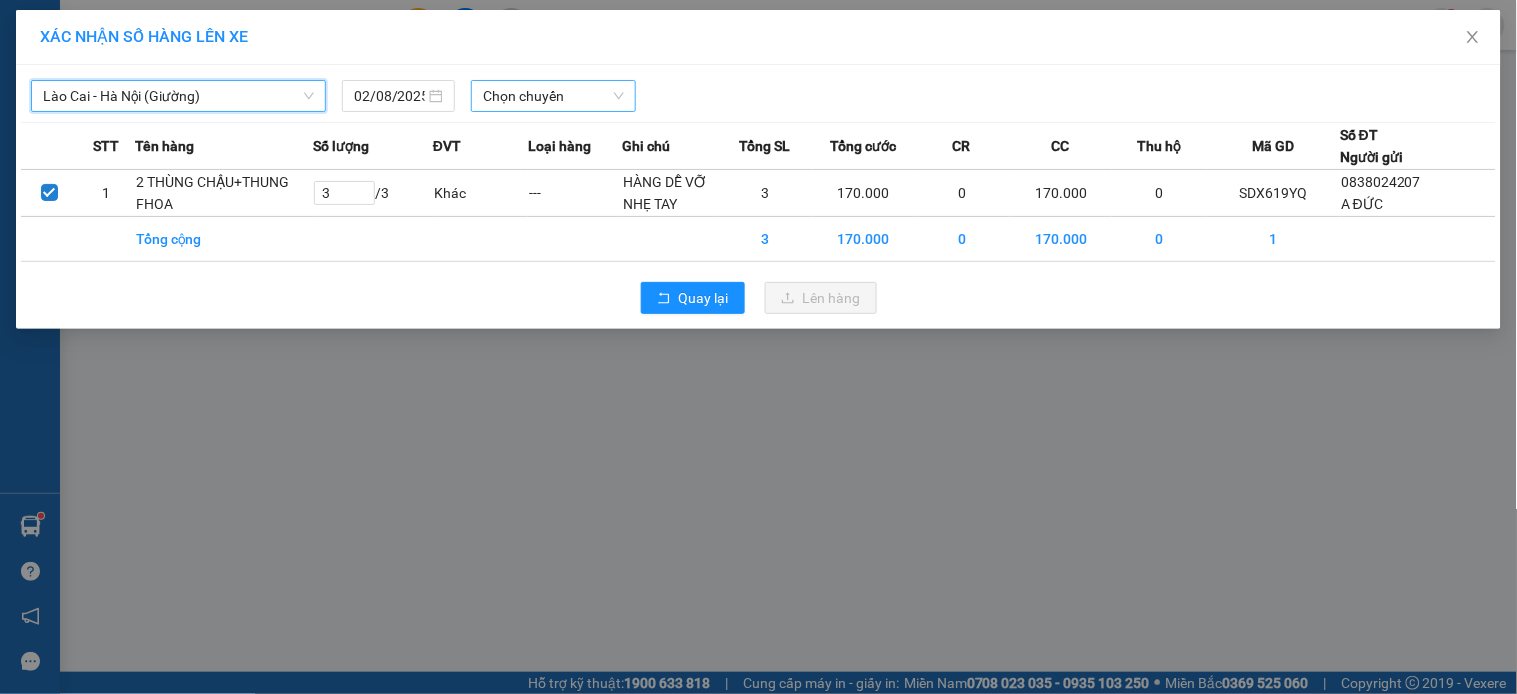 click on "Chọn chuyến" at bounding box center [553, 96] 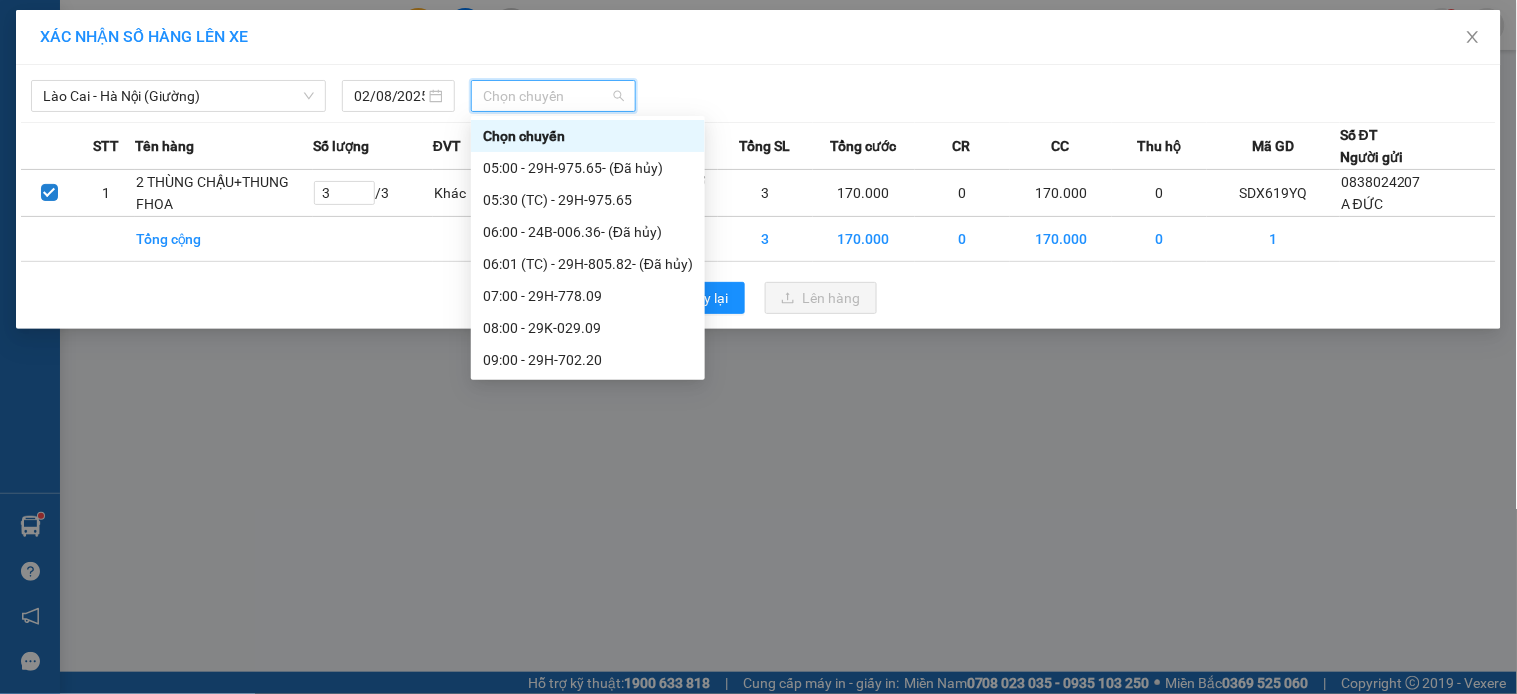 scroll, scrollTop: 224, scrollLeft: 0, axis: vertical 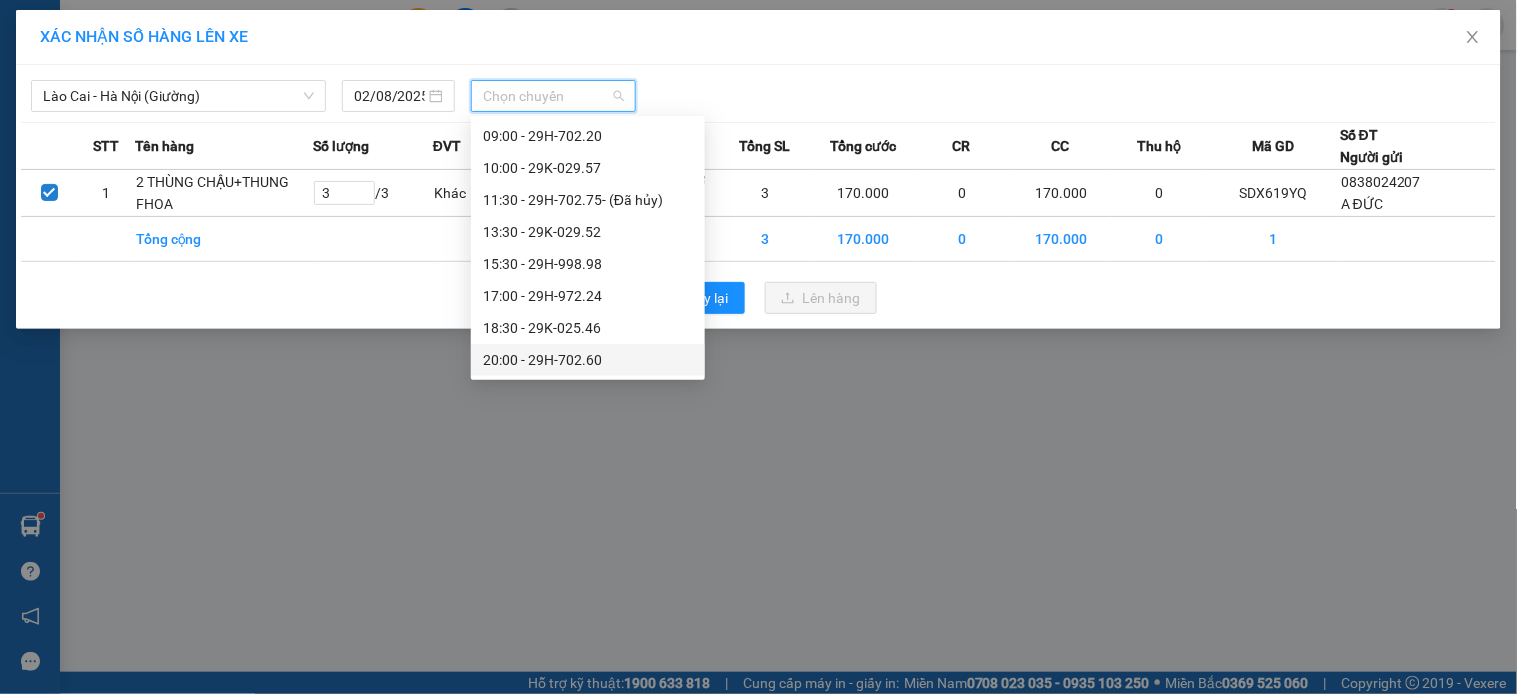 click on "[TIME]     - [CODE]" at bounding box center [588, 360] 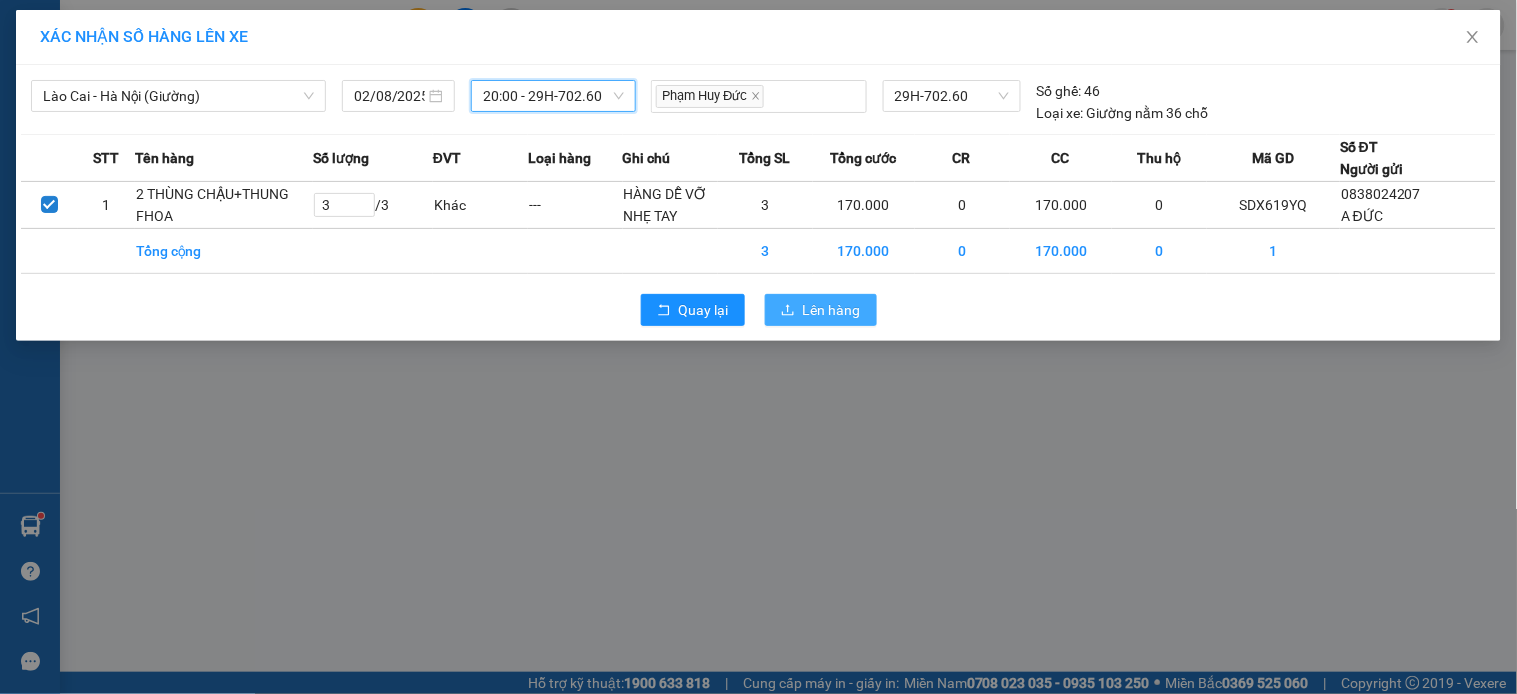 click 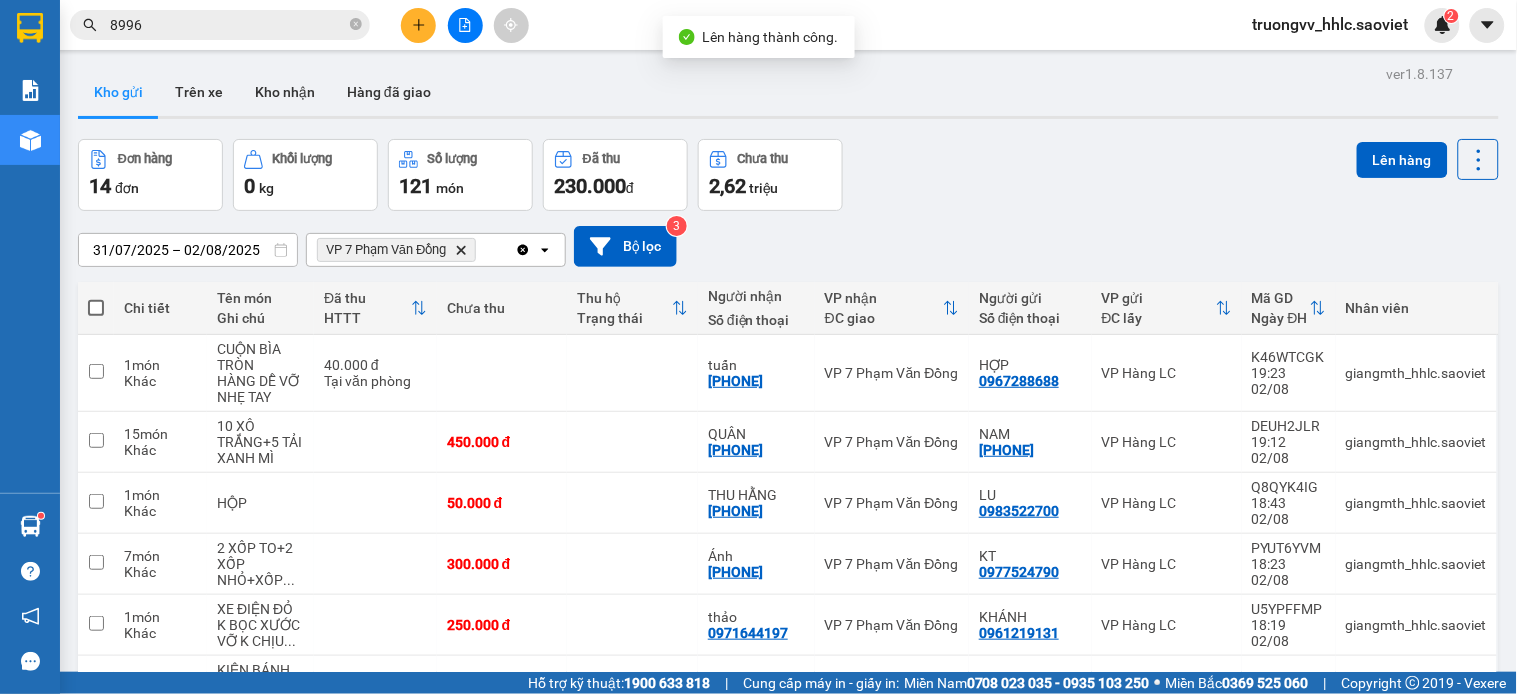 click on "8996" at bounding box center [228, 25] 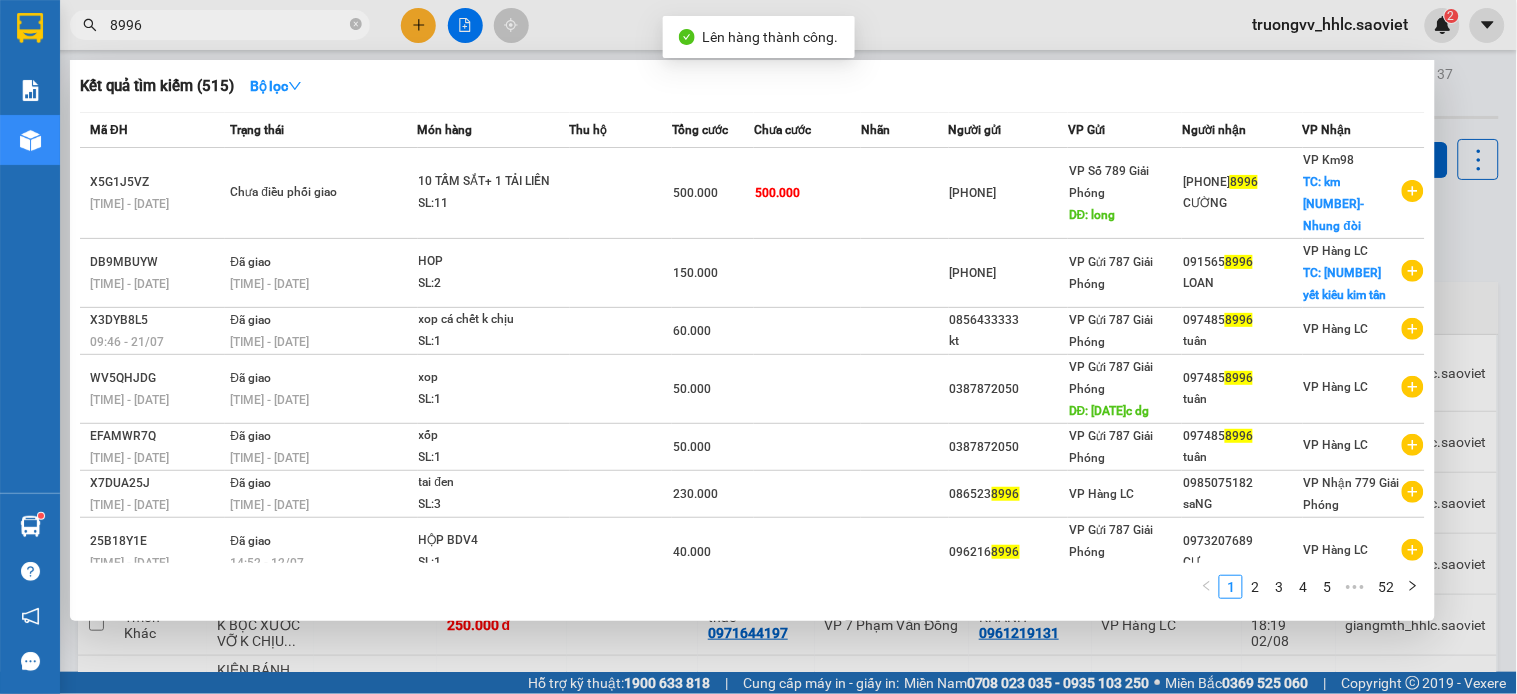click on "8996" at bounding box center (228, 25) 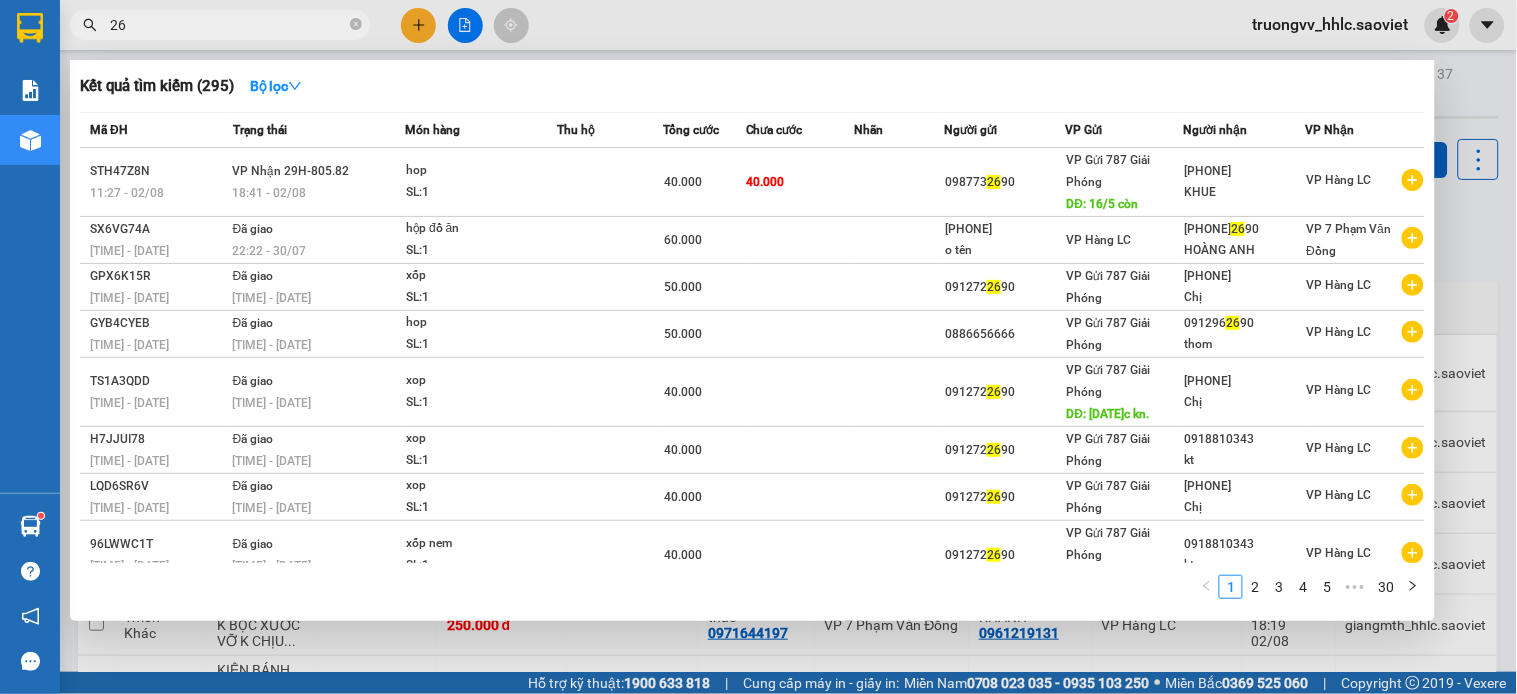type on "2" 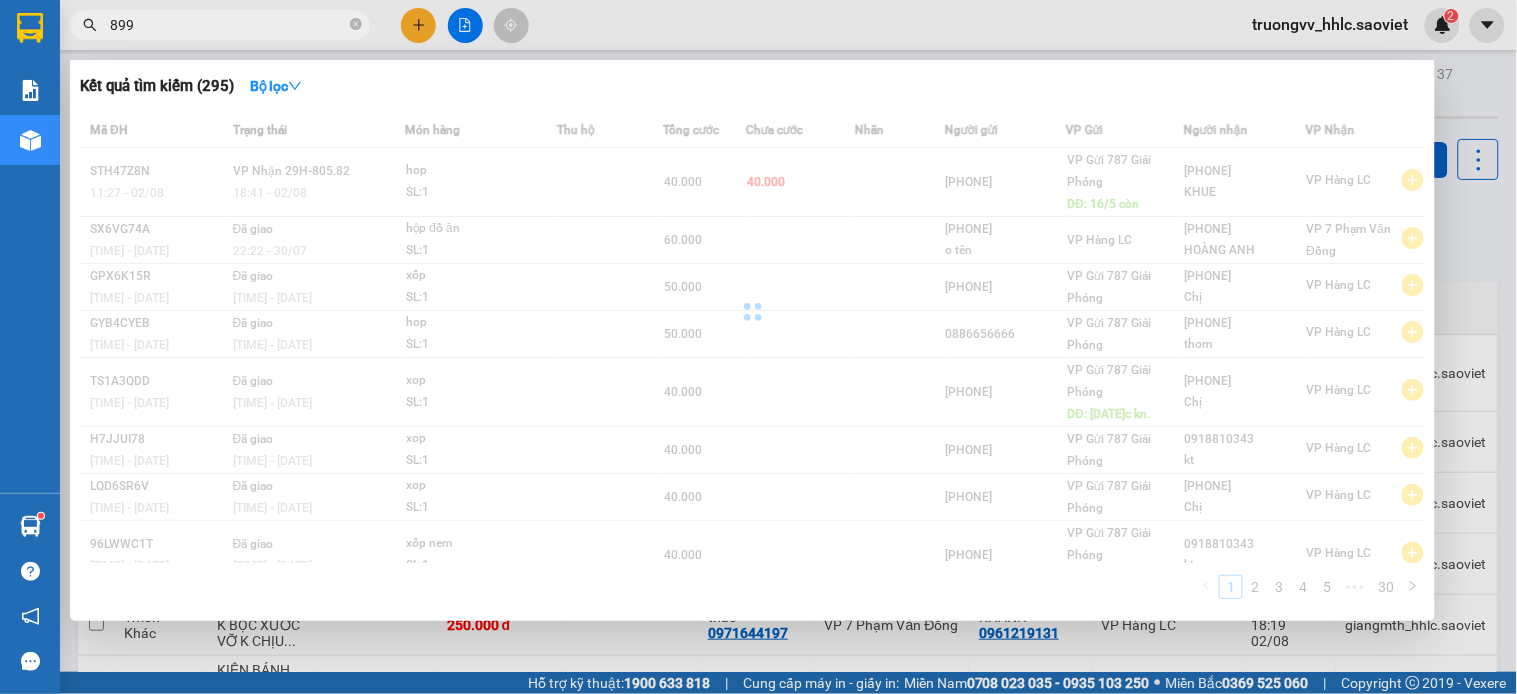type on "8996" 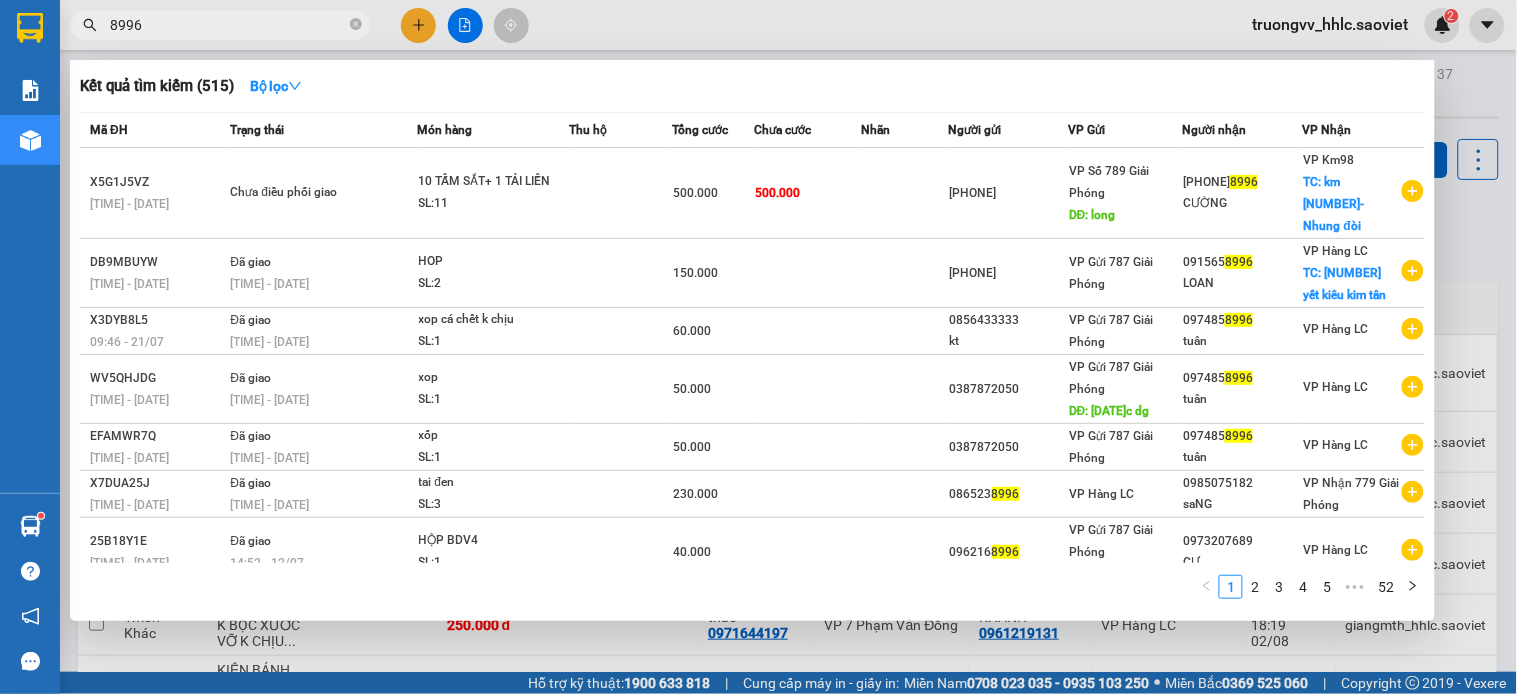click at bounding box center (758, 347) 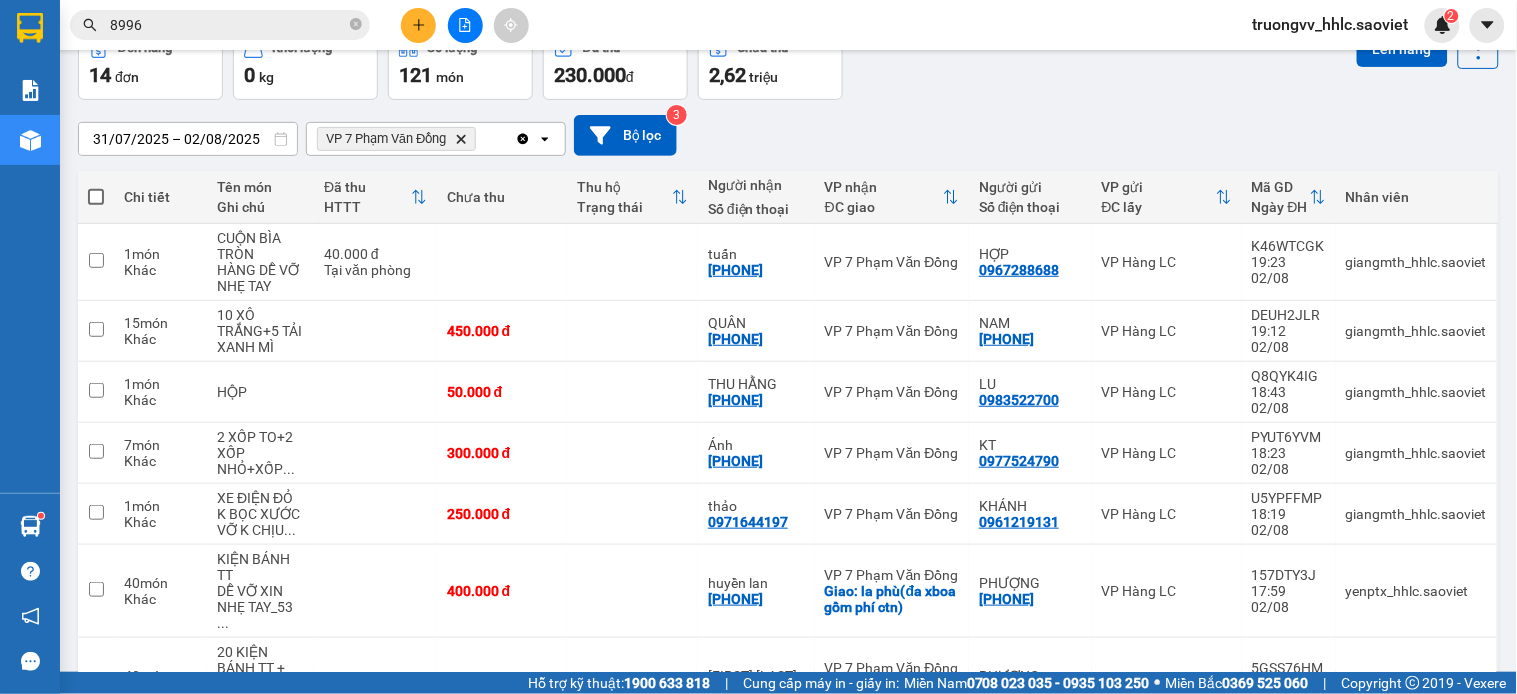 scroll, scrollTop: 0, scrollLeft: 0, axis: both 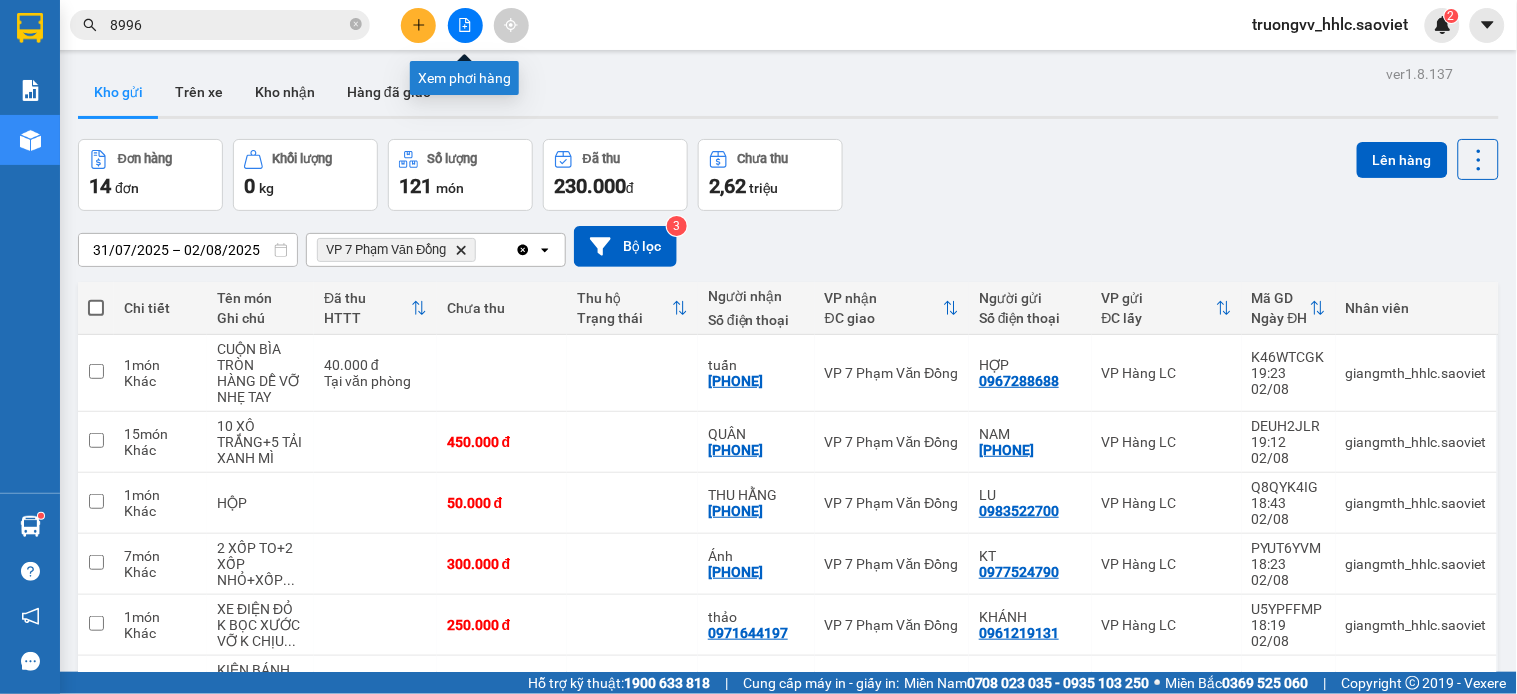 click 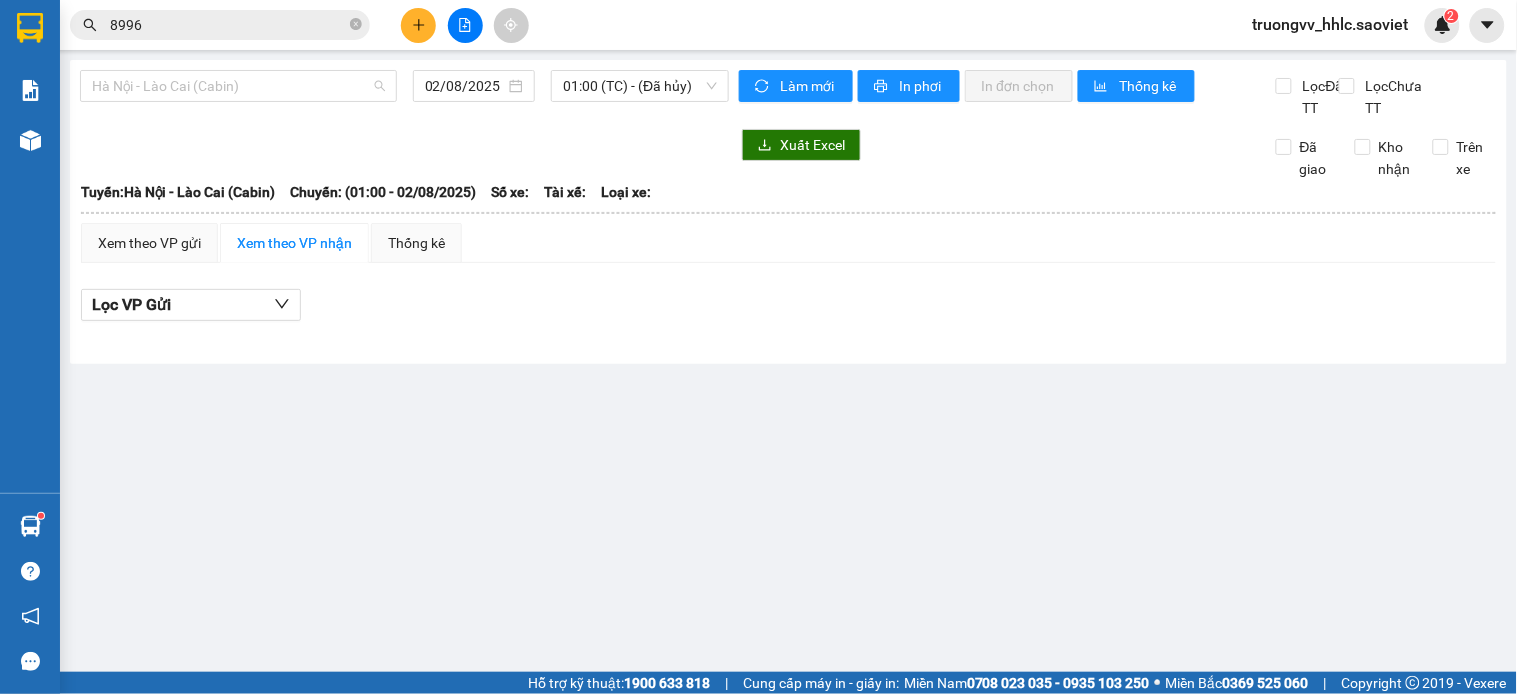 click on "Hà Nội - Lào Cai (Cabin) [DATE] [TIME]   (TC)   - (Đã hủy)" at bounding box center [404, 94] 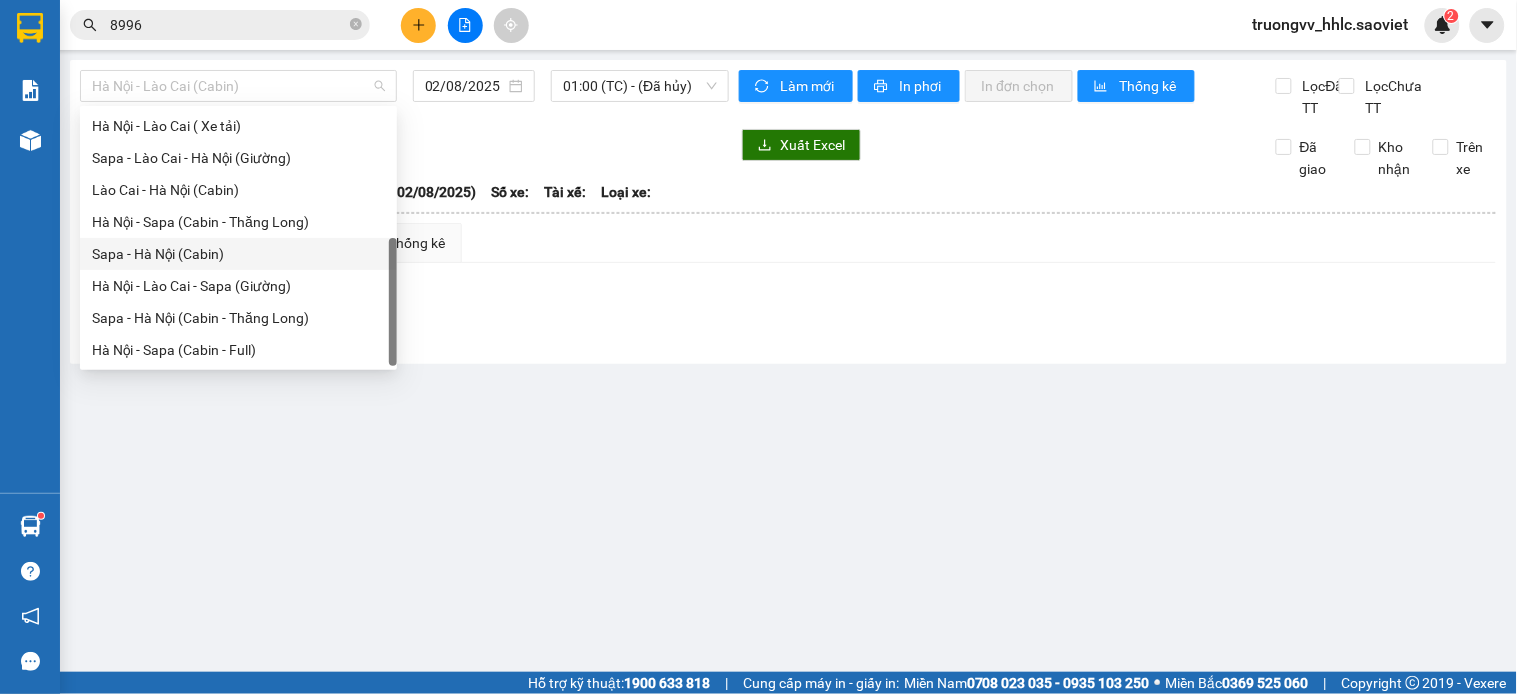 scroll, scrollTop: 0, scrollLeft: 0, axis: both 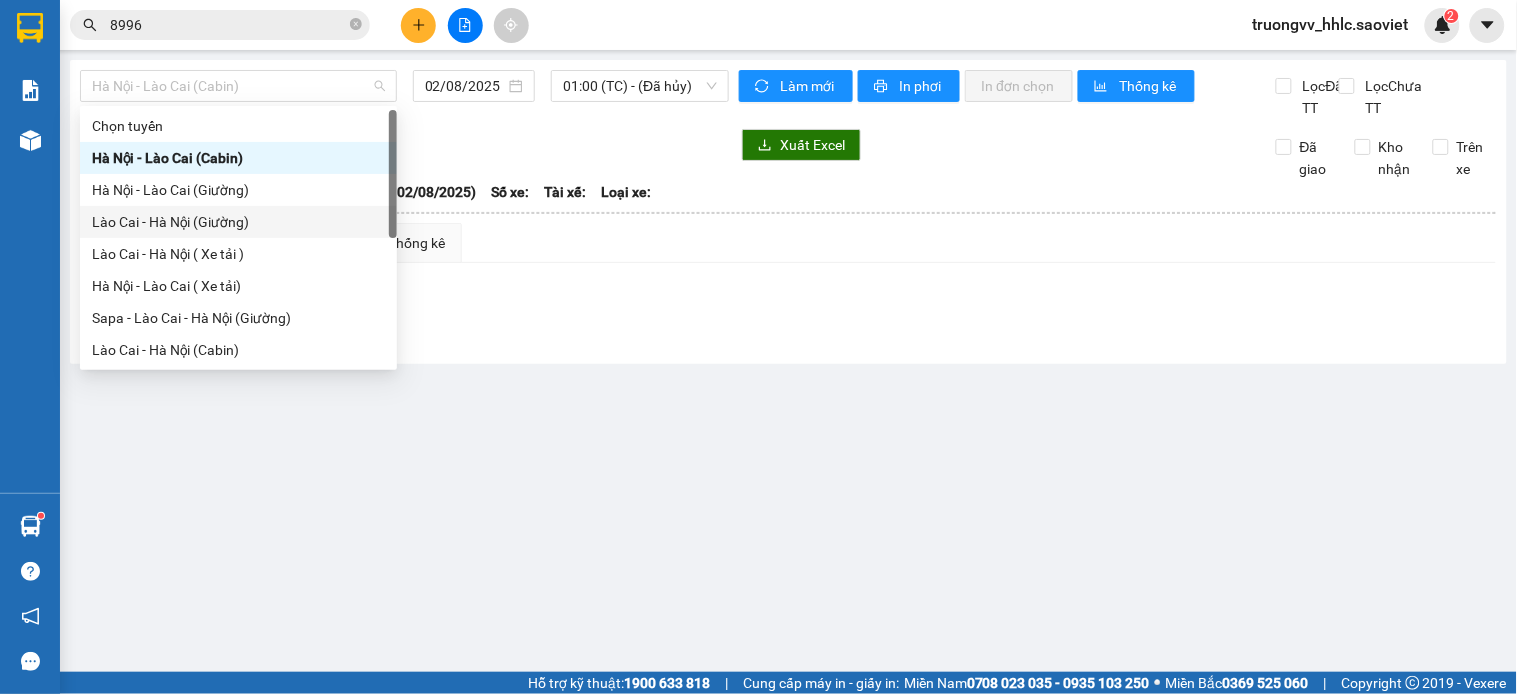 click on "Lào Cai - Hà Nội (Giường)" at bounding box center (238, 222) 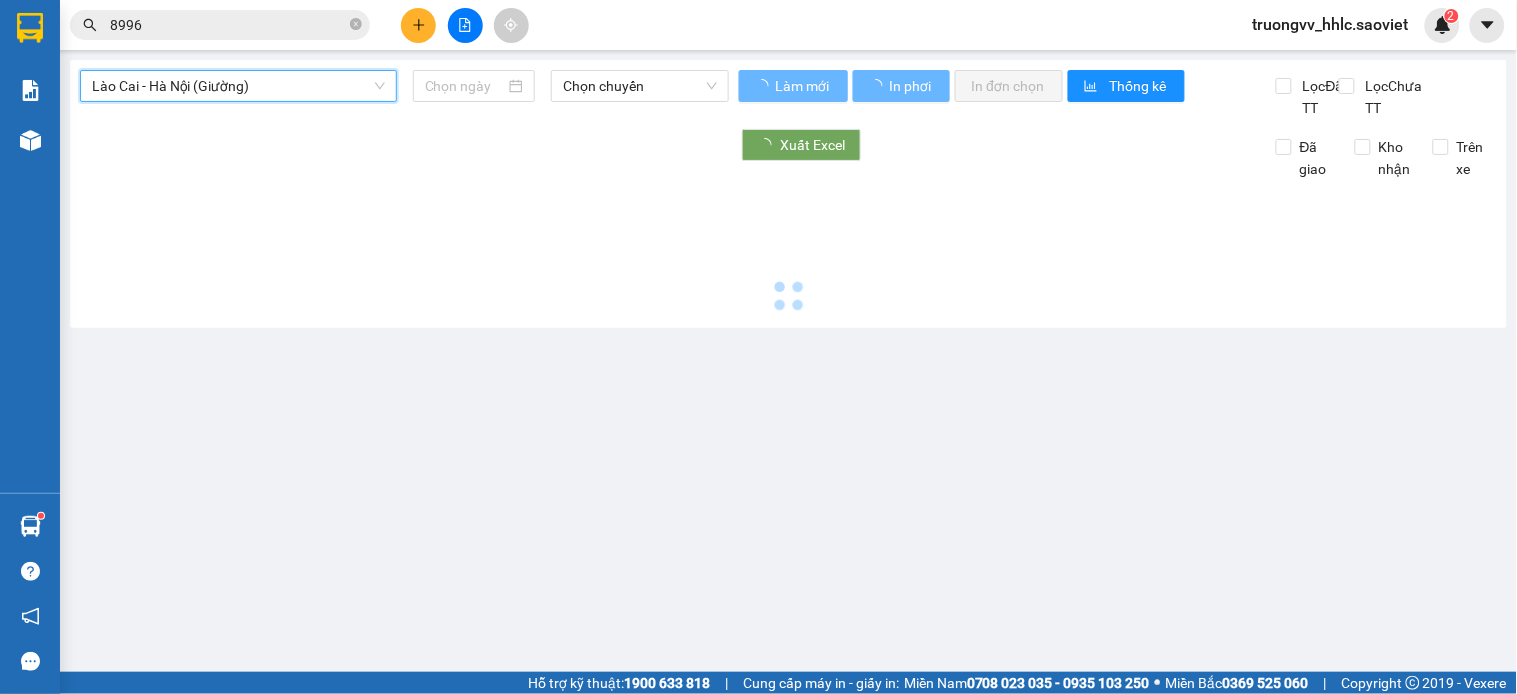 type on "02/08/2025" 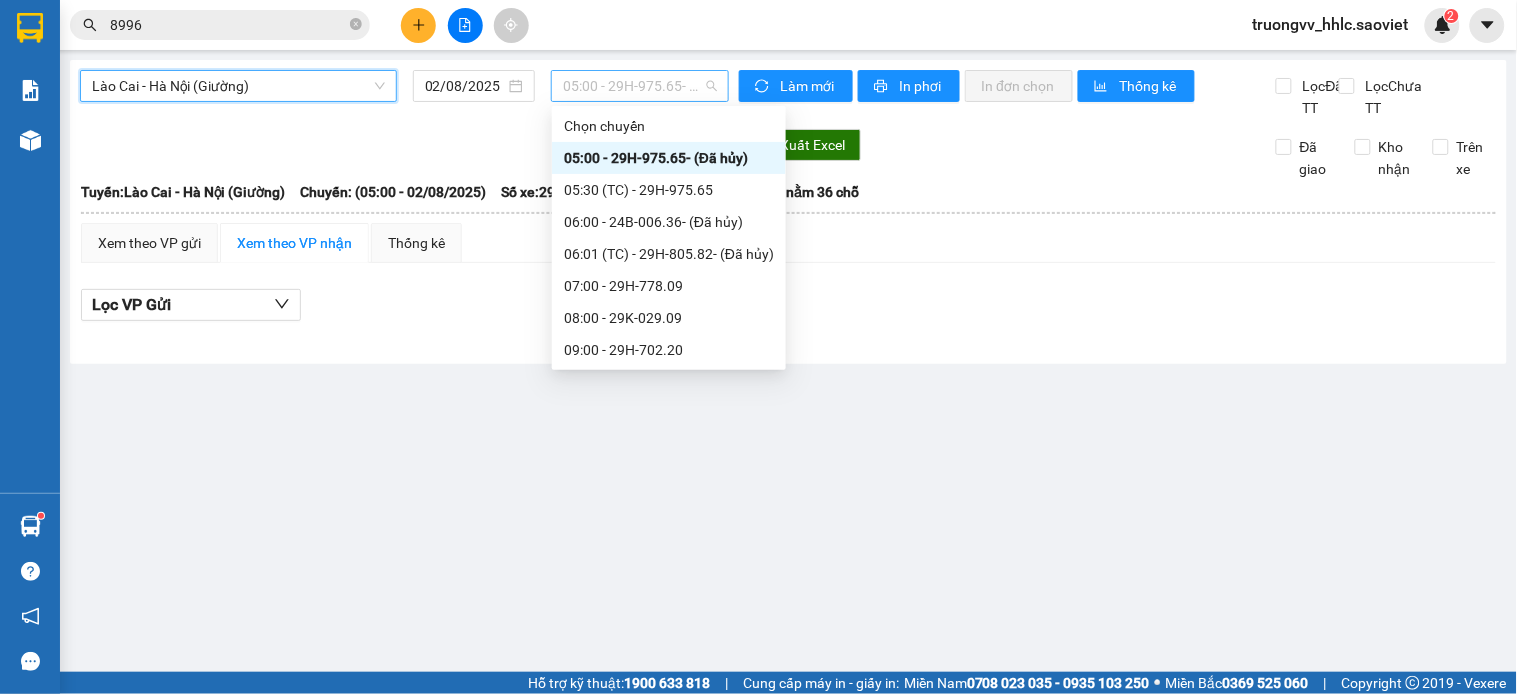 click on "05:00     - 29H-975.65  - (Đã hủy)" at bounding box center (640, 86) 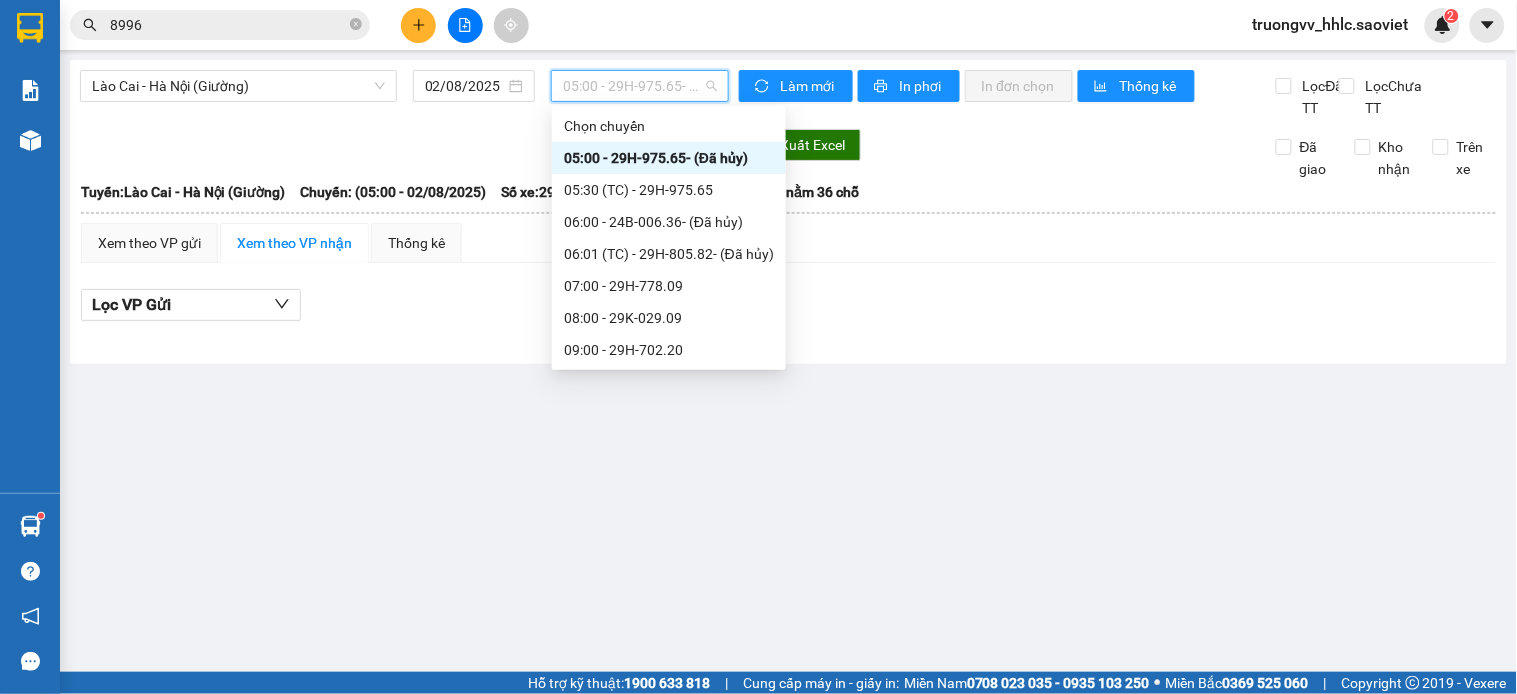 scroll, scrollTop: 224, scrollLeft: 0, axis: vertical 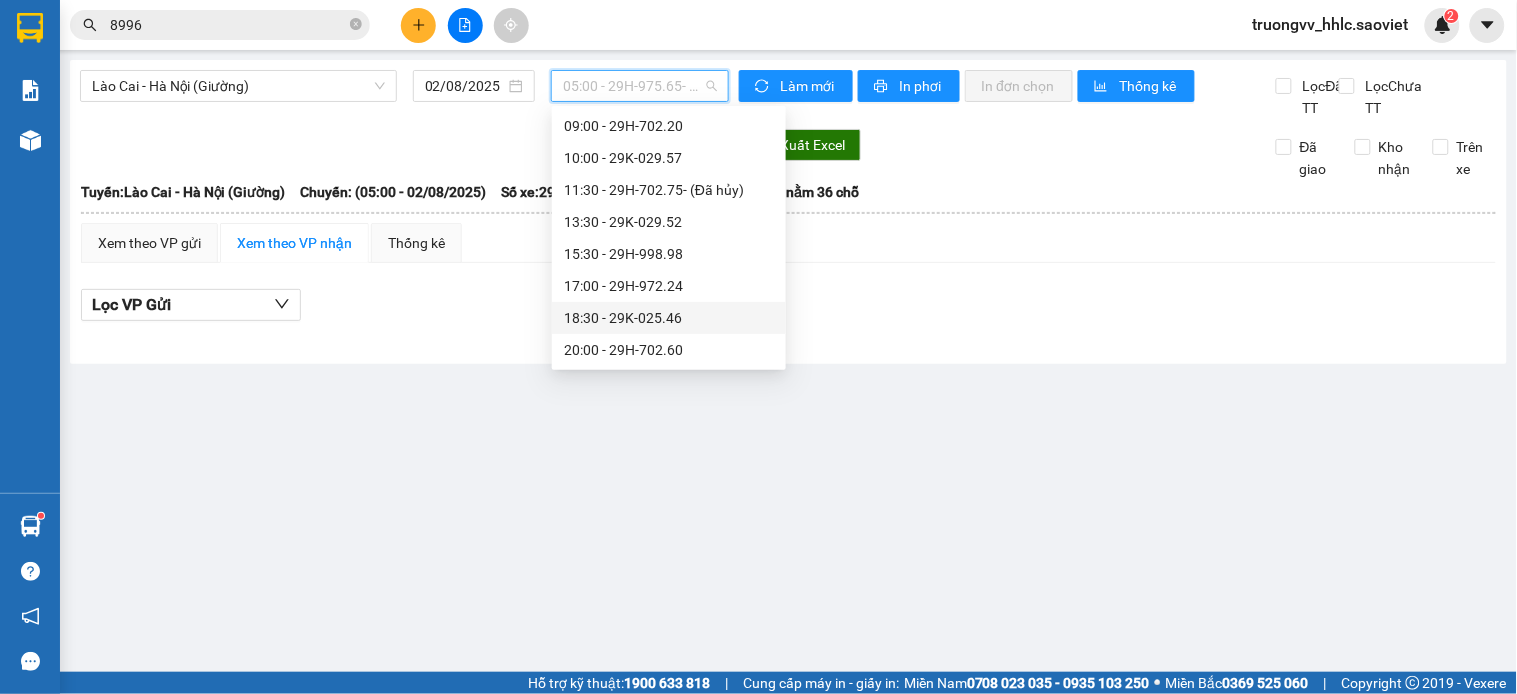 click on "[TIME]     - [CODE]" at bounding box center (669, 318) 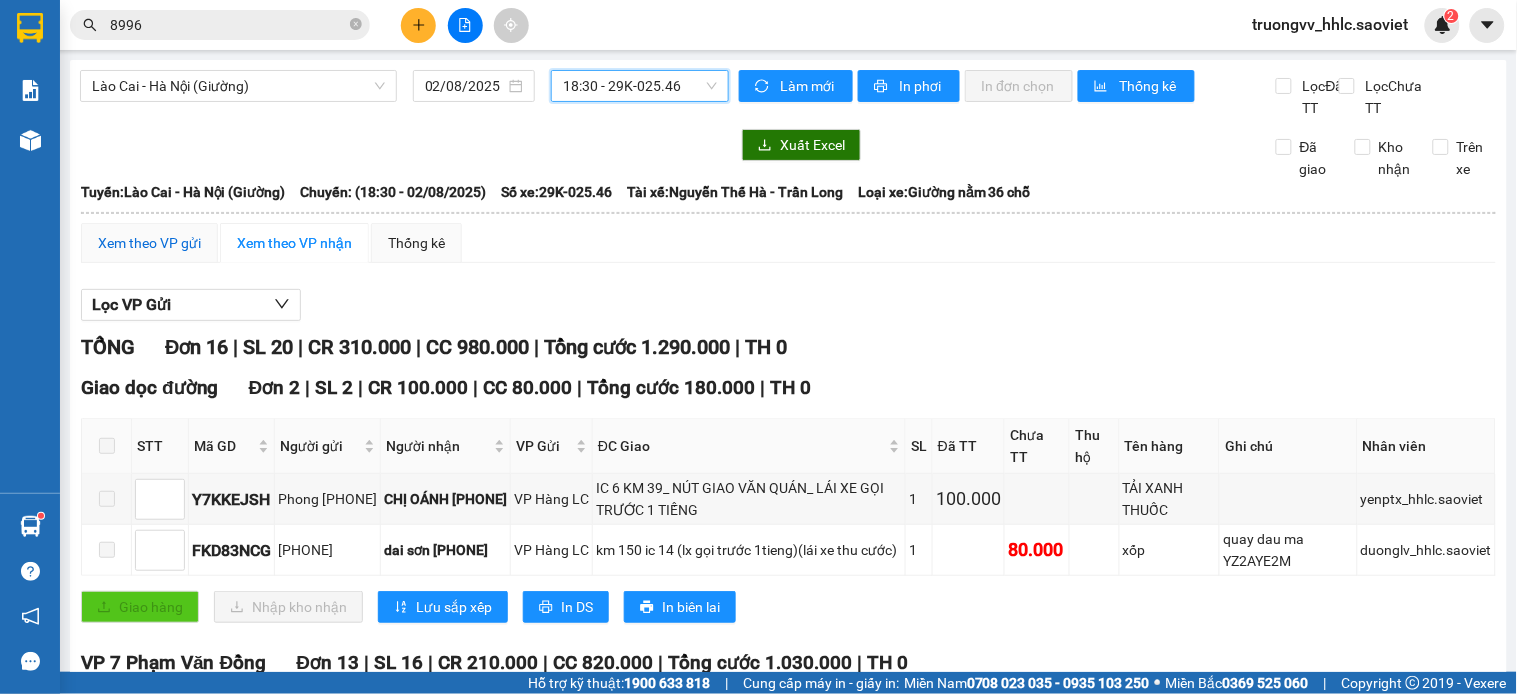 click on "Xem theo VP gửi" at bounding box center (149, 243) 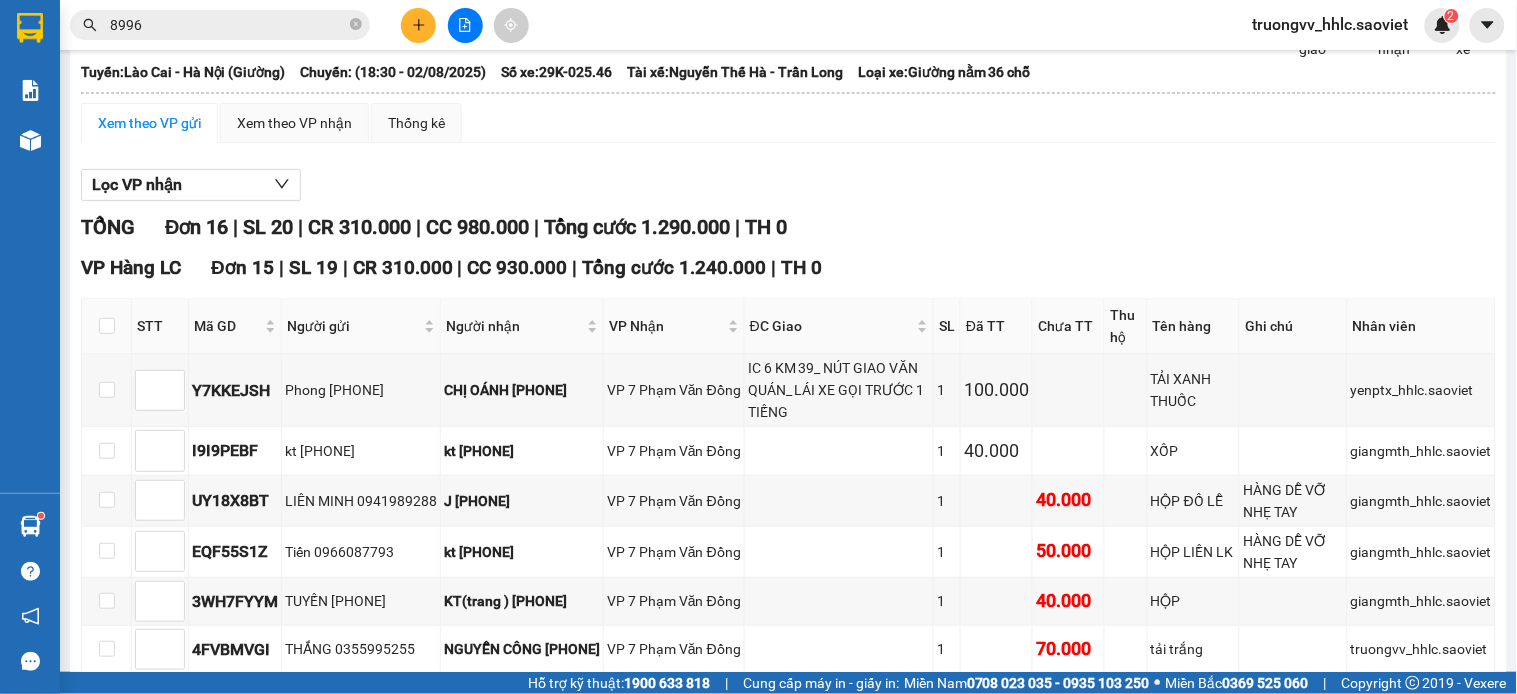 scroll, scrollTop: 0, scrollLeft: 0, axis: both 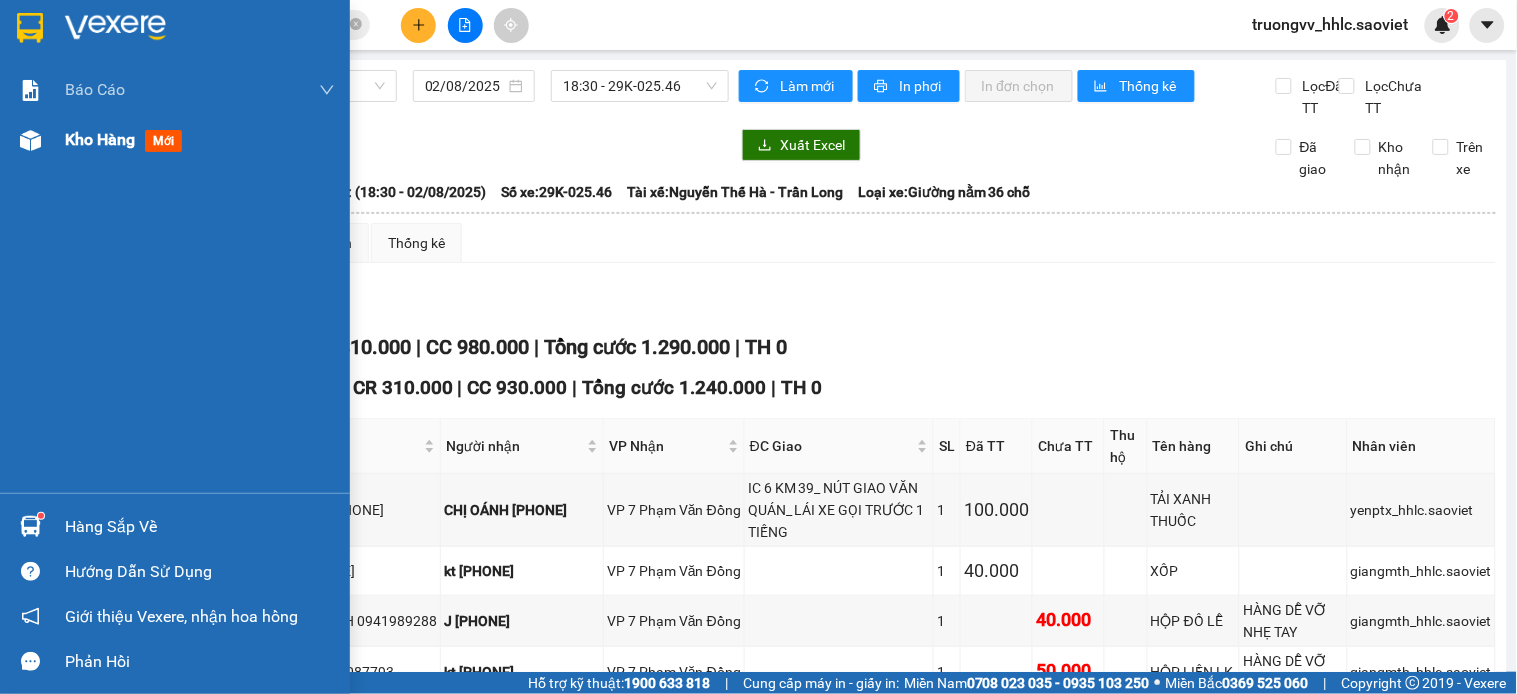 click on "Kho hàng" at bounding box center [100, 139] 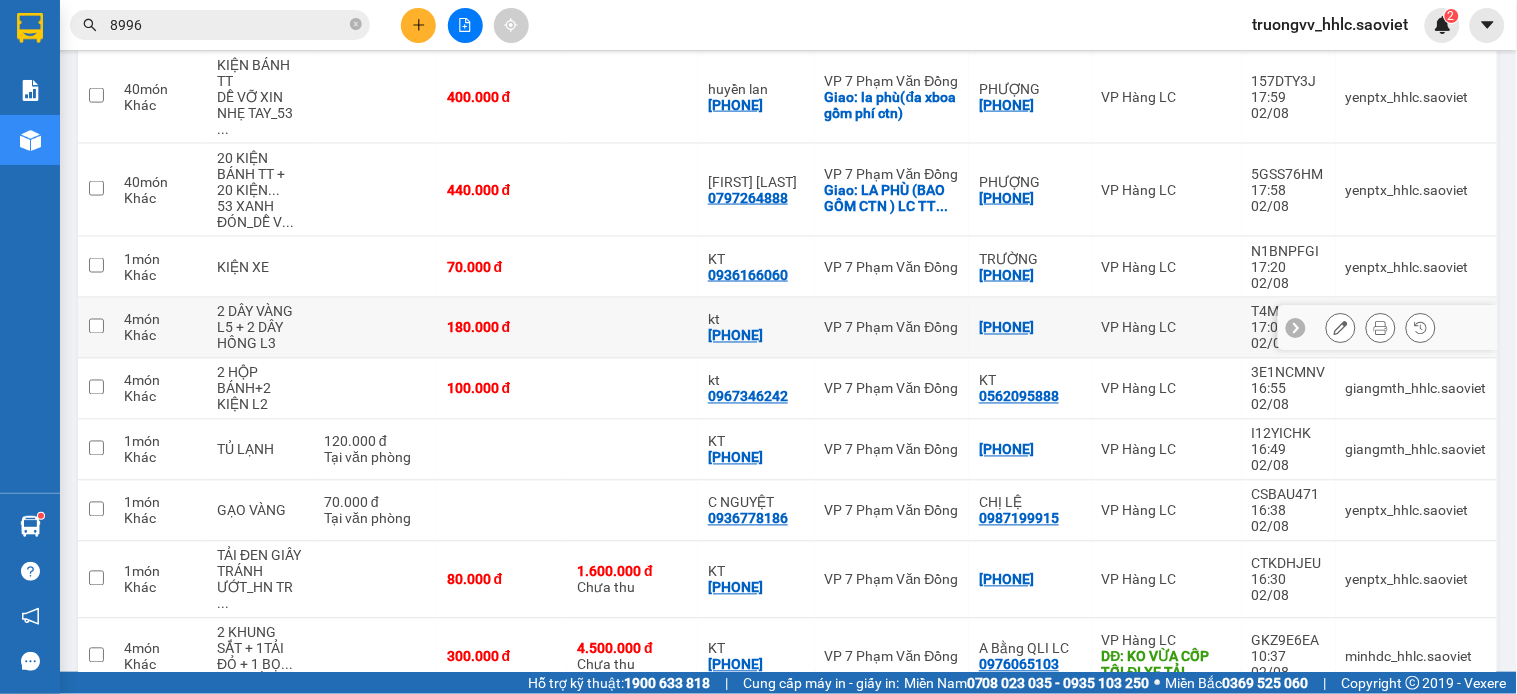 scroll, scrollTop: 693, scrollLeft: 0, axis: vertical 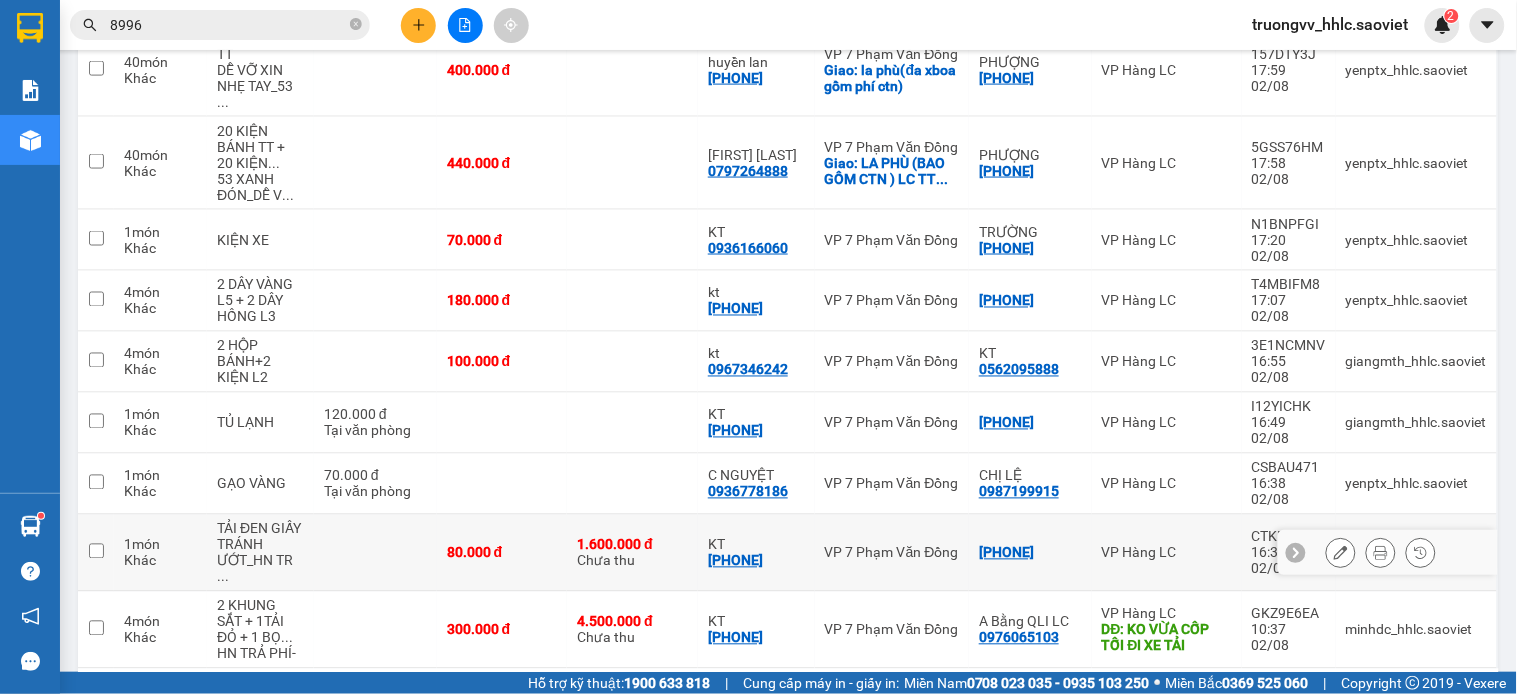 click at bounding box center [375, 553] 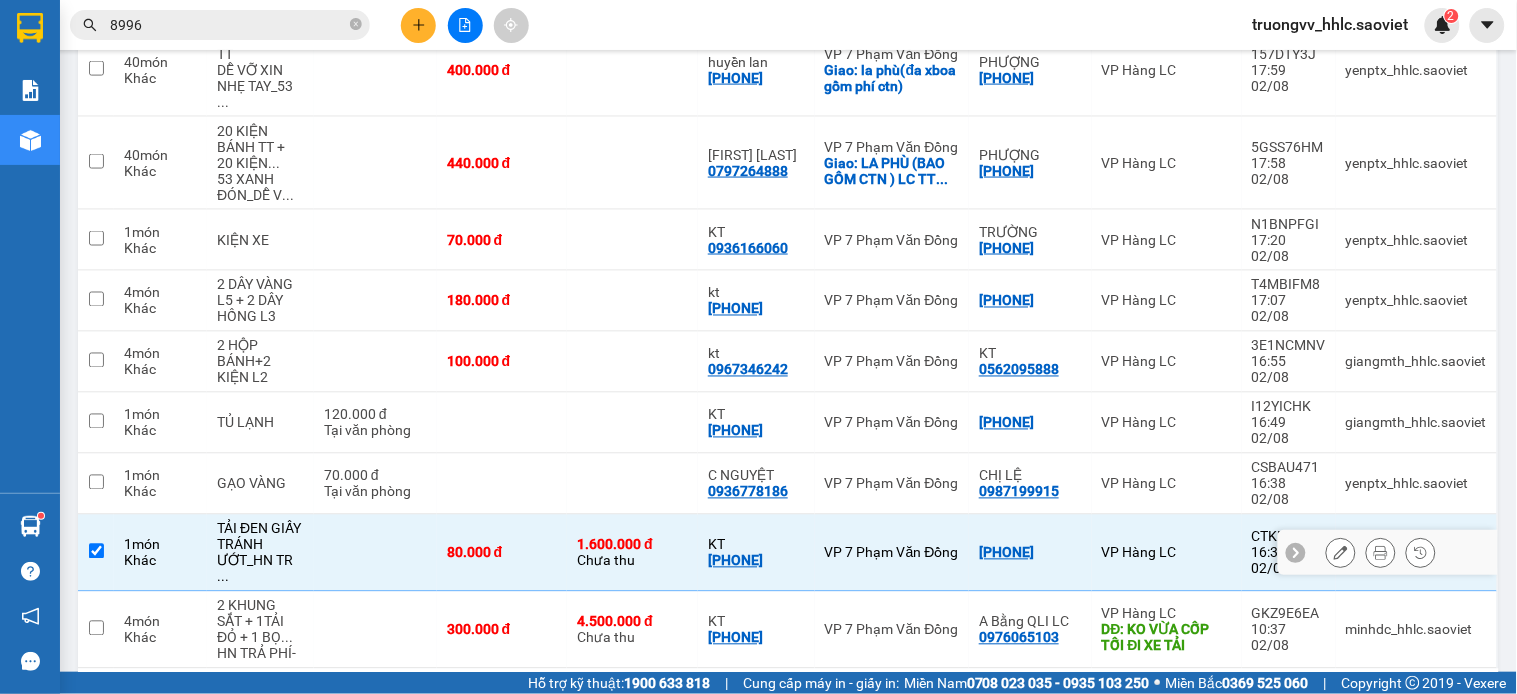 click at bounding box center [375, 553] 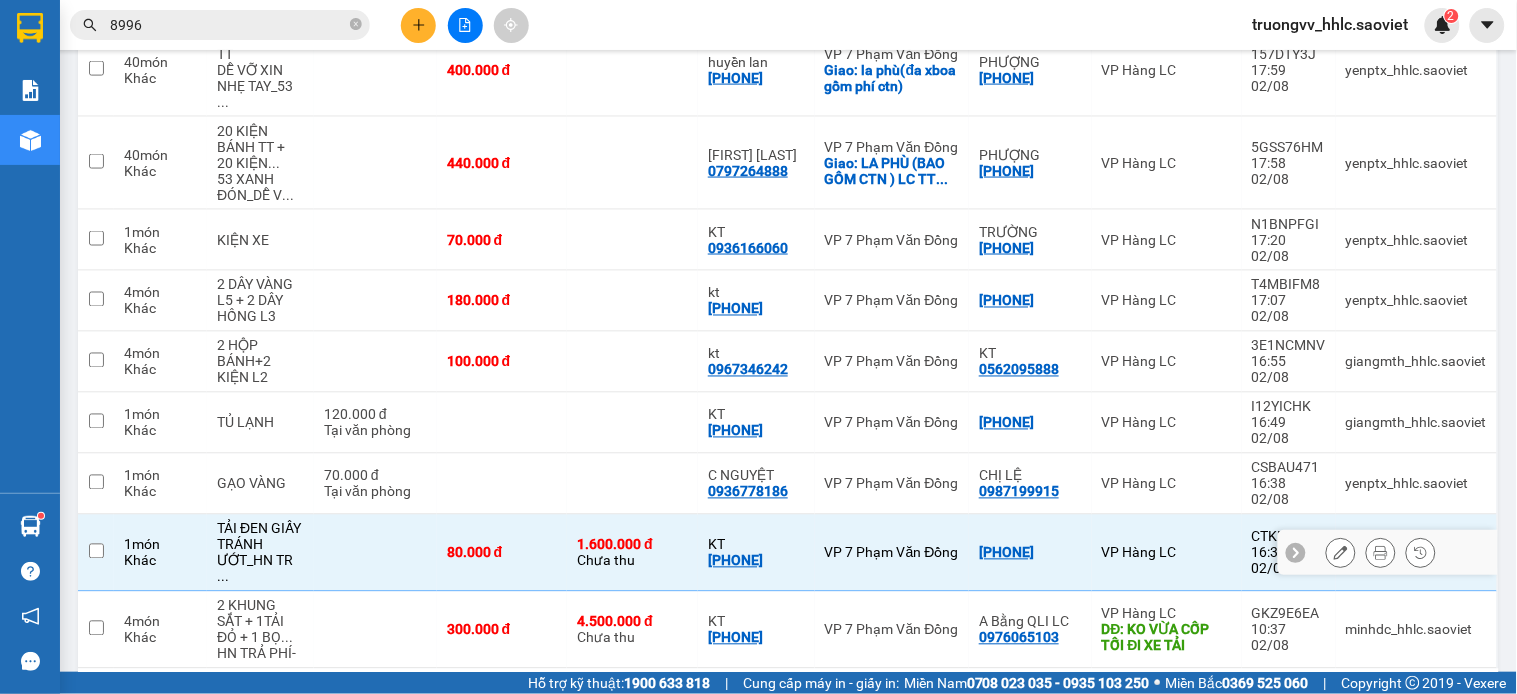 checkbox on "false" 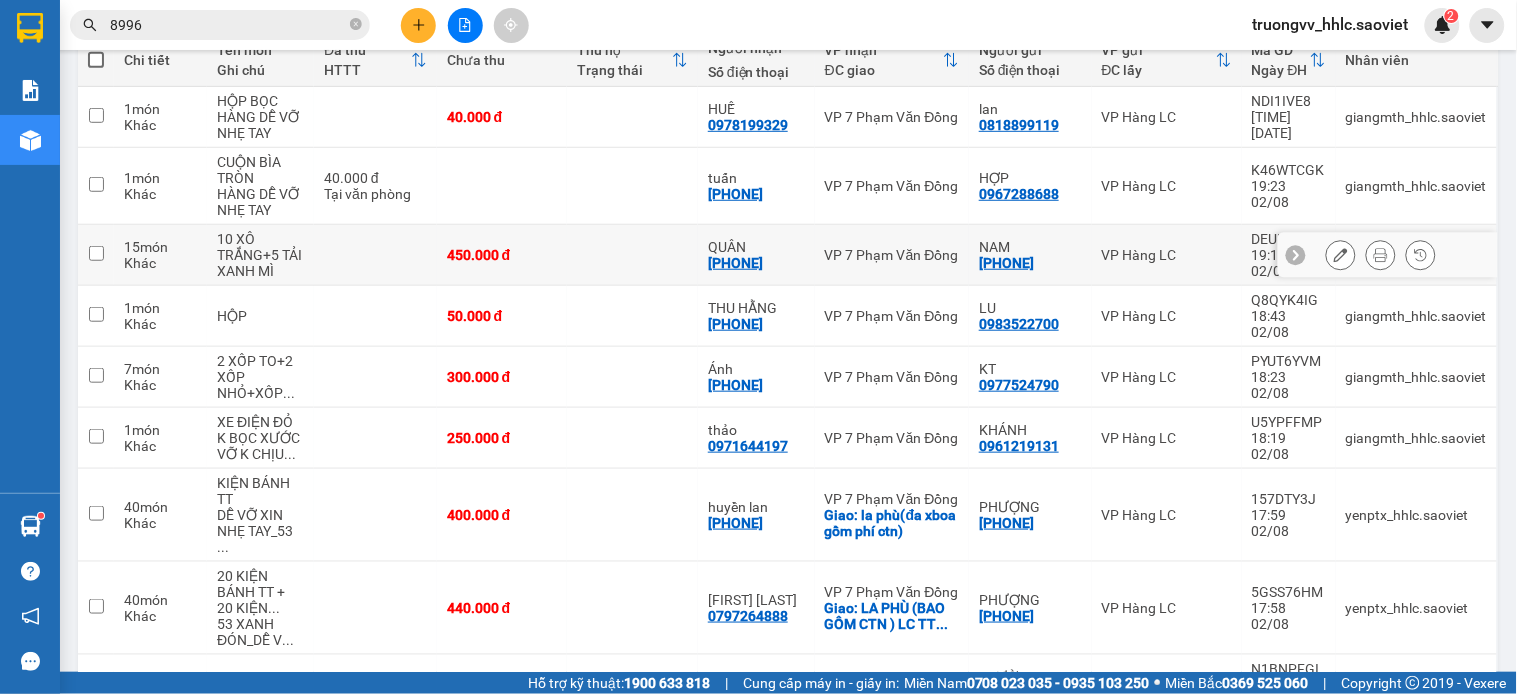 scroll, scrollTop: 137, scrollLeft: 0, axis: vertical 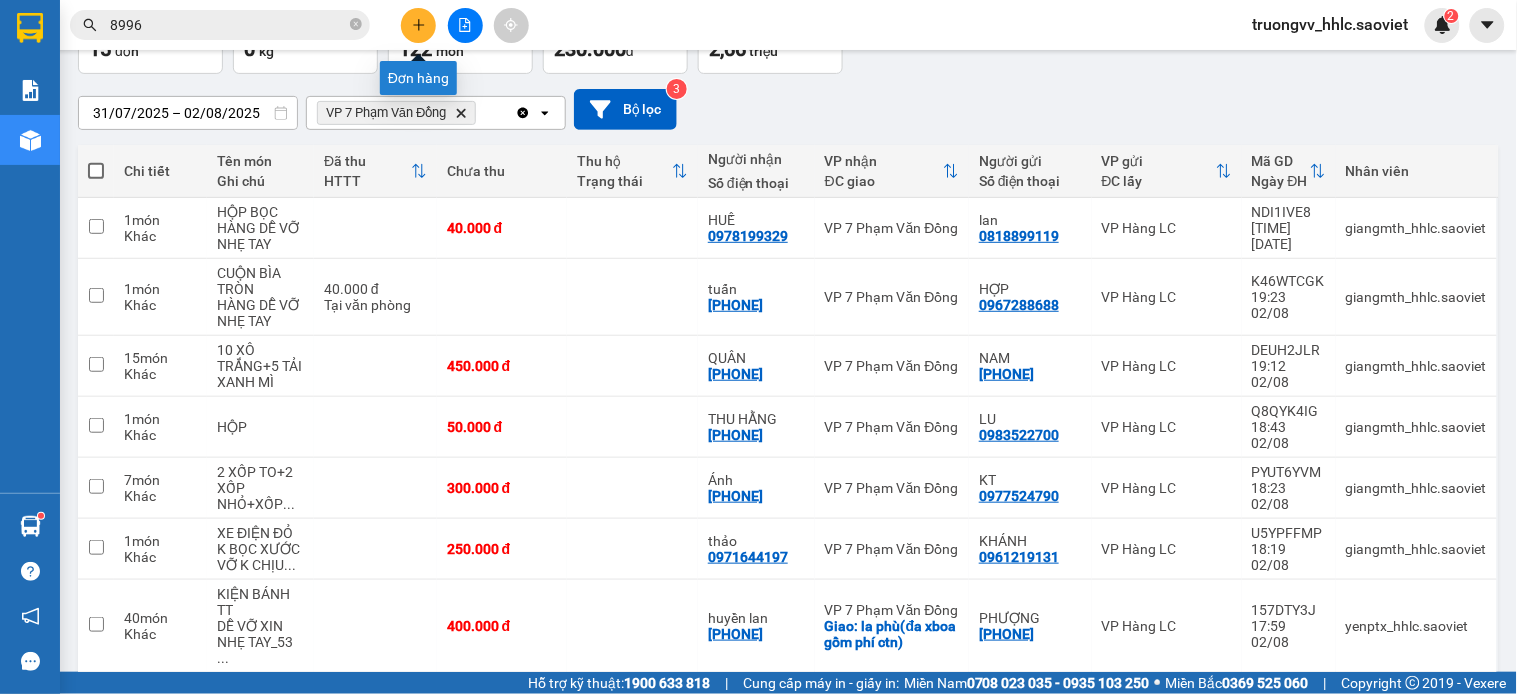 click 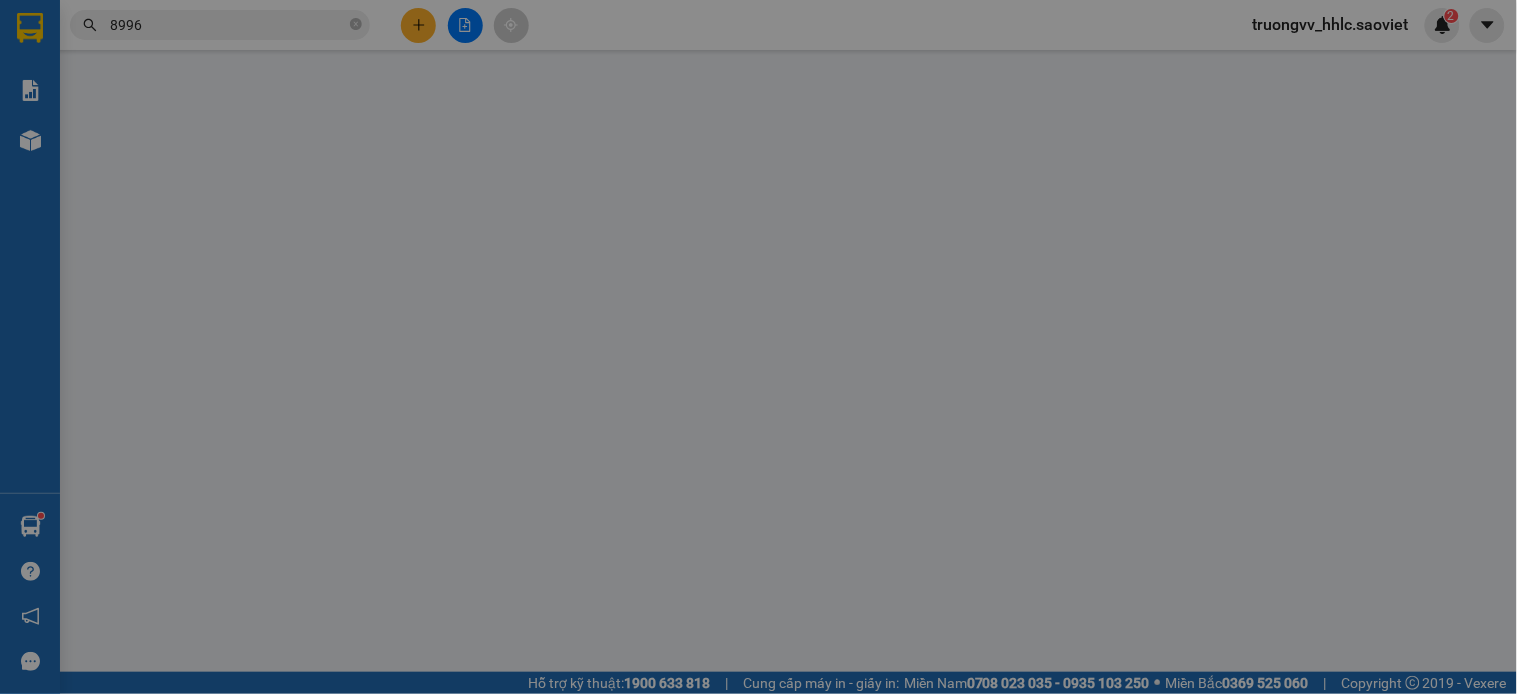 scroll, scrollTop: 0, scrollLeft: 0, axis: both 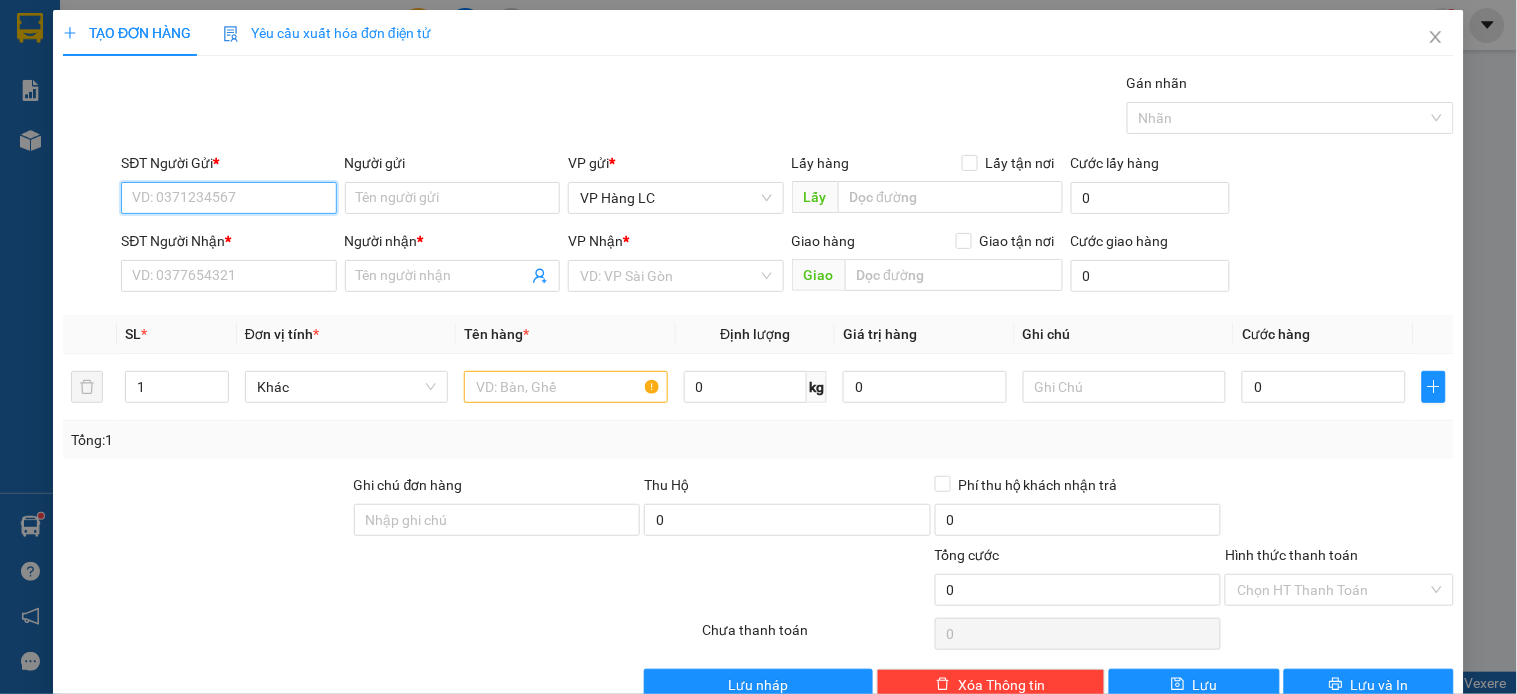 drag, startPoint x: 243, startPoint y: 200, endPoint x: 235, endPoint y: 176, distance: 25.298222 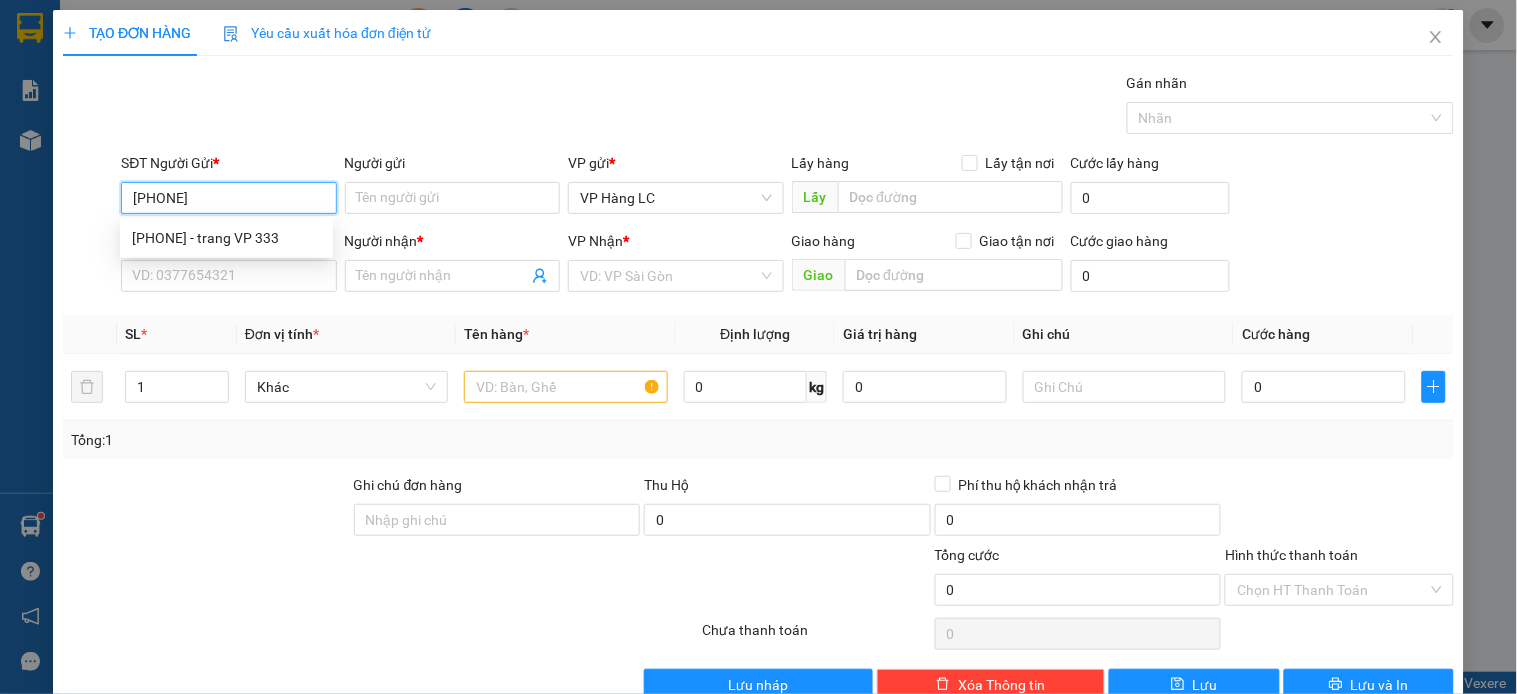 type on "0962218368" 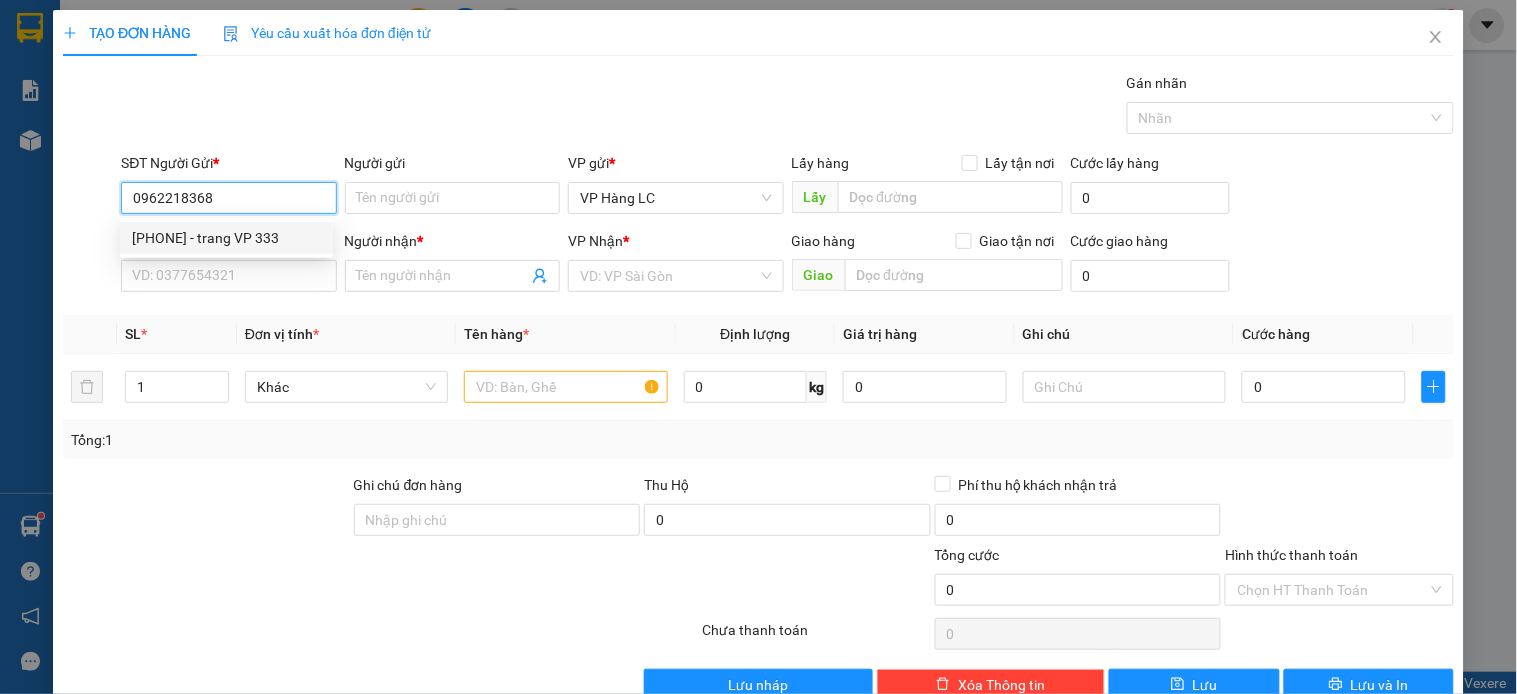 click on "[PHONE] - trang VP 333" at bounding box center (226, 238) 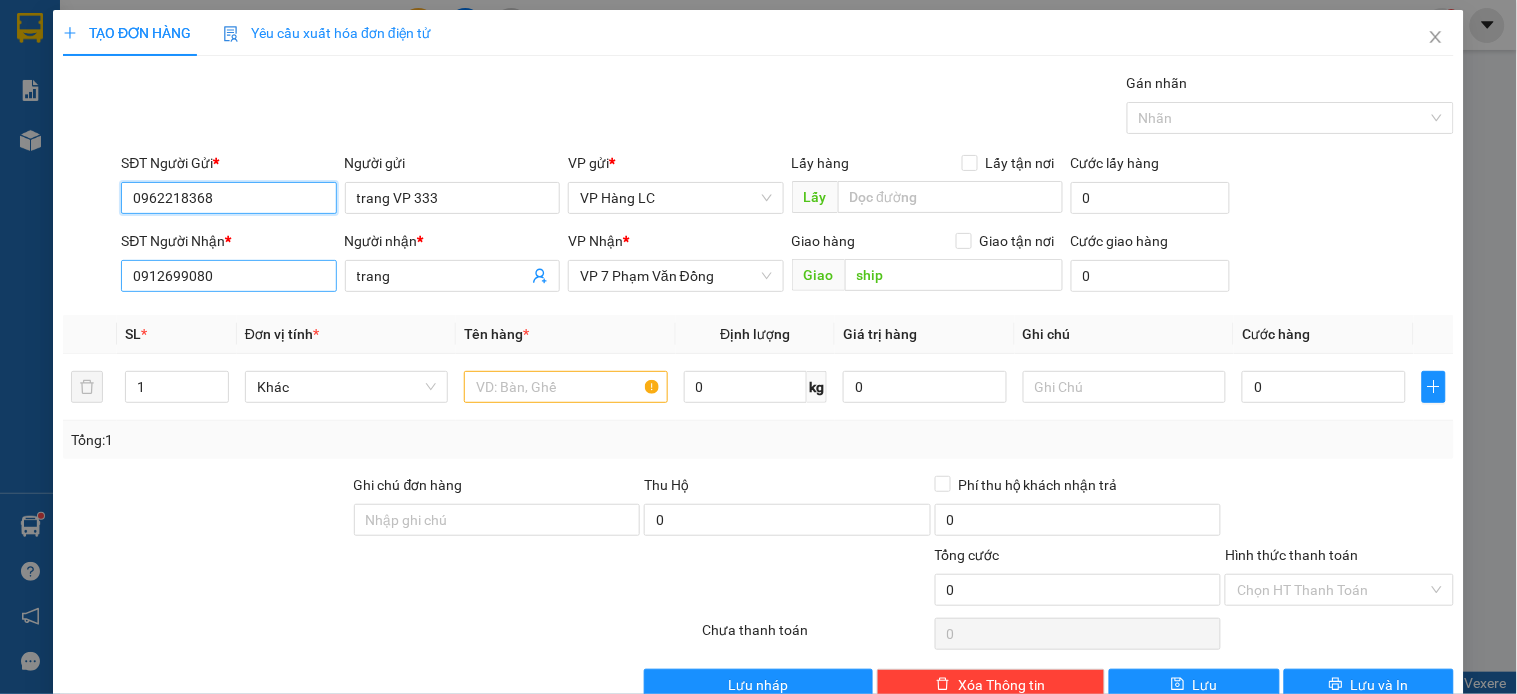 type on "0962218368" 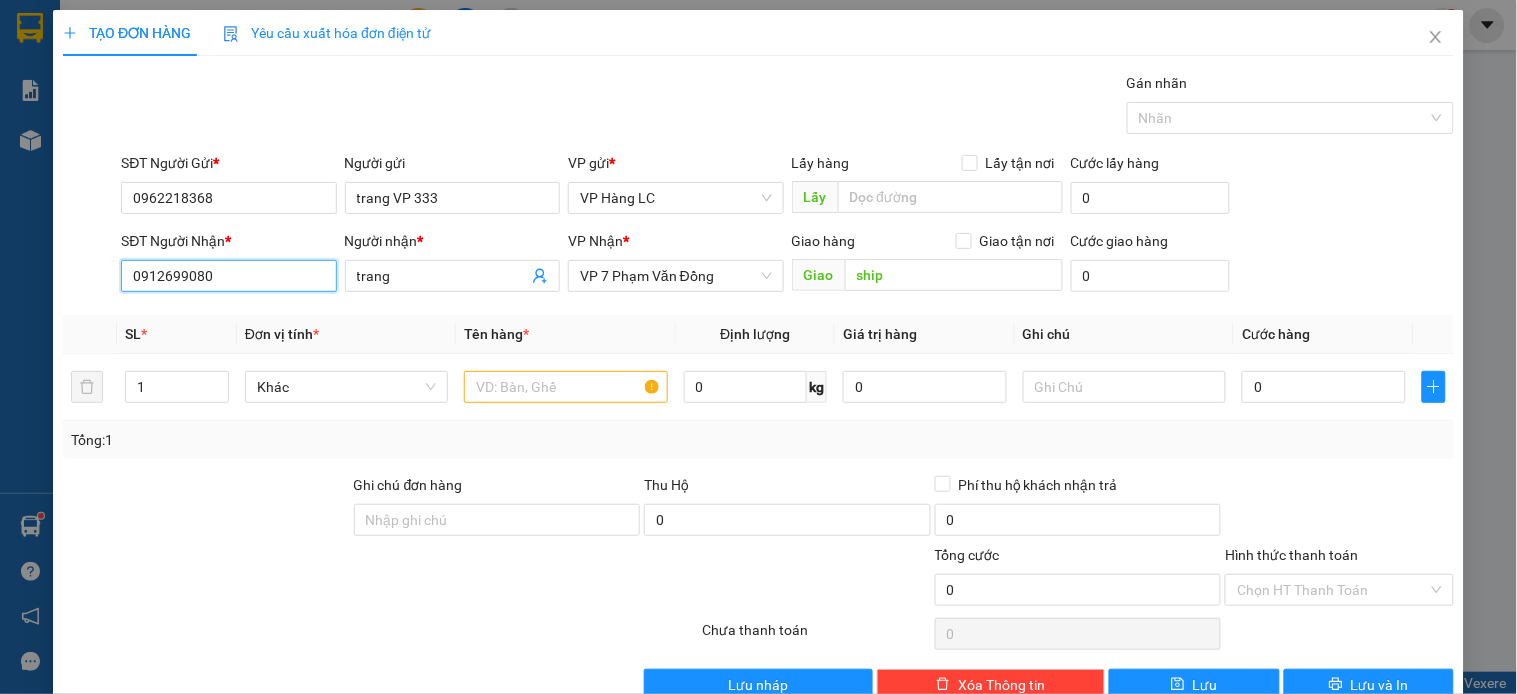 click on "0912699080" at bounding box center (228, 276) 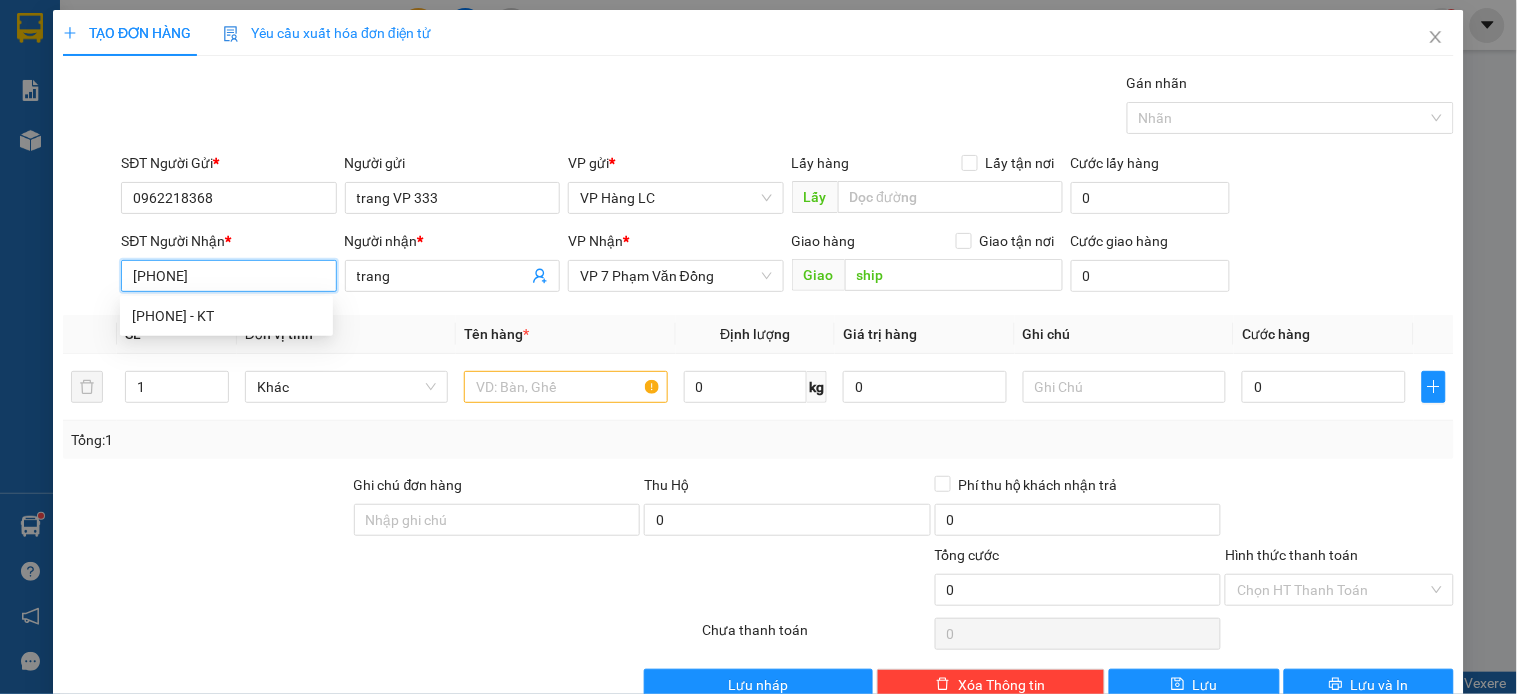 type on "[PHONE]" 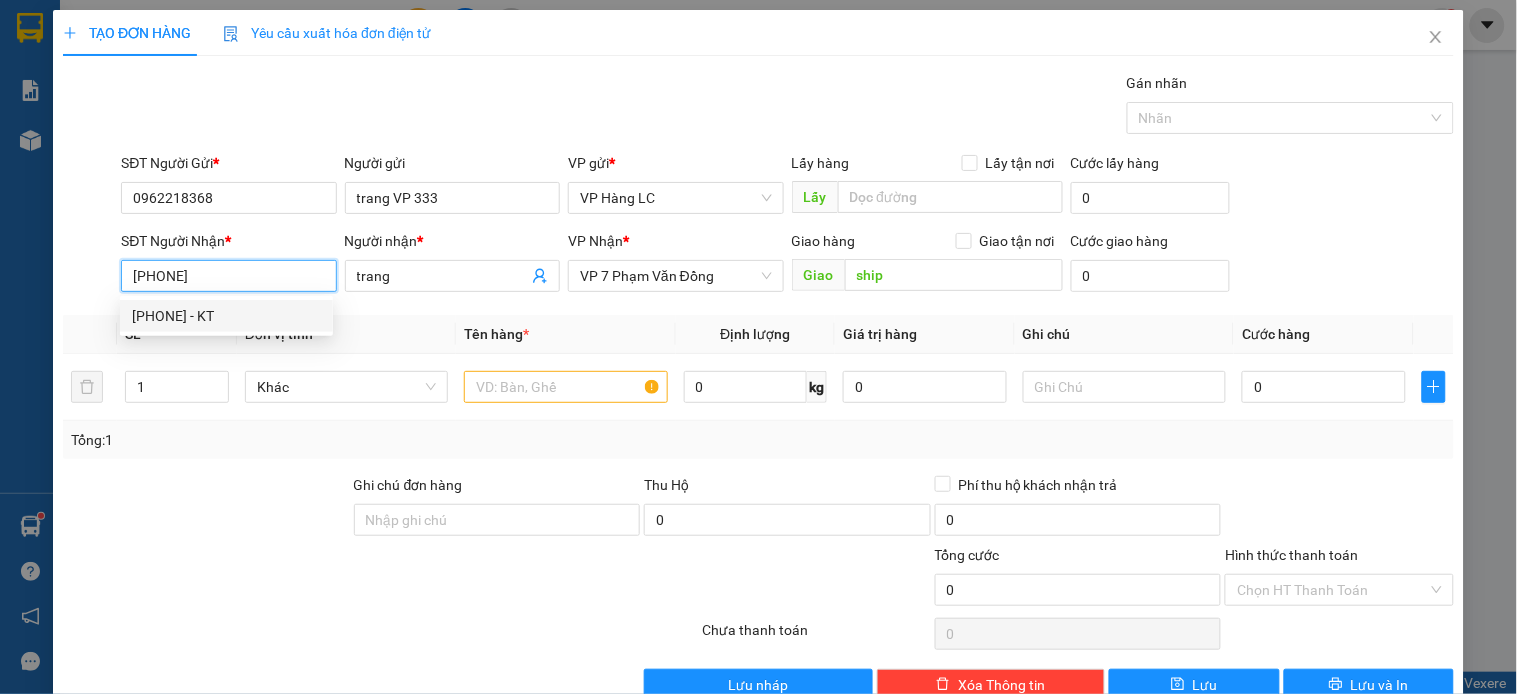 click on "[PHONE] - KT" at bounding box center [226, 316] 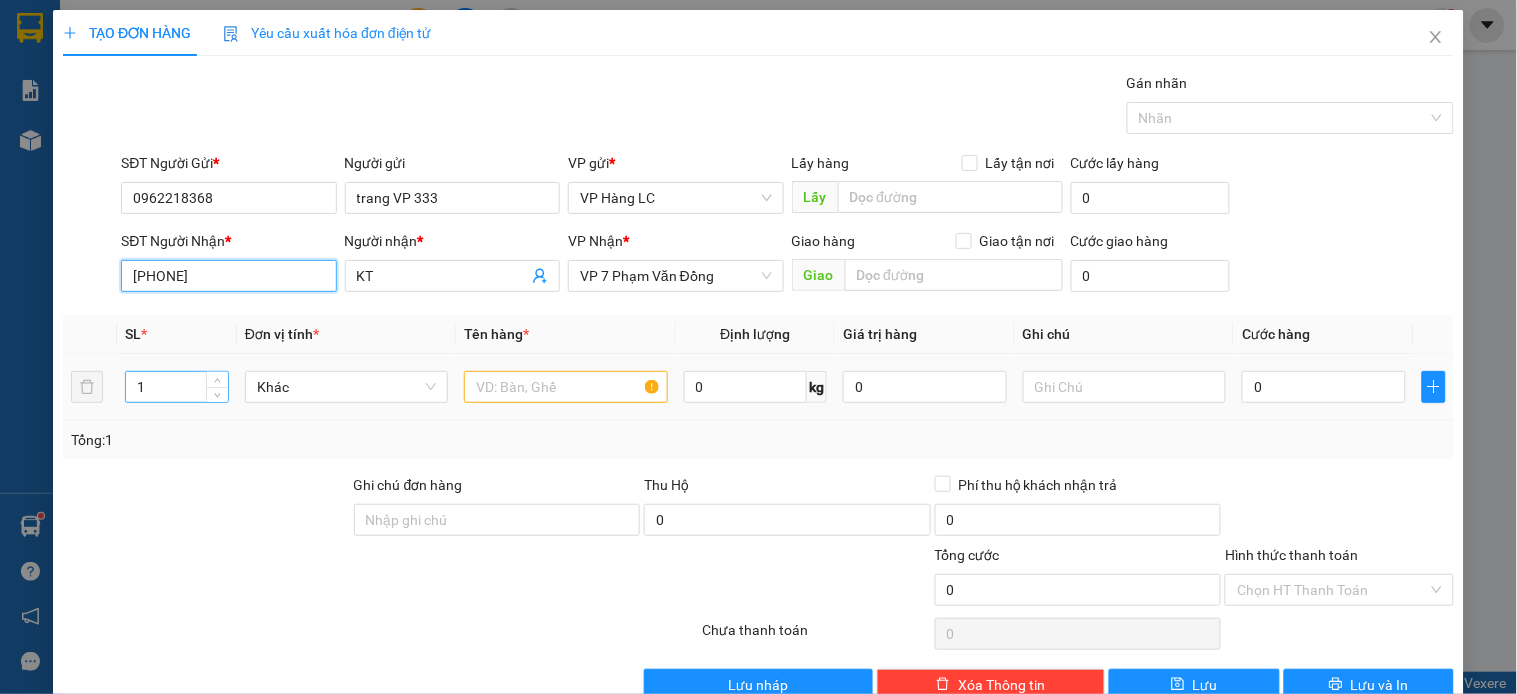 type on "[PHONE]" 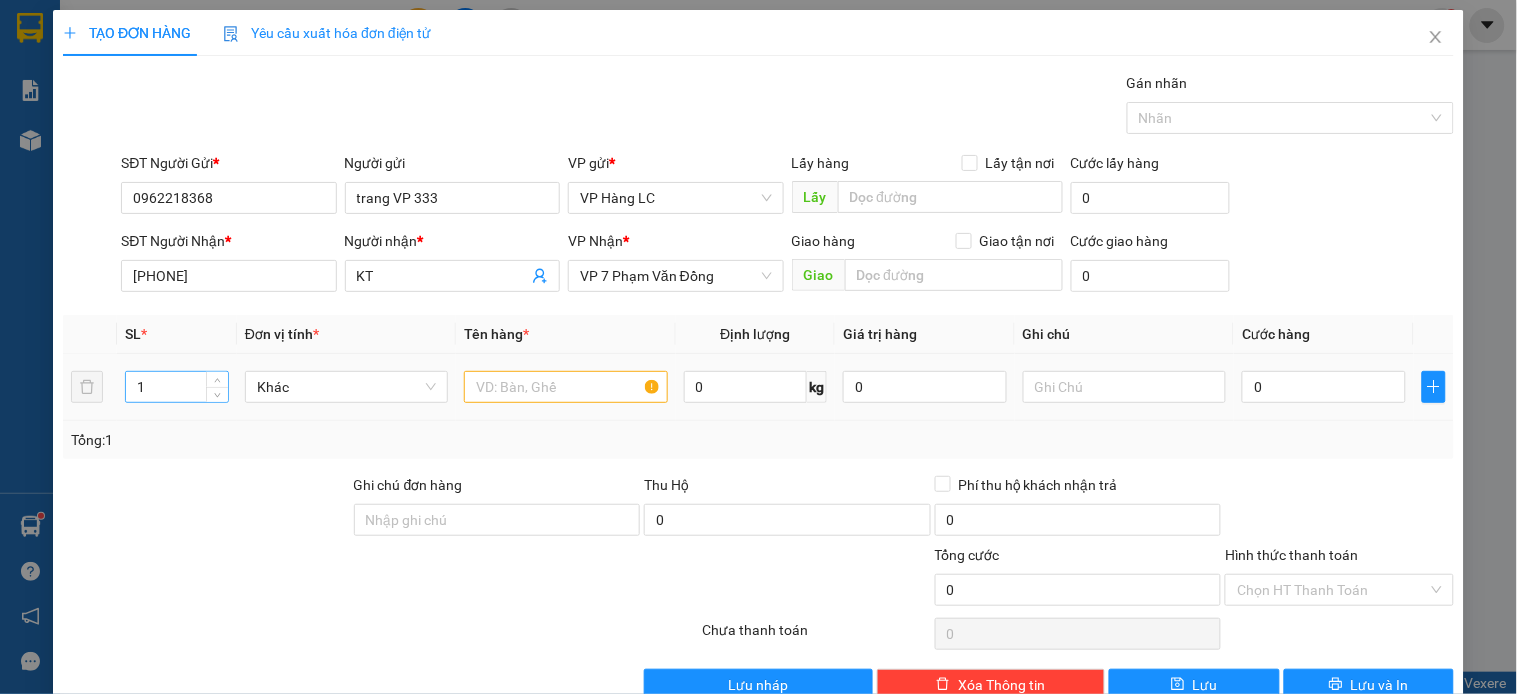 click on "1" at bounding box center (177, 387) 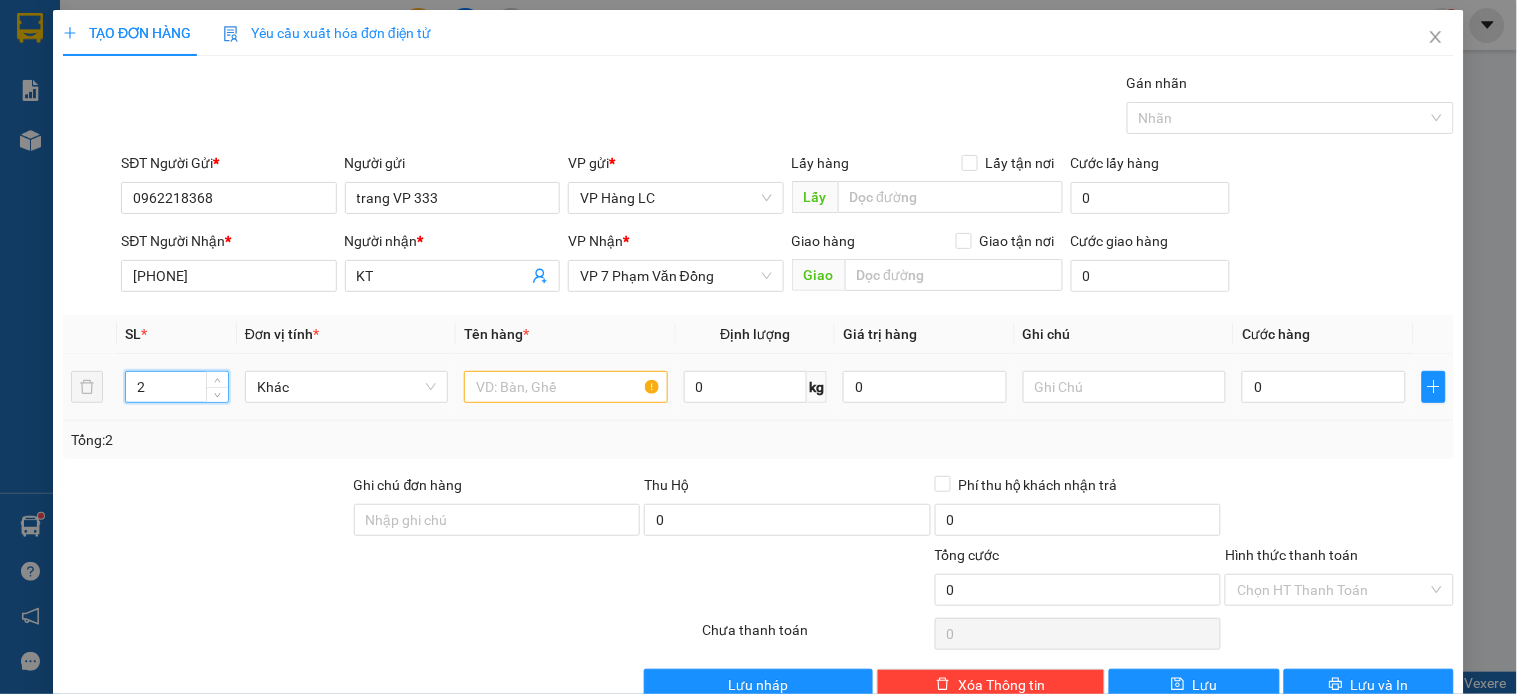 type on "2" 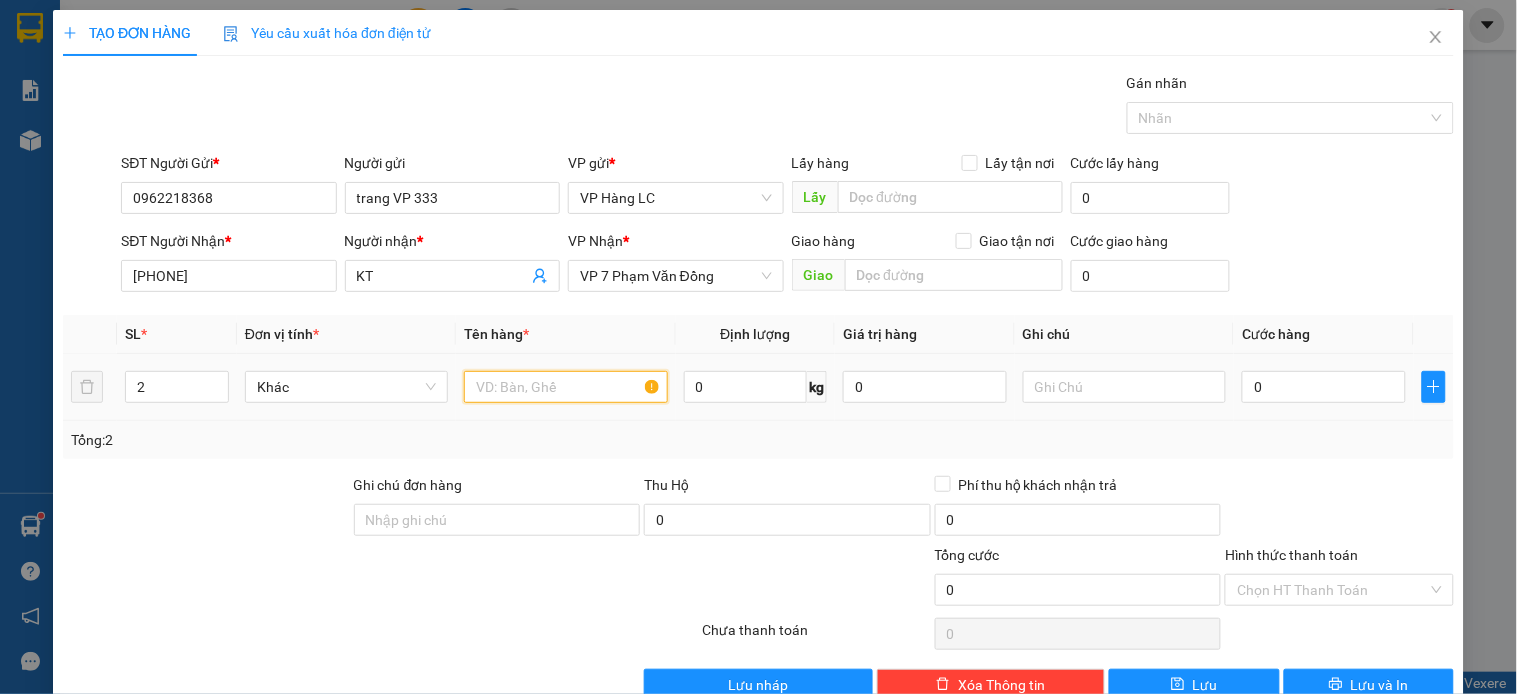 click at bounding box center [565, 387] 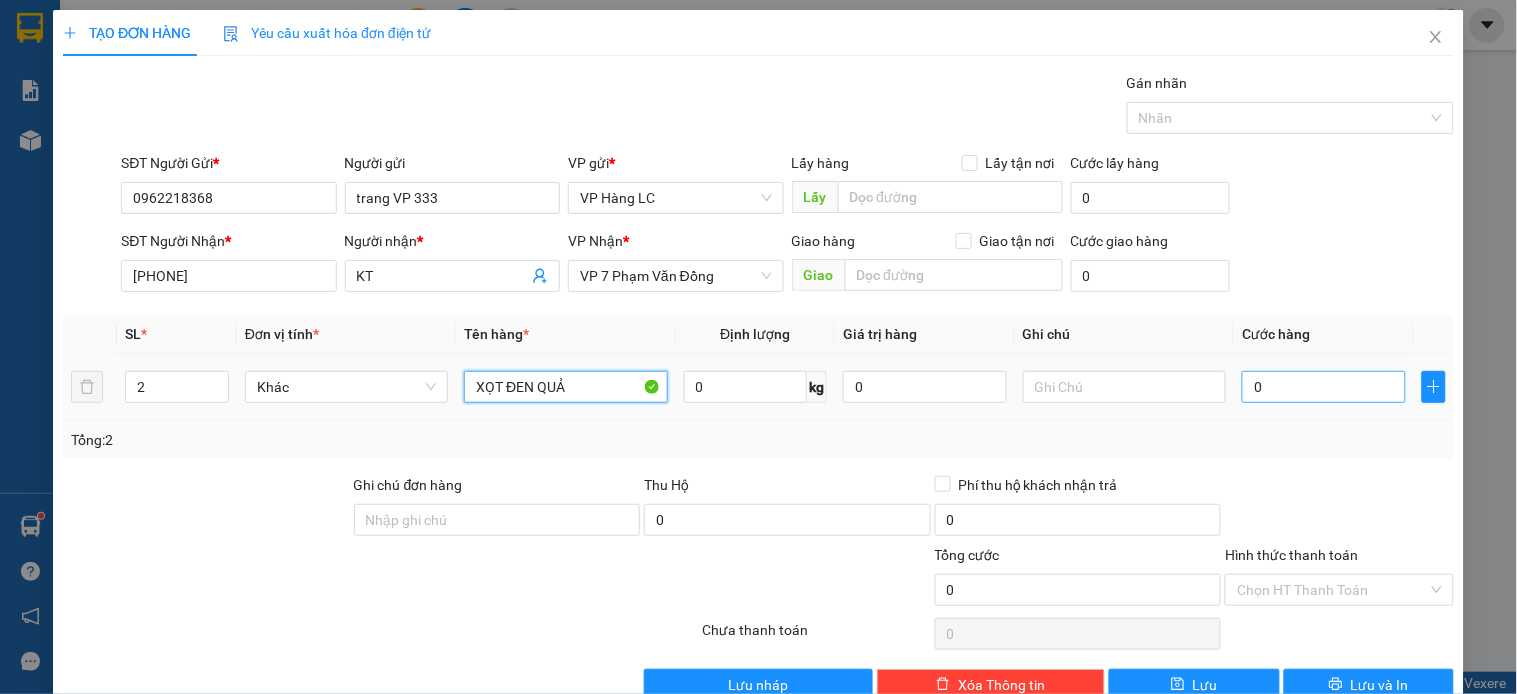type on "XỌT ĐEN QUẢ" 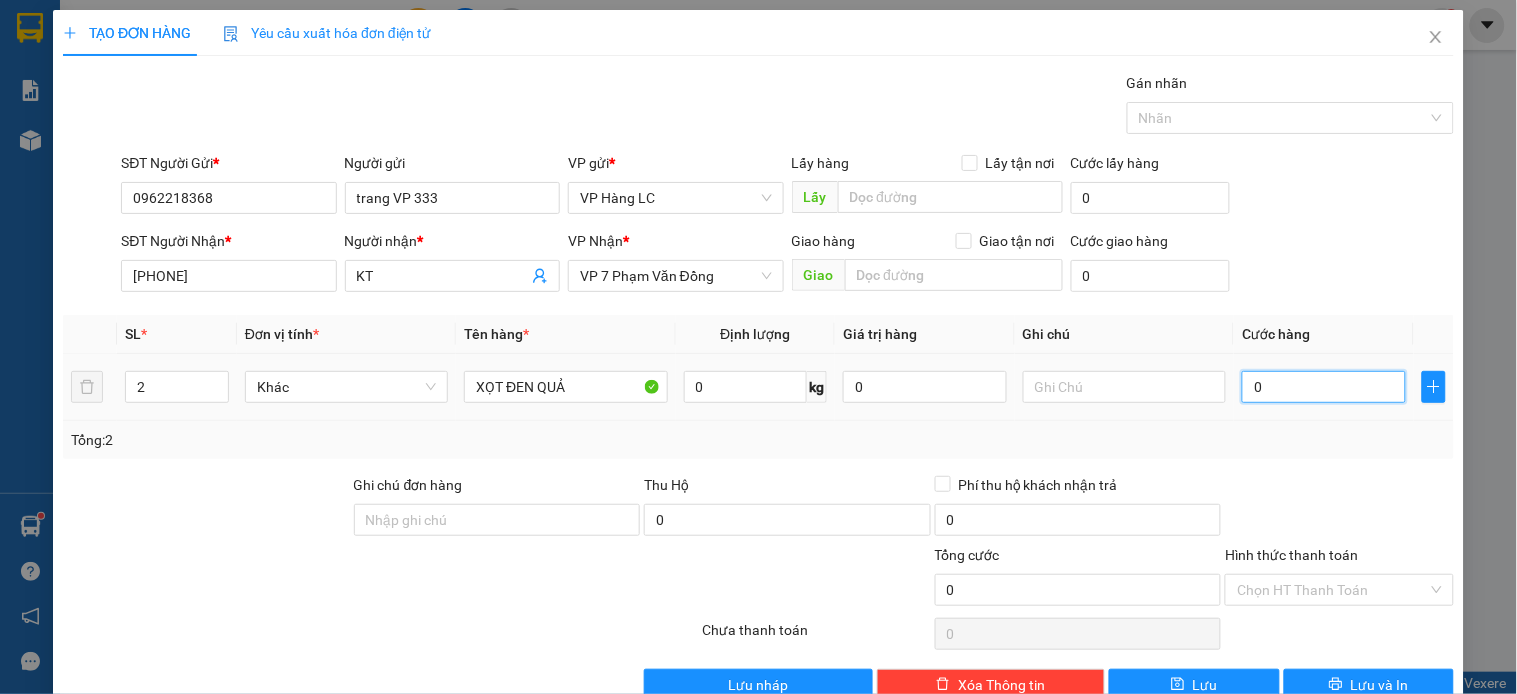 click on "0" at bounding box center [1324, 387] 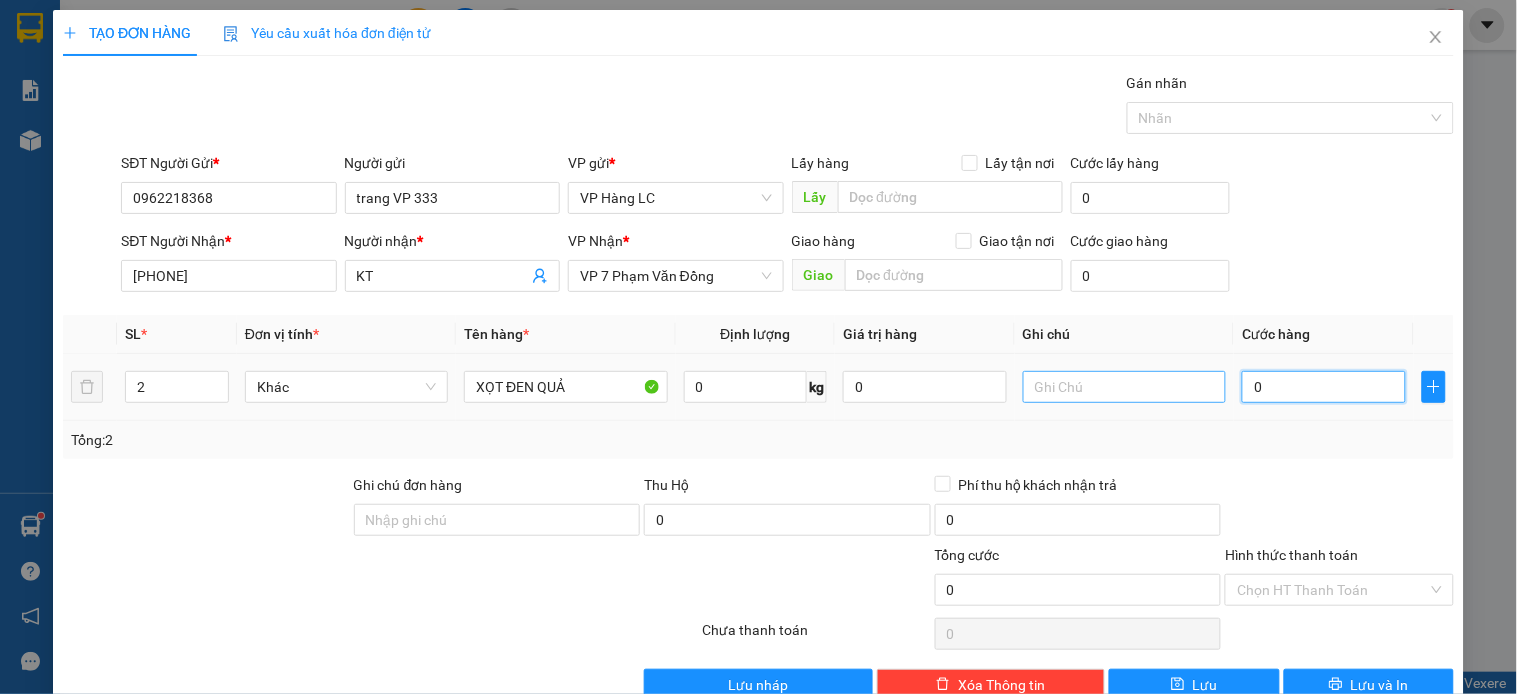 type on "1" 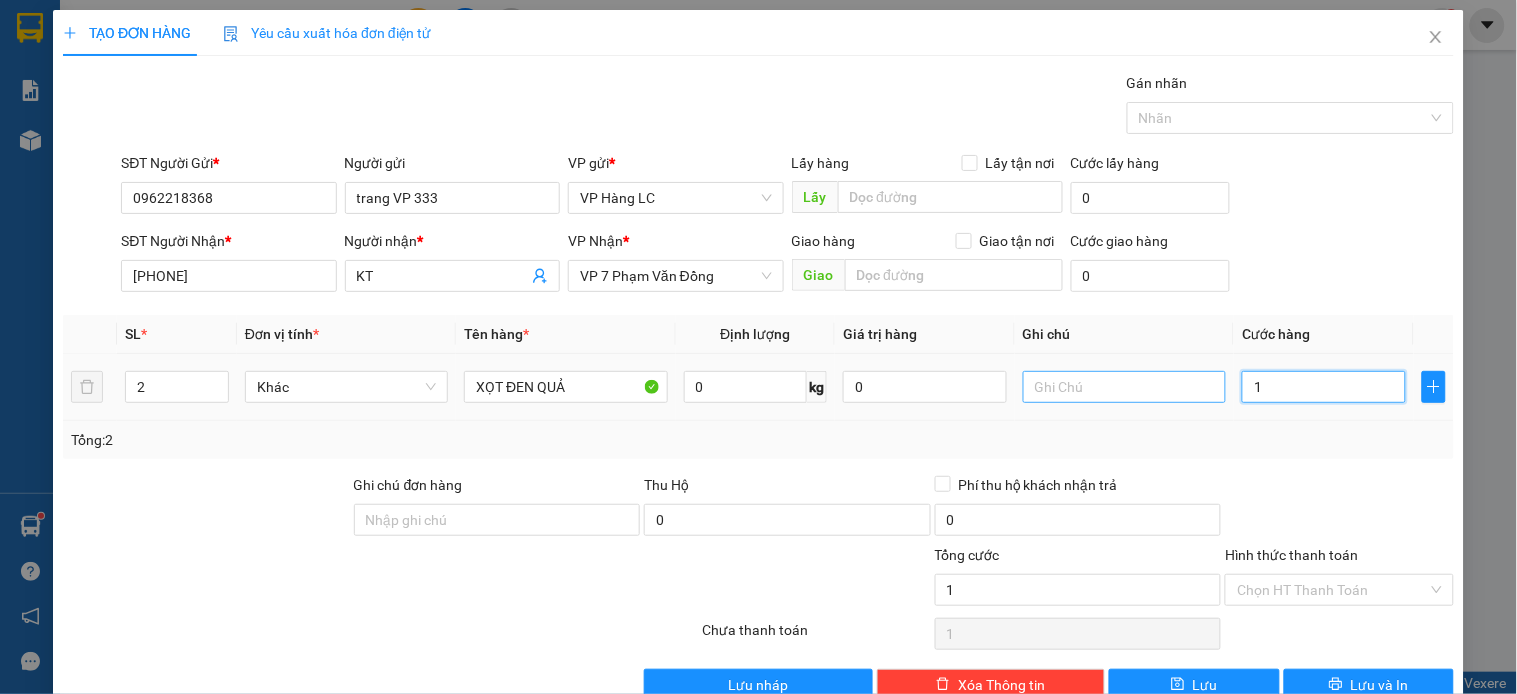 type on "0" 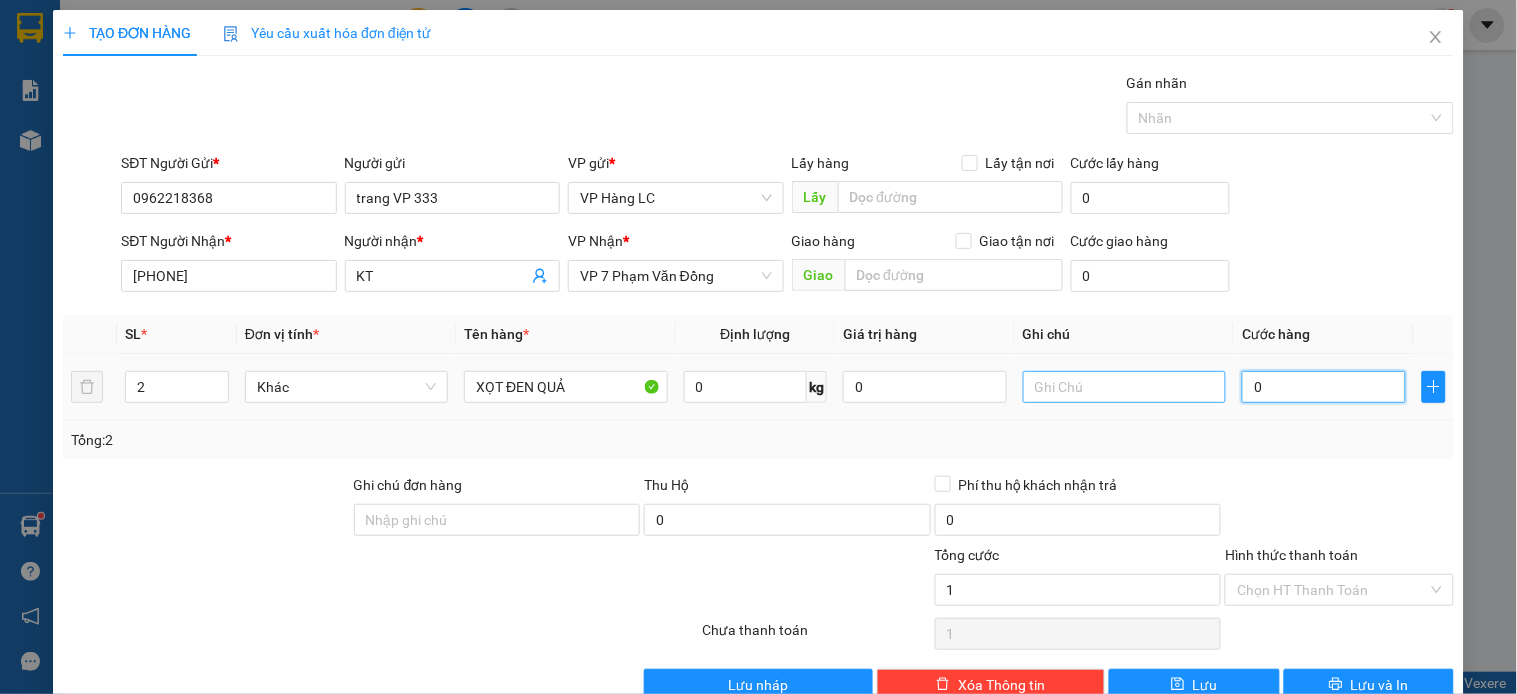 type on "0" 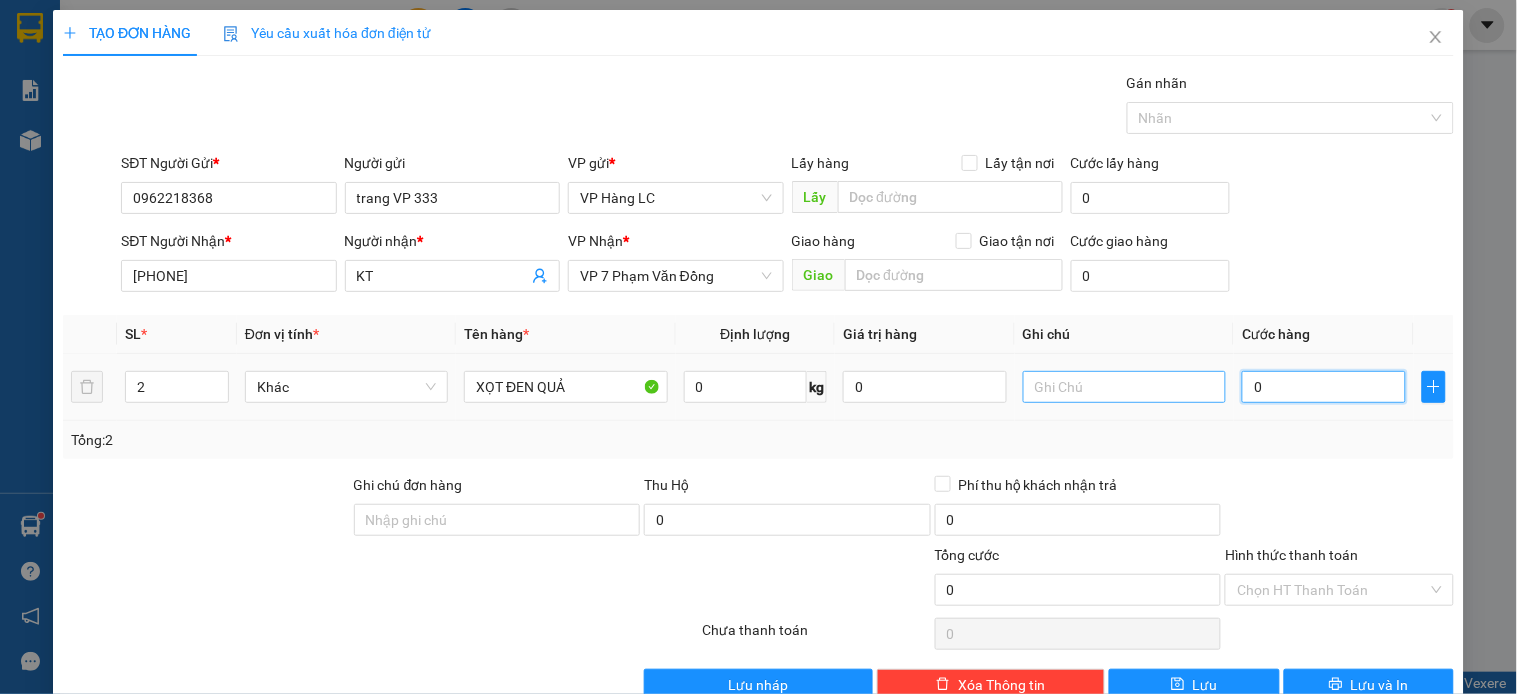 type on "05" 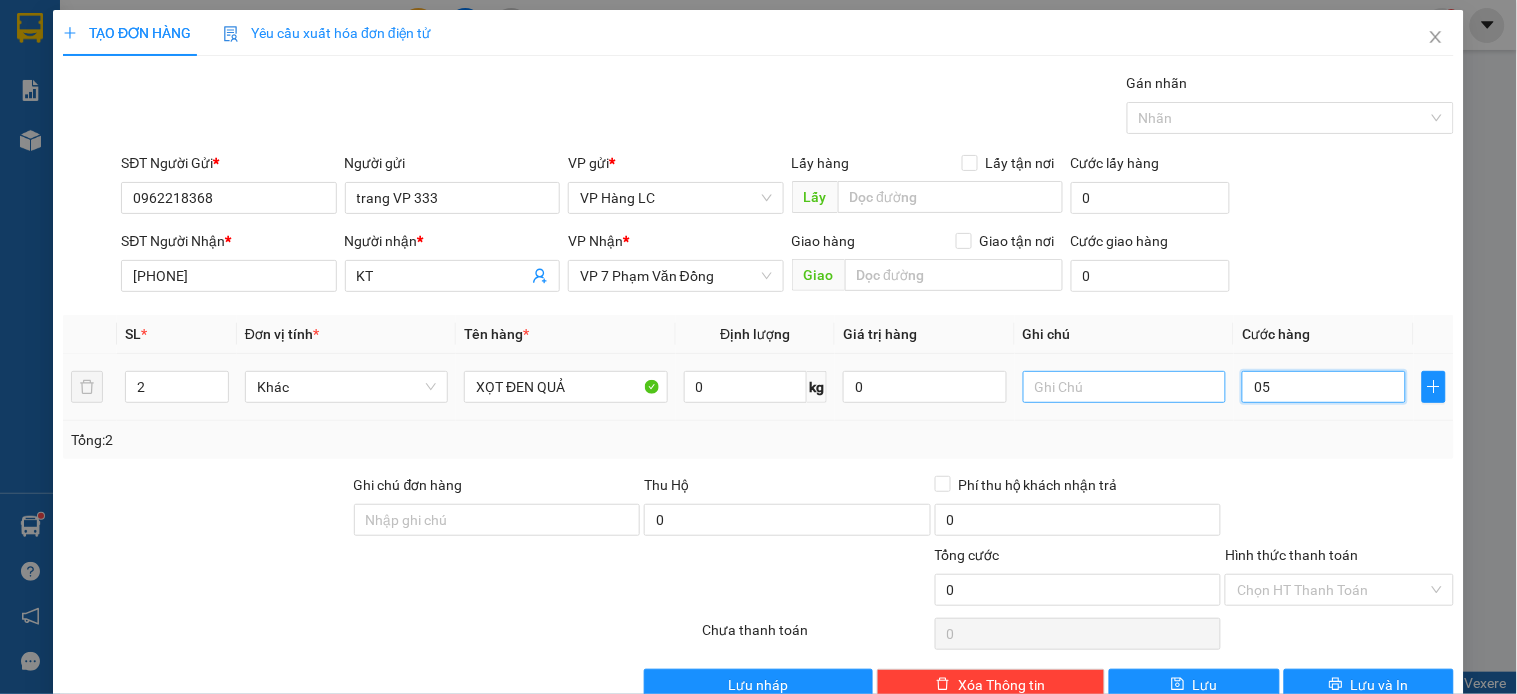 type on "5" 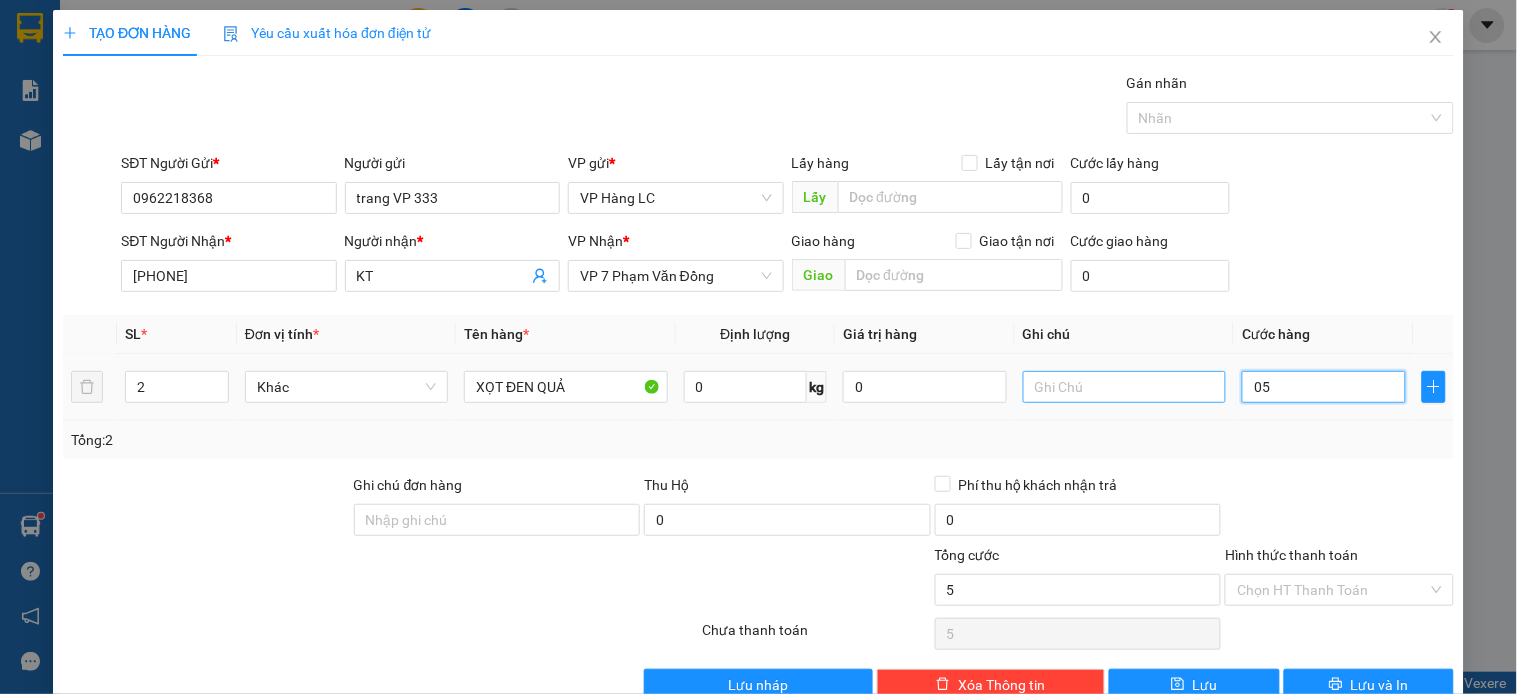 type on "050" 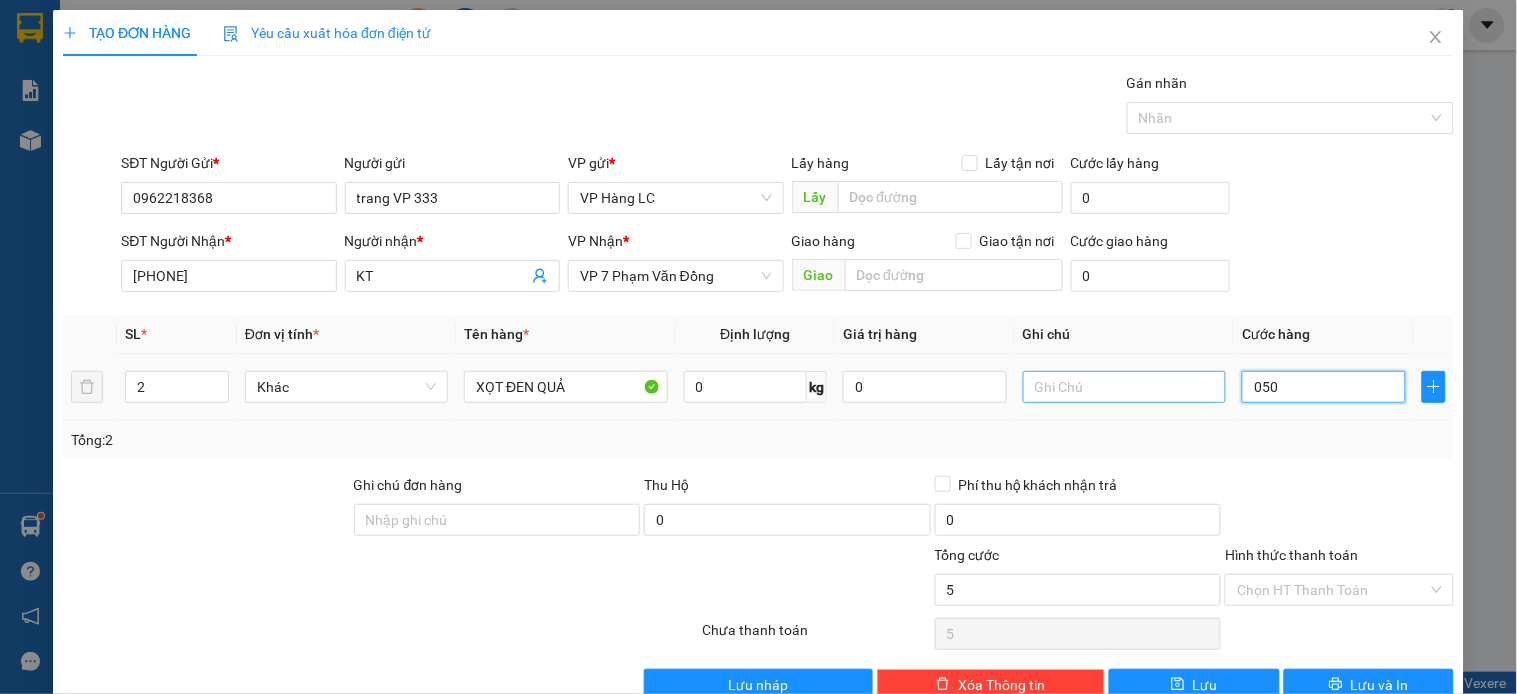 type on "50" 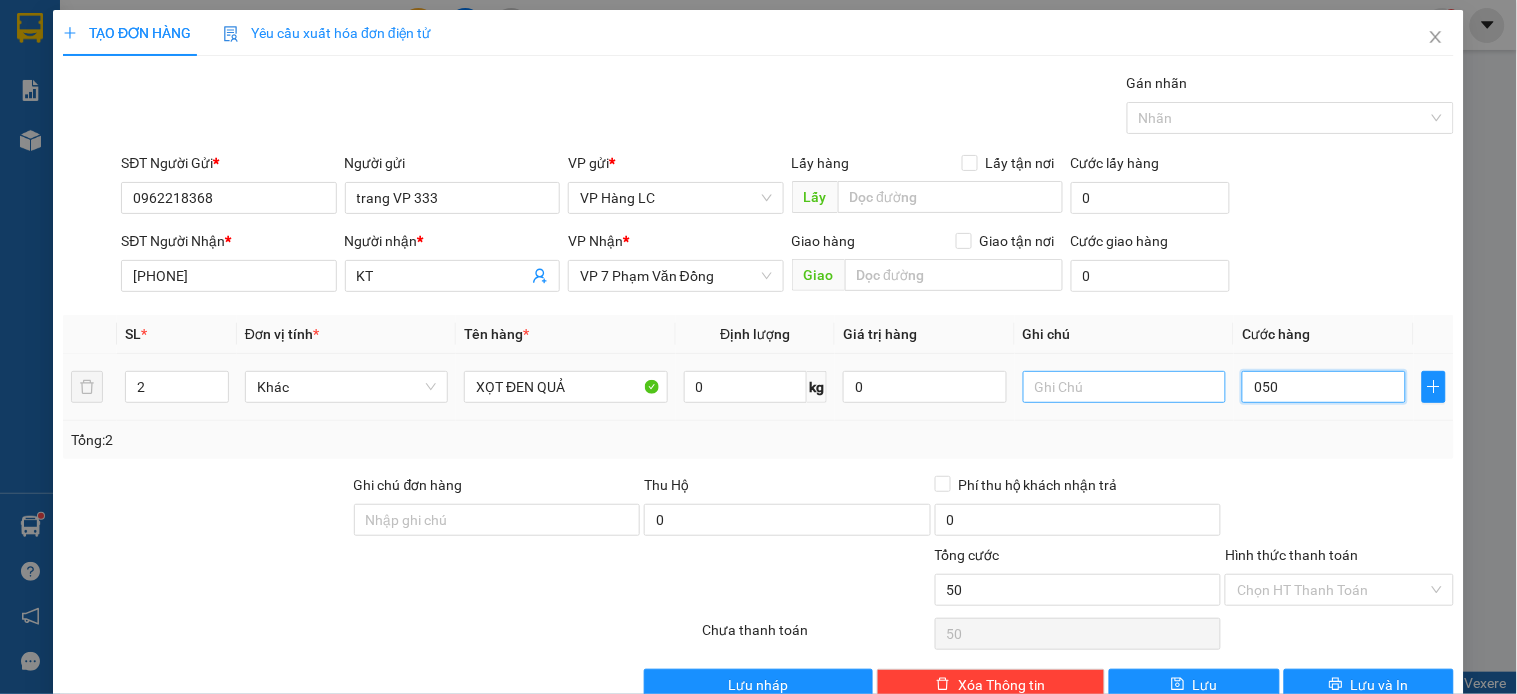 type on "0.500" 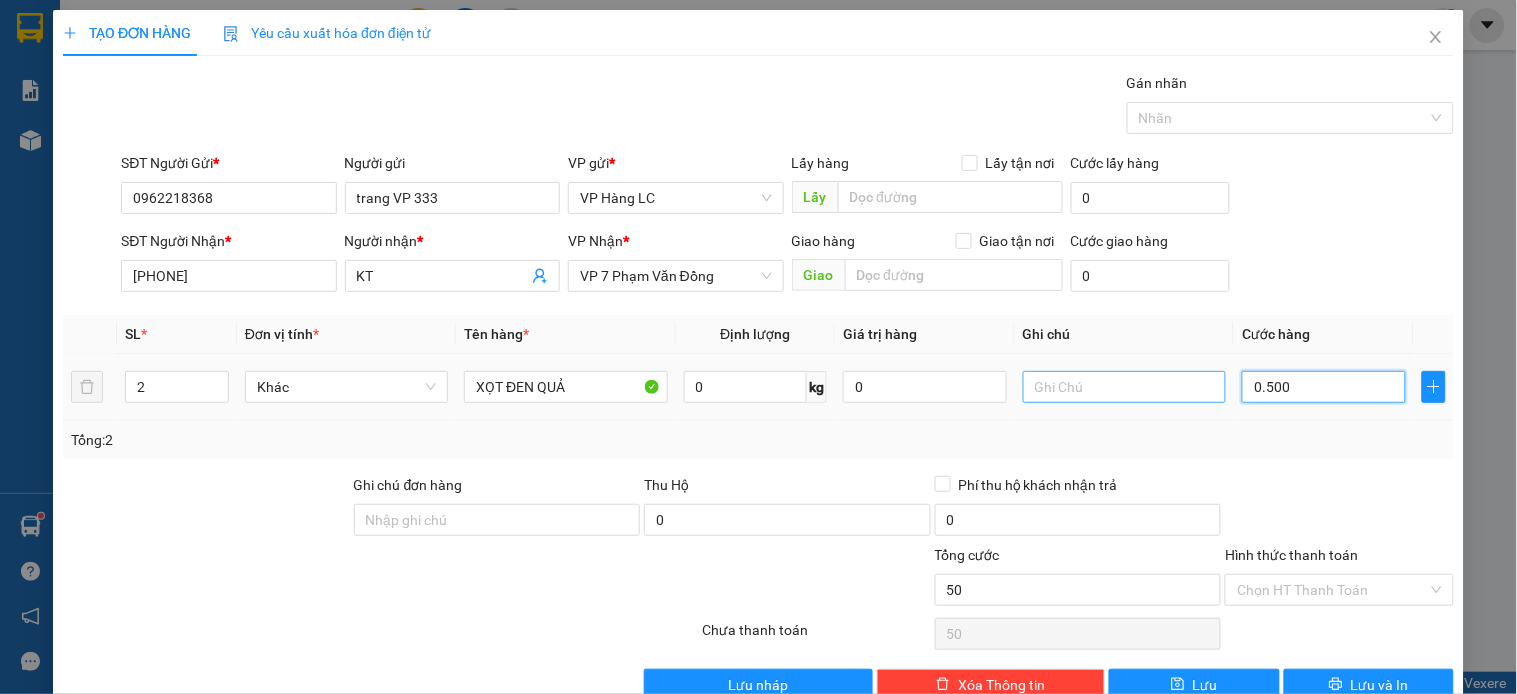 type on "500" 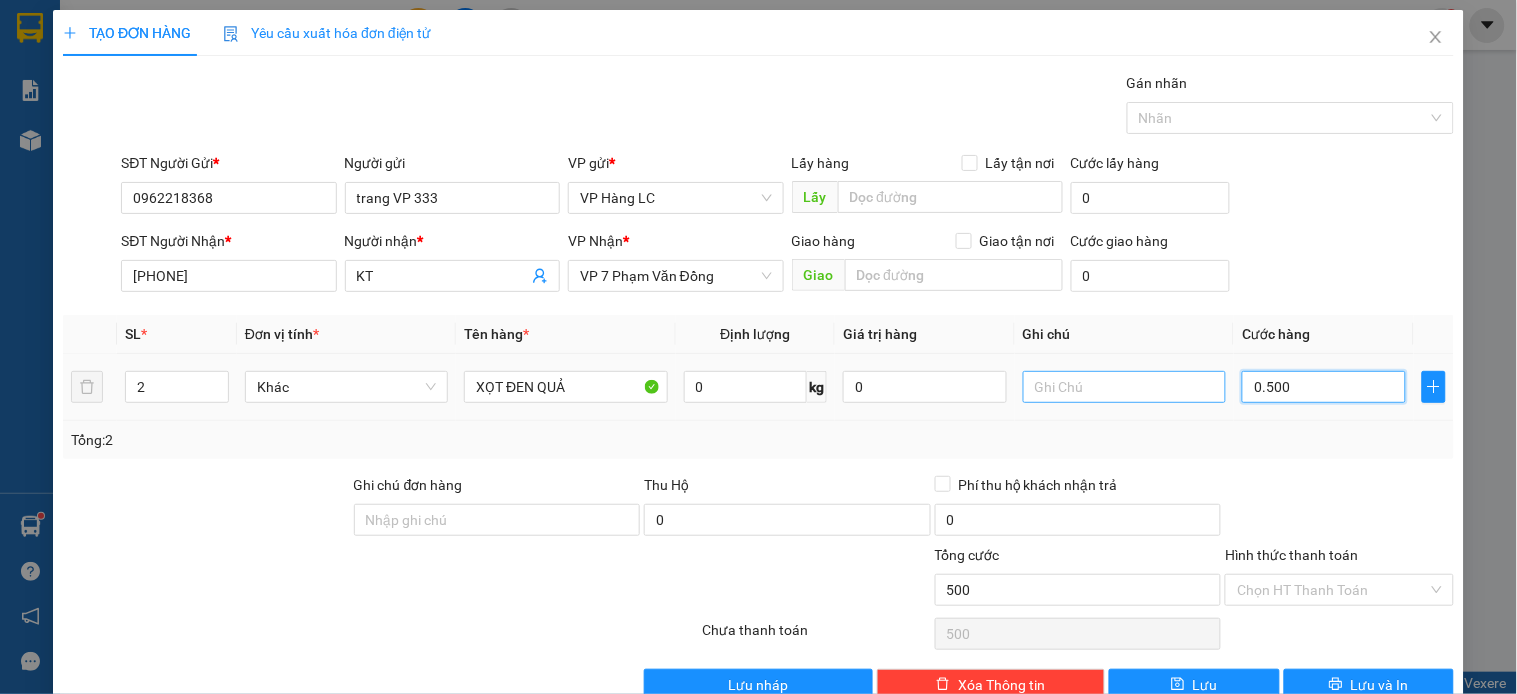 type on "05.000" 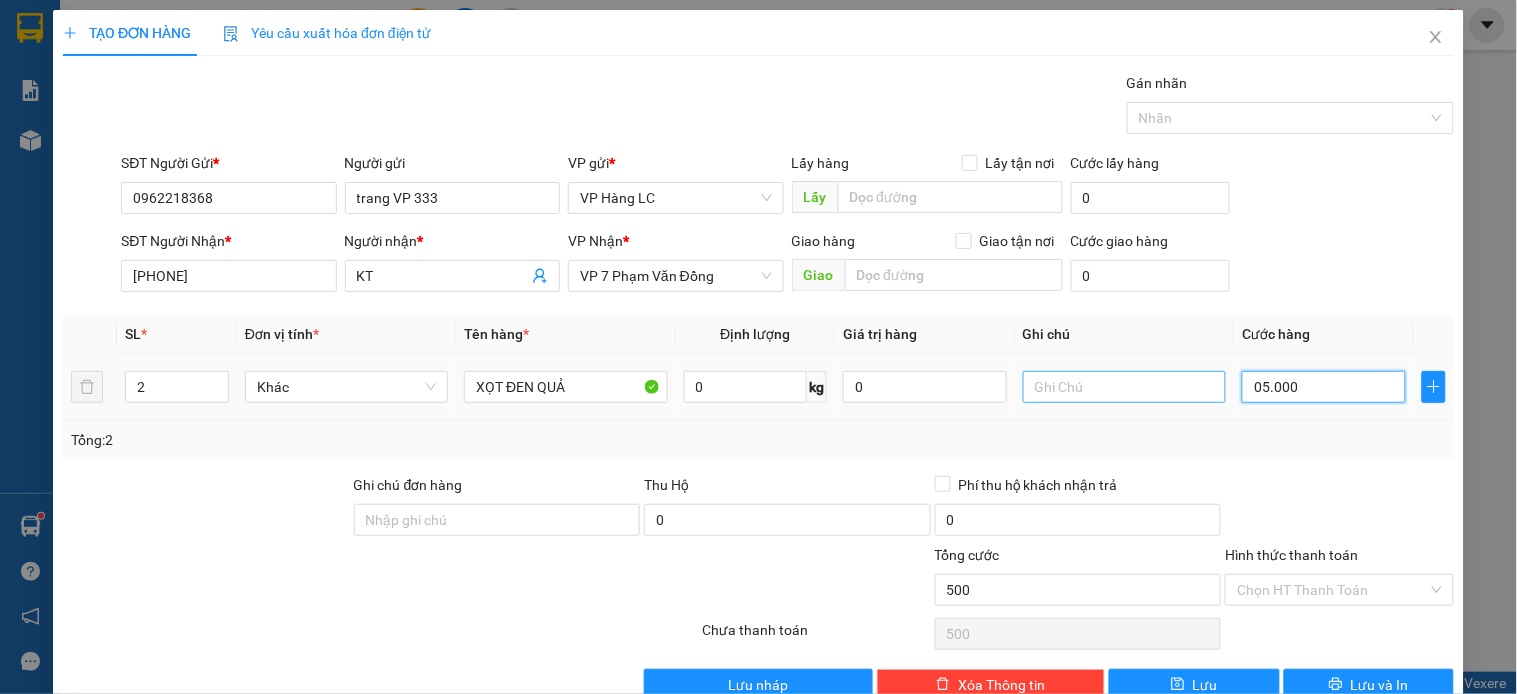 type on "5.000" 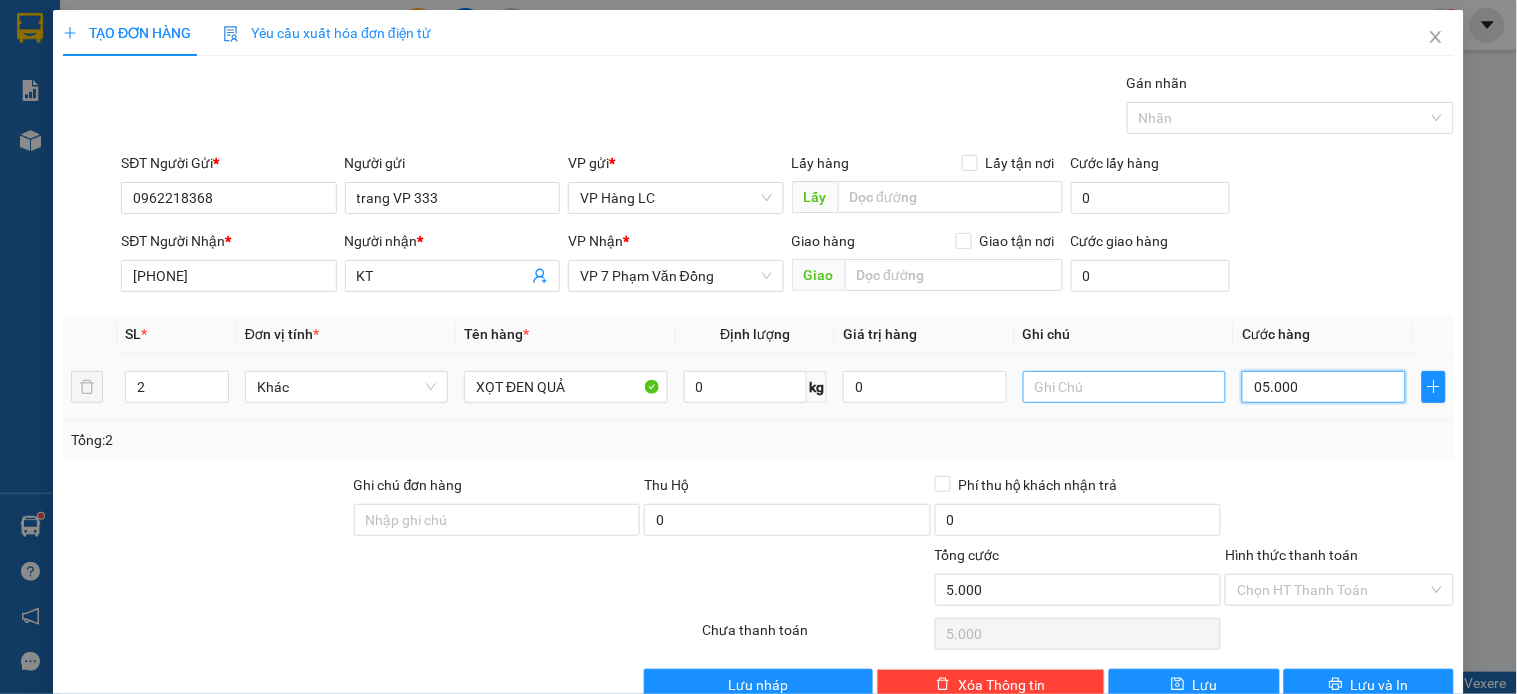 type on "050.000" 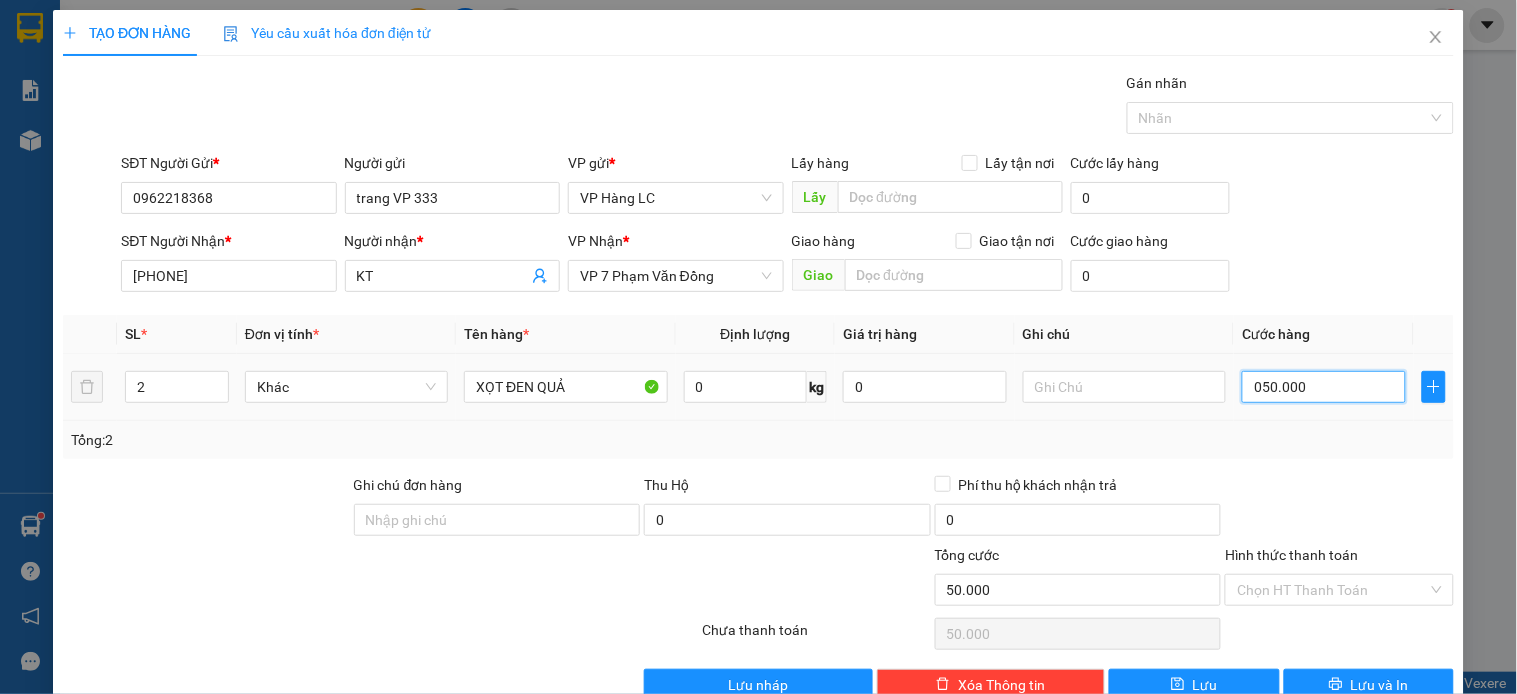 click on "050.000" at bounding box center [1324, 387] 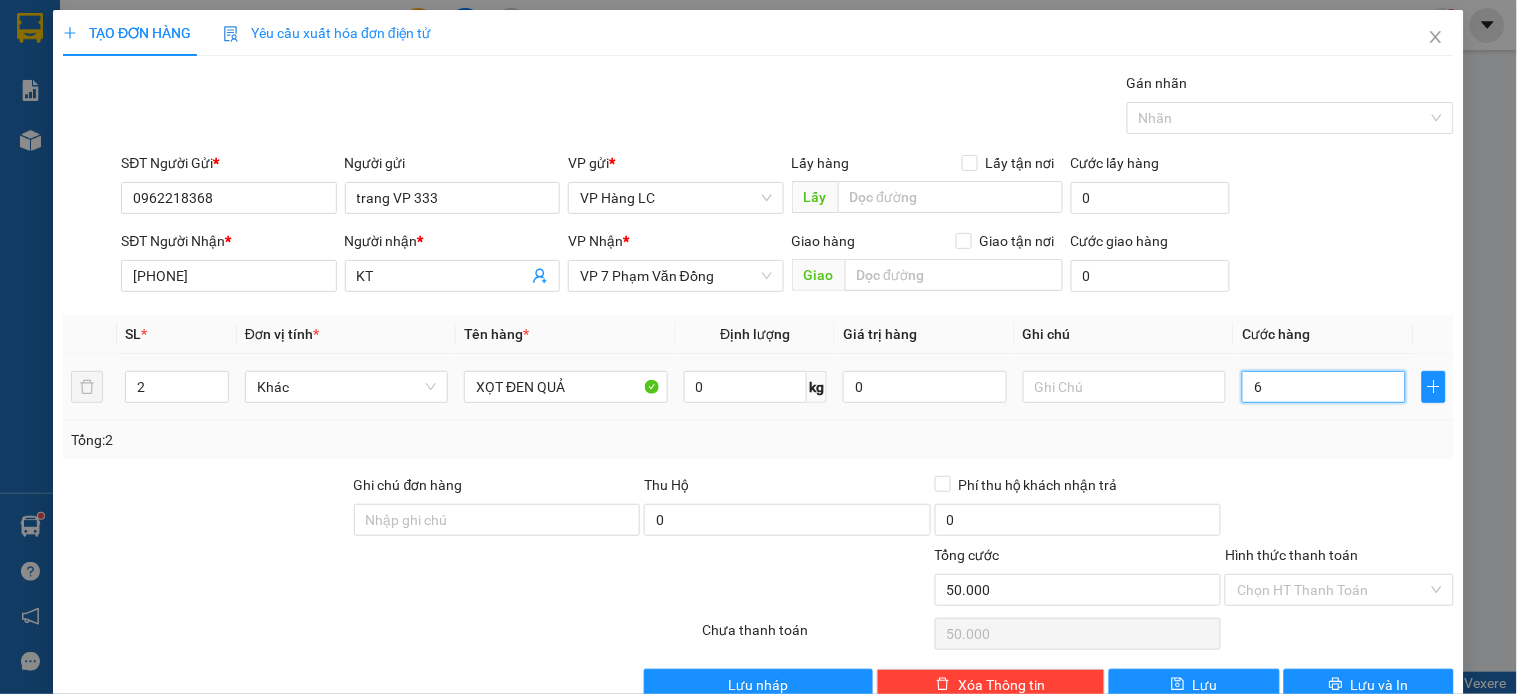 type on "6" 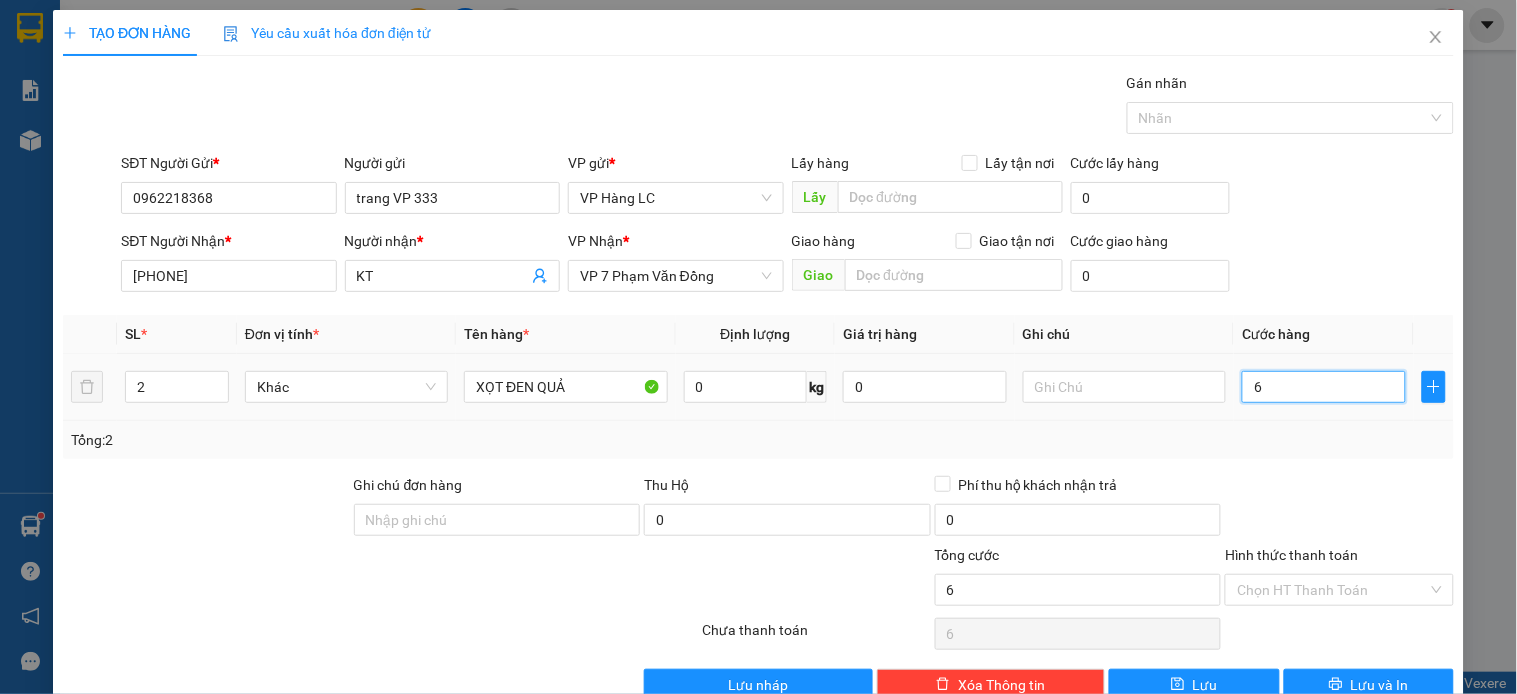 type on "60" 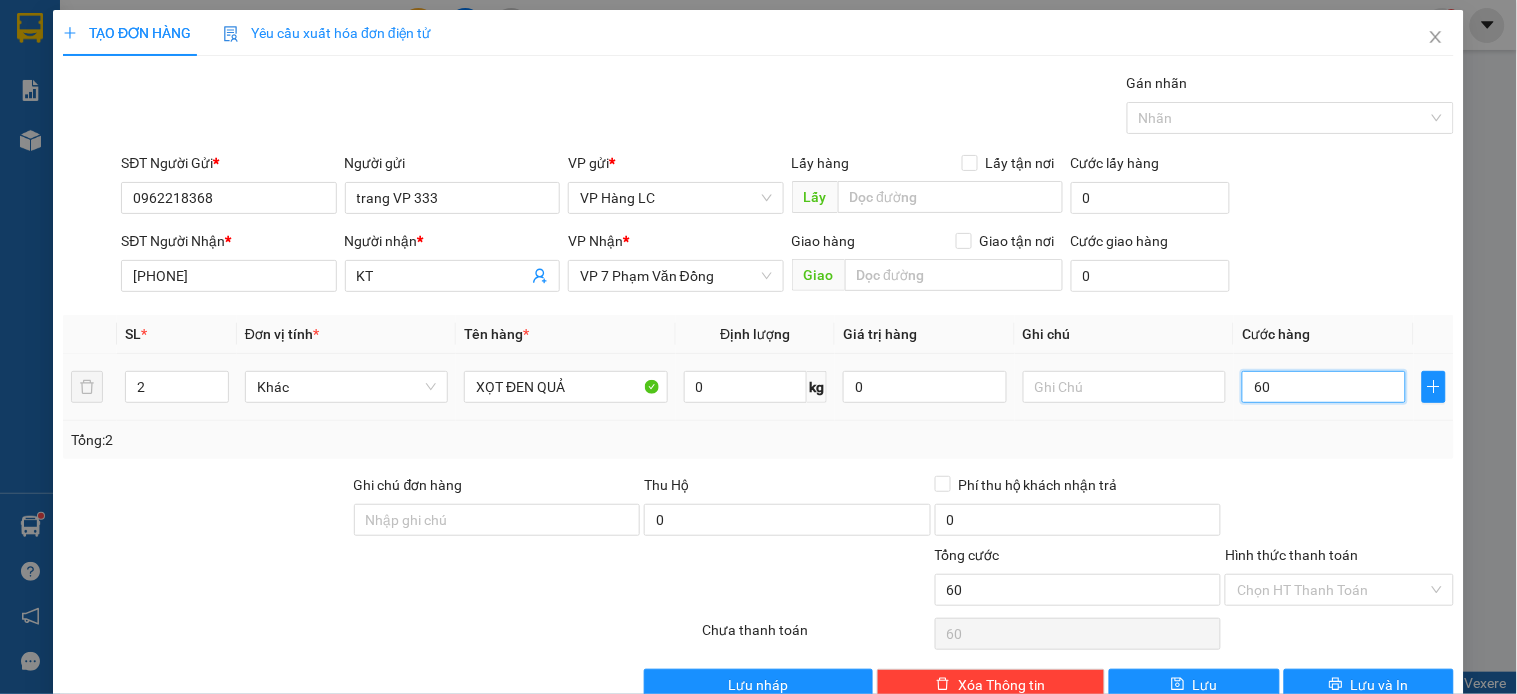 type on "600" 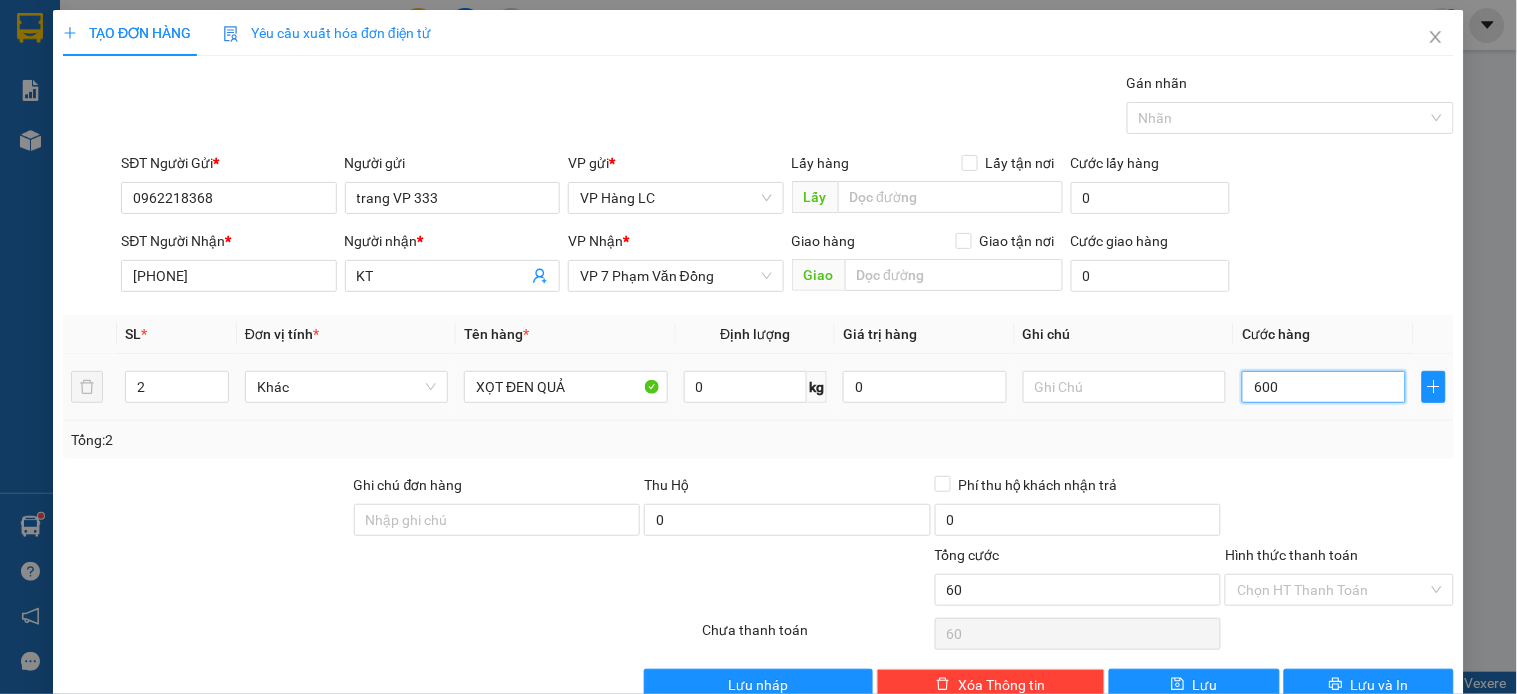 type on "600" 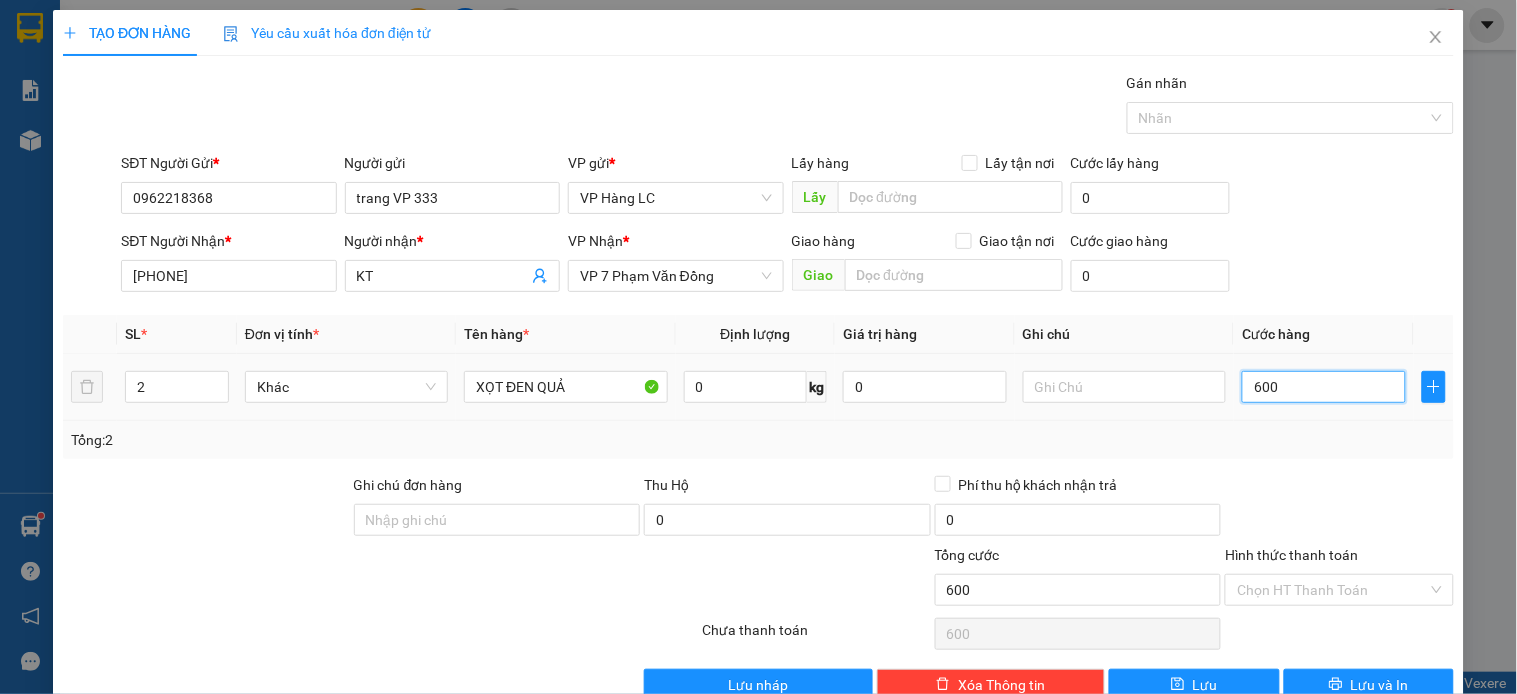 type on "6.000" 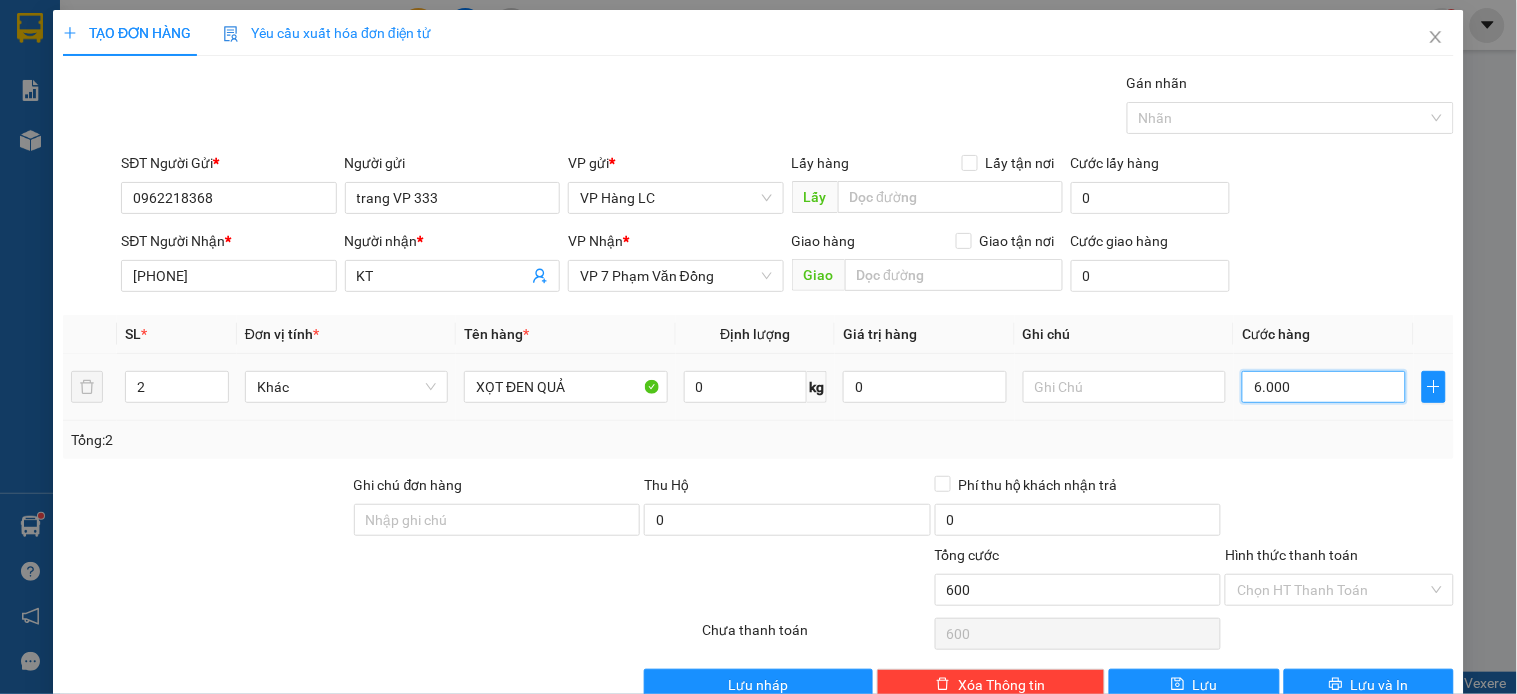 type on "6.000" 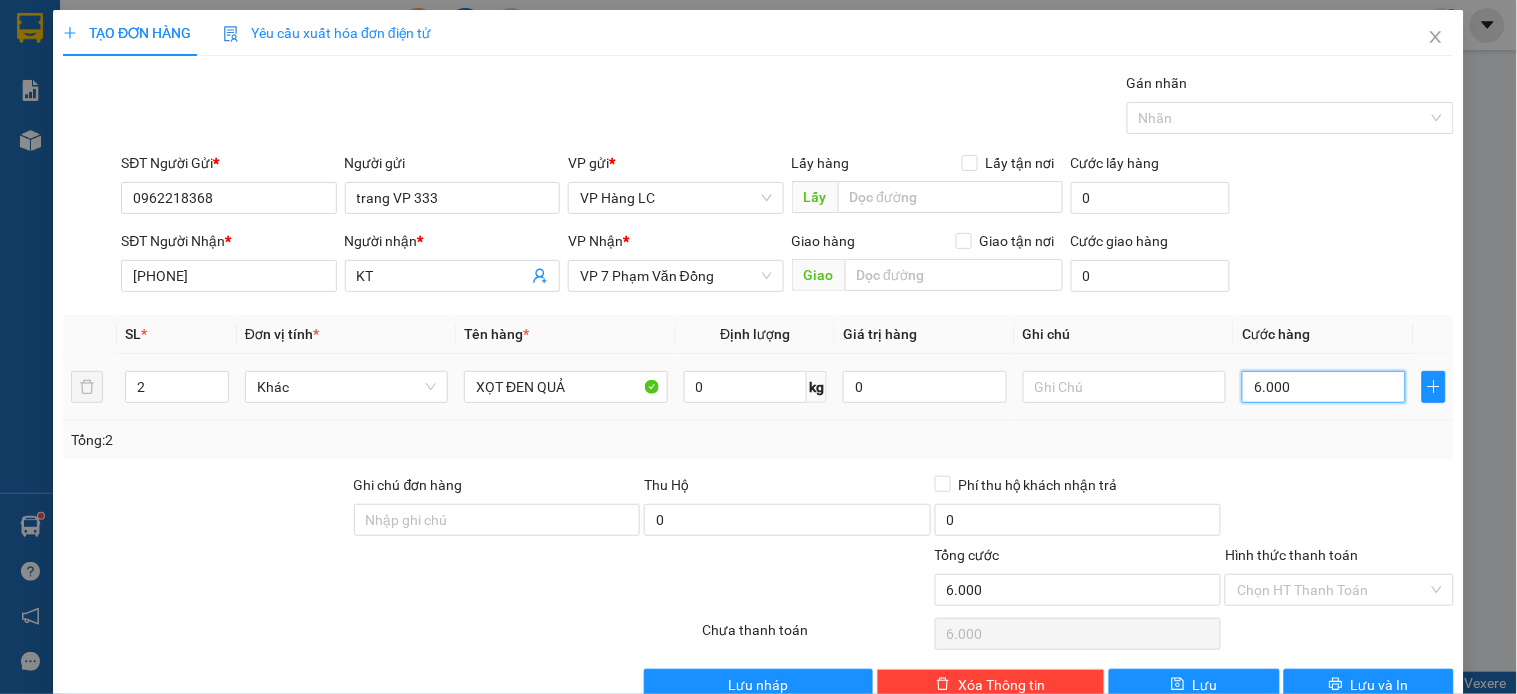 type on "60.000" 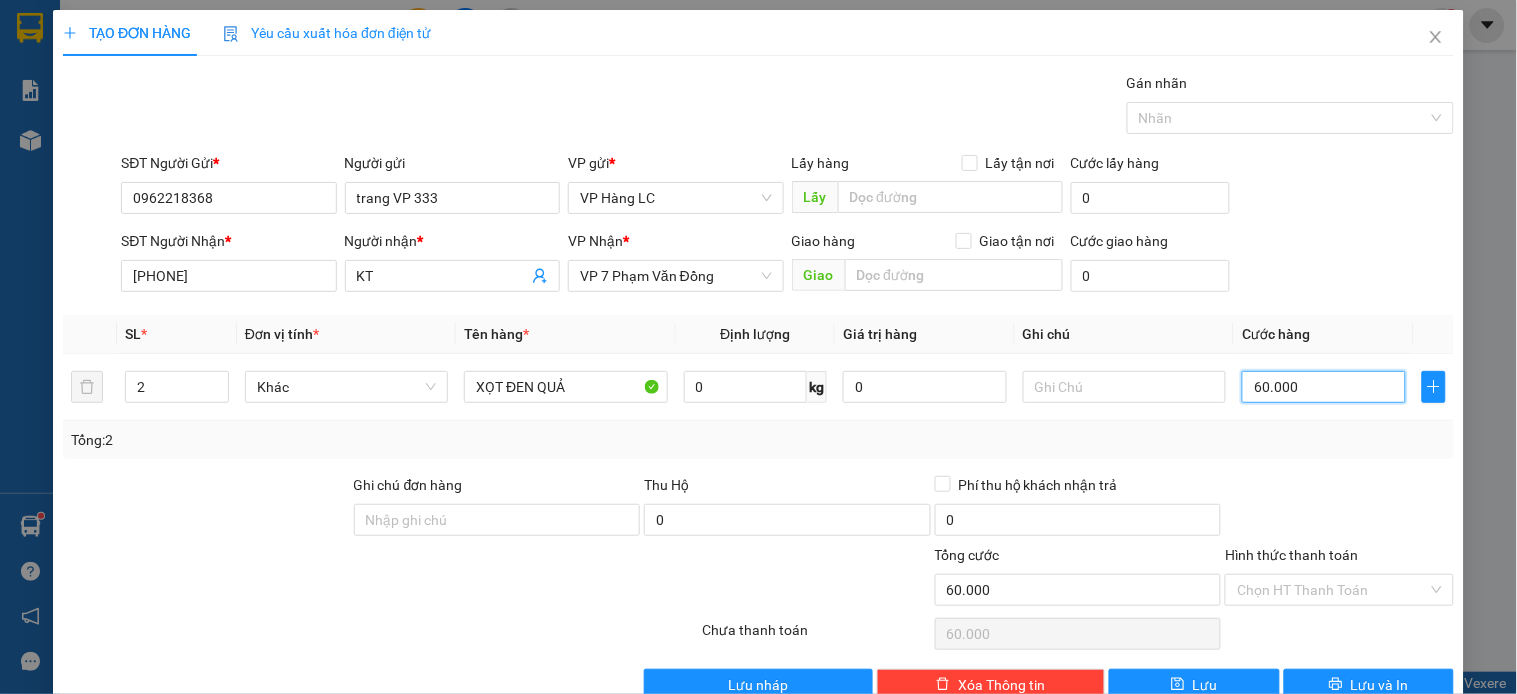 type on "60.000" 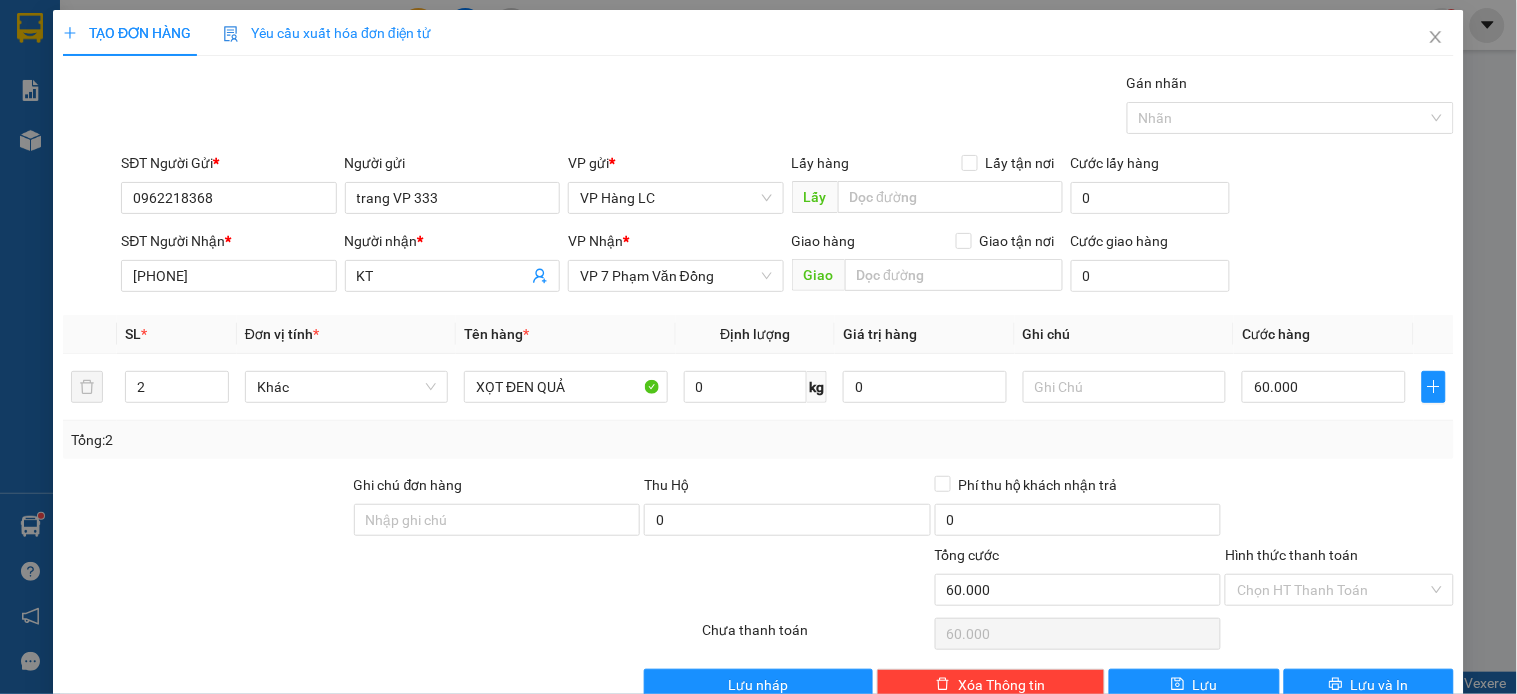 click at bounding box center [1339, 509] 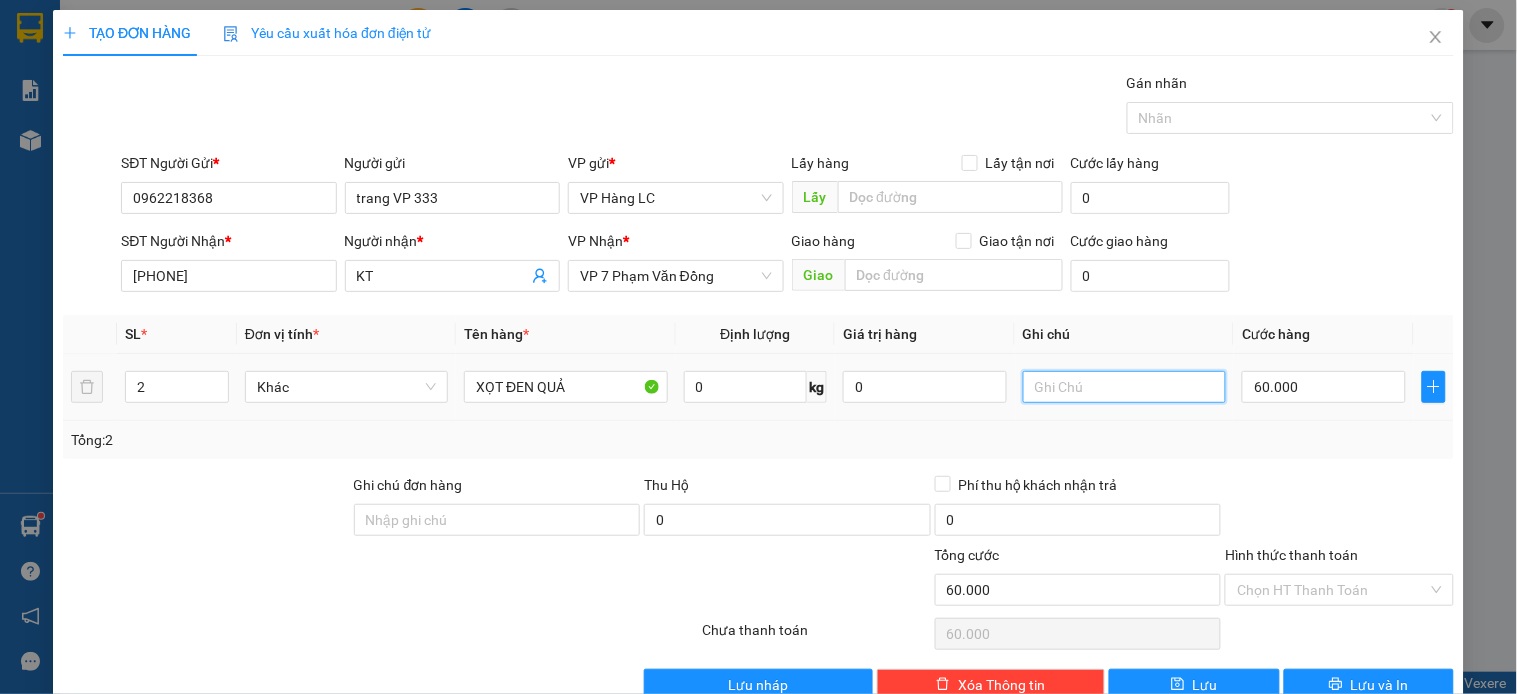 click at bounding box center (1124, 387) 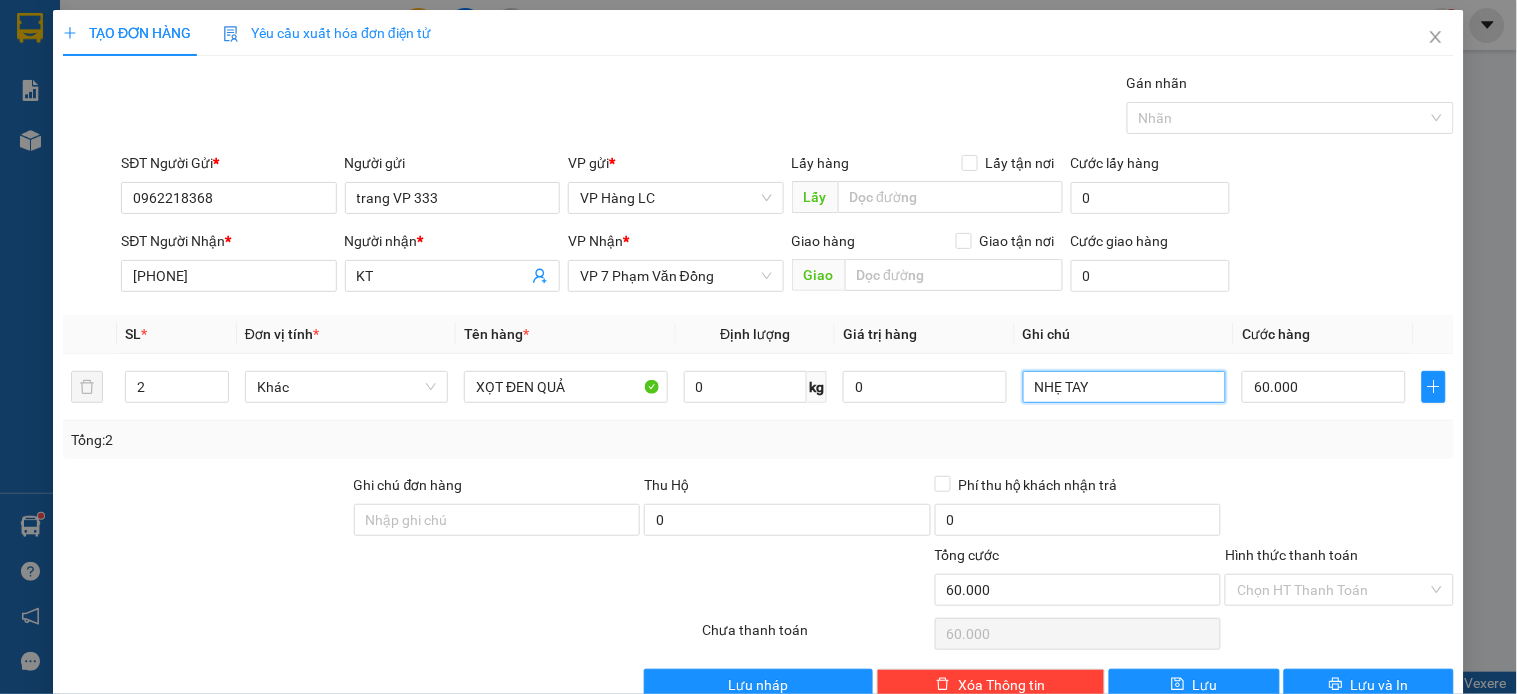 type on "NHẸ TAY" 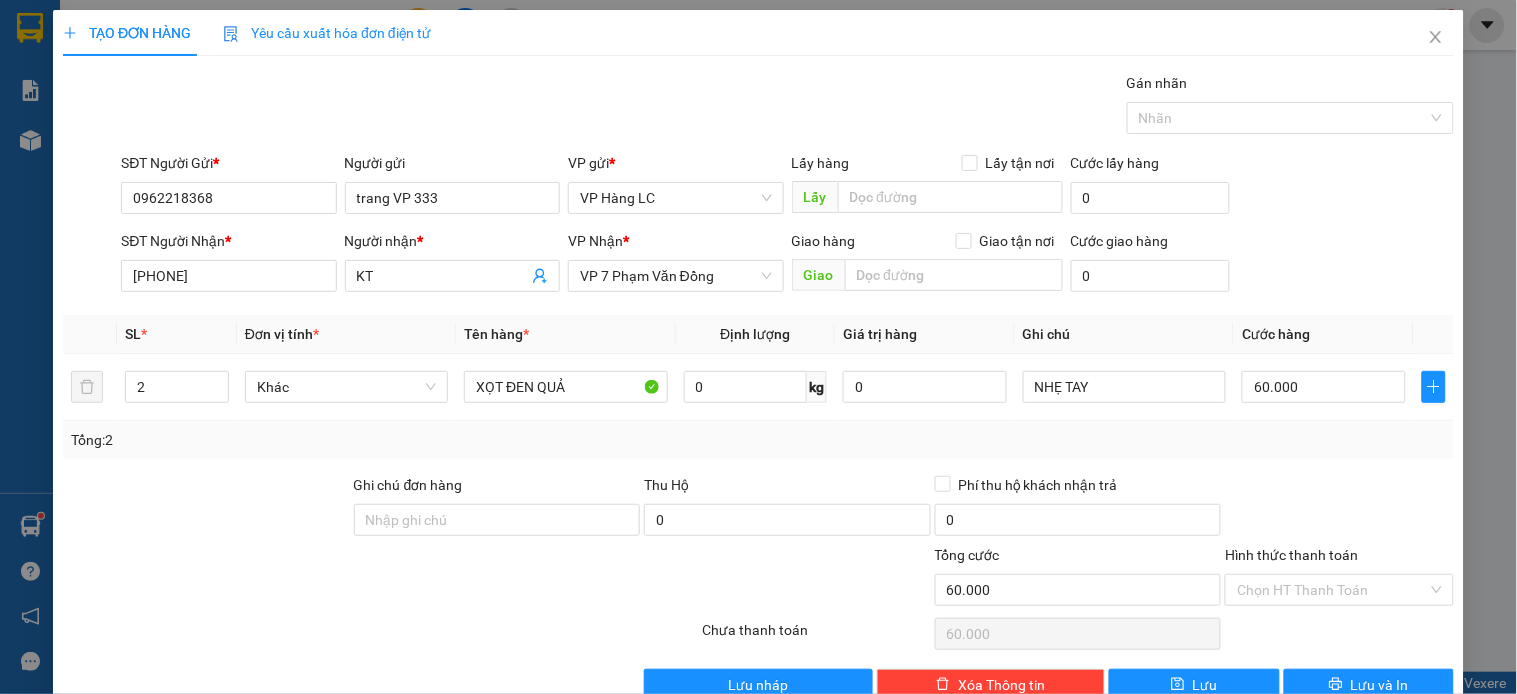 click on "Tổng:  2" at bounding box center (758, 440) 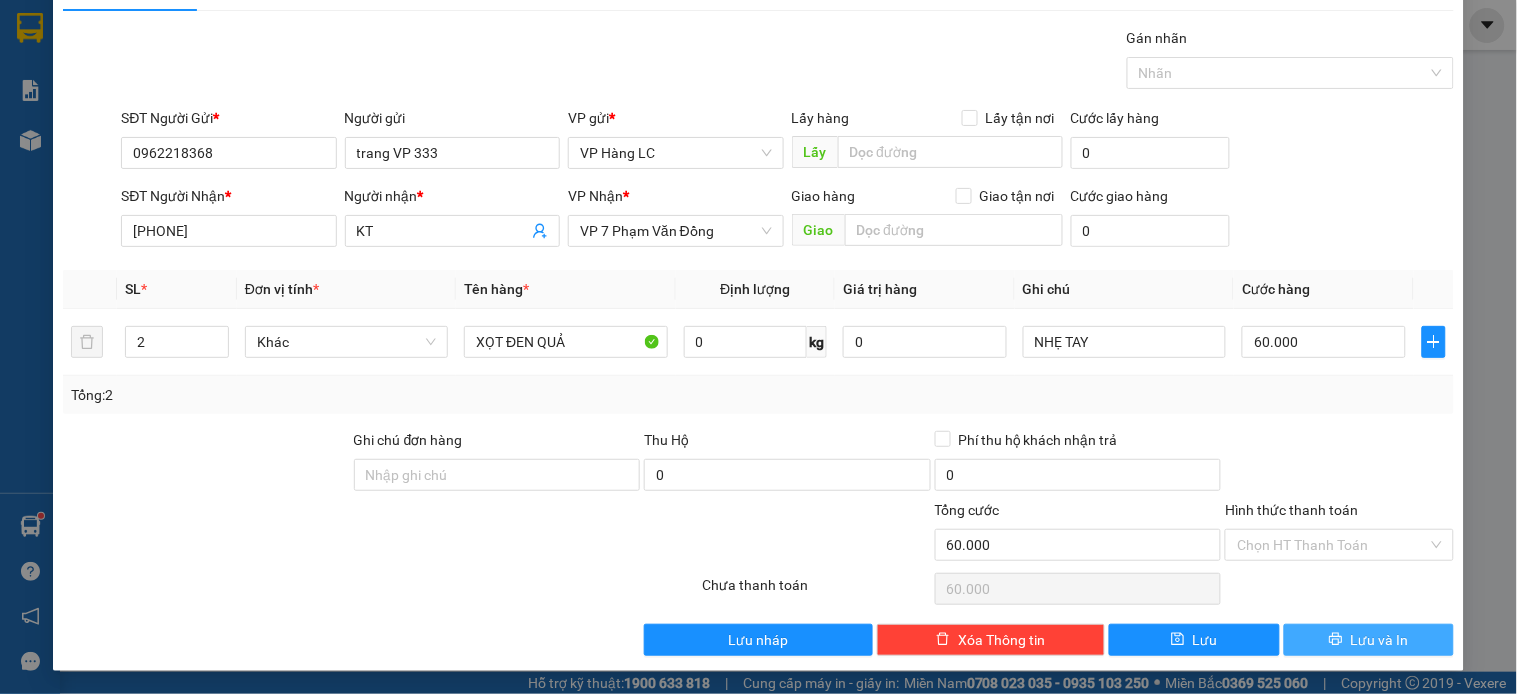 click on "Lưu và In" at bounding box center (1380, 640) 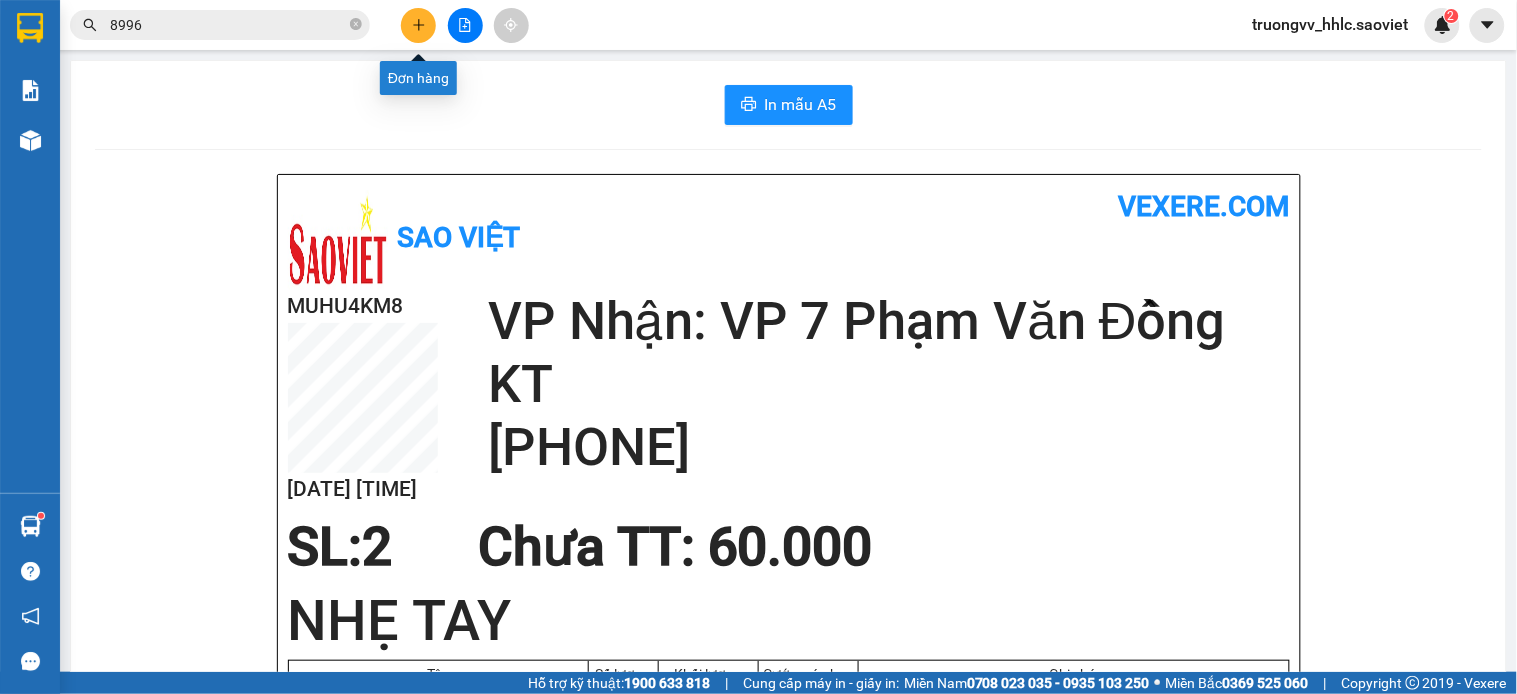 click 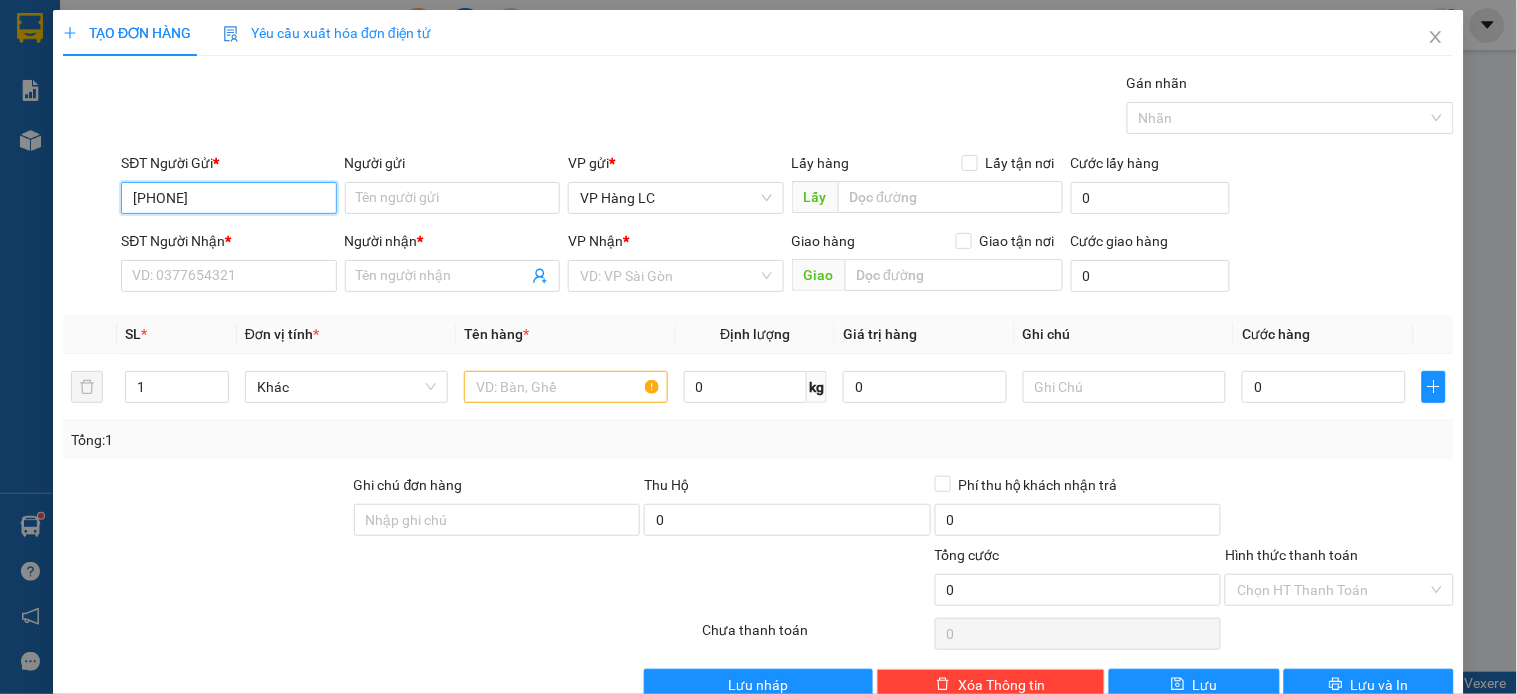 click on "[PHONE]" at bounding box center [228, 198] 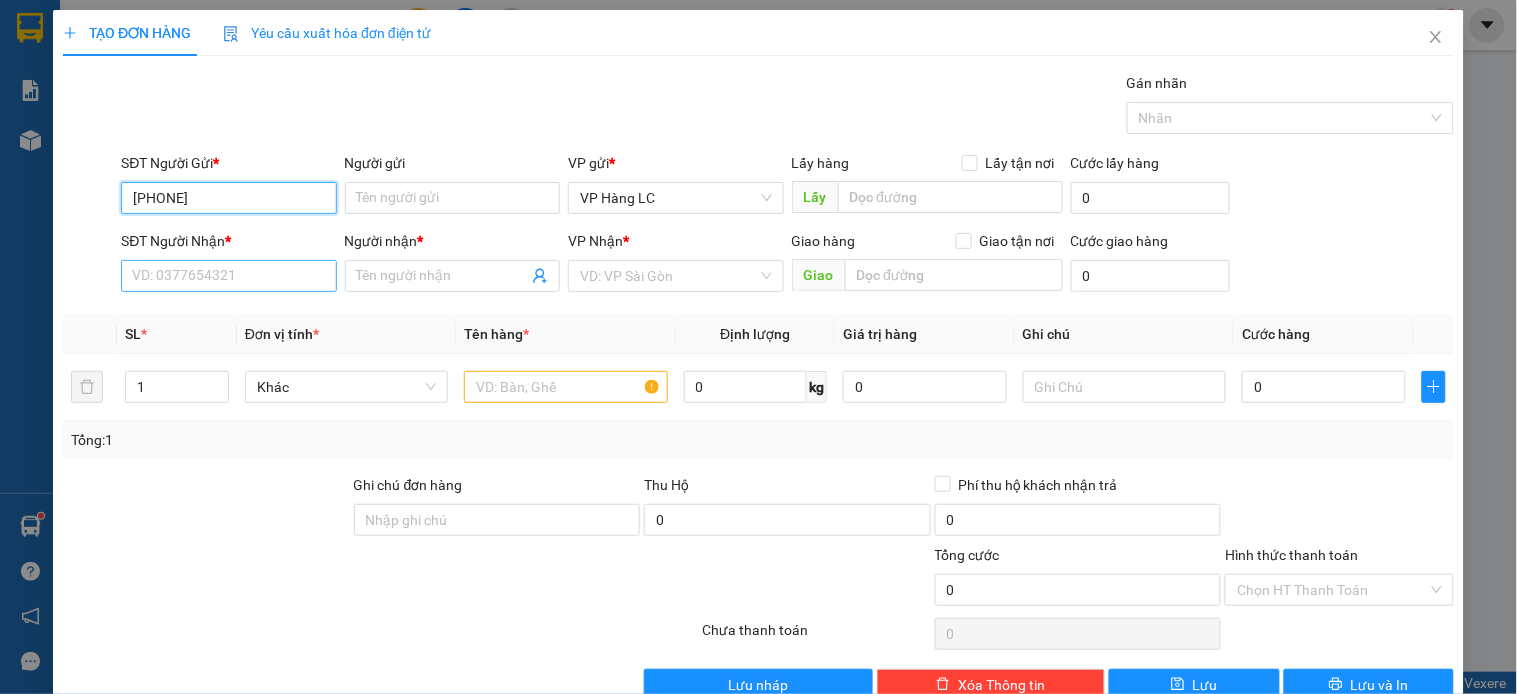 type on "[PHONE]" 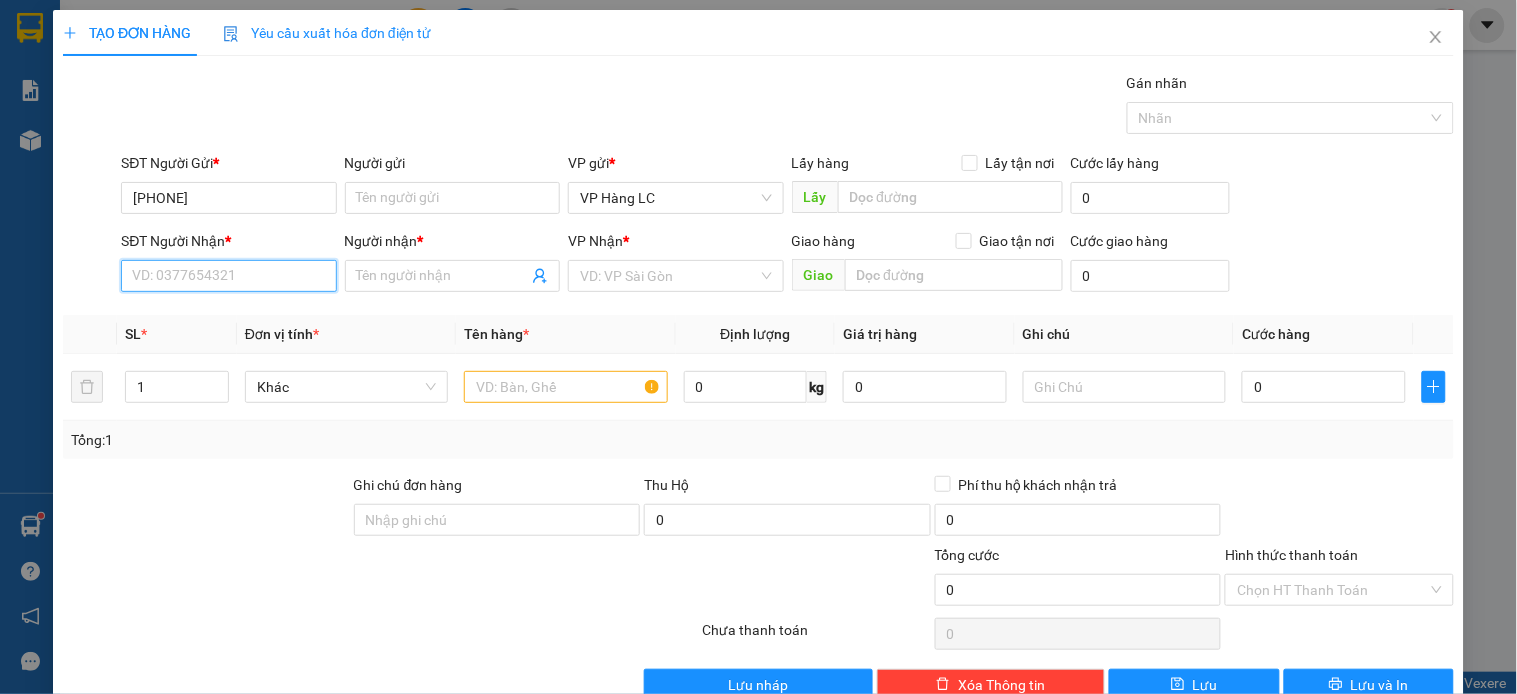 paste on "[PHONE]" 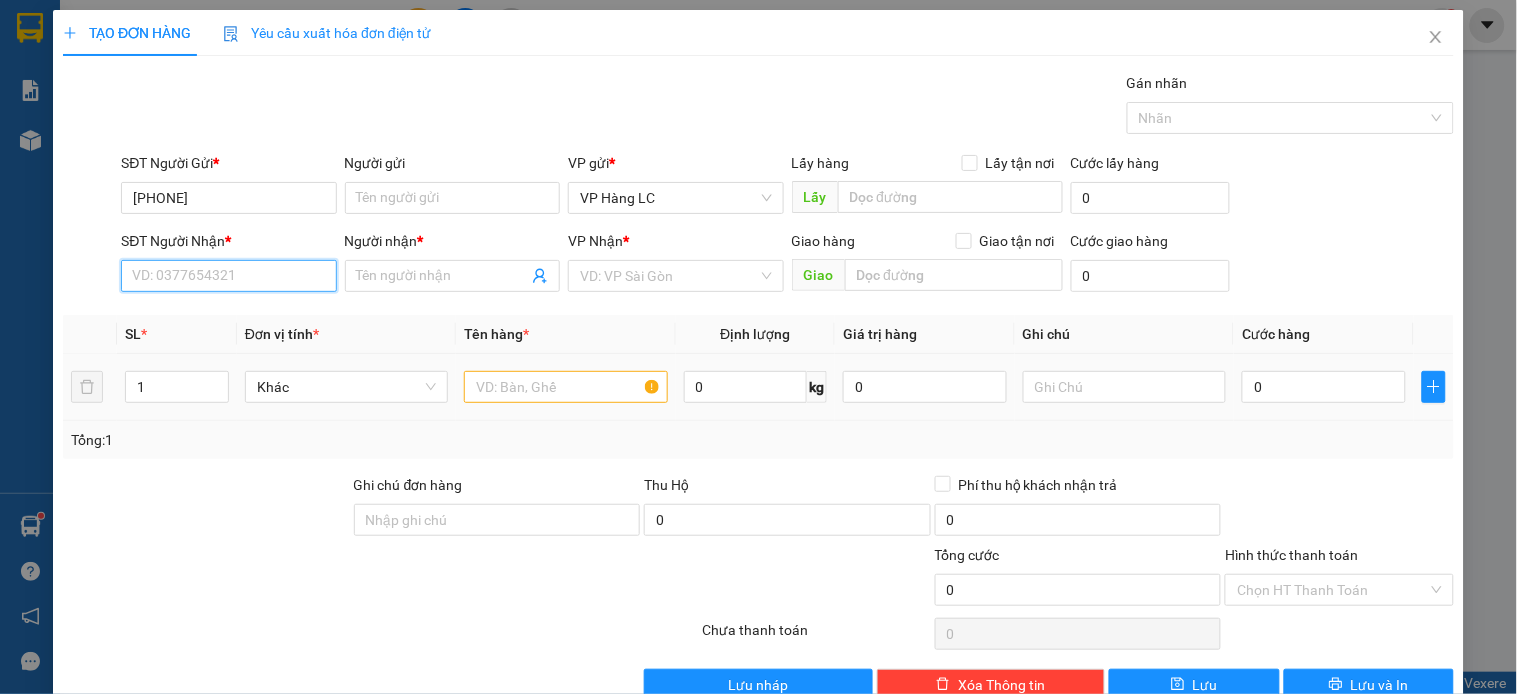 type on "[PHONE]" 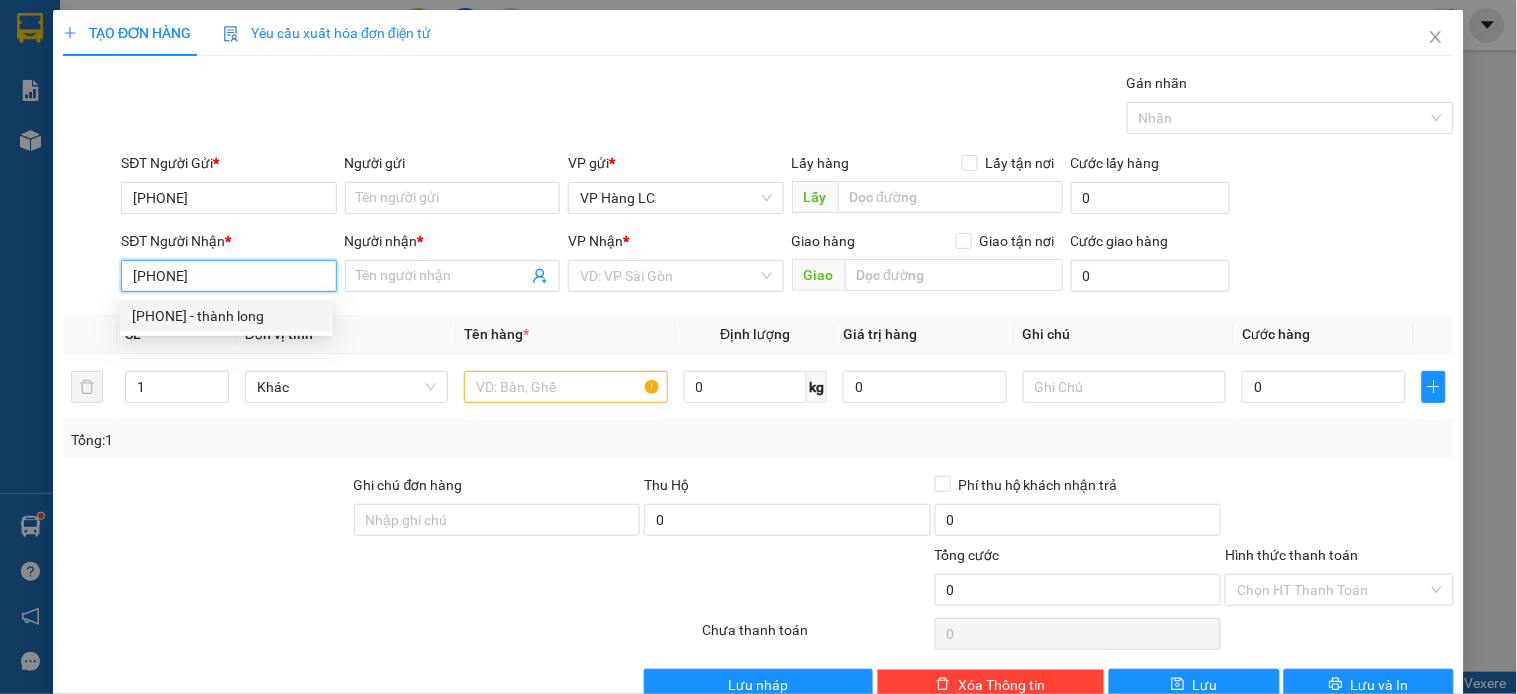 click on "[PHONE] - thành long" at bounding box center [226, 316] 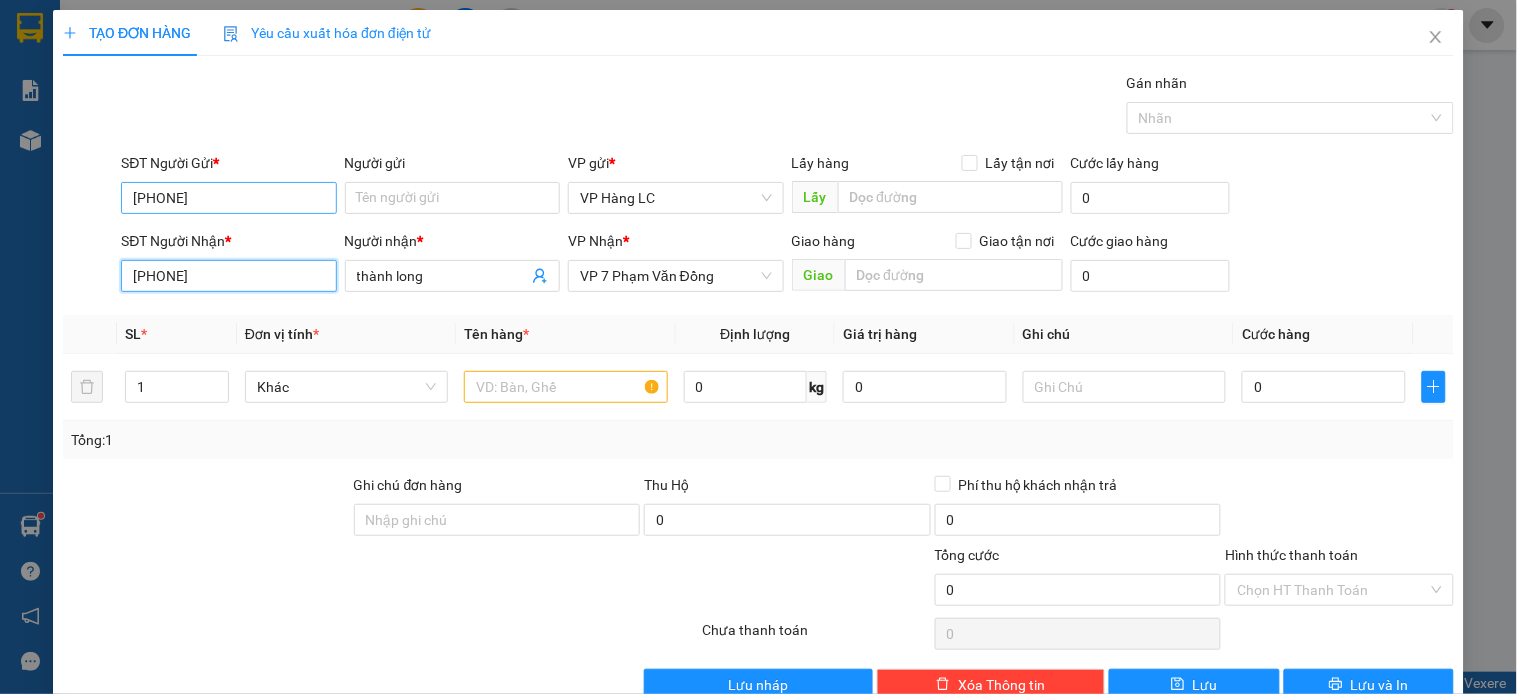 type on "[PHONE]" 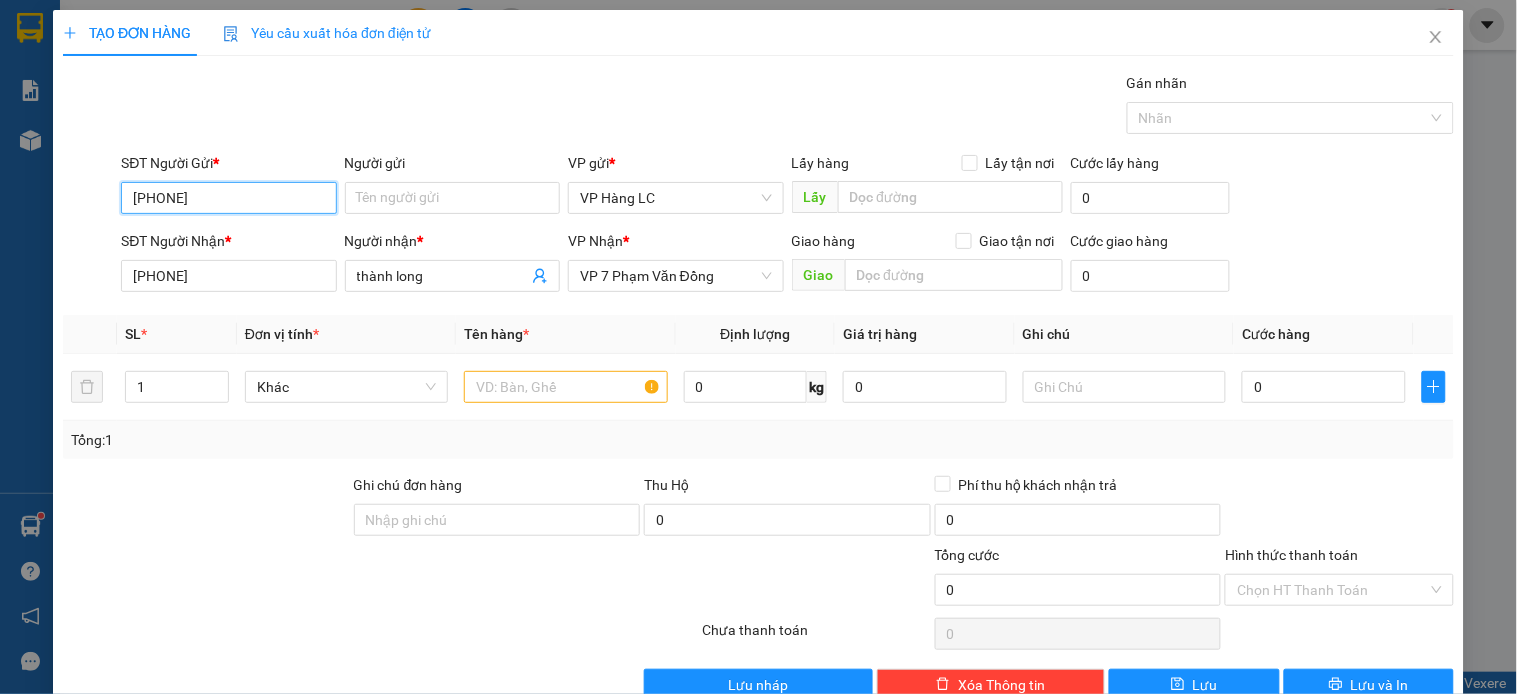 click on "[PHONE]" at bounding box center [228, 198] 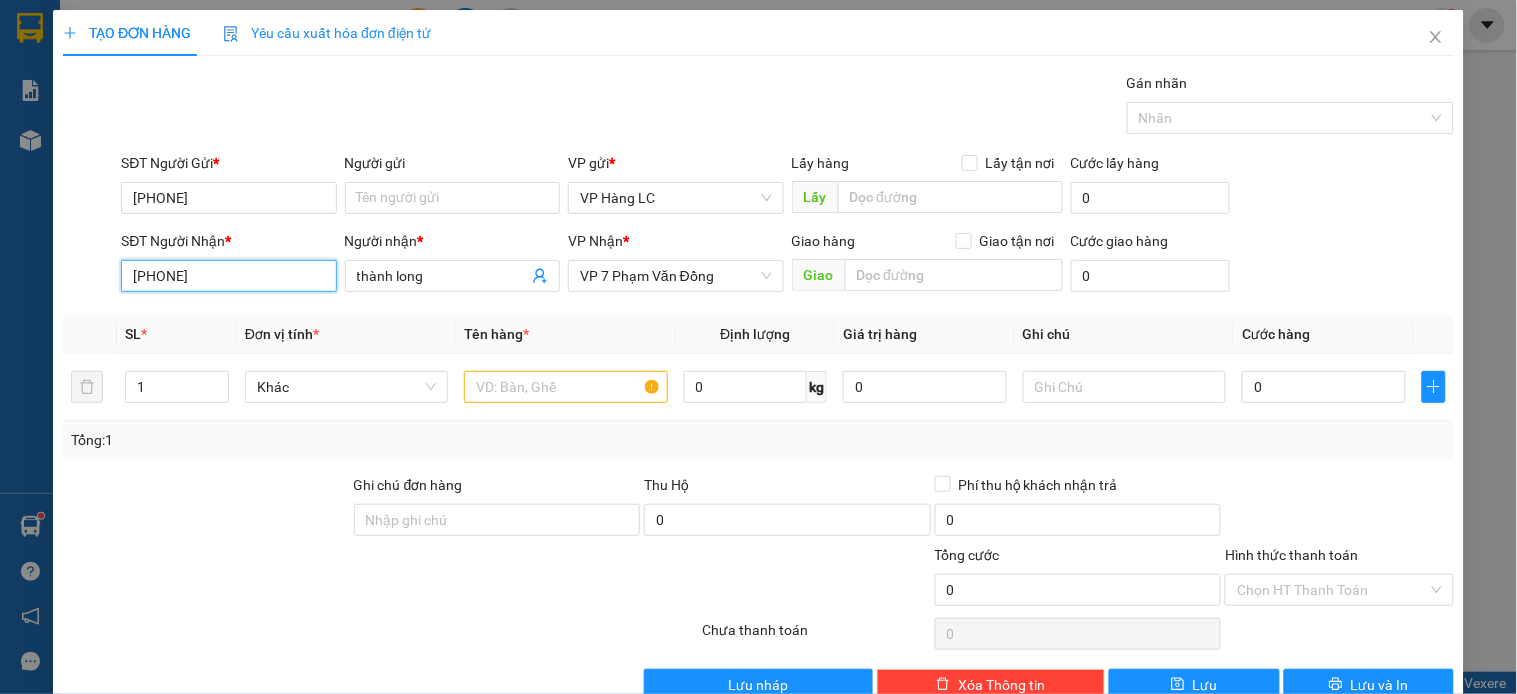 click on "[PHONE]" at bounding box center (228, 276) 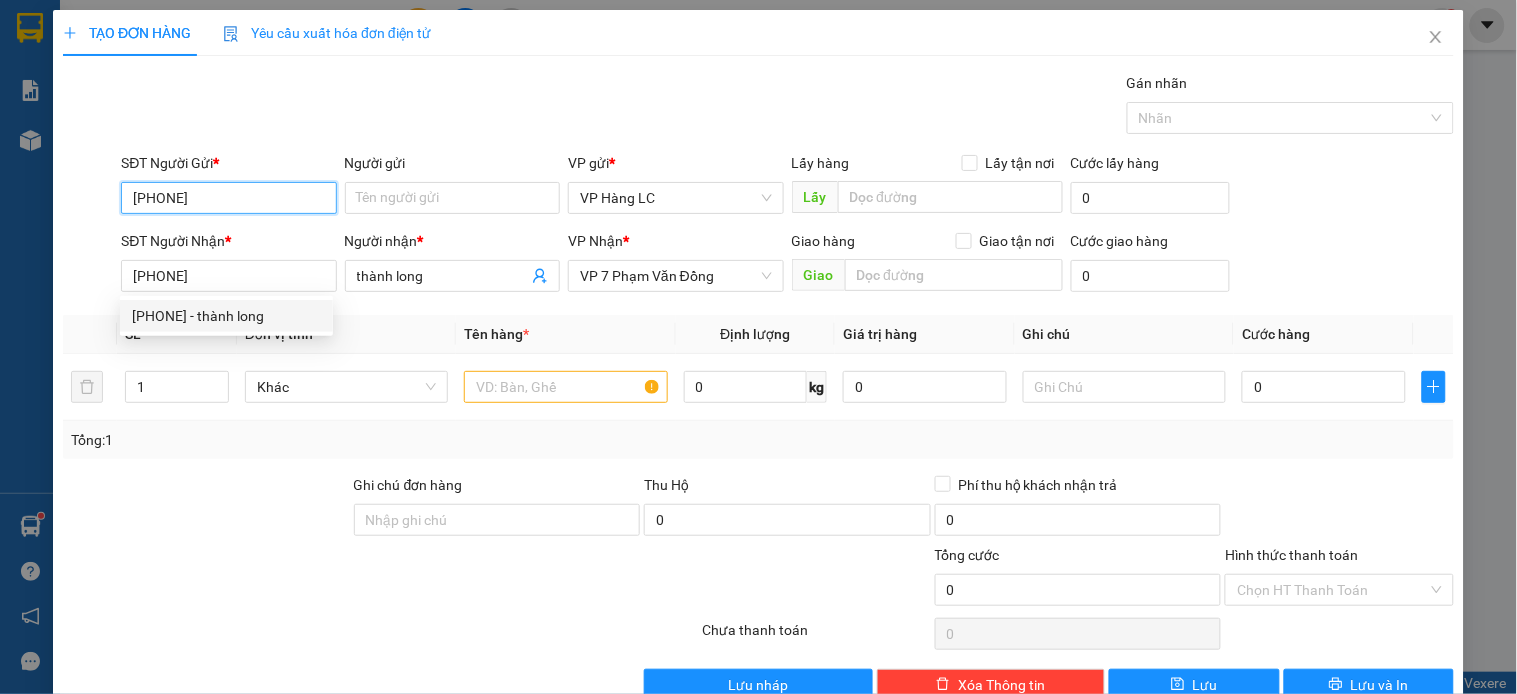 click on "[PHONE]" at bounding box center [228, 198] 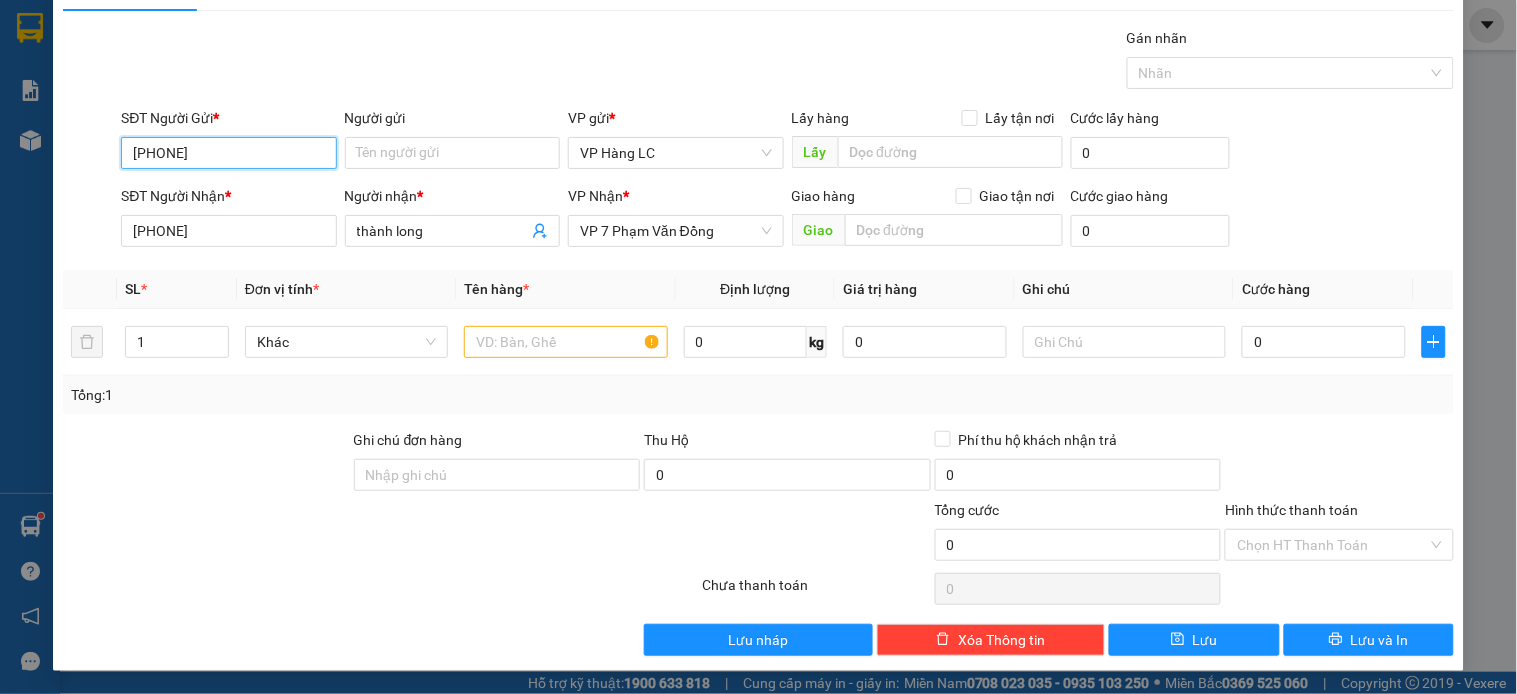 scroll, scrollTop: 0, scrollLeft: 0, axis: both 